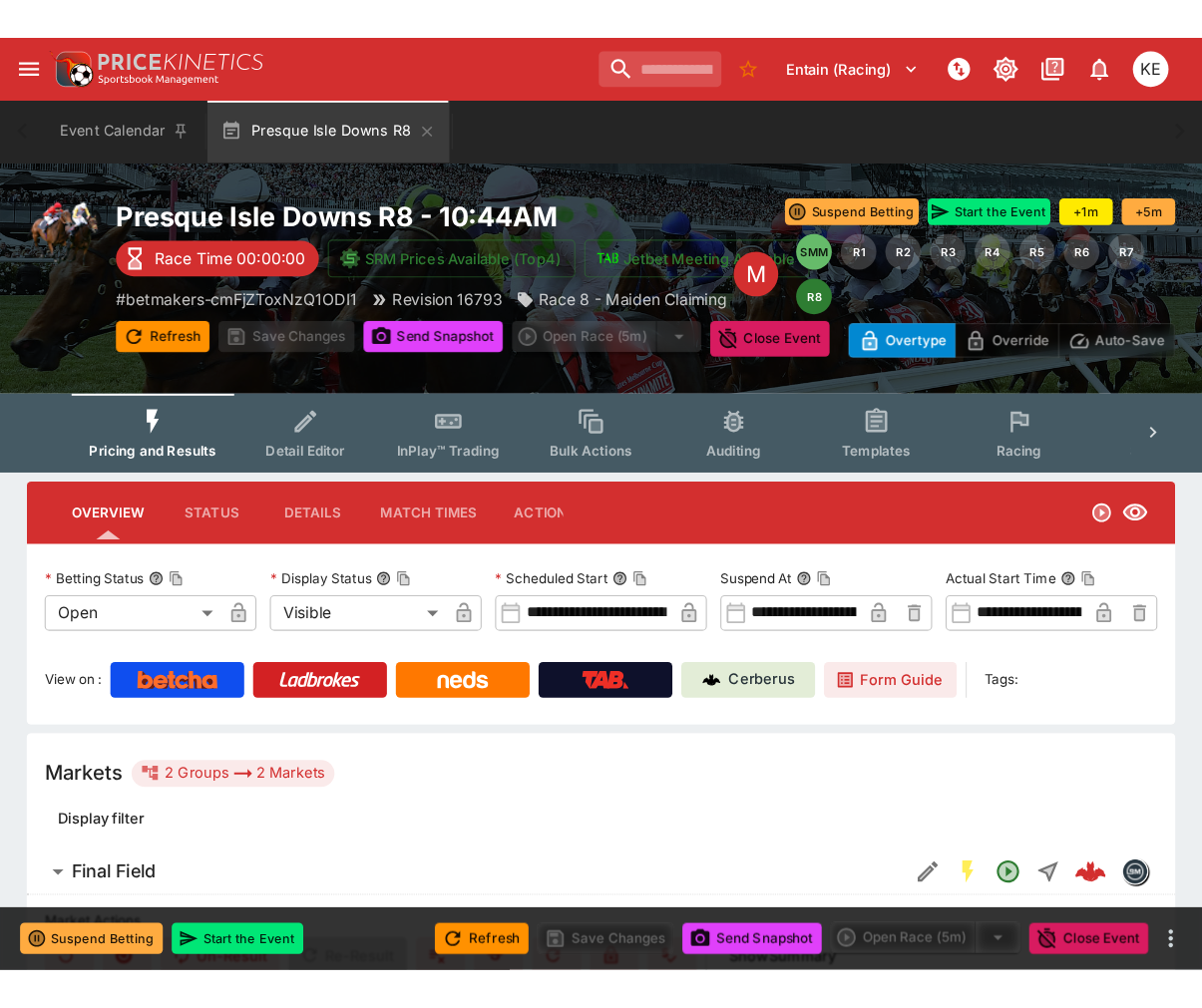 scroll, scrollTop: 0, scrollLeft: 0, axis: both 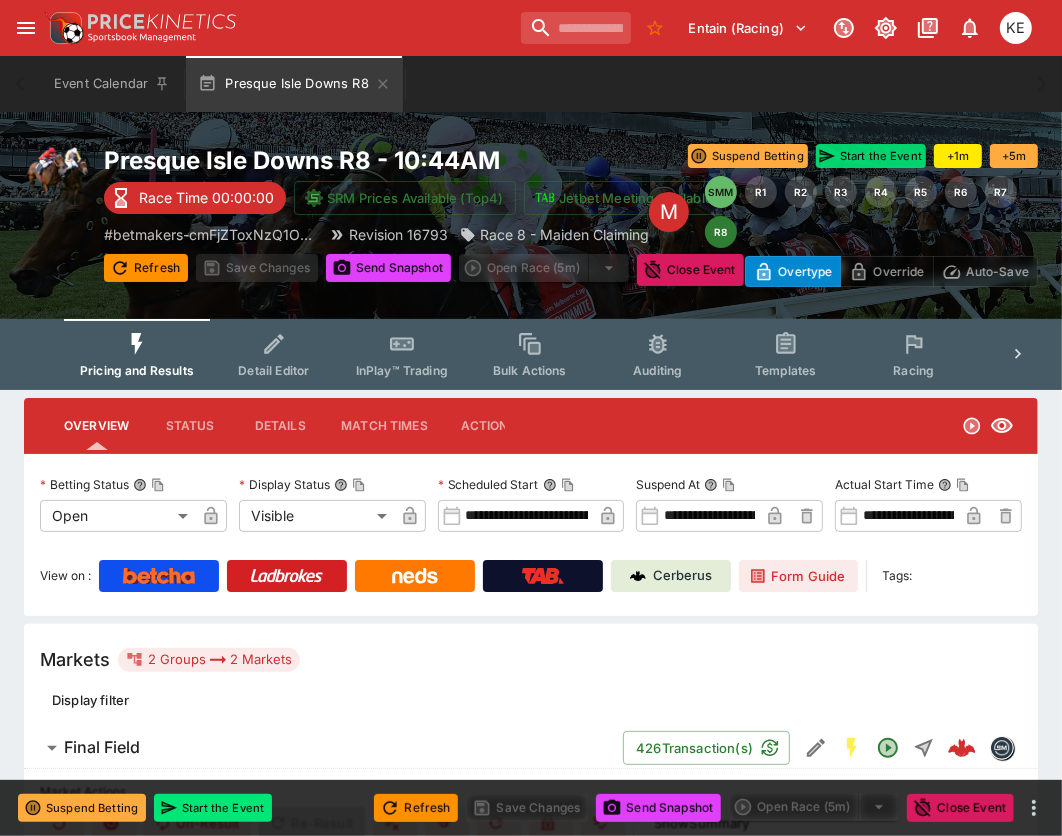 drag, startPoint x: 871, startPoint y: 151, endPoint x: 627, endPoint y: 253, distance: 264.46173 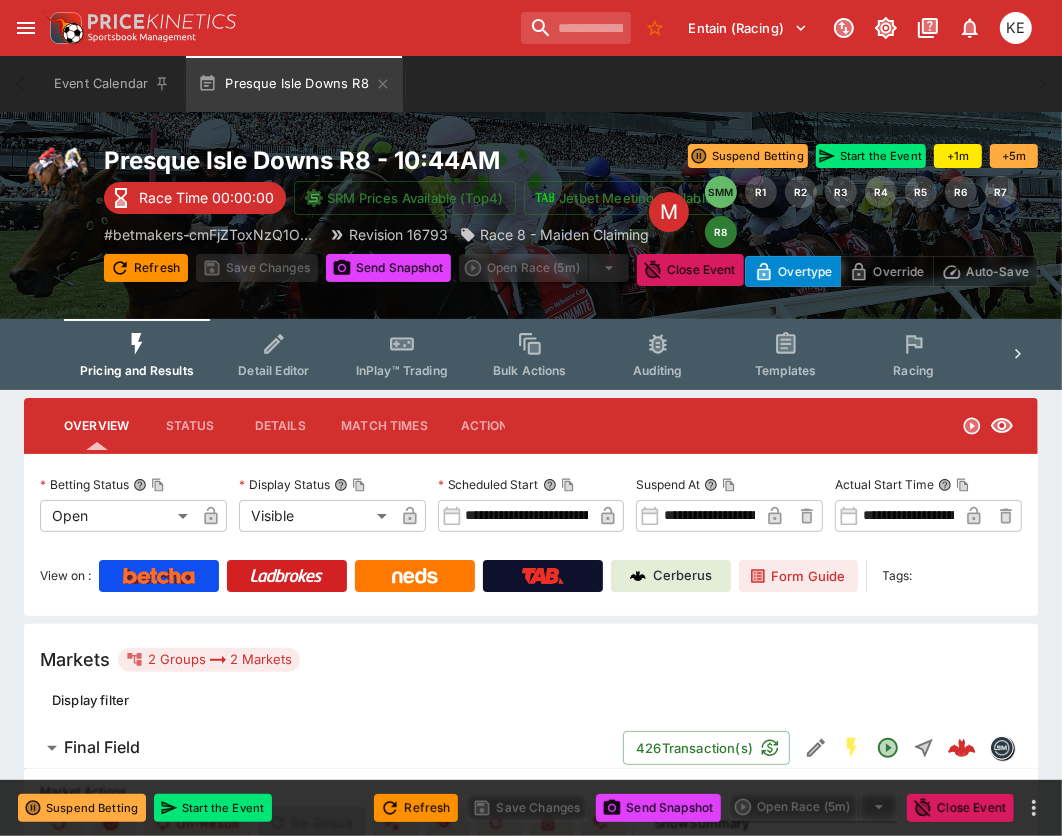 click on "Start the Event" at bounding box center (871, 156) 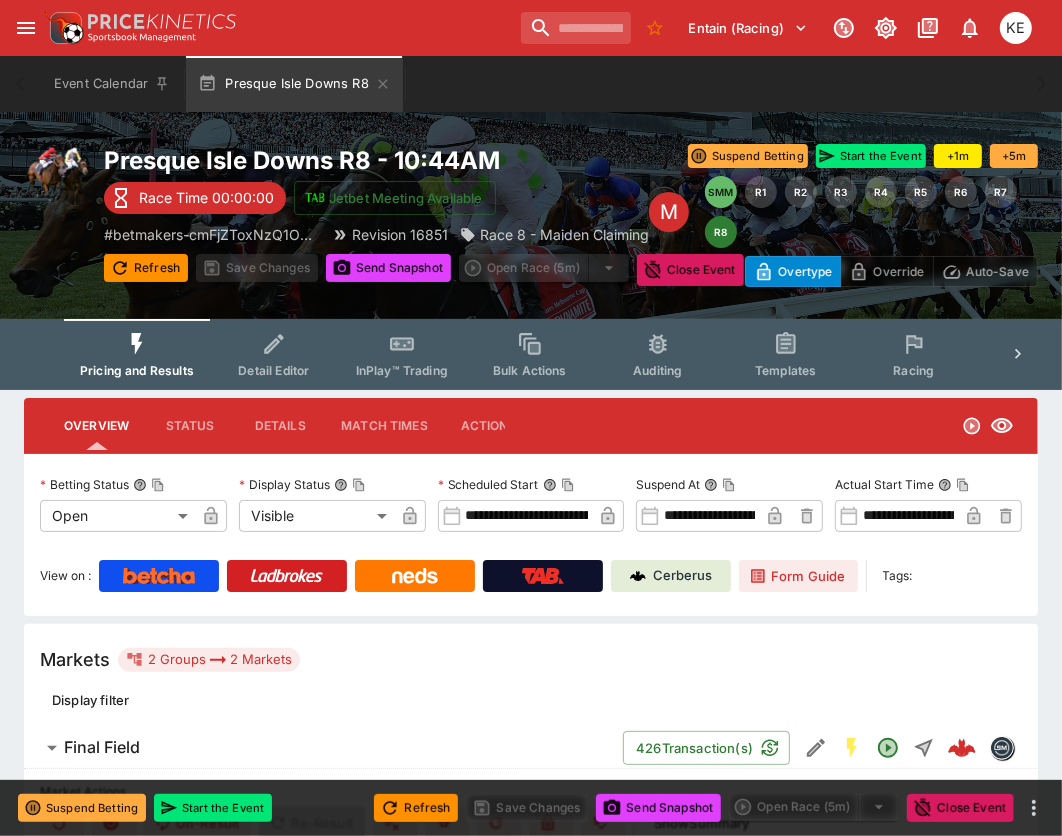 click on "InPlay™ Trading" at bounding box center [402, 354] 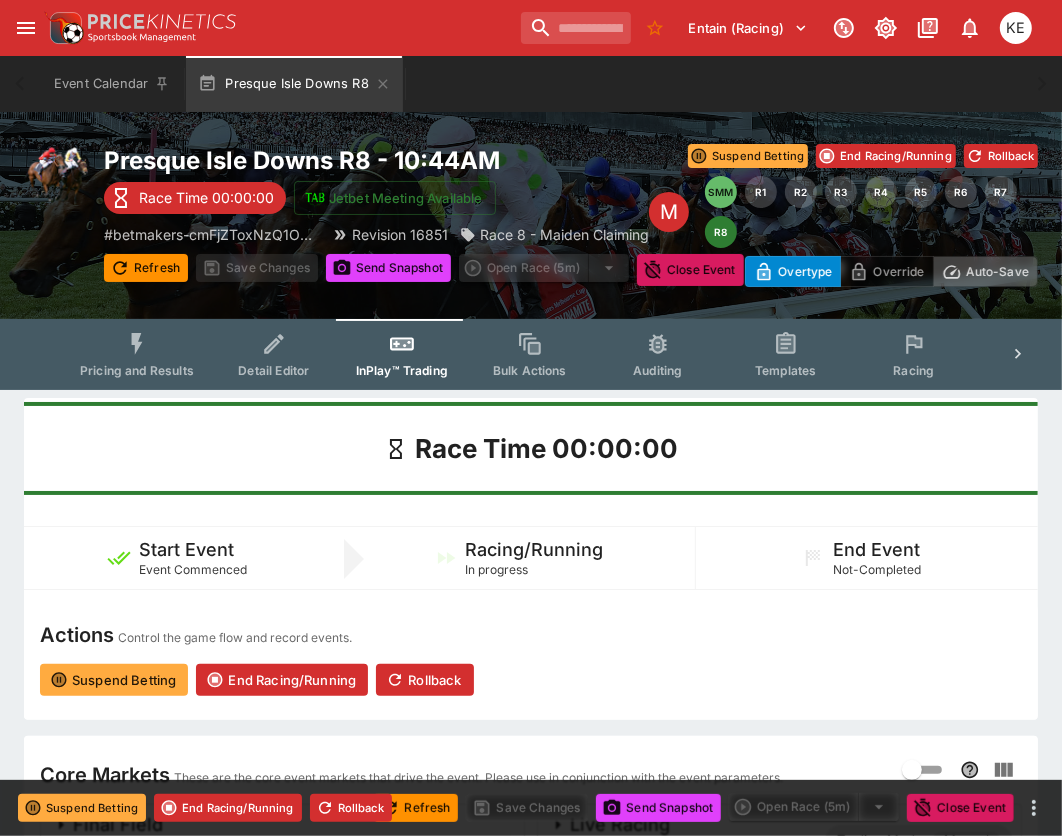 click on "Auto-Save" at bounding box center (997, 271) 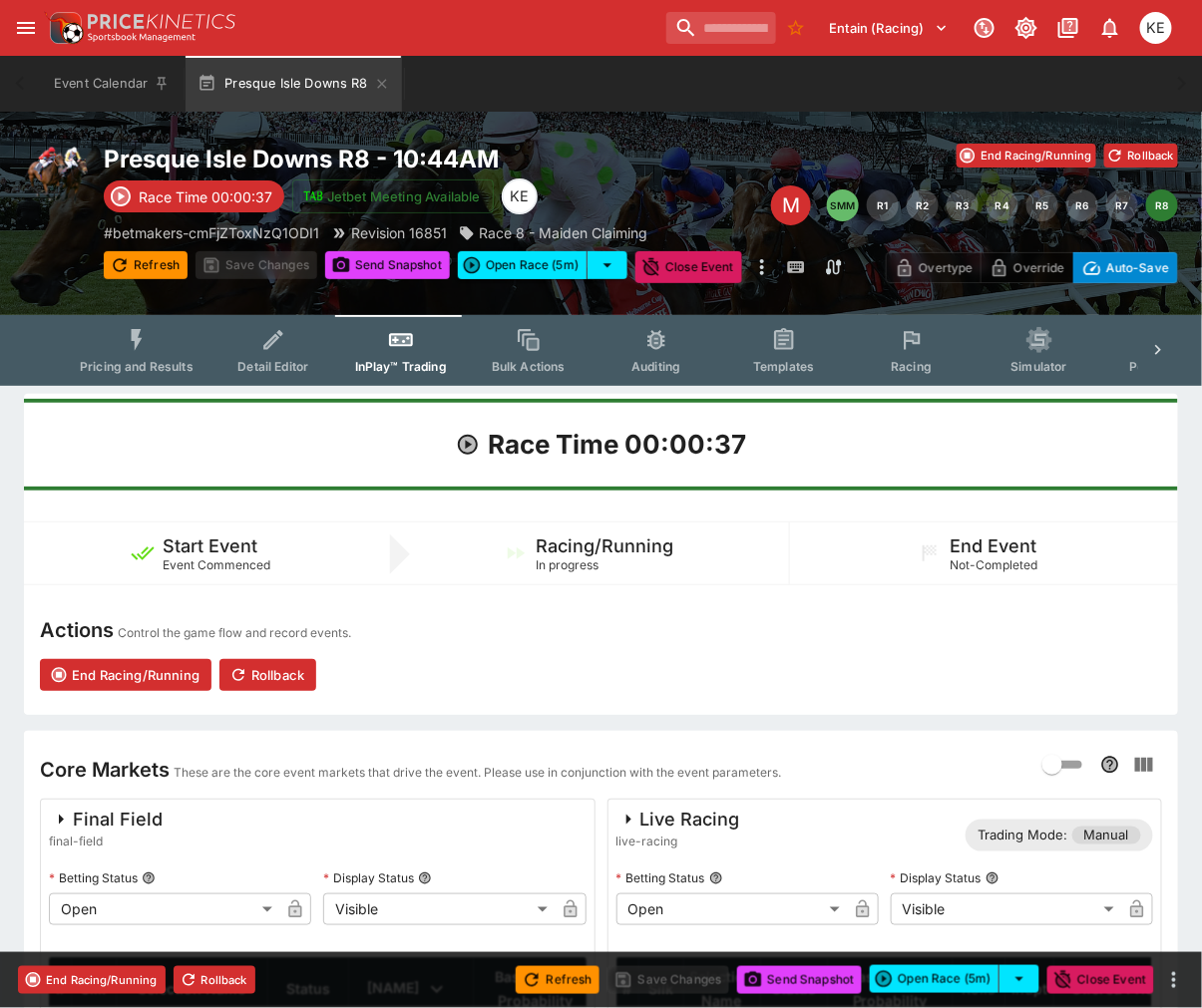 scroll, scrollTop: 443, scrollLeft: 0, axis: vertical 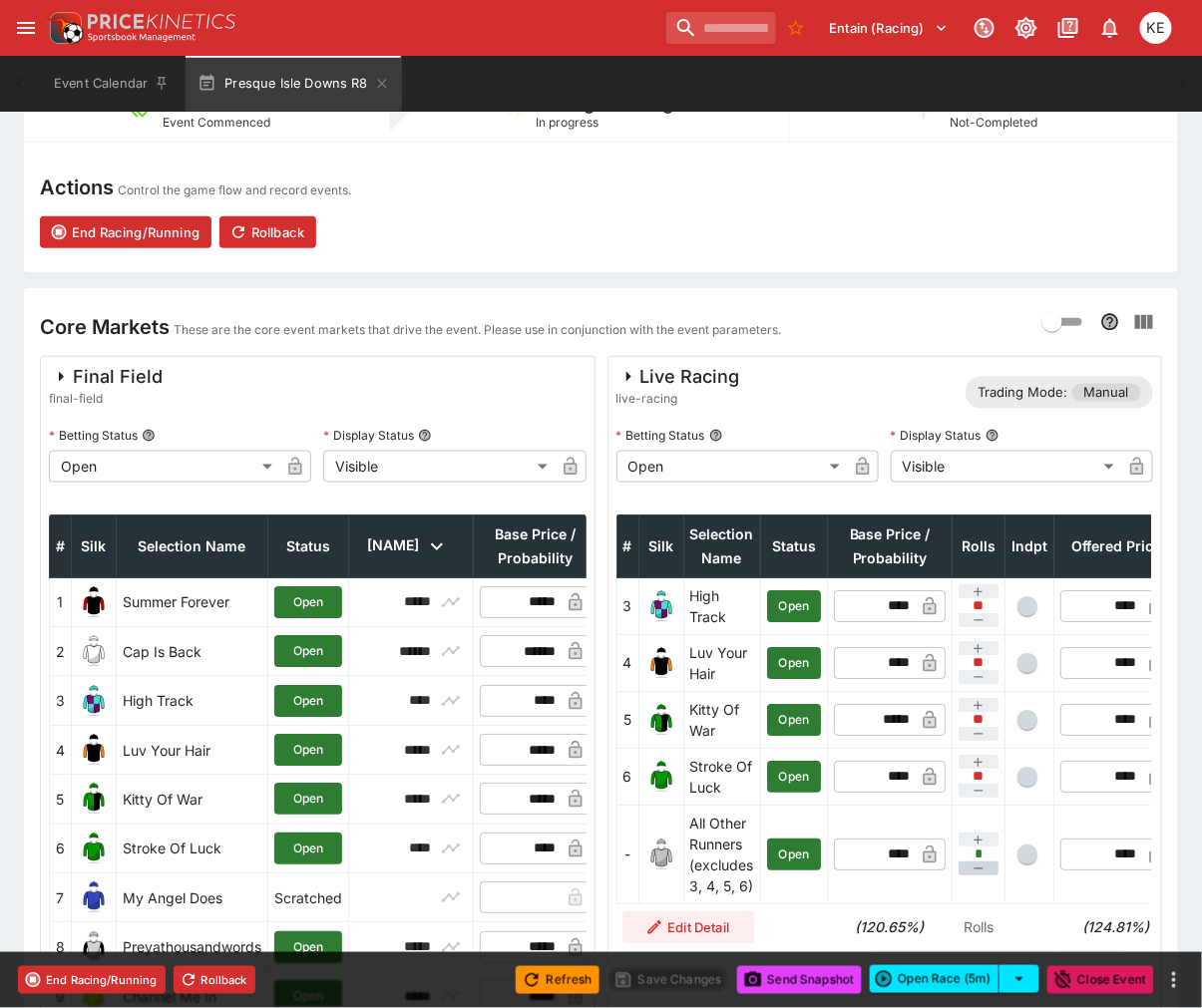 click 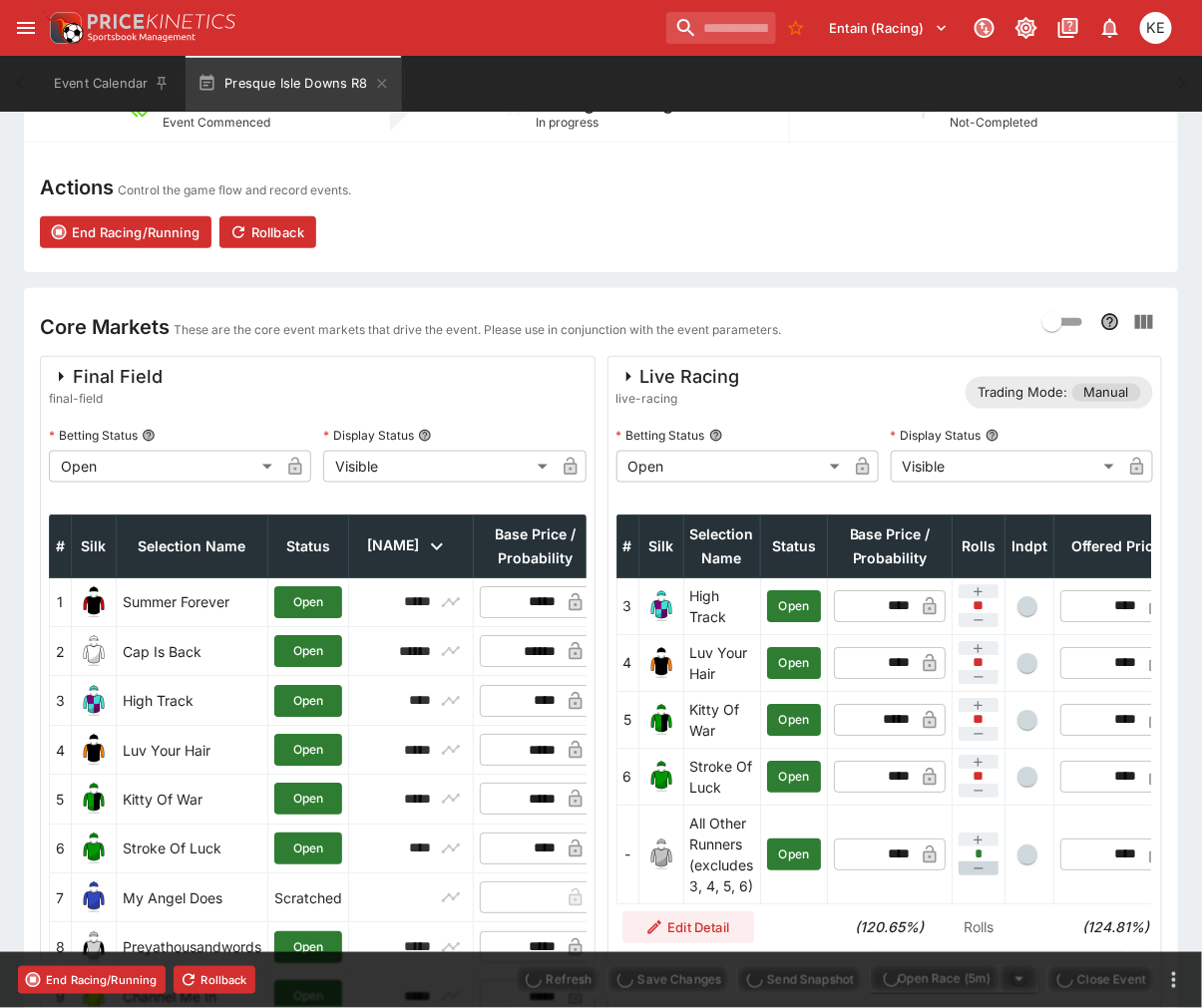 type on "*" 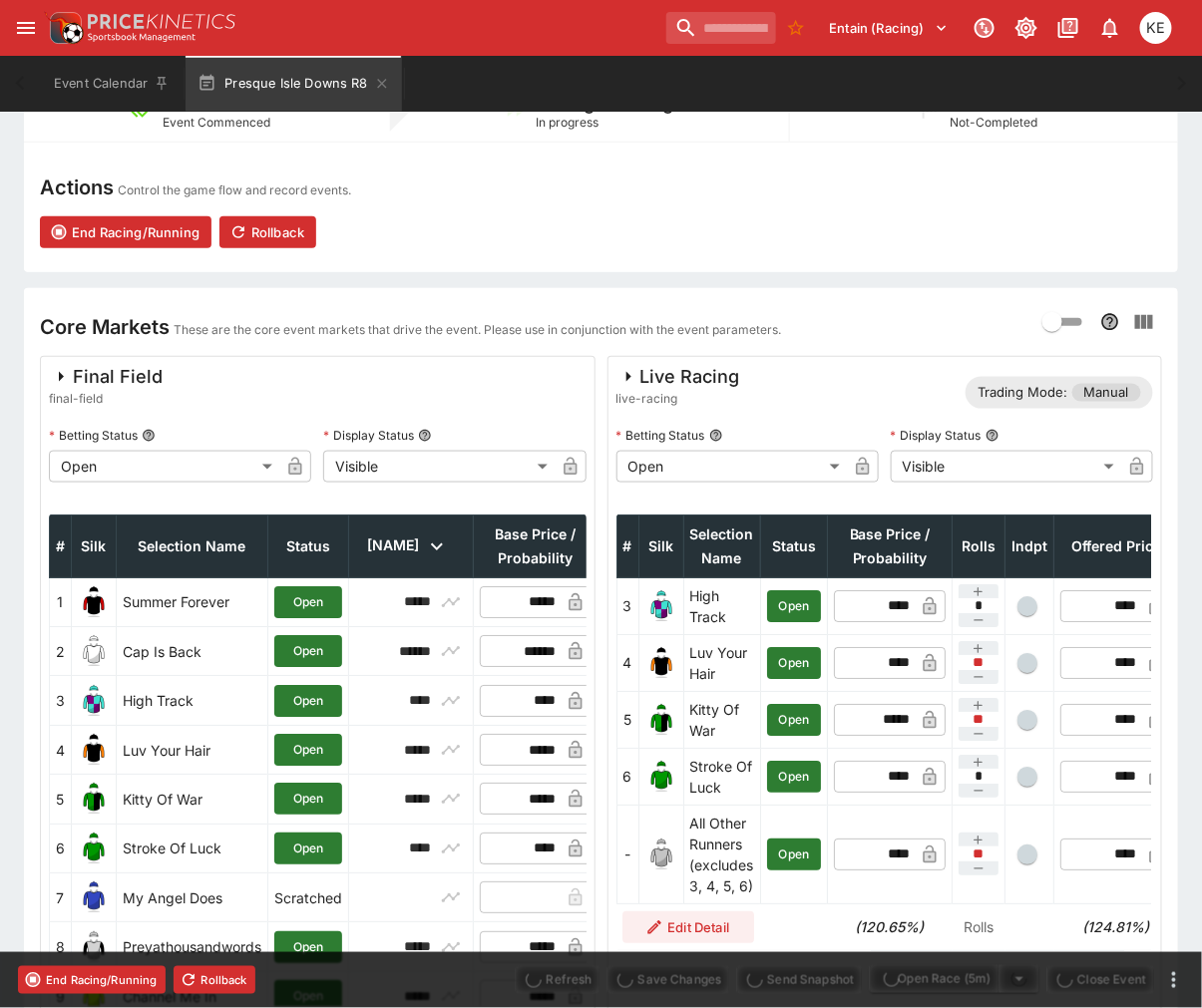 type on "****" 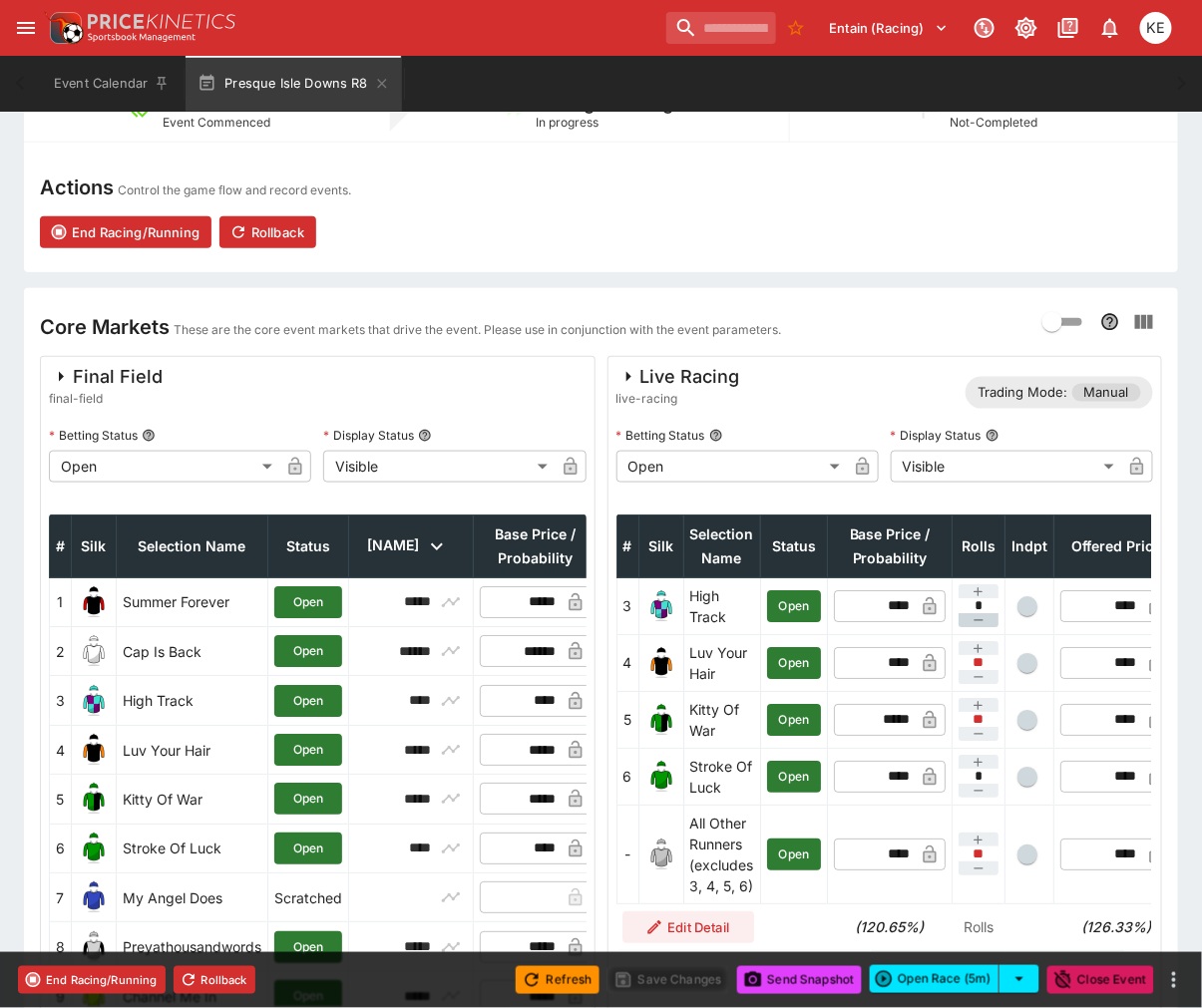 click 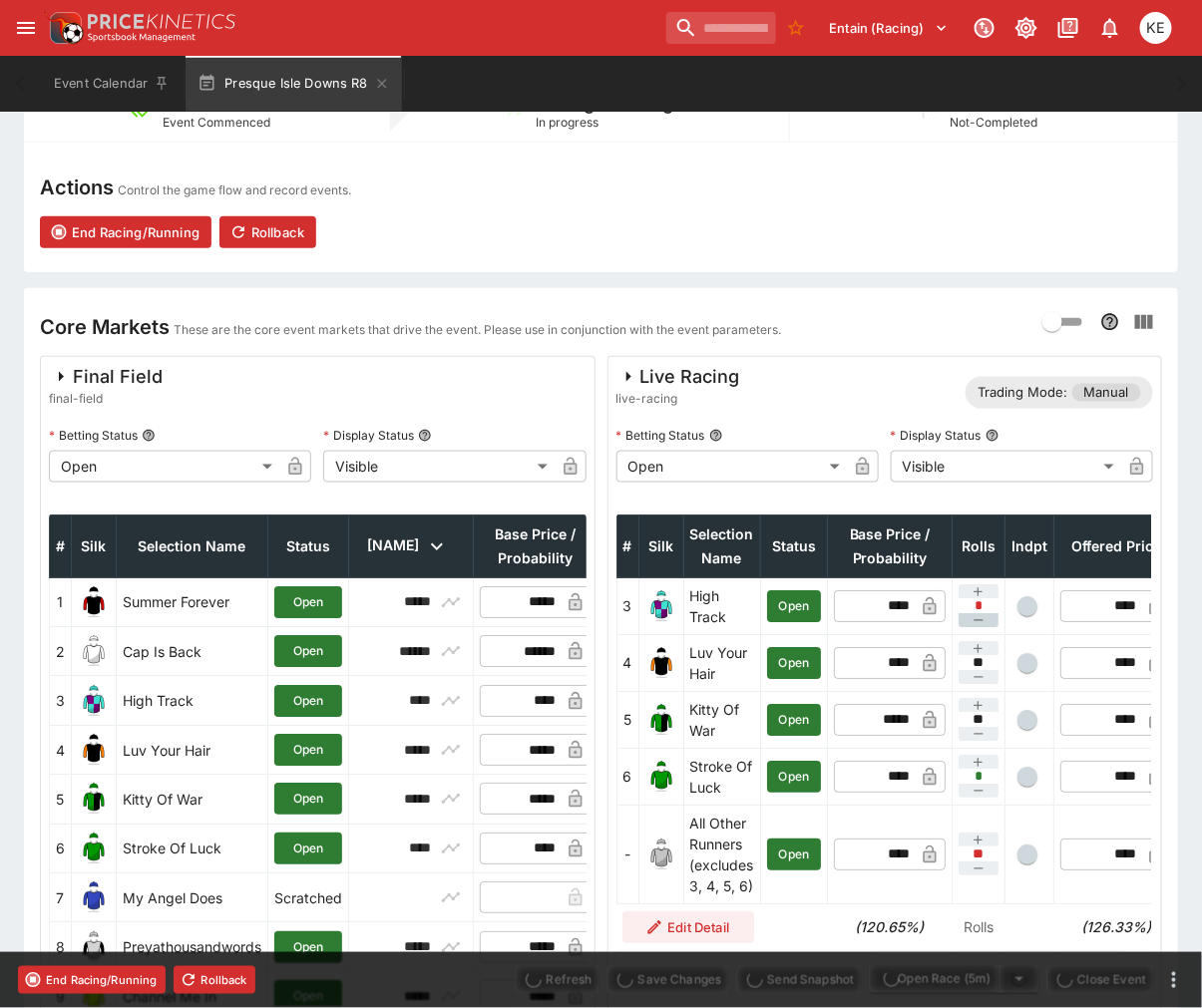 type on "**" 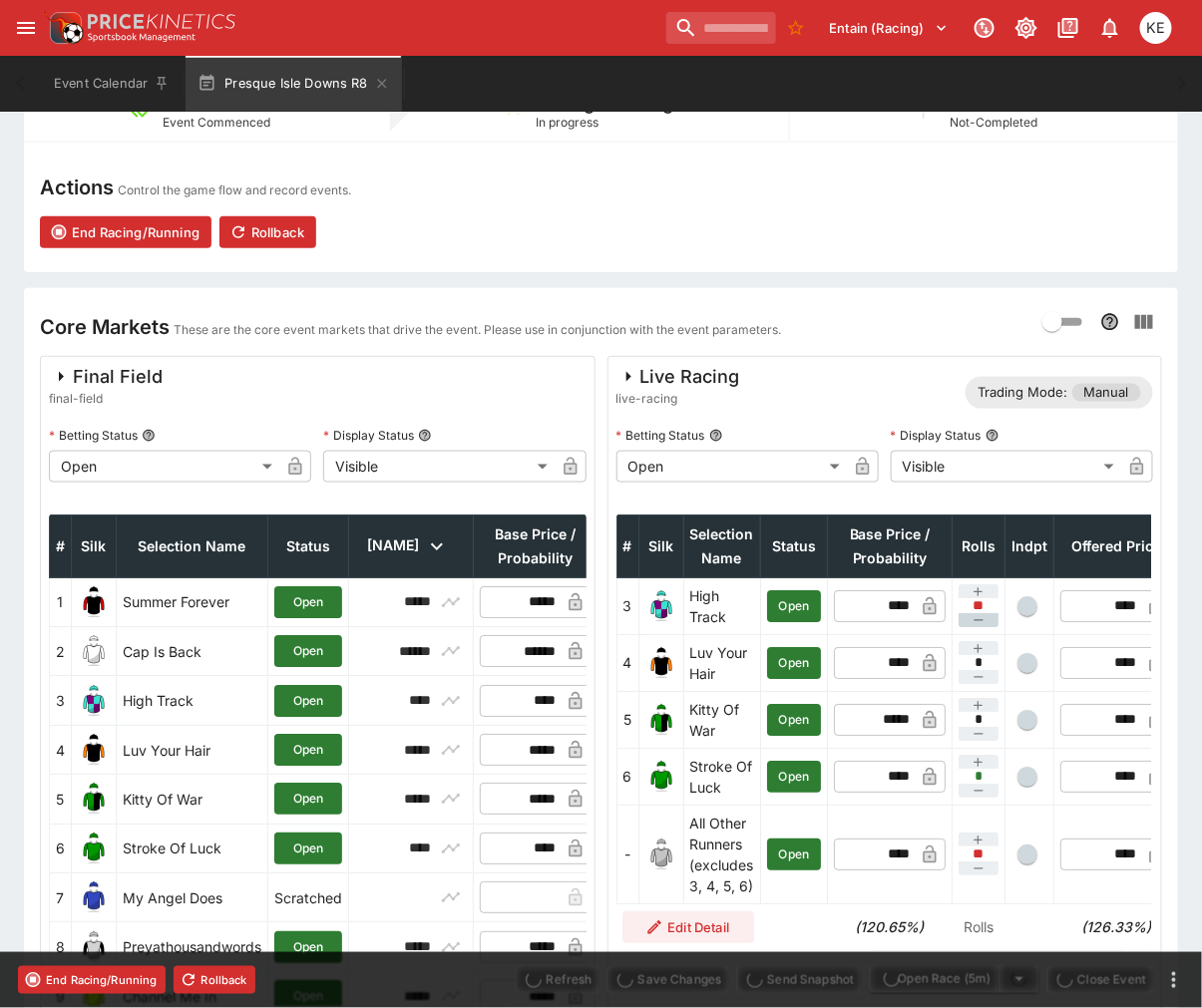 type on "****" 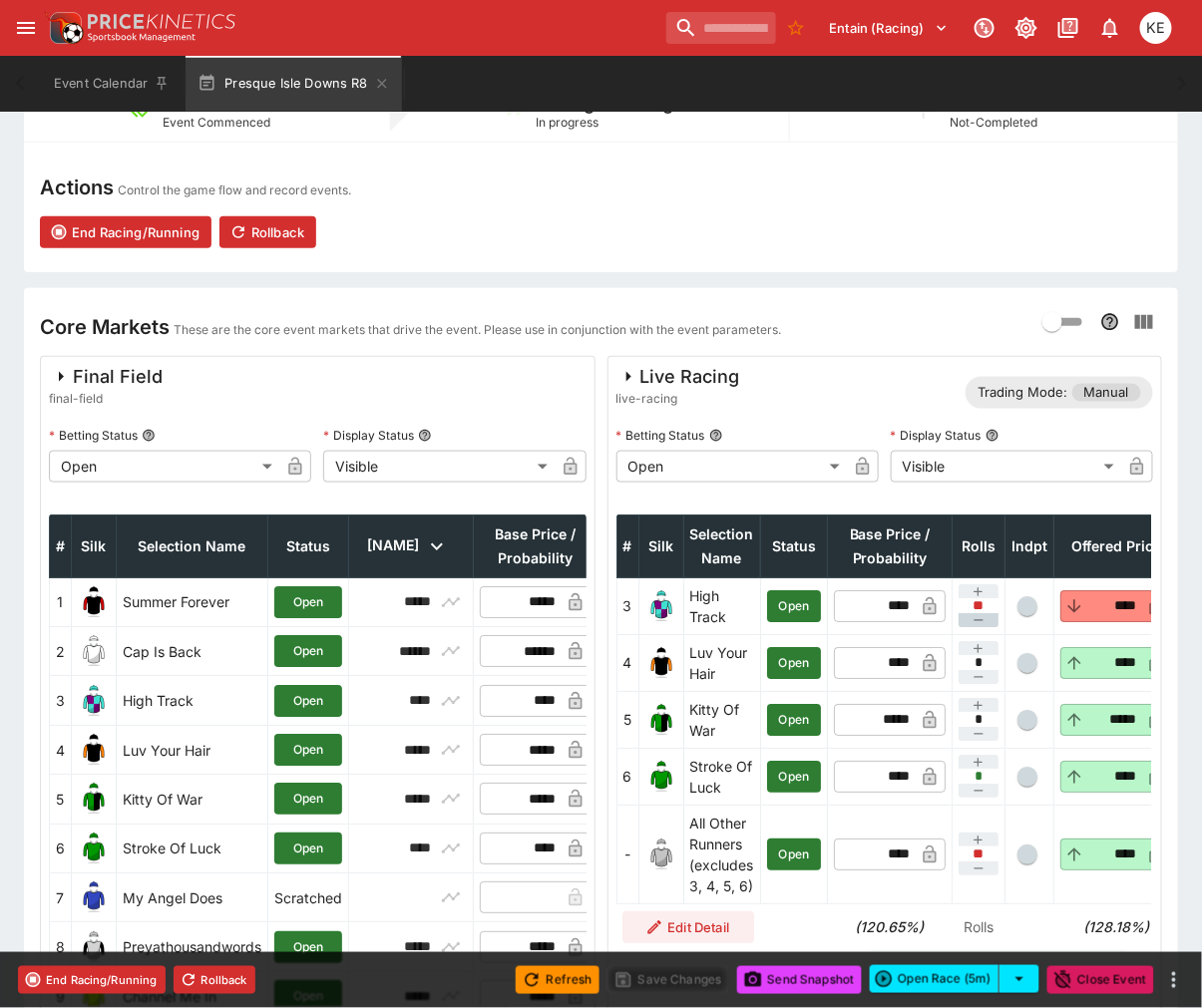 click 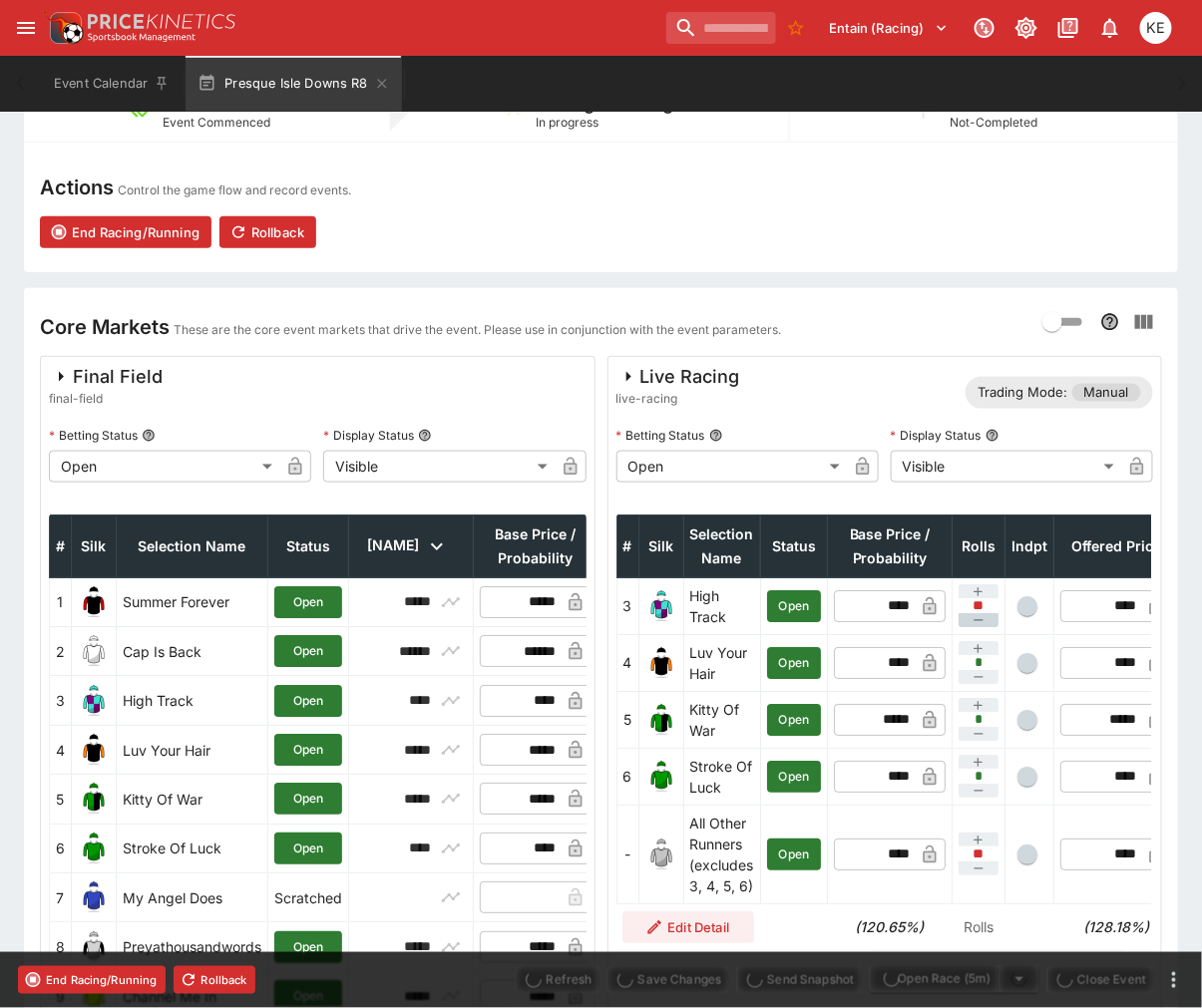 type on "***" 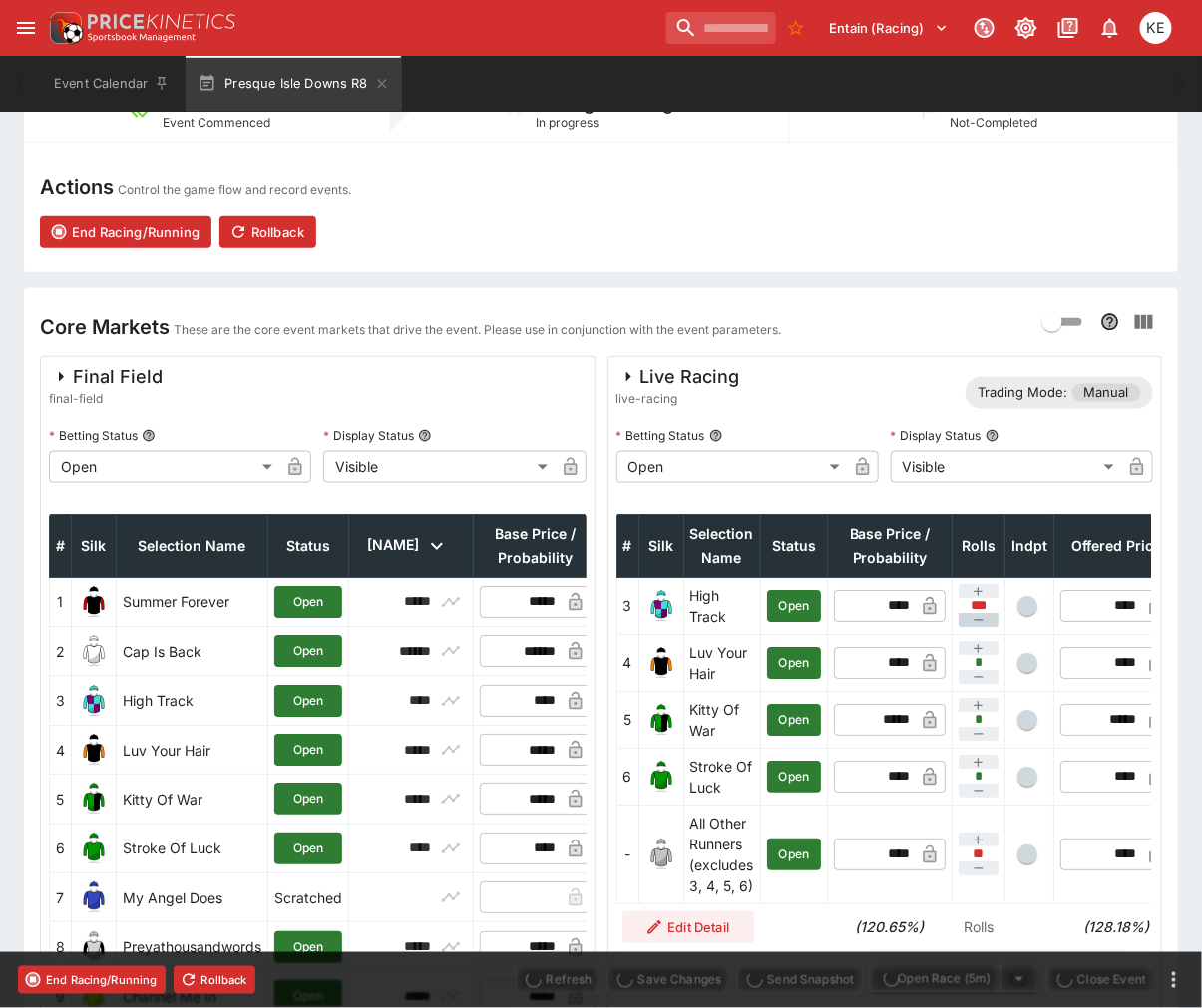 type on "****" 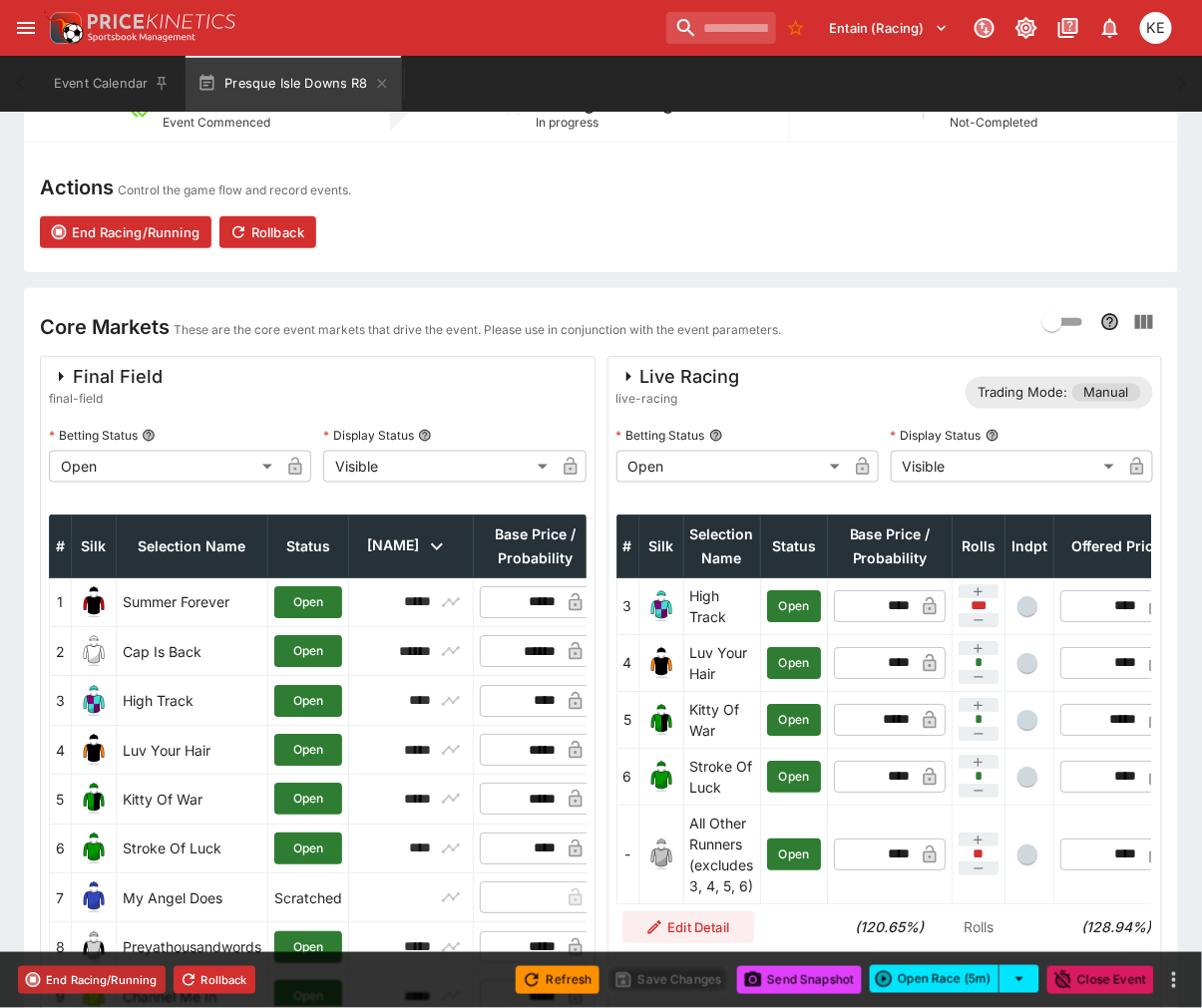 click on "End Racing/Running" at bounding box center (92, 980) 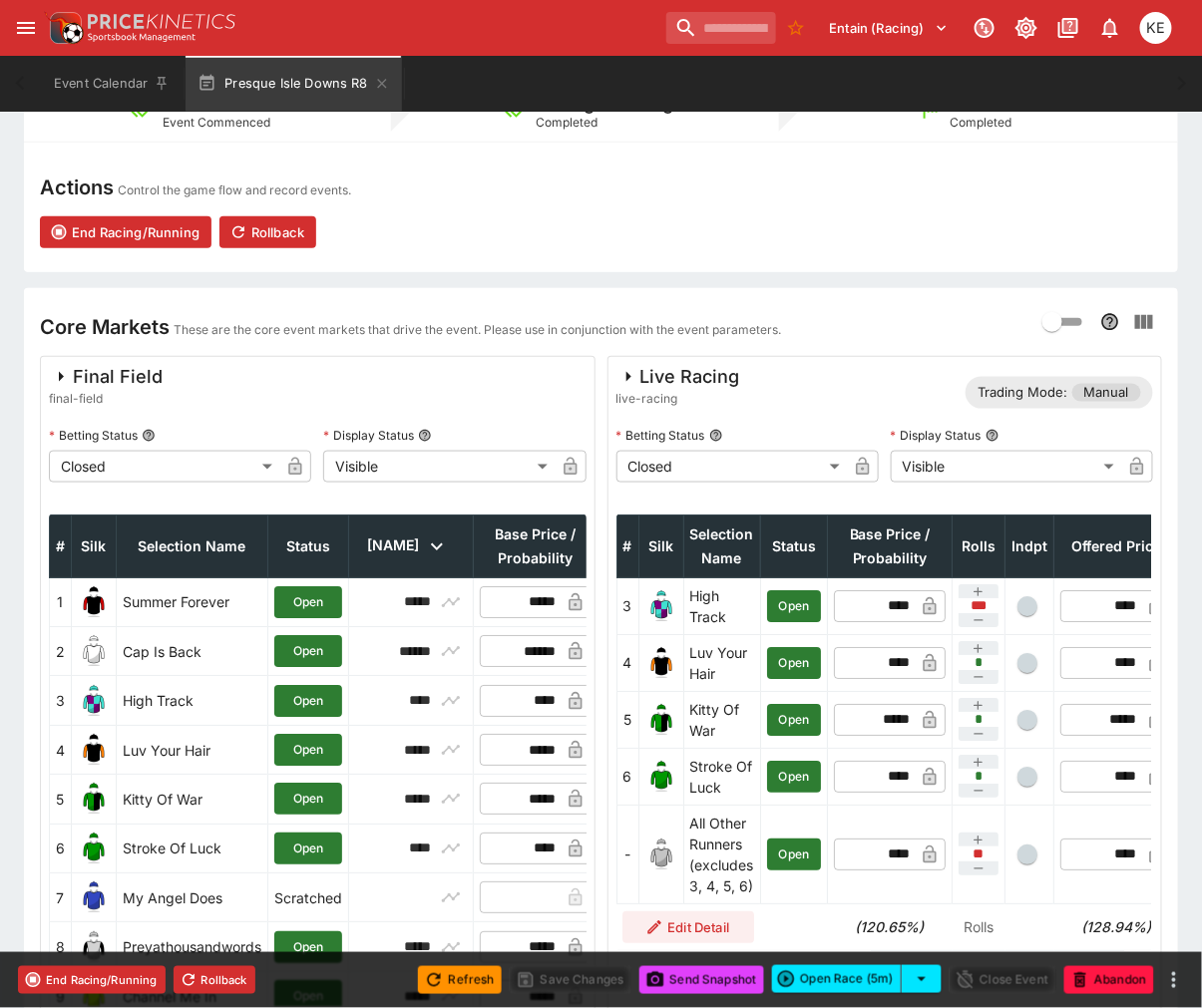 type on "**********" 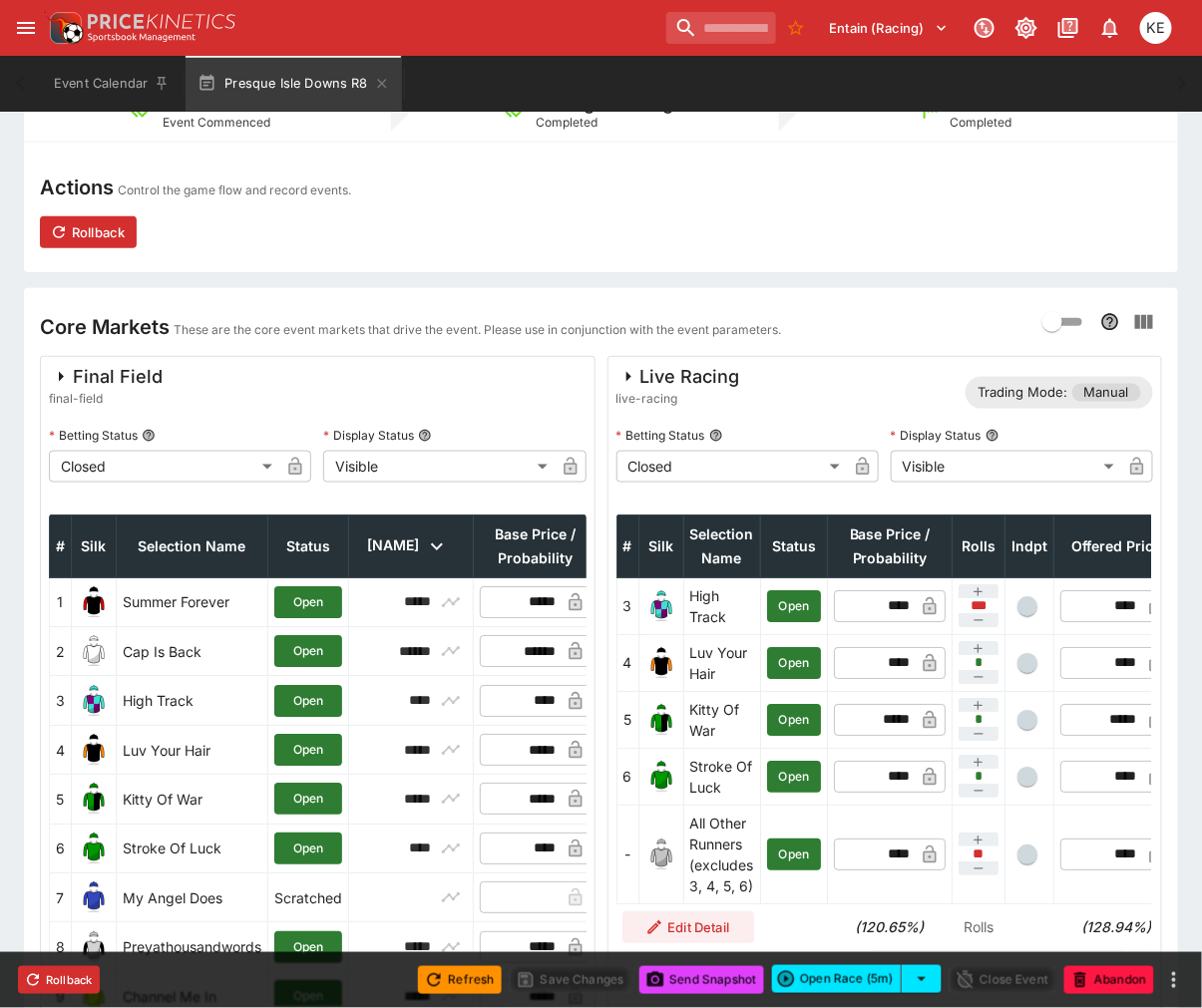 scroll, scrollTop: 0, scrollLeft: 0, axis: both 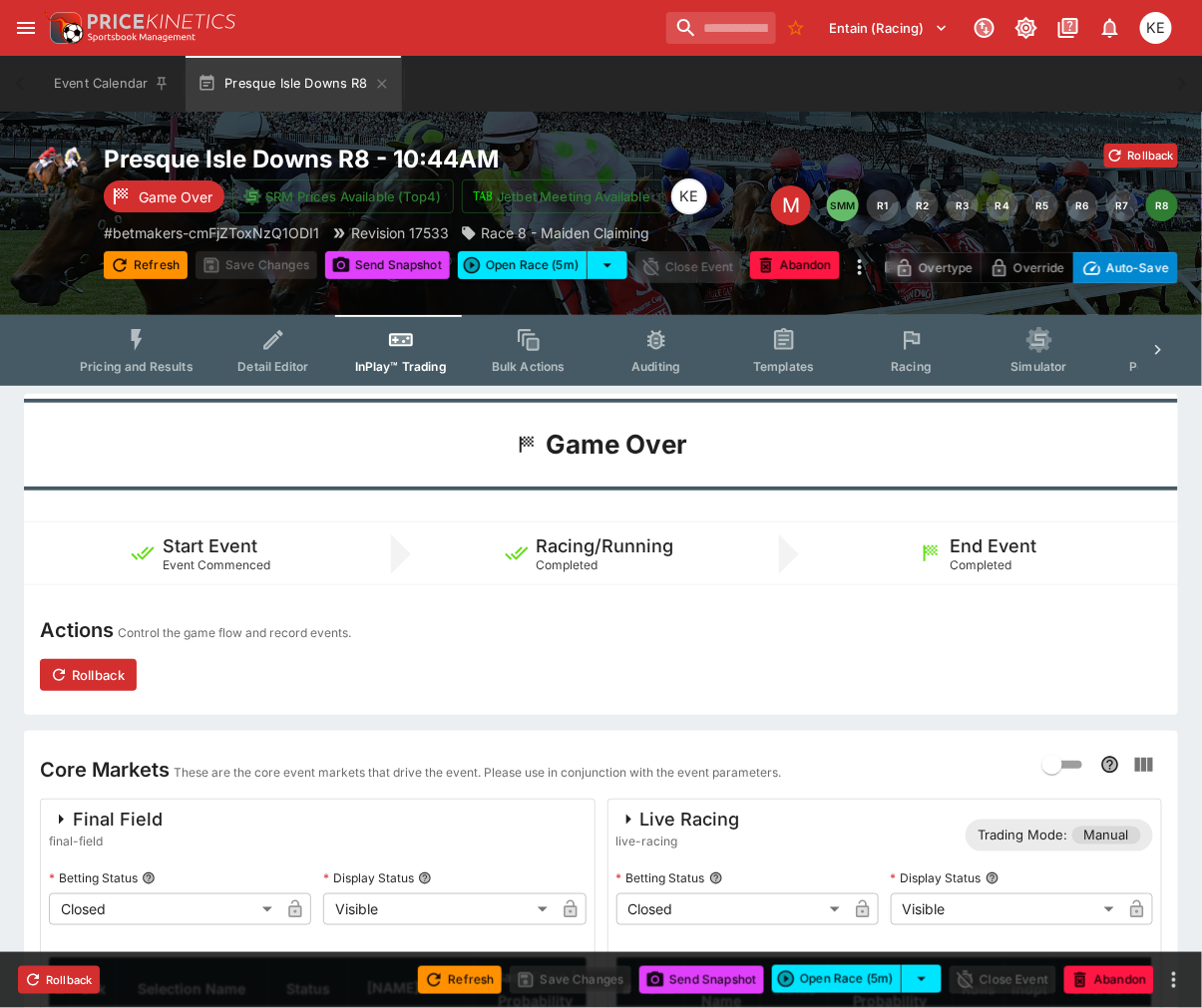 click 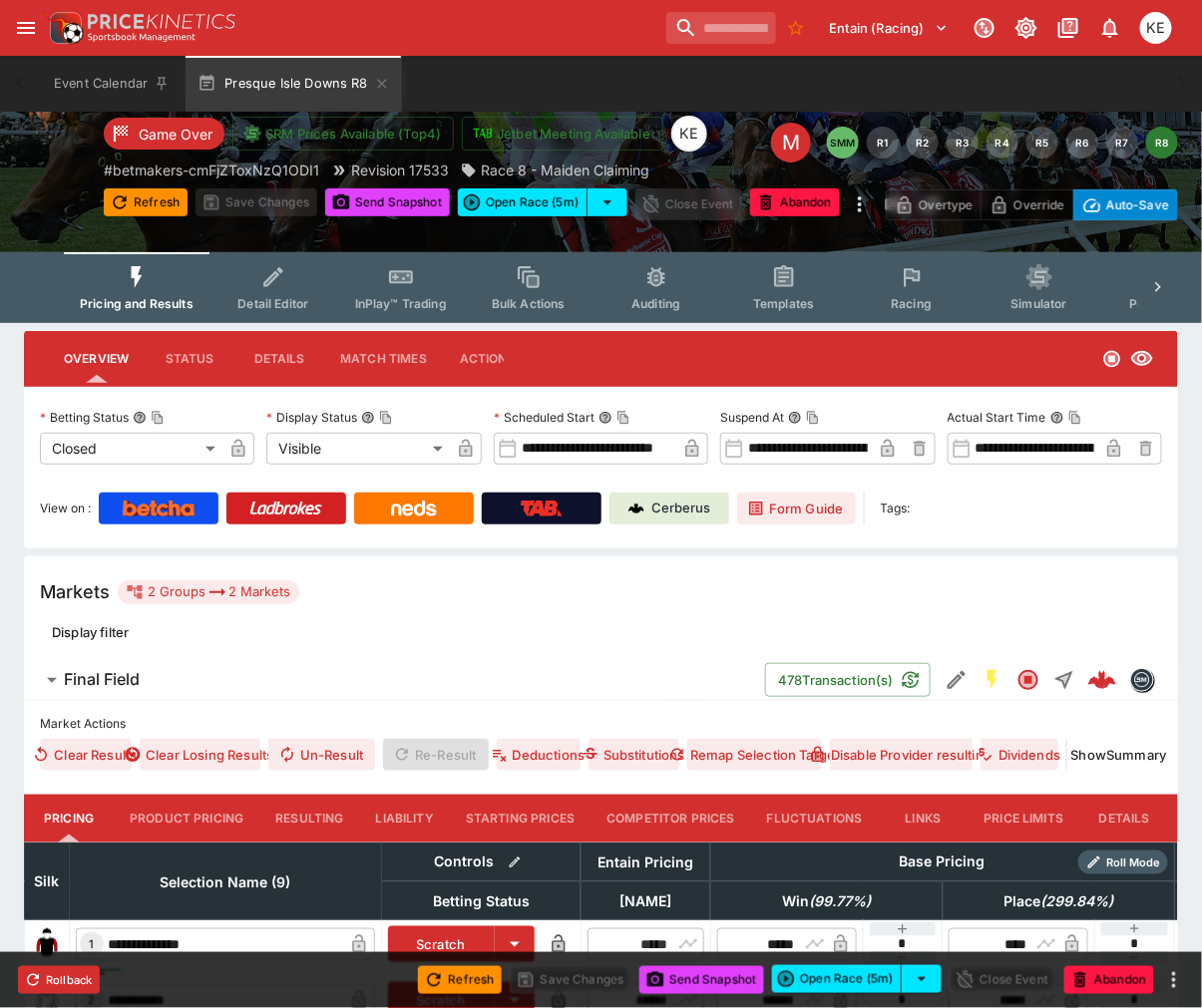 scroll, scrollTop: 553, scrollLeft: 0, axis: vertical 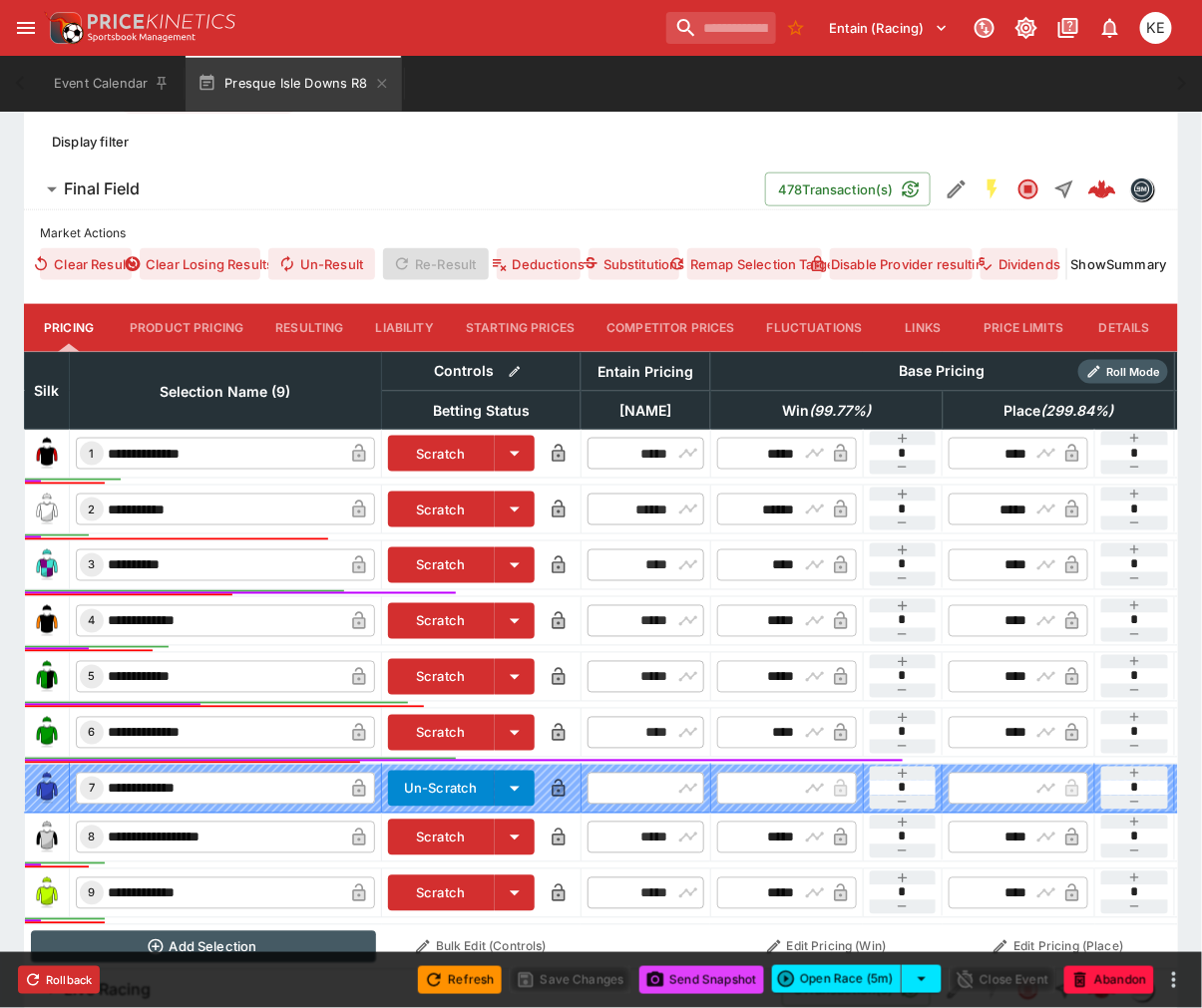 drag, startPoint x: 319, startPoint y: 324, endPoint x: 314, endPoint y: 346, distance: 22.561028 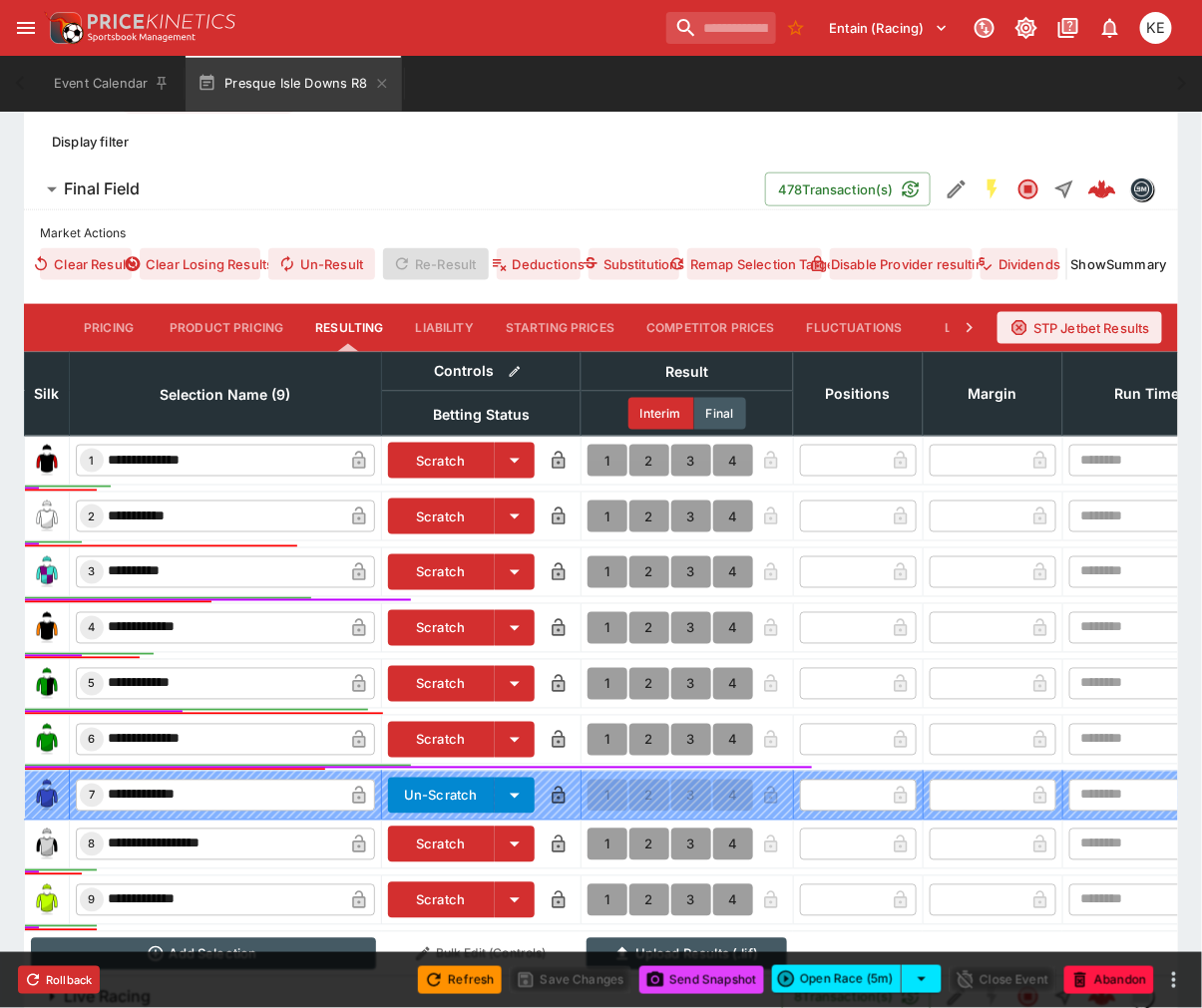click on "1" at bounding box center [607, 572] 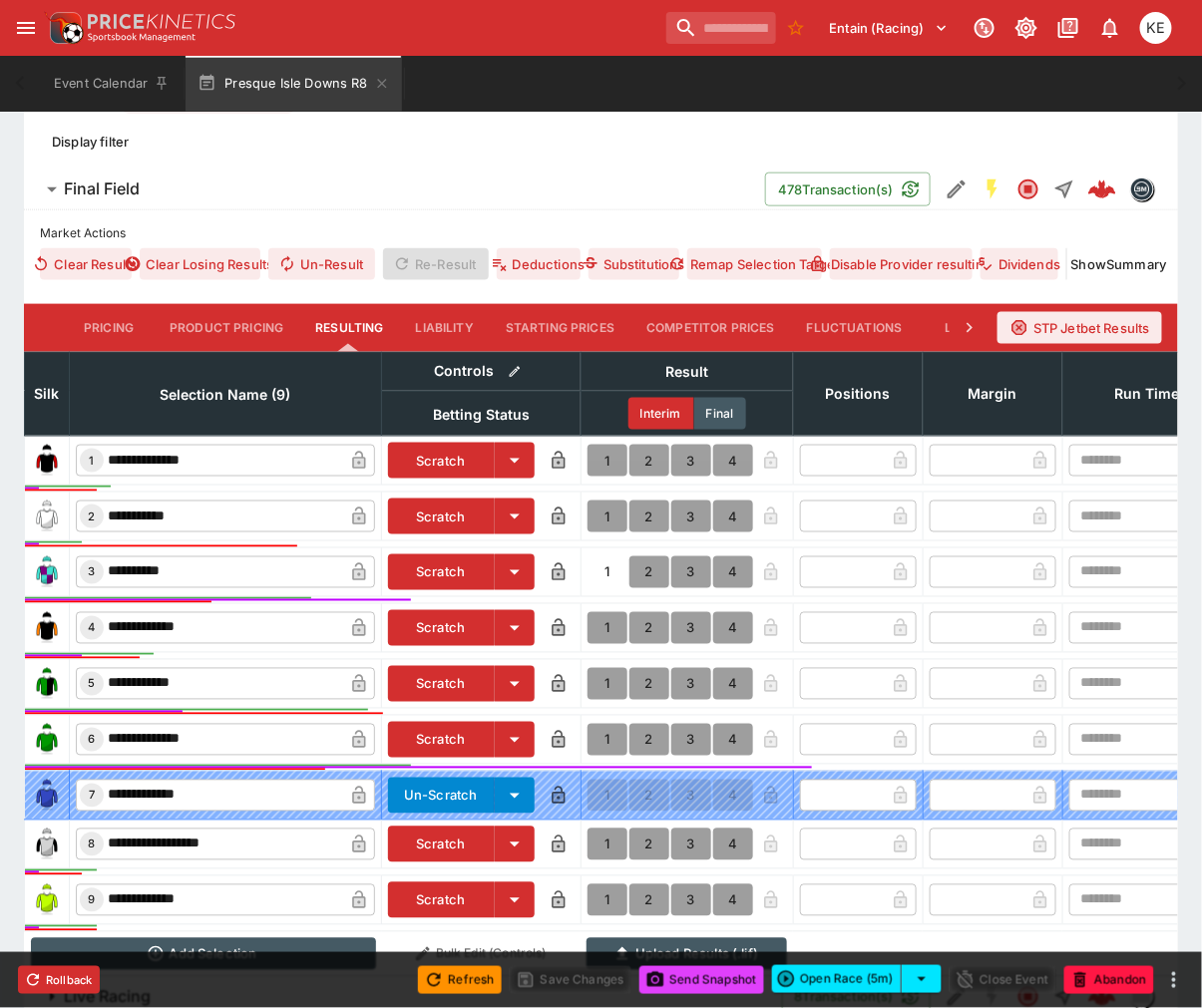 type on "*" 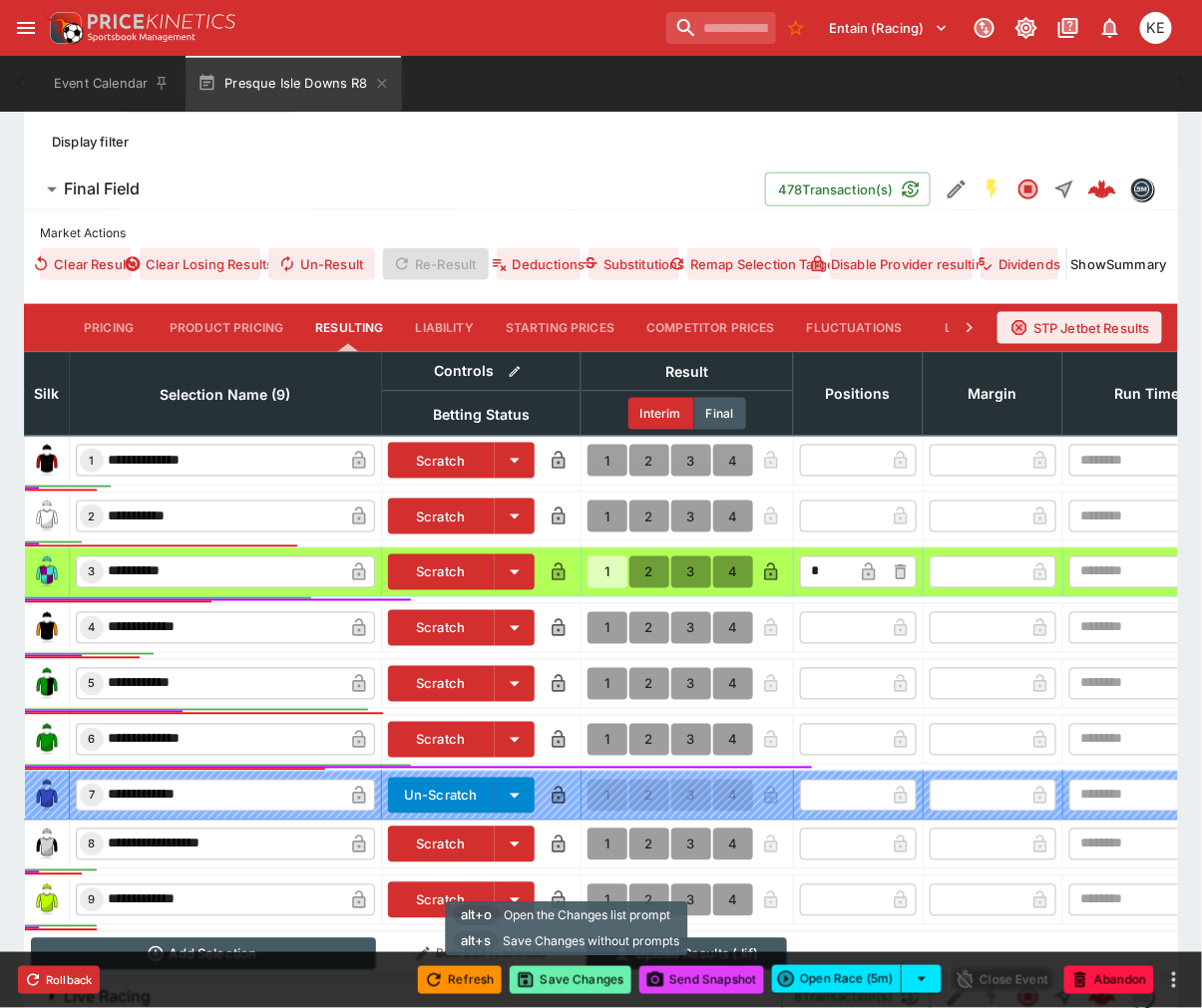 click on "Save Changes" at bounding box center (571, 980) 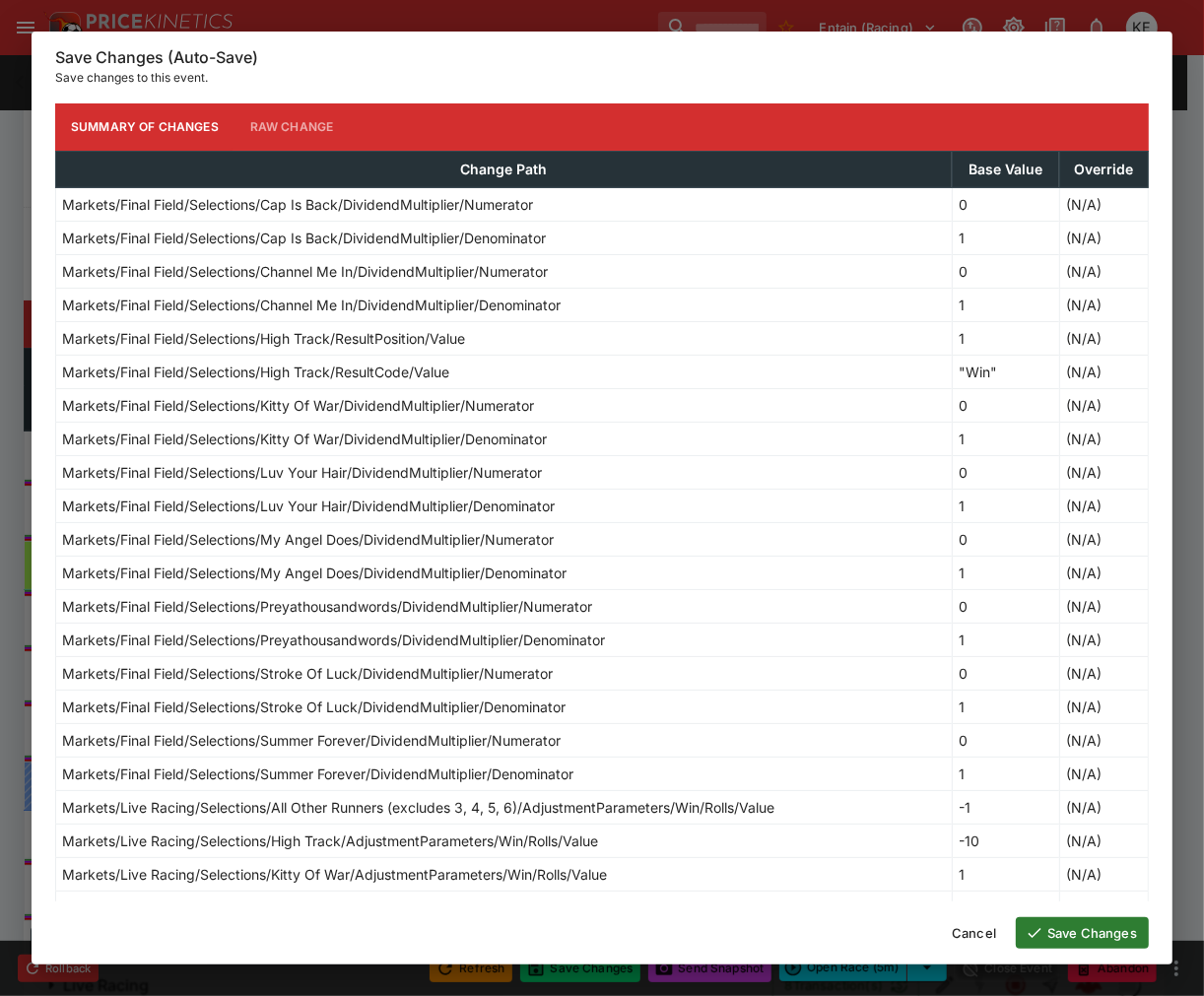 click on "Save Changes" at bounding box center [1082, 933] 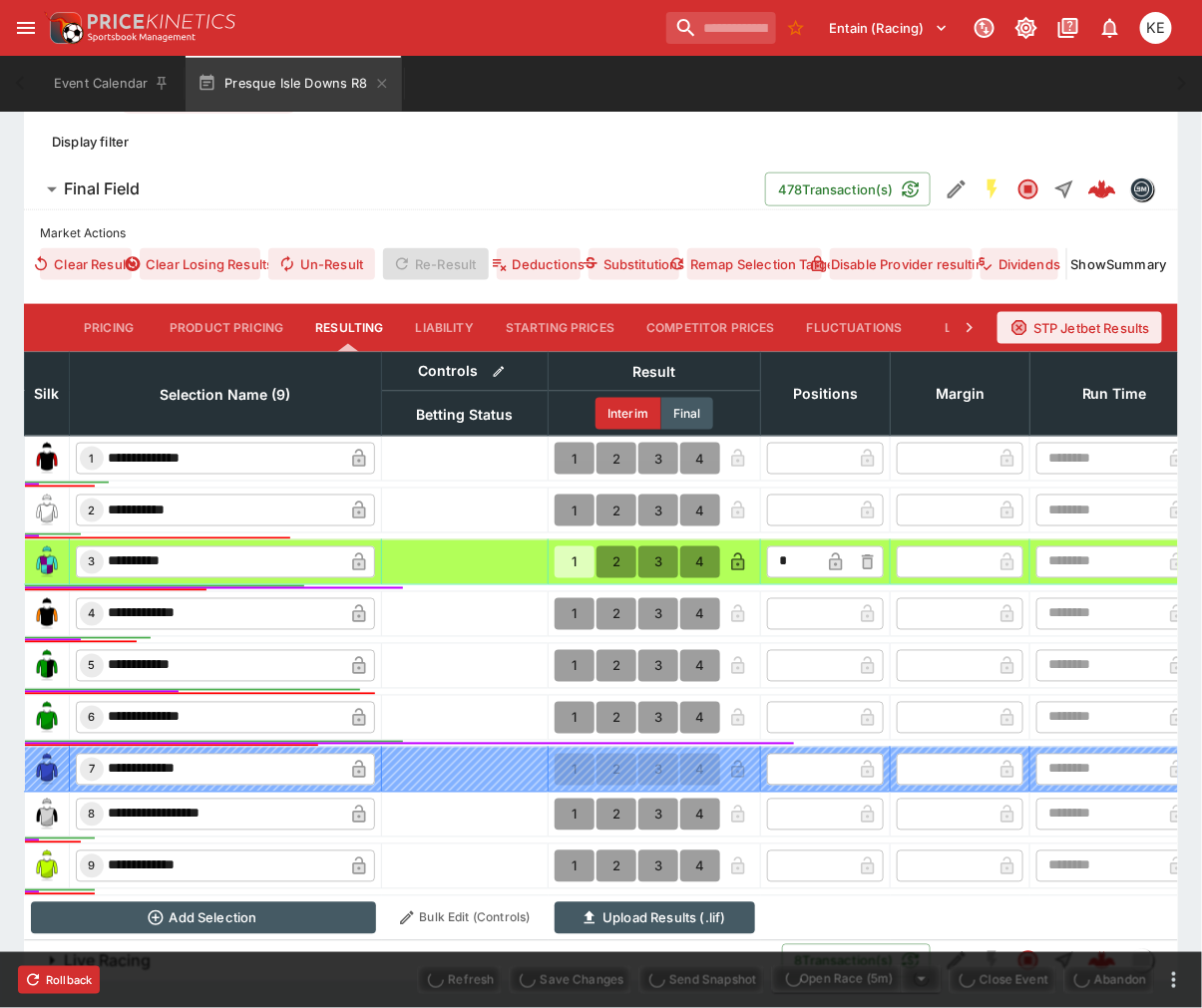 type on "**********" 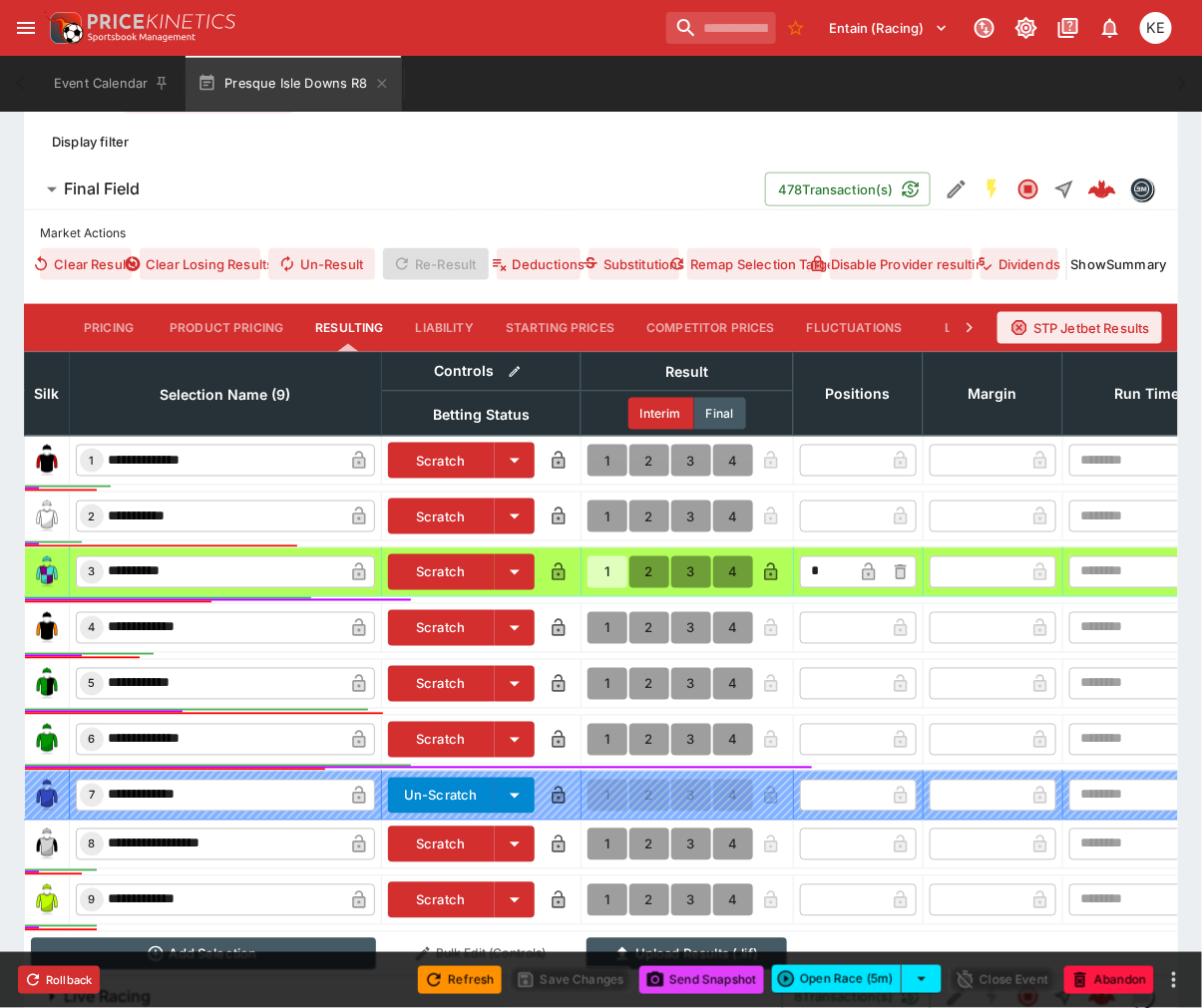 scroll, scrollTop: 646, scrollLeft: 0, axis: vertical 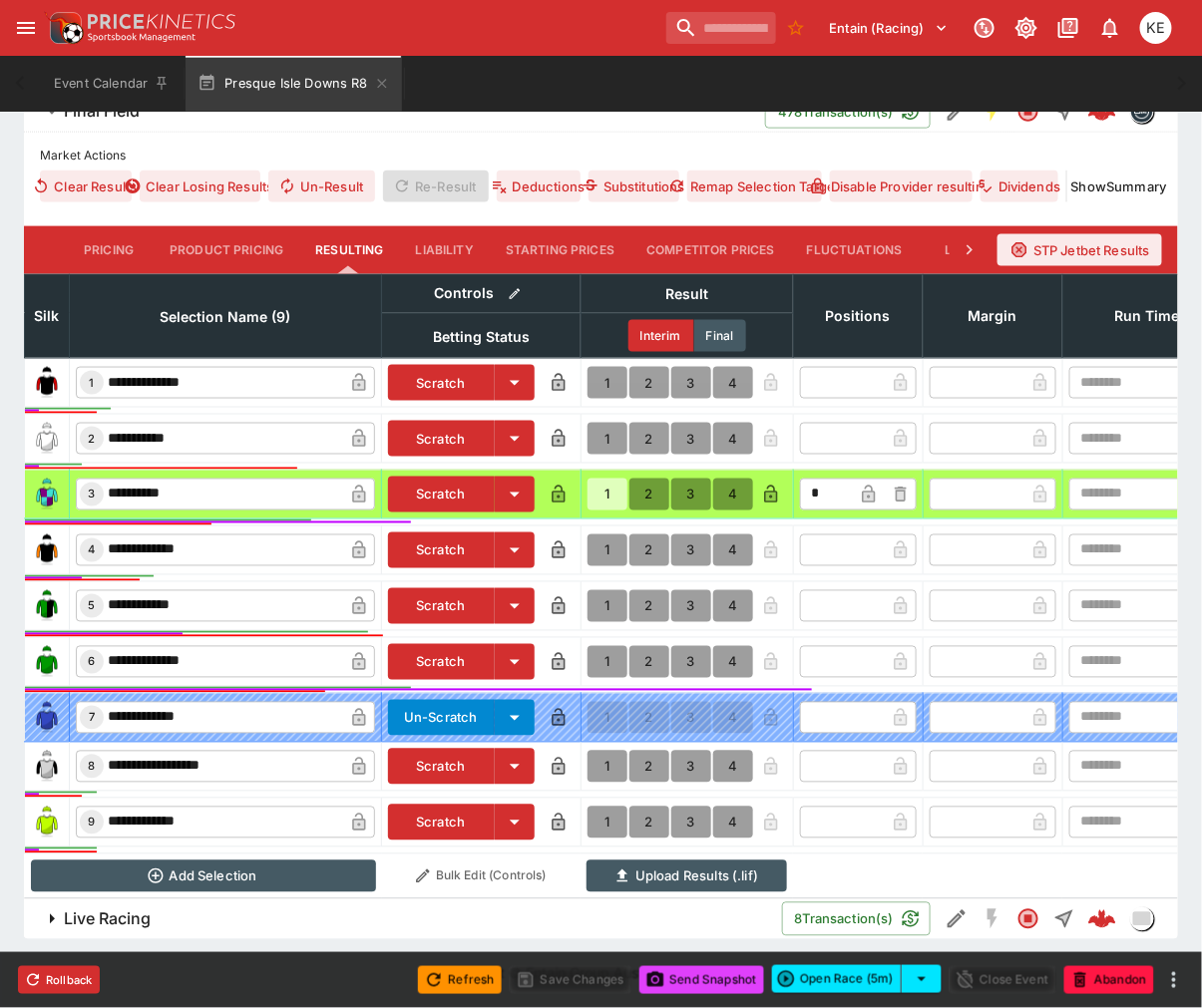 click on "Live Racing 8  Transaction(s)" at bounding box center (601, 919) 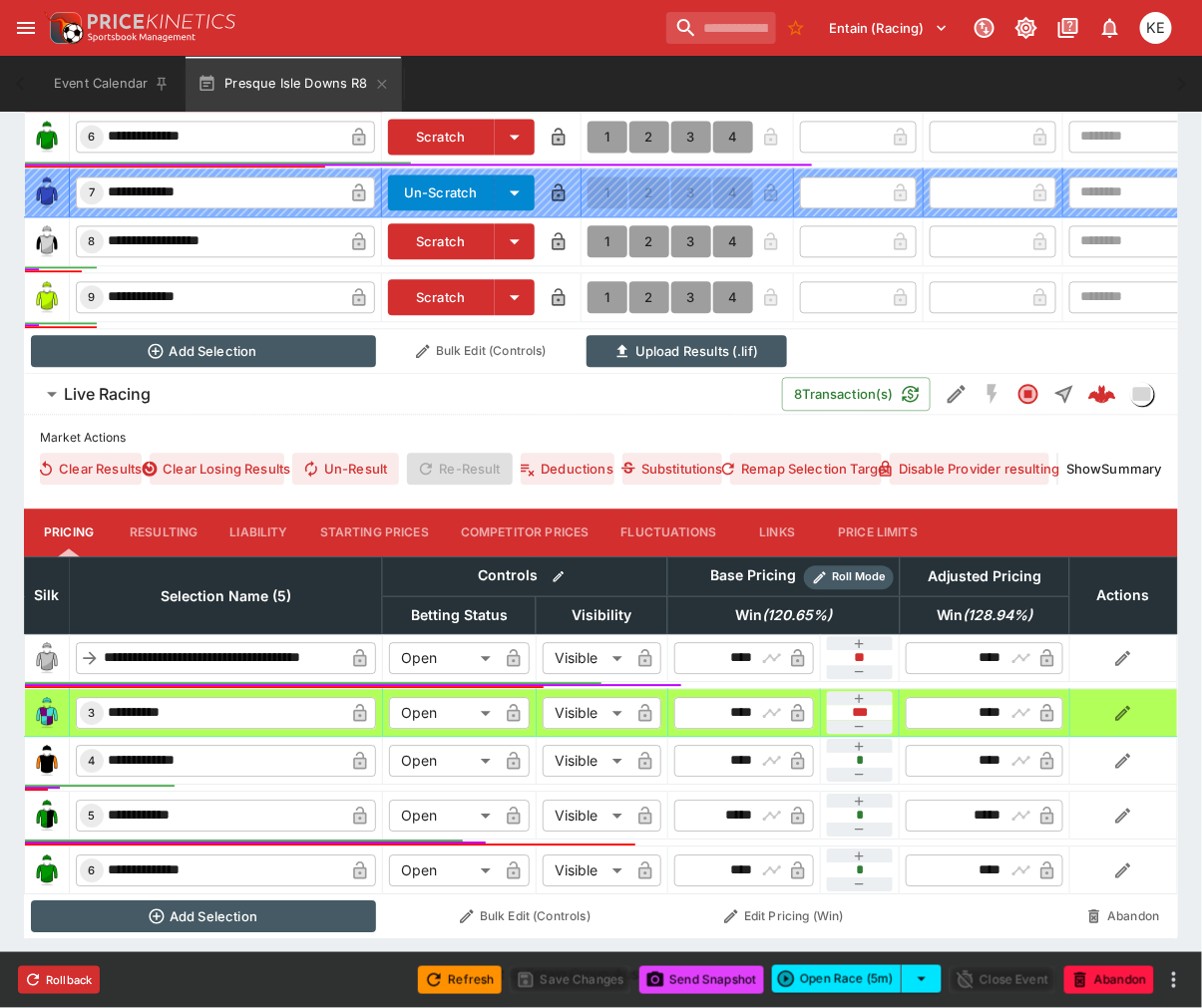 scroll, scrollTop: 1173, scrollLeft: 0, axis: vertical 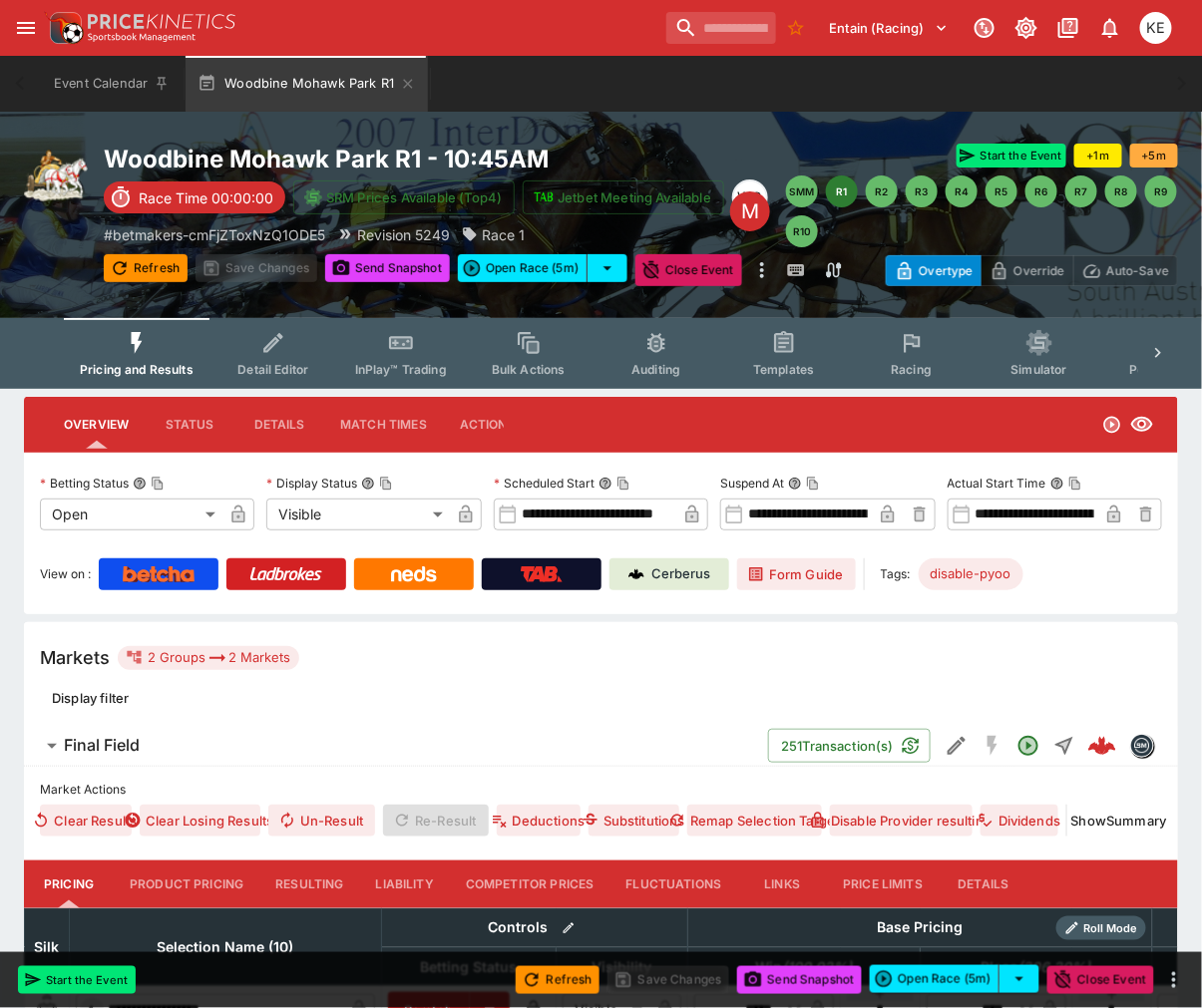 click on "Start the Event" at bounding box center (1011, 156) 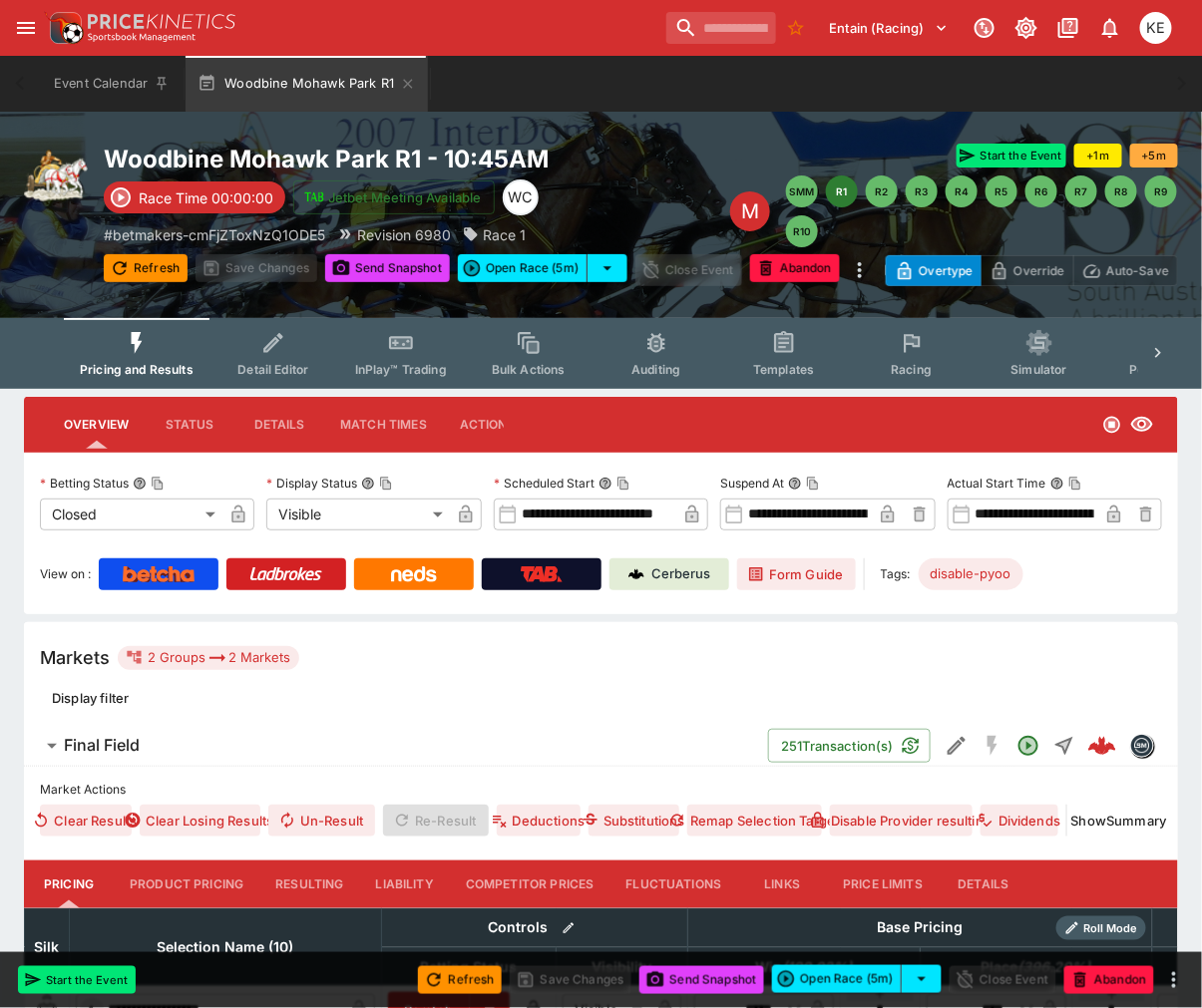 type on "**********" 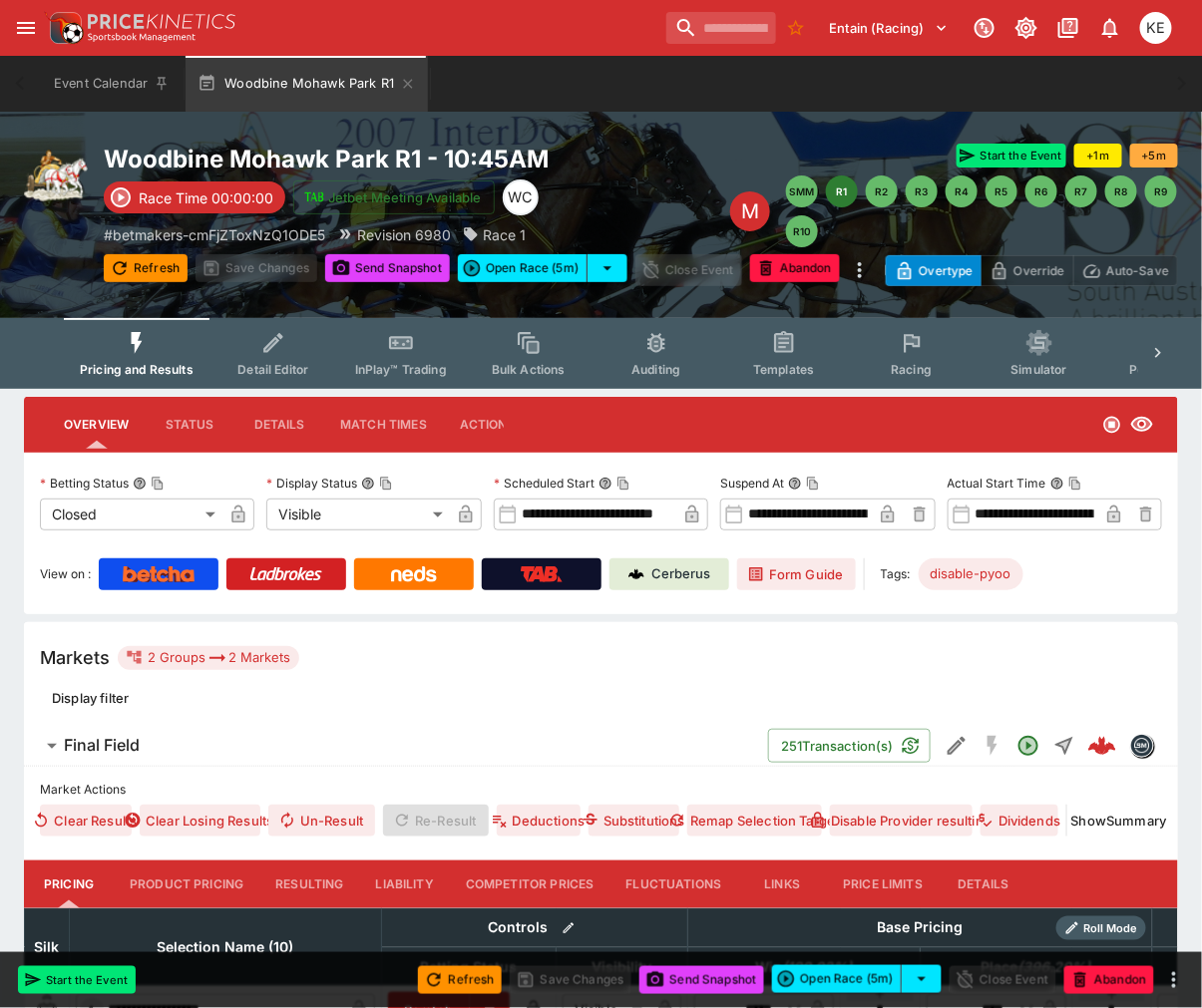 click 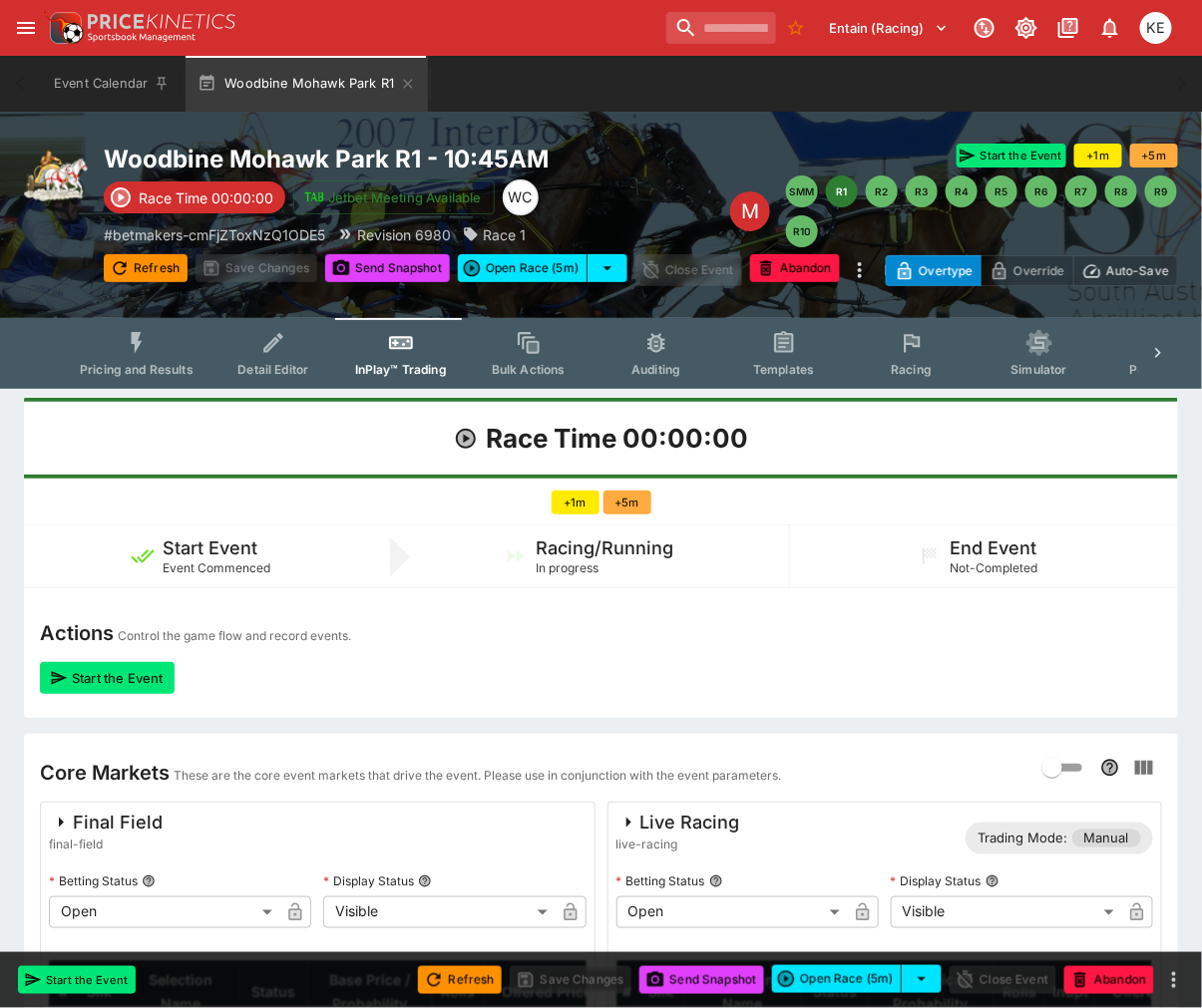 click on "Auto-Save" at bounding box center [1137, 270] 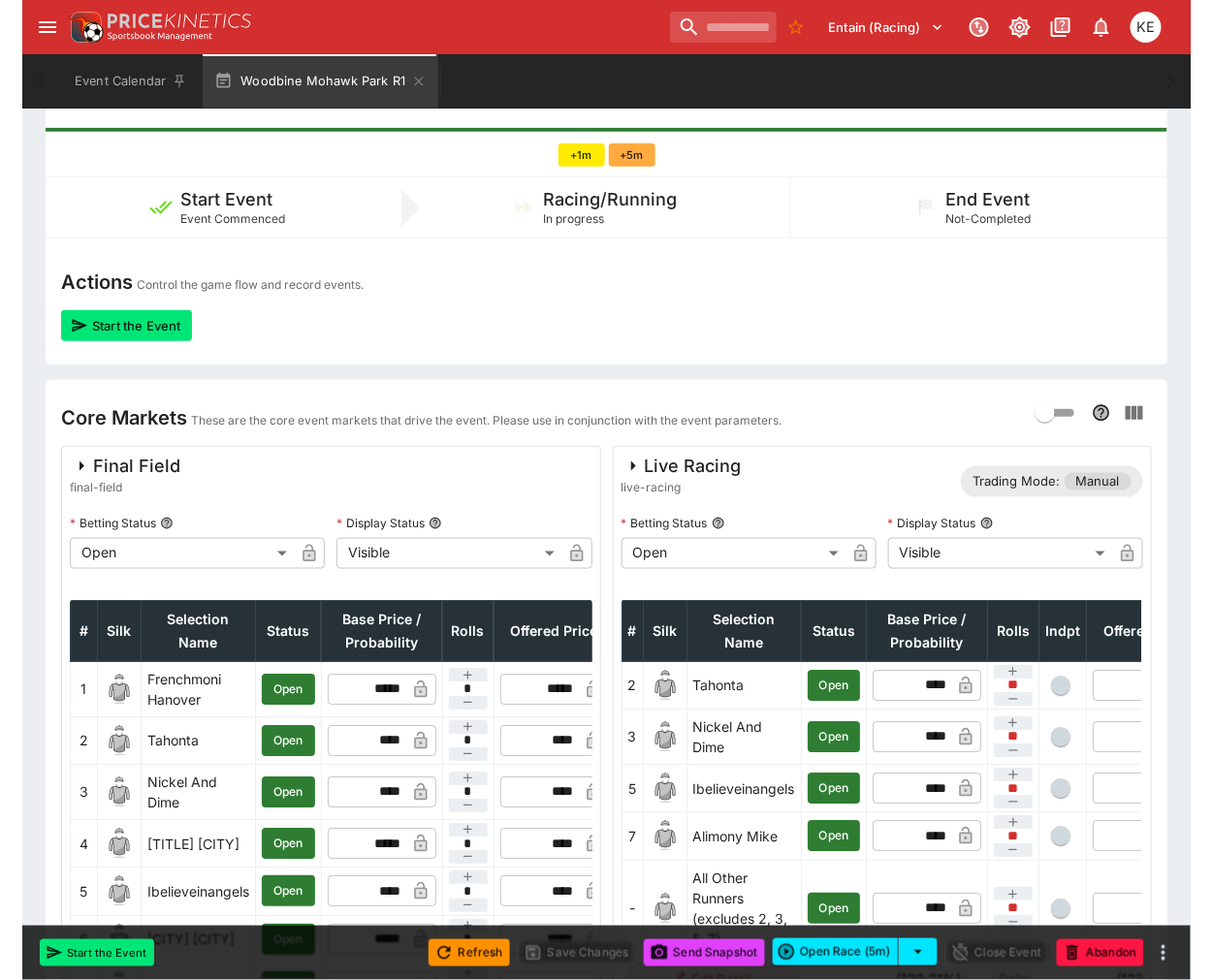 scroll, scrollTop: 538, scrollLeft: 0, axis: vertical 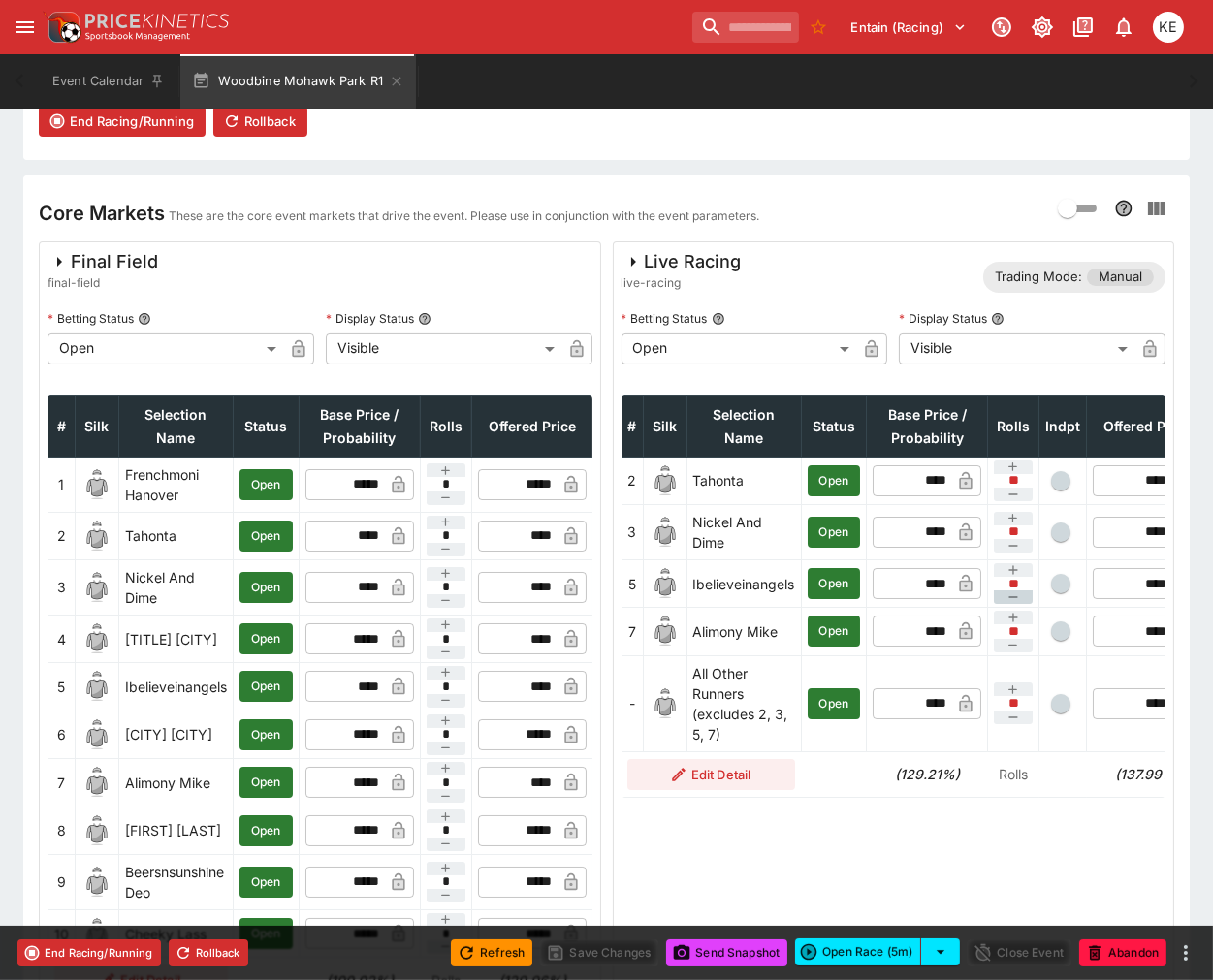 click at bounding box center (1013, 597) 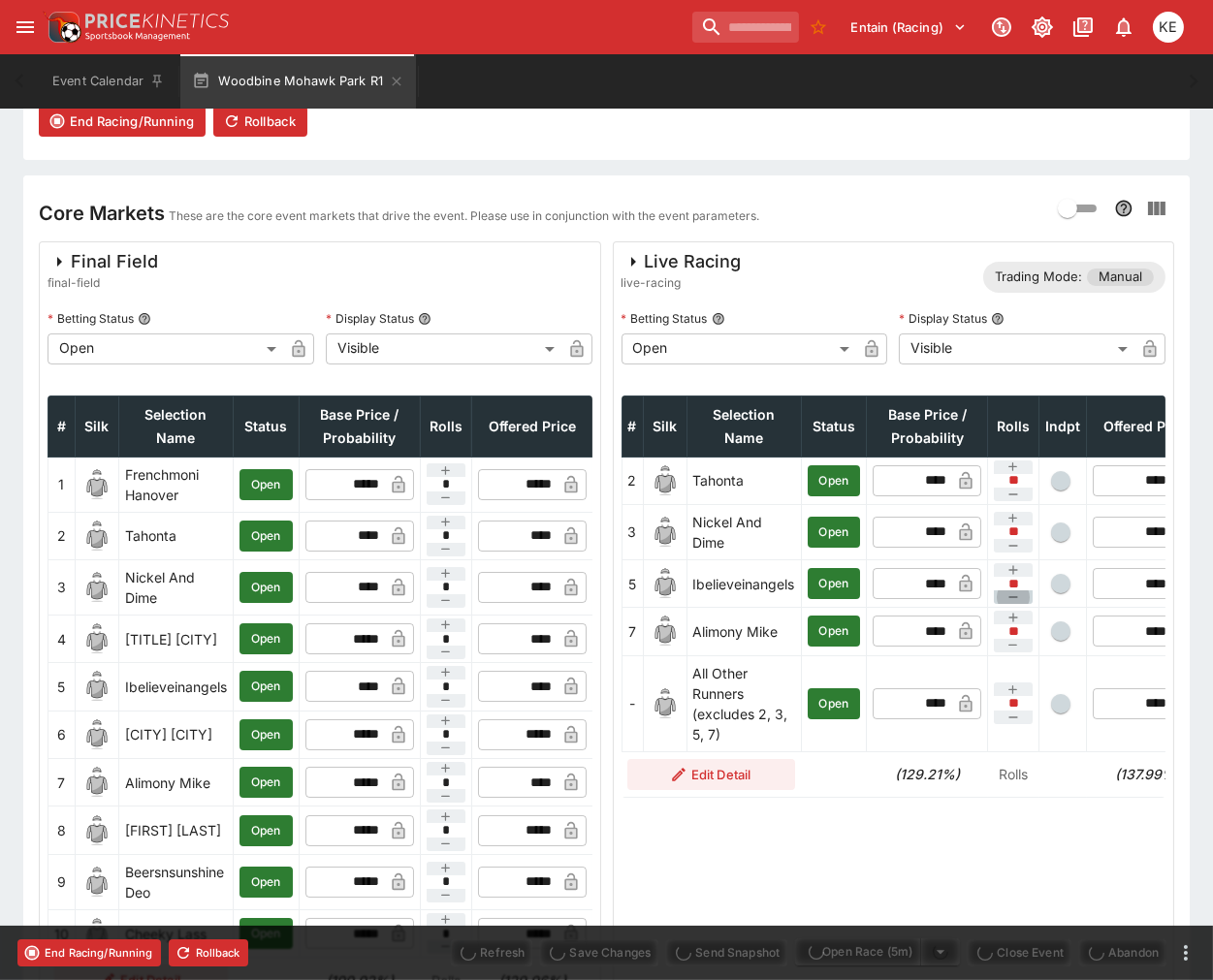 type on "**" 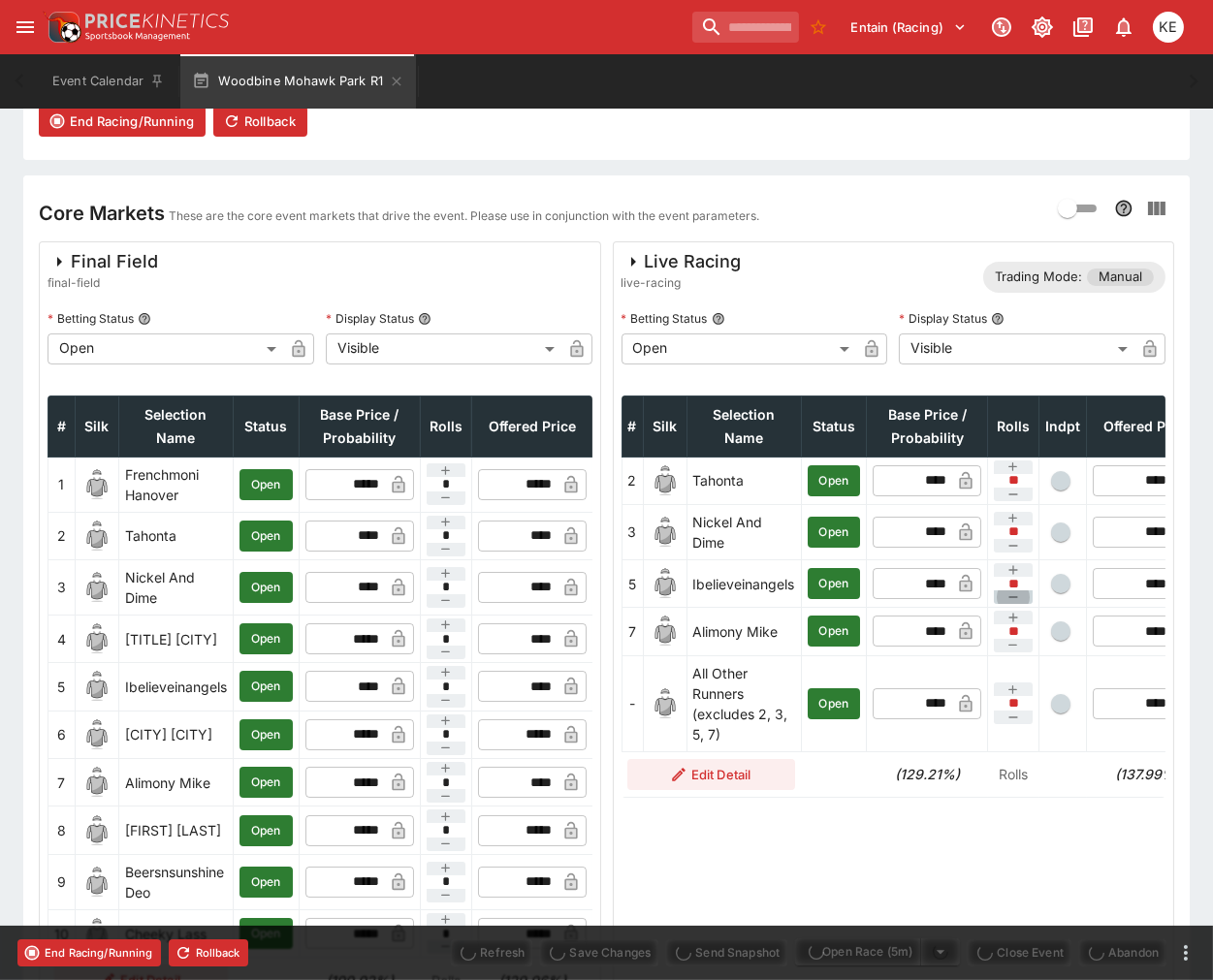 type on "**" 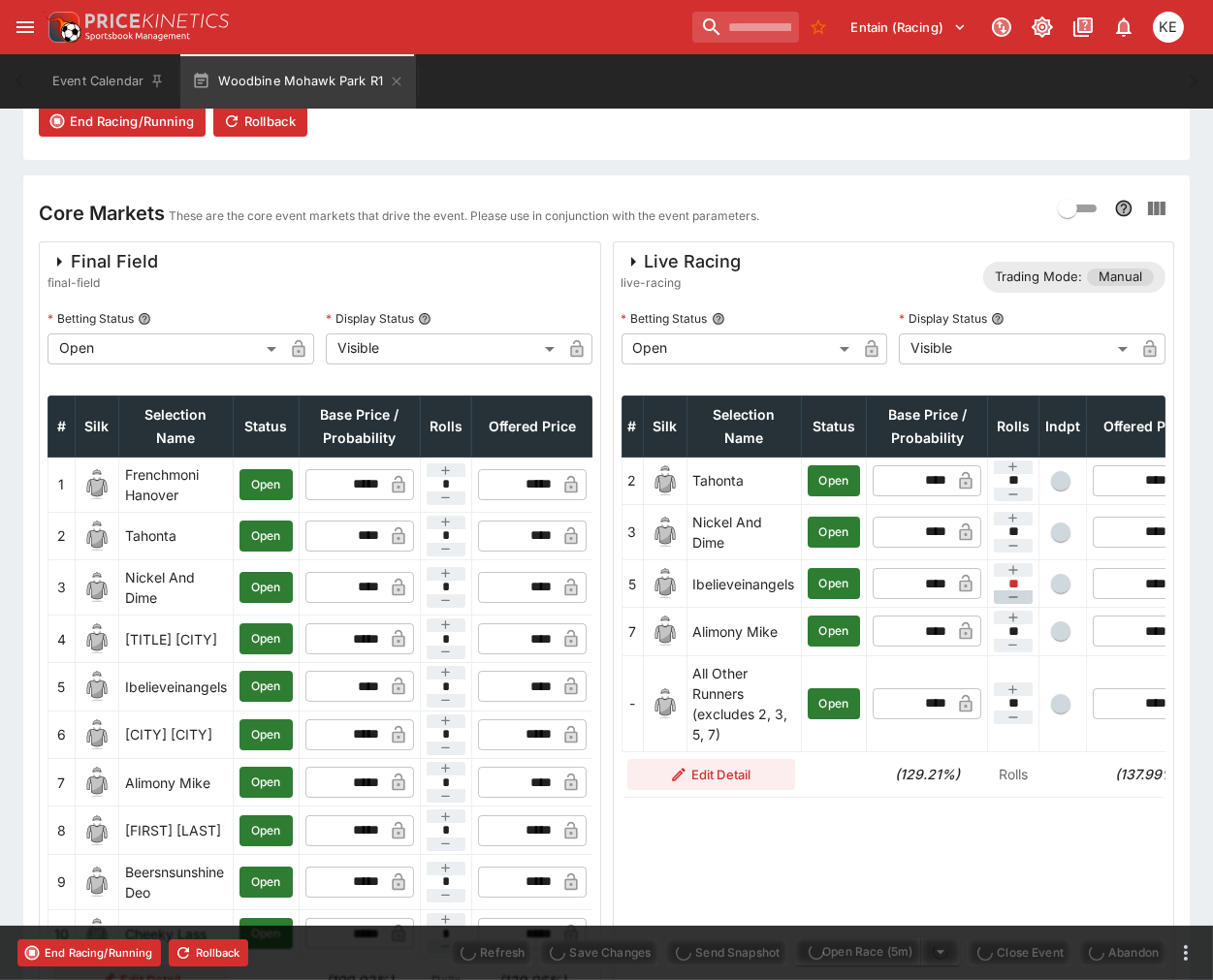 type on "*" 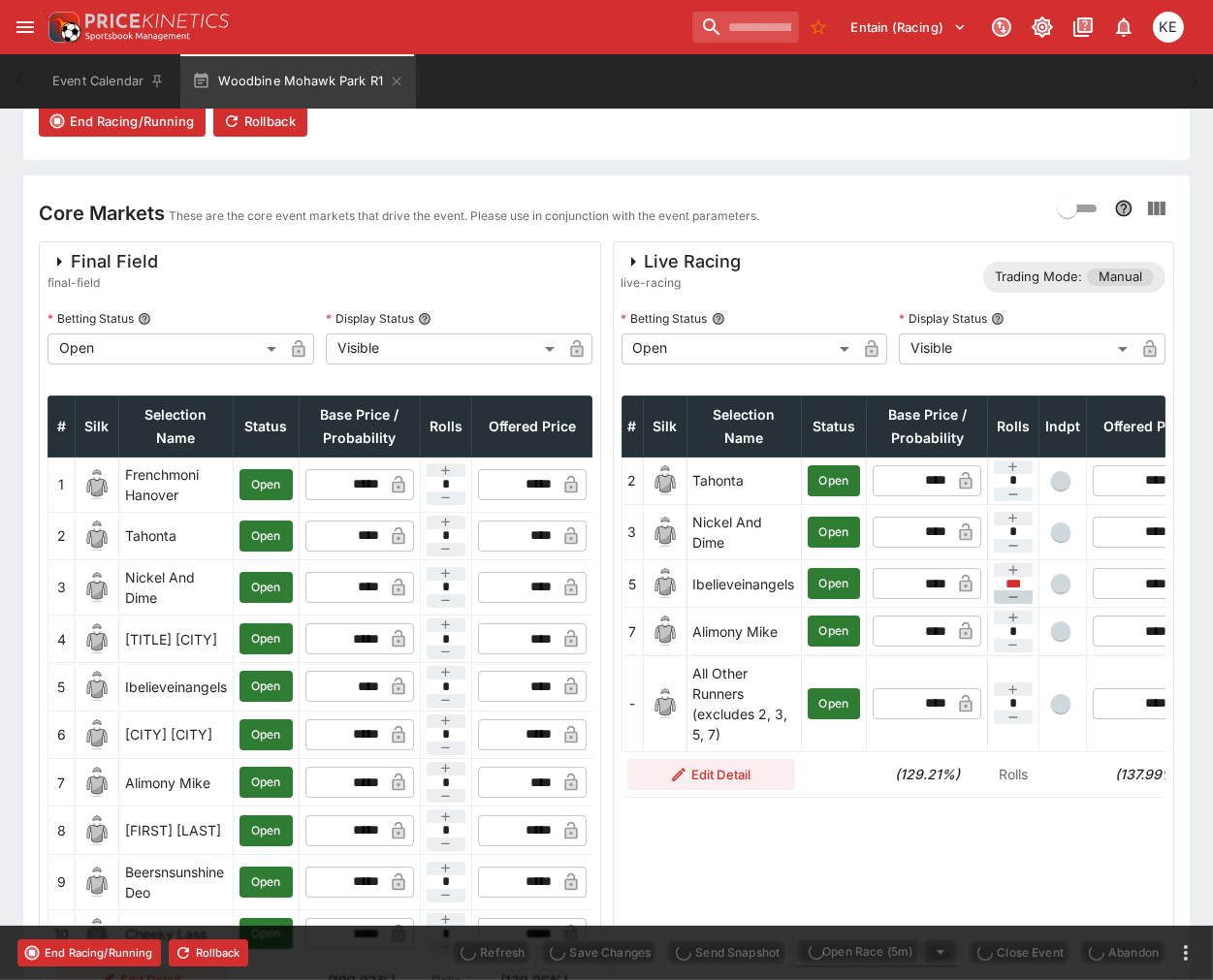 type on "****" 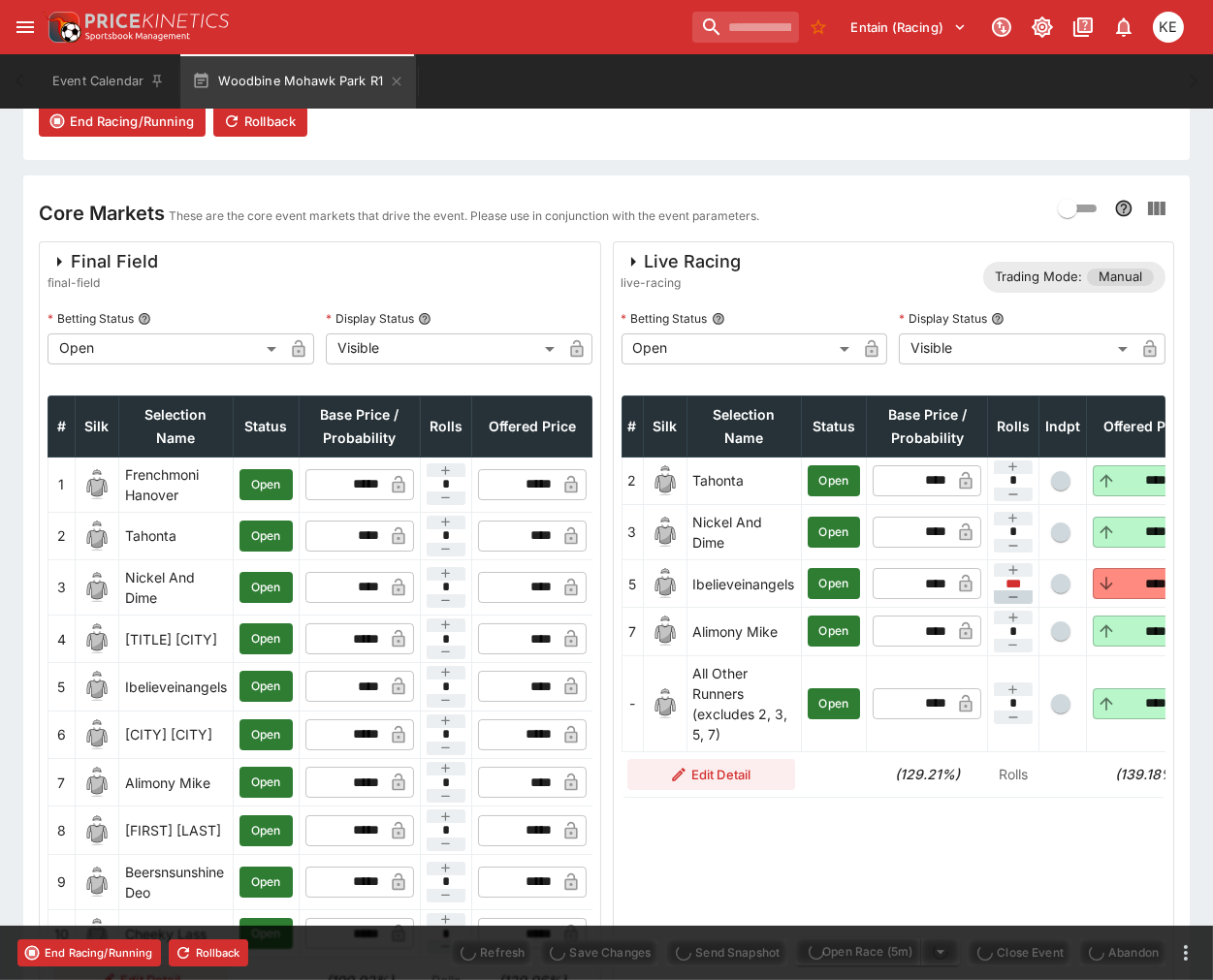 type on "****" 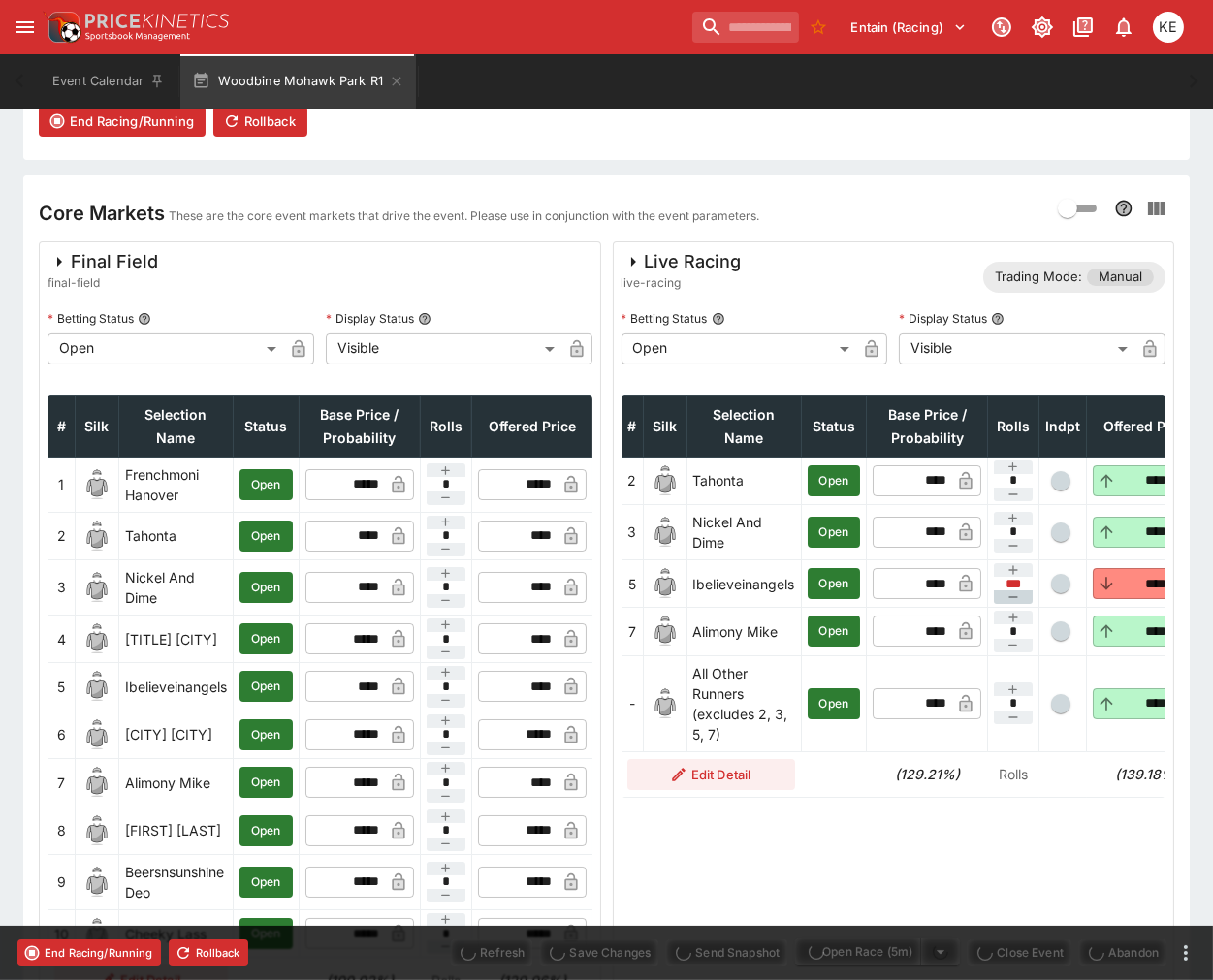 type on "****" 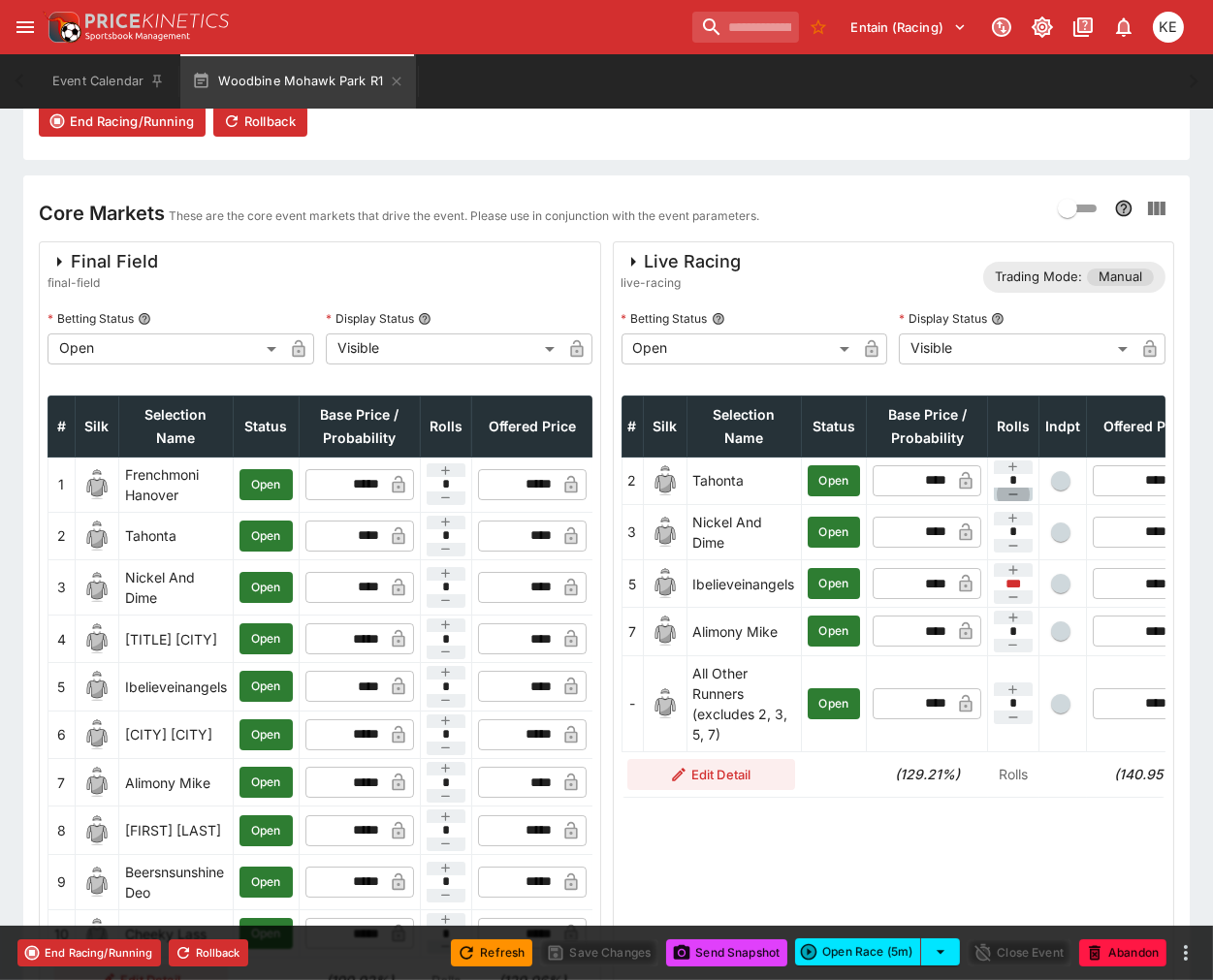 click 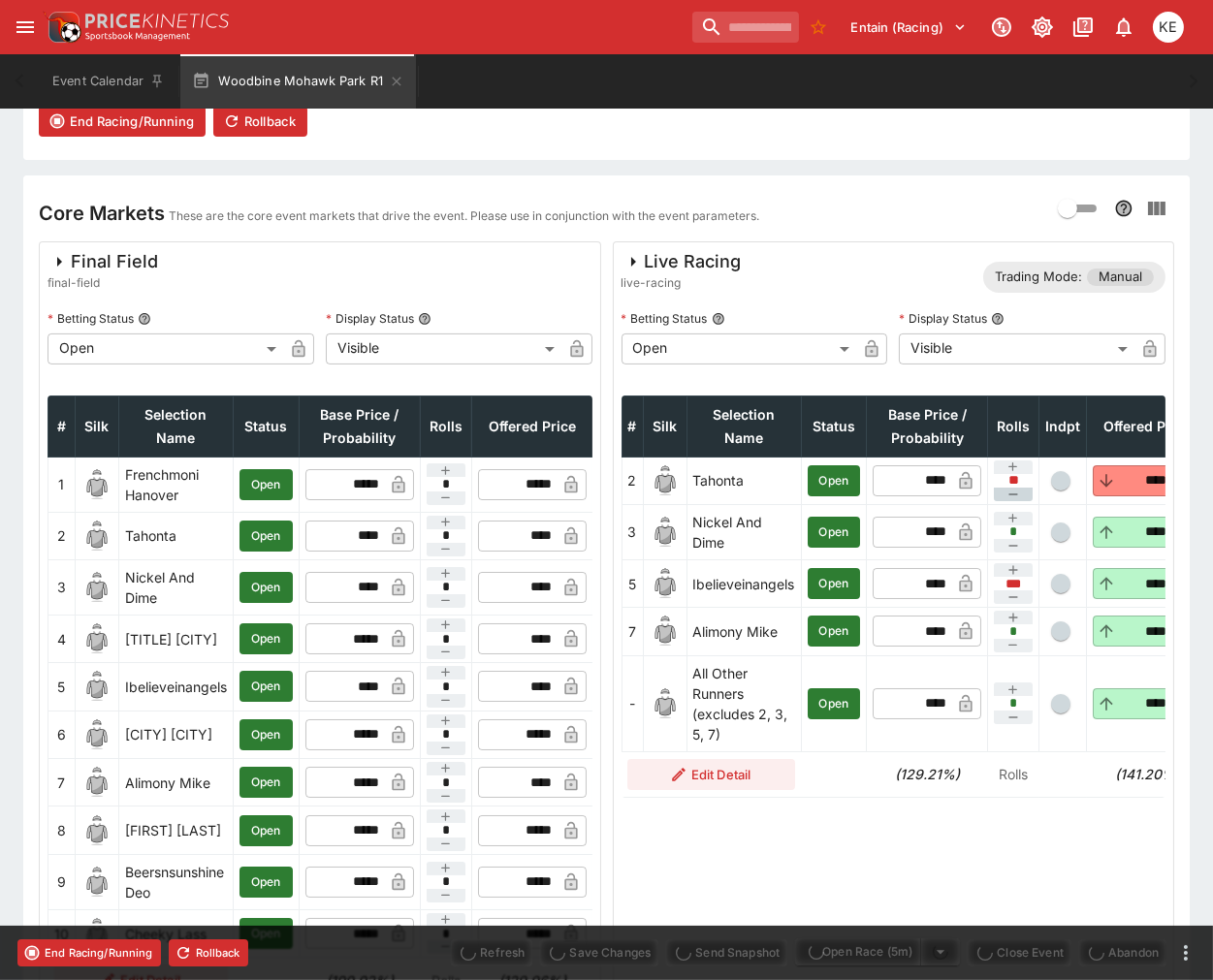 type on "****" 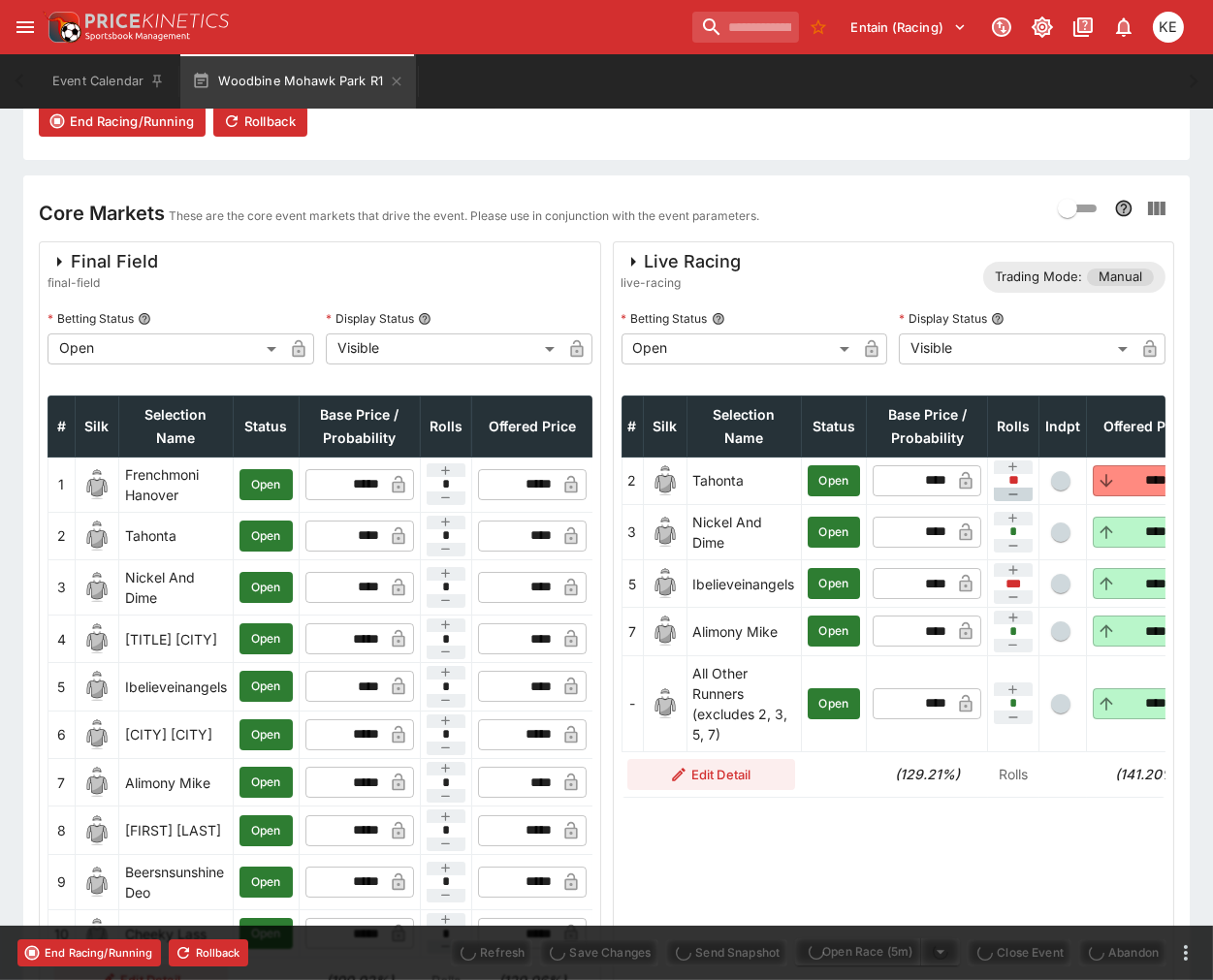 type on "****" 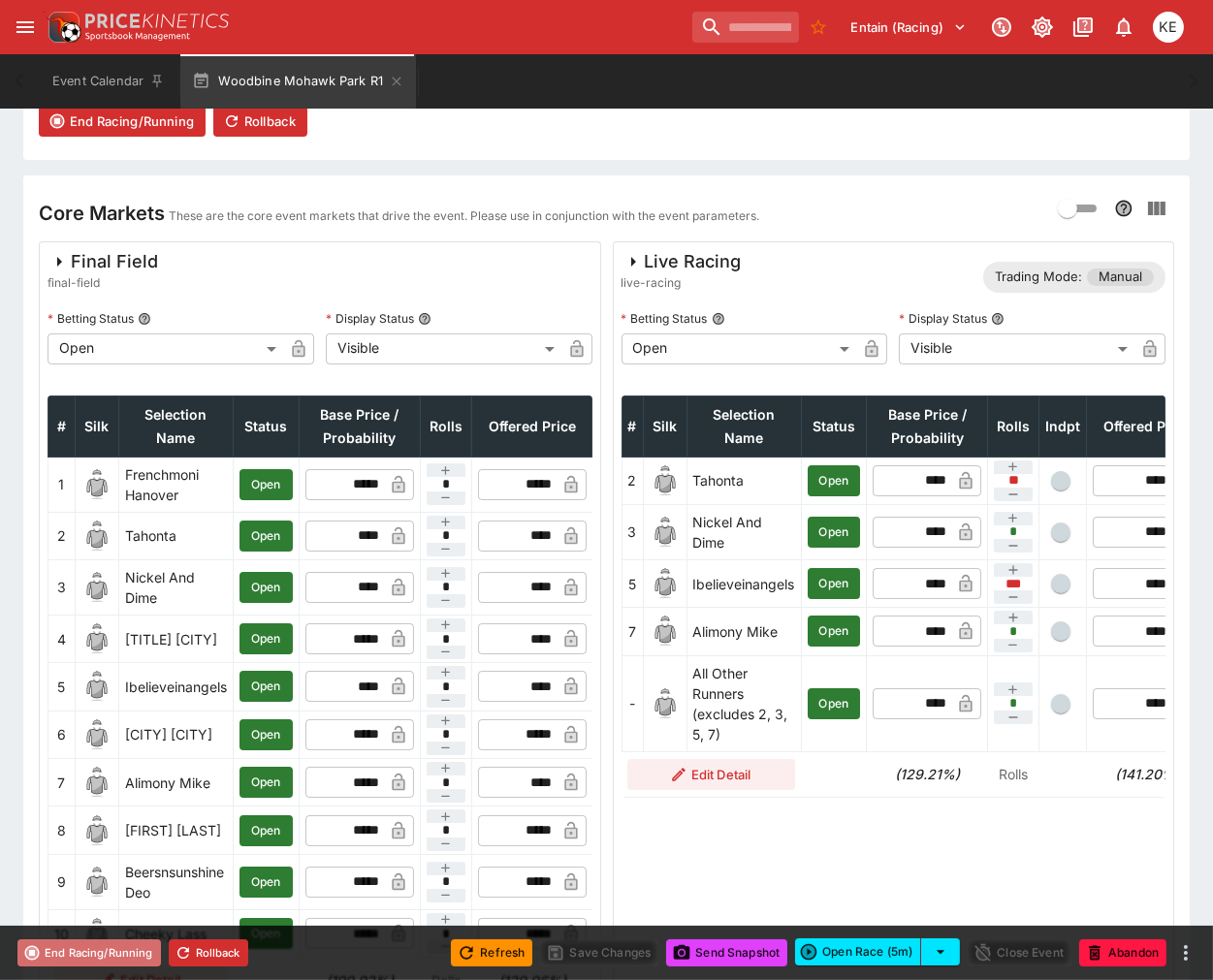click on "End Racing/Running" at bounding box center [89, 953] 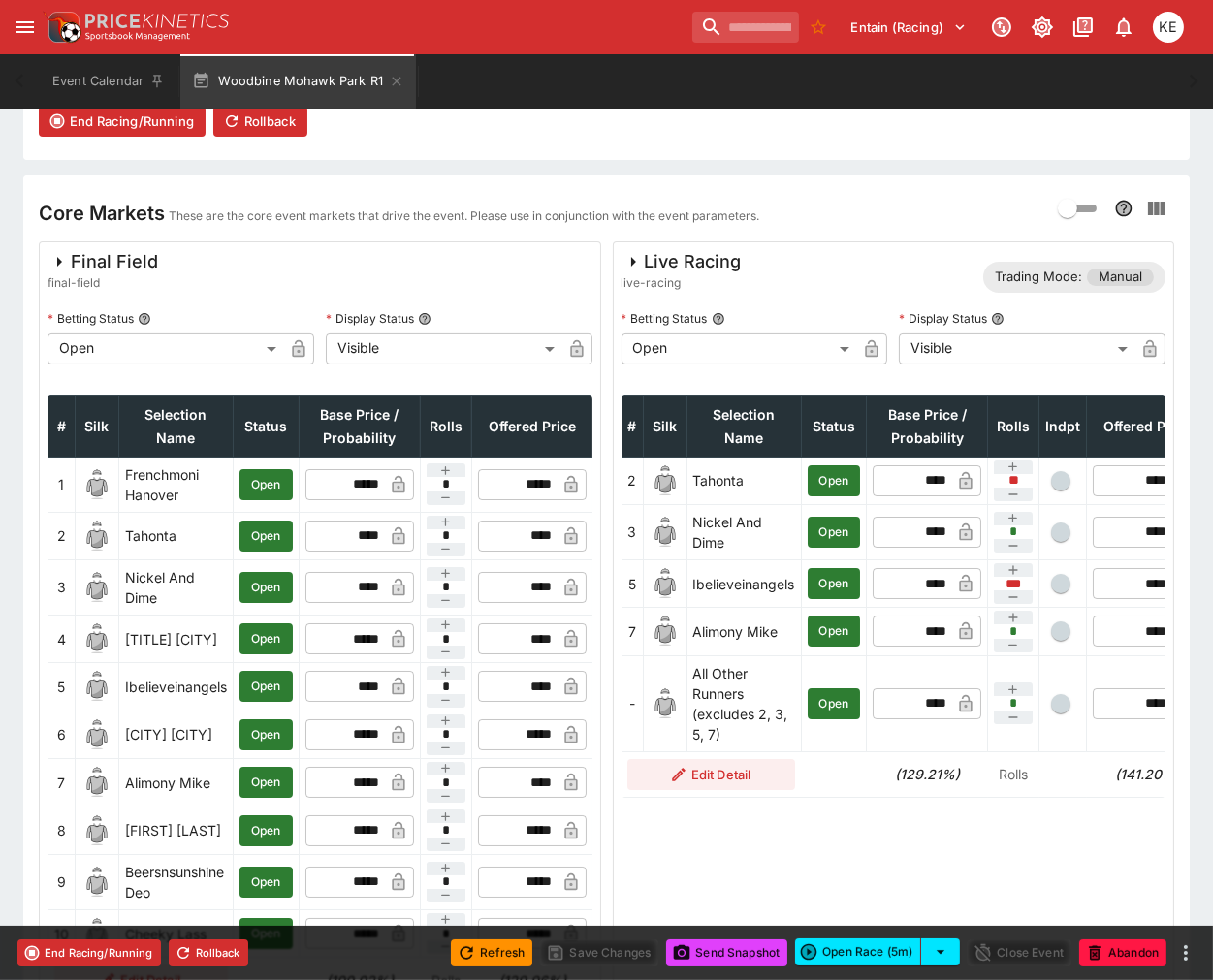 type on "**********" 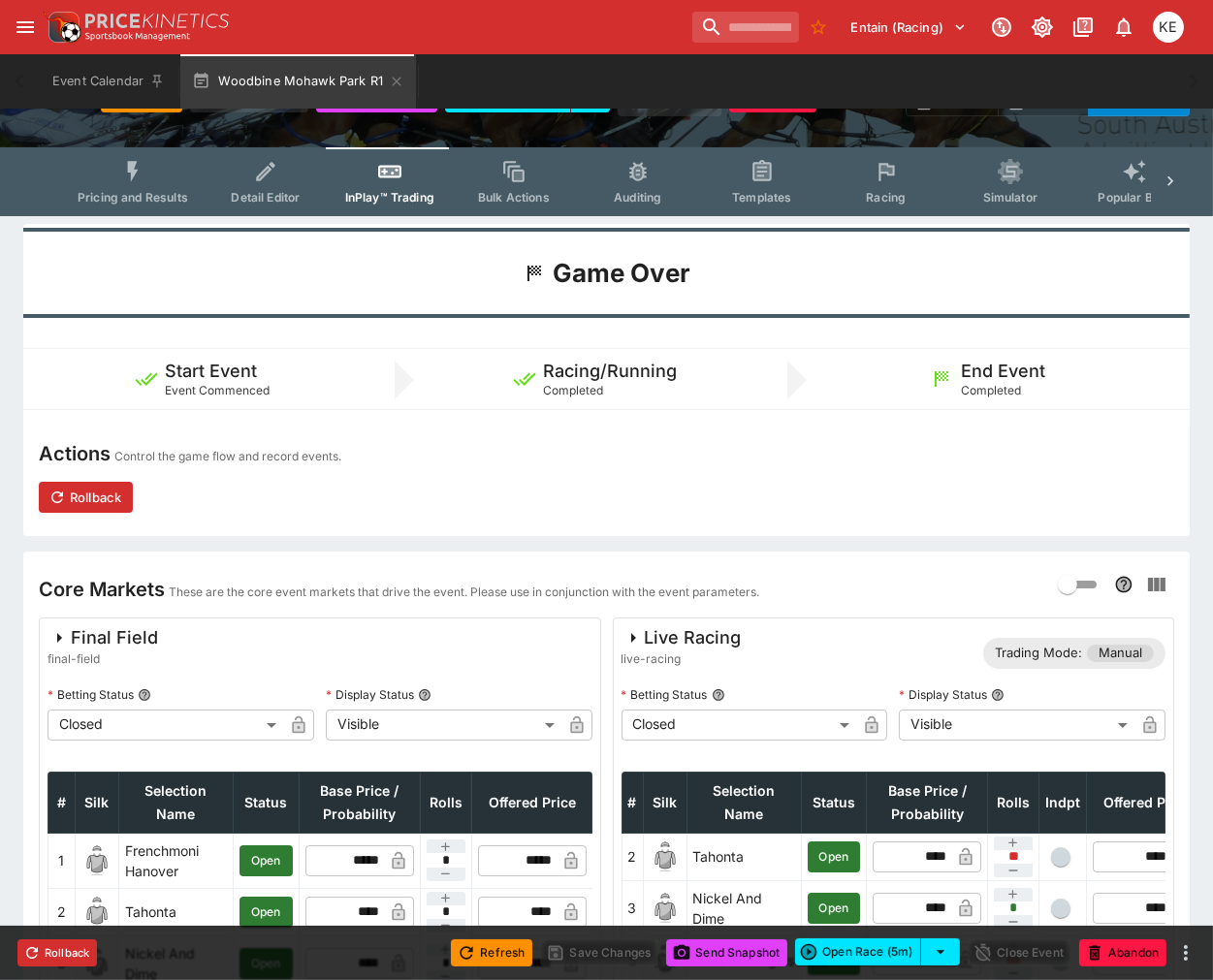 scroll, scrollTop: 0, scrollLeft: 0, axis: both 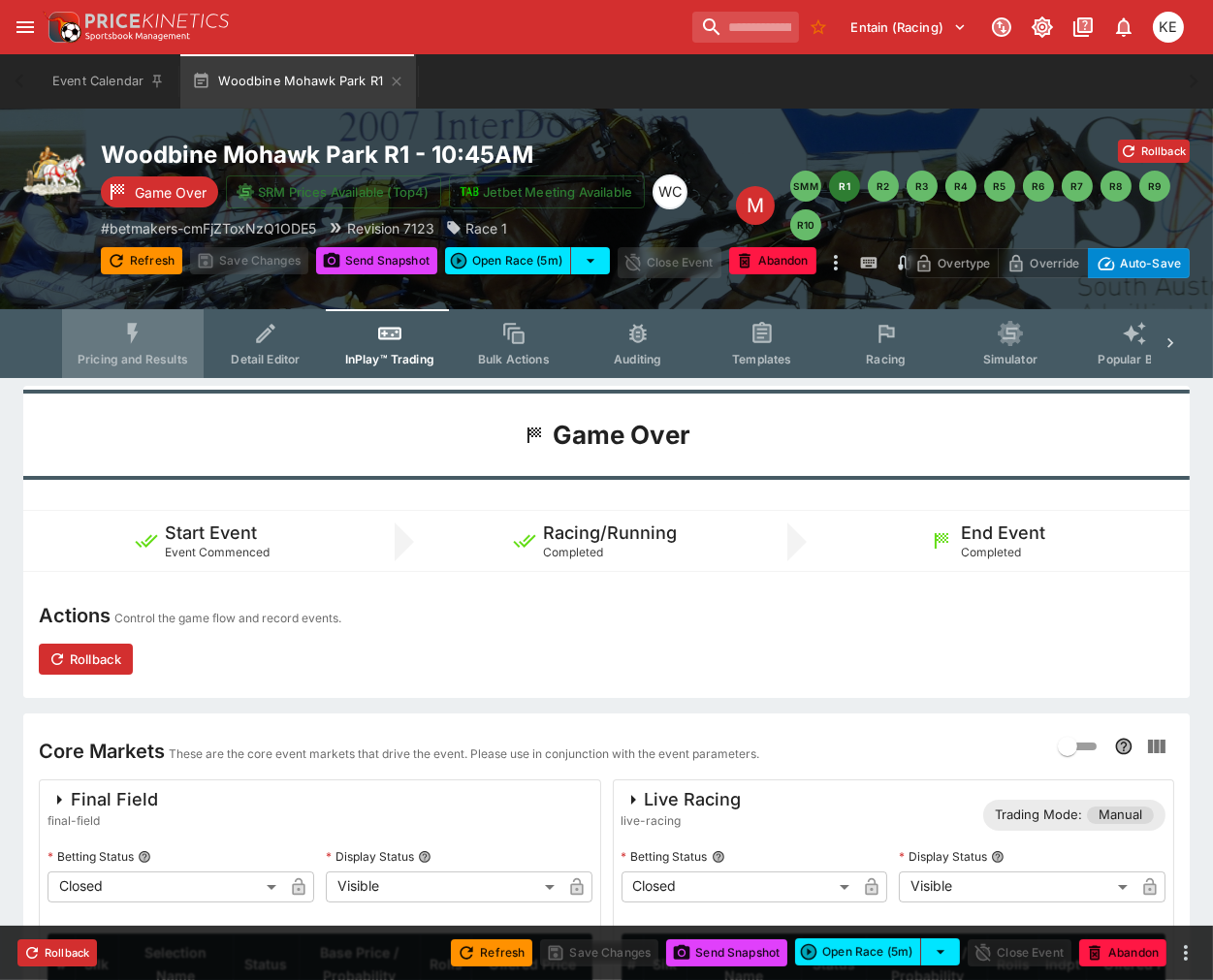 click 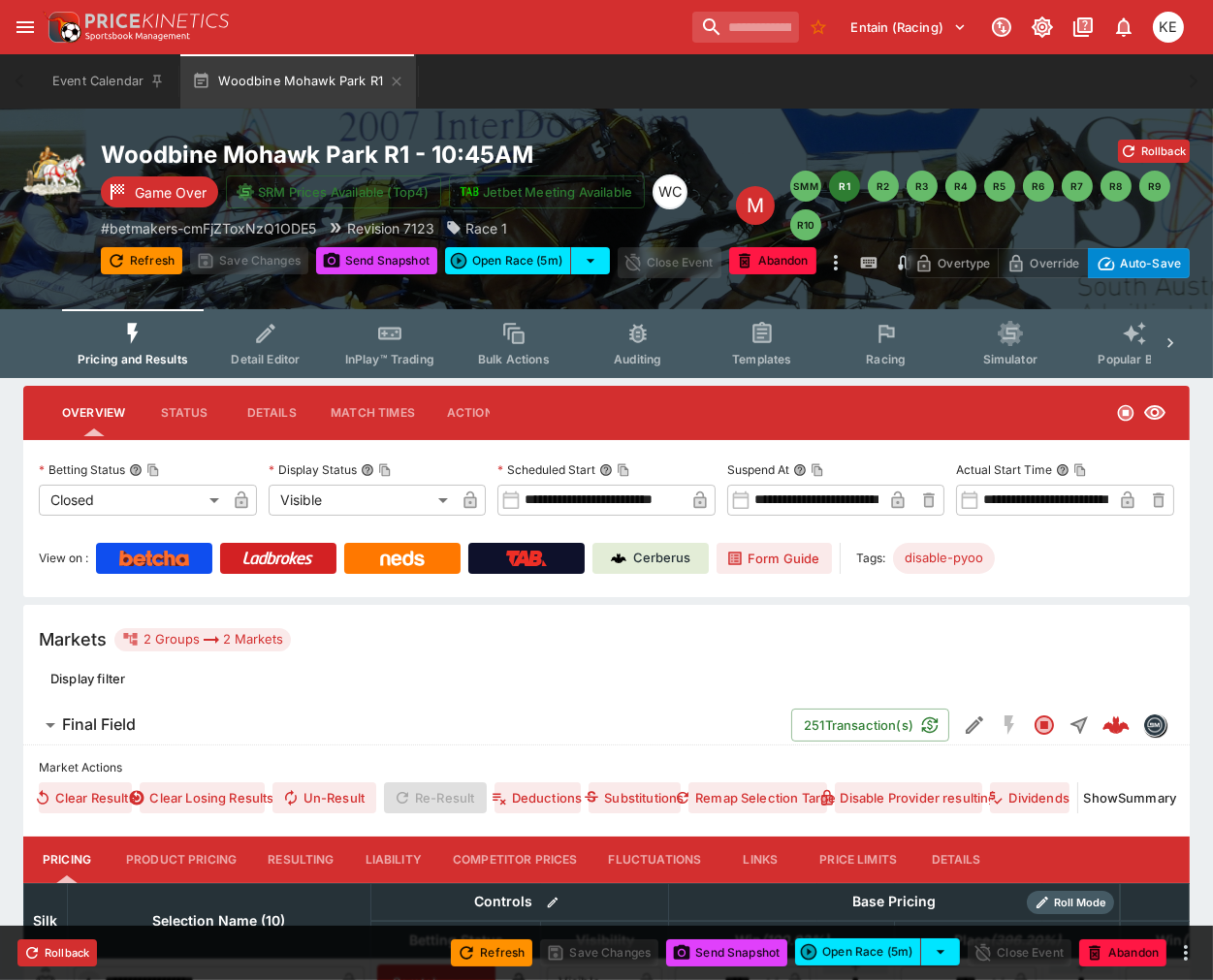 scroll, scrollTop: 430, scrollLeft: 0, axis: vertical 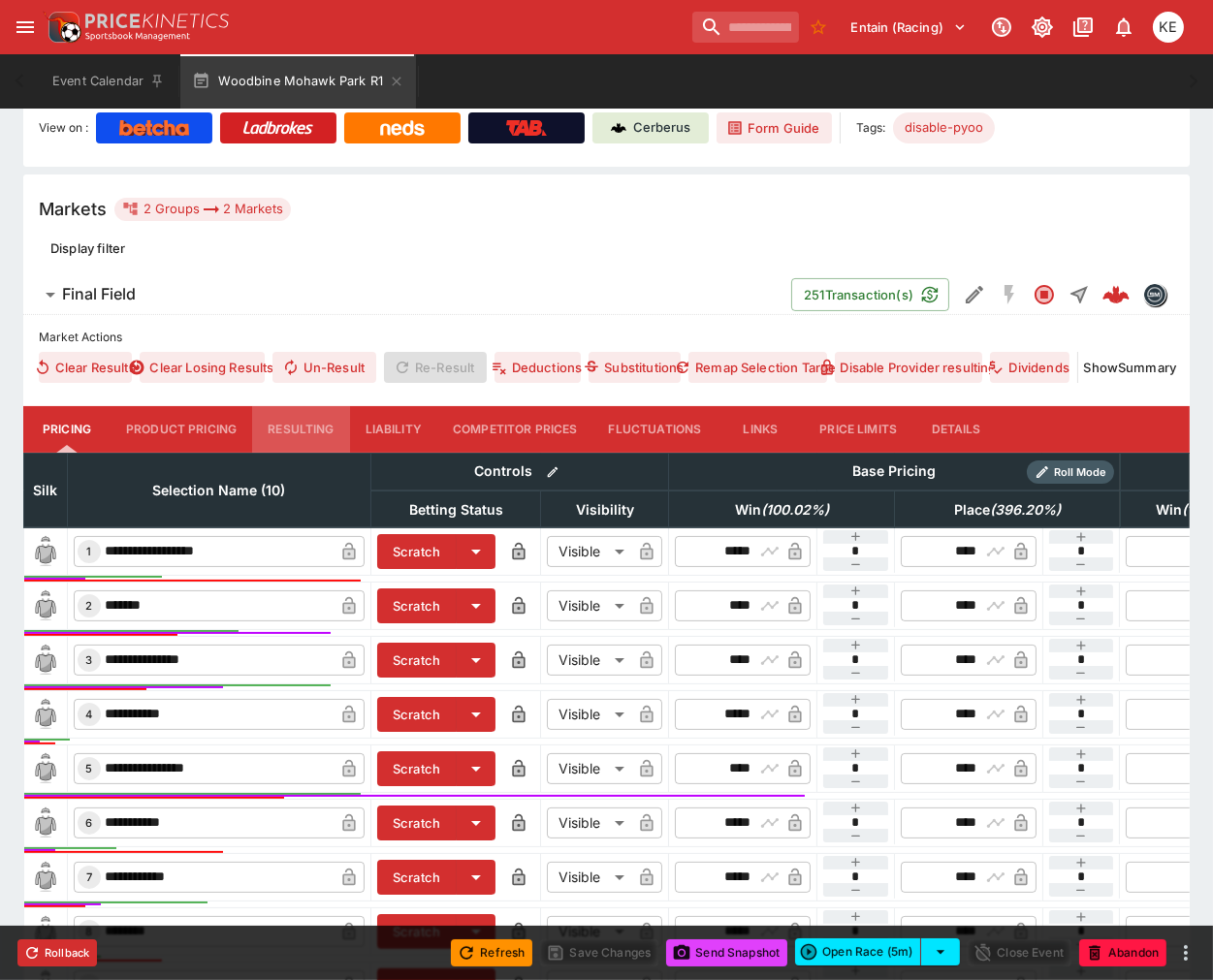 drag, startPoint x: 291, startPoint y: 419, endPoint x: 288, endPoint y: 442, distance: 23.194827 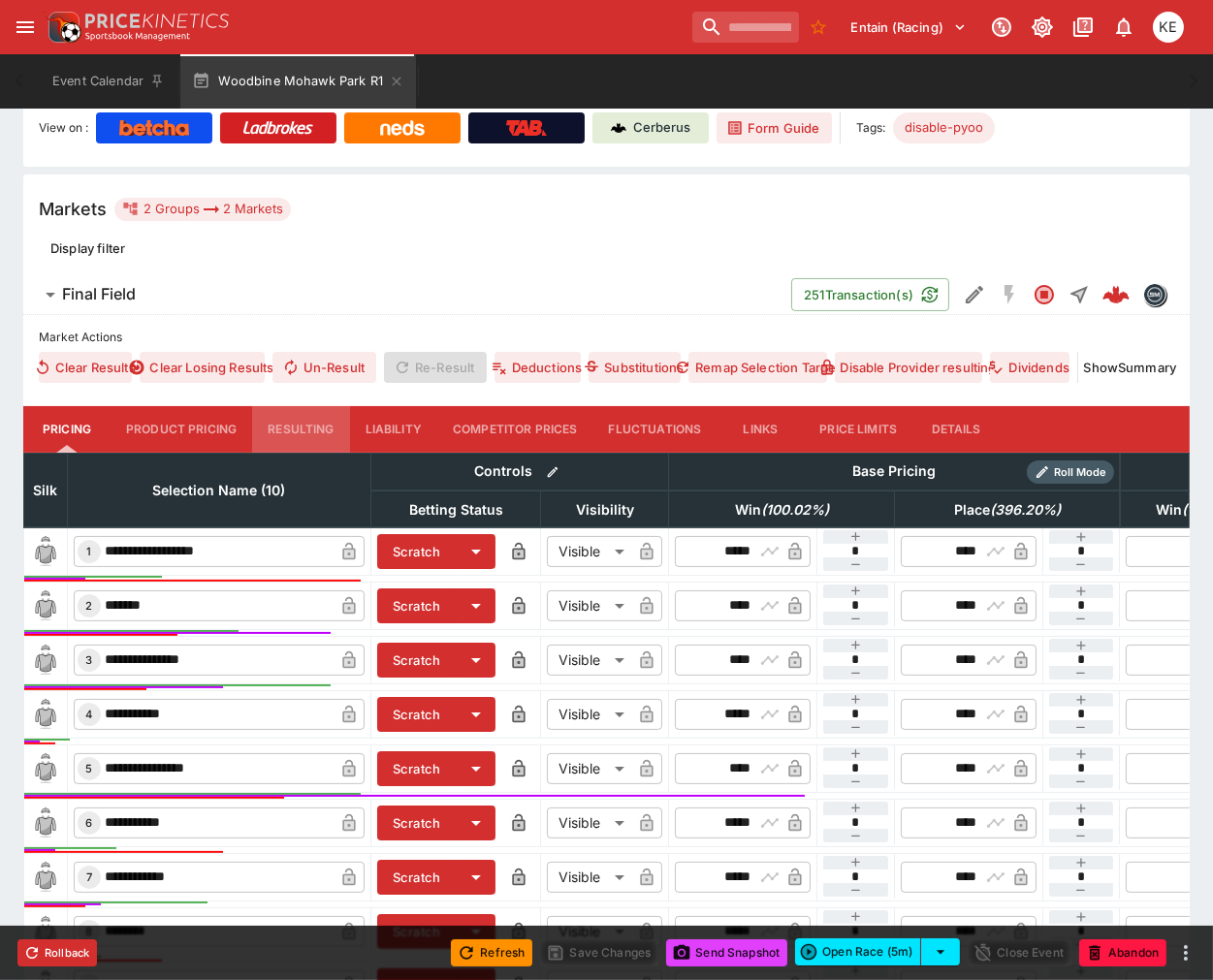 click on "Resulting" at bounding box center (301, 429) 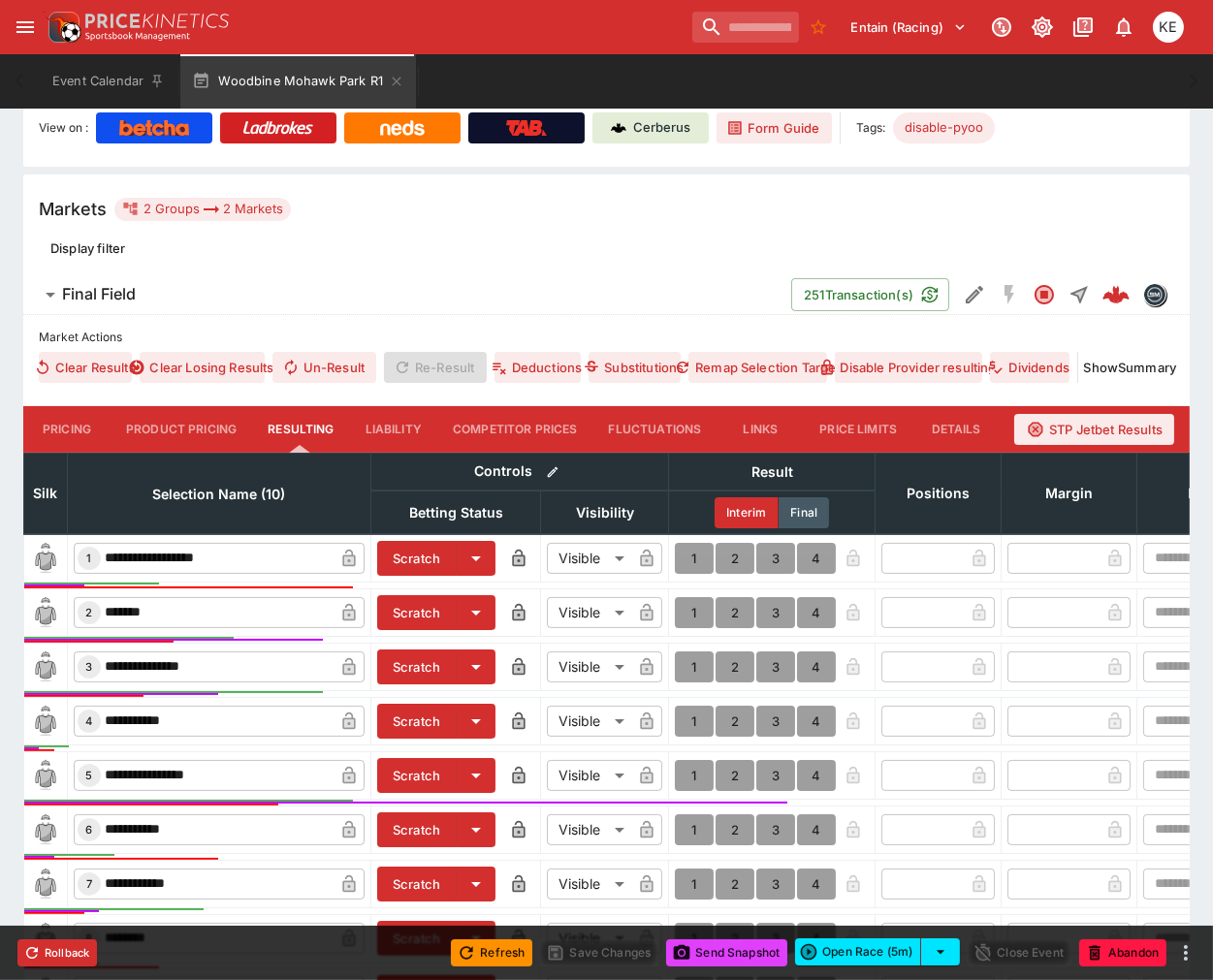 click on "1" at bounding box center [694, 721] 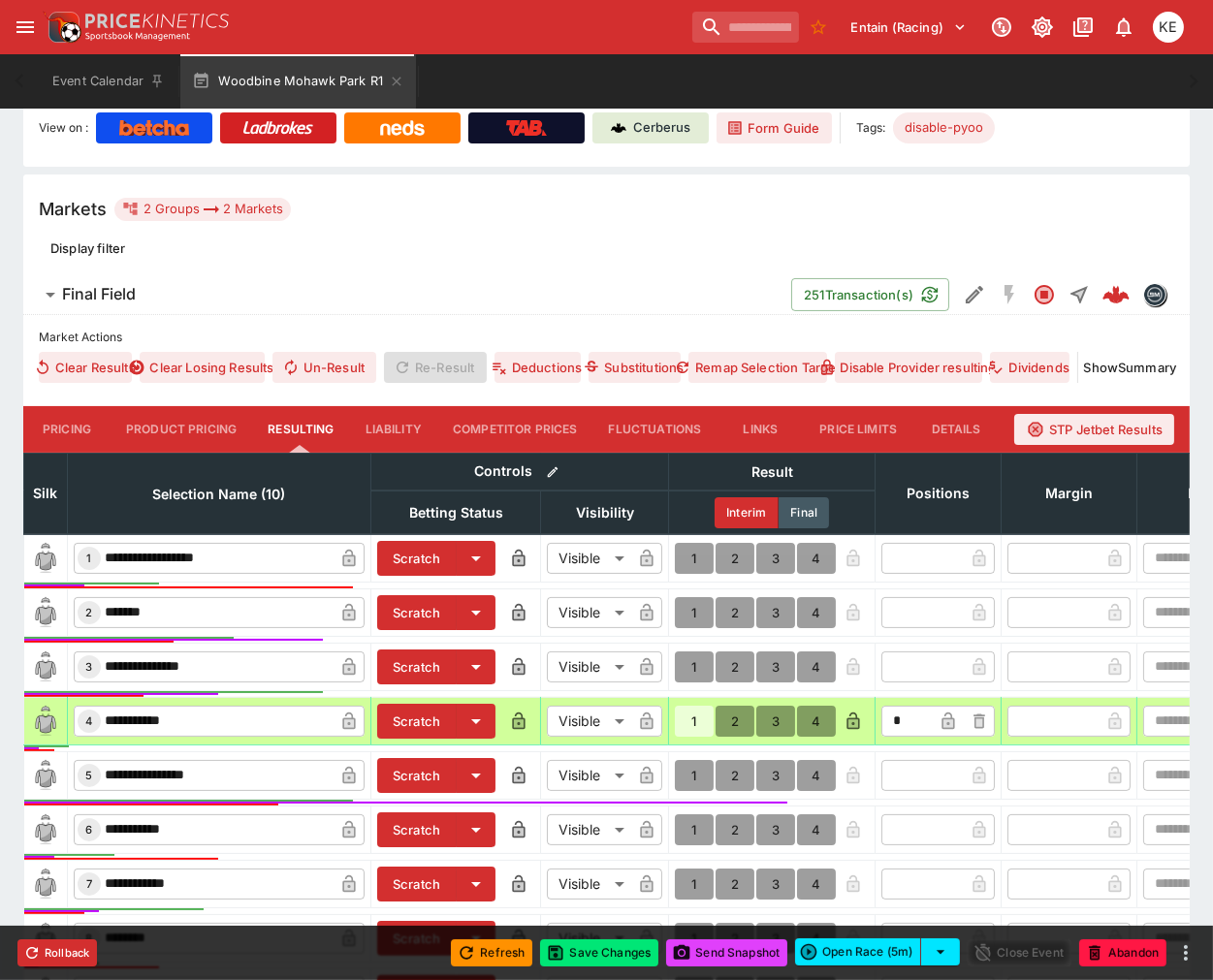 type on "*" 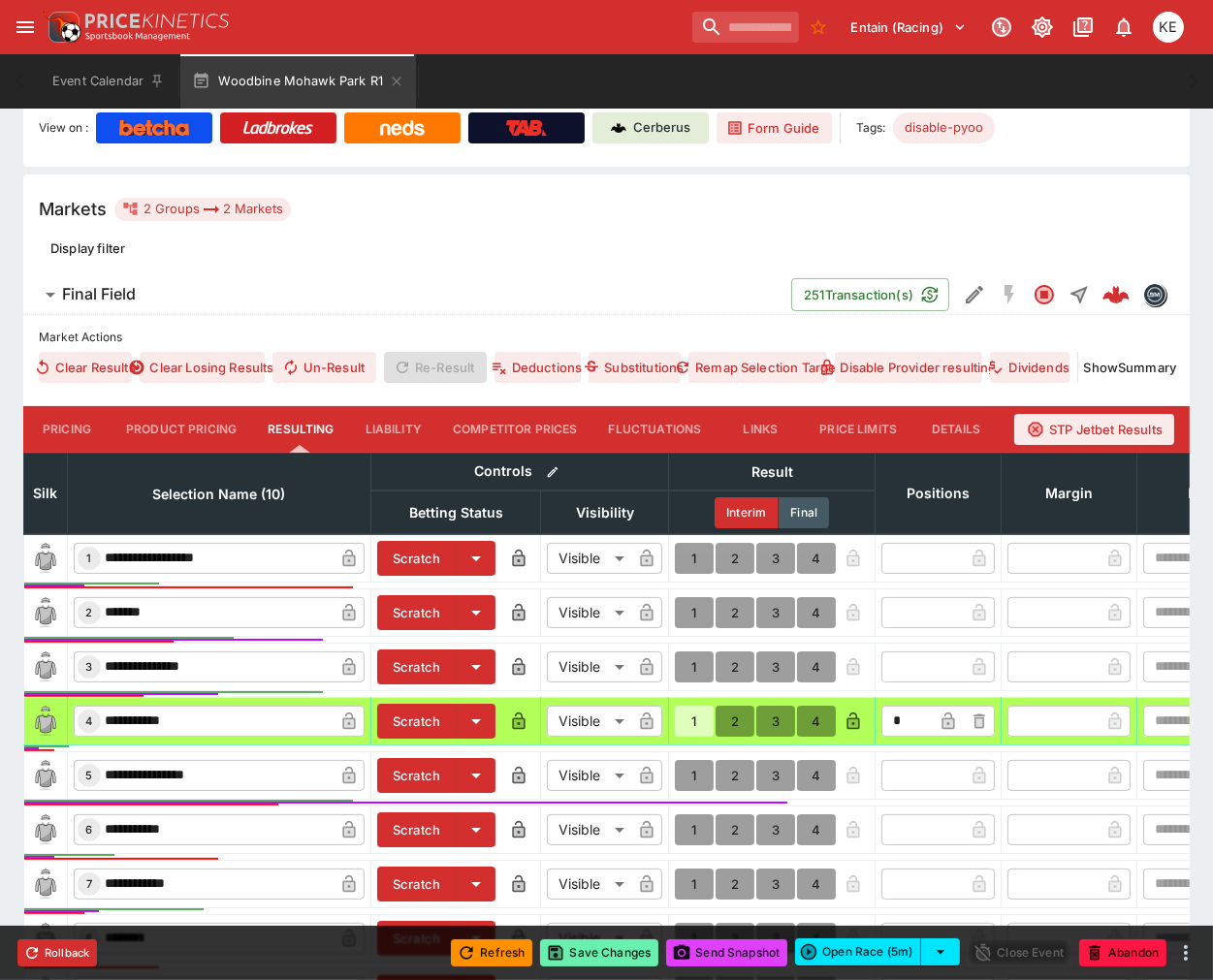 click on "Save Changes" at bounding box center [599, 953] 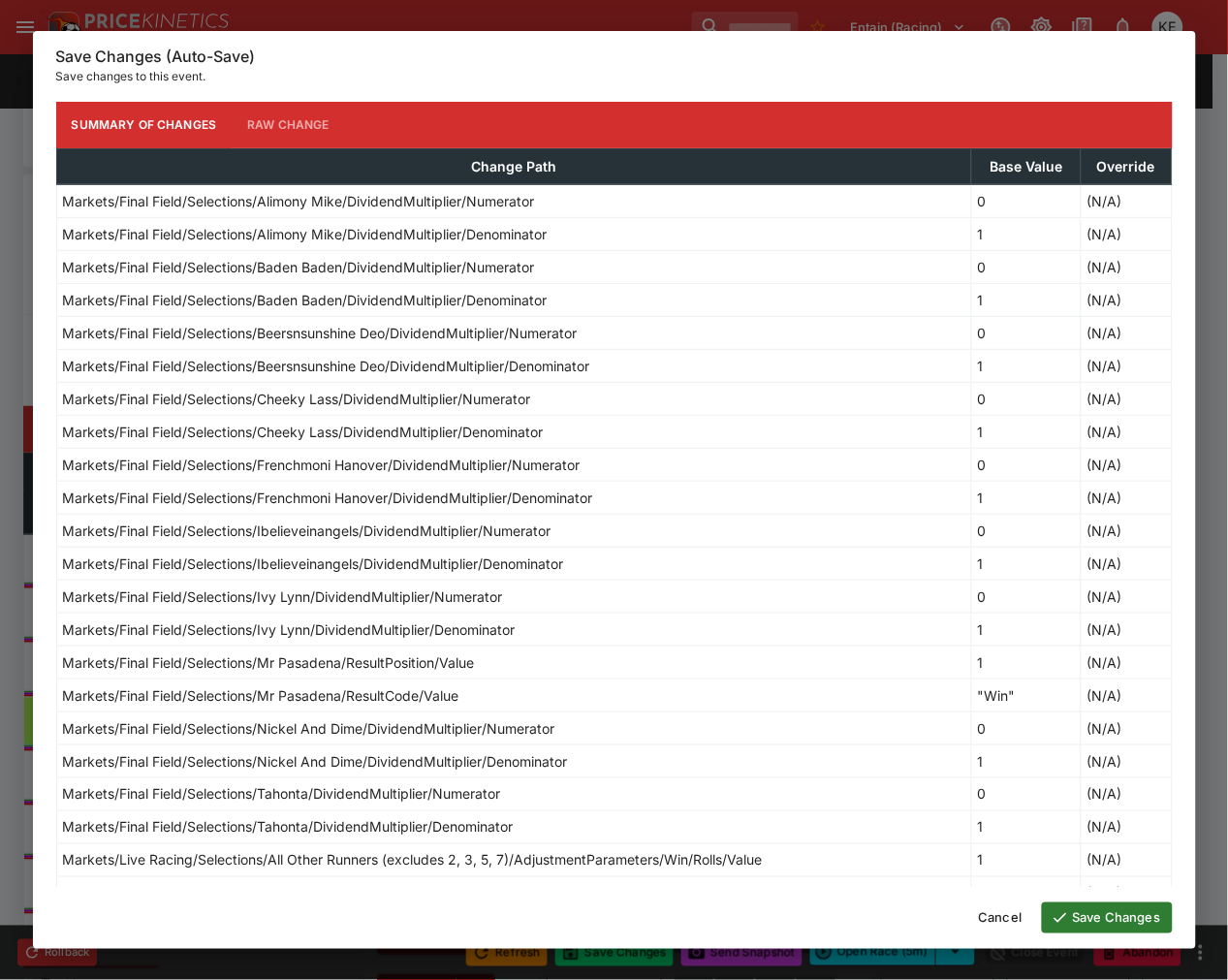 click on "Save Changes" at bounding box center [1107, 918] 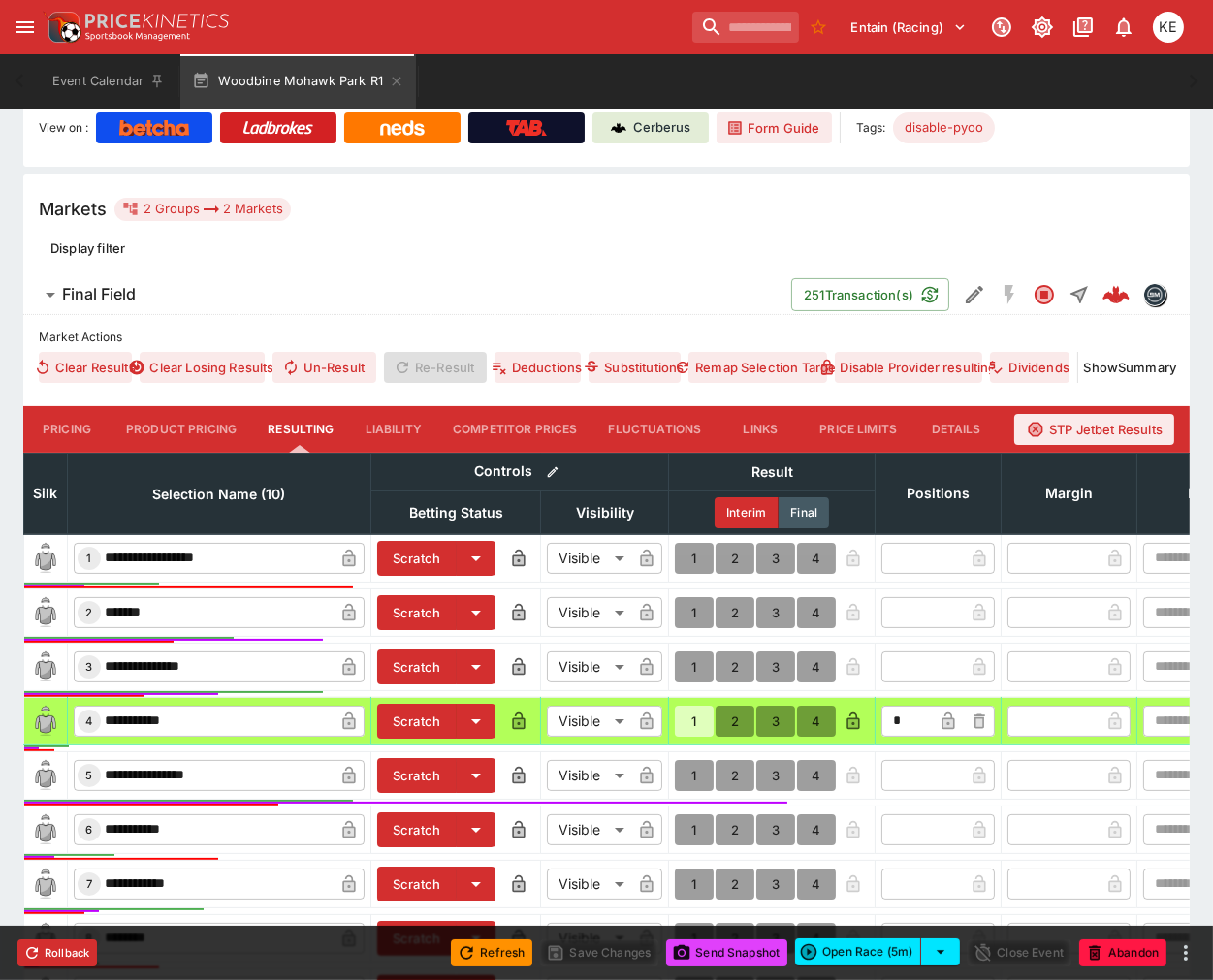 type on "**********" 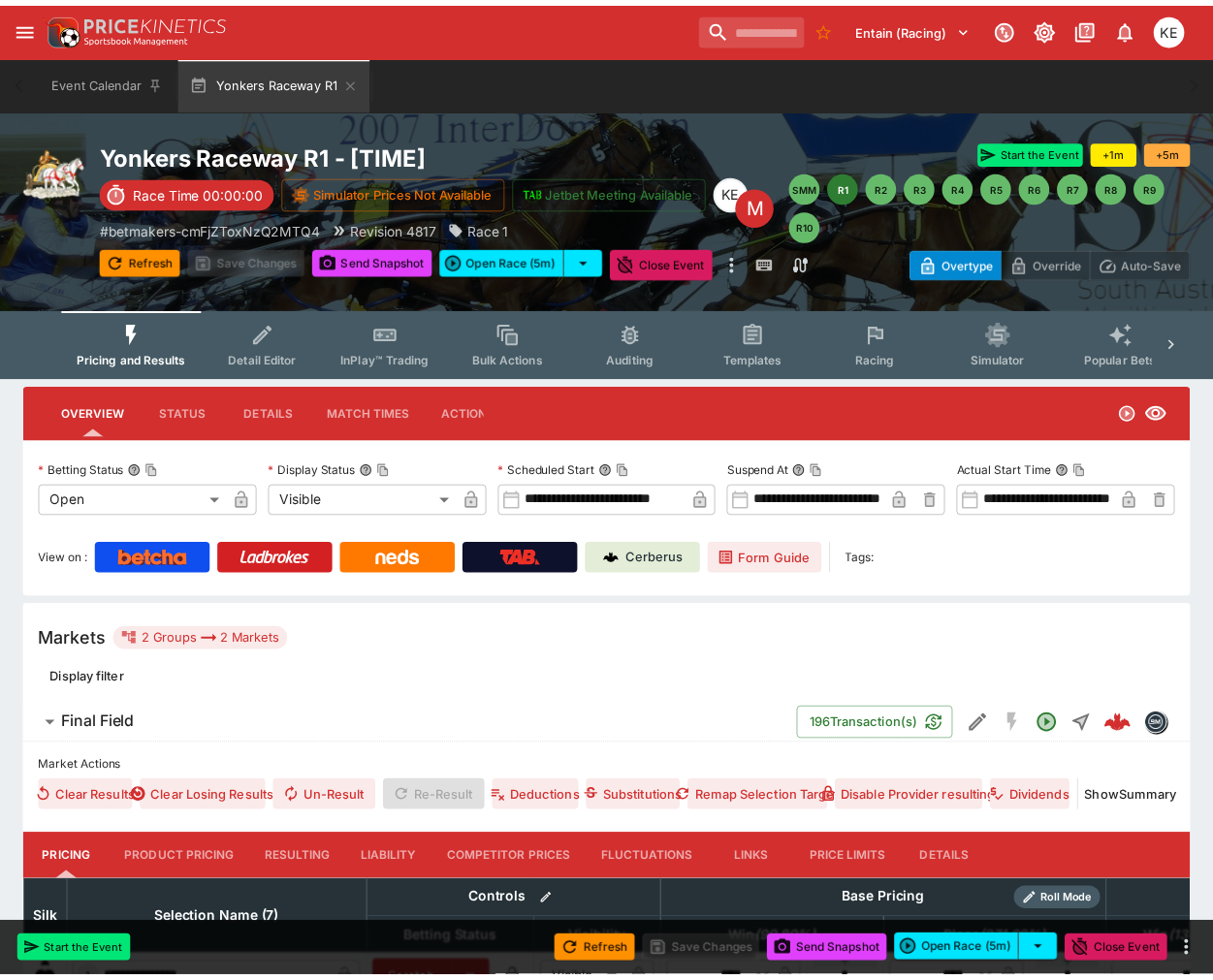 scroll, scrollTop: 0, scrollLeft: 0, axis: both 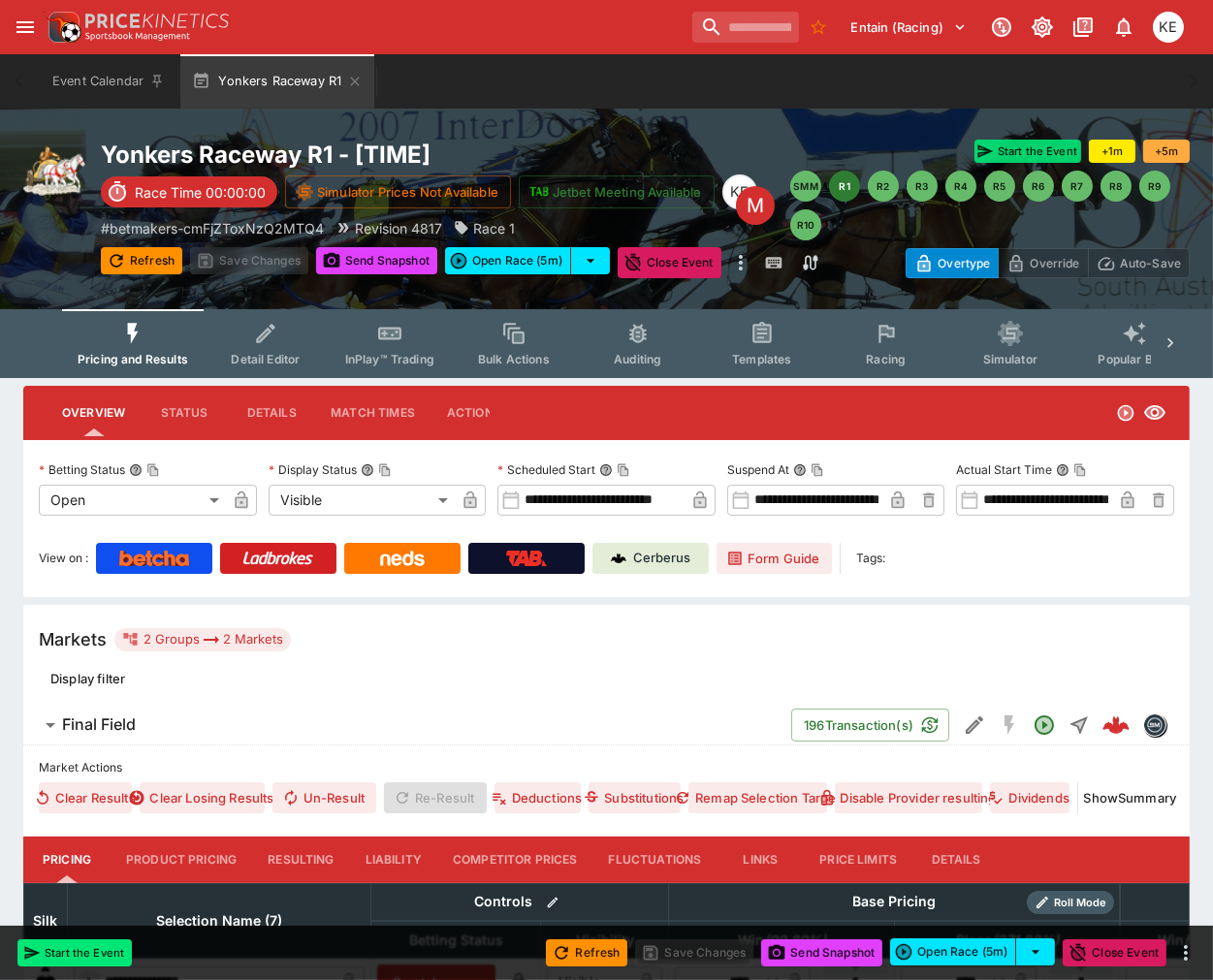 click on "Start the Event" at bounding box center (1028, 151) 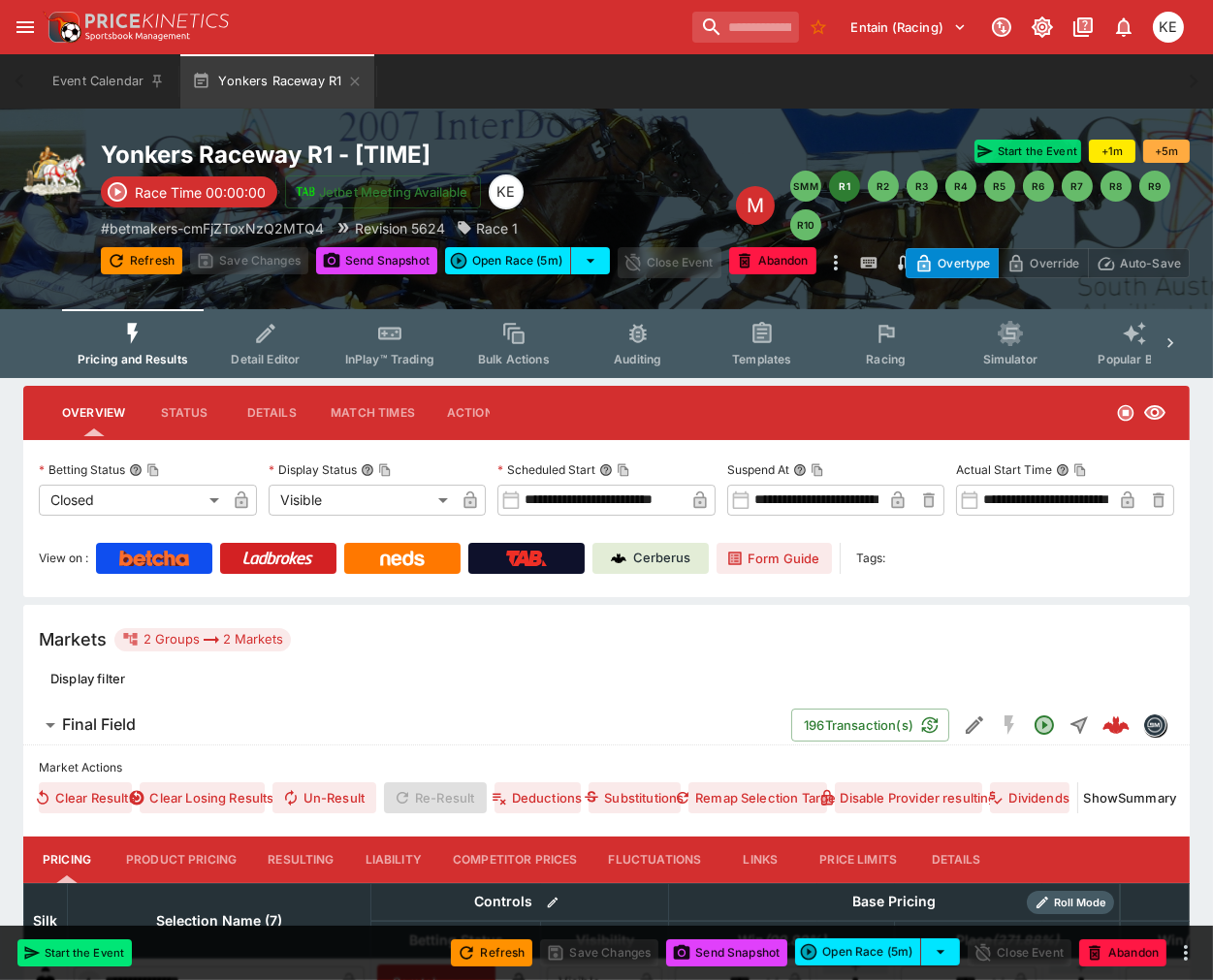 type on "**********" 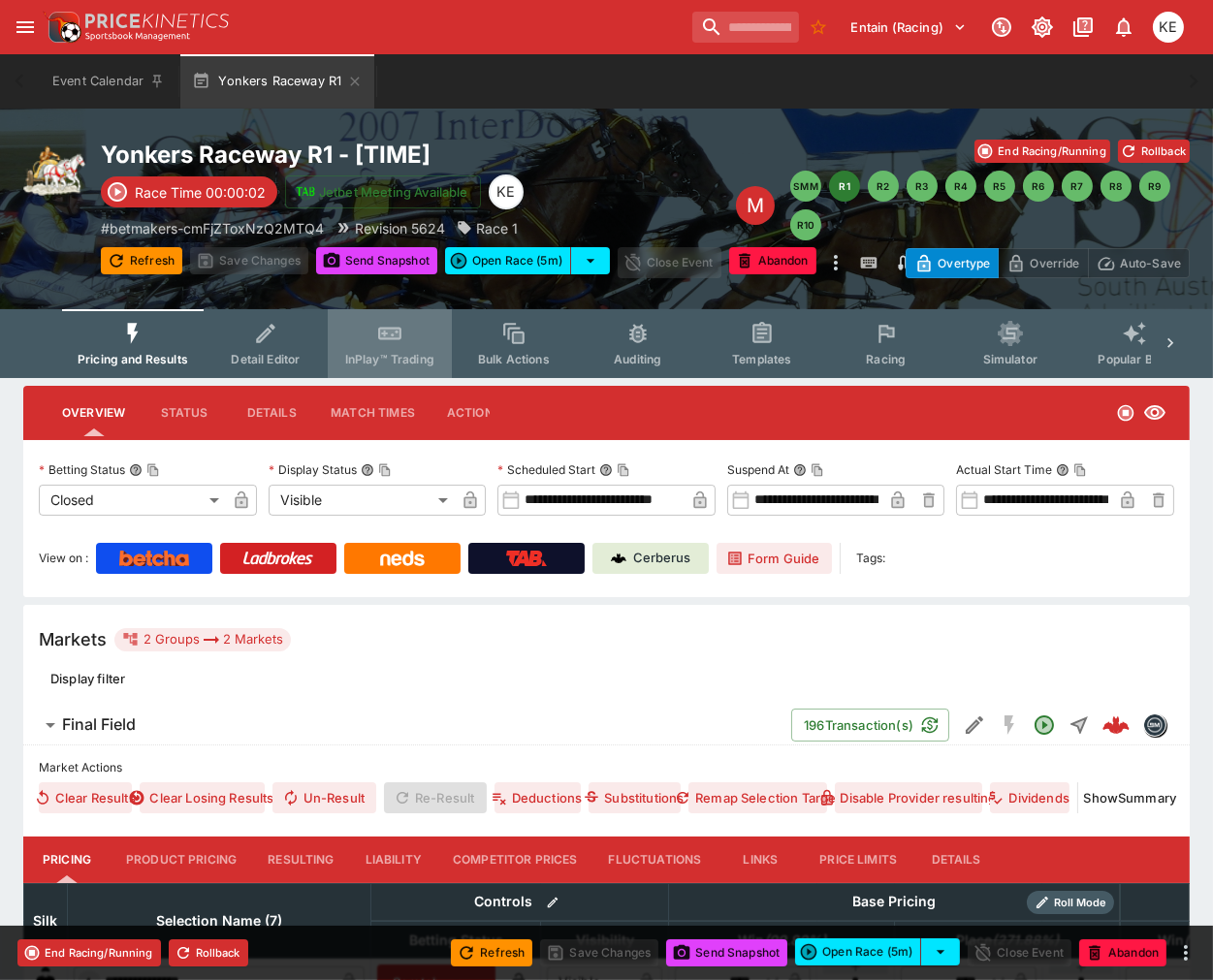 click on "InPlay™ Trading" at bounding box center [390, 359] 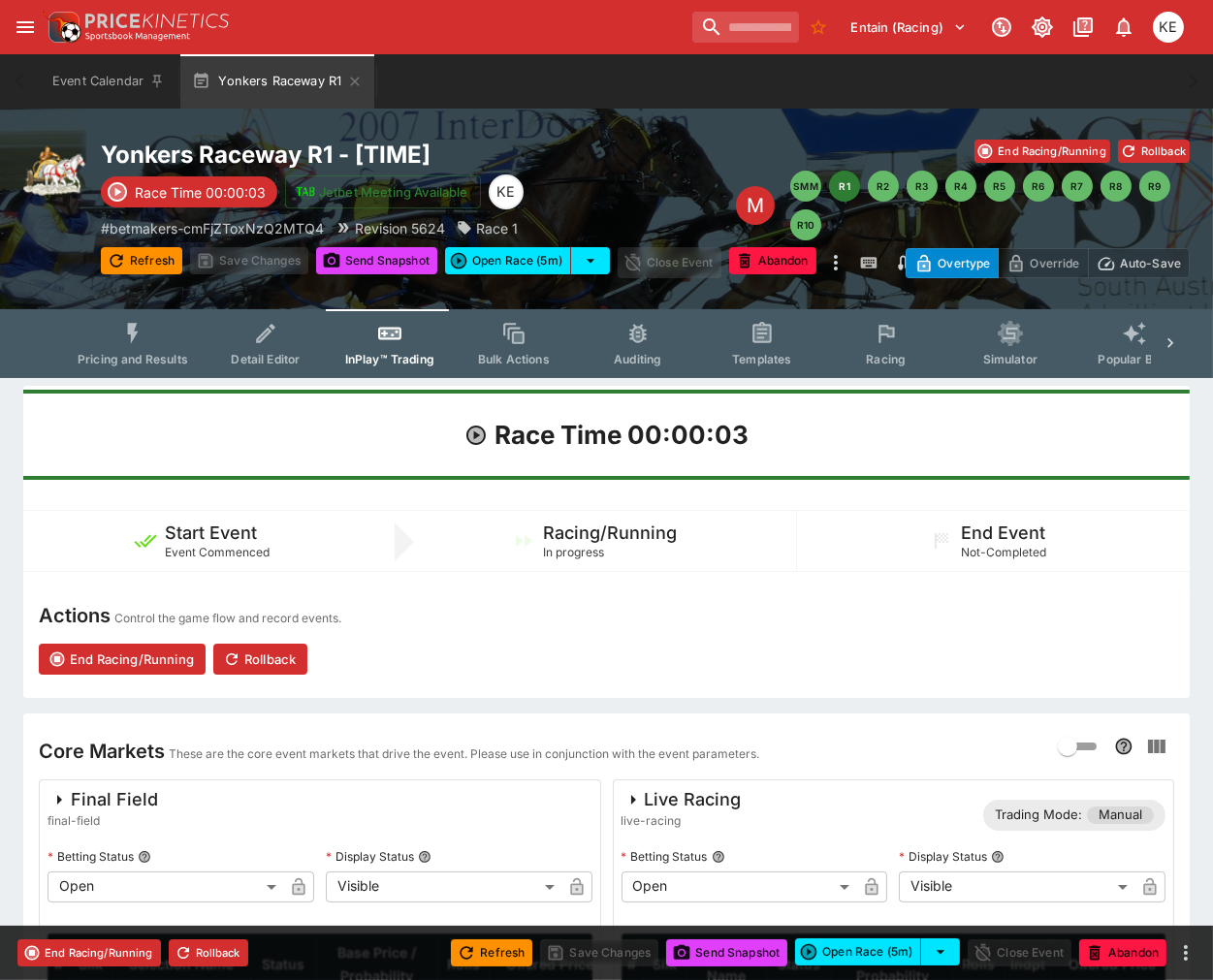 click on "Auto-Save" at bounding box center (1150, 263) 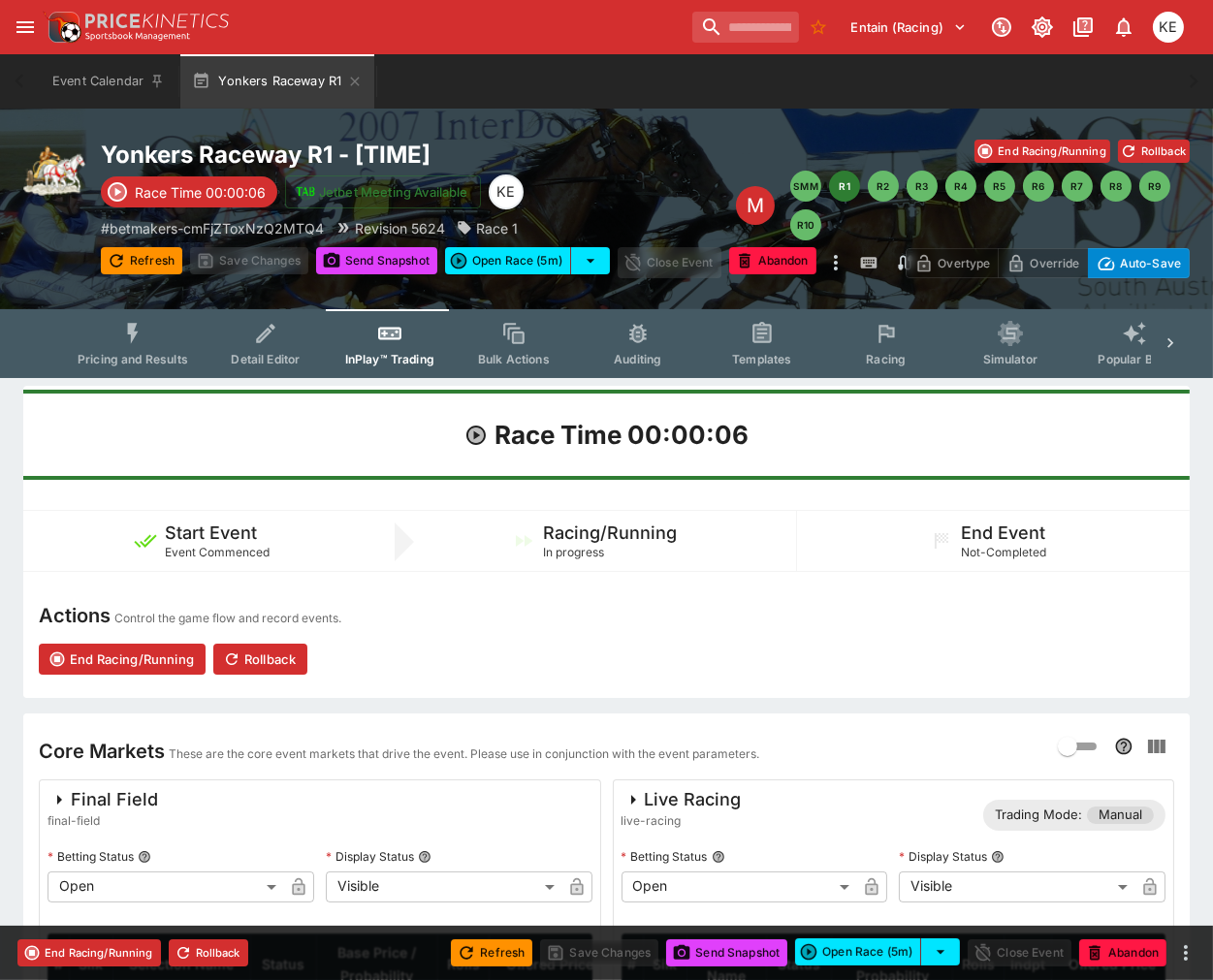 scroll, scrollTop: 538, scrollLeft: 0, axis: vertical 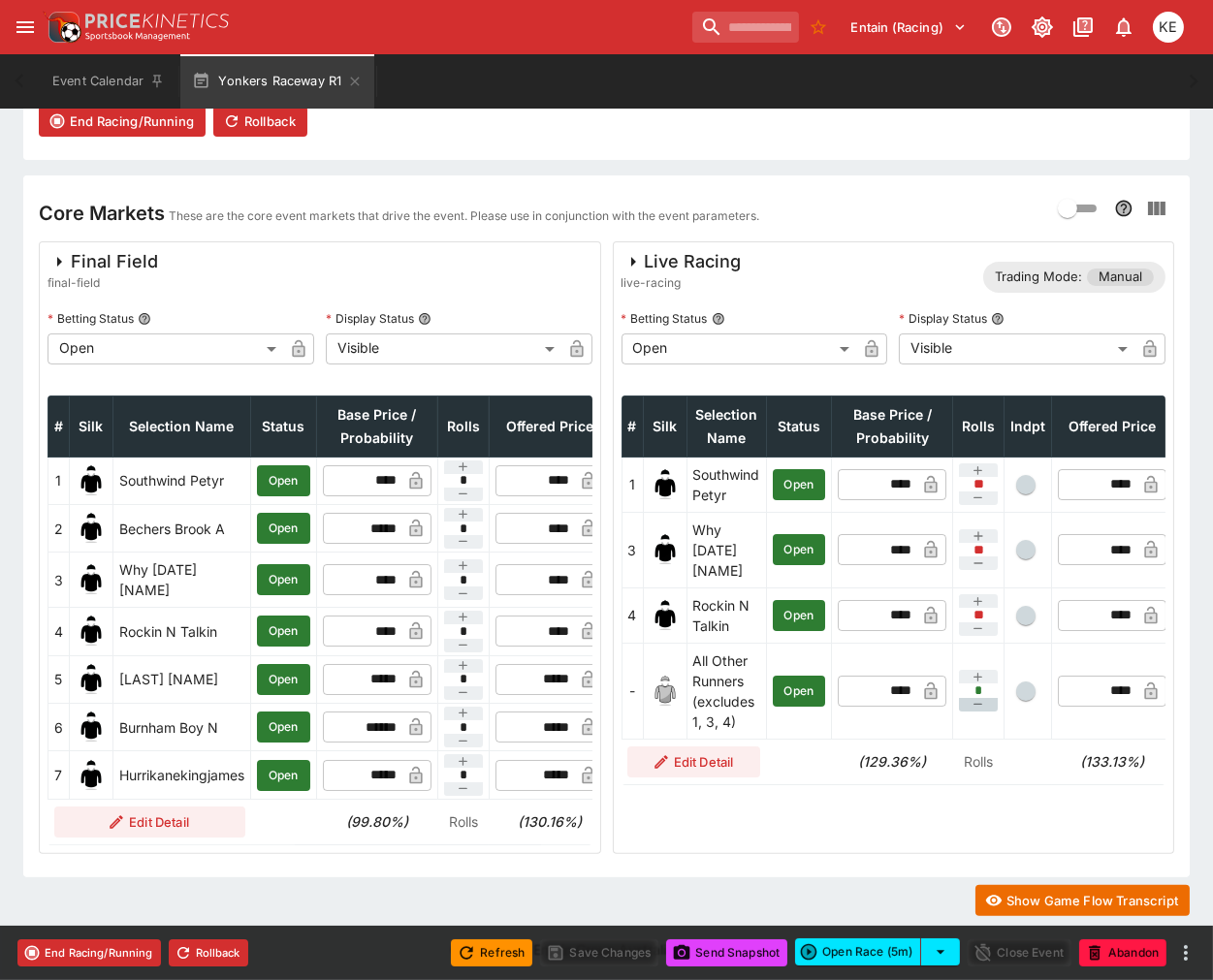 click 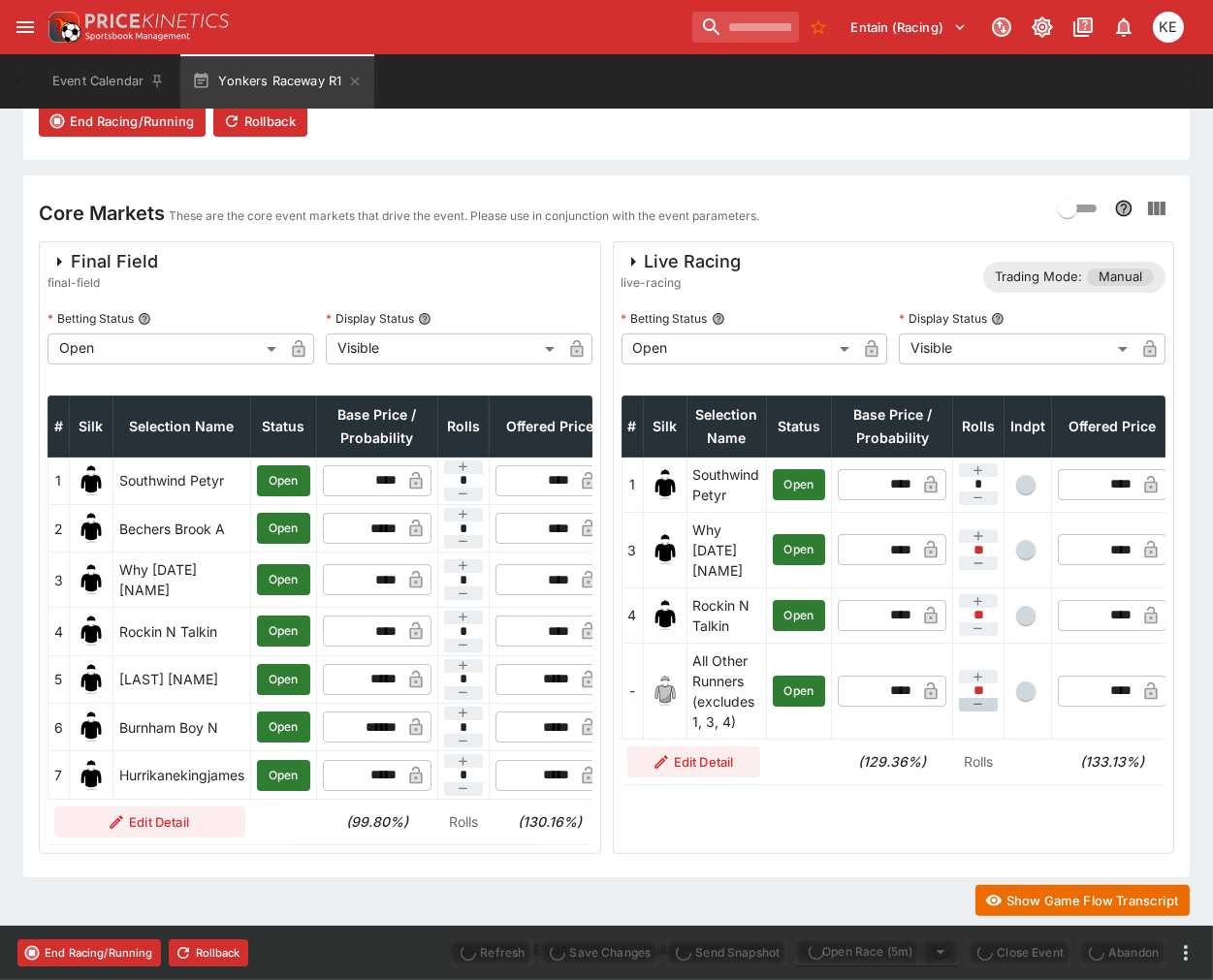 type on "*" 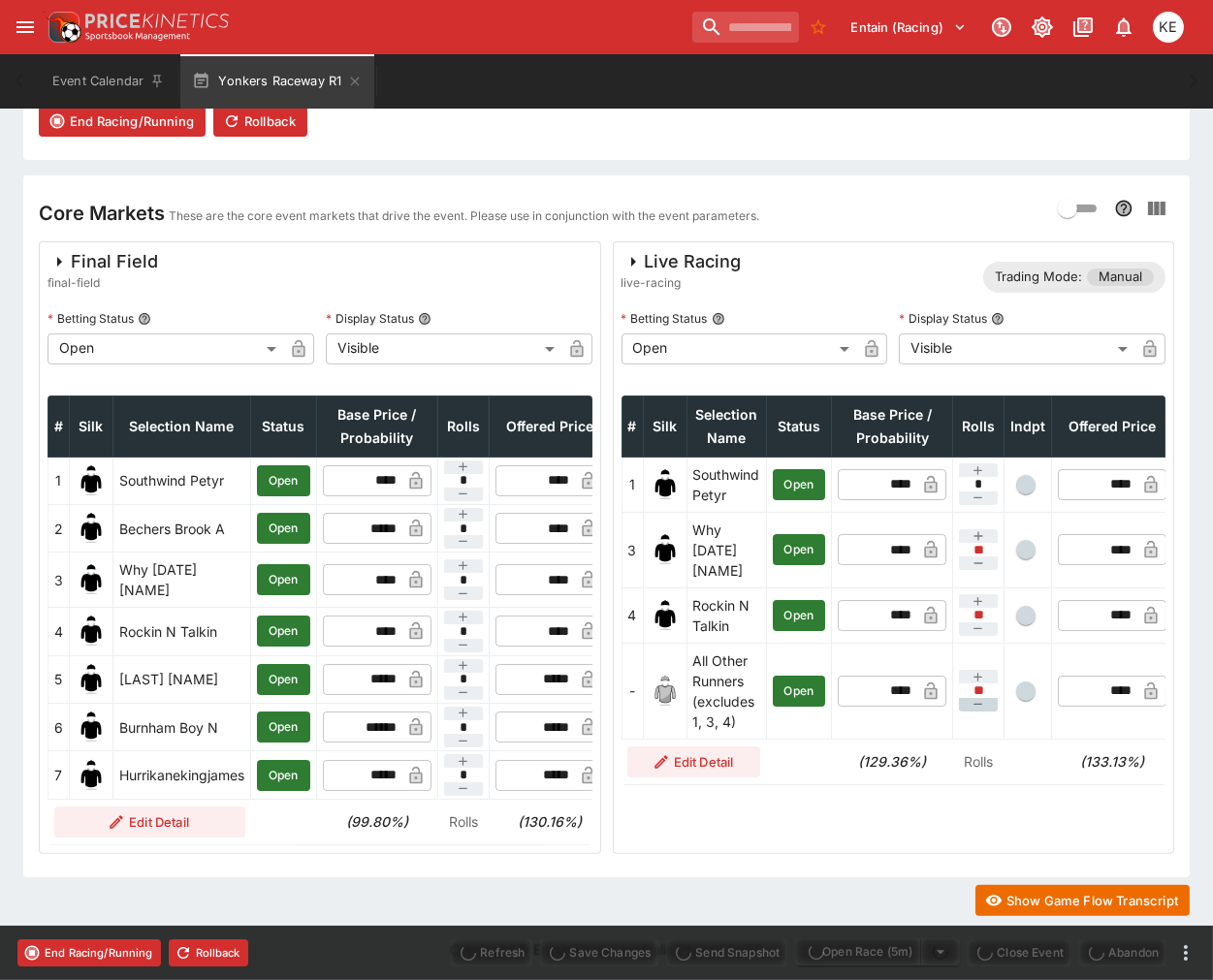 type on "**" 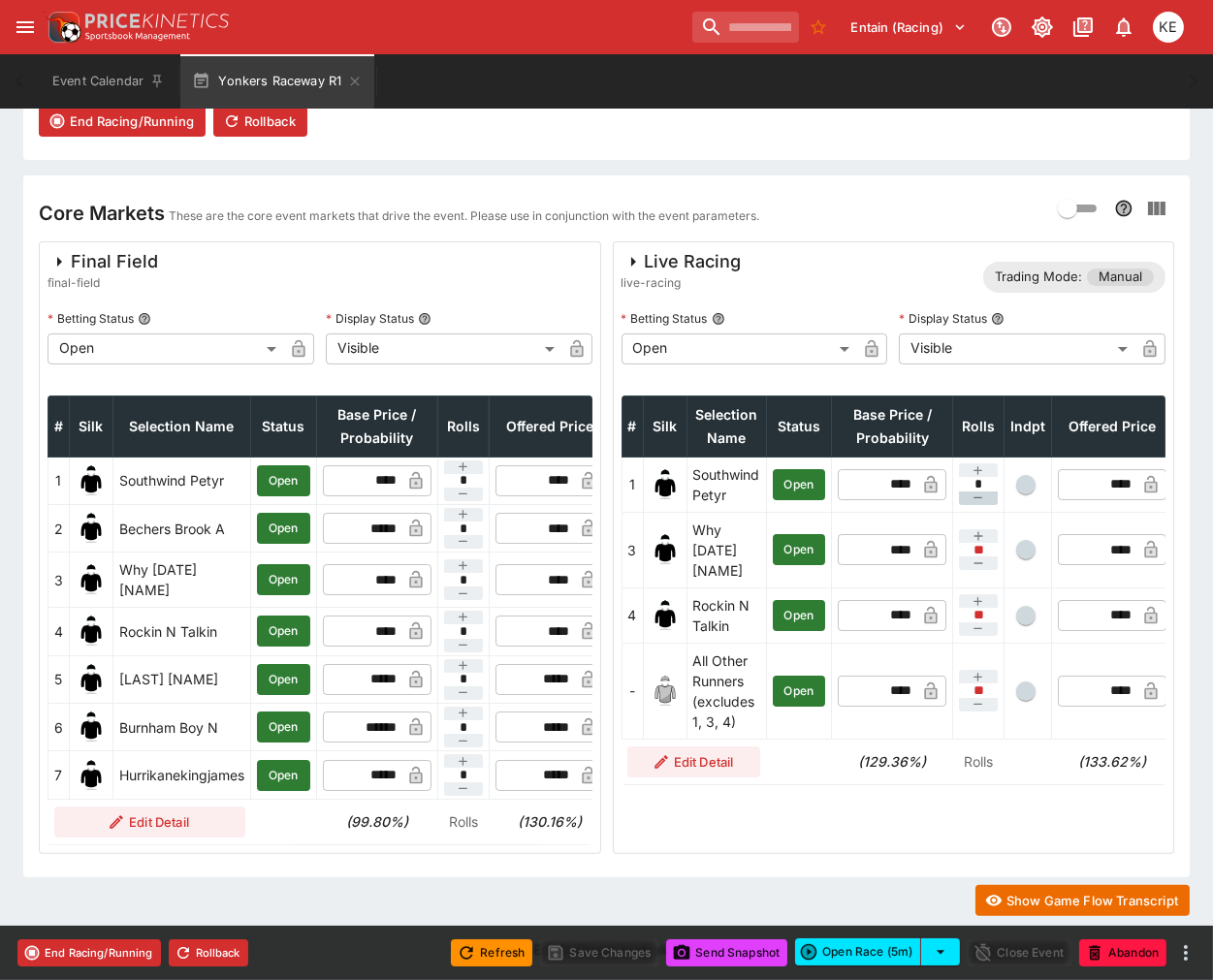 click at bounding box center [978, 498] 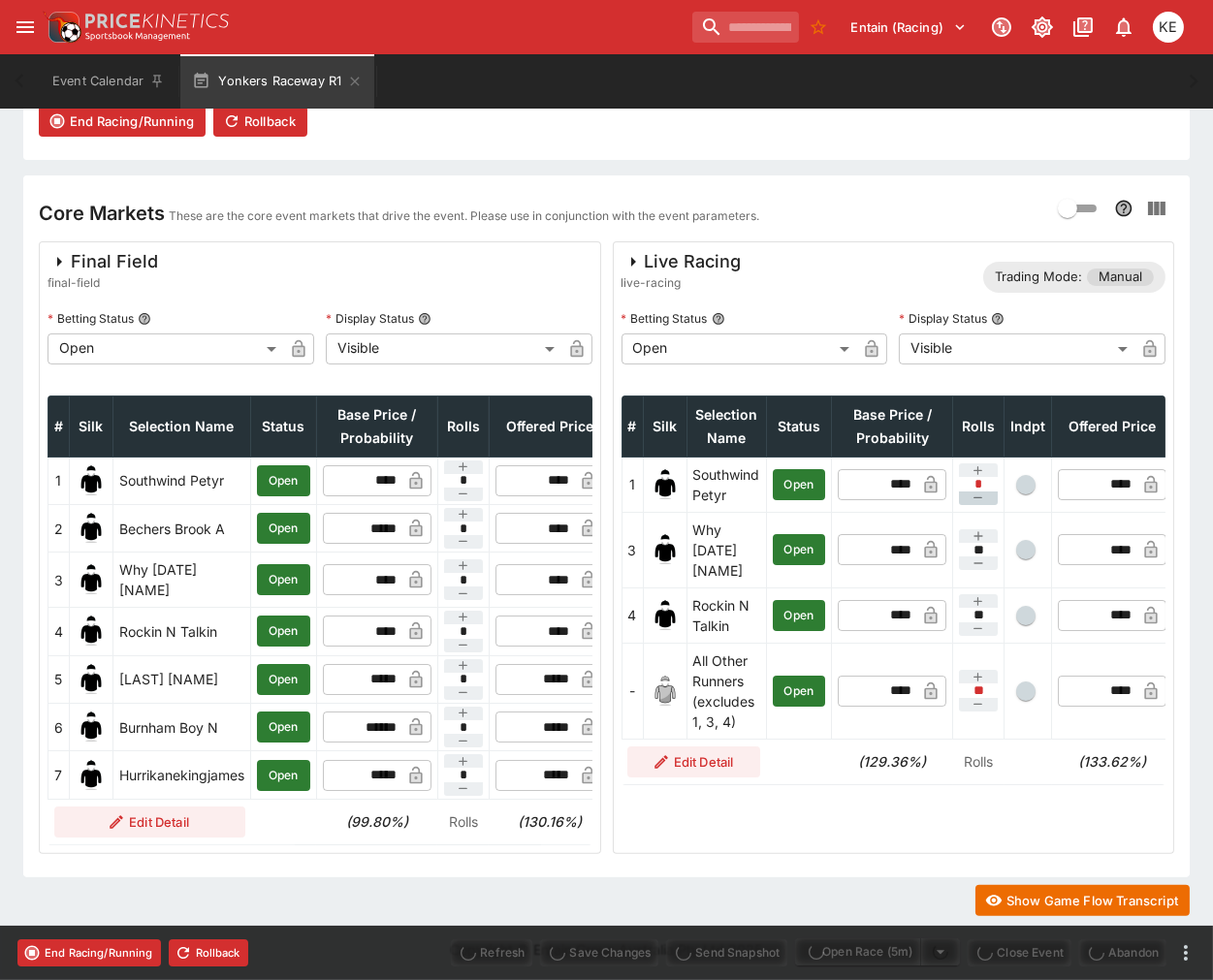 type on "**" 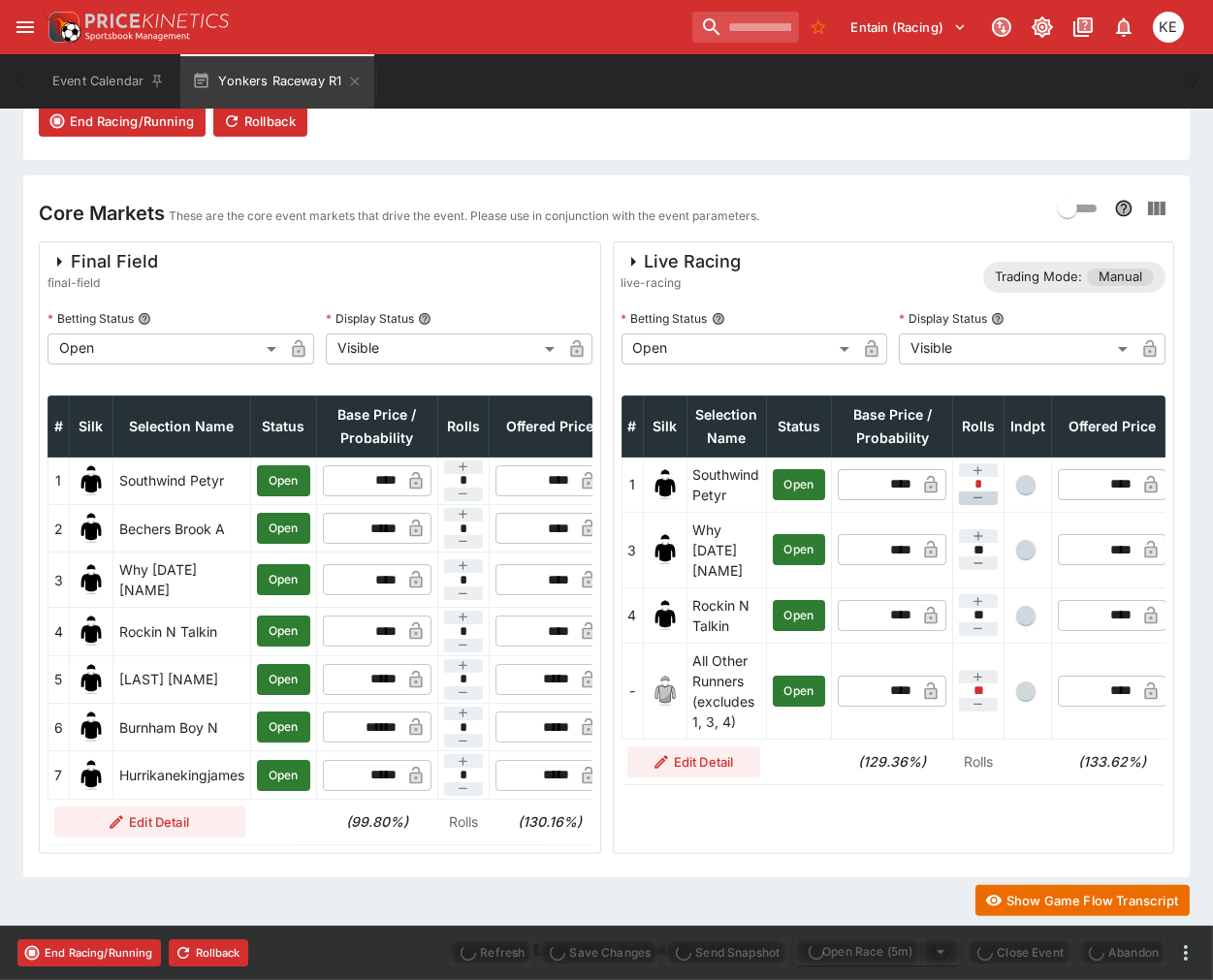type on "*" 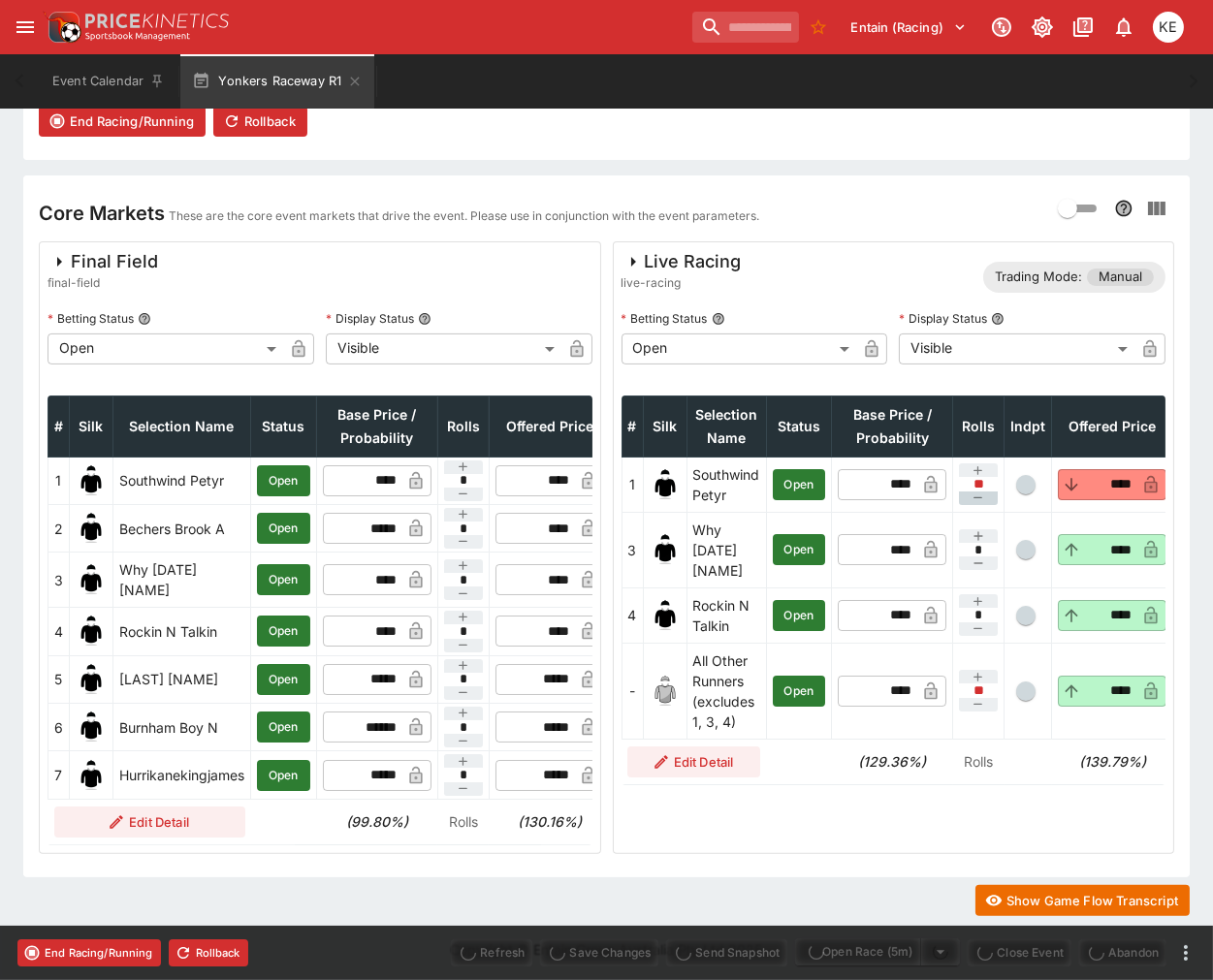 type on "****" 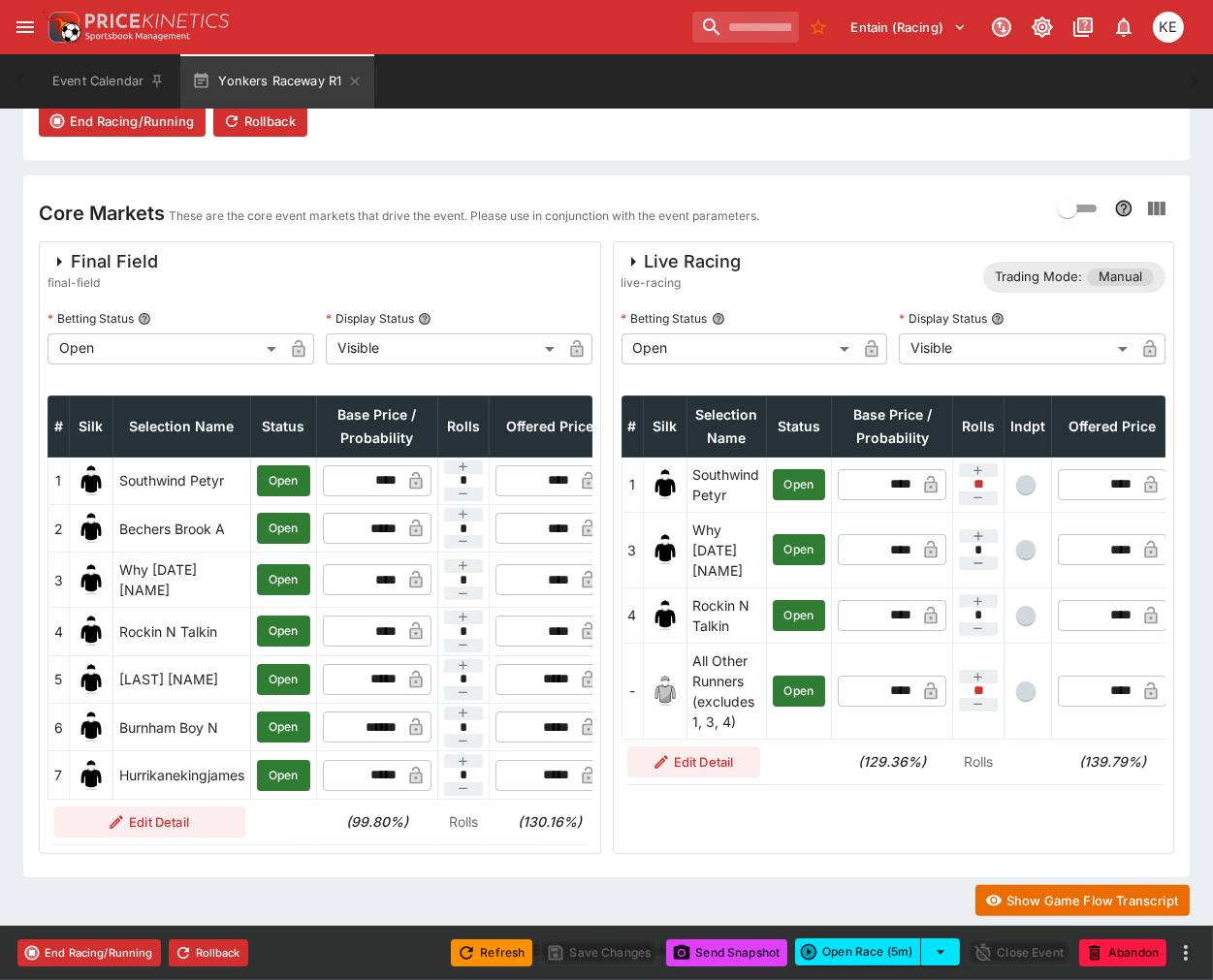 click at bounding box center [1026, 485] 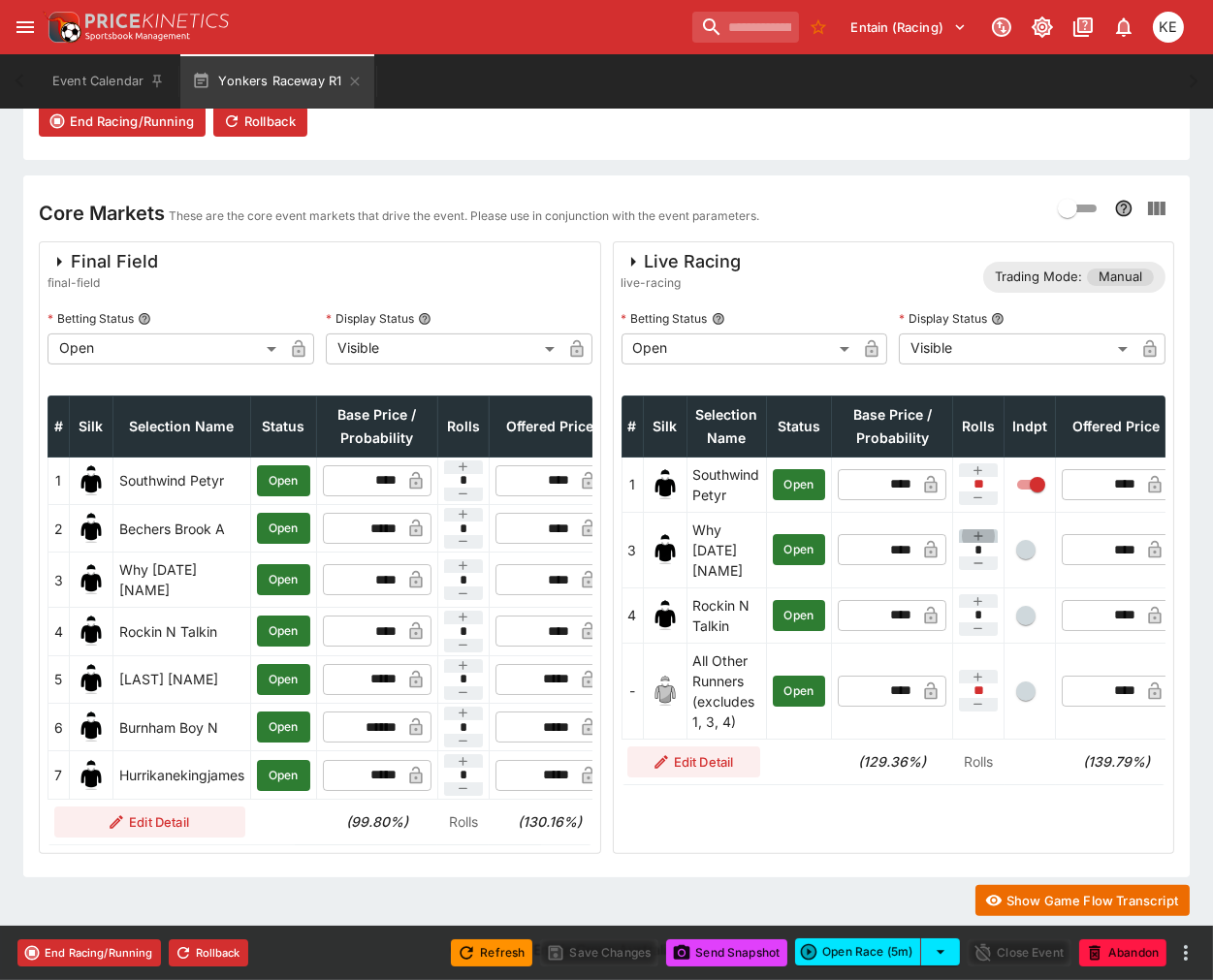 click 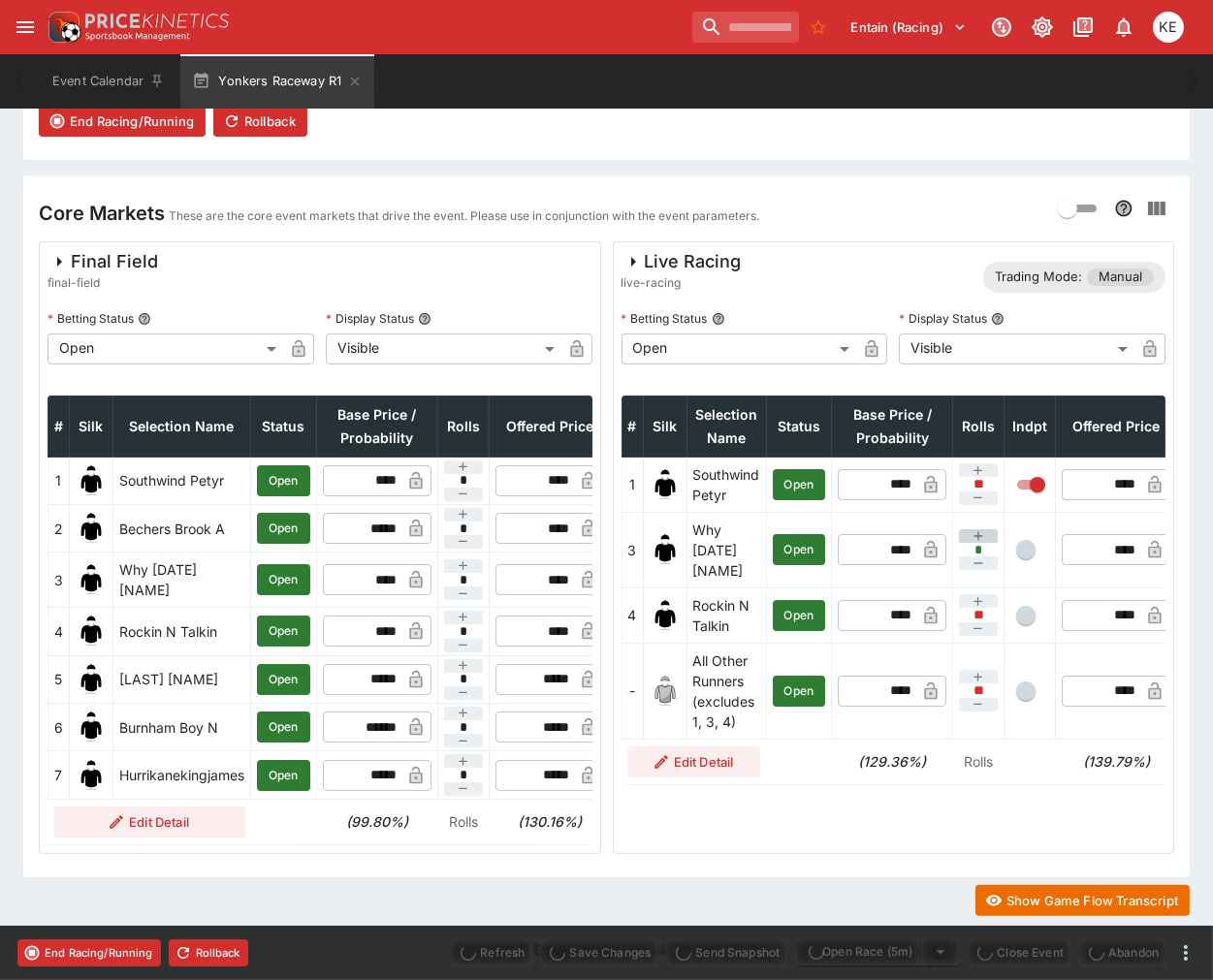 type on "****" 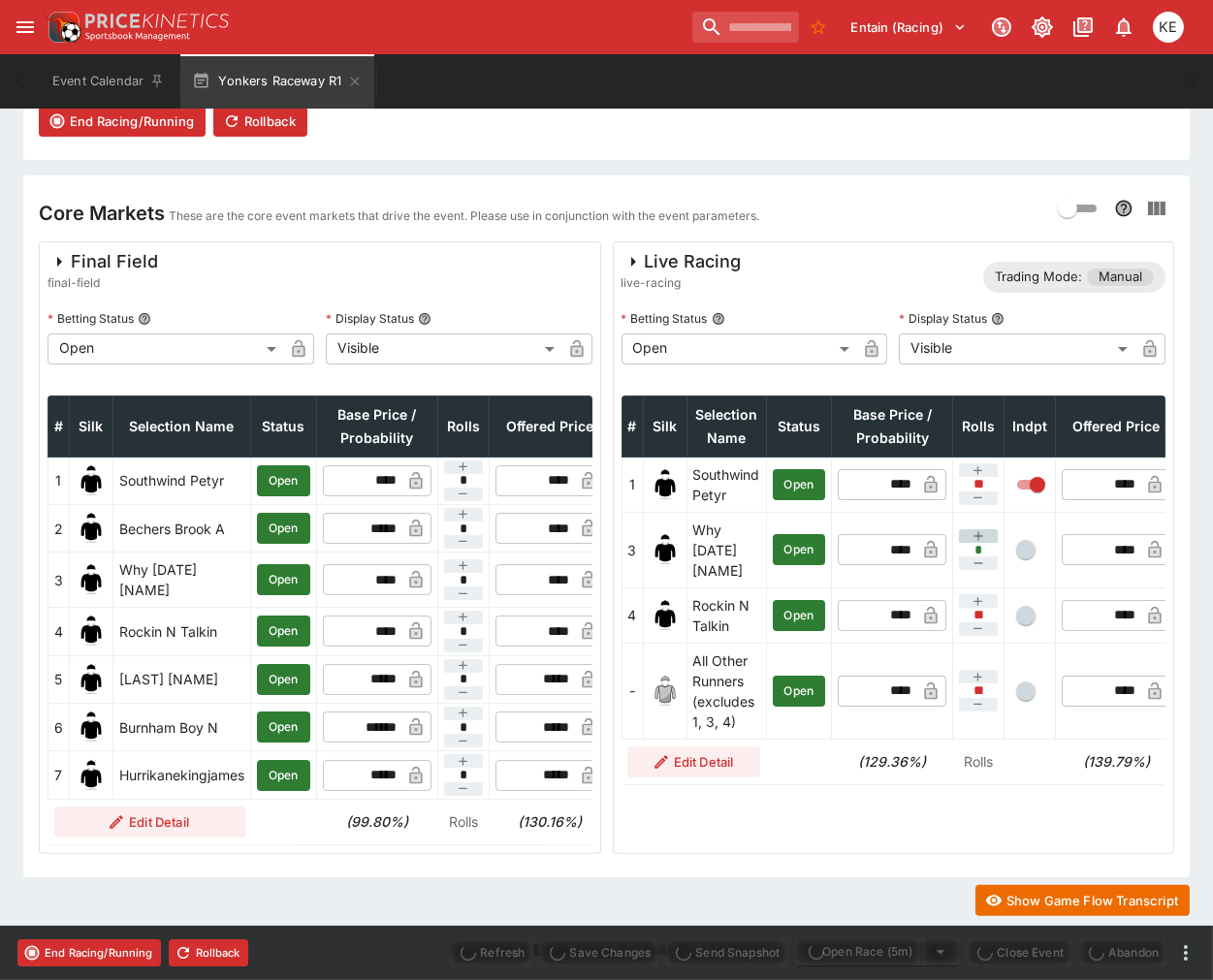 type on "****" 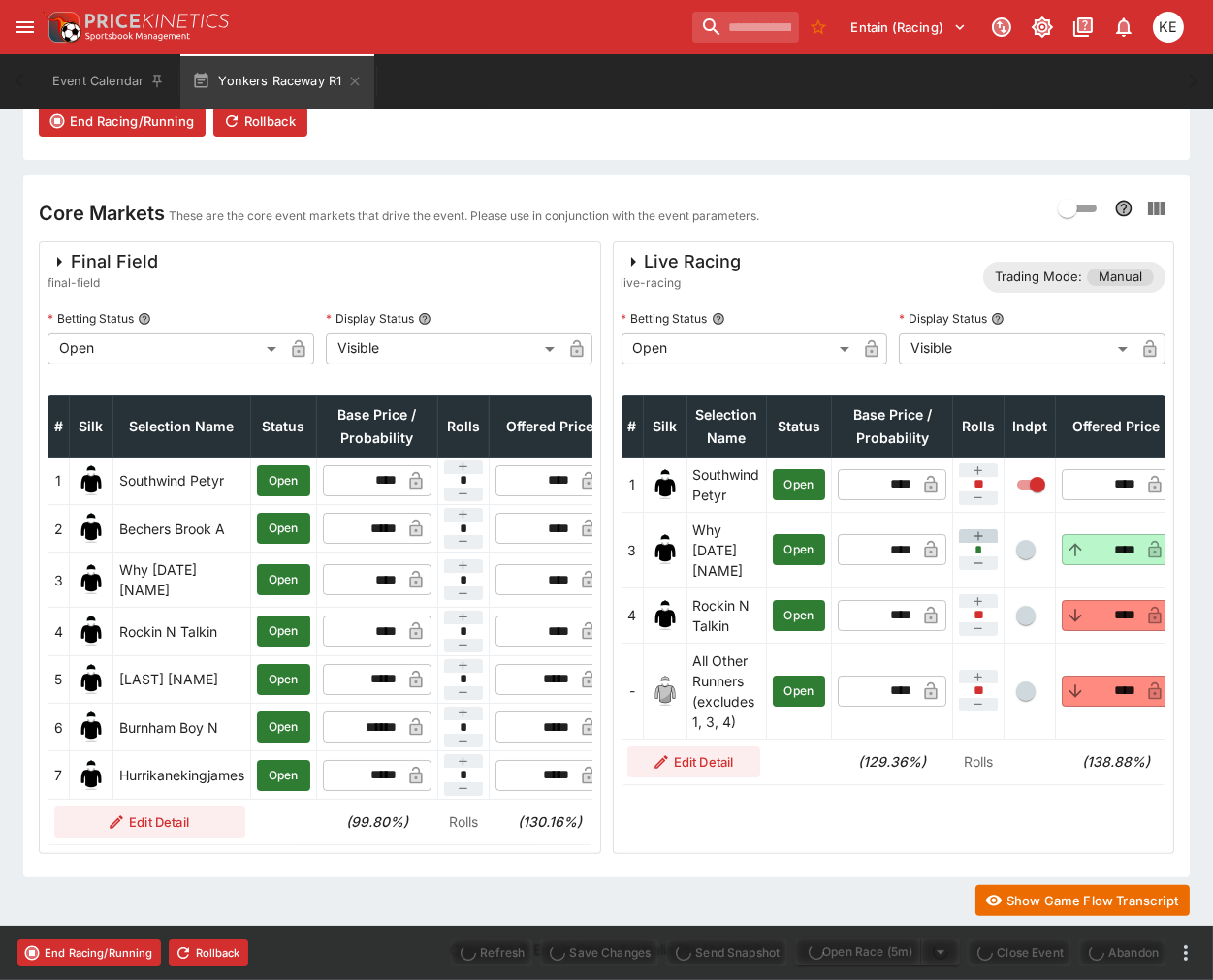 click 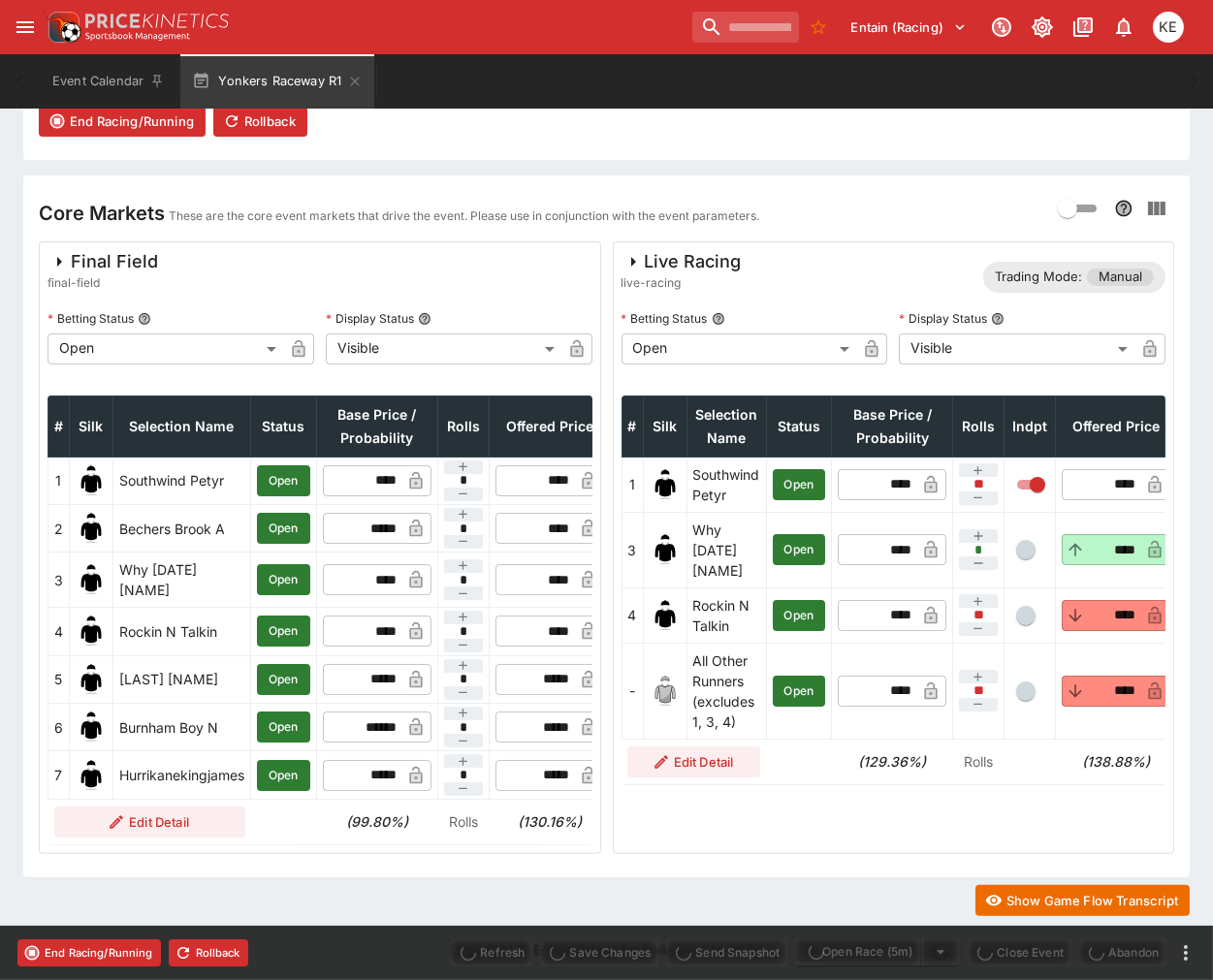 type on "*" 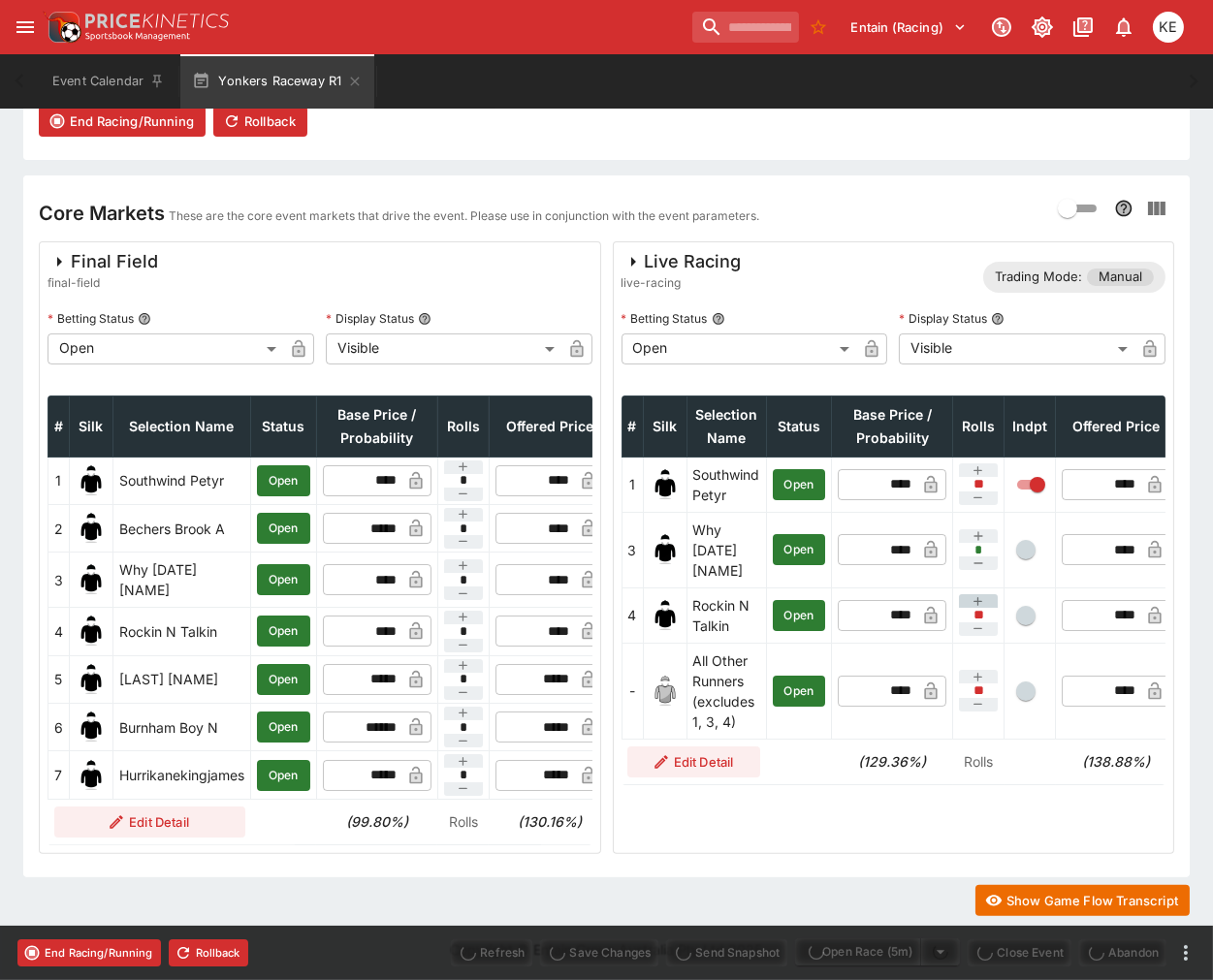 type on "****" 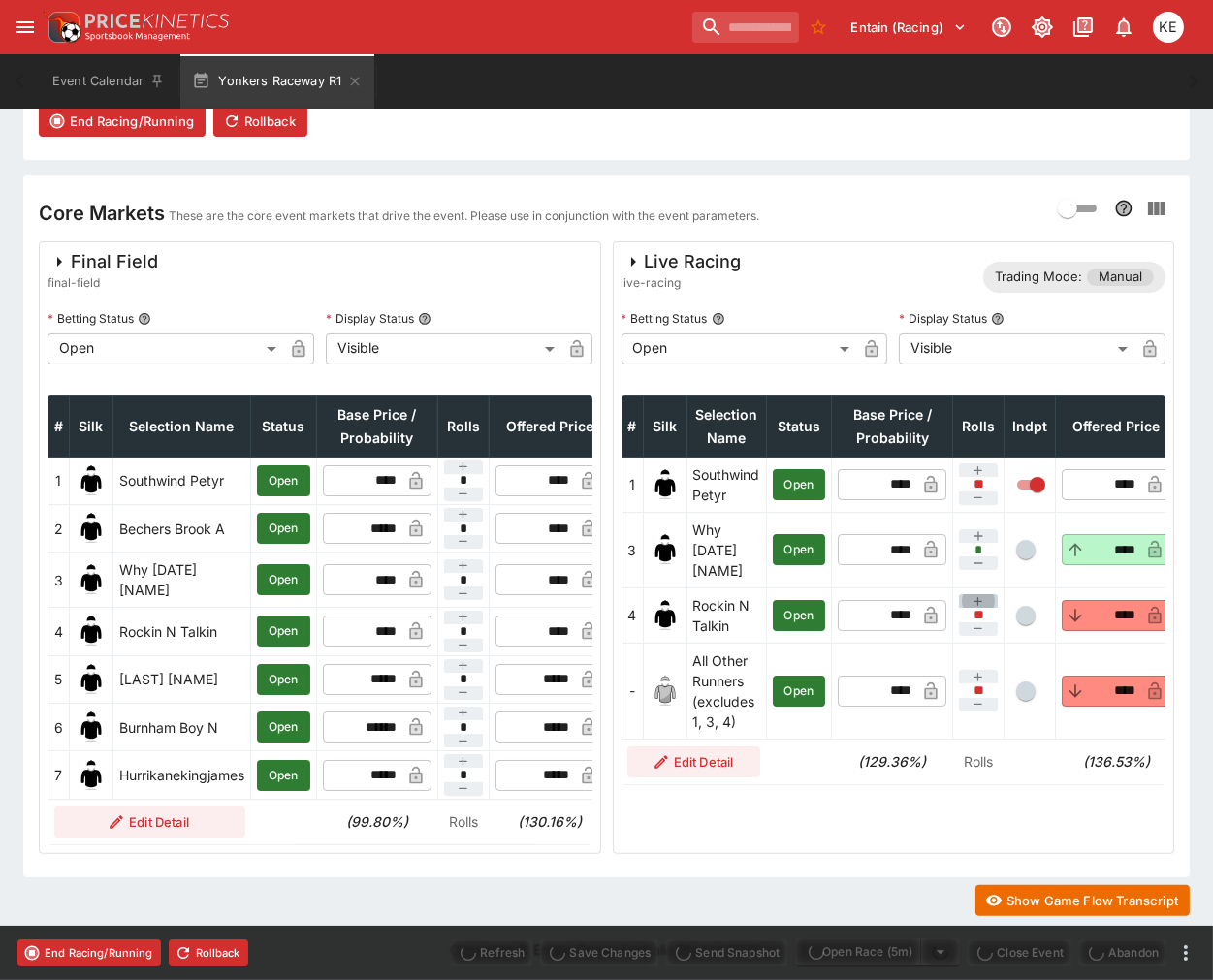click at bounding box center [978, 601] 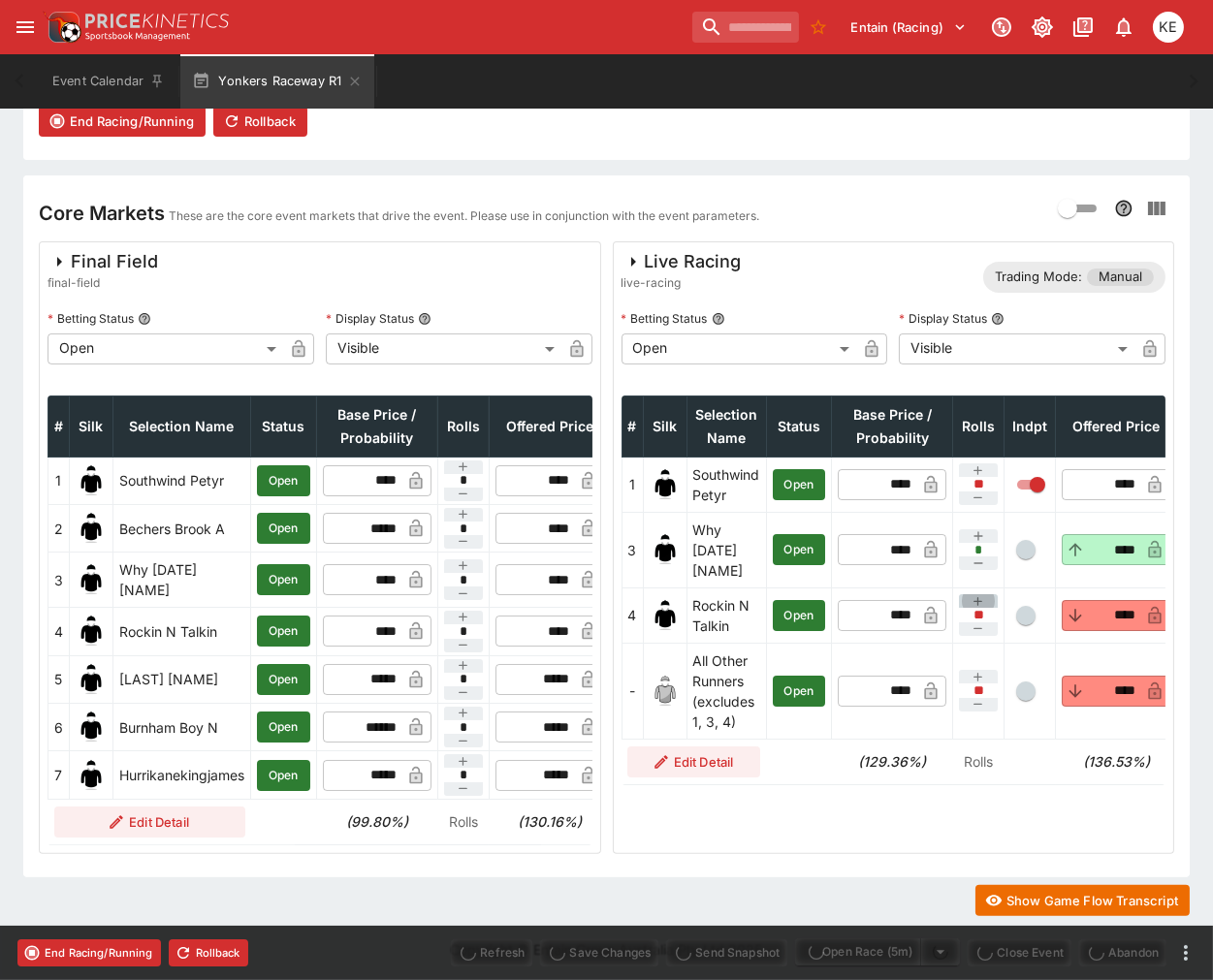 type on "*" 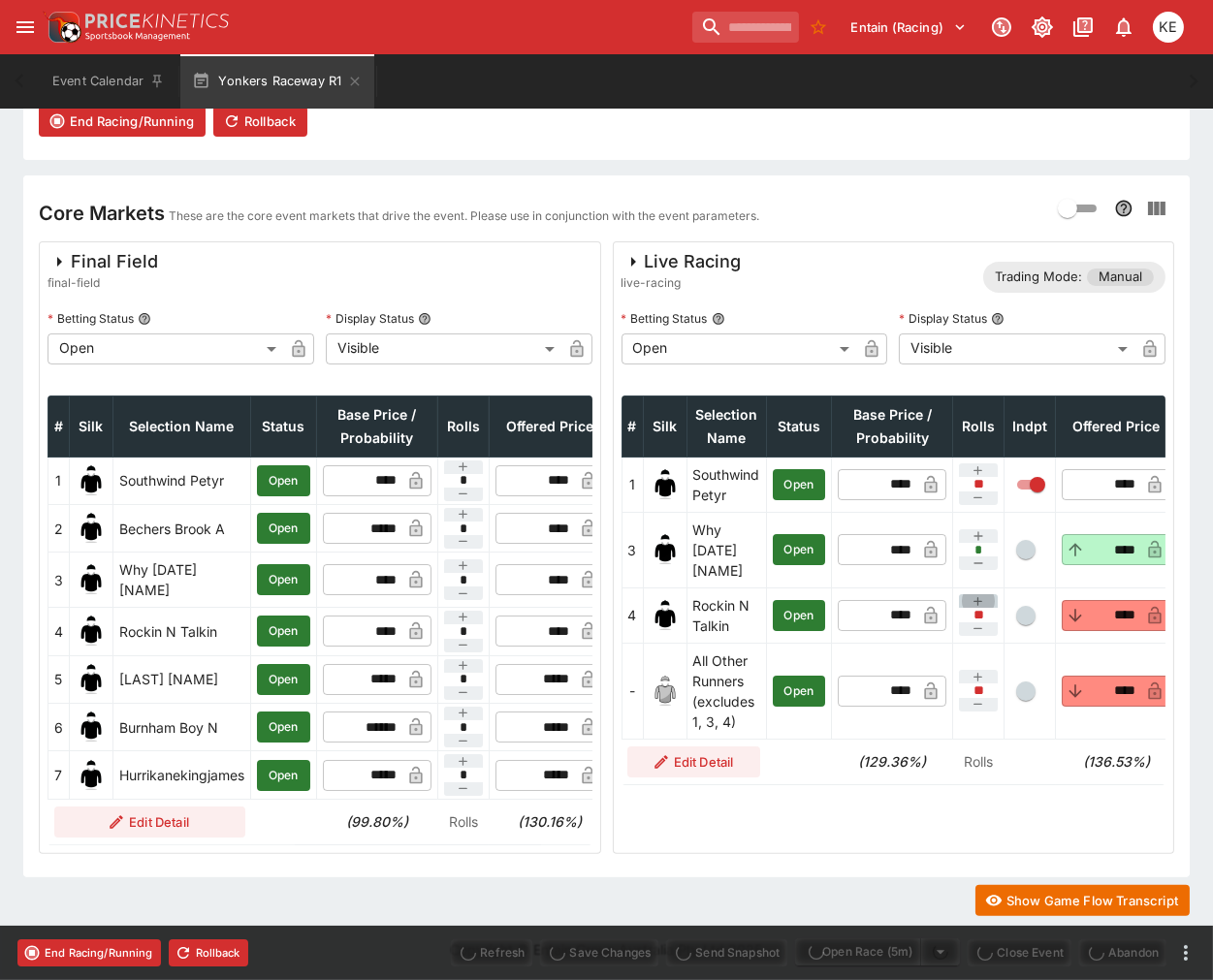 type on "*" 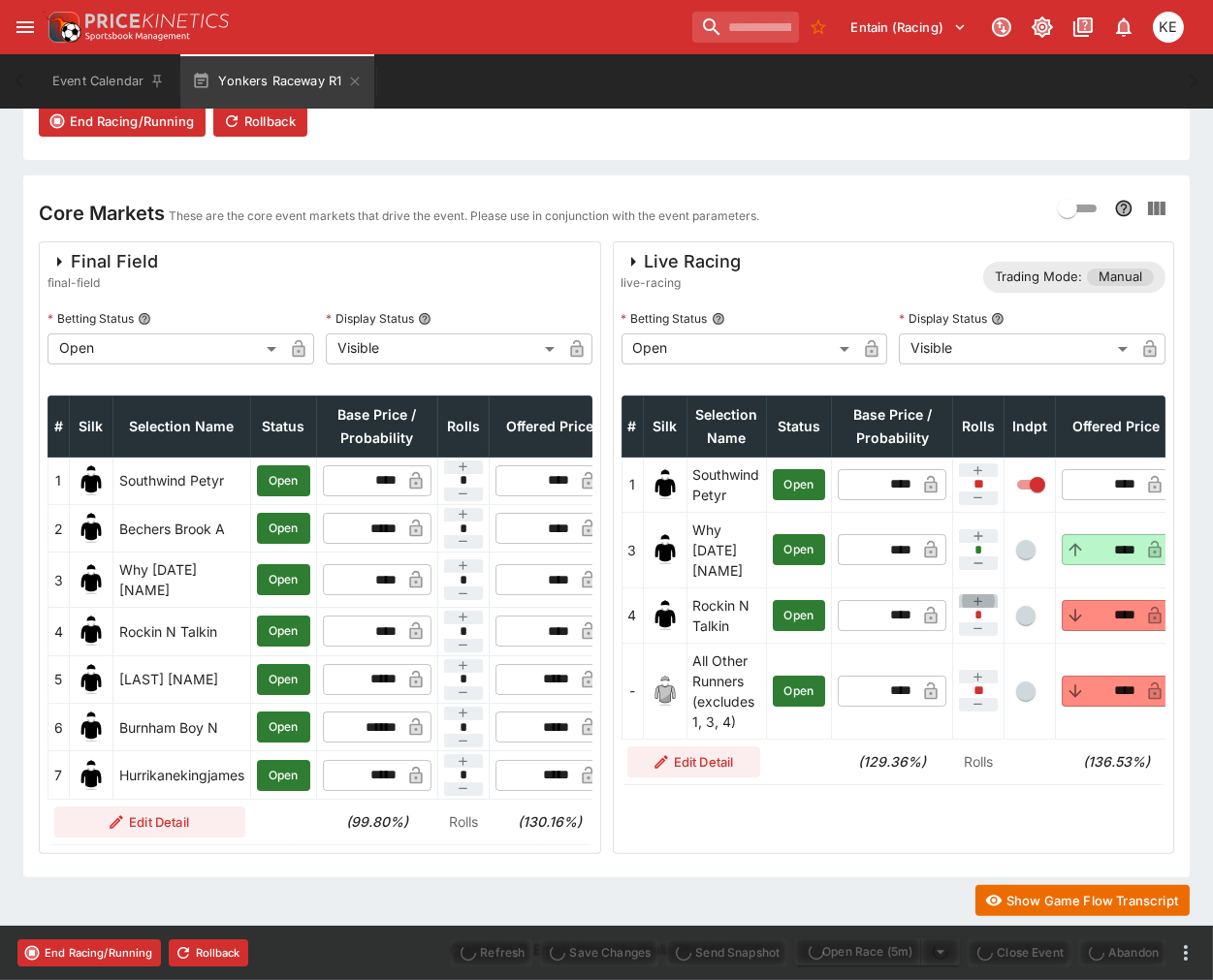 click at bounding box center (978, 601) 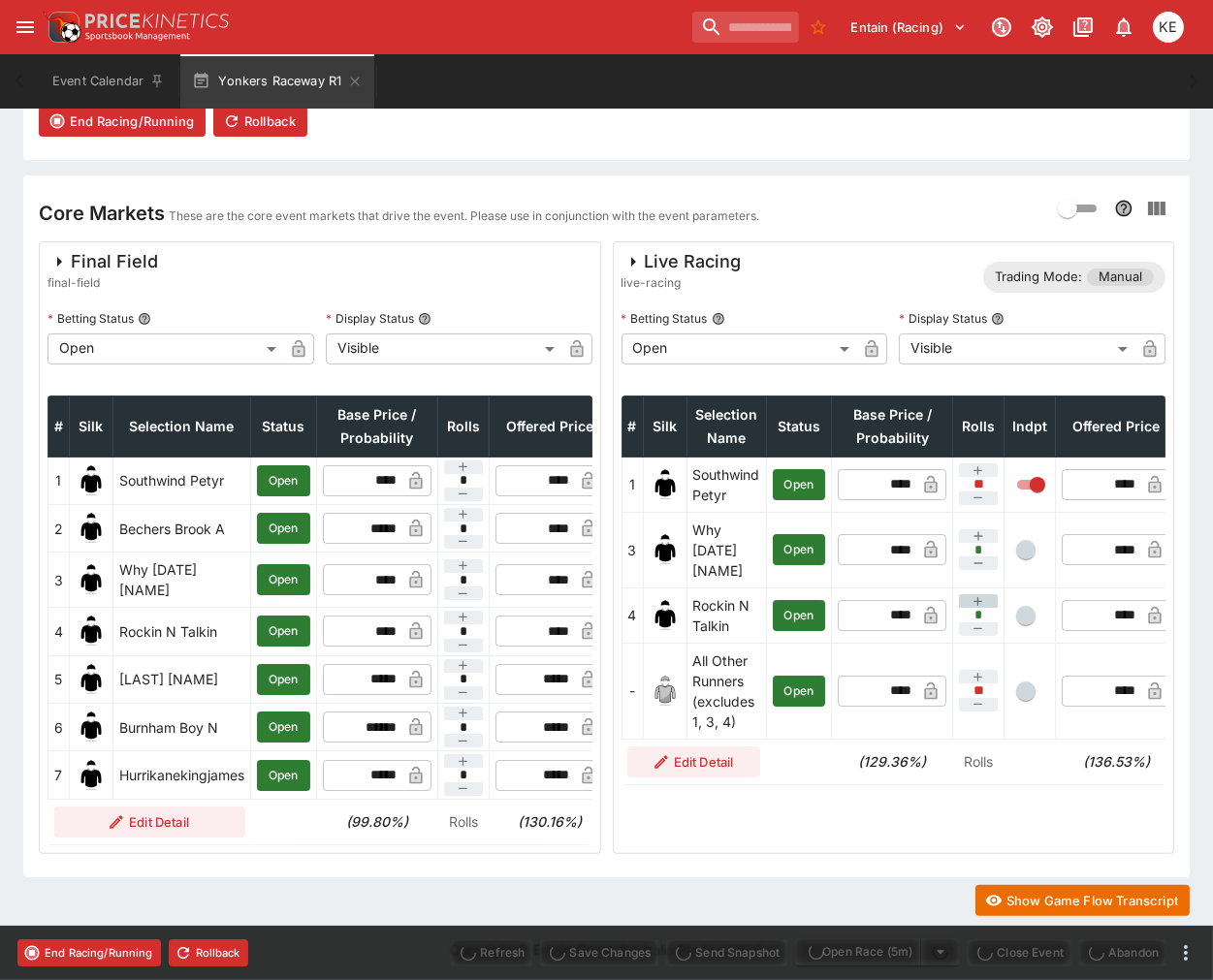 type on "*" 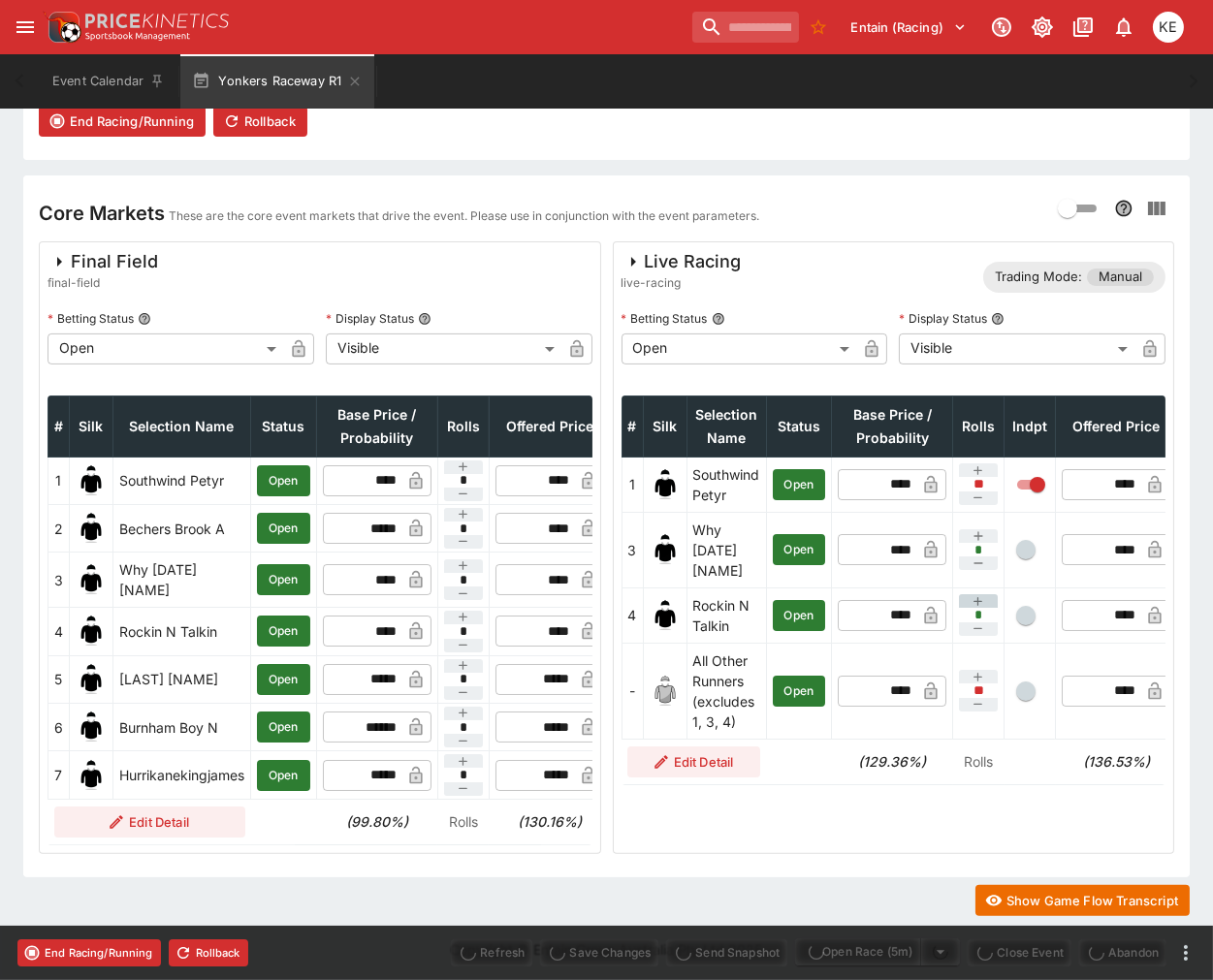 type on "*" 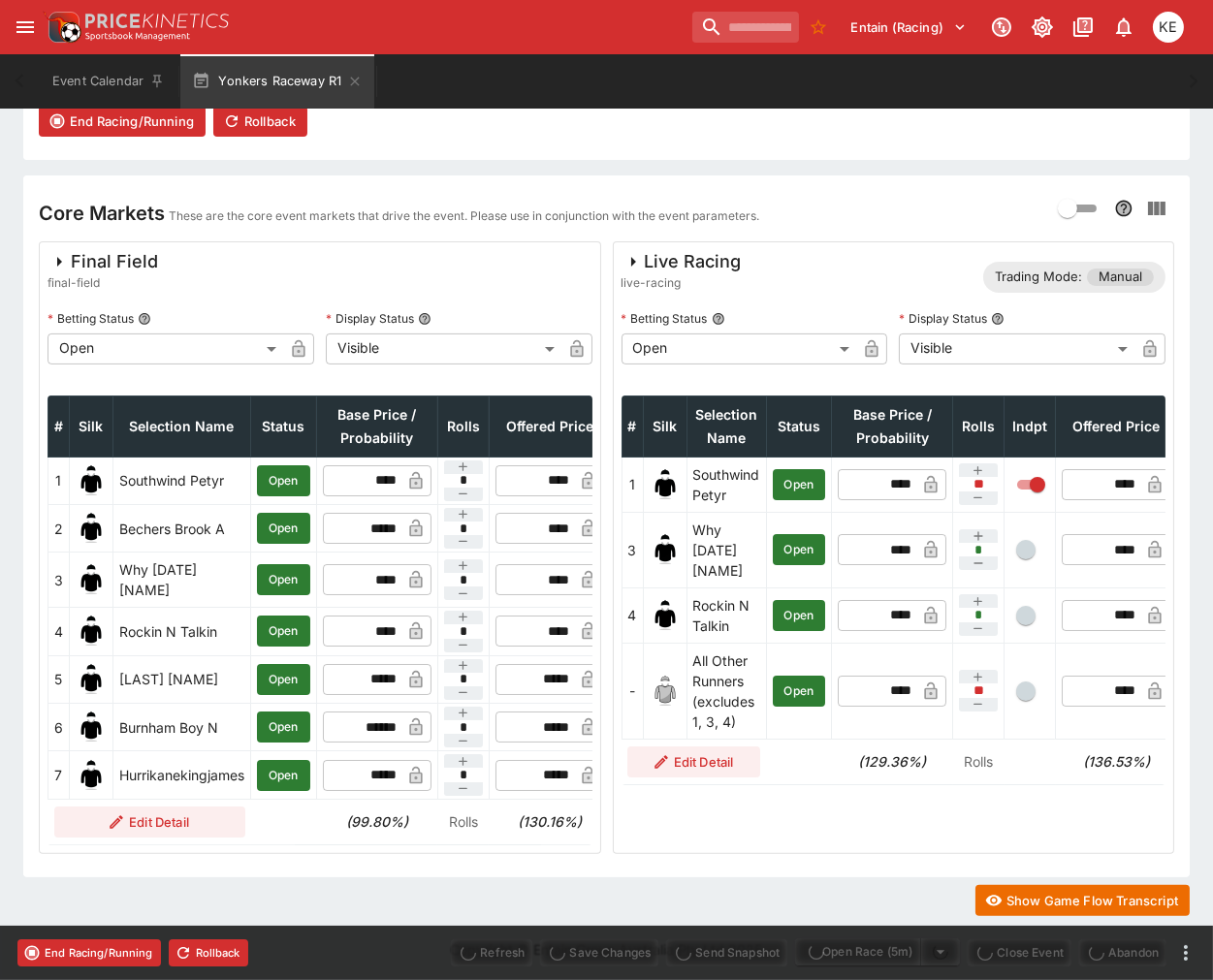 type on "****" 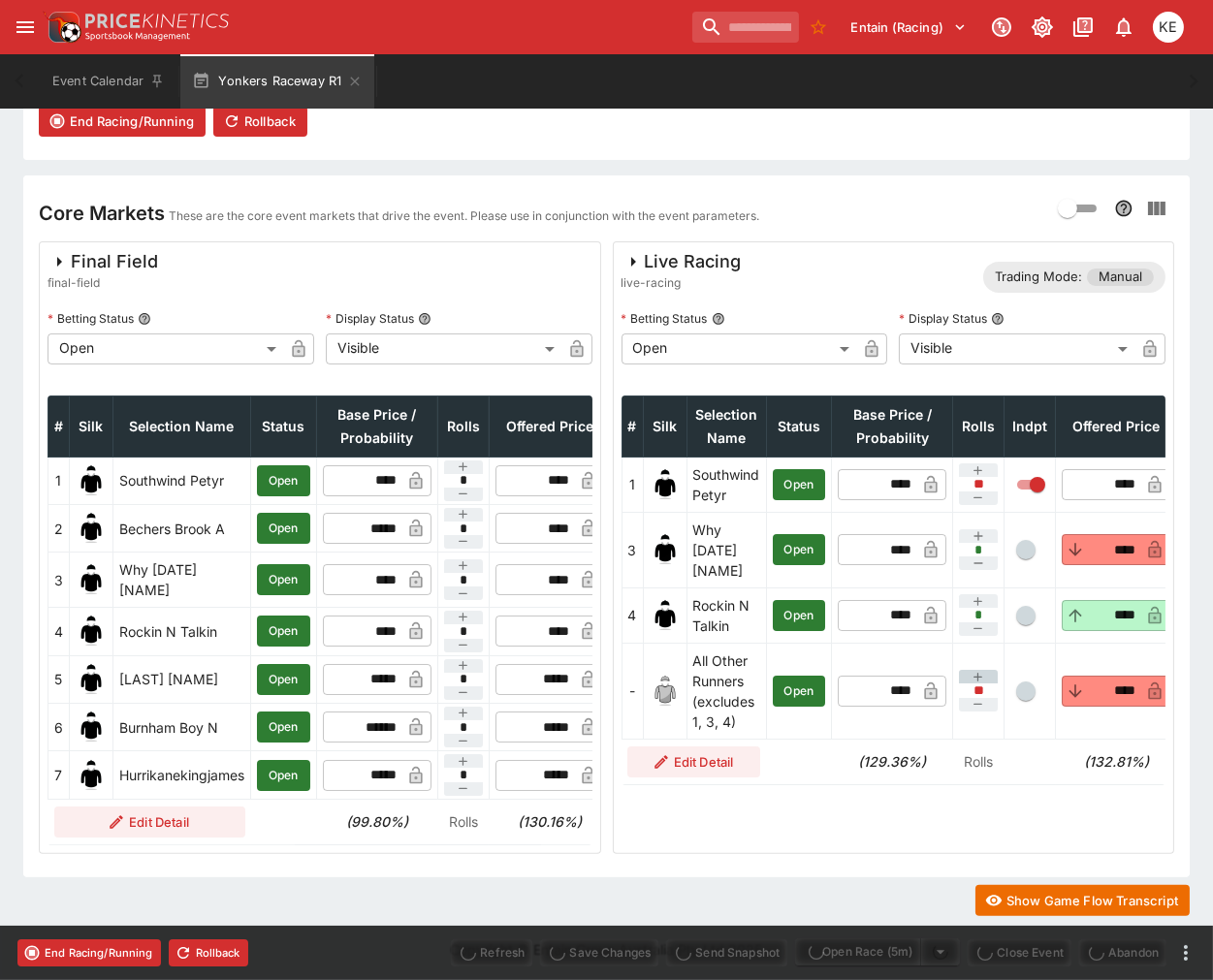 type on "****" 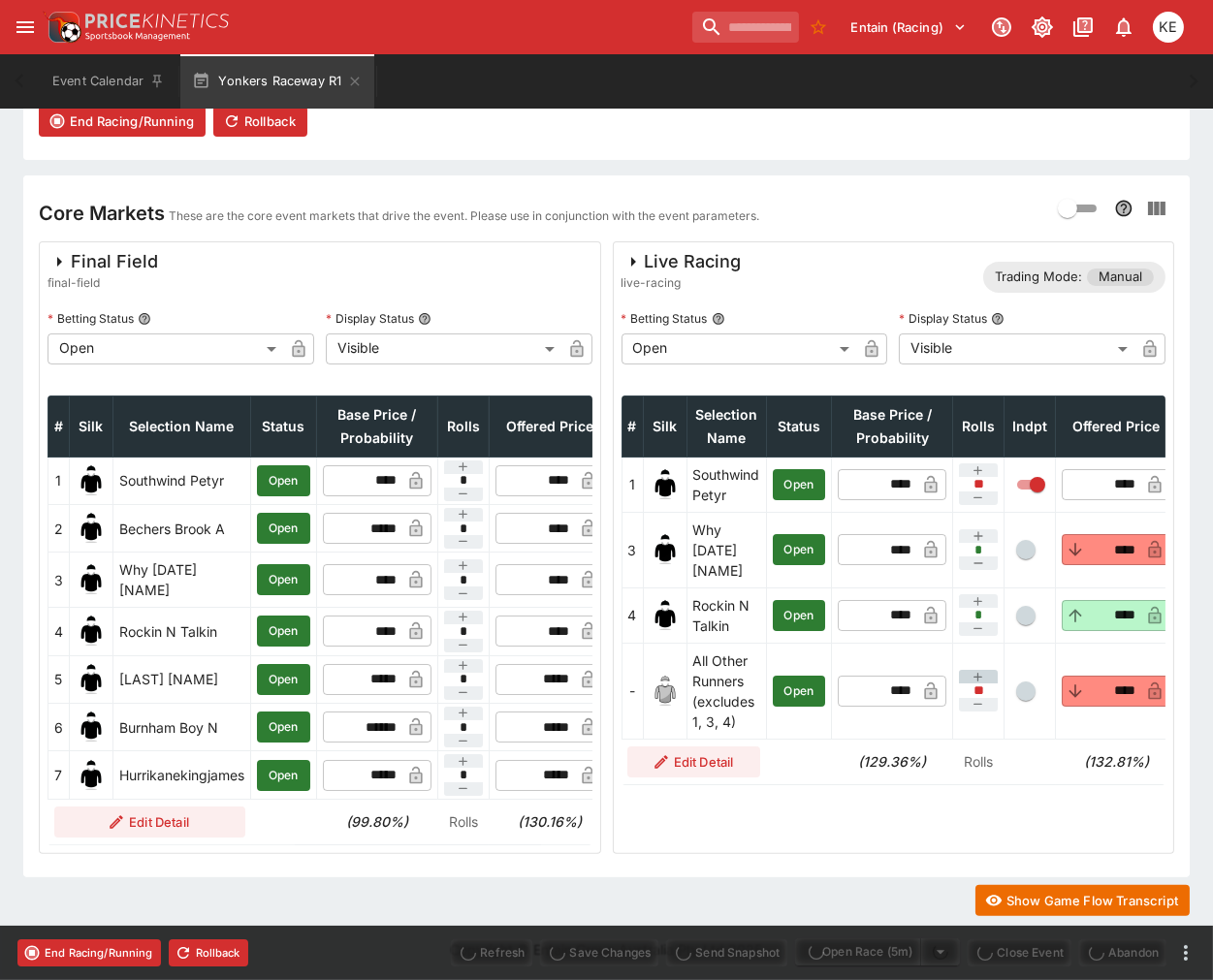 type on "****" 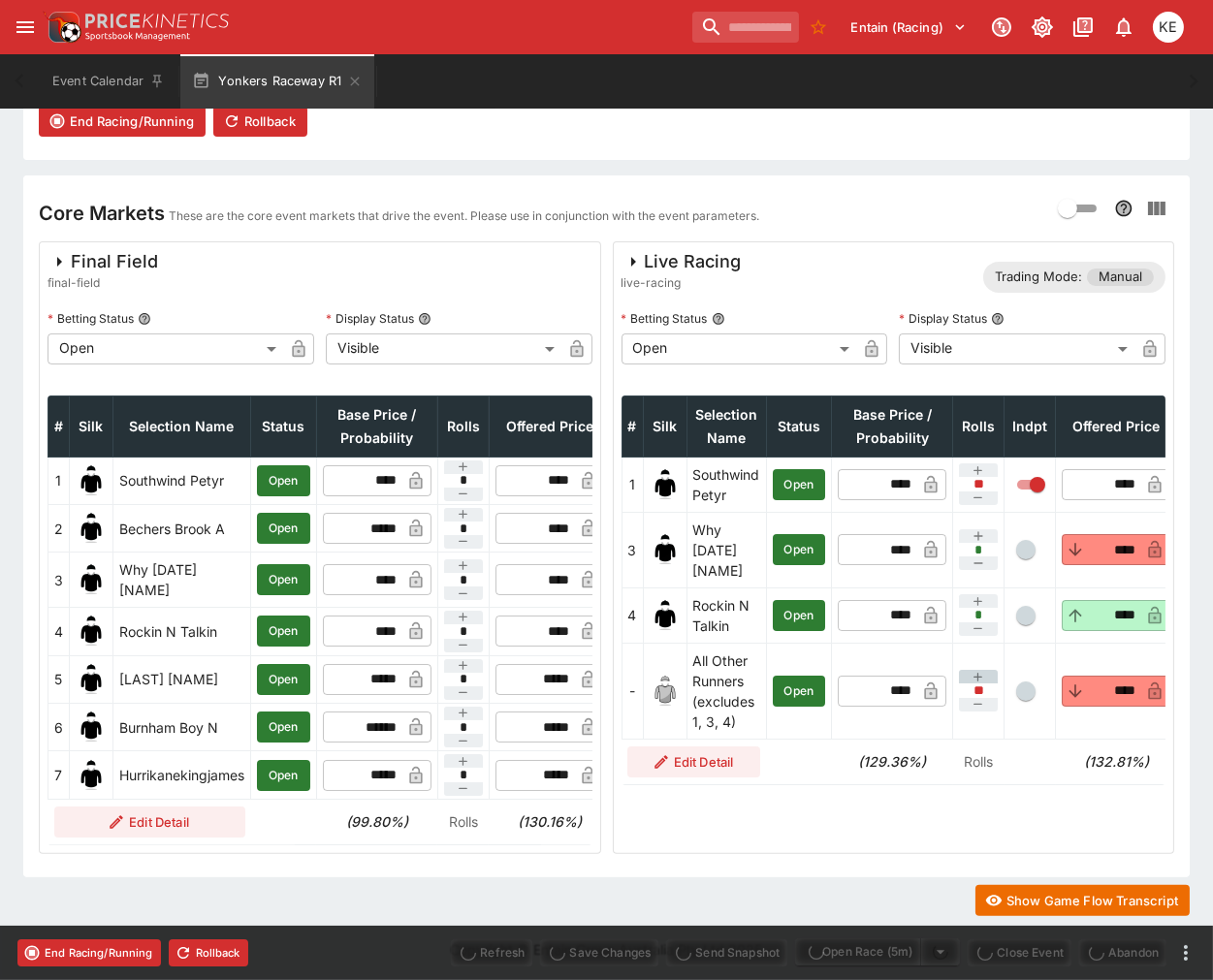 type on "****" 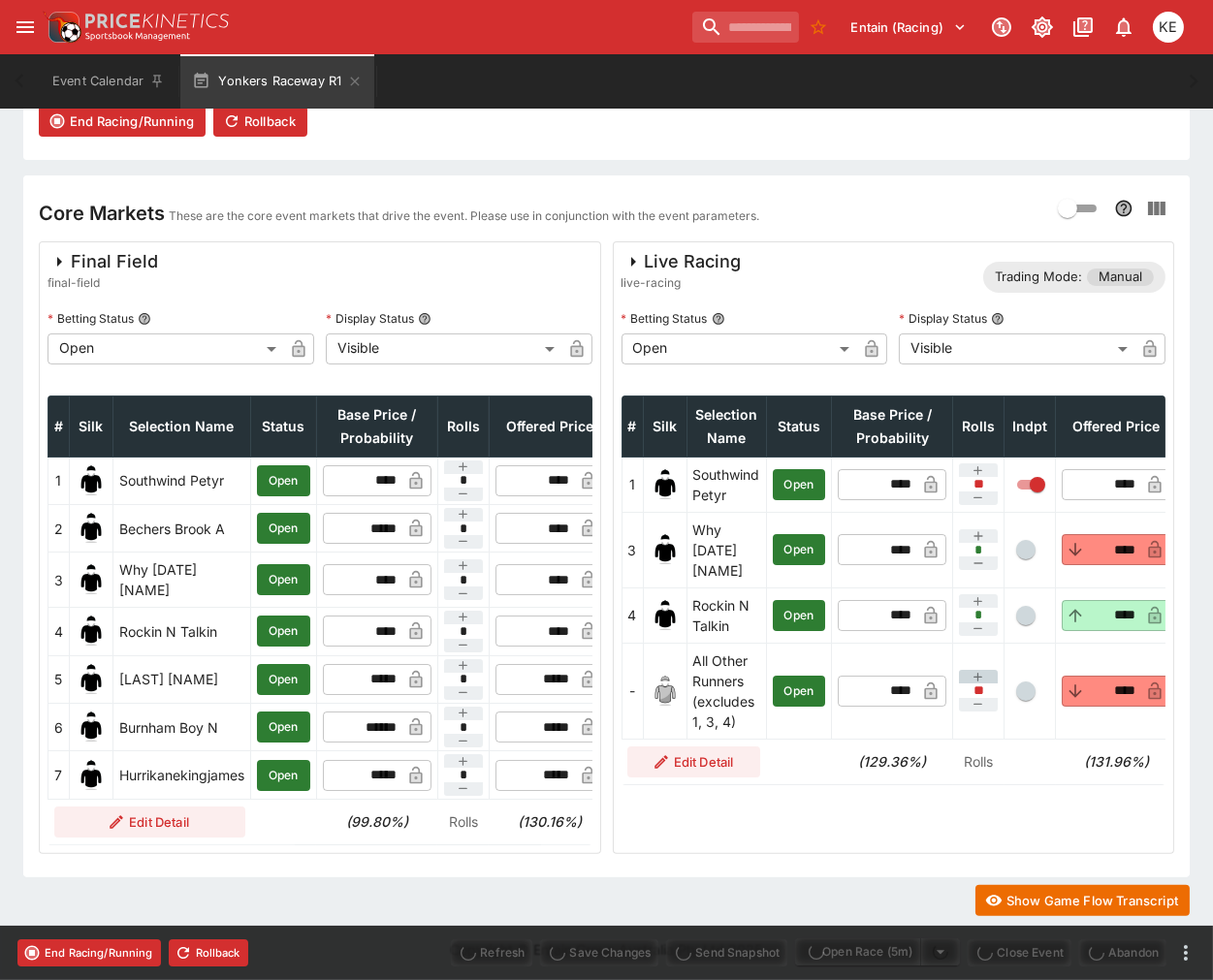click at bounding box center (978, 677) 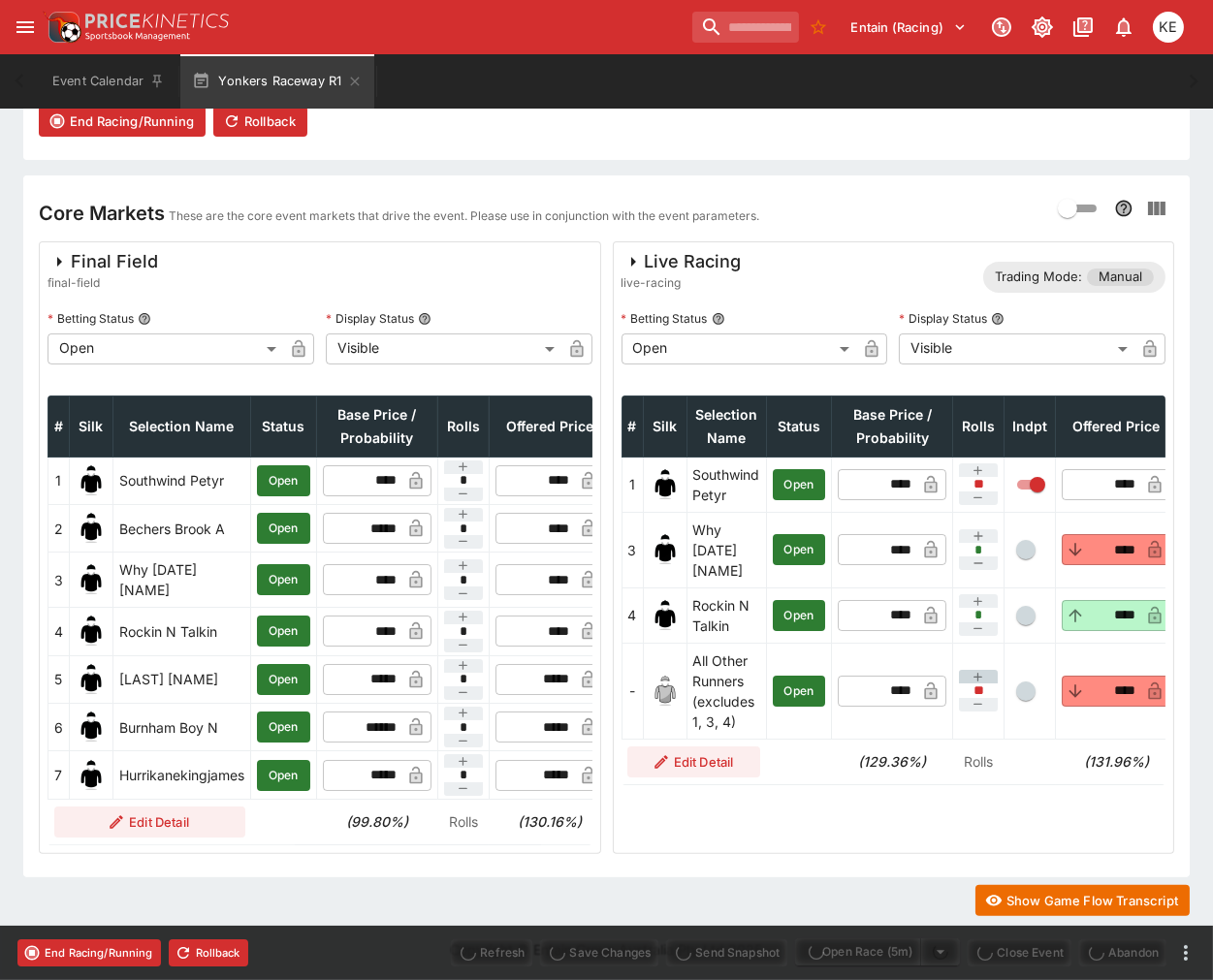 type on "*" 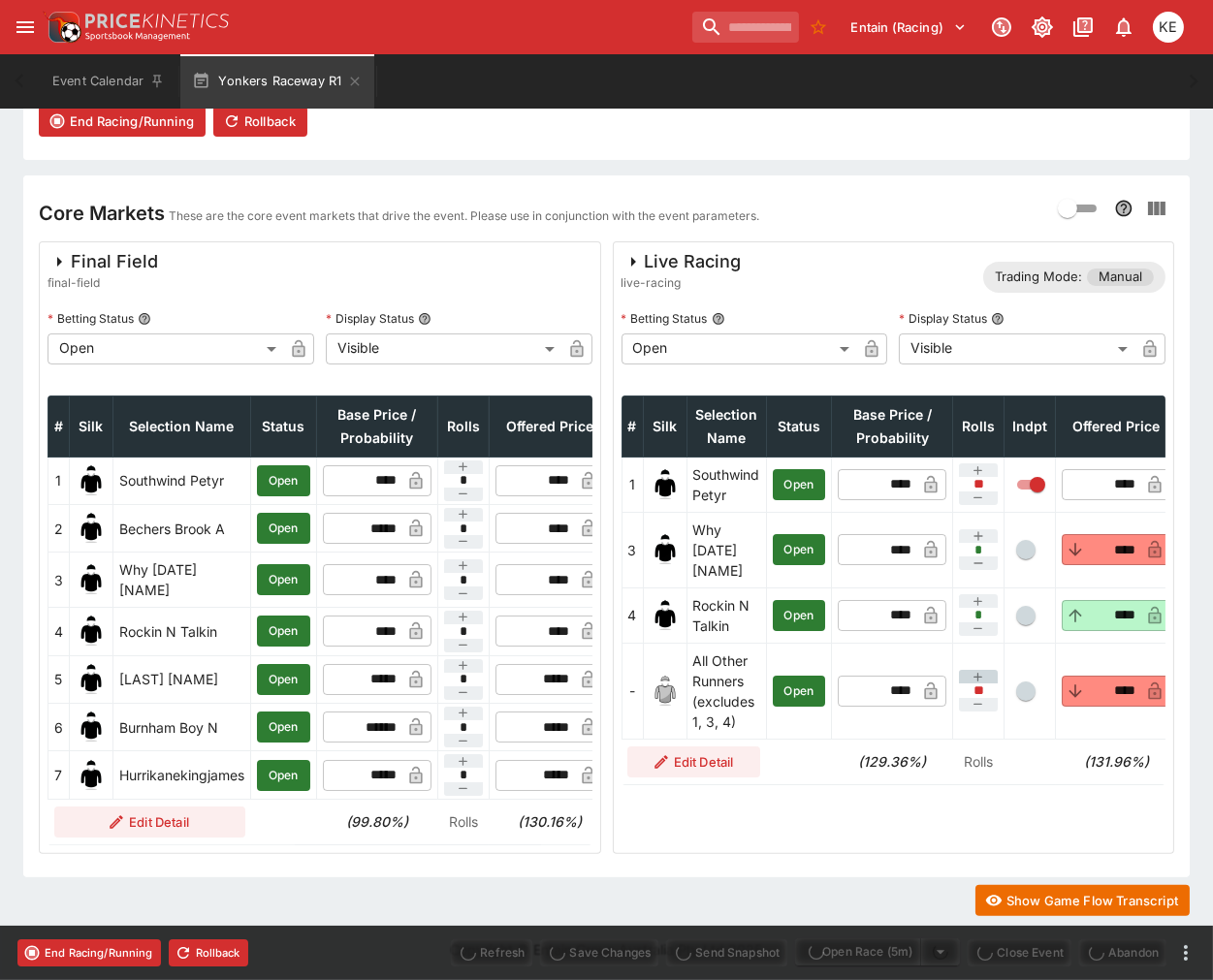 type on "**" 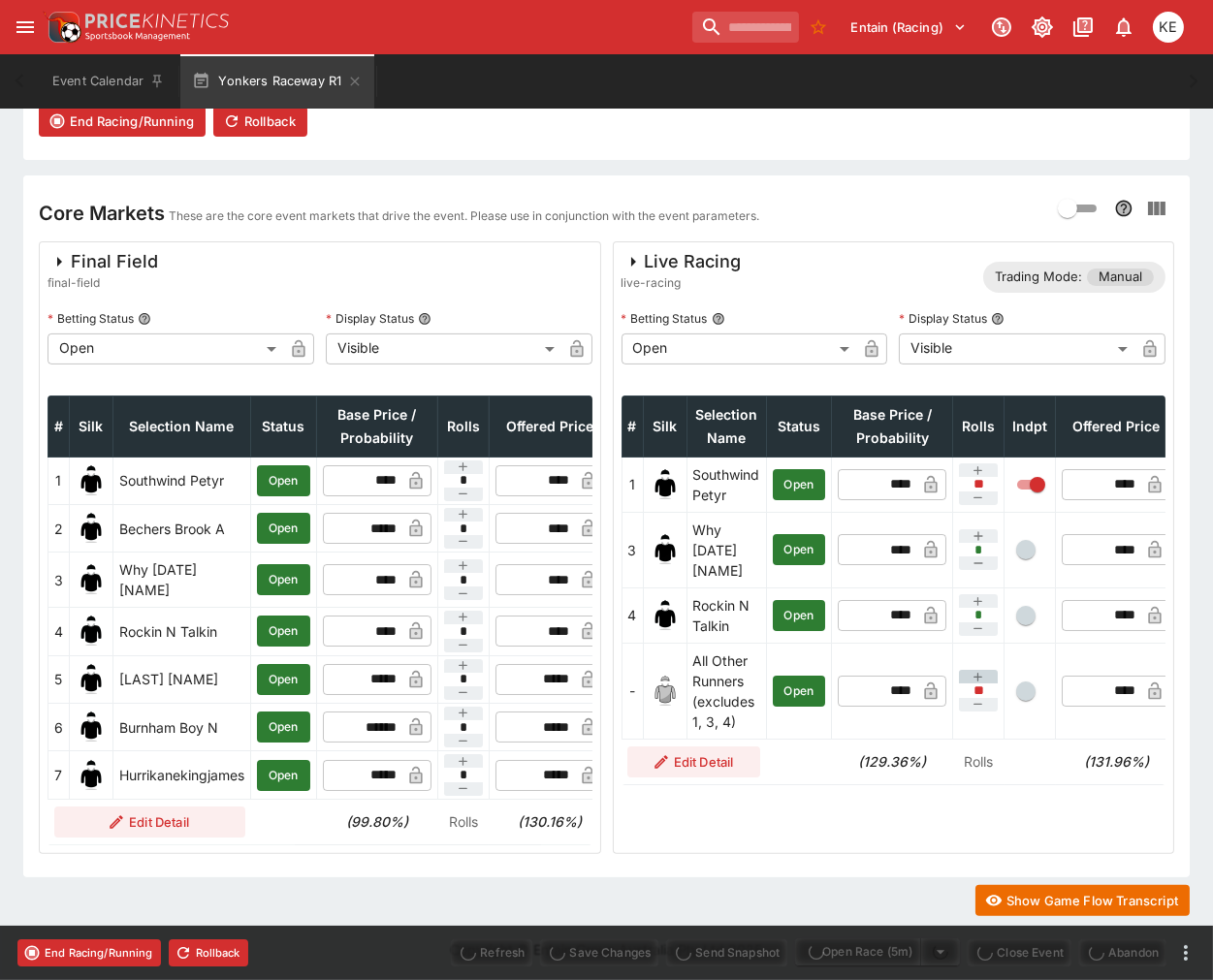 type on "****" 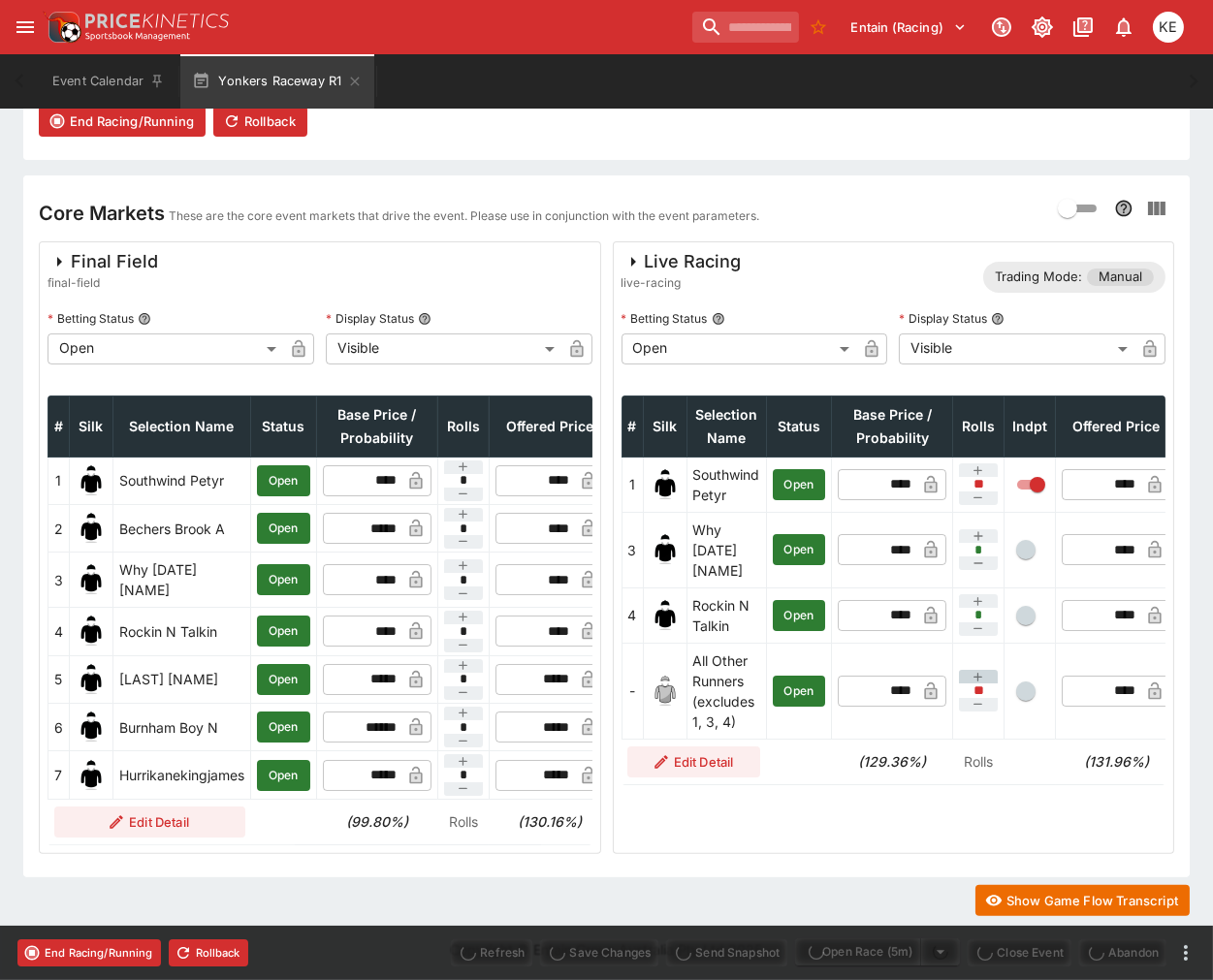 type on "****" 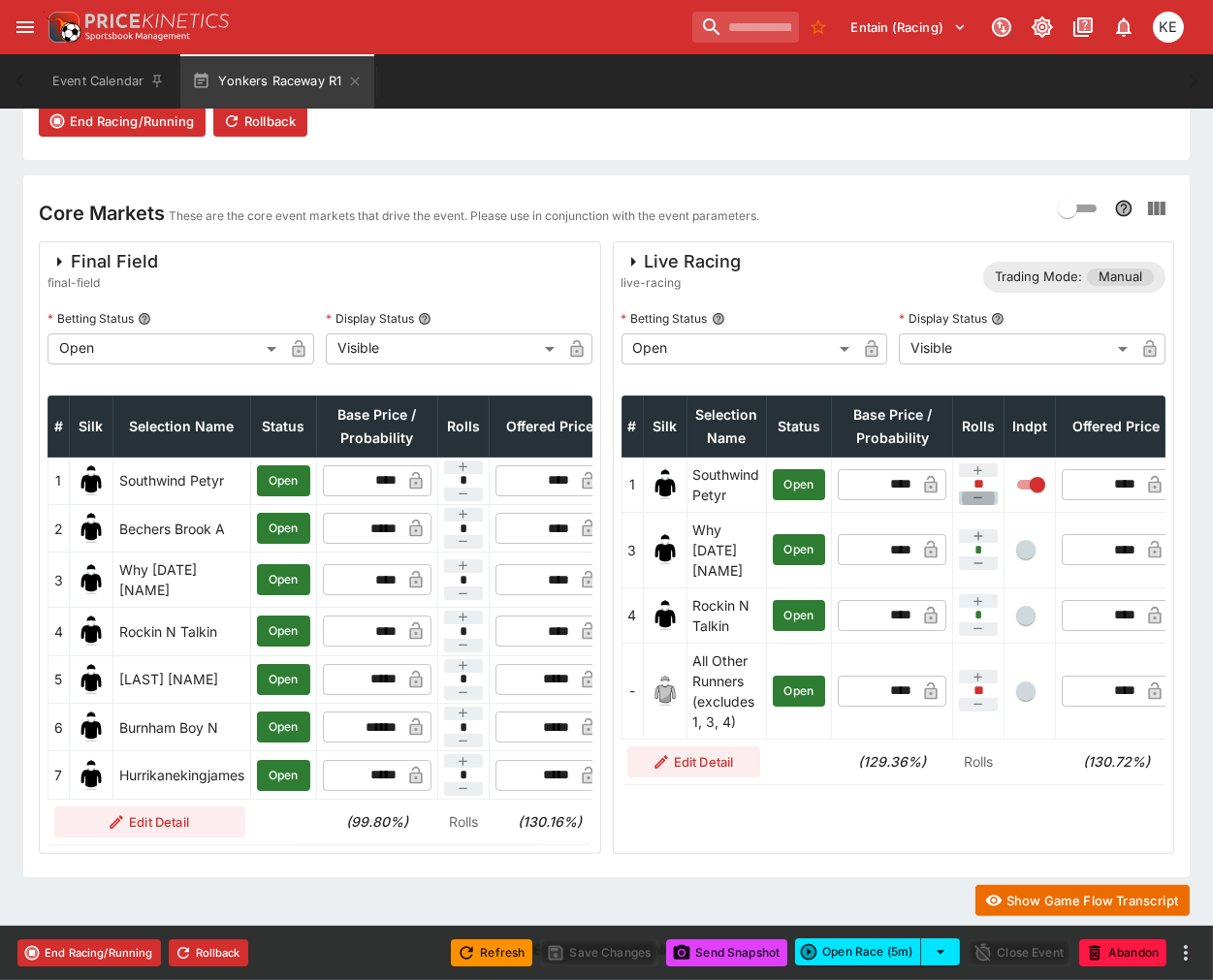 click at bounding box center (978, 498) 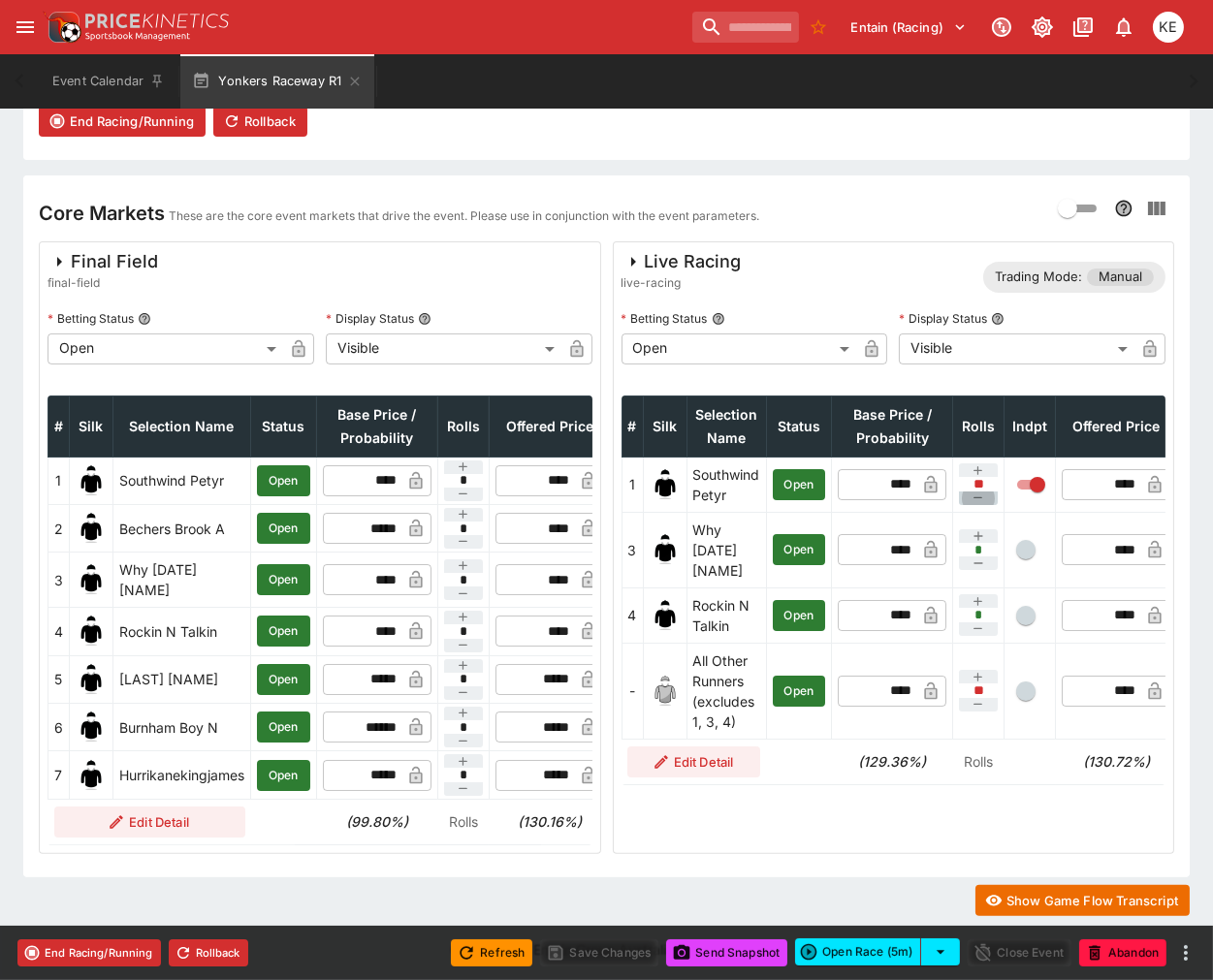 type on "**" 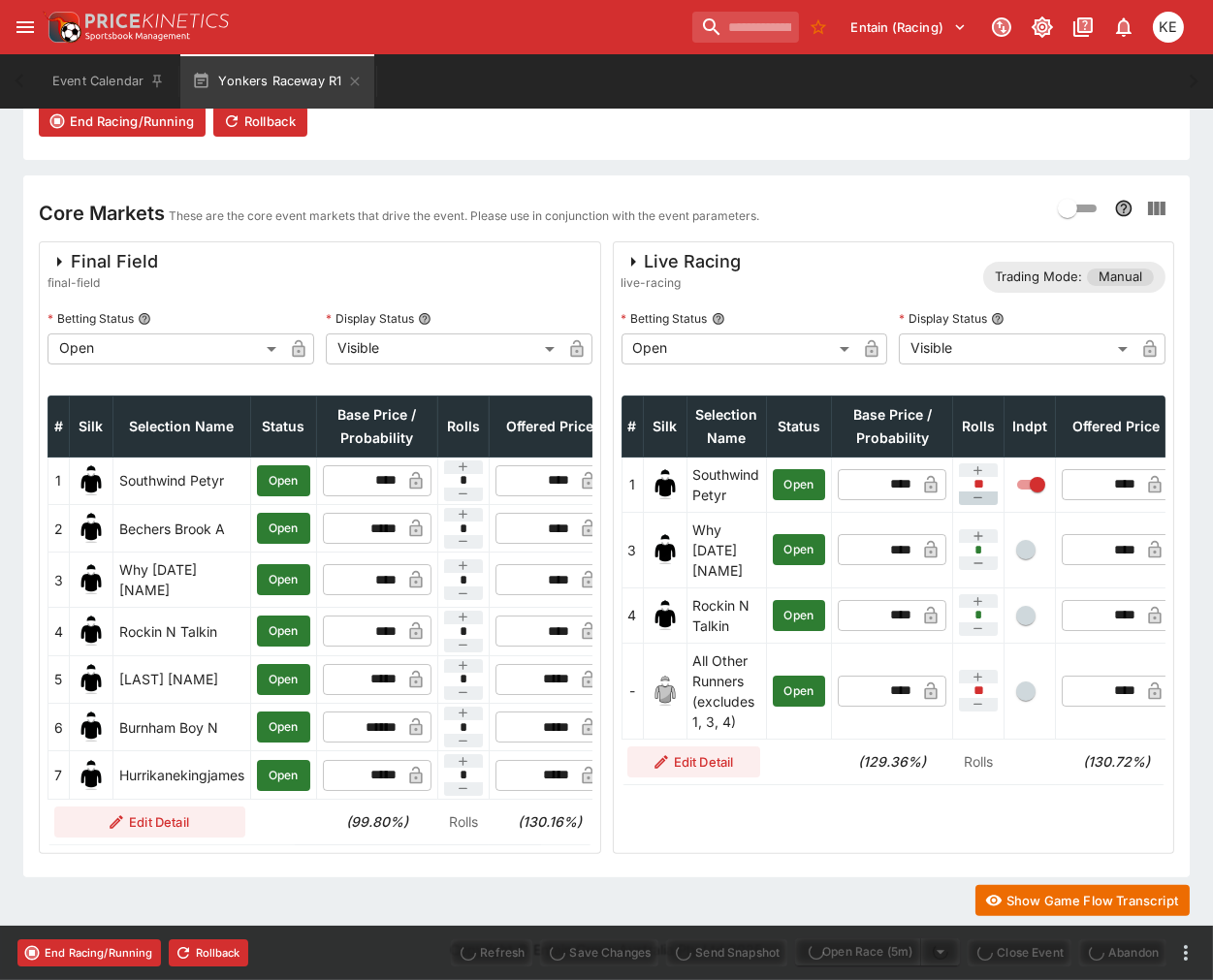 type on "****" 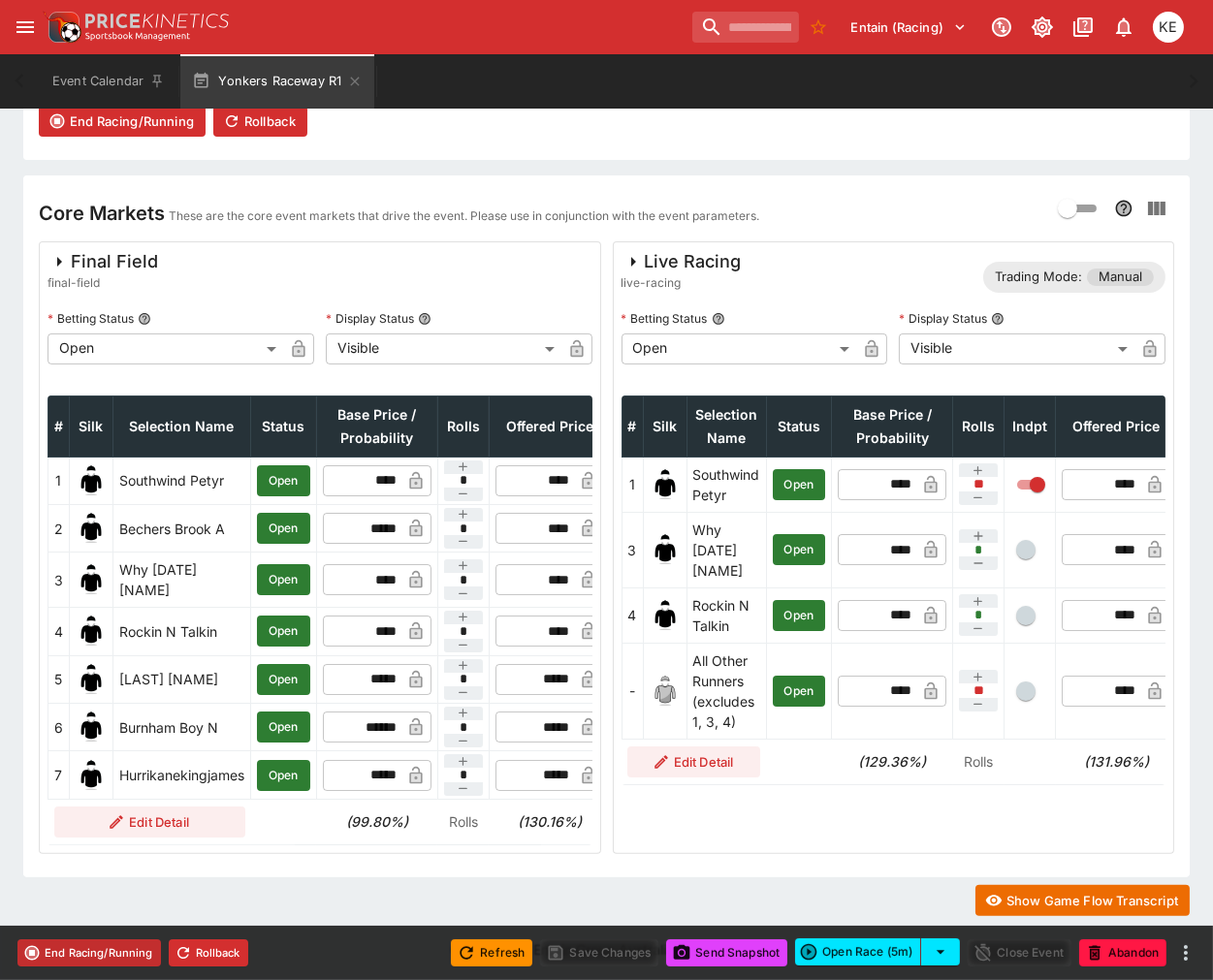 click on "End Racing/Running" at bounding box center [89, 953] 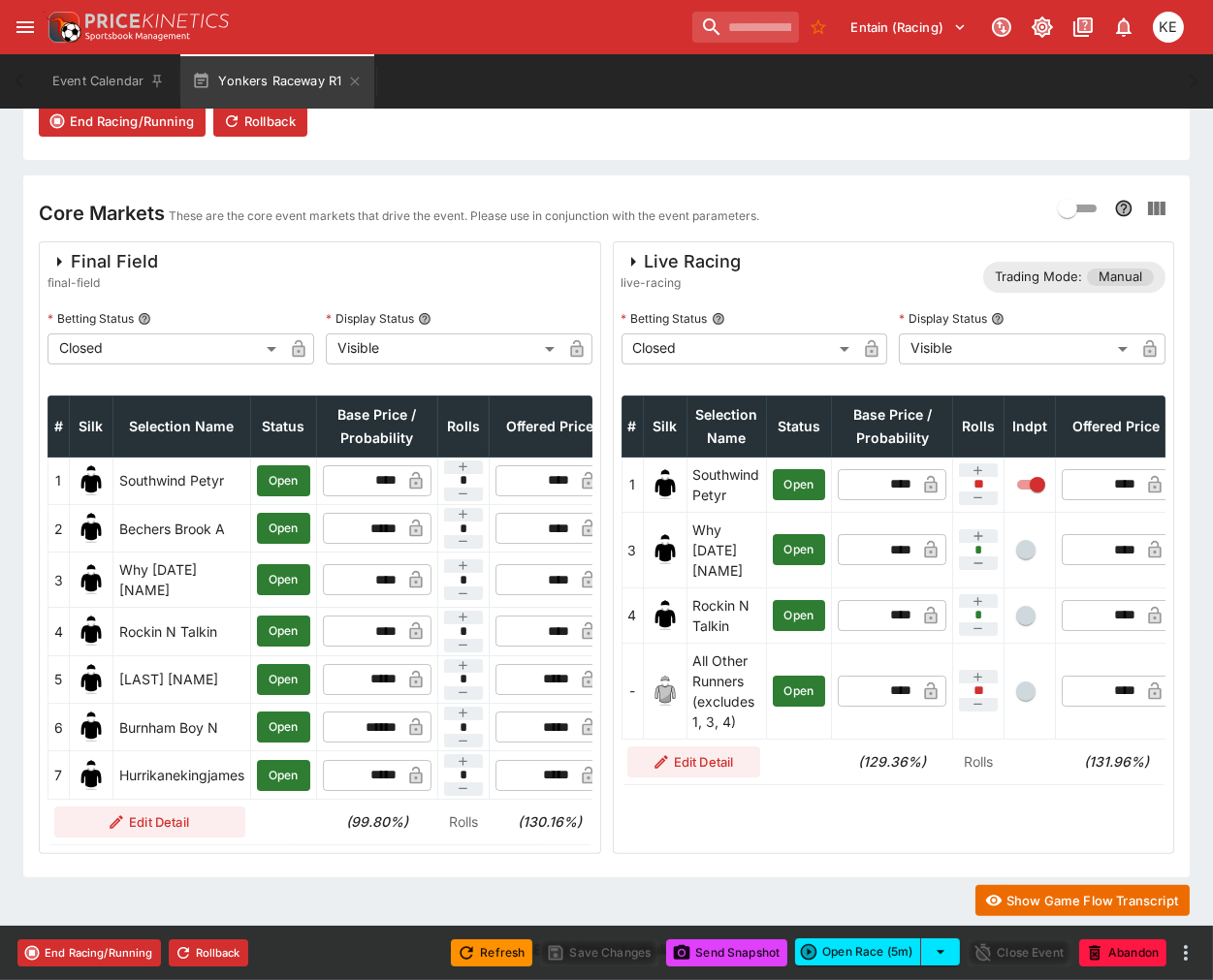 type on "**********" 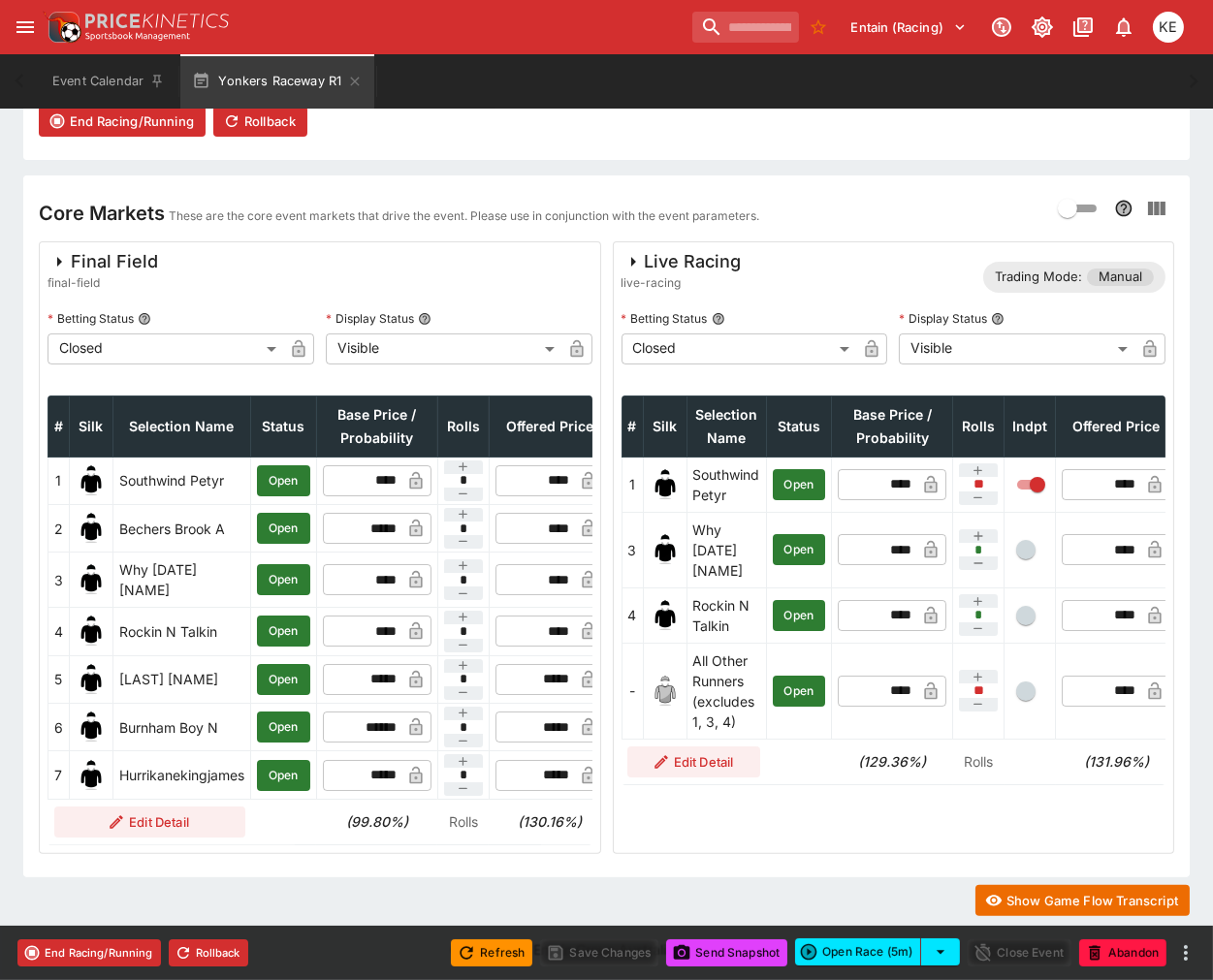 type on "**********" 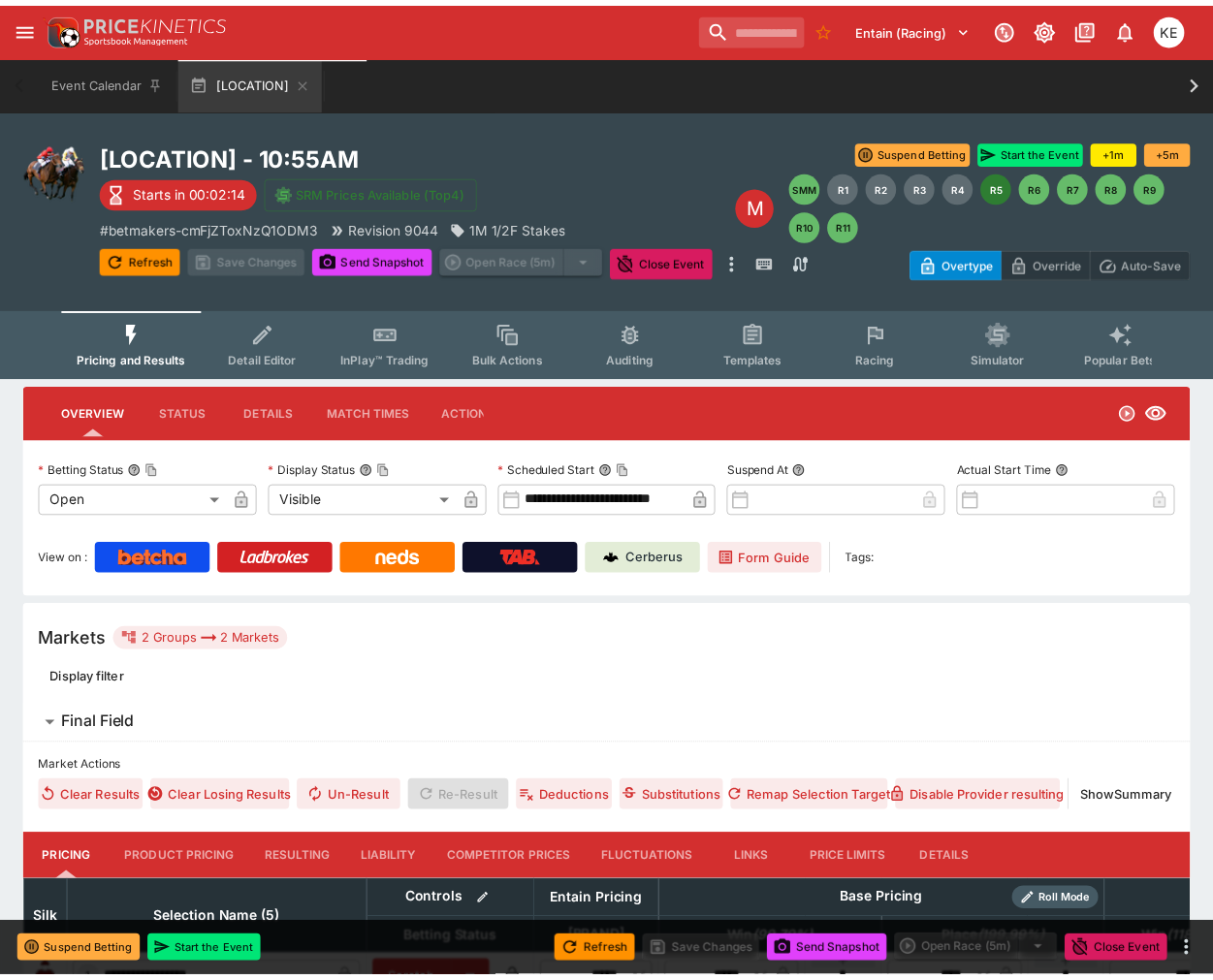 scroll, scrollTop: 0, scrollLeft: 0, axis: both 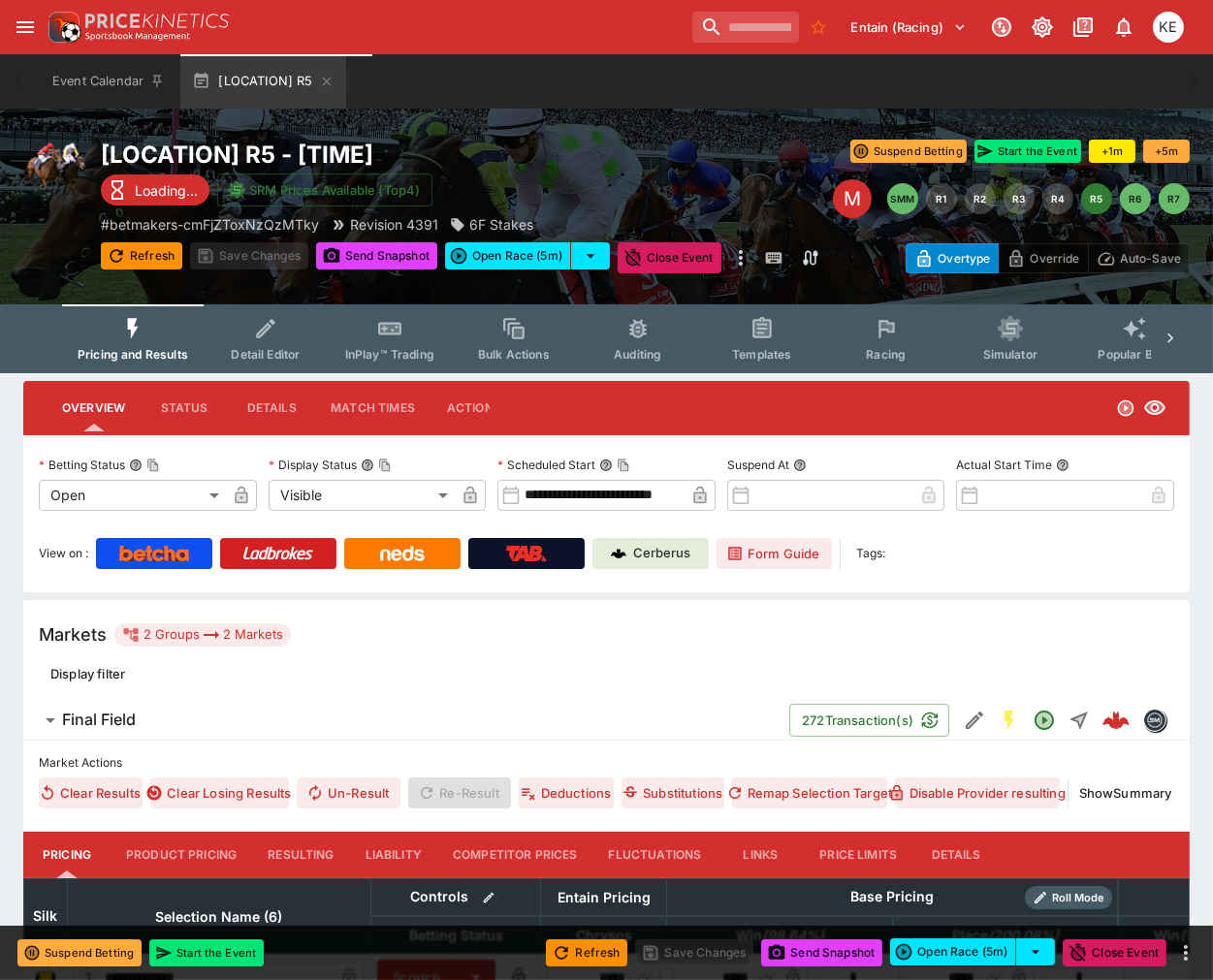 drag, startPoint x: 1018, startPoint y: 149, endPoint x: 983, endPoint y: 167, distance: 39.35734 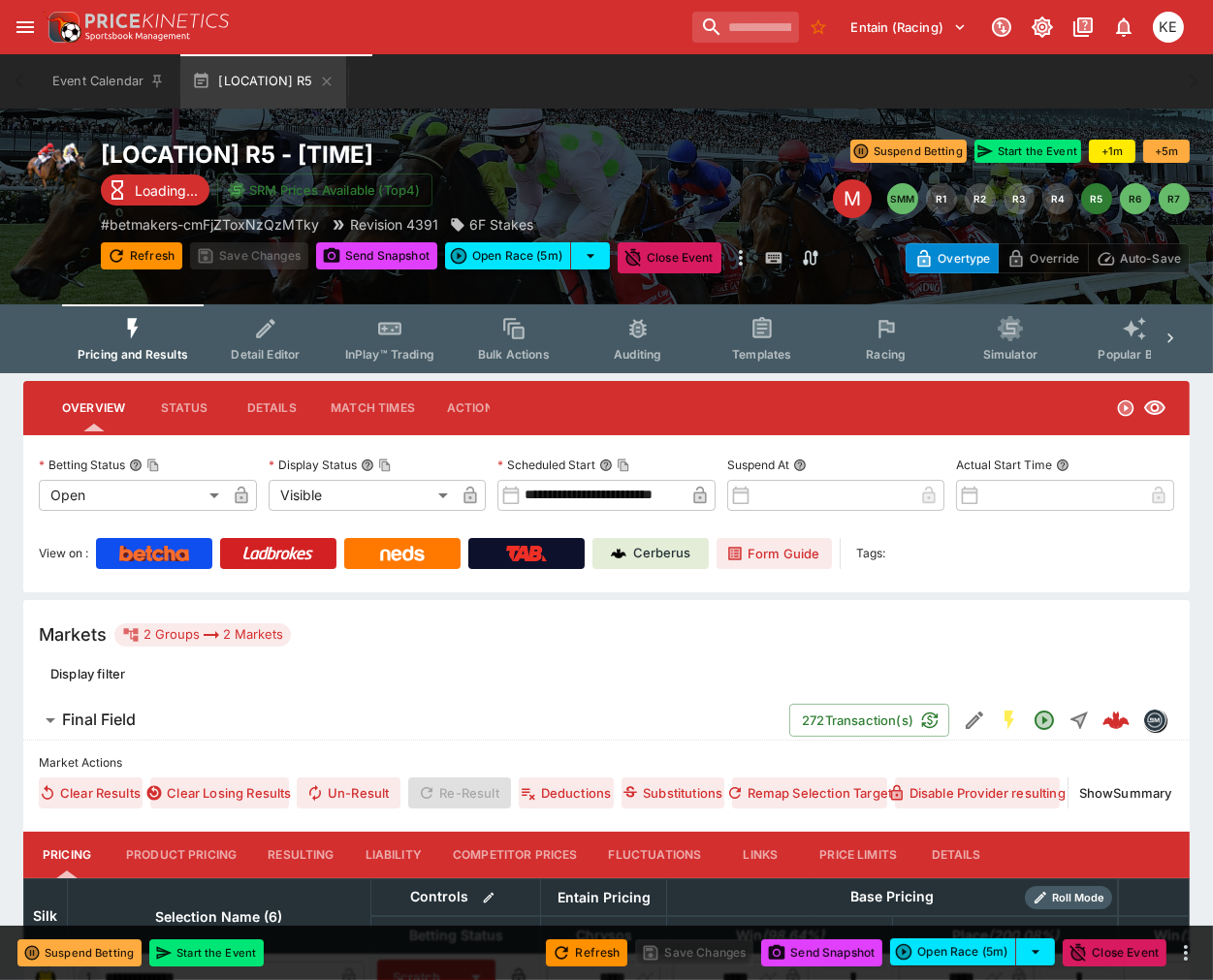 click on "Start the Event" at bounding box center (1028, 151) 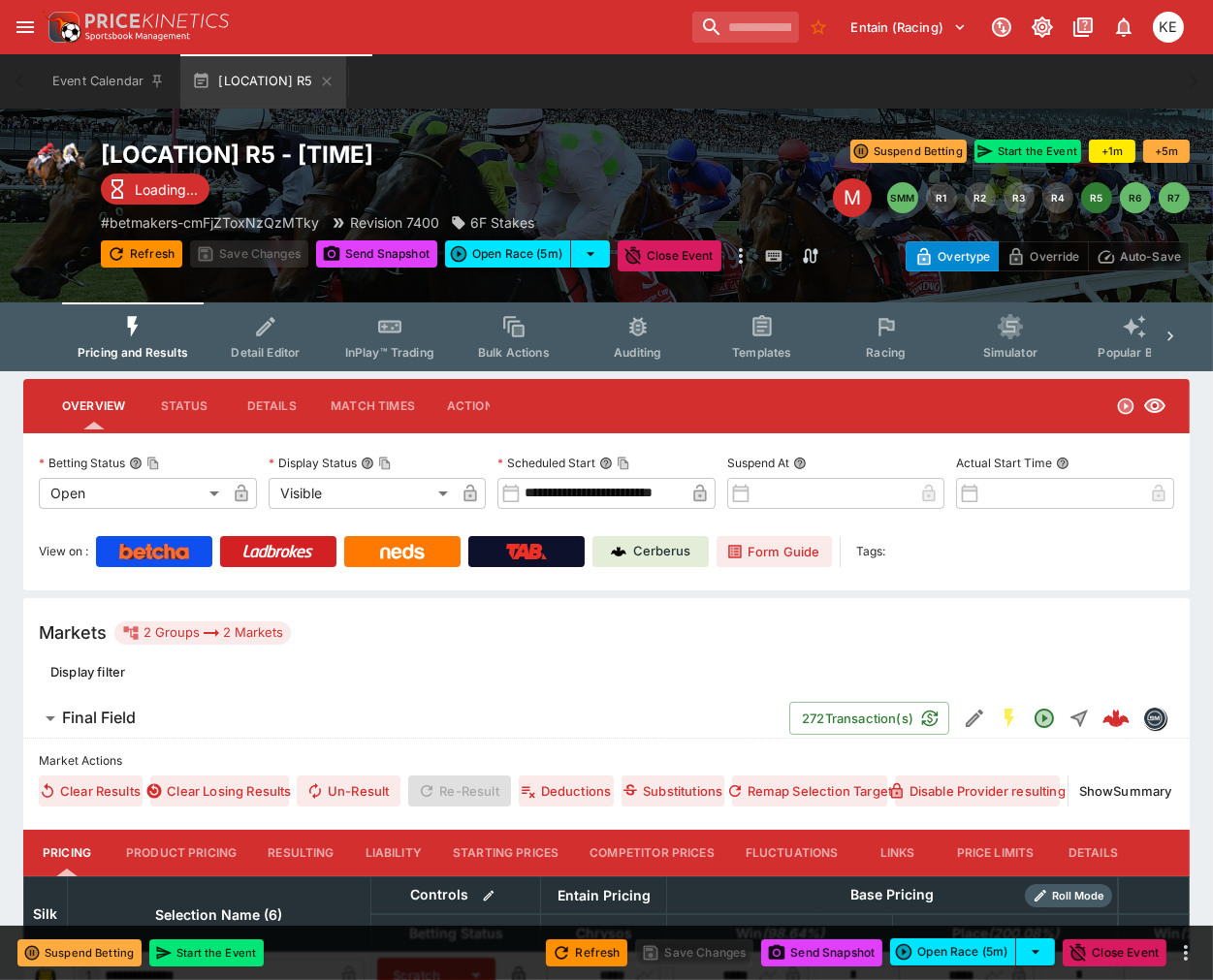 click 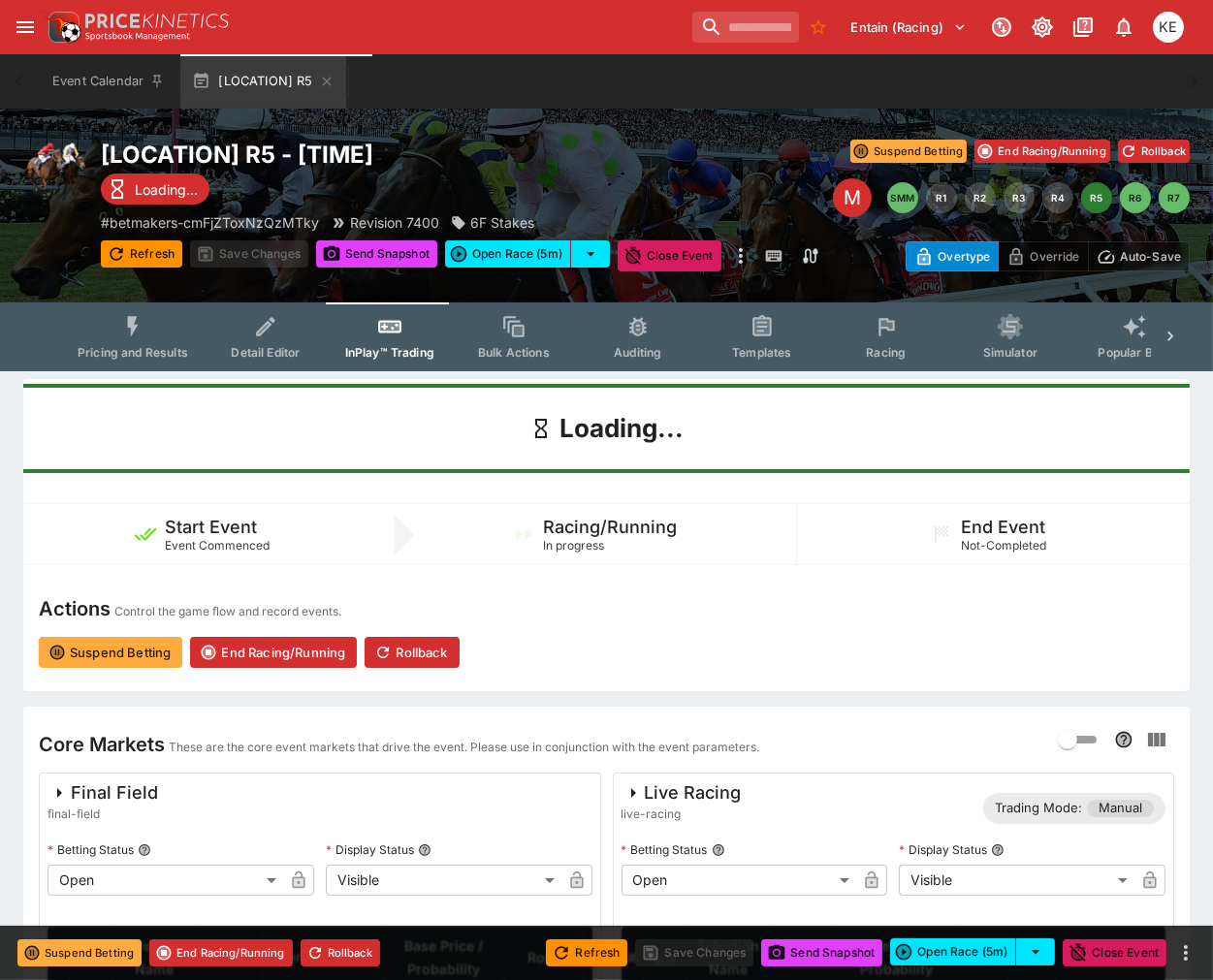 click on "Auto-Save" at bounding box center (1150, 256) 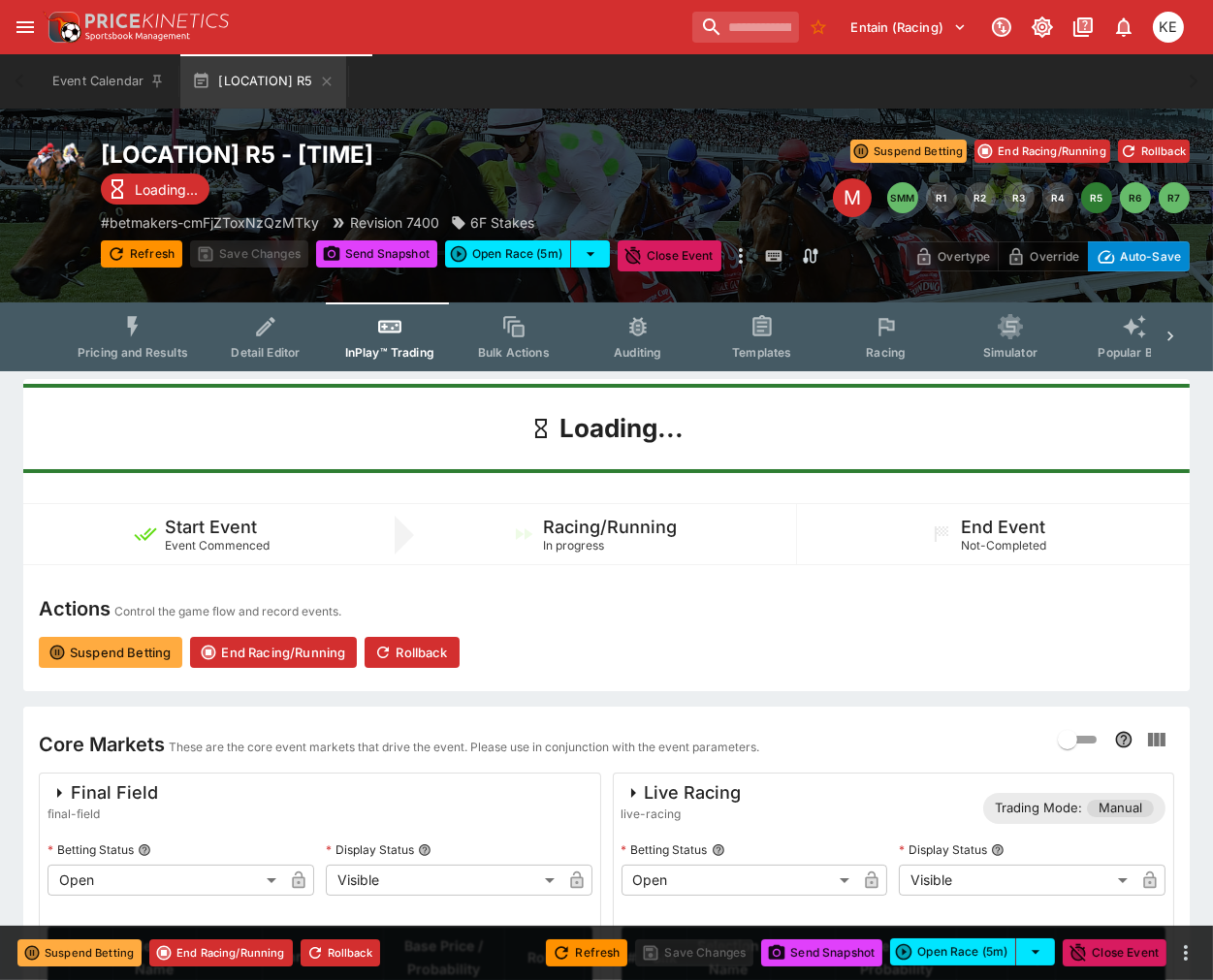 scroll, scrollTop: 430, scrollLeft: 0, axis: vertical 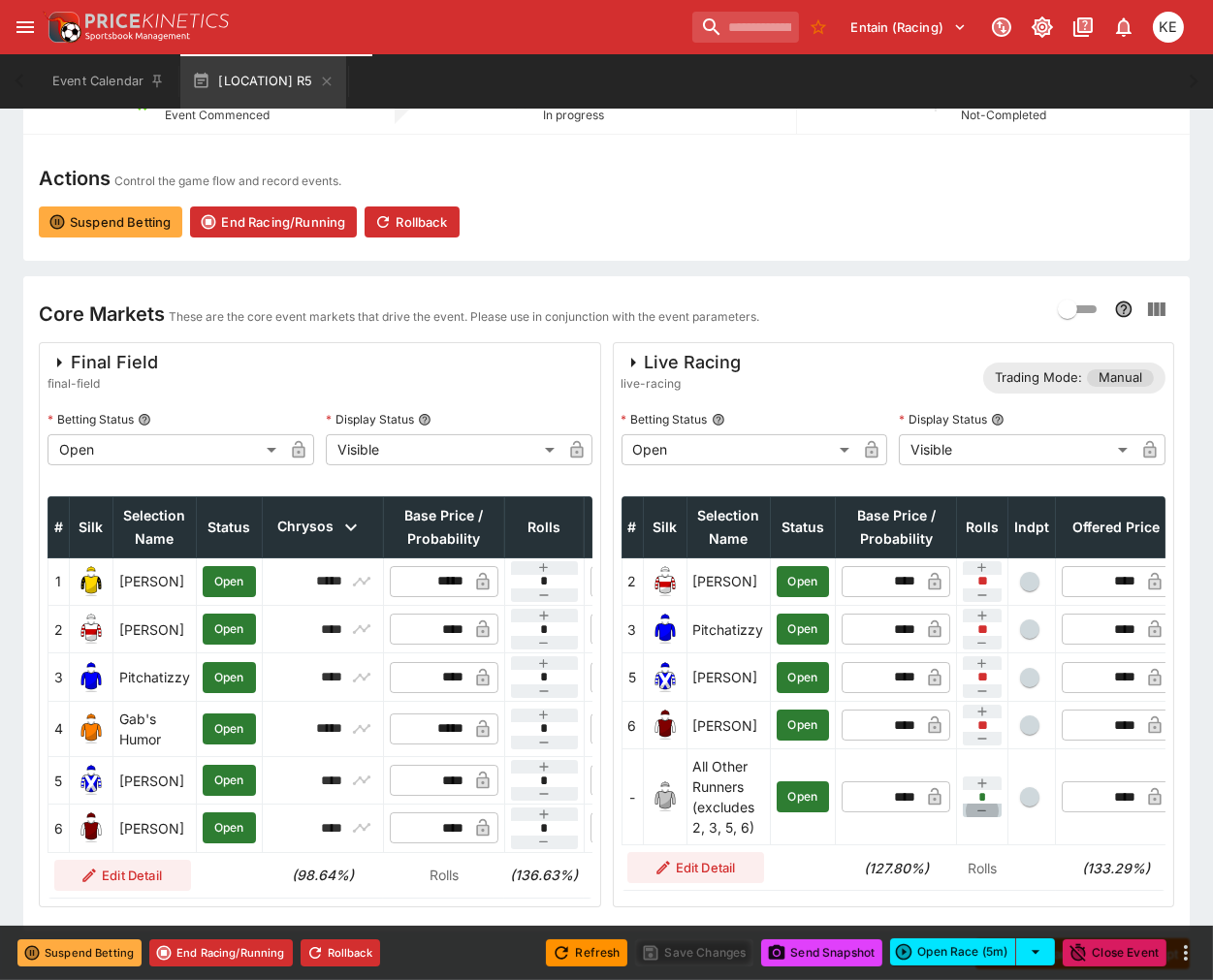 click 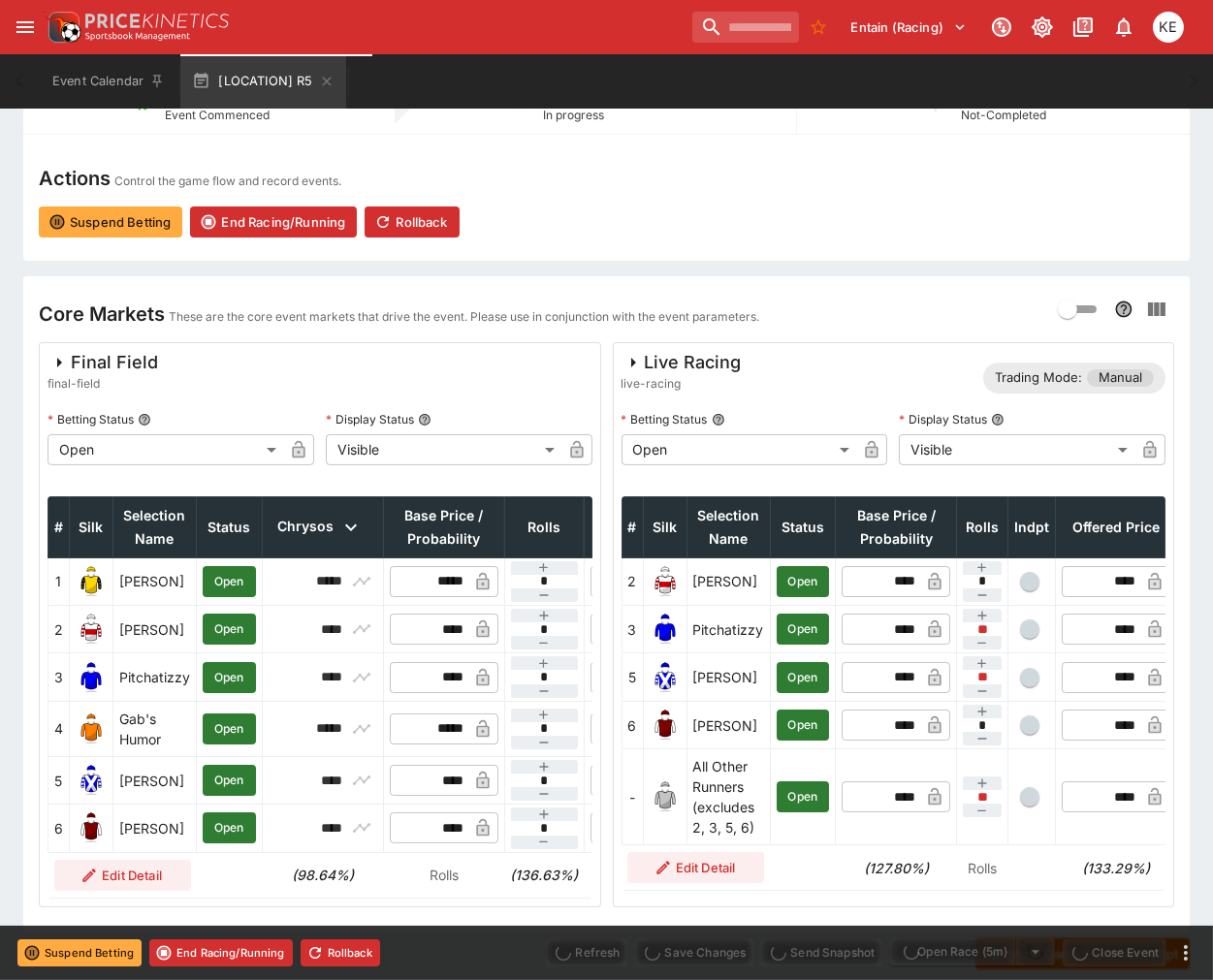type on "****" 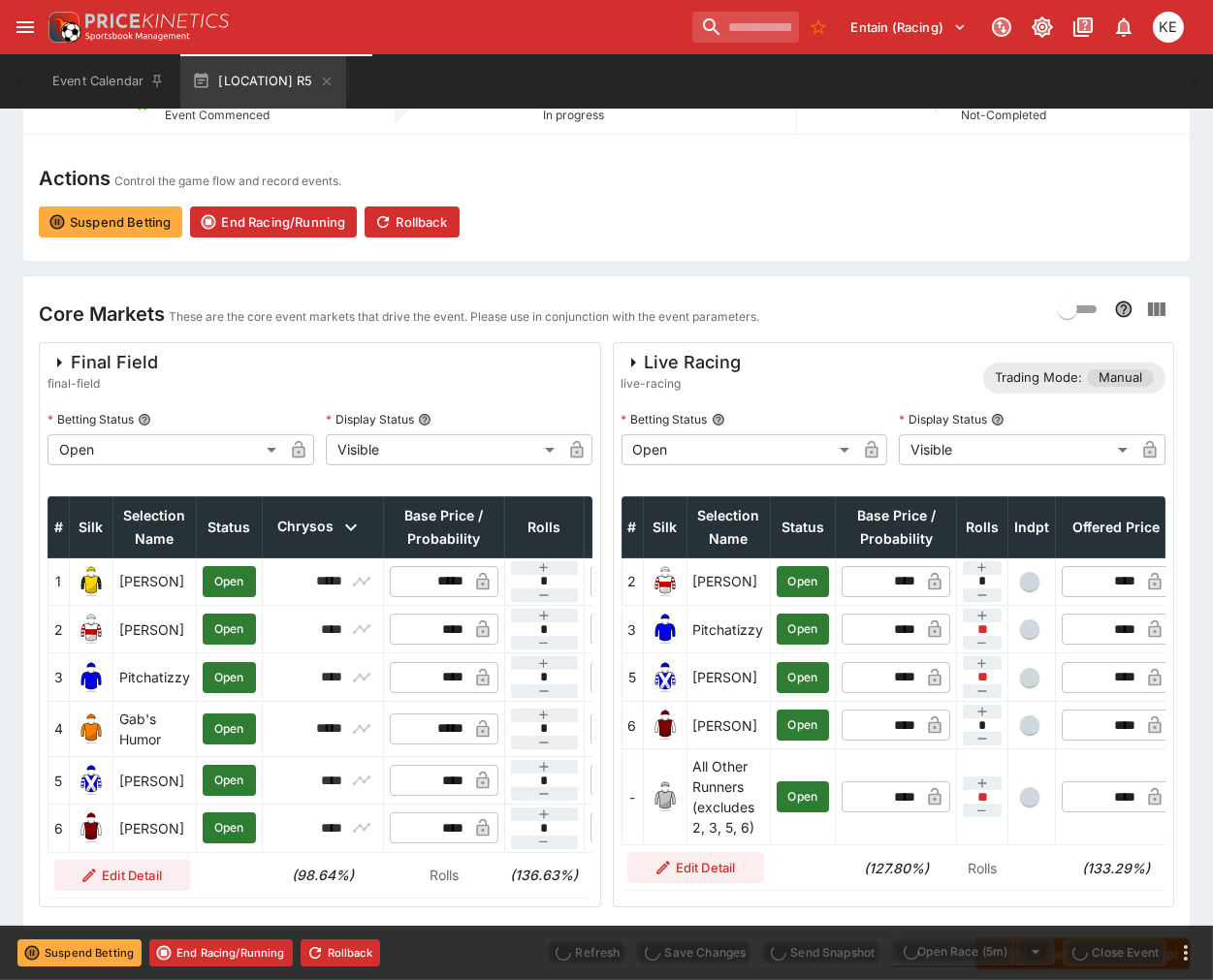 type on "****" 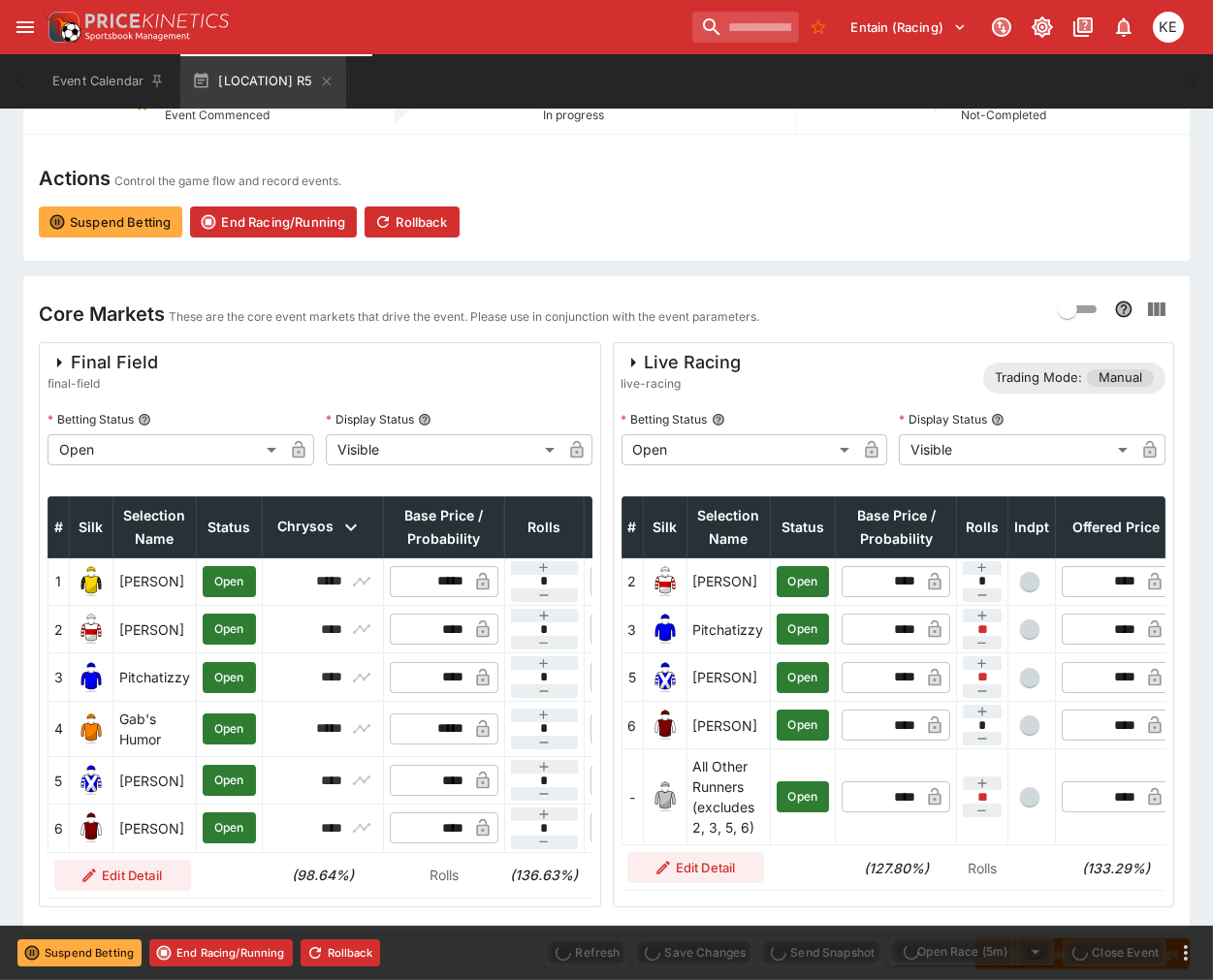 type on "****" 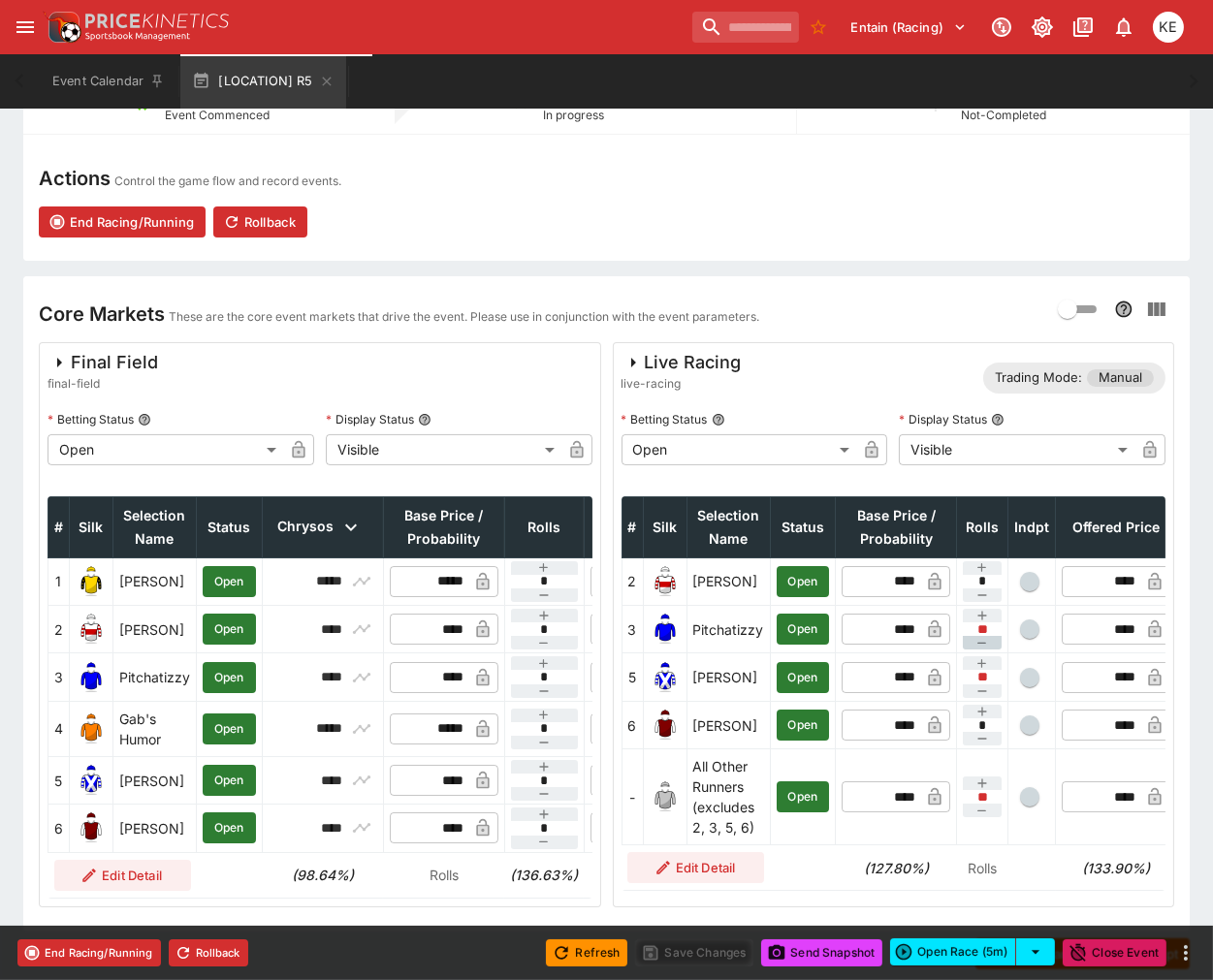 click at bounding box center (982, 643) 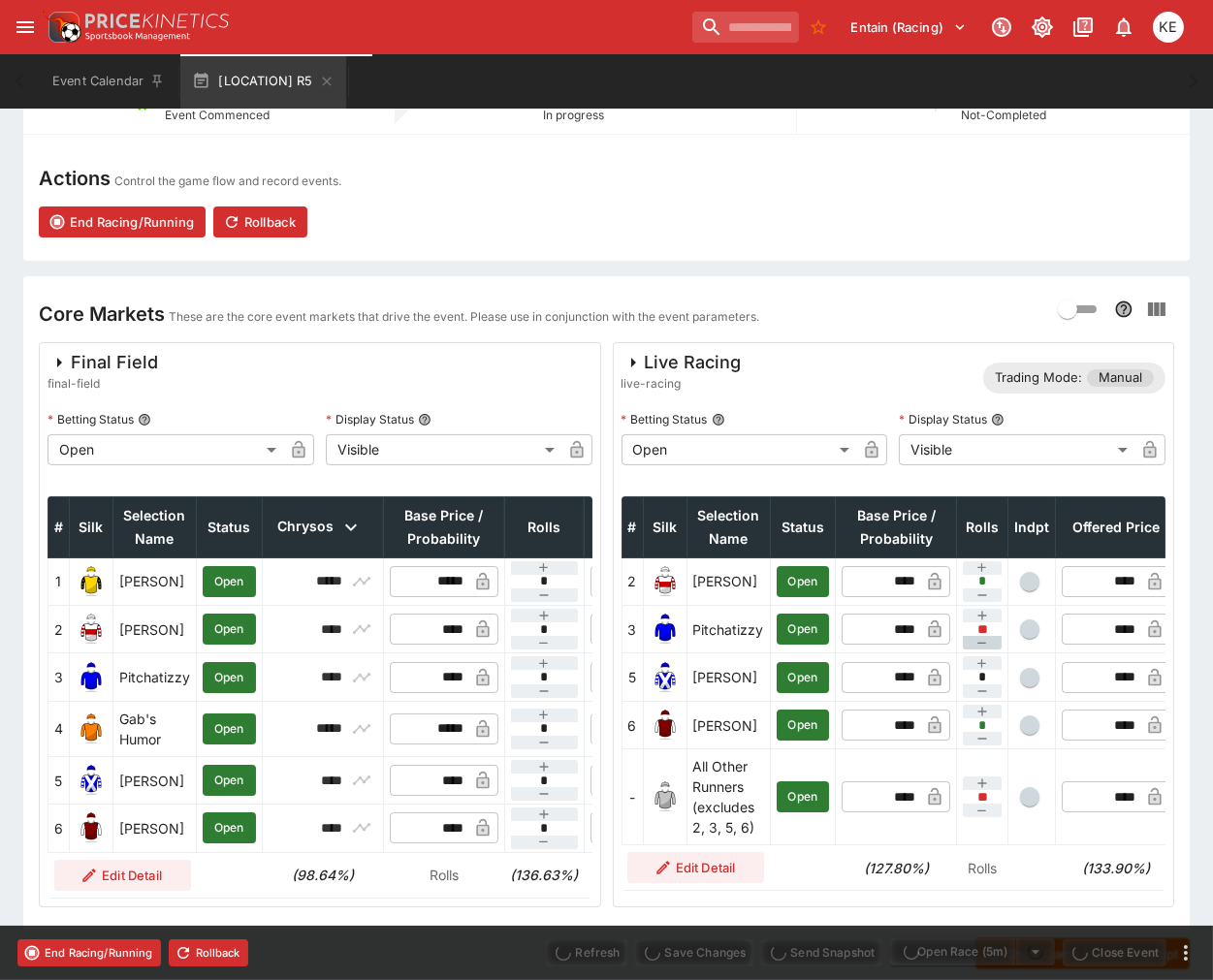 type on "****" 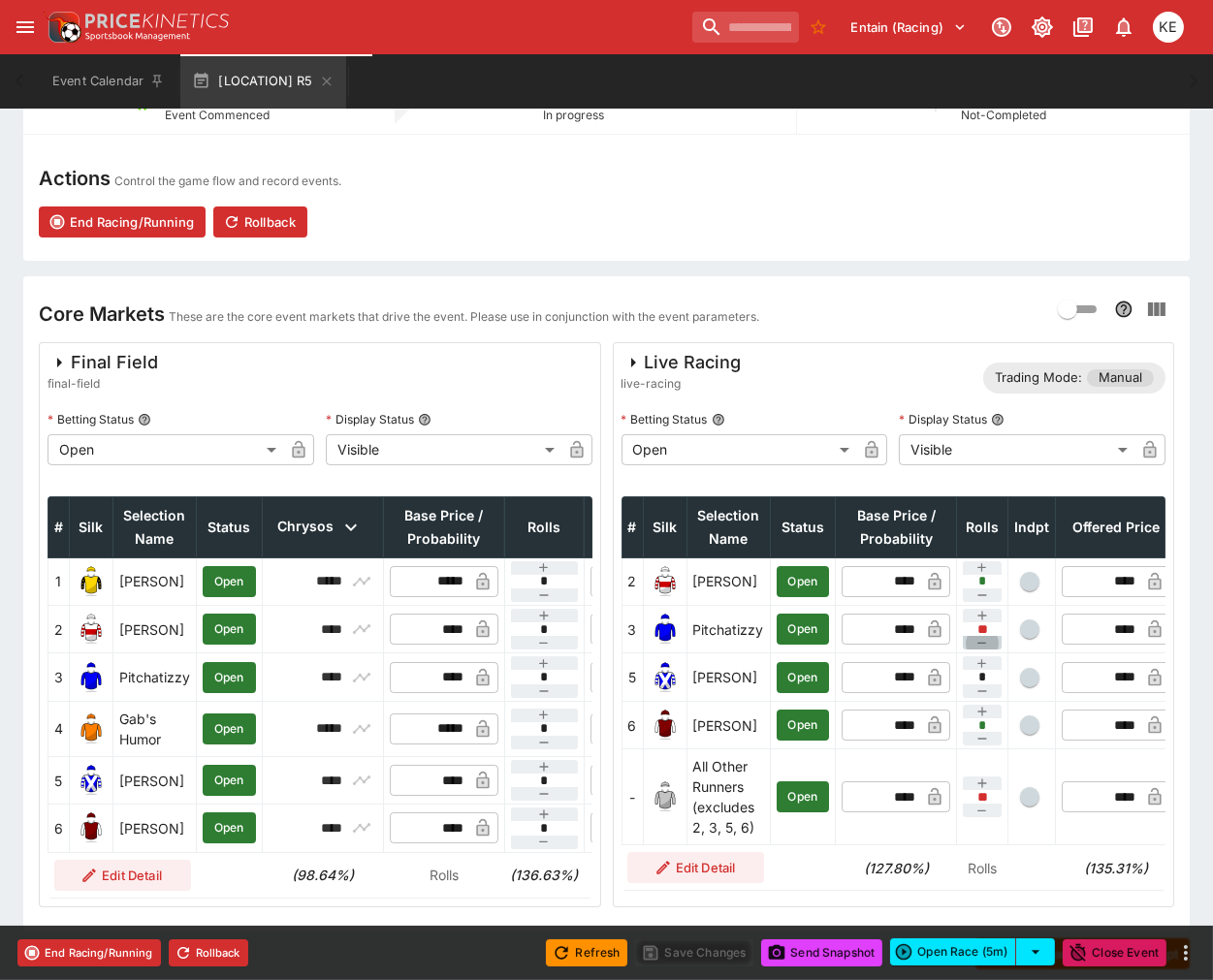 click at bounding box center (982, 643) 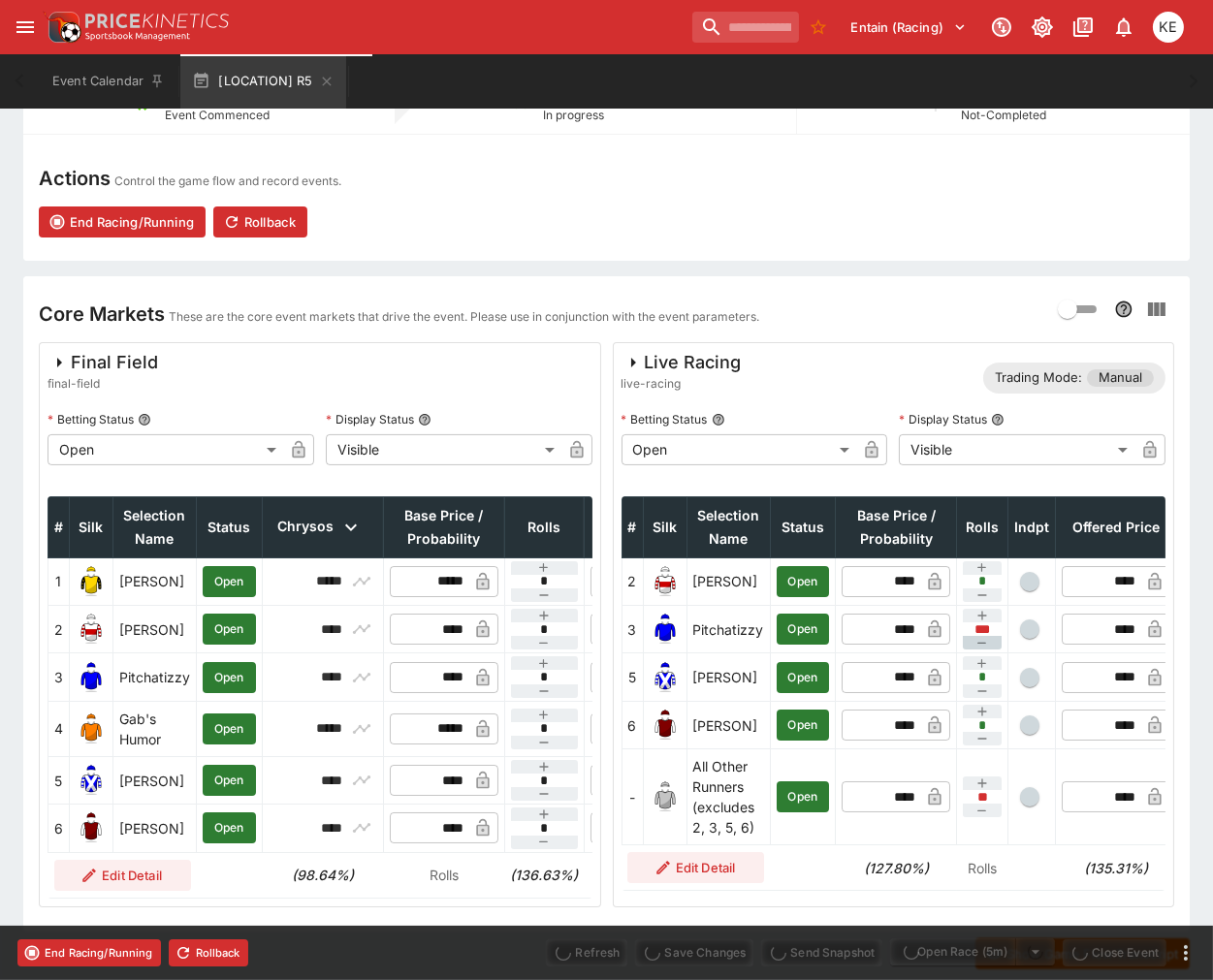 type on "****" 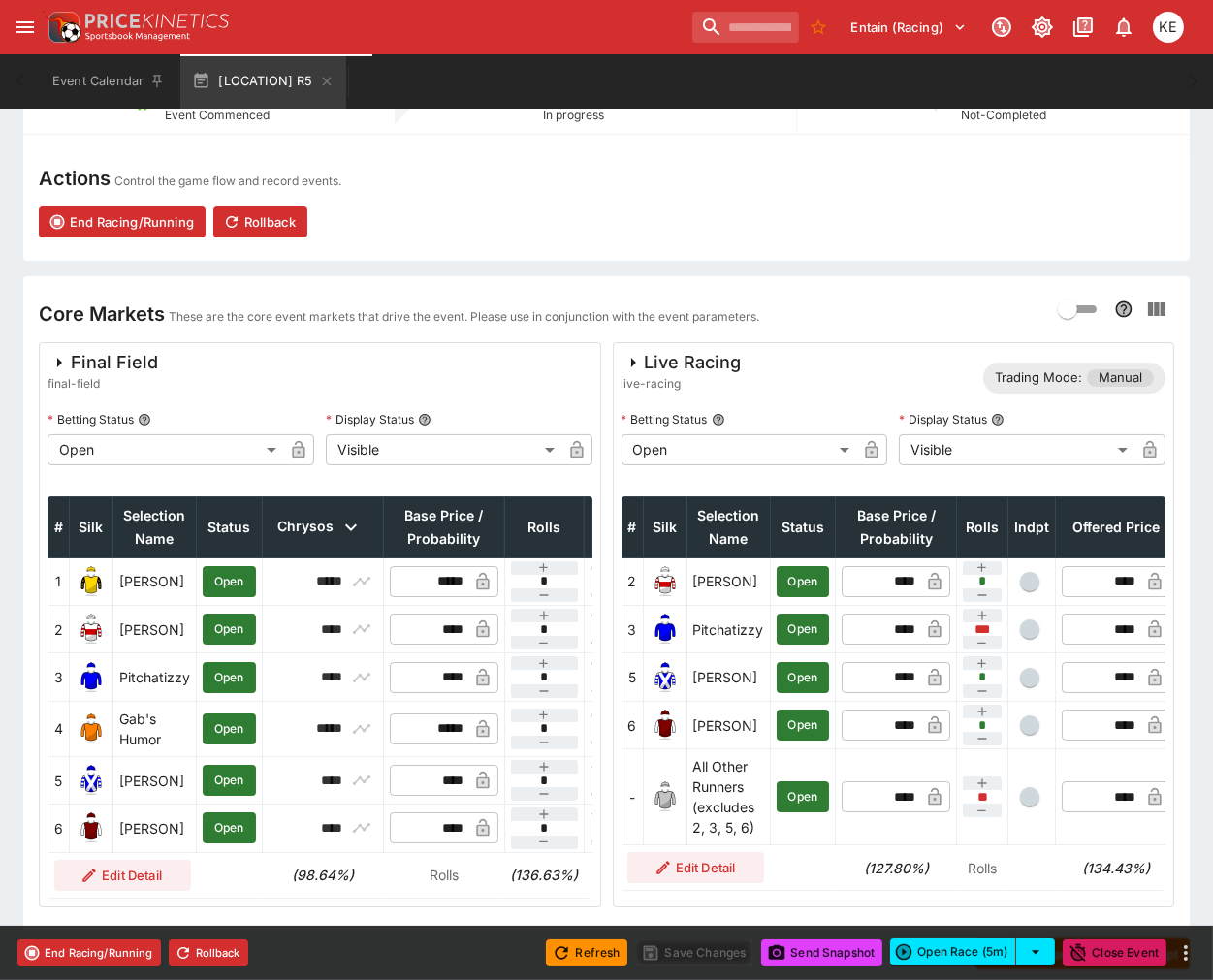 click at bounding box center [1030, 797] 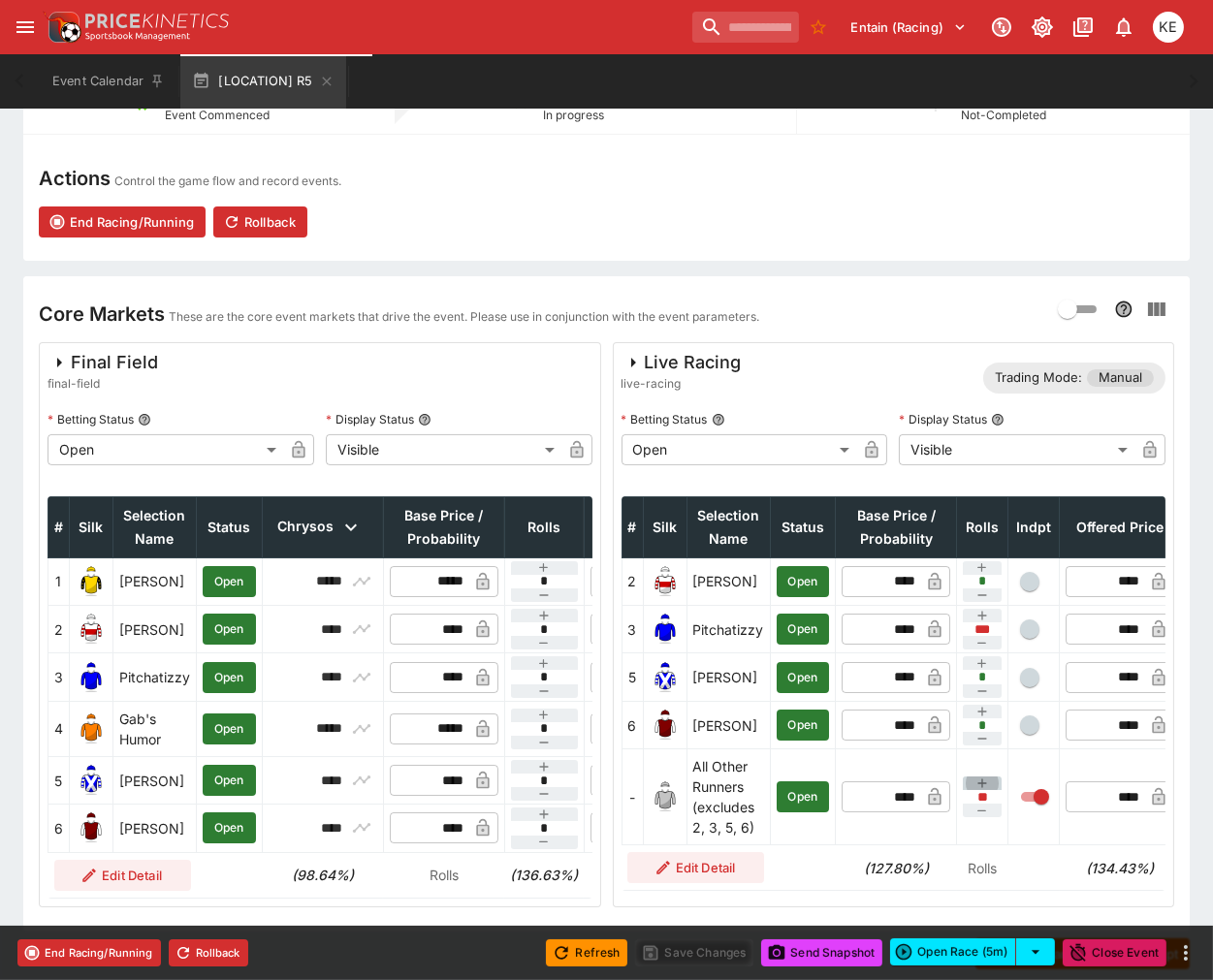 click at bounding box center (982, 783) 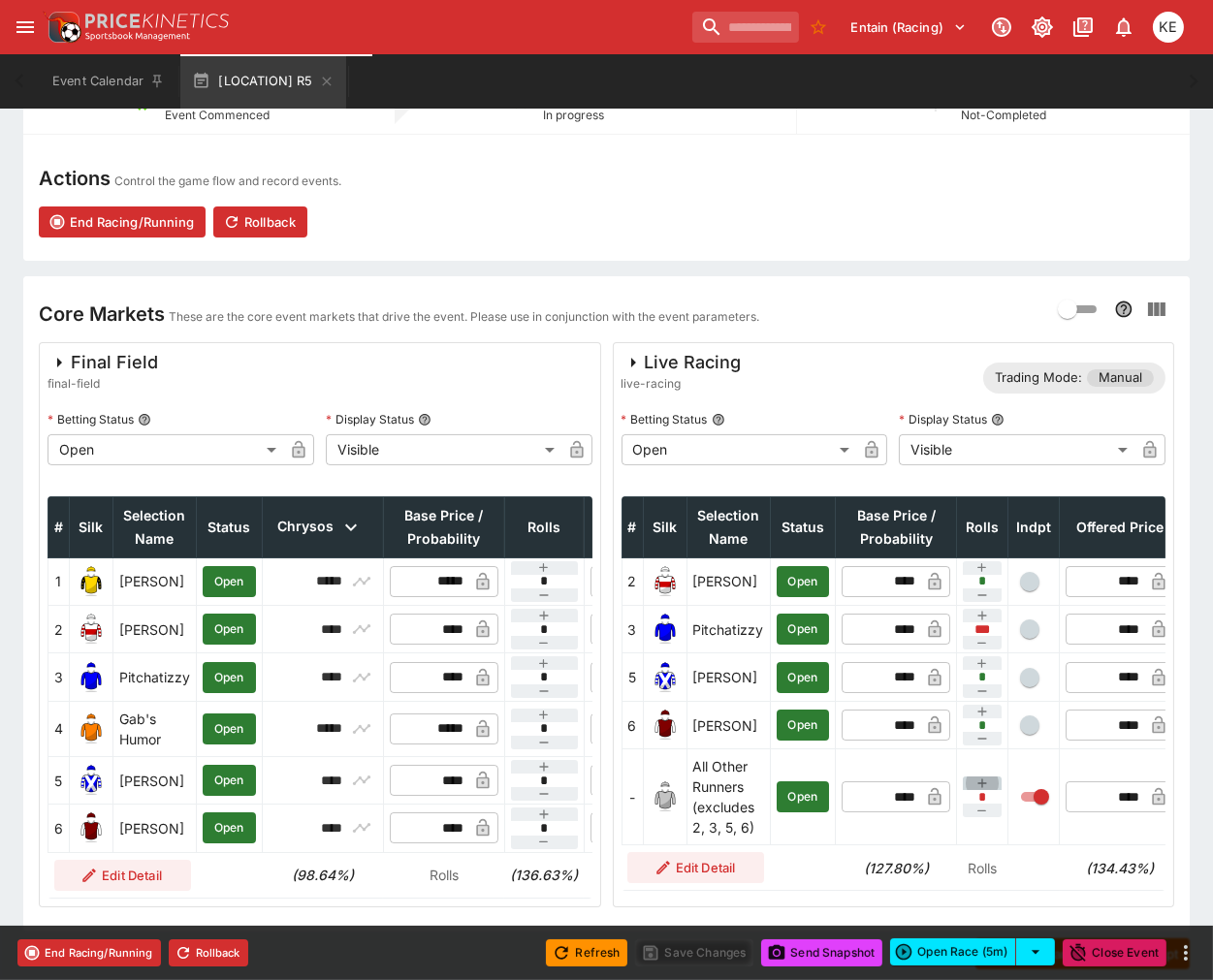 click at bounding box center (982, 783) 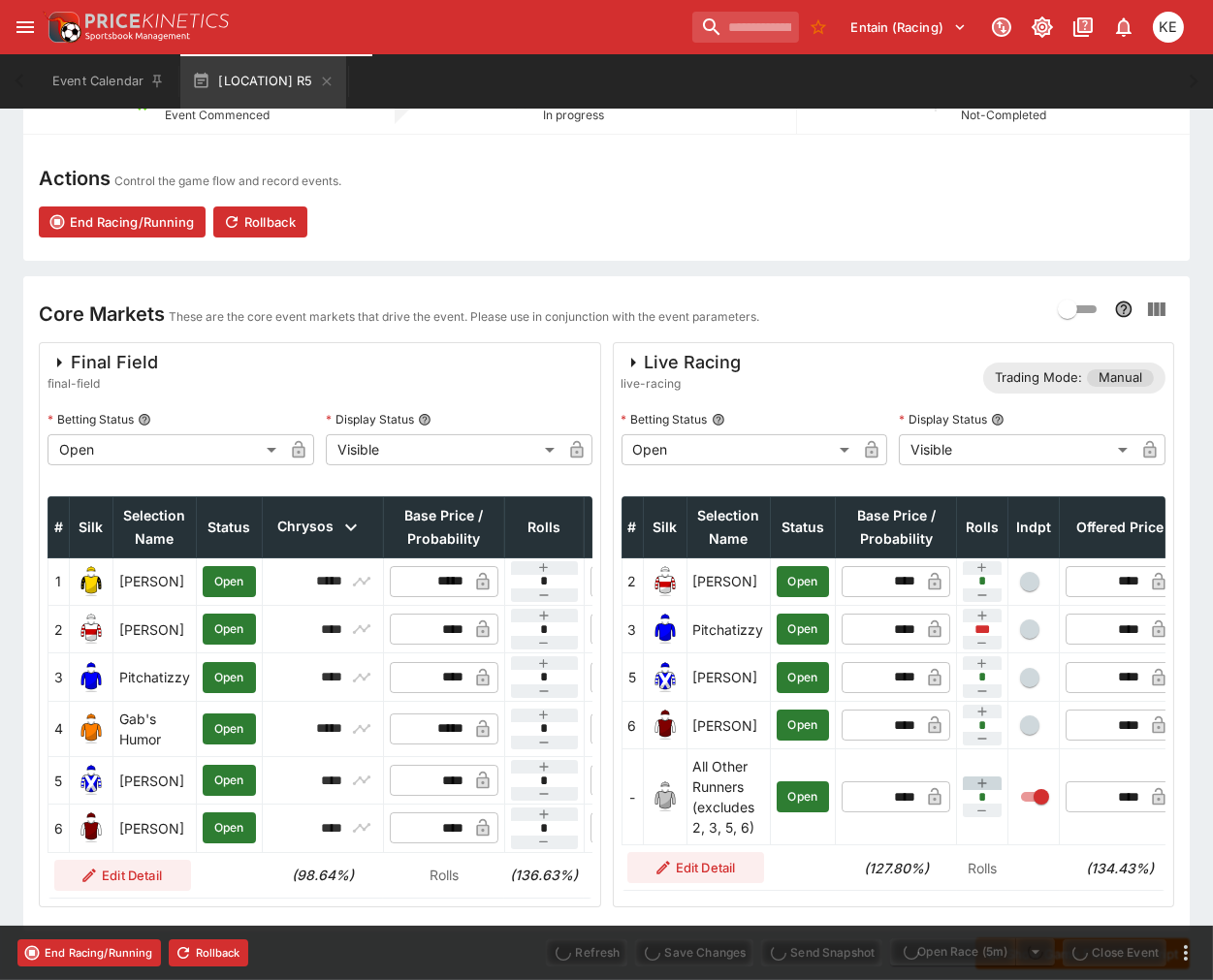 type on "*" 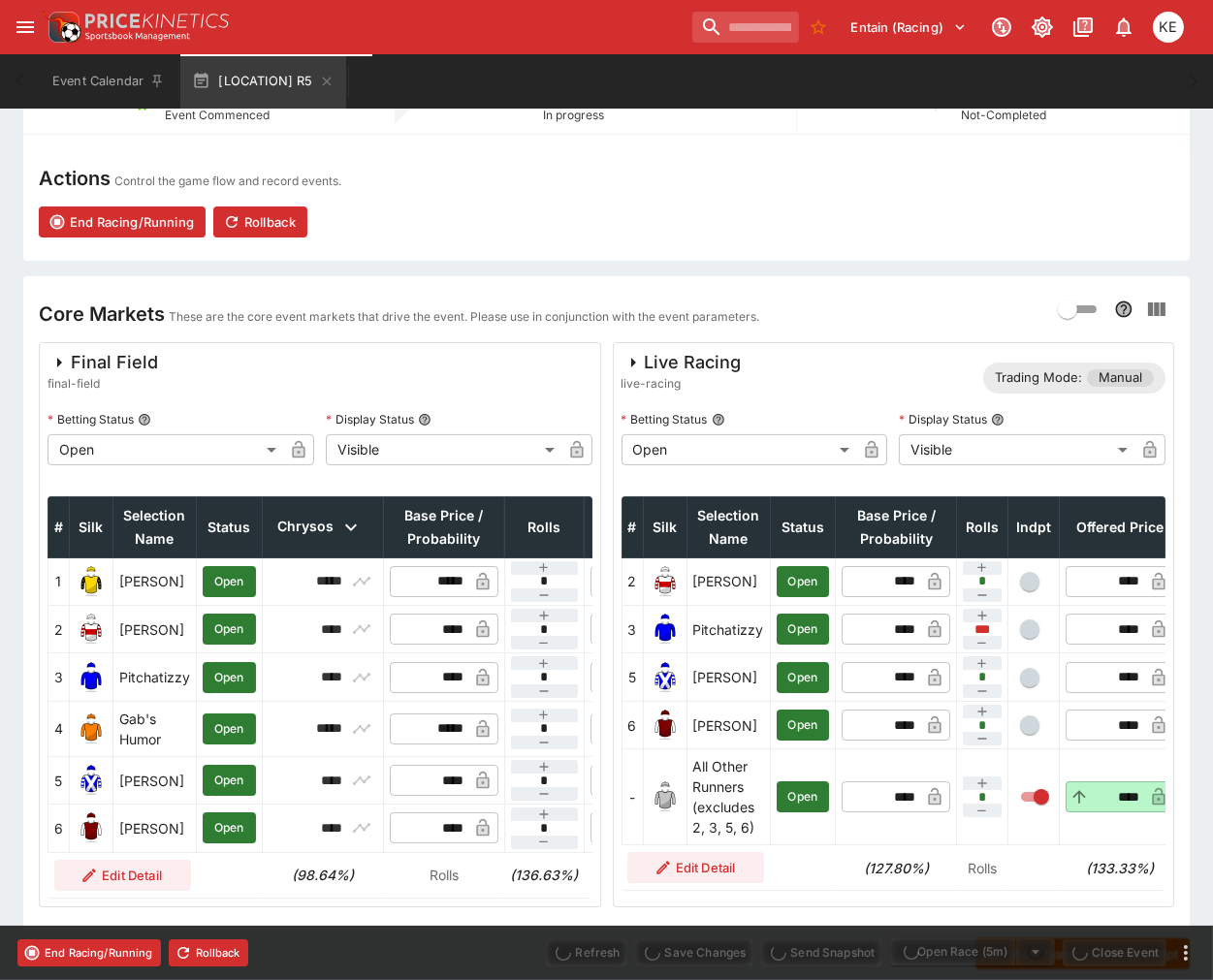 type on "****" 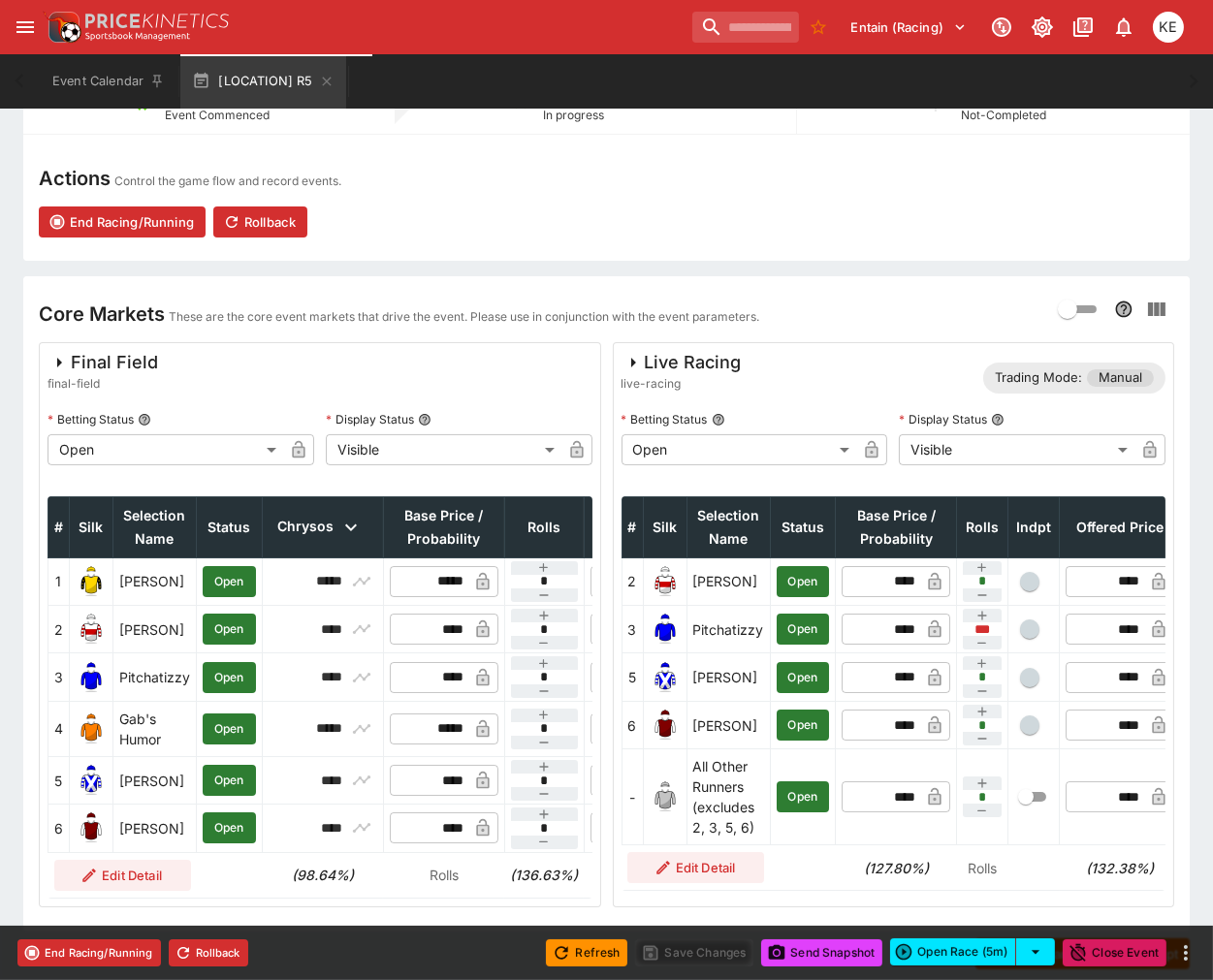 drag, startPoint x: 133, startPoint y: 951, endPoint x: 138, endPoint y: 934, distance: 17.720045 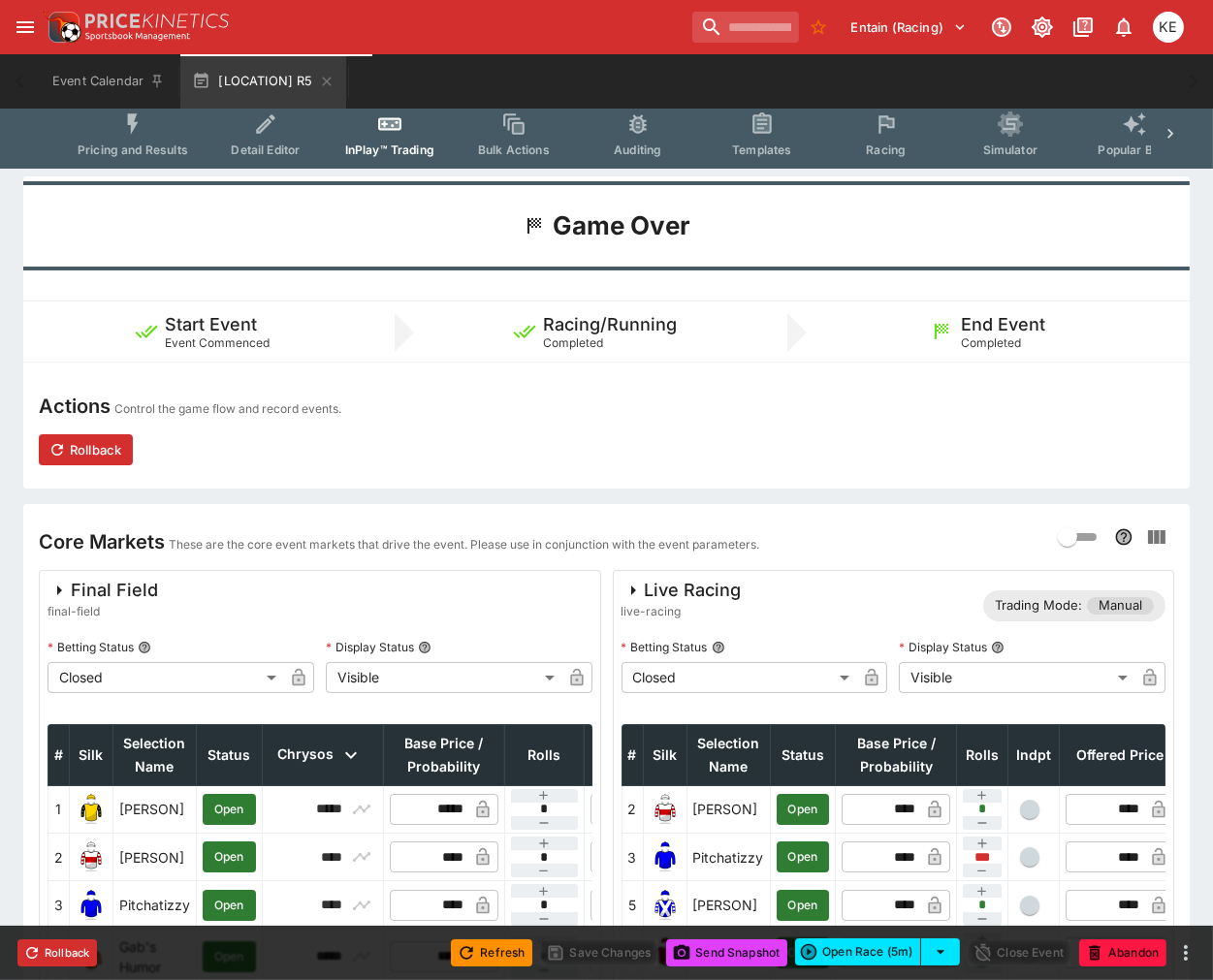 scroll, scrollTop: 0, scrollLeft: 0, axis: both 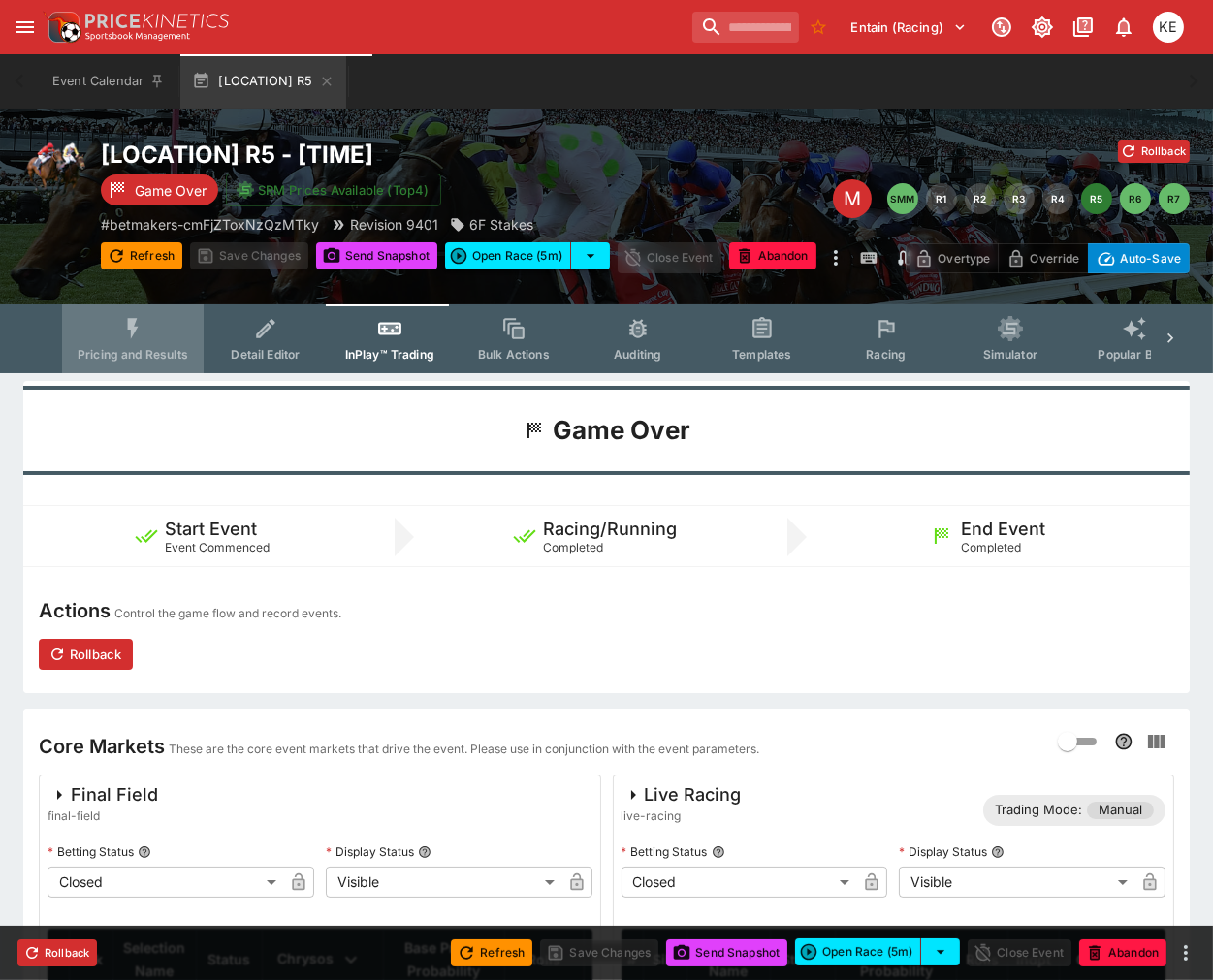 click 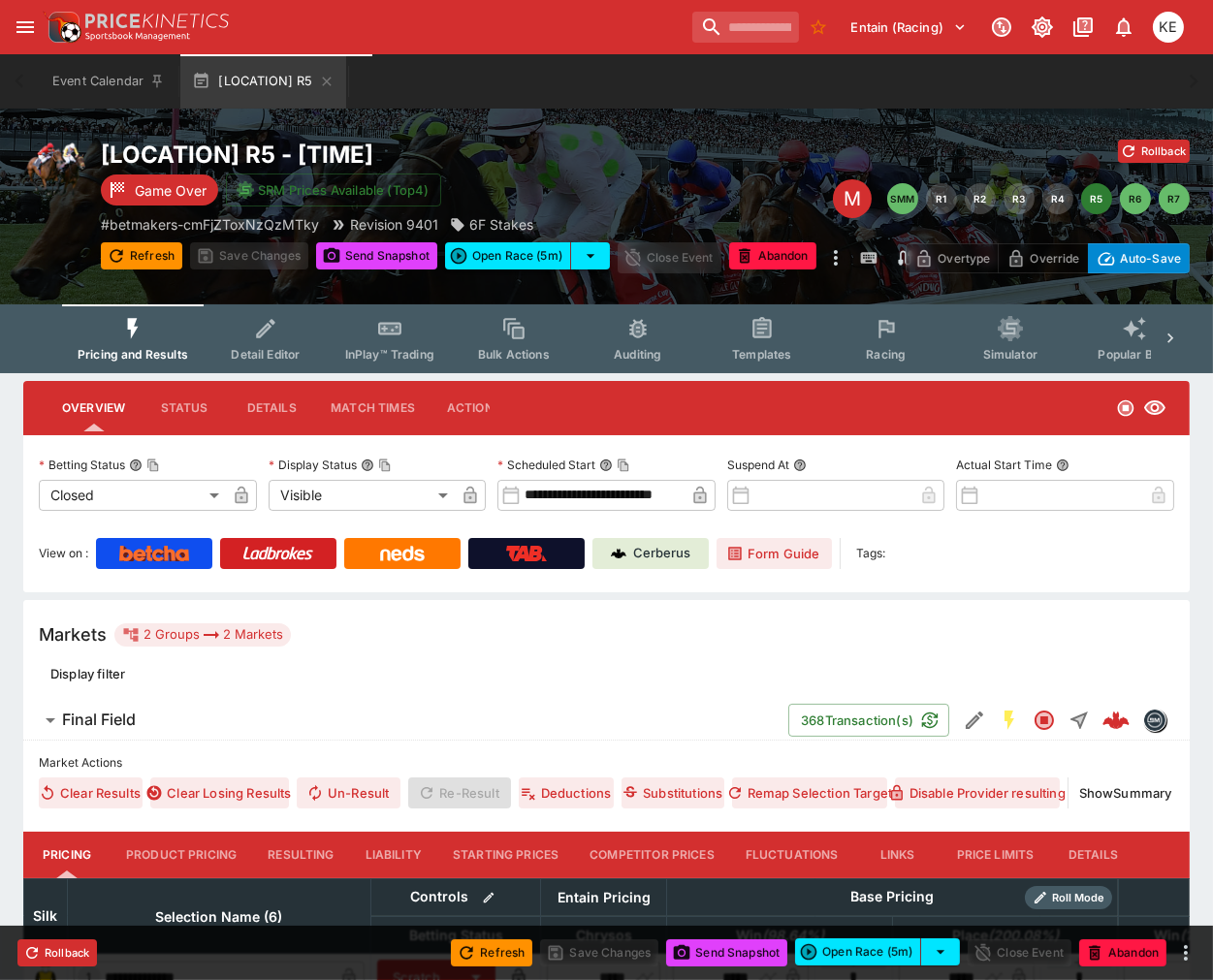 scroll, scrollTop: 323, scrollLeft: 0, axis: vertical 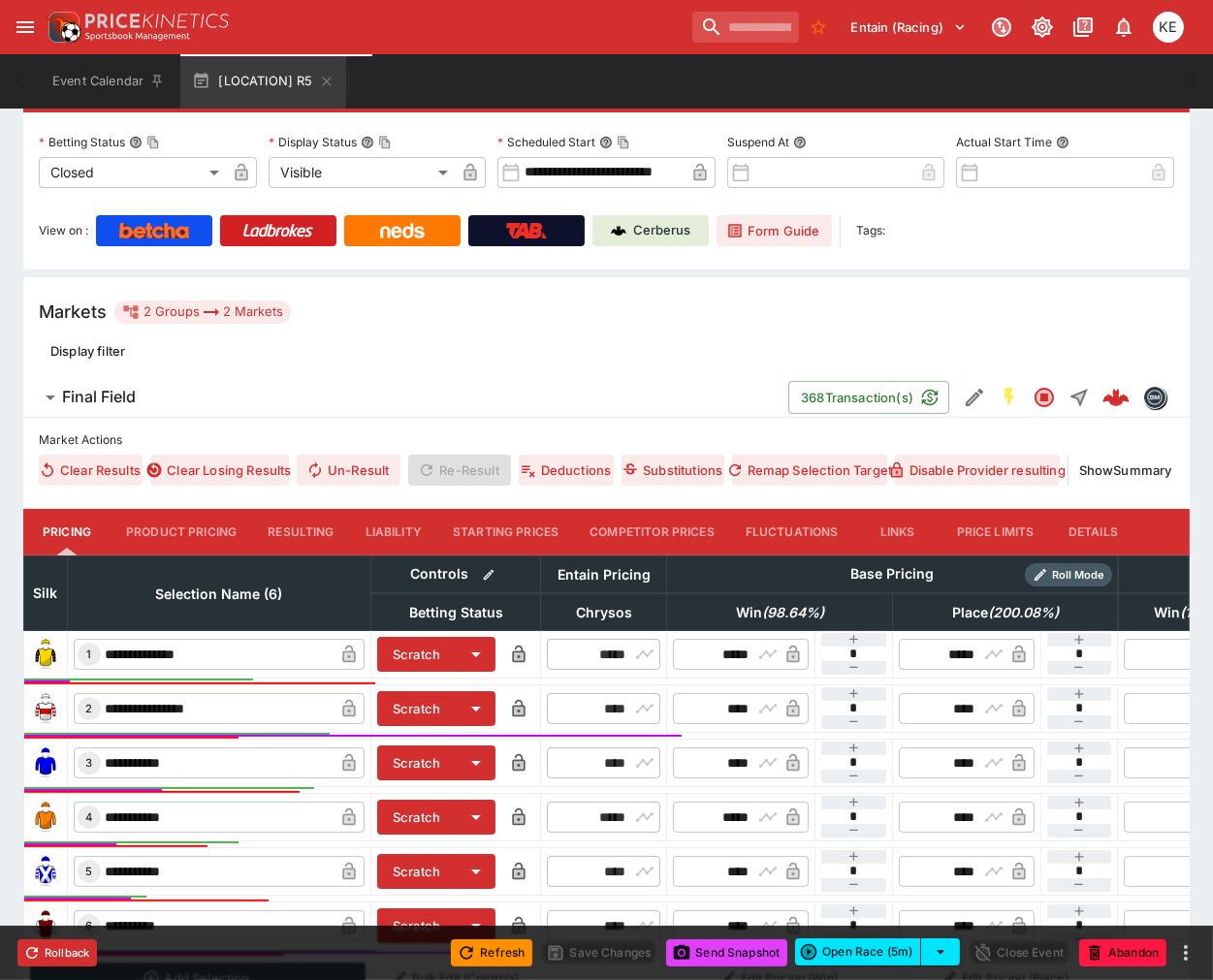 click on "Resulting" at bounding box center (301, 532) 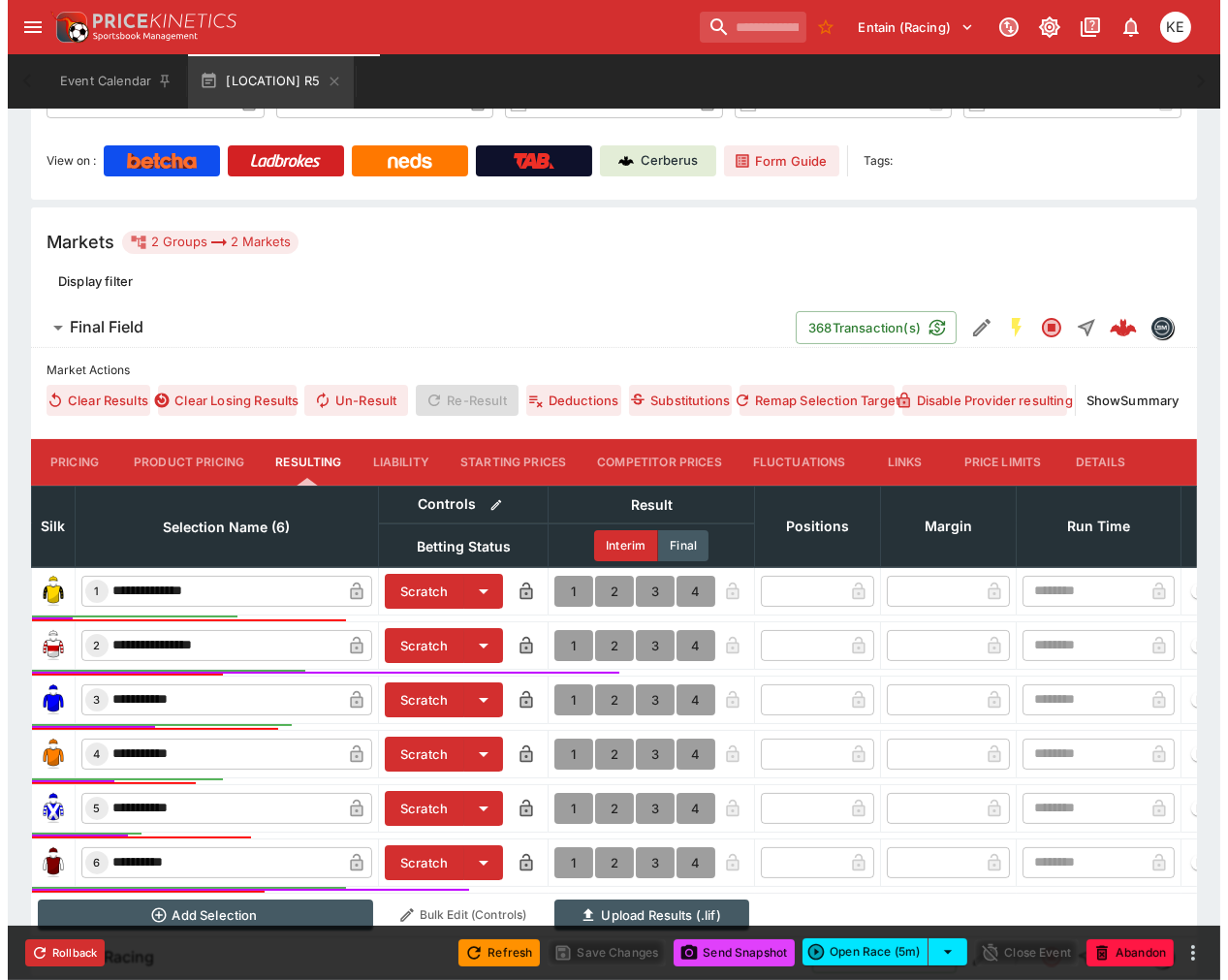 scroll, scrollTop: 472, scrollLeft: 0, axis: vertical 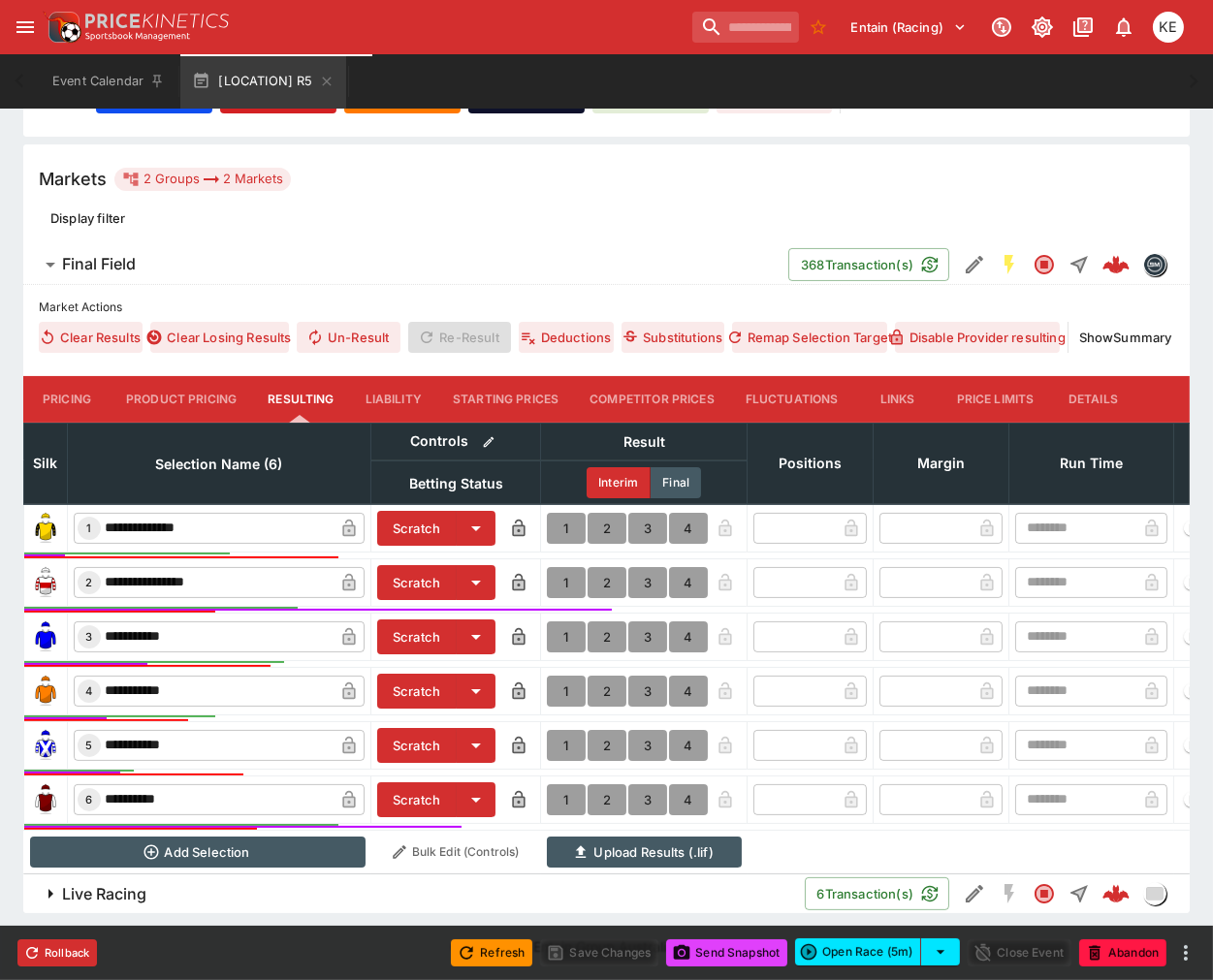click on "1" at bounding box center [566, 800] 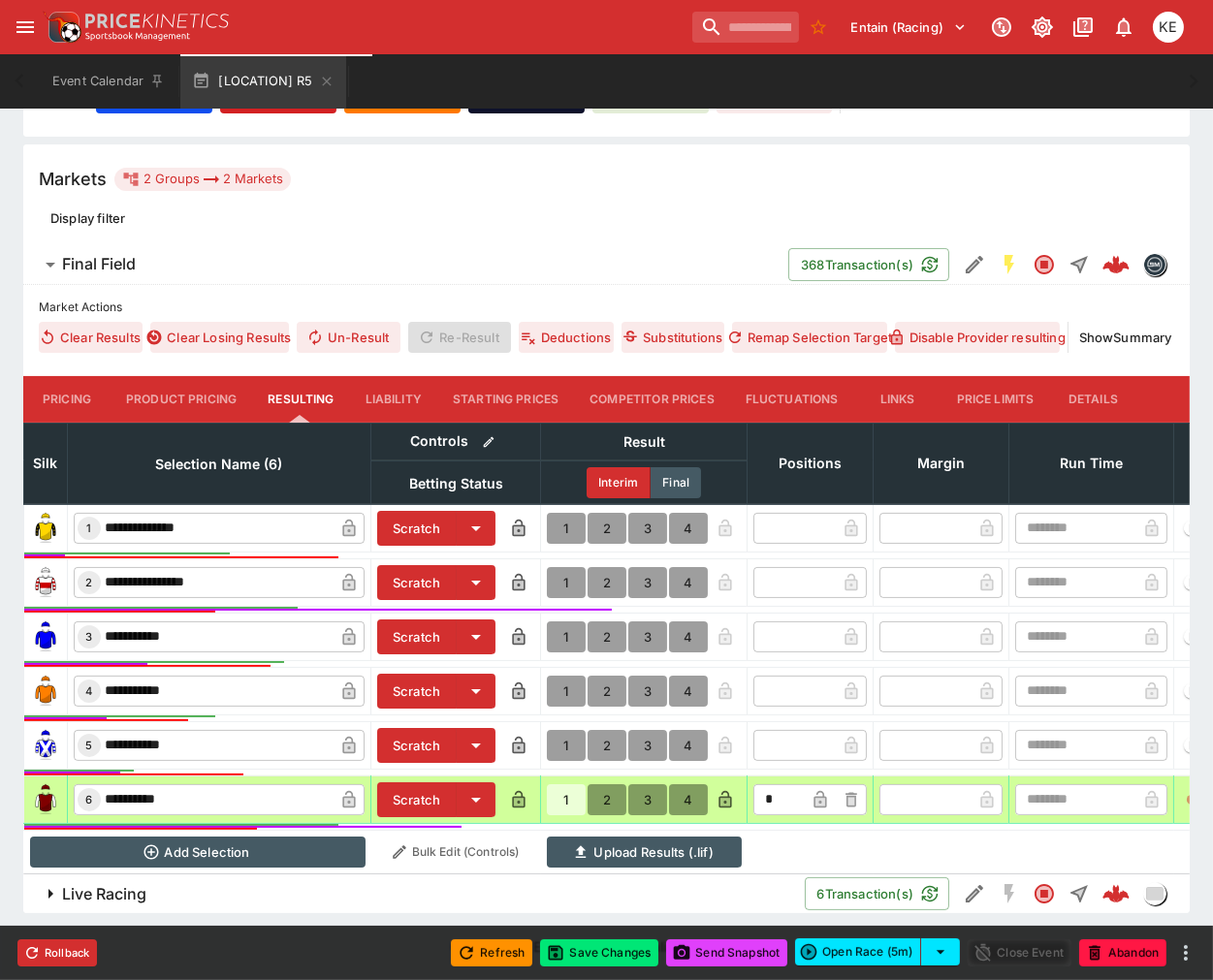 type on "*" 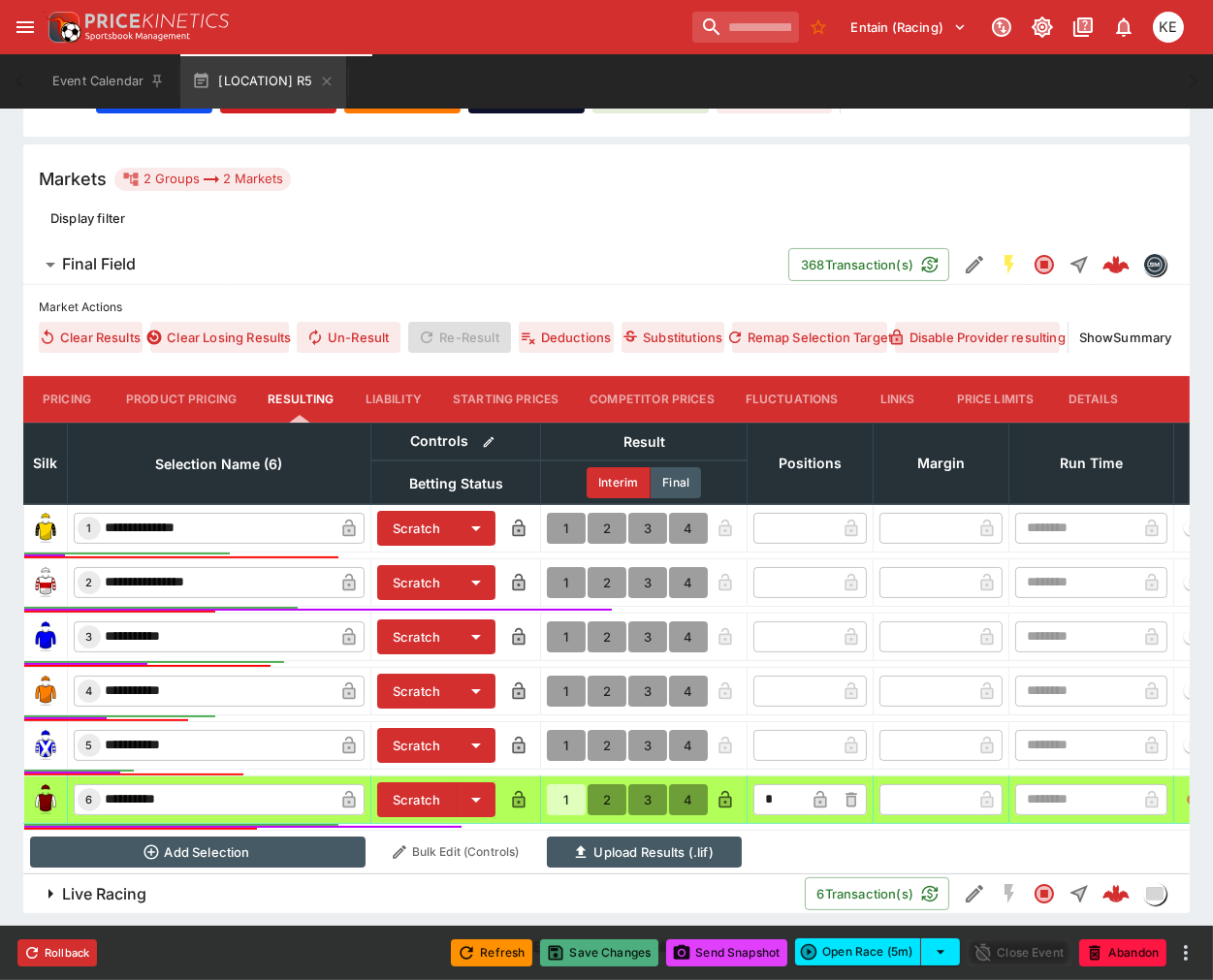 click on "Save Changes" at bounding box center (599, 953) 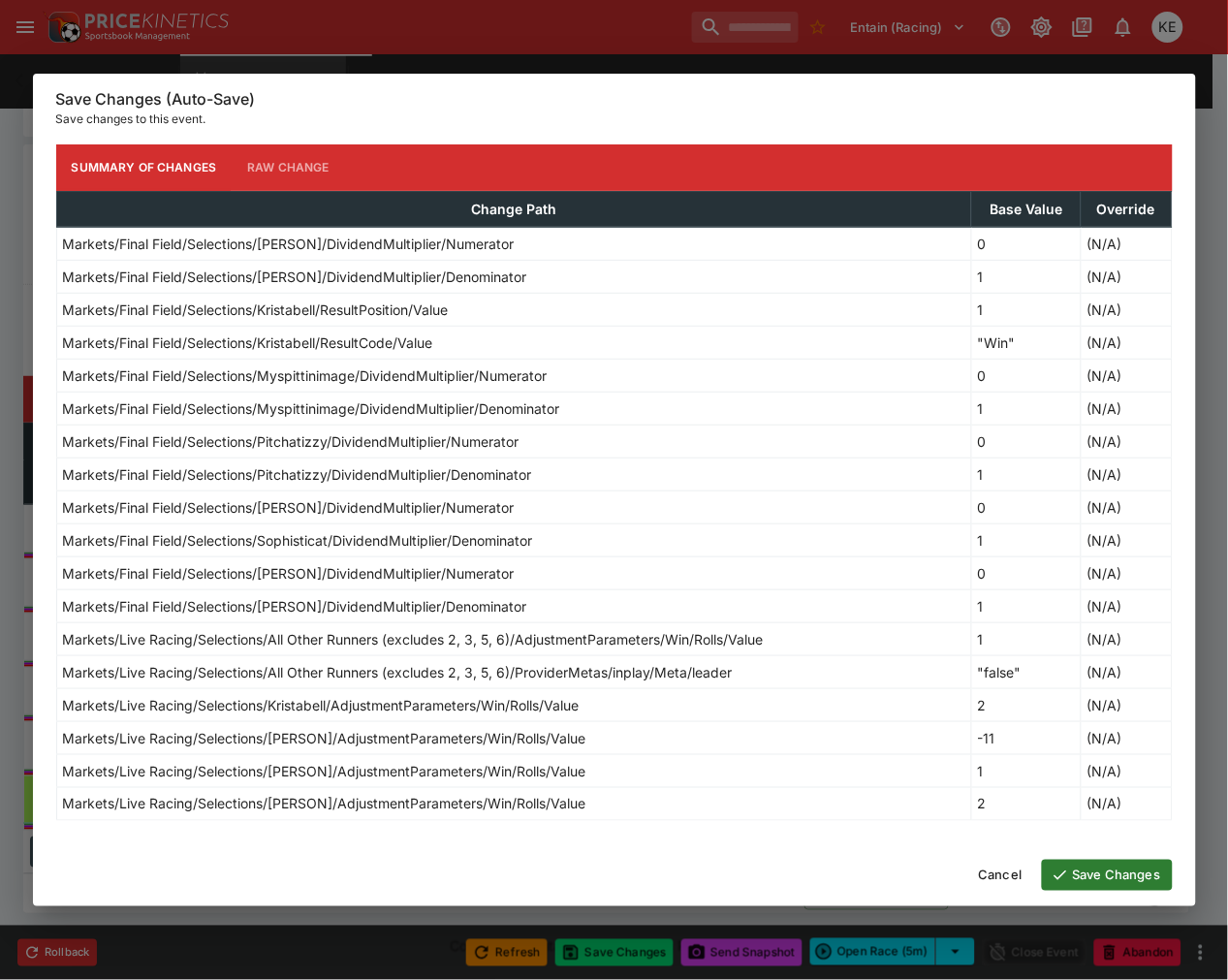 click on "Save Changes" at bounding box center [1107, 875] 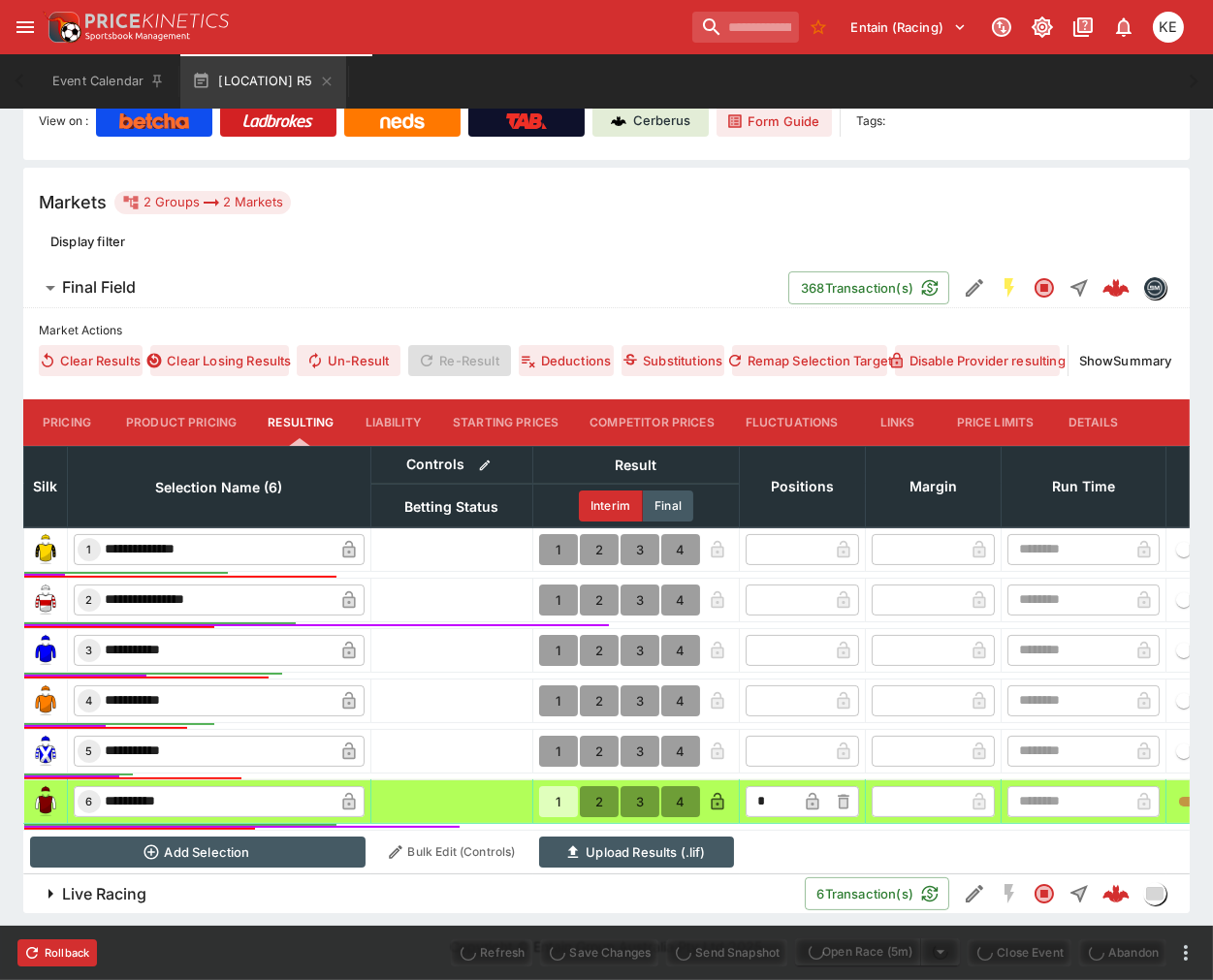 scroll, scrollTop: 472, scrollLeft: 0, axis: vertical 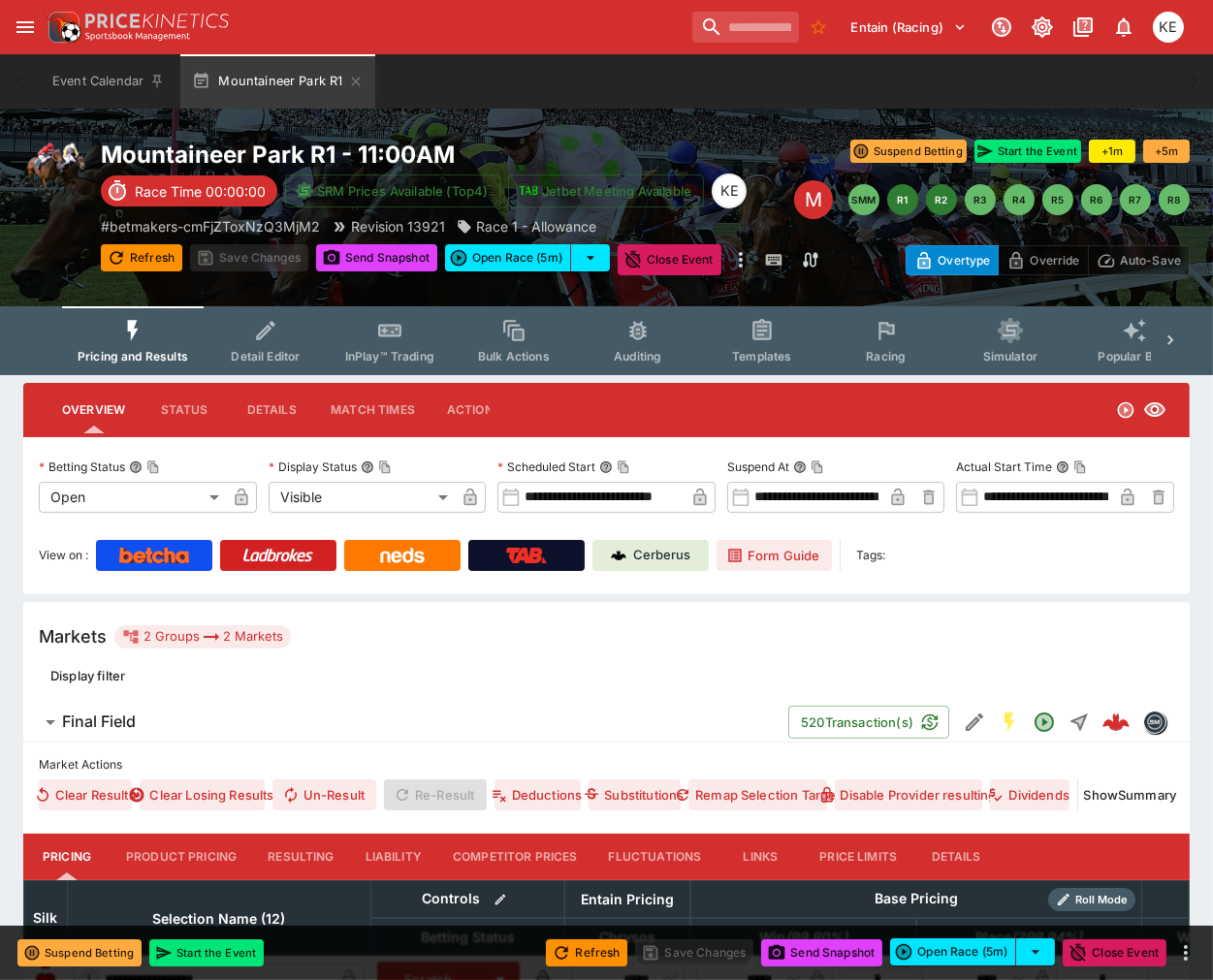 drag, startPoint x: 1028, startPoint y: 149, endPoint x: 942, endPoint y: 188, distance: 94.42987 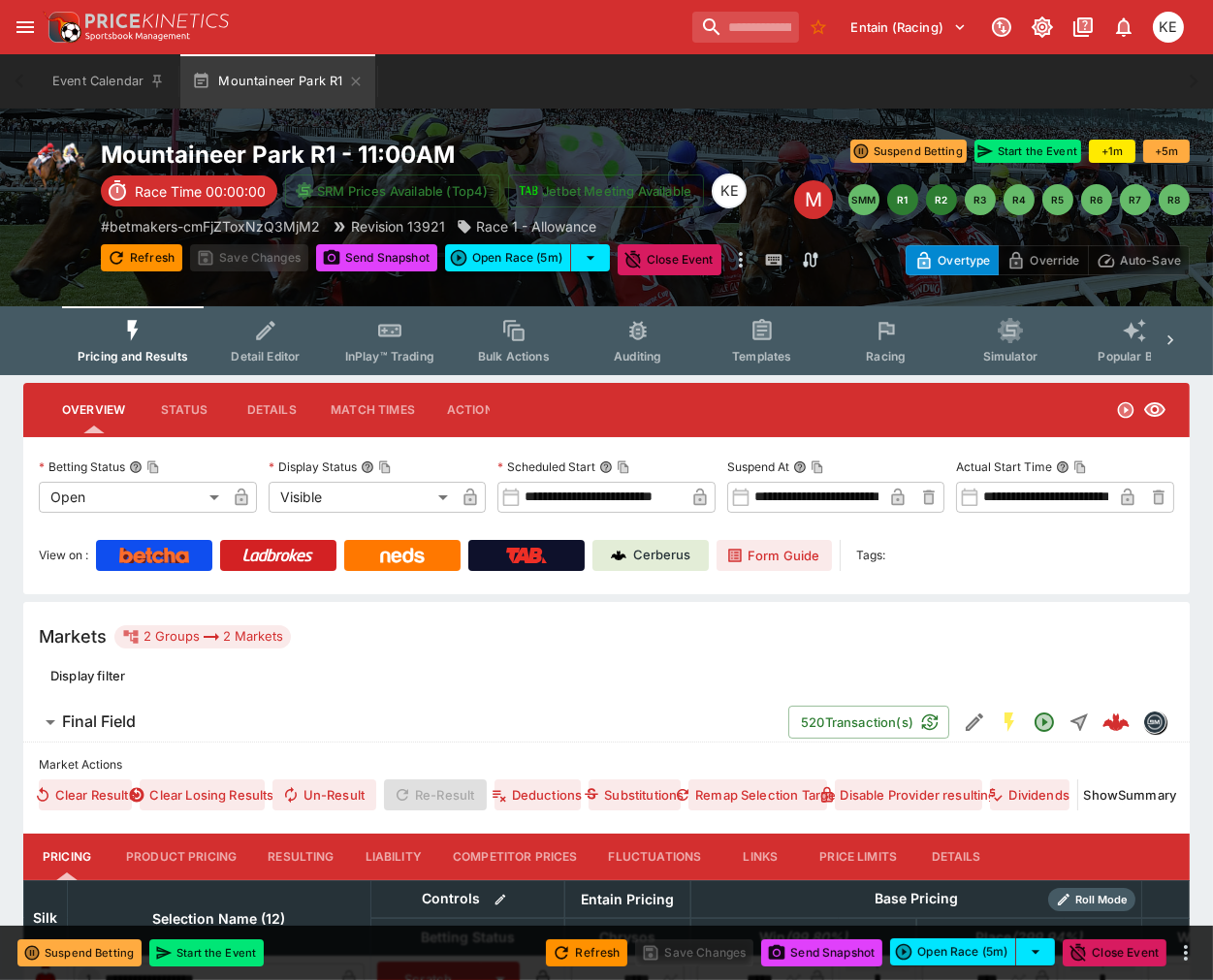 click on "Start the Event" at bounding box center (1028, 151) 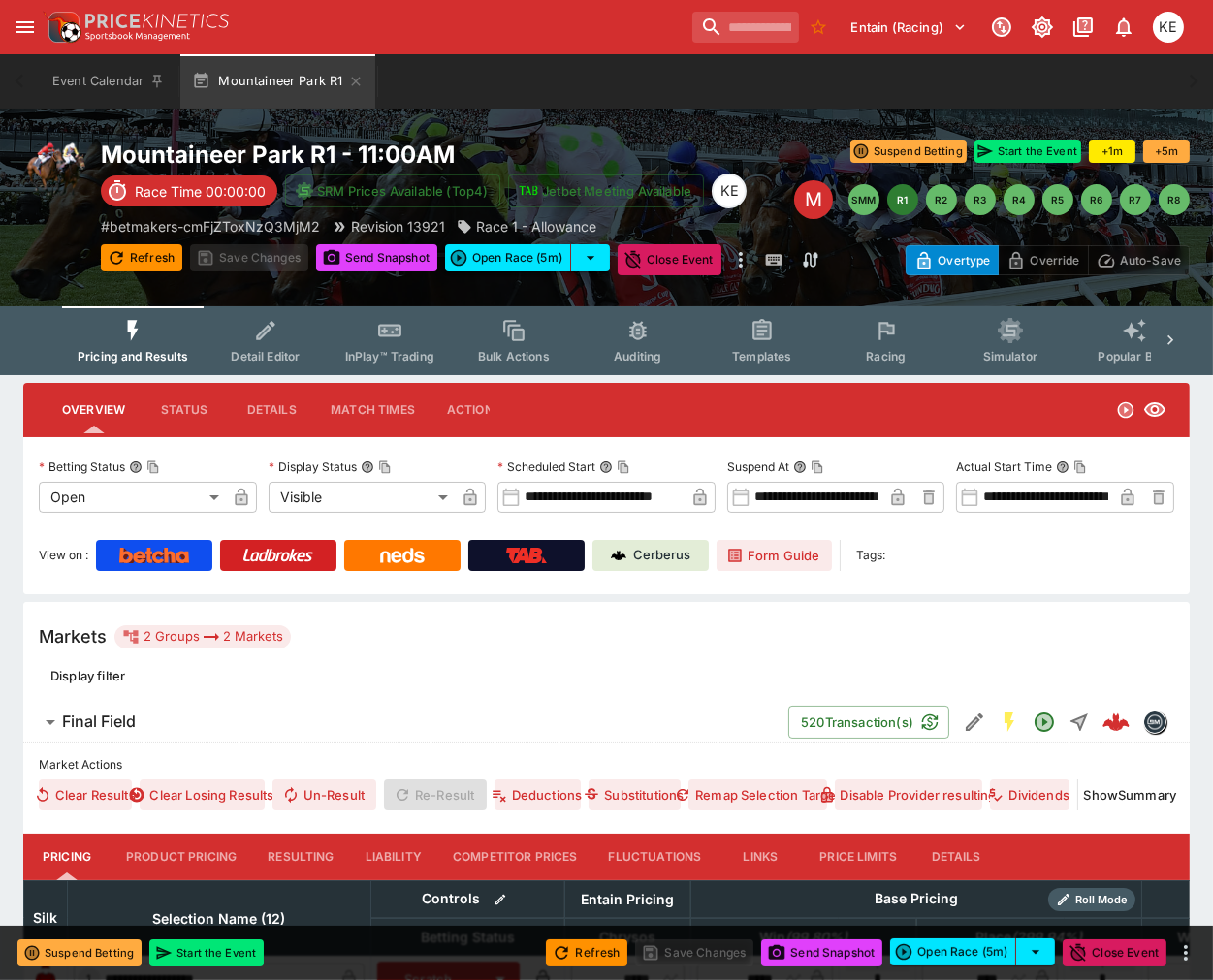 type on "**********" 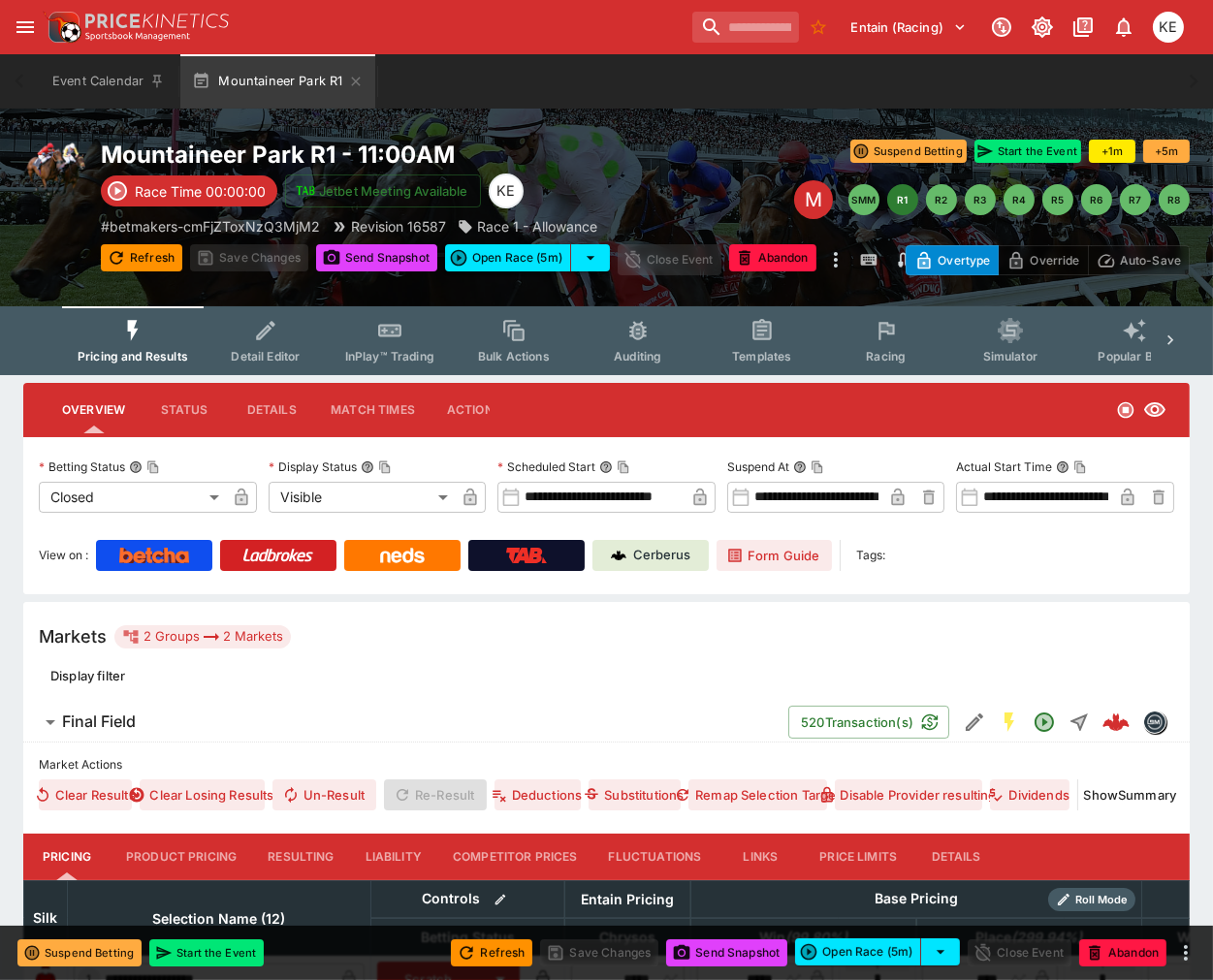 click on "InPlay™ Trading" at bounding box center [390, 356] 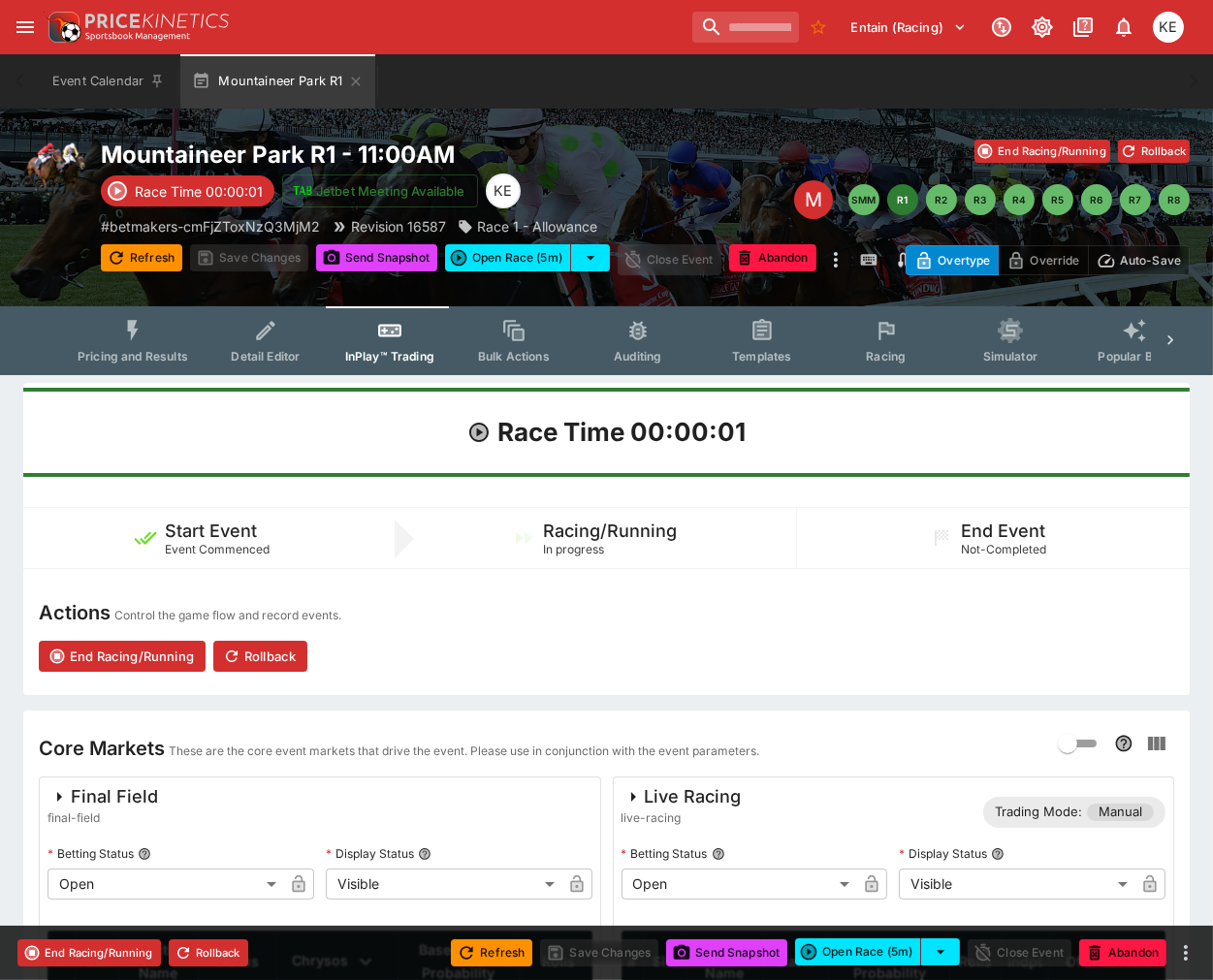 click on "Auto-Save" at bounding box center [1150, 260] 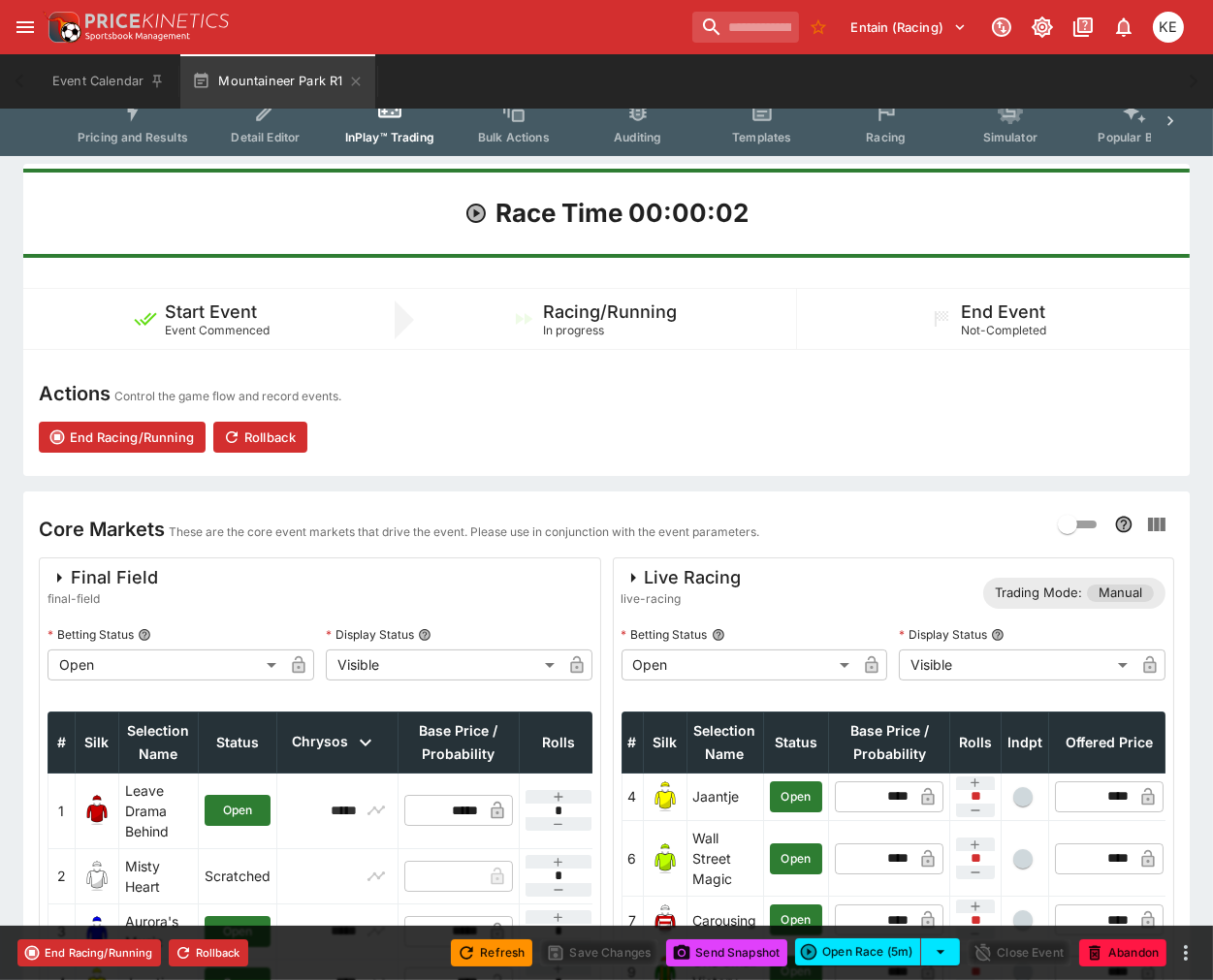 scroll, scrollTop: 430, scrollLeft: 0, axis: vertical 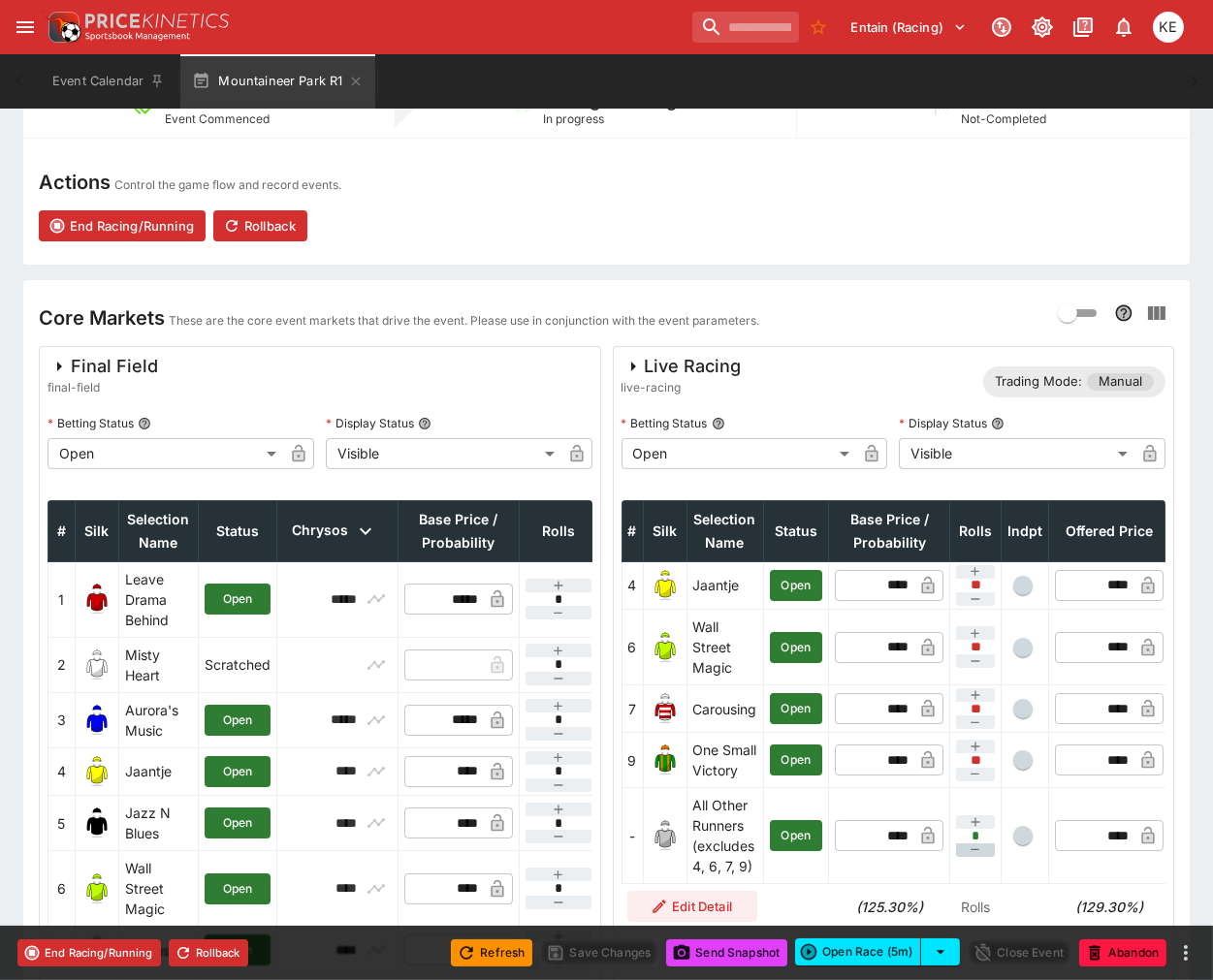 click 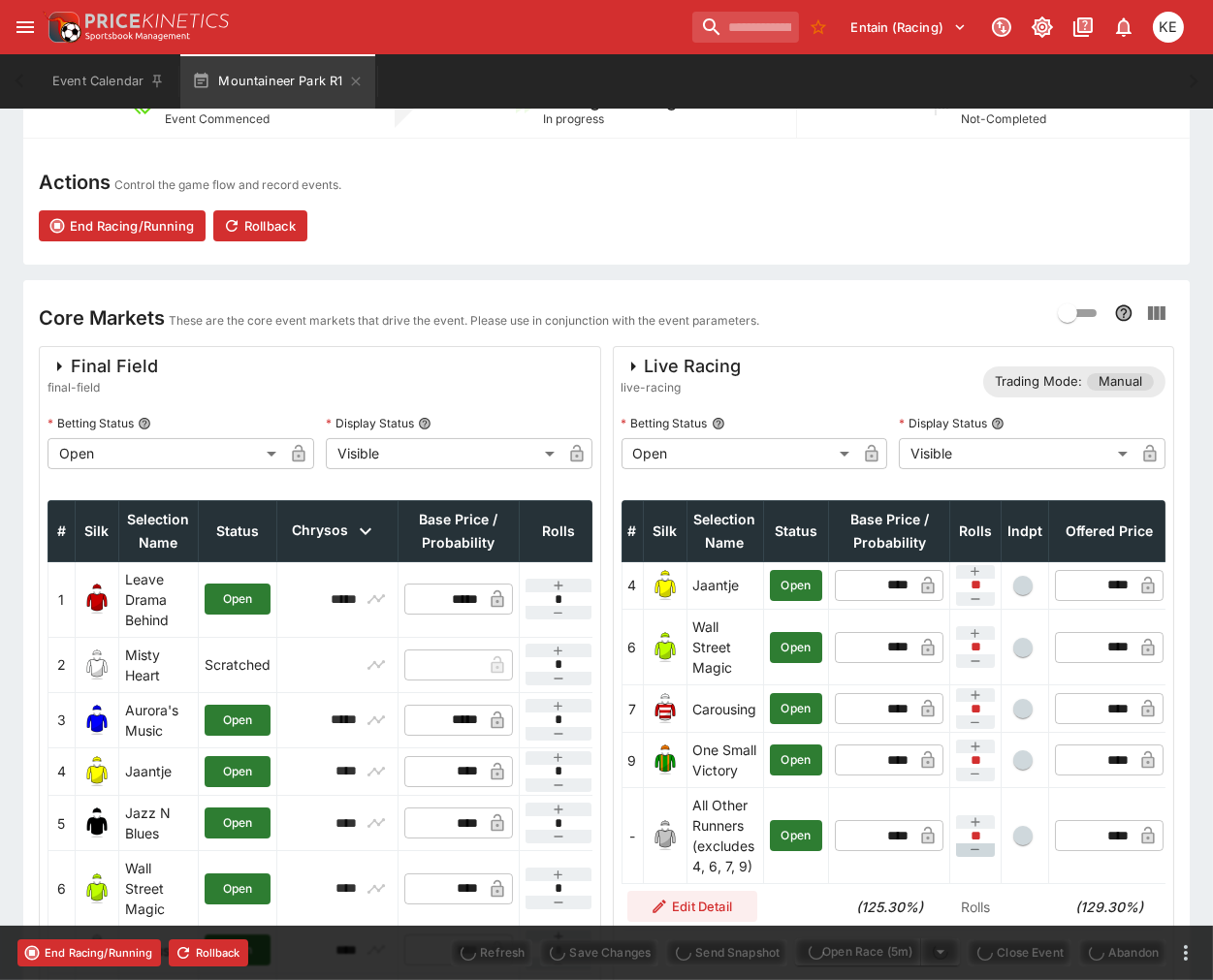 type on "****" 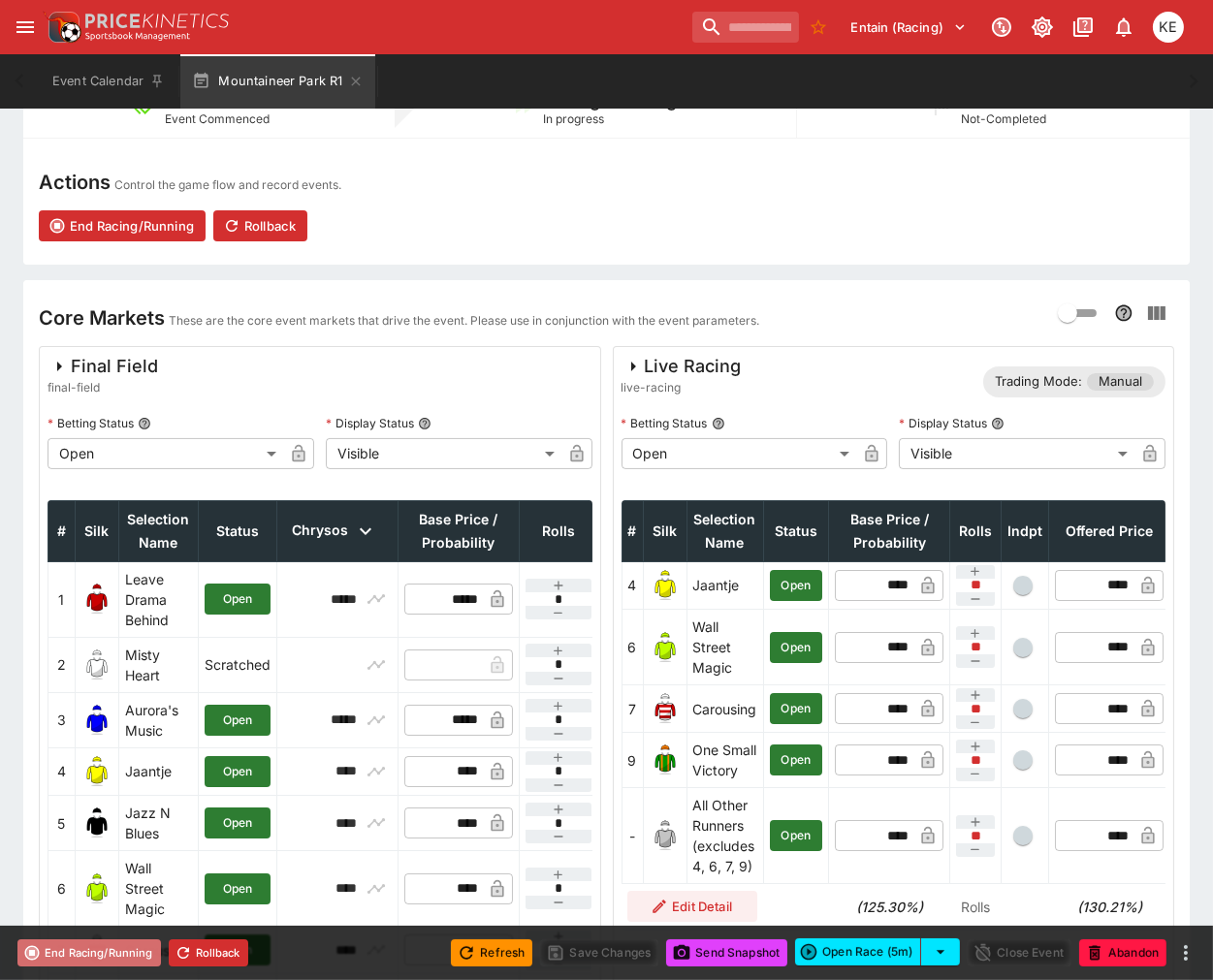 click on "End Racing/Running" at bounding box center [89, 953] 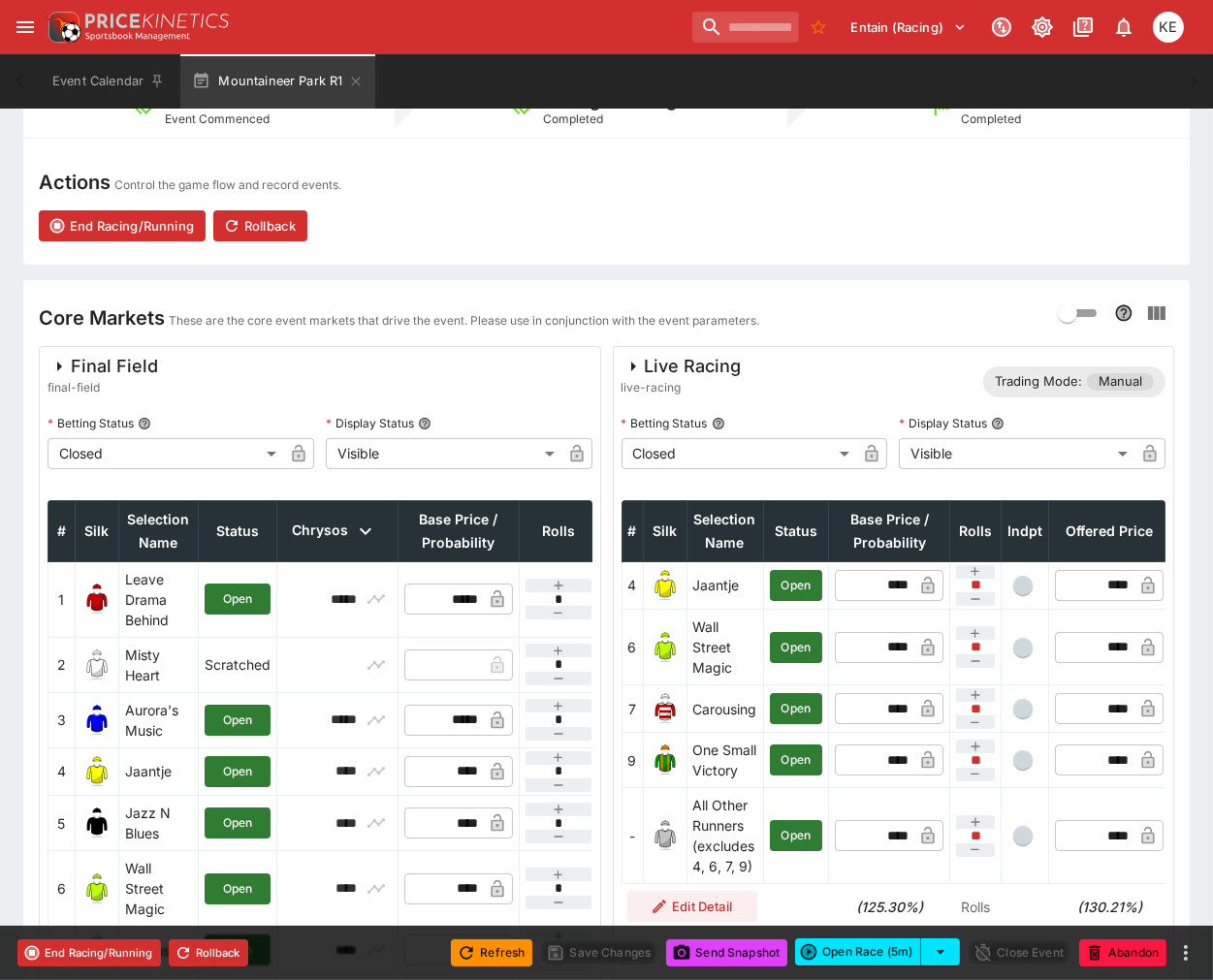 type on "**********" 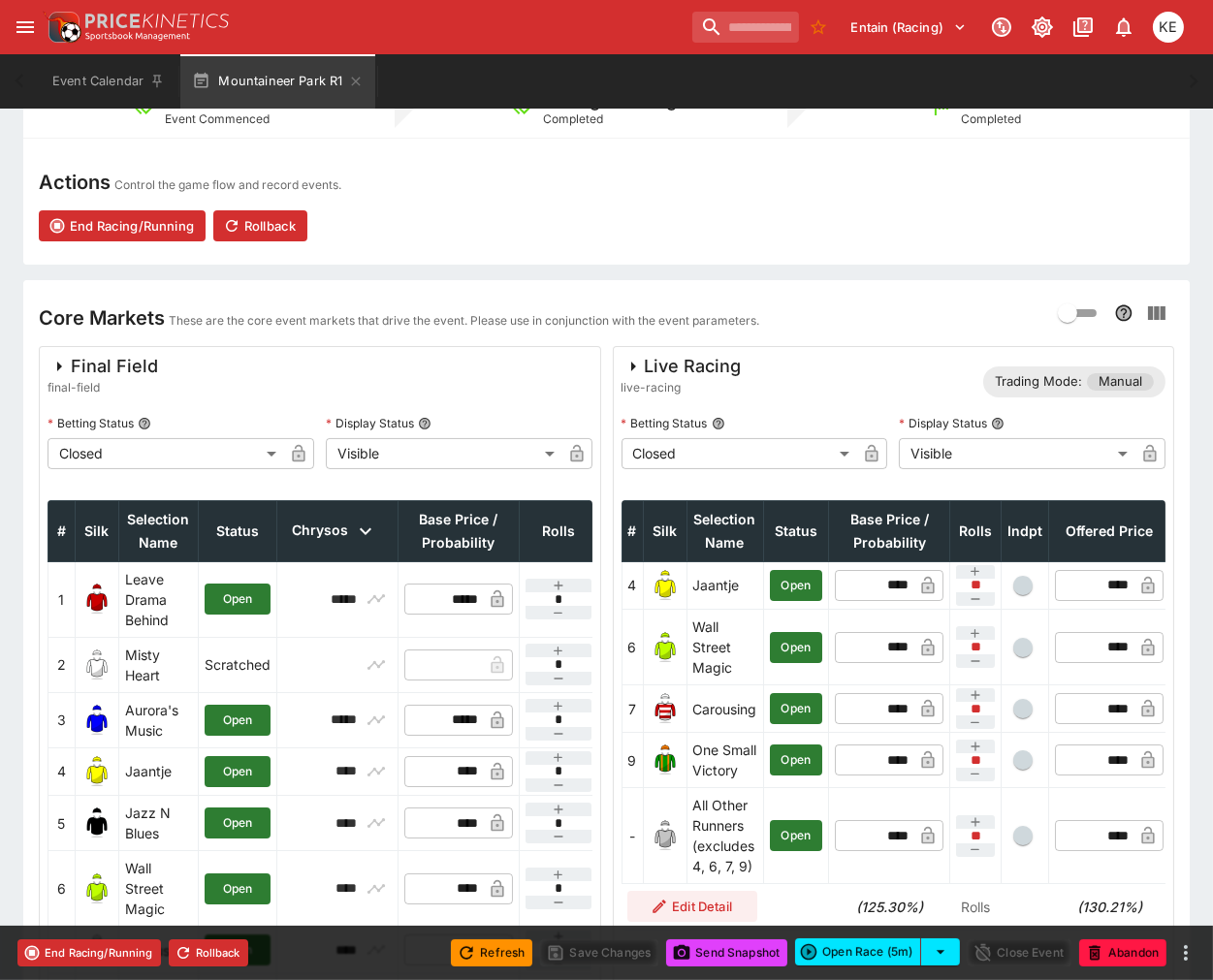type on "**********" 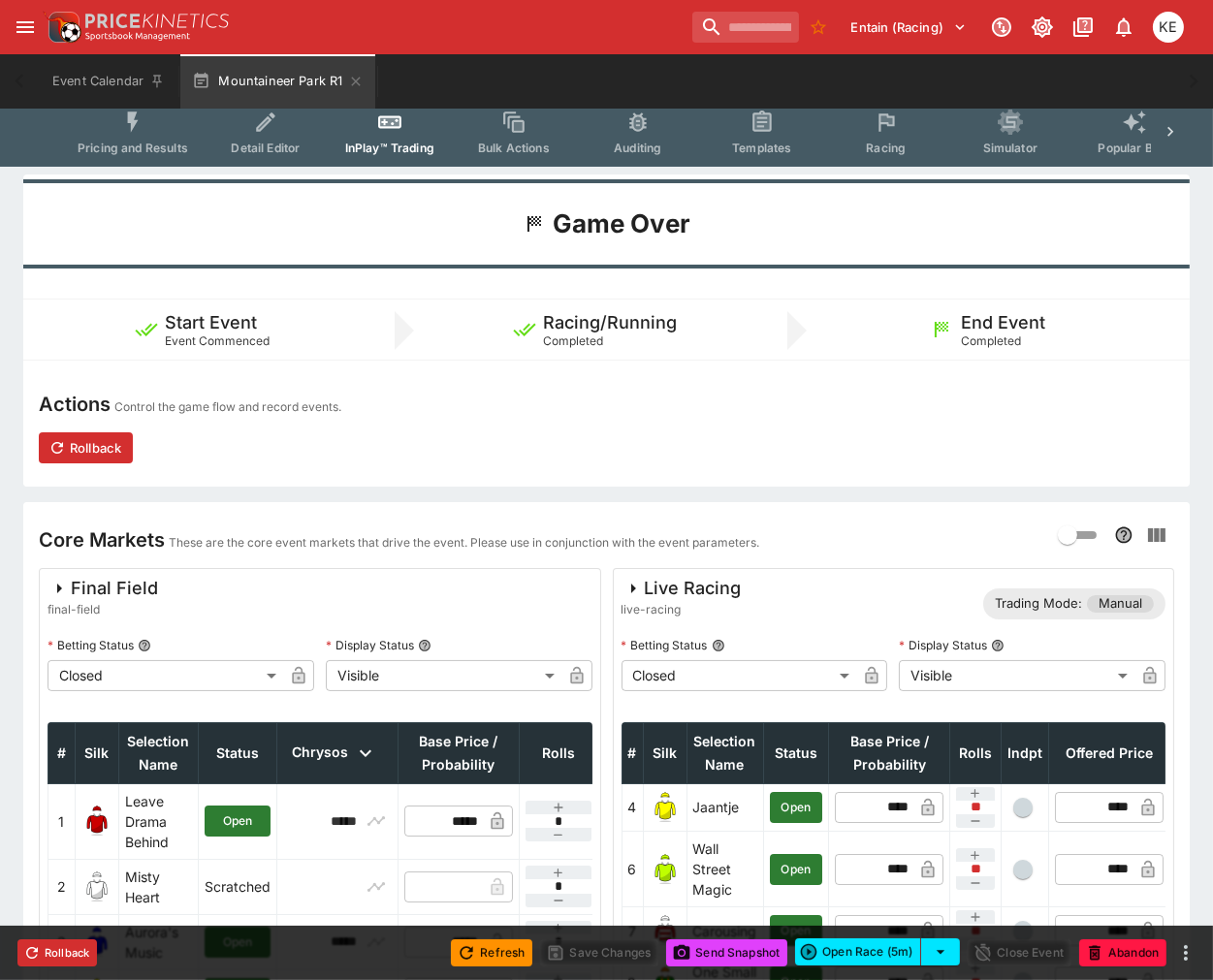 scroll, scrollTop: 0, scrollLeft: 0, axis: both 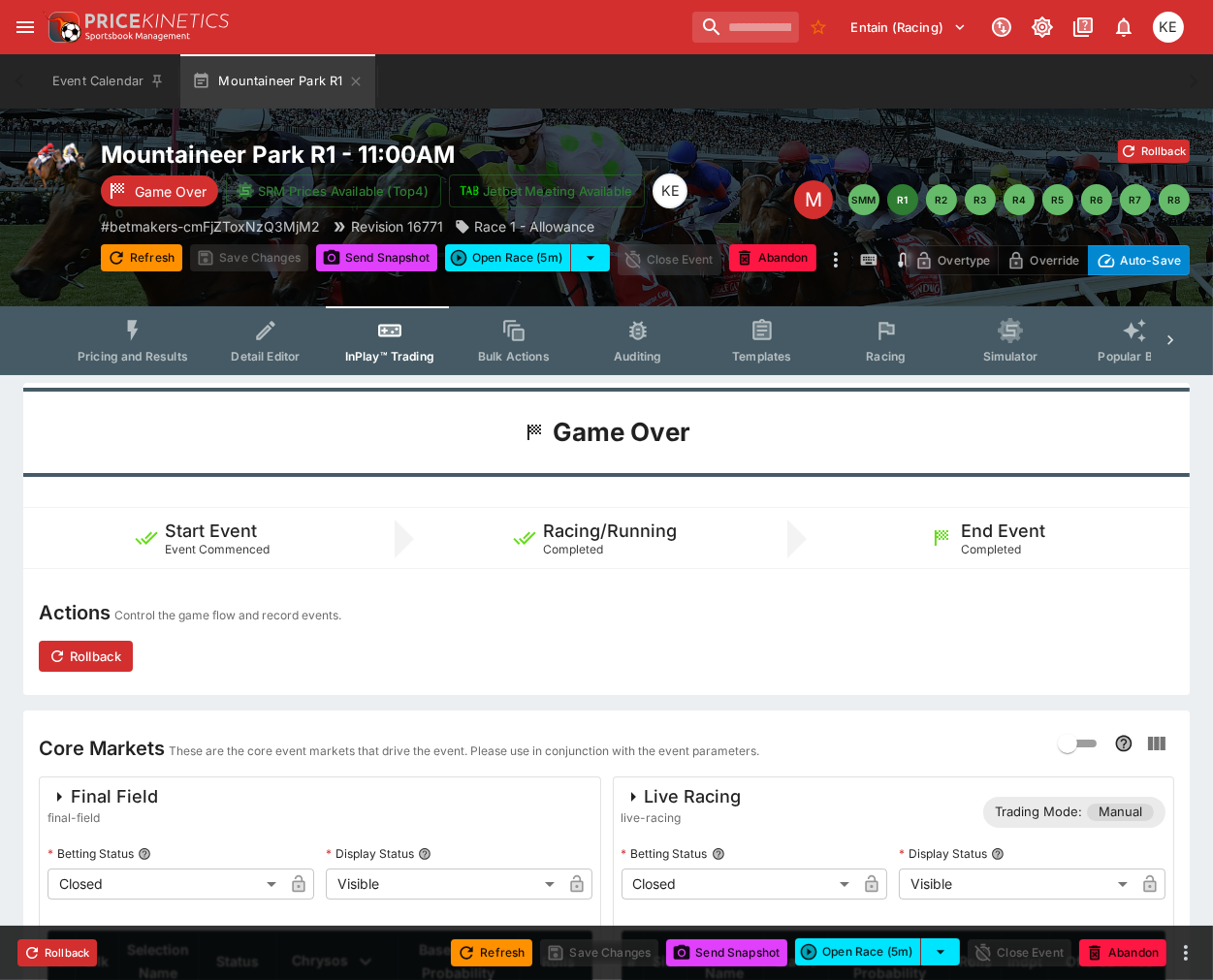 click 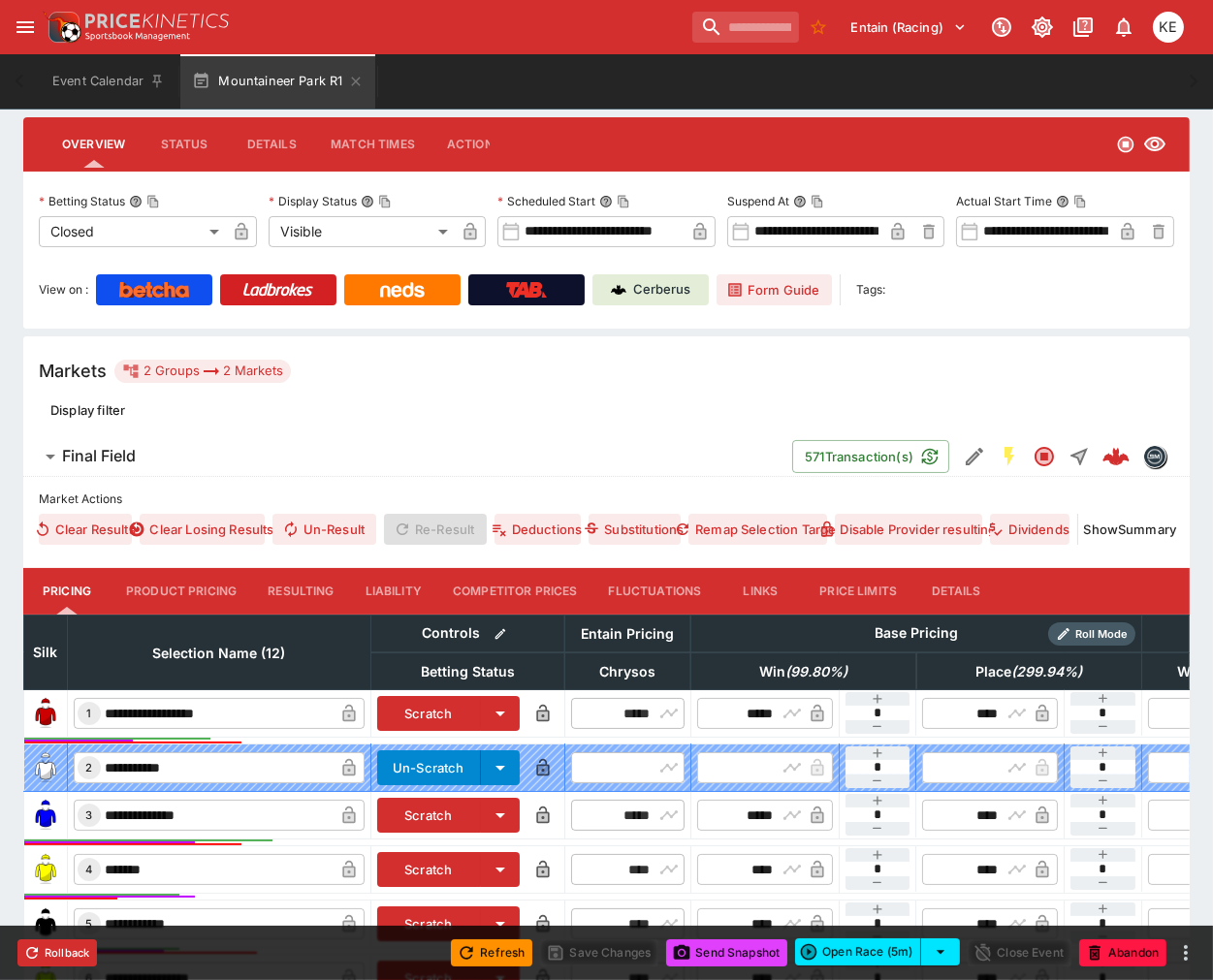 scroll, scrollTop: 538, scrollLeft: 0, axis: vertical 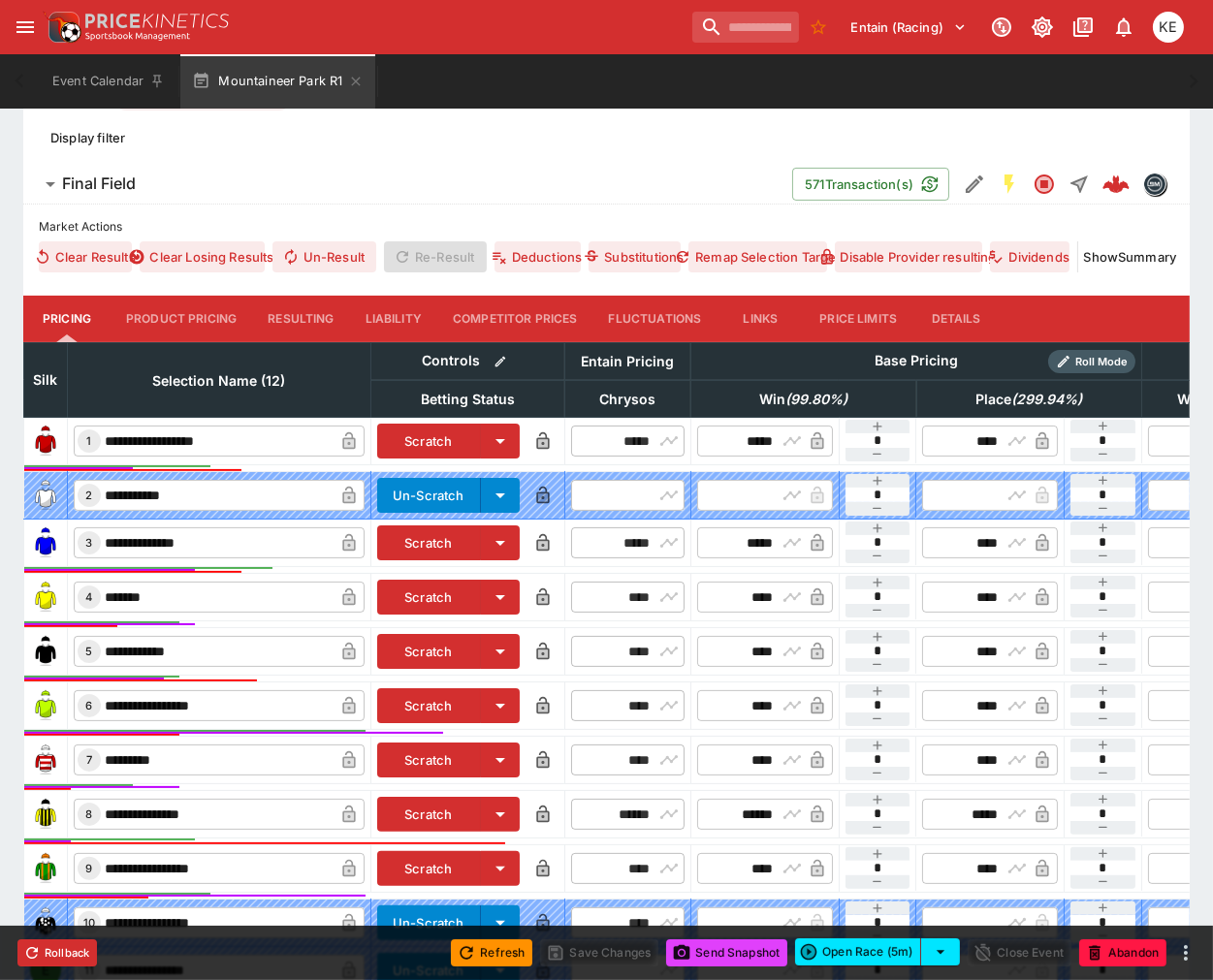click on "Resulting" at bounding box center [301, 319] 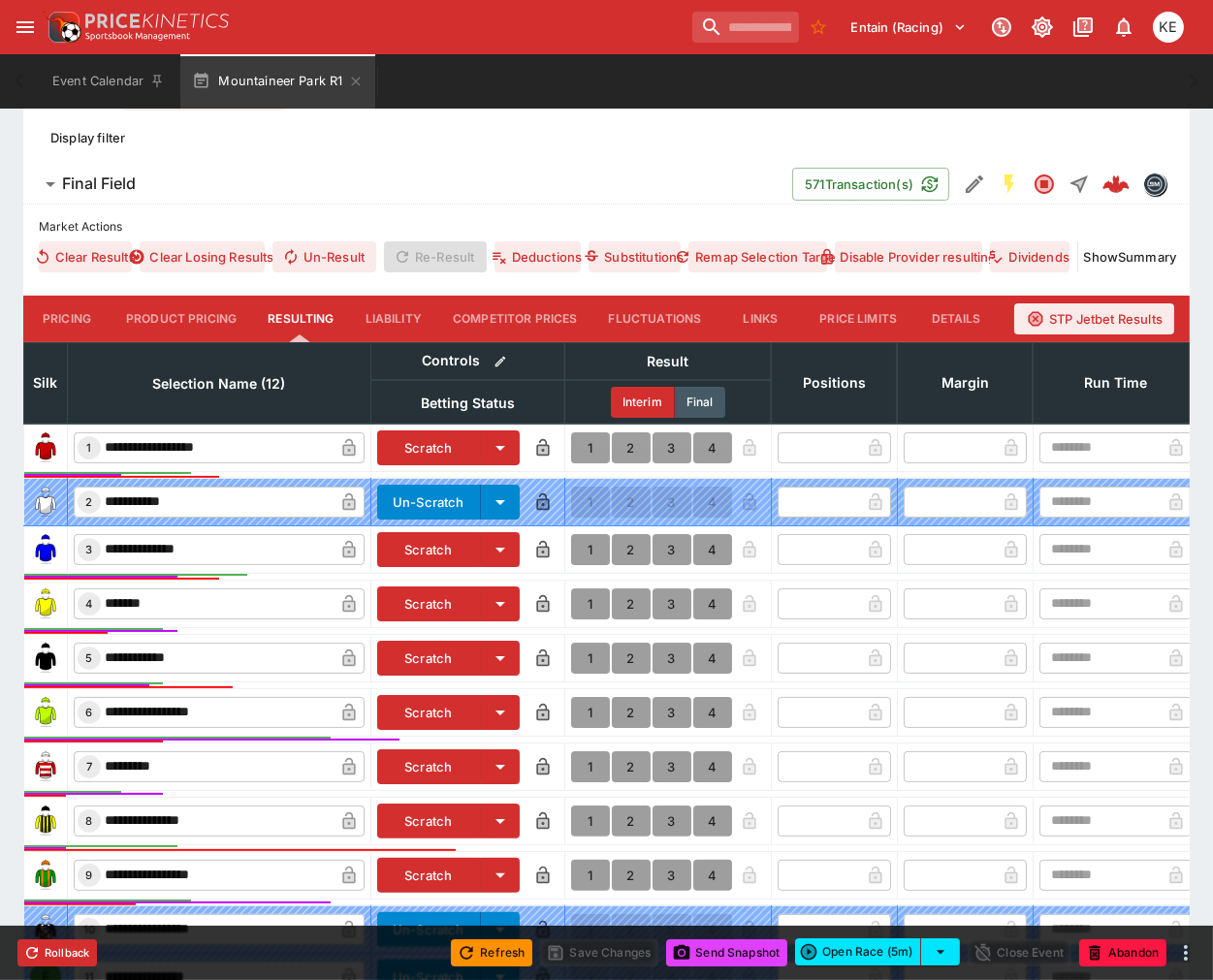 click on "1" at bounding box center (591, 767) 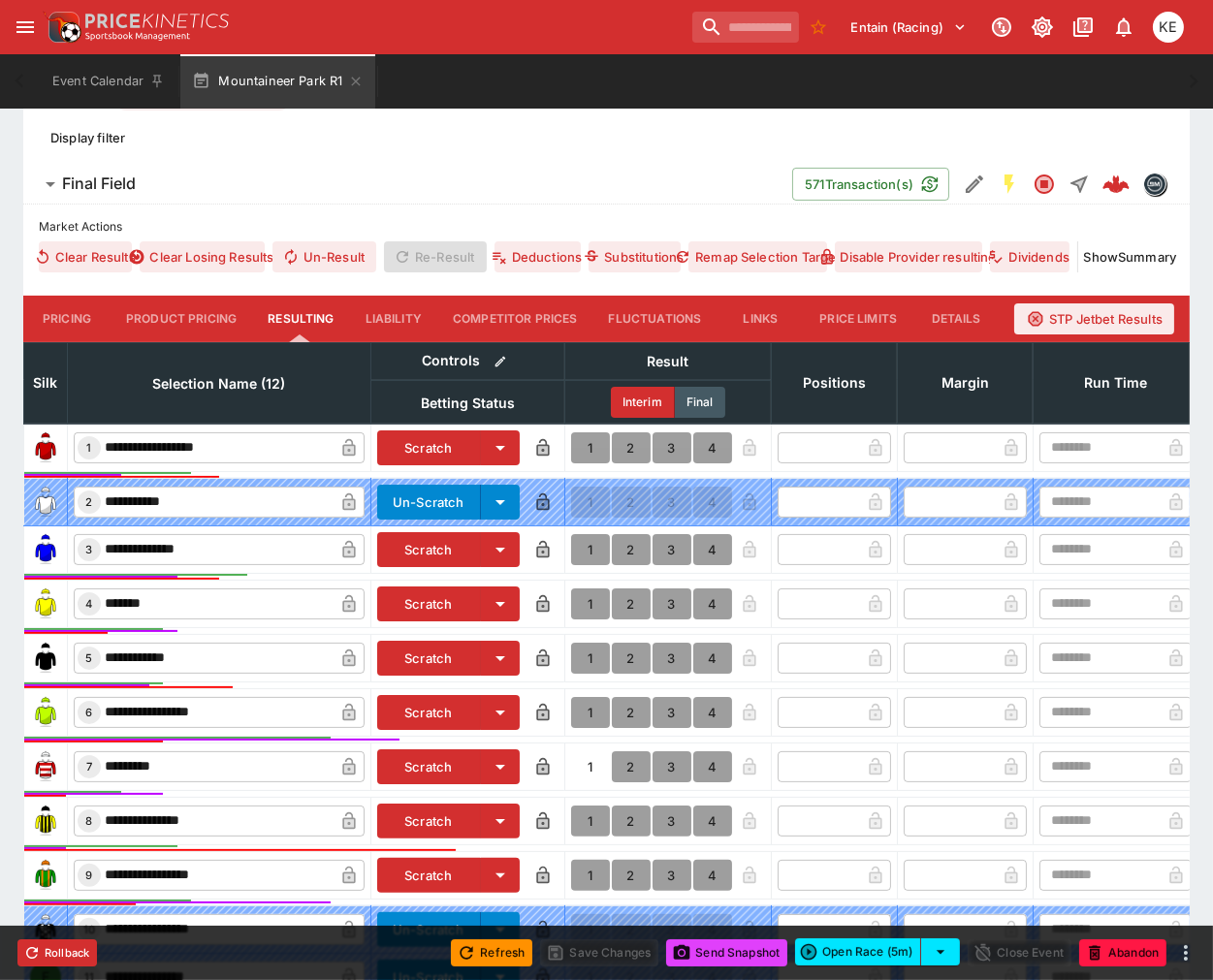 type on "*" 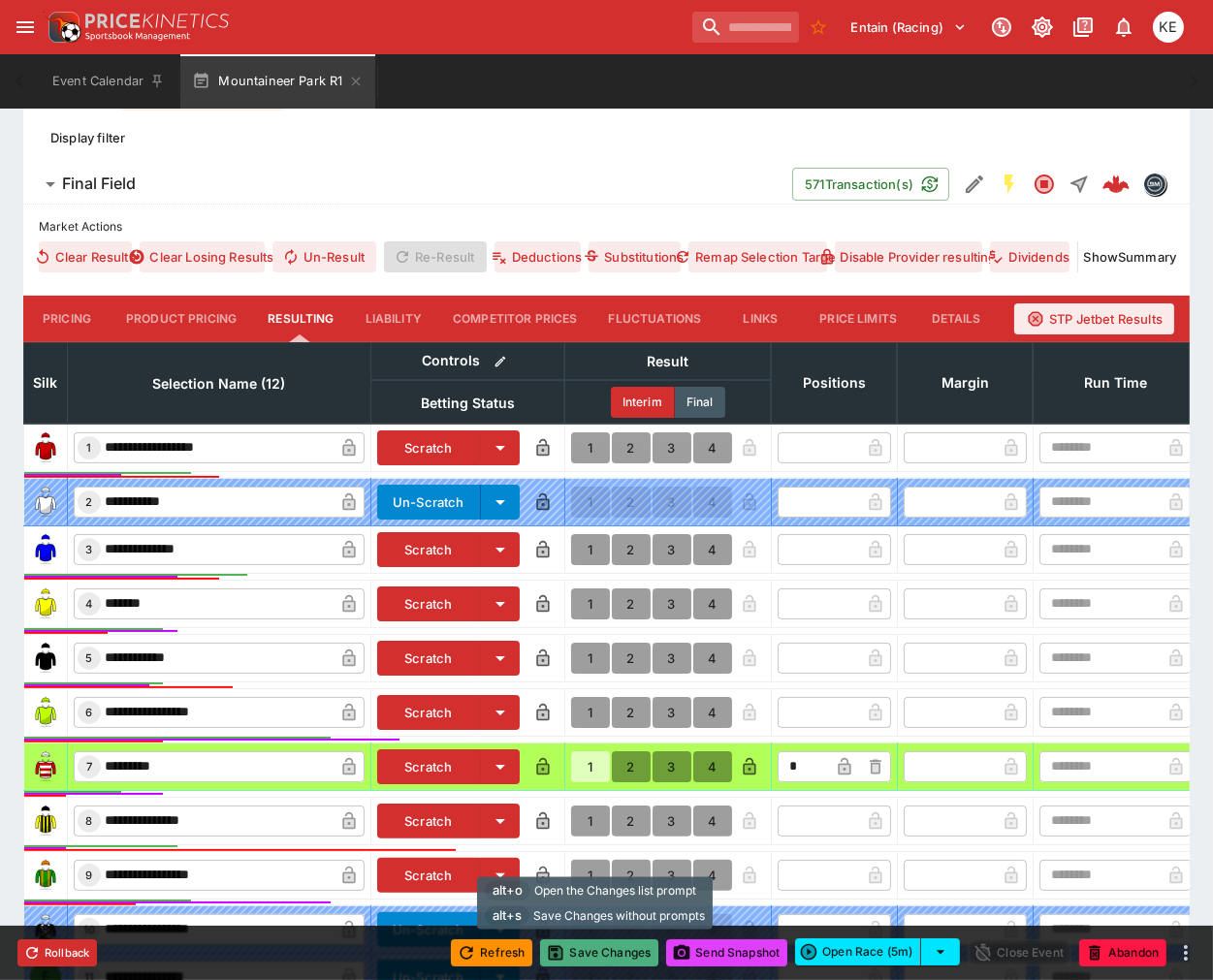 click on "Save Changes" at bounding box center (599, 953) 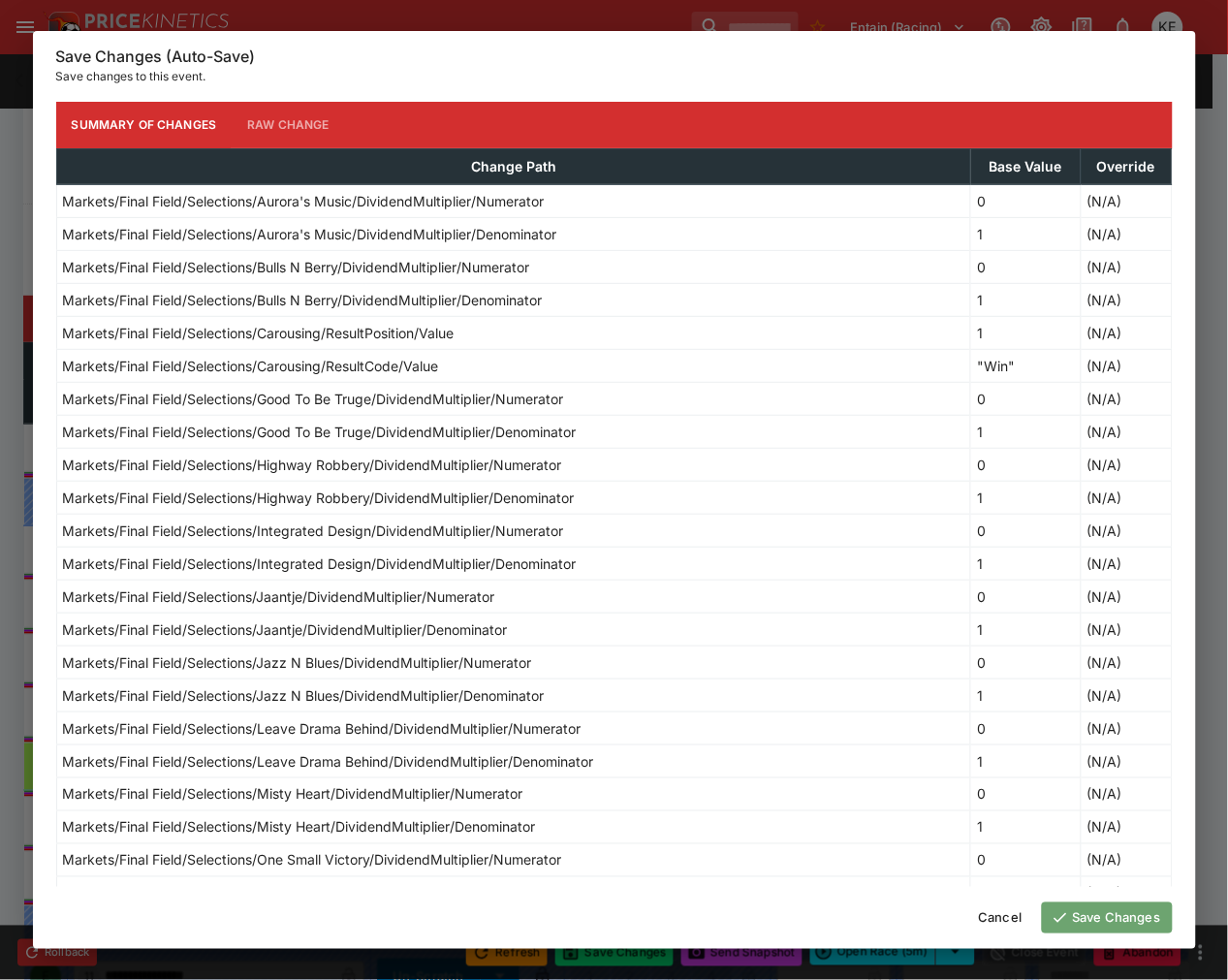 click on "Save Changes" at bounding box center (1107, 918) 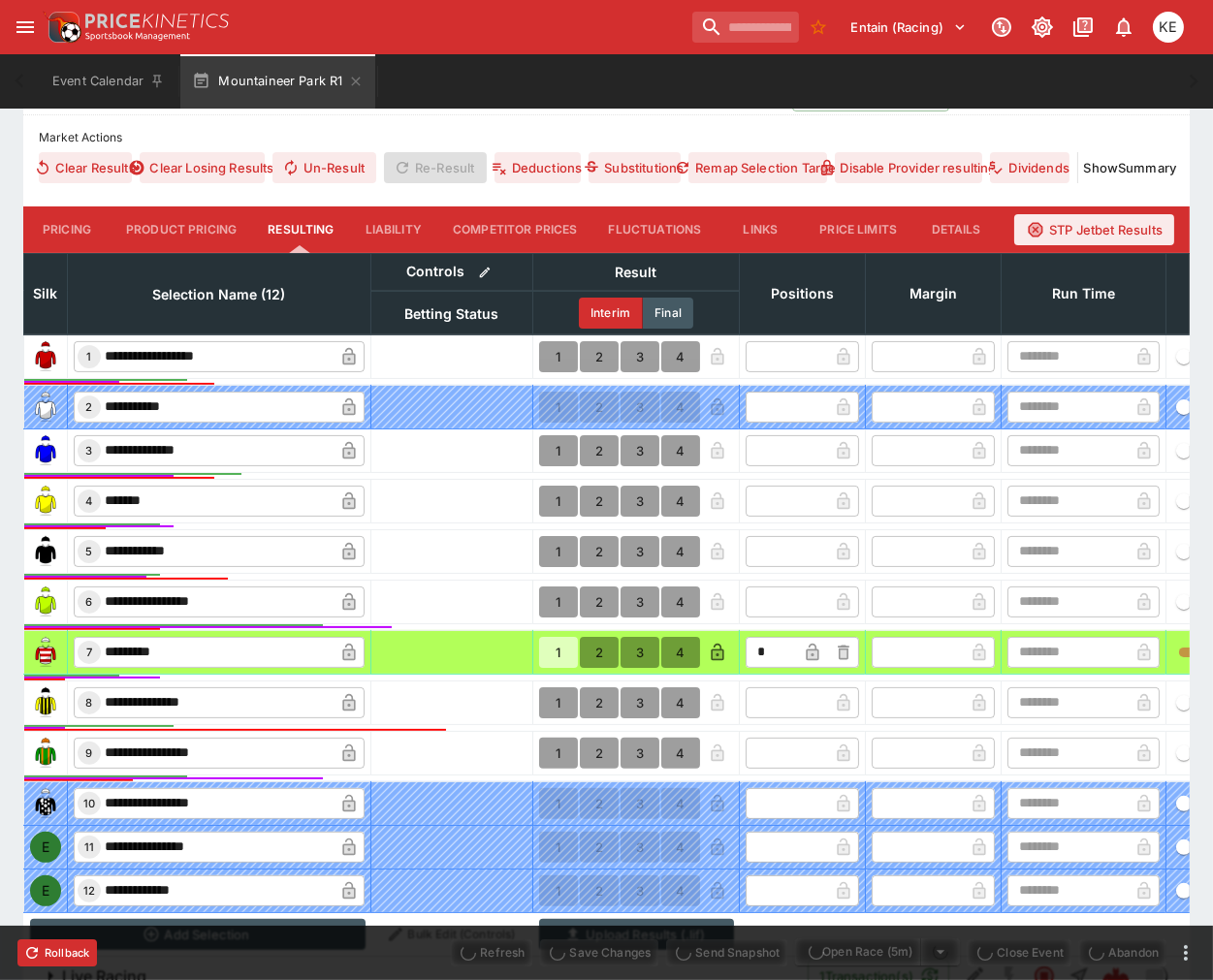 scroll, scrollTop: 725, scrollLeft: 0, axis: vertical 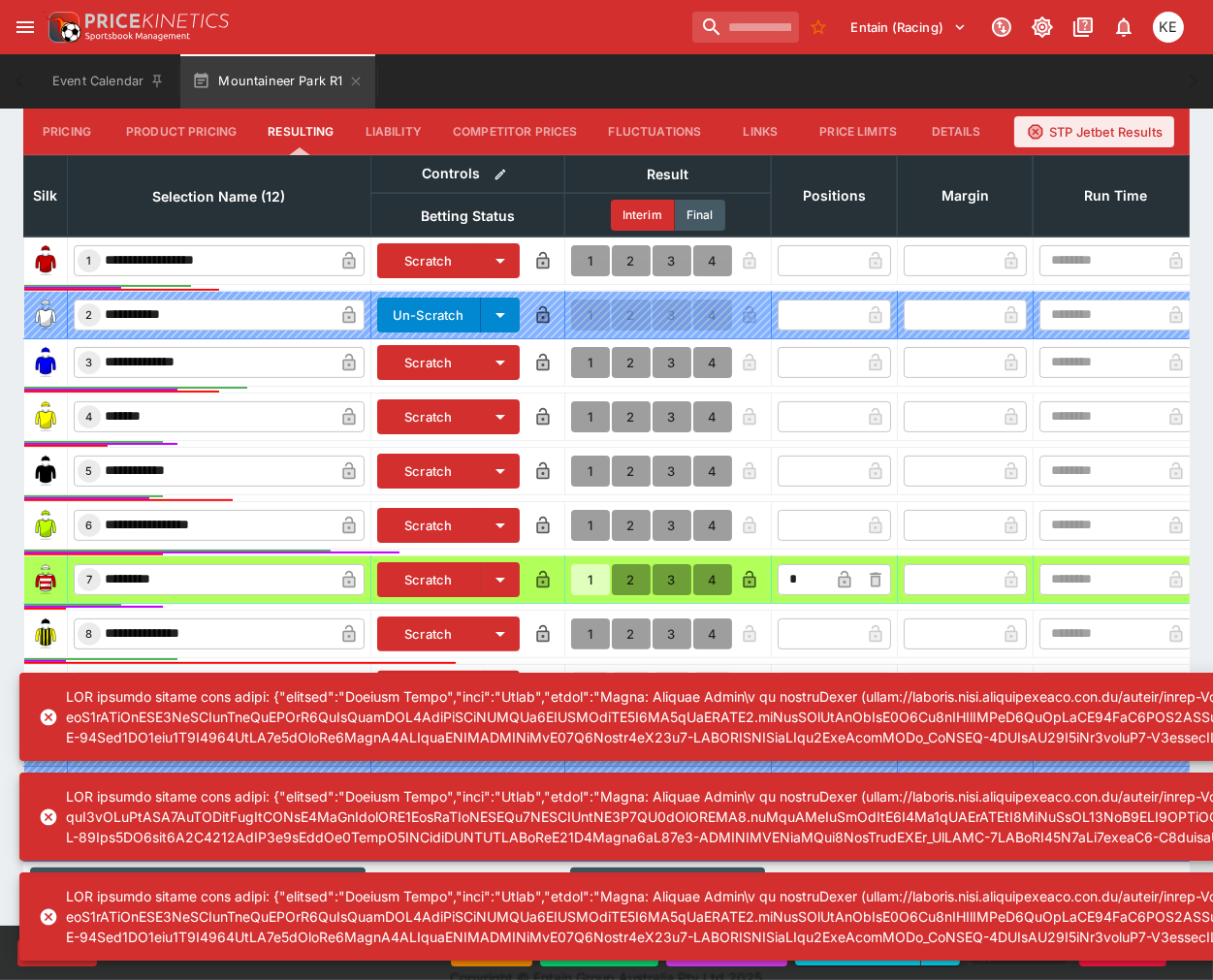 click at bounding box center [6084, 916] 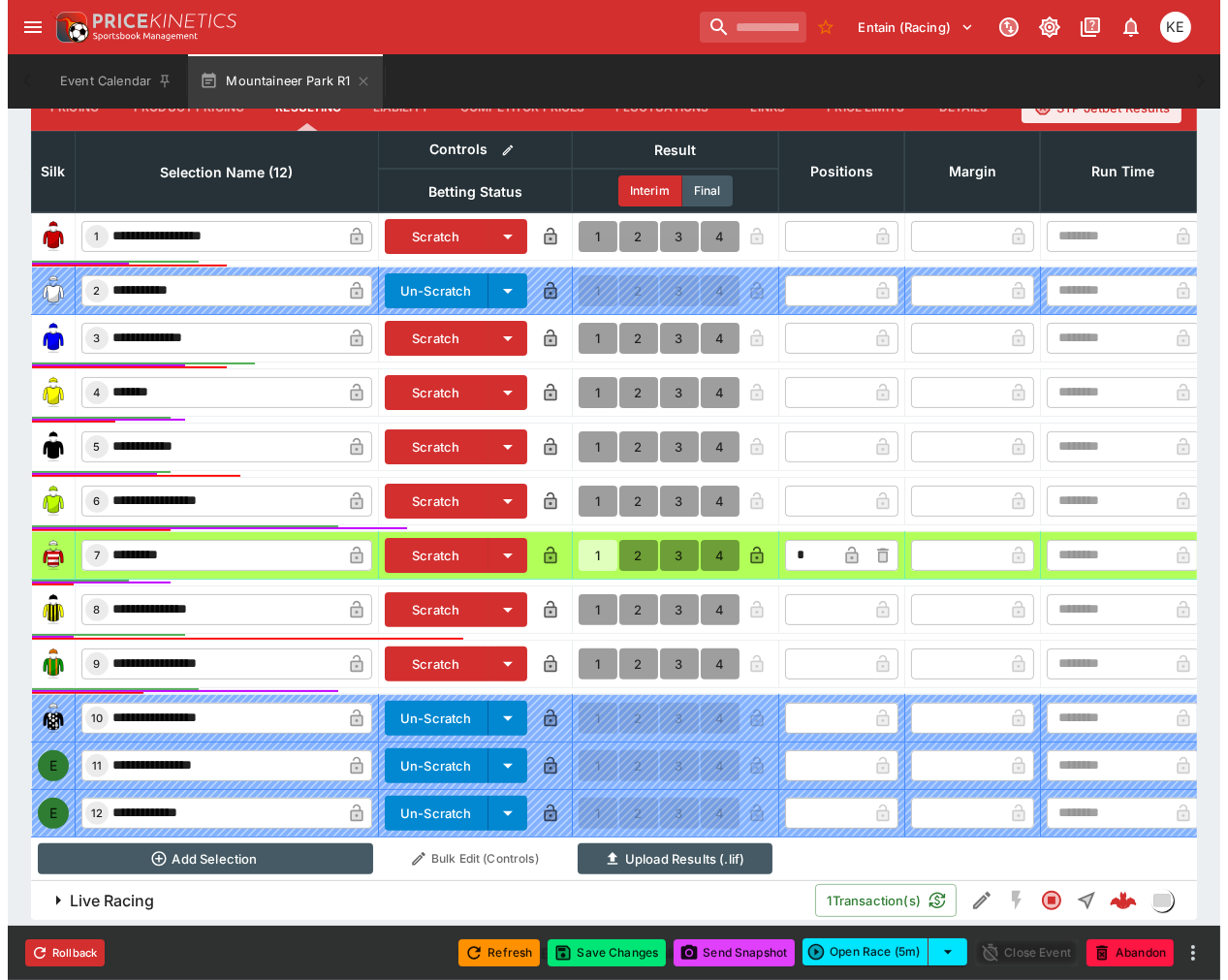 scroll, scrollTop: 772, scrollLeft: 0, axis: vertical 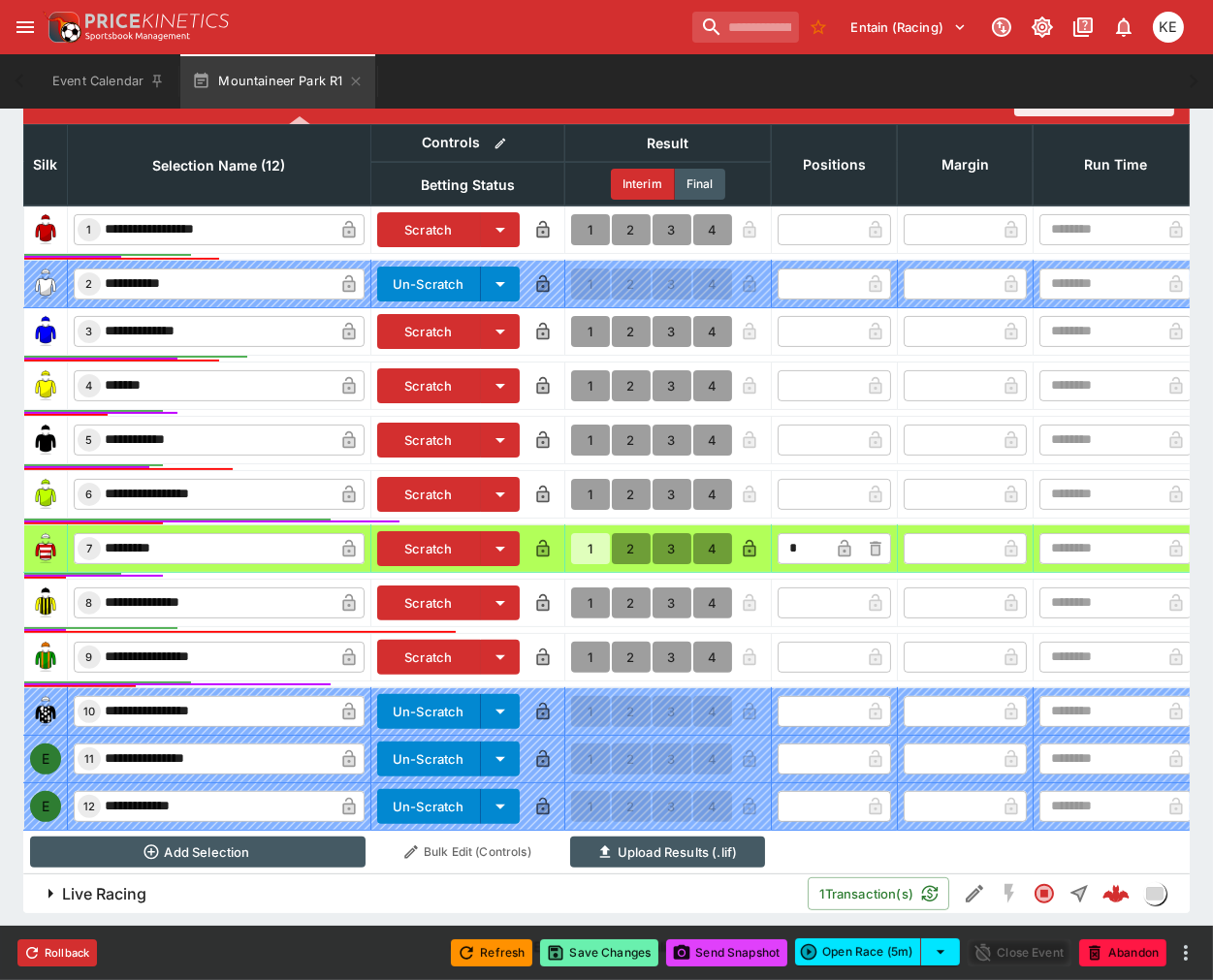 click on "Save Changes" at bounding box center (599, 953) 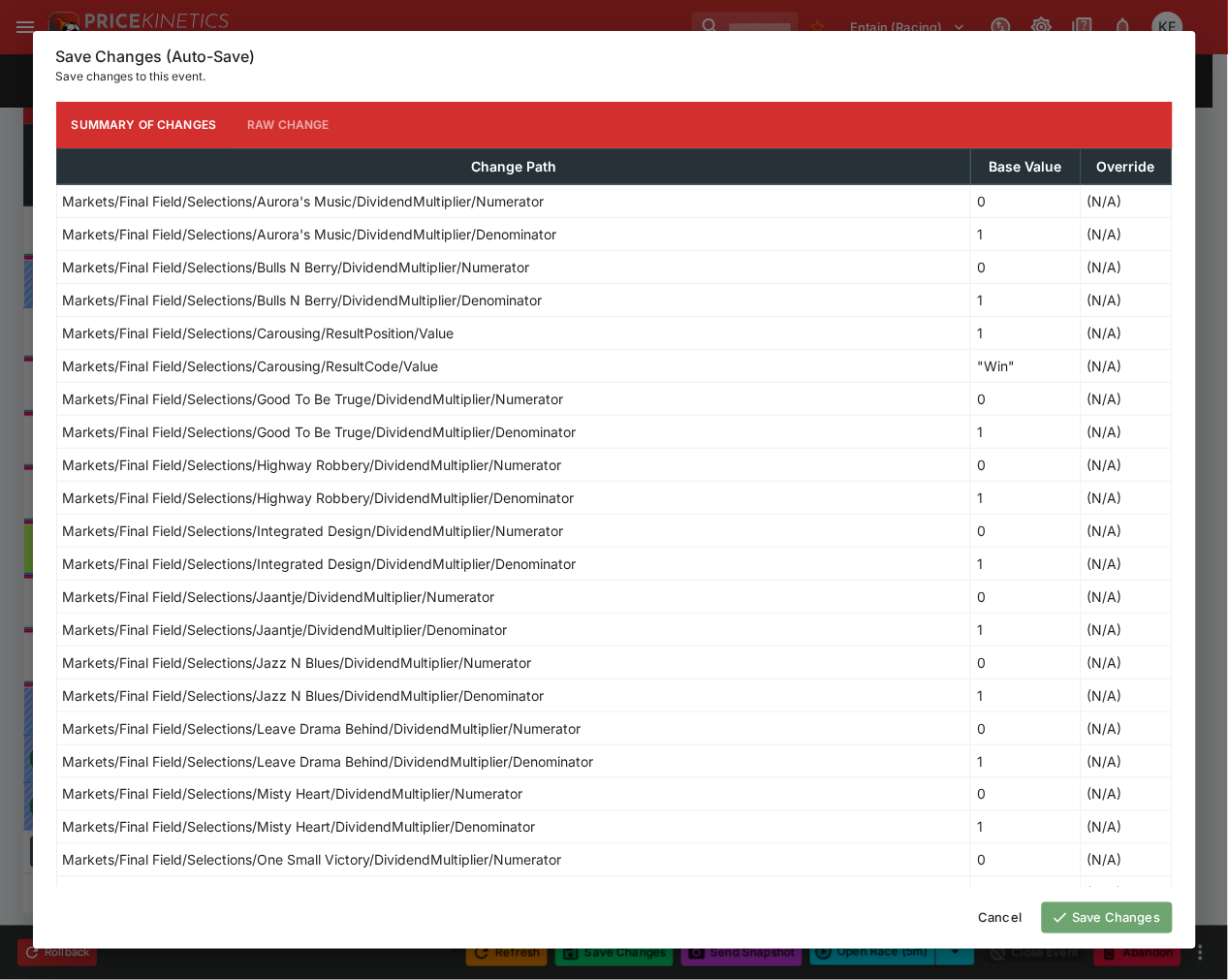 click on "Save Changes" at bounding box center (1107, 918) 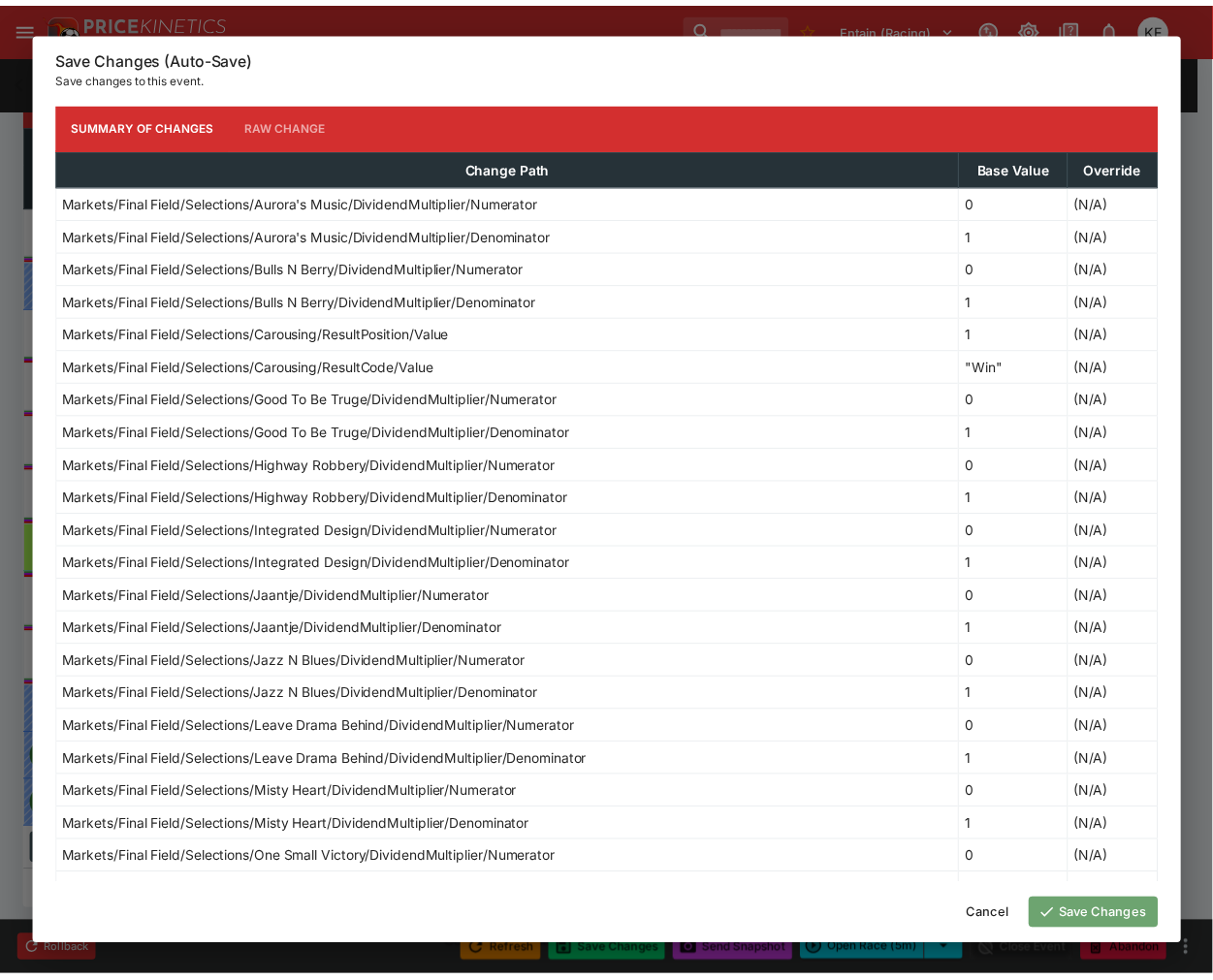 scroll, scrollTop: 725, scrollLeft: 0, axis: vertical 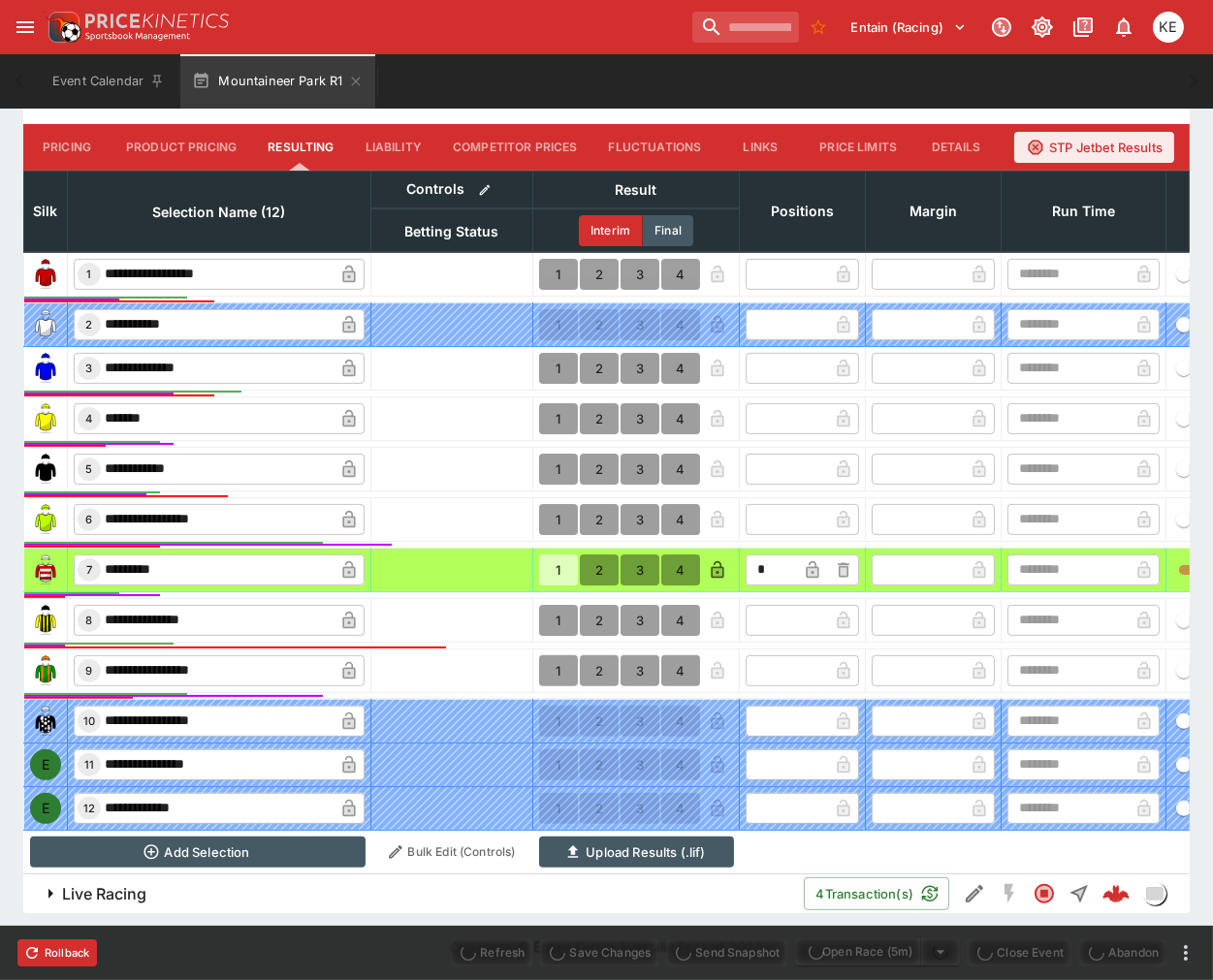 click on "Live Racing 4  Transaction(s)" at bounding box center [606, 894] 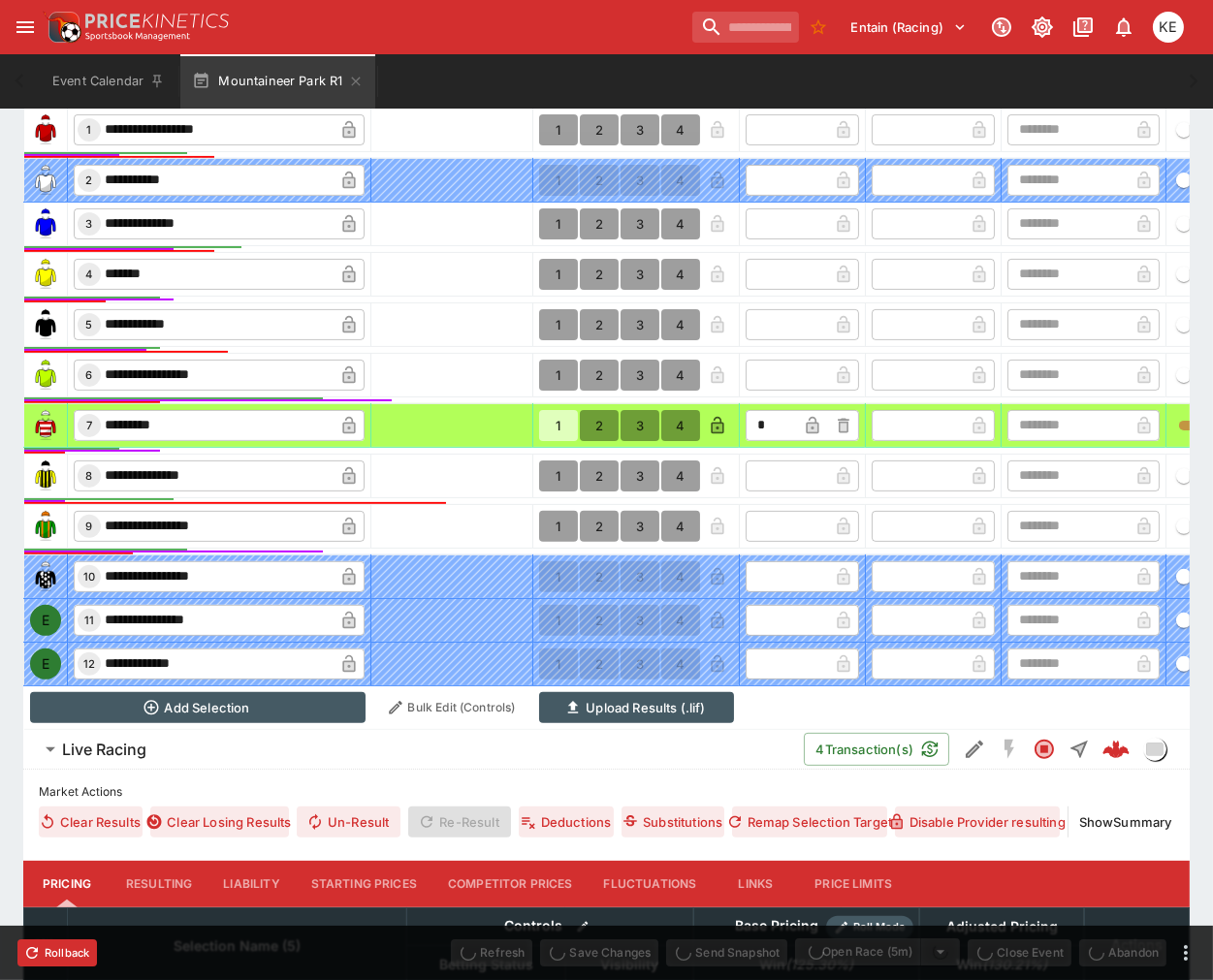 scroll, scrollTop: 1236, scrollLeft: 0, axis: vertical 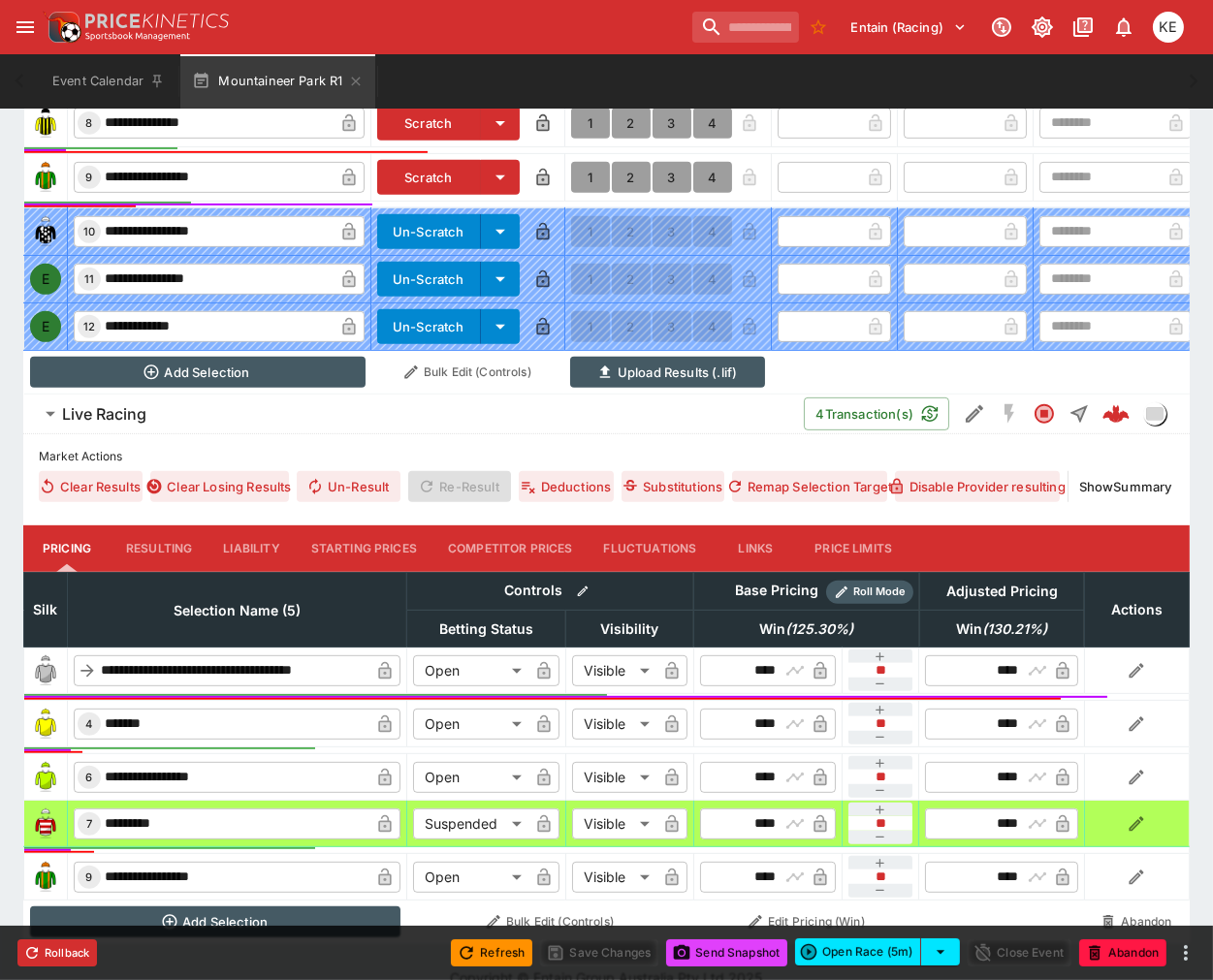 type on "**********" 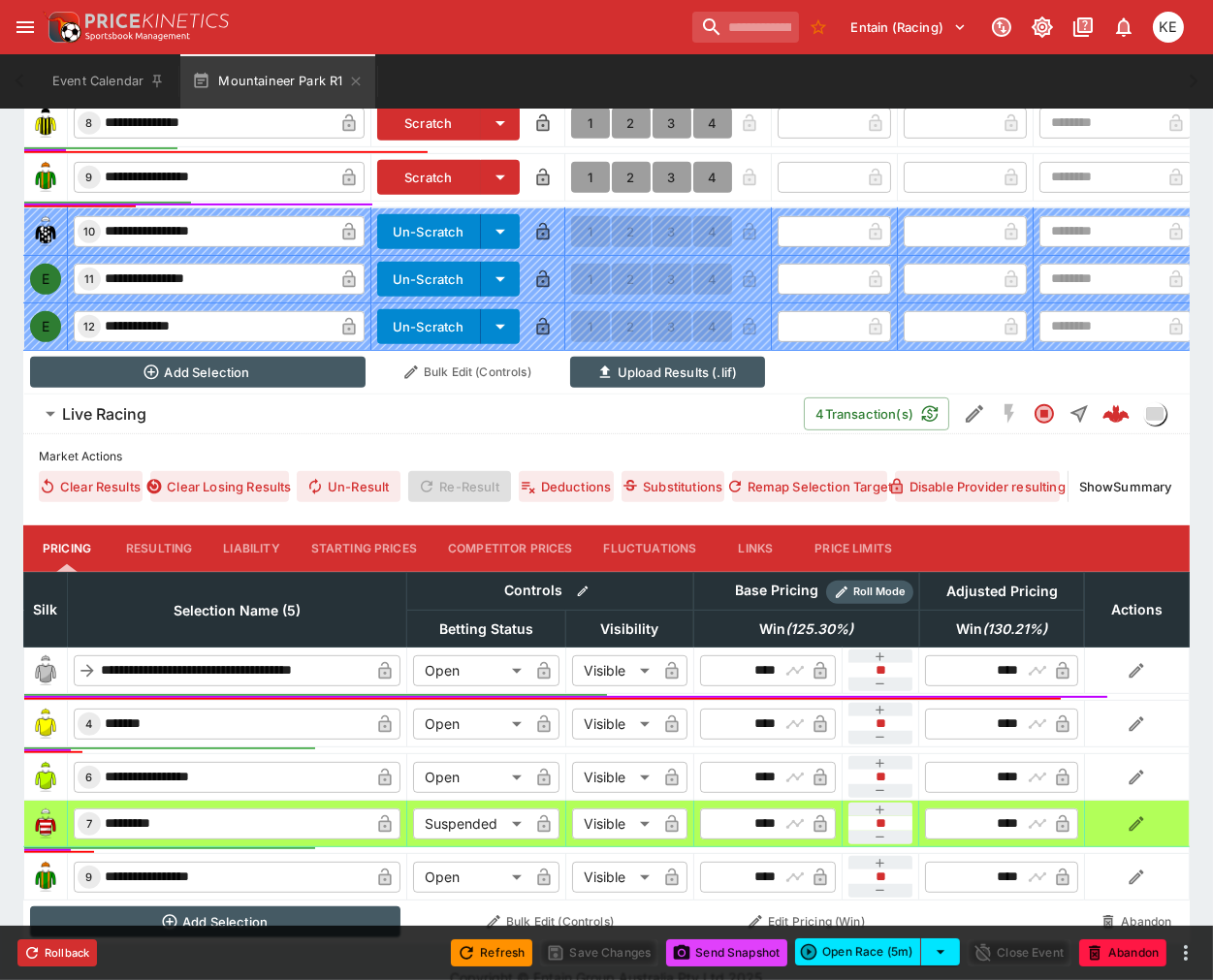 type on "**********" 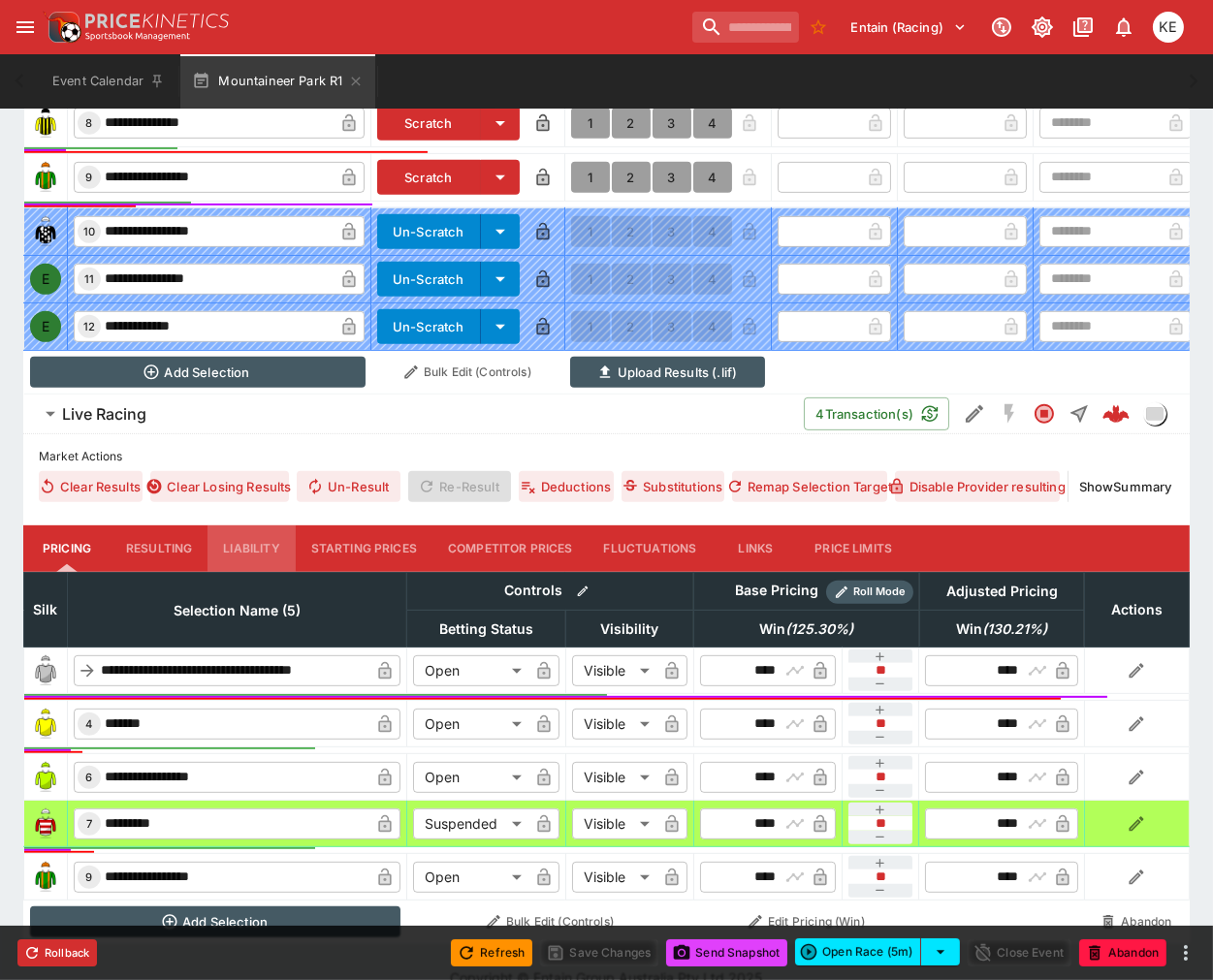 click on "Liability" at bounding box center [251, 549] 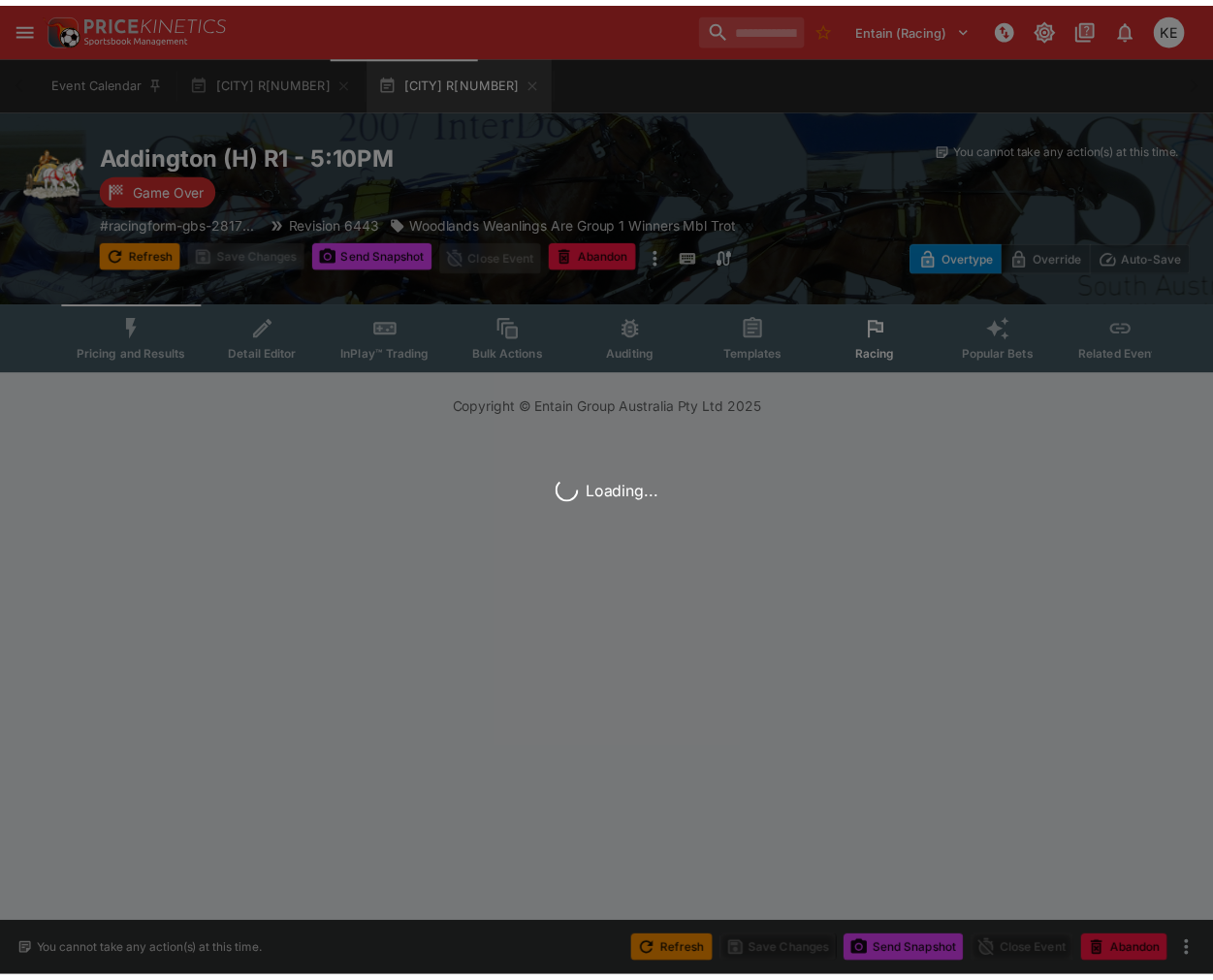 scroll, scrollTop: 0, scrollLeft: 0, axis: both 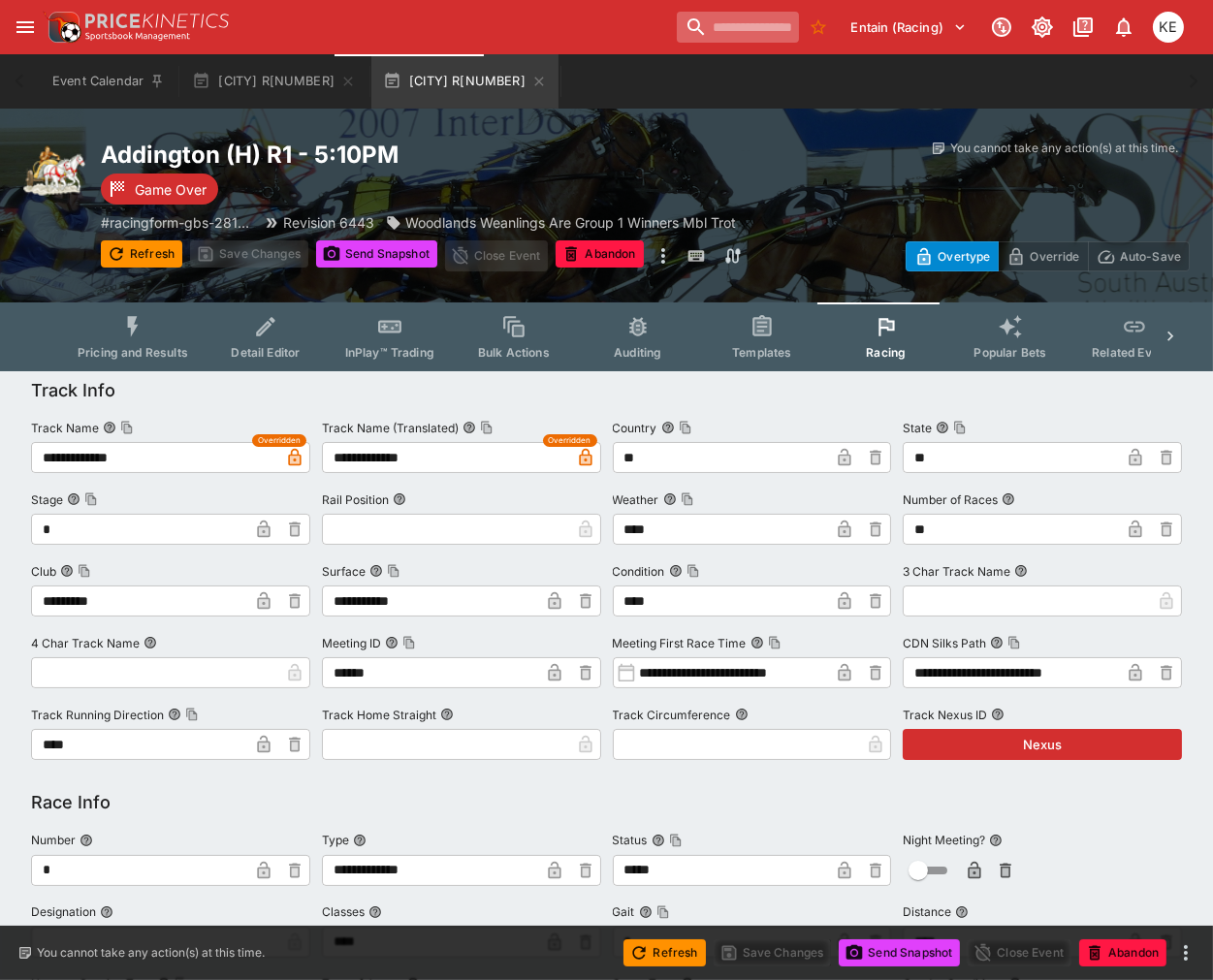 click at bounding box center (738, 27) 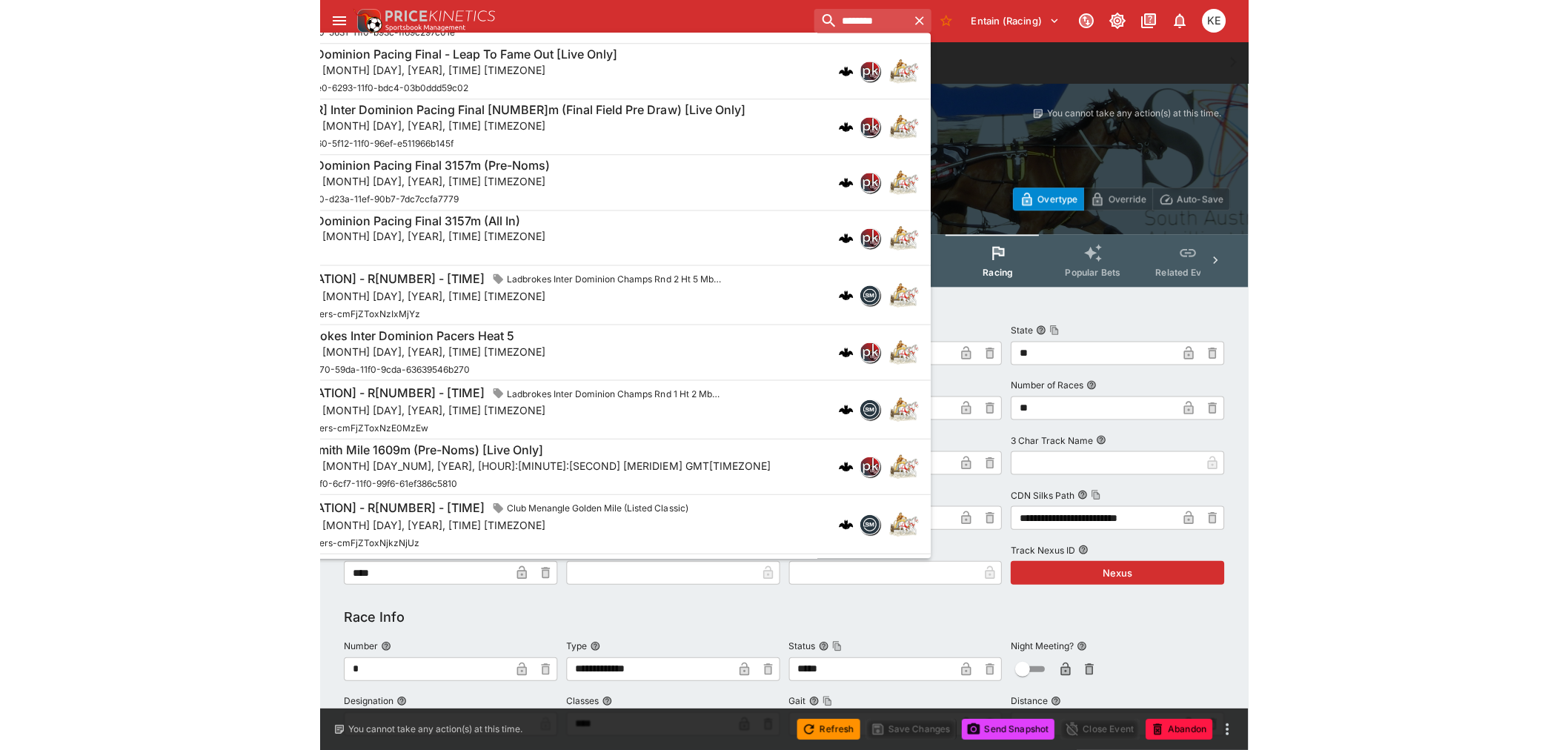 scroll, scrollTop: 247, scrollLeft: 0, axis: vertical 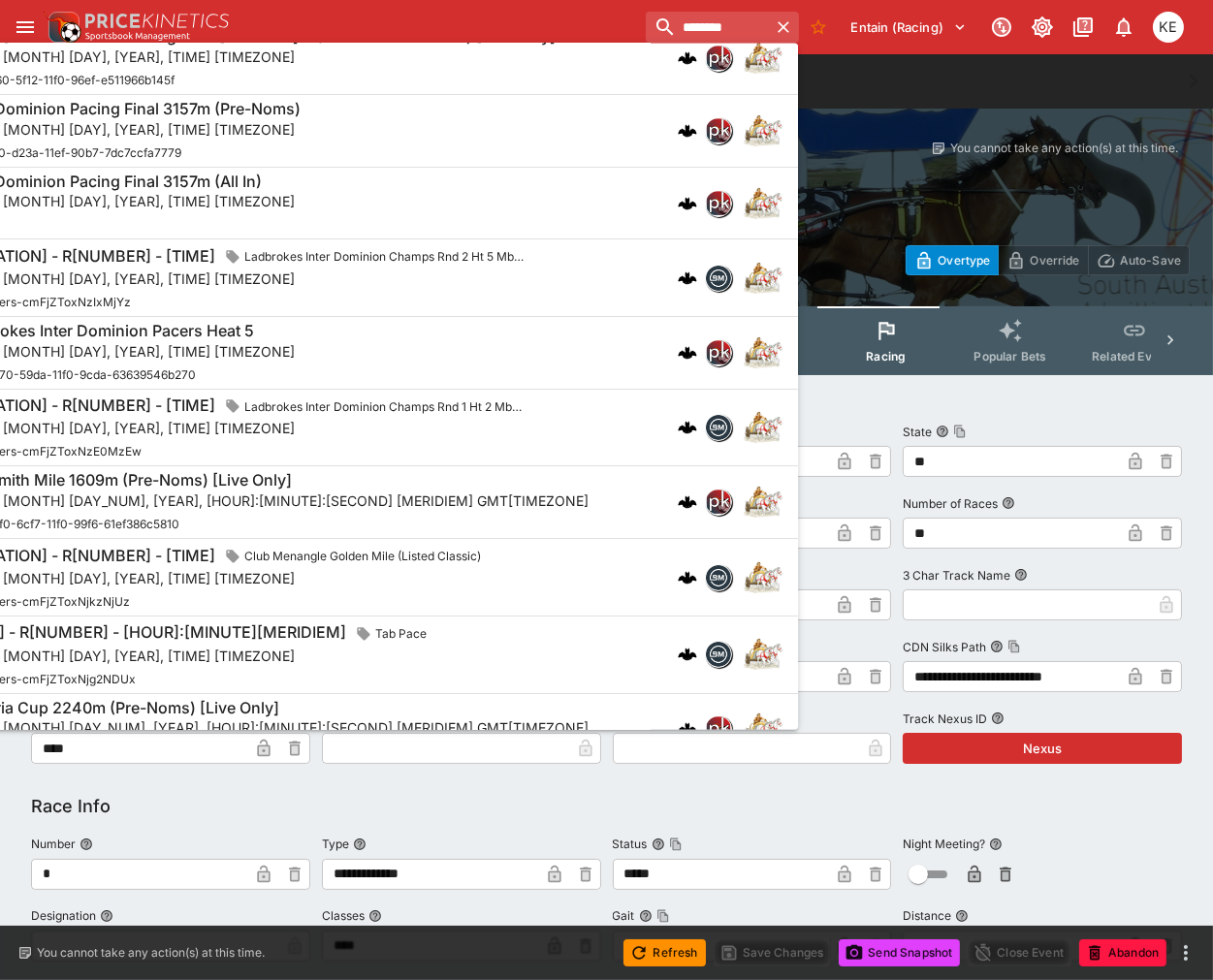 type on "********" 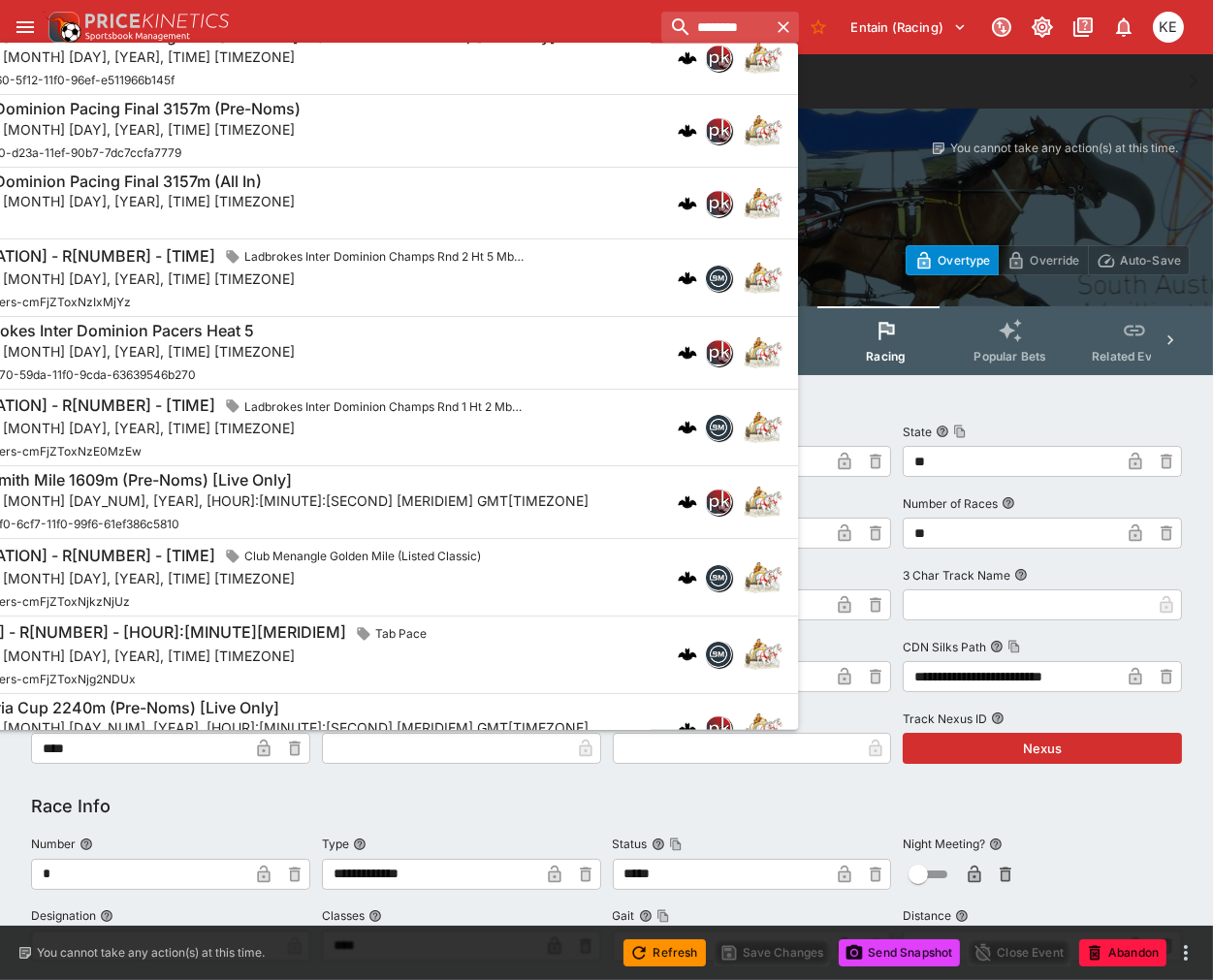 click on "Len Smith Mile 1609m (Pre-Noms) [Live Only] [DAY], [MONTH] [DAY], [YEAR], [TIME] [TIMEZONE] [UUID]" at bounding box center (344, 503) 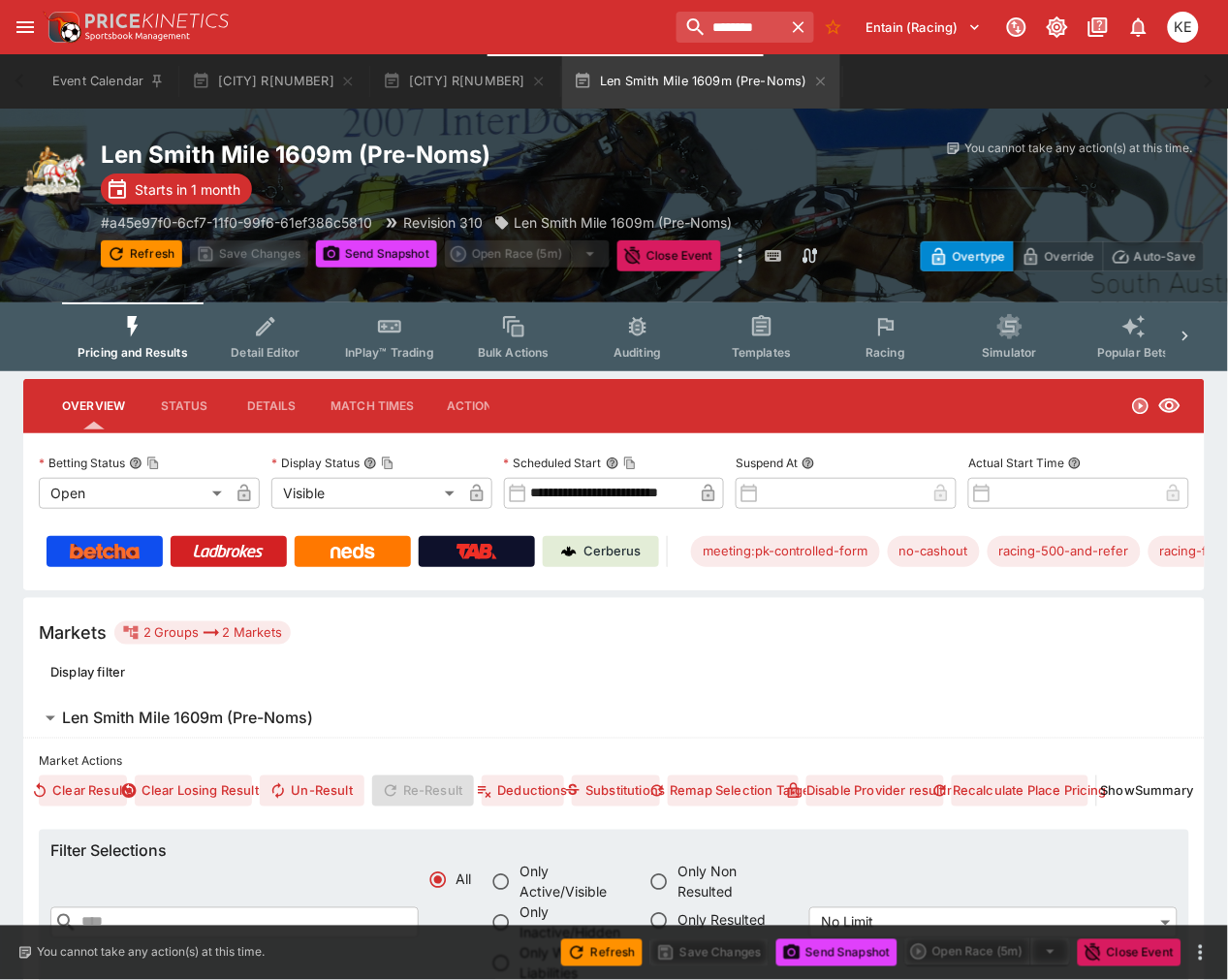 type on "**********" 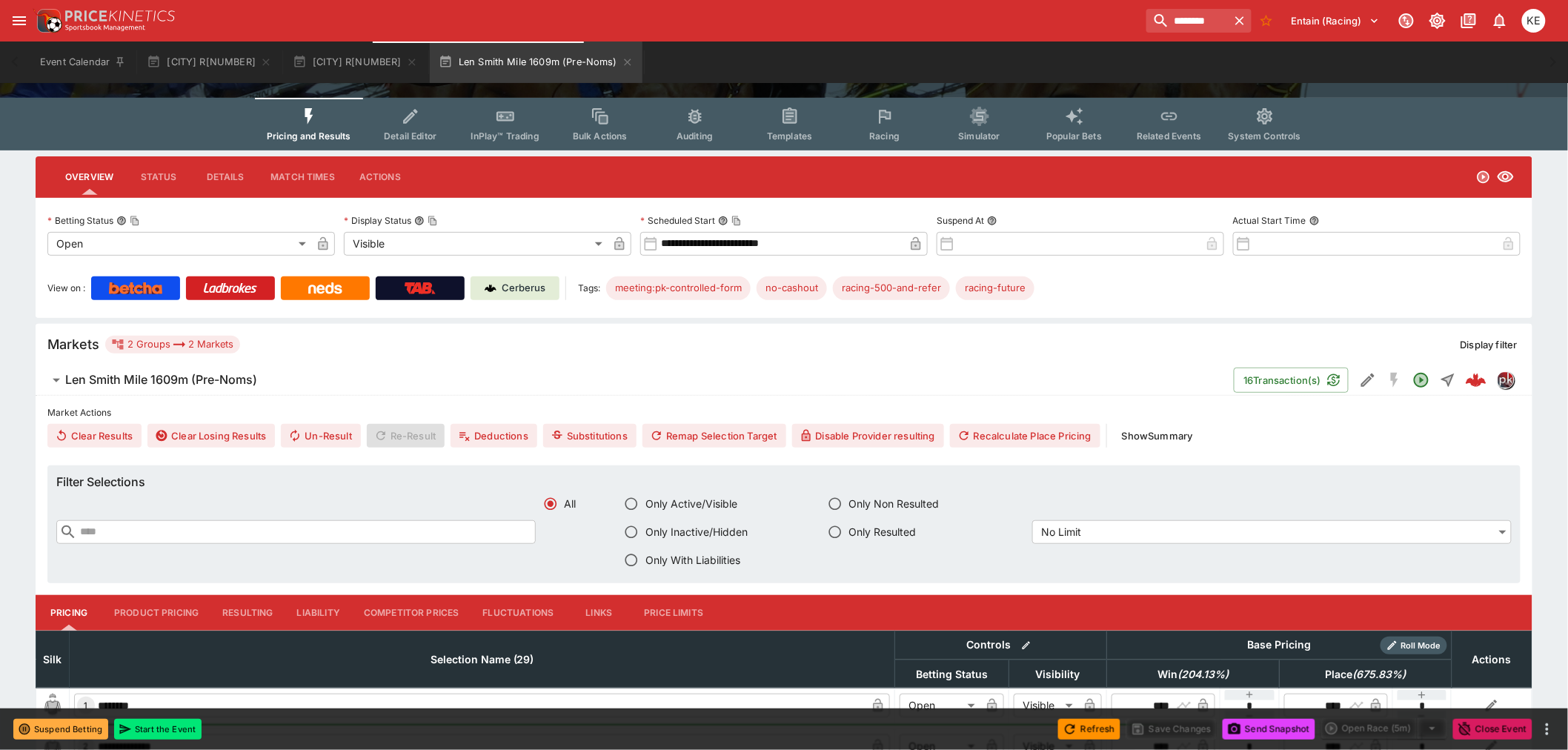 scroll, scrollTop: 329, scrollLeft: 0, axis: vertical 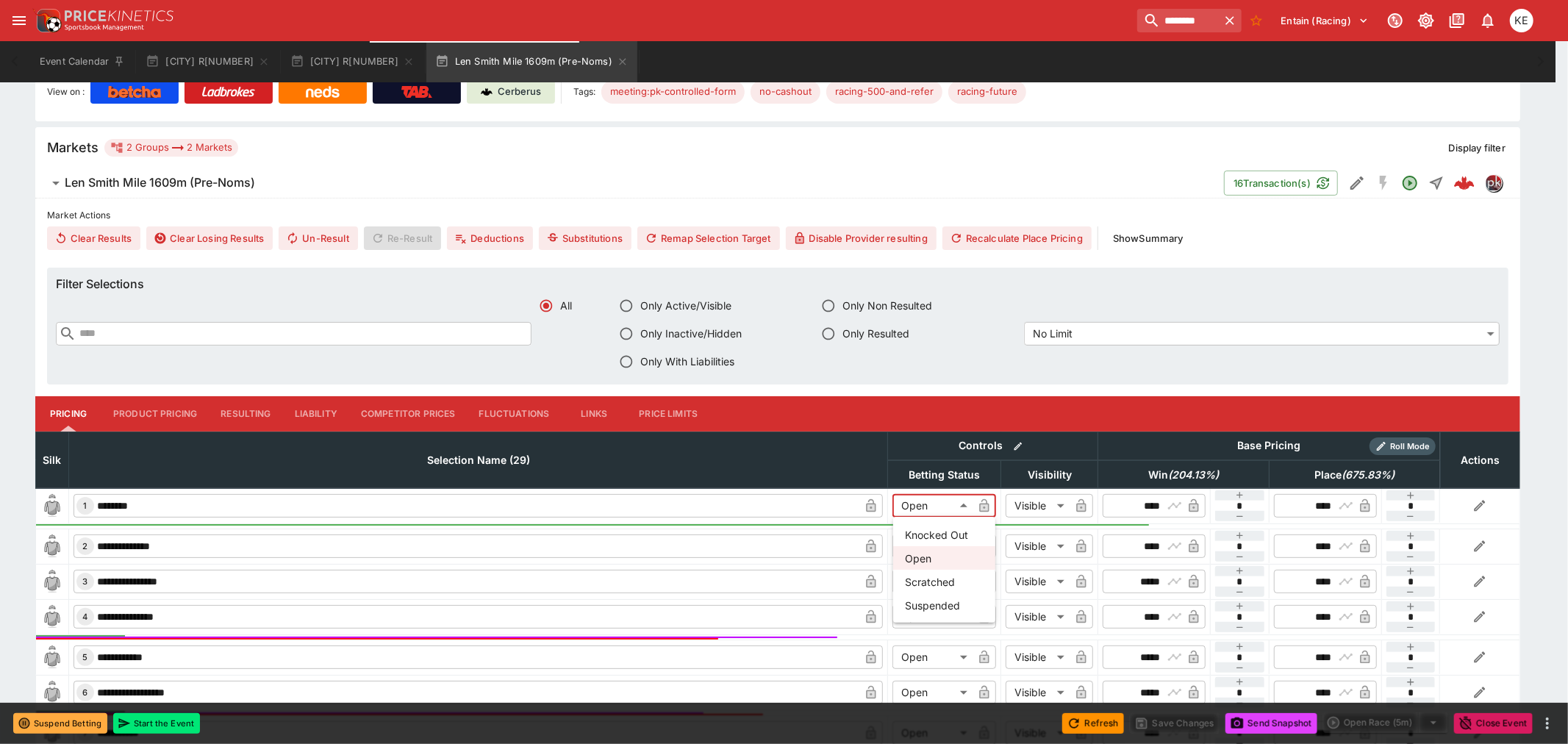 click on "**********" at bounding box center [784, 673] 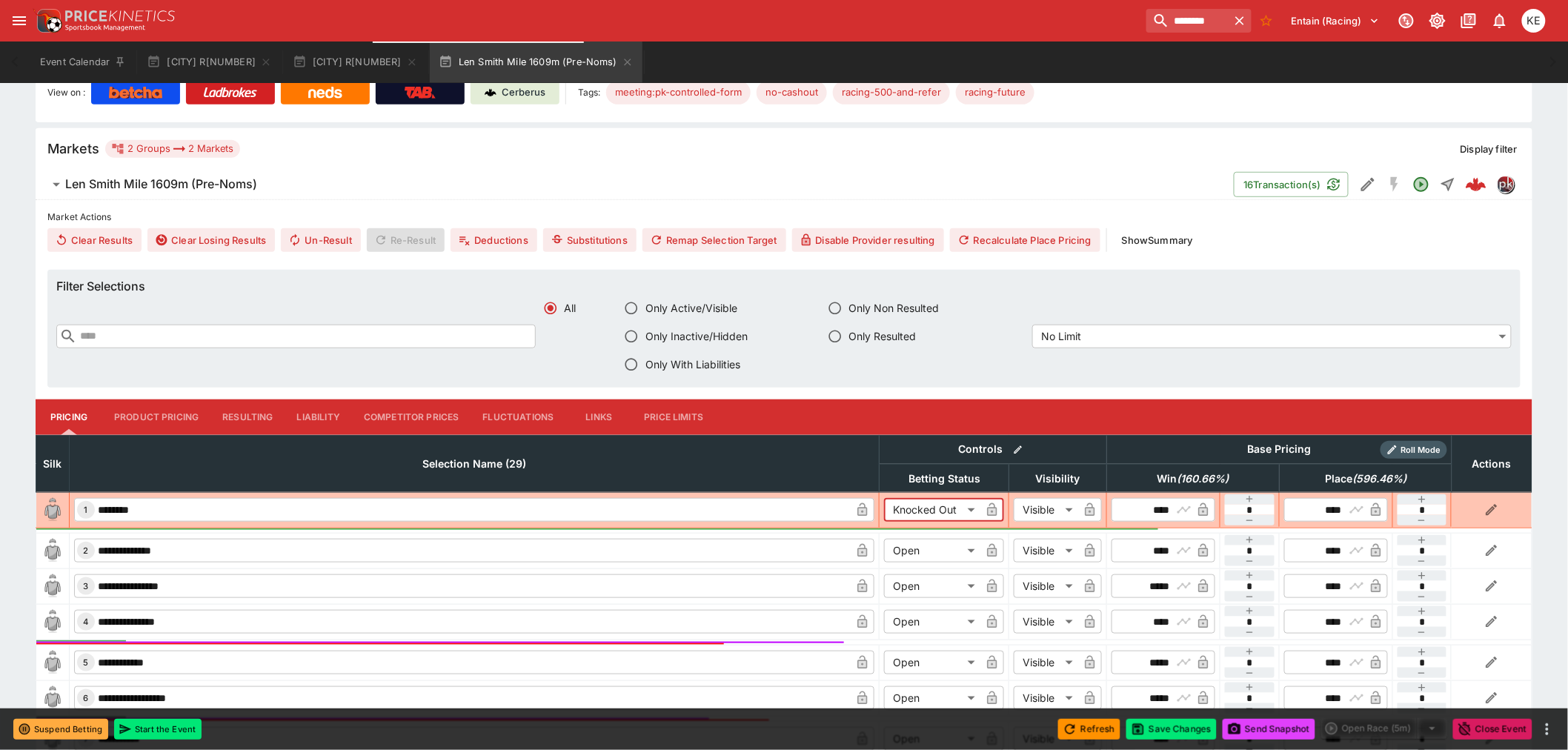 click on "**********" at bounding box center [784, 679] 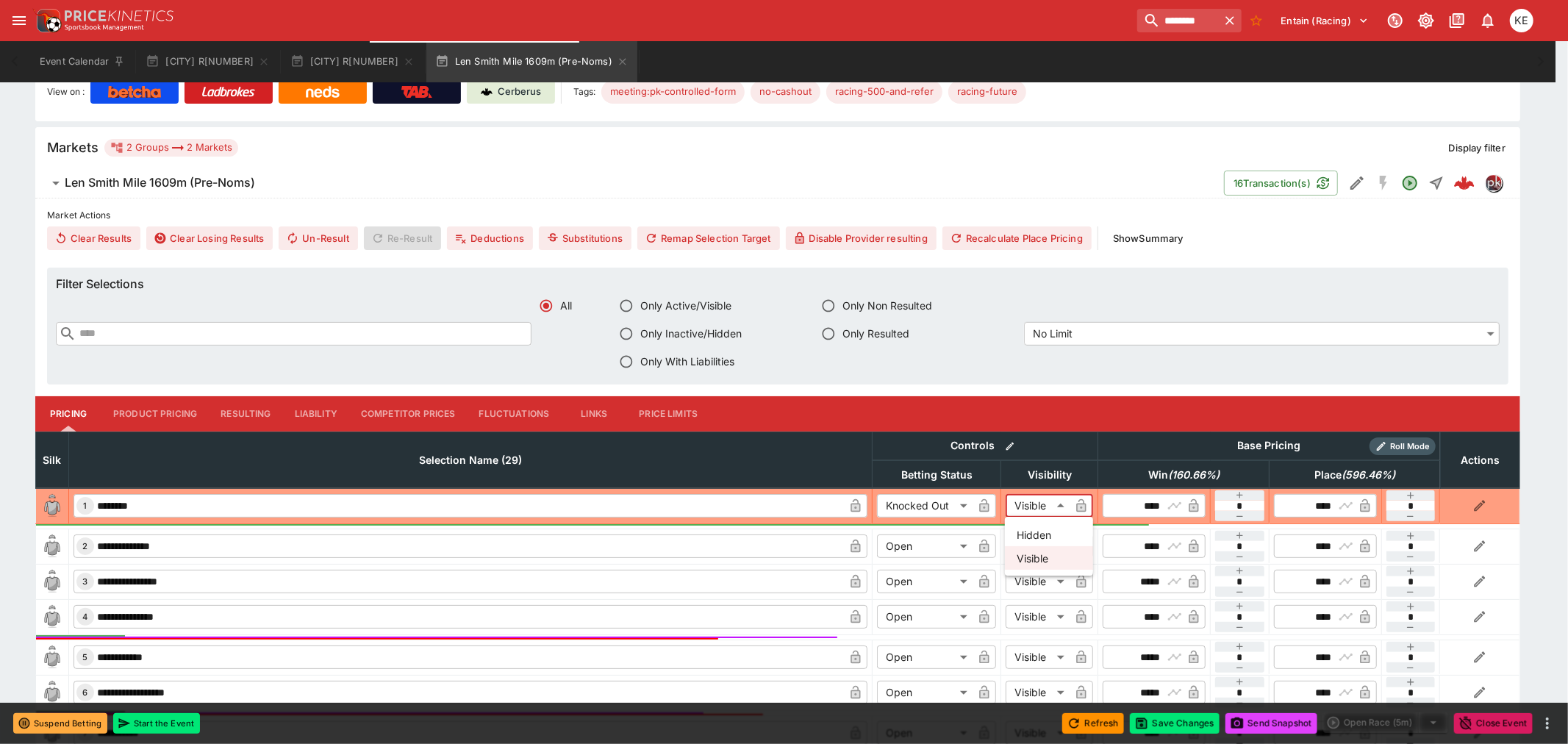 click on "Hidden" at bounding box center (1049, 534) 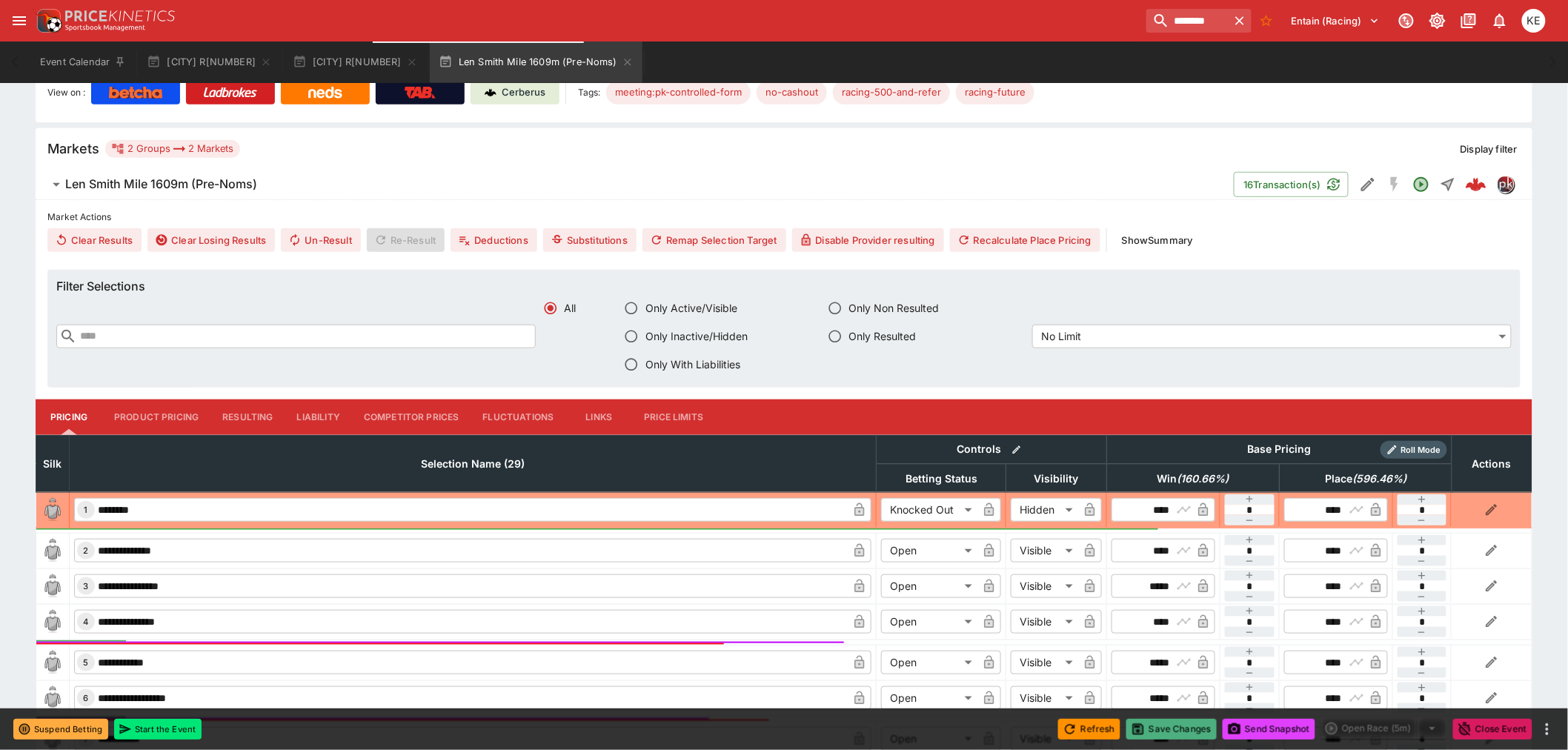 click on "Save Changes" at bounding box center (1172, 729) 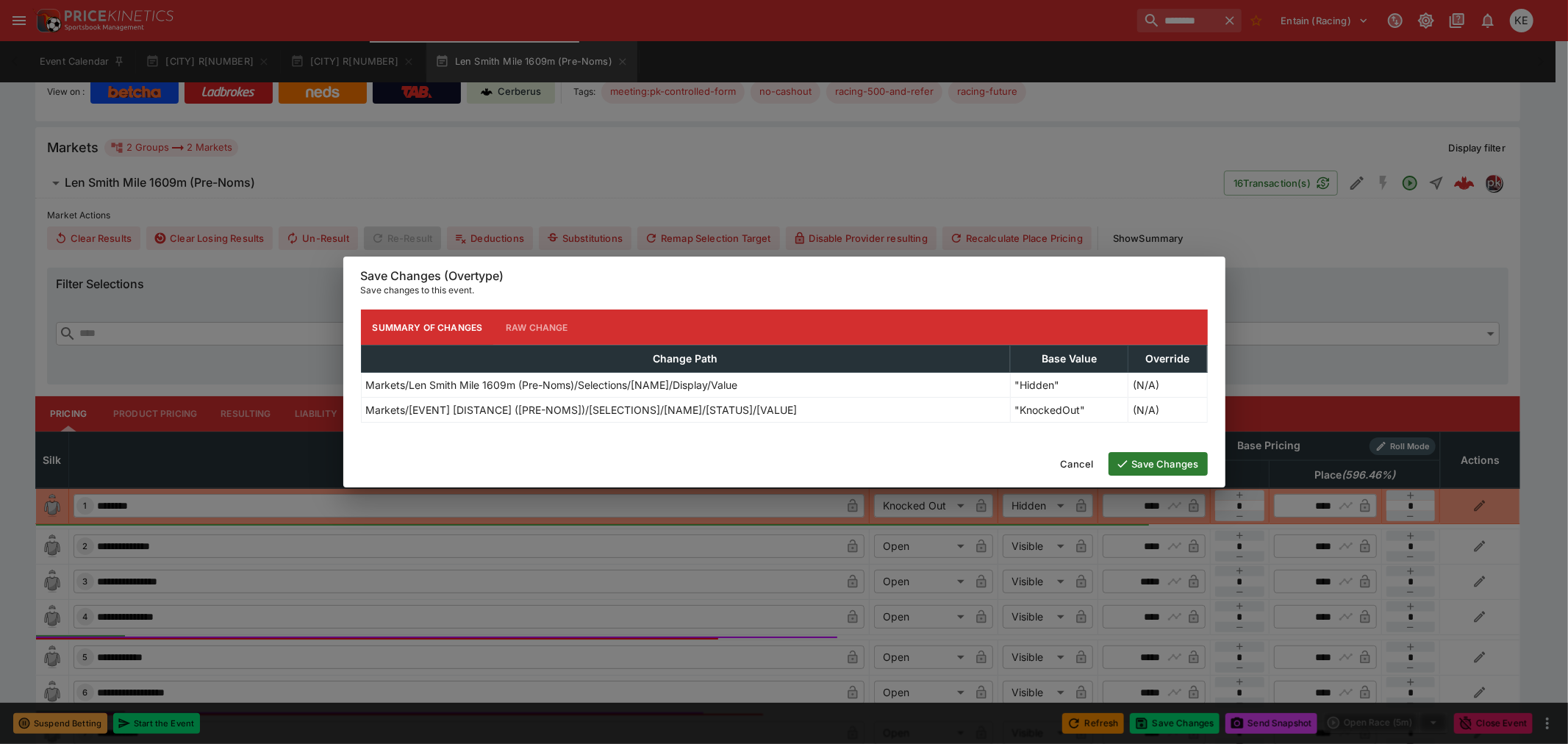 click on "Save Changes" at bounding box center (1158, 464) 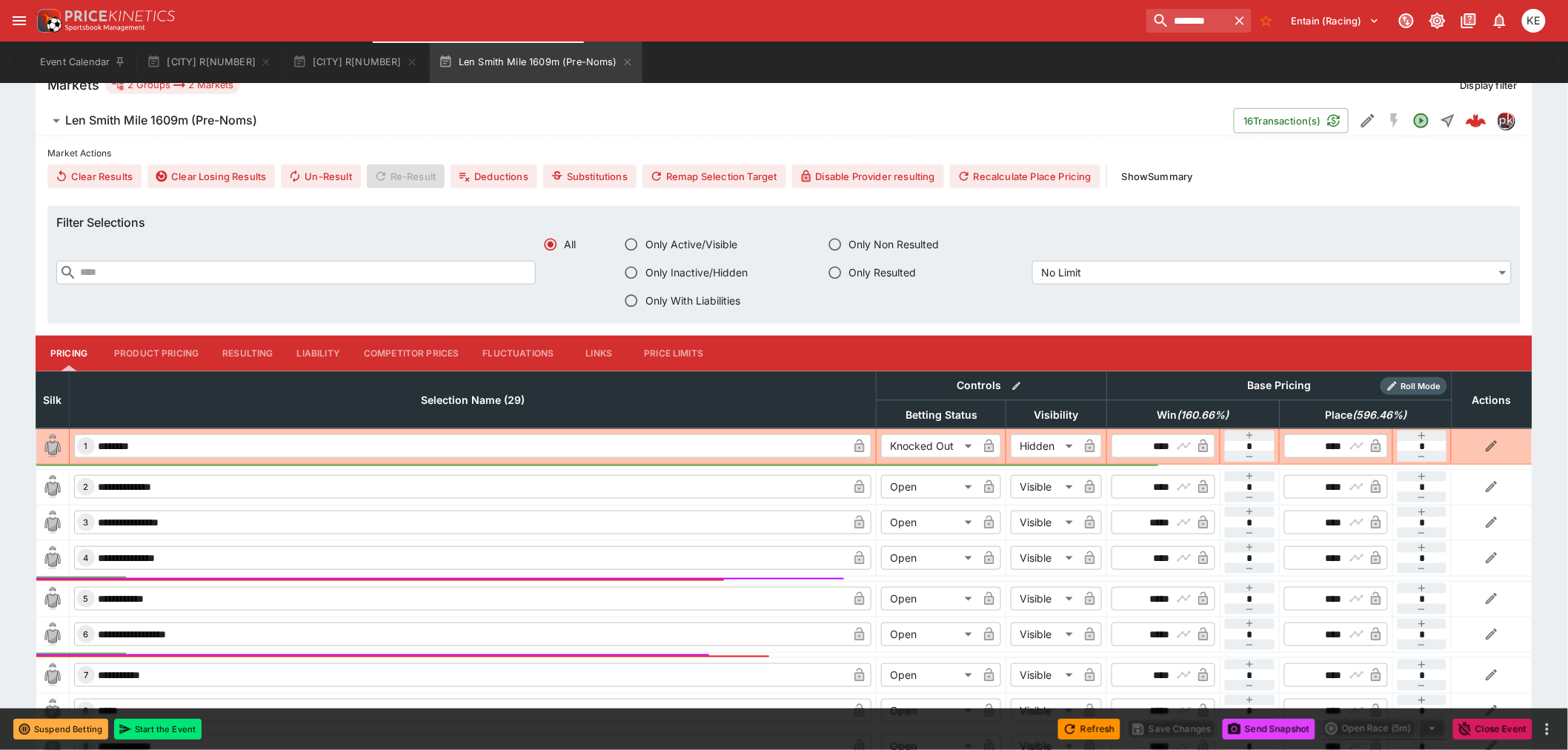scroll, scrollTop: 494, scrollLeft: 0, axis: vertical 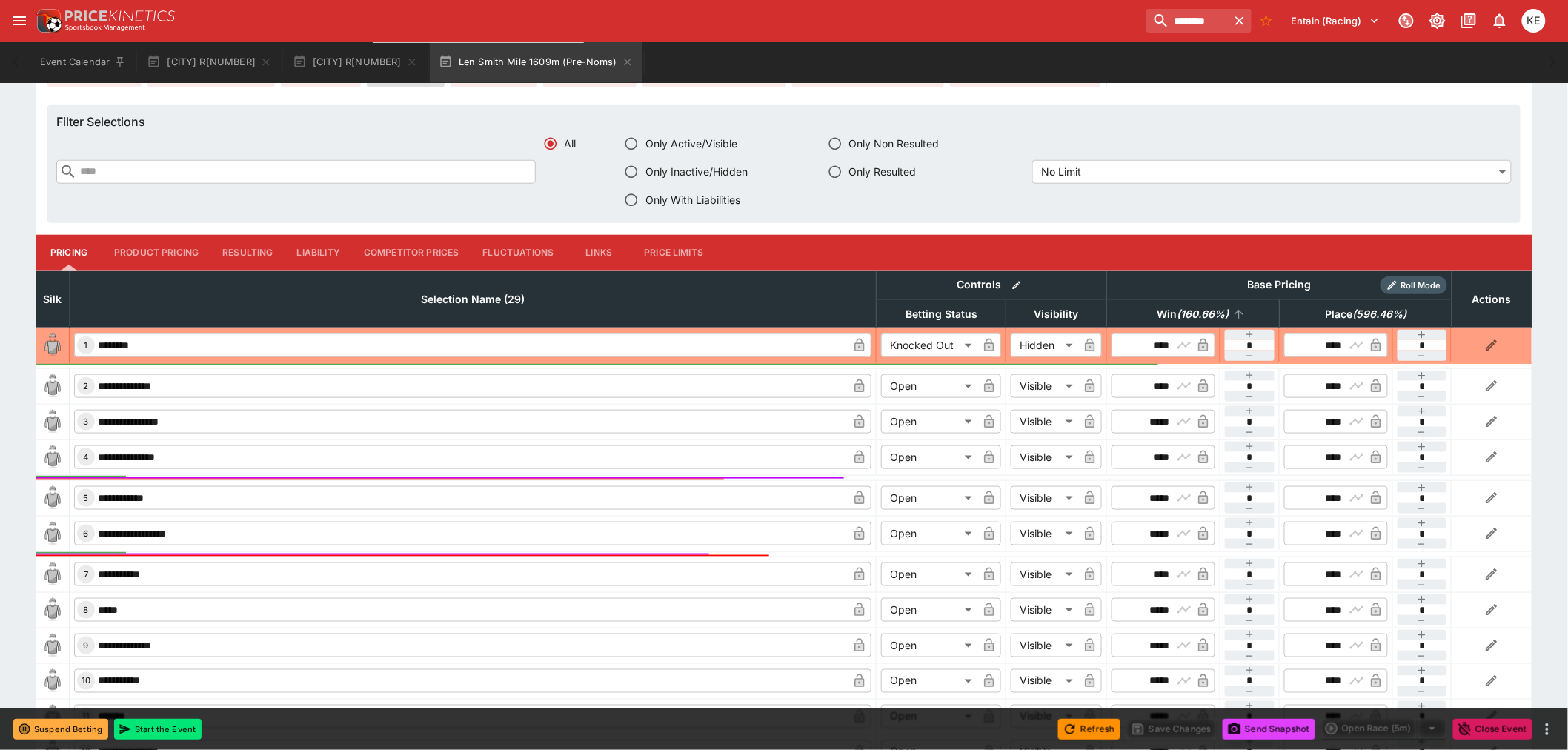 click on "( 160.66 %)" at bounding box center (1203, 314) 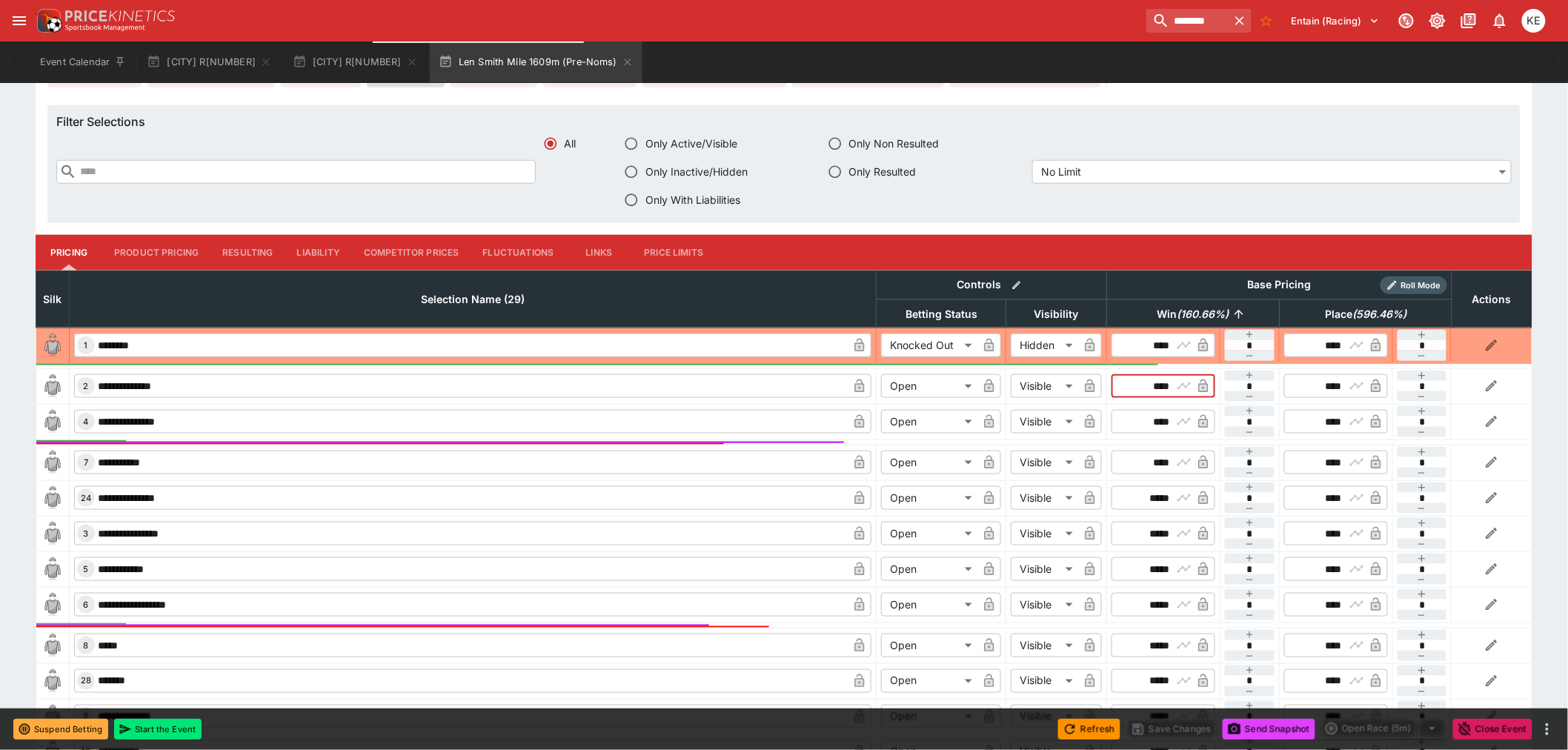 drag, startPoint x: 1137, startPoint y: 385, endPoint x: 1192, endPoint y: 375, distance: 55.9017 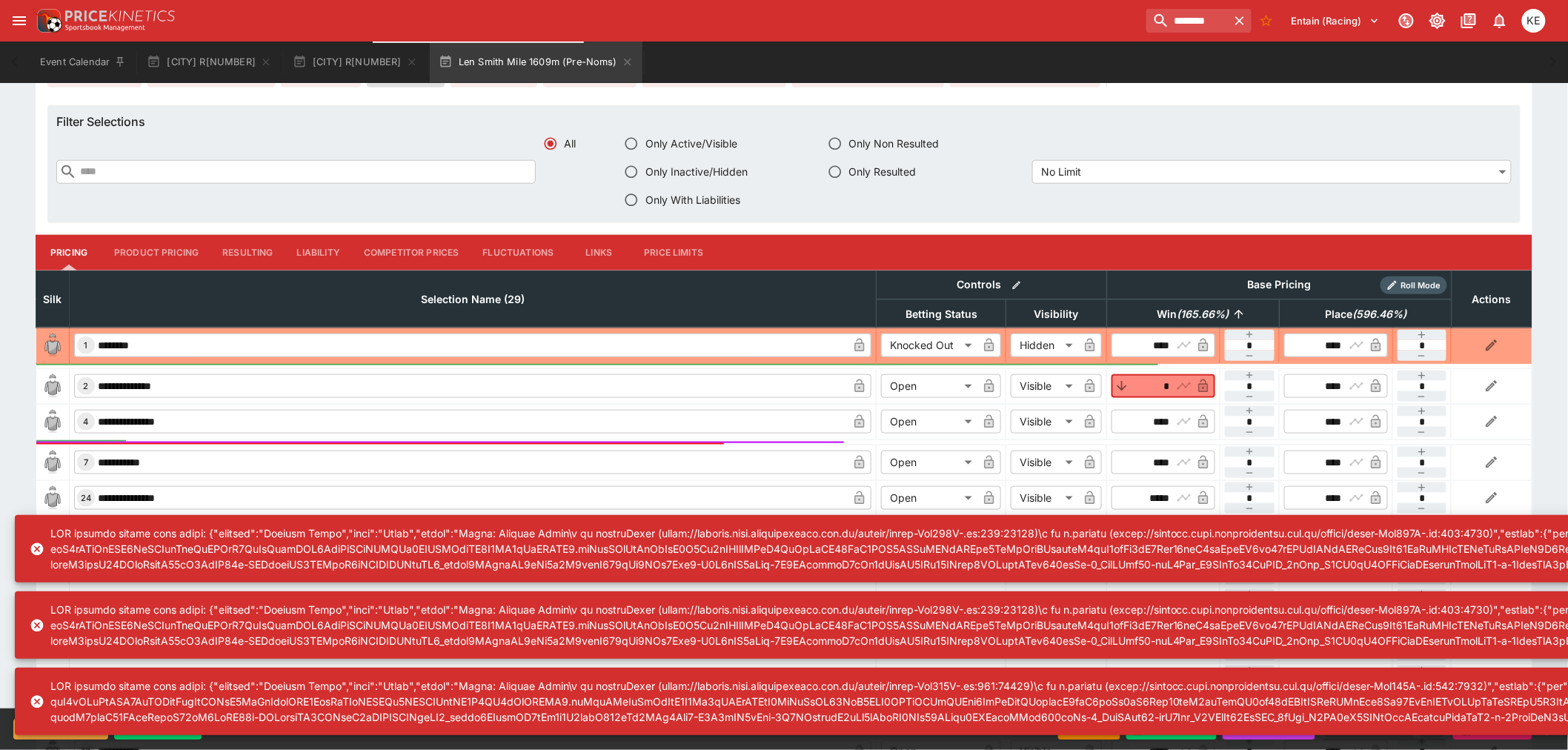 type on "****" 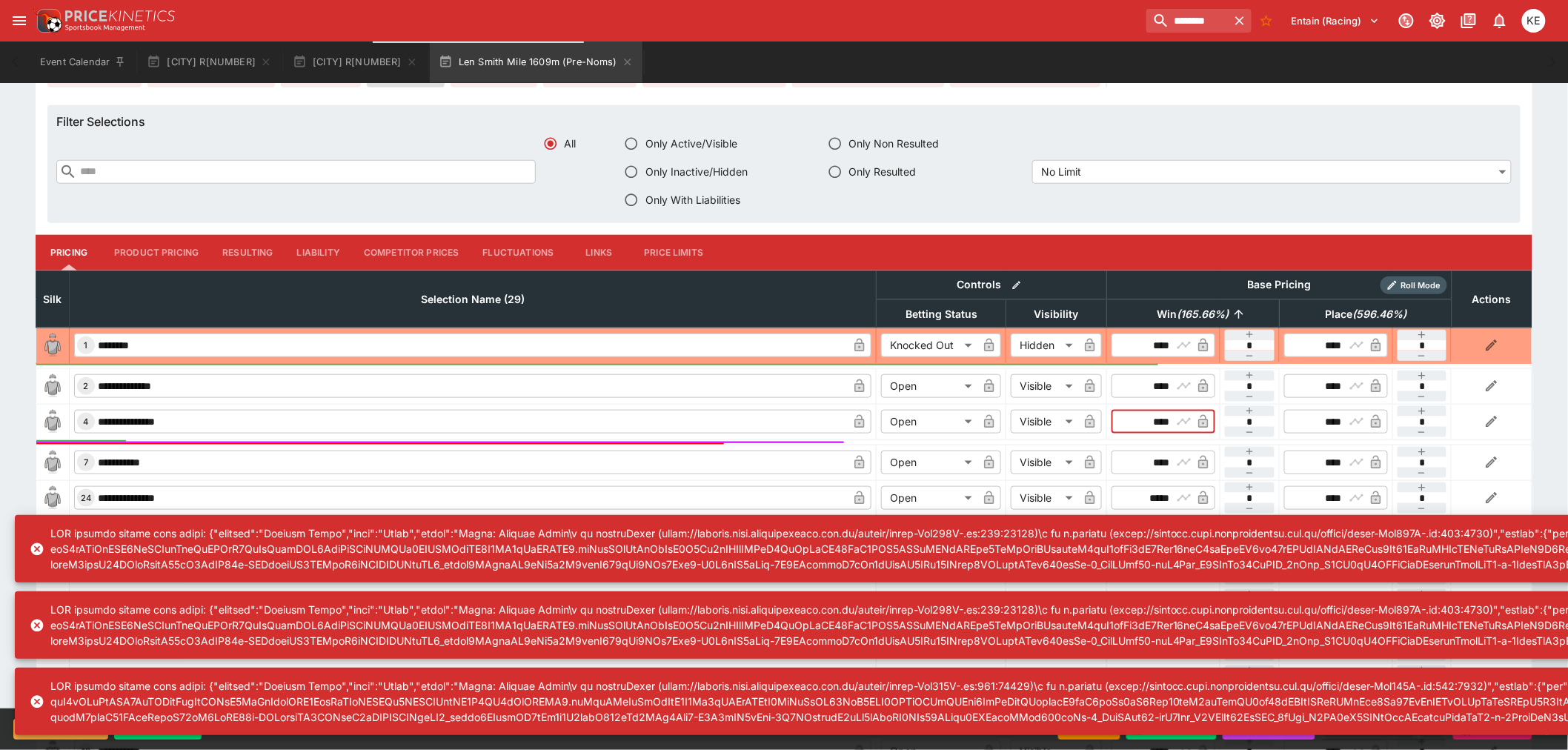 drag, startPoint x: 1137, startPoint y: 413, endPoint x: 1169, endPoint y: 417, distance: 32.24903 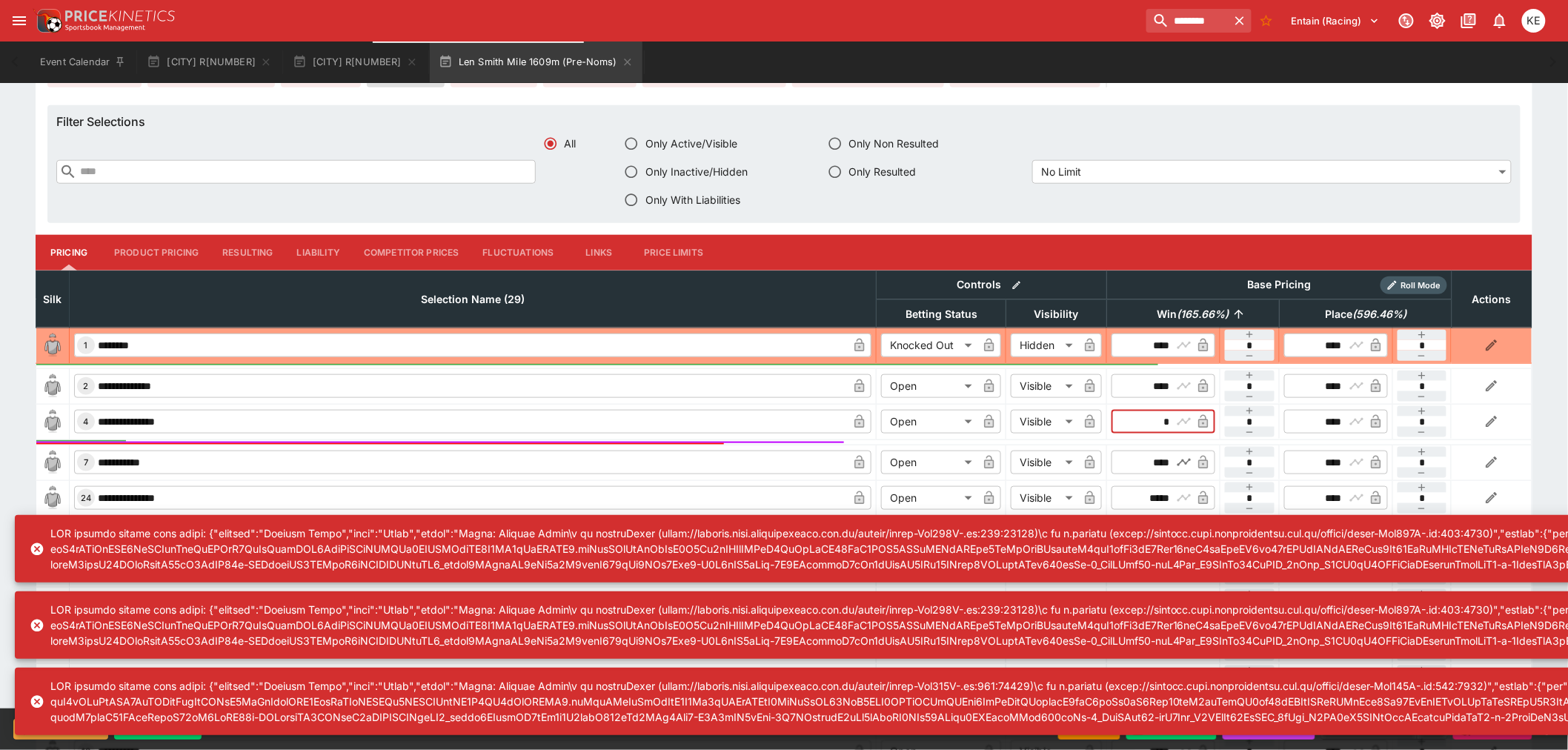type on "****" 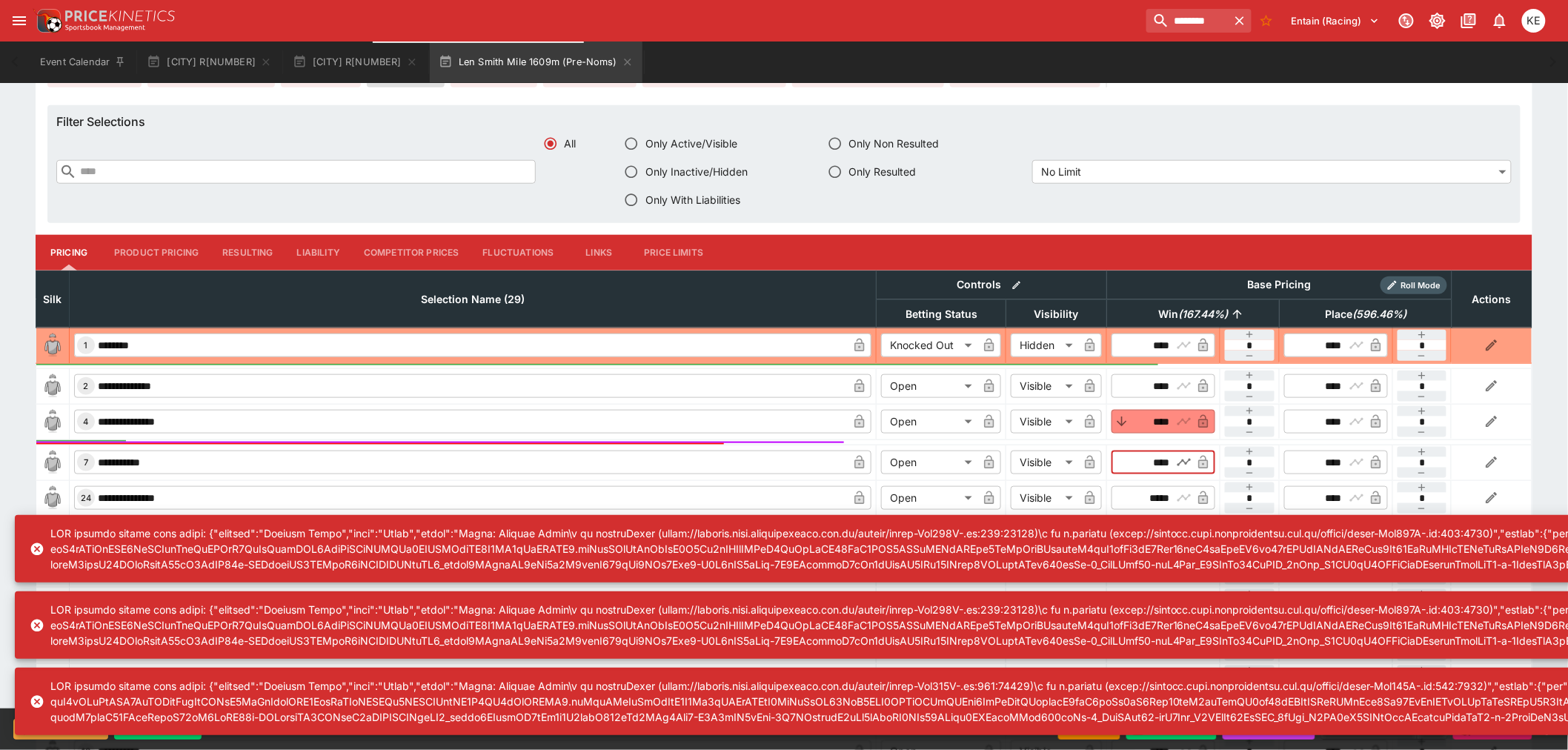 click on "​ **** ​" at bounding box center (1163, 462) 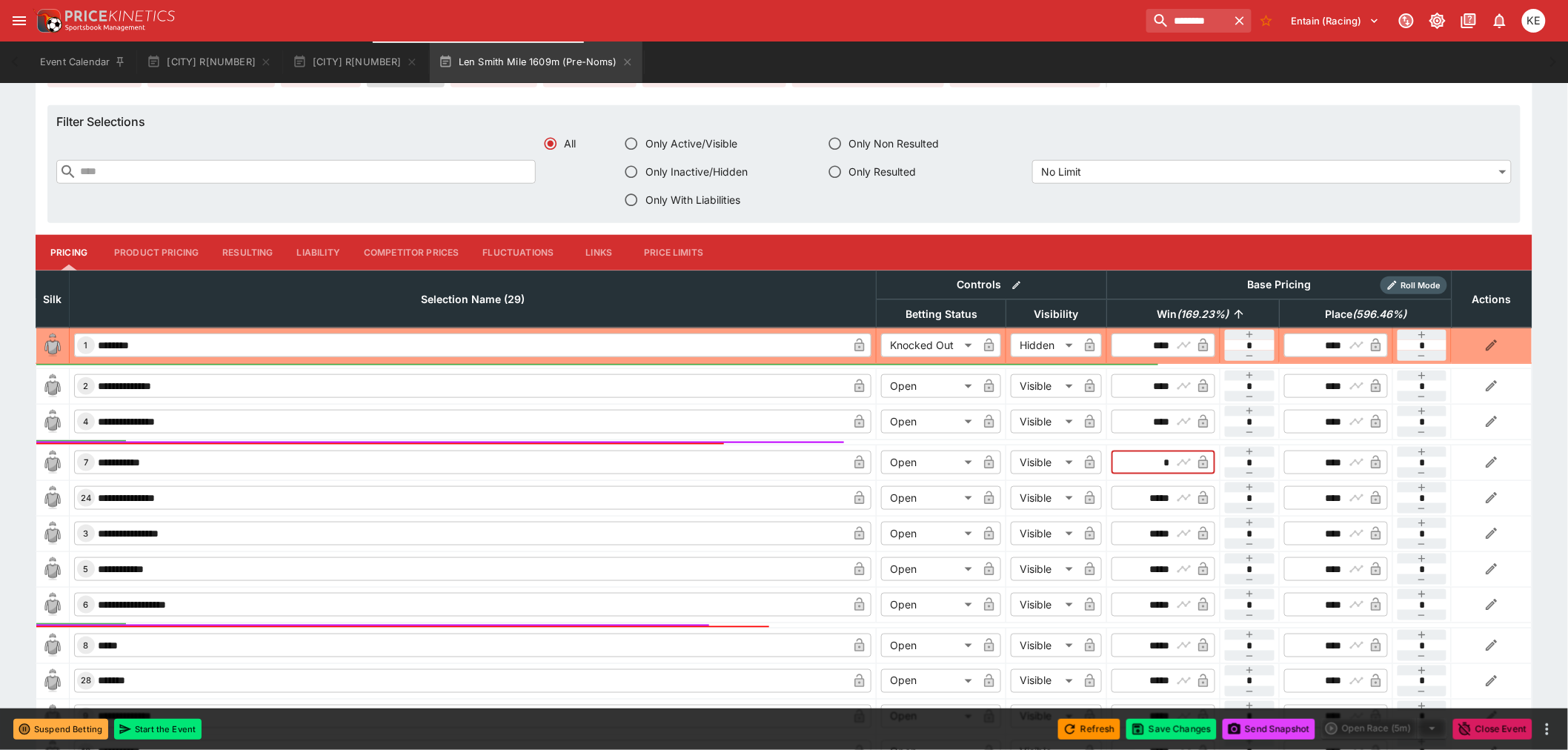 type on "****" 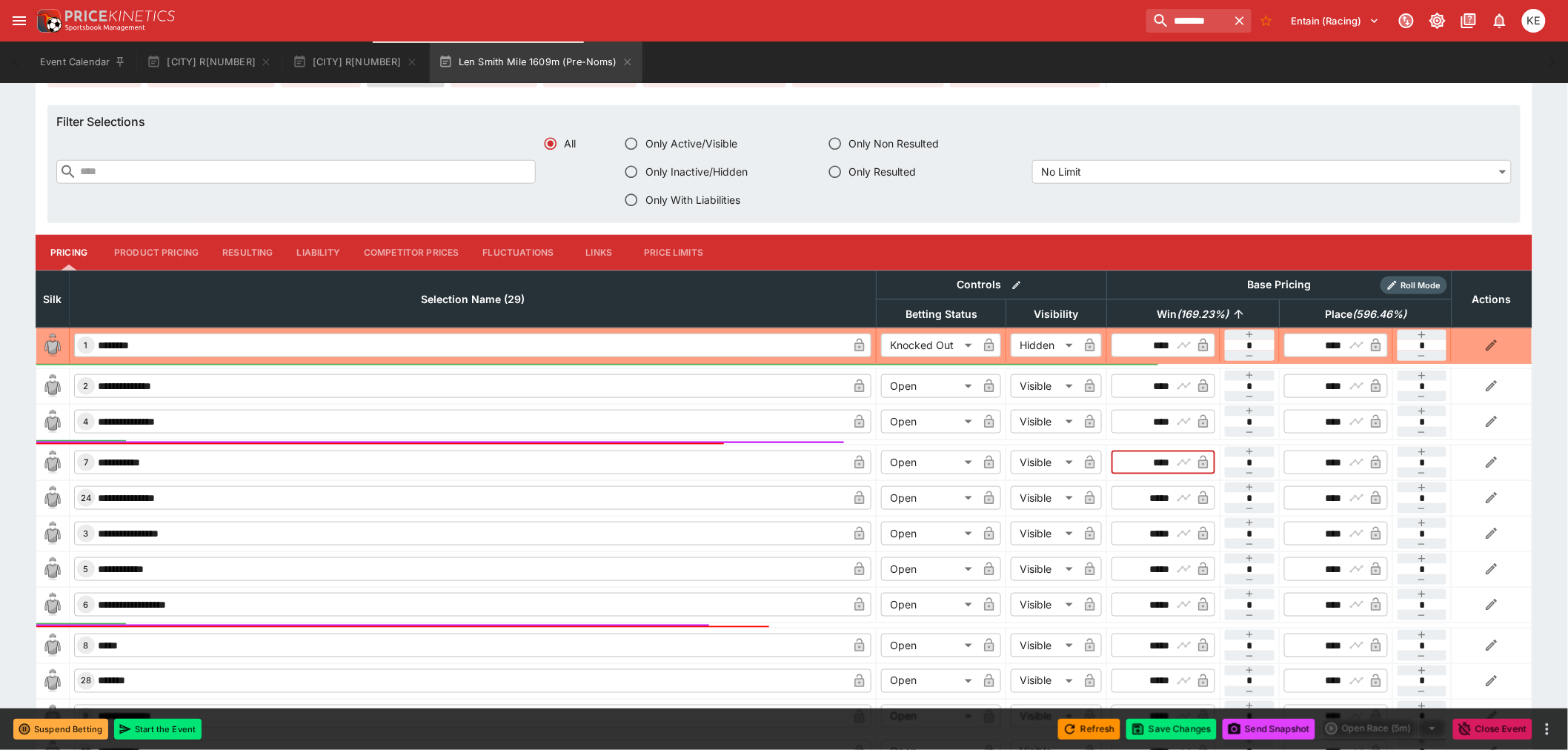 click on "*****" at bounding box center (1151, 498) 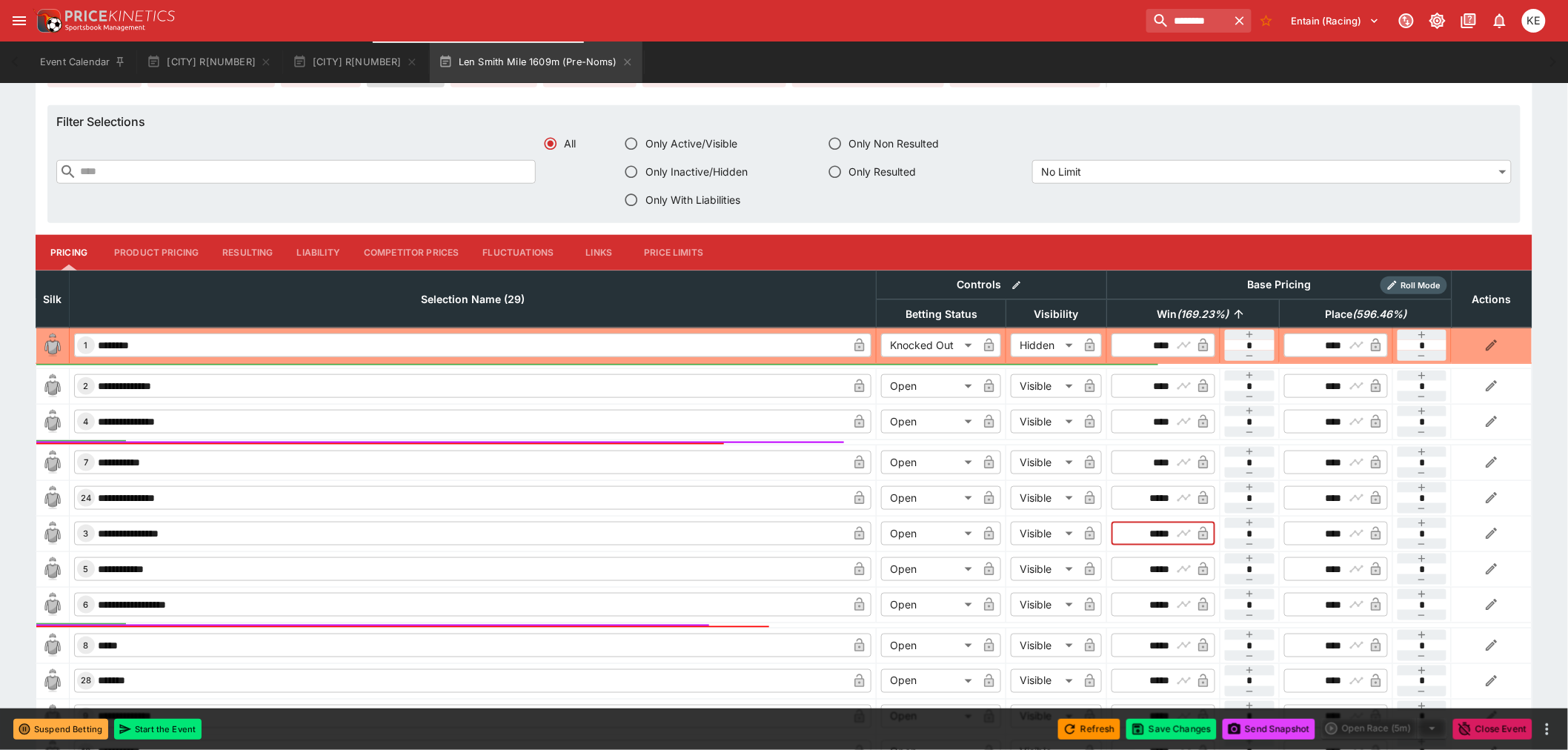 drag, startPoint x: 1139, startPoint y: 531, endPoint x: 1195, endPoint y: 529, distance: 56.035703 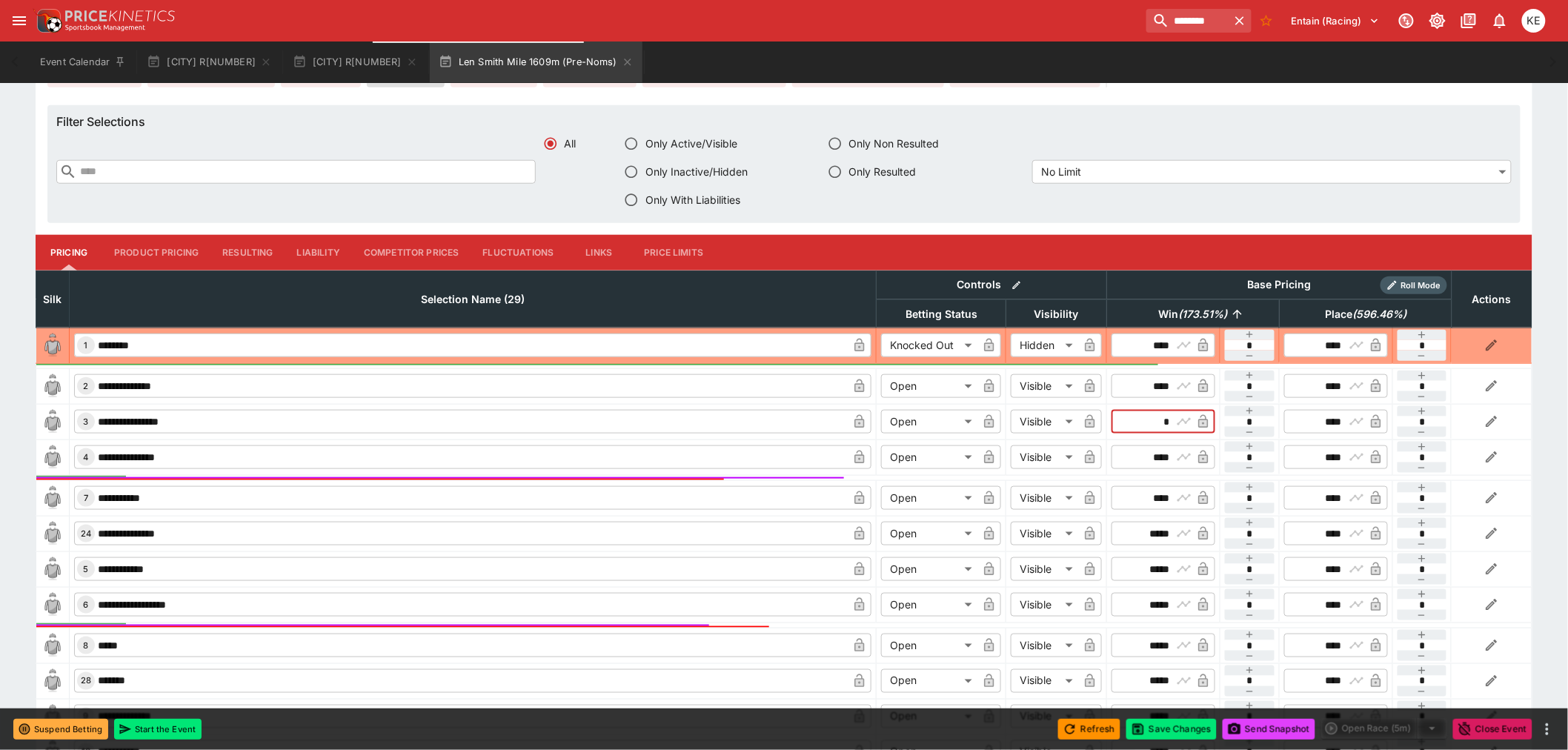 type on "****" 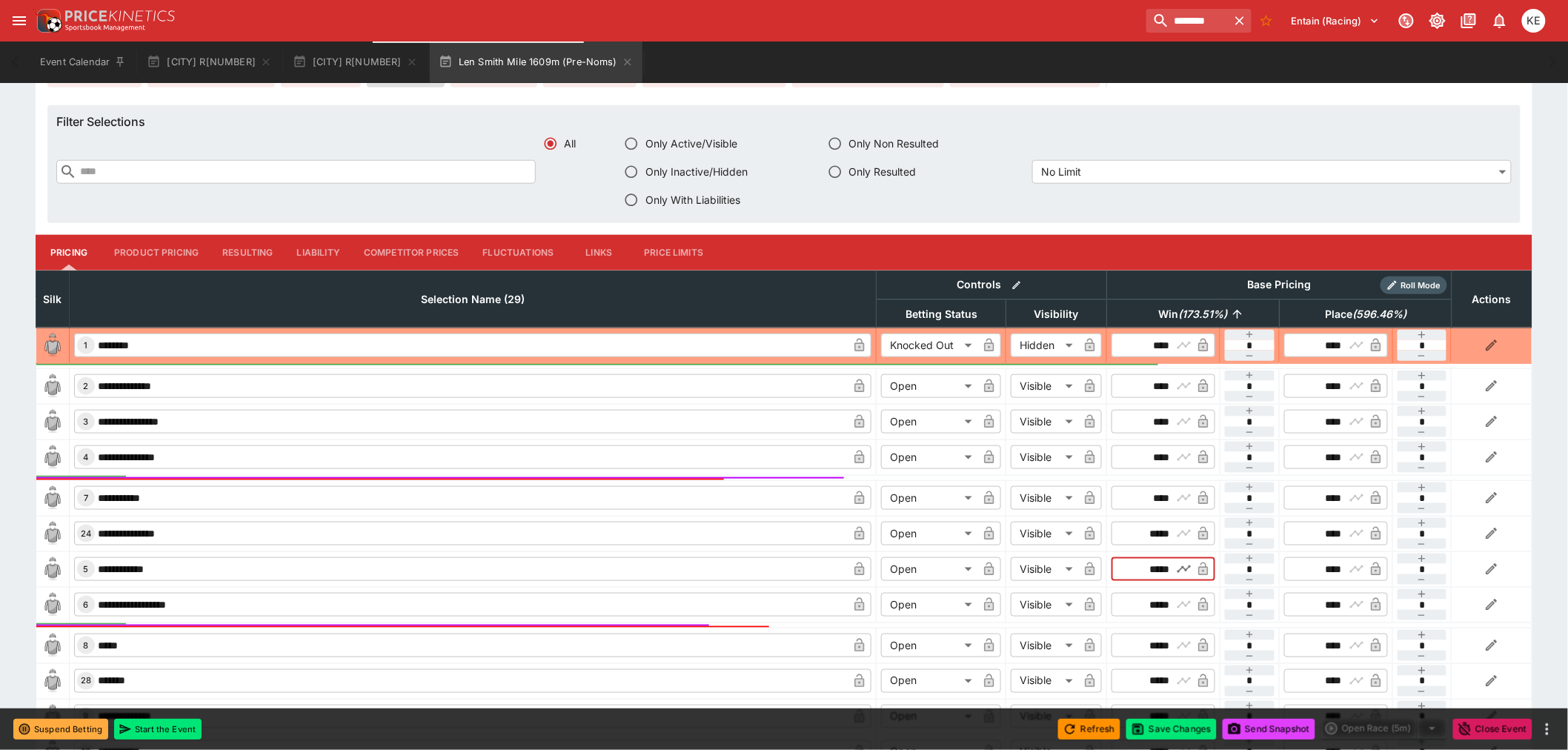 drag, startPoint x: 1136, startPoint y: 571, endPoint x: 1189, endPoint y: 564, distance: 53.460266 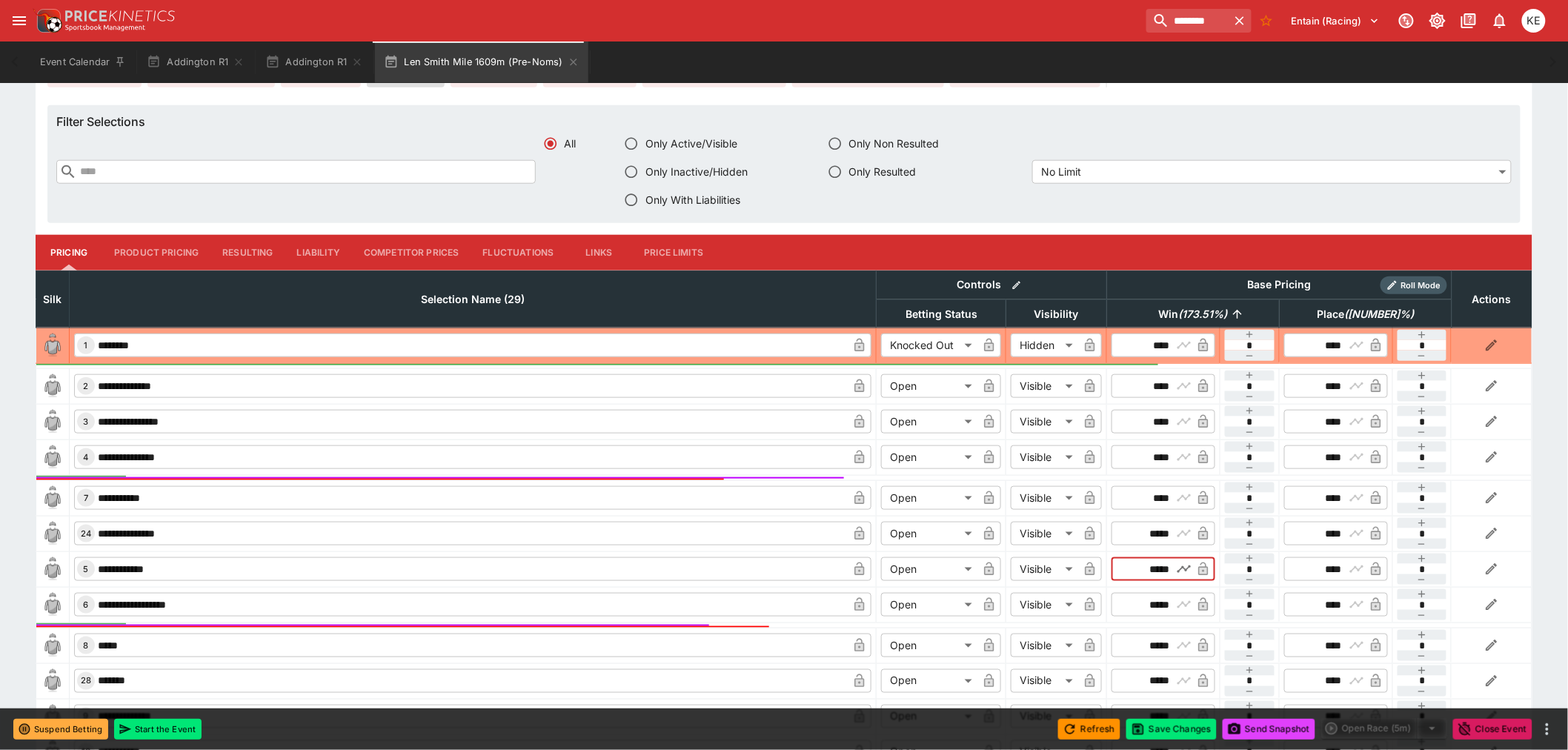 click on "​ ***** ​" 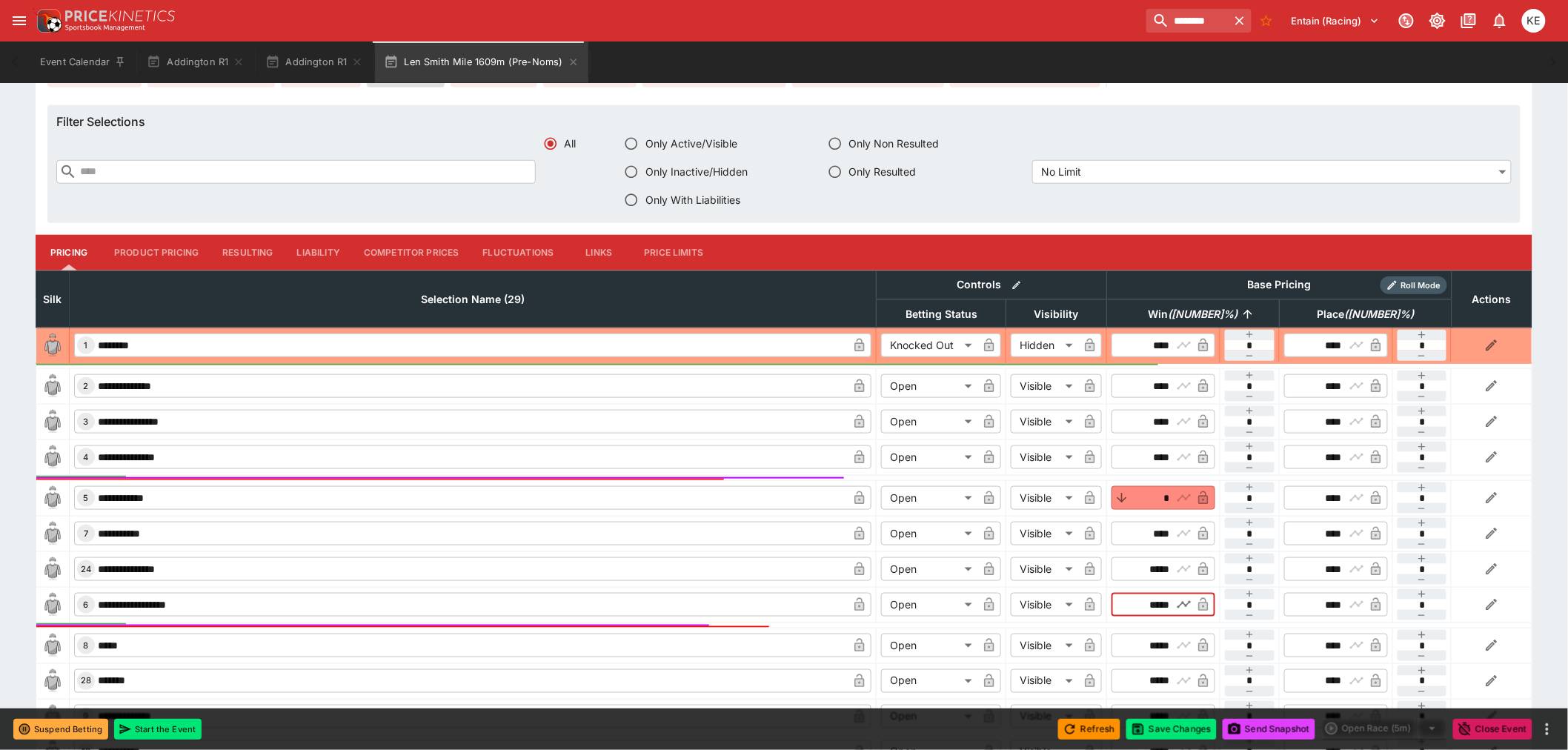 type on "****" 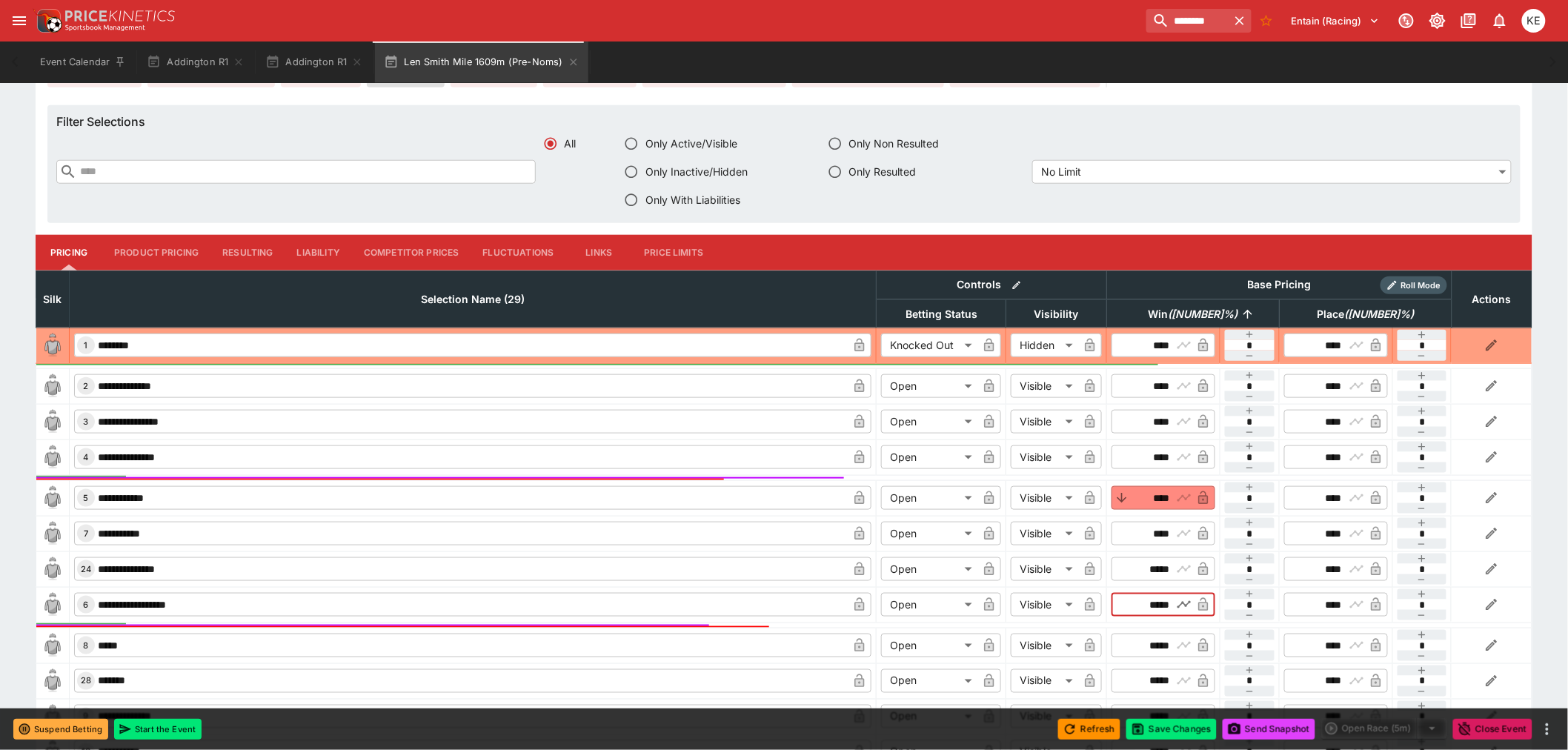 drag, startPoint x: 1137, startPoint y: 604, endPoint x: 1180, endPoint y: 604, distance: 43 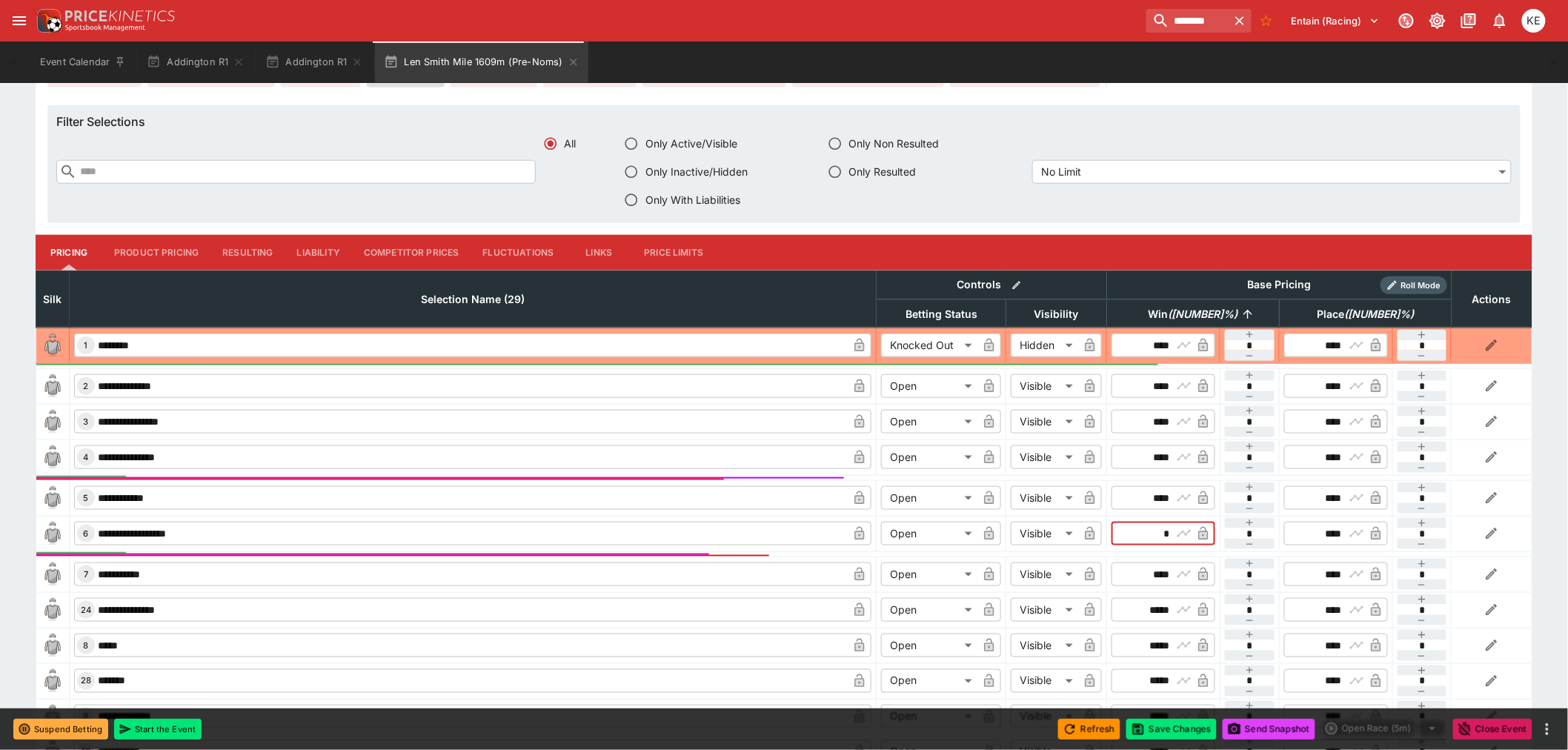 type on "****" 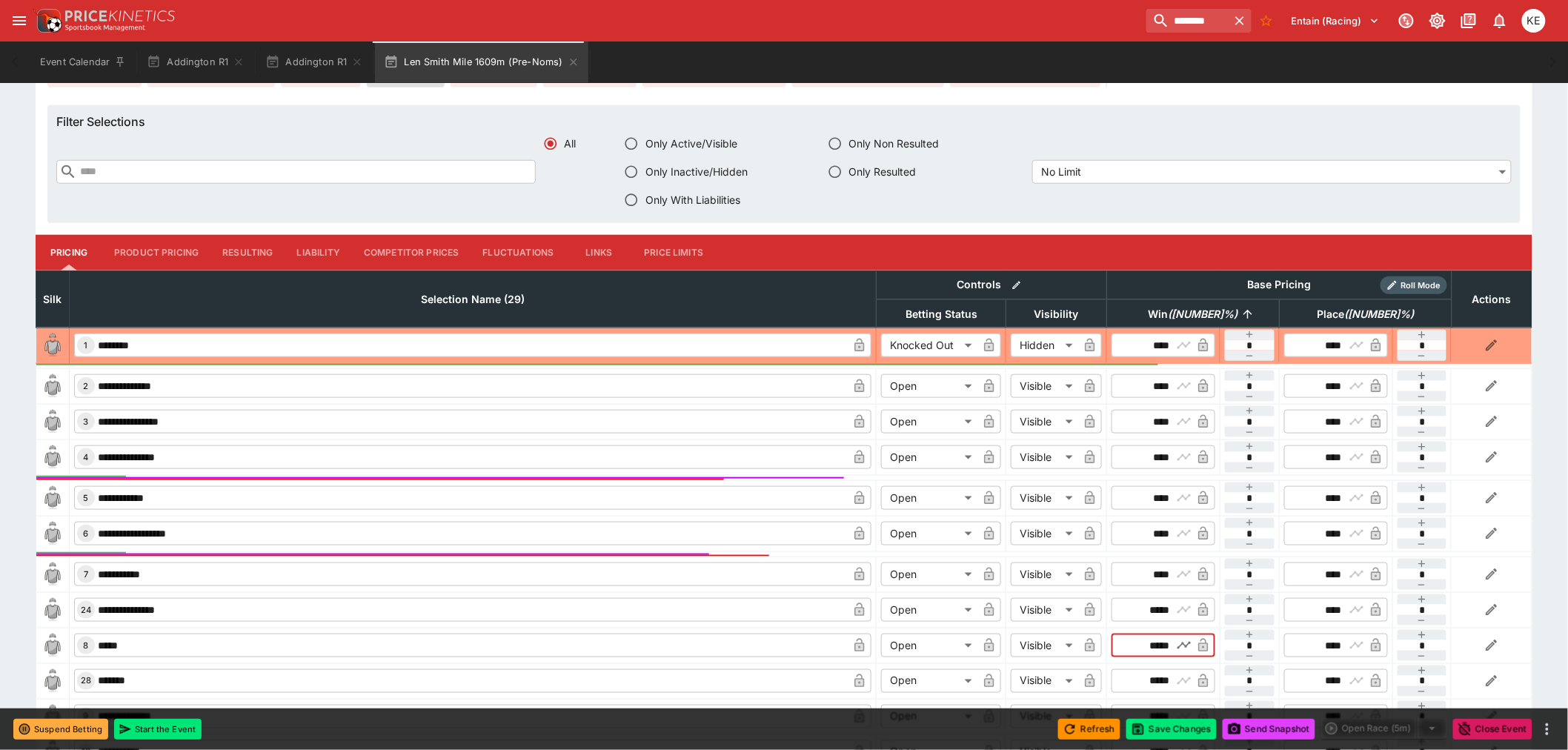 drag, startPoint x: 1135, startPoint y: 642, endPoint x: 1178, endPoint y: 640, distance: 43.046487 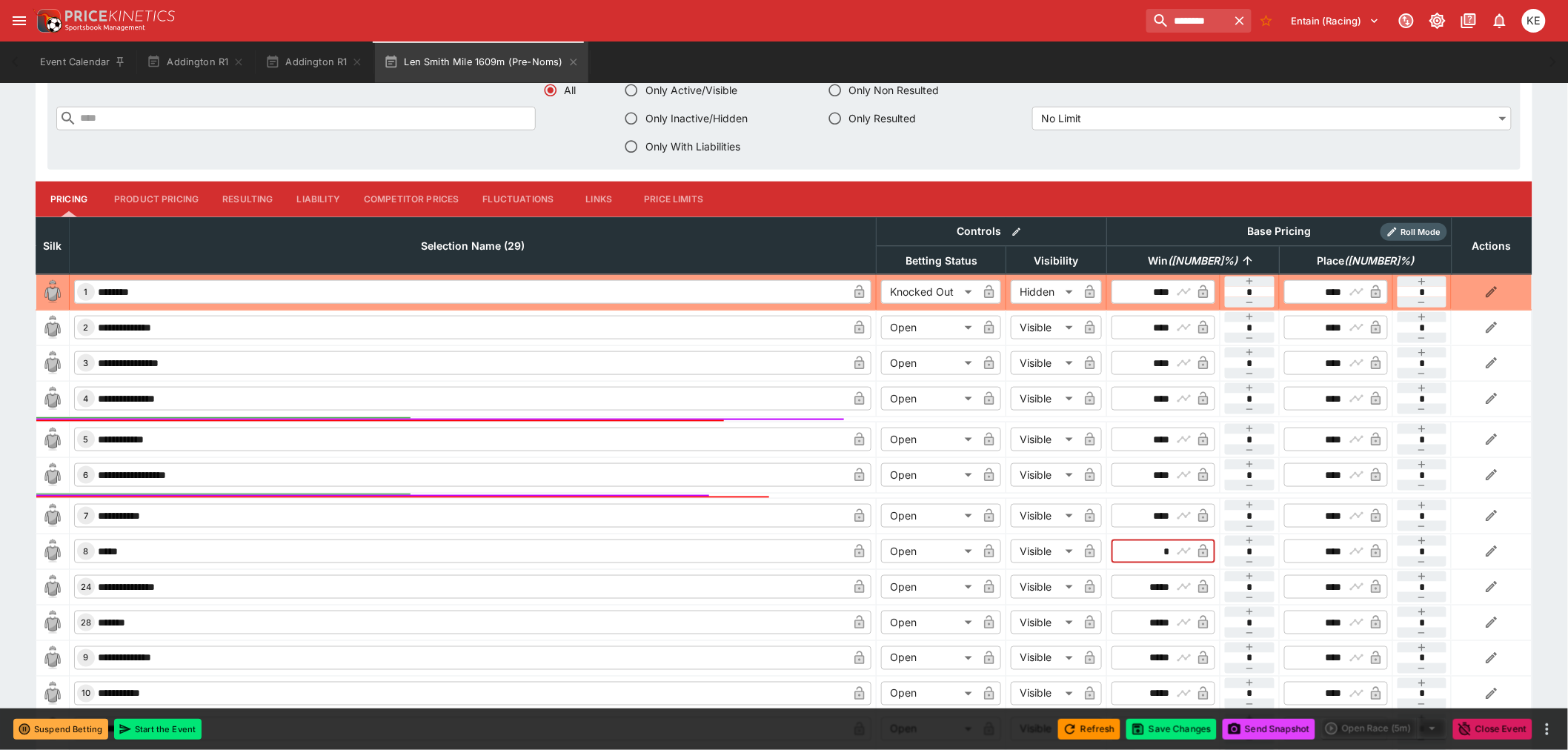 scroll, scrollTop: 576, scrollLeft: 0, axis: vertical 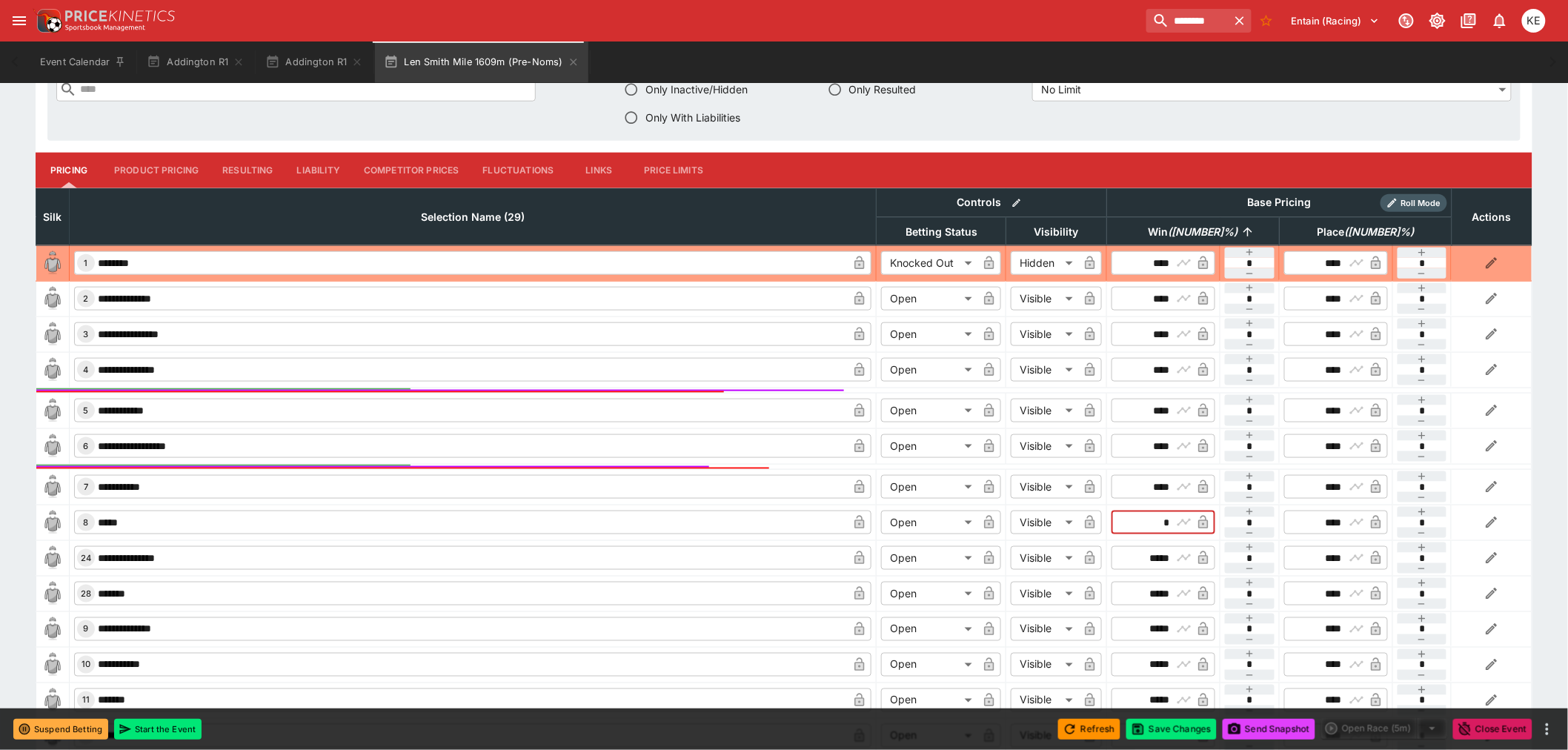 type on "****" 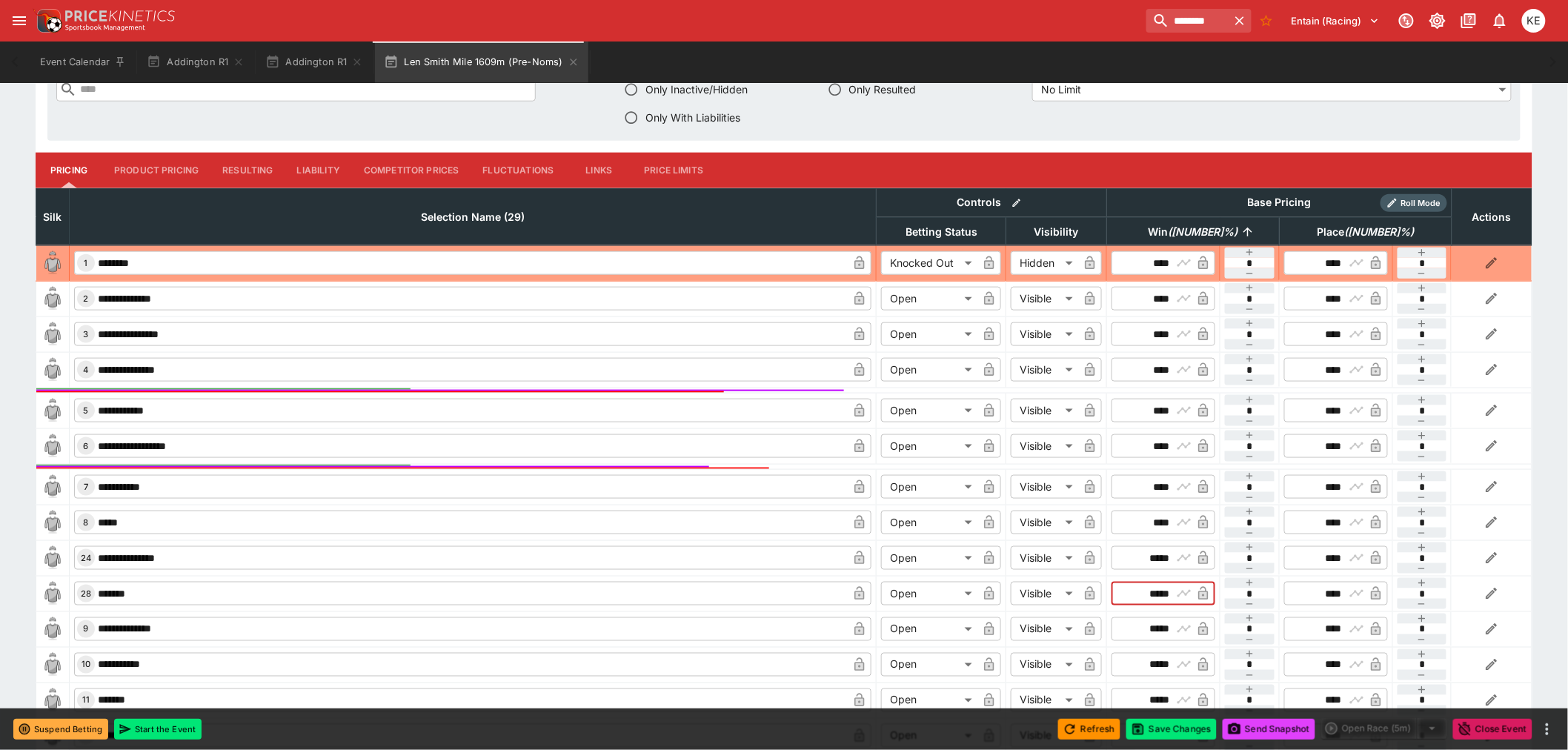 drag, startPoint x: 1132, startPoint y: 590, endPoint x: 1163, endPoint y: 591, distance: 31.016125 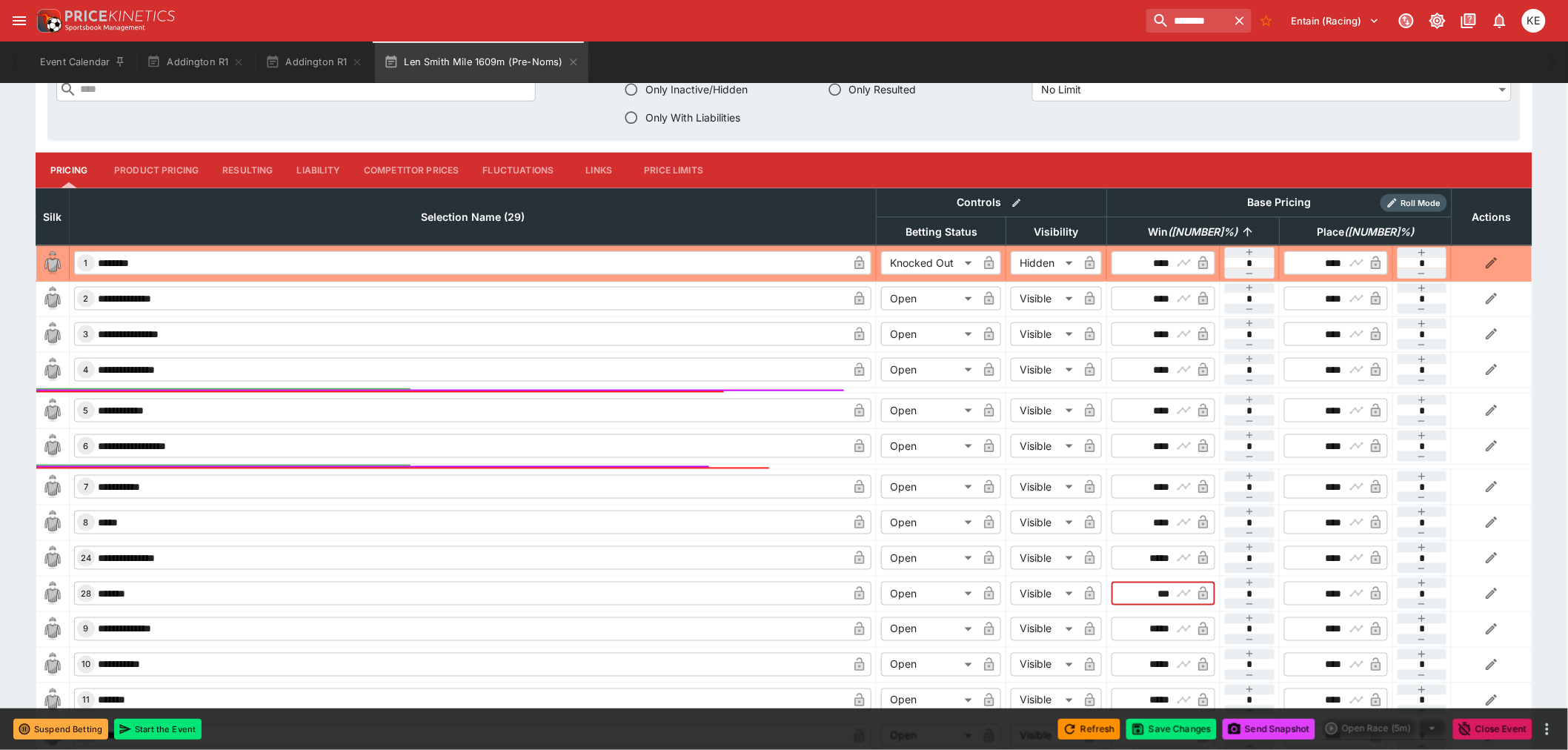 type on "***" 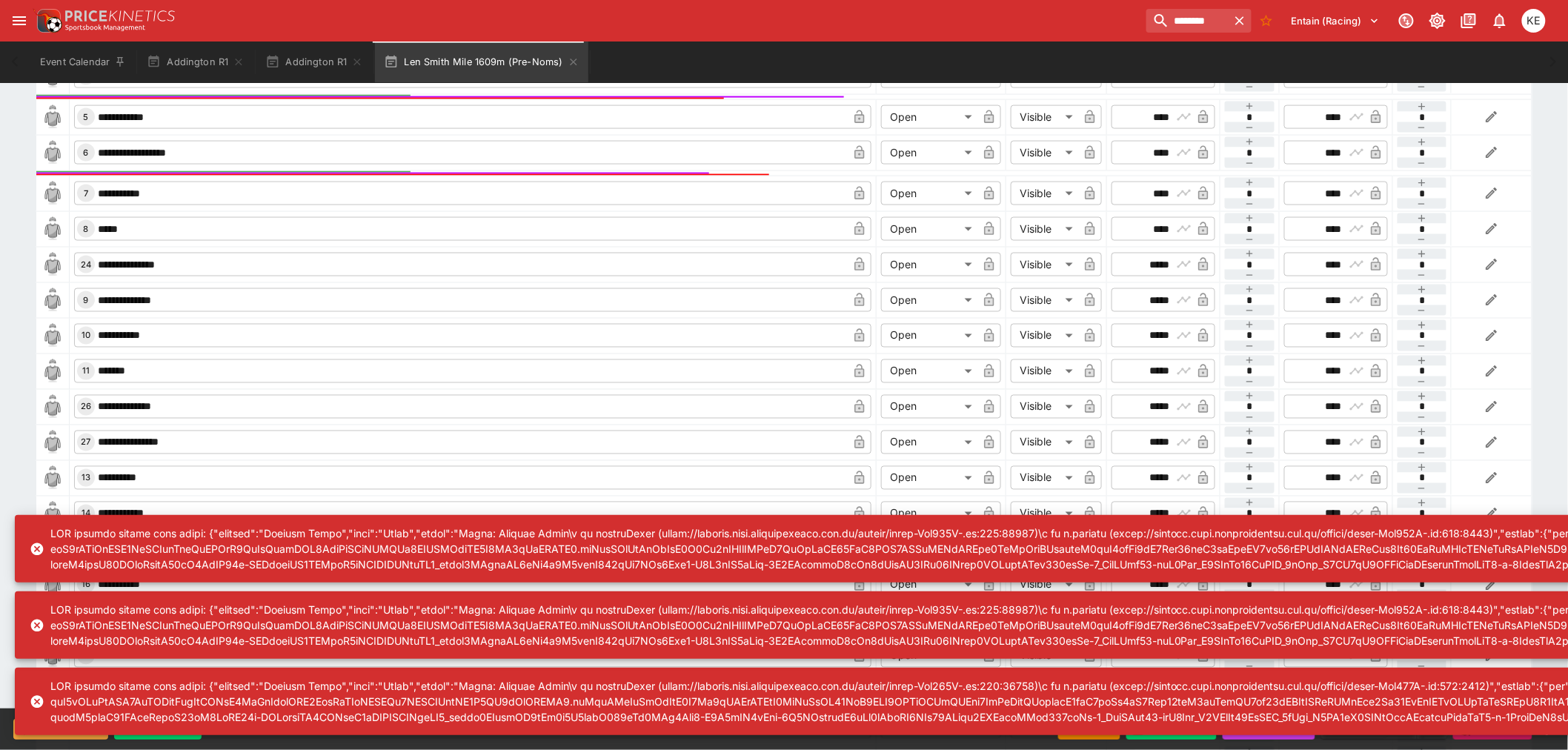 scroll, scrollTop: 1070, scrollLeft: 0, axis: vertical 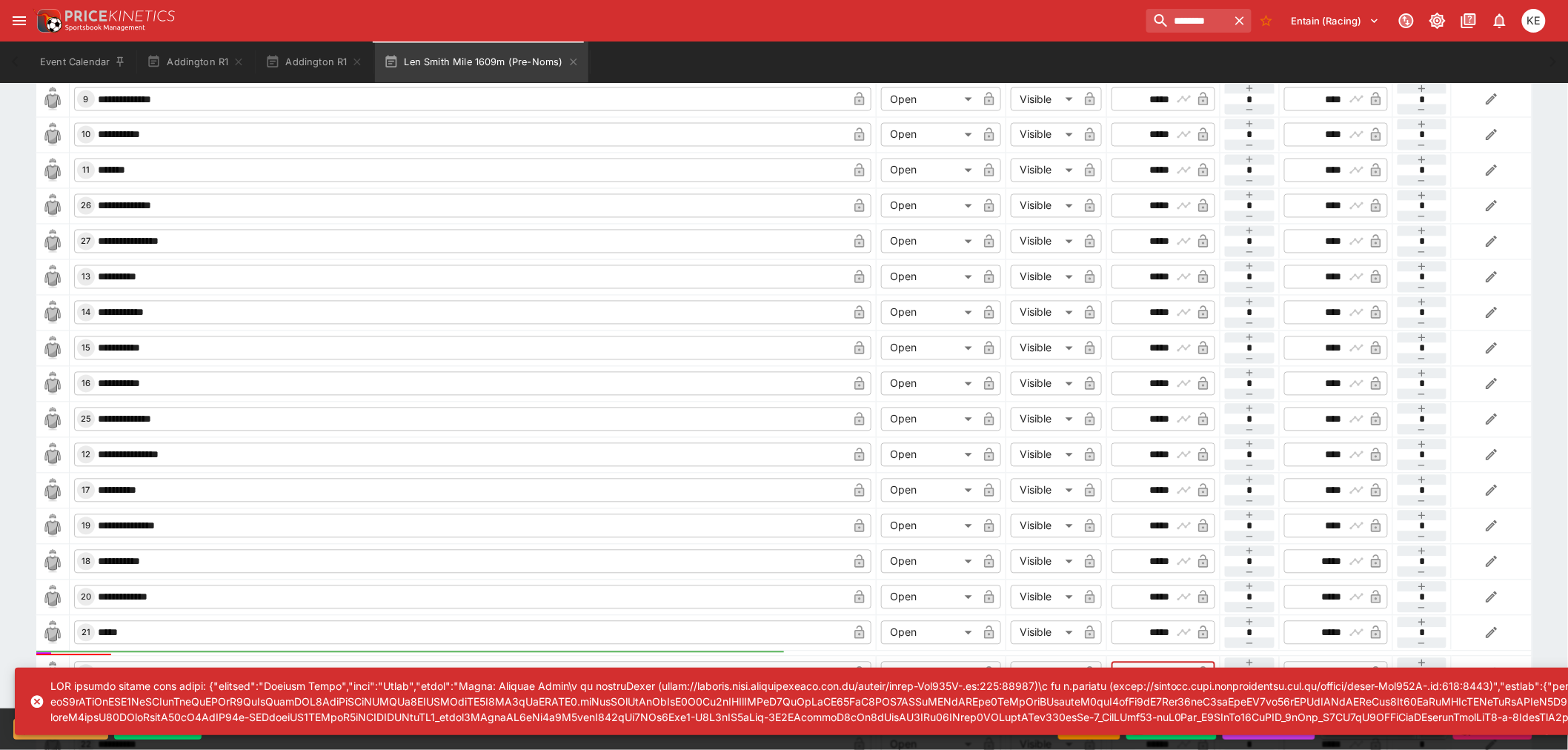 type on "******" 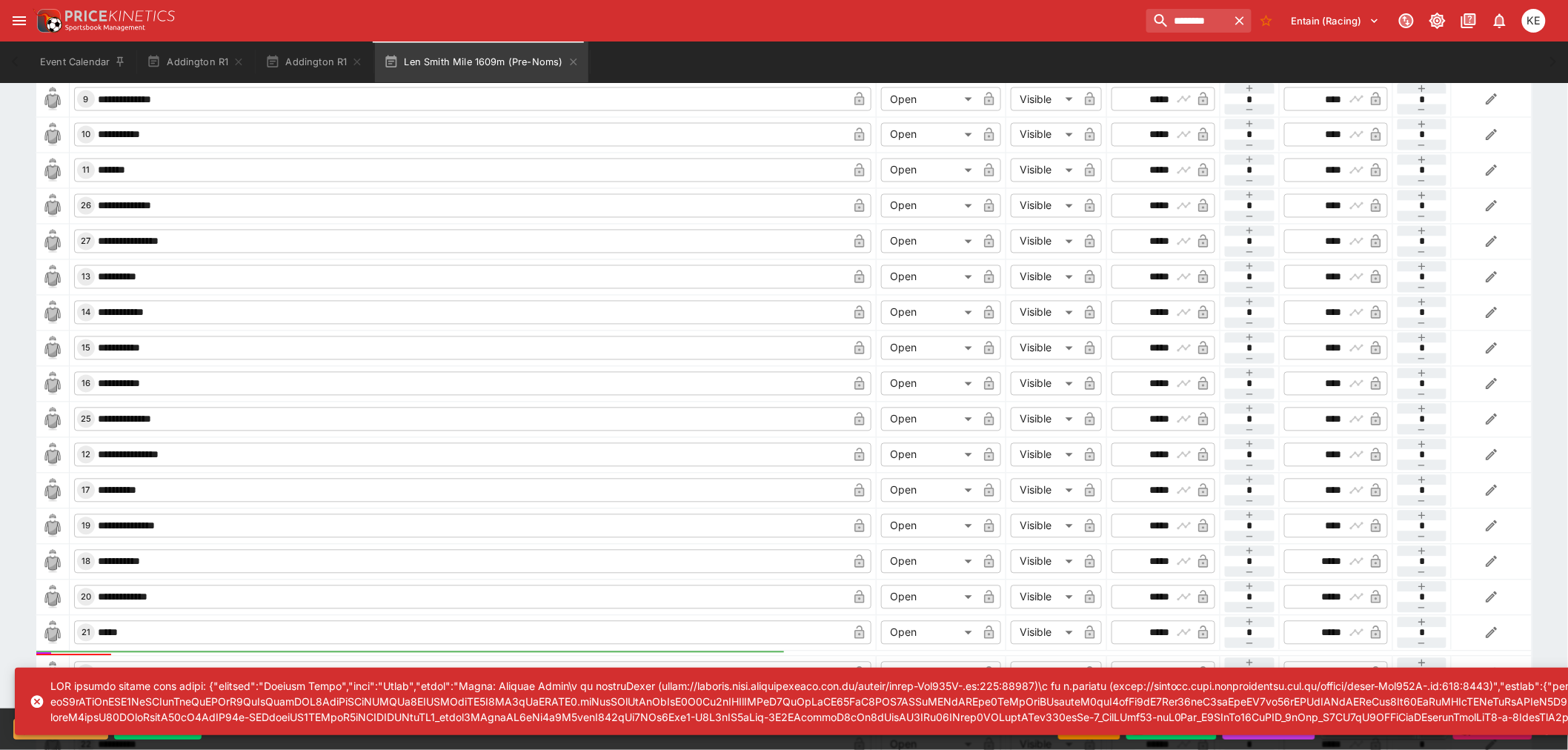 scroll, scrollTop: 1106, scrollLeft: 0, axis: vertical 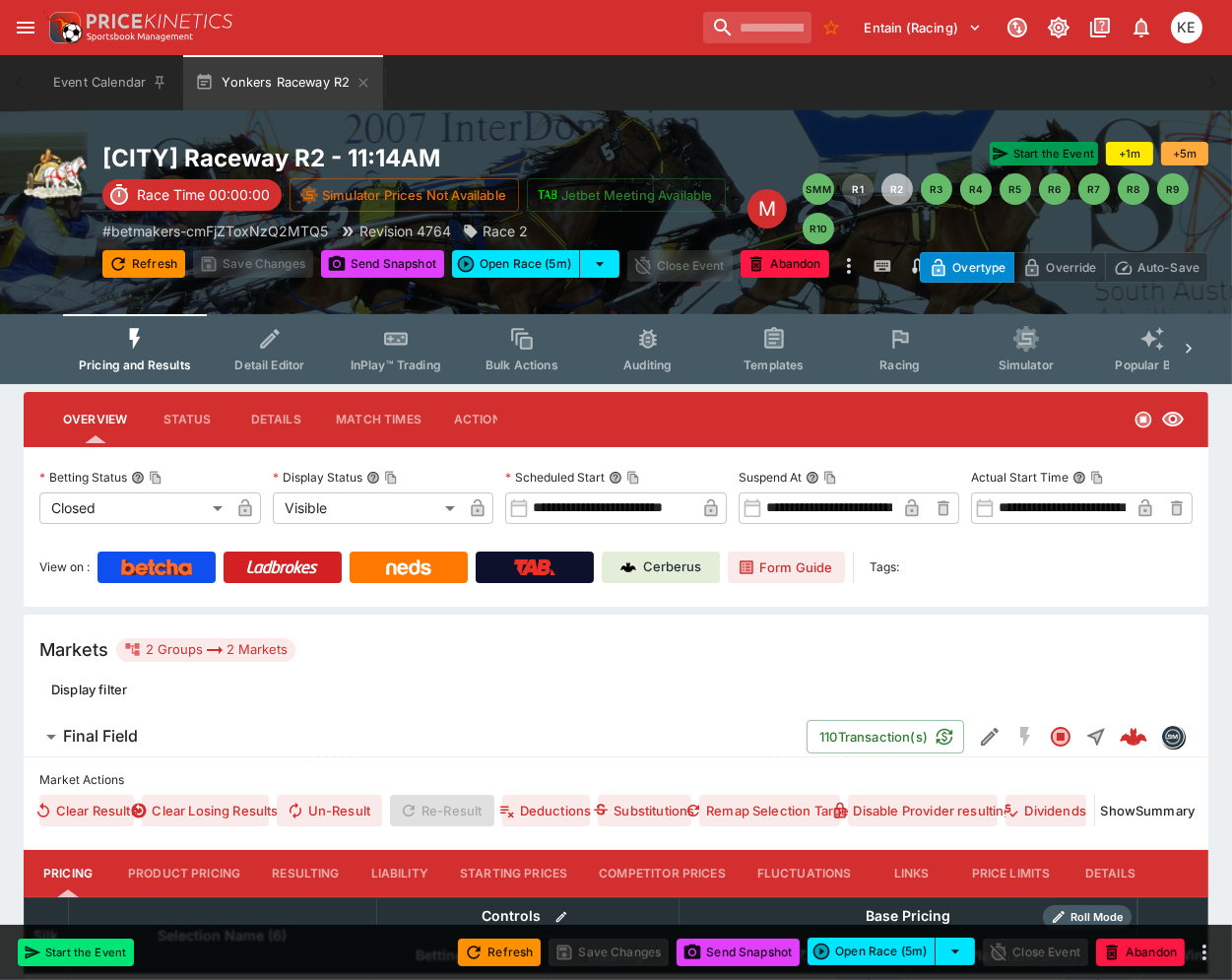 click on "Start the Event" at bounding box center [1044, 154] 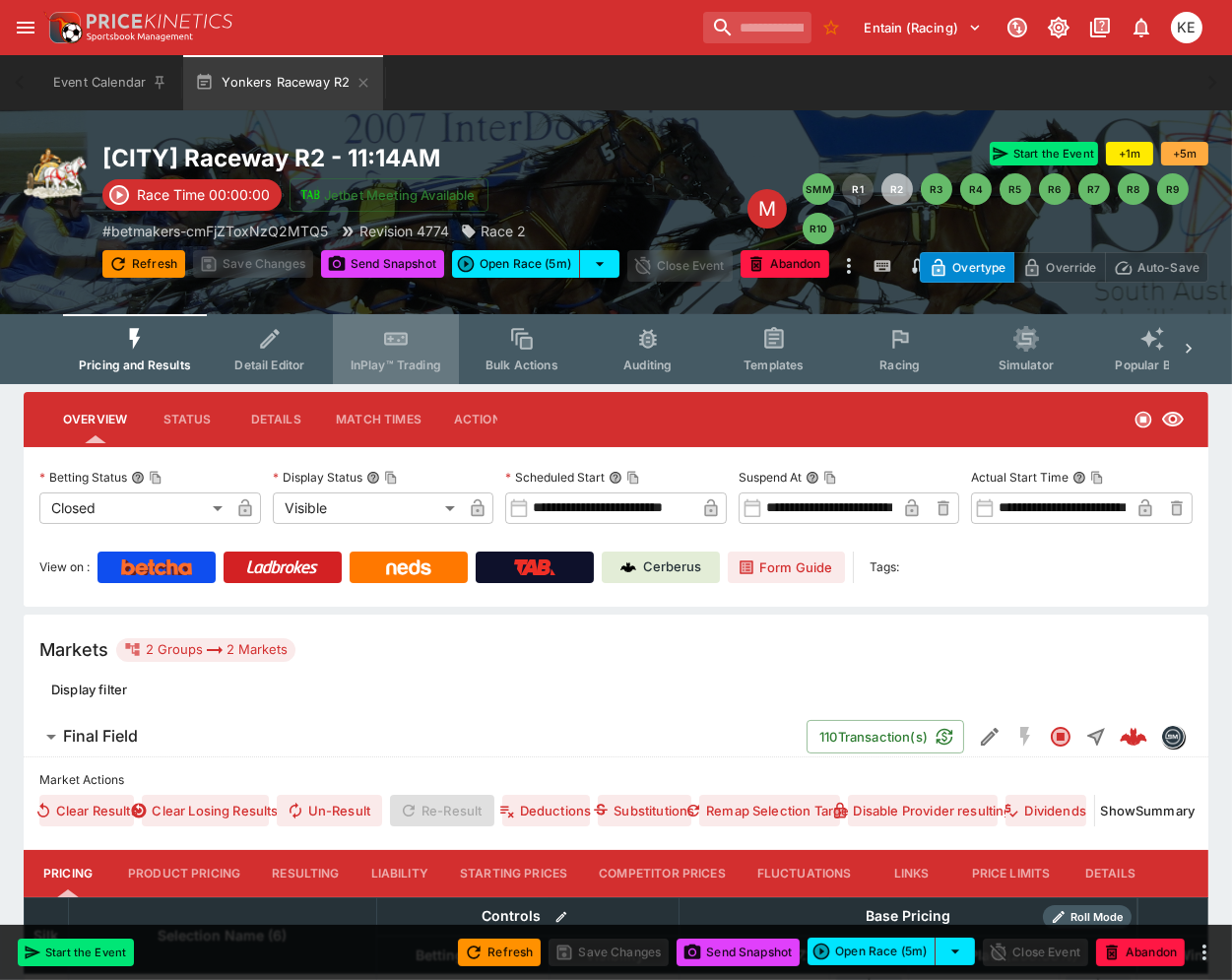 click on "InPlay™ Trading" at bounding box center (396, 349) 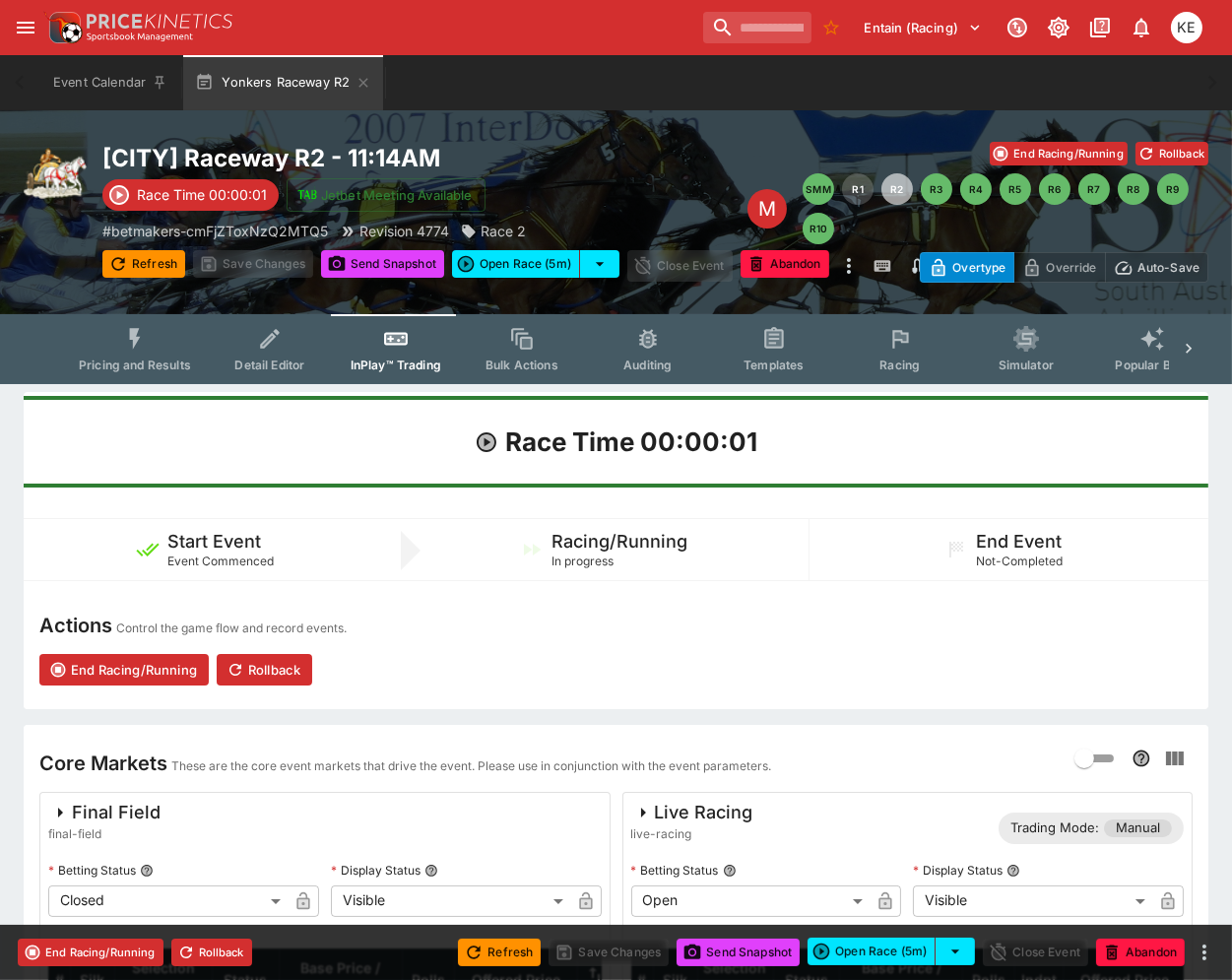 click on "Auto-Save" at bounding box center (1168, 267) 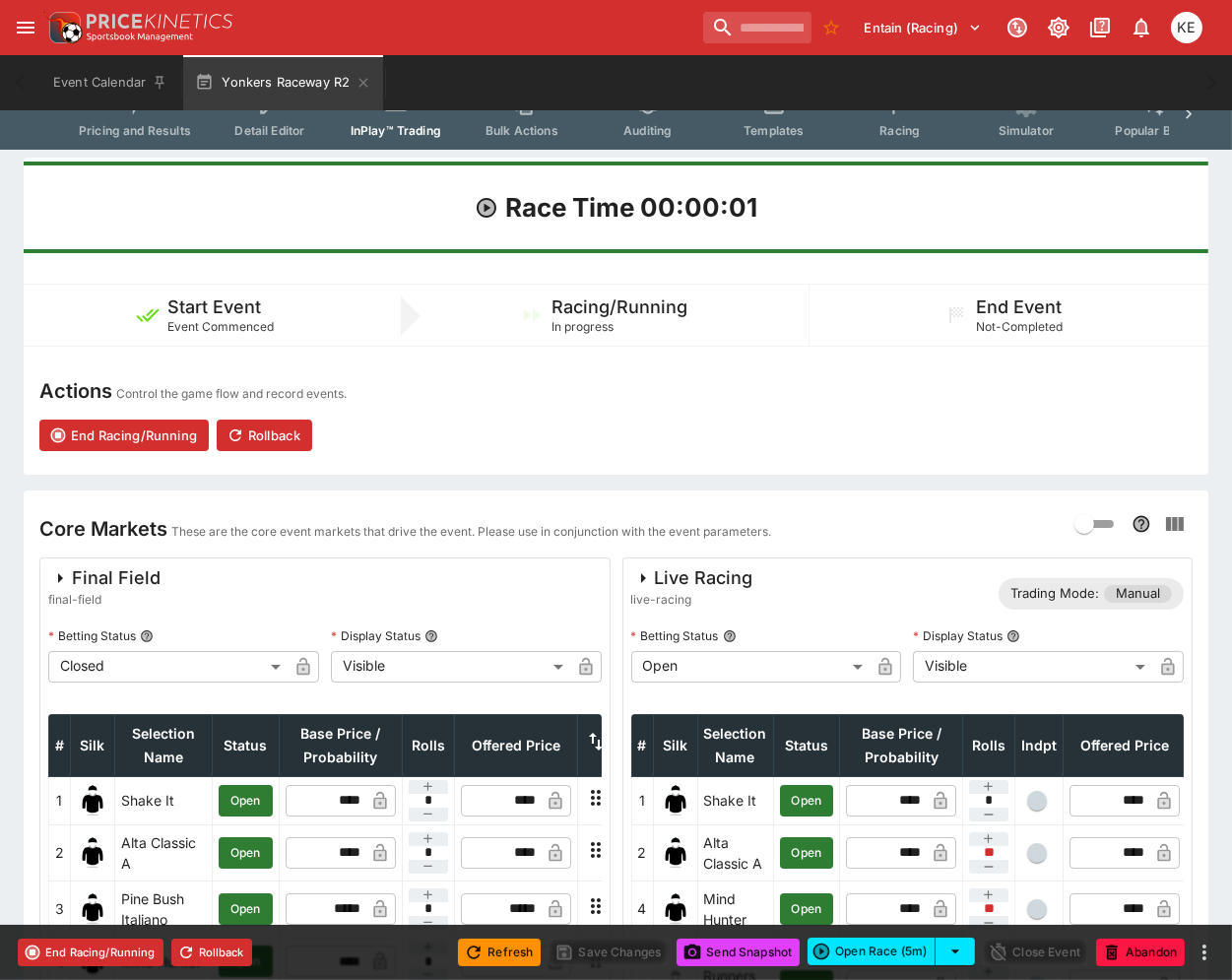 scroll, scrollTop: 540, scrollLeft: 0, axis: vertical 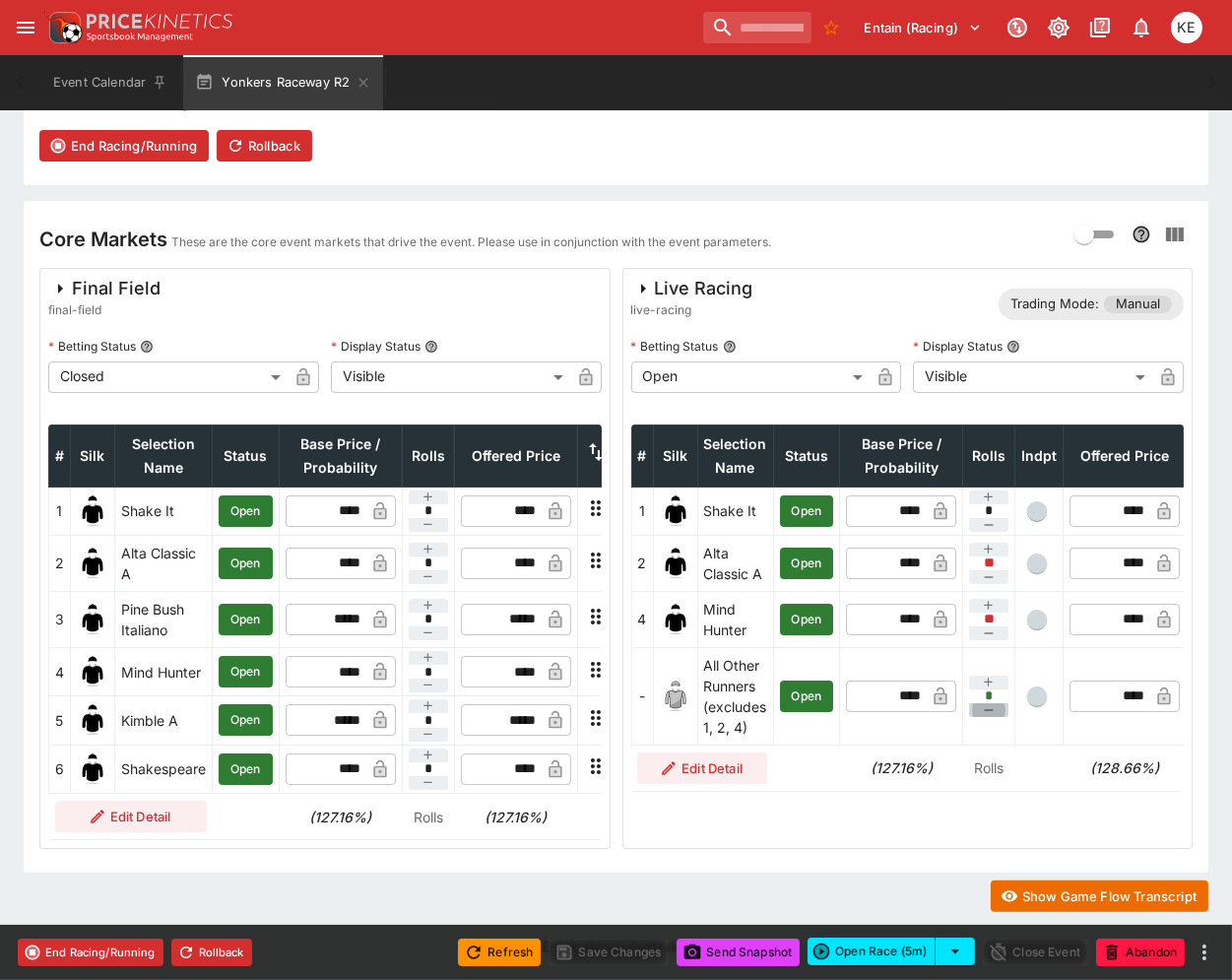 click 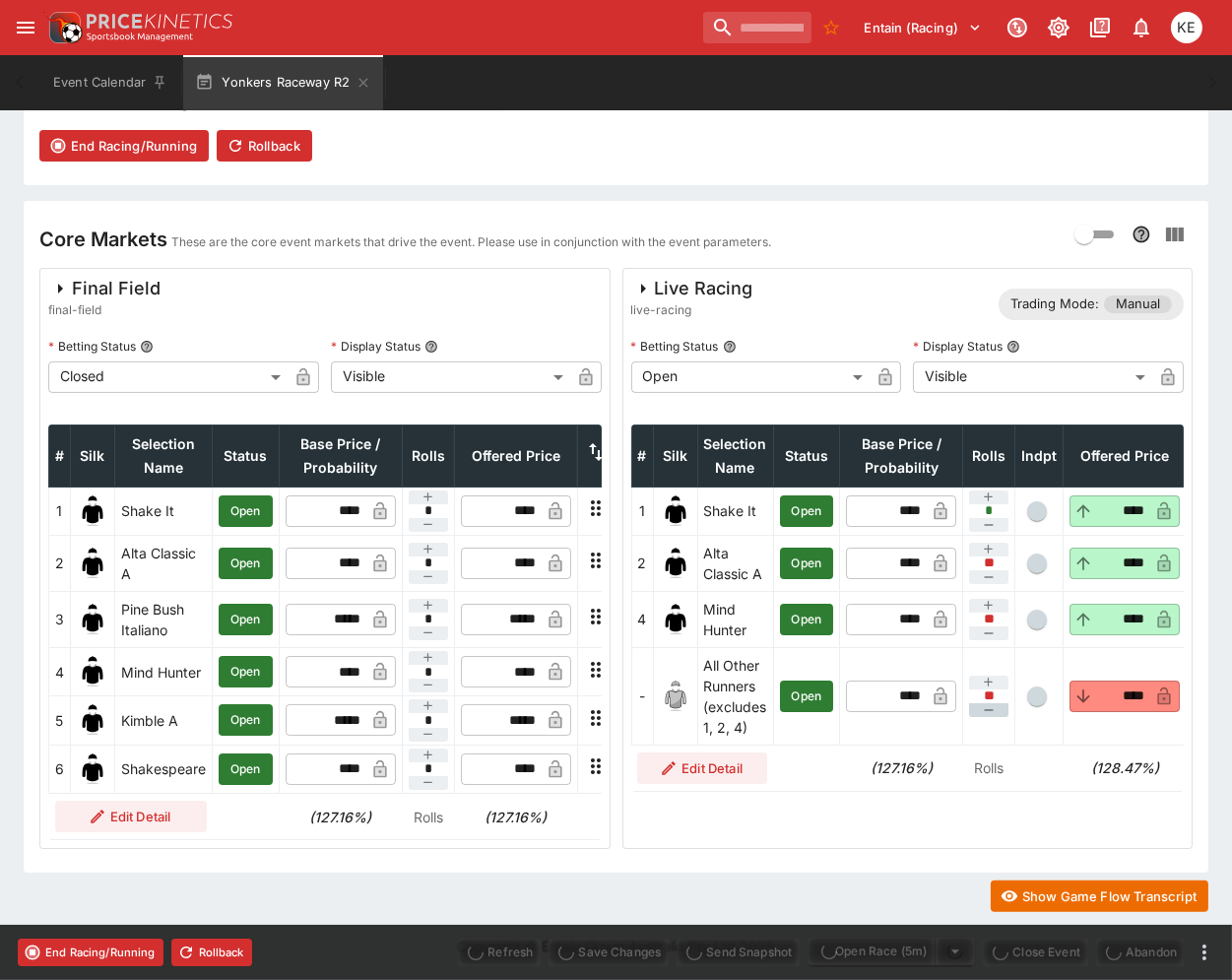 type on "****" 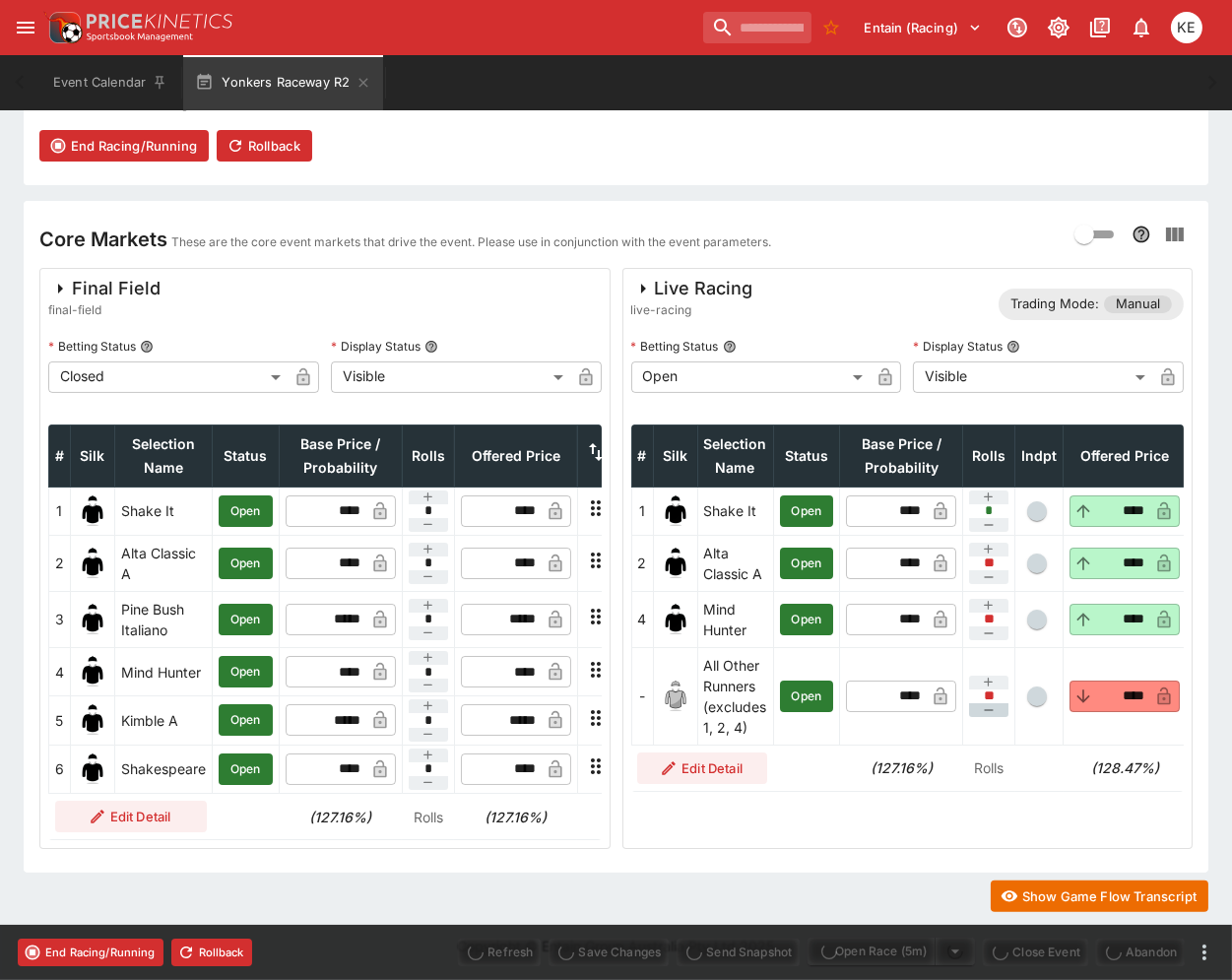 type on "****" 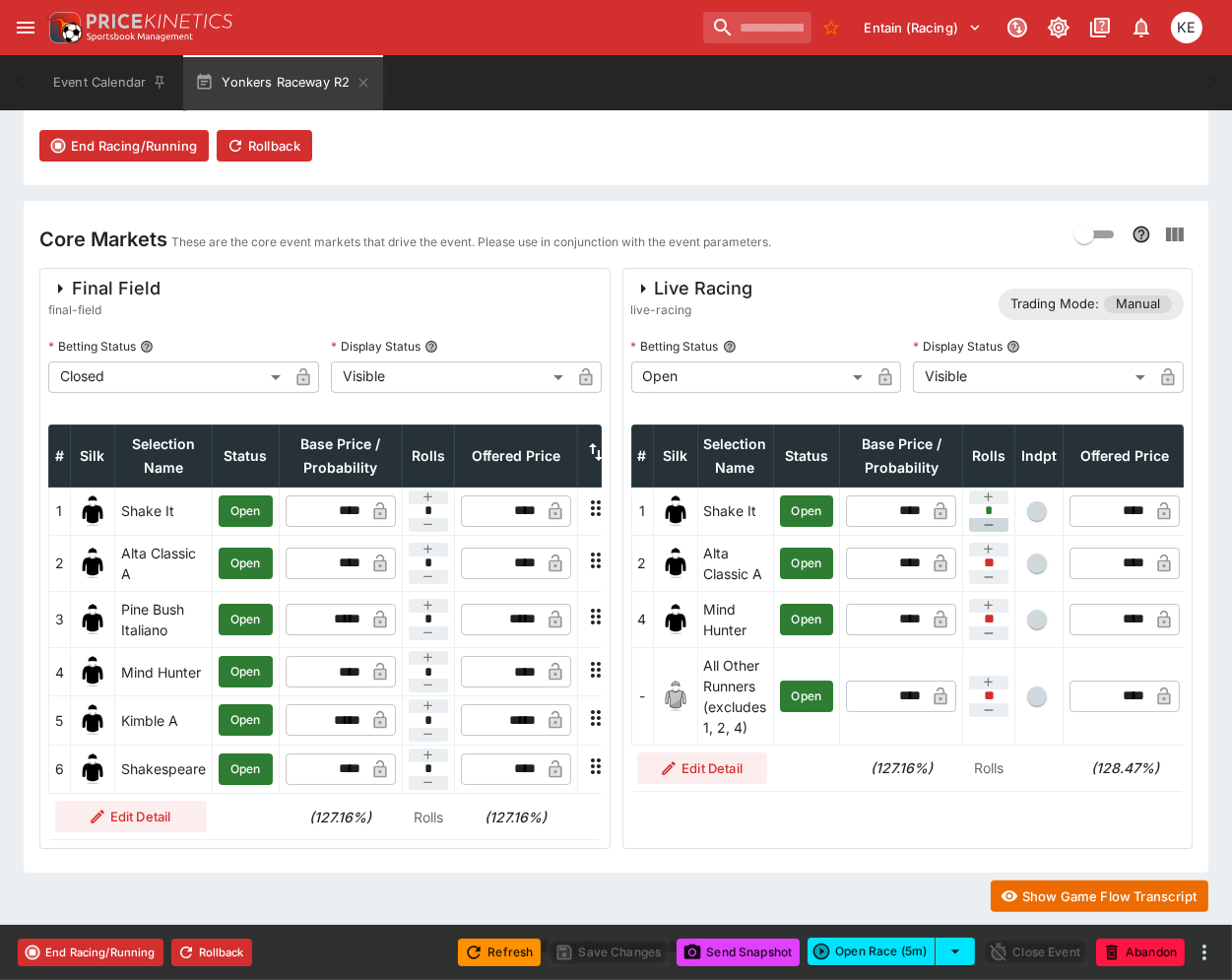 click 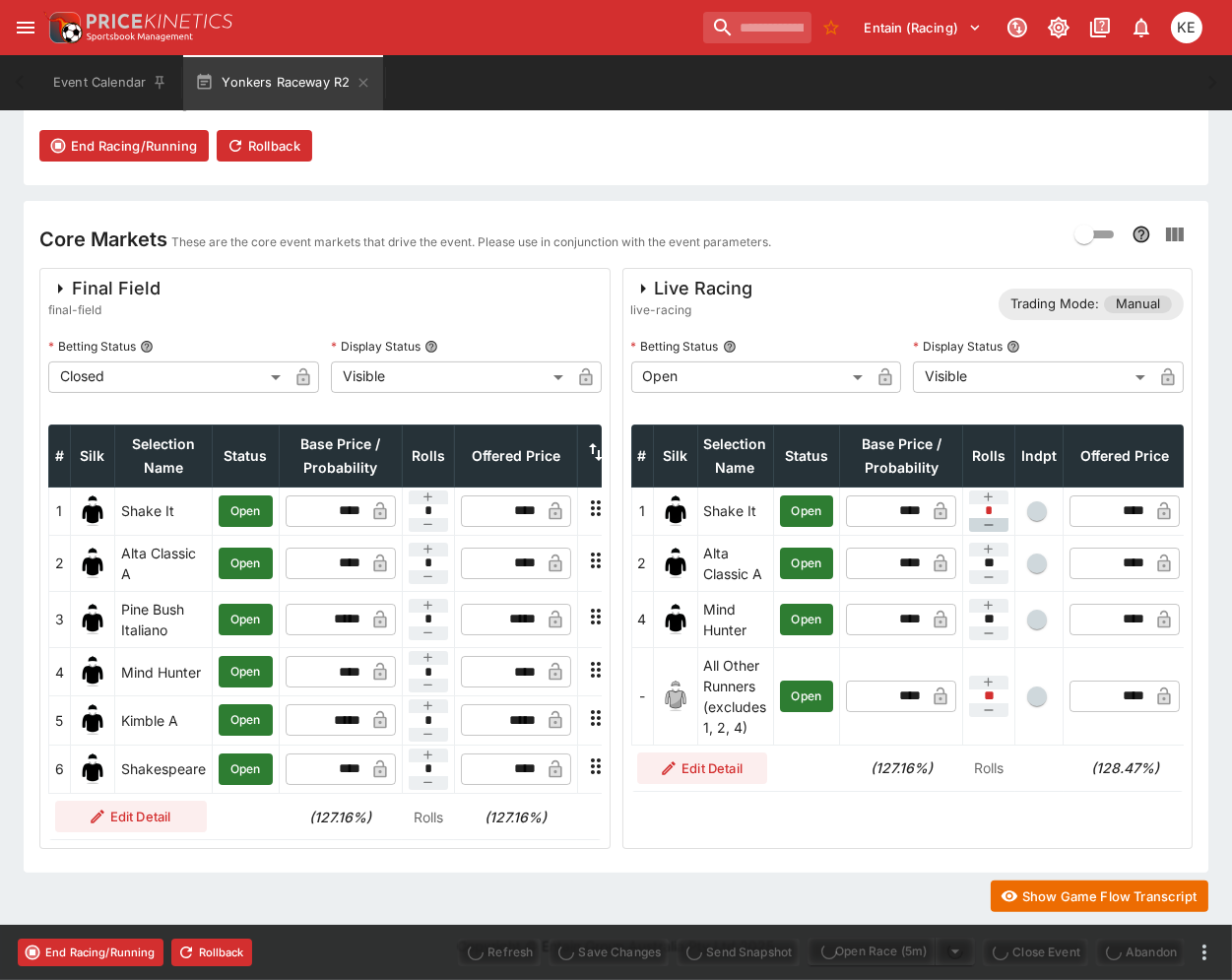 type on "**" 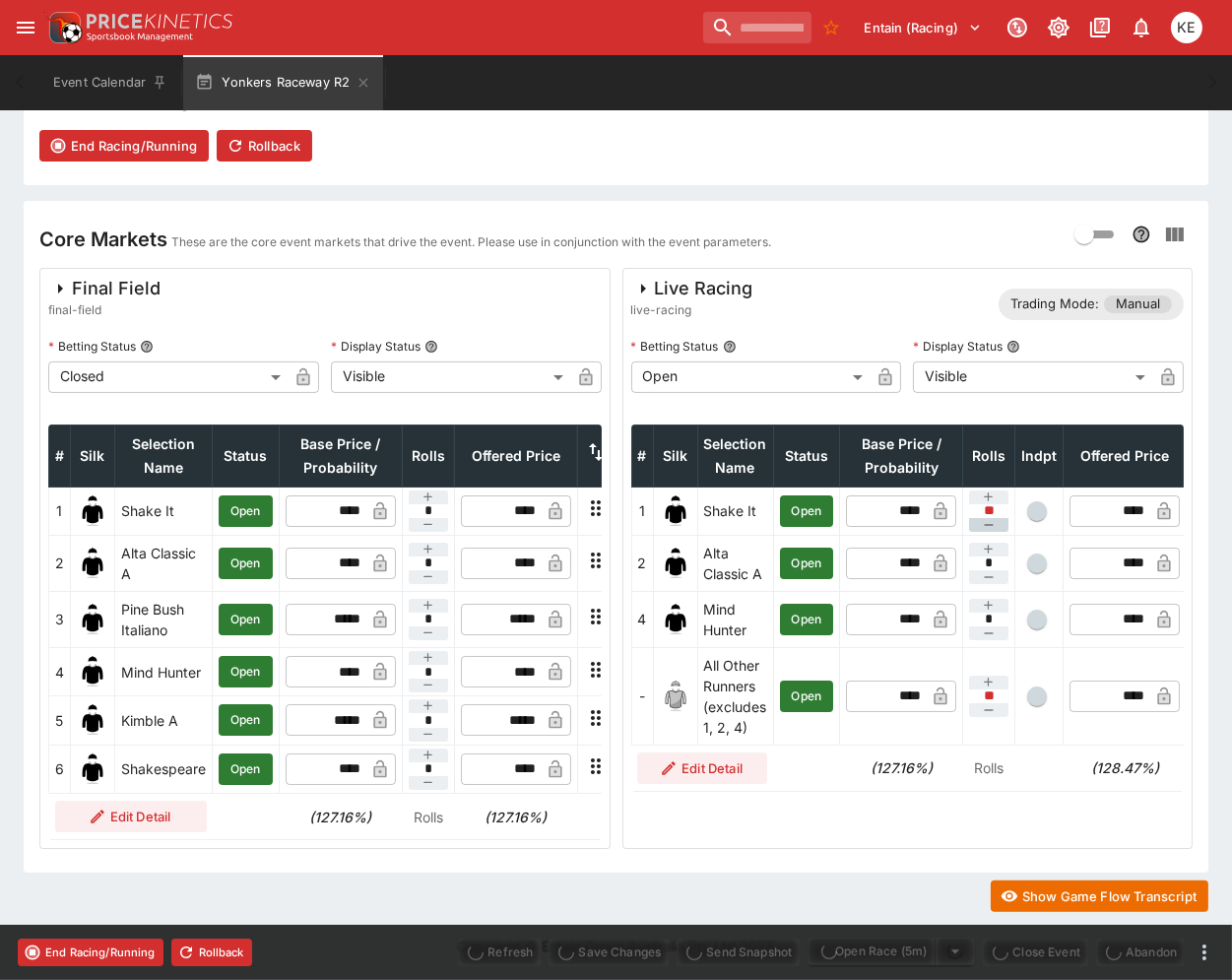 type on "****" 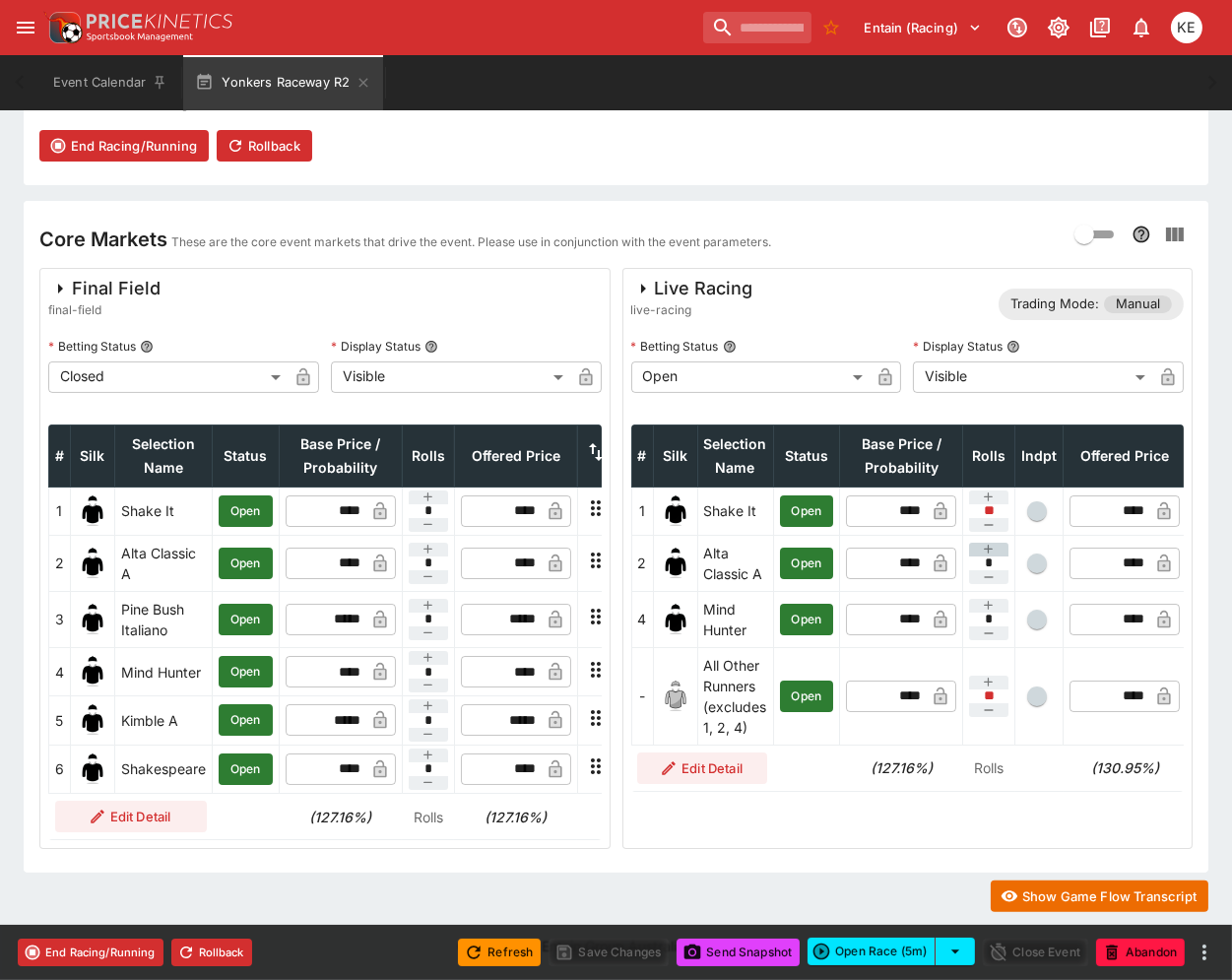 click 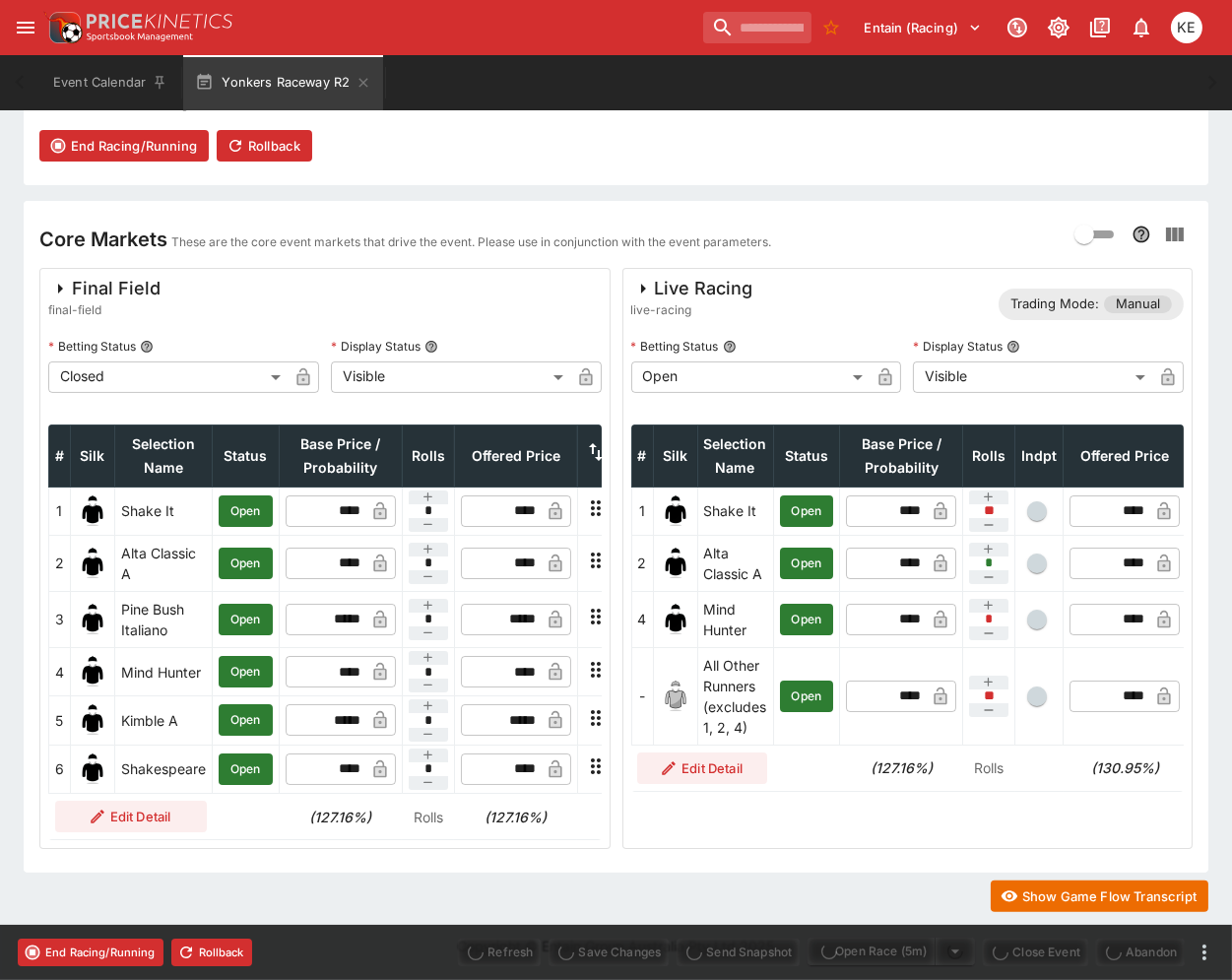 type on "**" 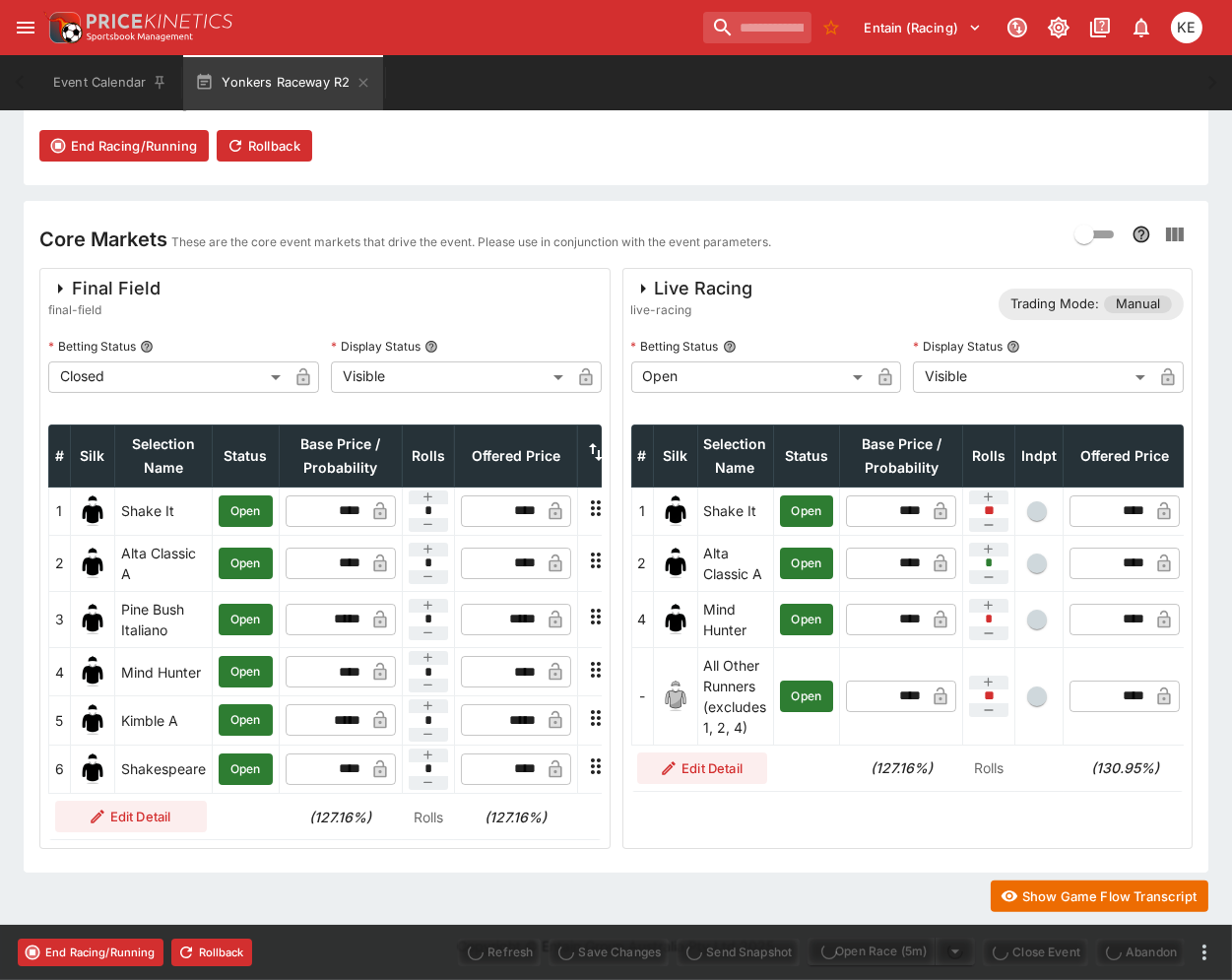 type on "*" 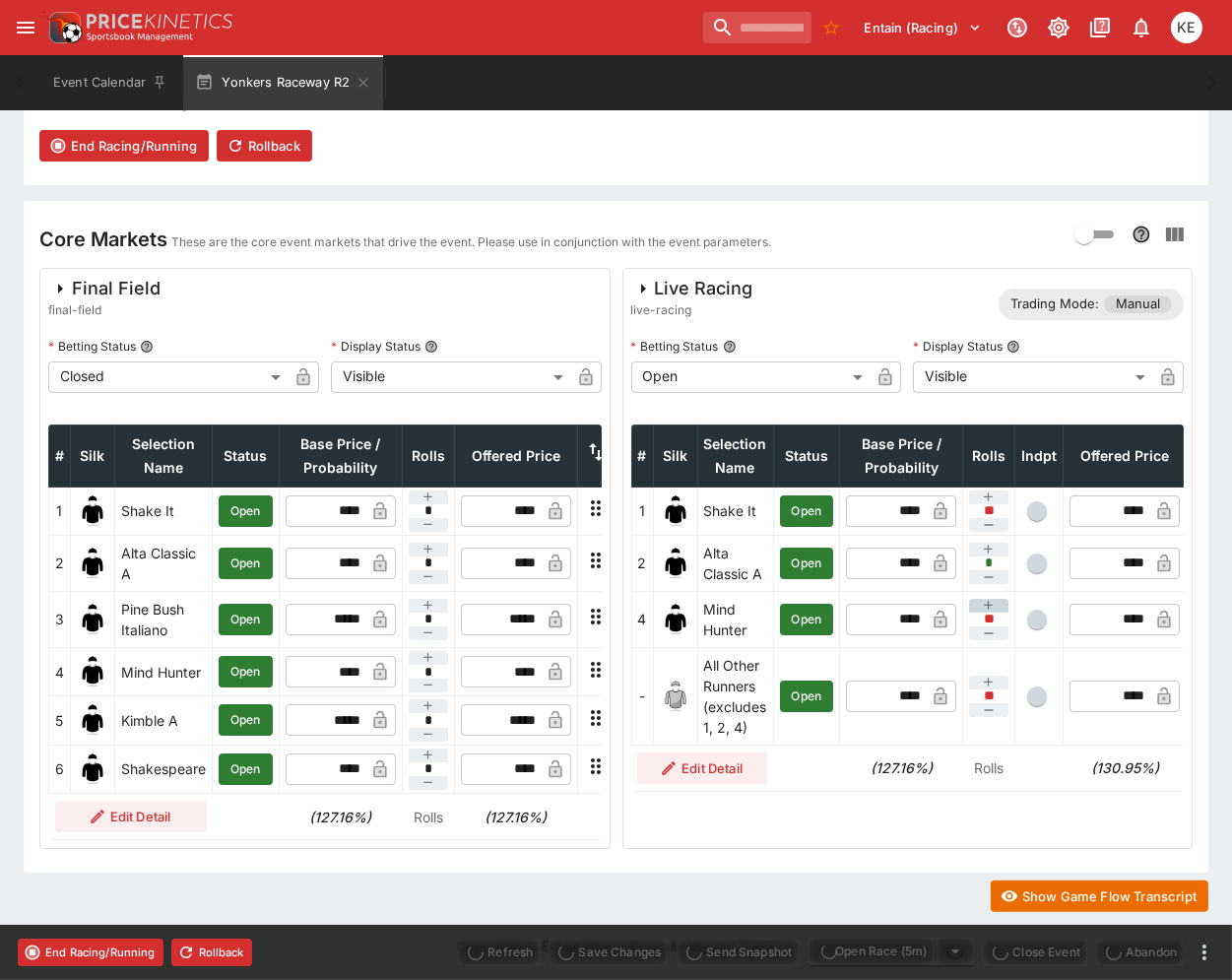 type on "****" 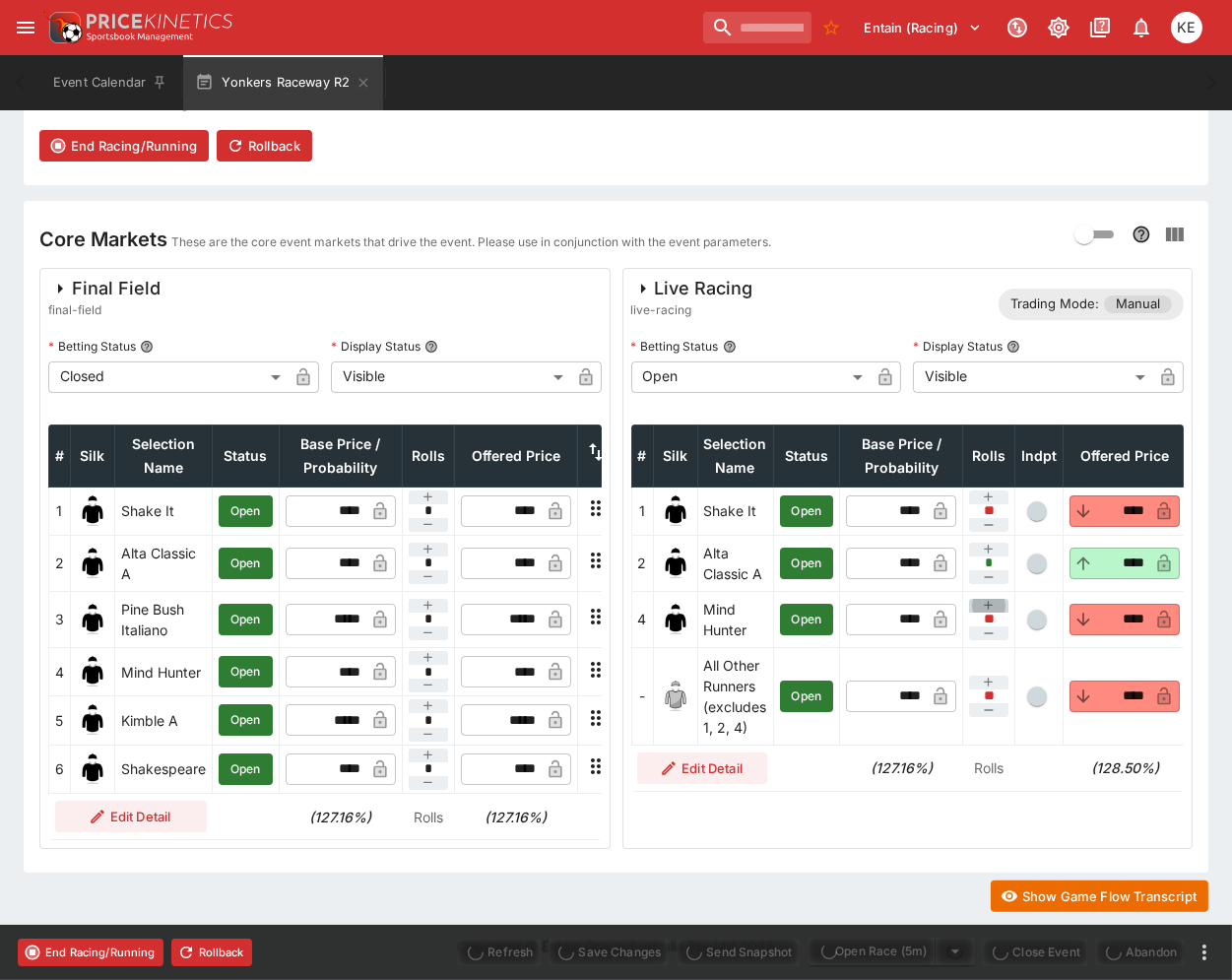 click 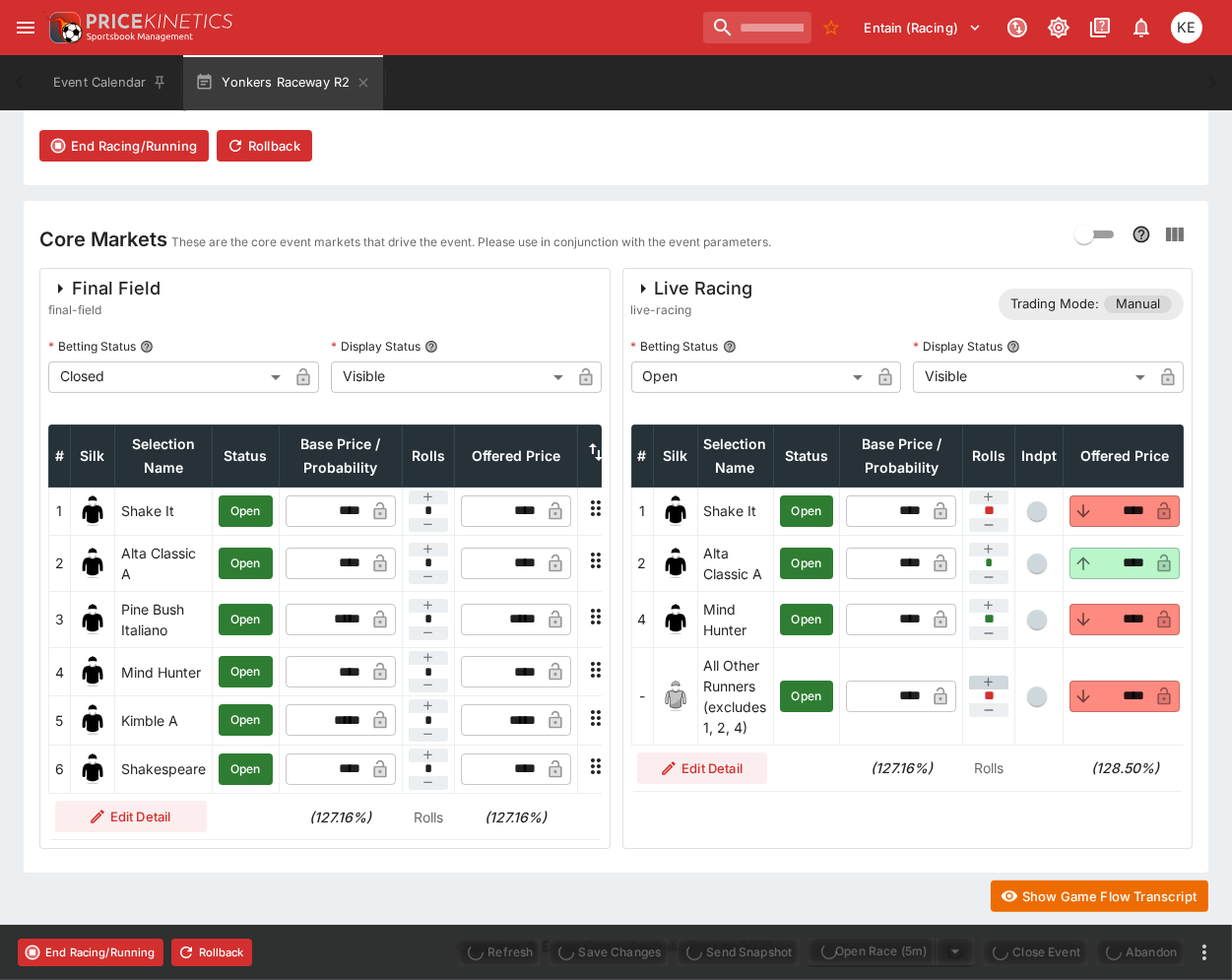 type on "**" 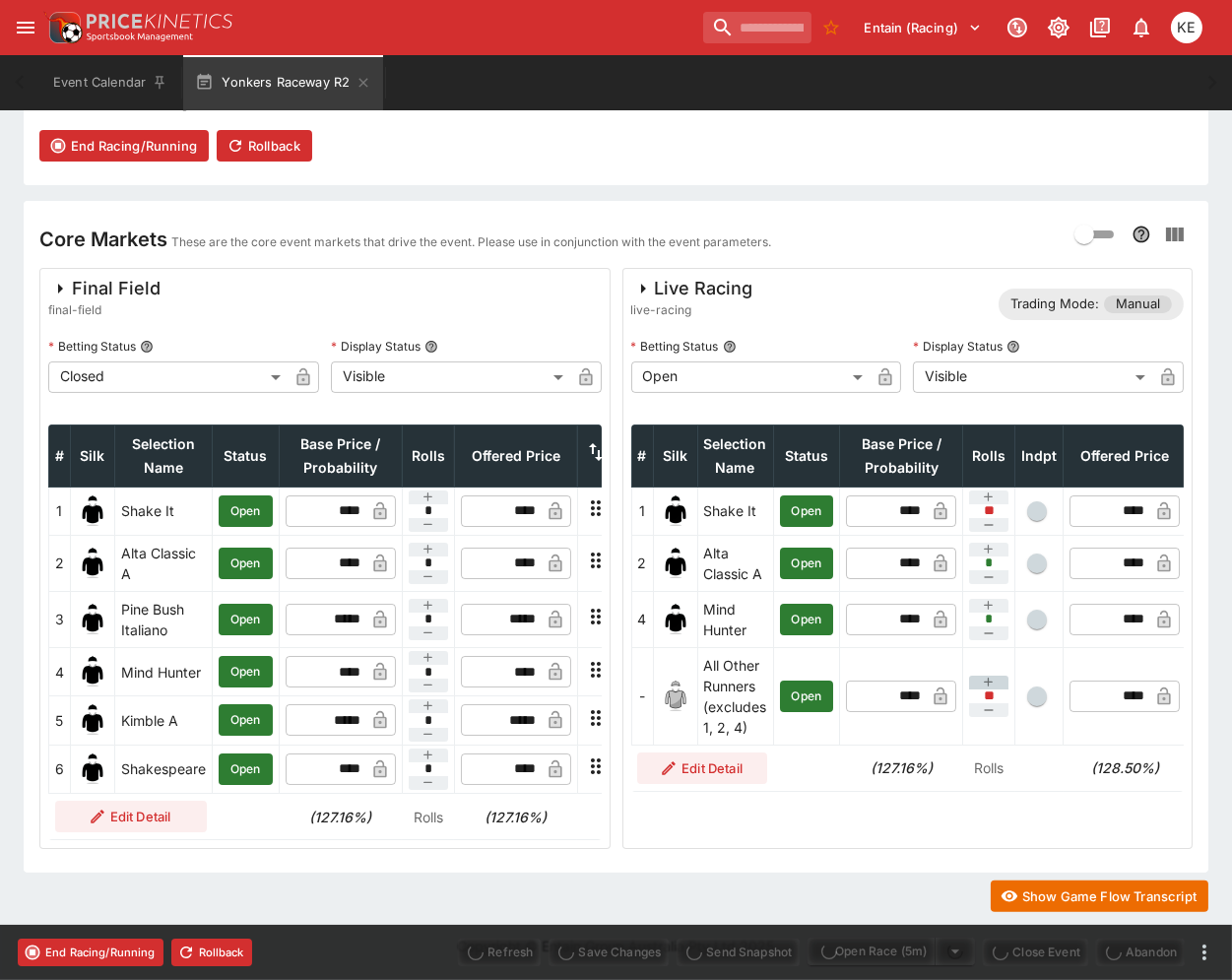 type on "****" 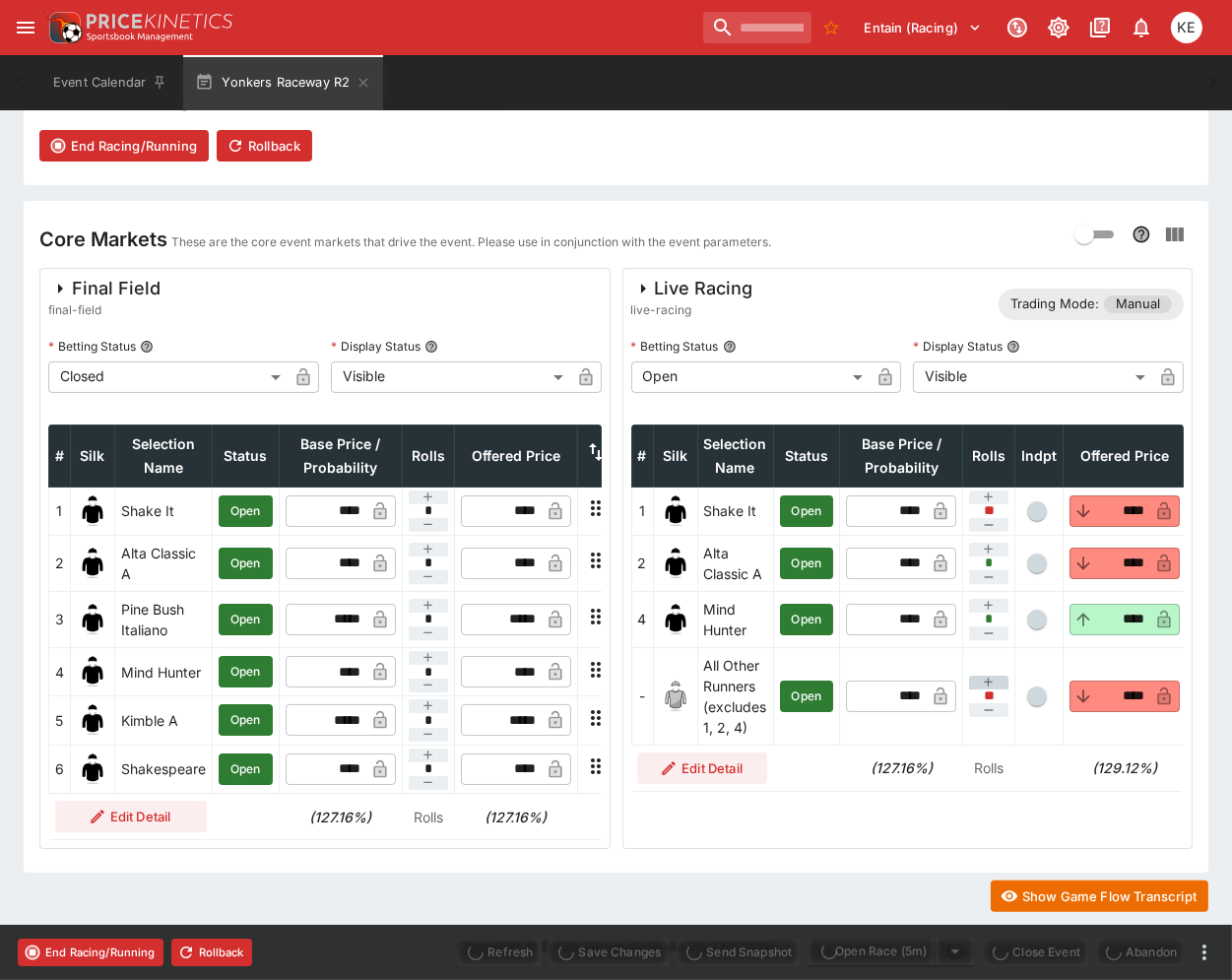 click 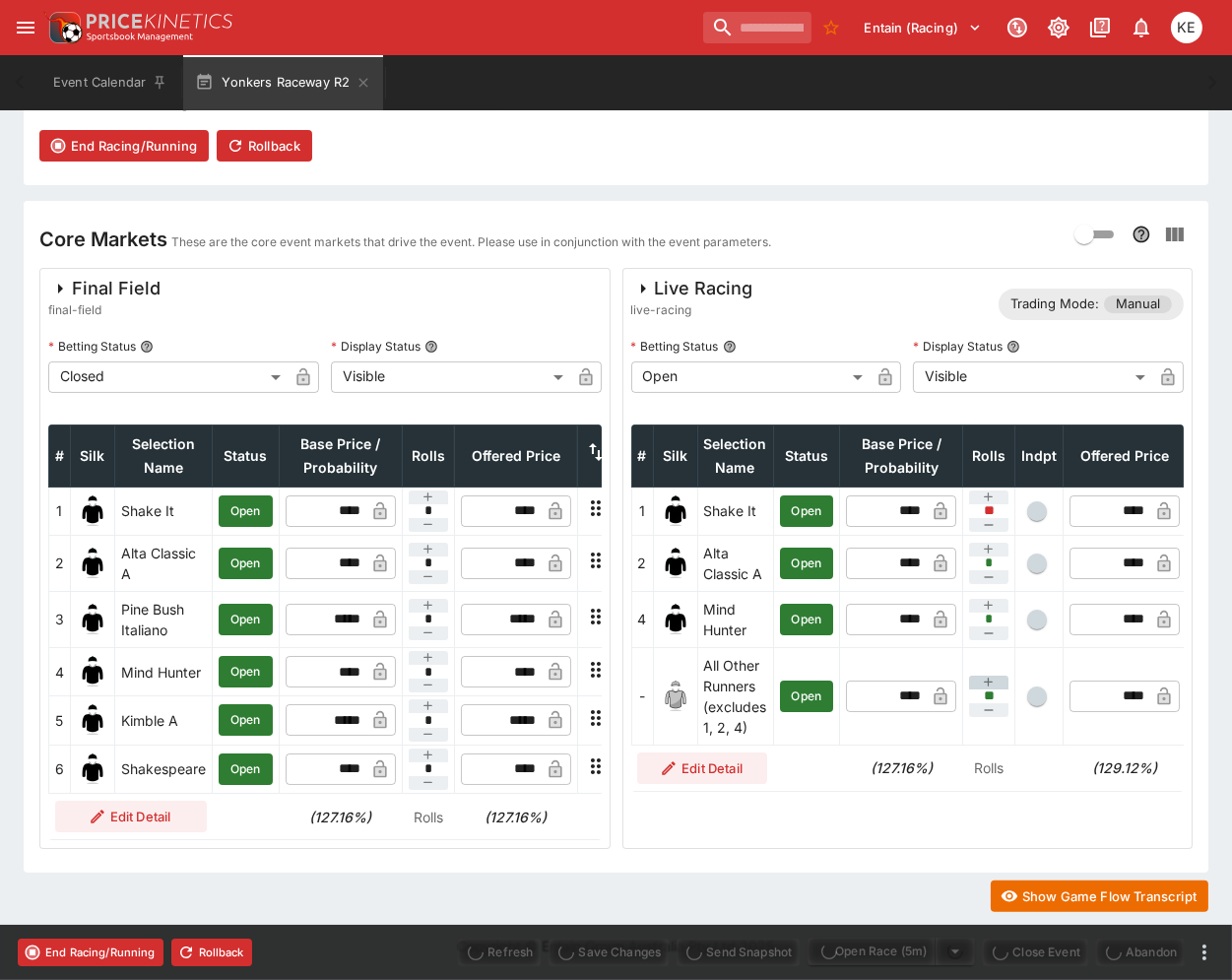 type on "**" 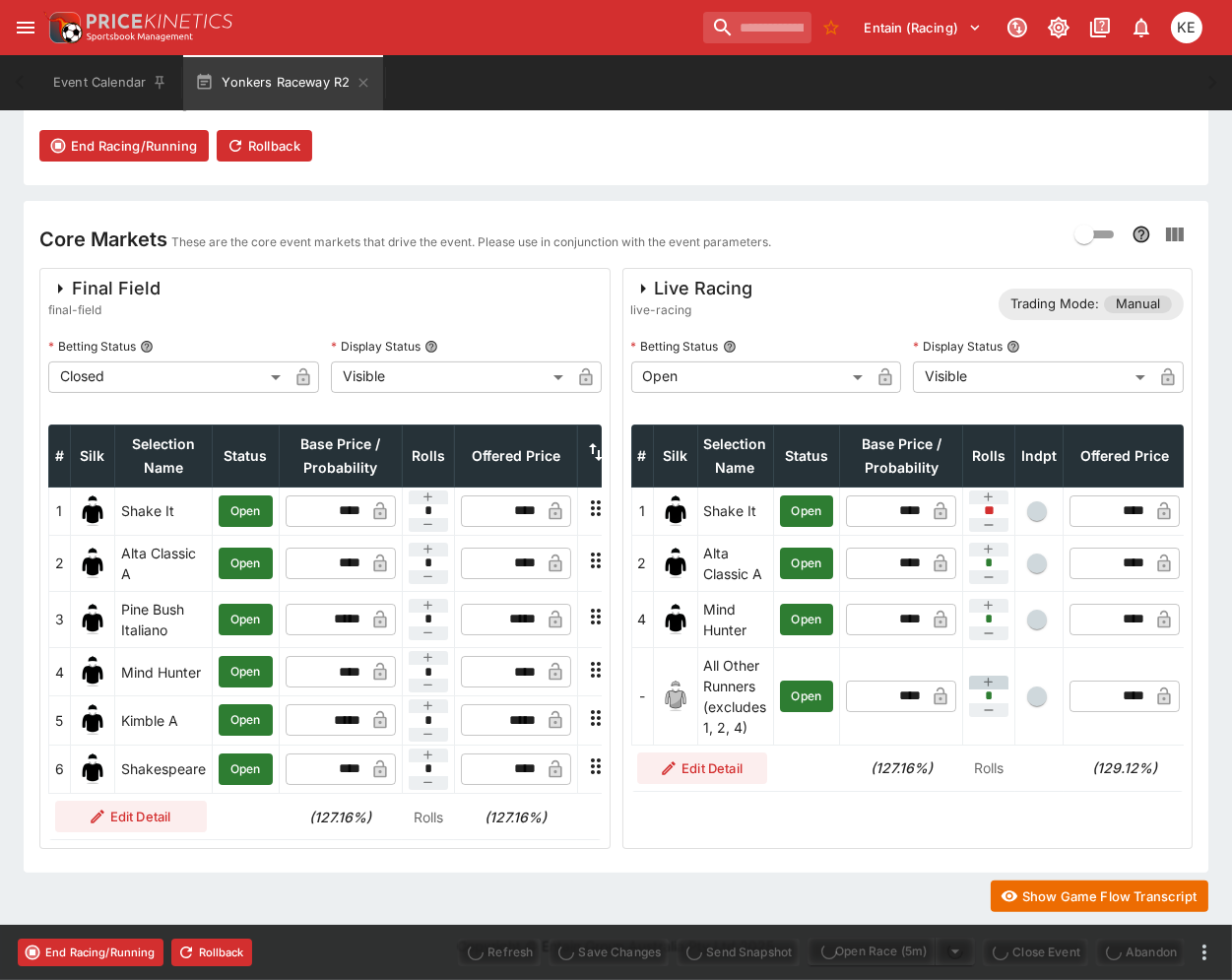 type on "****" 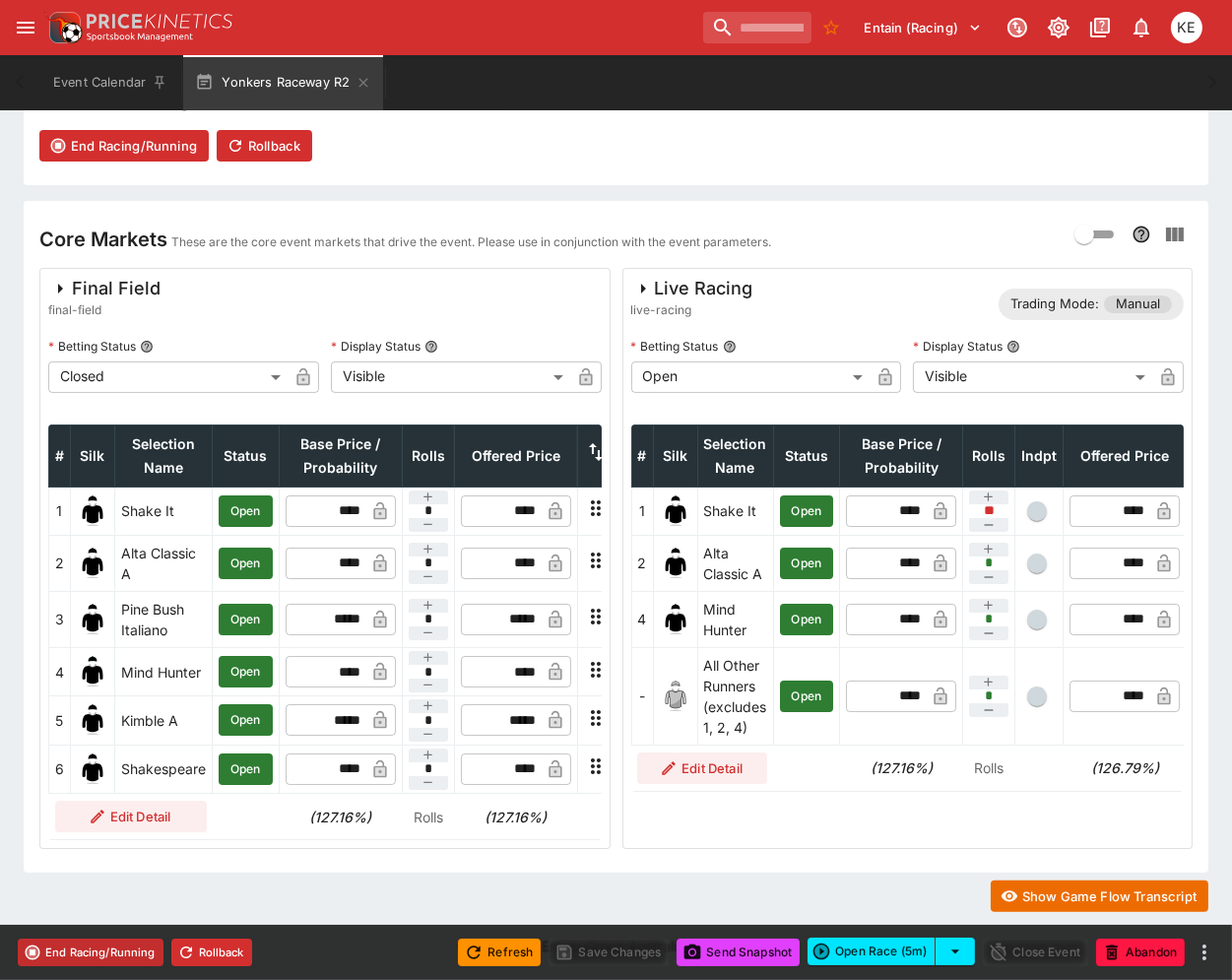 click on "End Racing/Running" at bounding box center [91, 952] 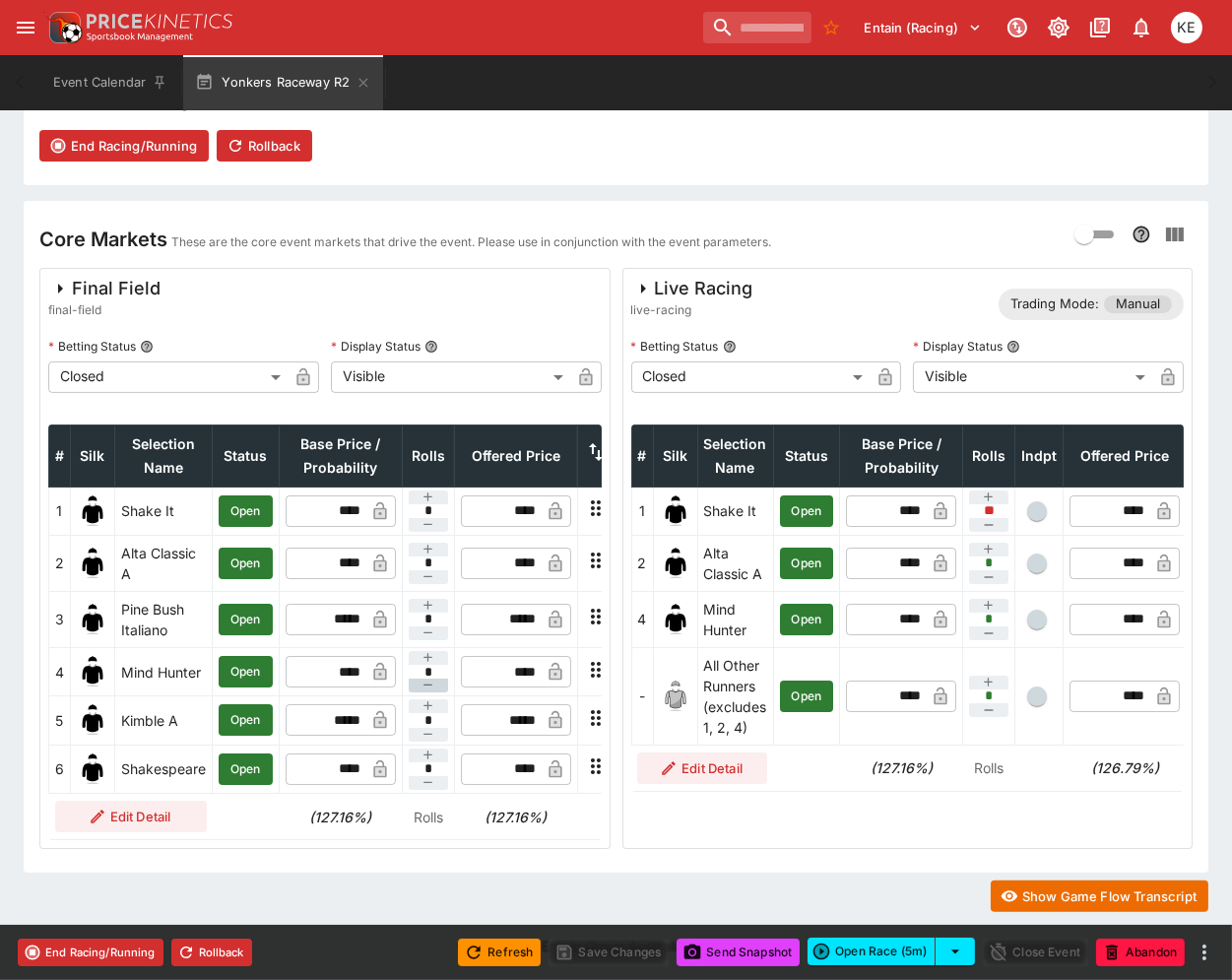 type on "**********" 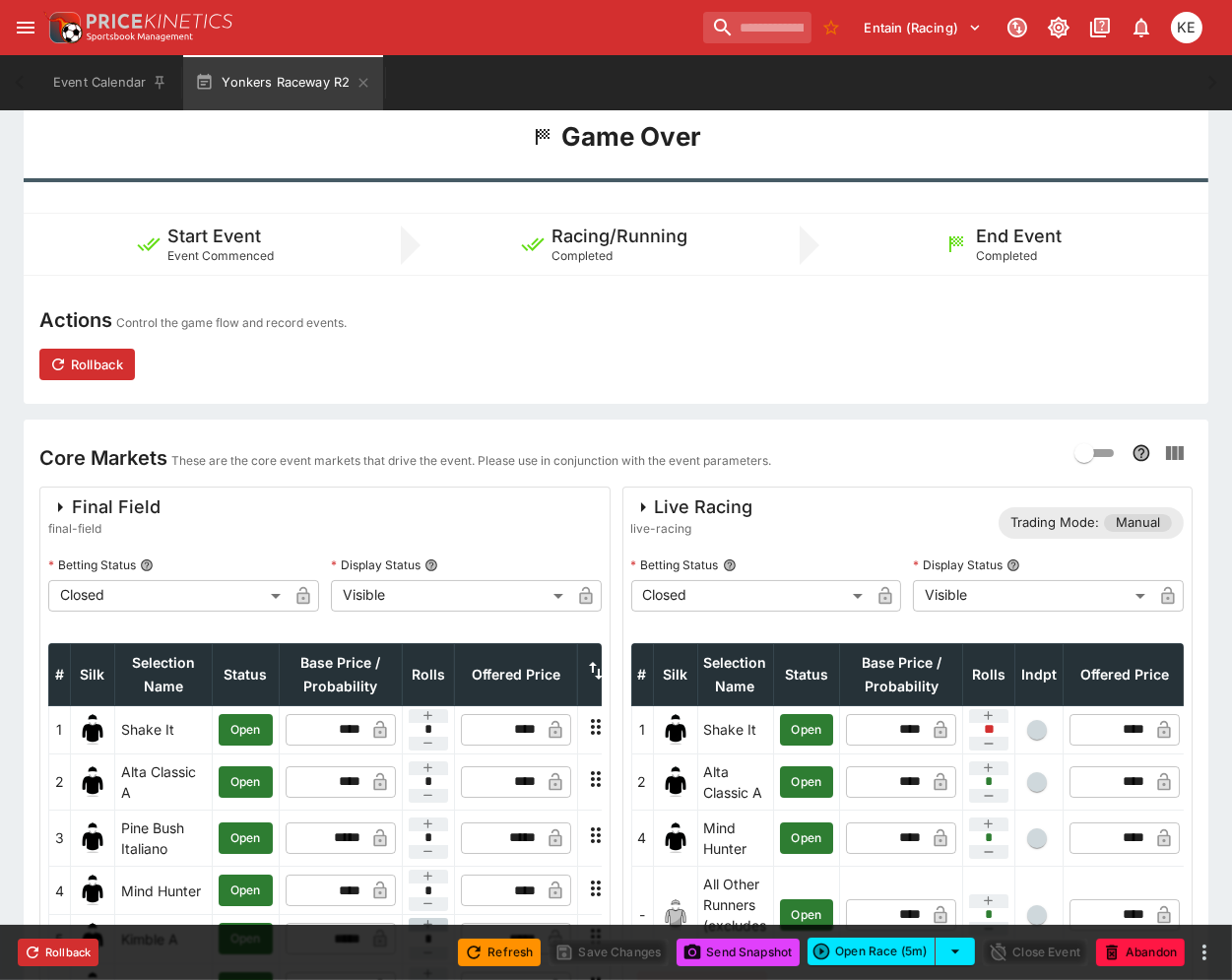 scroll, scrollTop: 0, scrollLeft: 0, axis: both 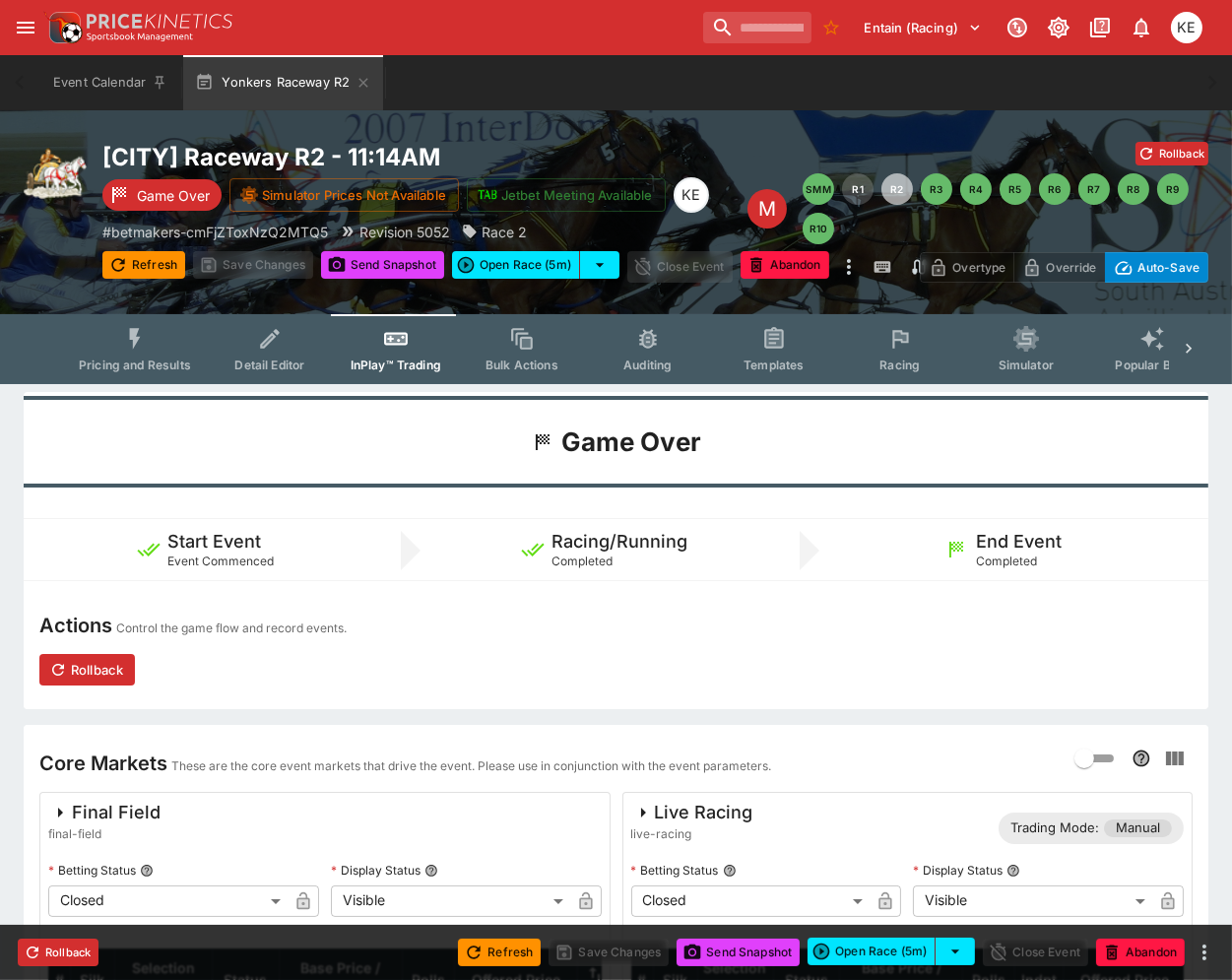 click on "Pricing and Results" at bounding box center (135, 349) 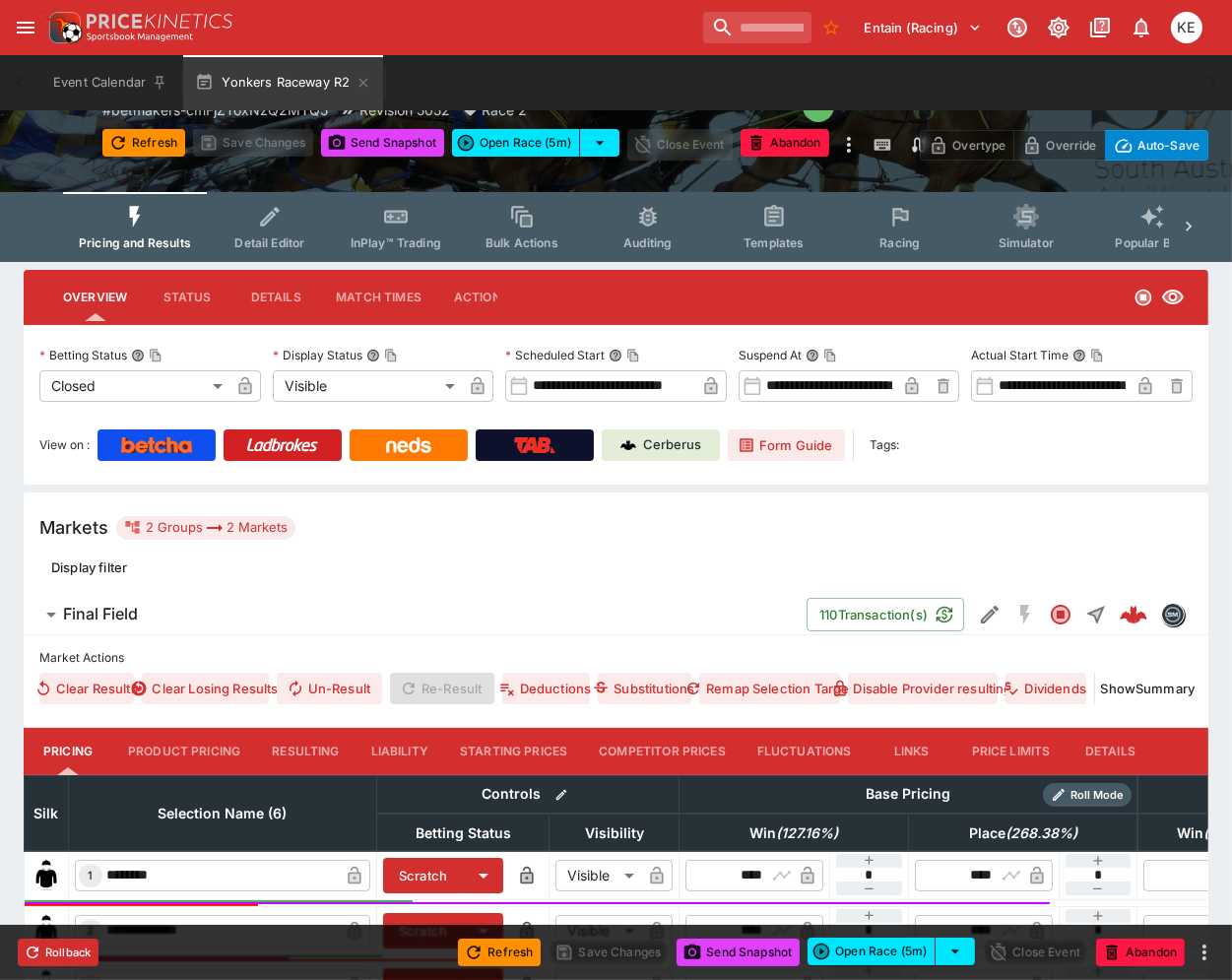 scroll, scrollTop: 328, scrollLeft: 0, axis: vertical 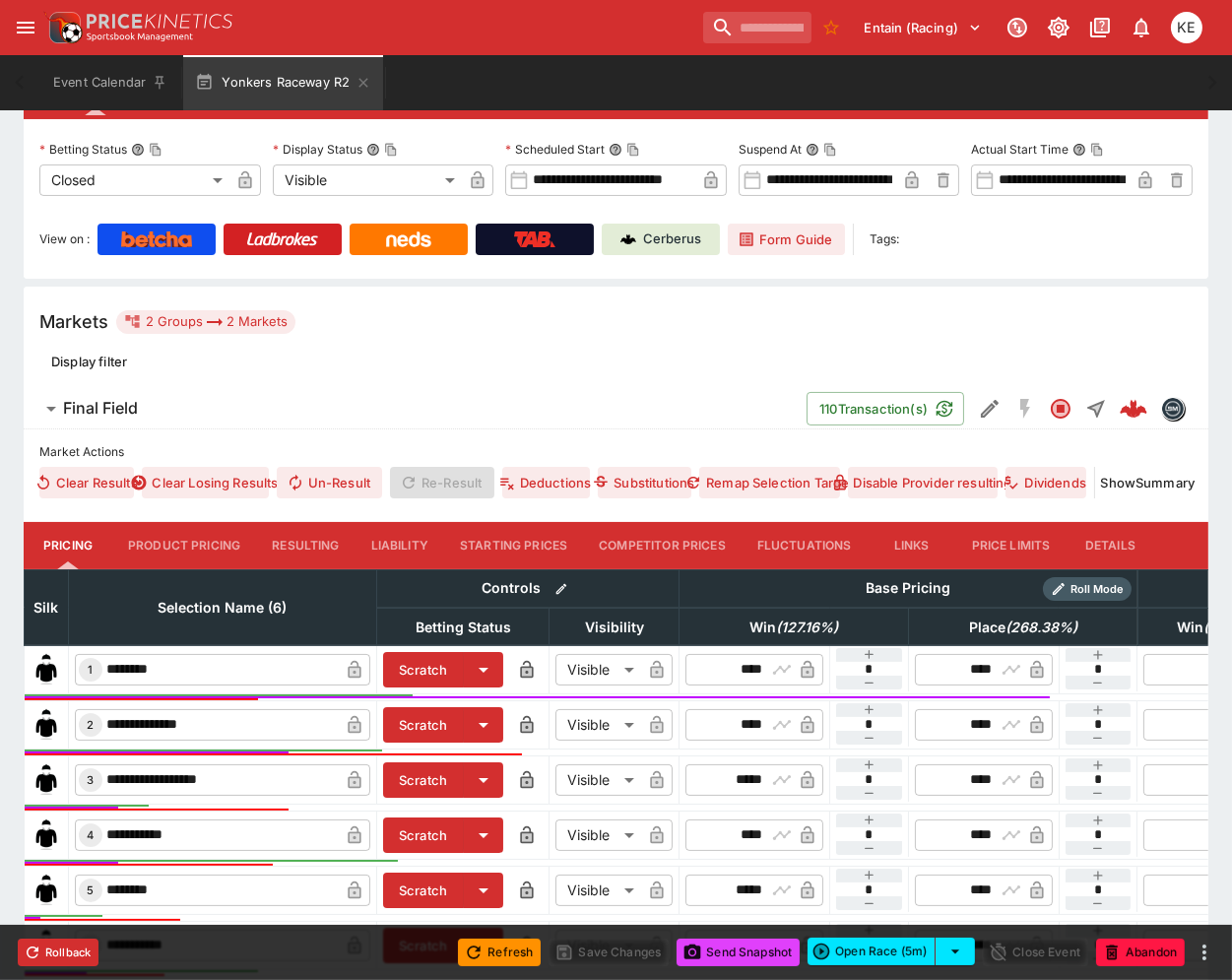 click on "Resulting" at bounding box center [305, 546] 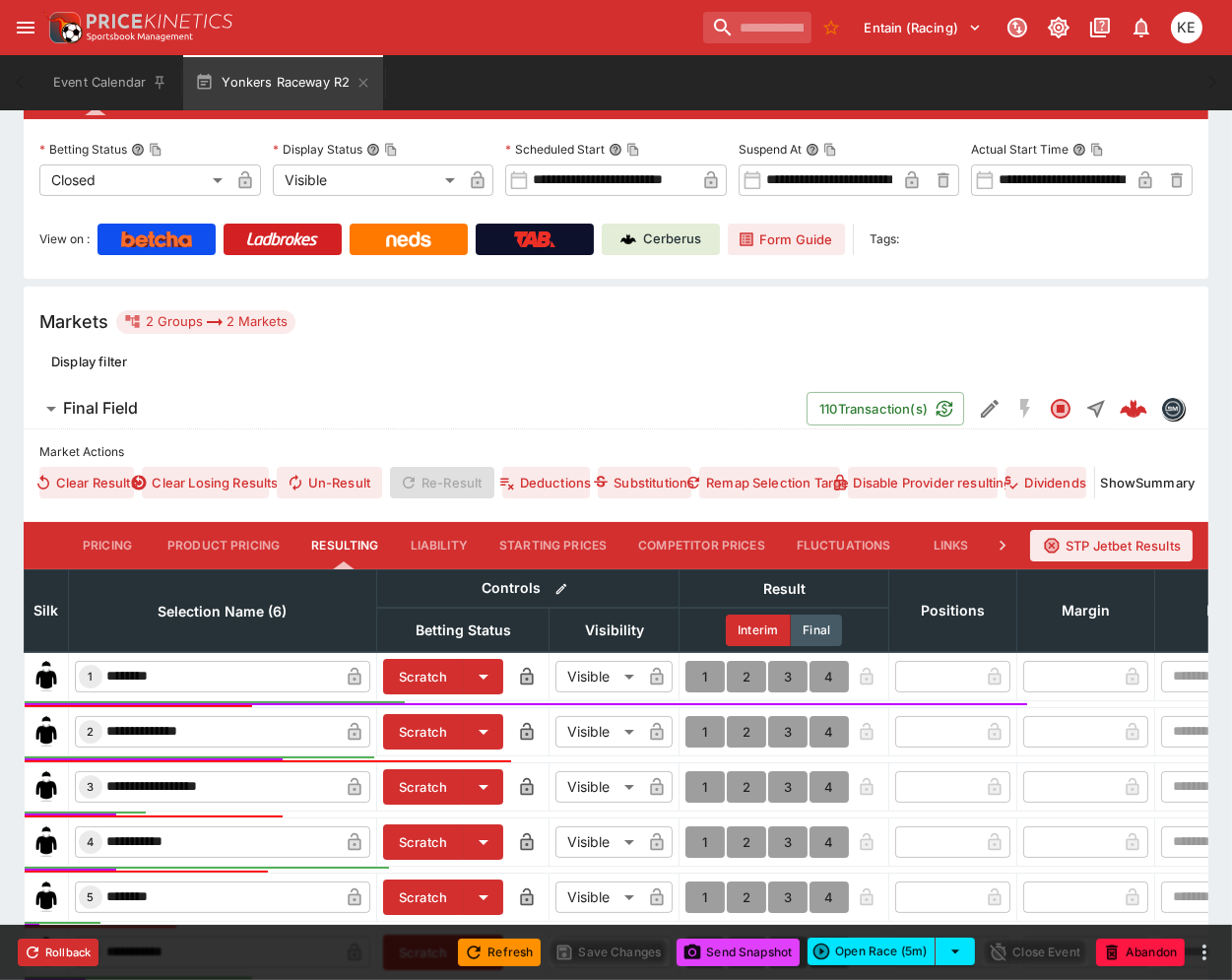 click on "1" at bounding box center [705, 677] 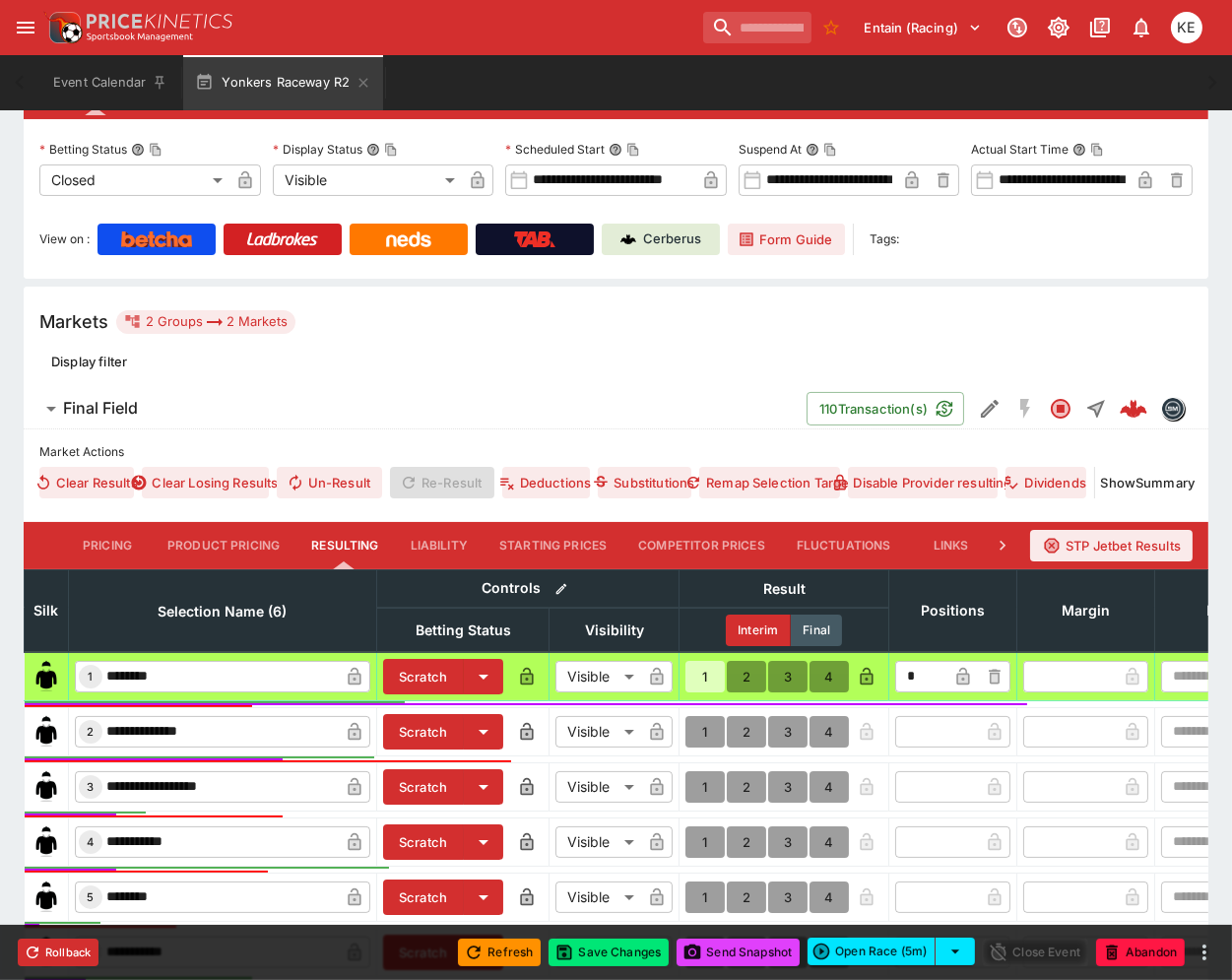 type on "*" 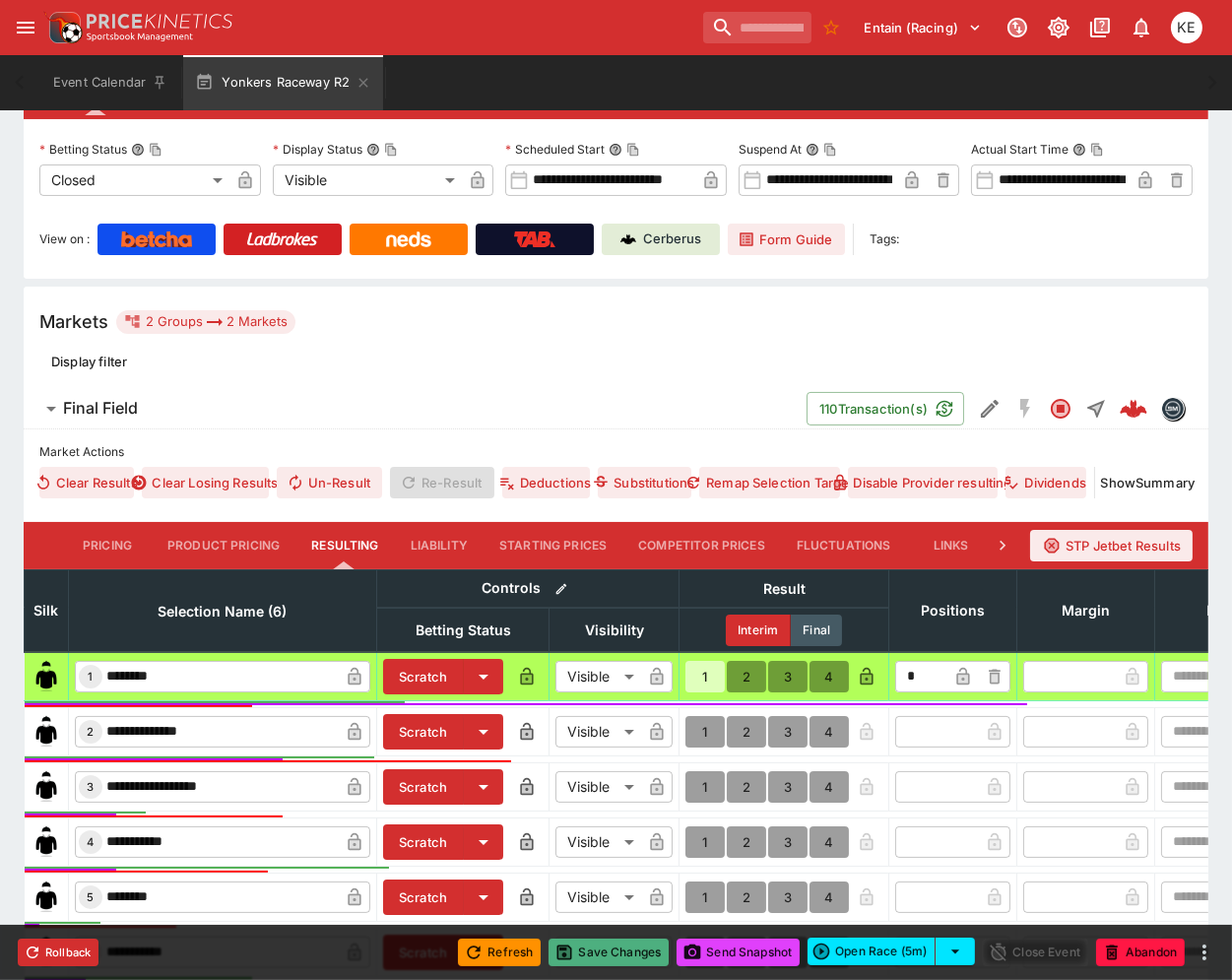 click on "Save Changes" at bounding box center [609, 952] 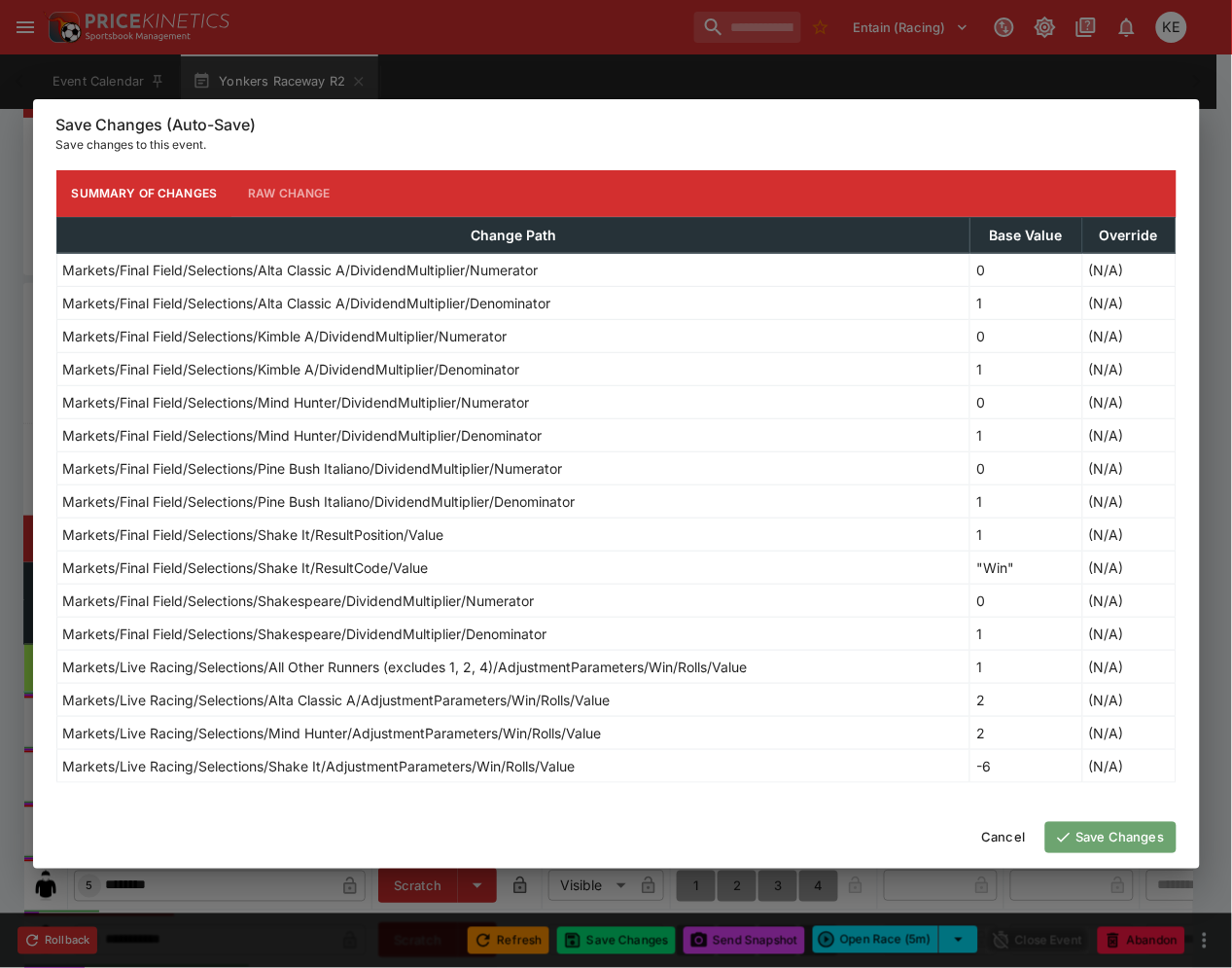 click on "Save Changes" at bounding box center (1110, 838) 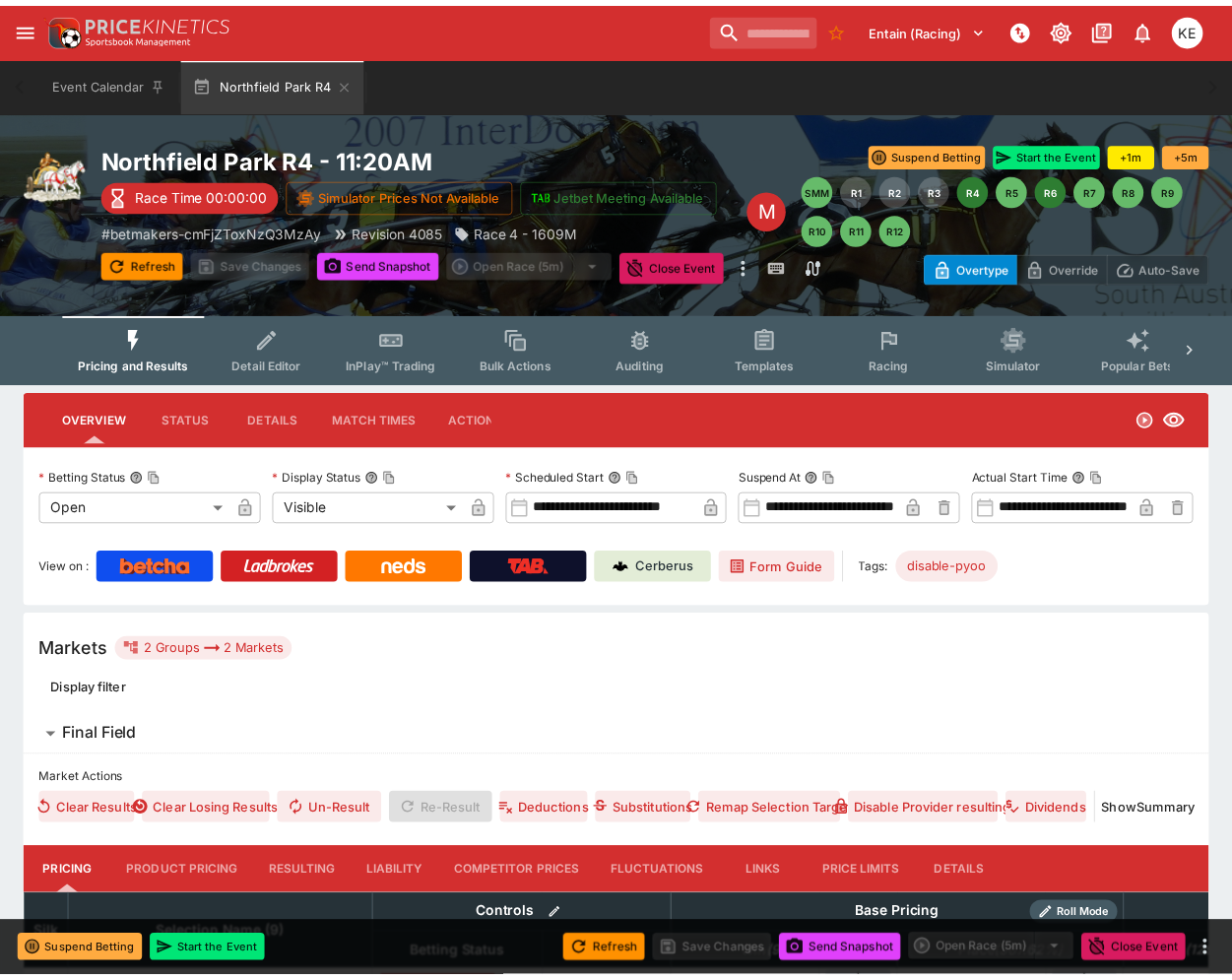 scroll, scrollTop: 0, scrollLeft: 0, axis: both 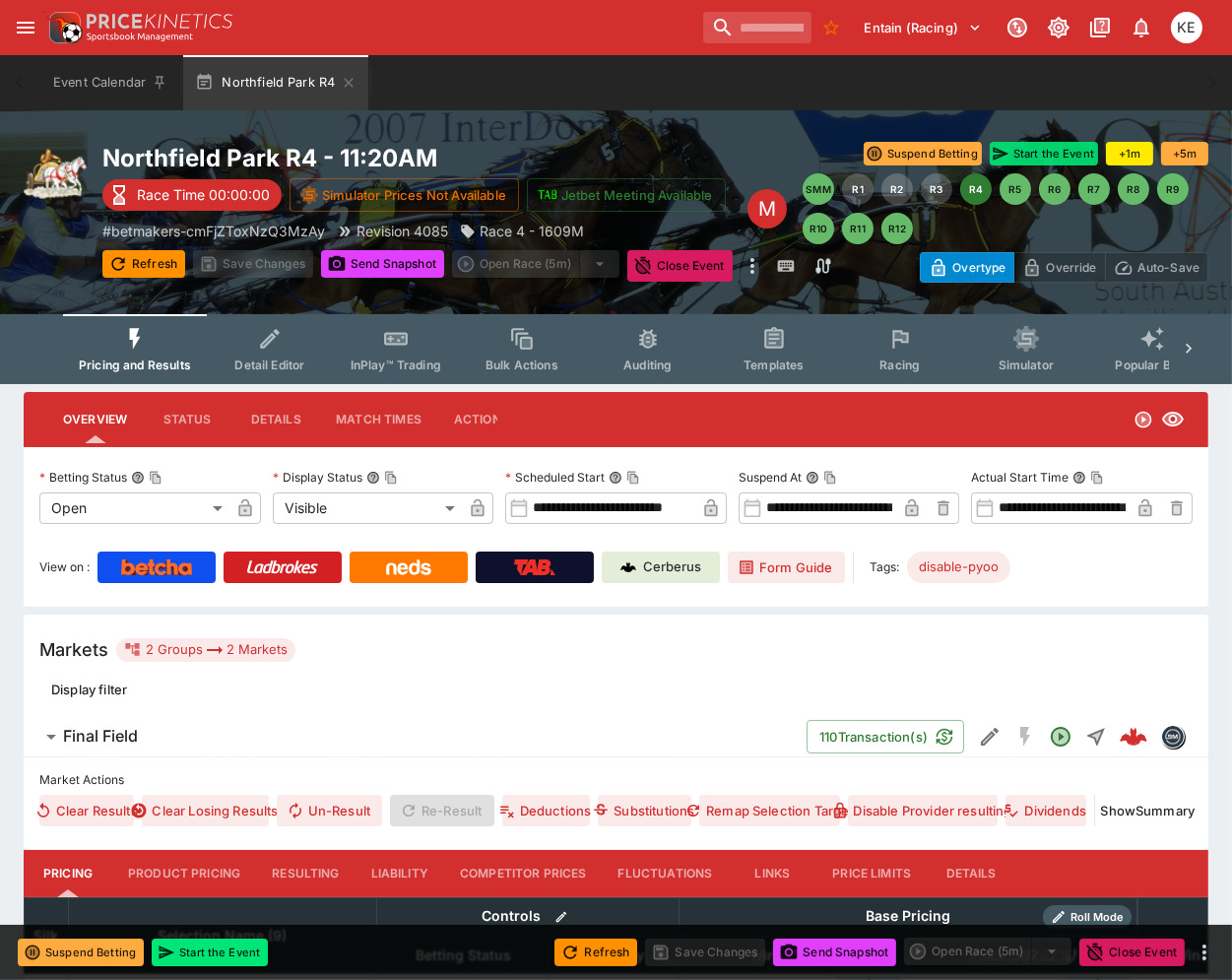 click on "Start the Event" at bounding box center (1044, 154) 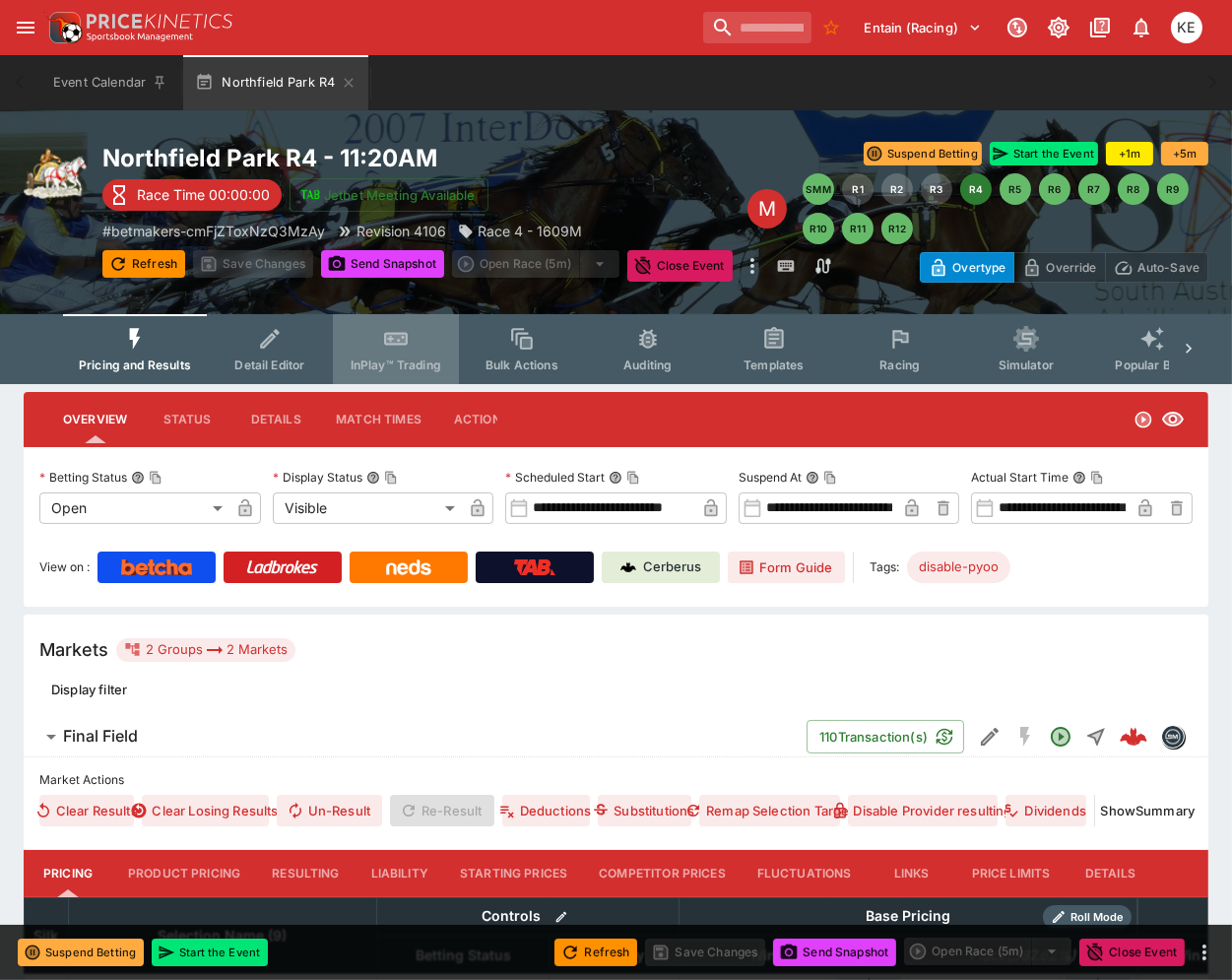 click 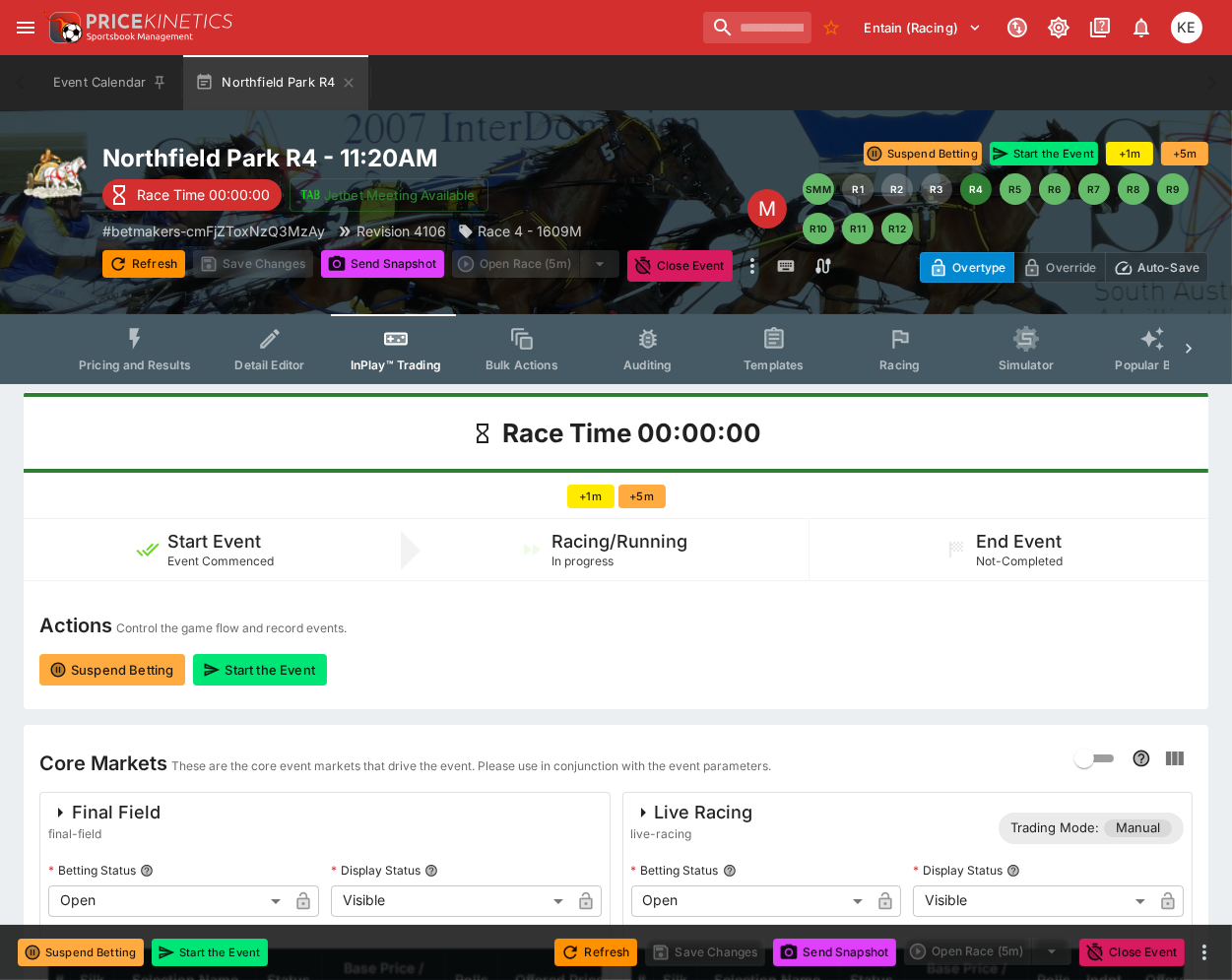 click on "Auto-Save" at bounding box center [1168, 267] 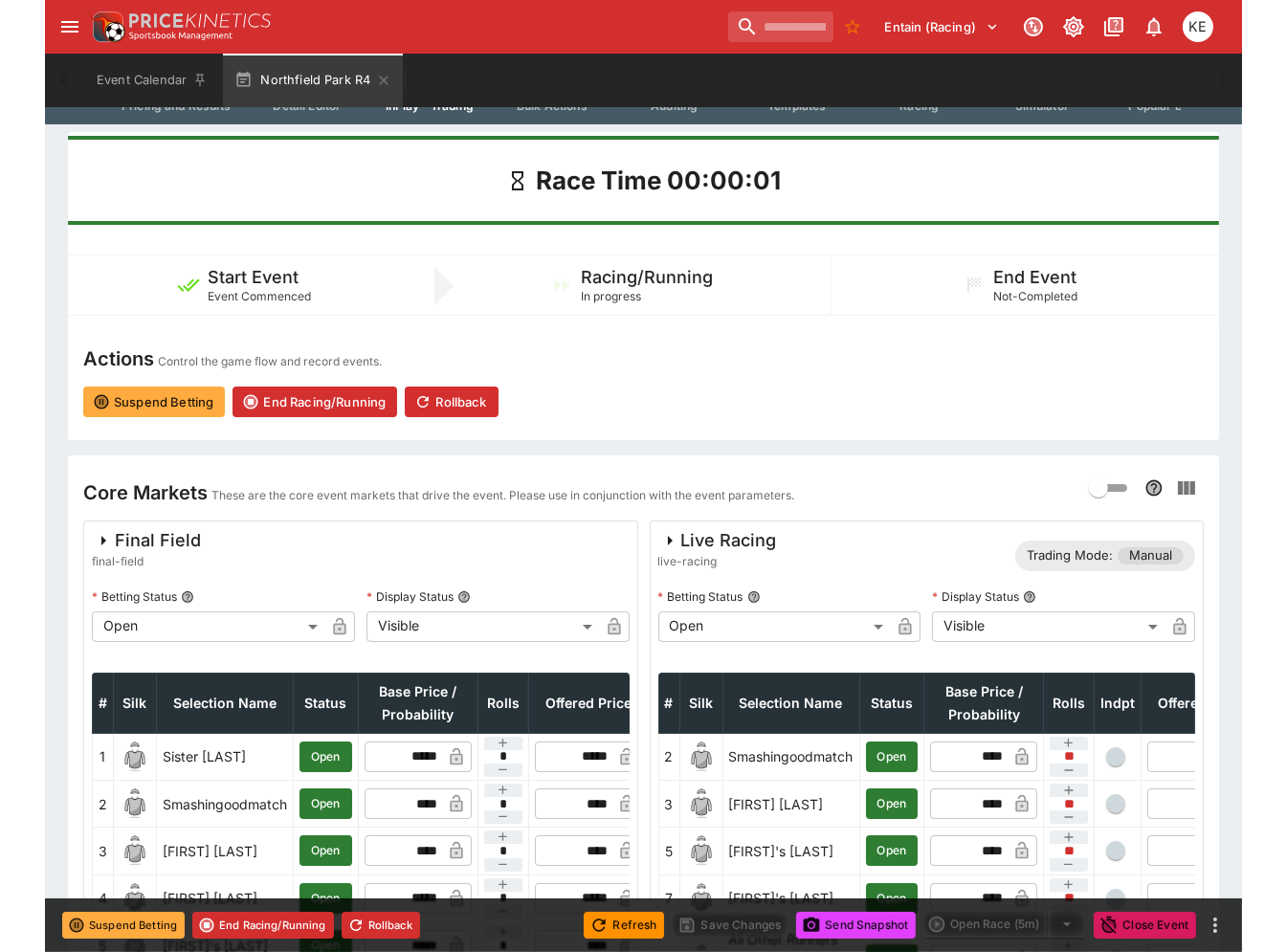 scroll, scrollTop: 531, scrollLeft: 0, axis: vertical 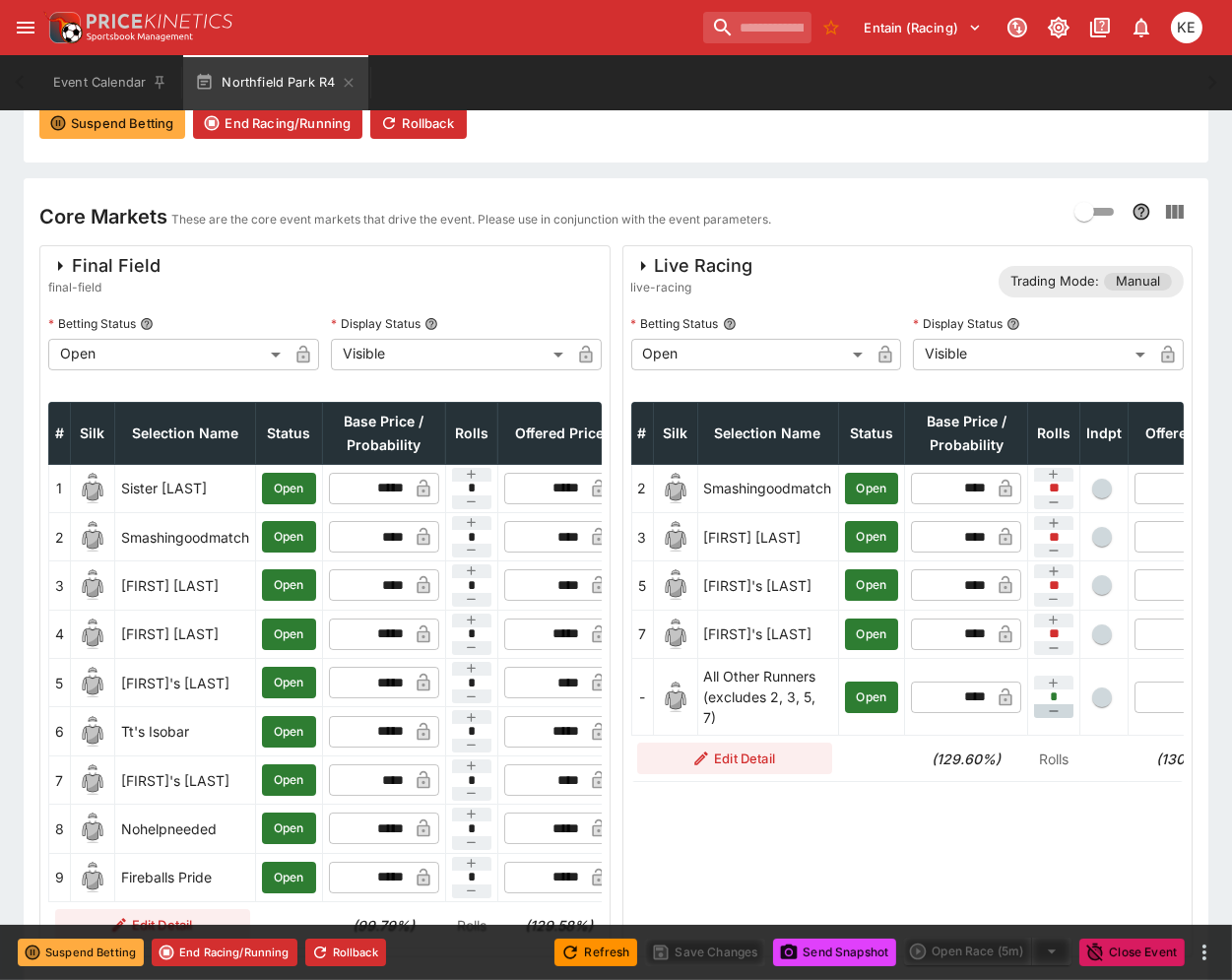 click 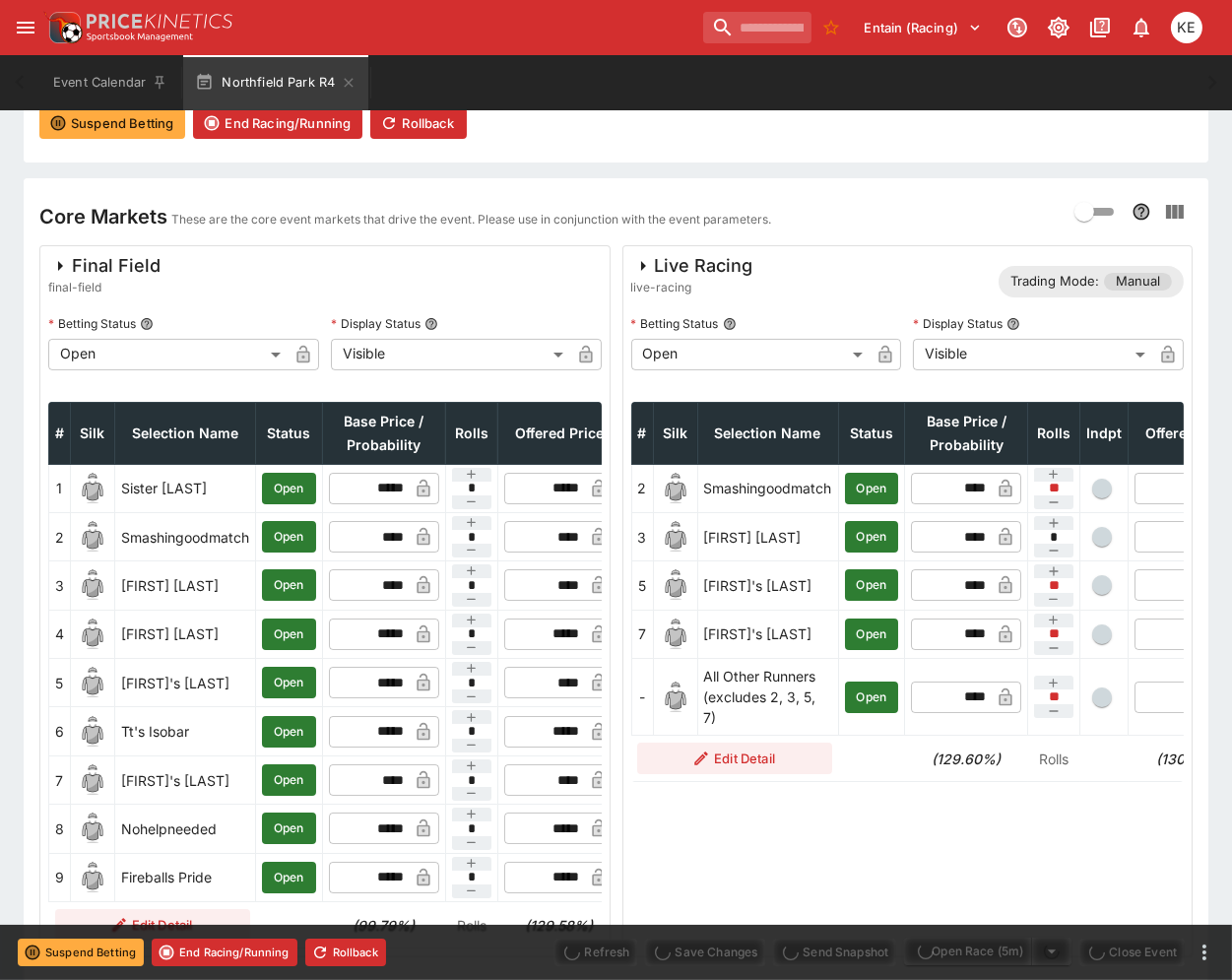 type on "****" 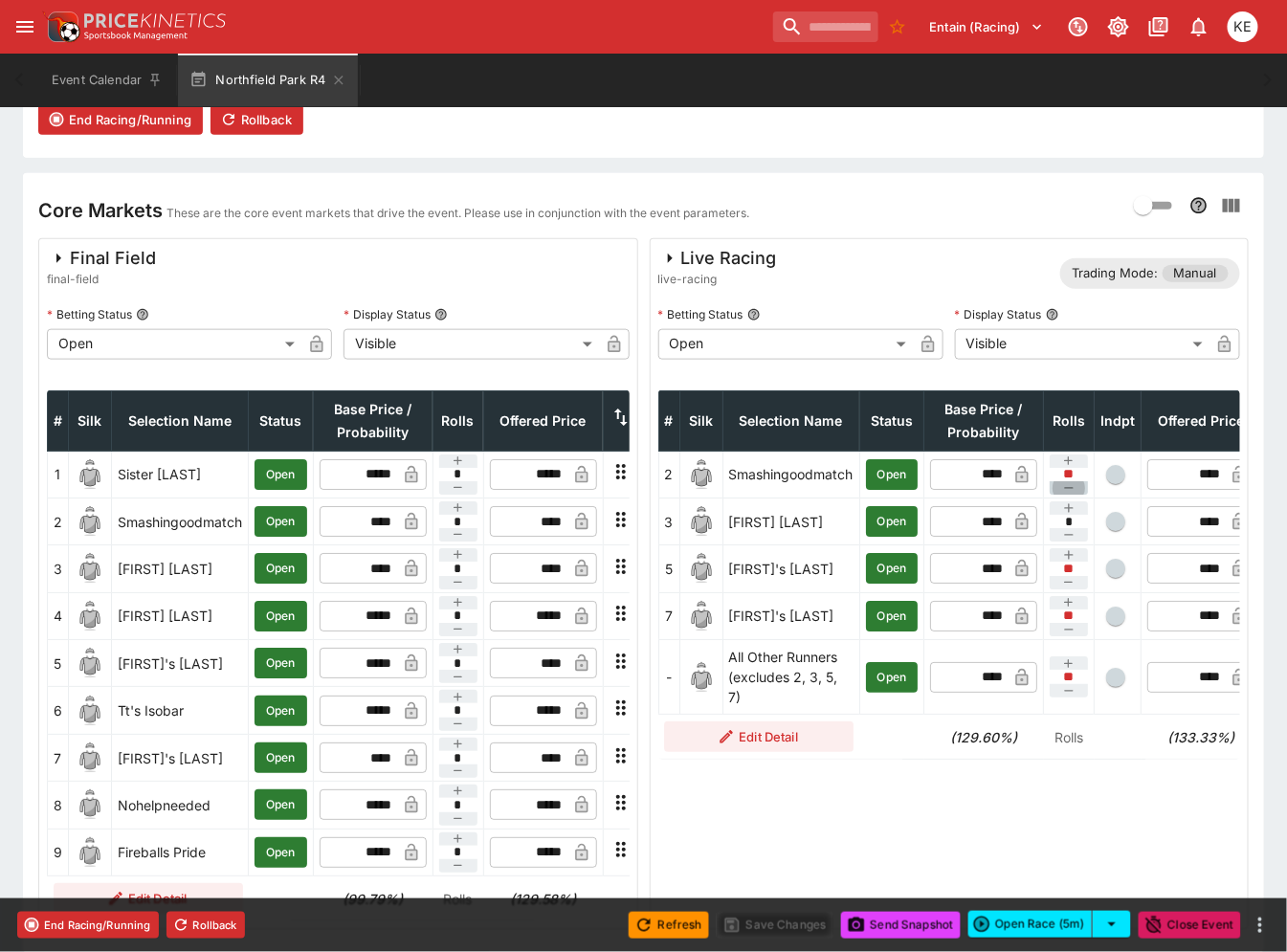 click 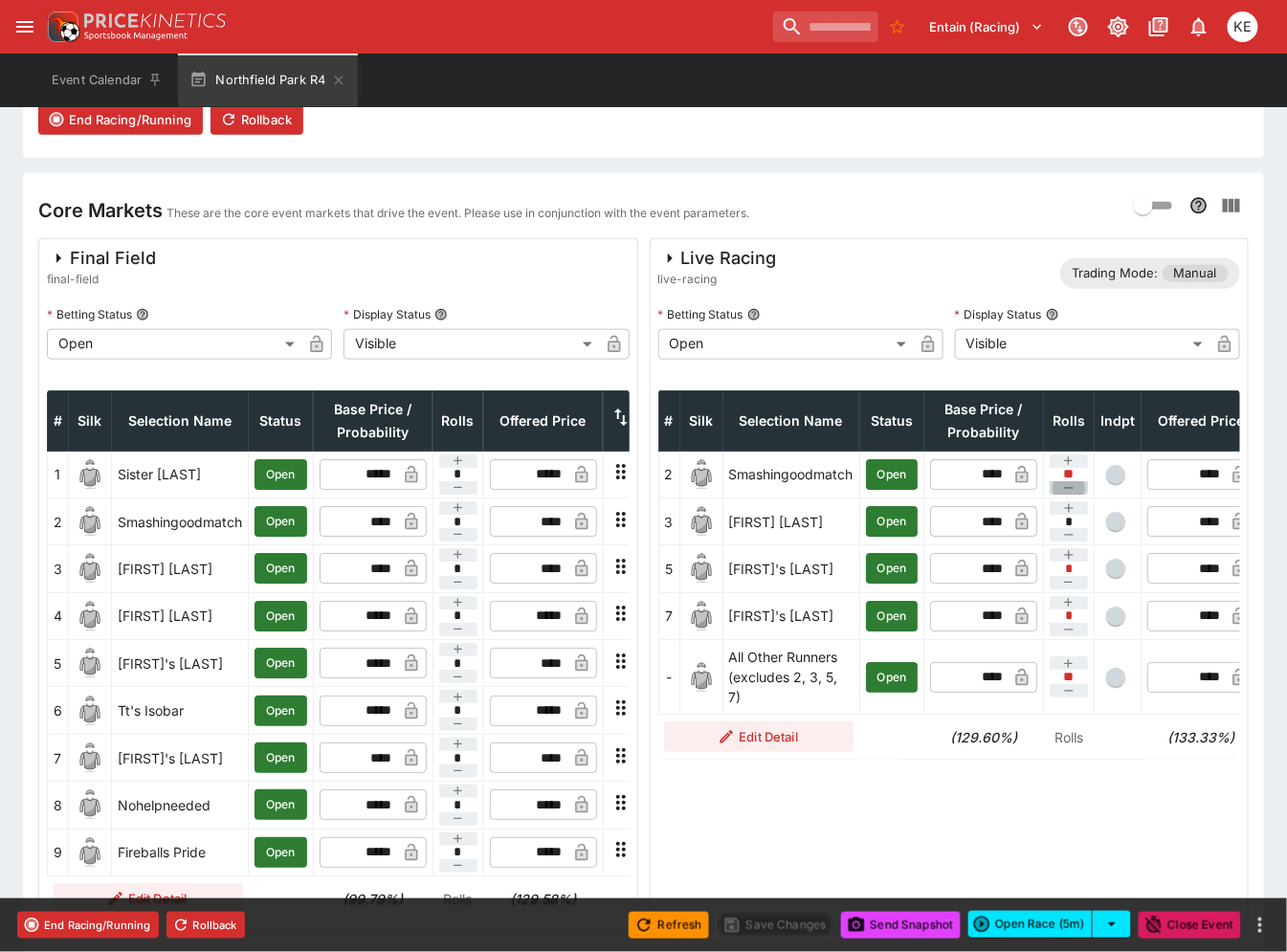 click 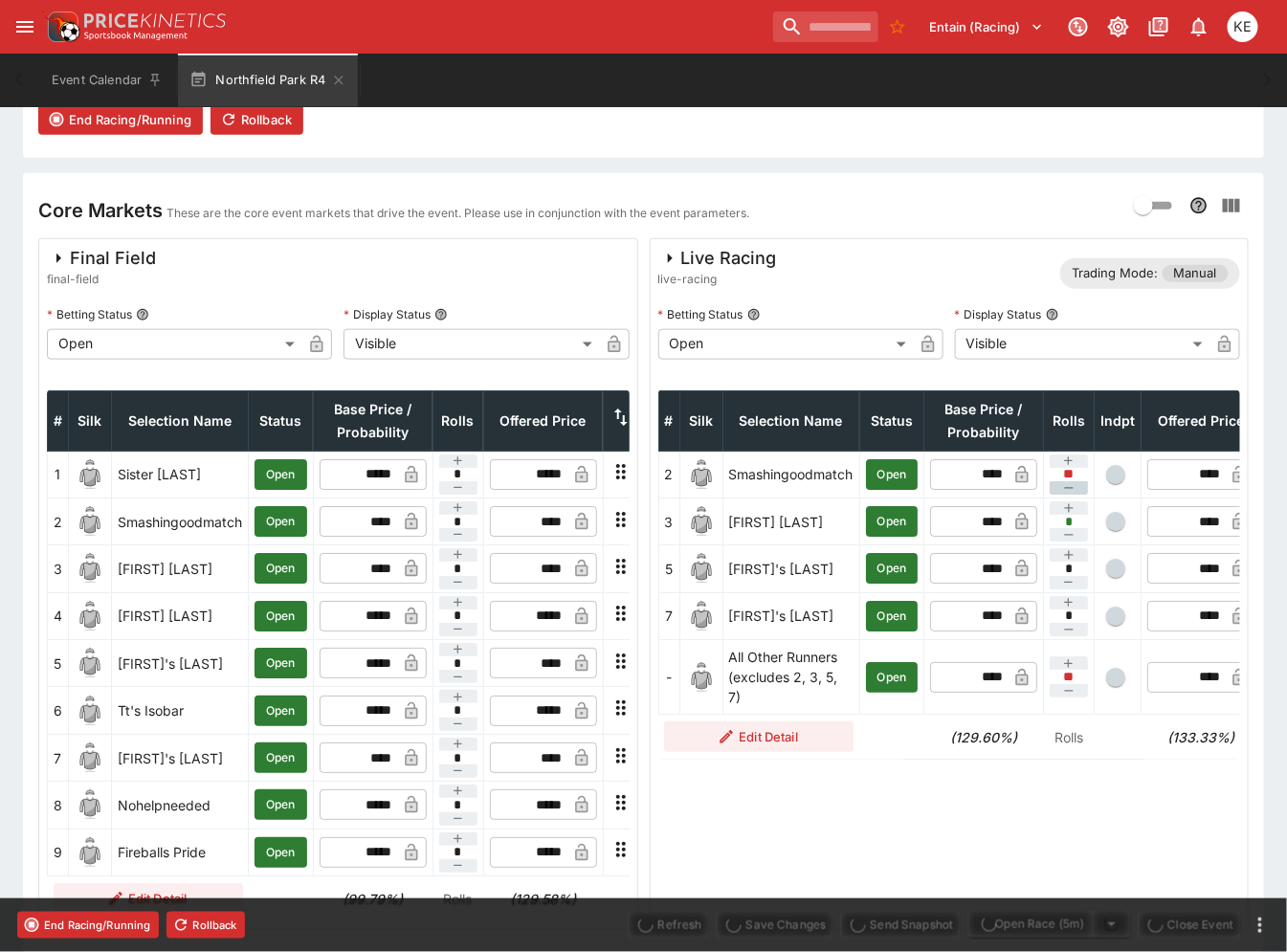 type on "***" 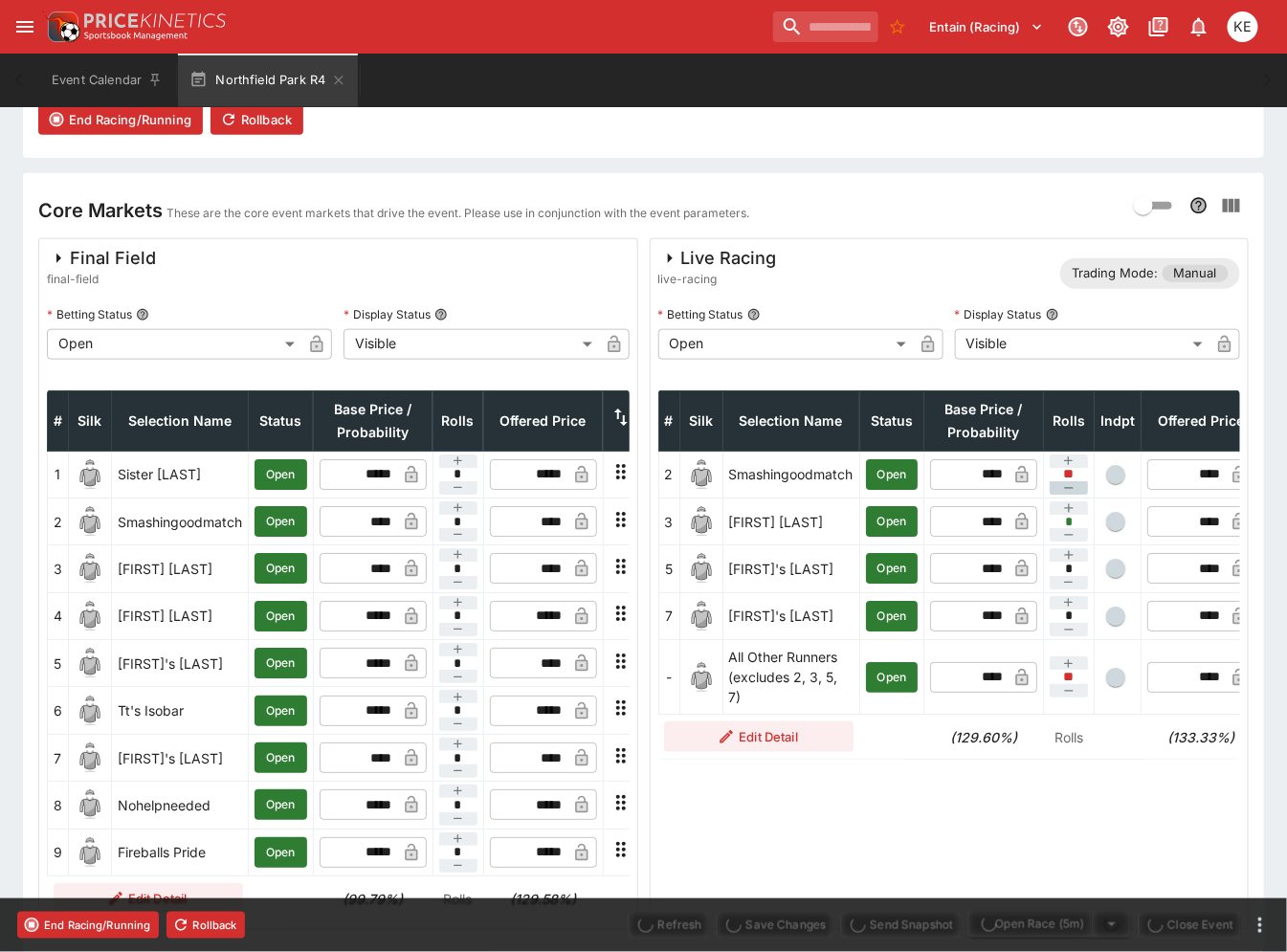 type on "*" 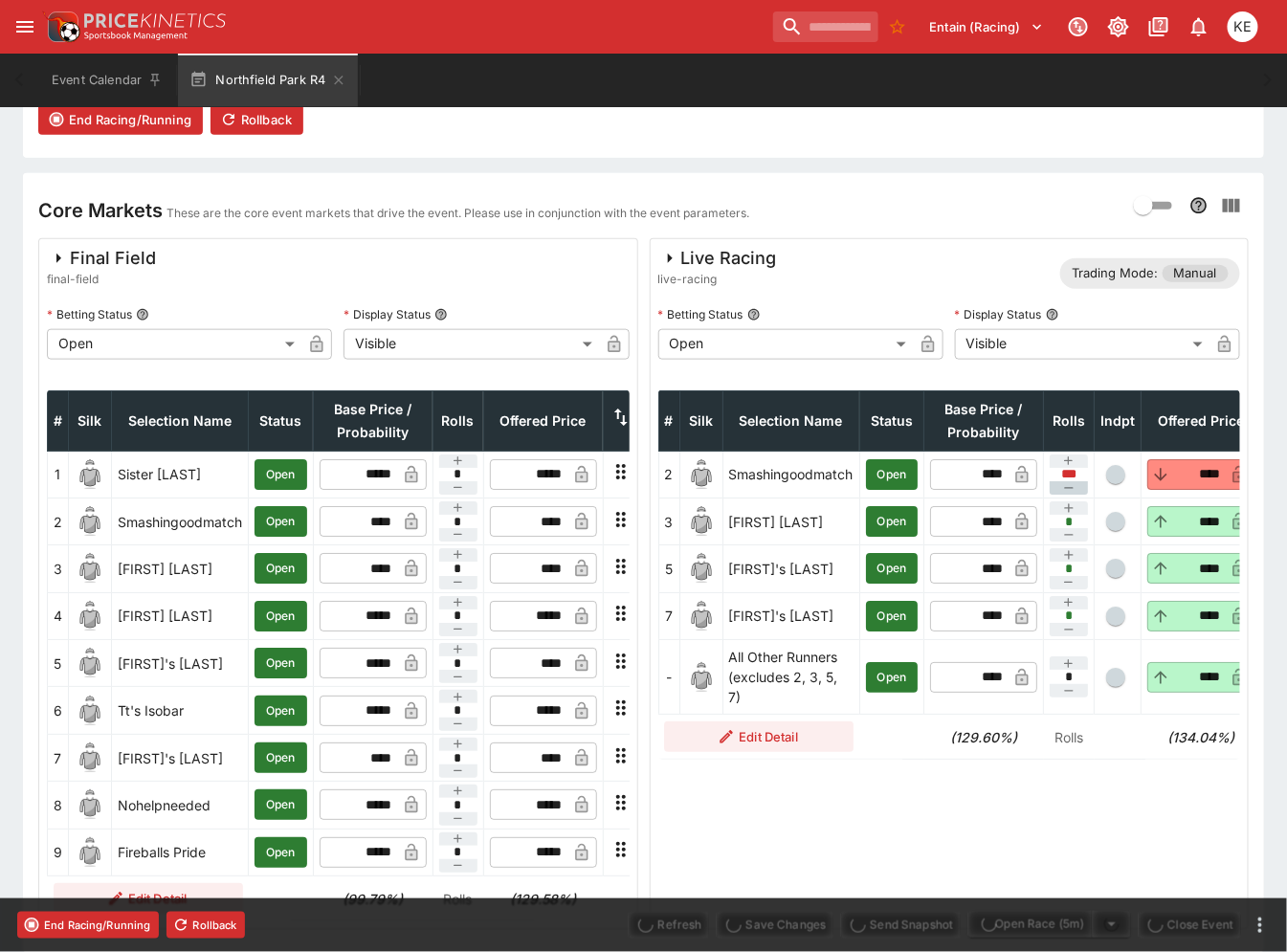 type on "****" 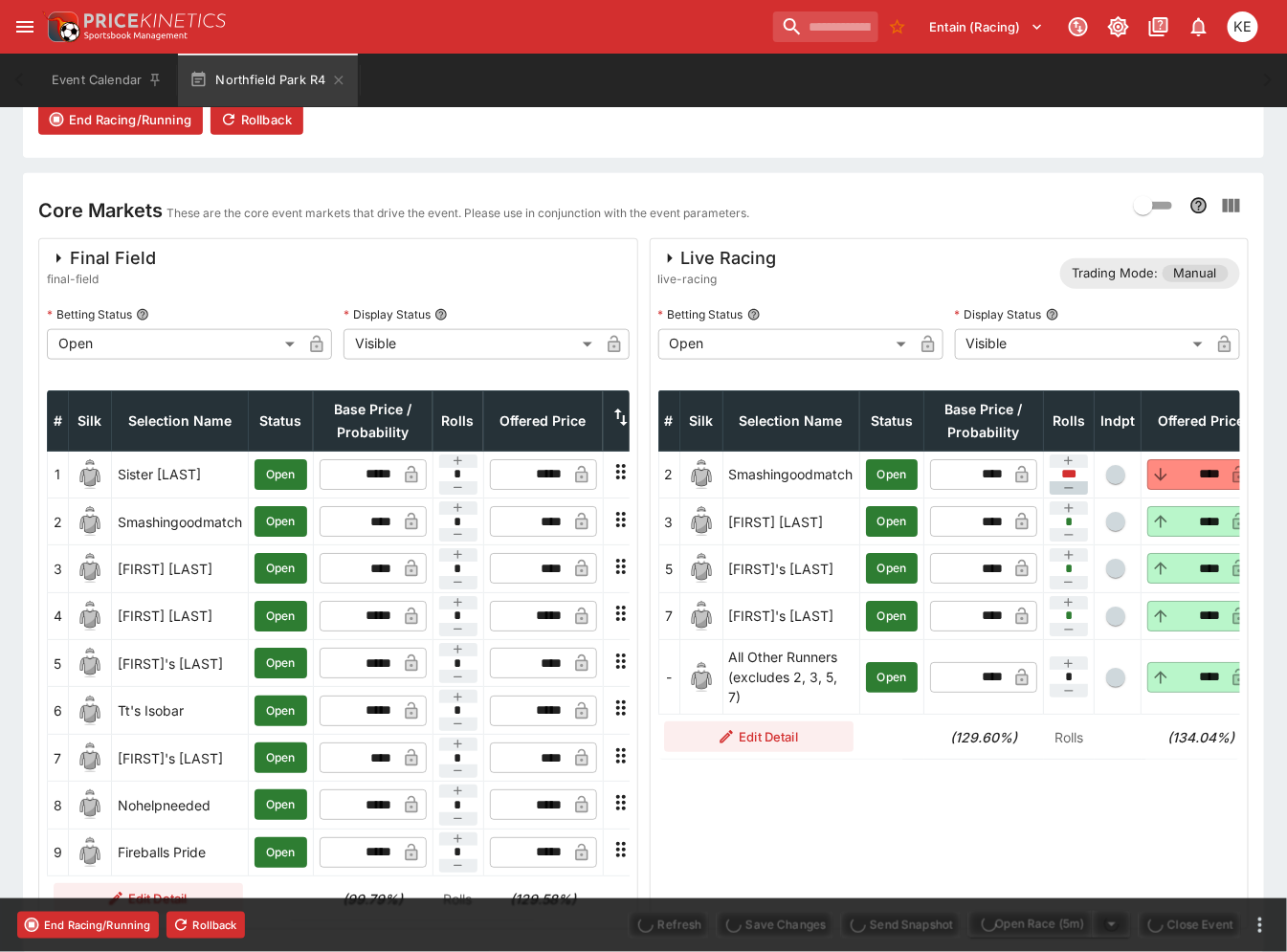 type on "****" 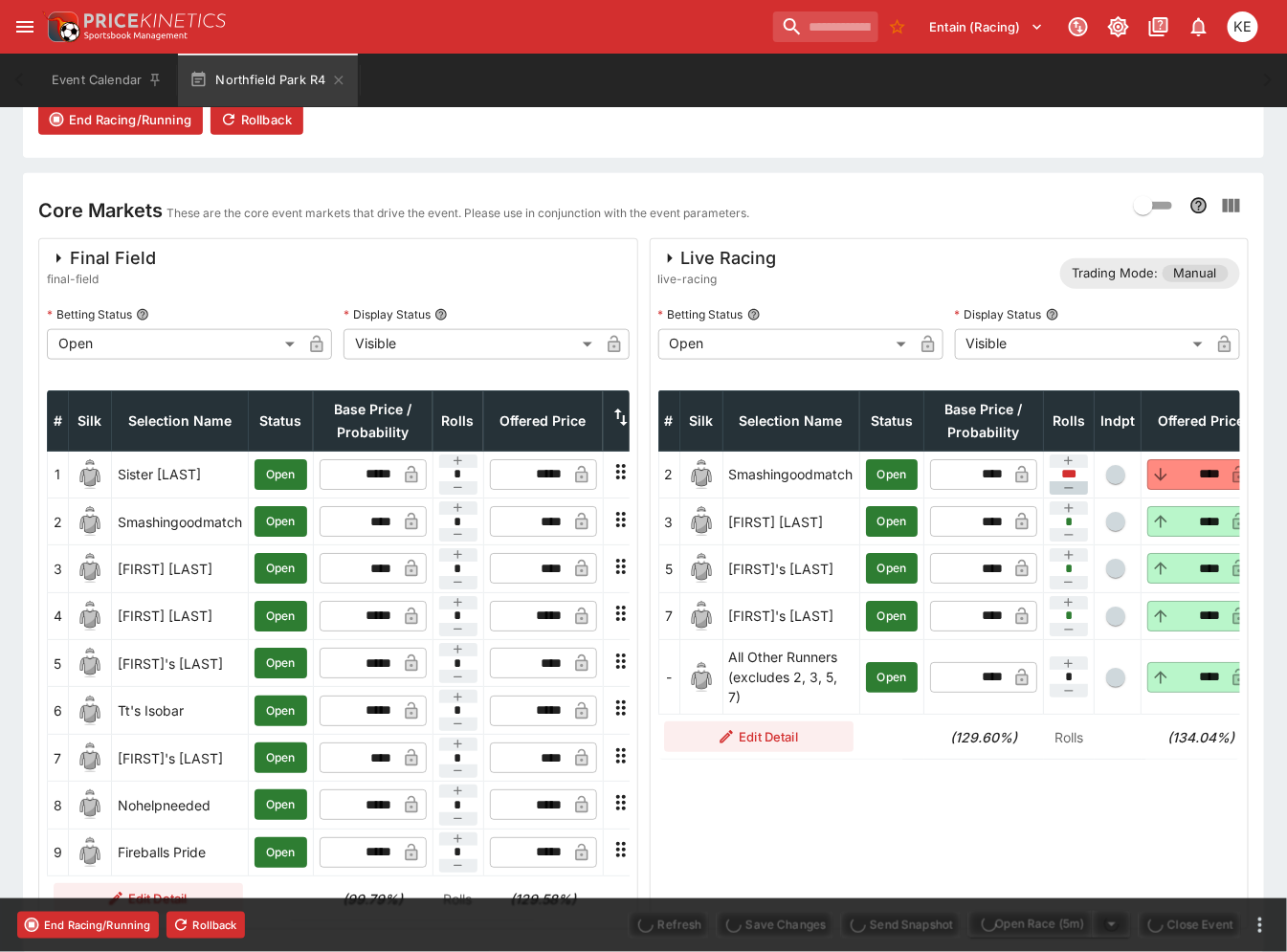 type on "****" 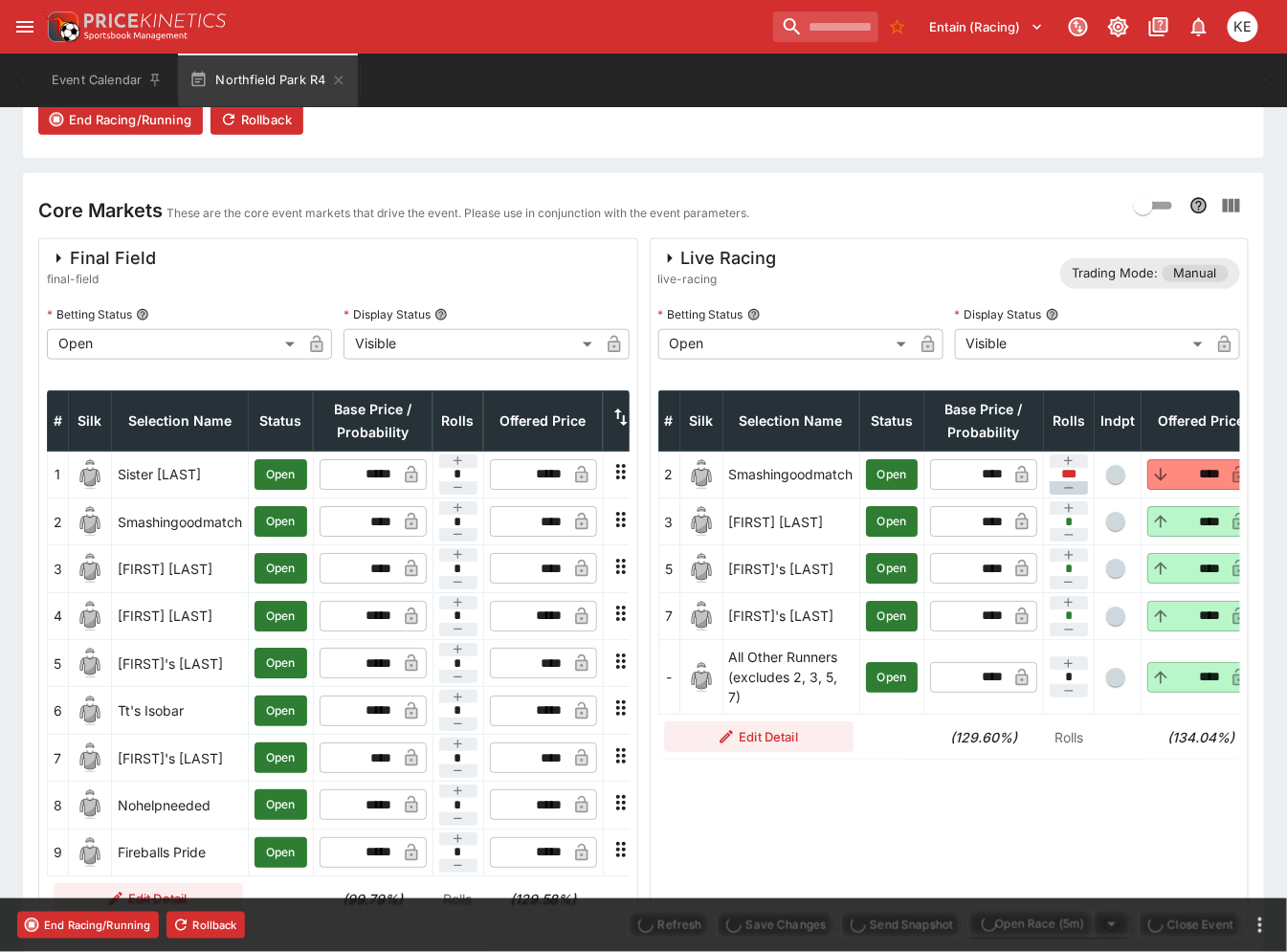 type on "****" 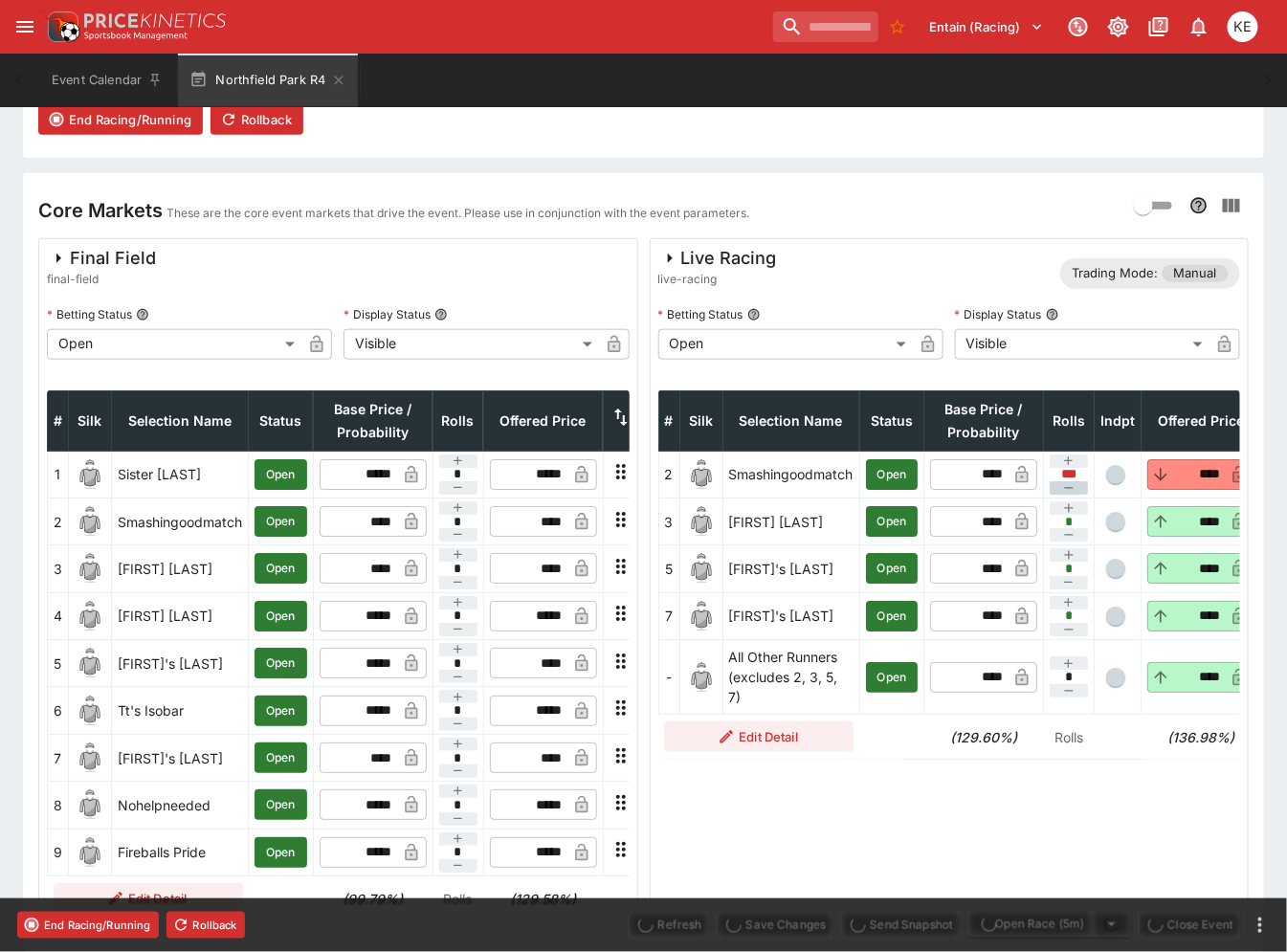 type on "****" 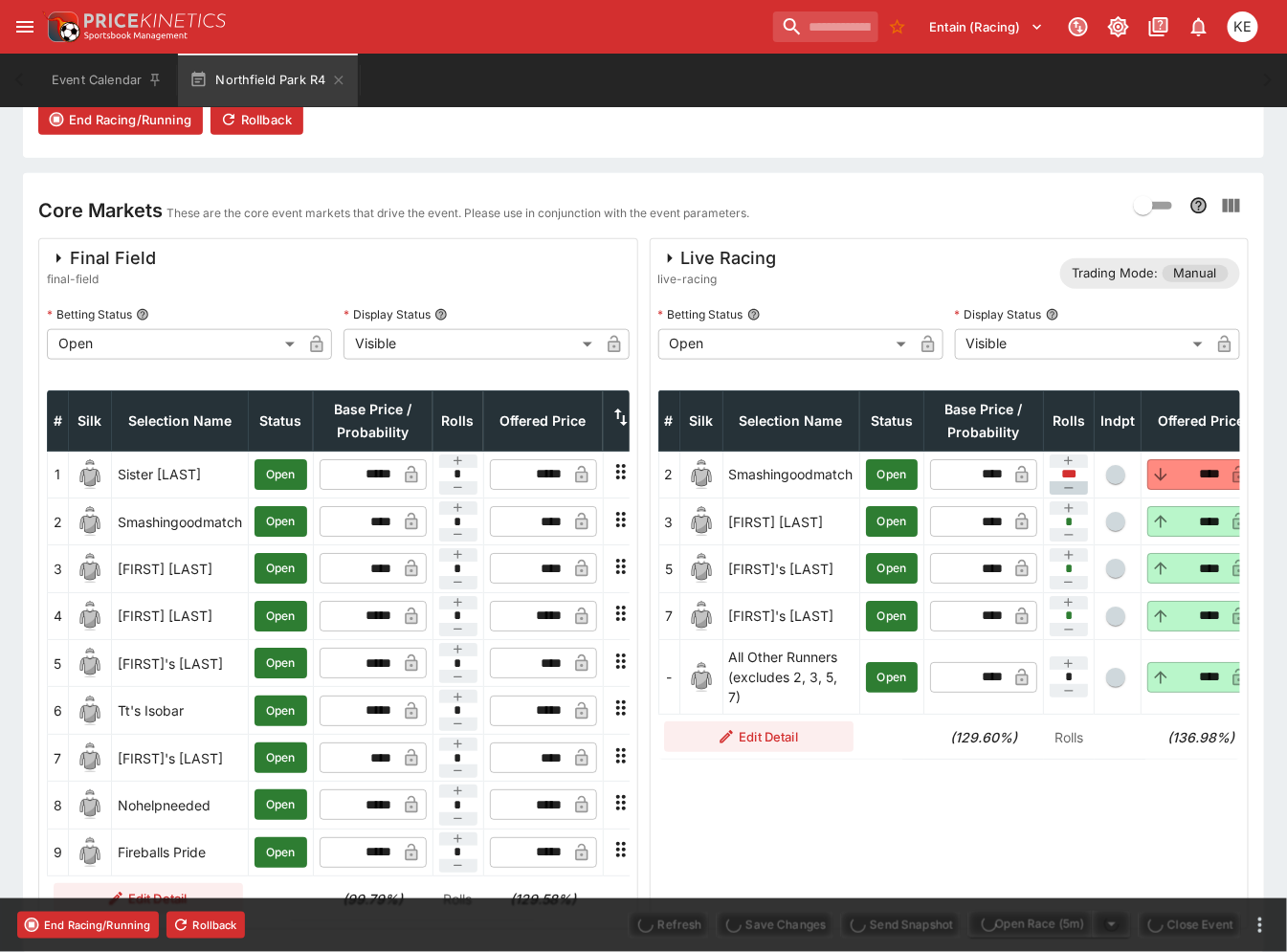 type on "****" 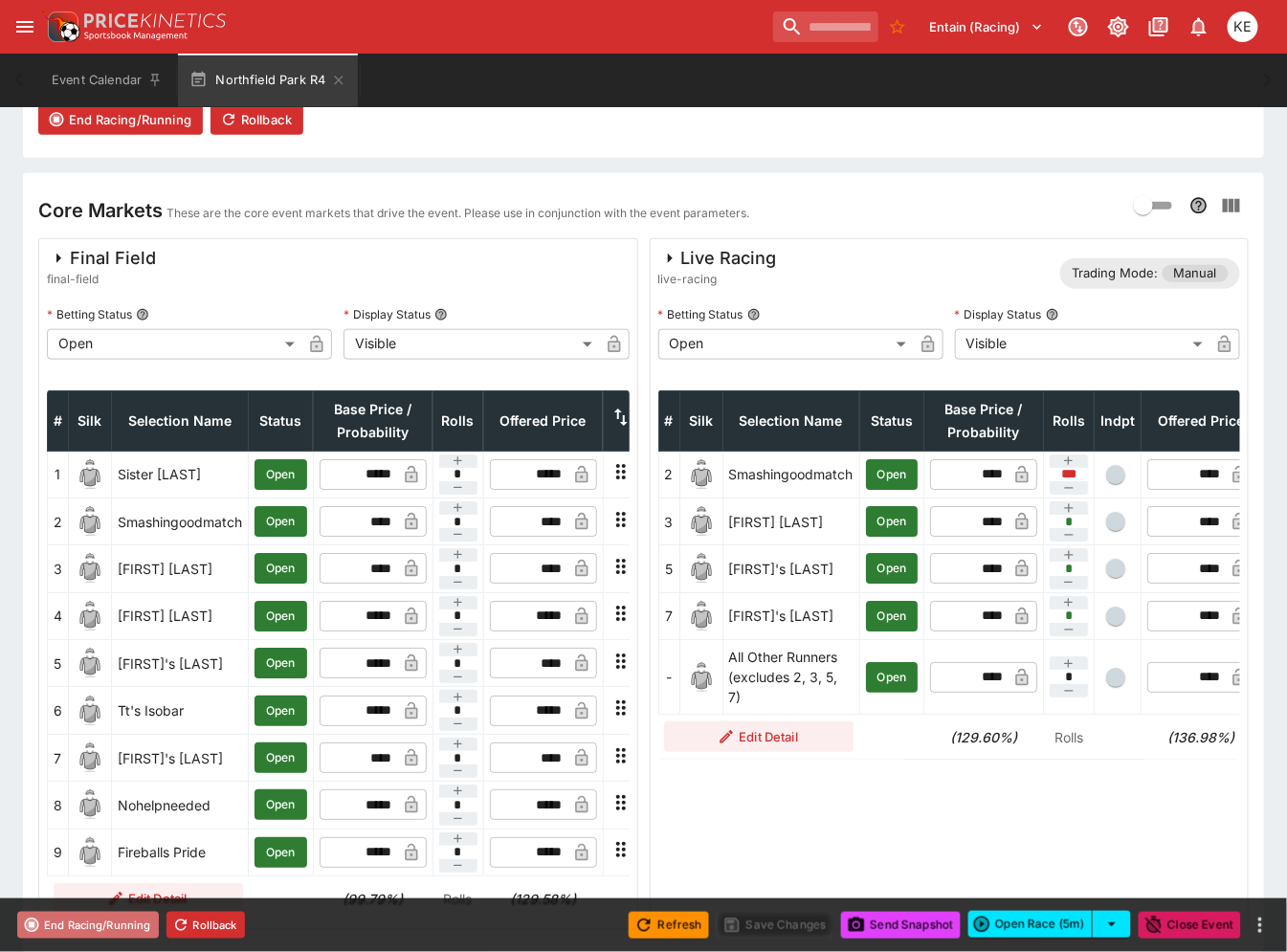 click on "End Racing/Running" at bounding box center [88, 925] 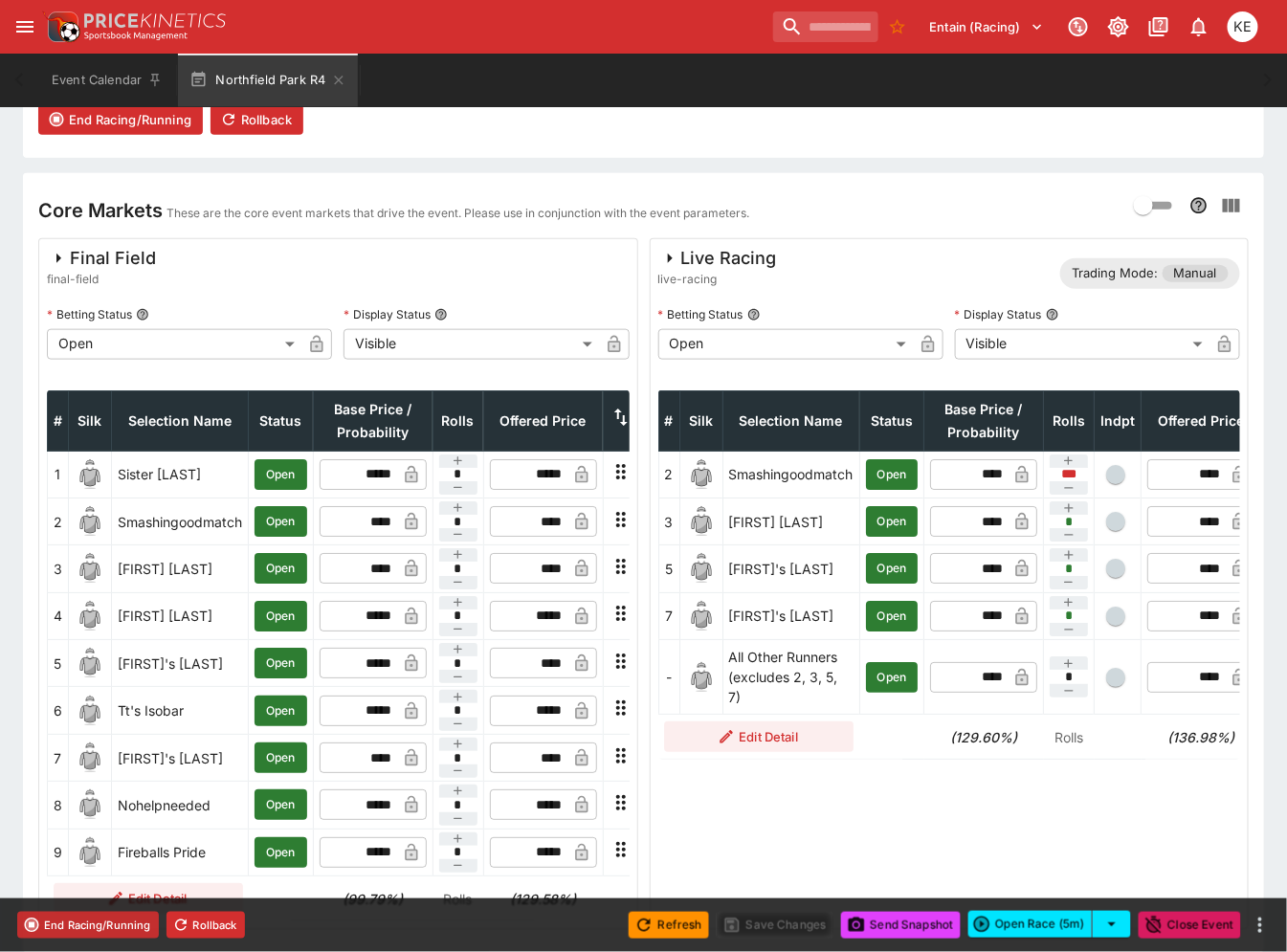 type on "**********" 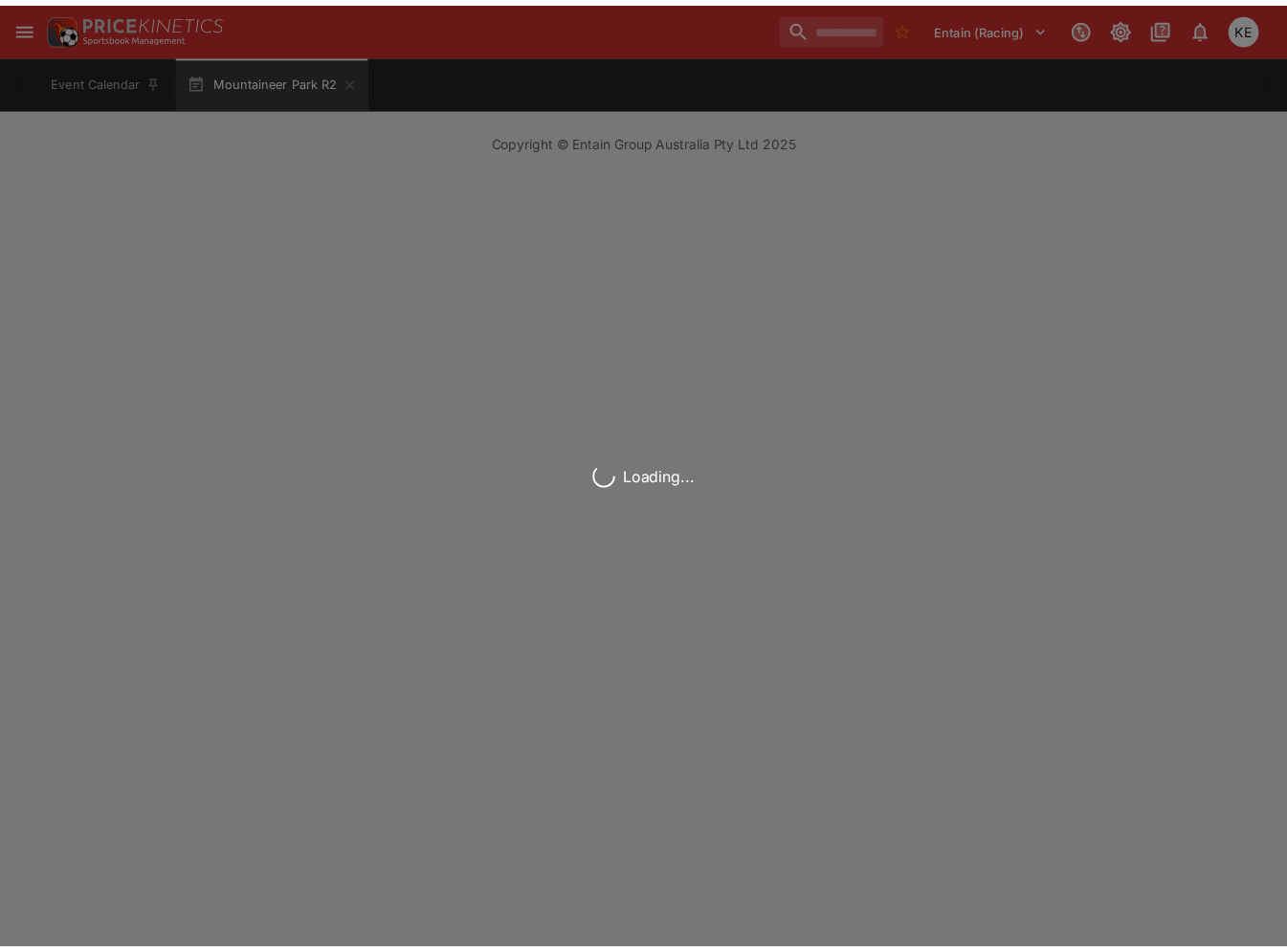 scroll, scrollTop: 0, scrollLeft: 0, axis: both 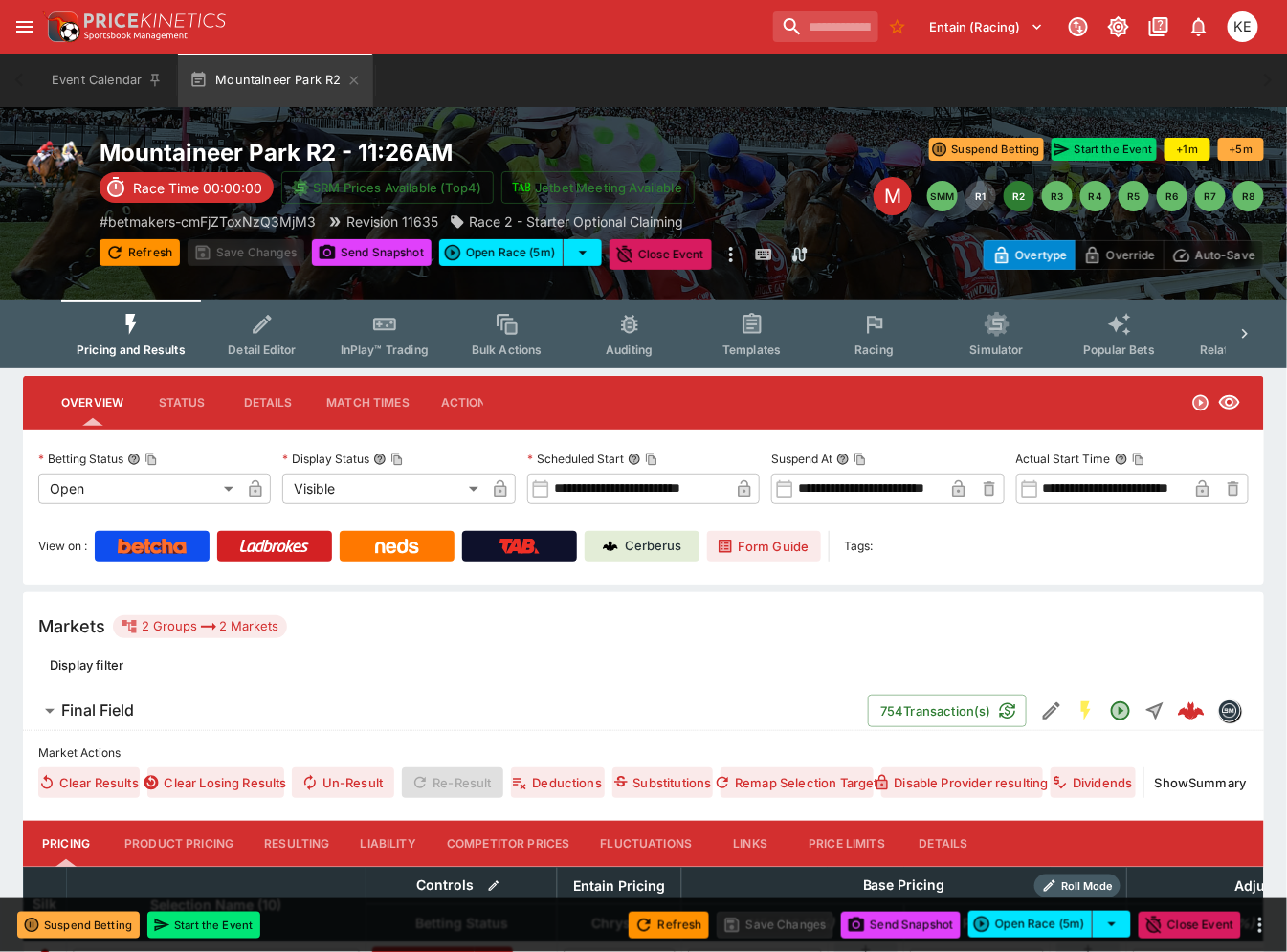 click on "Start the Event" at bounding box center (1104, 149) 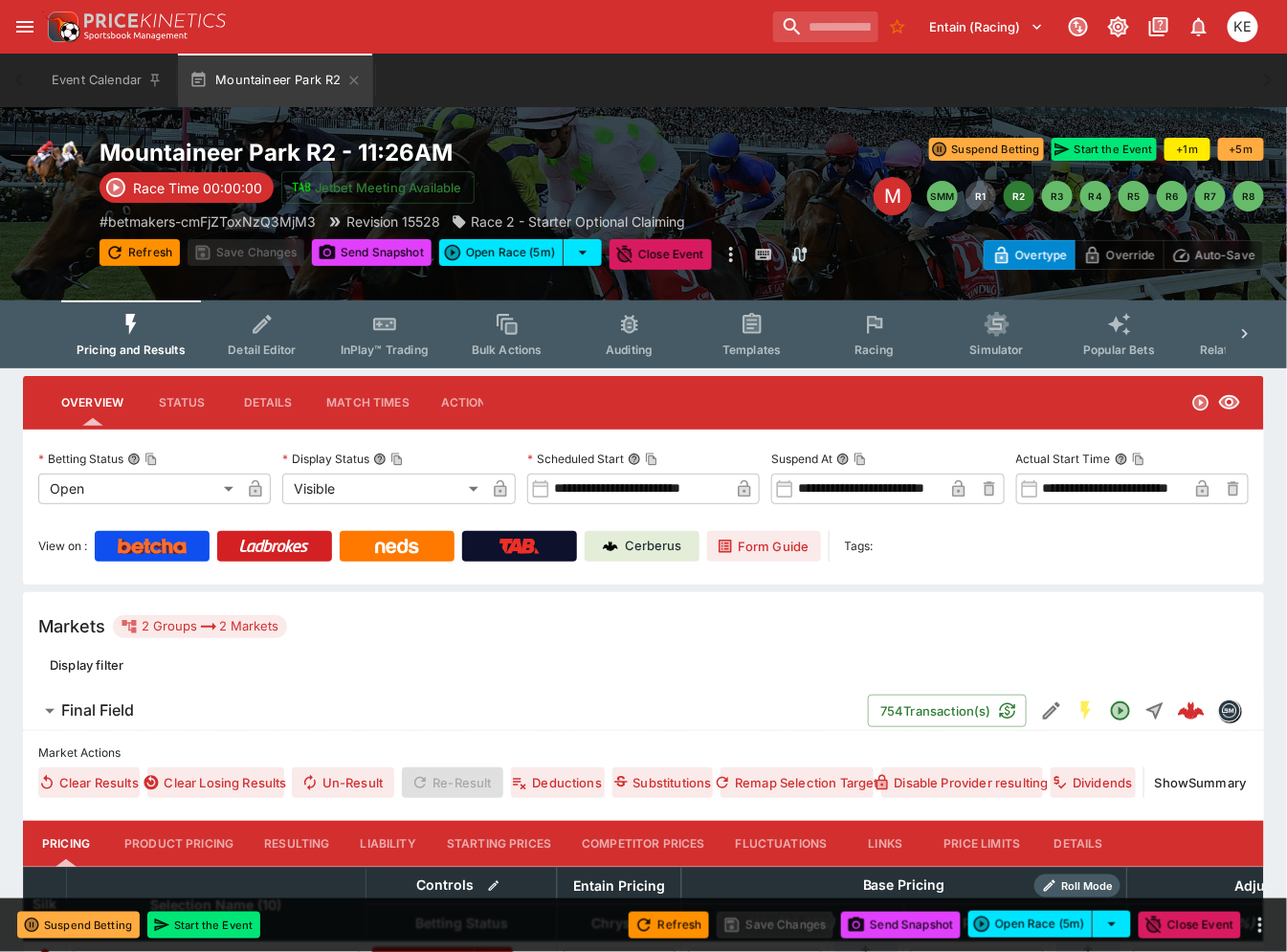 click on "InPlay™ Trading" at bounding box center [385, 349] 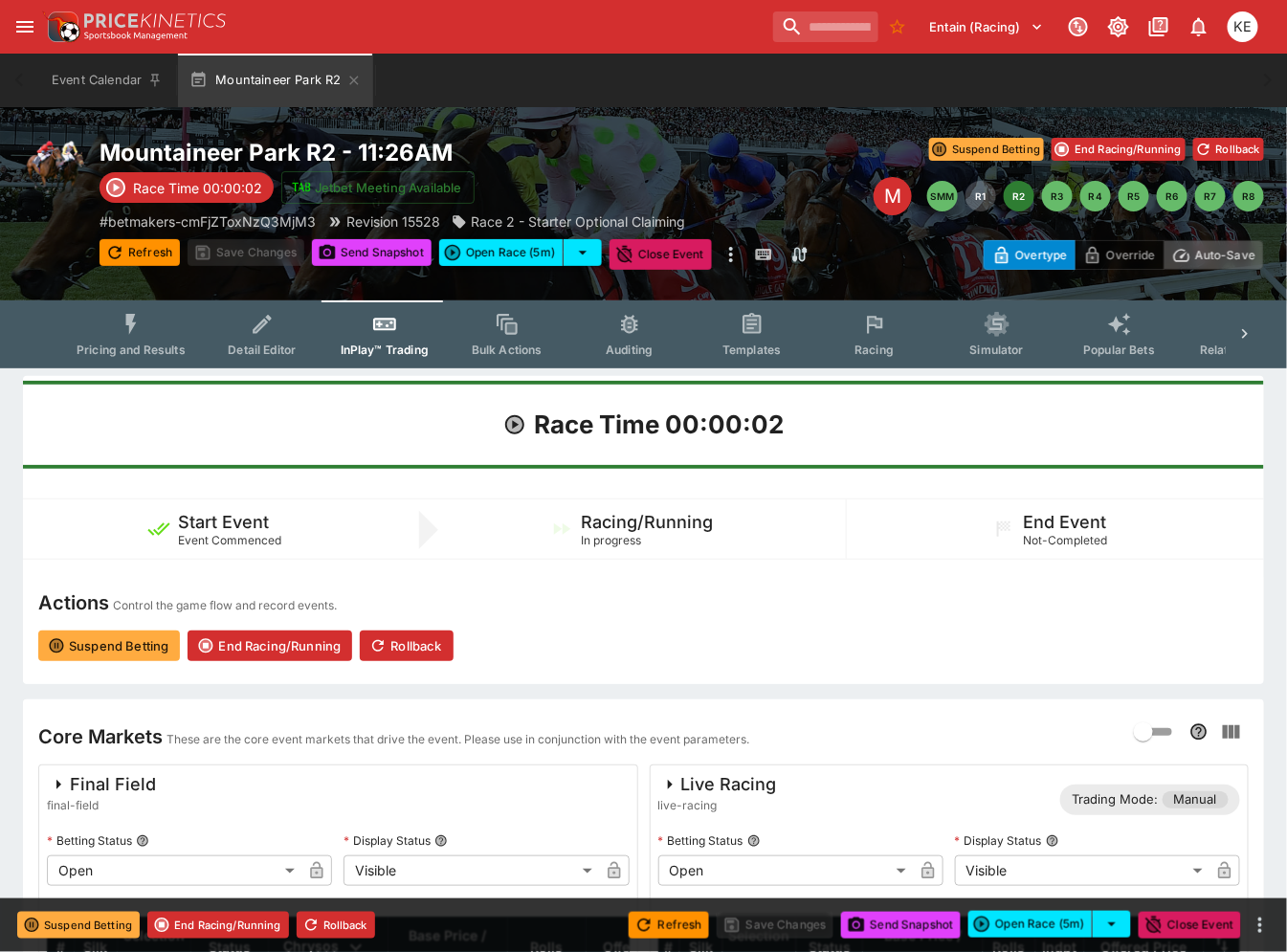 drag, startPoint x: 1204, startPoint y: 254, endPoint x: 1209, endPoint y: 263, distance: 10.29563 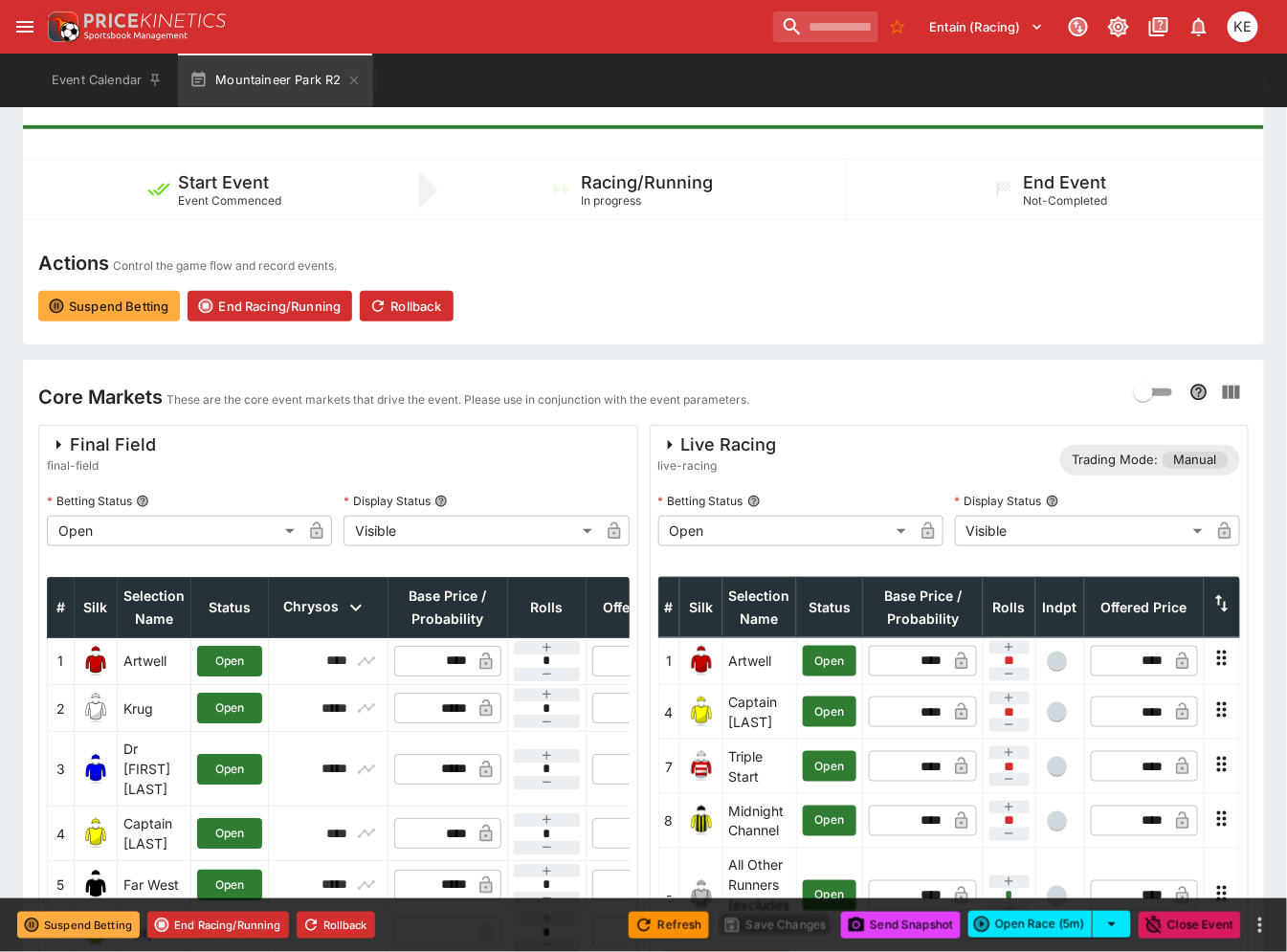 scroll, scrollTop: 637, scrollLeft: 0, axis: vertical 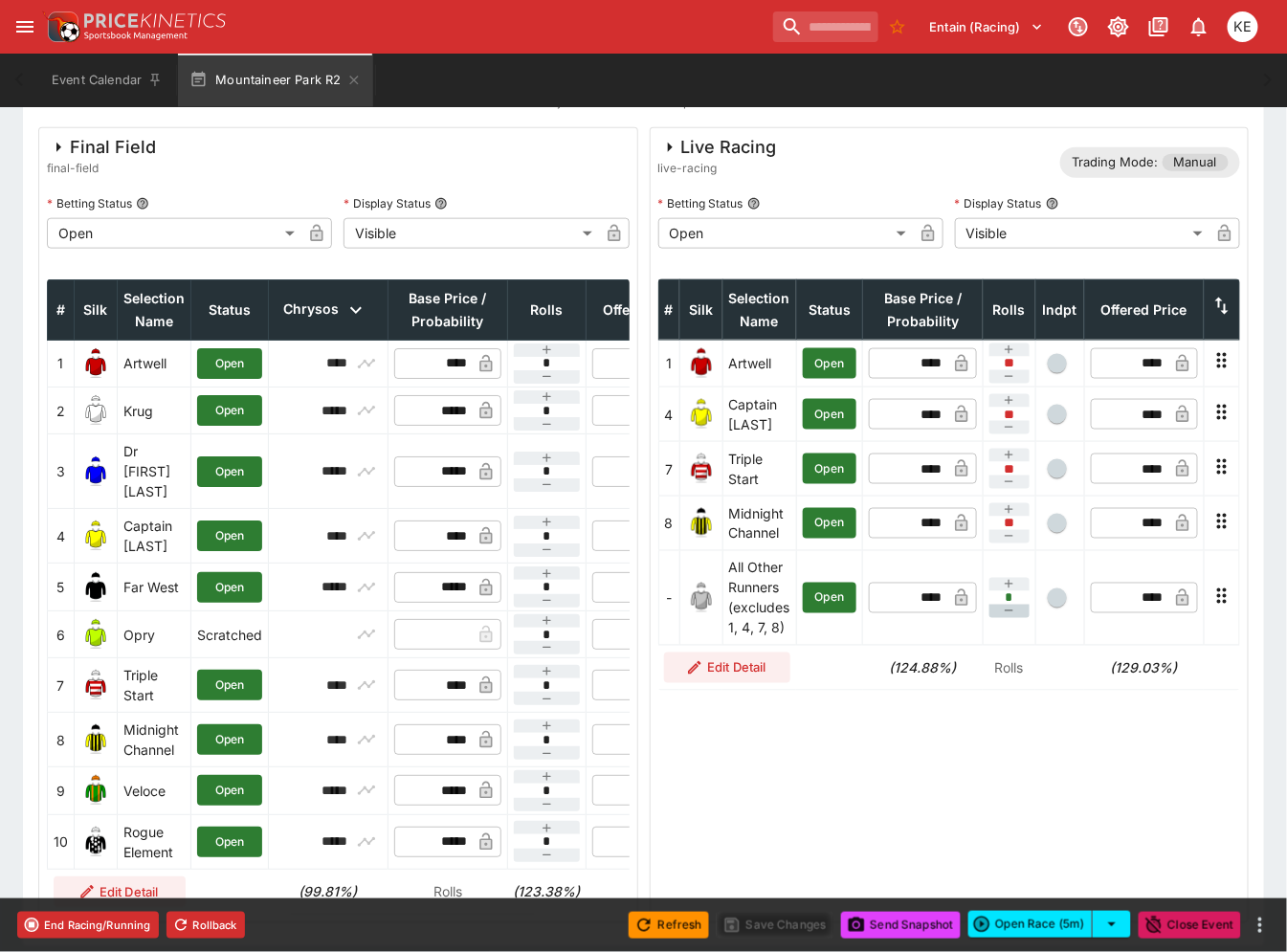 click 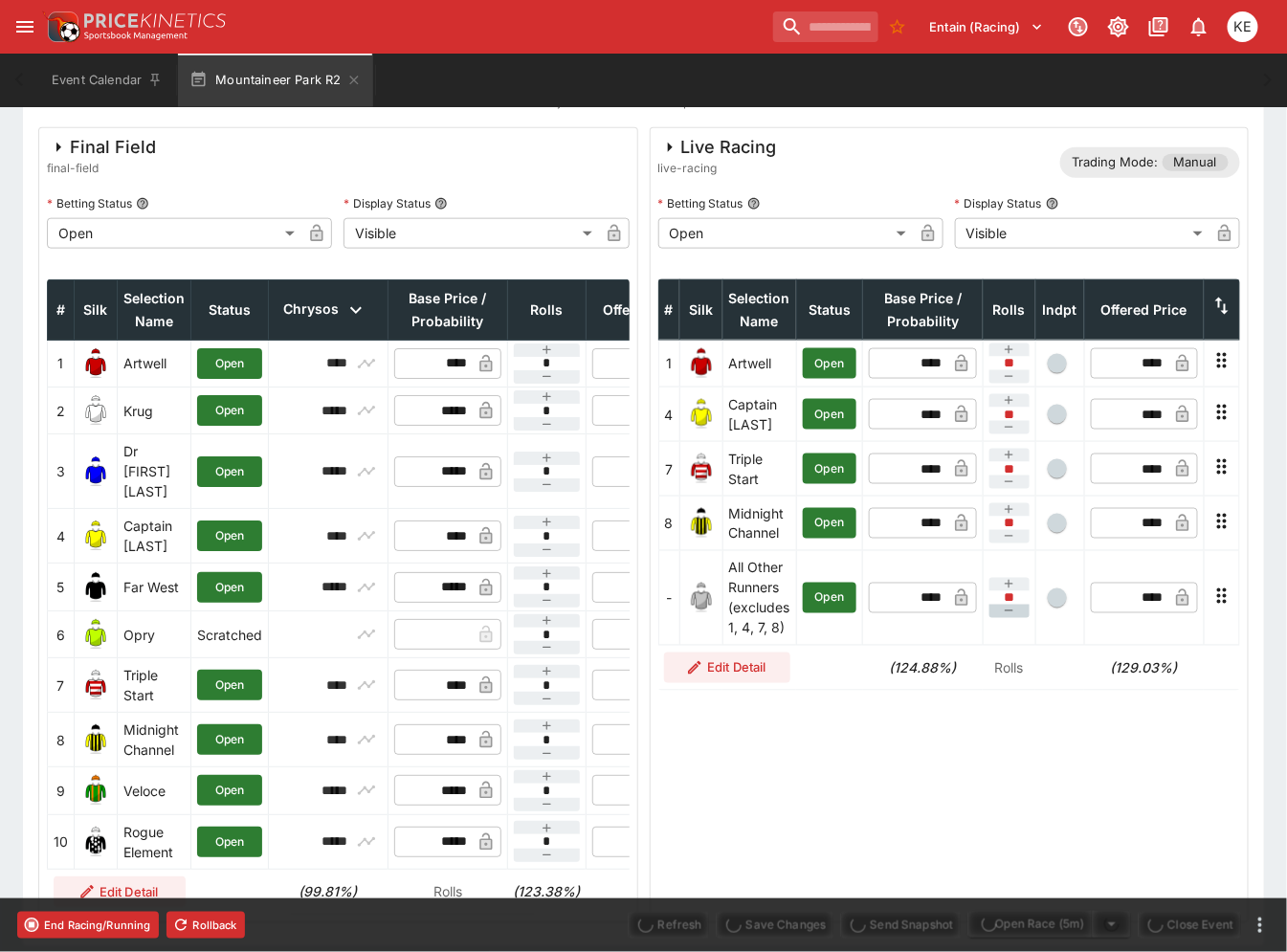 type on "**" 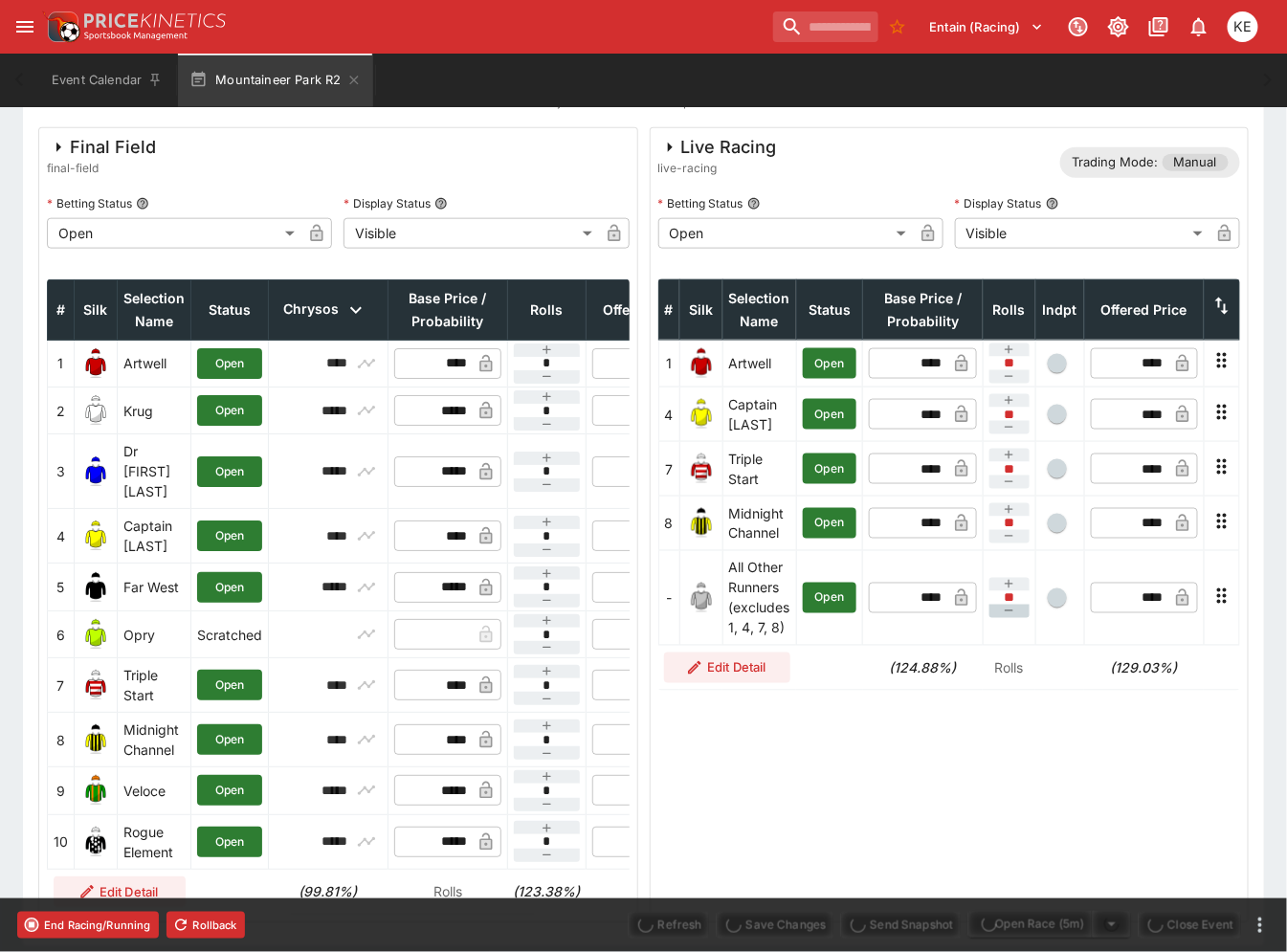 type on "**" 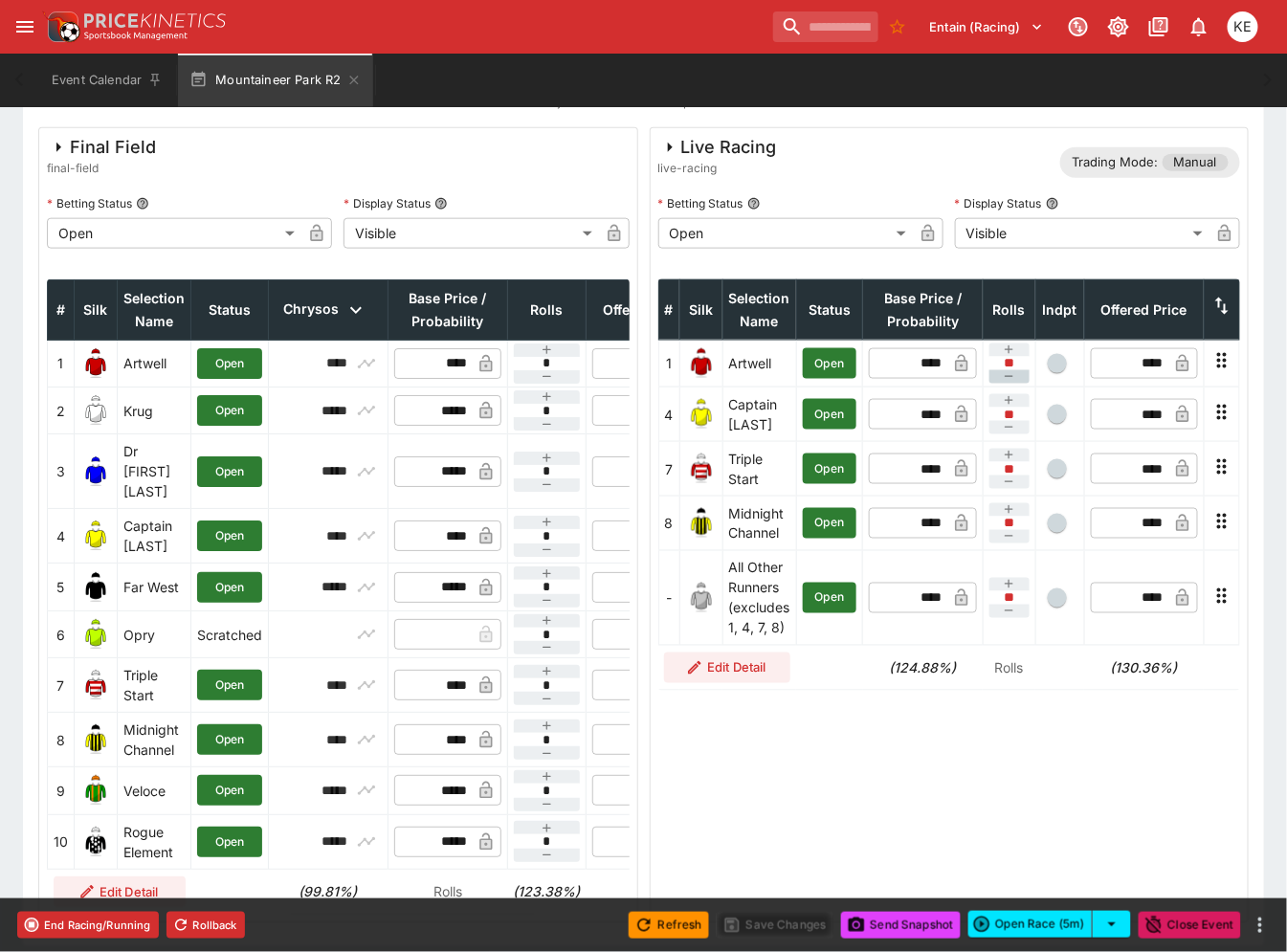 click at bounding box center [1010, 377] 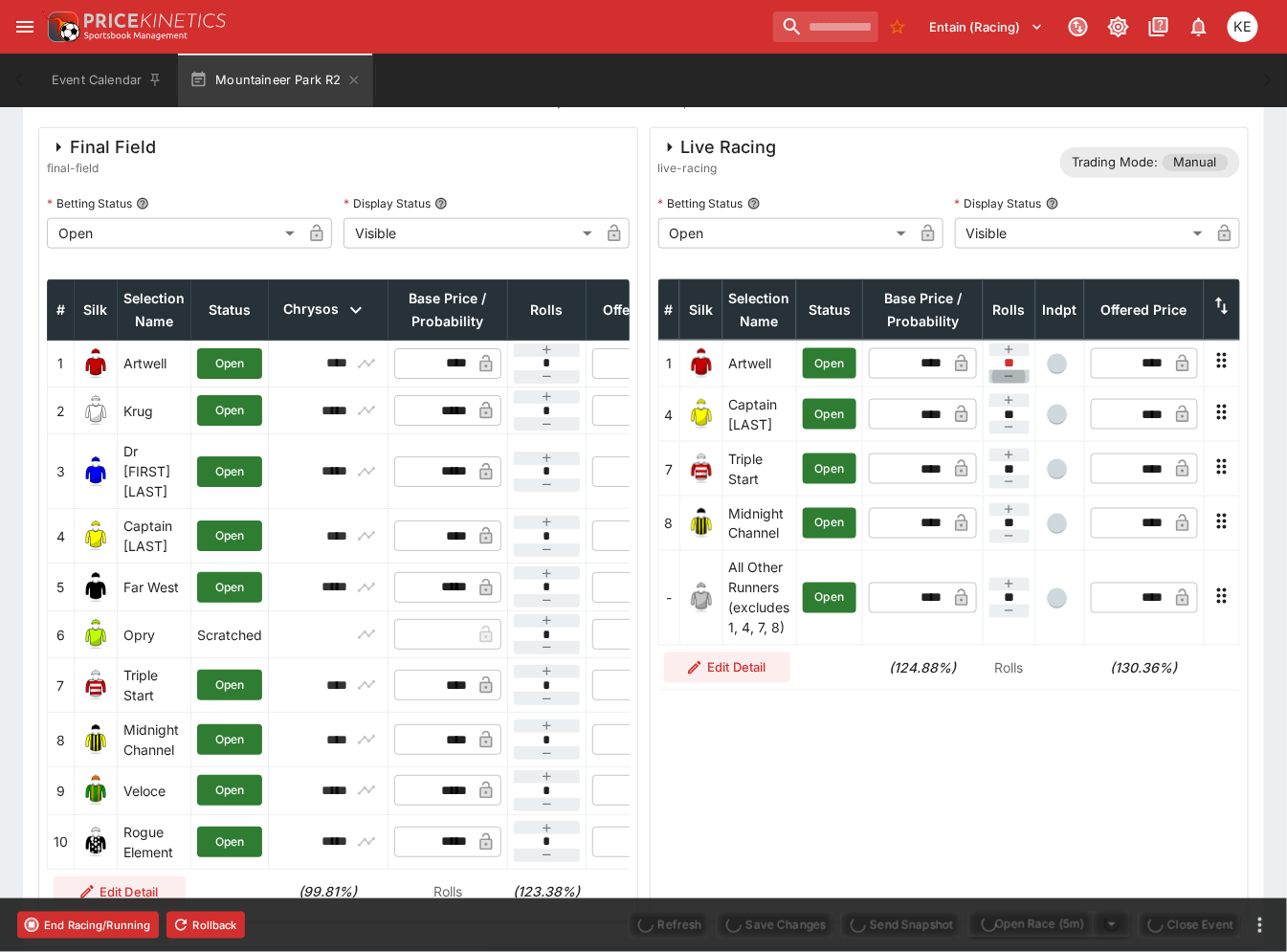 type on "**" 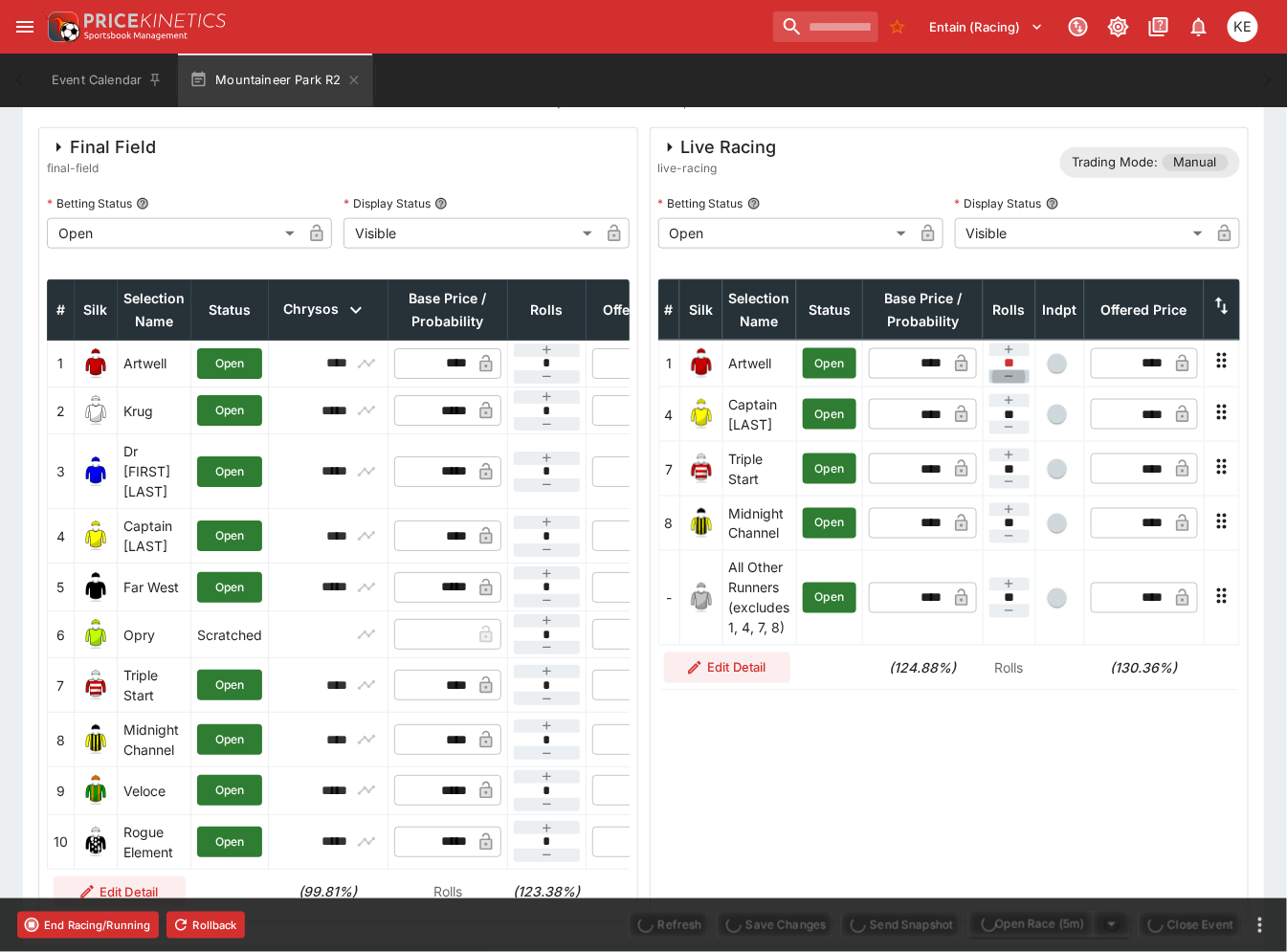 type on "*" 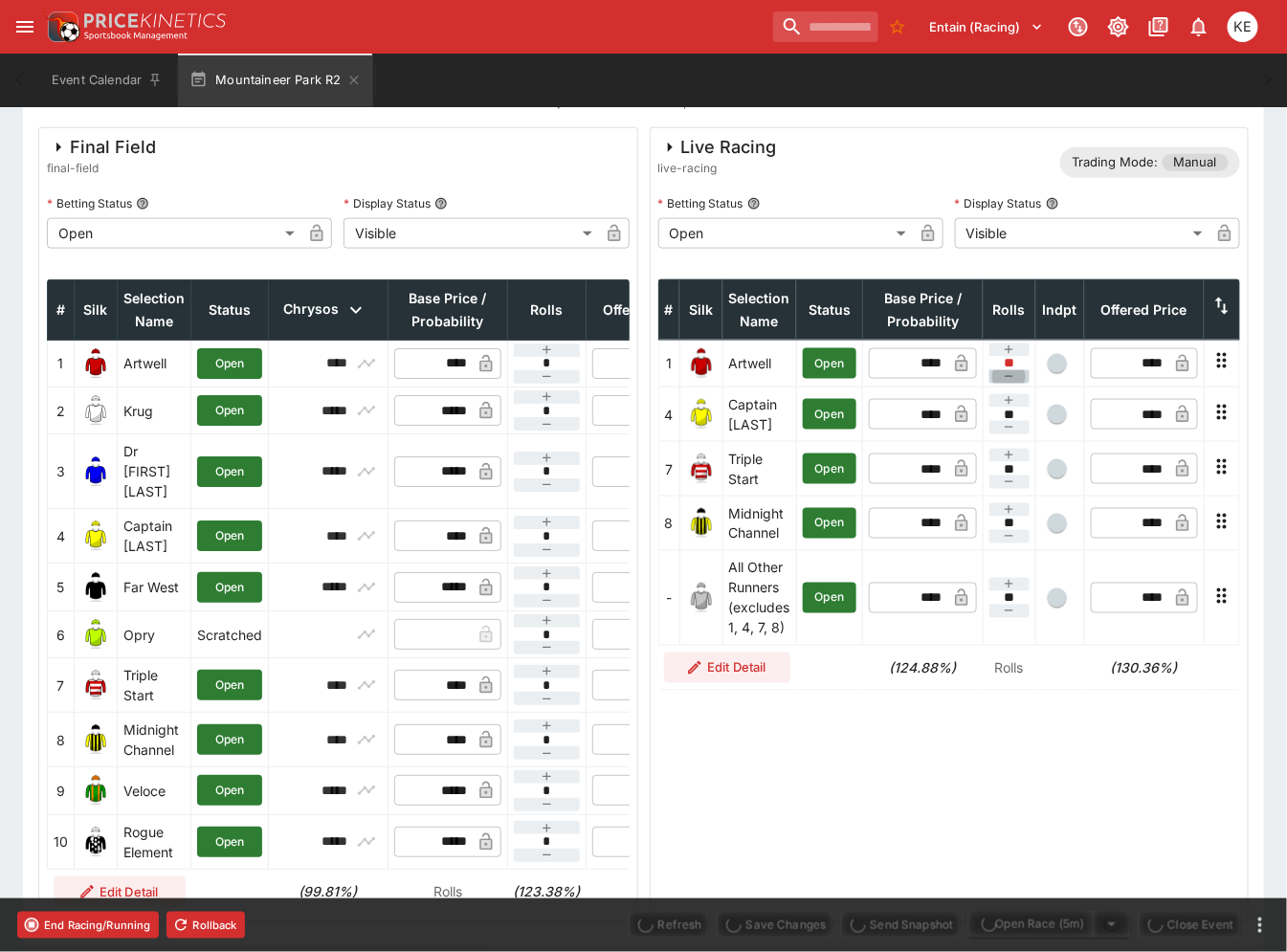 type on "*" 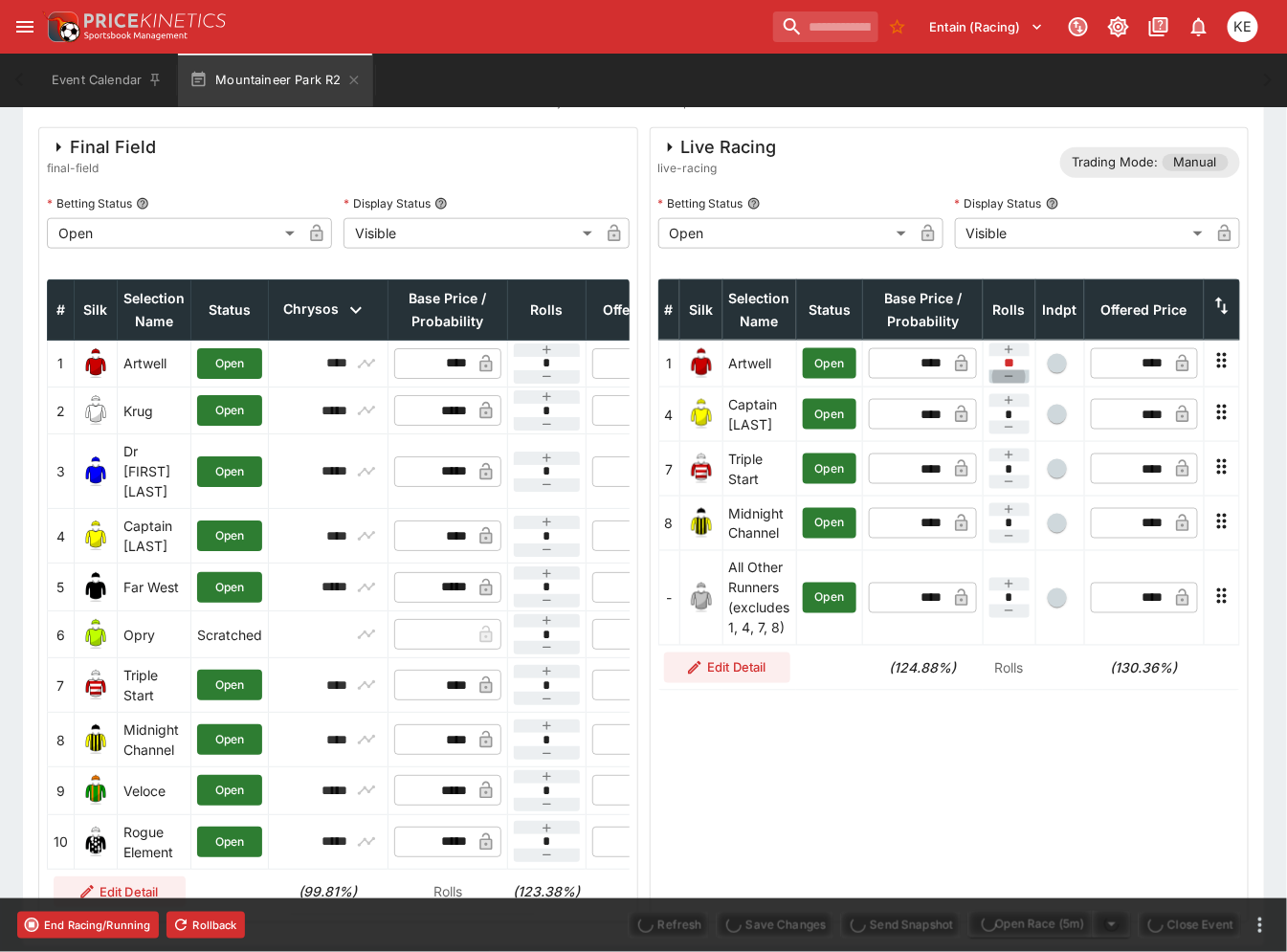click at bounding box center (1010, 377) 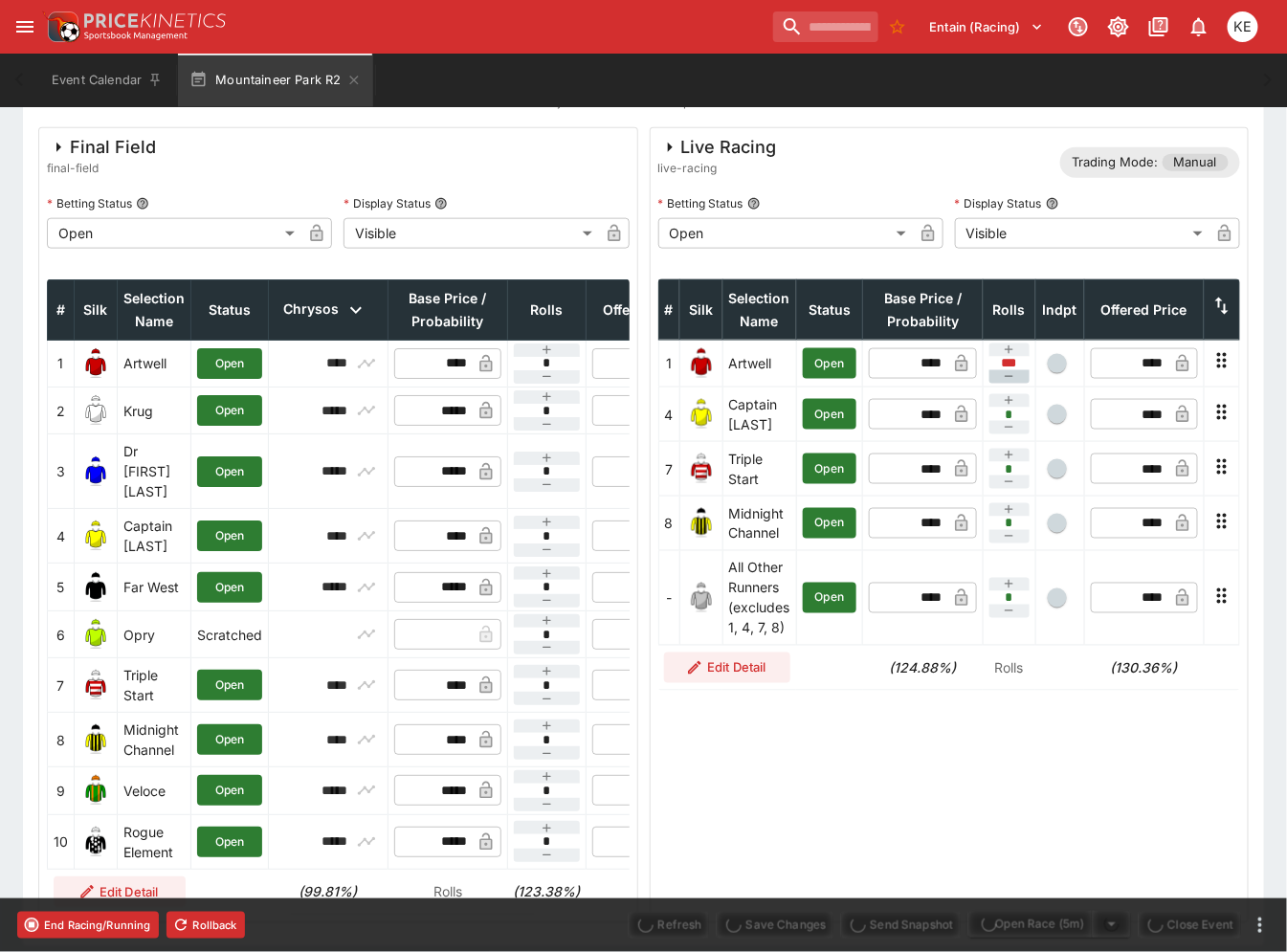 type on "****" 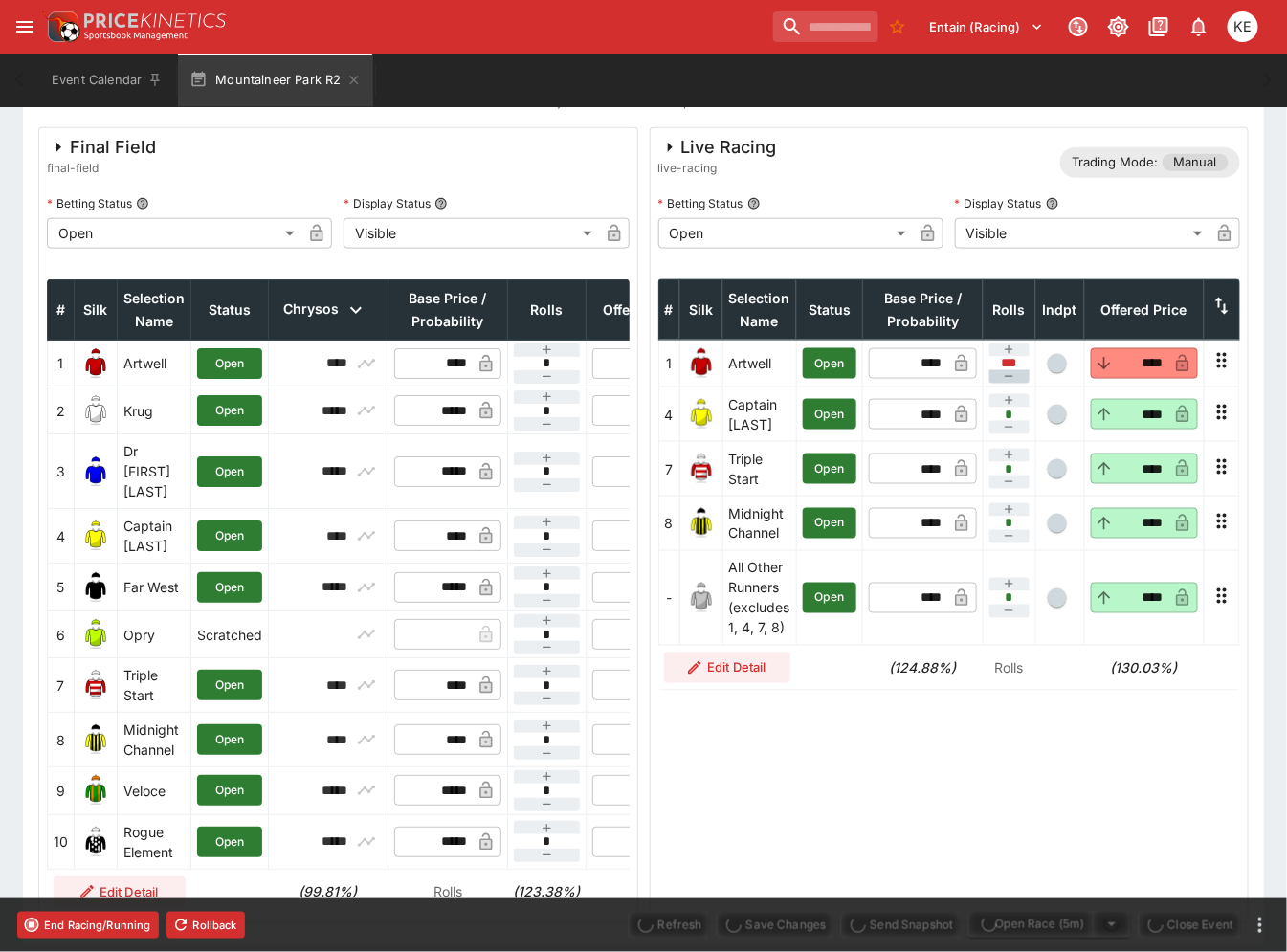 type on "****" 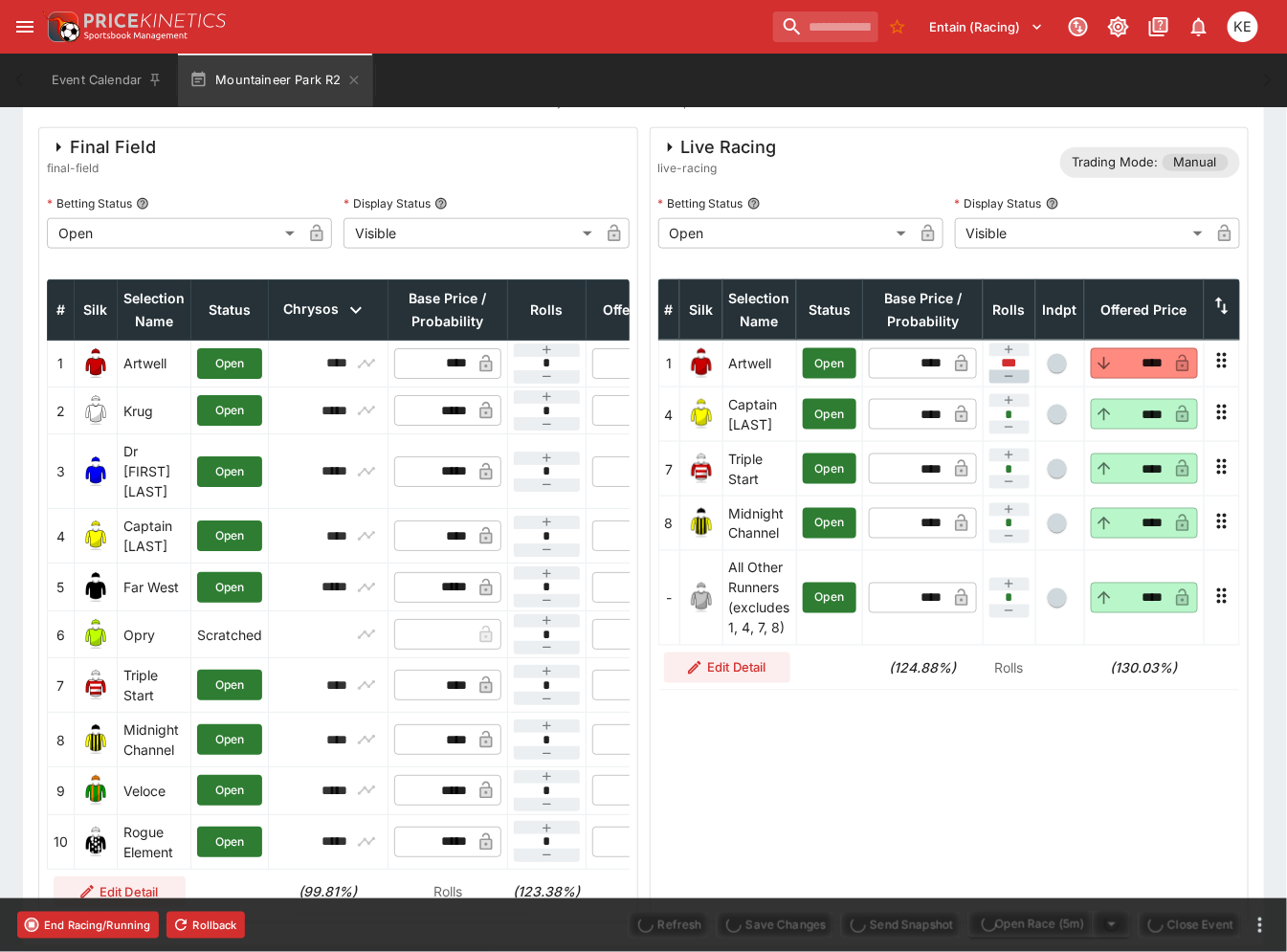 type on "****" 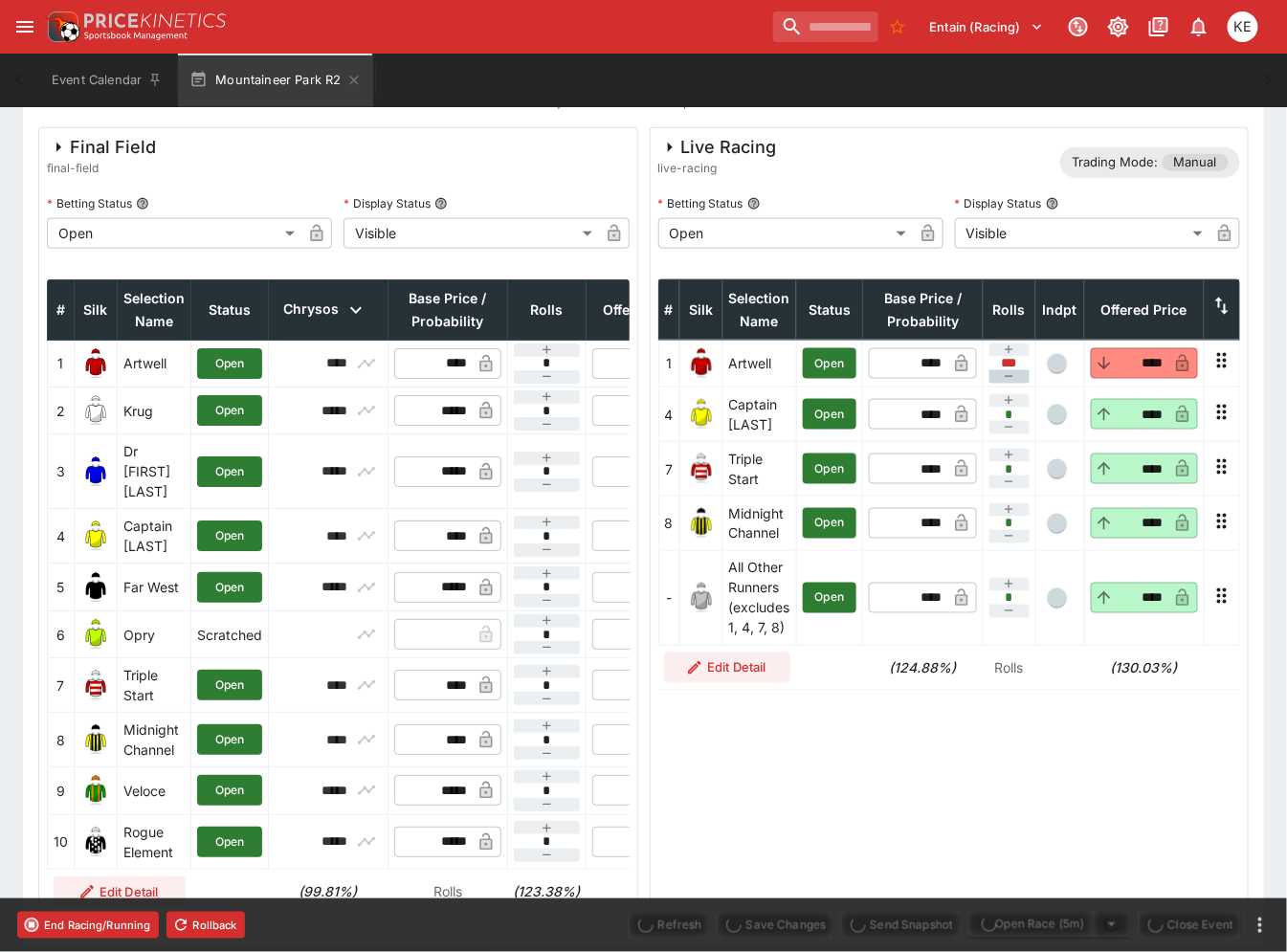 type on "****" 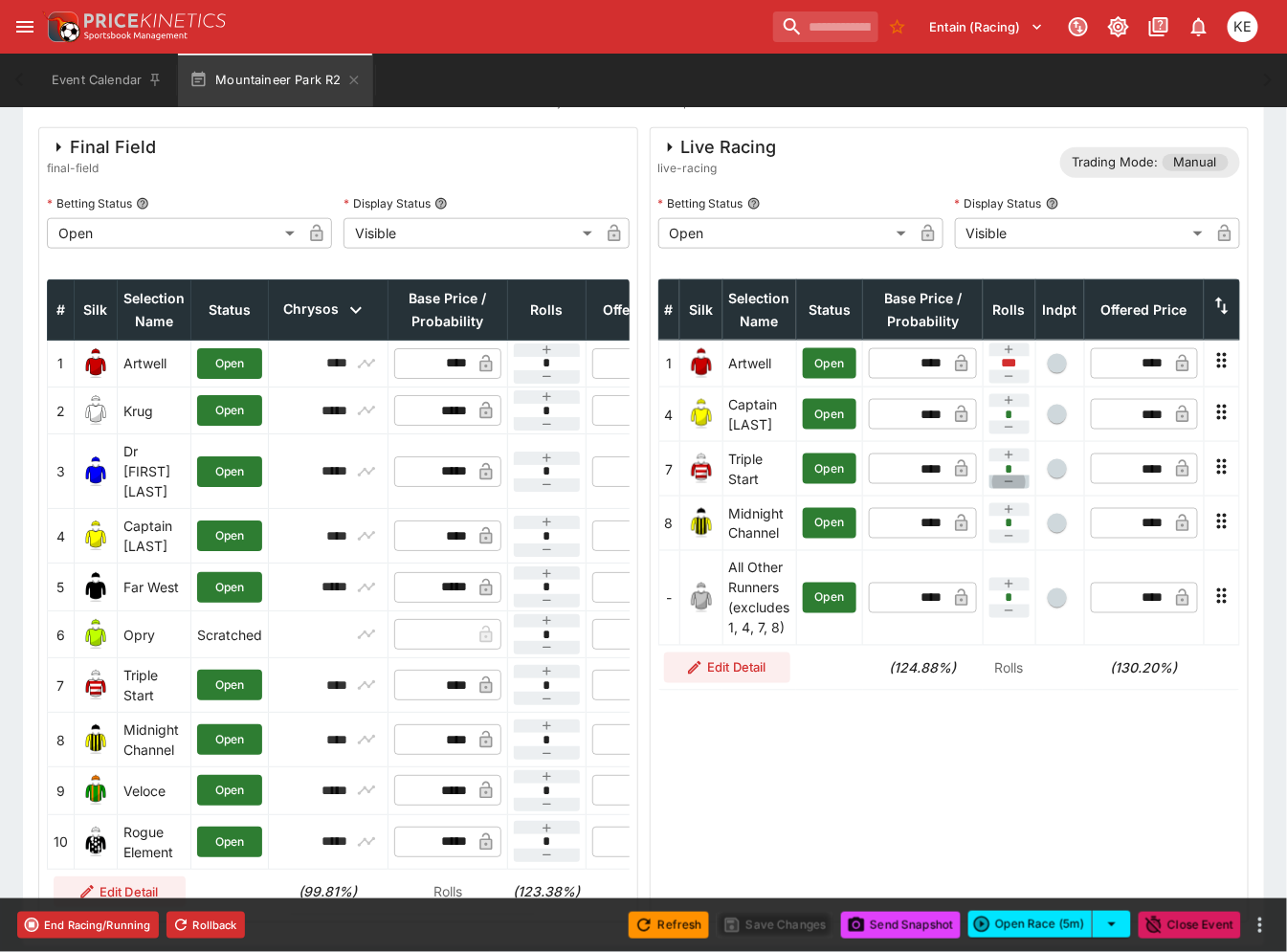 click 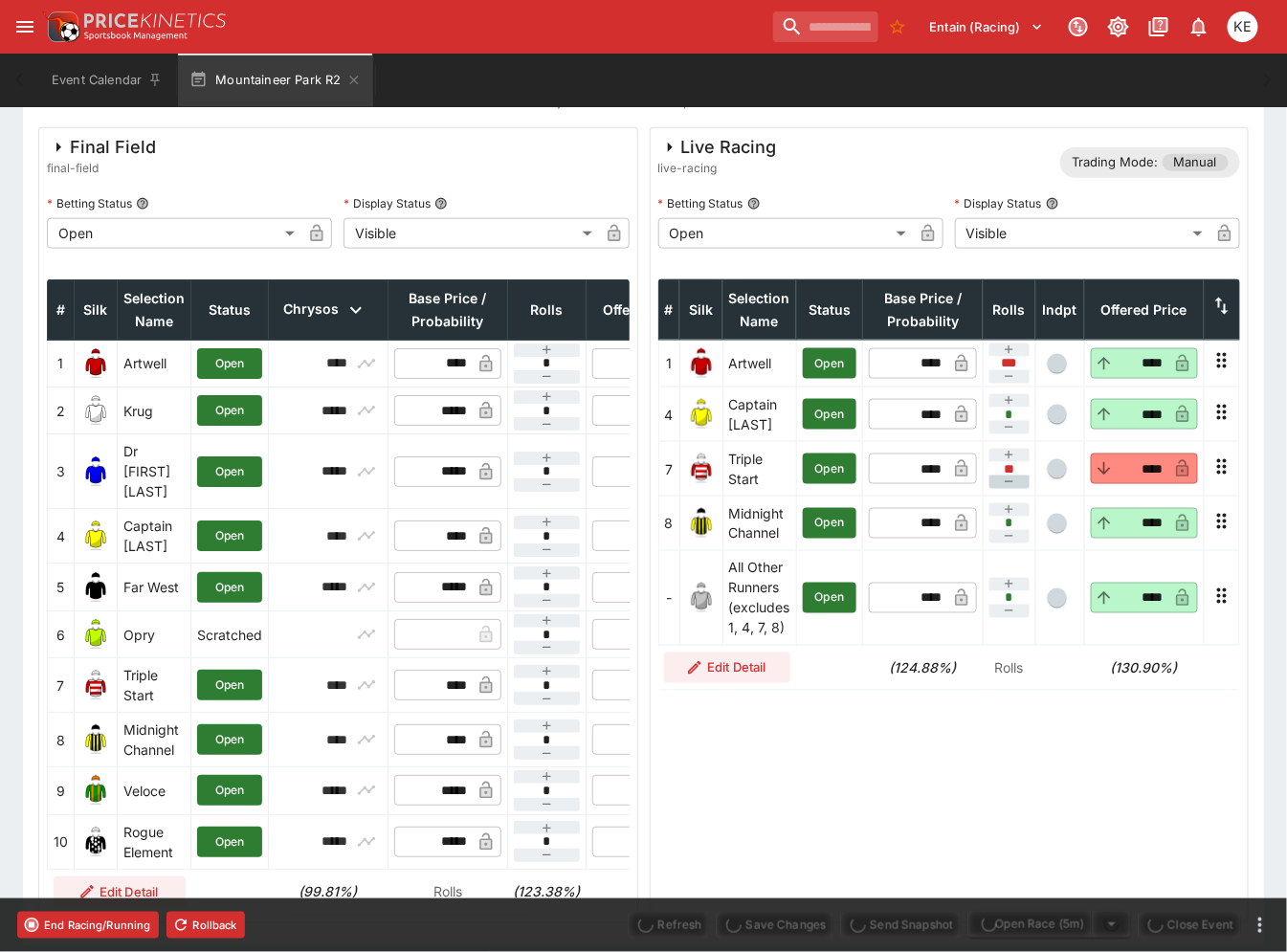type on "****" 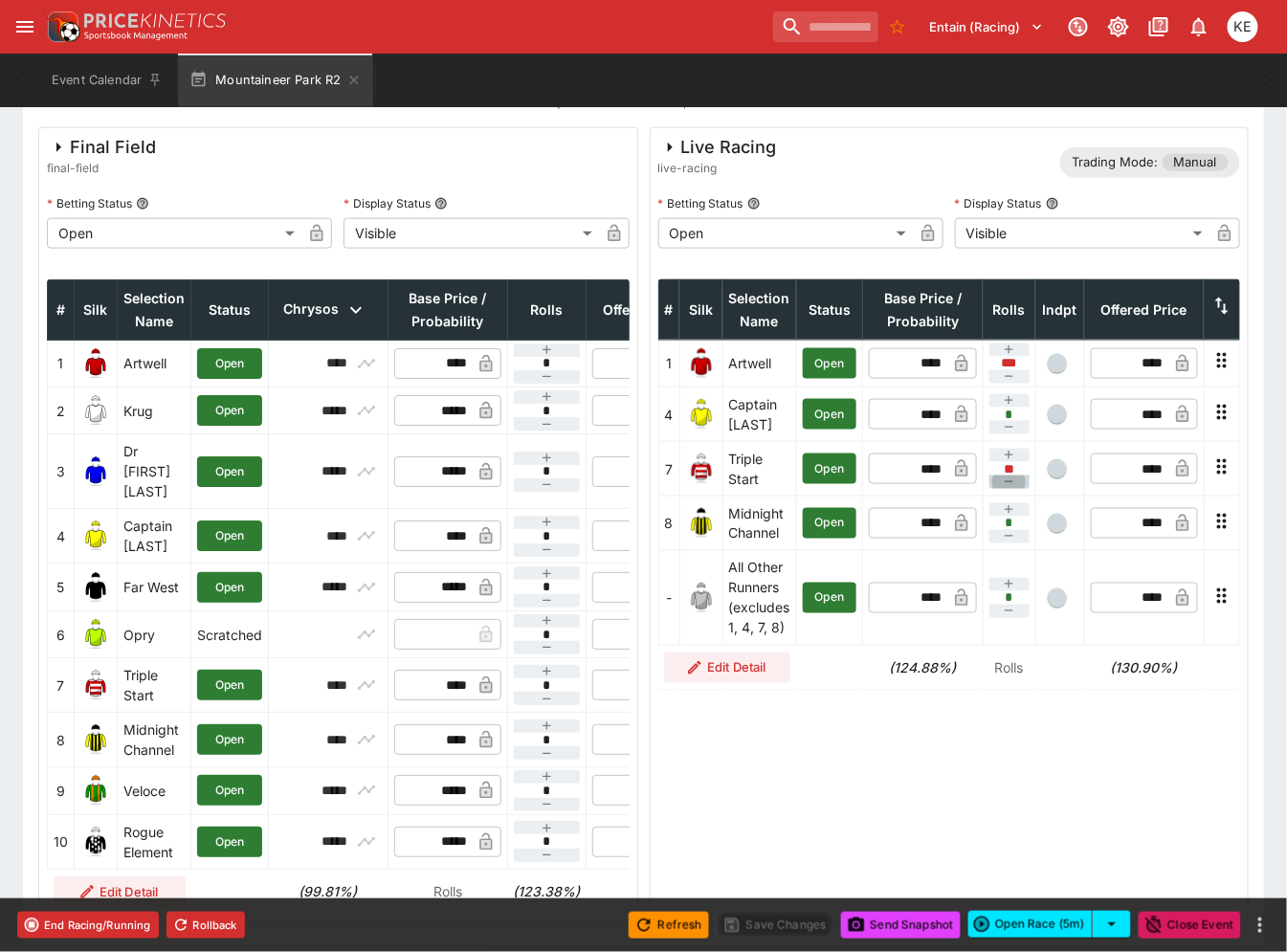 click 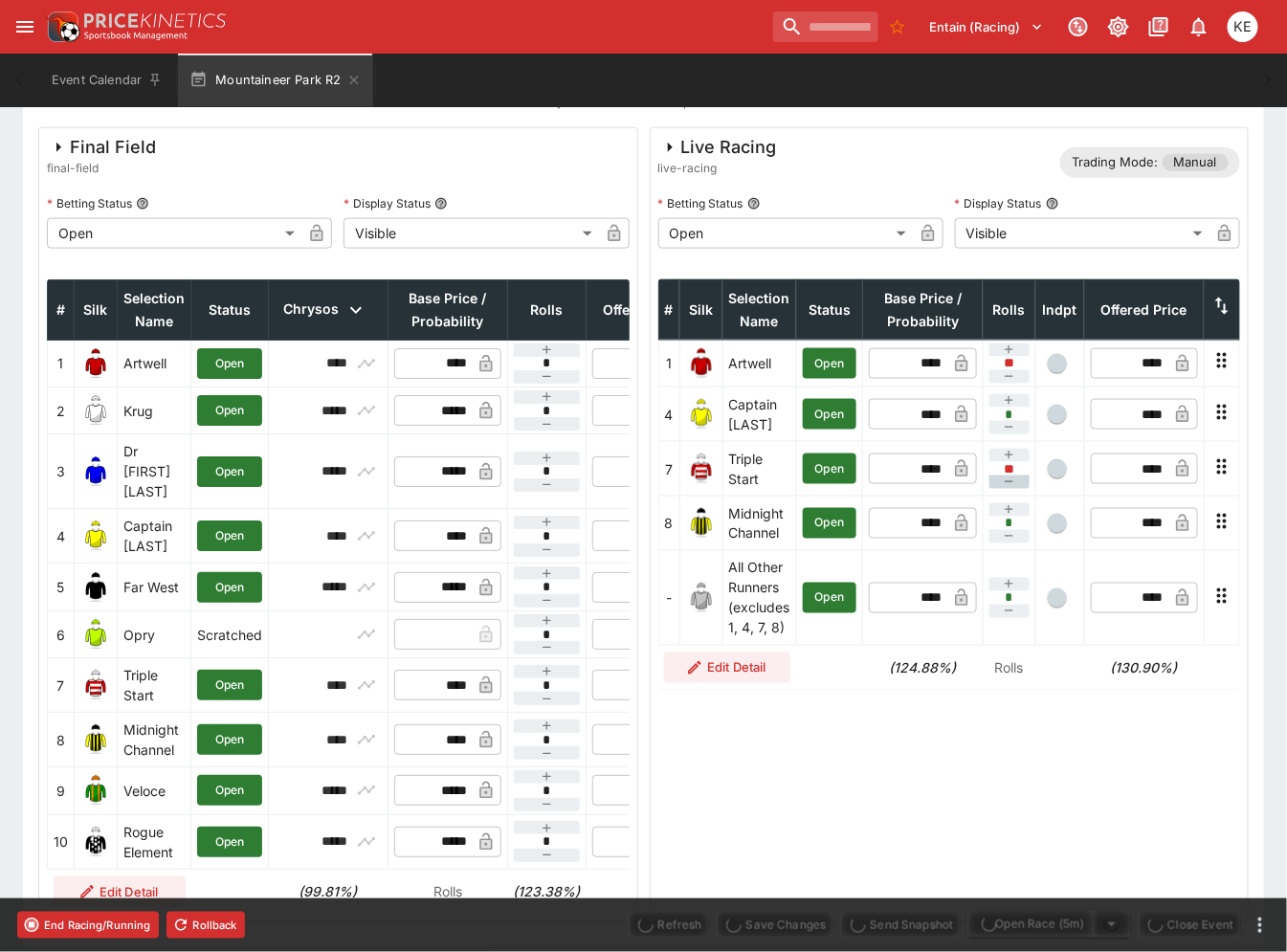 type on "****" 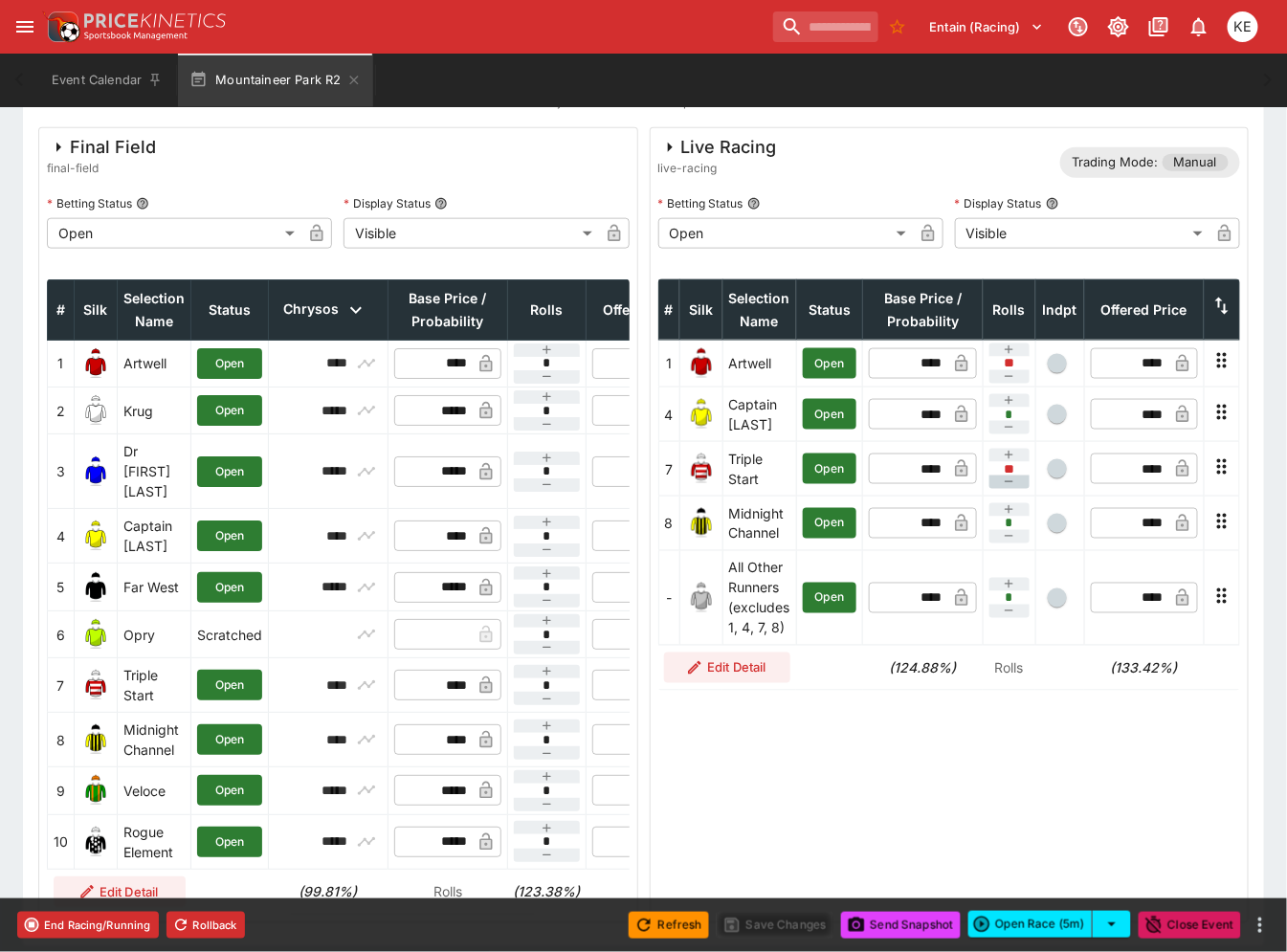 click at bounding box center (1010, 482) 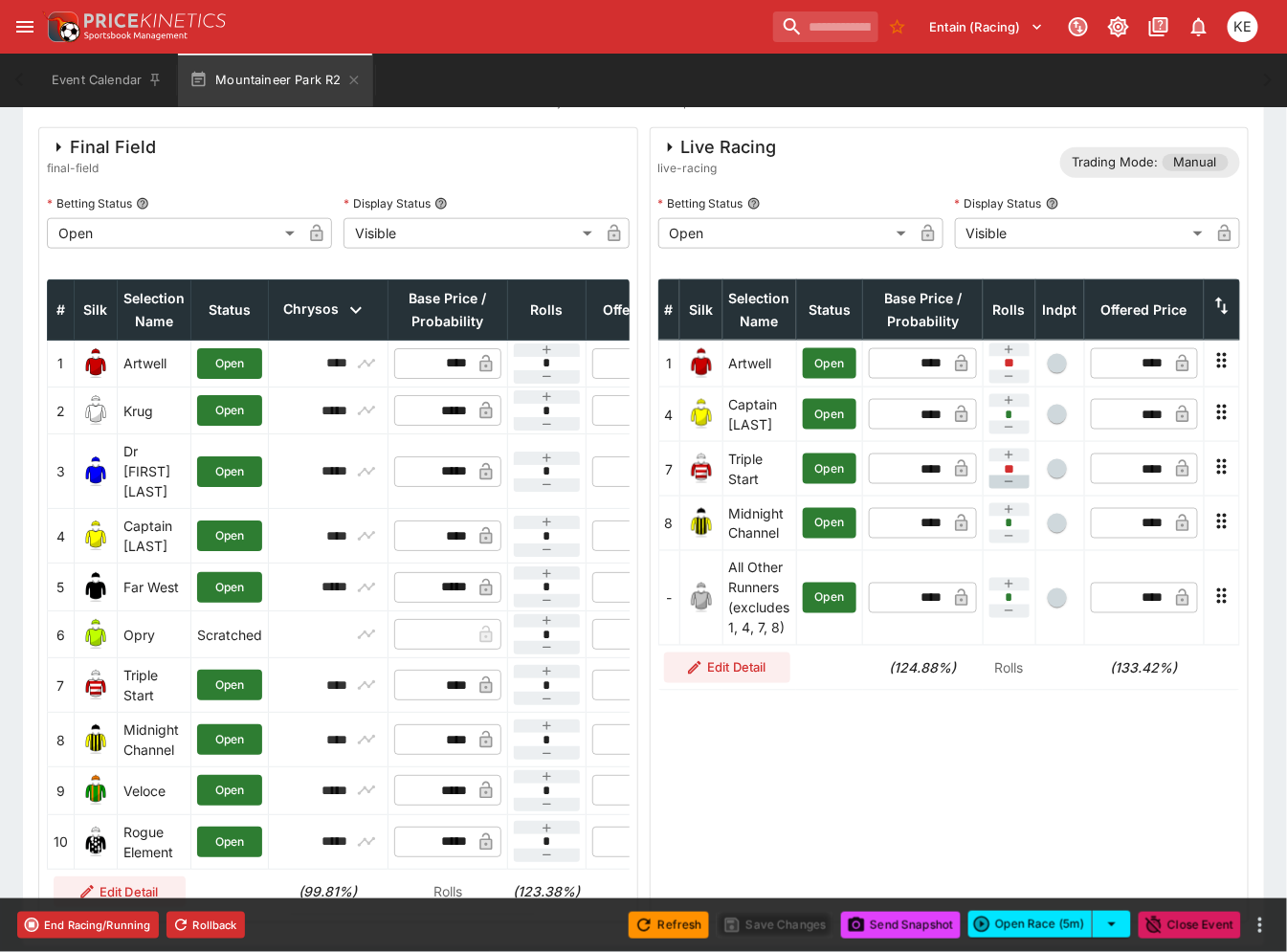 click at bounding box center [1010, 482] 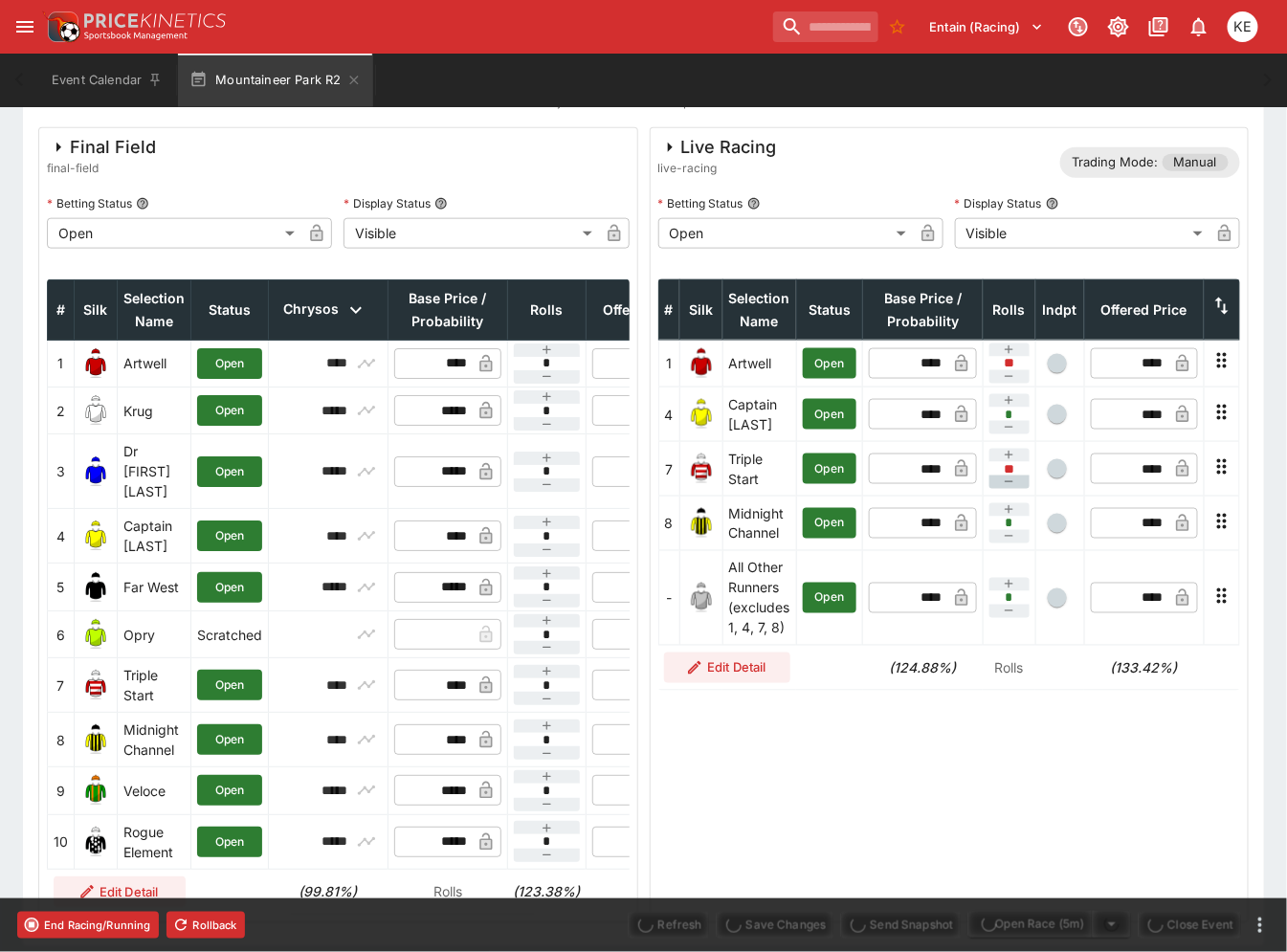 type on "**" 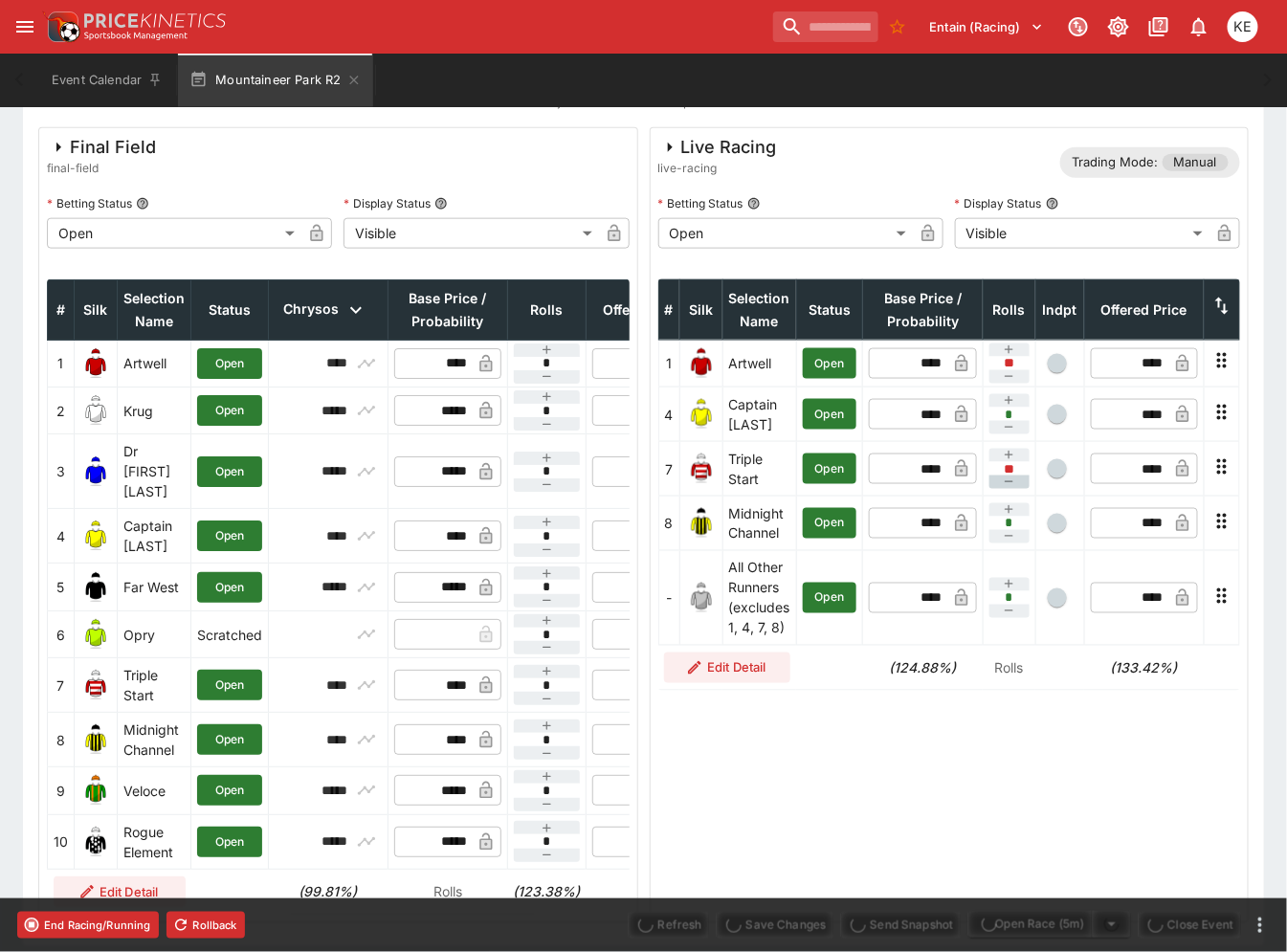 type on "*" 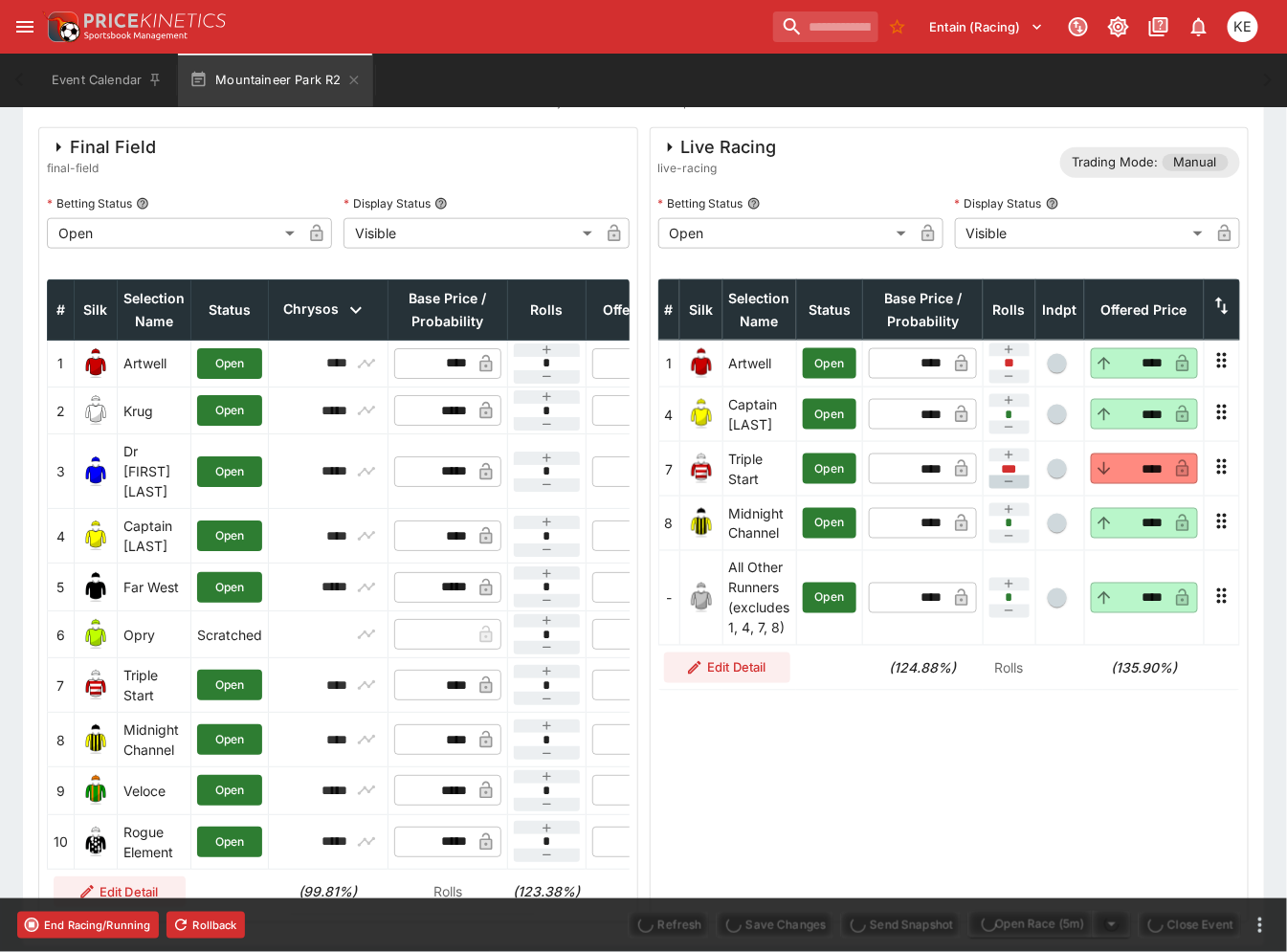 type on "****" 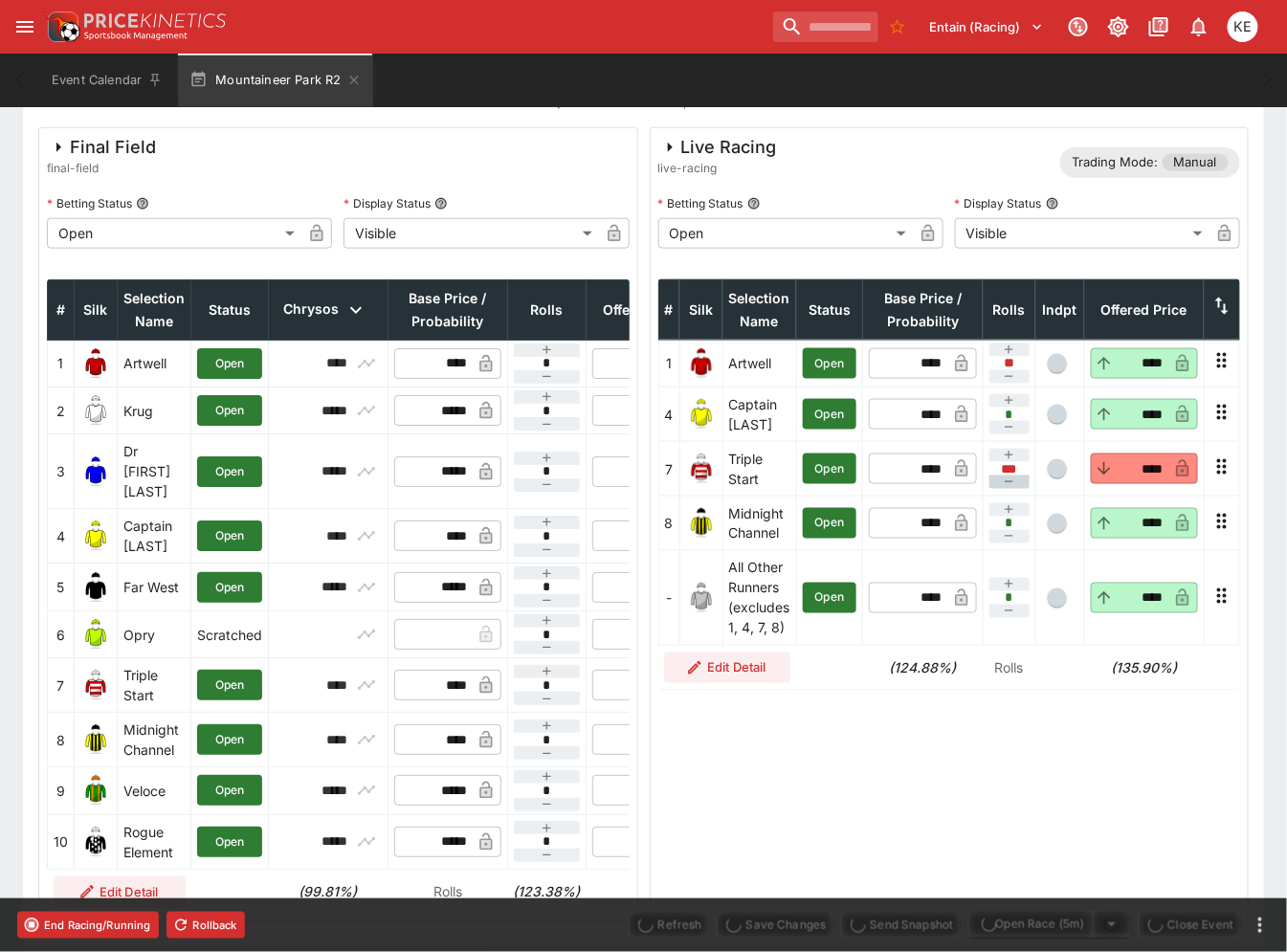 type on "****" 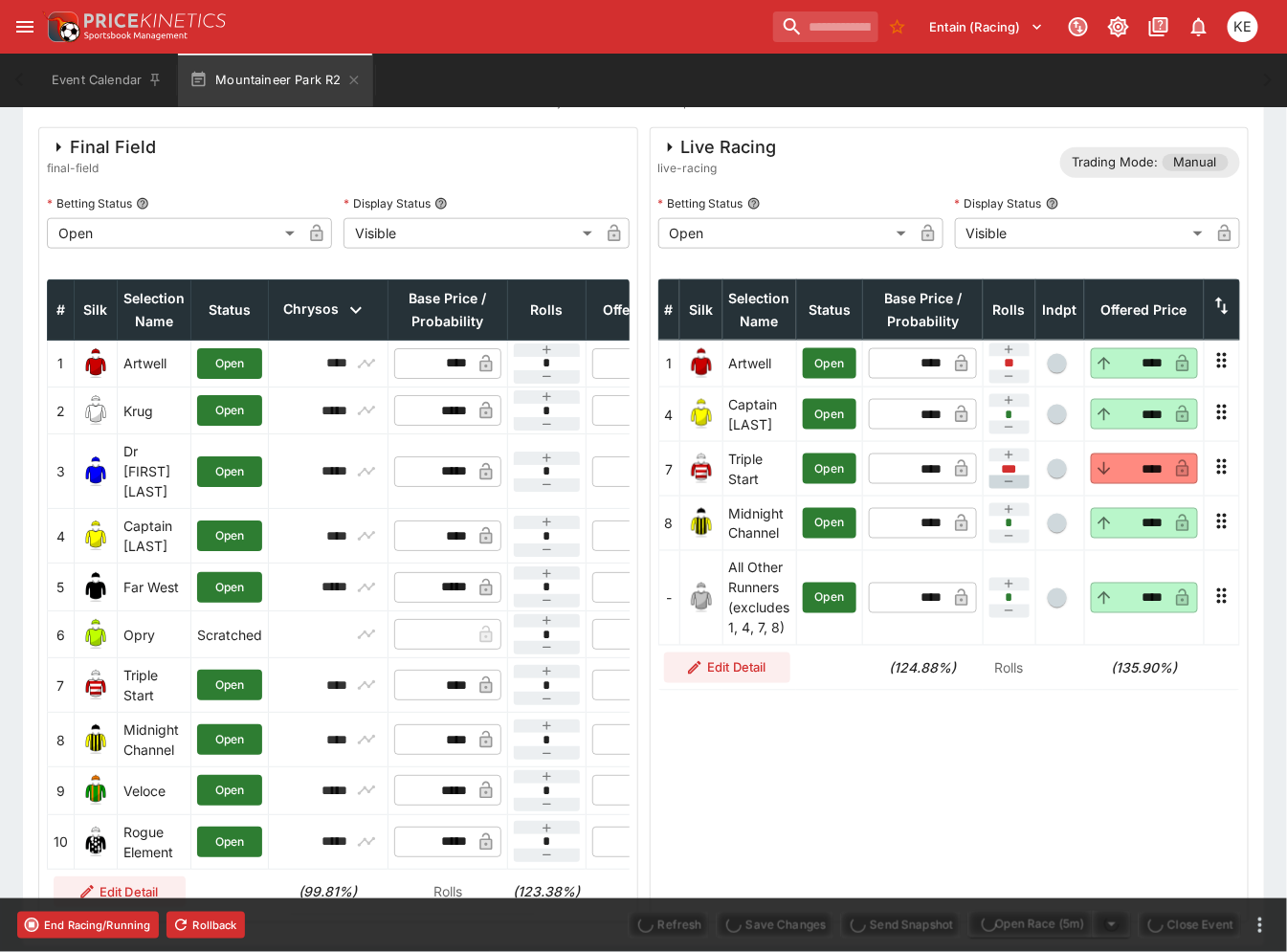 type on "****" 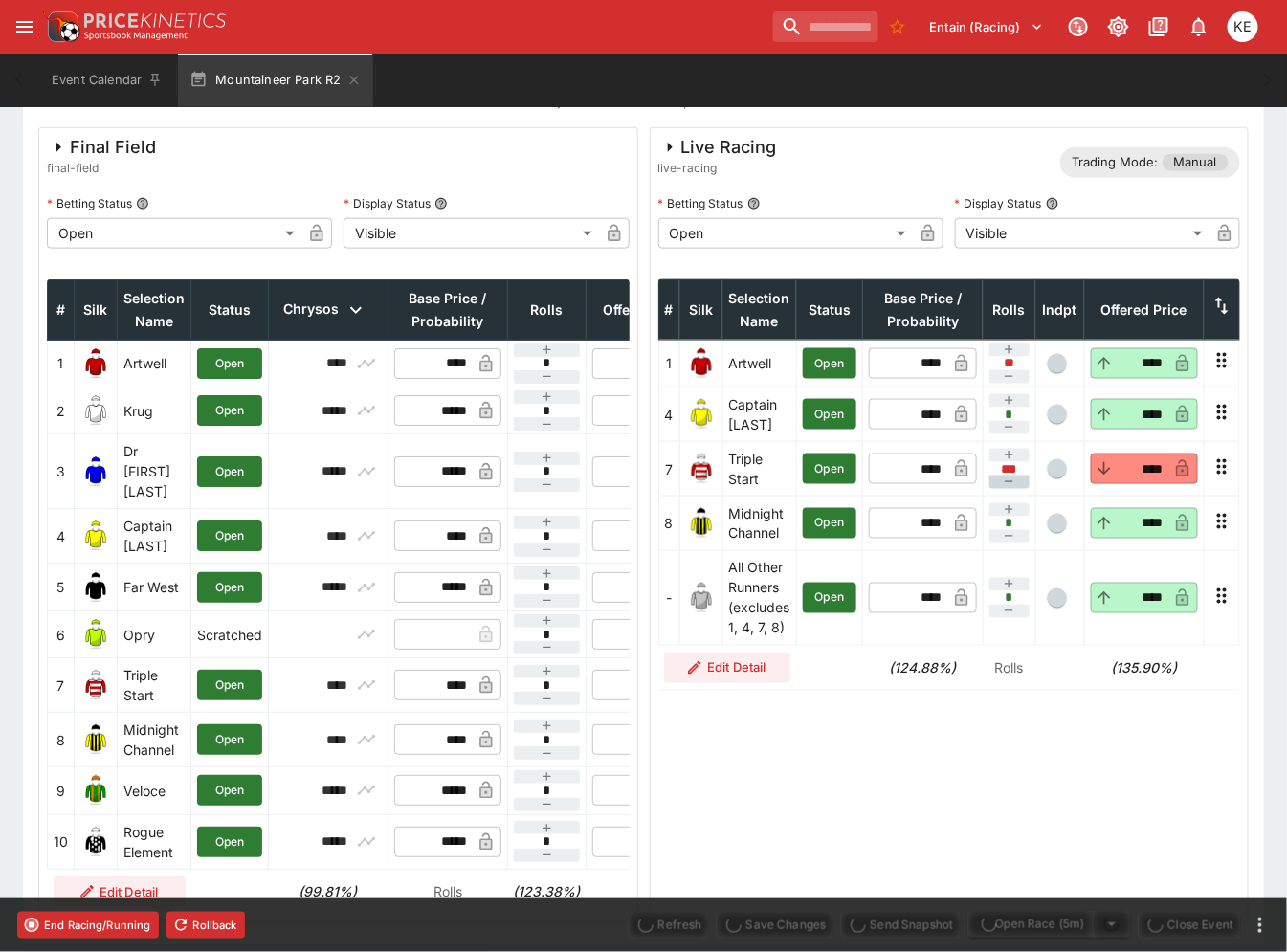 type on "****" 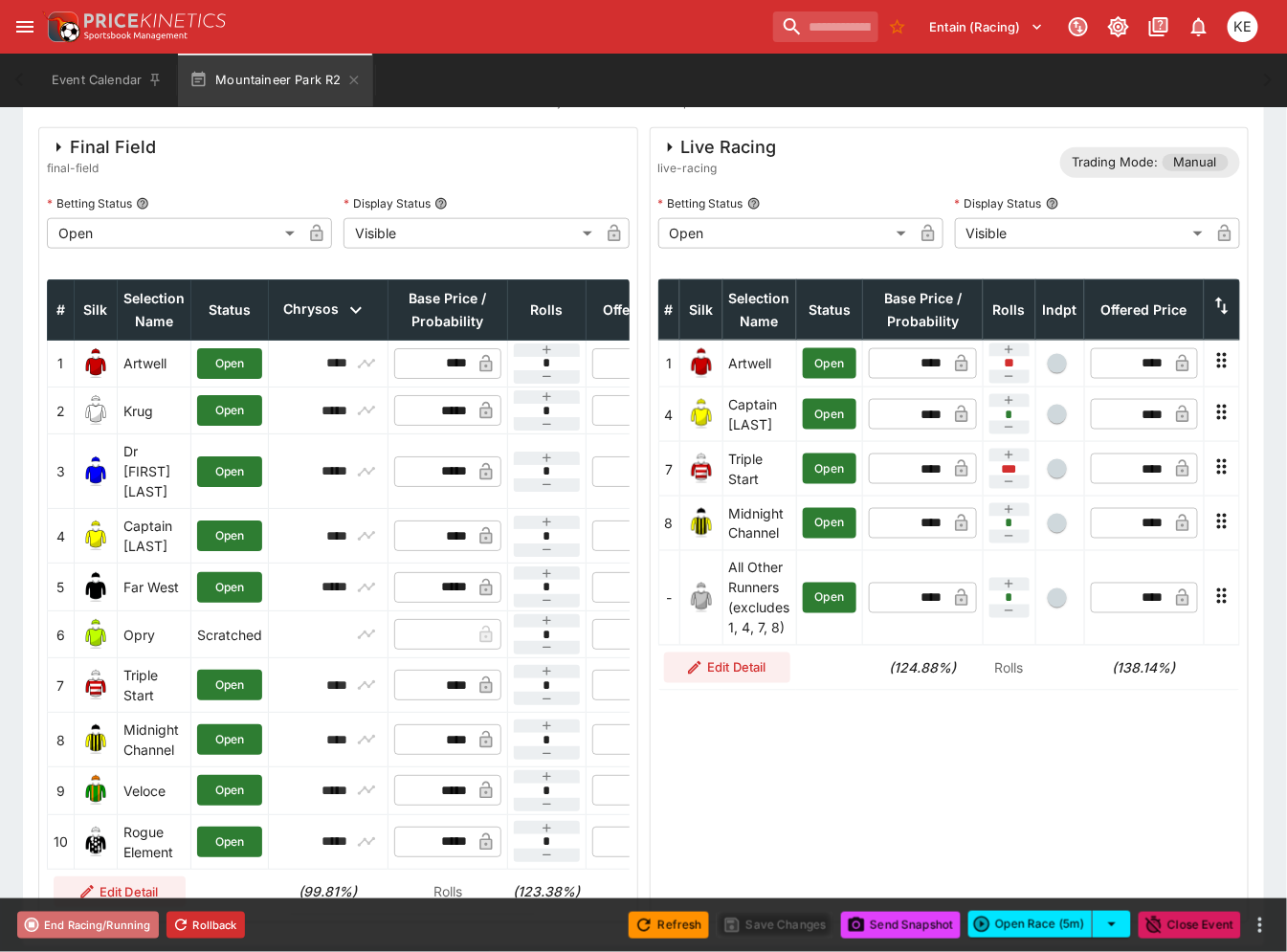 click on "End Racing/Running" at bounding box center [88, 925] 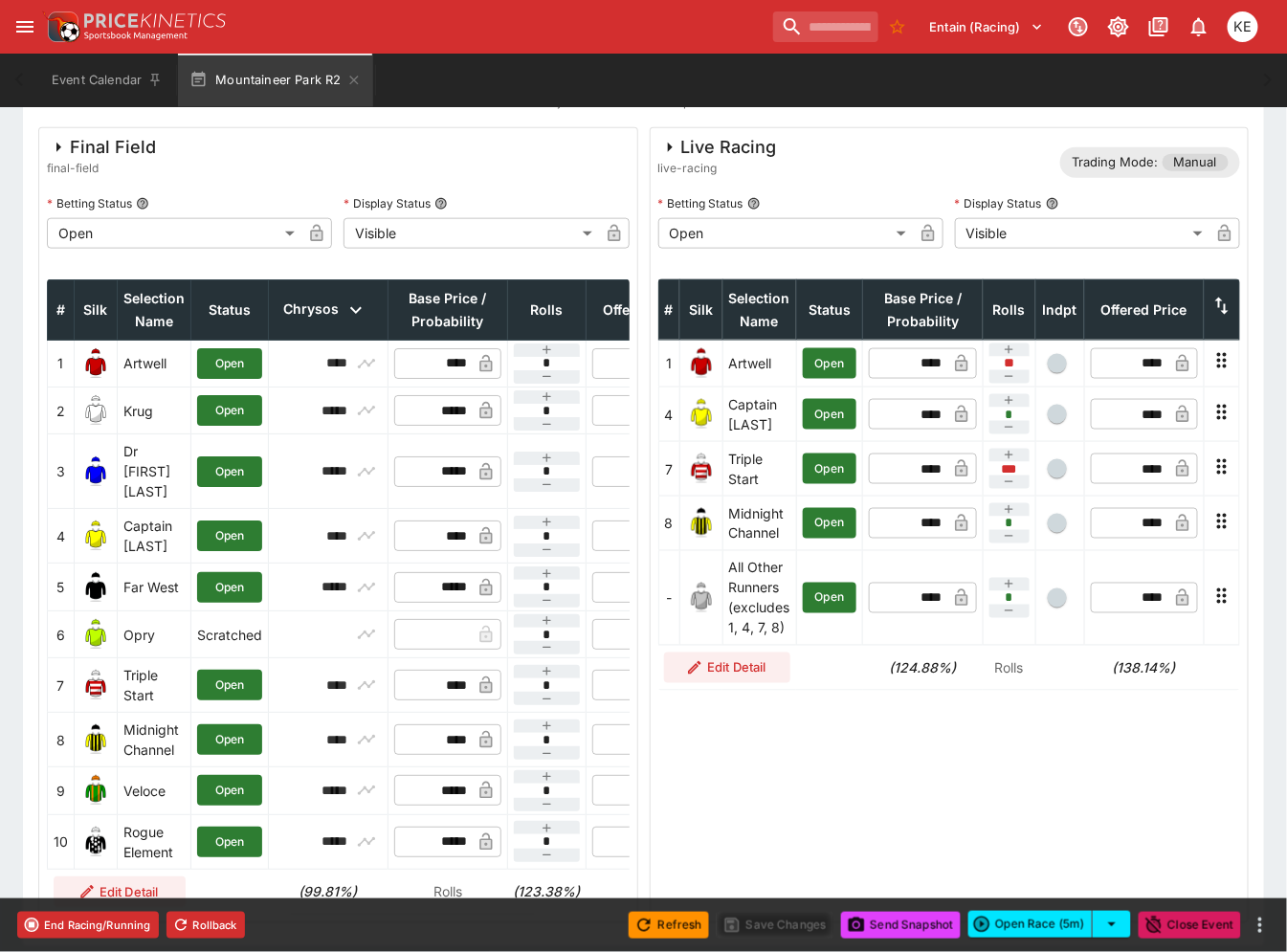 type on "**********" 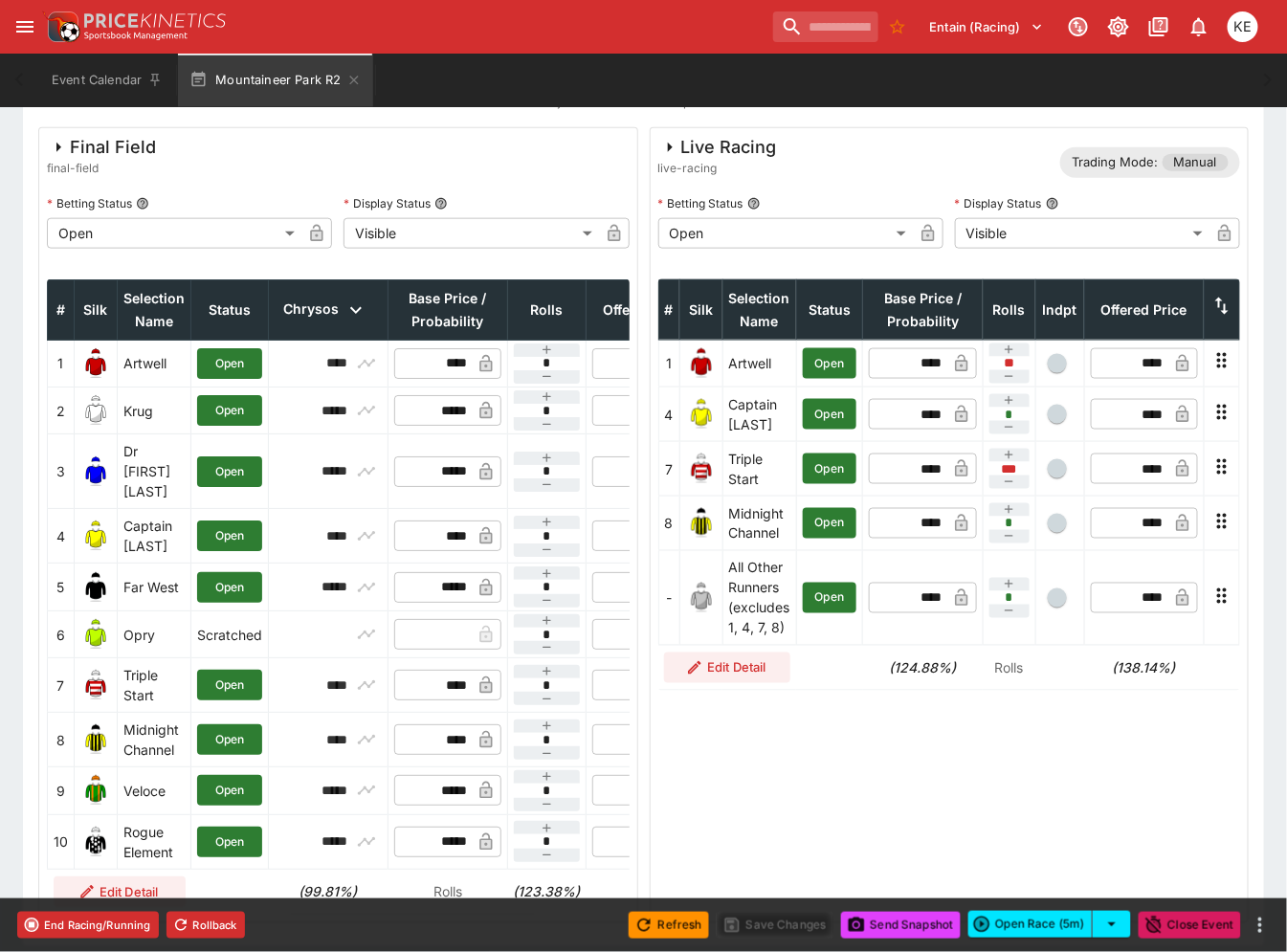 type on "**********" 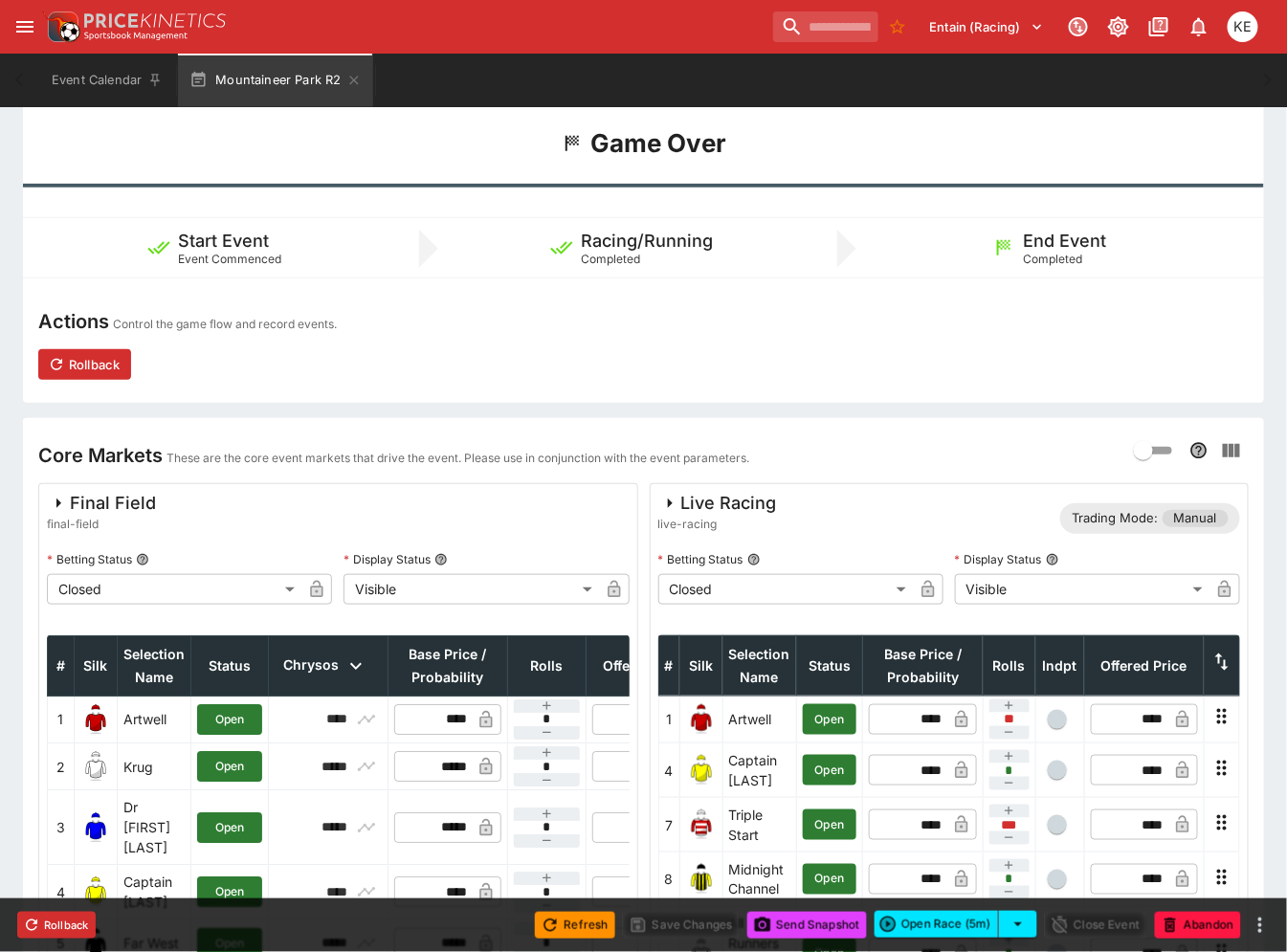 scroll, scrollTop: 106, scrollLeft: 0, axis: vertical 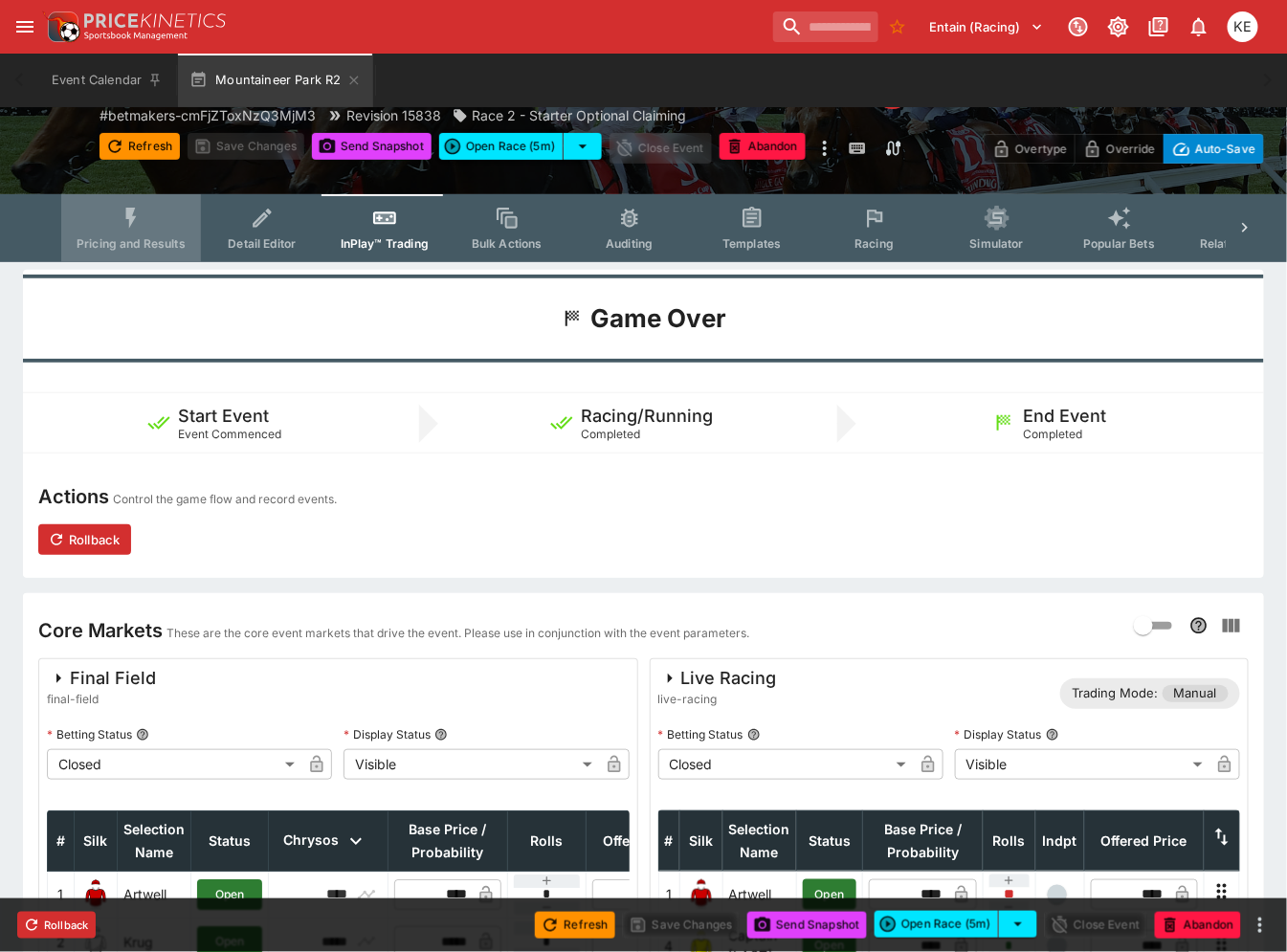 click on "Pricing and Results" at bounding box center (131, 228) 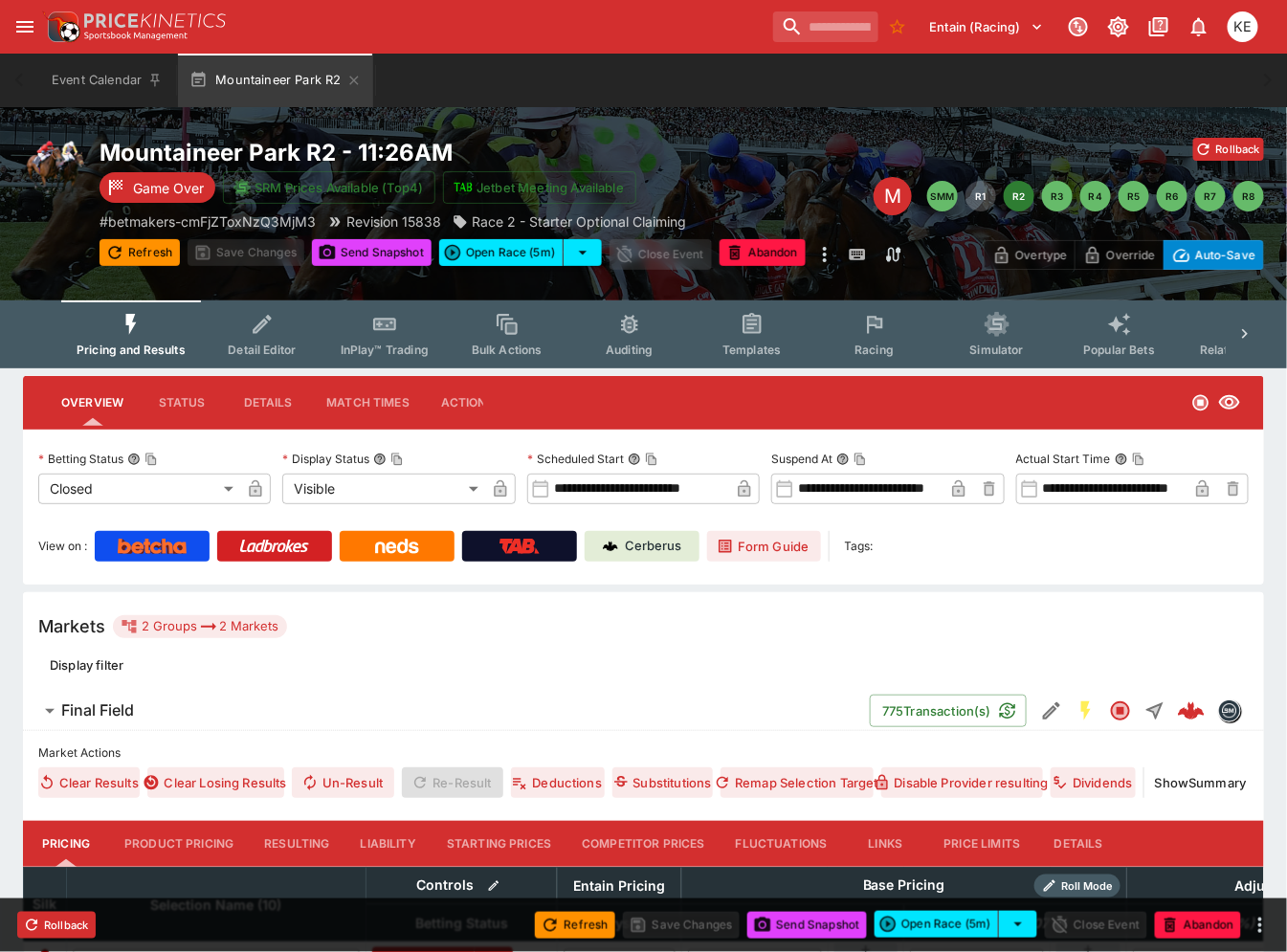 scroll, scrollTop: 425, scrollLeft: 0, axis: vertical 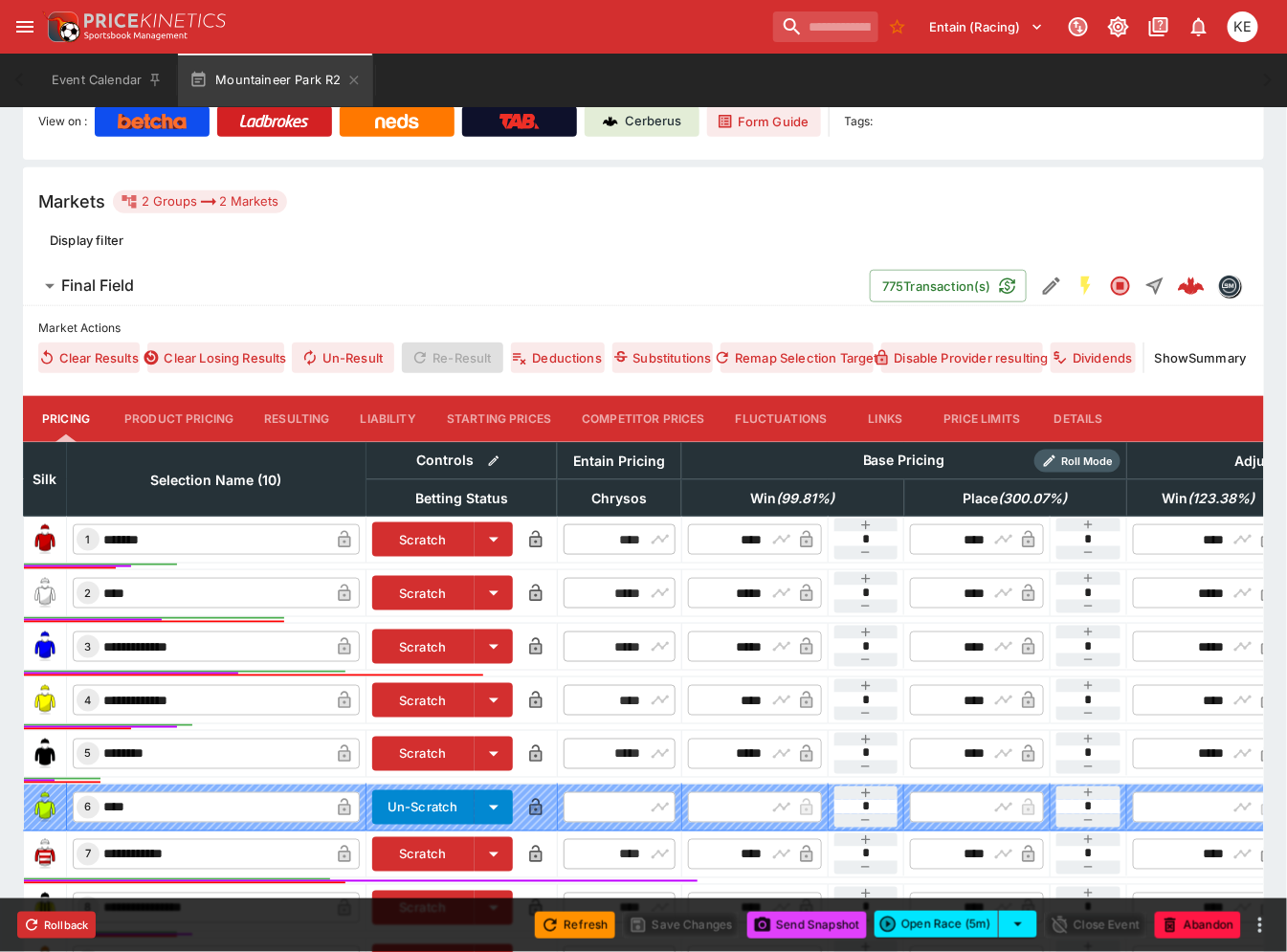 click on "Resulting" at bounding box center (297, 419) 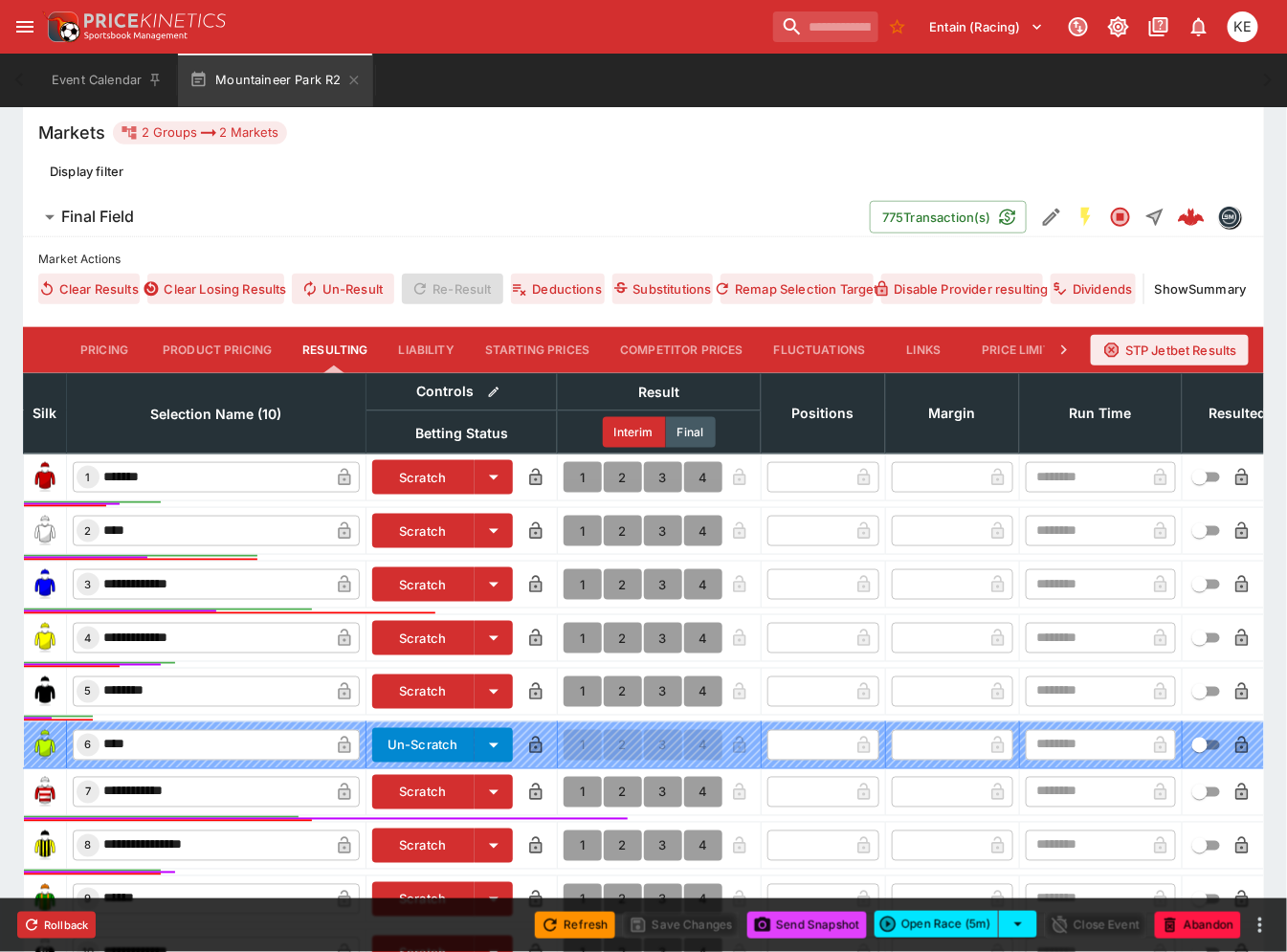 scroll, scrollTop: 531, scrollLeft: 0, axis: vertical 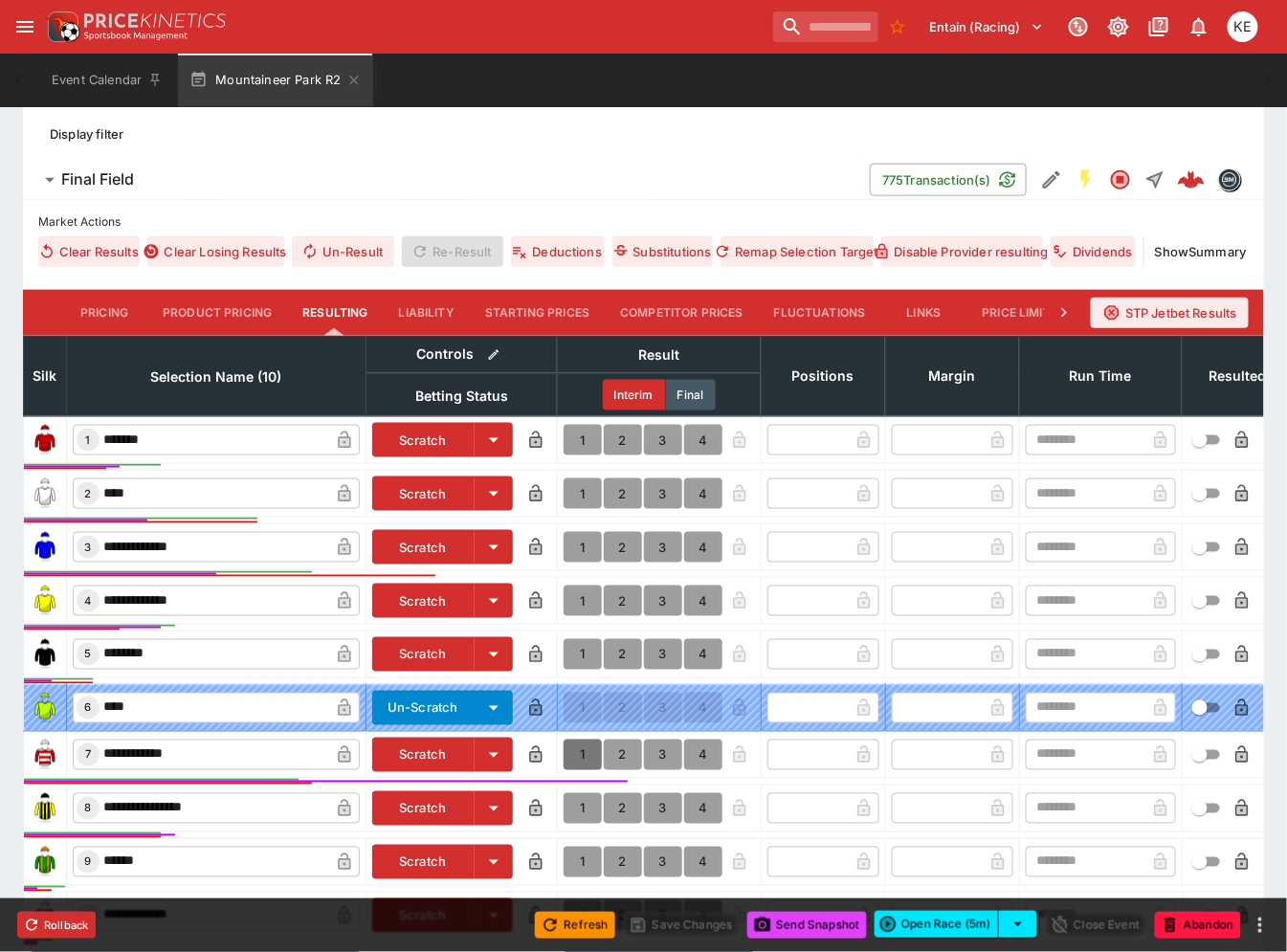 click on "1" at bounding box center [583, 755] 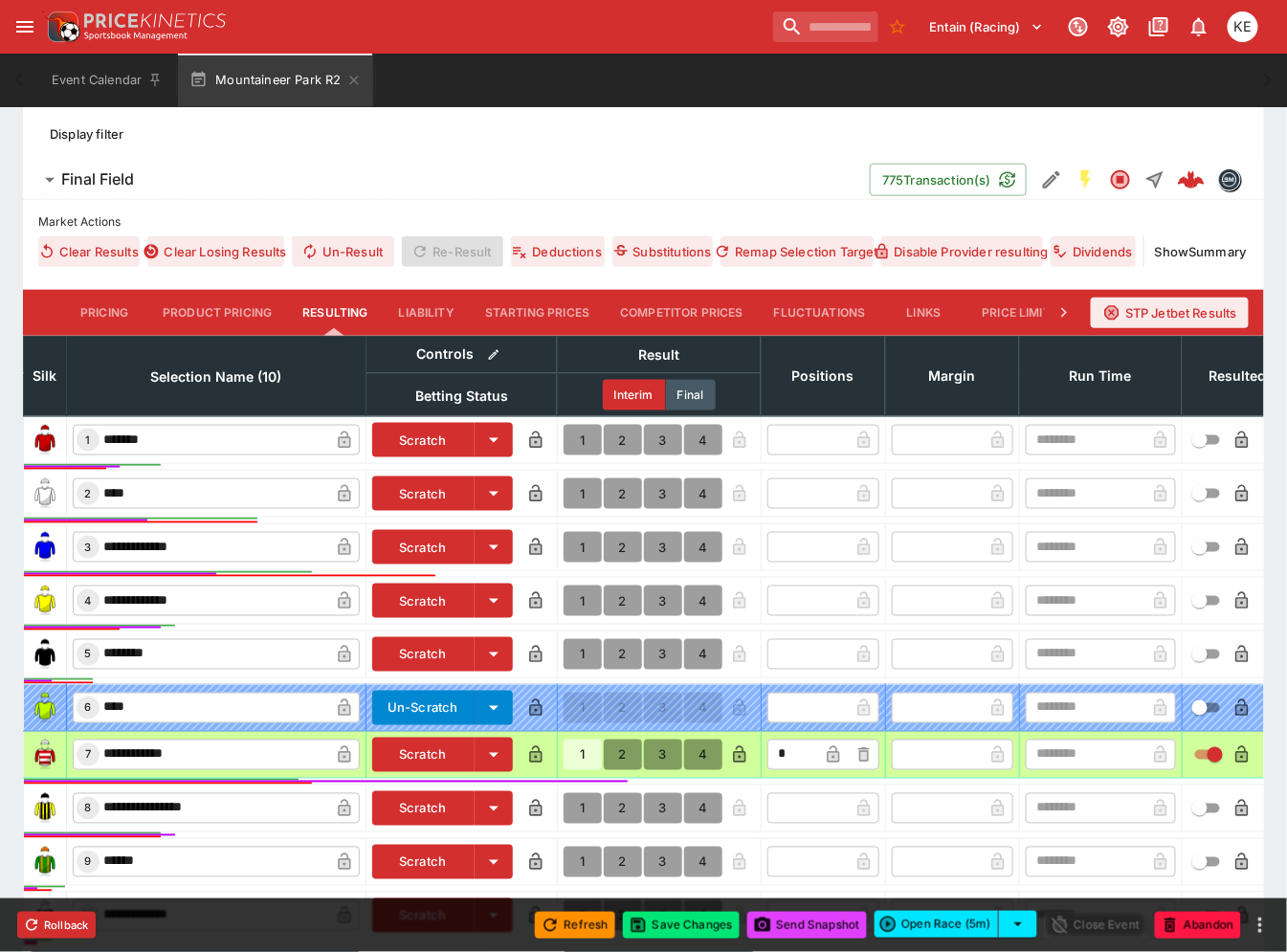 type on "*" 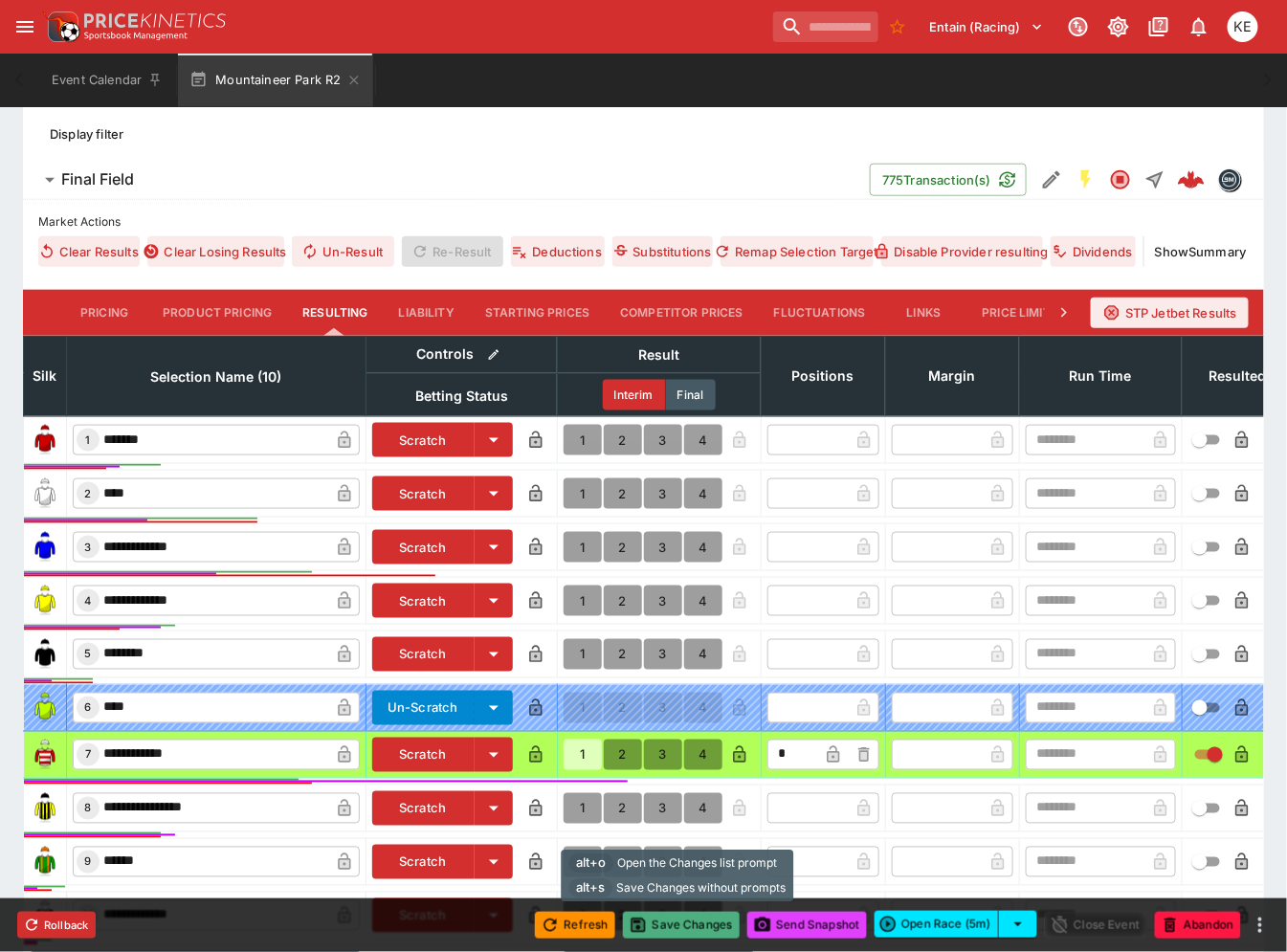 click on "Save Changes" at bounding box center [681, 925] 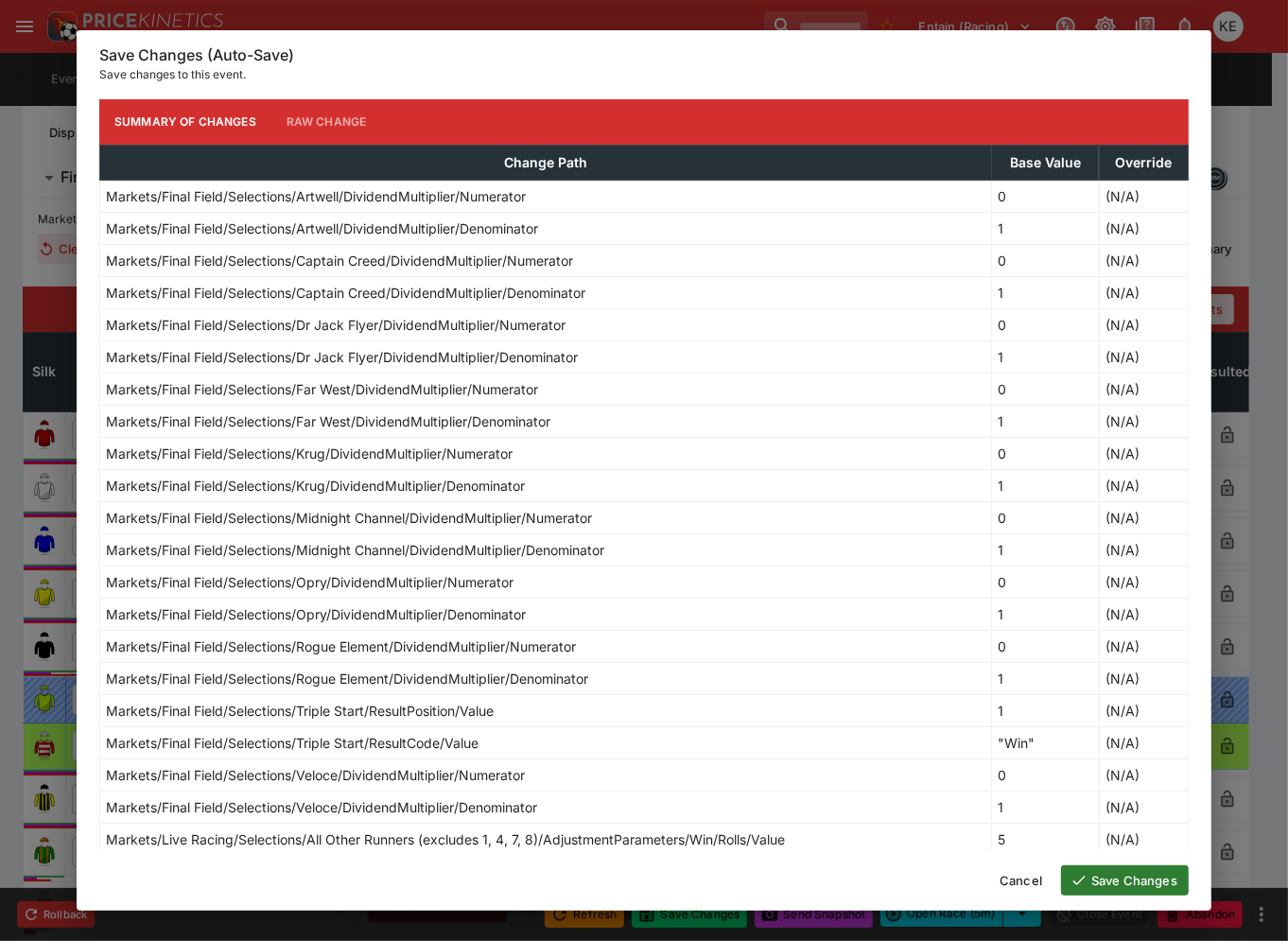click on "Save Changes" at bounding box center [1124, 880] 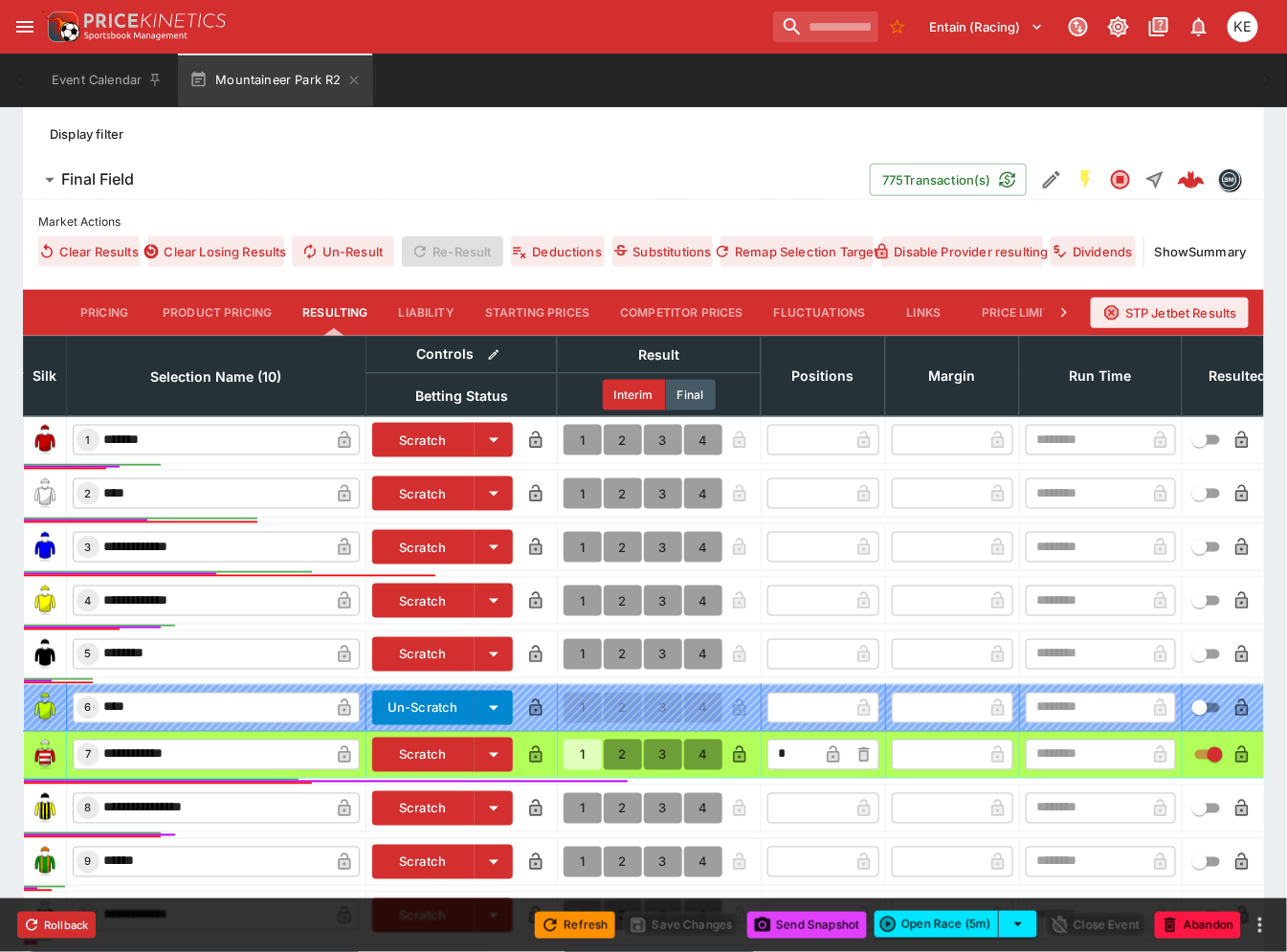 type on "**********" 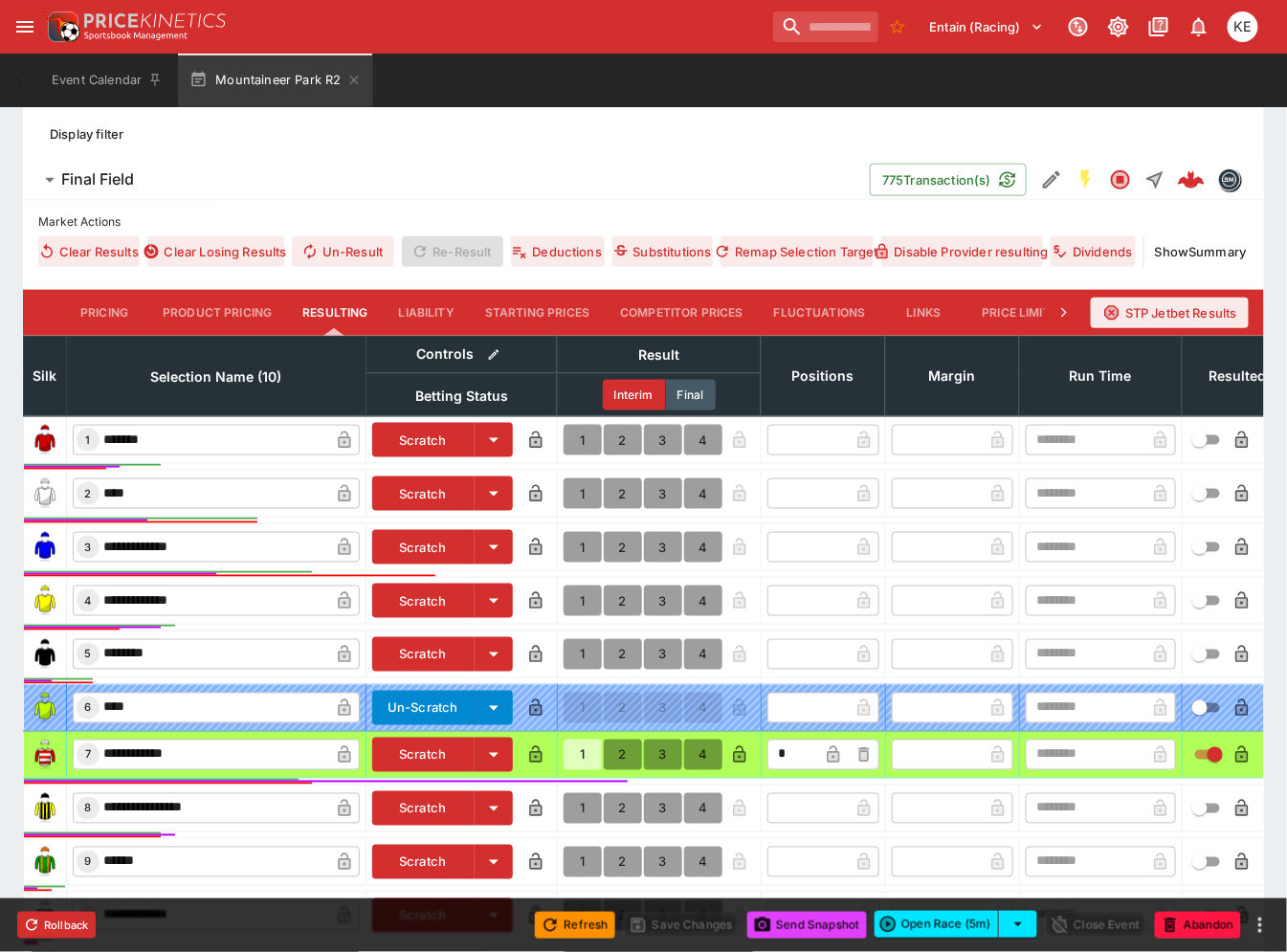 type on "**********" 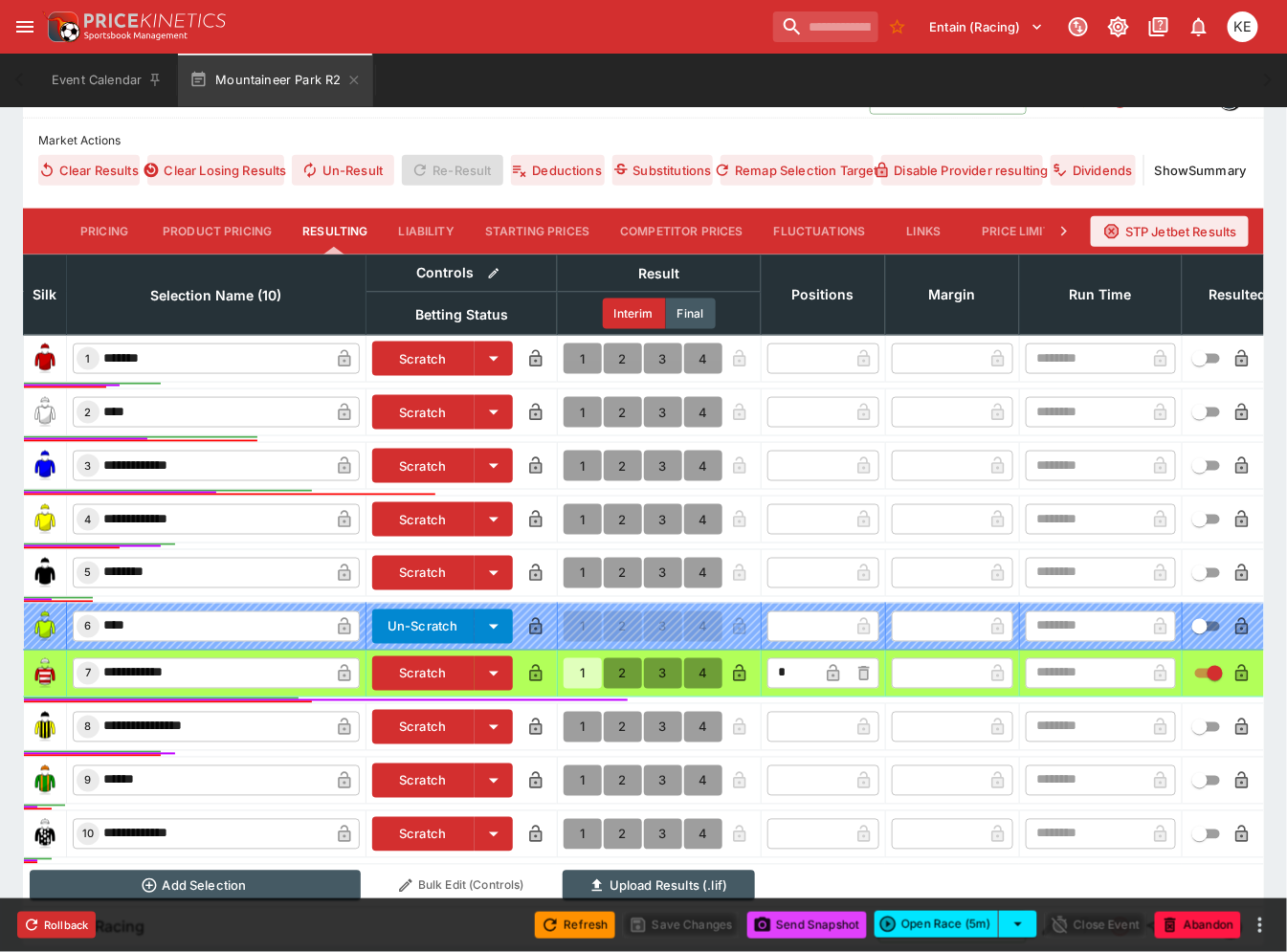 scroll, scrollTop: 690, scrollLeft: 0, axis: vertical 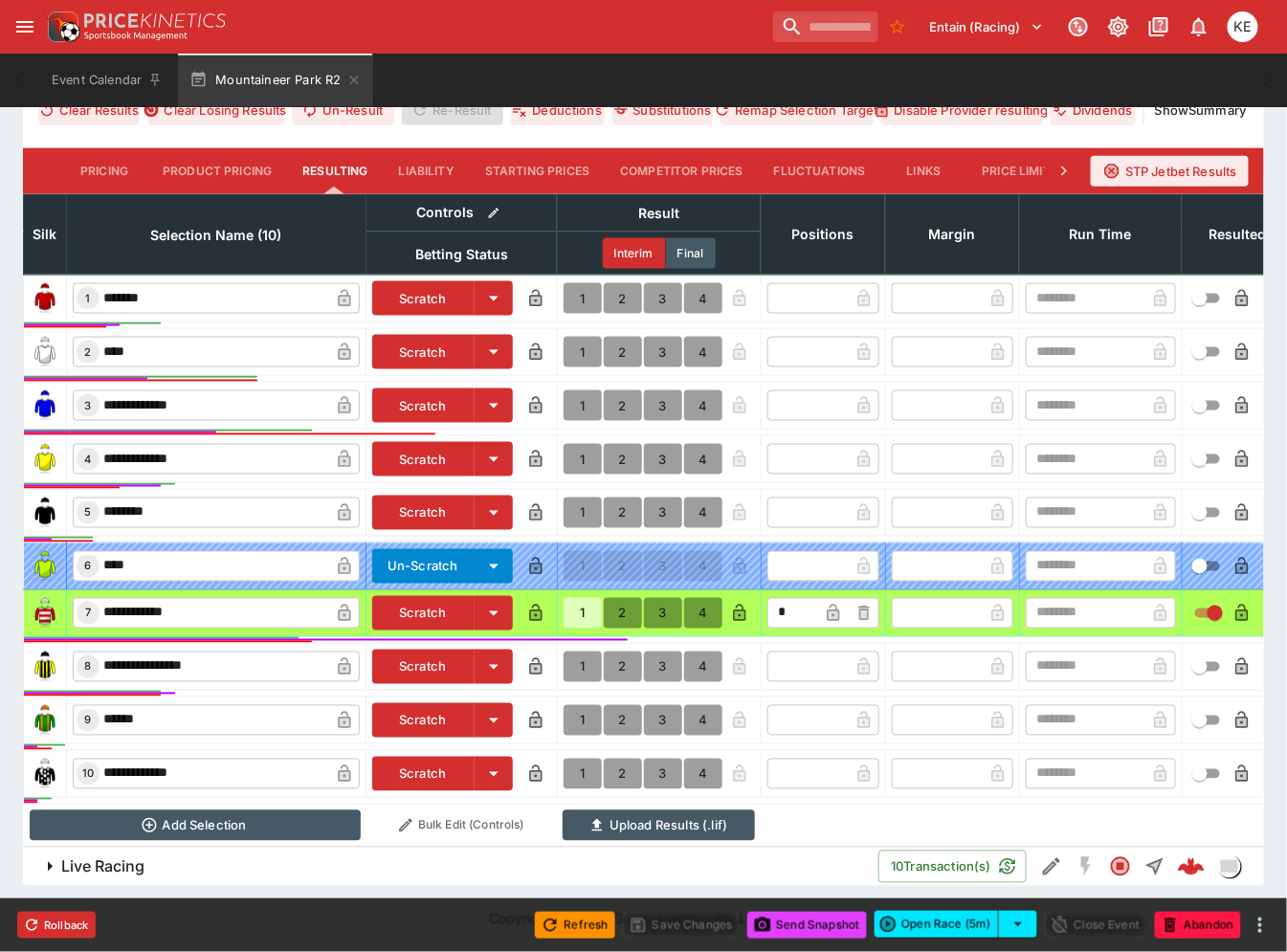 click on "Live Racing 10  Transaction(s)" at bounding box center (643, 867) 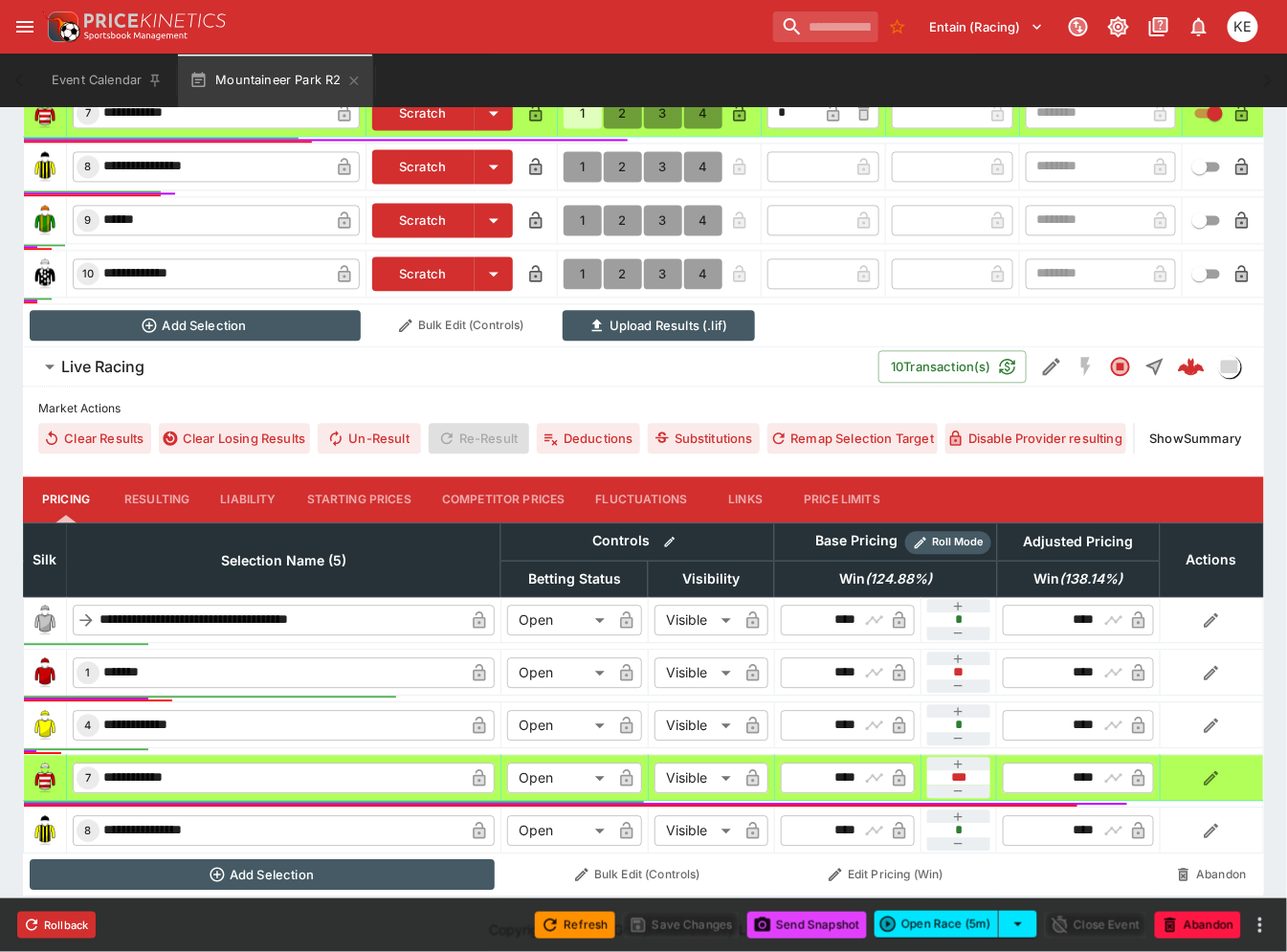 scroll, scrollTop: 1201, scrollLeft: 0, axis: vertical 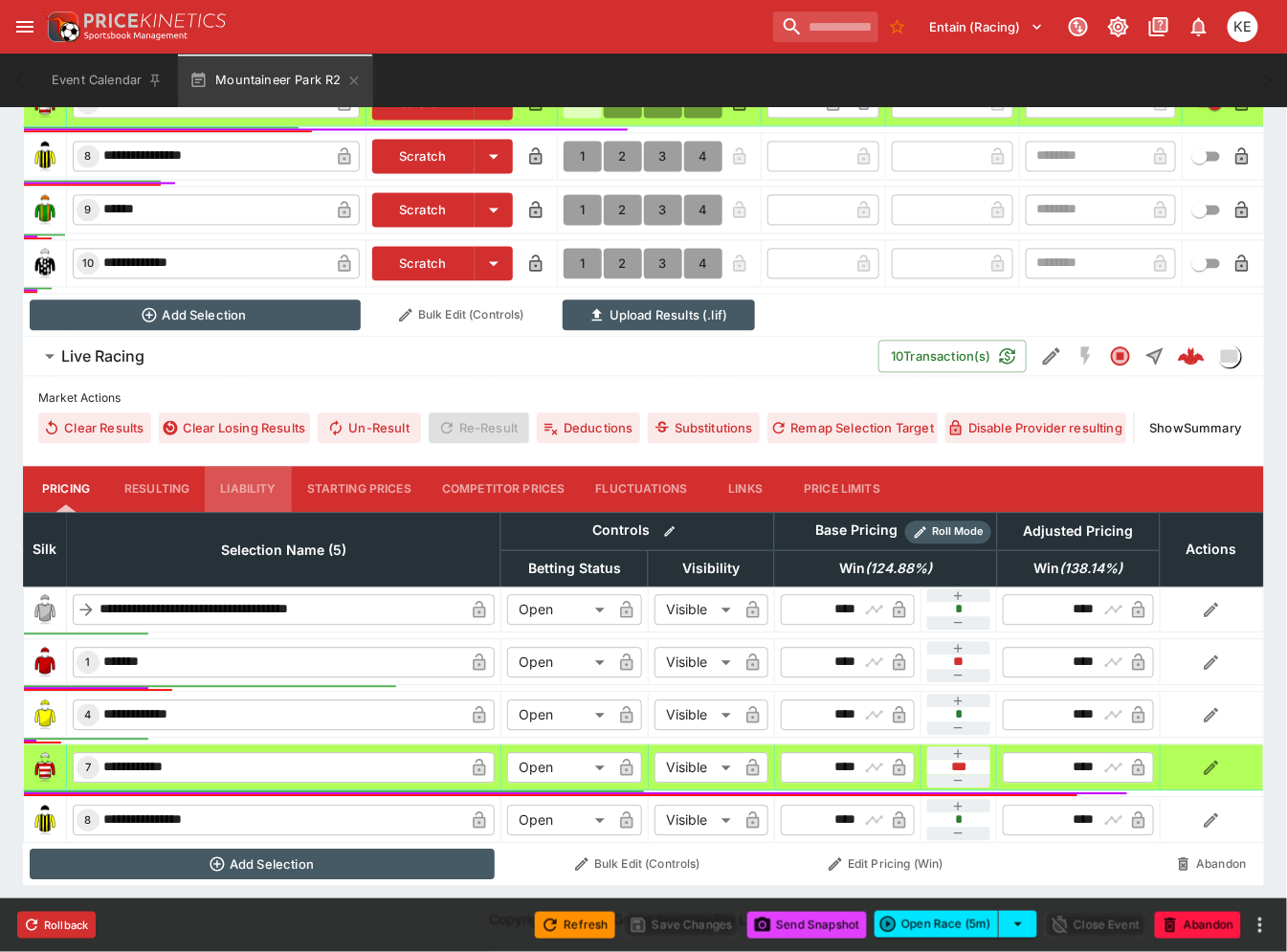 click on "Liability" at bounding box center [248, 489] 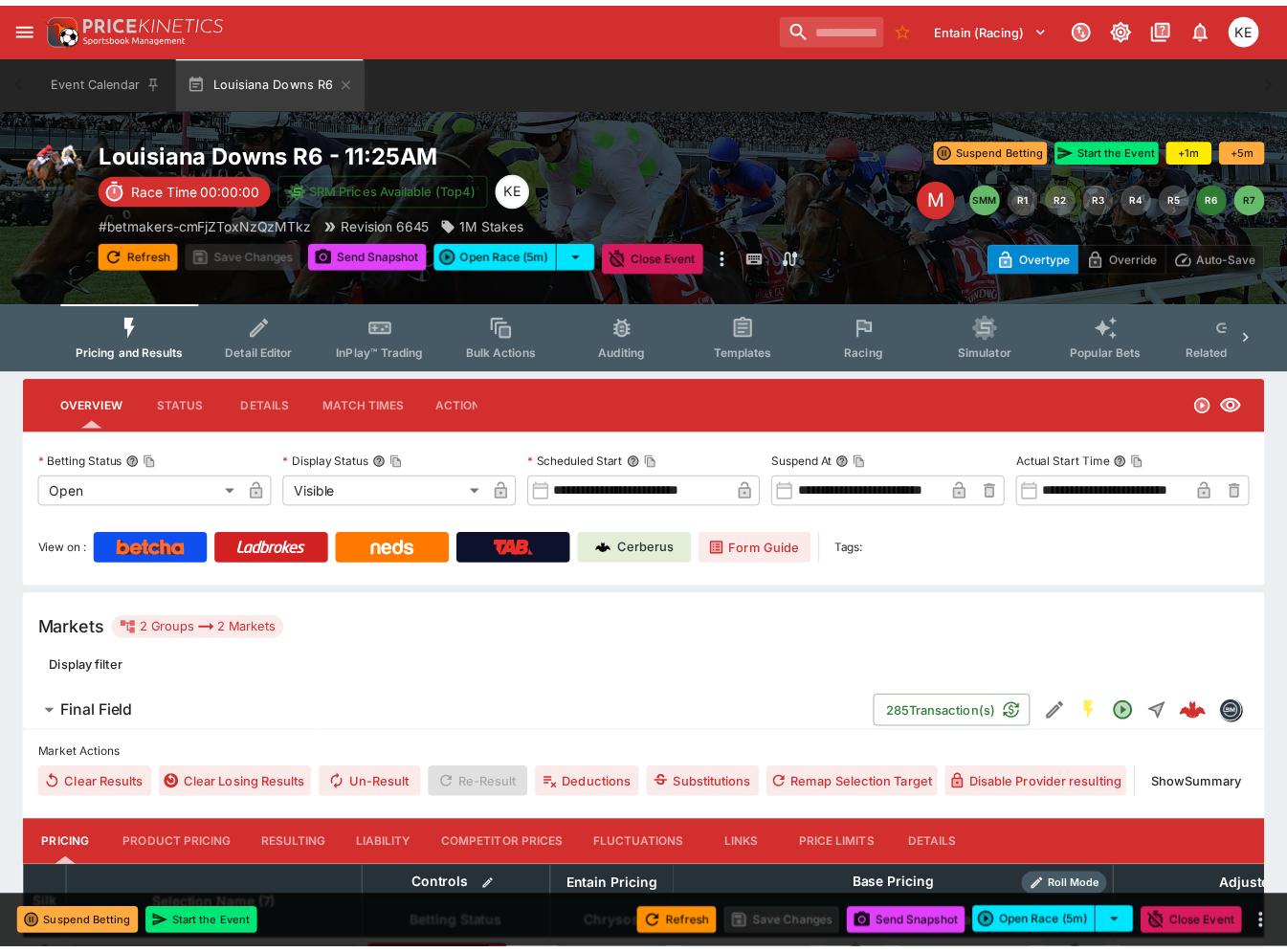 scroll, scrollTop: 0, scrollLeft: 0, axis: both 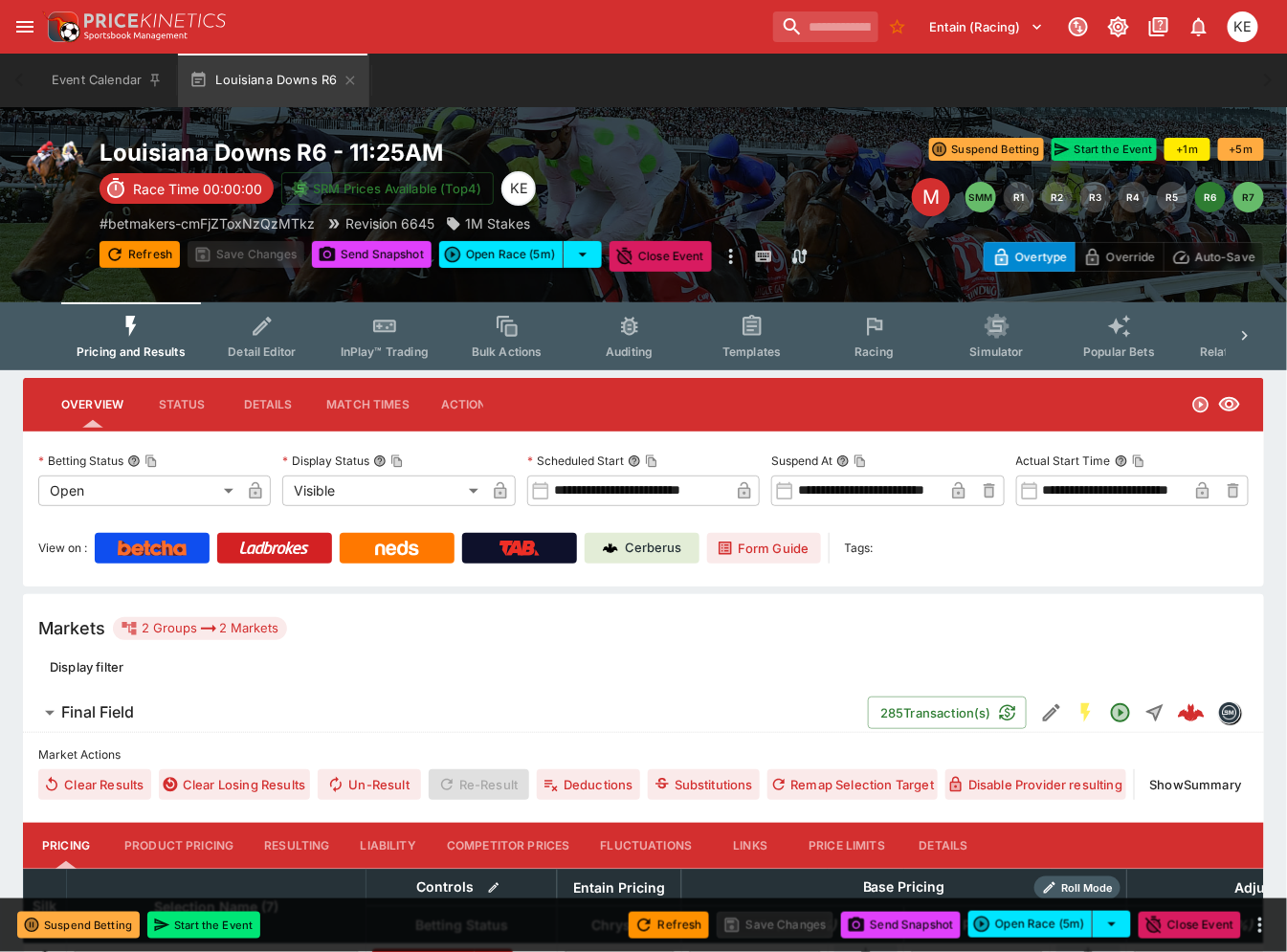 click on "Start the Event" at bounding box center [1104, 149] 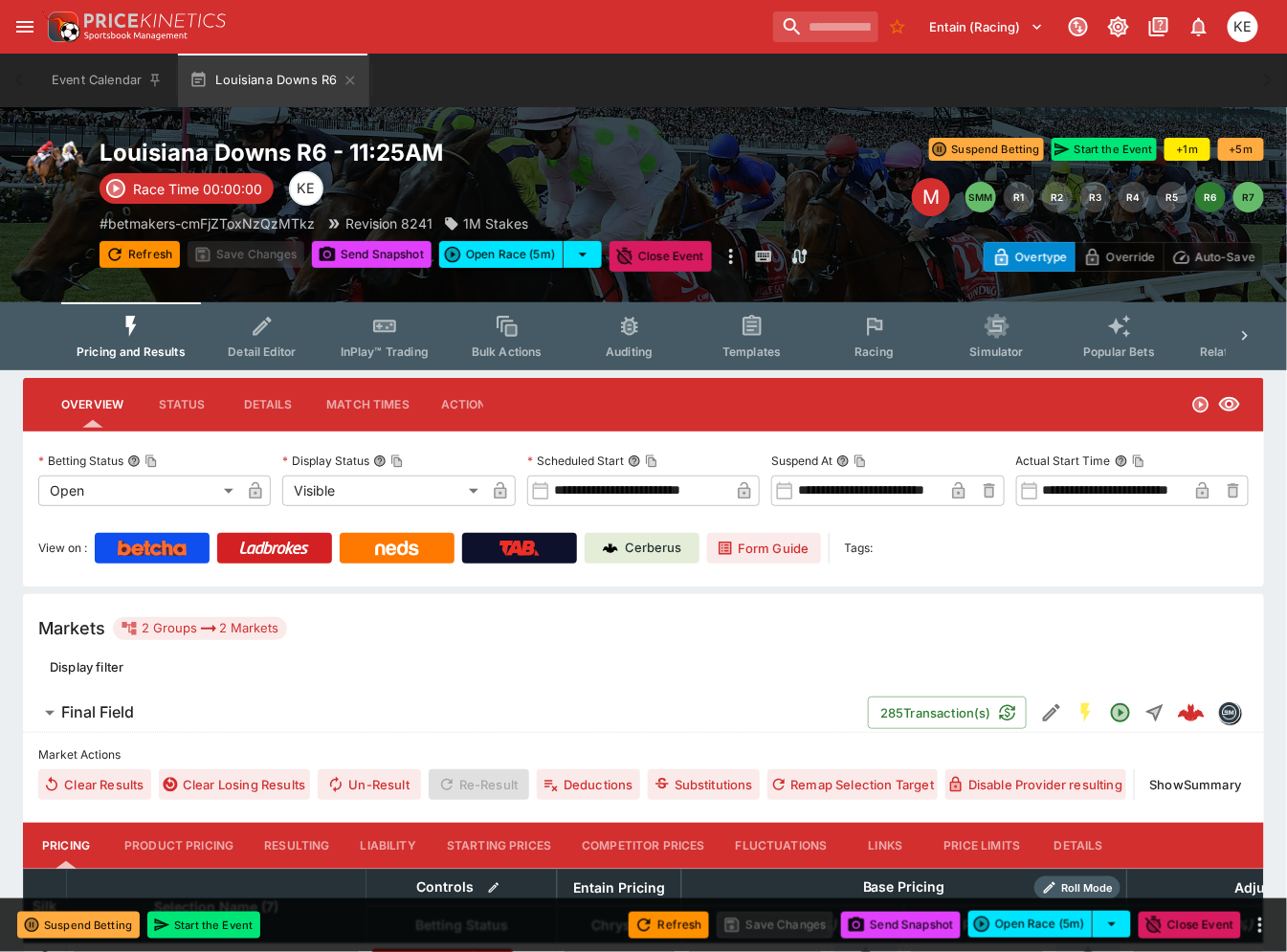click 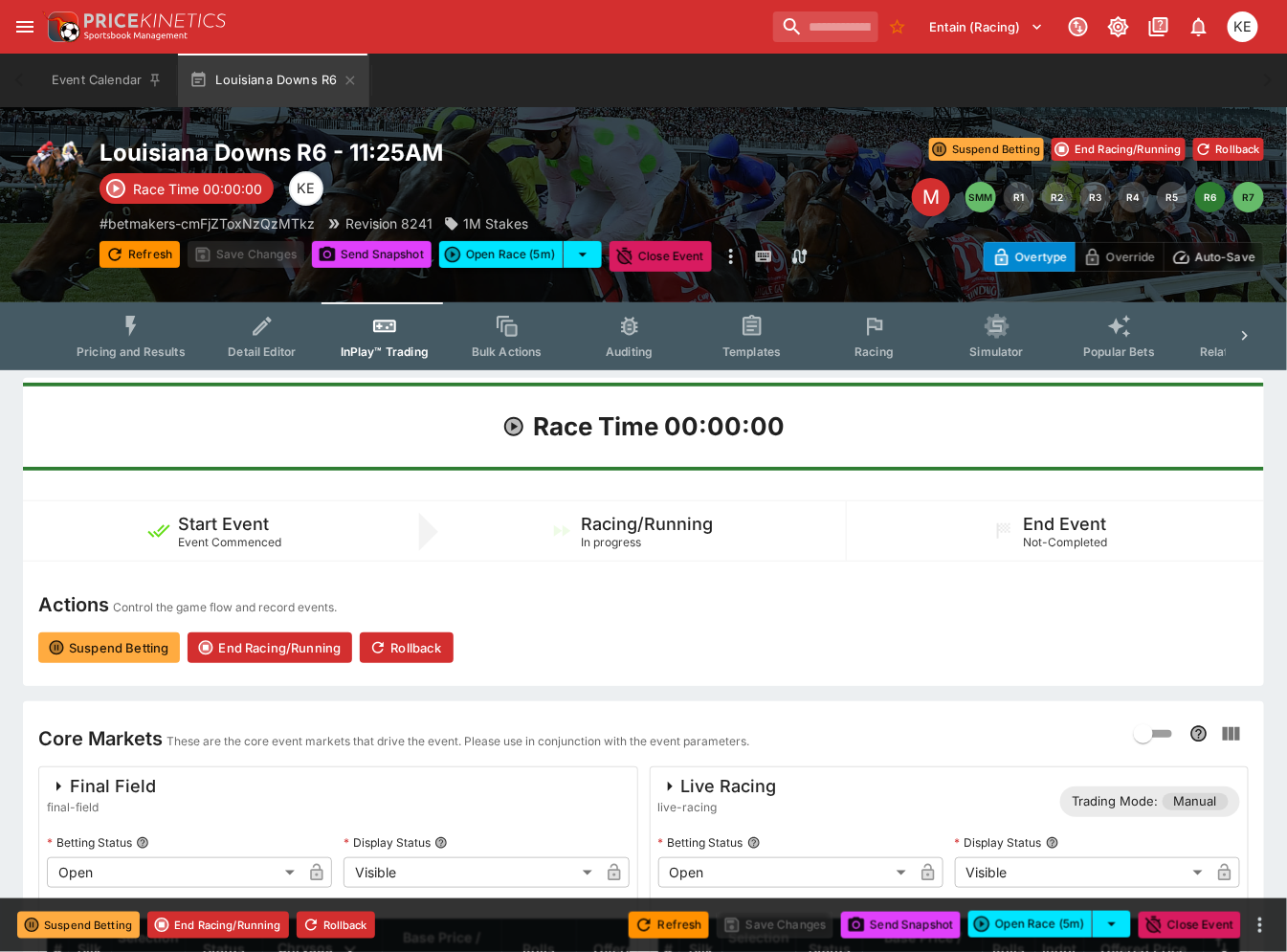 click on "Auto-Save" at bounding box center [1225, 256] 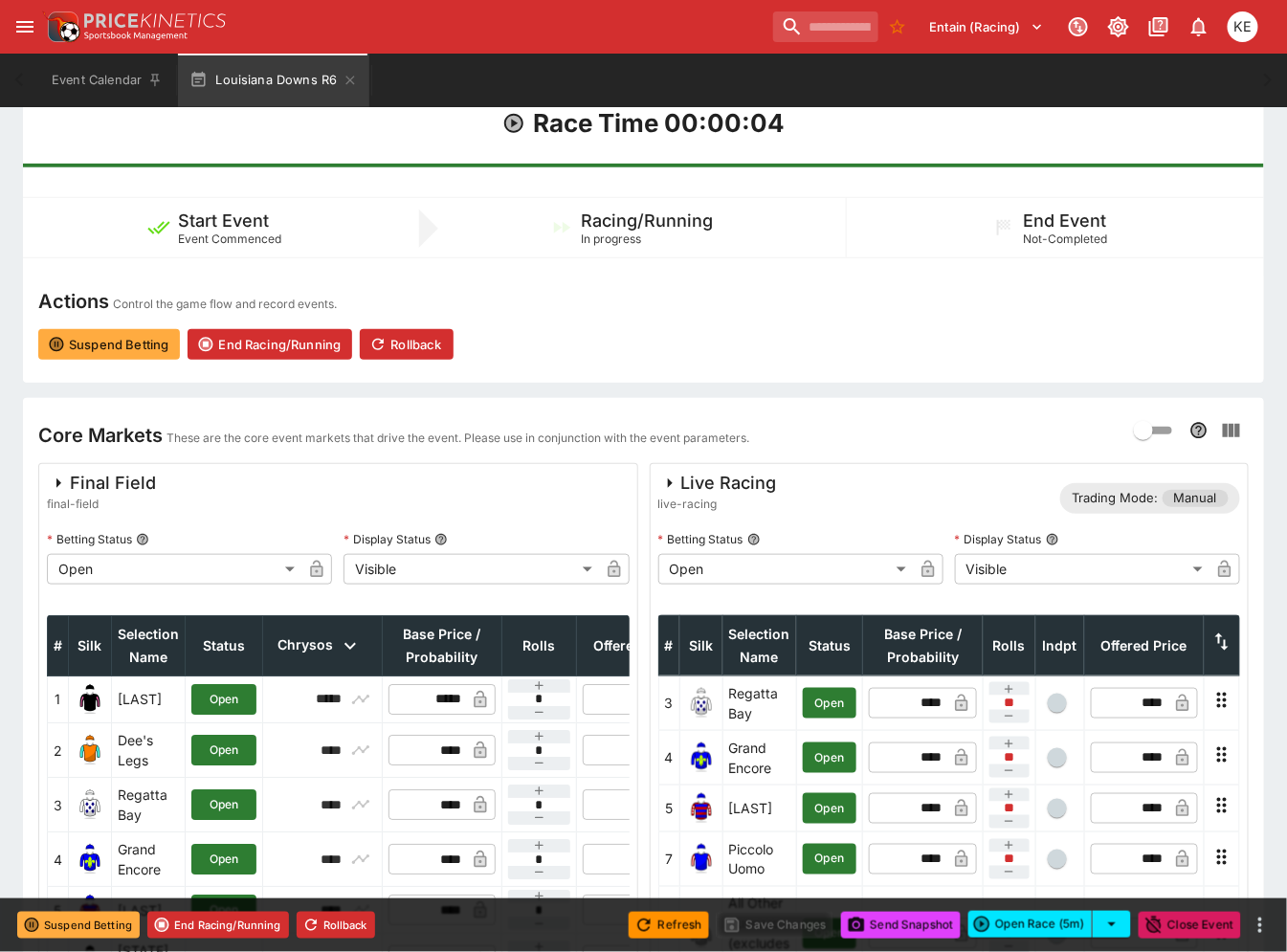 scroll, scrollTop: 531, scrollLeft: 0, axis: vertical 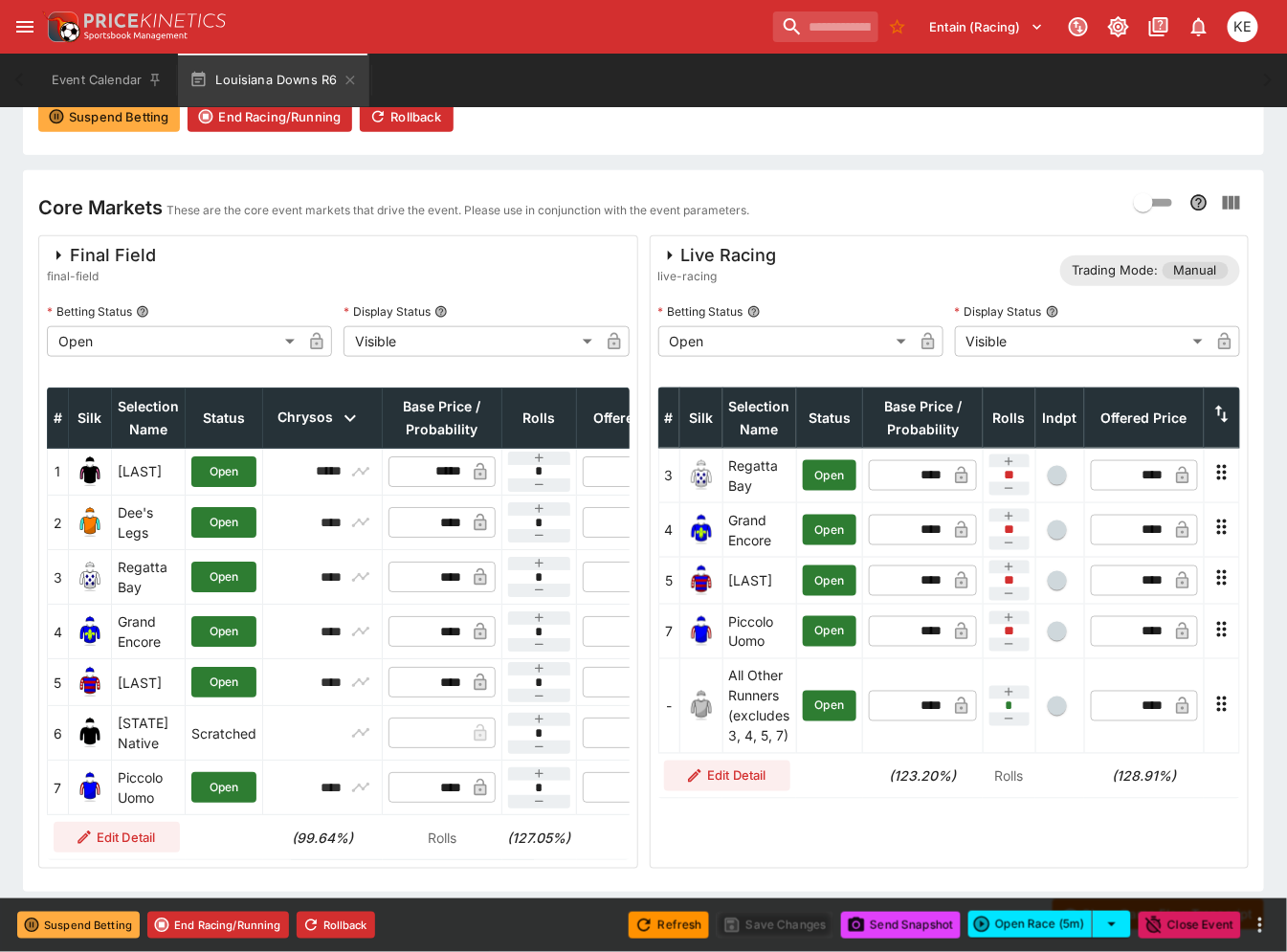 drag, startPoint x: 1026, startPoint y: 713, endPoint x: 865, endPoint y: 236, distance: 503.438 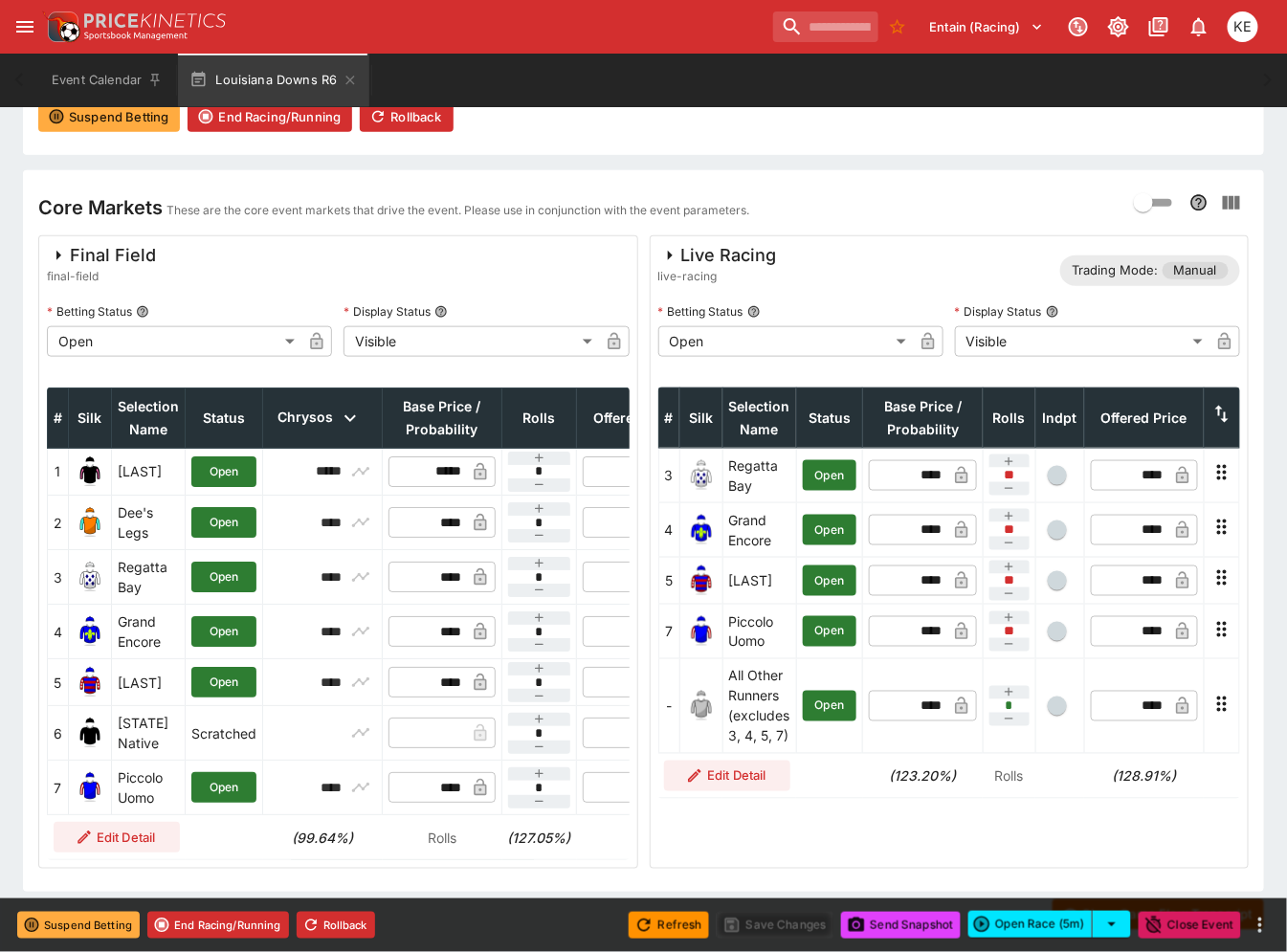 click at bounding box center (1010, 720) 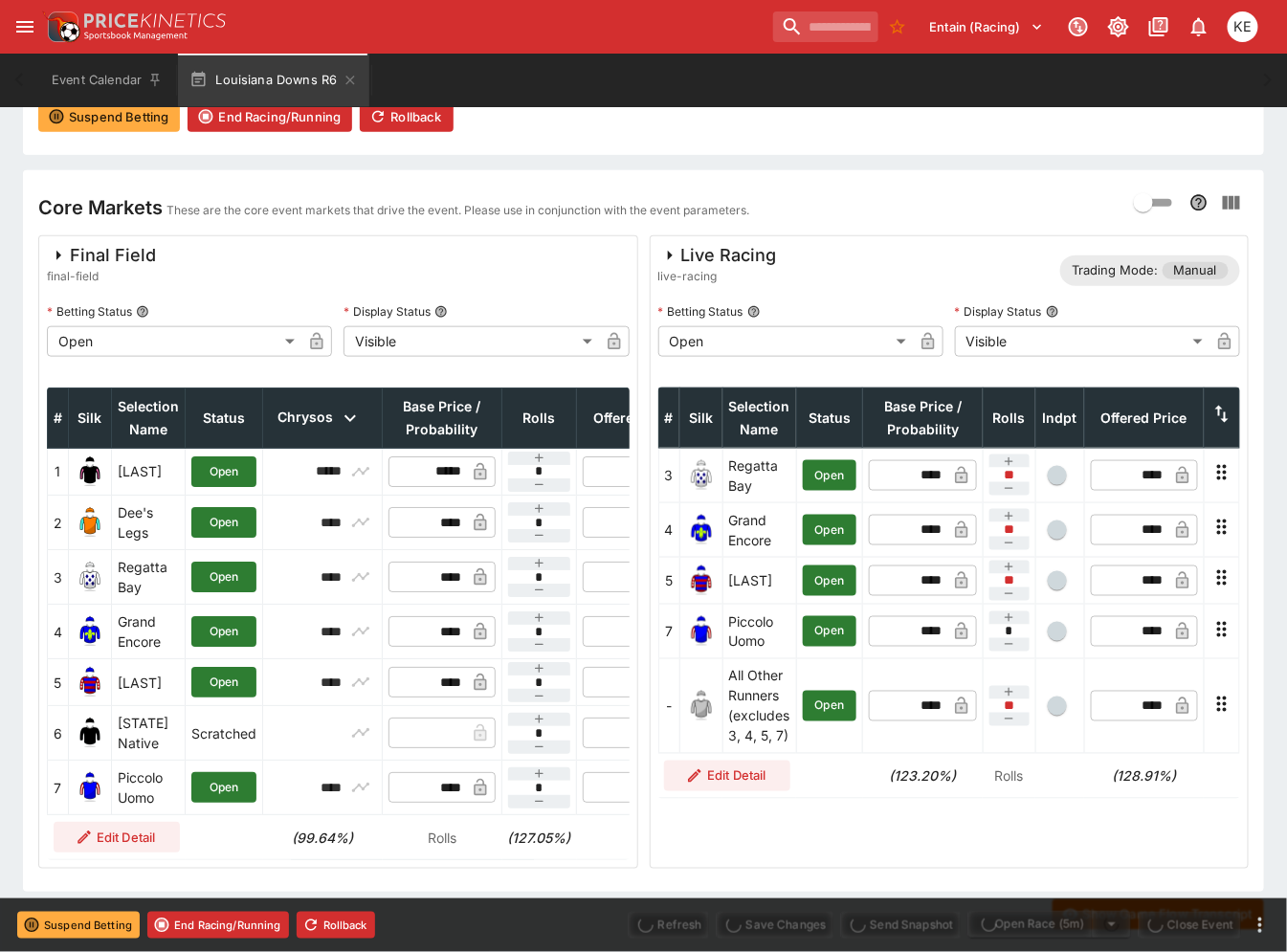 type on "**" 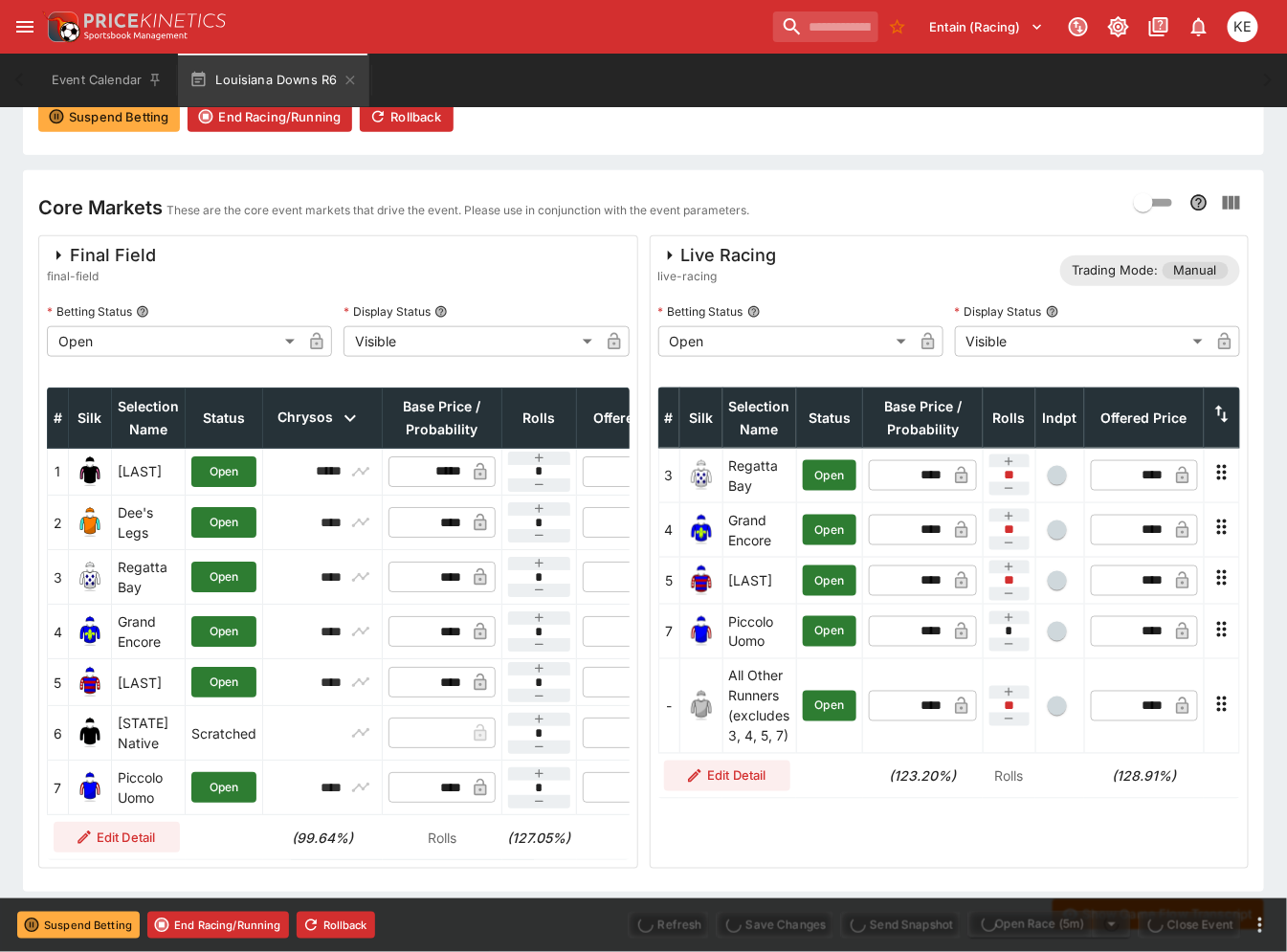 type on "**" 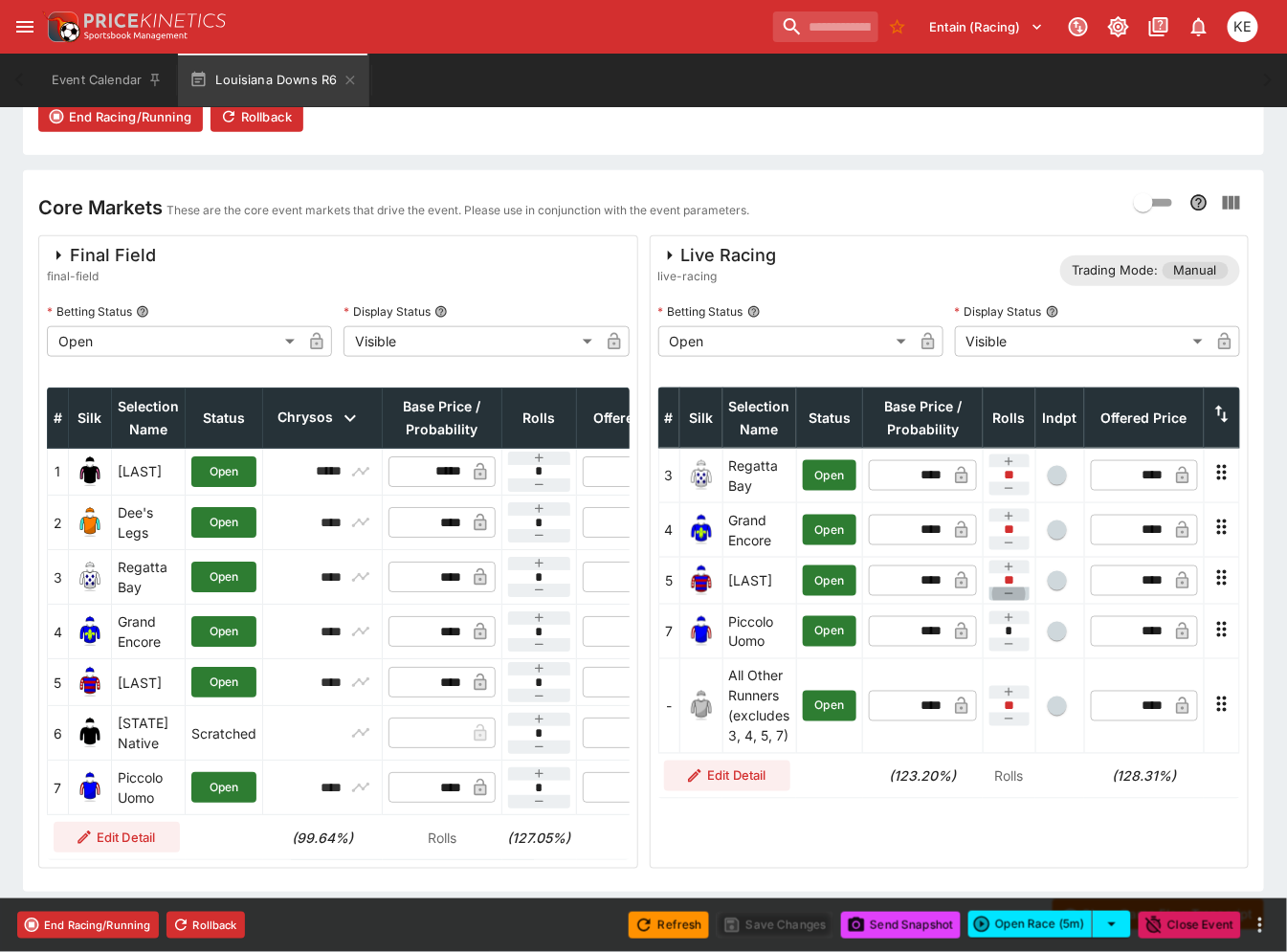 click 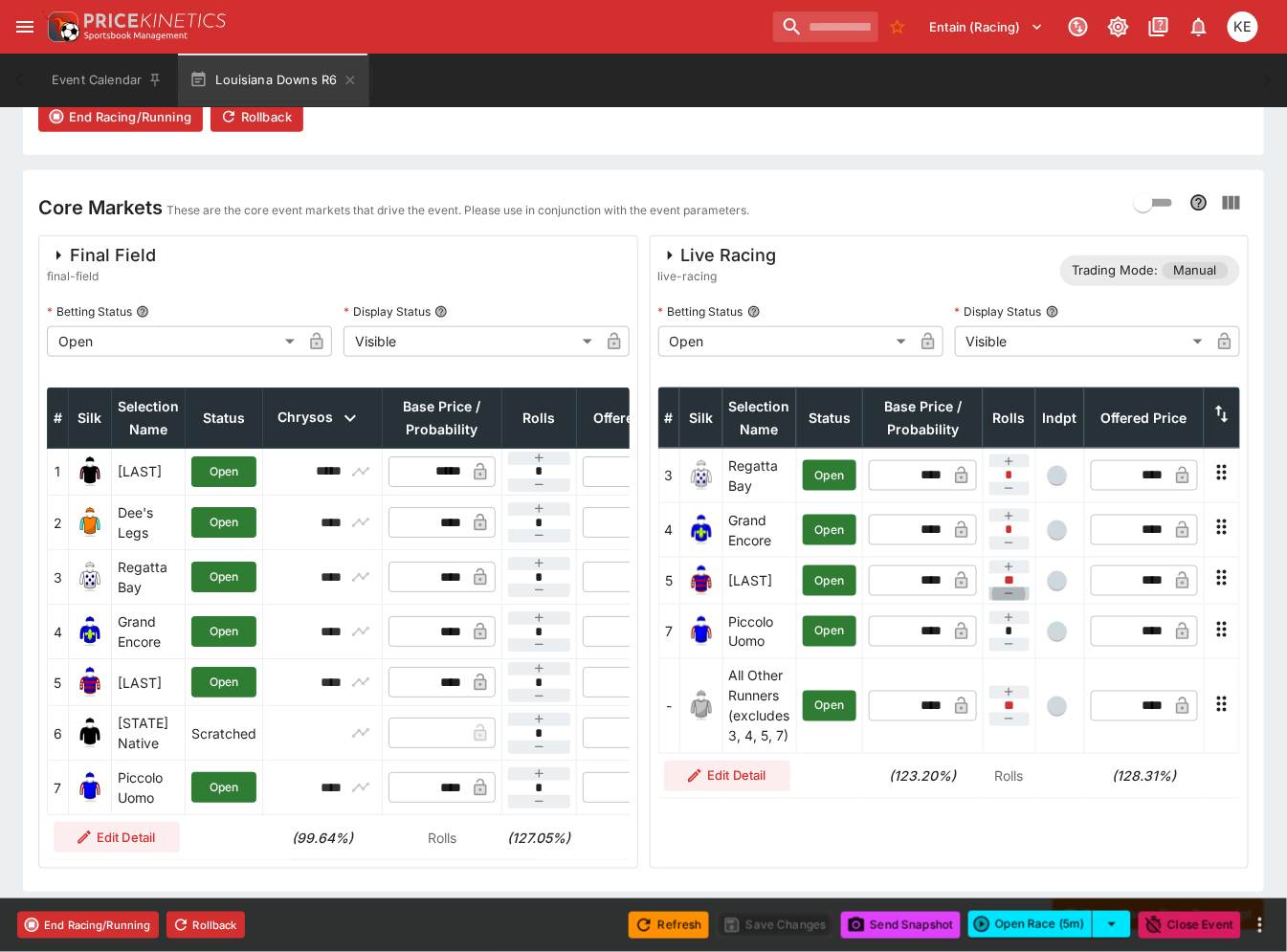 click 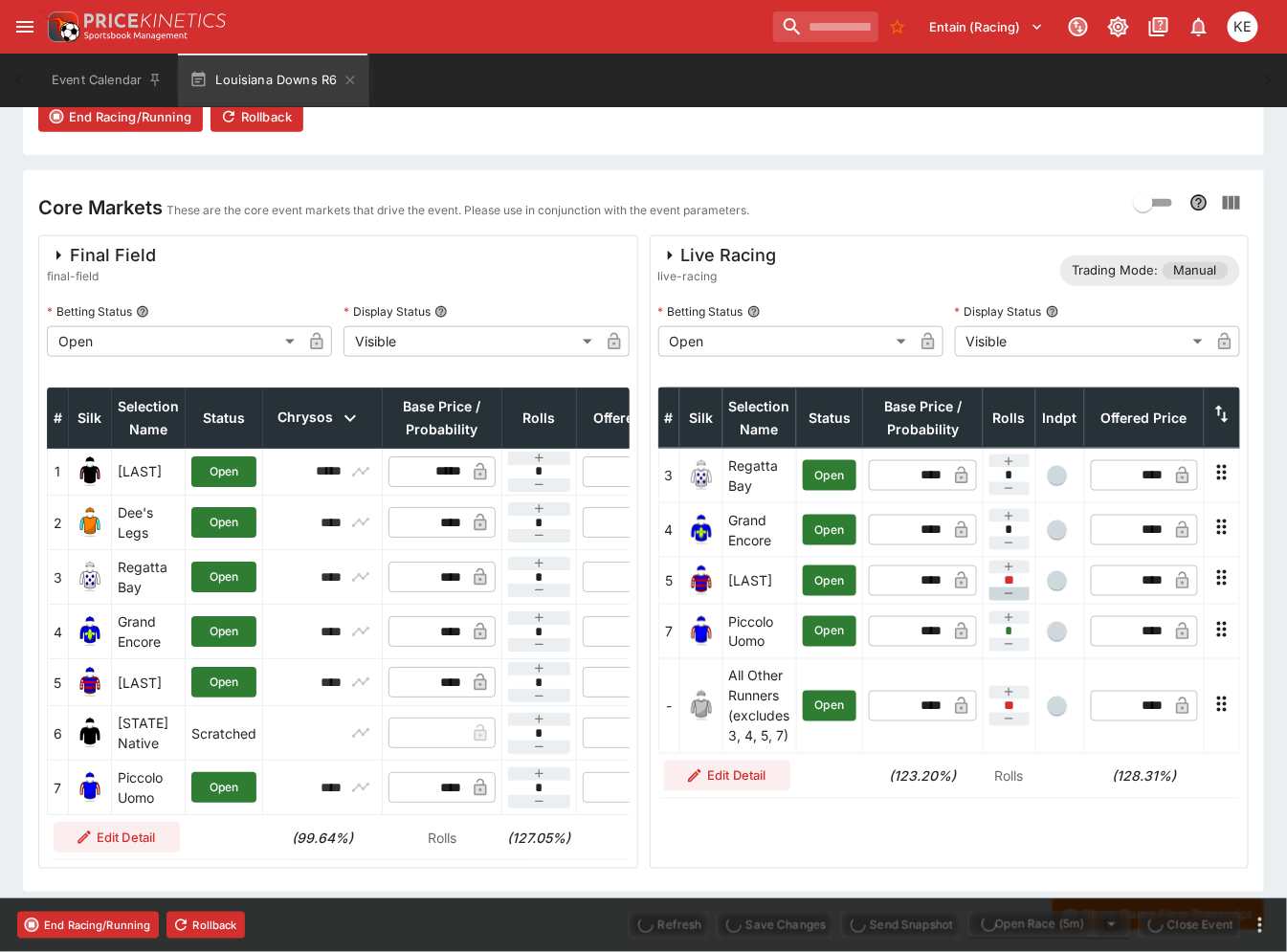 type on "*" 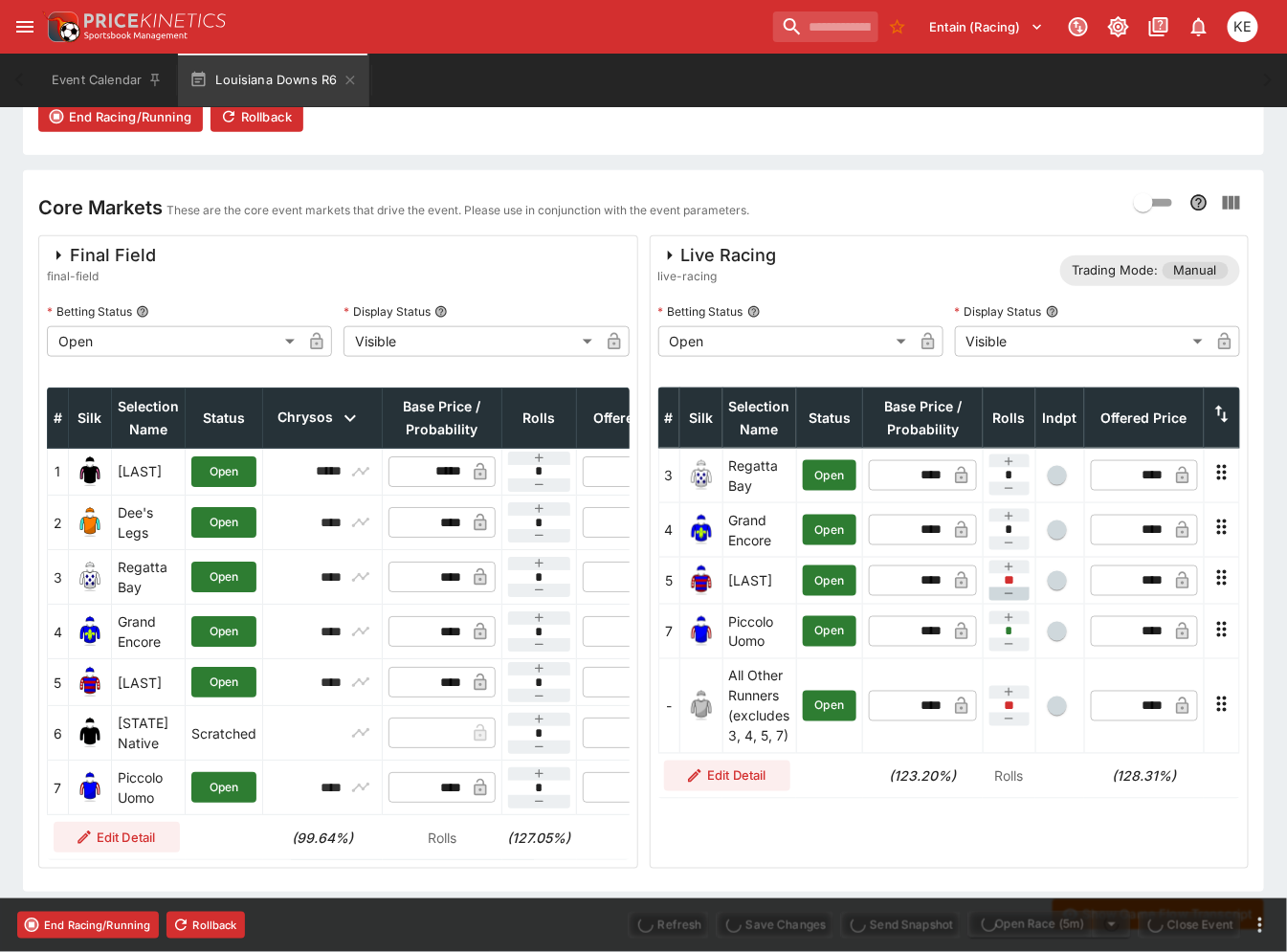 type on "*" 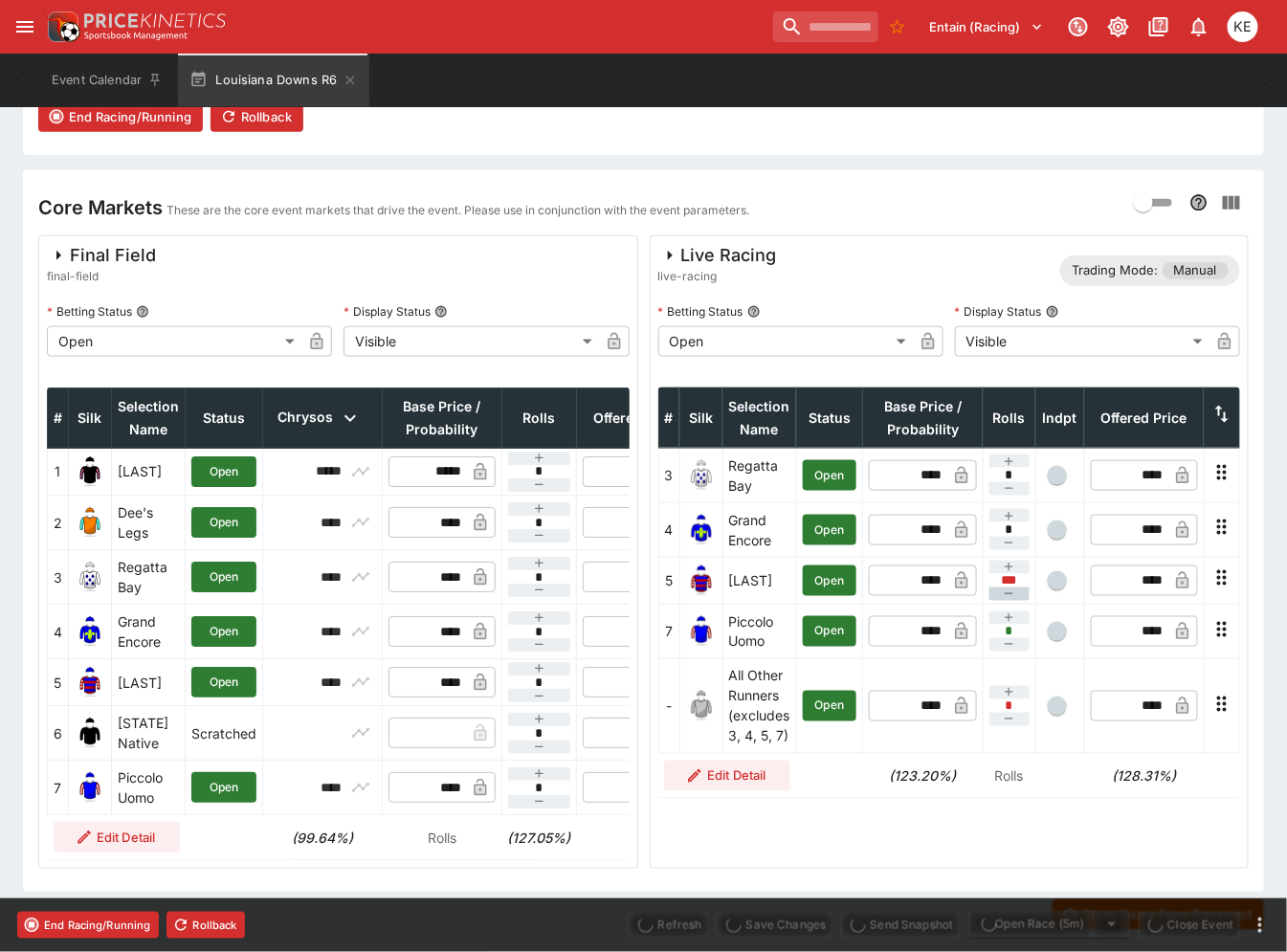 type on "****" 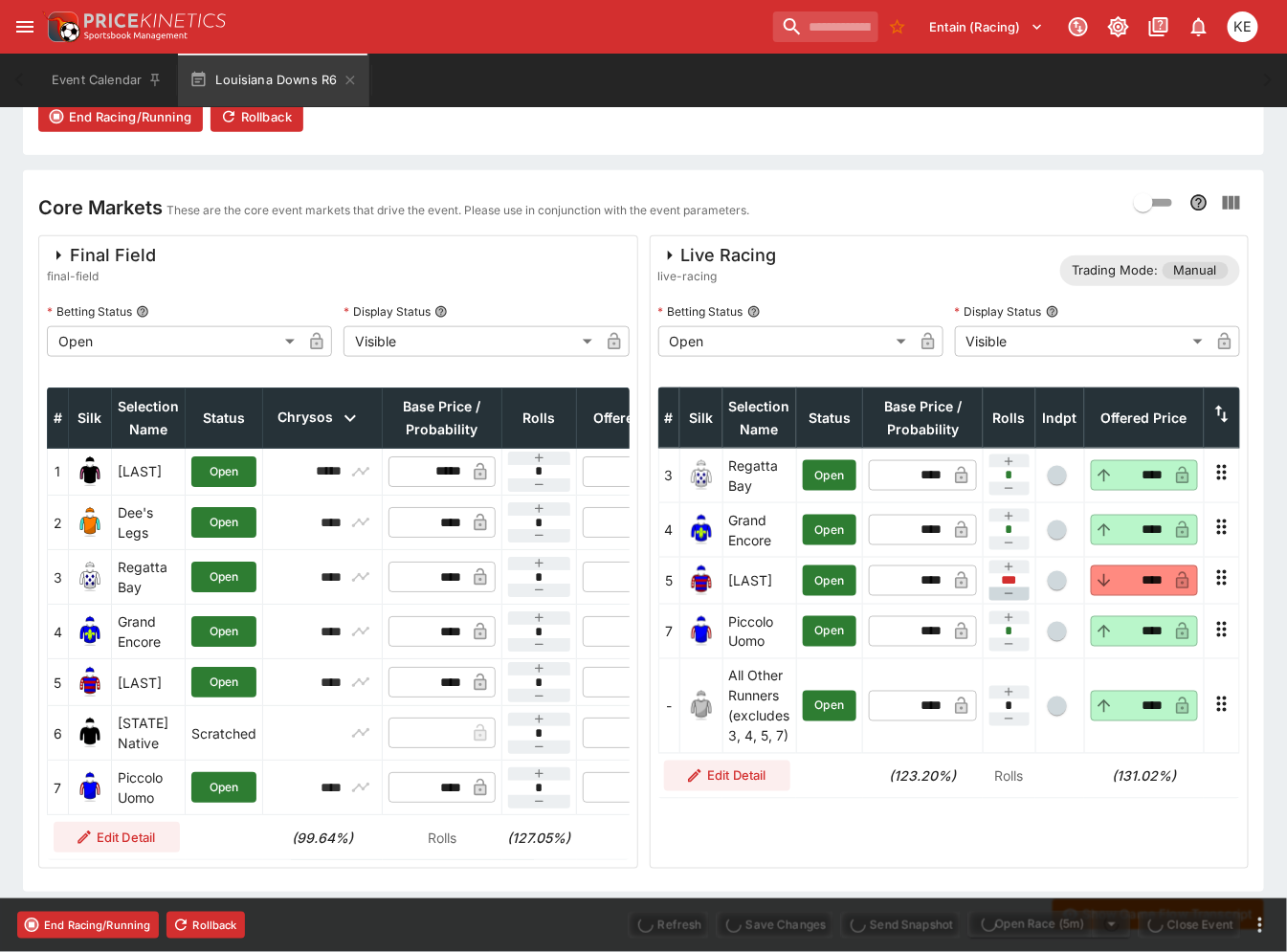 type on "****" 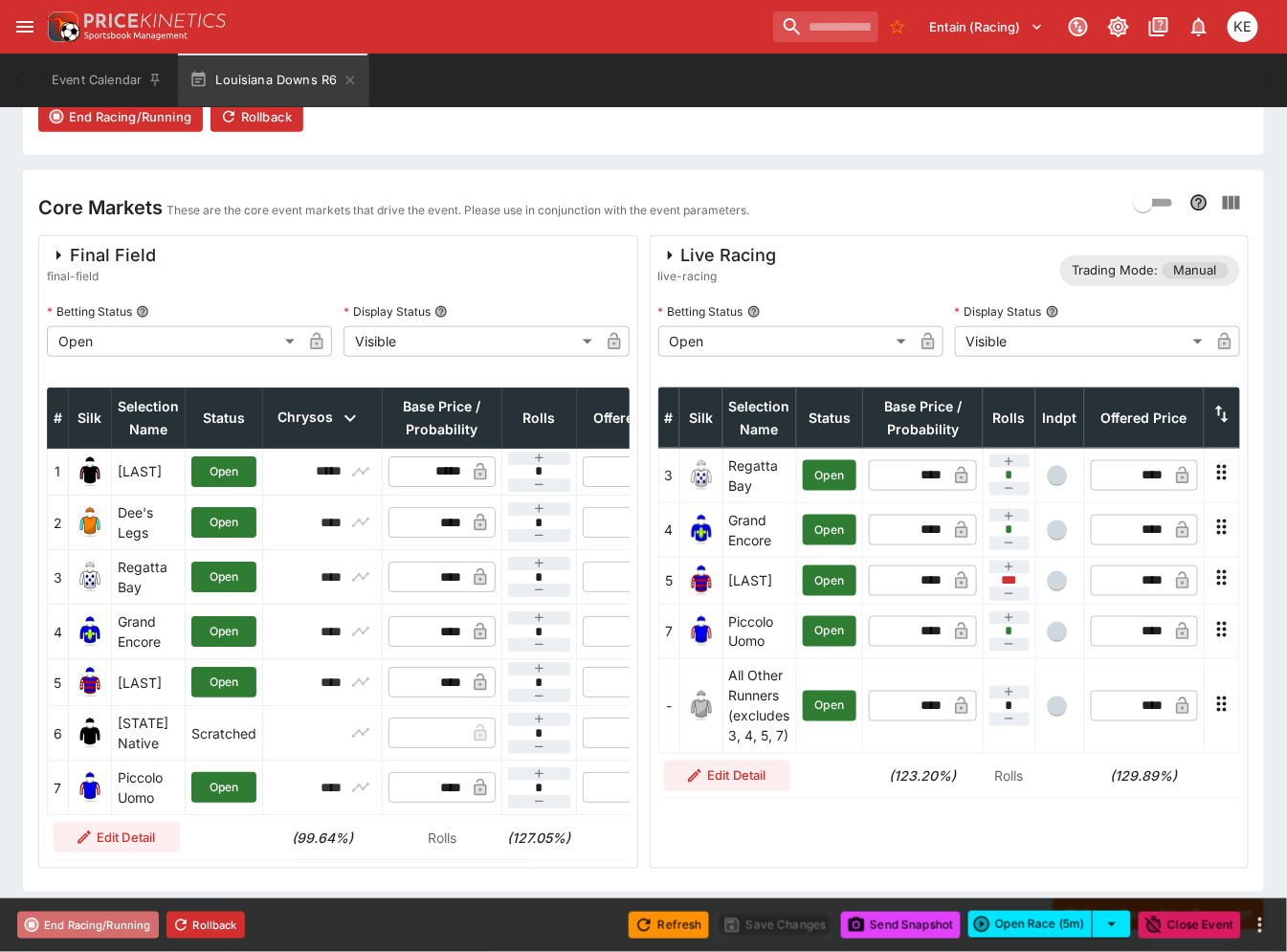 click on "End Racing/Running" at bounding box center (88, 925) 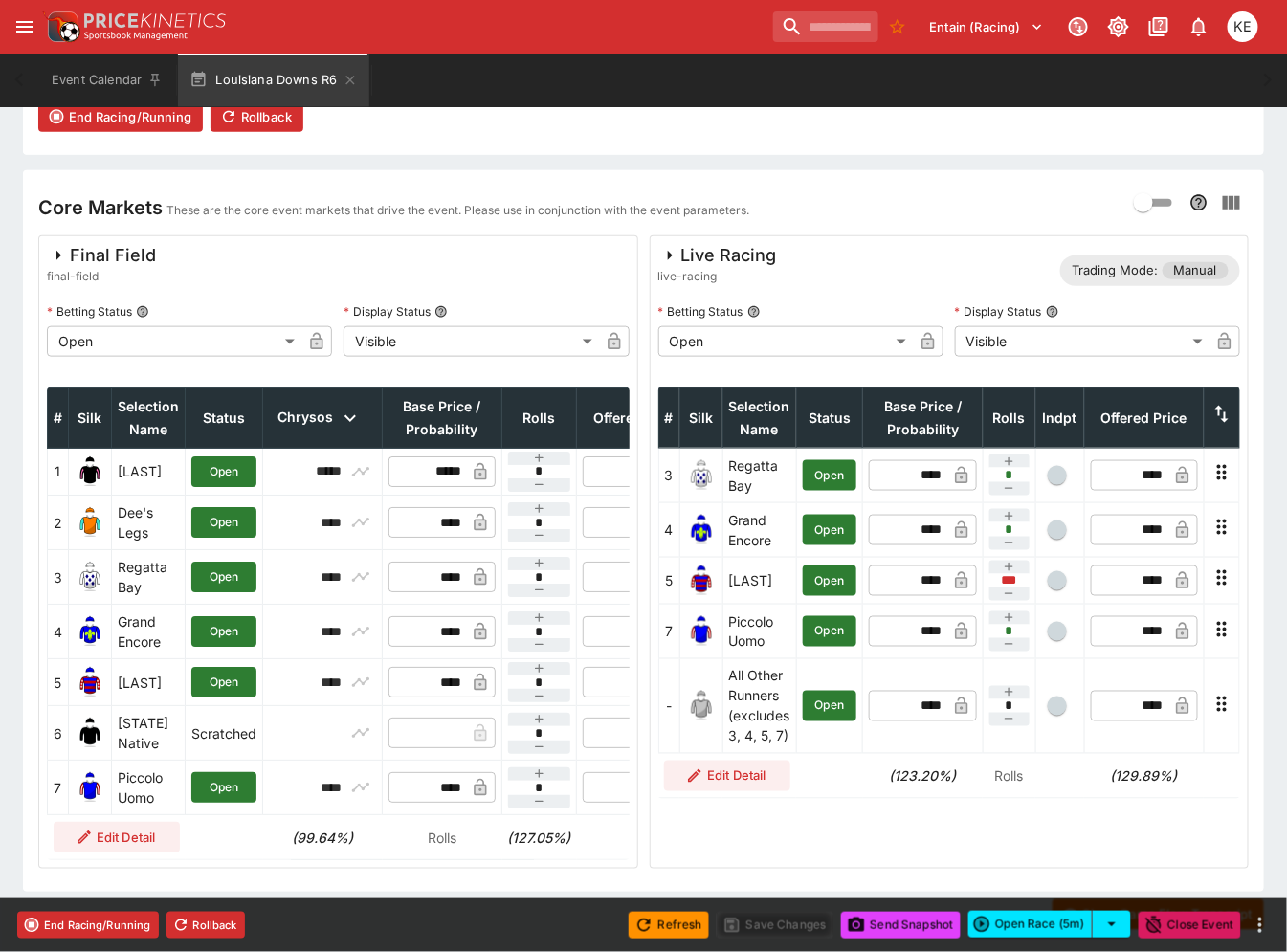 type on "**********" 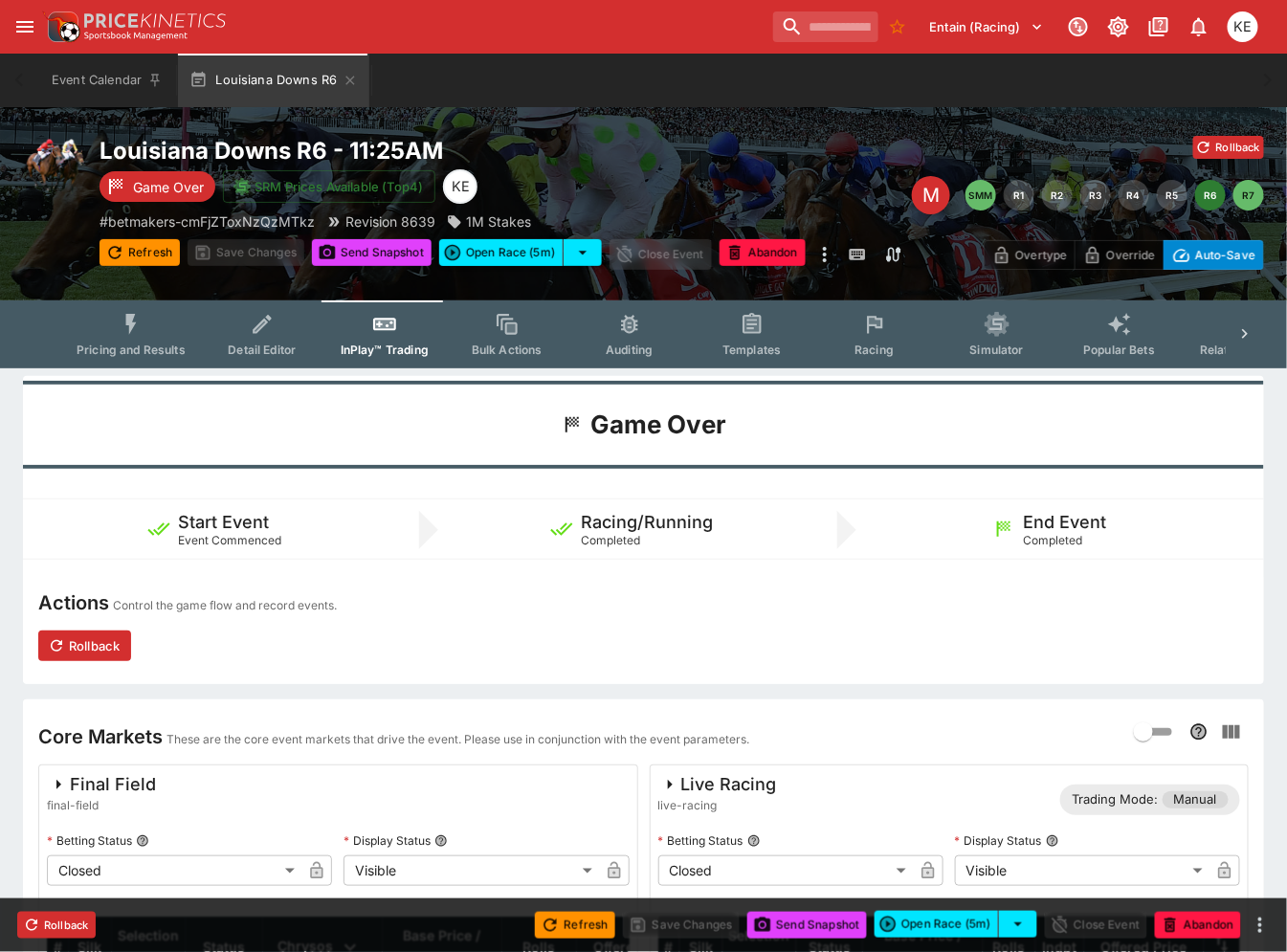 scroll, scrollTop: 0, scrollLeft: 0, axis: both 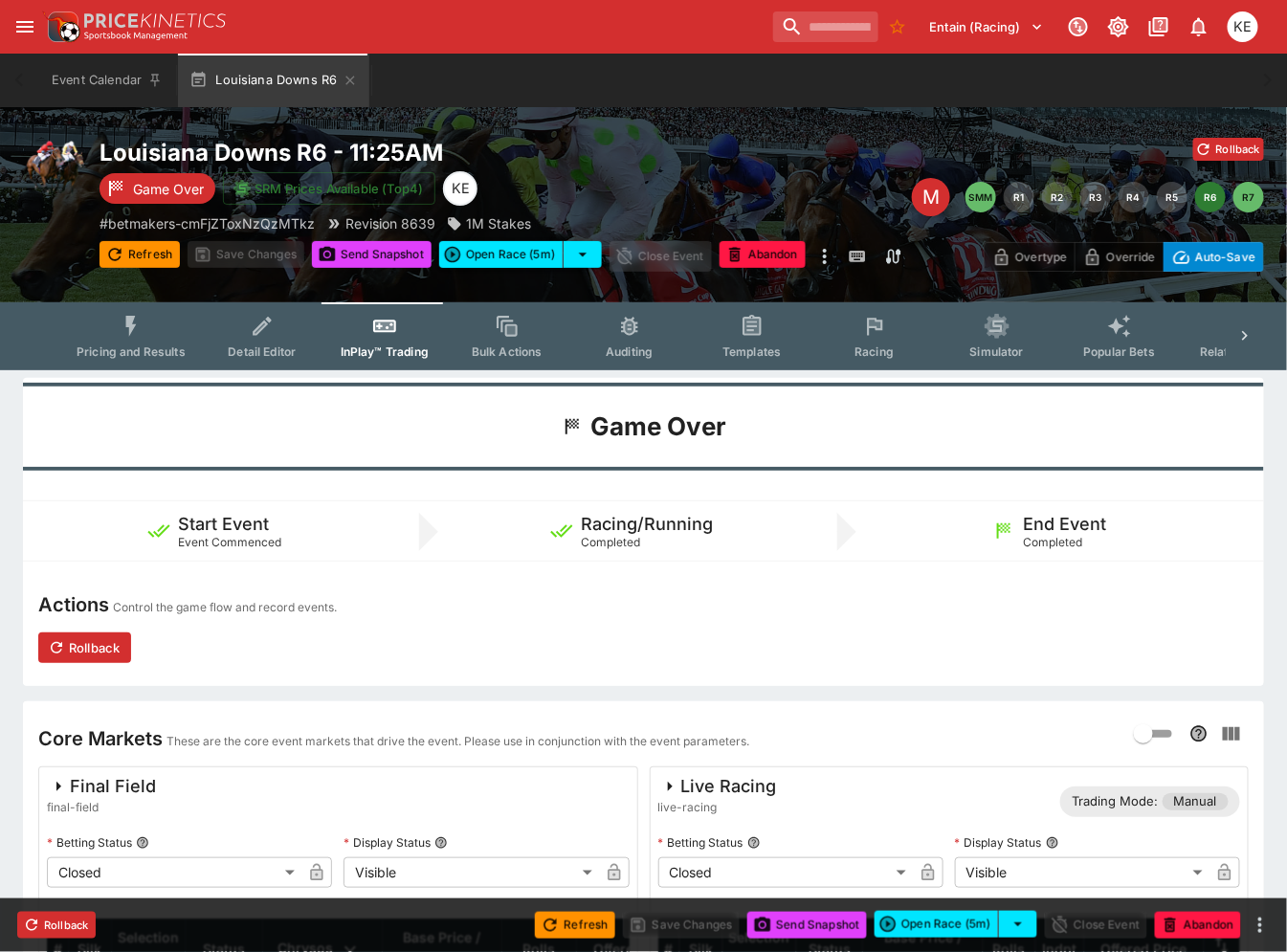 click on "Pricing and Results" at bounding box center [131, 336] 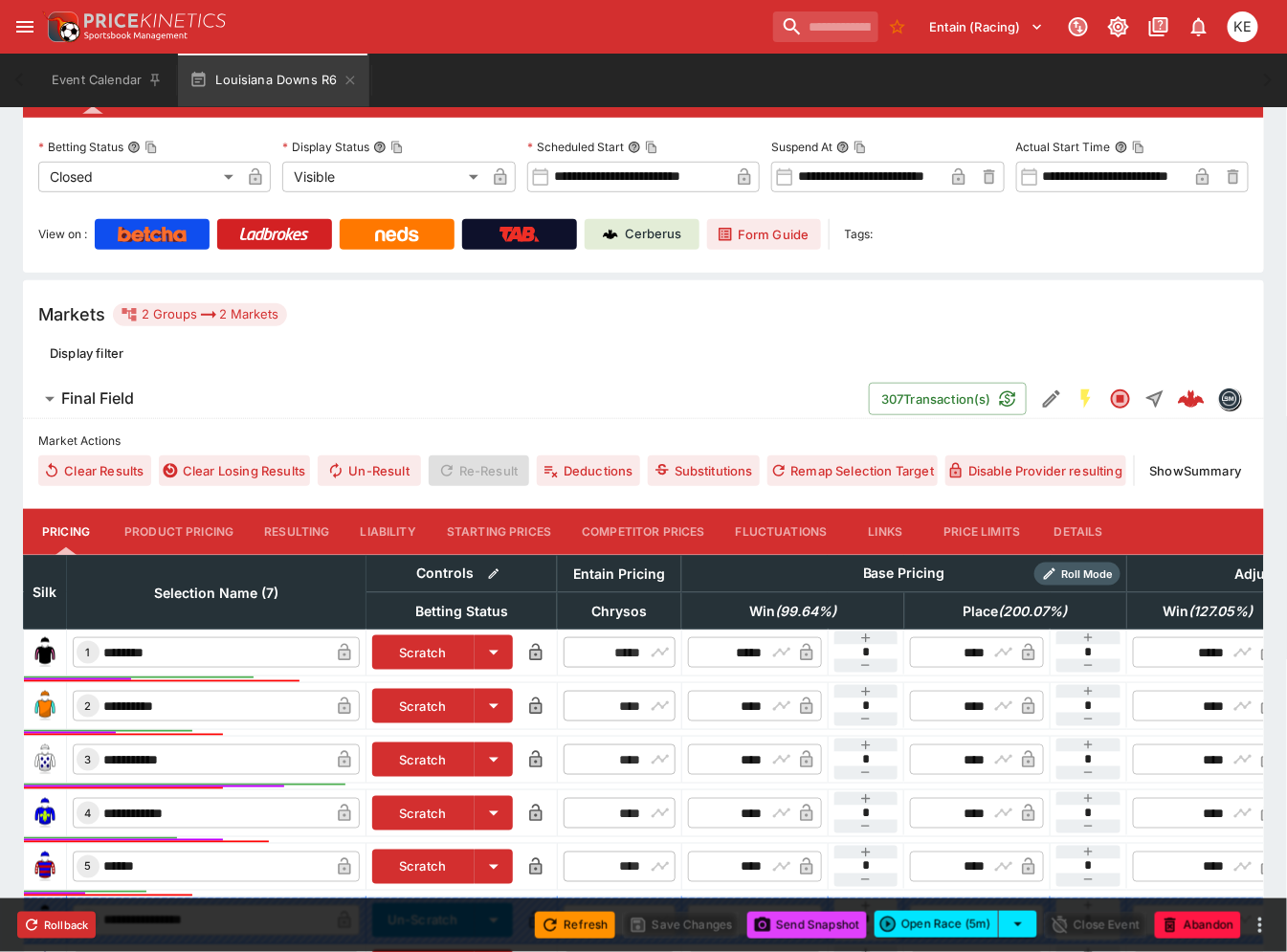scroll, scrollTop: 425, scrollLeft: 0, axis: vertical 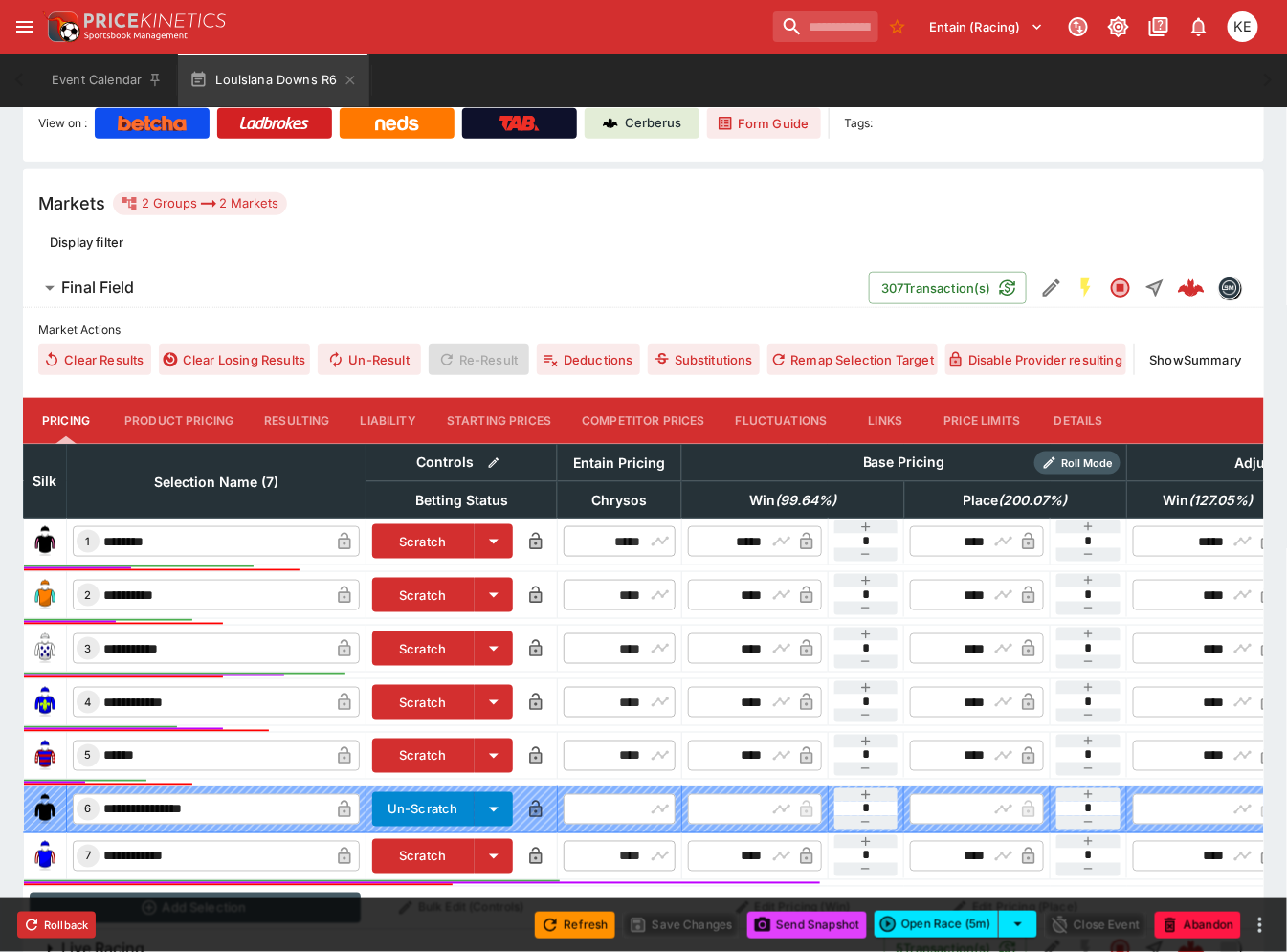 click on "Resulting" at bounding box center [297, 421] 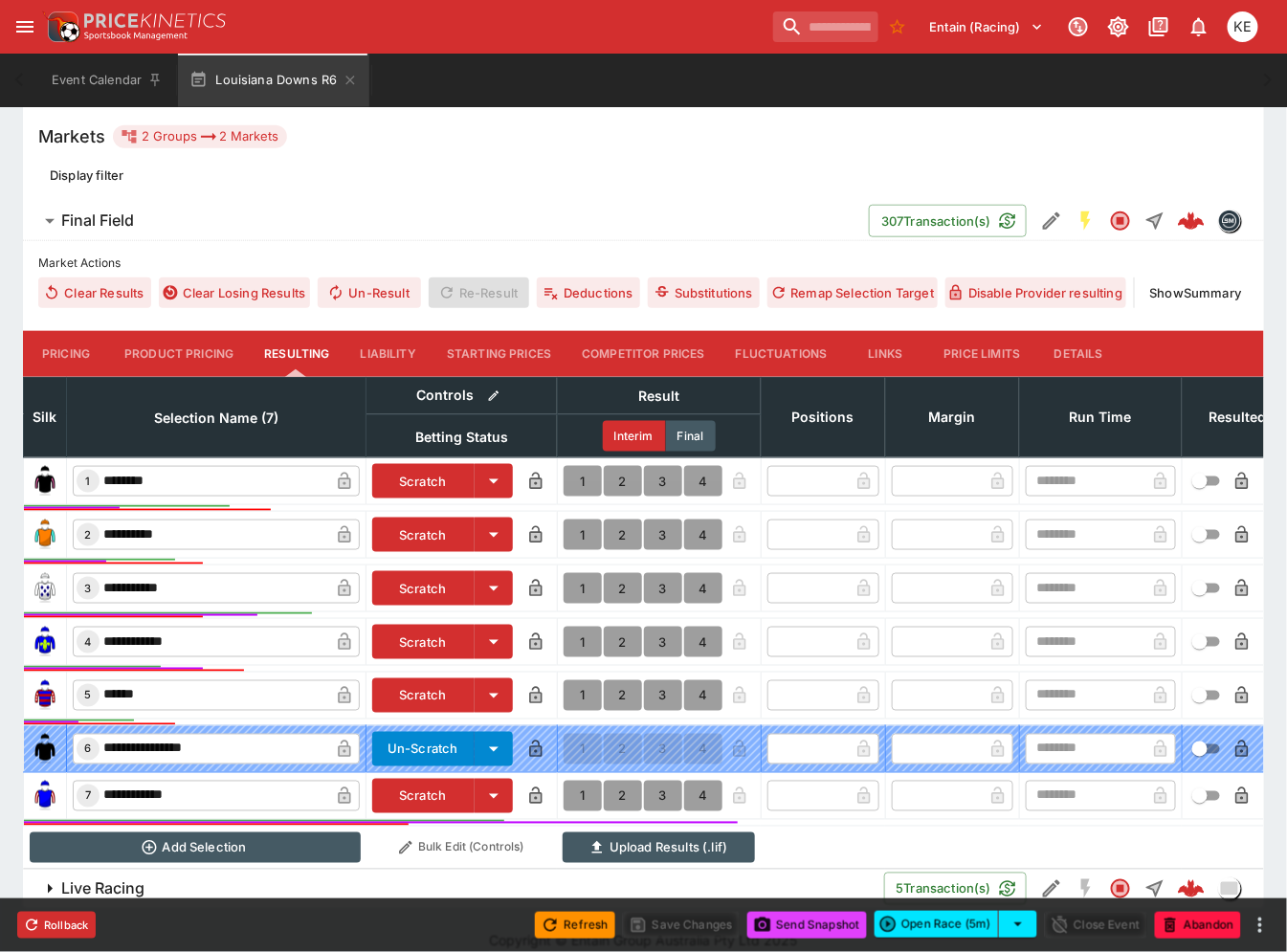 scroll, scrollTop: 528, scrollLeft: 0, axis: vertical 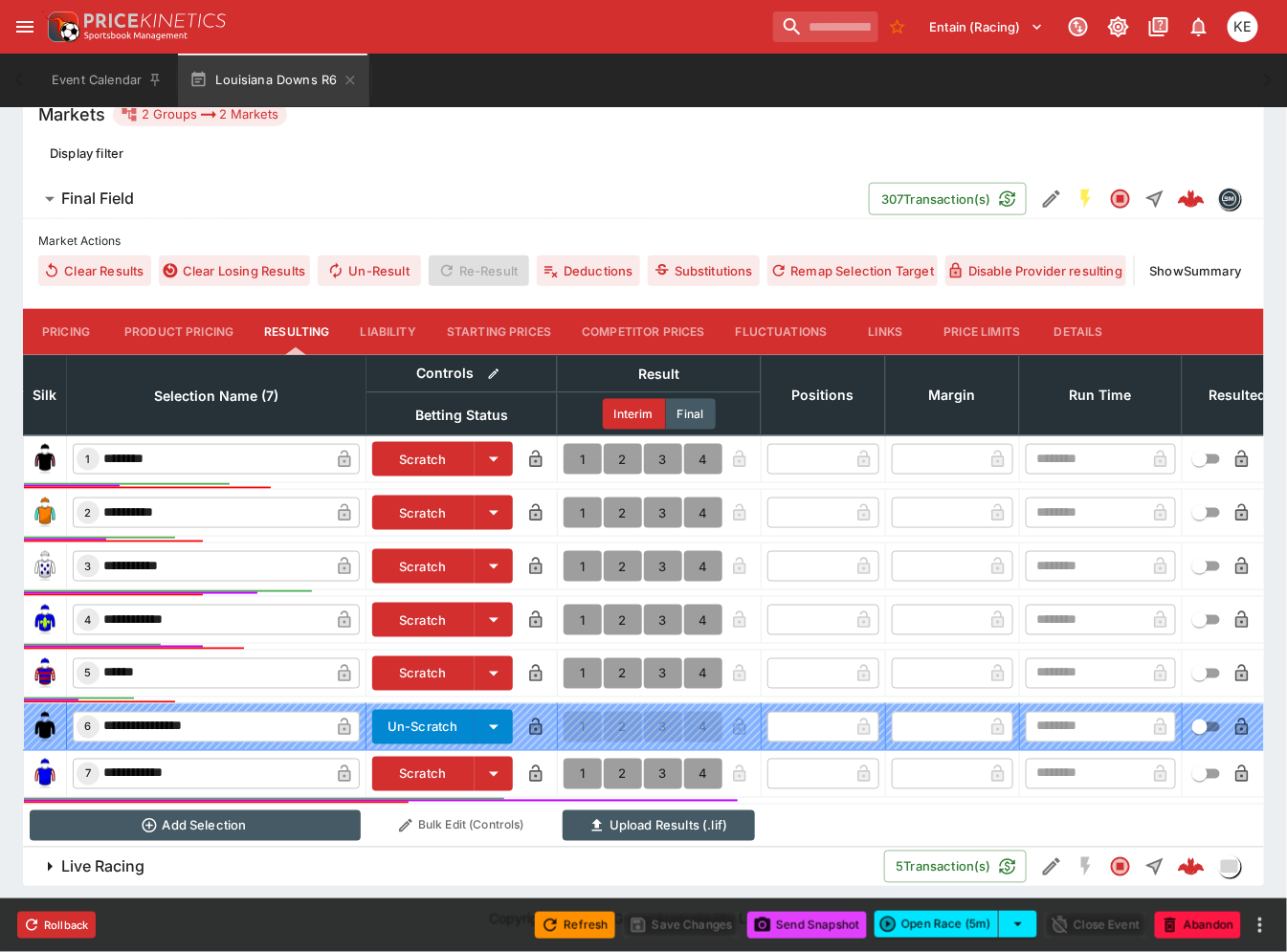 click on "Live Racing 5  Transaction(s)" at bounding box center [643, 867] 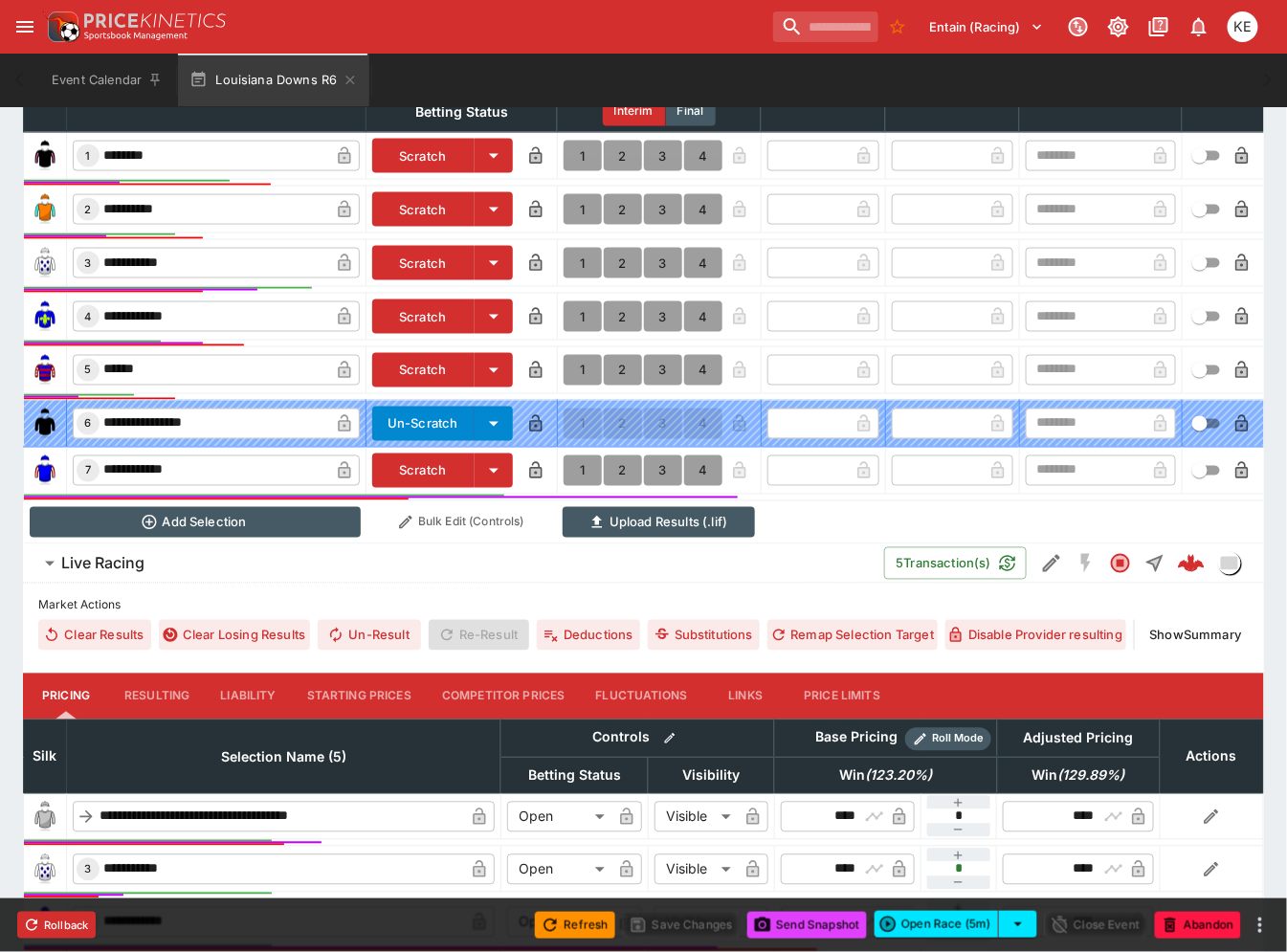scroll, scrollTop: 1046, scrollLeft: 0, axis: vertical 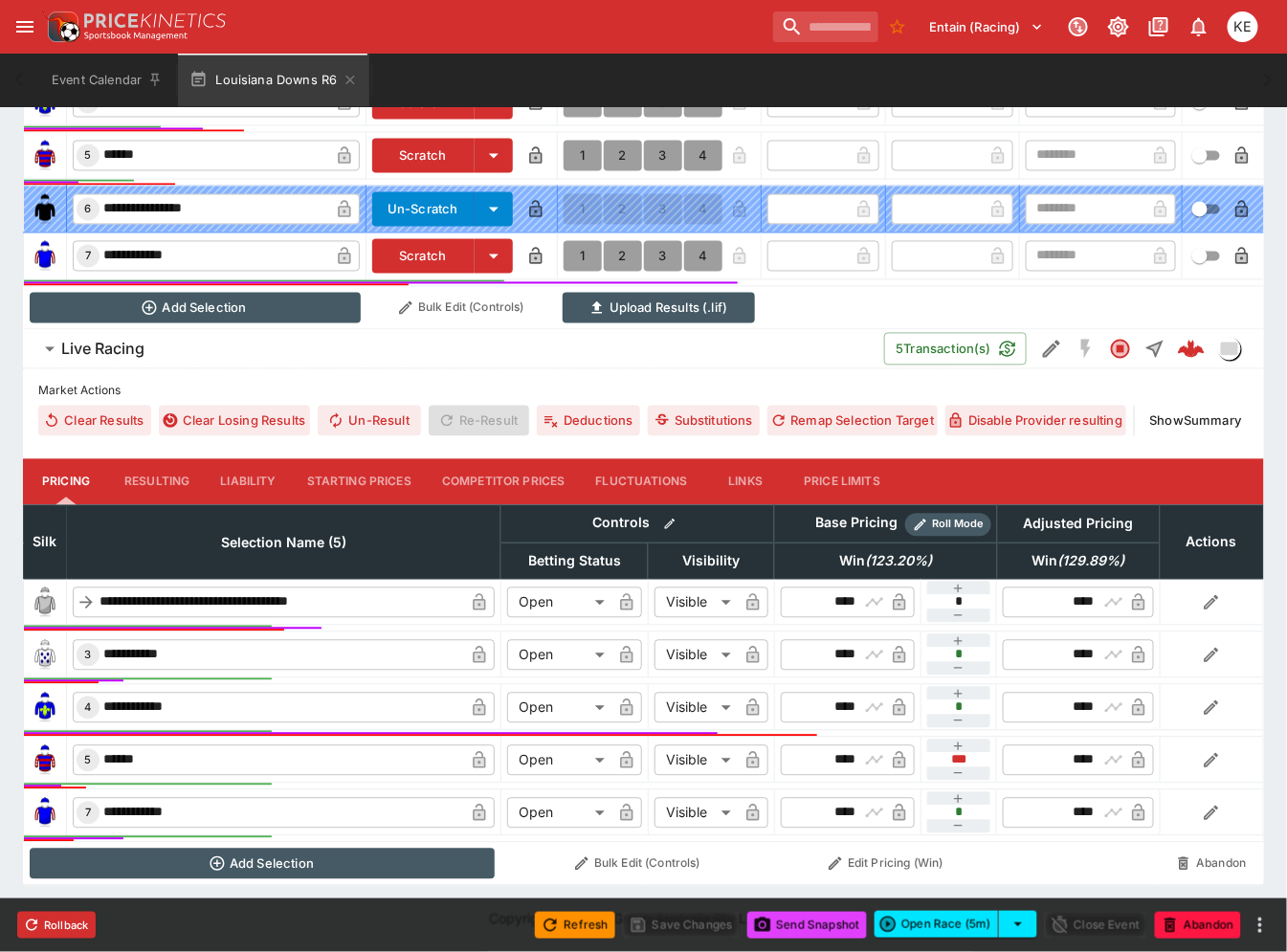 click on "Liability" at bounding box center [248, 482] 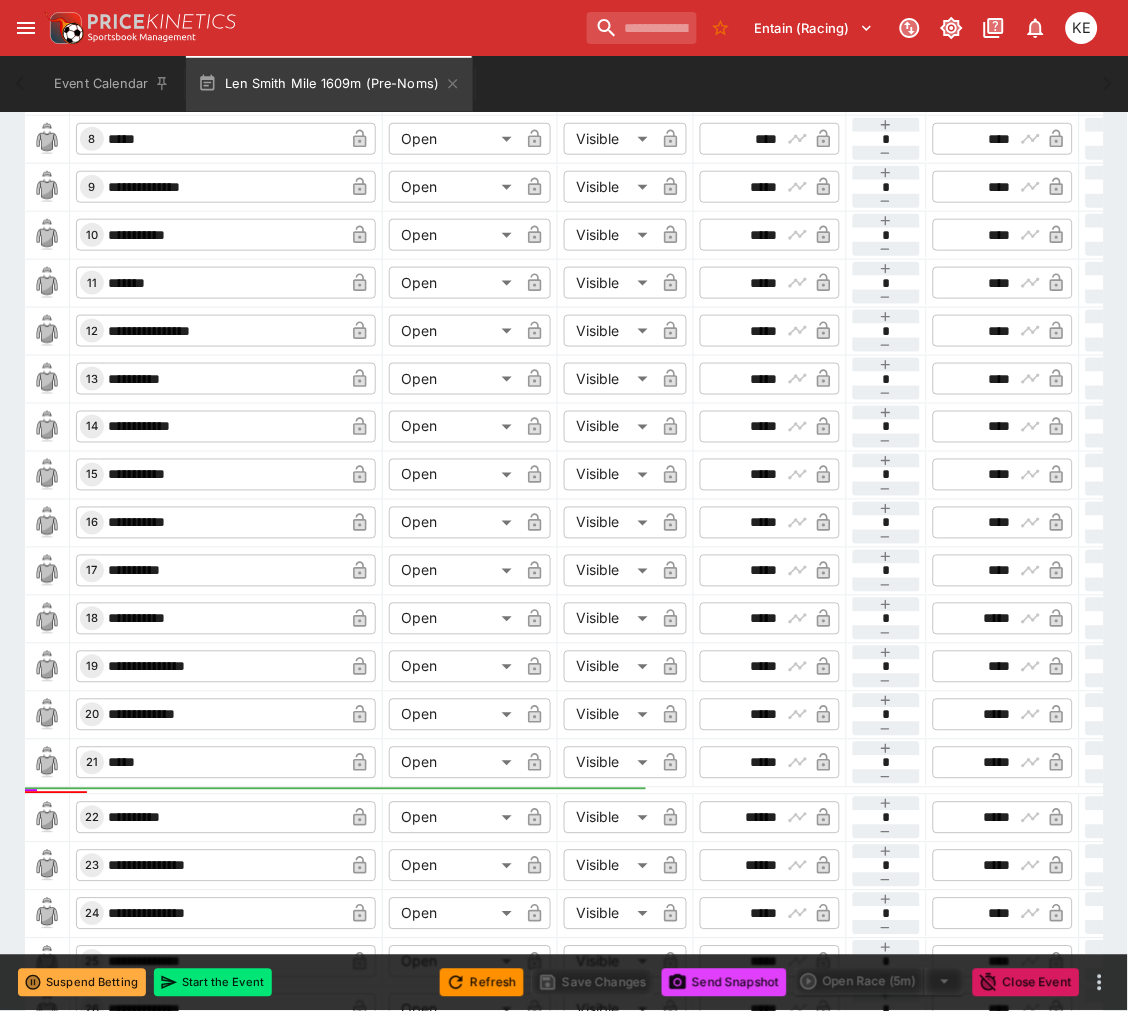 scroll, scrollTop: 1668, scrollLeft: 0, axis: vertical 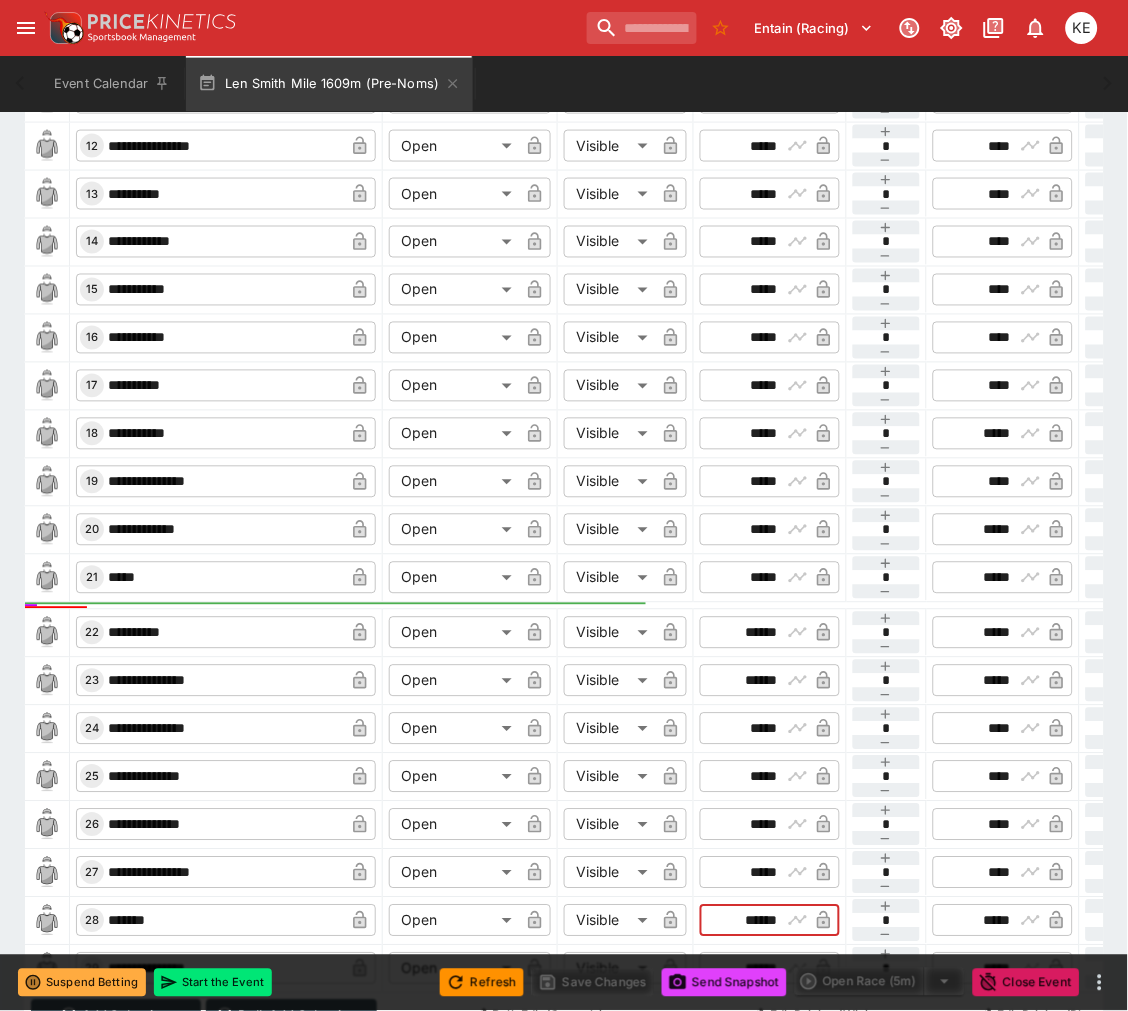 click on "******" at bounding box center [753, 921] 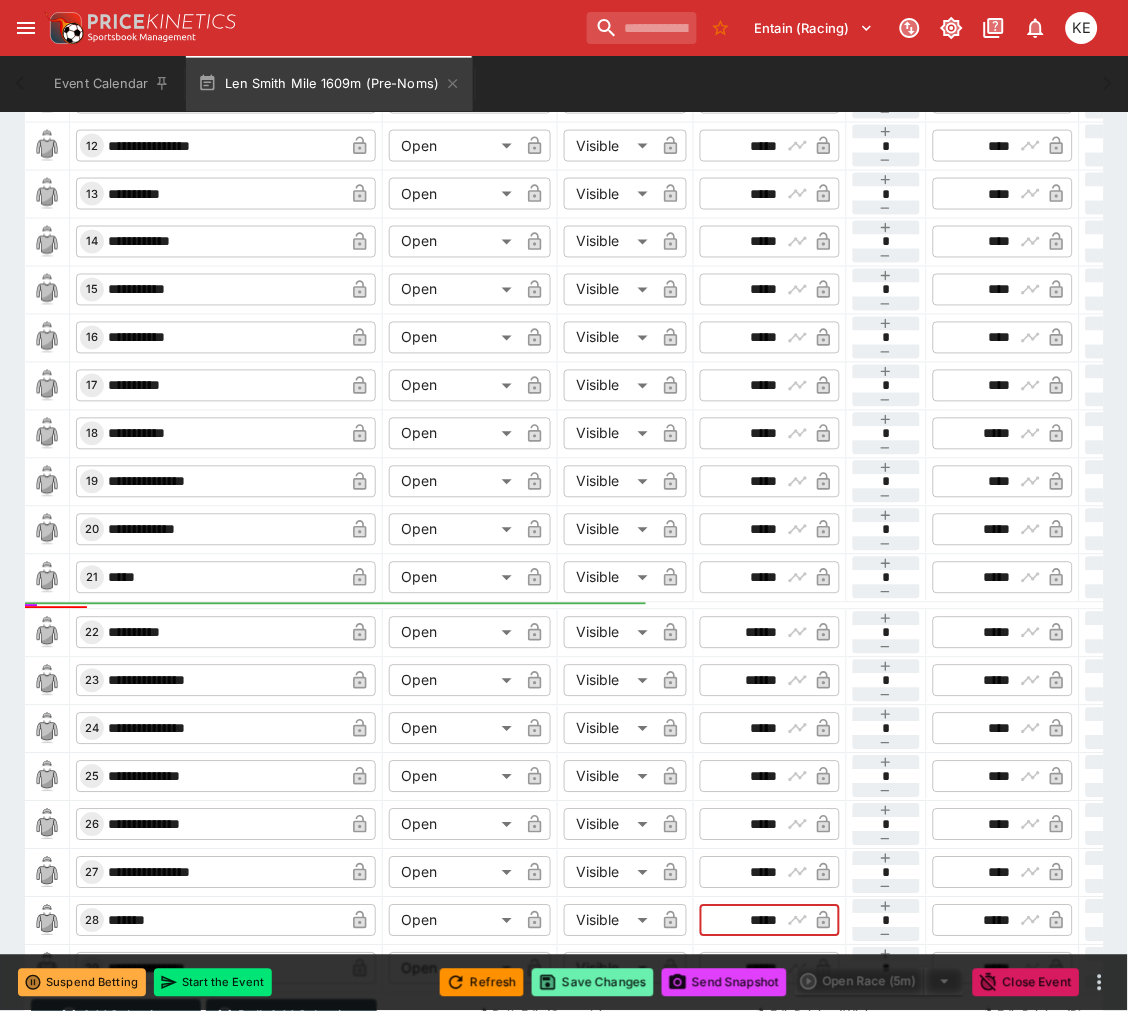 type on "*****" 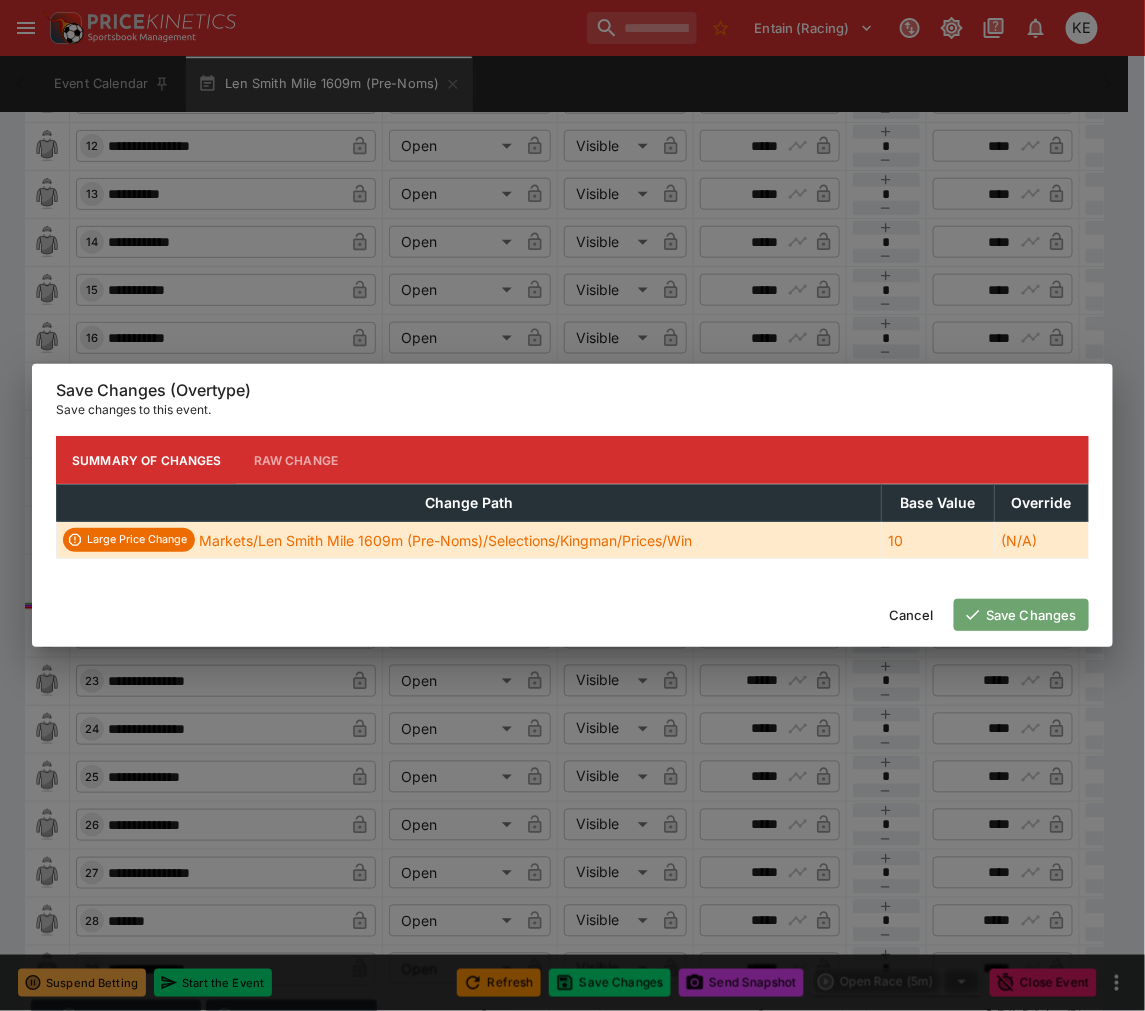 click on "Save Changes" at bounding box center [1021, 615] 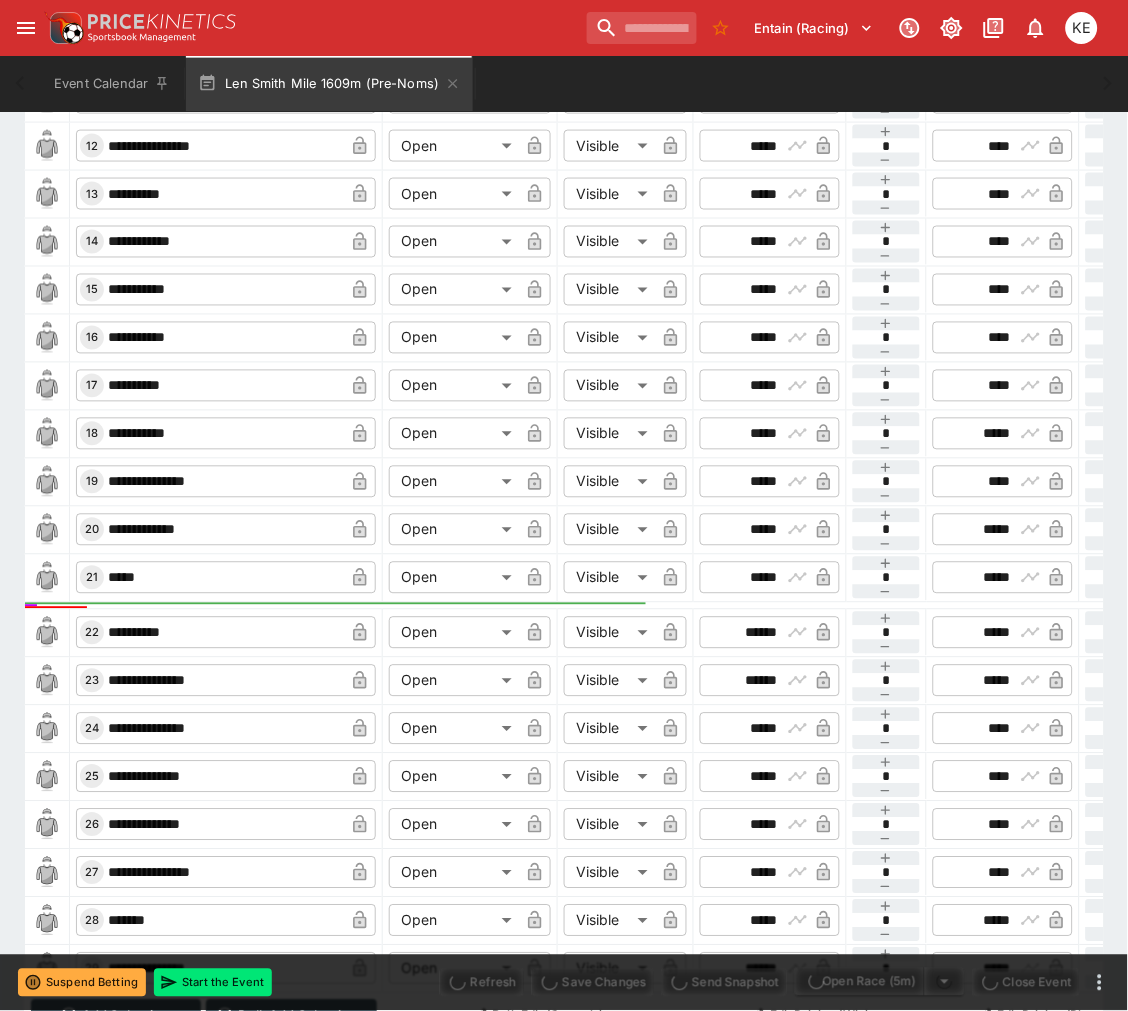 type on "****" 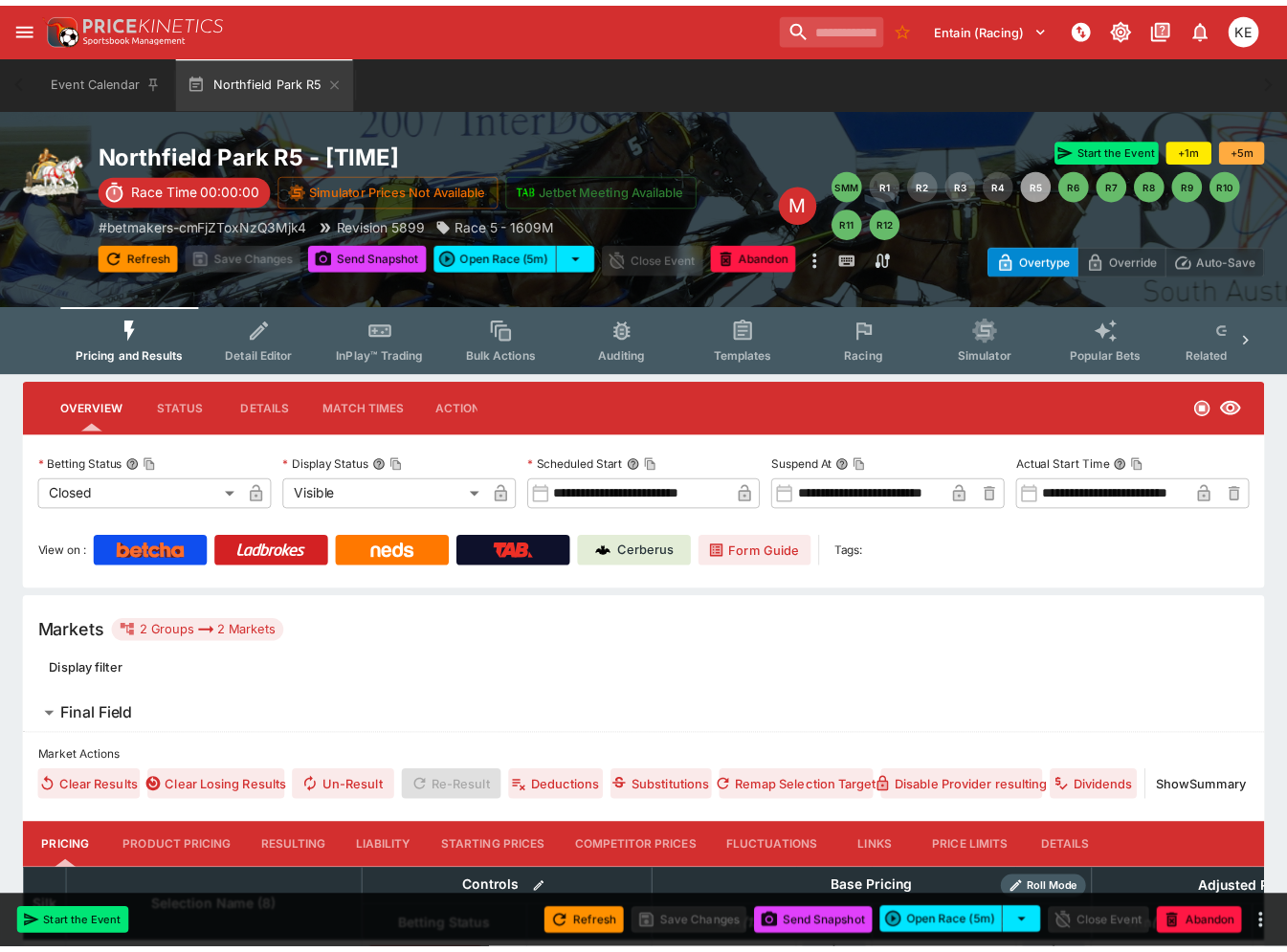 scroll, scrollTop: 0, scrollLeft: 0, axis: both 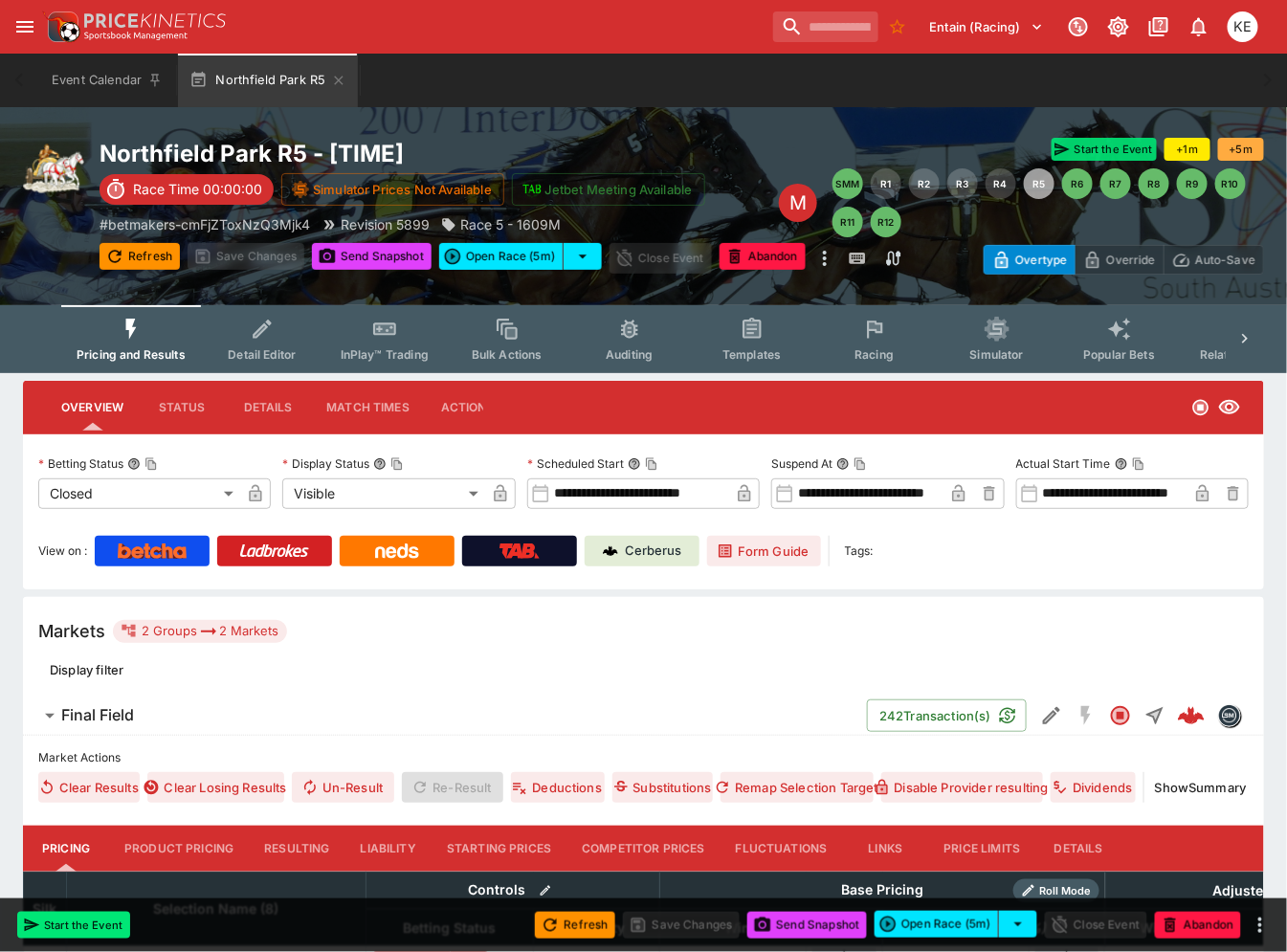click on "Start the Event" at bounding box center [1104, 149] 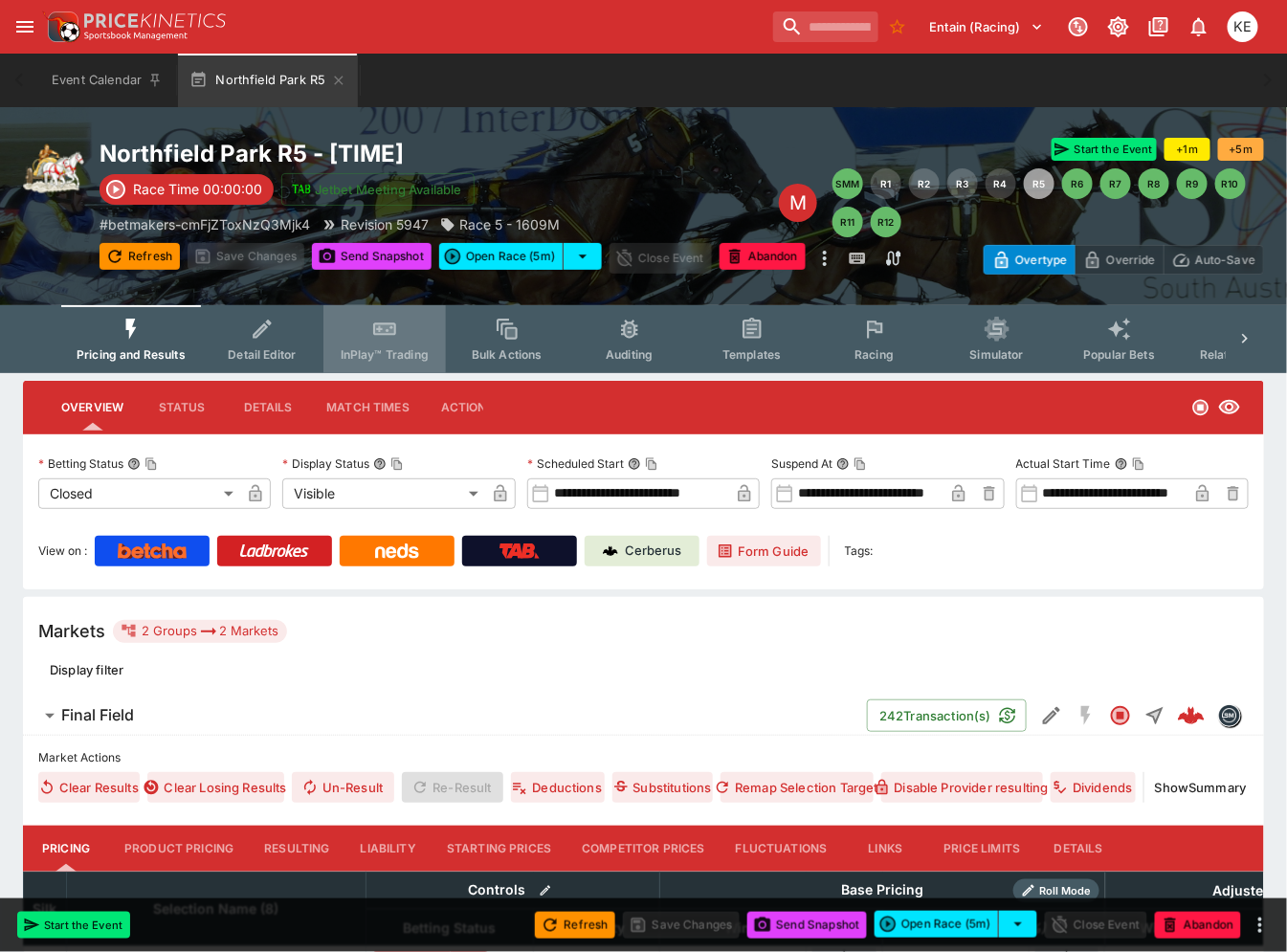 click on "InPlay™ Trading" at bounding box center [385, 354] 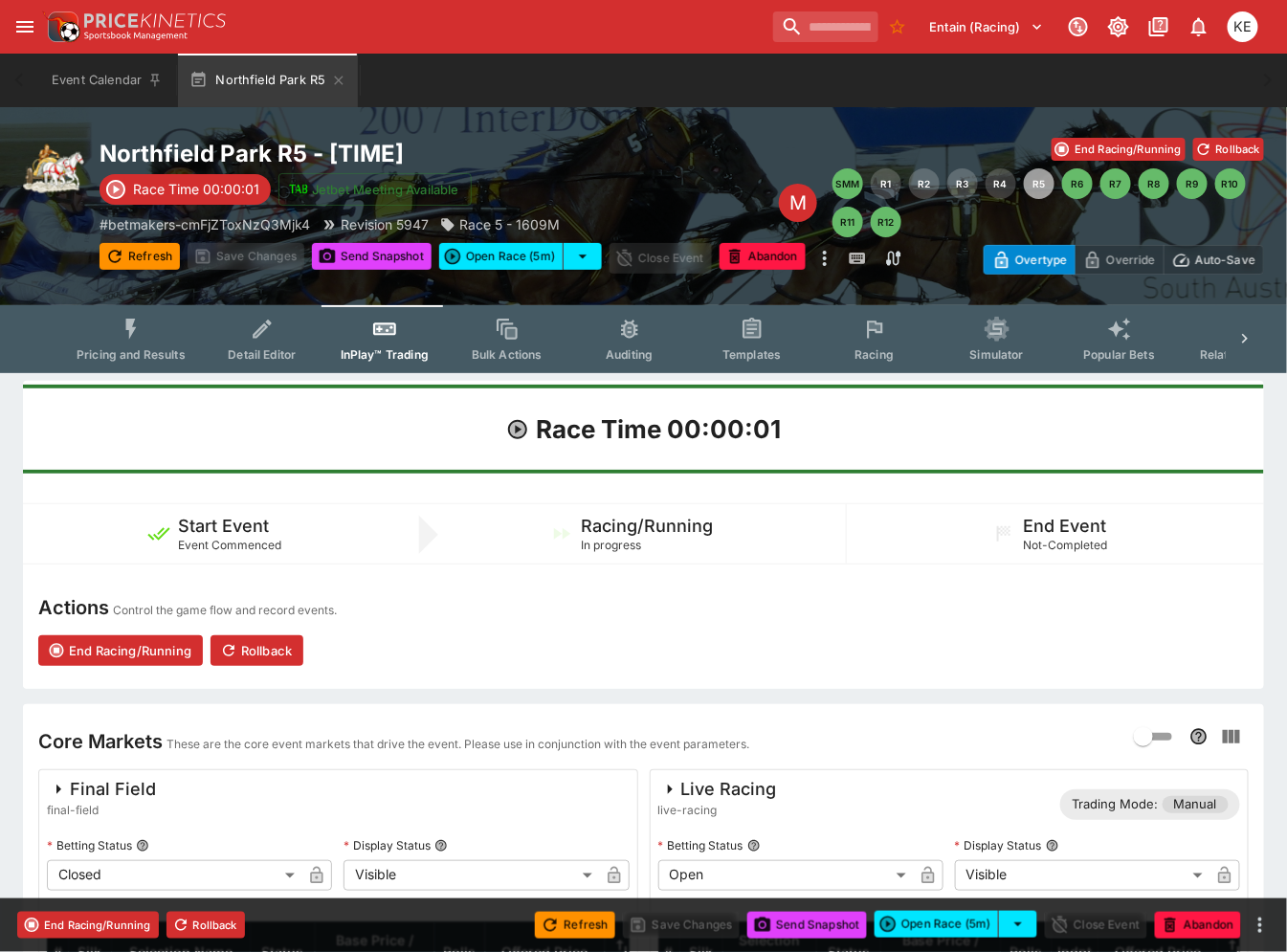 click on "Auto-Save" at bounding box center (1225, 259) 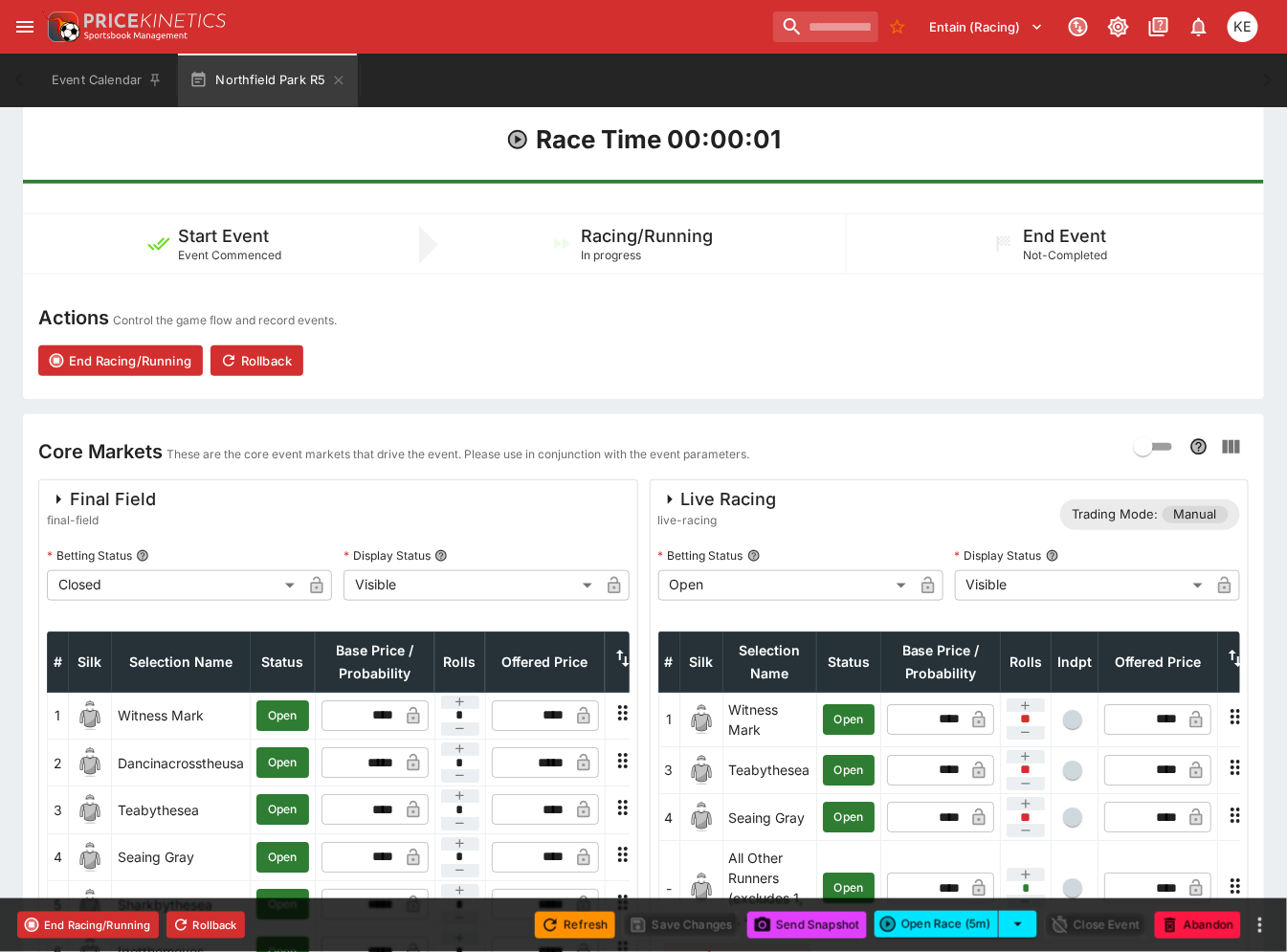 scroll, scrollTop: 531, scrollLeft: 0, axis: vertical 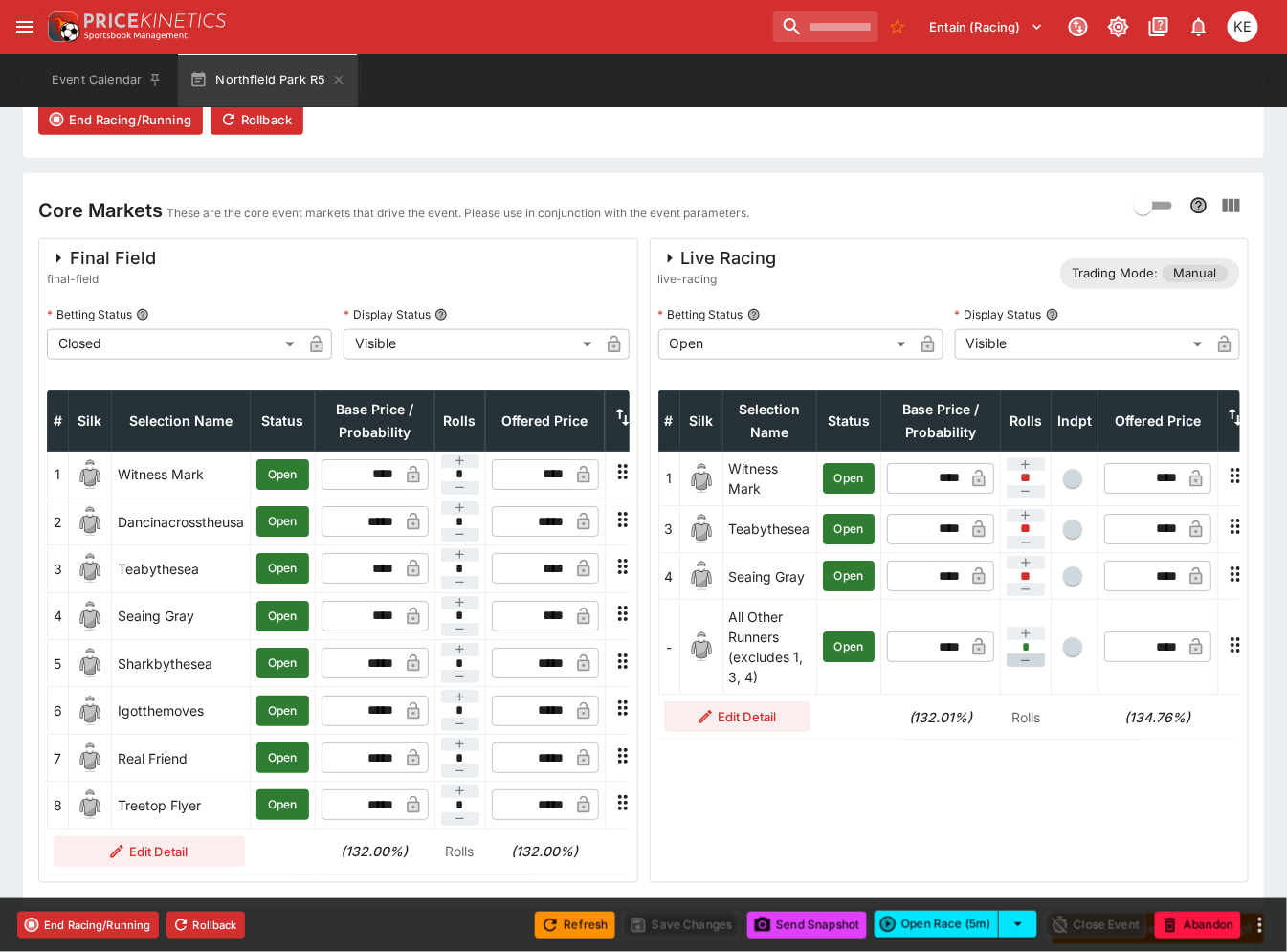 click 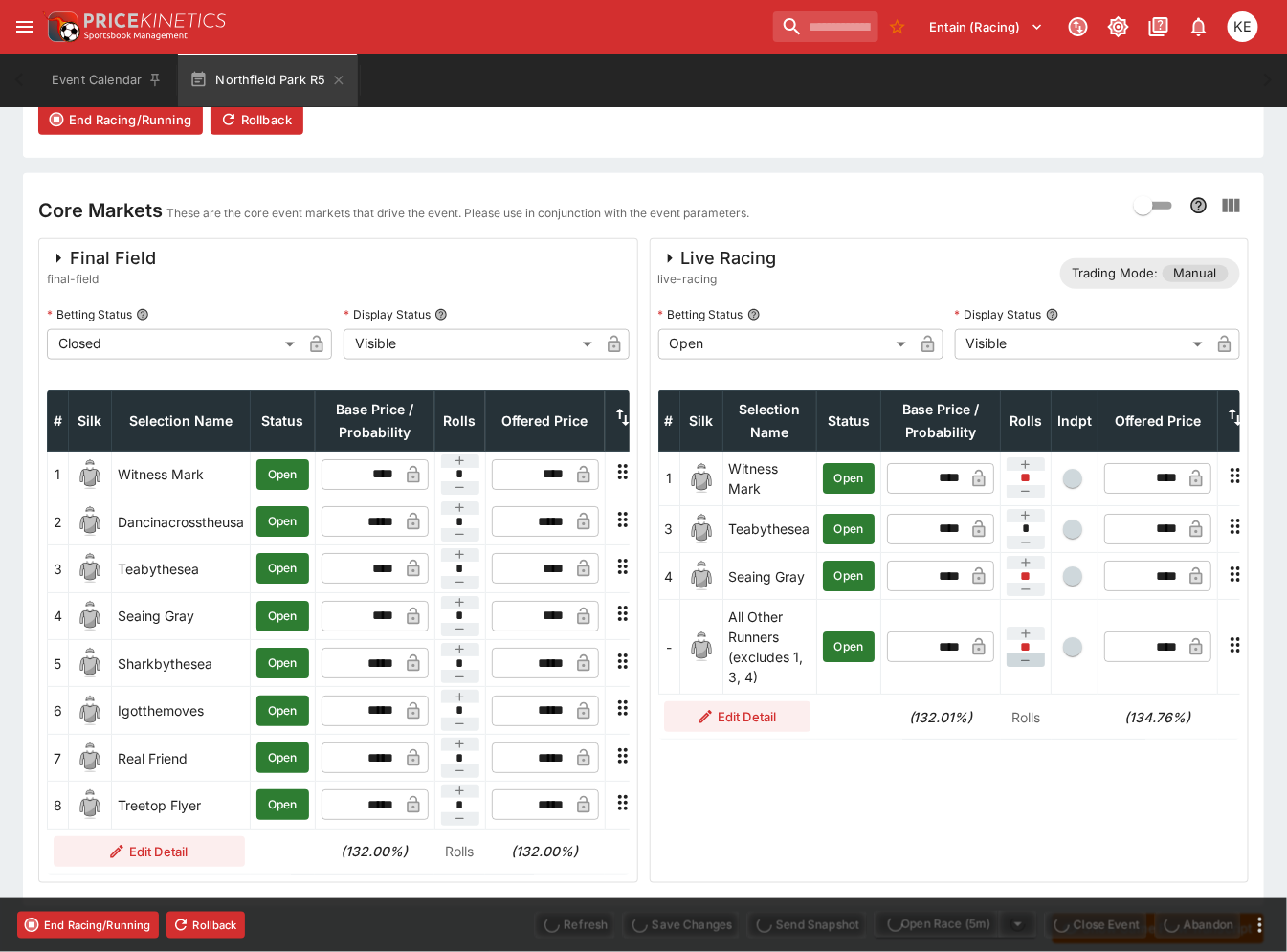 type on "**" 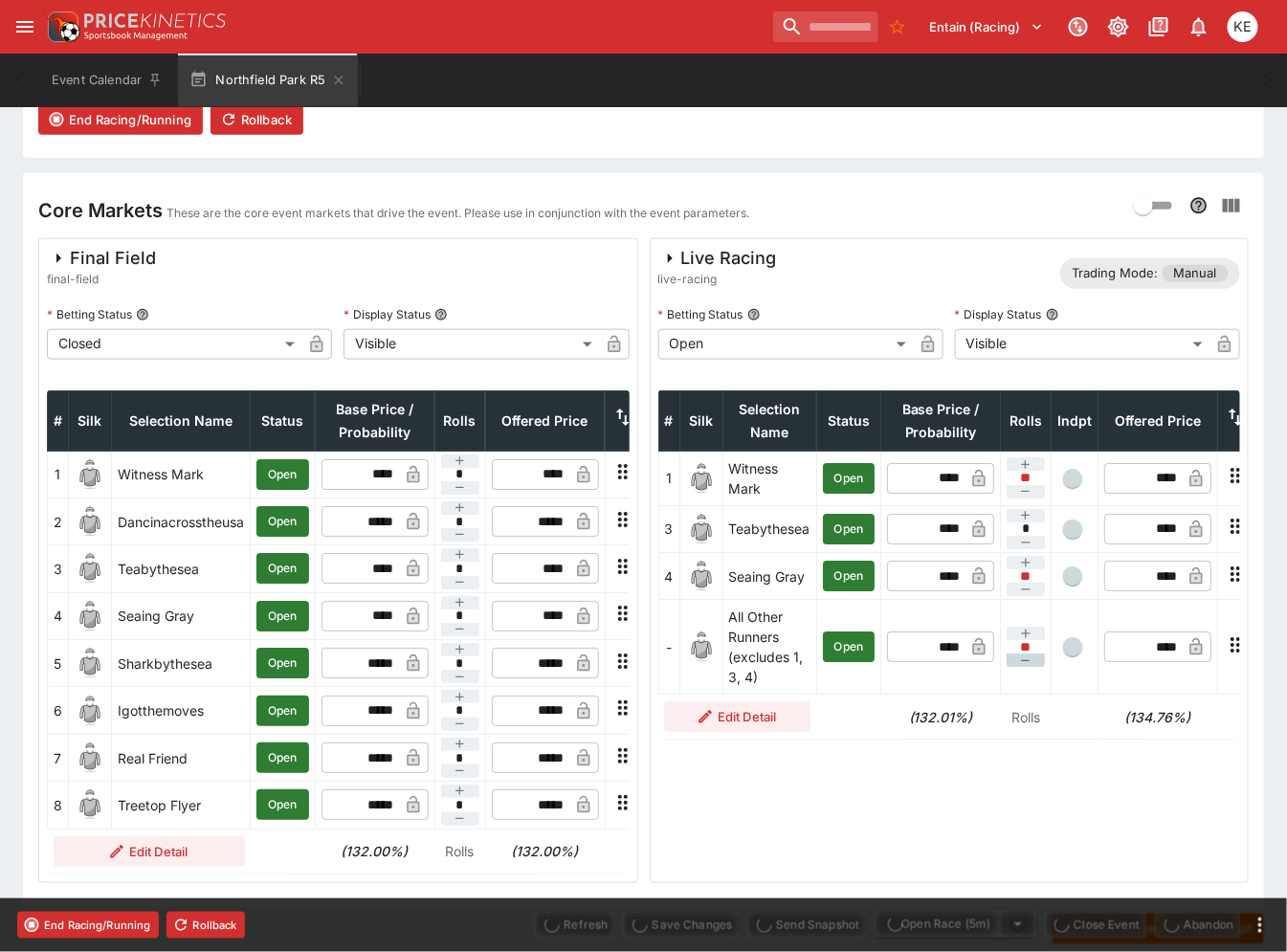 type on "*" 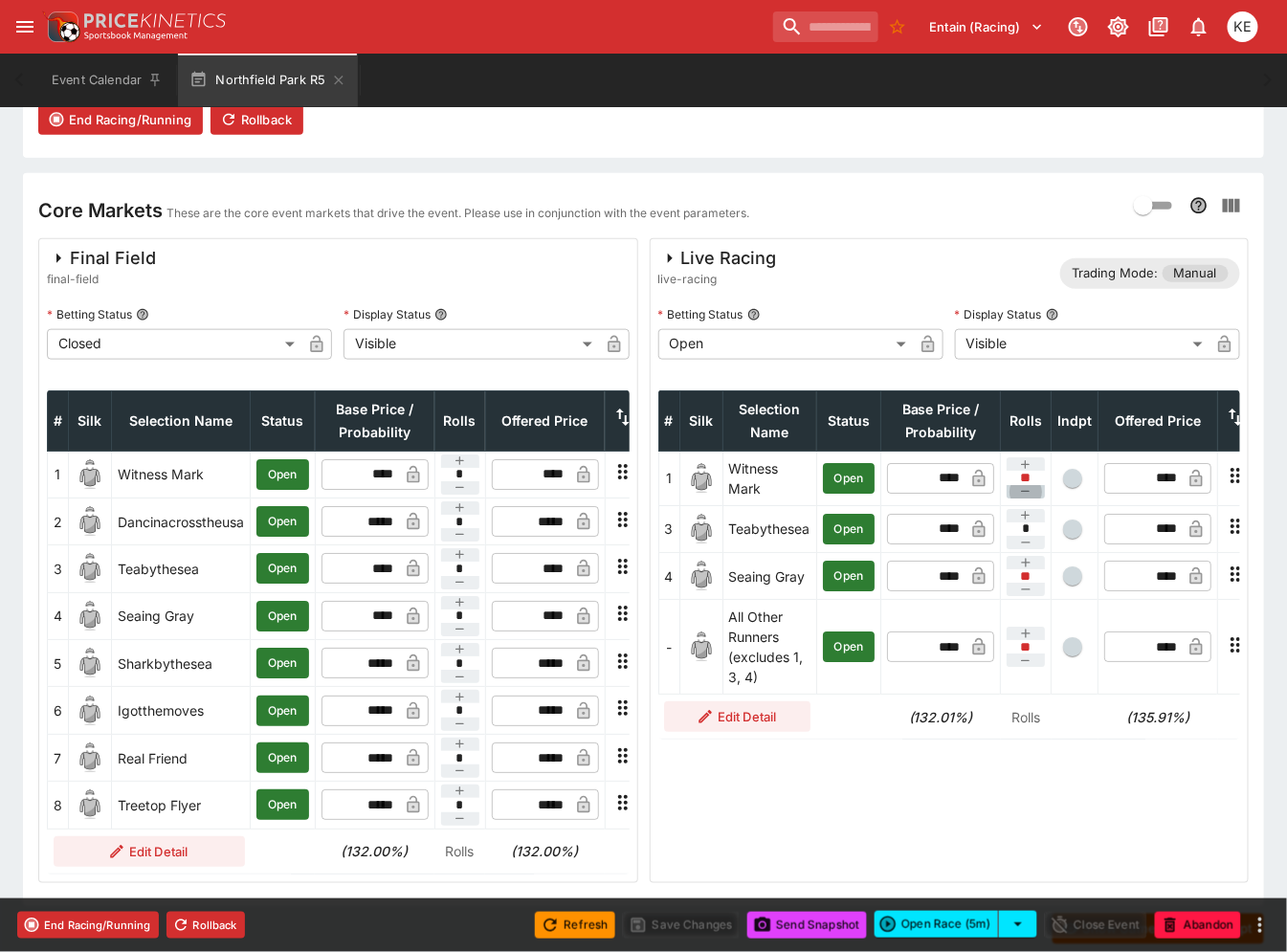 click 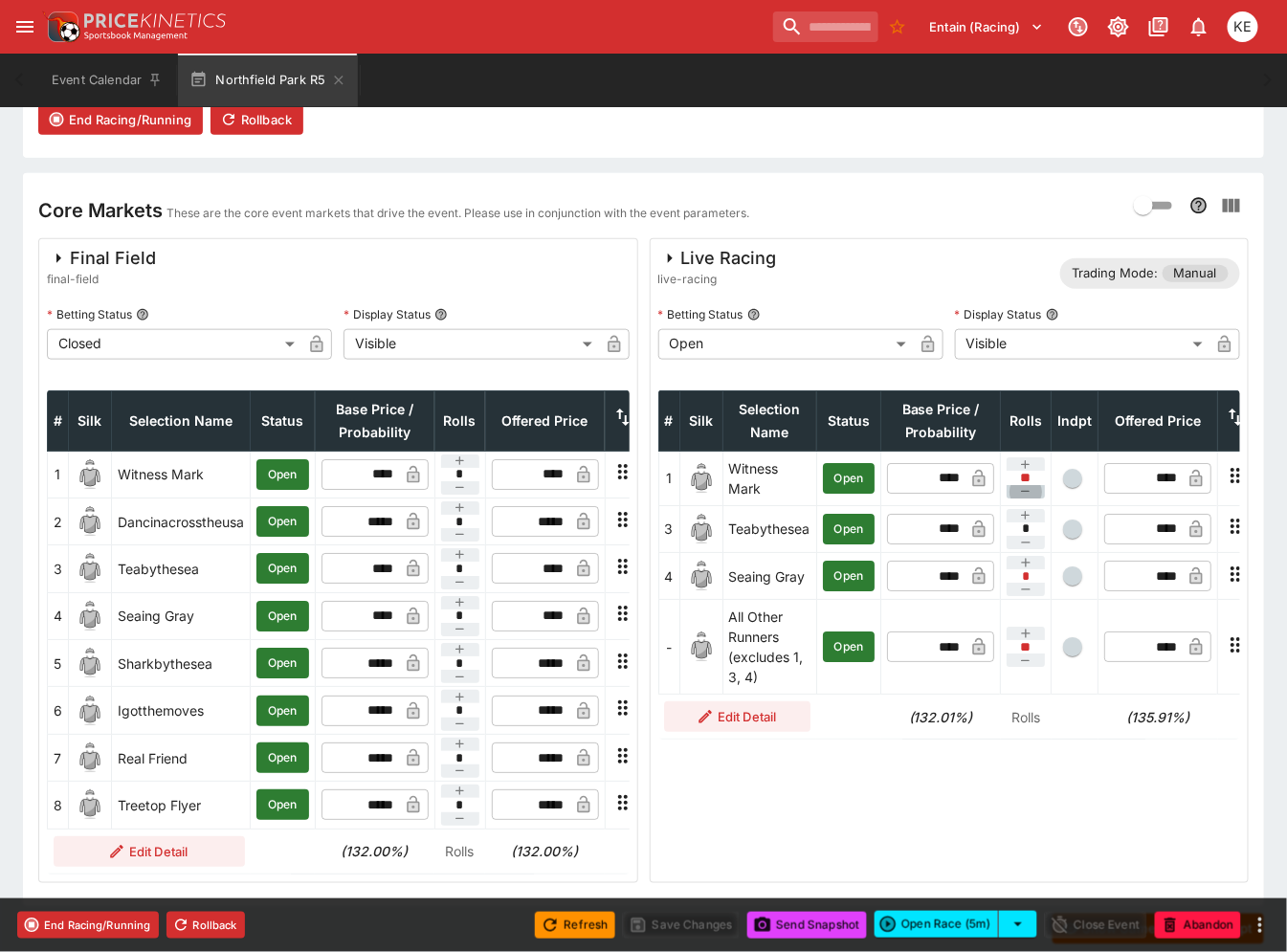 click 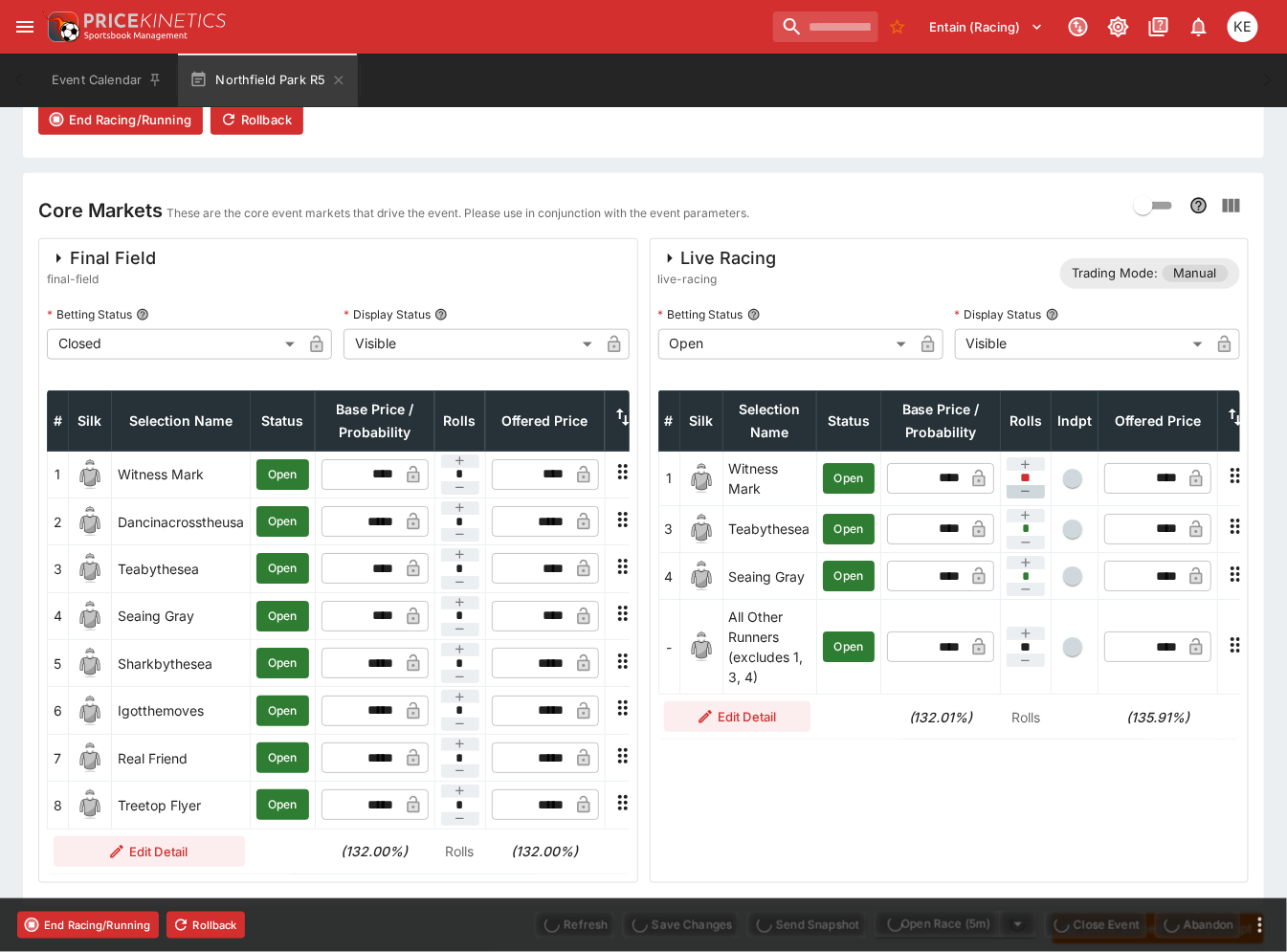 type on "**" 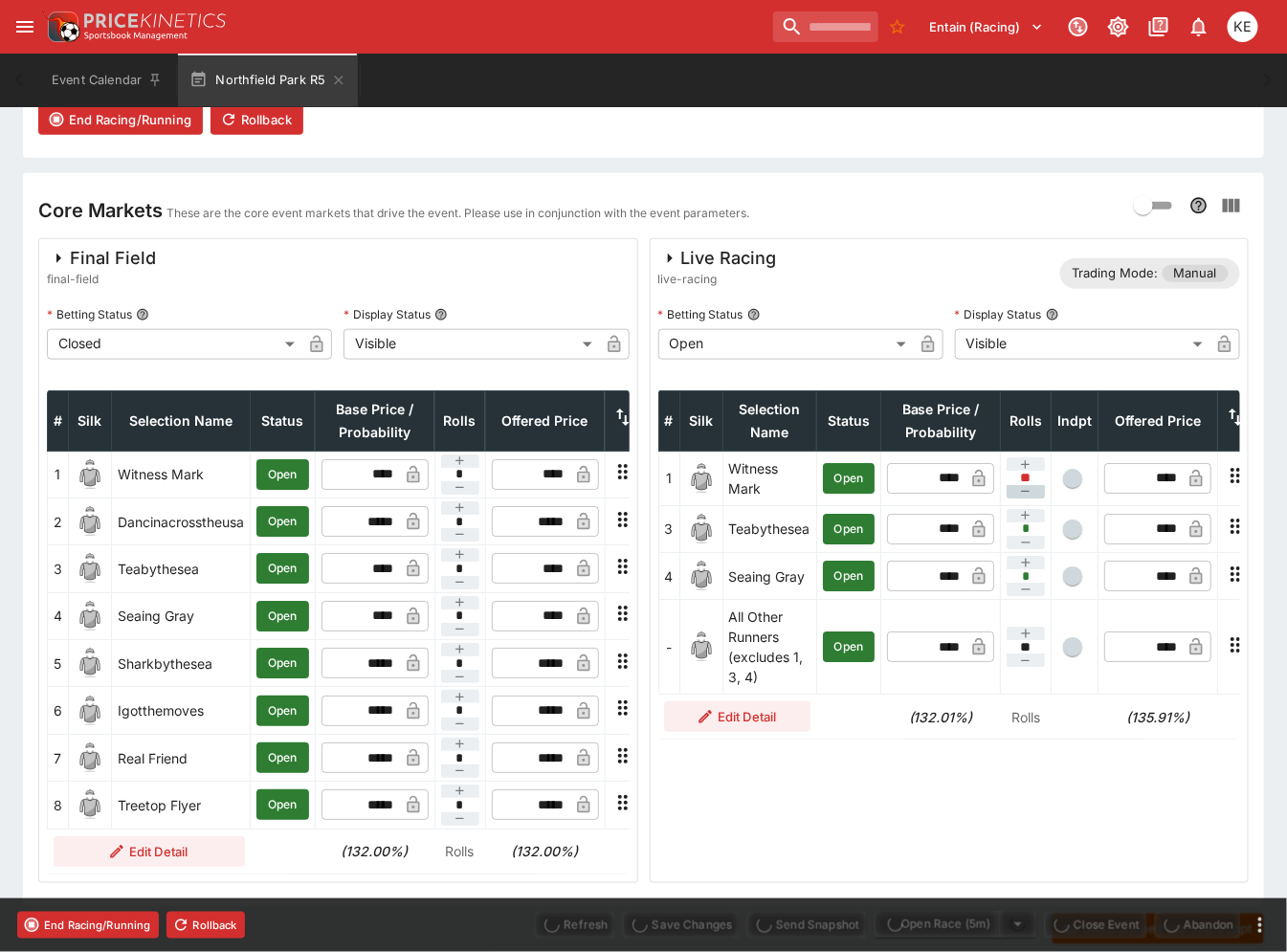 type on "*" 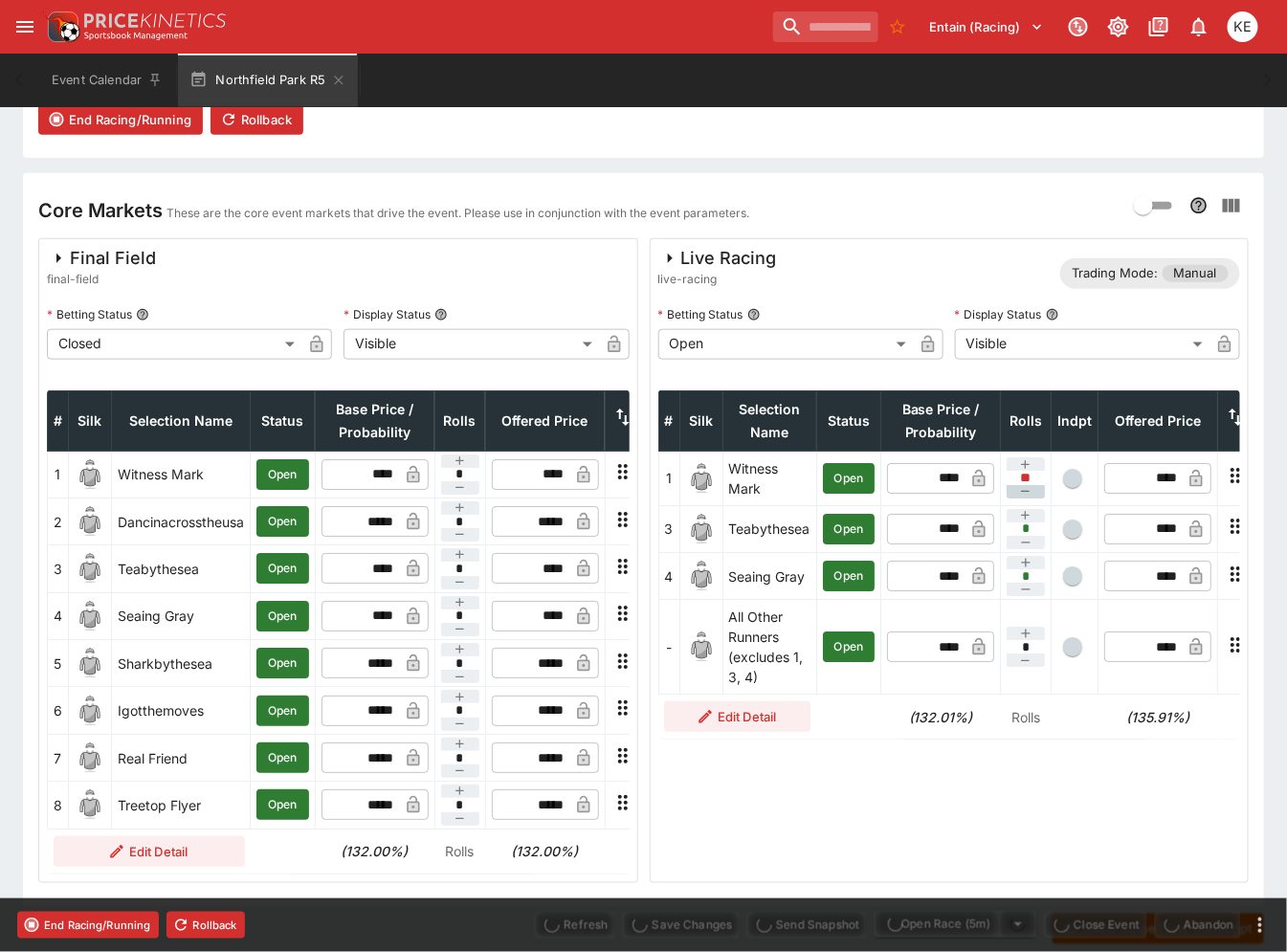 type on "****" 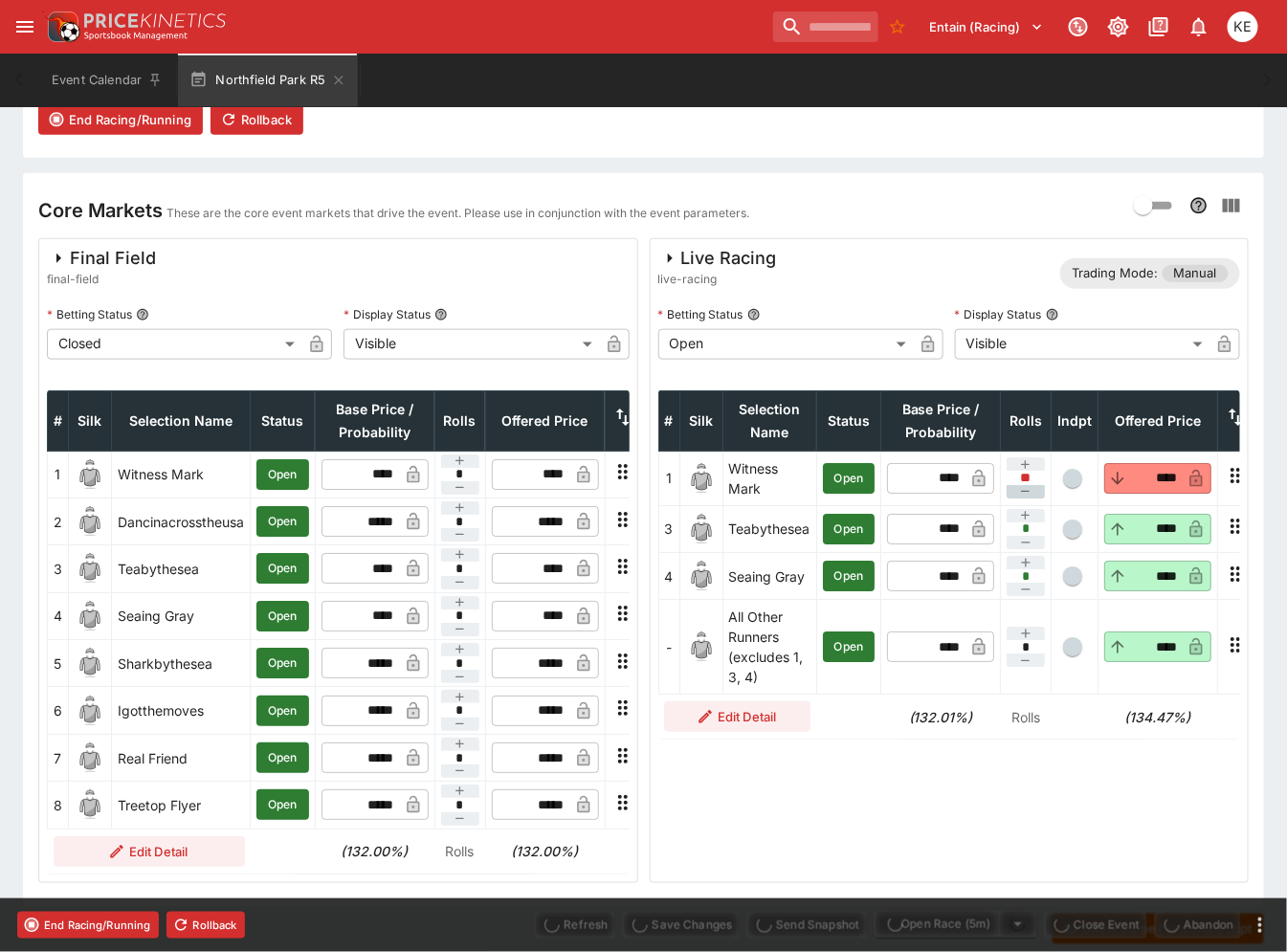 type on "****" 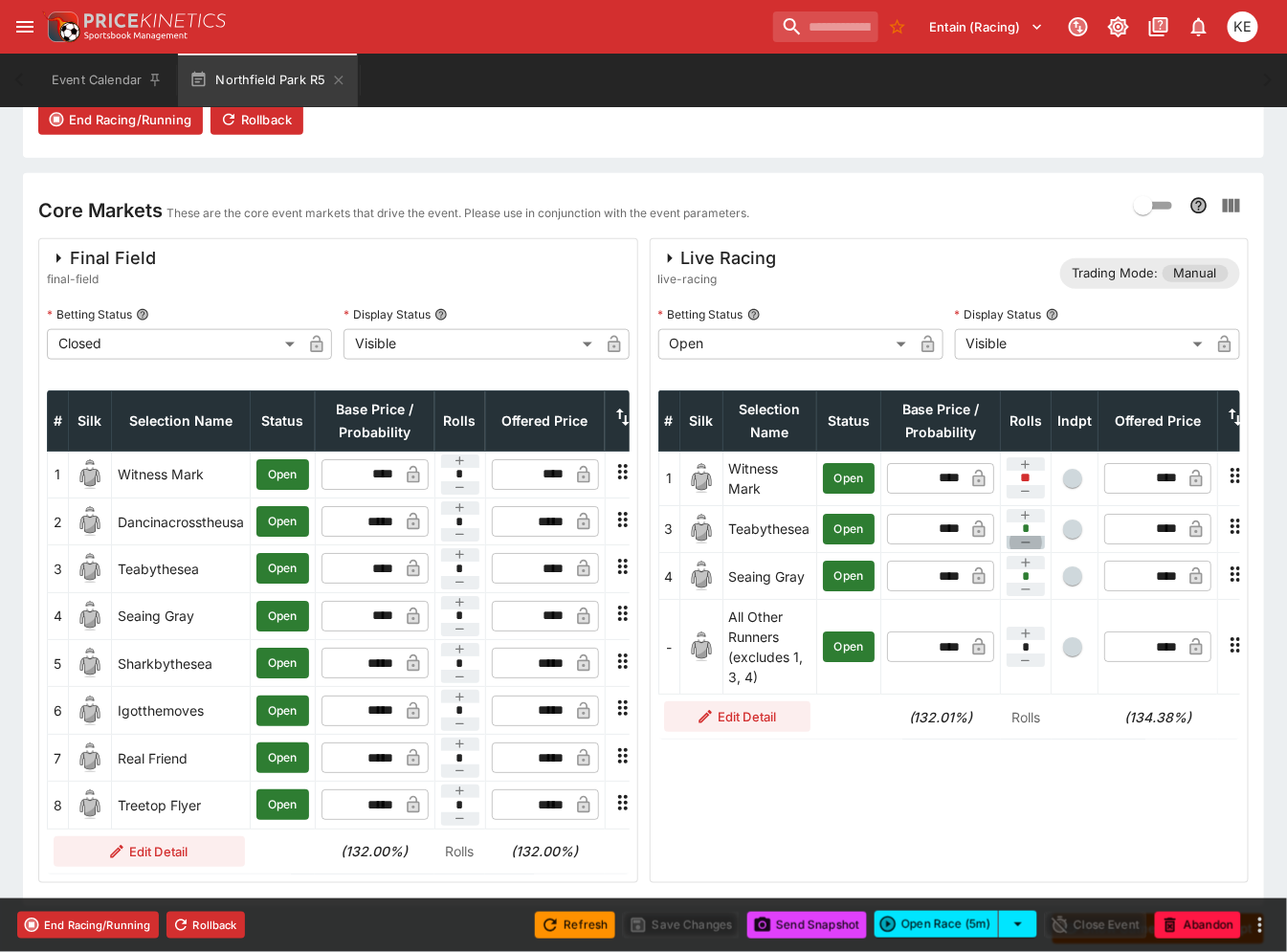 click at bounding box center [1026, 542] 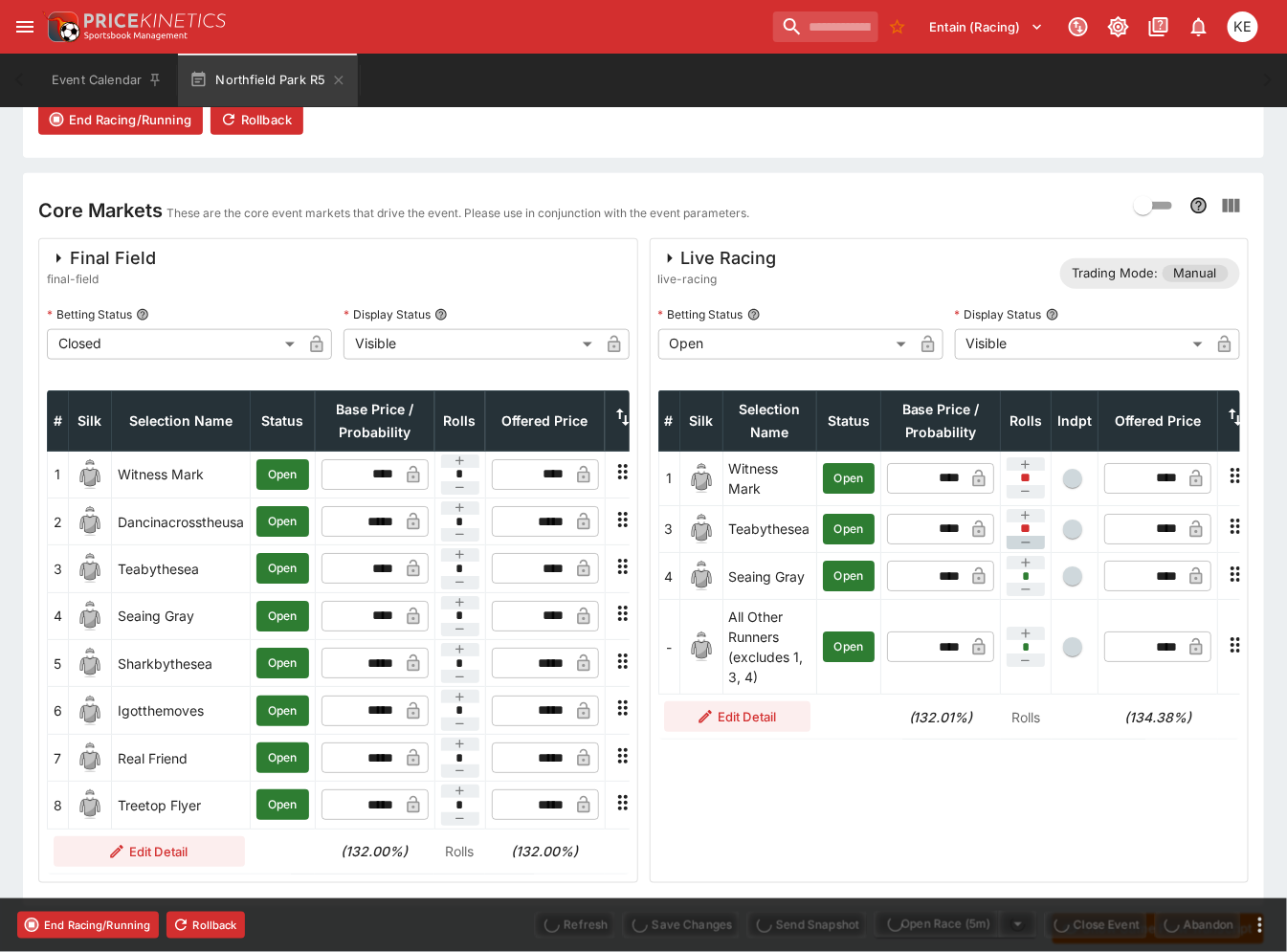 type on "****" 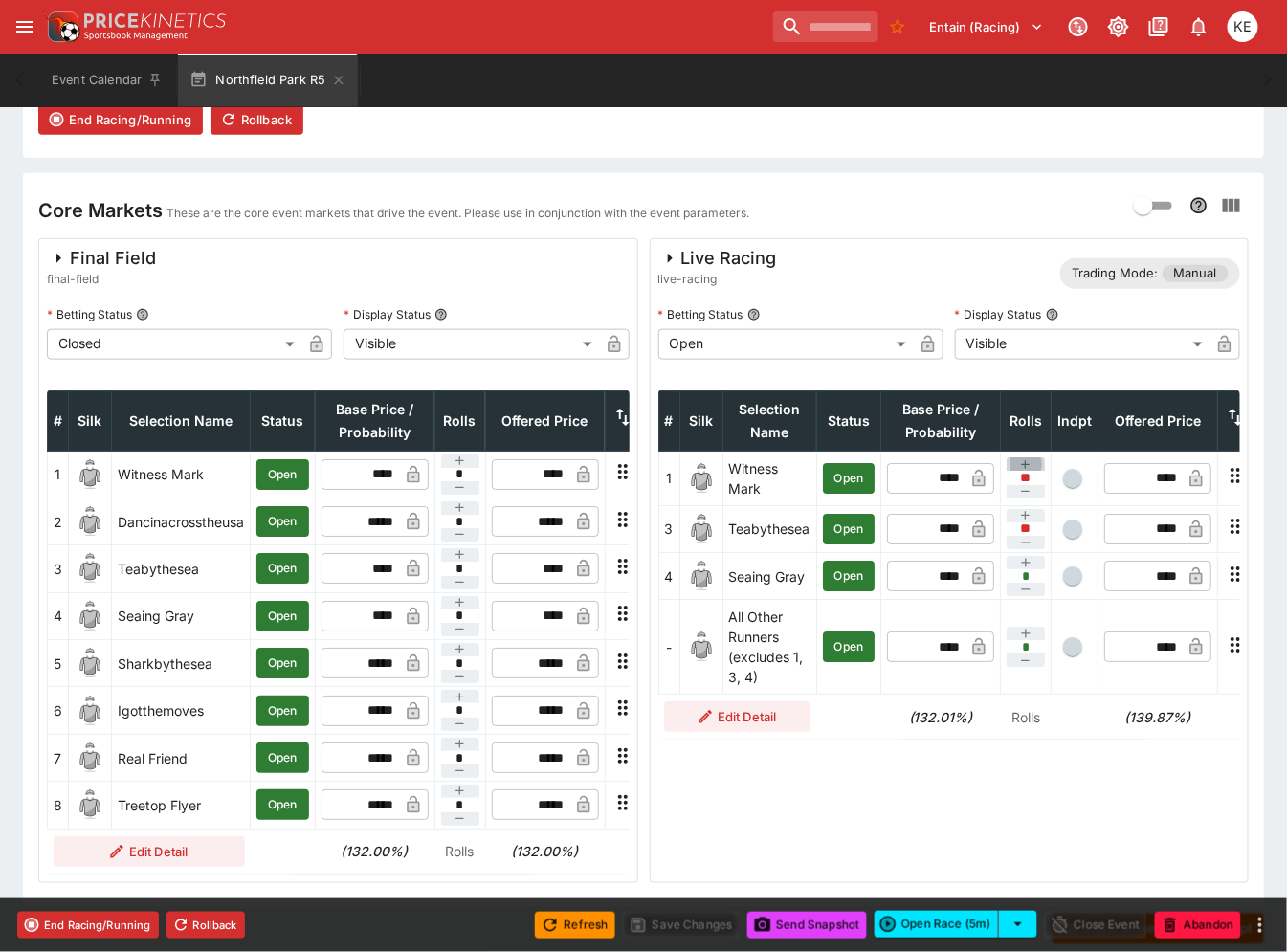 click 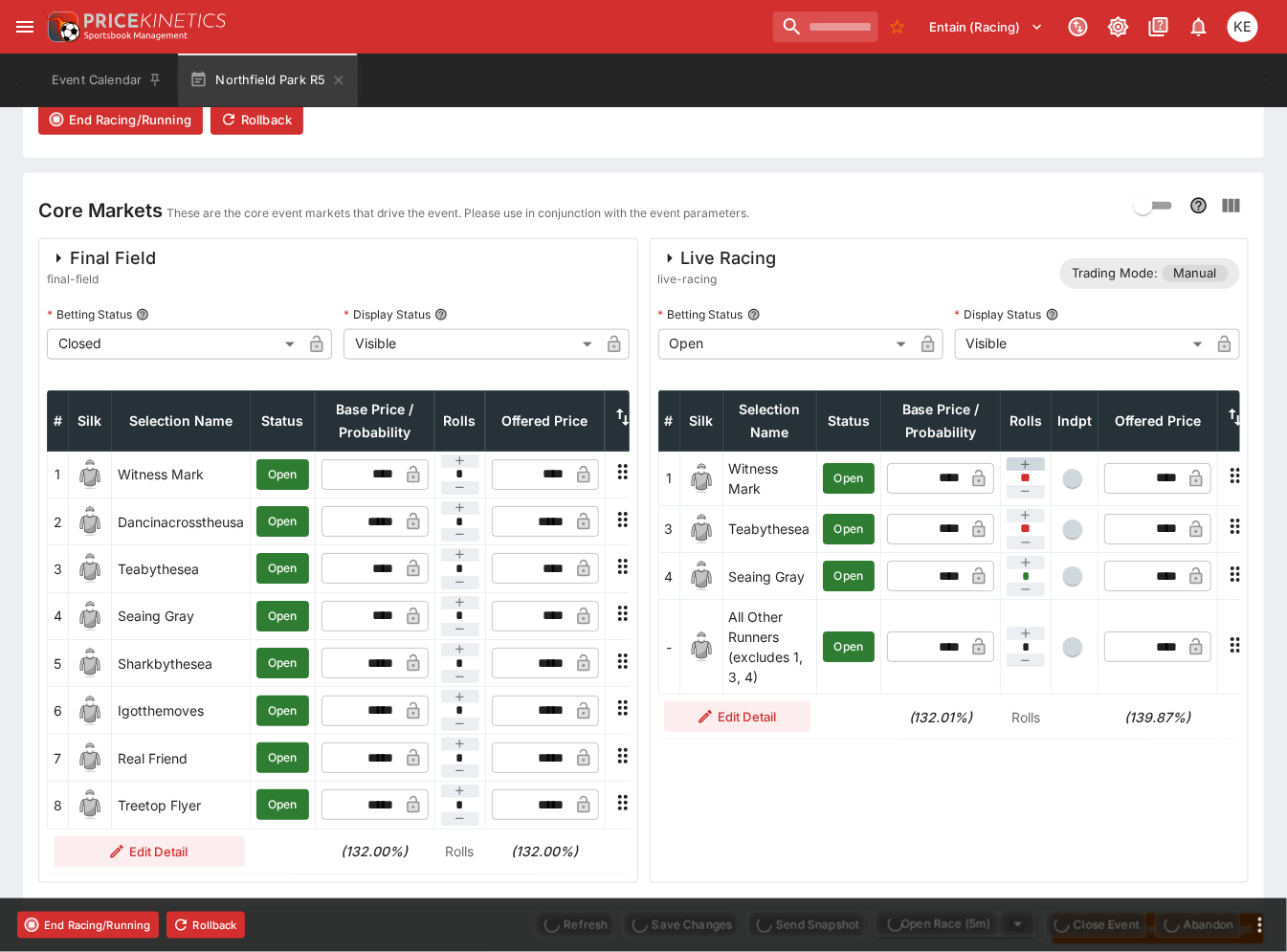 type on "****" 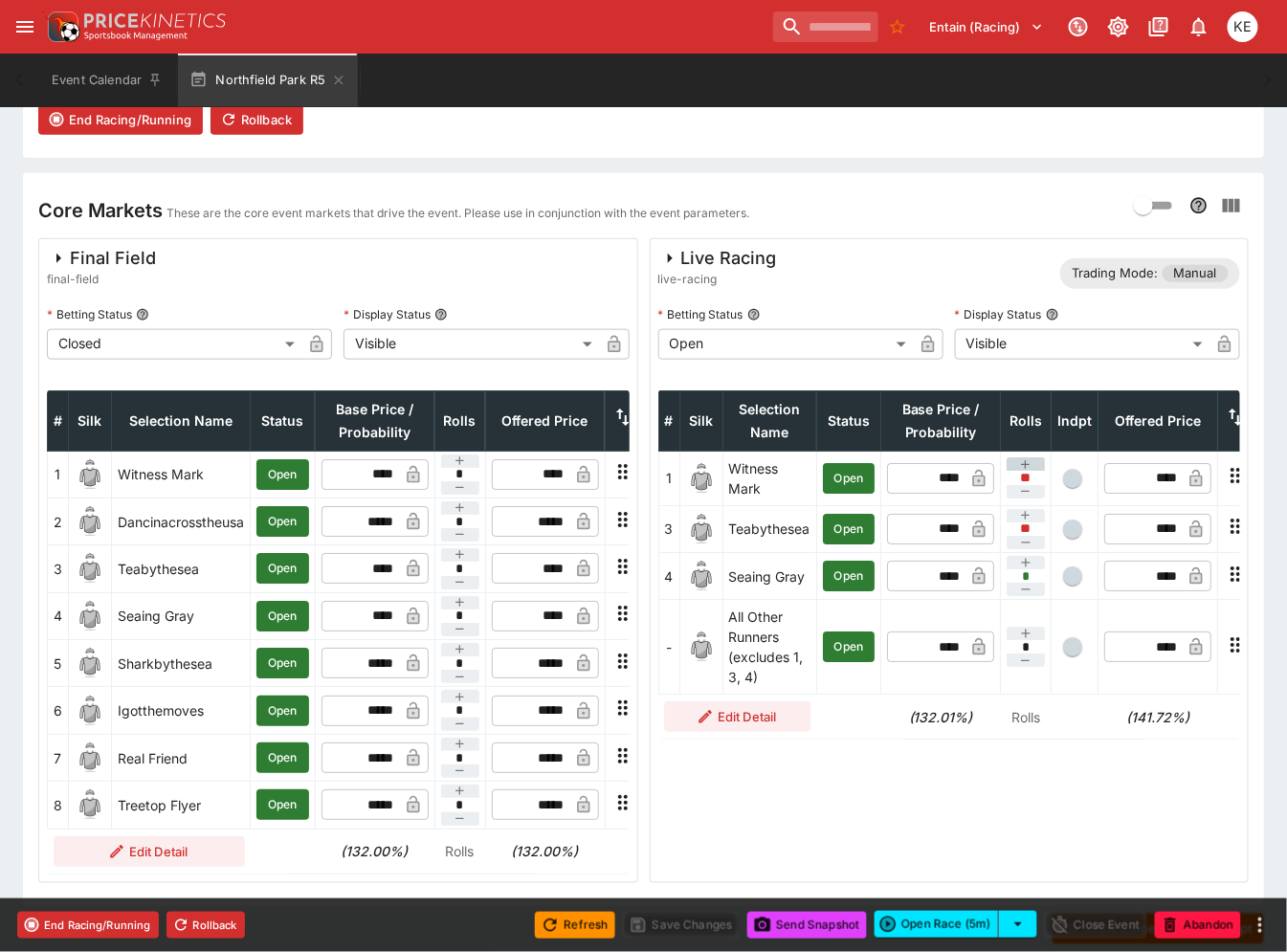 click at bounding box center [1026, 464] 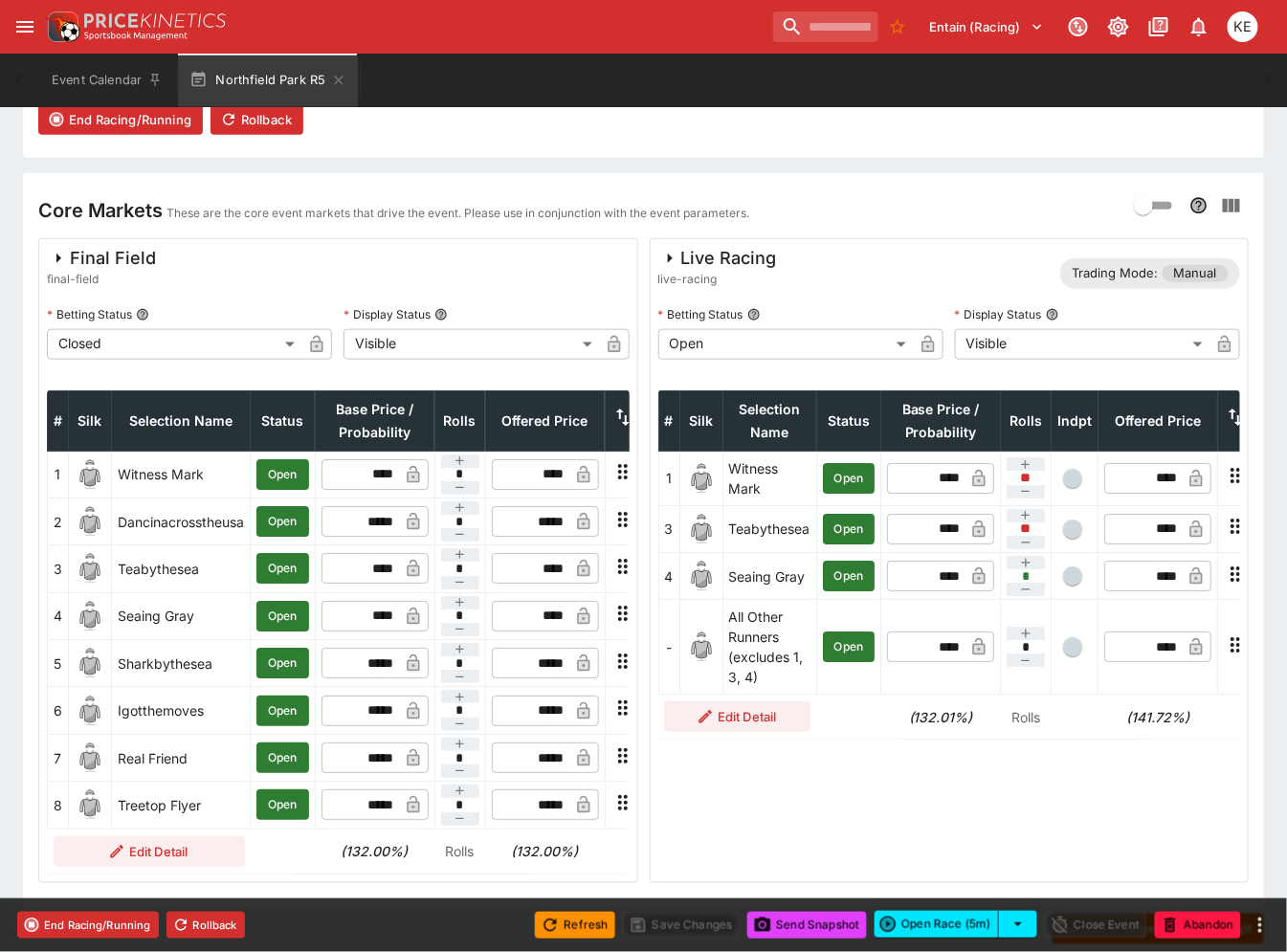 type on "*" 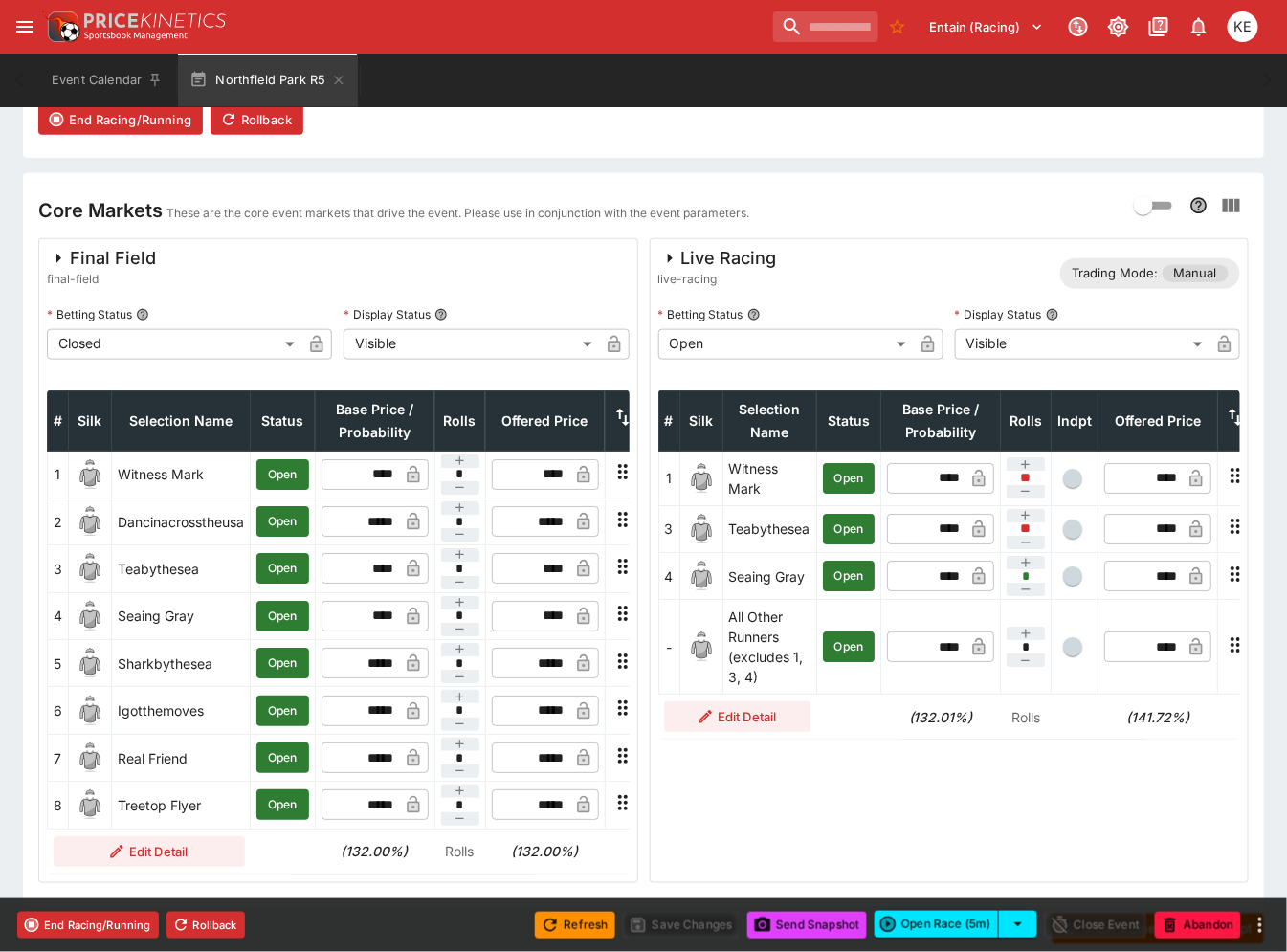 type on "**" 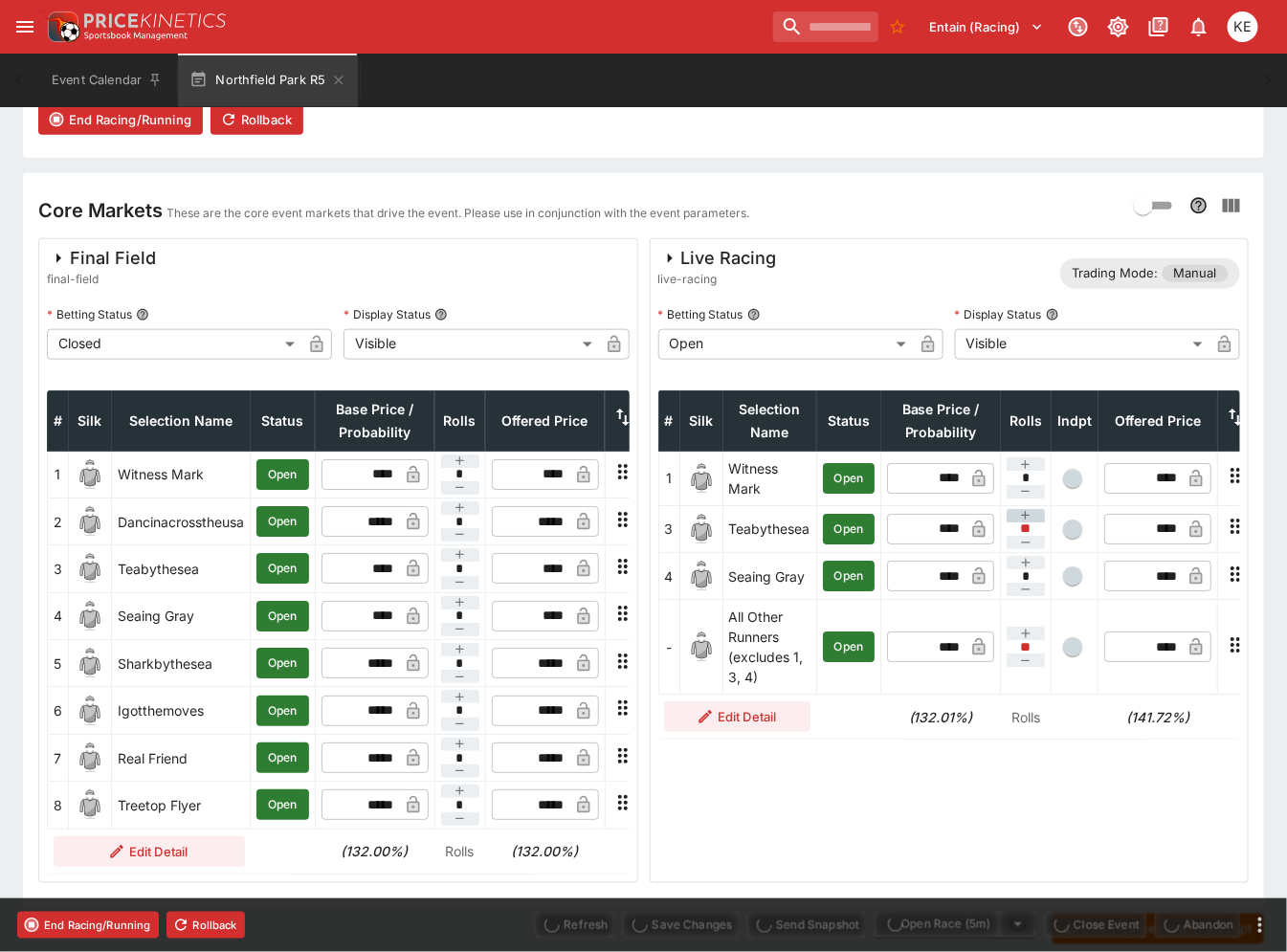 type on "****" 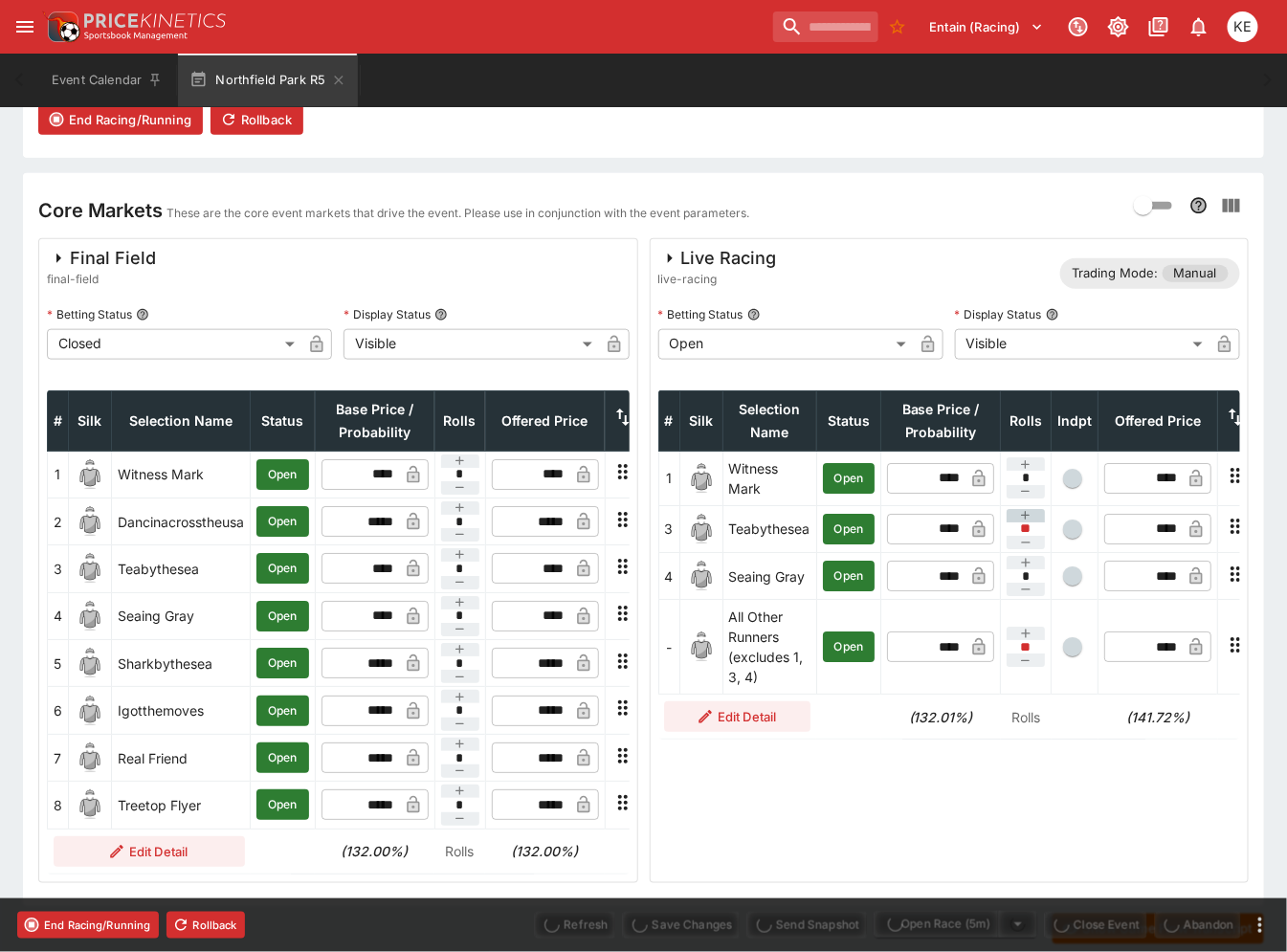 type on "****" 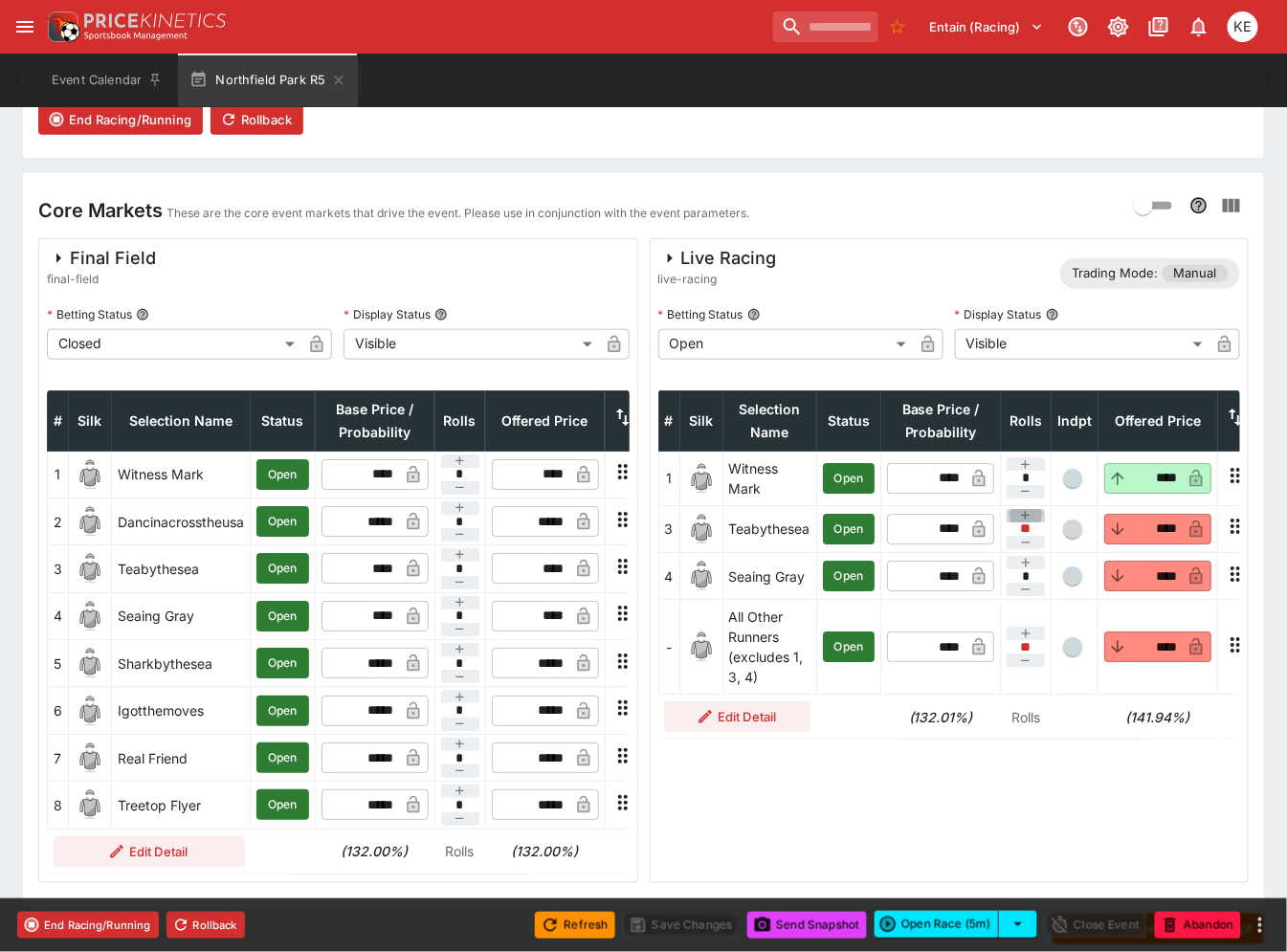 click at bounding box center (1026, 516) 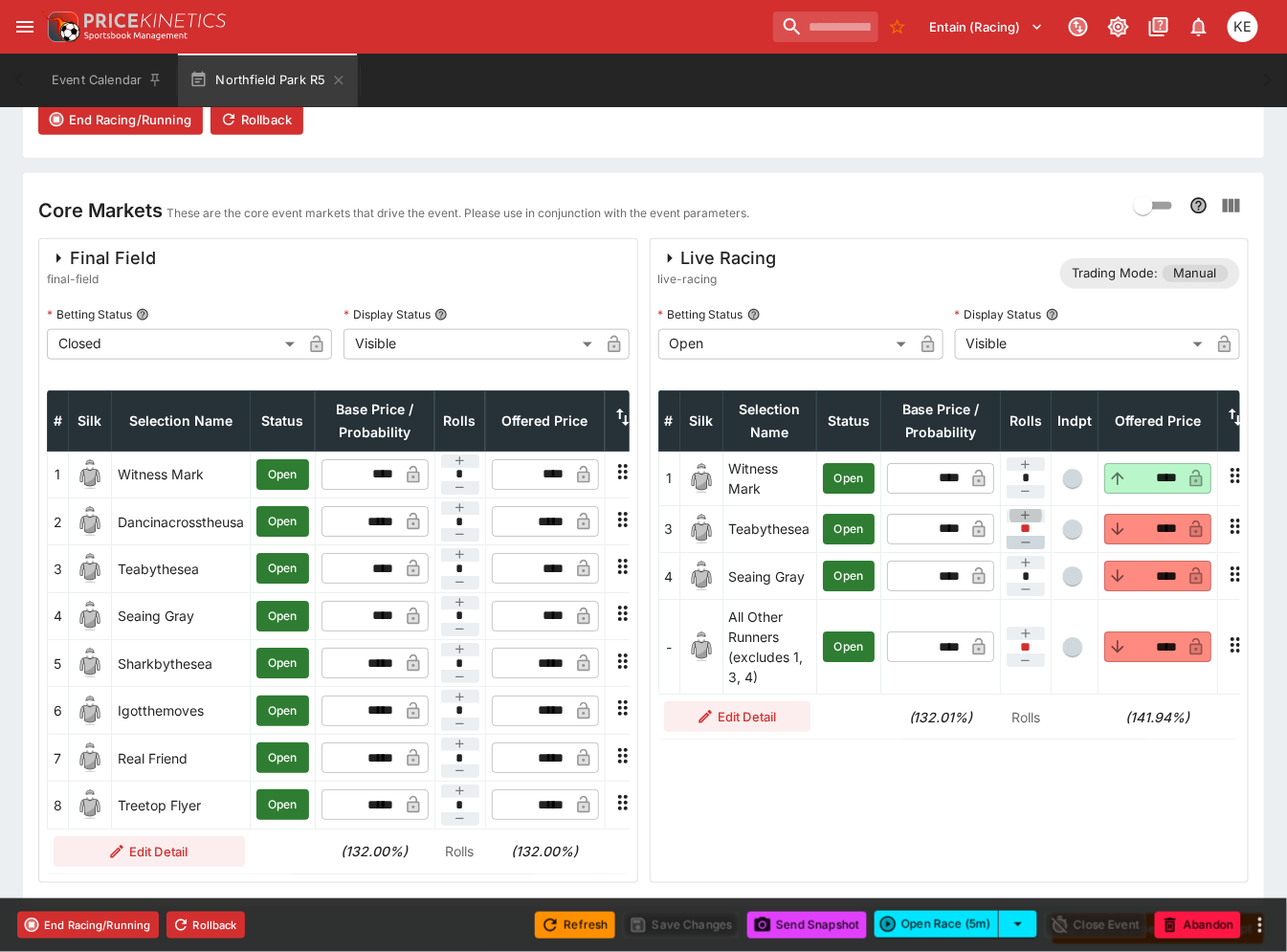 type on "**" 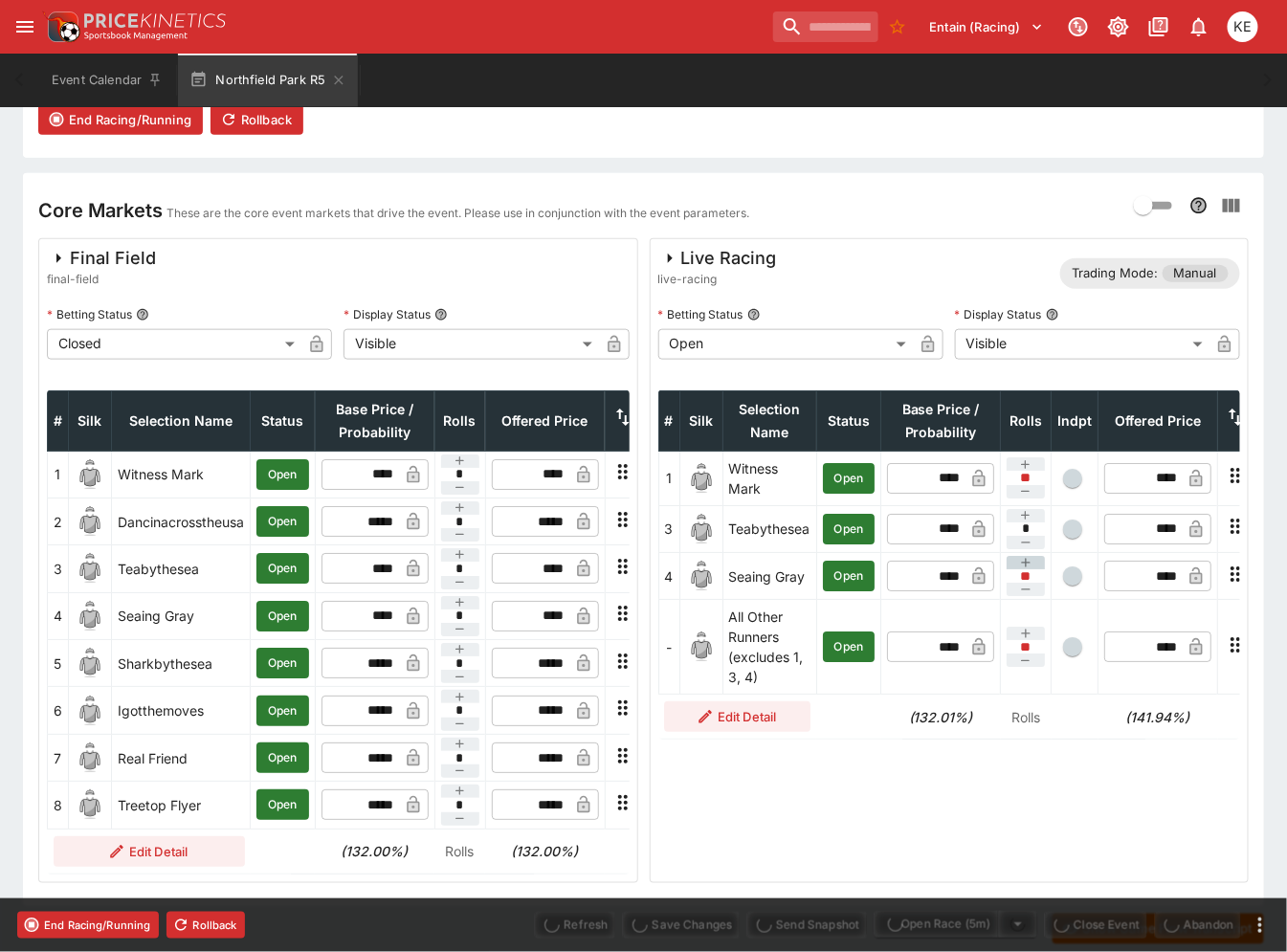 type on "****" 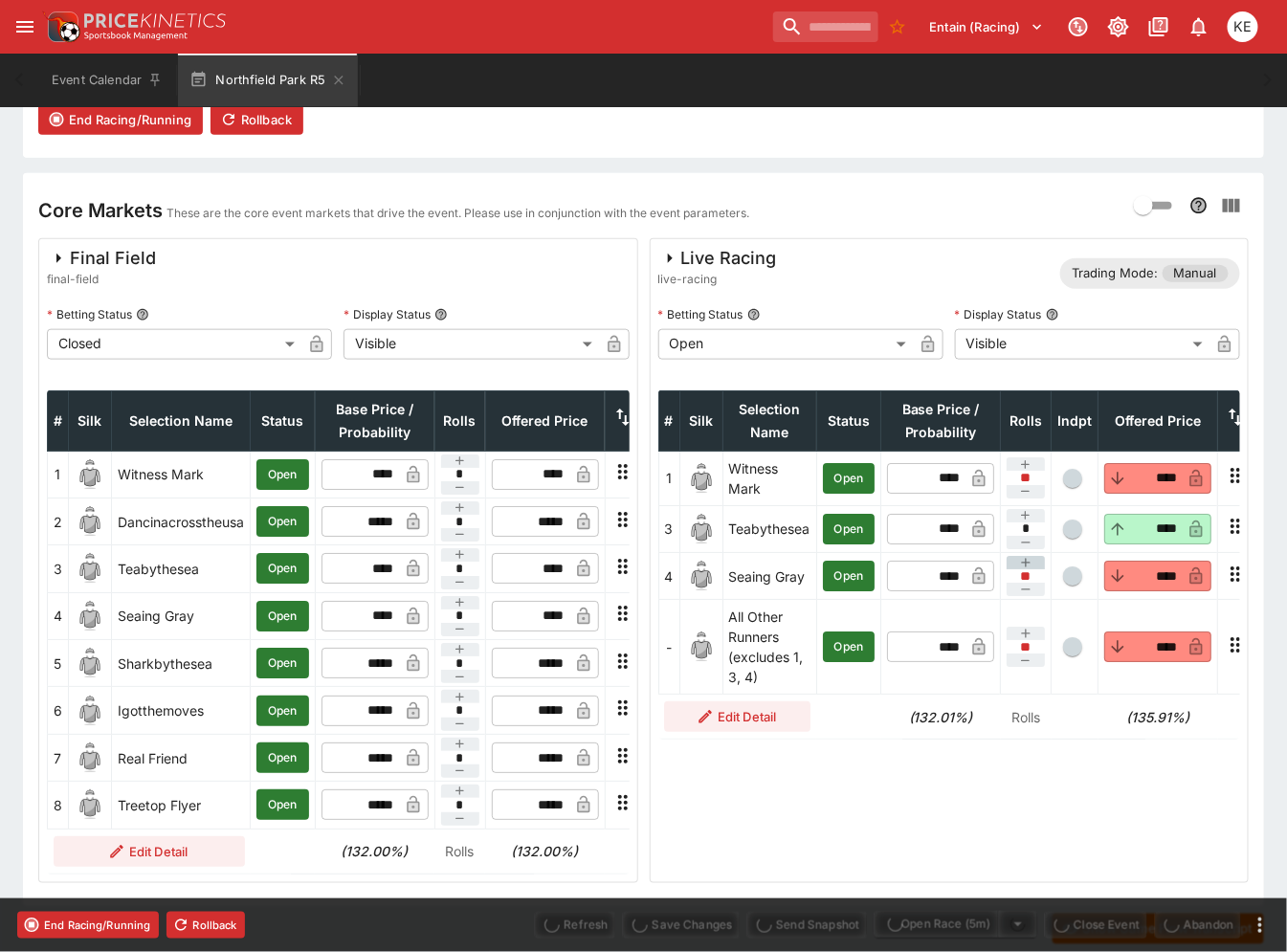 click at bounding box center [1026, 563] 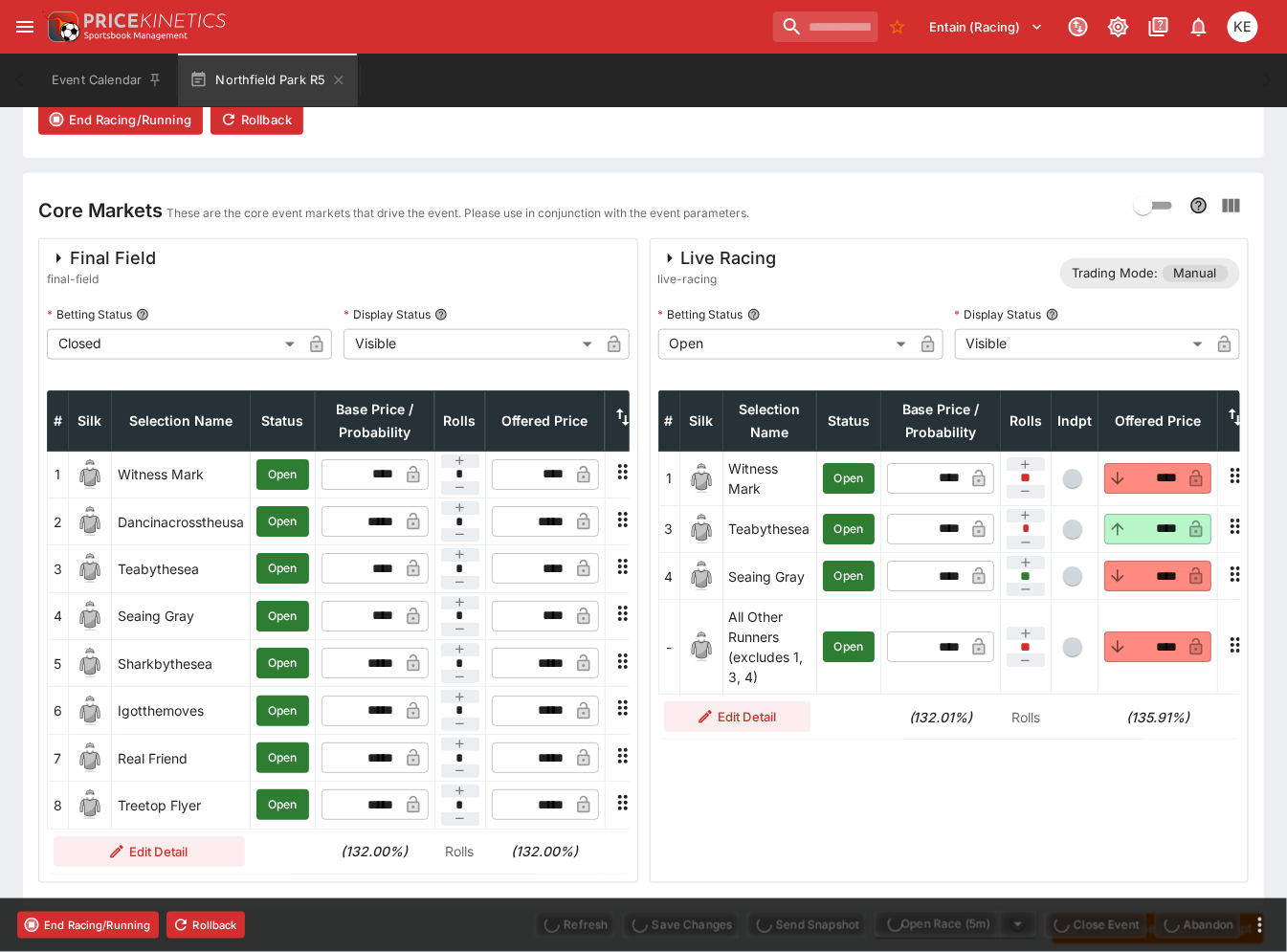 type on "**" 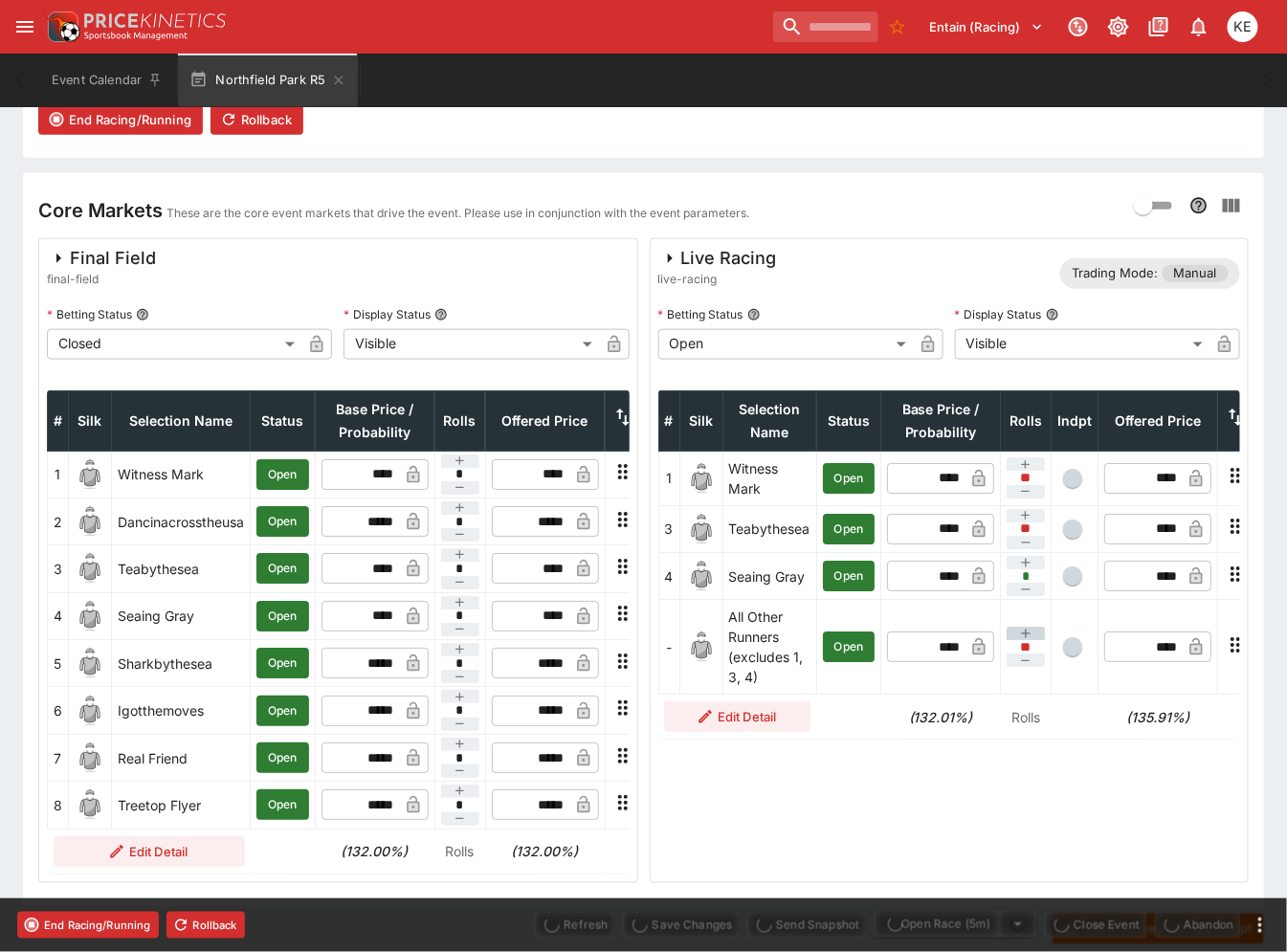type on "****" 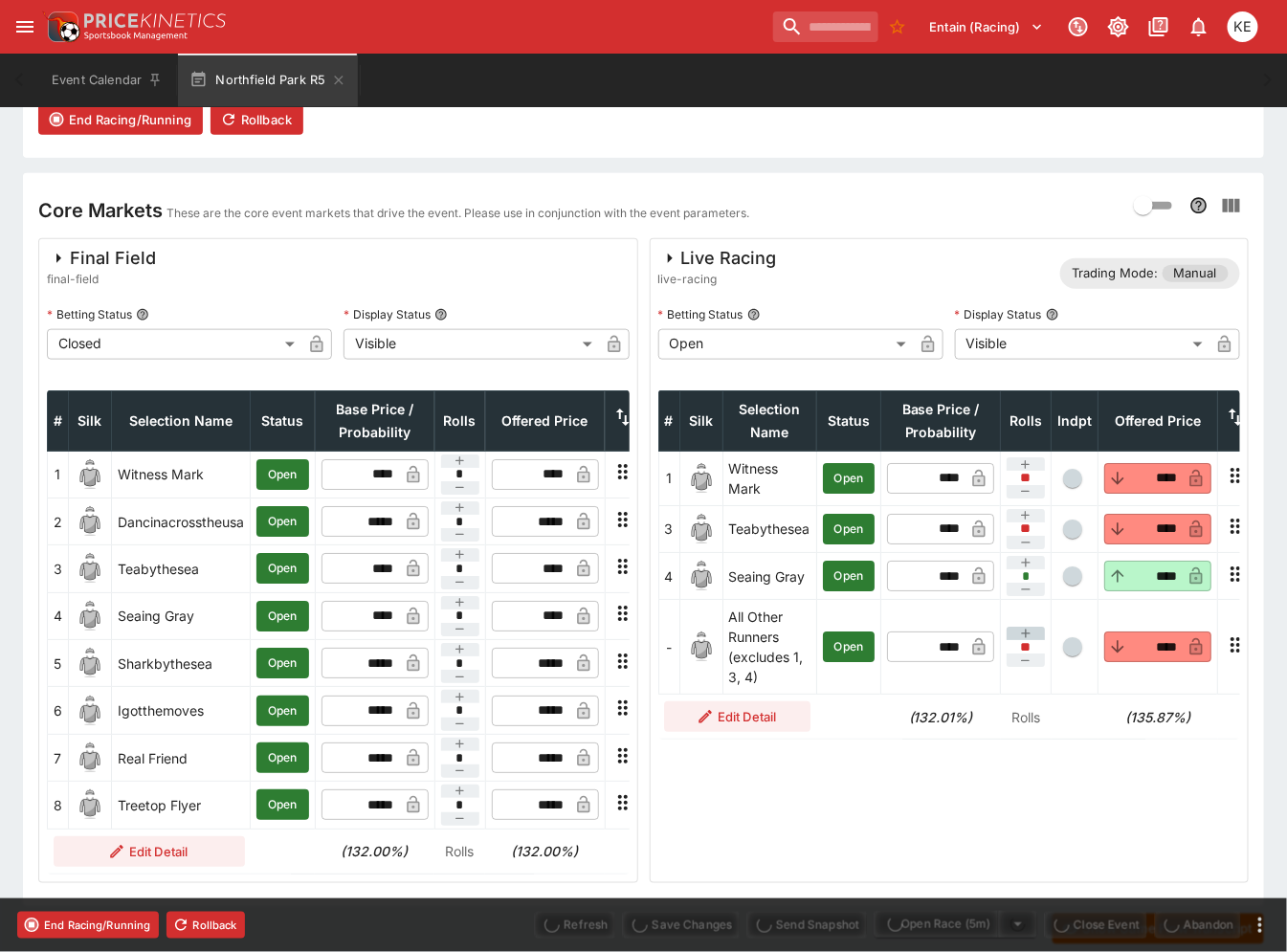 click at bounding box center [1026, 633] 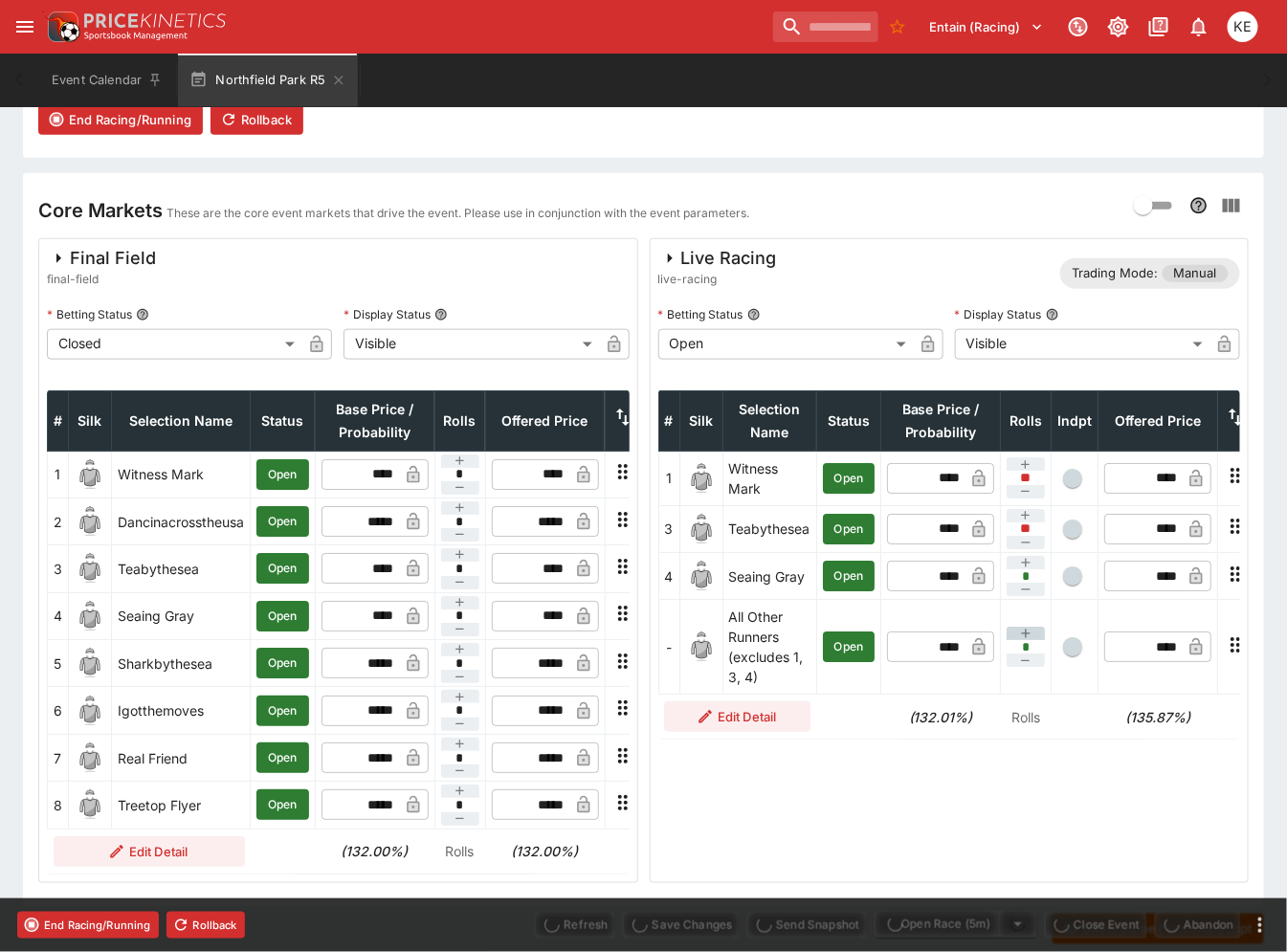 type on "****" 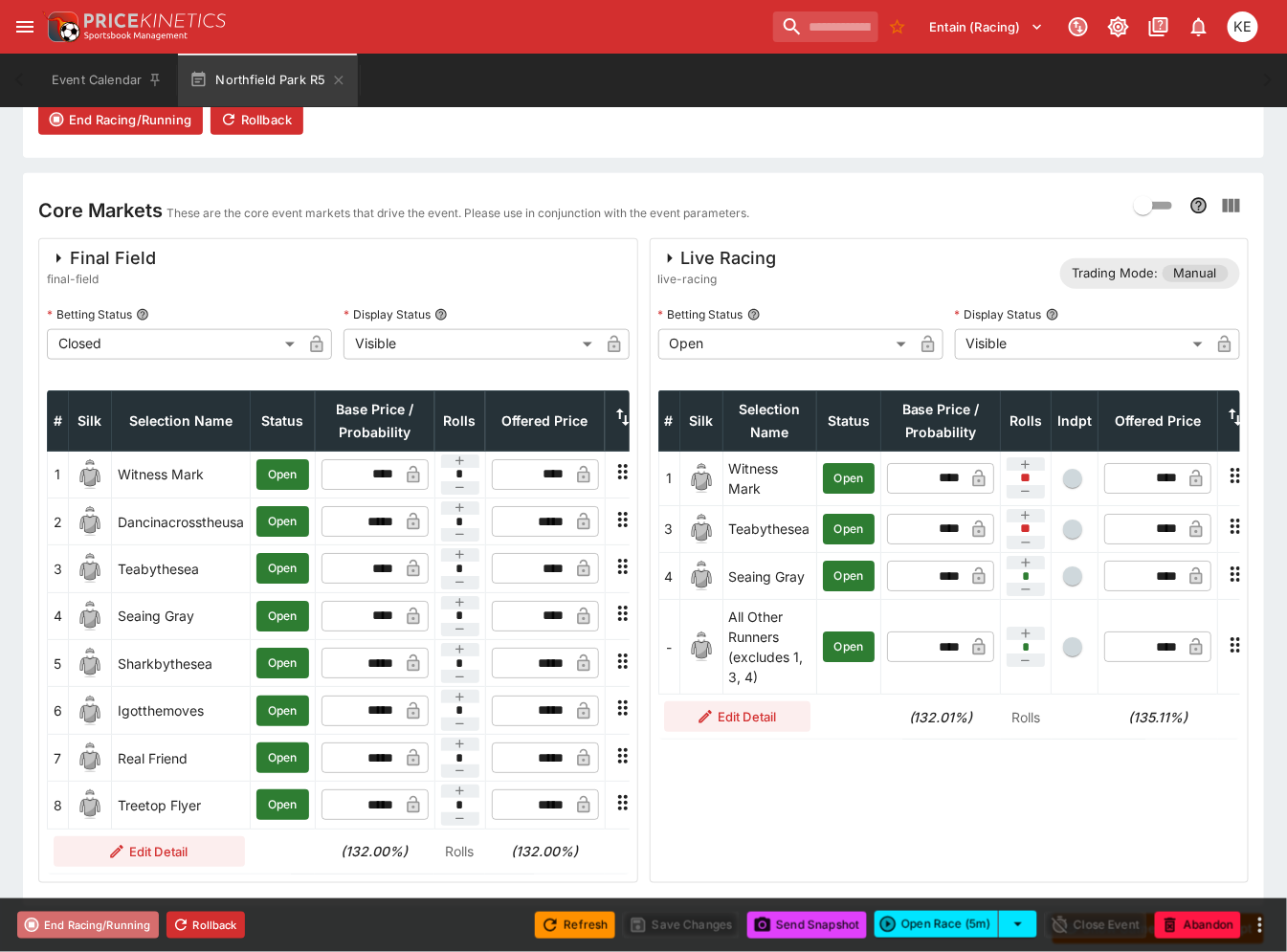 click on "End Racing/Running" at bounding box center [88, 925] 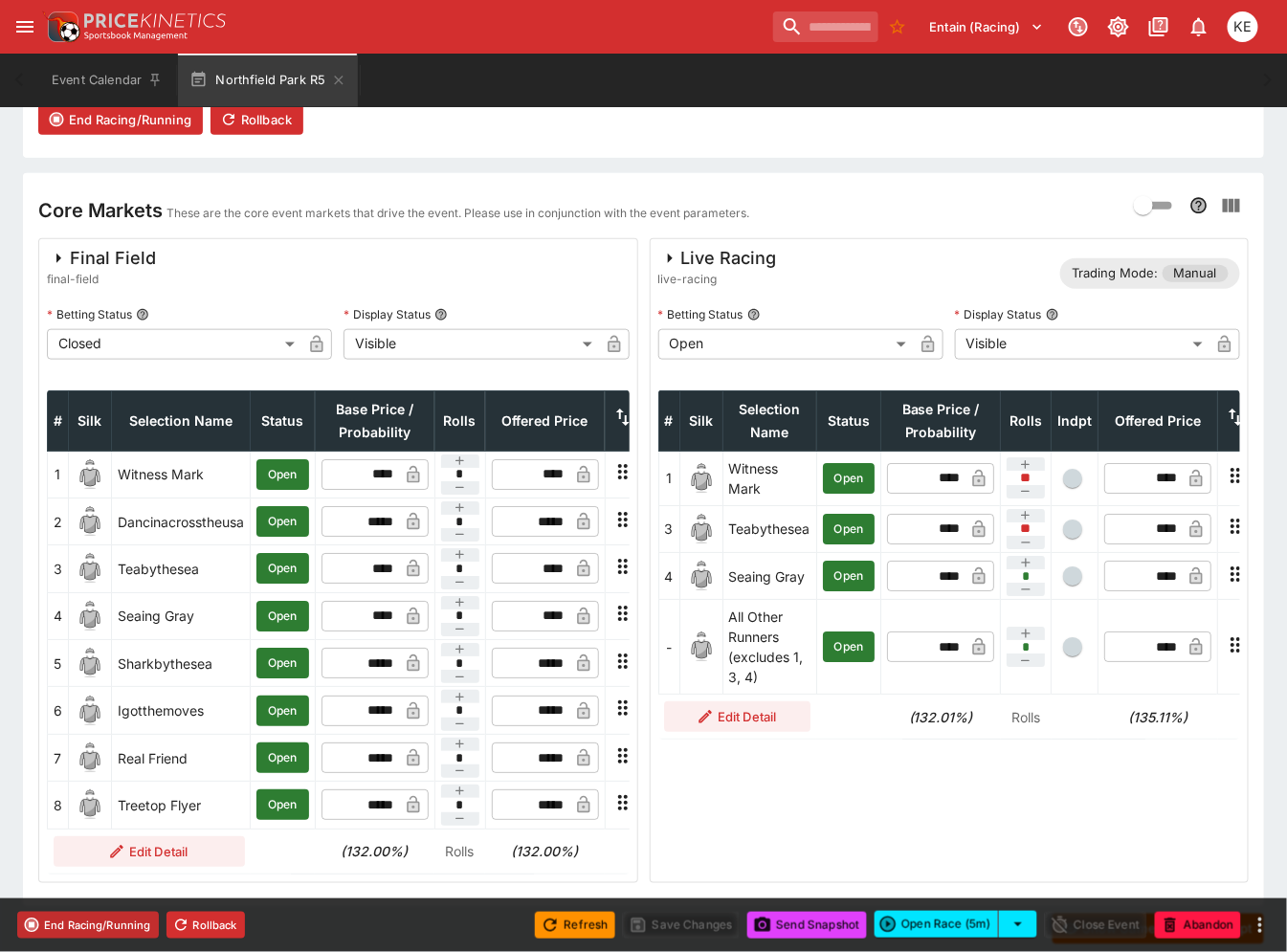 type on "**********" 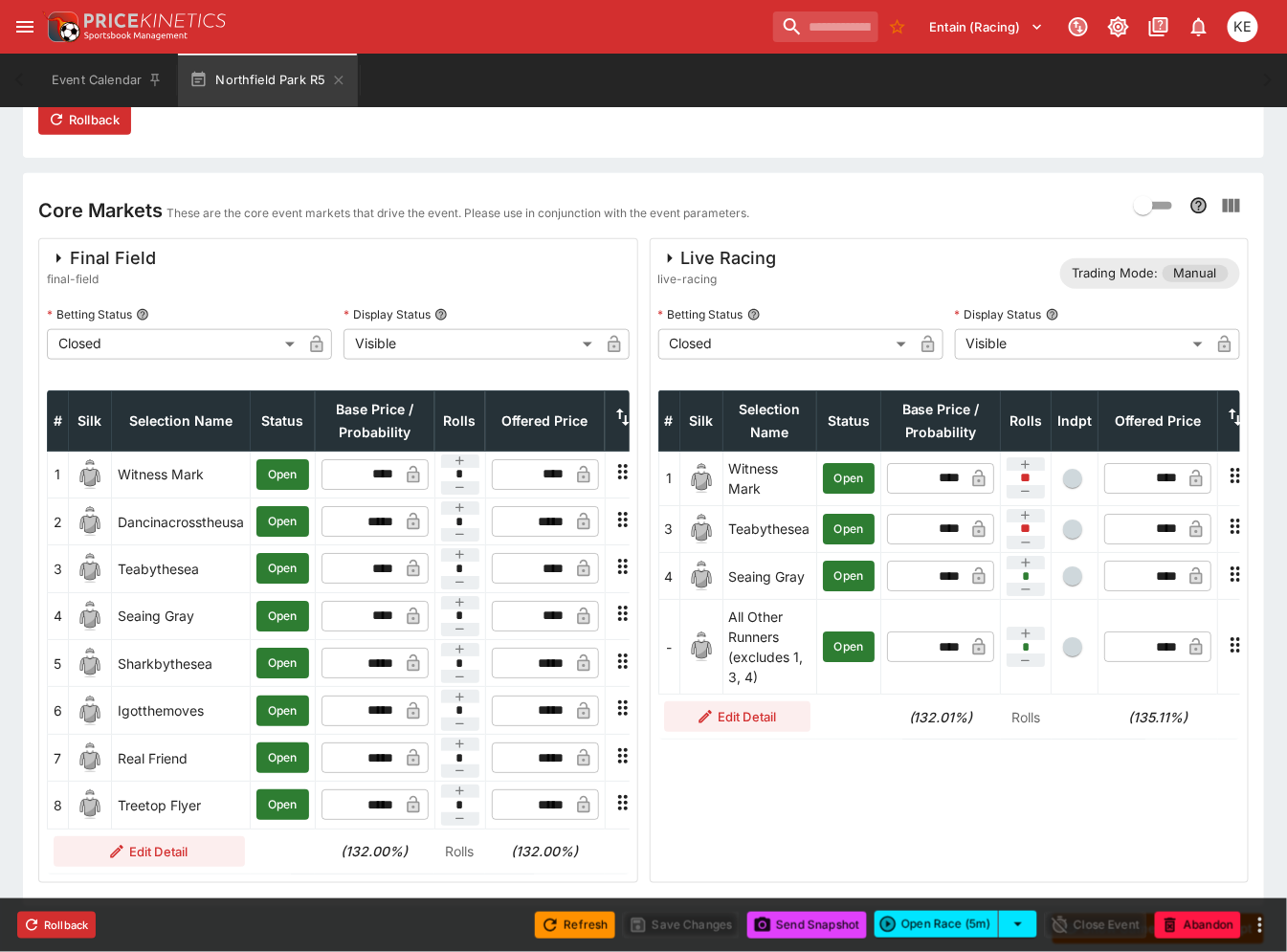 scroll, scrollTop: 106, scrollLeft: 0, axis: vertical 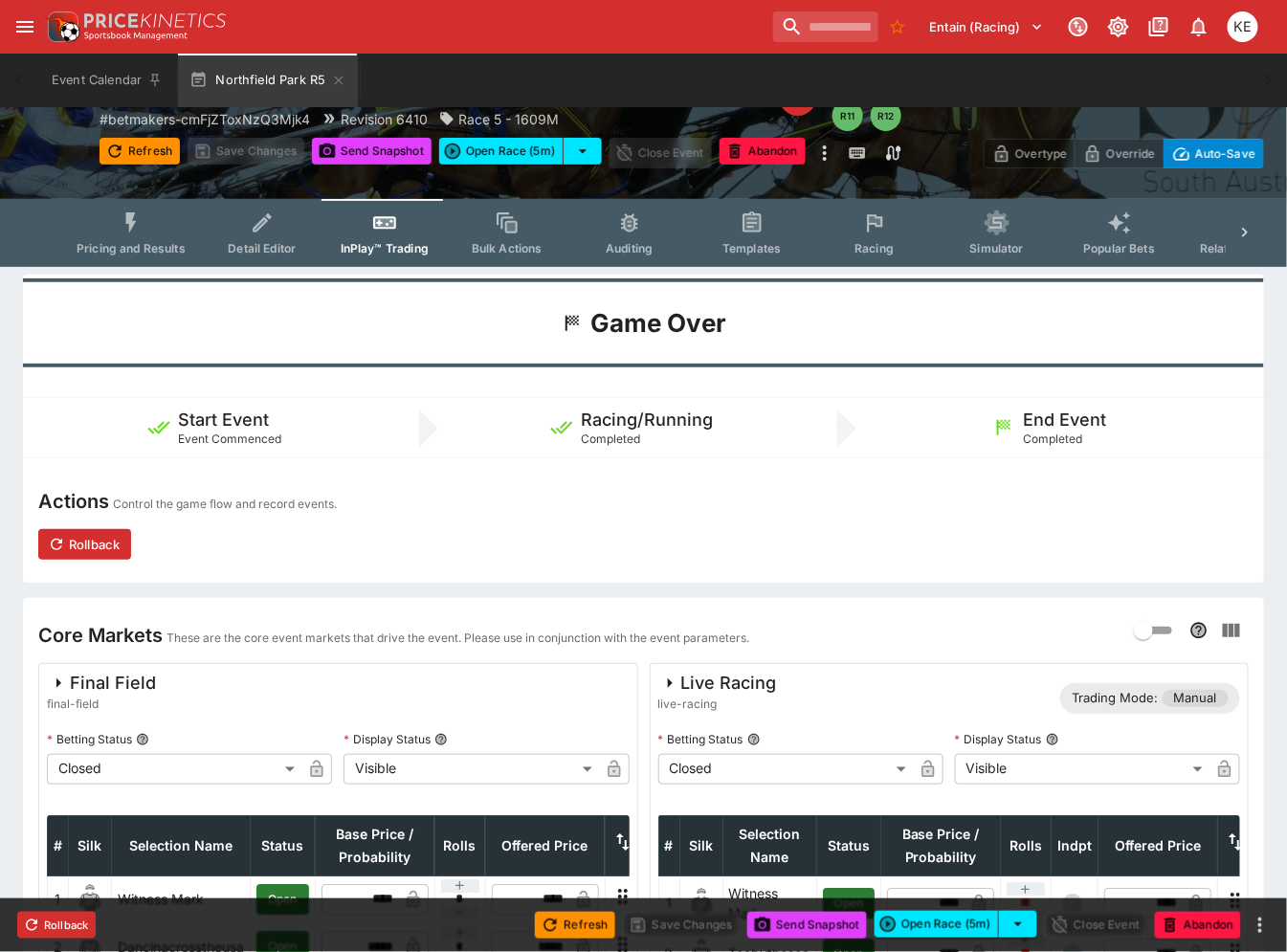 click on "Pricing and Results" at bounding box center (131, 232) 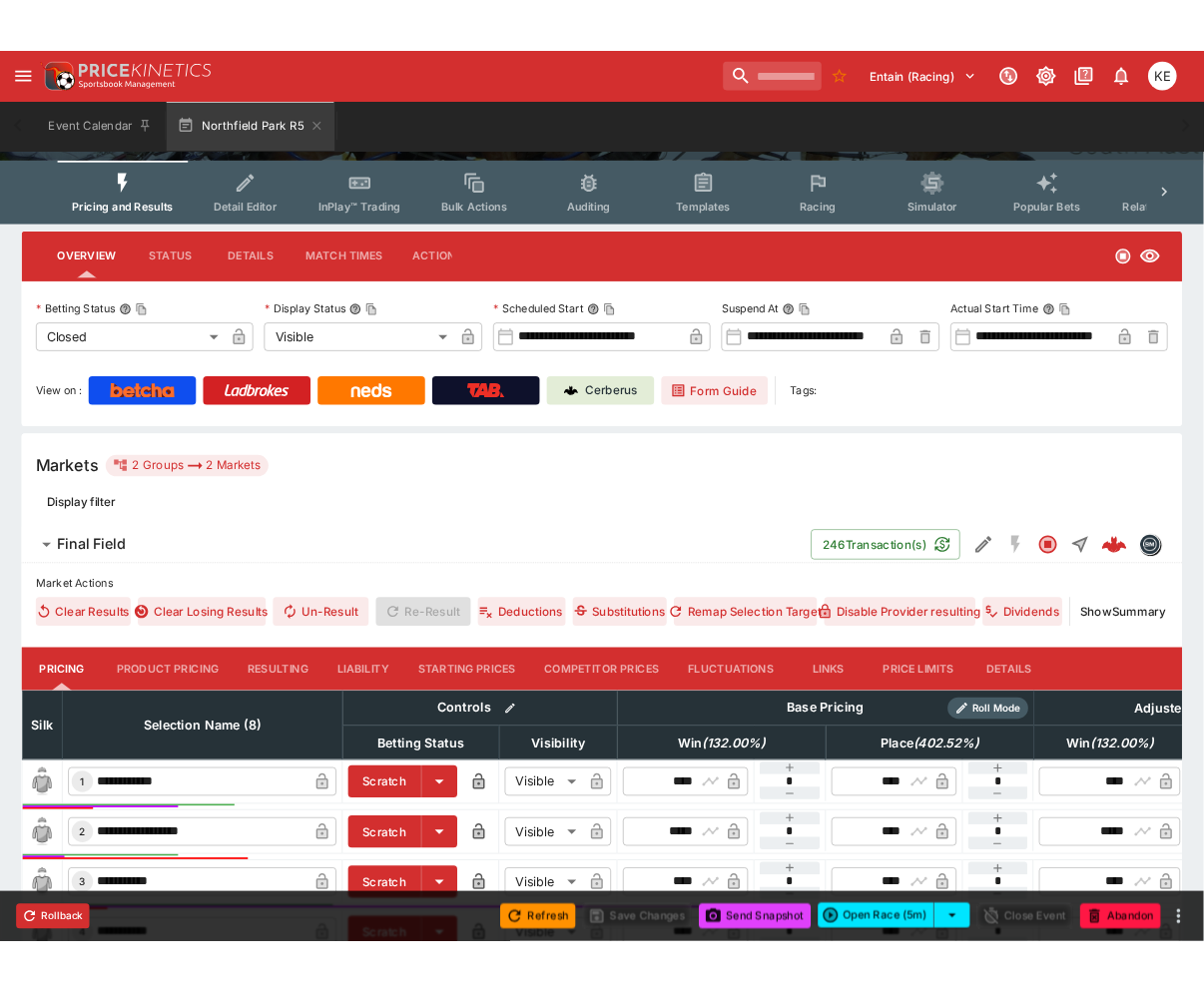 scroll, scrollTop: 443, scrollLeft: 0, axis: vertical 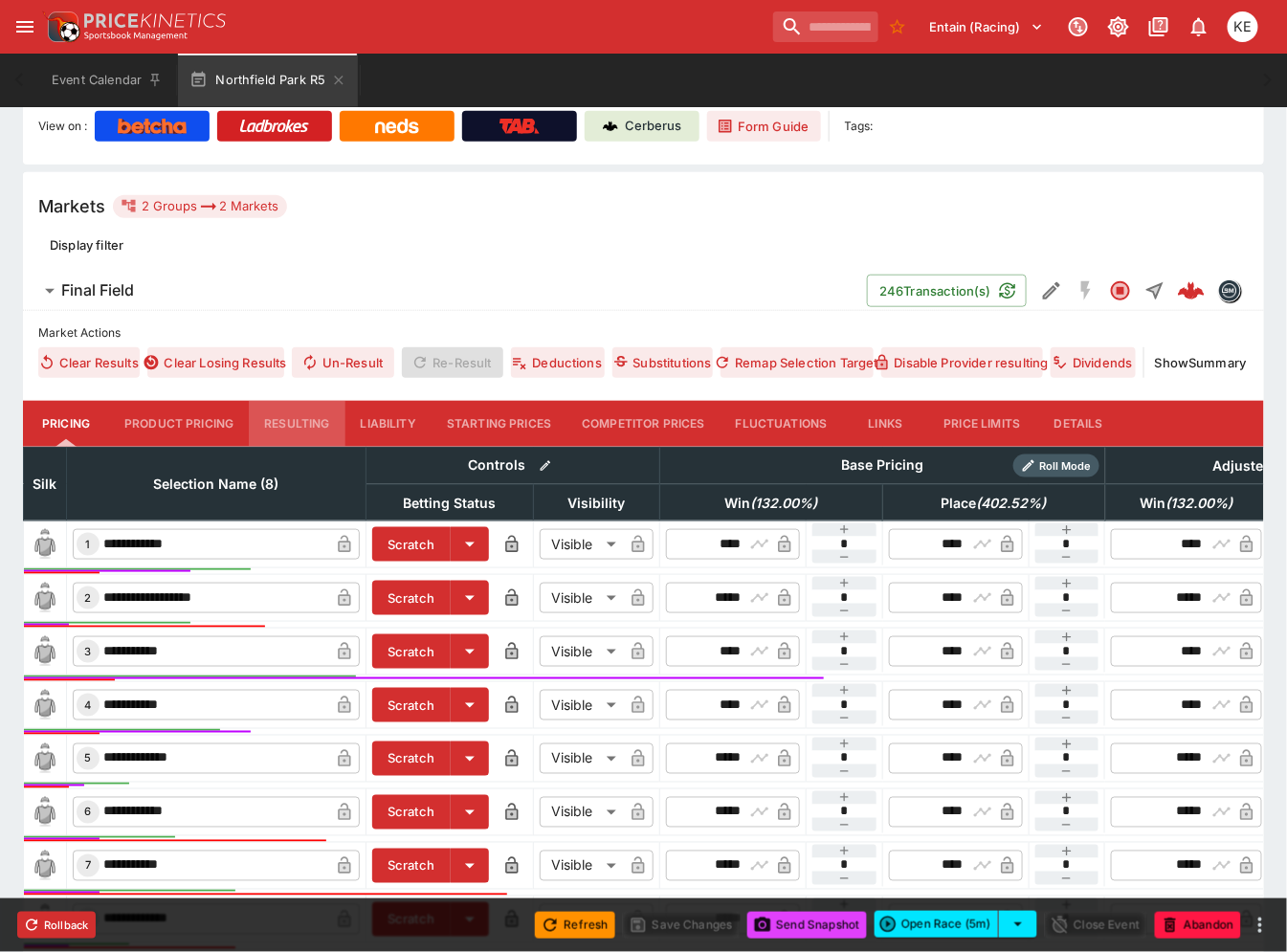 click on "Resulting" at bounding box center (297, 424) 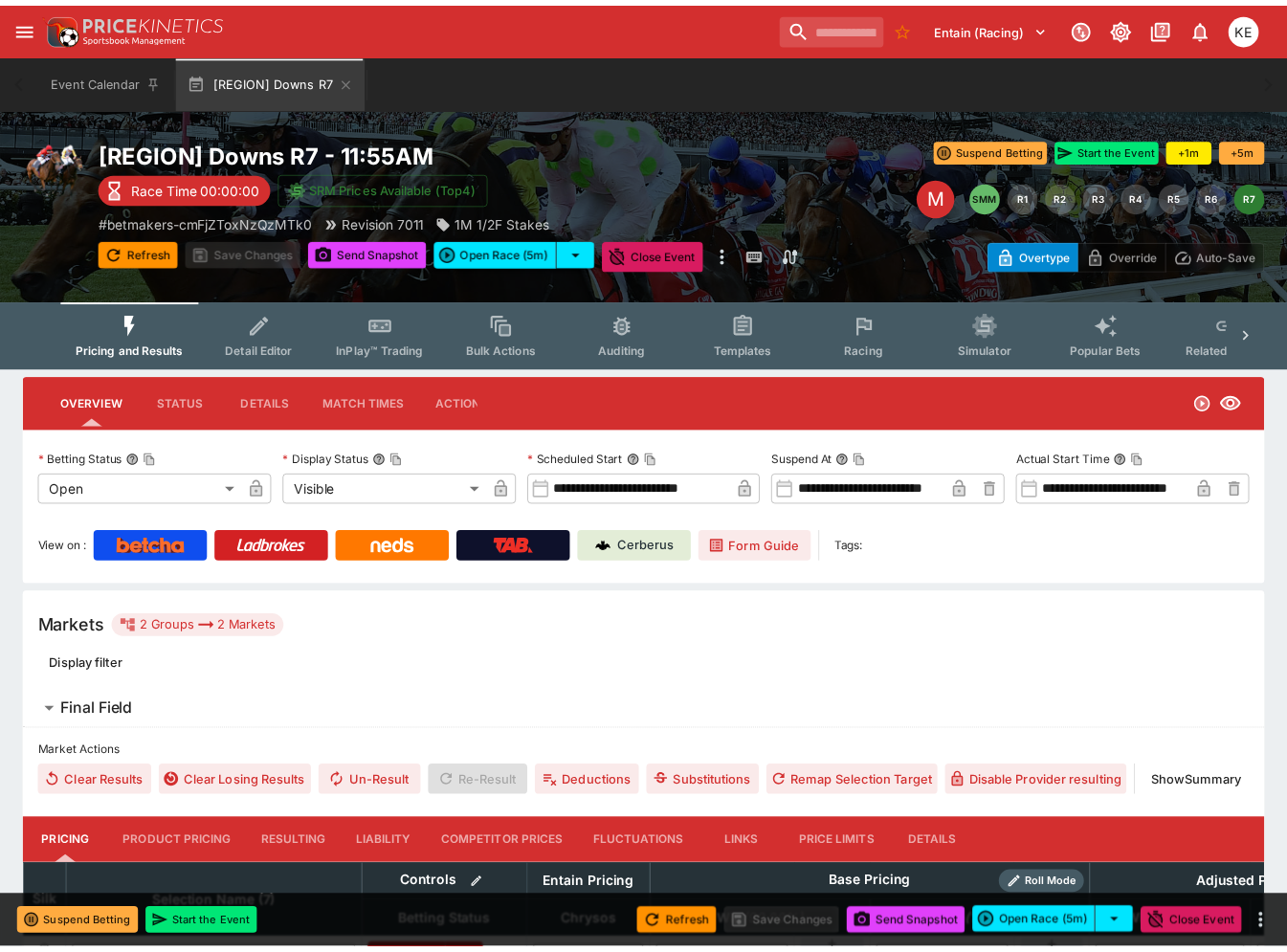 scroll, scrollTop: 0, scrollLeft: 0, axis: both 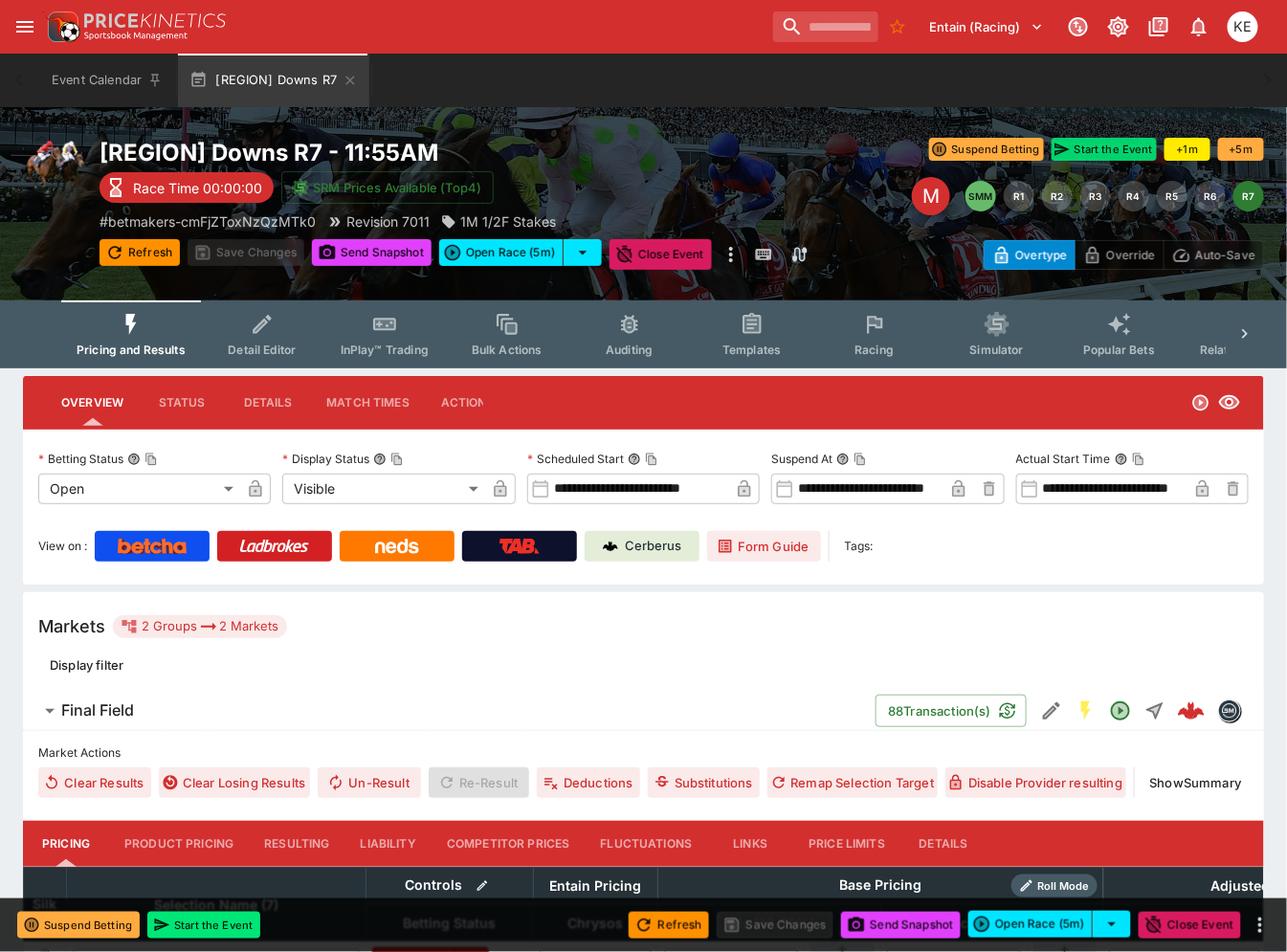 click on "Start the Event" at bounding box center (1104, 149) 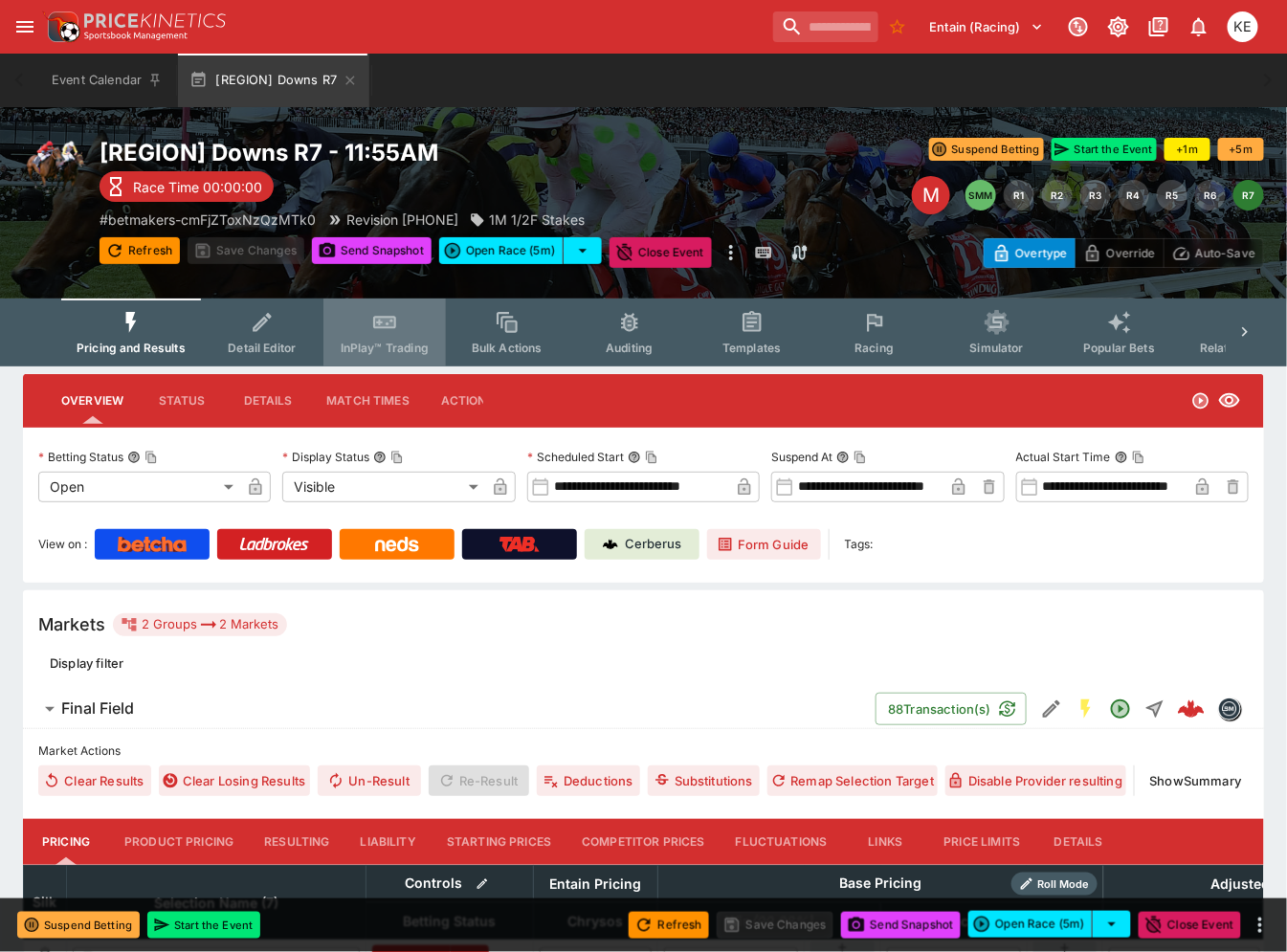 click on "InPlay™ Trading" at bounding box center (385, 332) 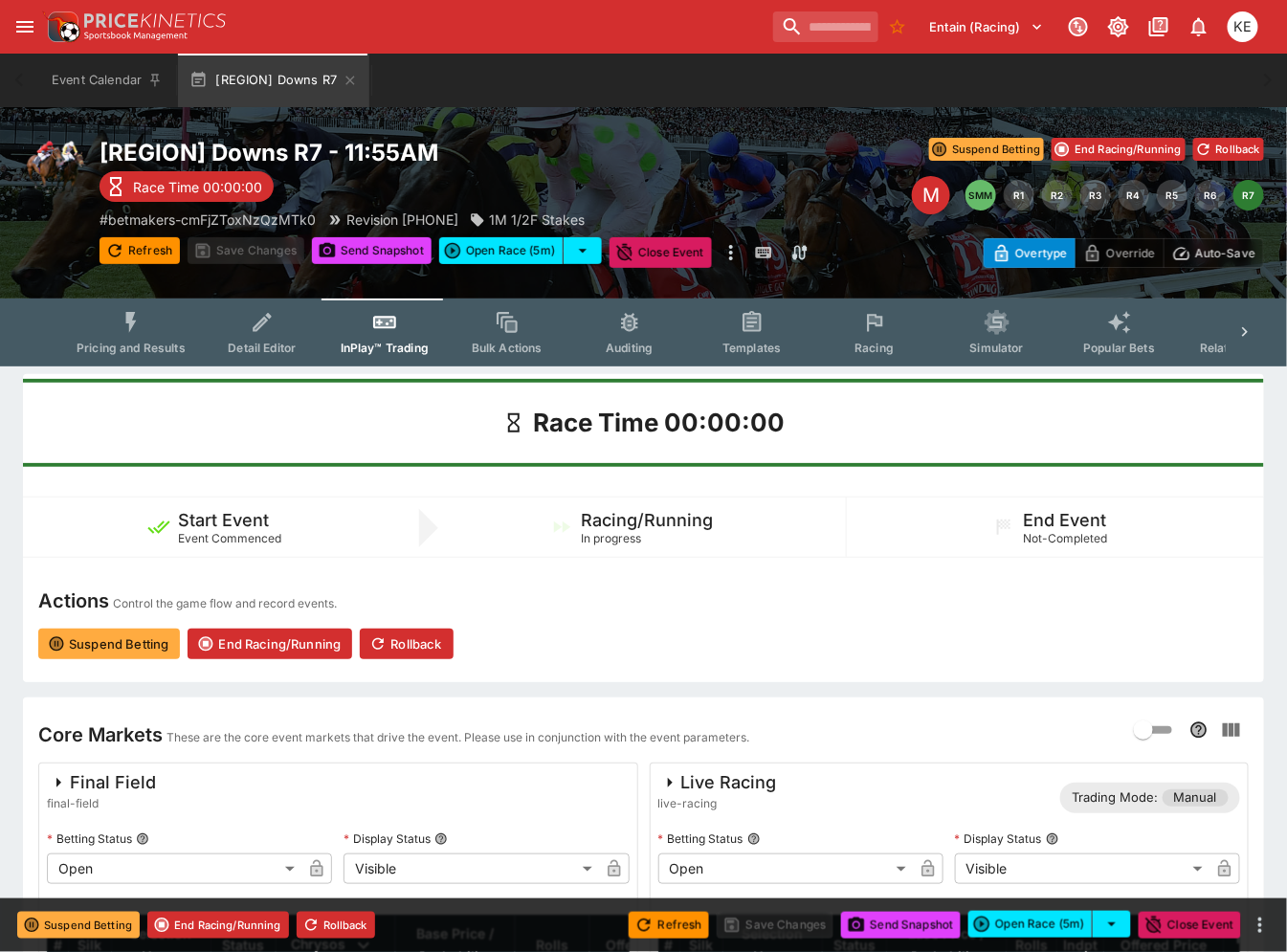 click on "Auto-Save" at bounding box center (1225, 253) 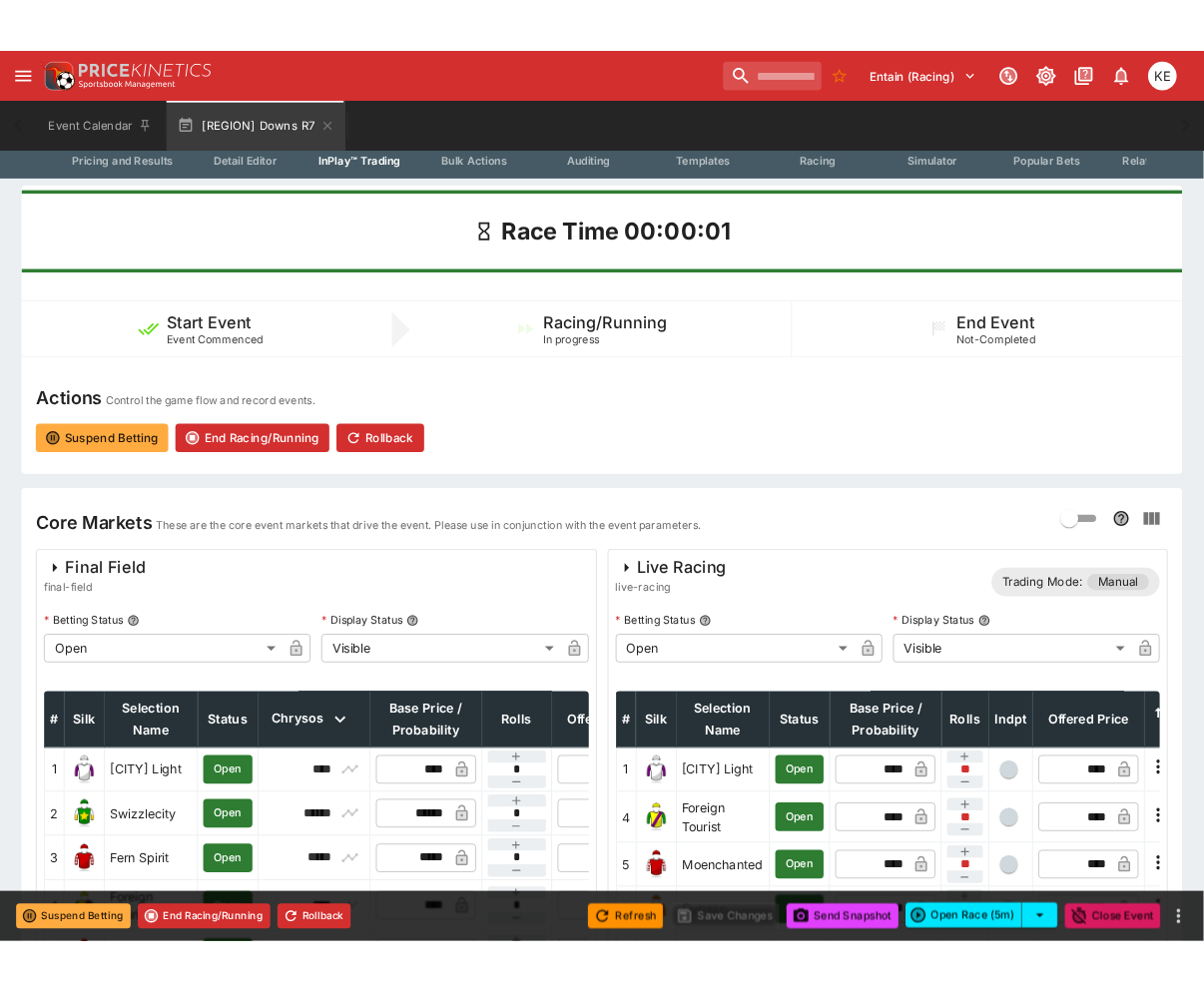 scroll, scrollTop: 592, scrollLeft: 0, axis: vertical 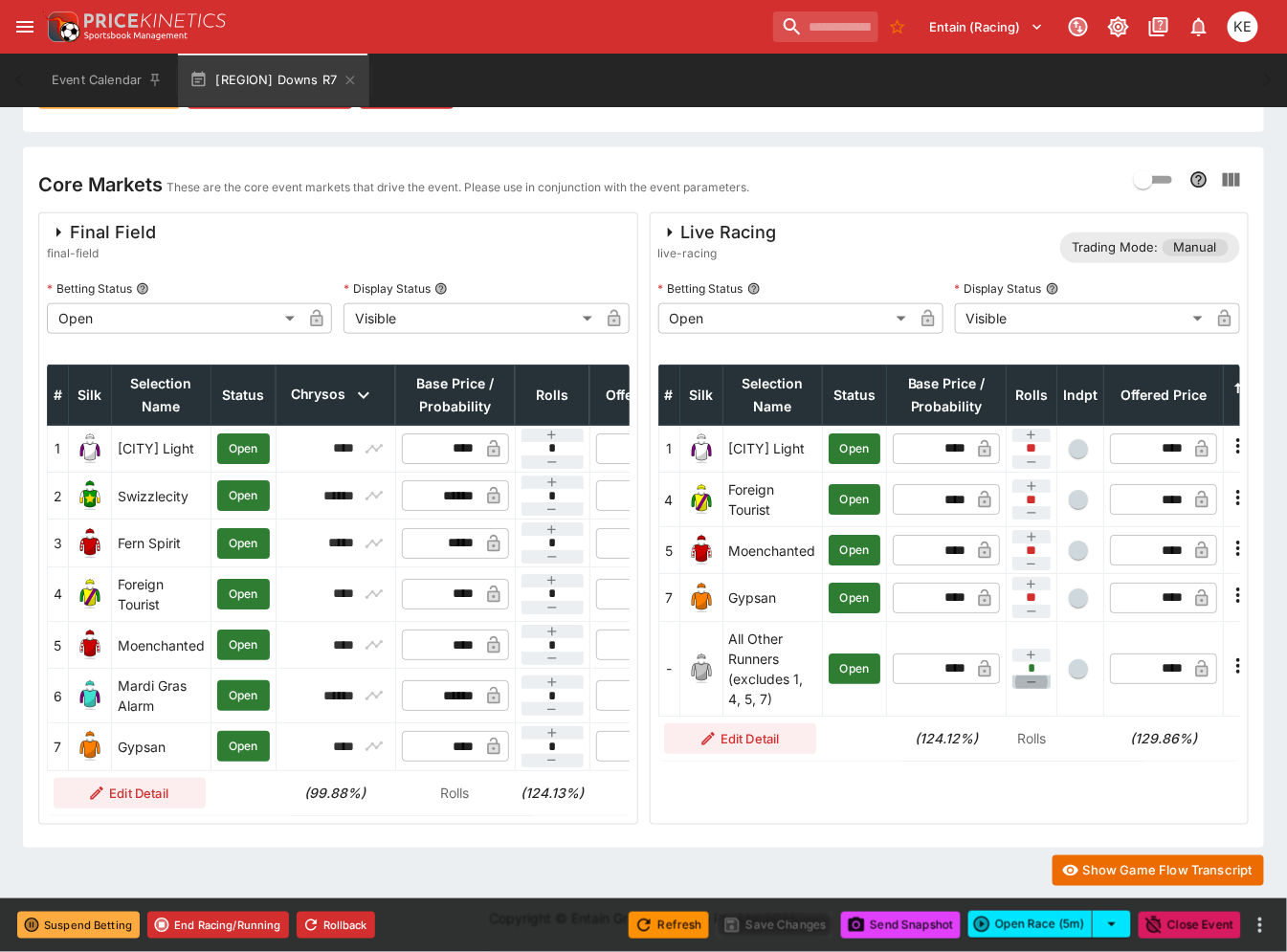 click at bounding box center (1032, 682) 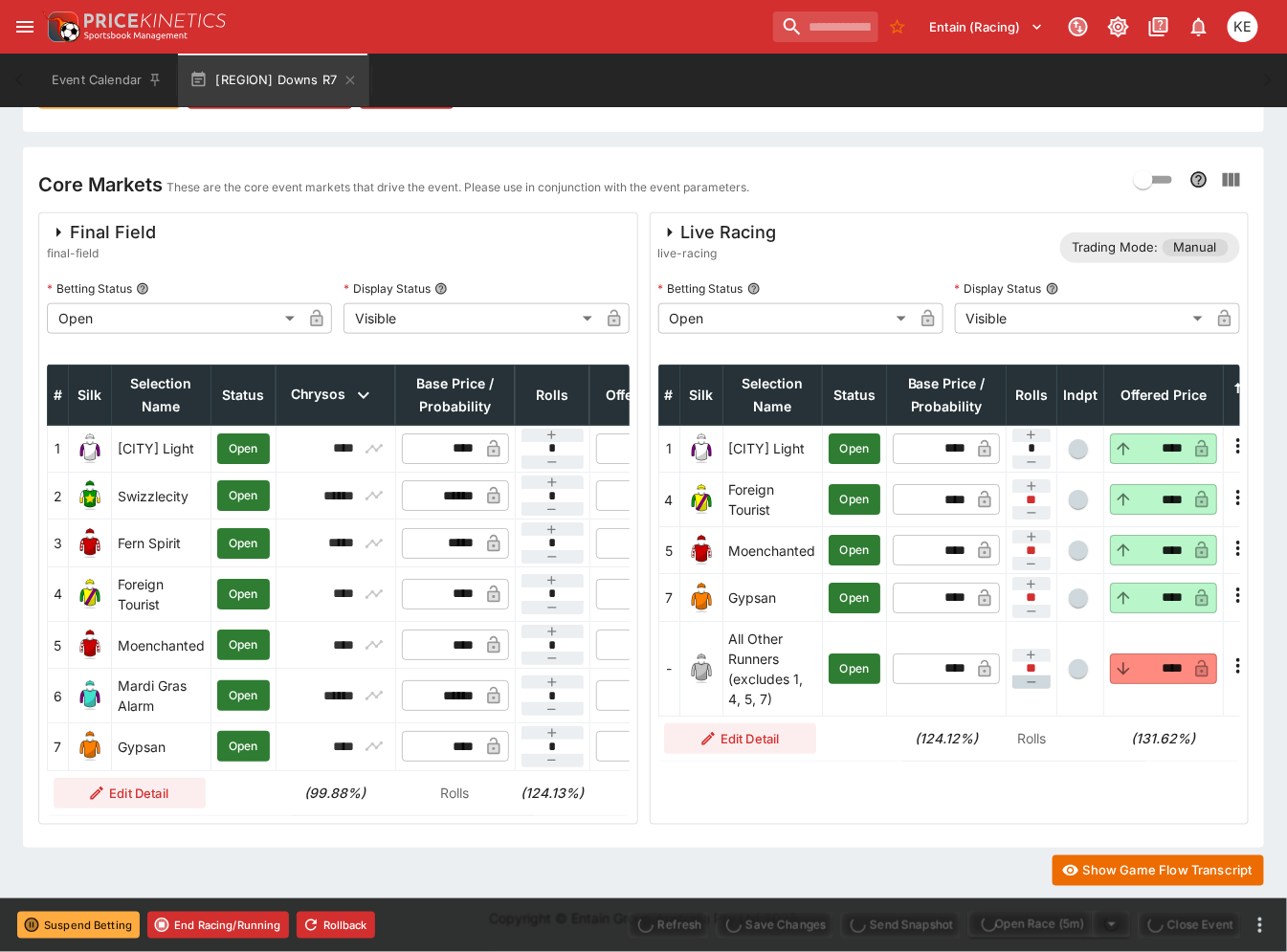 type on "****" 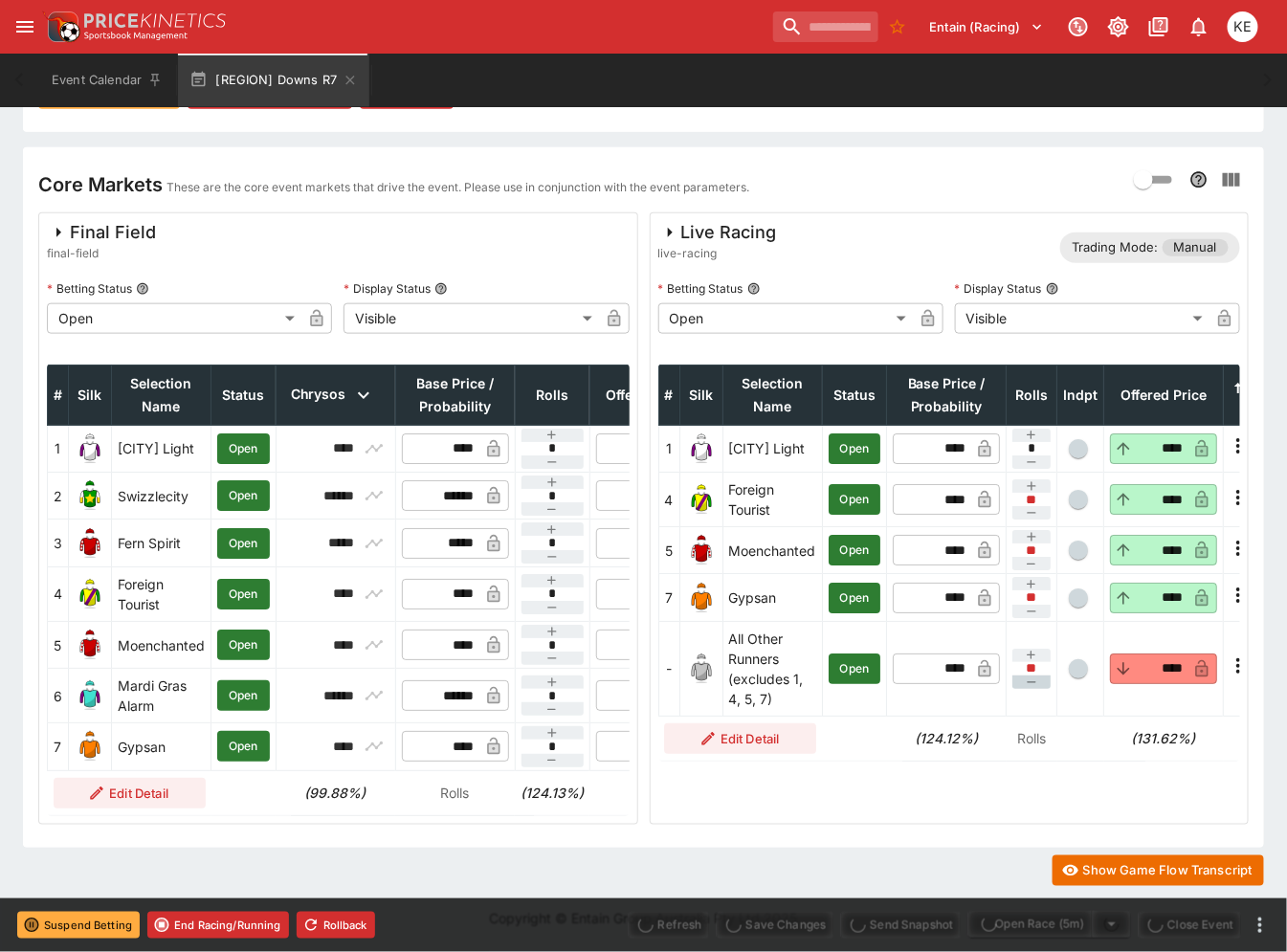 type on "****" 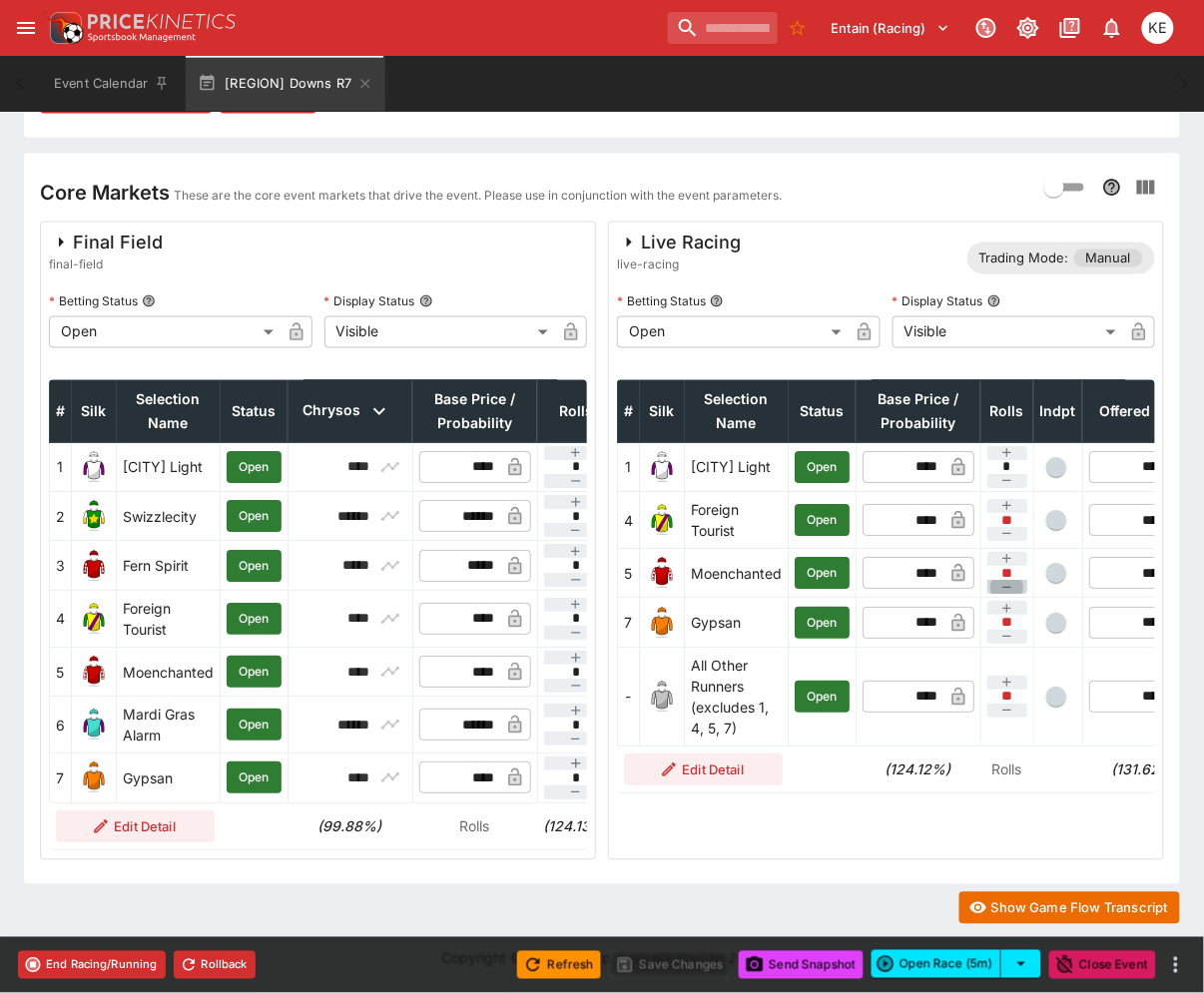 click 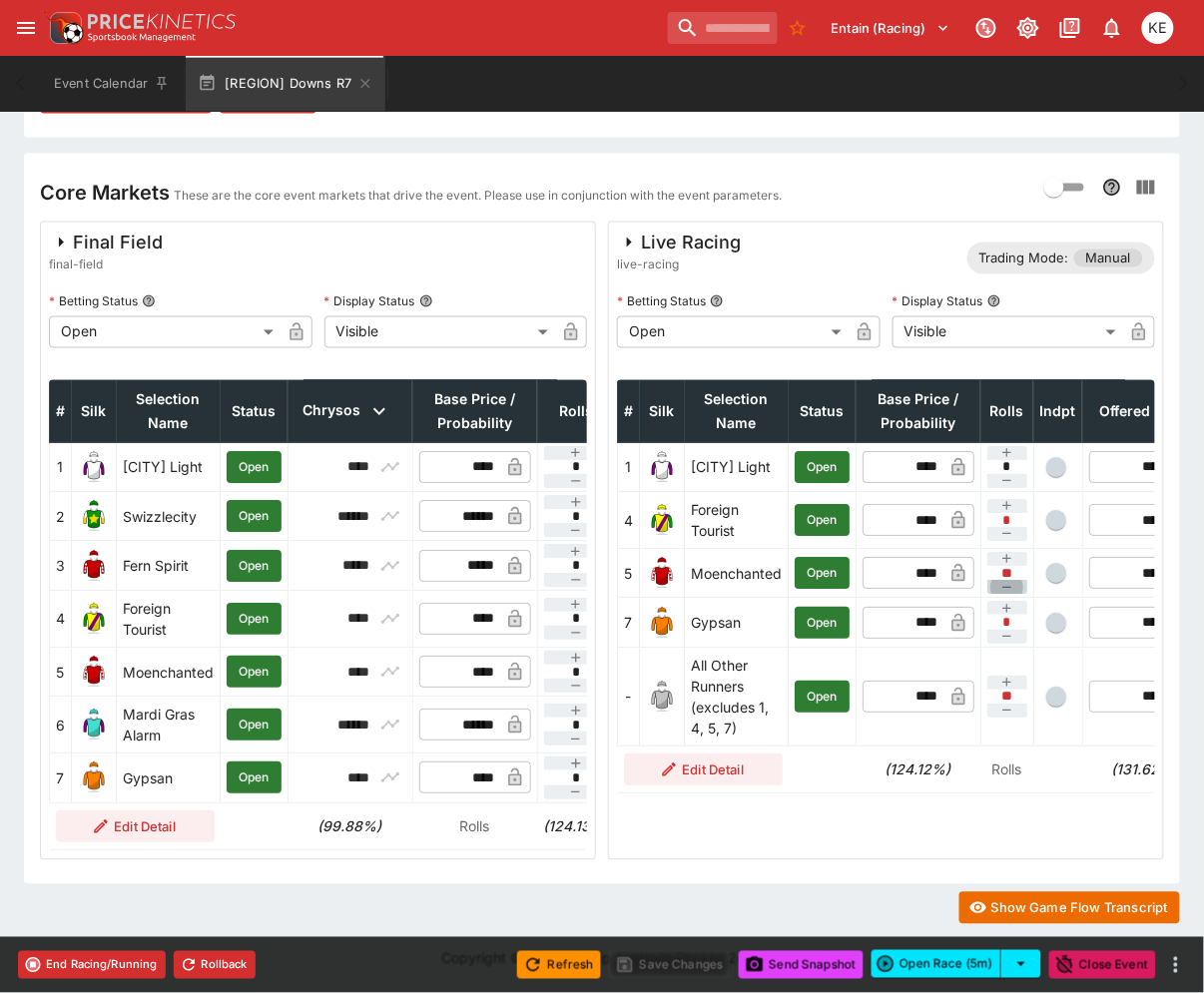 click 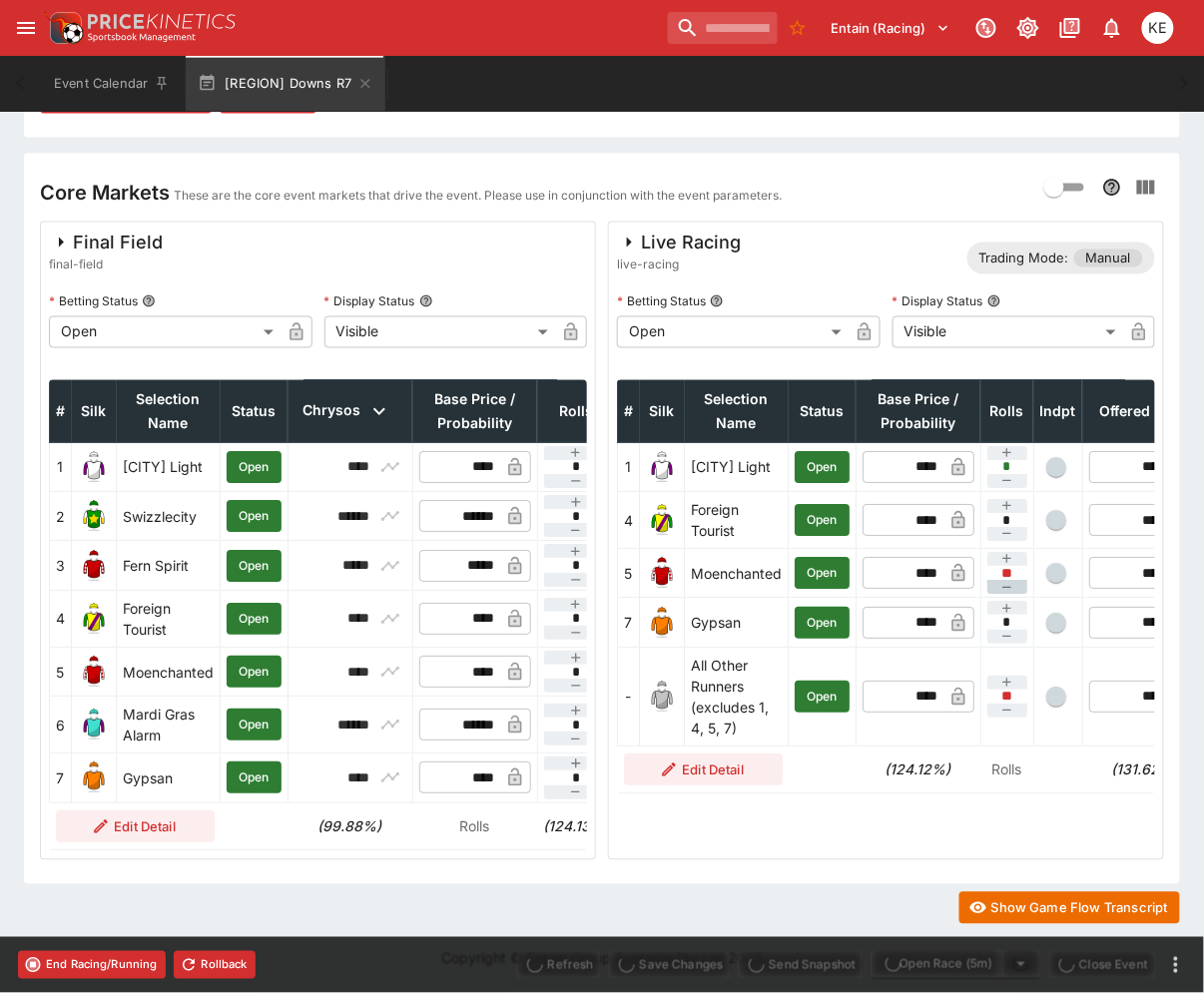 type on "*" 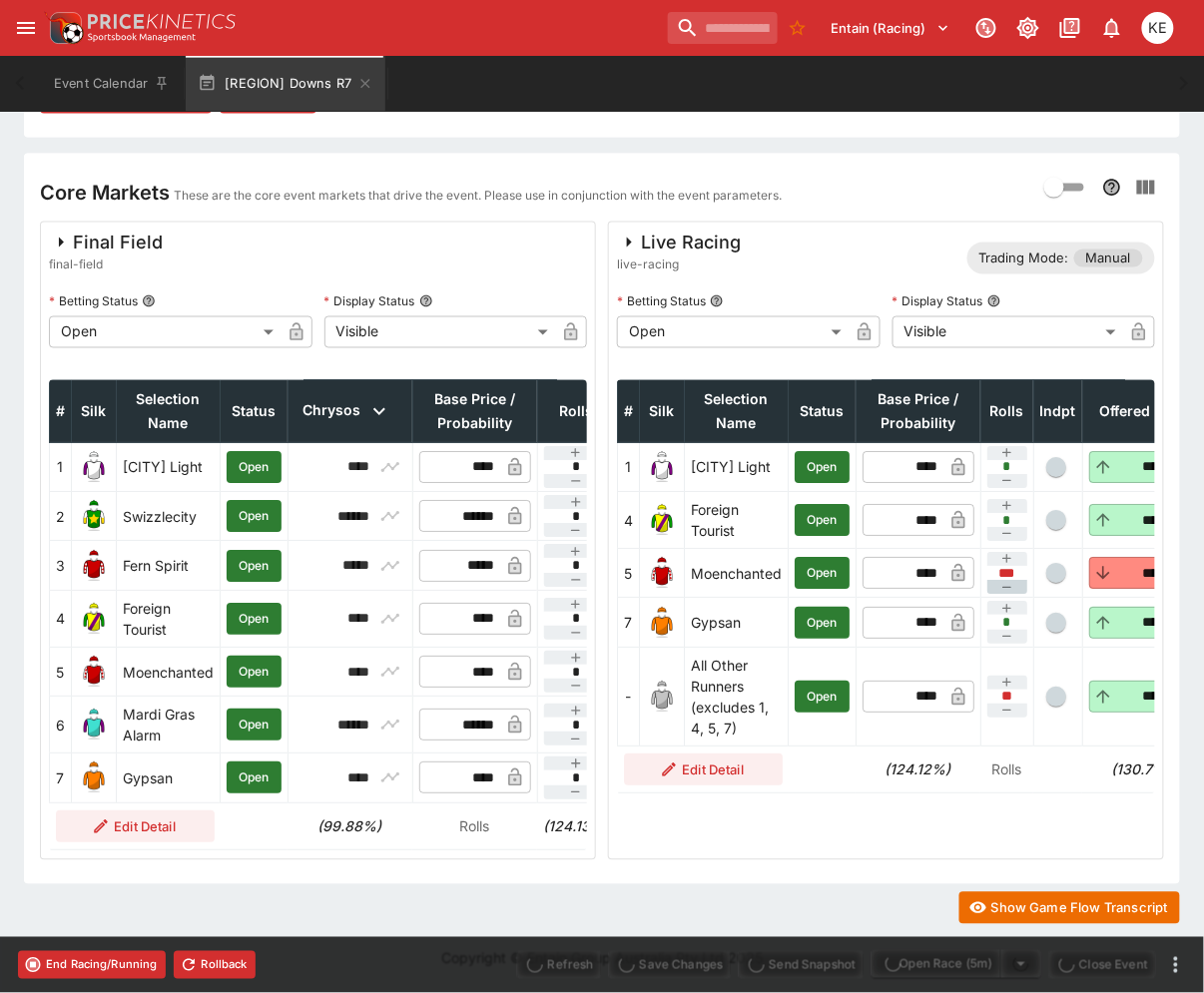 type on "****" 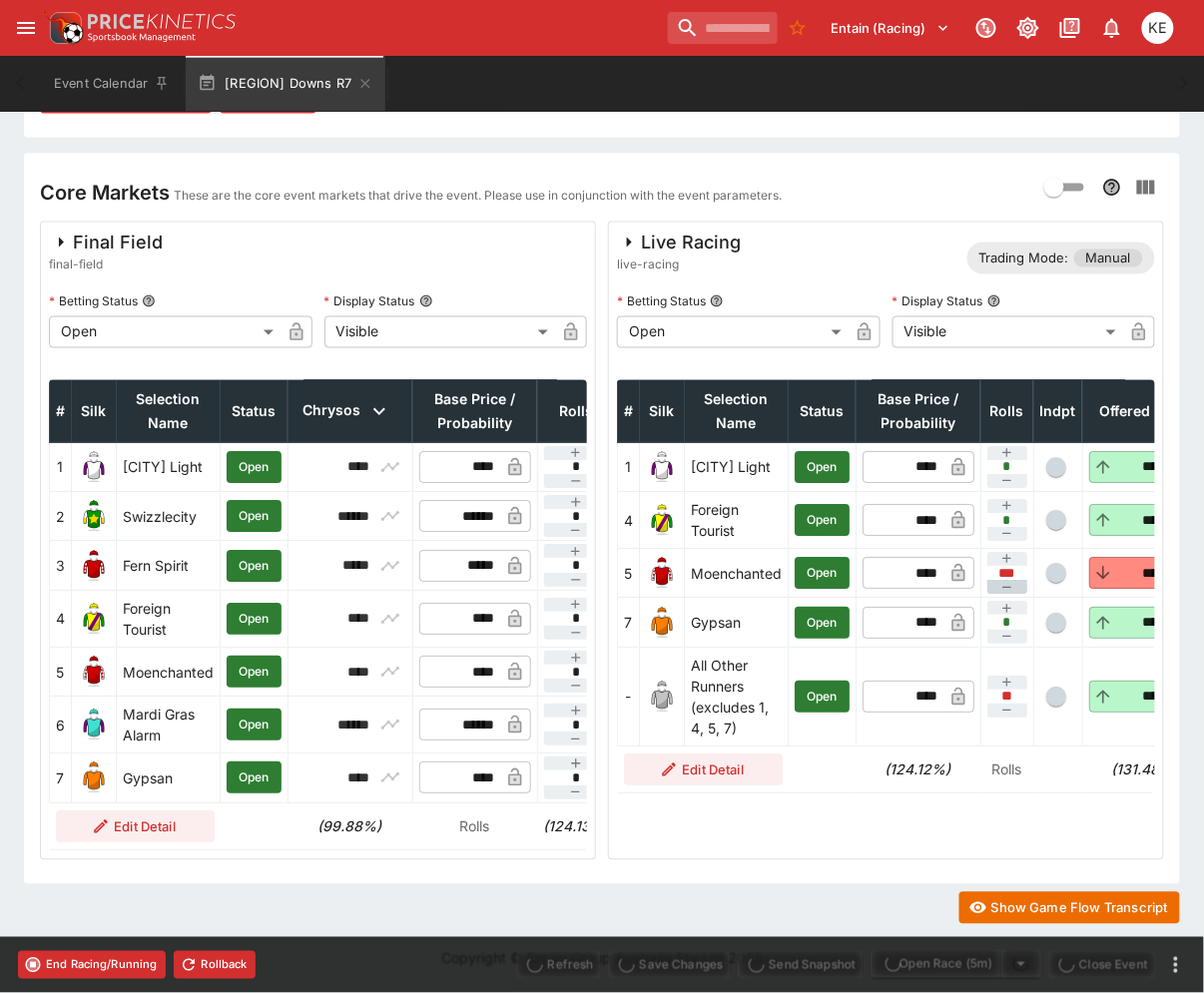 type on "****" 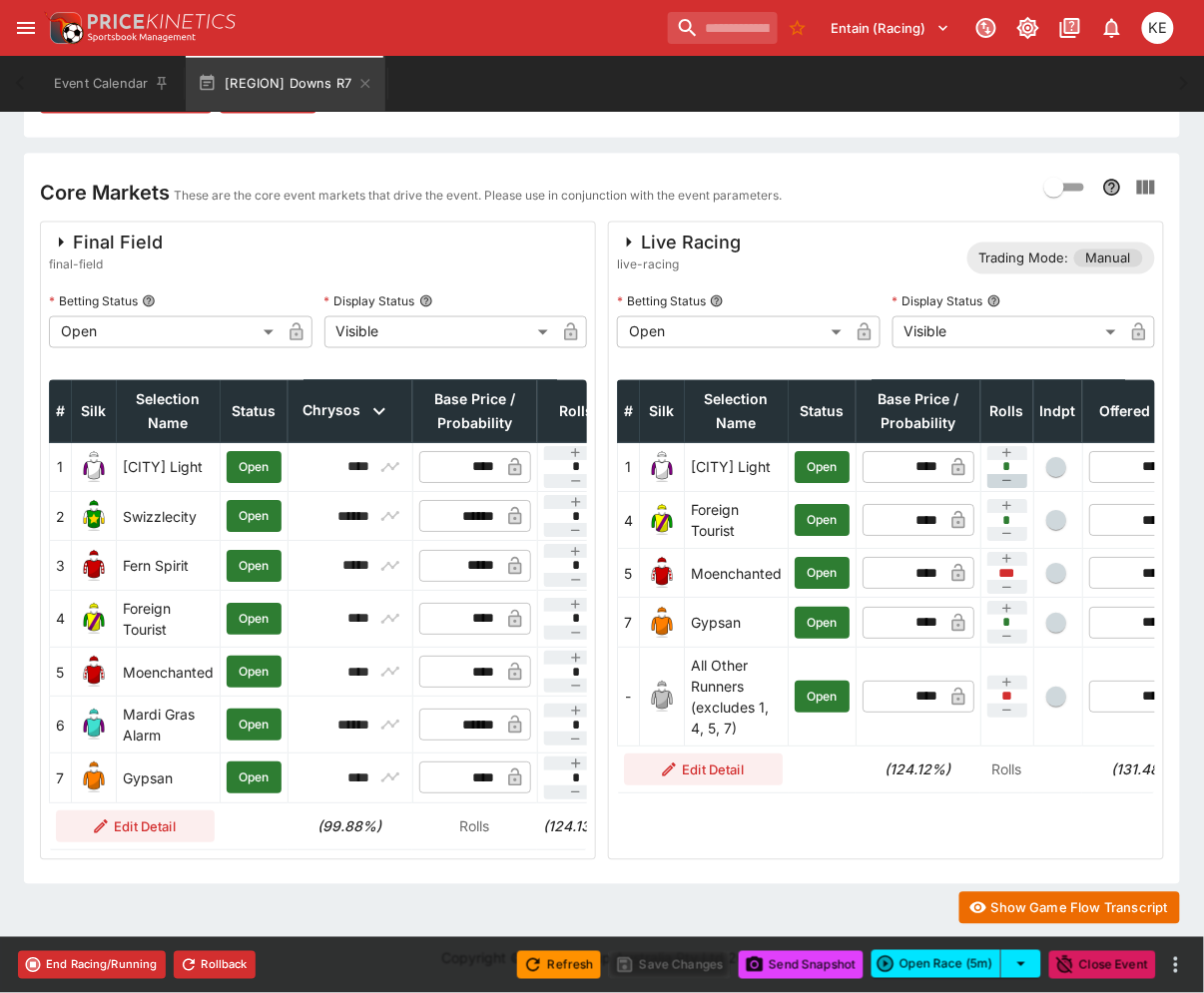 click 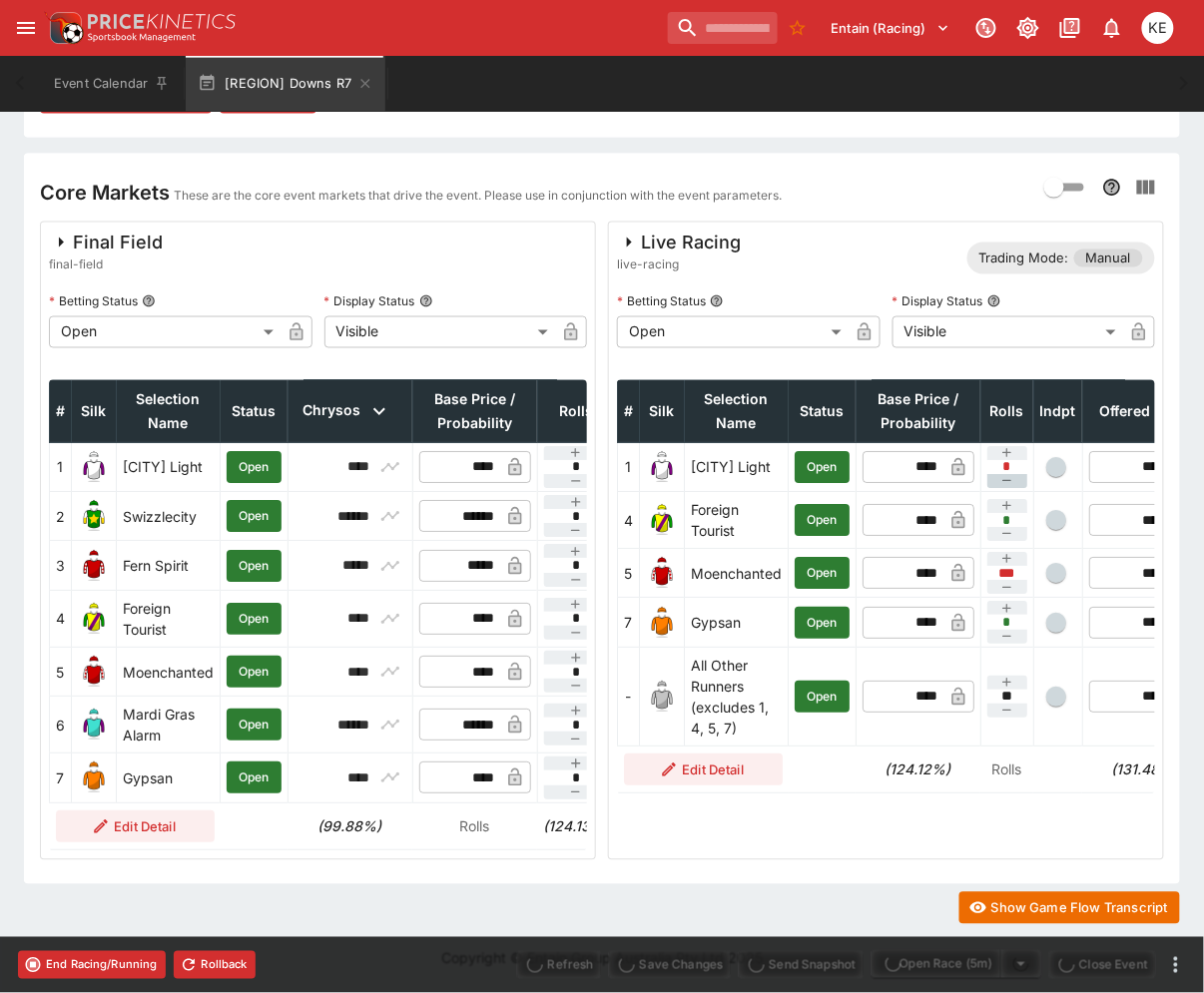 type on "**" 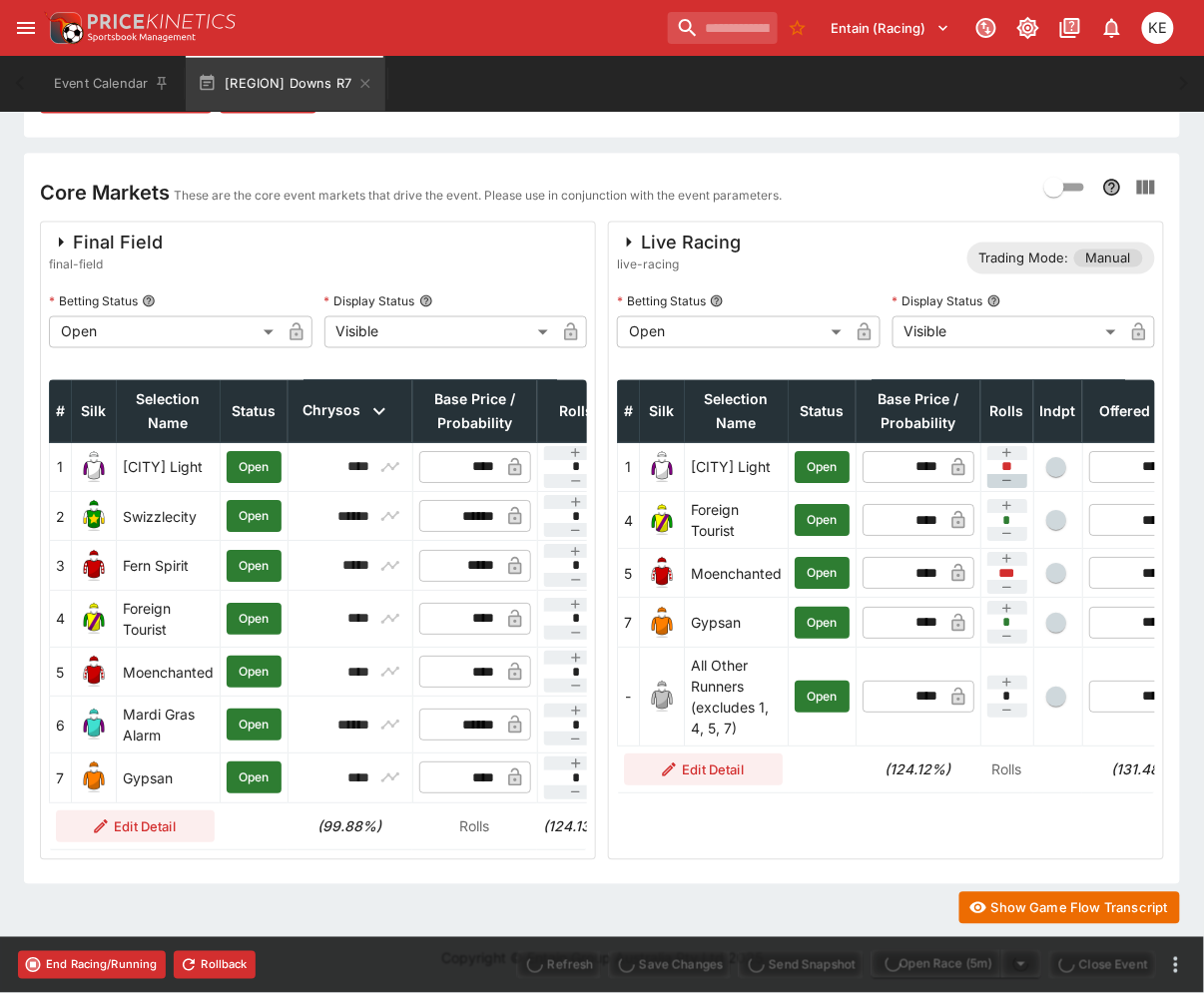 click 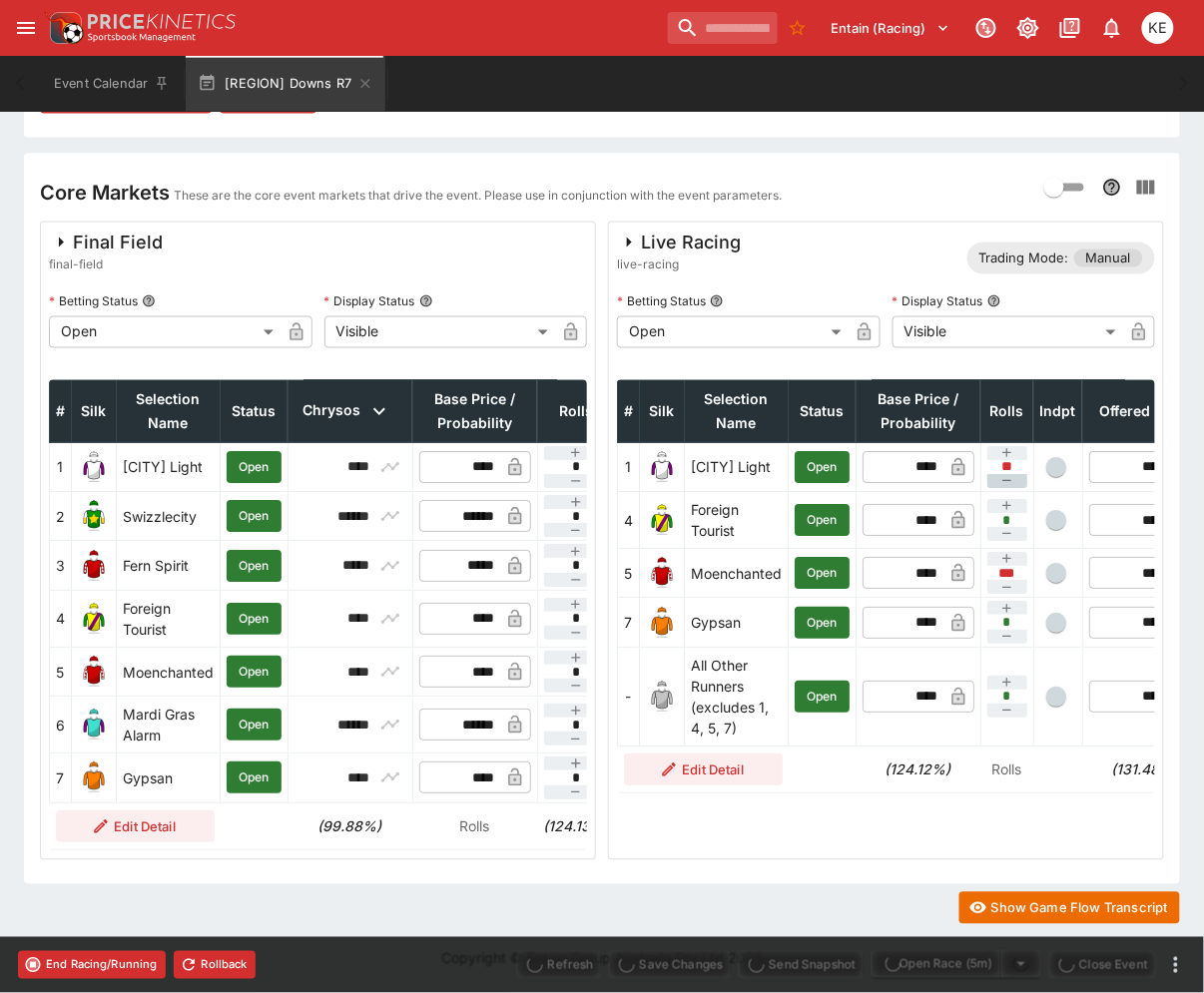 type on "**" 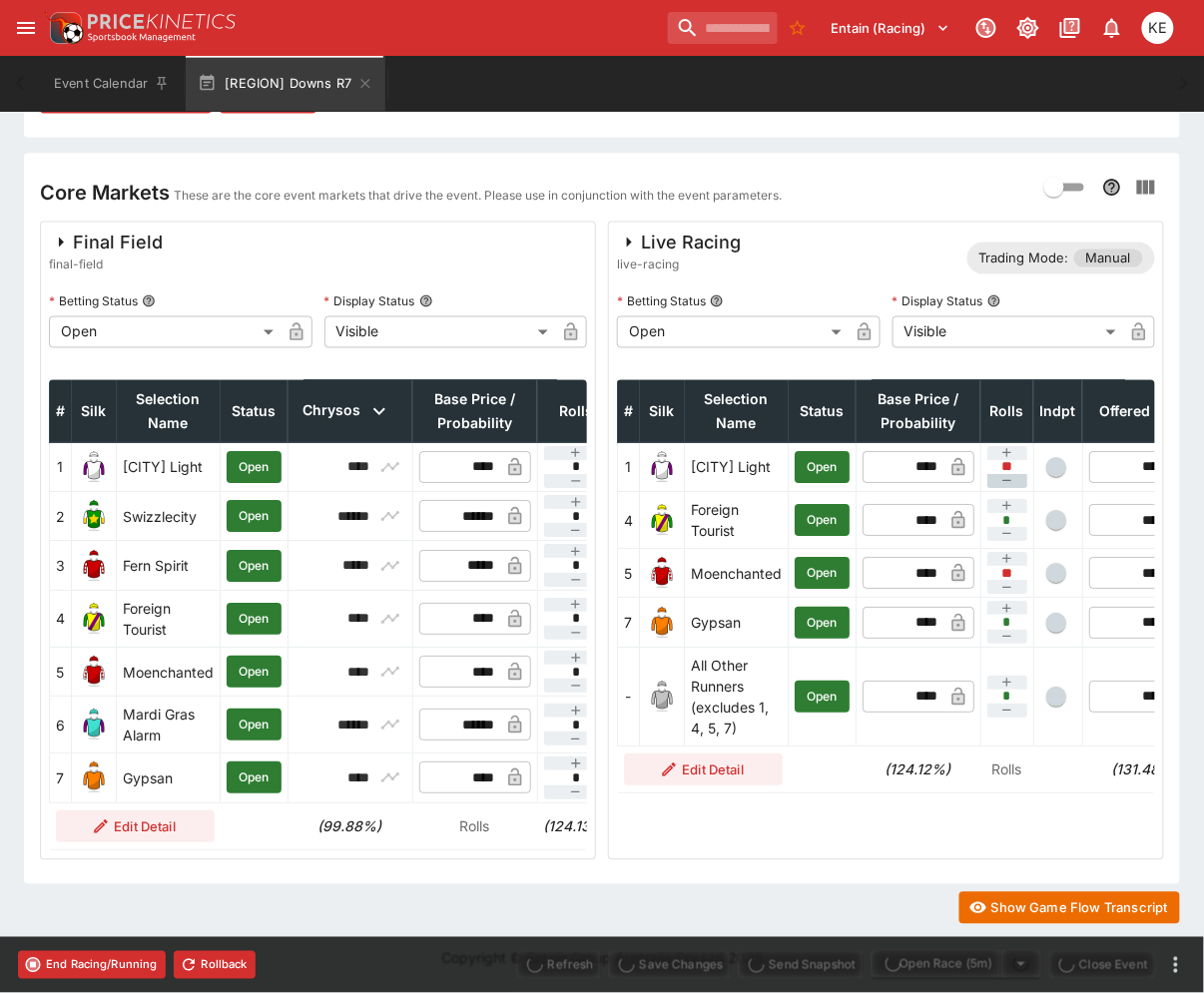 type on "****" 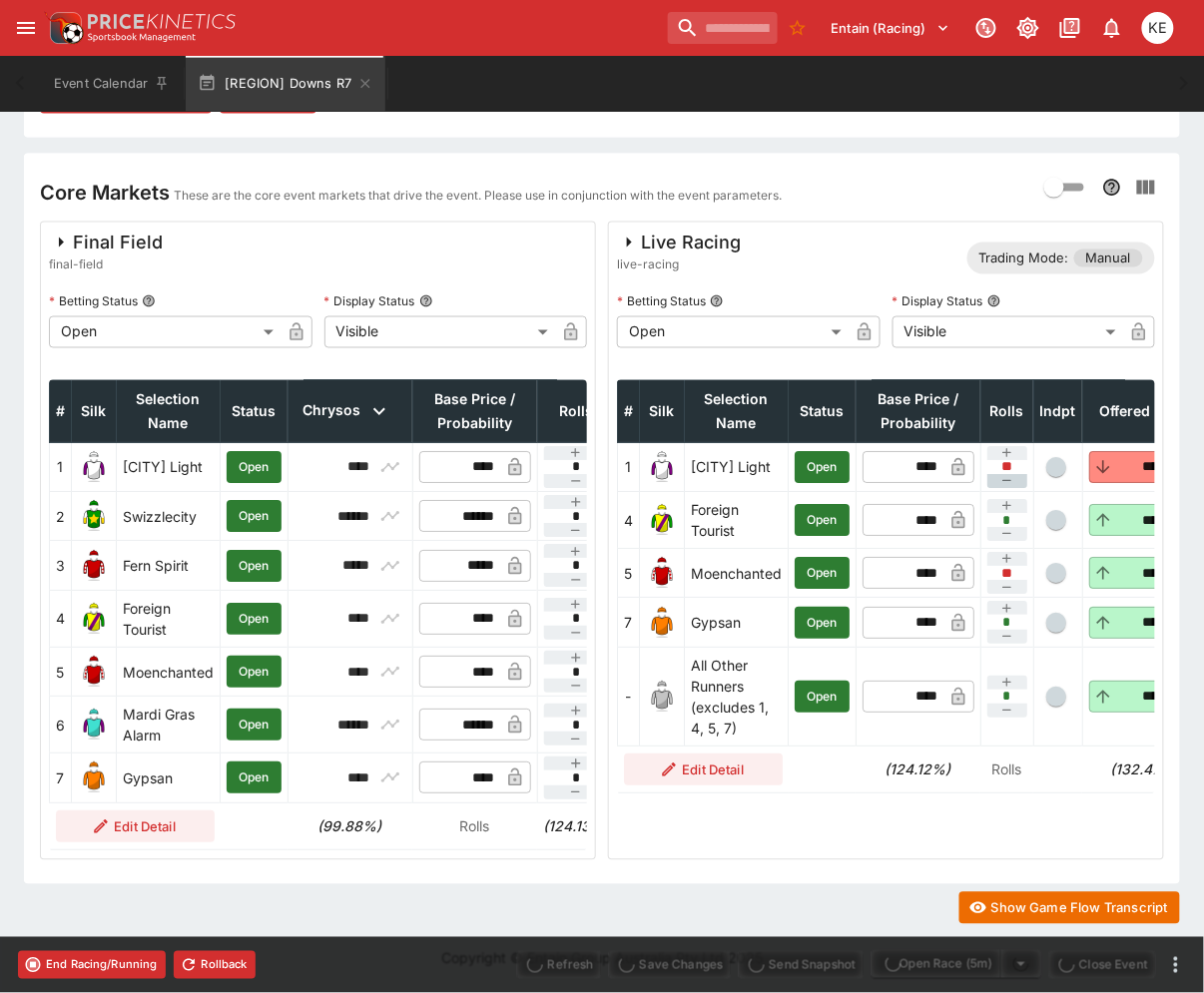 type on "****" 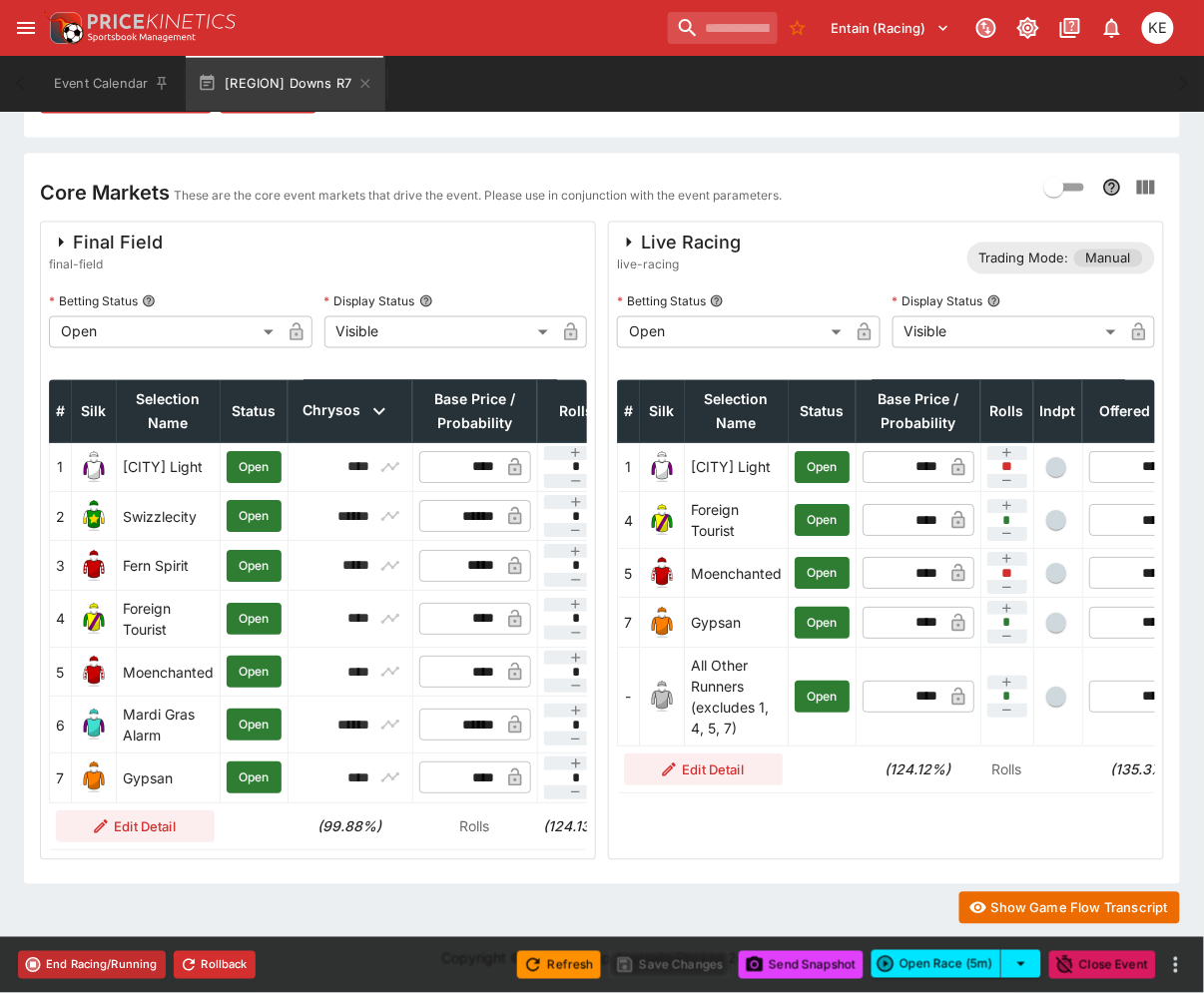 click on "End Racing/Running" at bounding box center (92, 965) 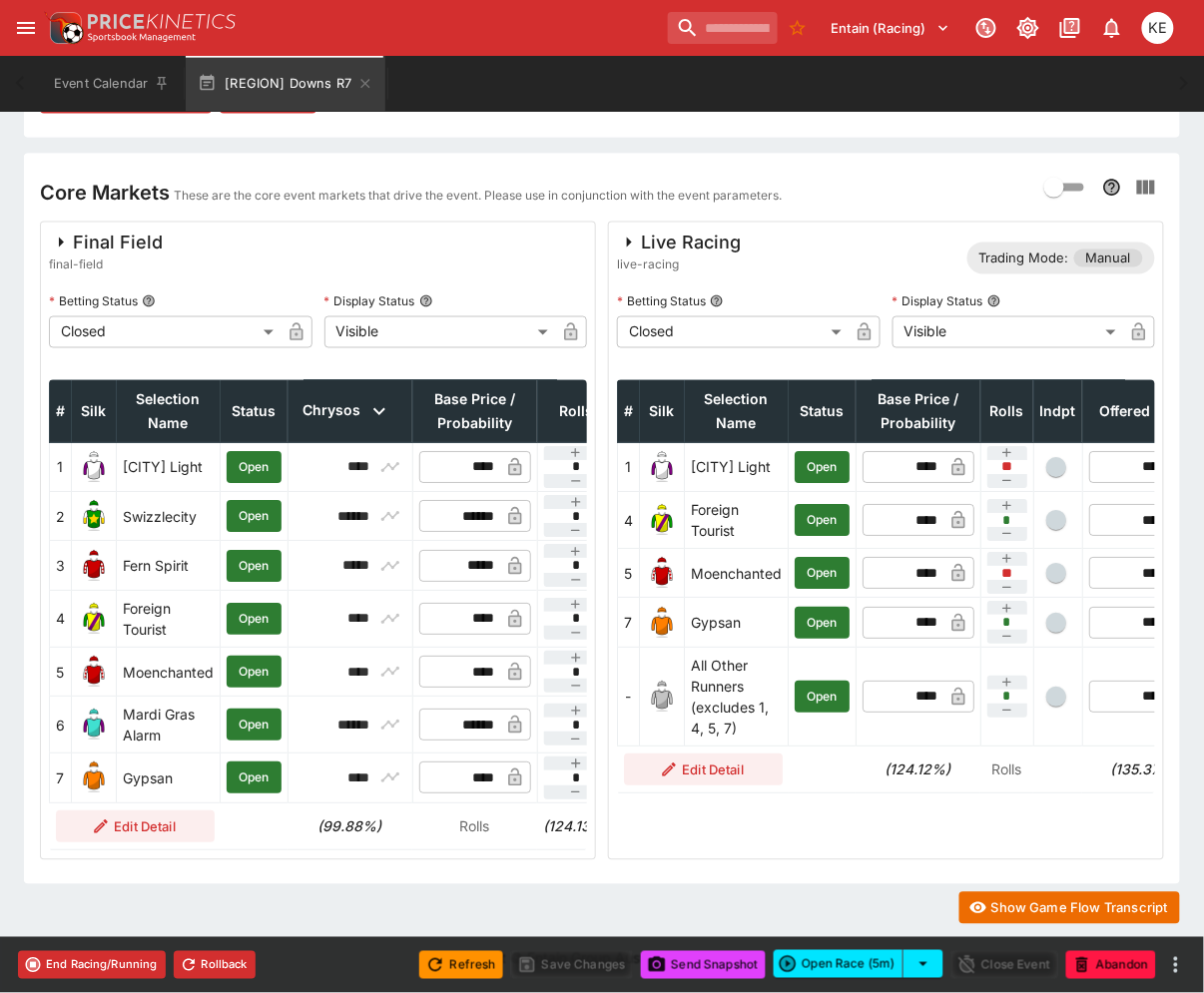type on "**********" 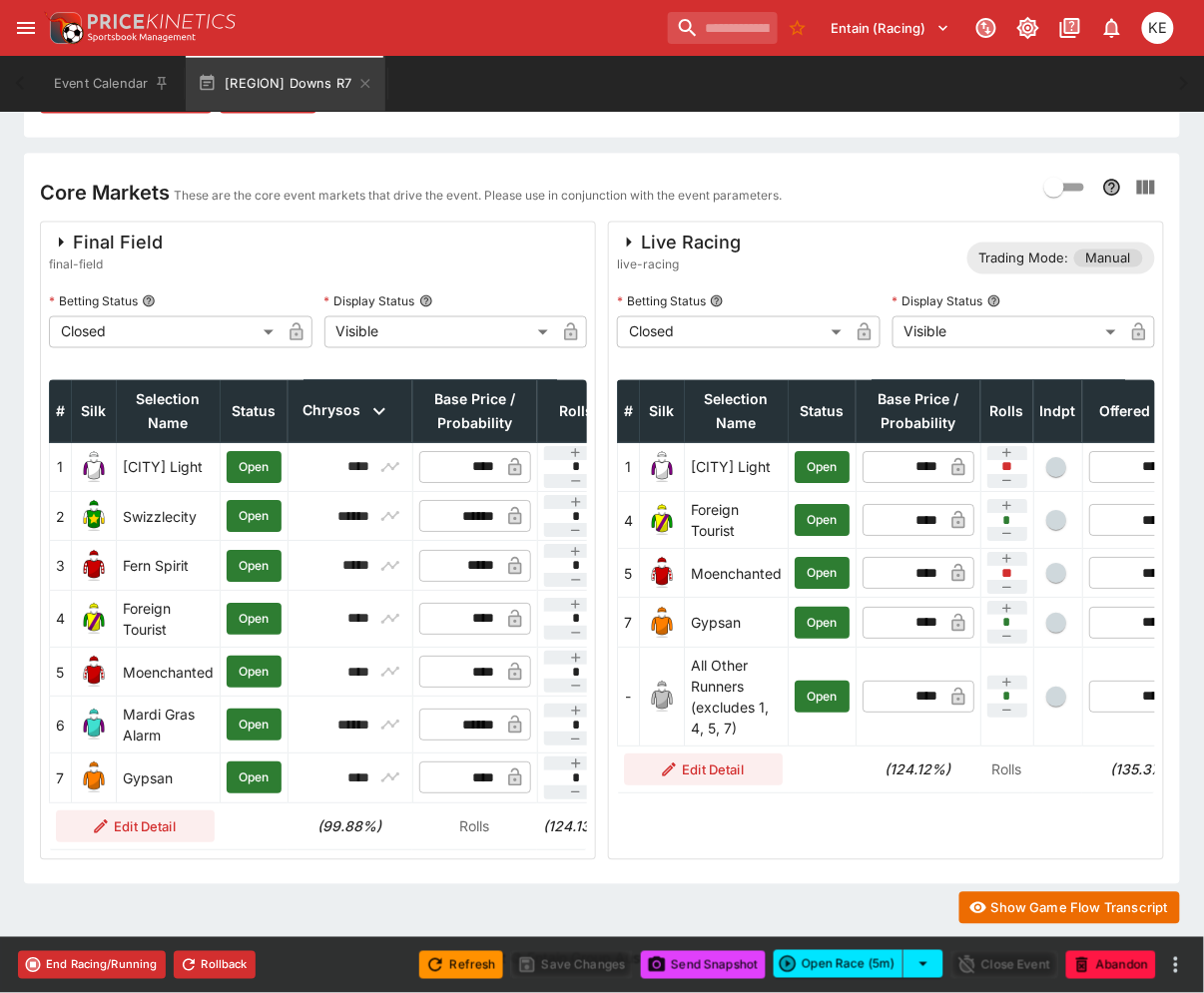type on "**********" 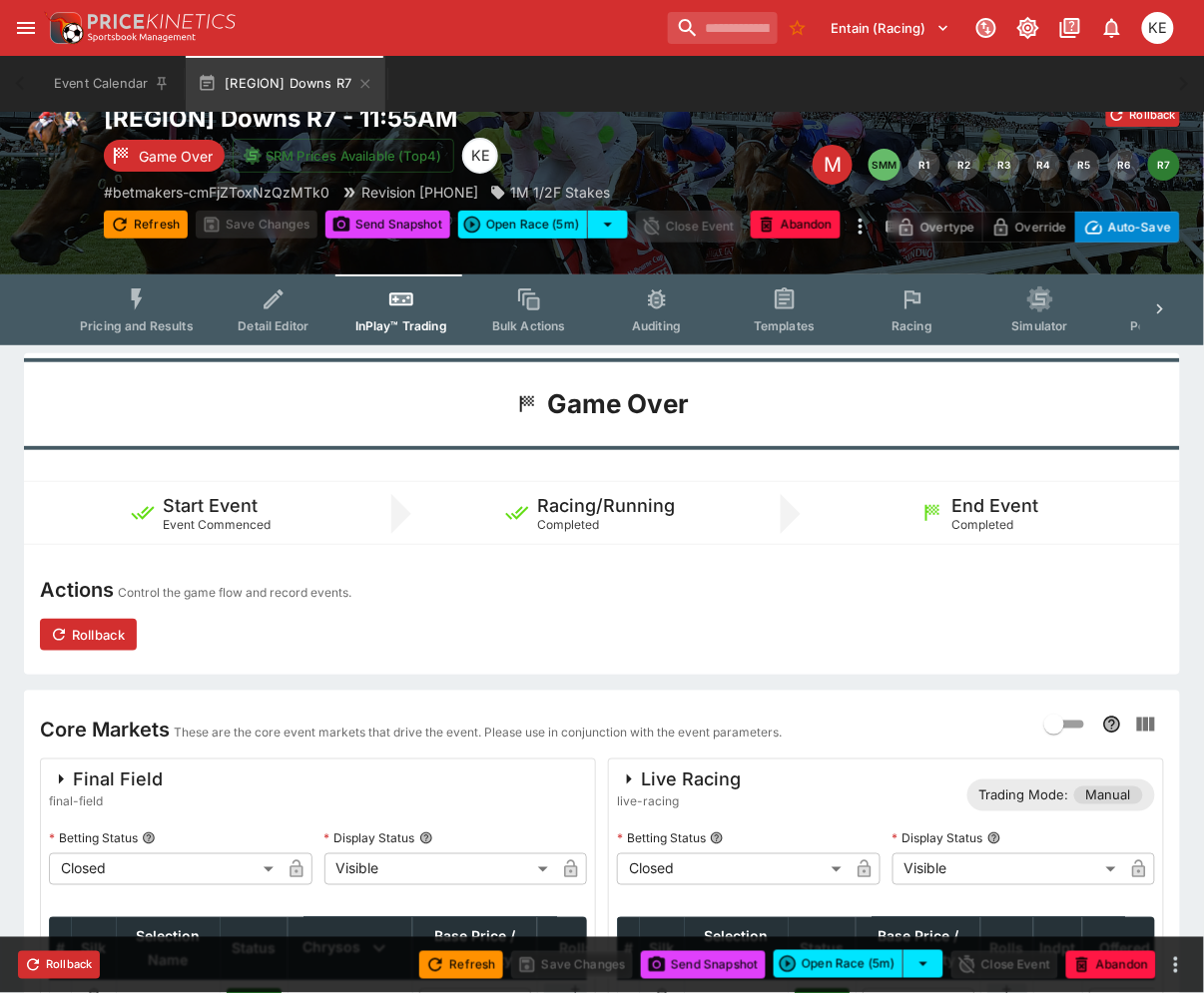 scroll, scrollTop: 37, scrollLeft: 0, axis: vertical 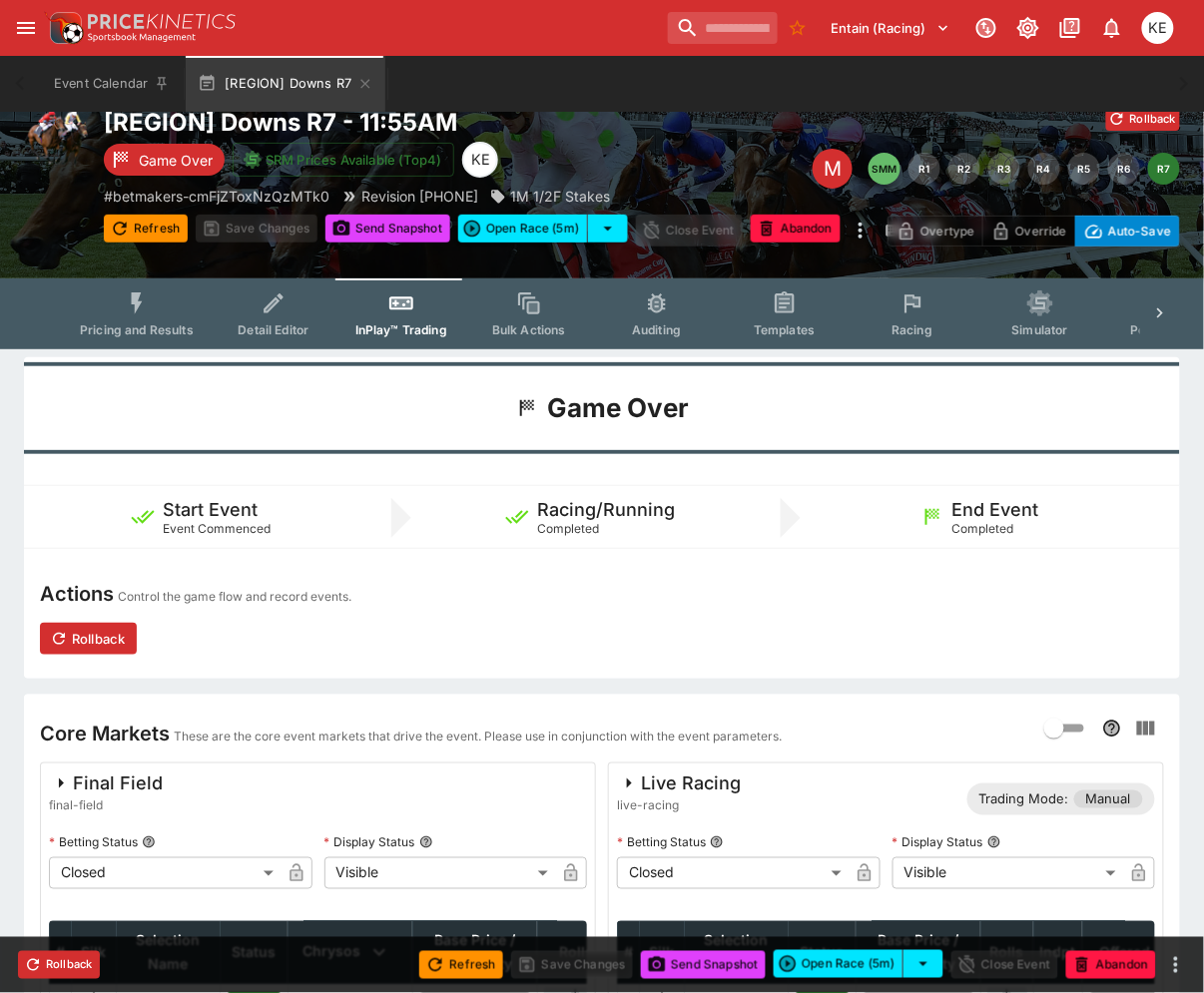 click on "Pricing and Results" at bounding box center [137, 313] 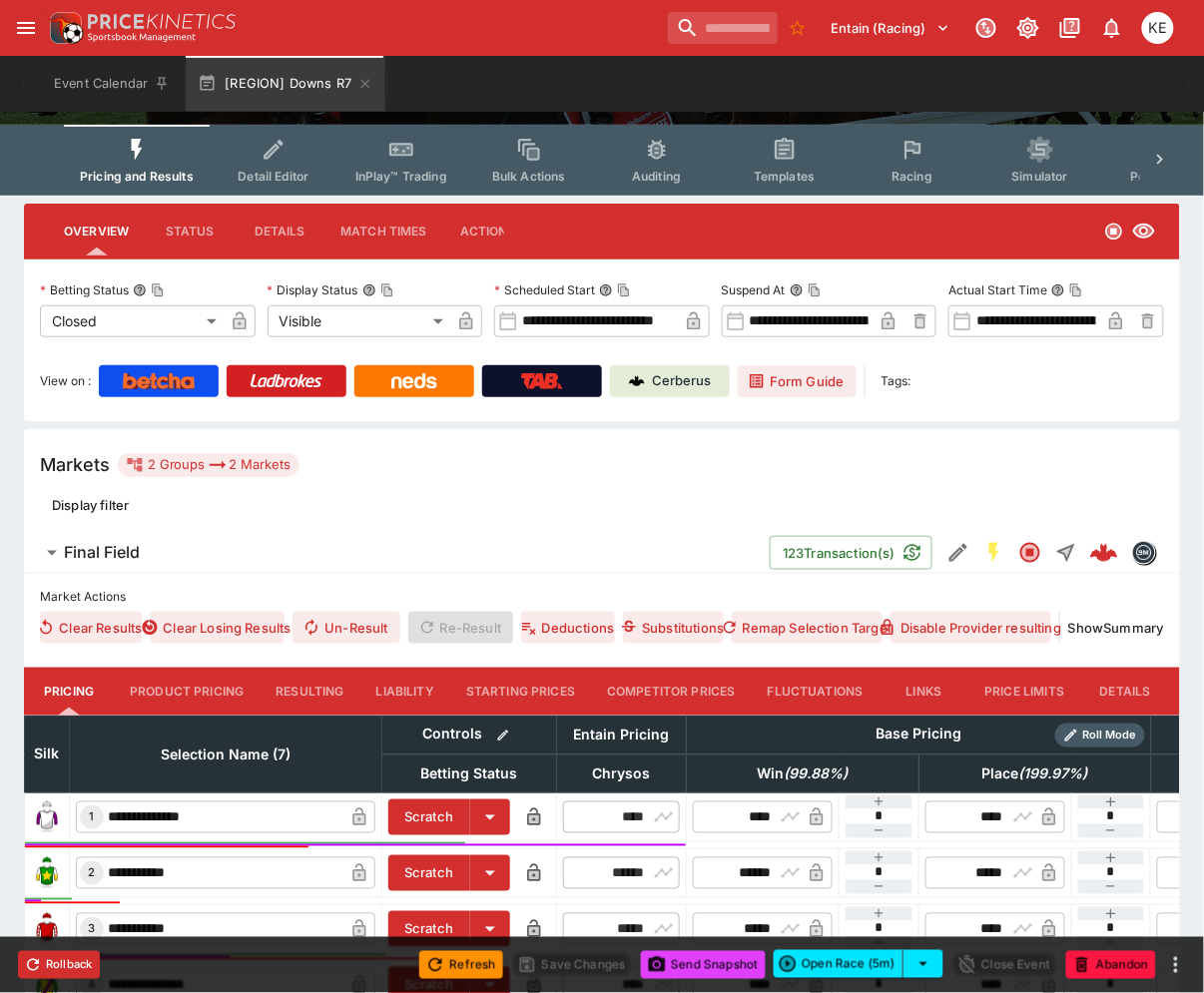 scroll, scrollTop: 443, scrollLeft: 0, axis: vertical 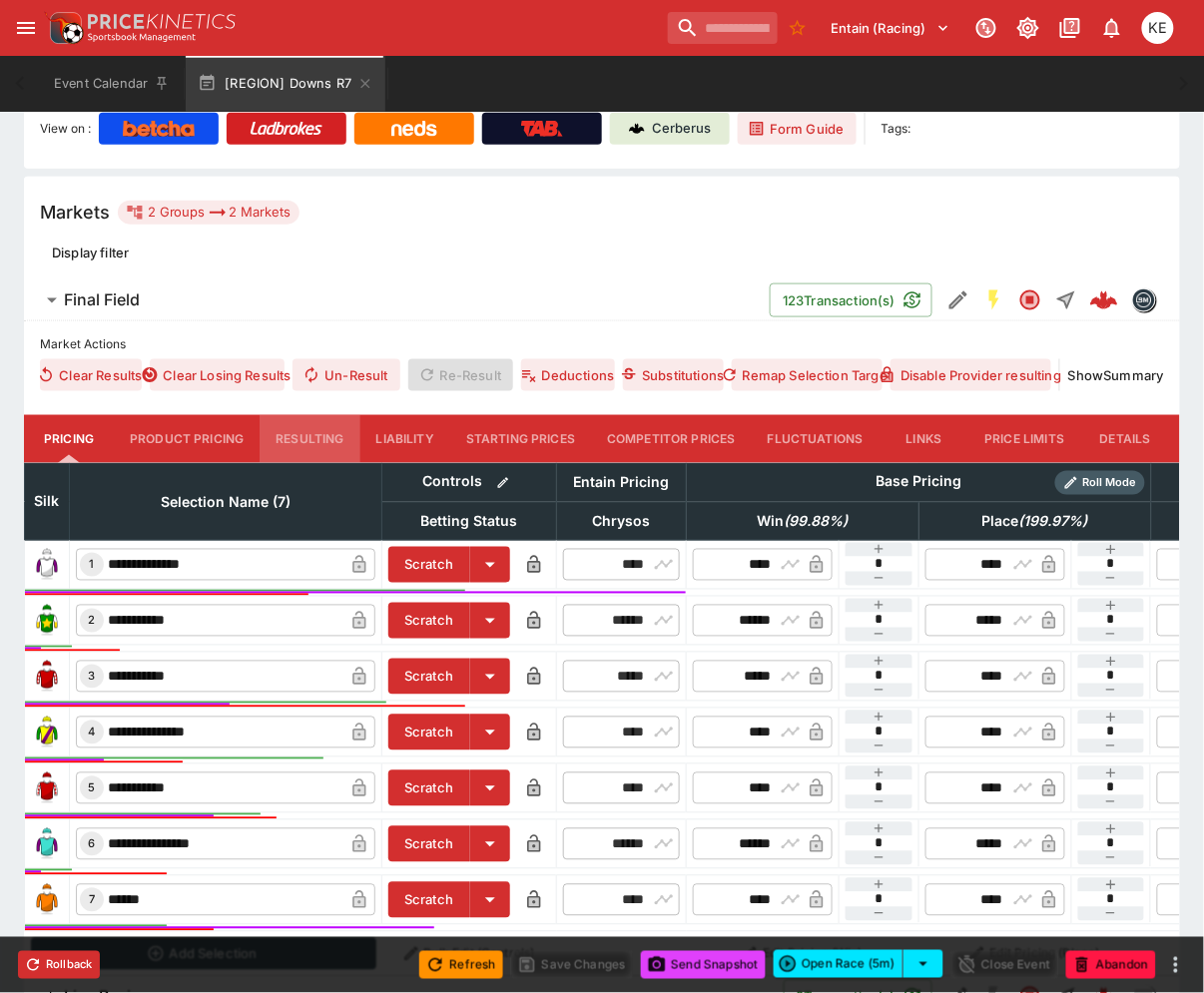 click on "Resulting" at bounding box center (309, 439) 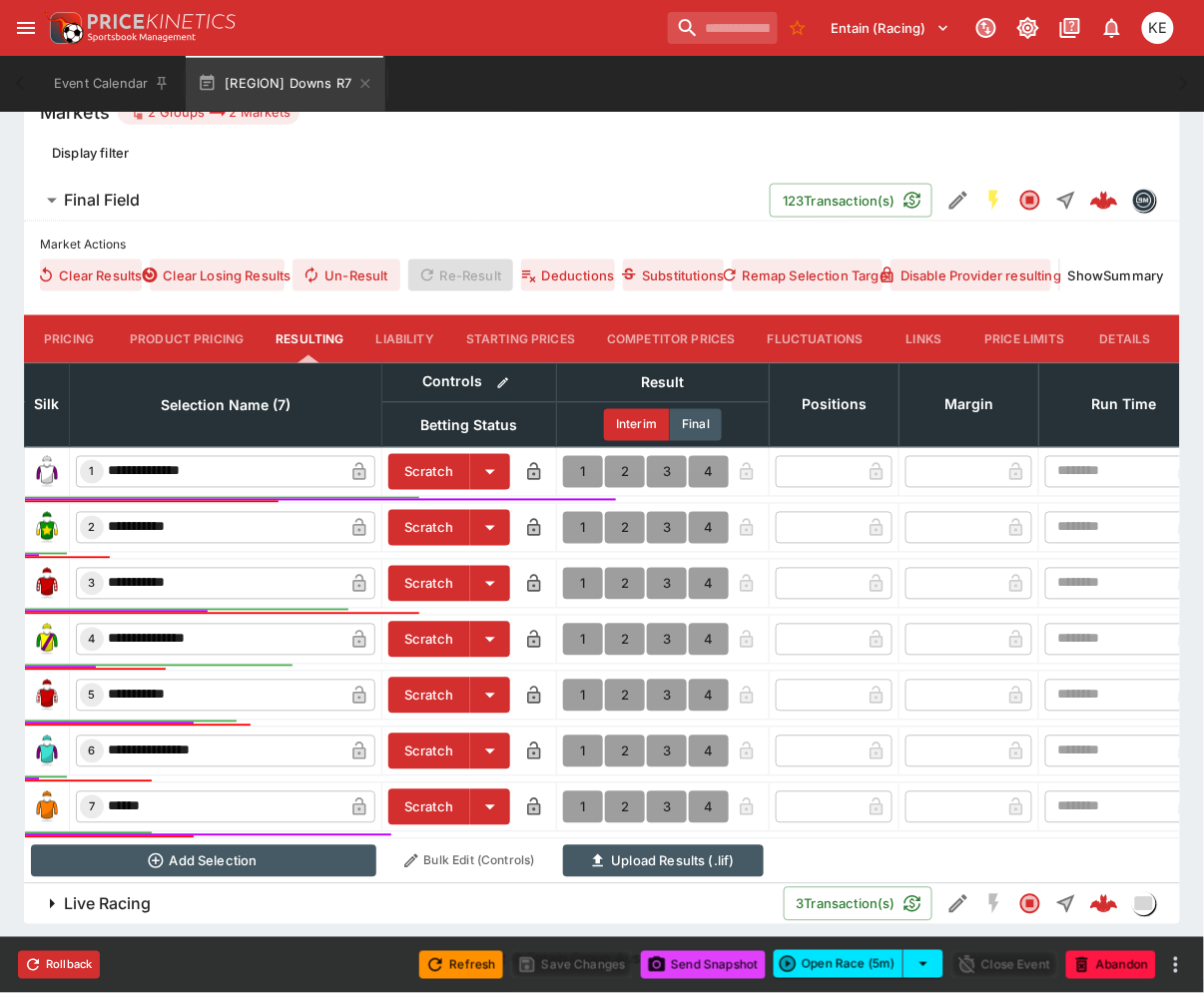 scroll, scrollTop: 557, scrollLeft: 0, axis: vertical 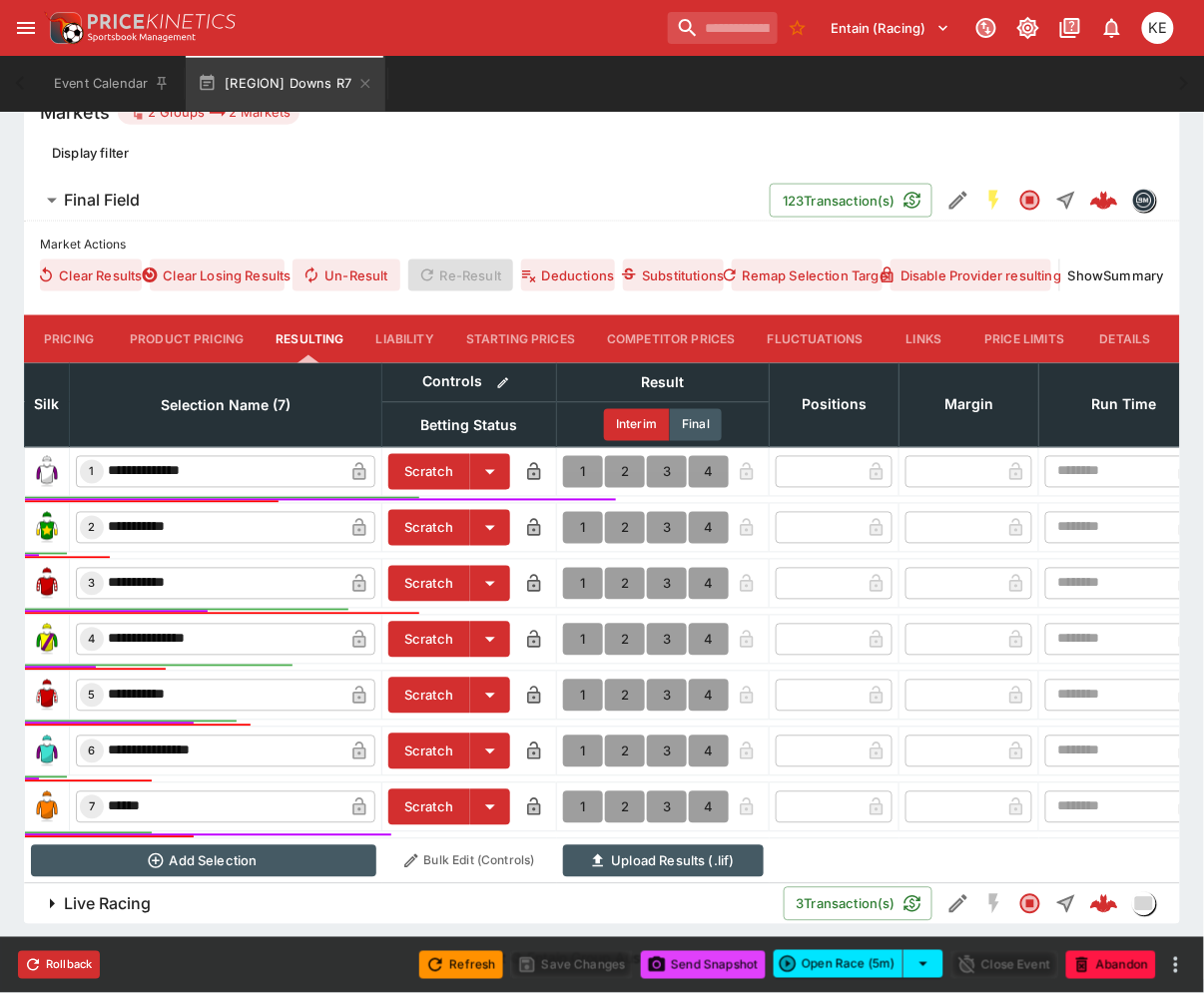 click on "1" at bounding box center (583, 807) 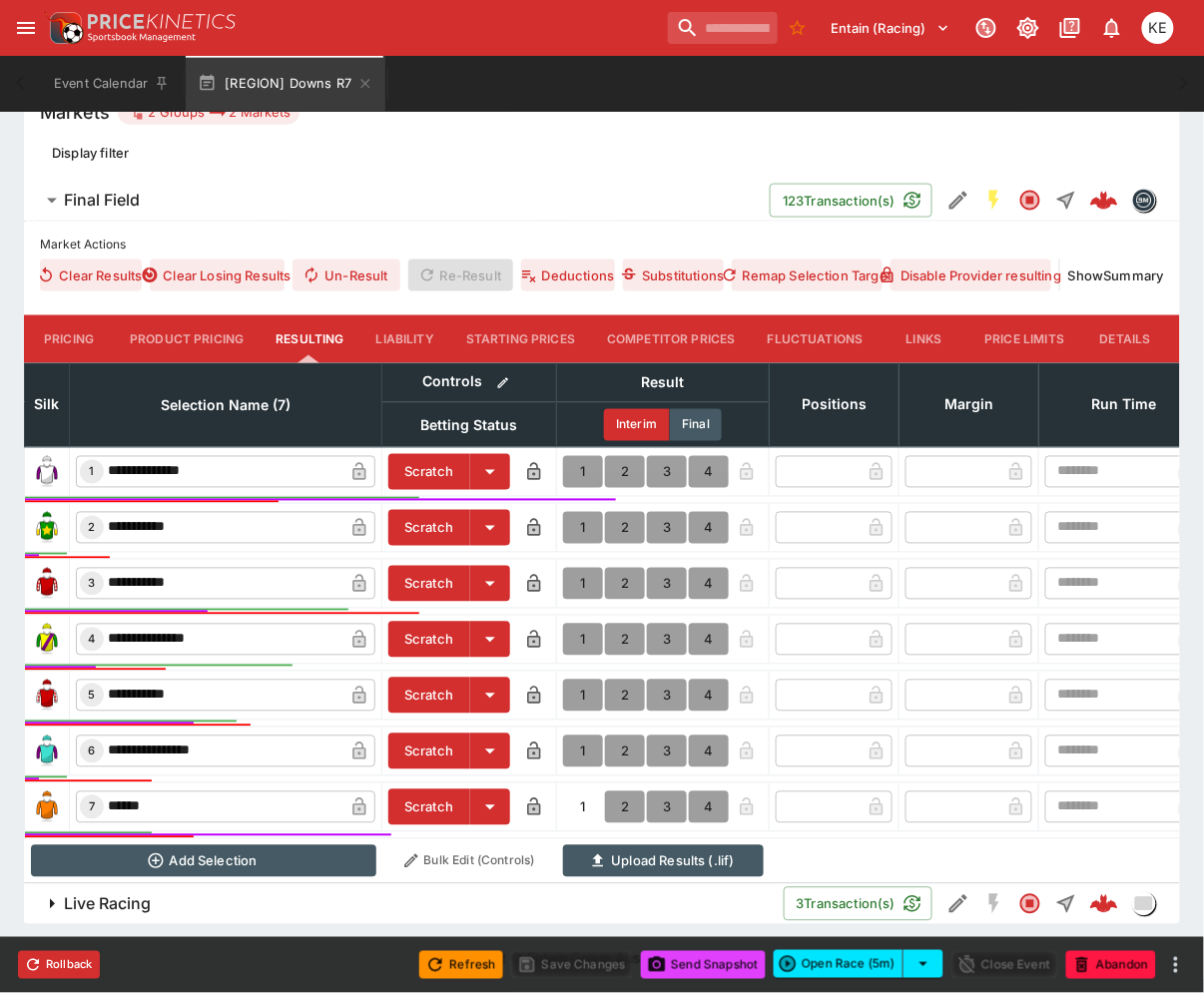 type on "*" 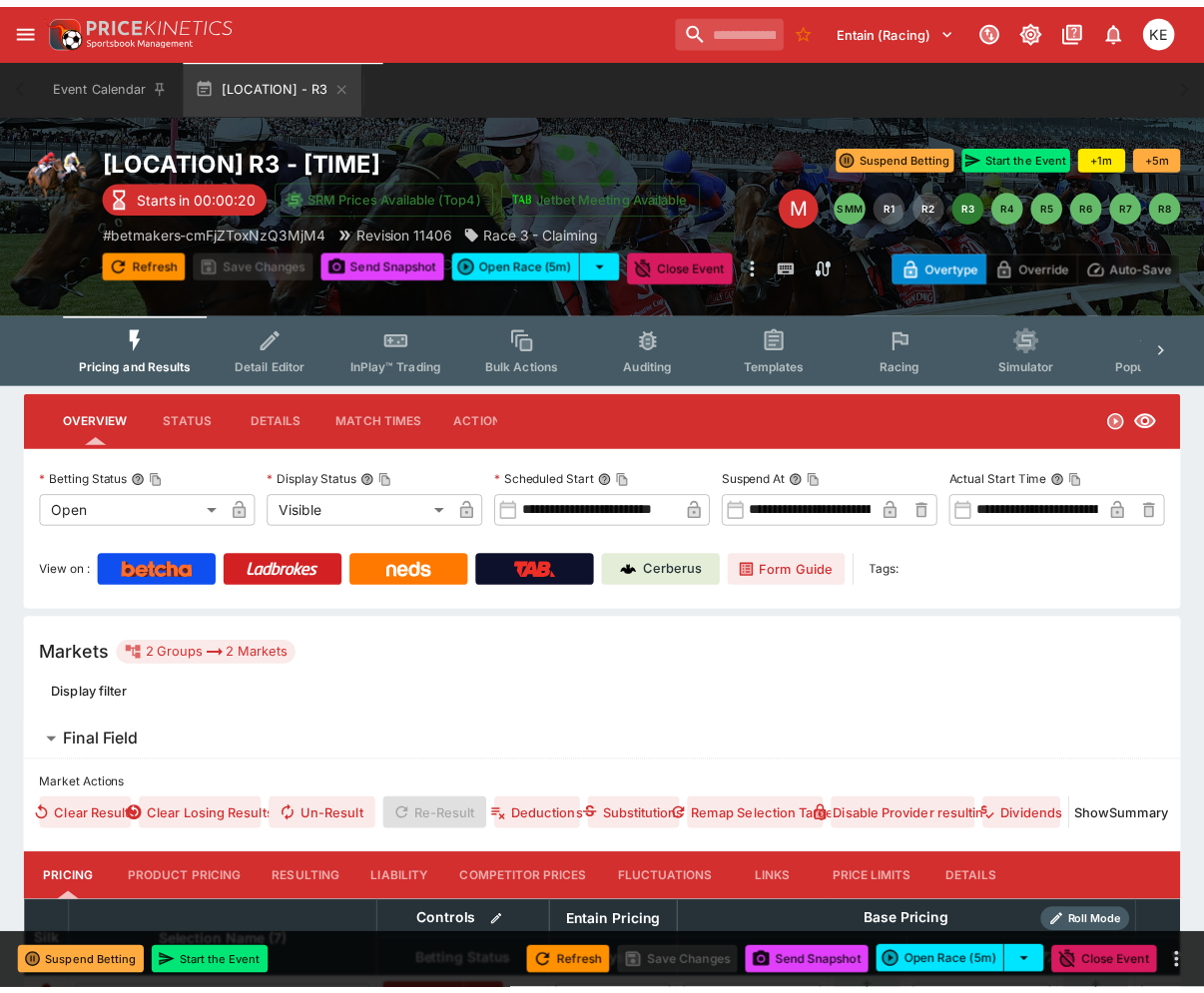 scroll, scrollTop: 0, scrollLeft: 0, axis: both 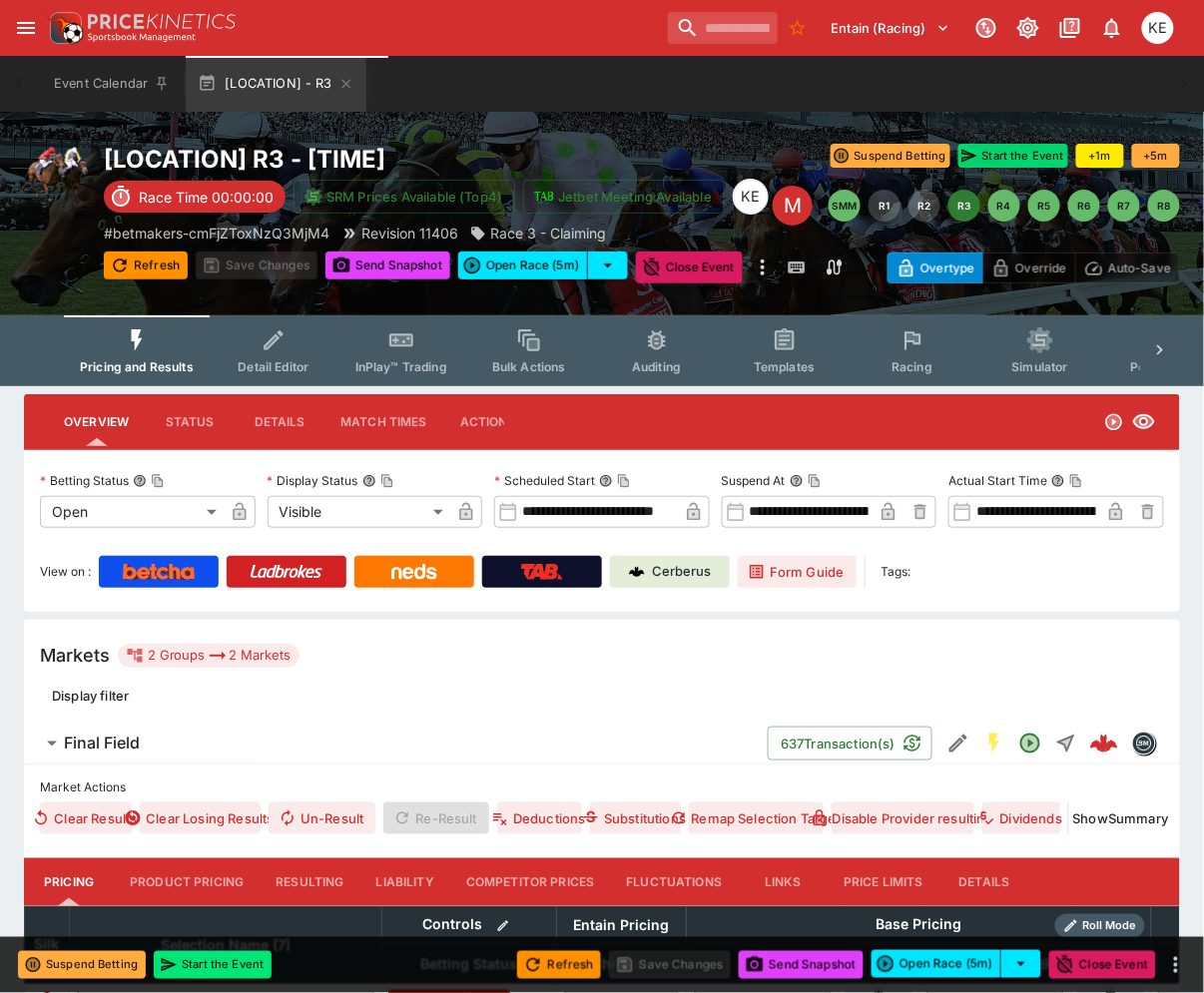 click on "Start the Event" at bounding box center (1013, 156) 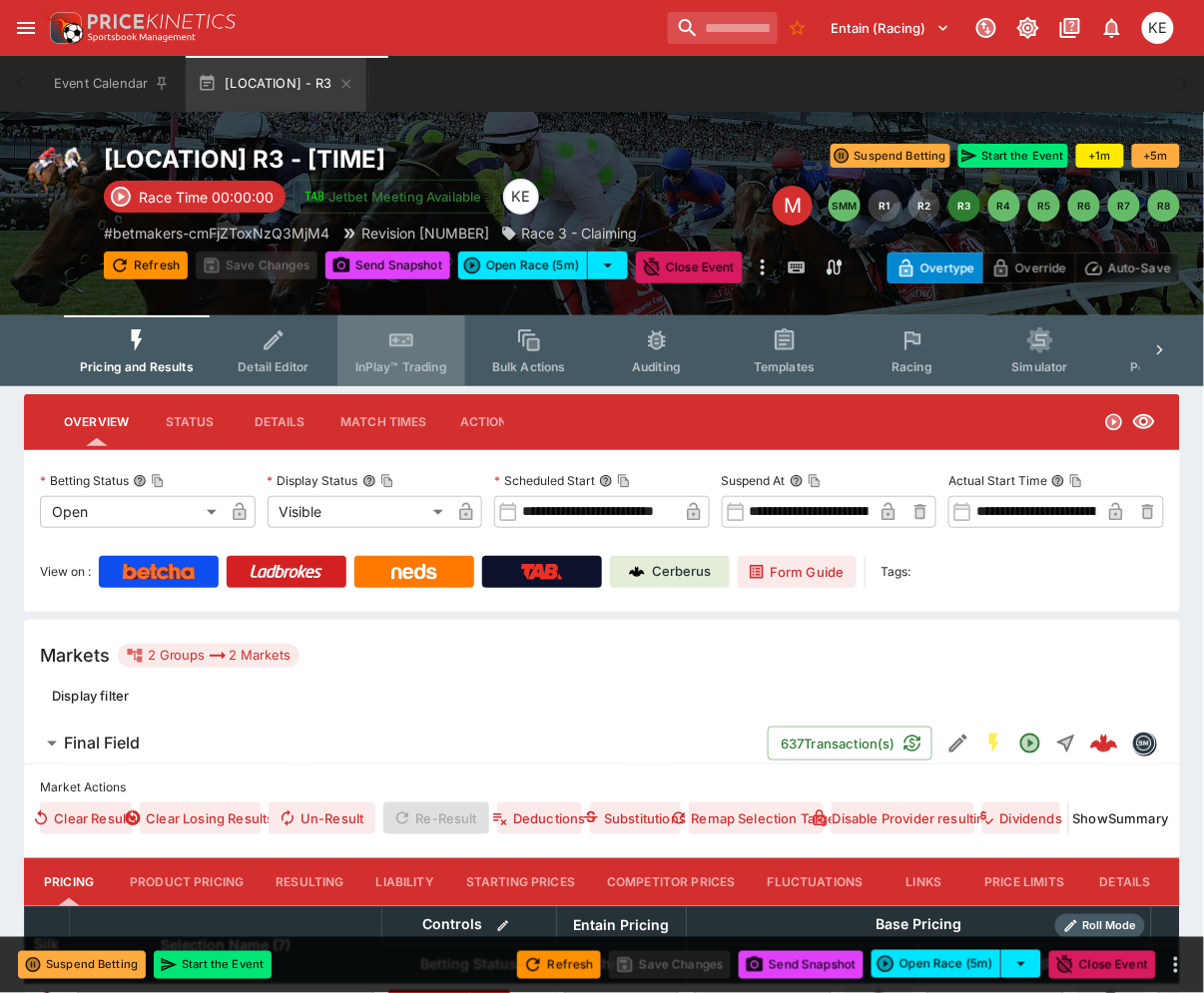 click 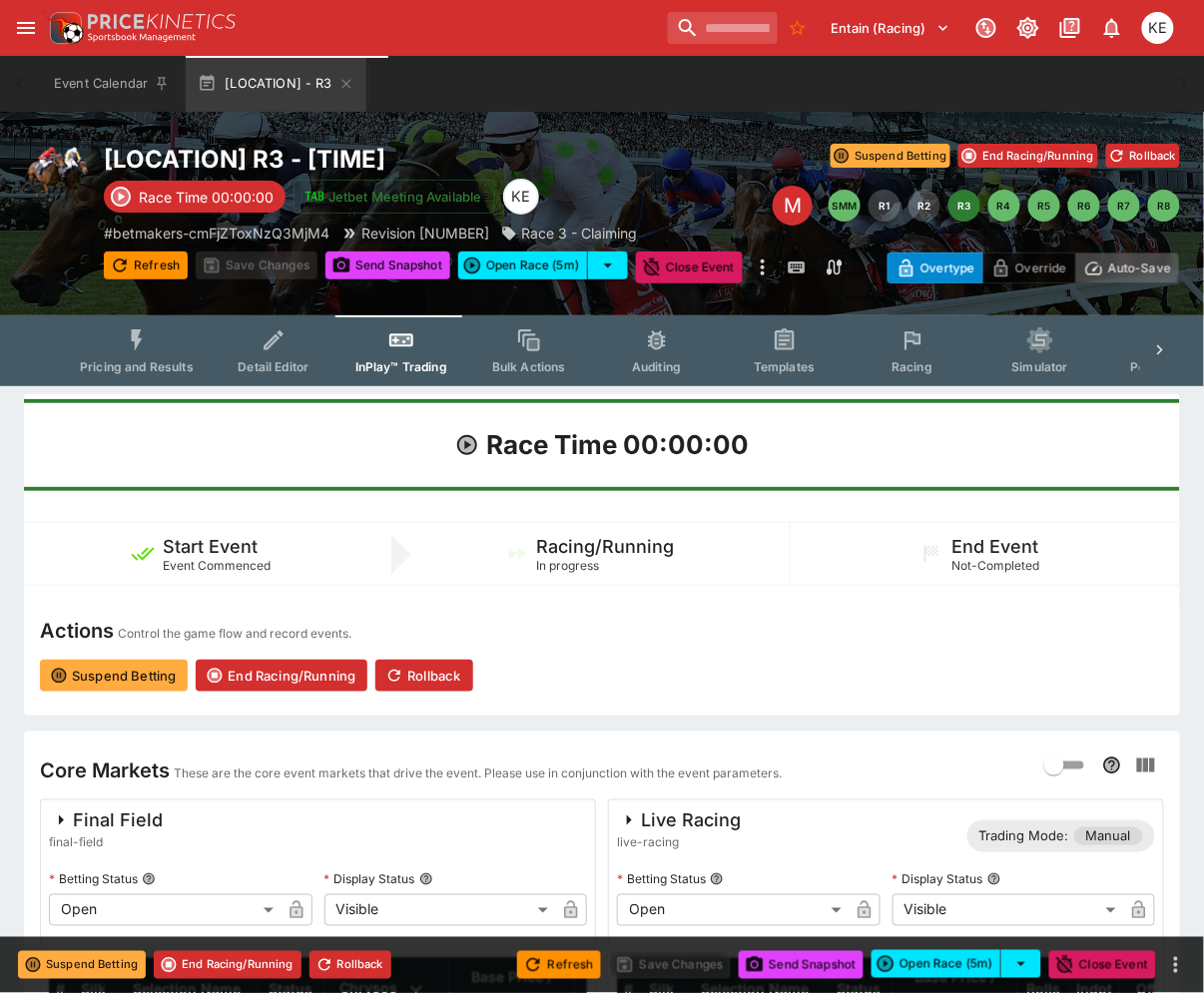 click on "Auto-Save" at bounding box center (1139, 267) 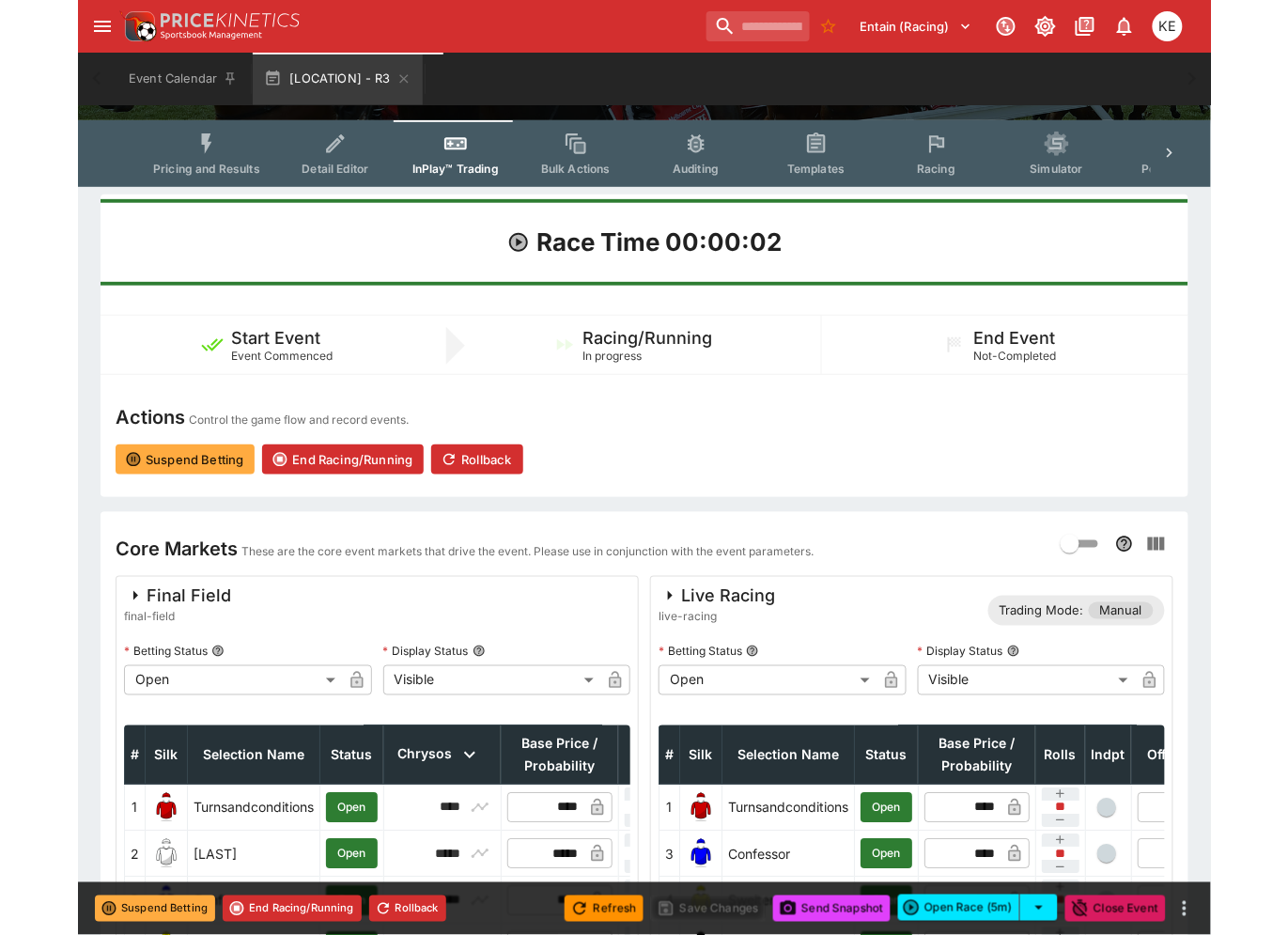 scroll, scrollTop: 417, scrollLeft: 0, axis: vertical 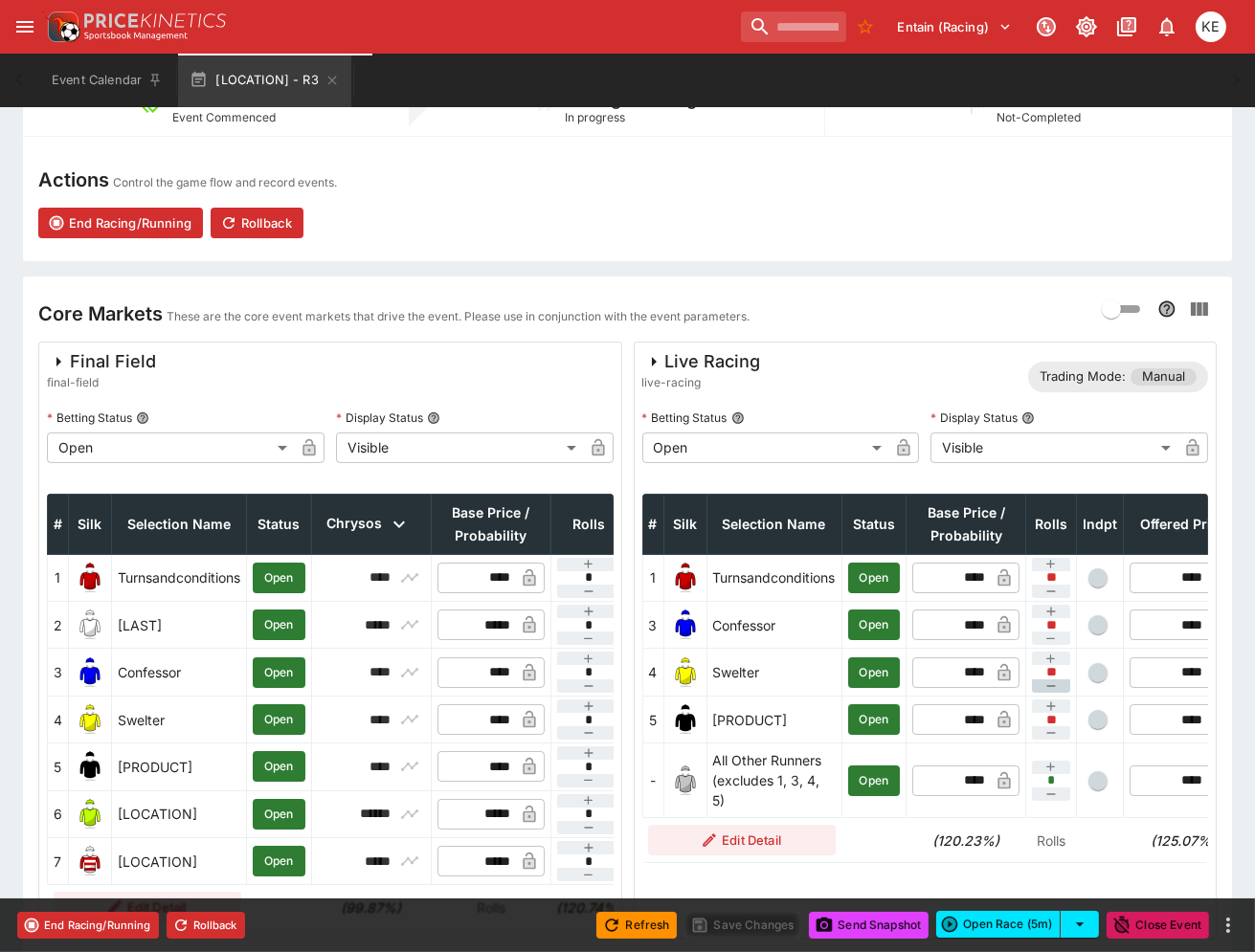 click 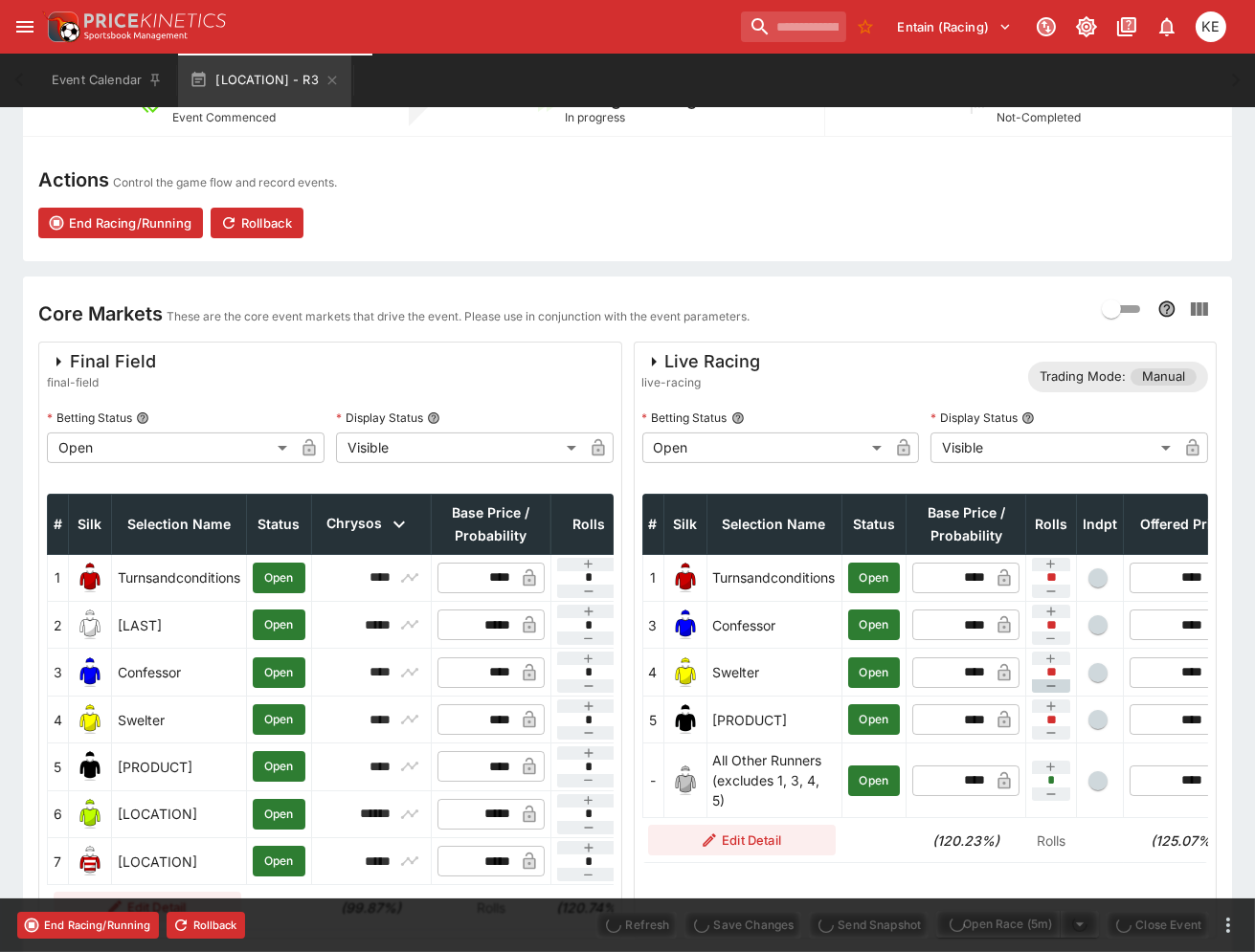 type on "****" 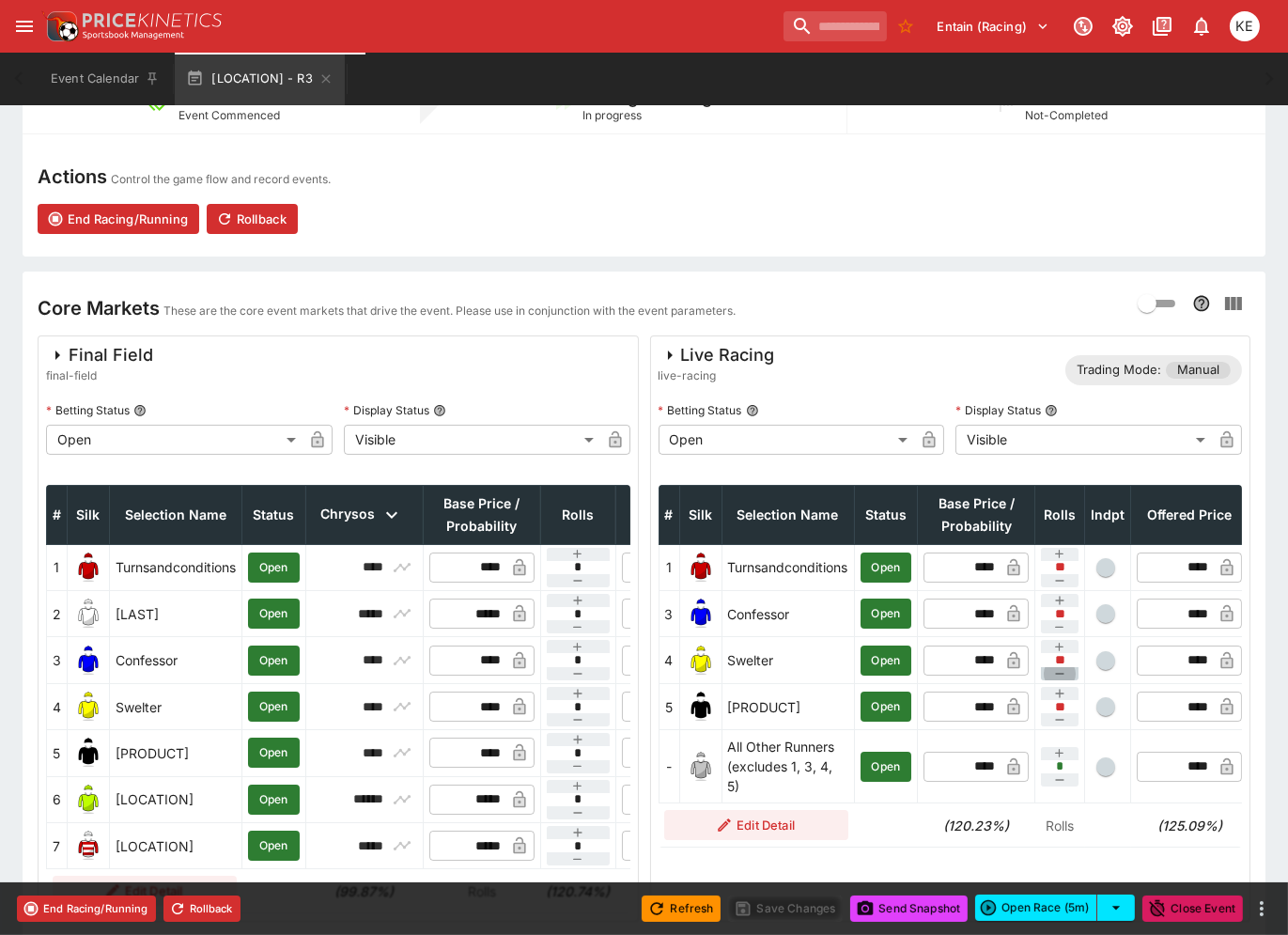 click 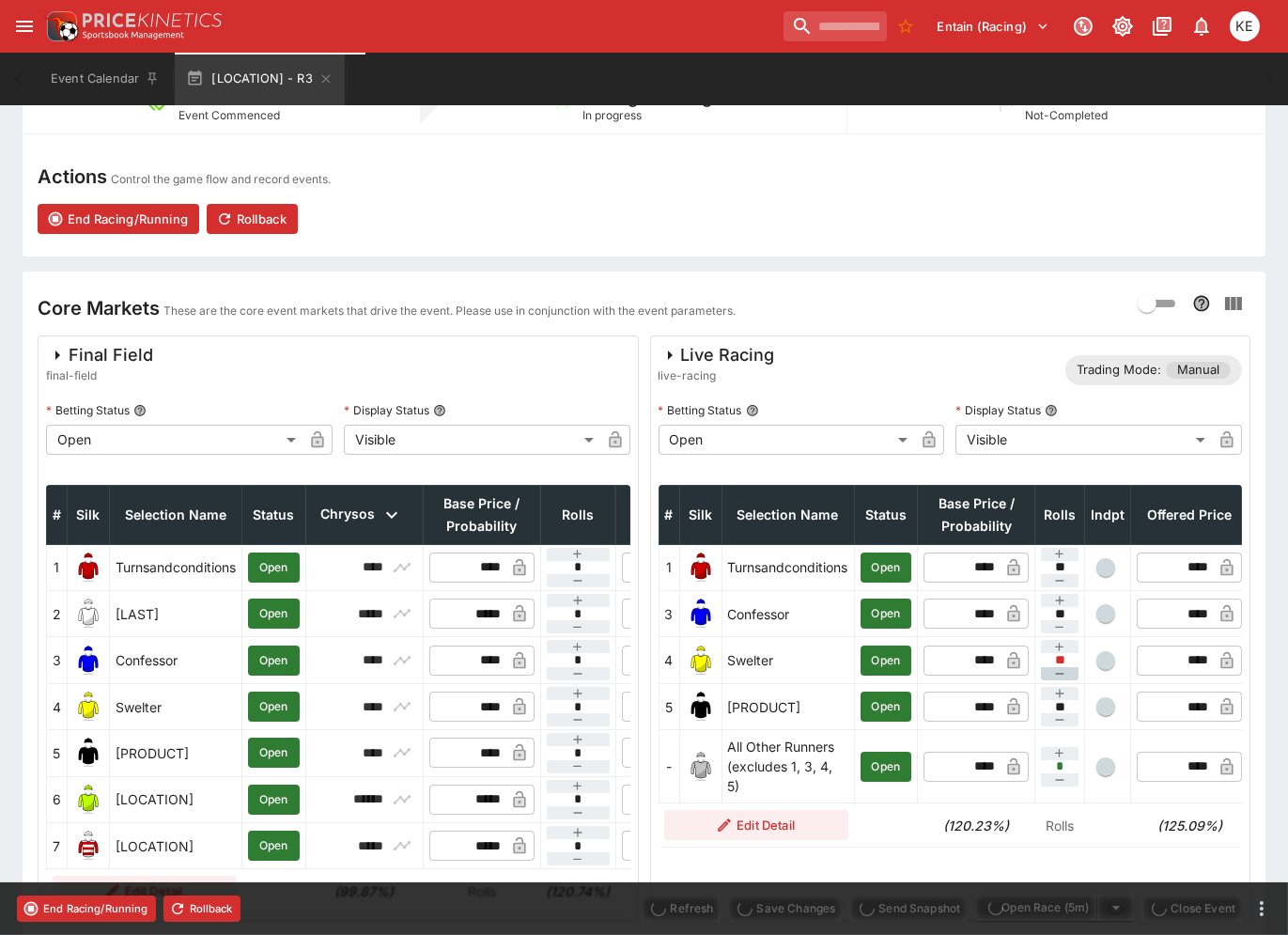 type on "*" 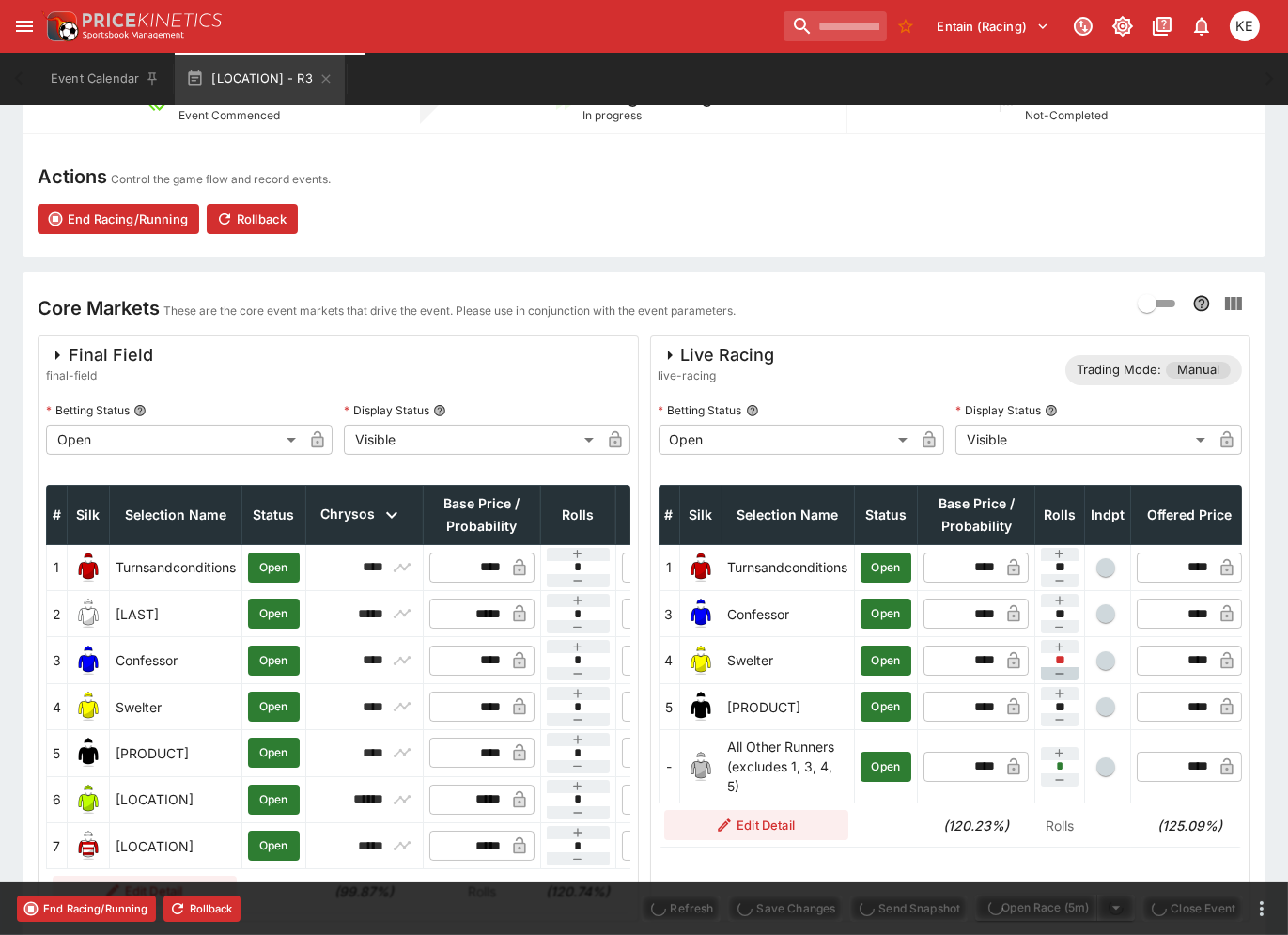 type on "*" 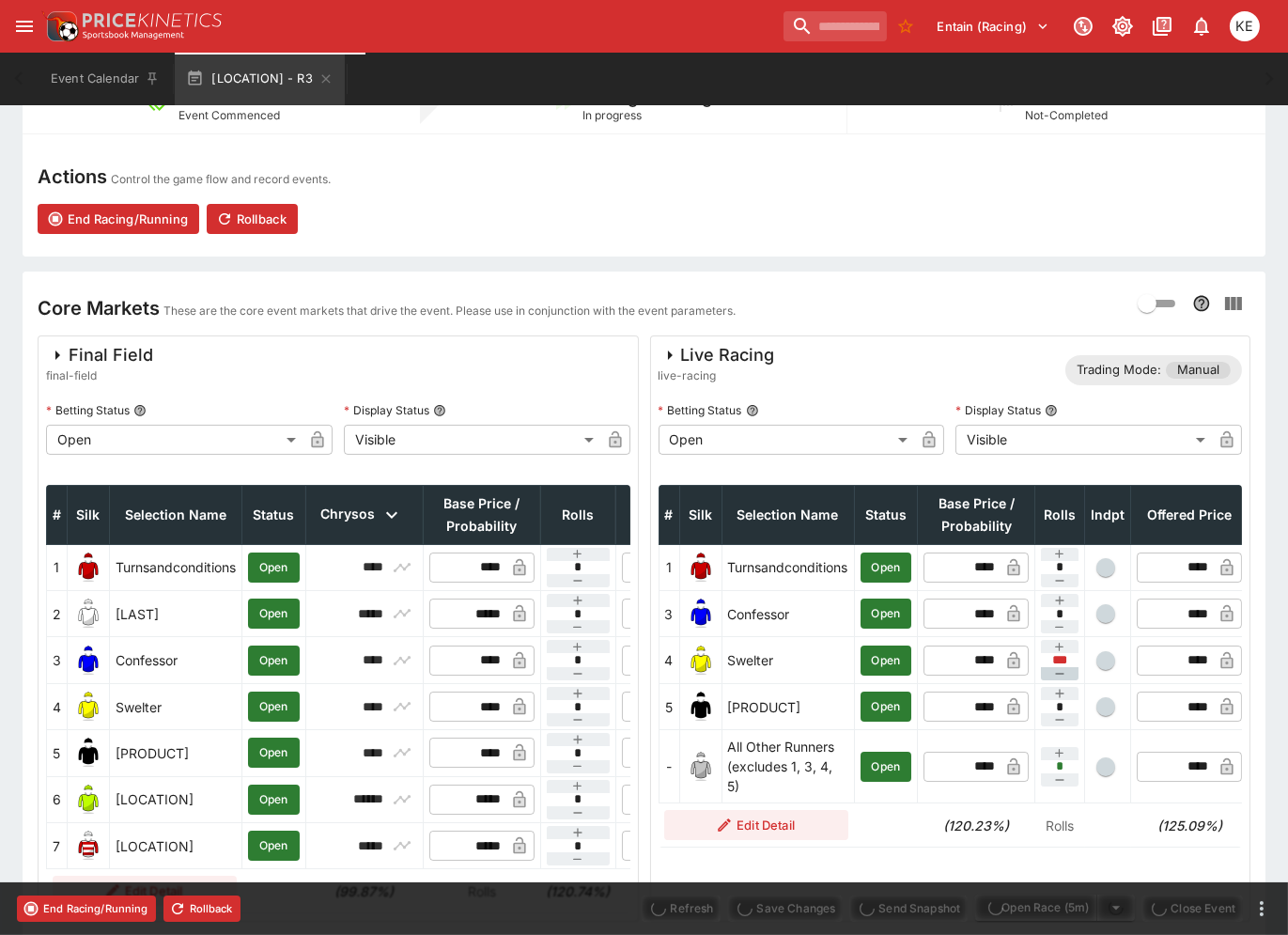 type on "****" 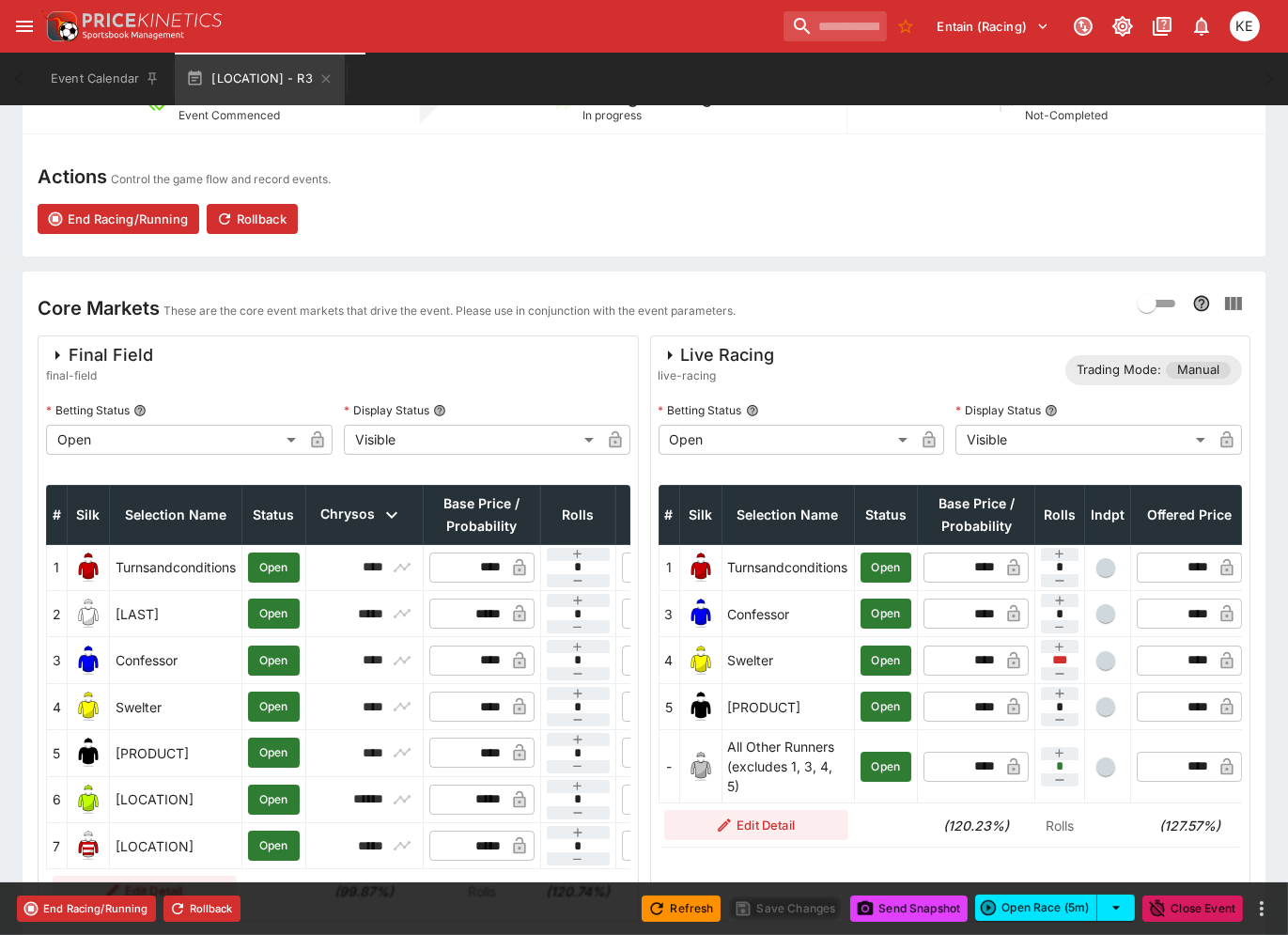 click at bounding box center [1106, 767] 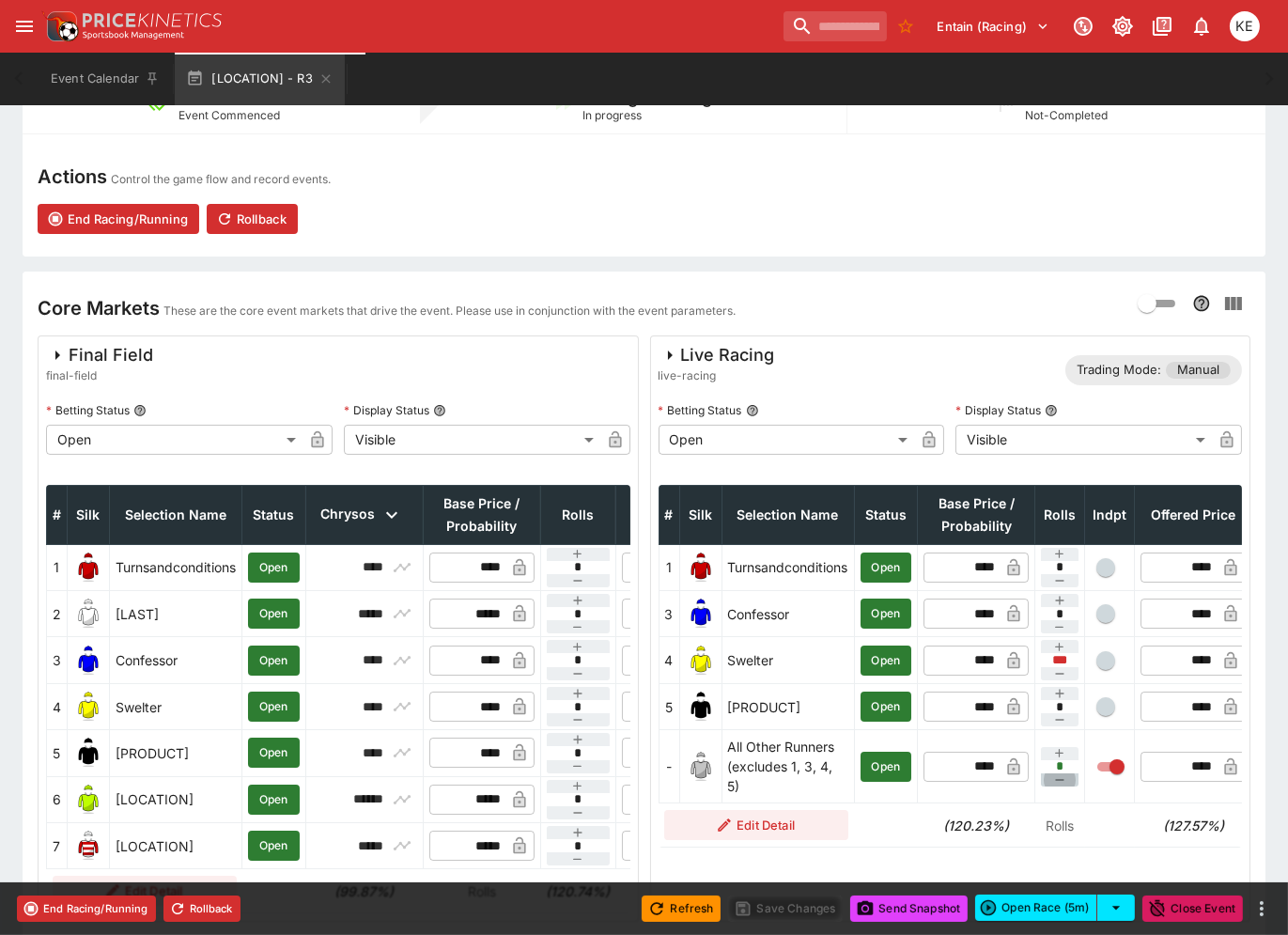 click at bounding box center (1060, 780) 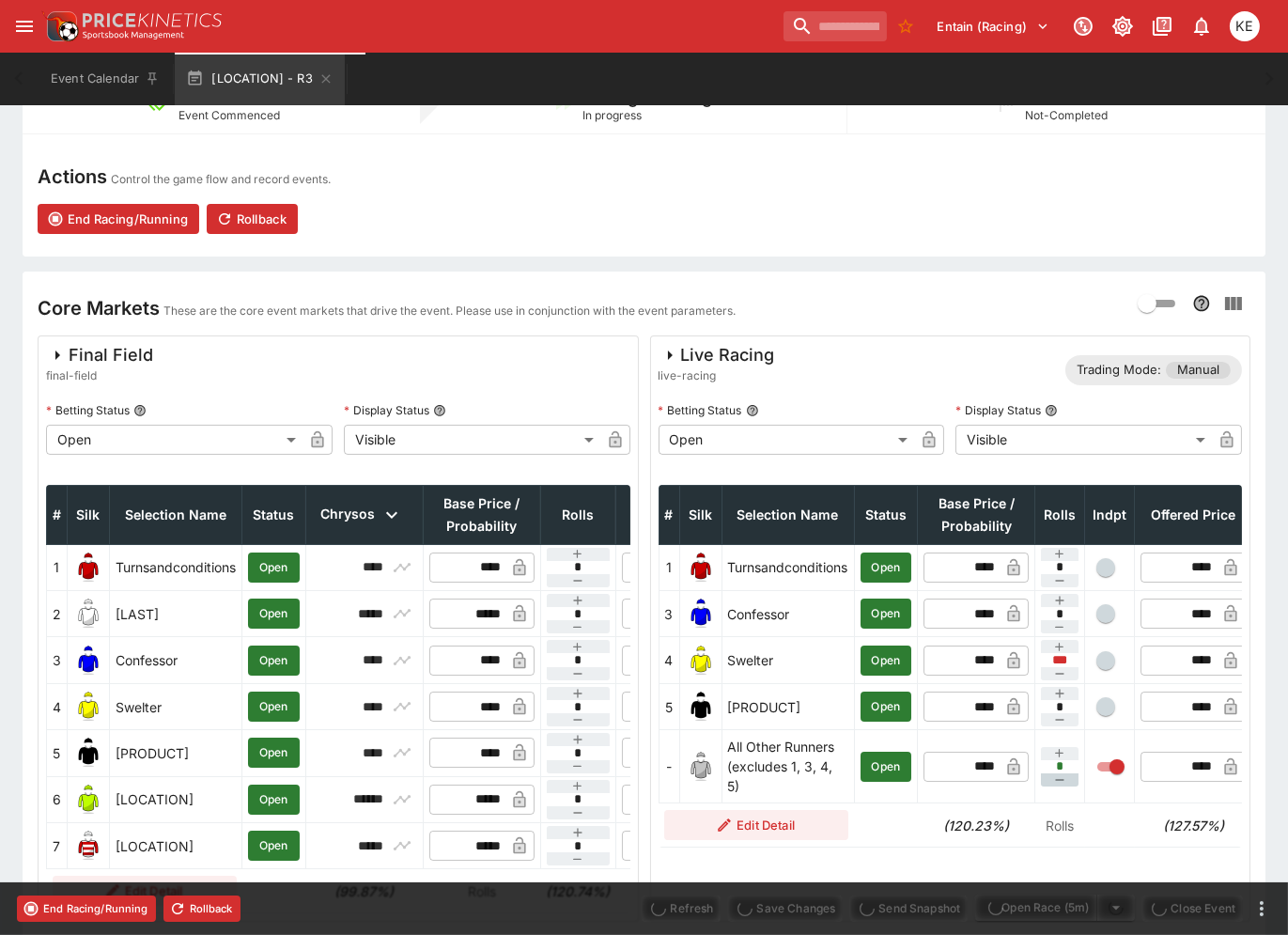 click at bounding box center (1060, 780) 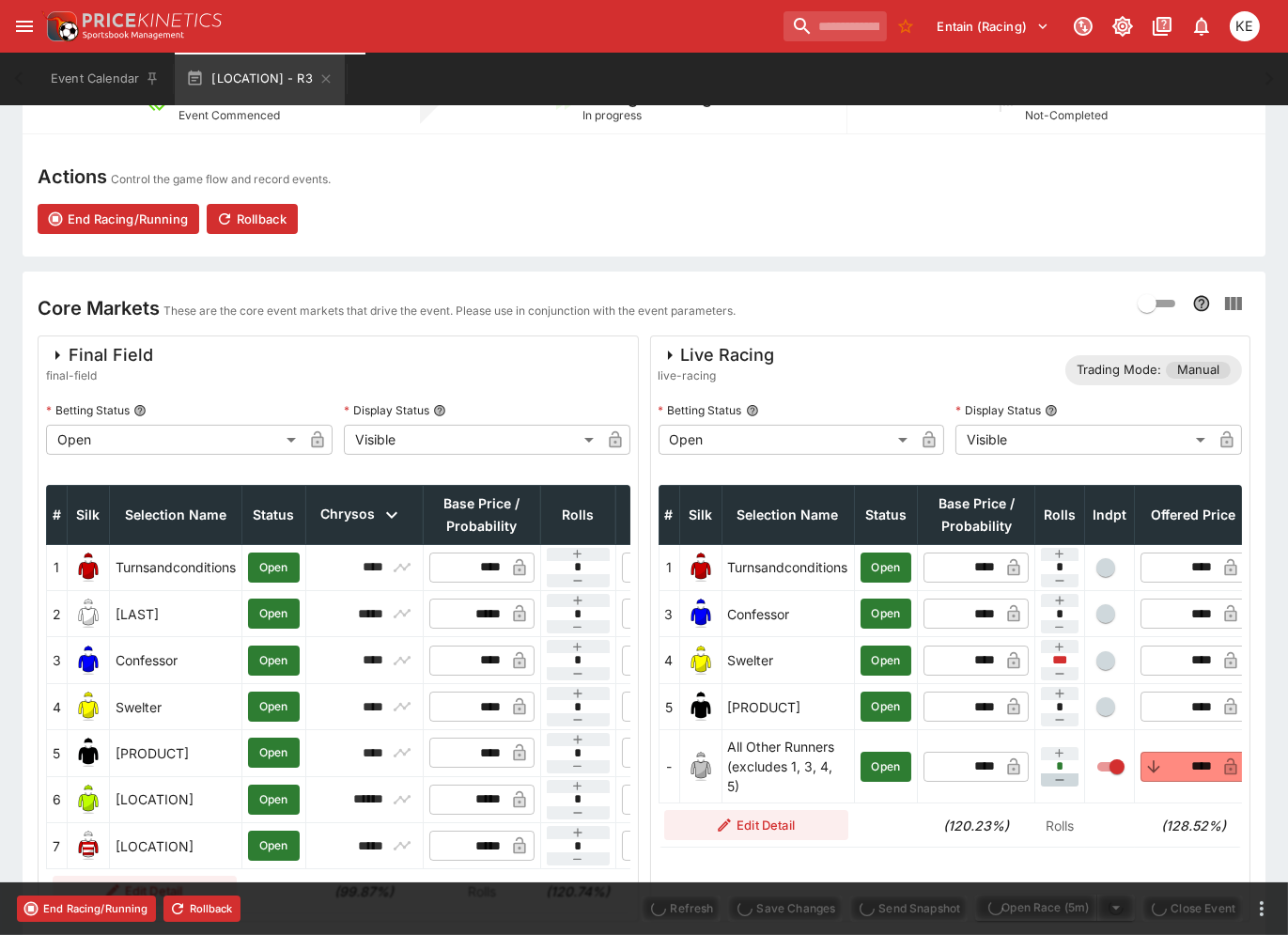 type on "*" 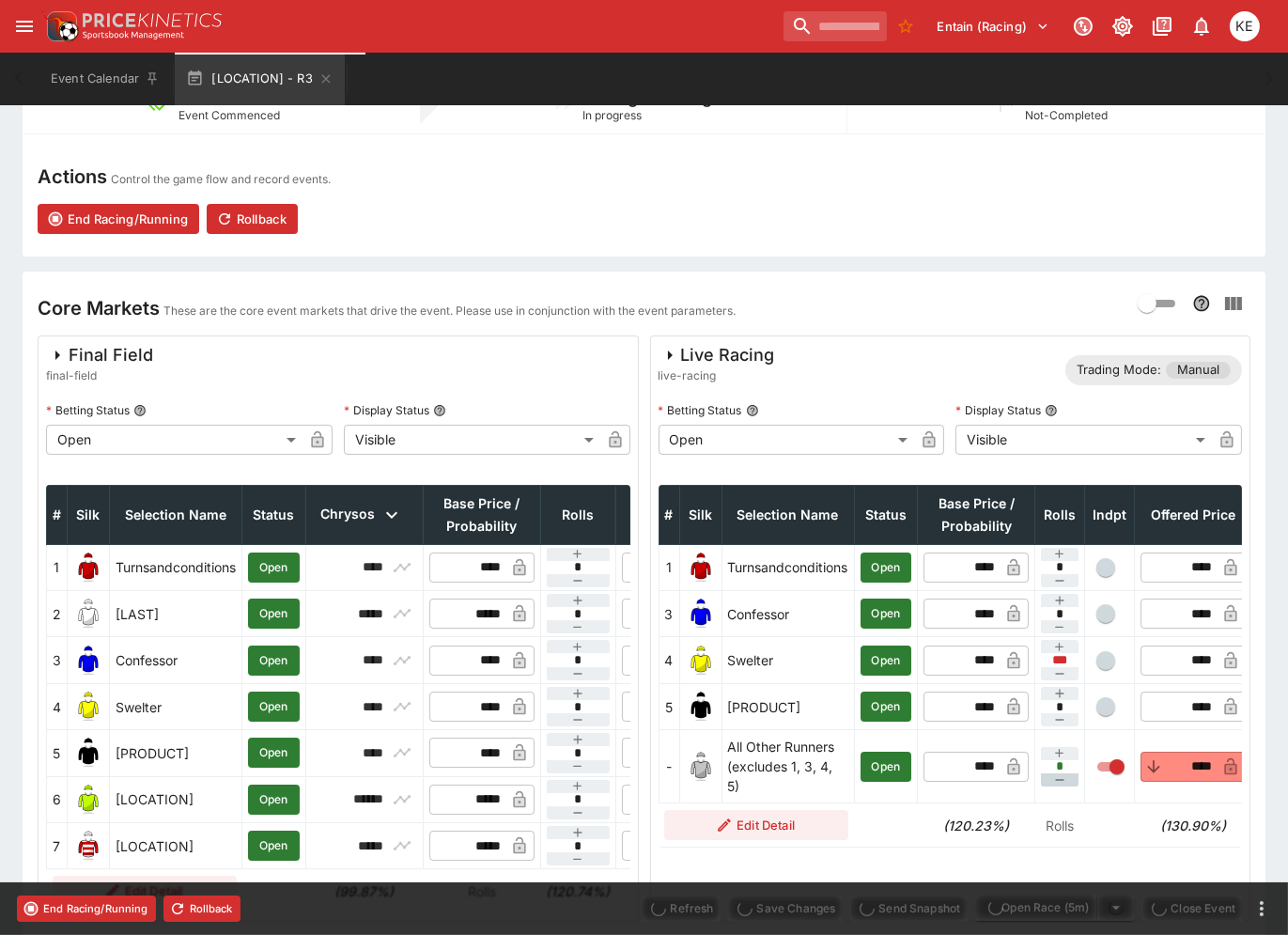 type on "****" 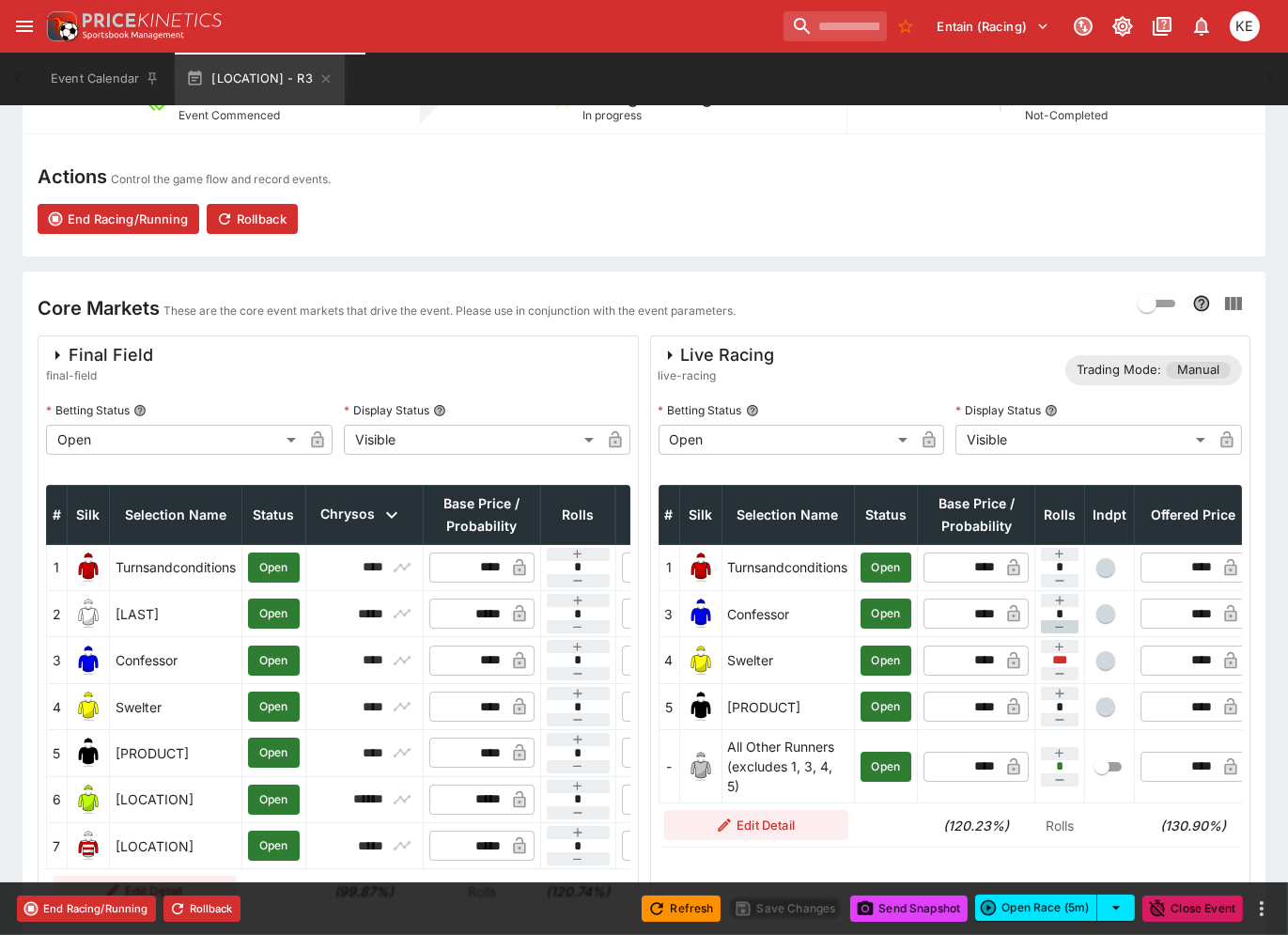 click at bounding box center (1060, 627) 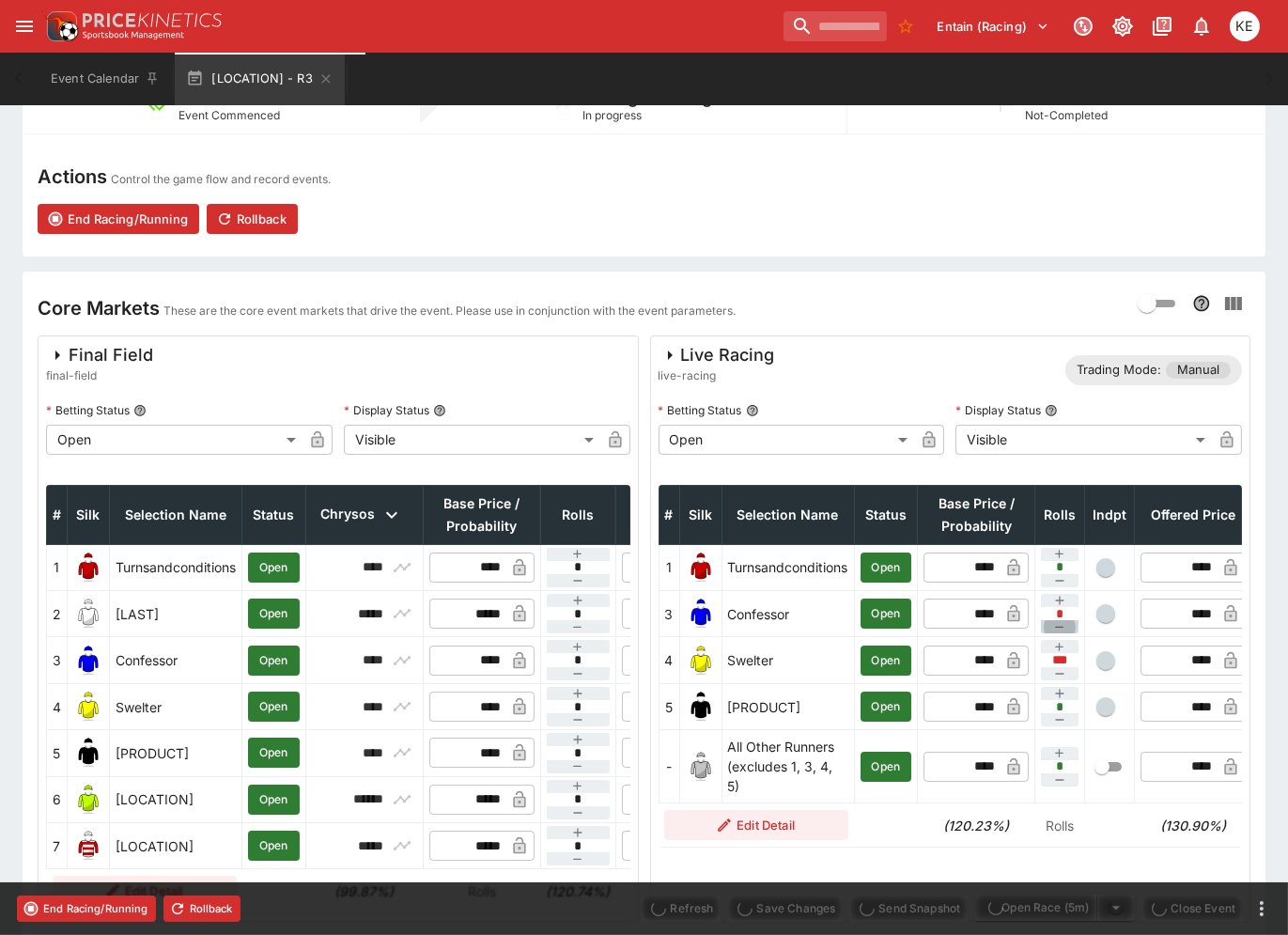 type on "*" 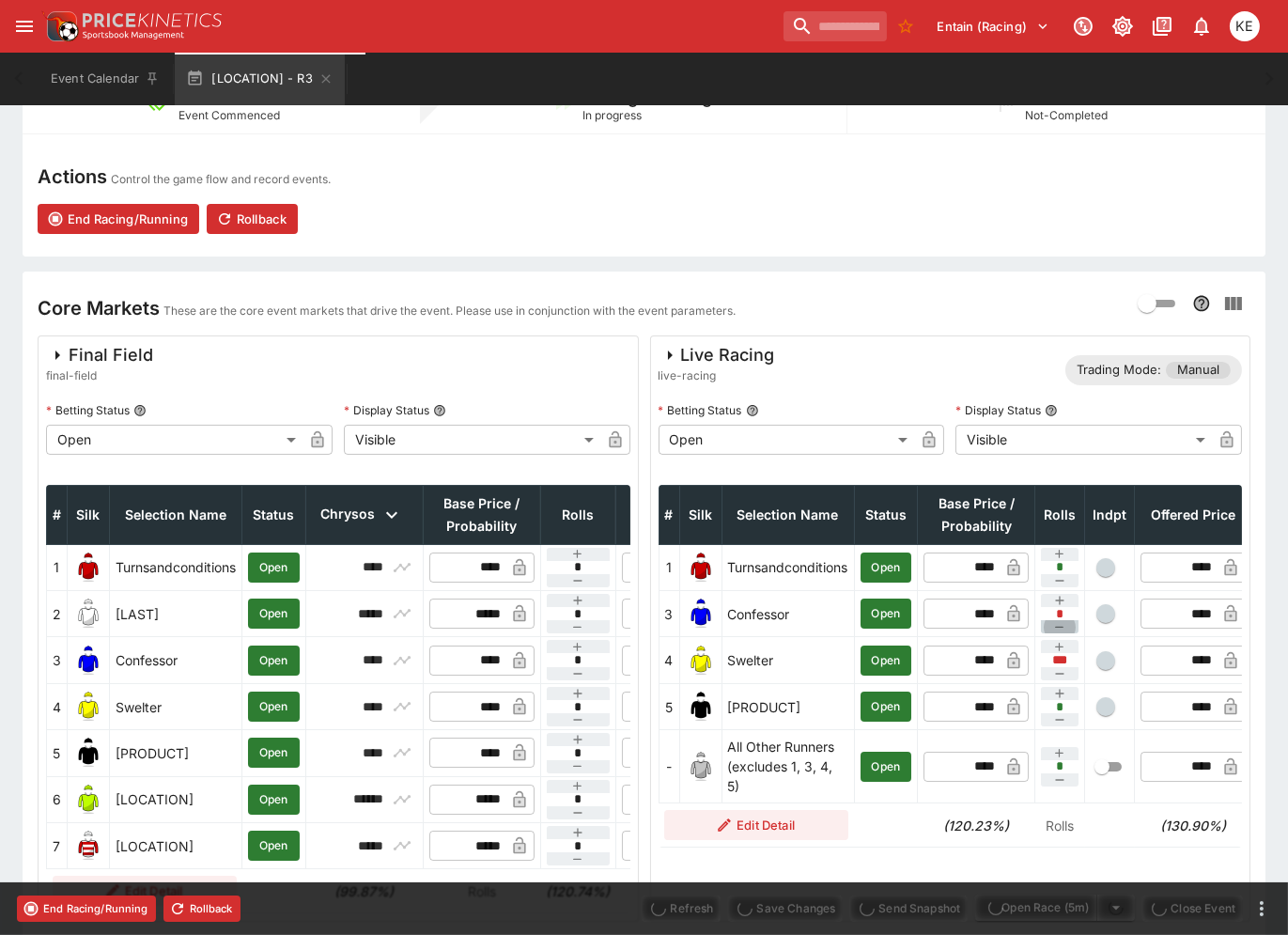 type on "**" 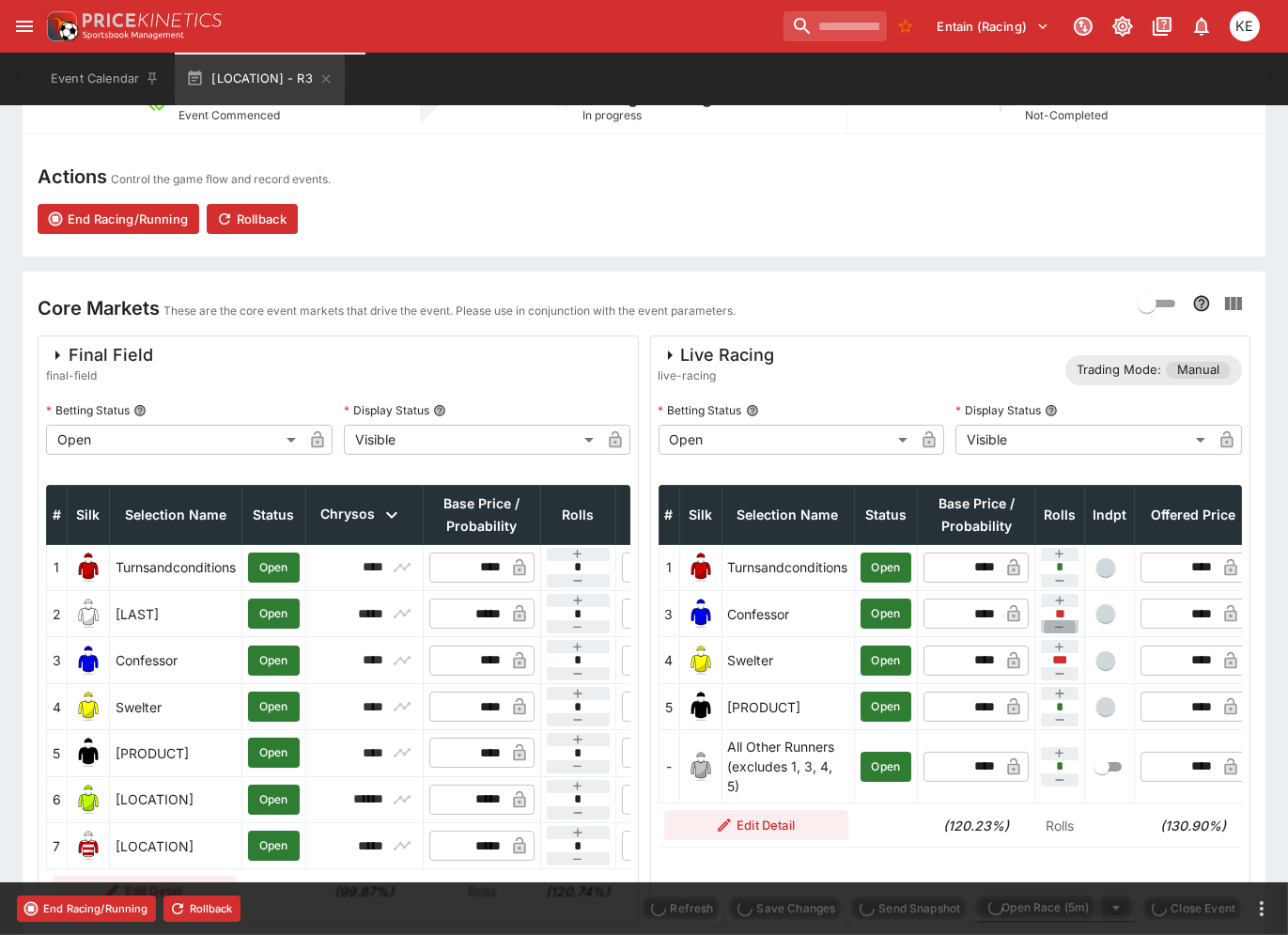 click at bounding box center (1060, 627) 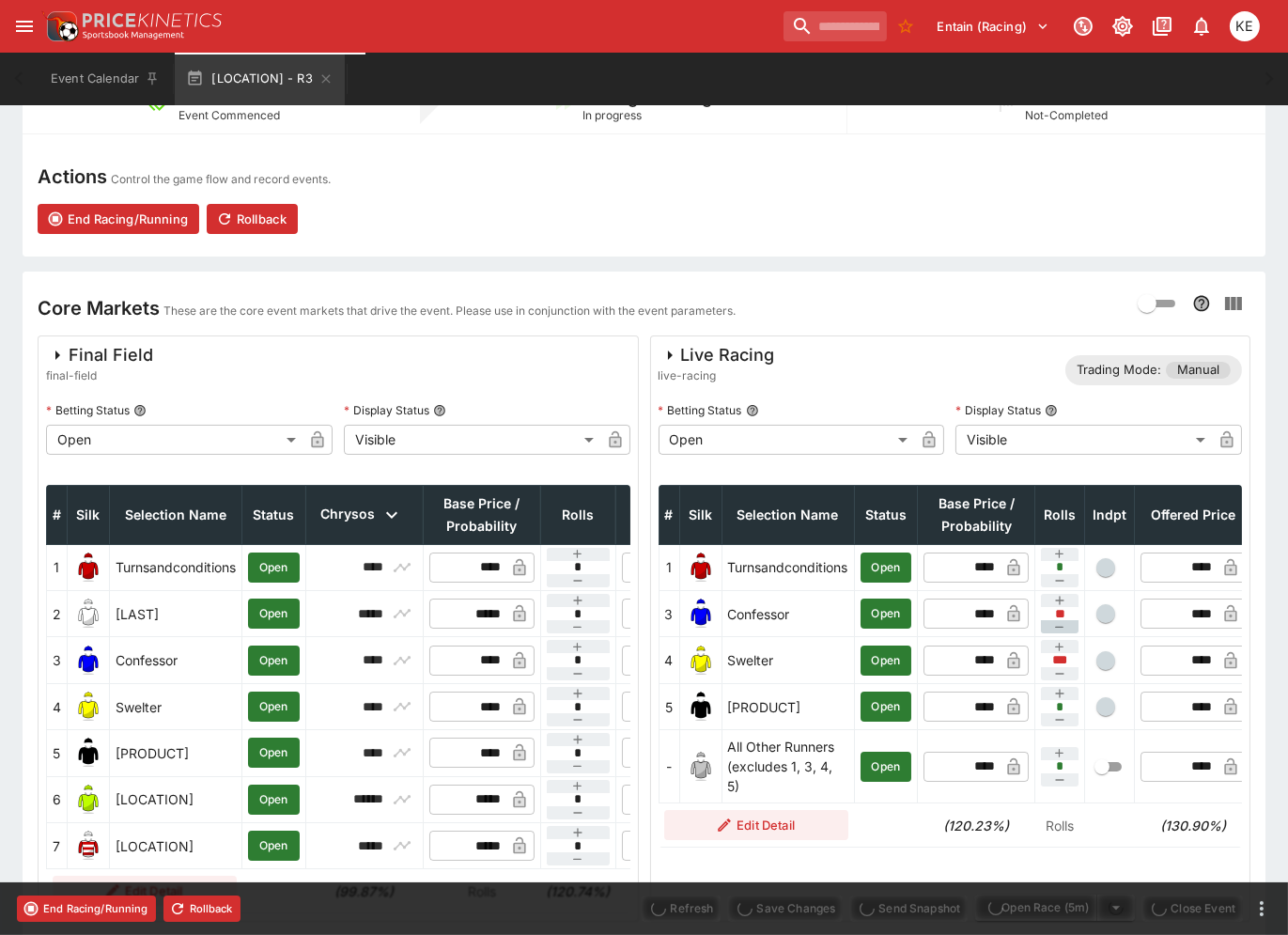 type on "*" 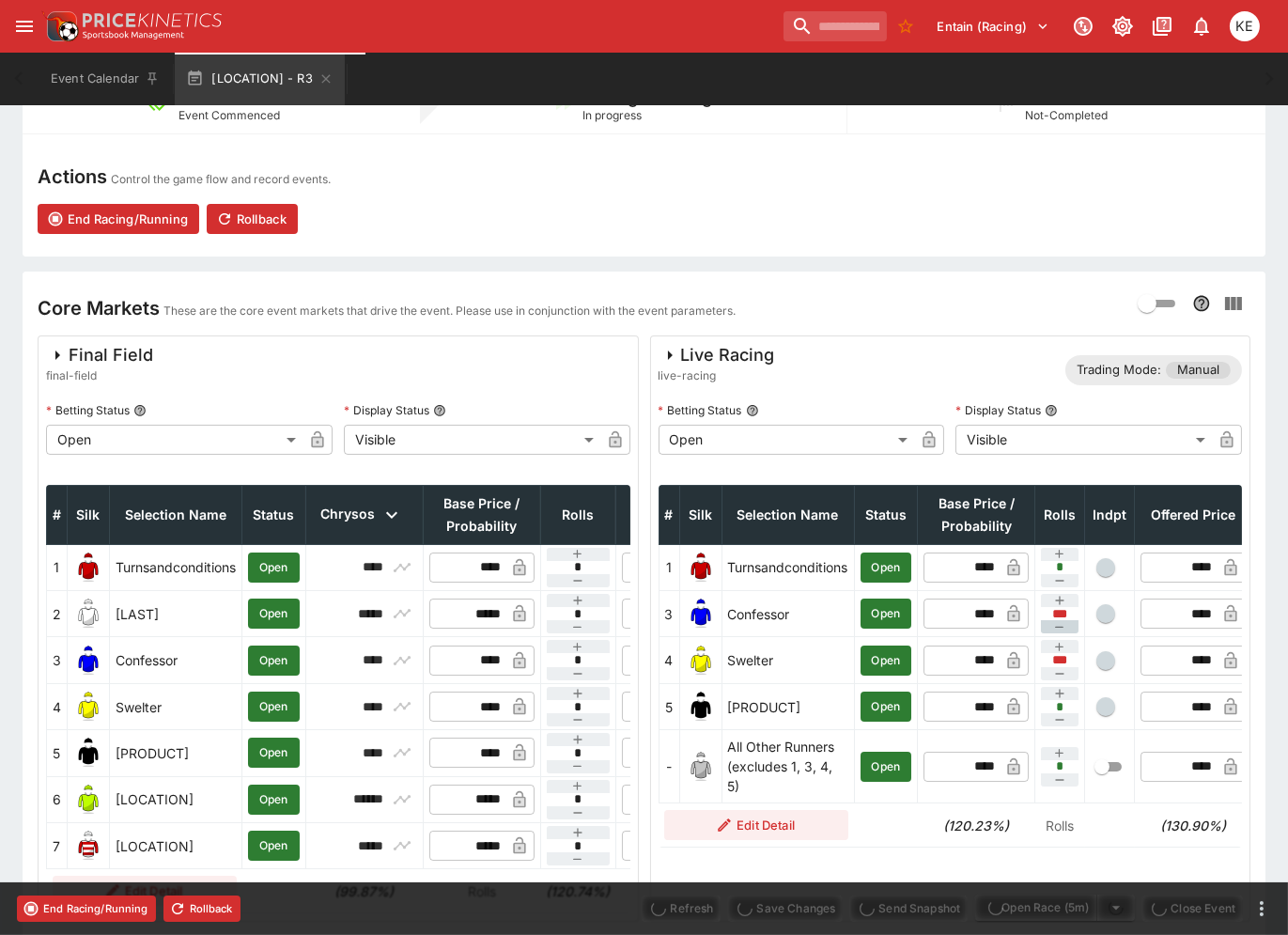 type on "****" 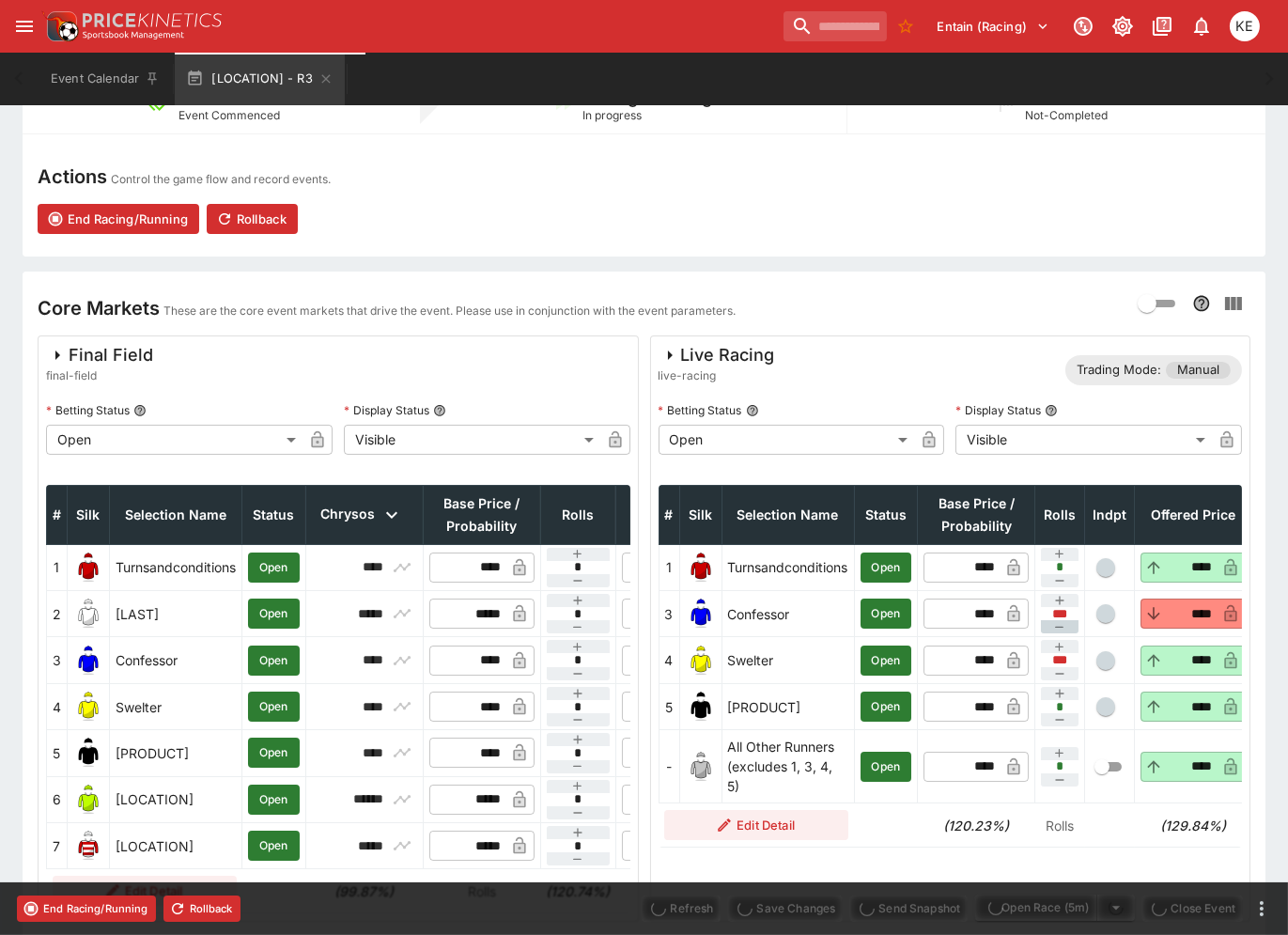 type on "****" 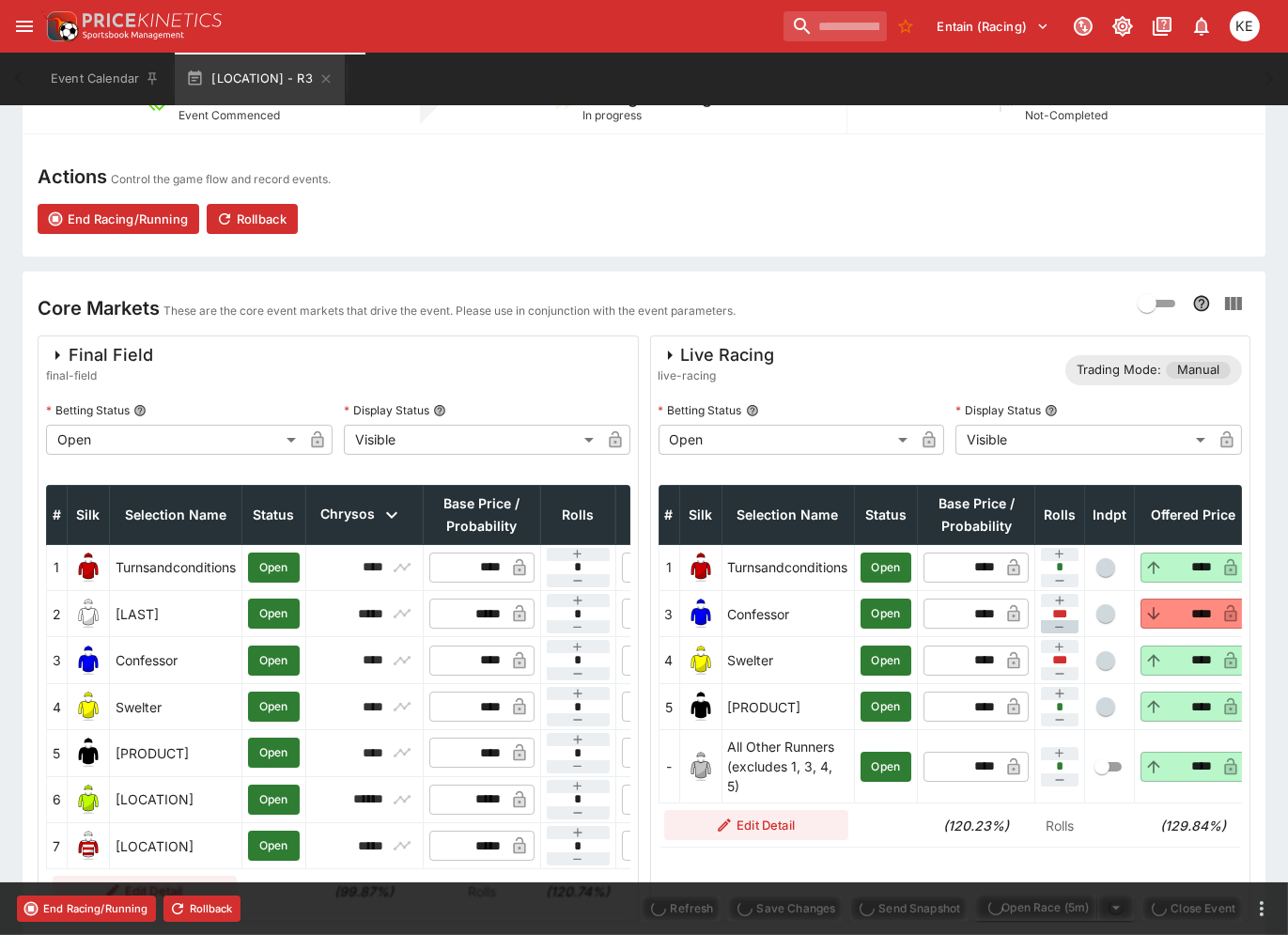 type on "****" 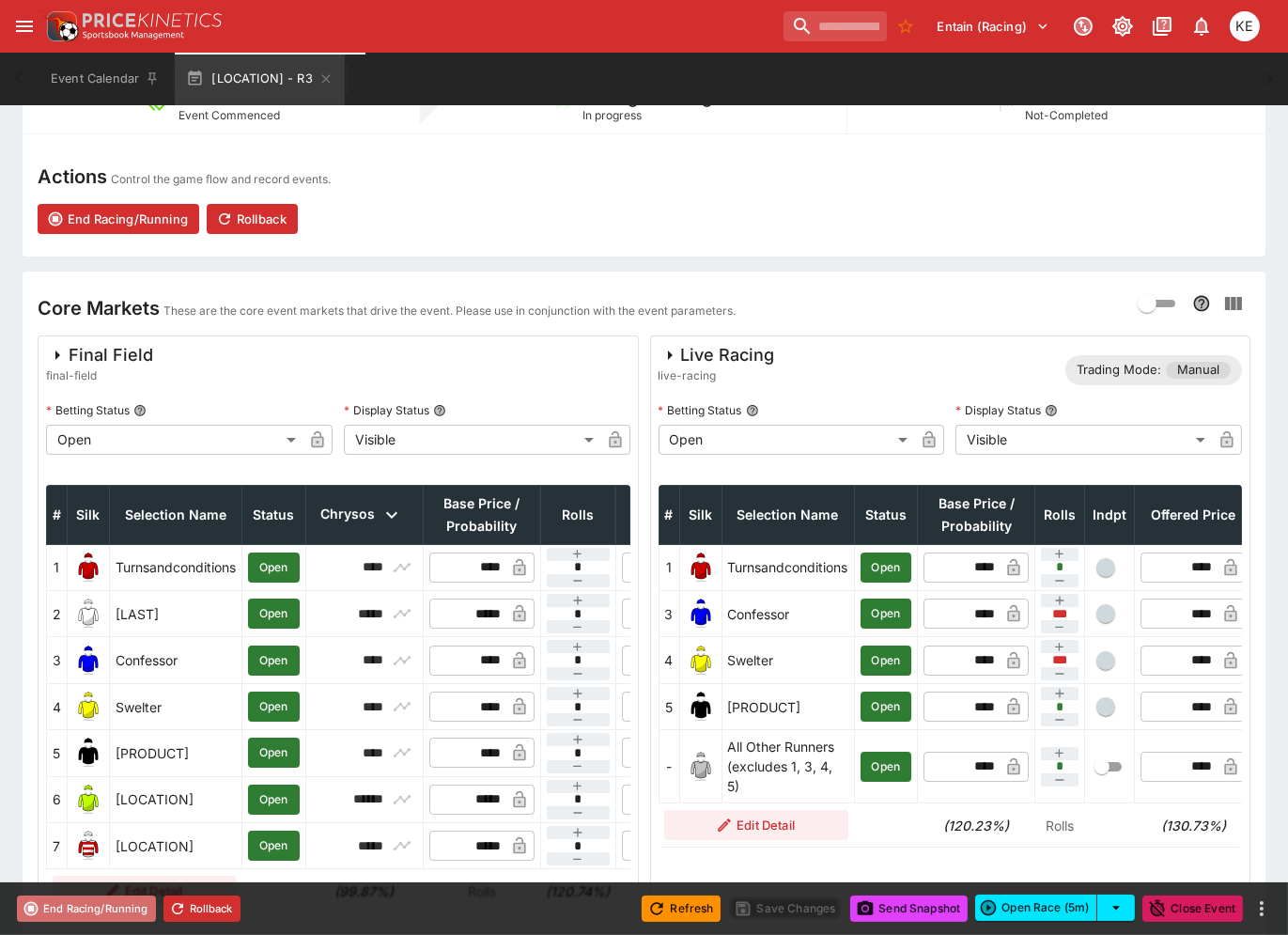 click on "End Racing/Running" at bounding box center [86, 909] 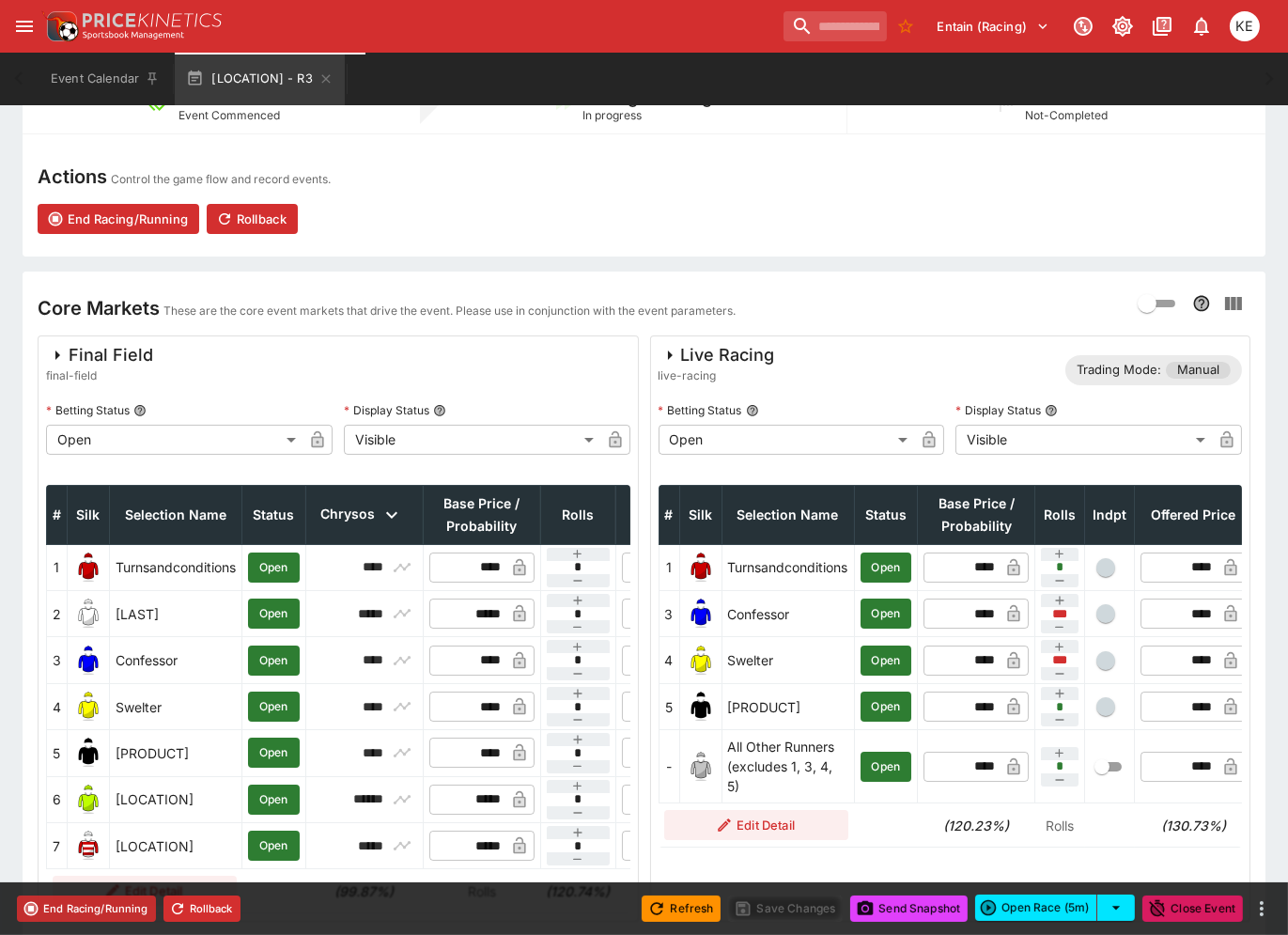 type on "**********" 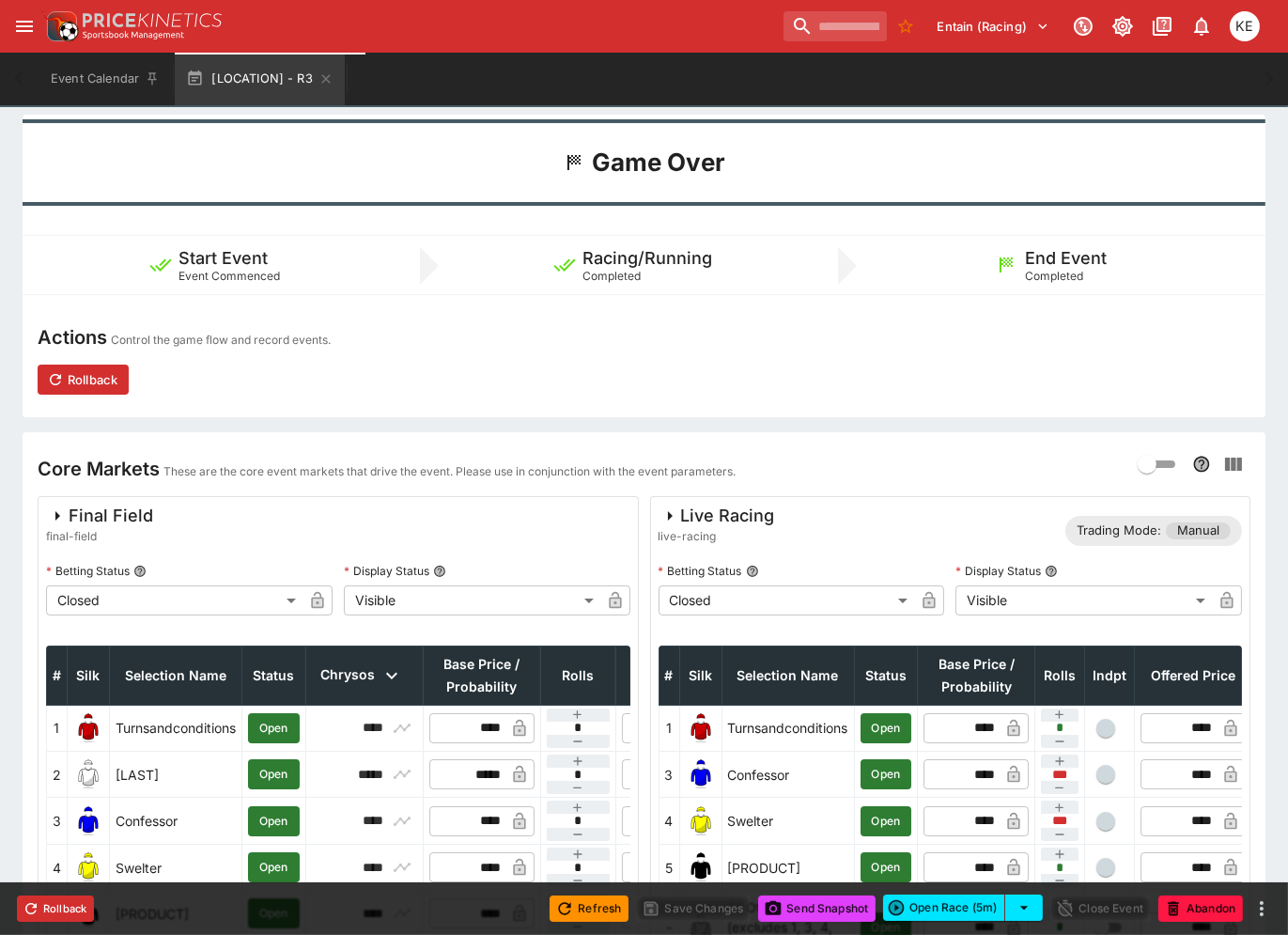 scroll, scrollTop: 0, scrollLeft: 0, axis: both 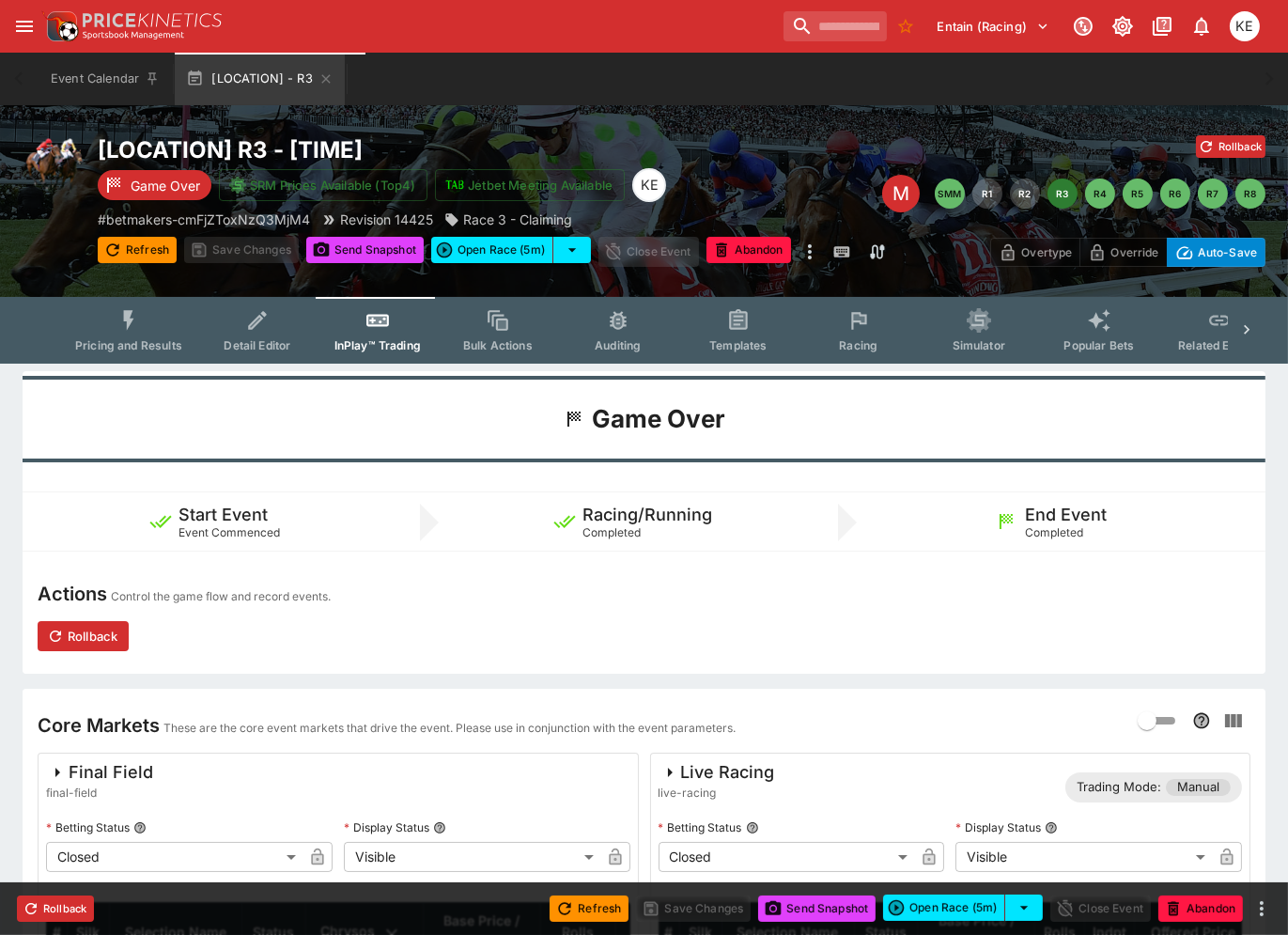 click on "Pricing and Results" at bounding box center [129, 330] 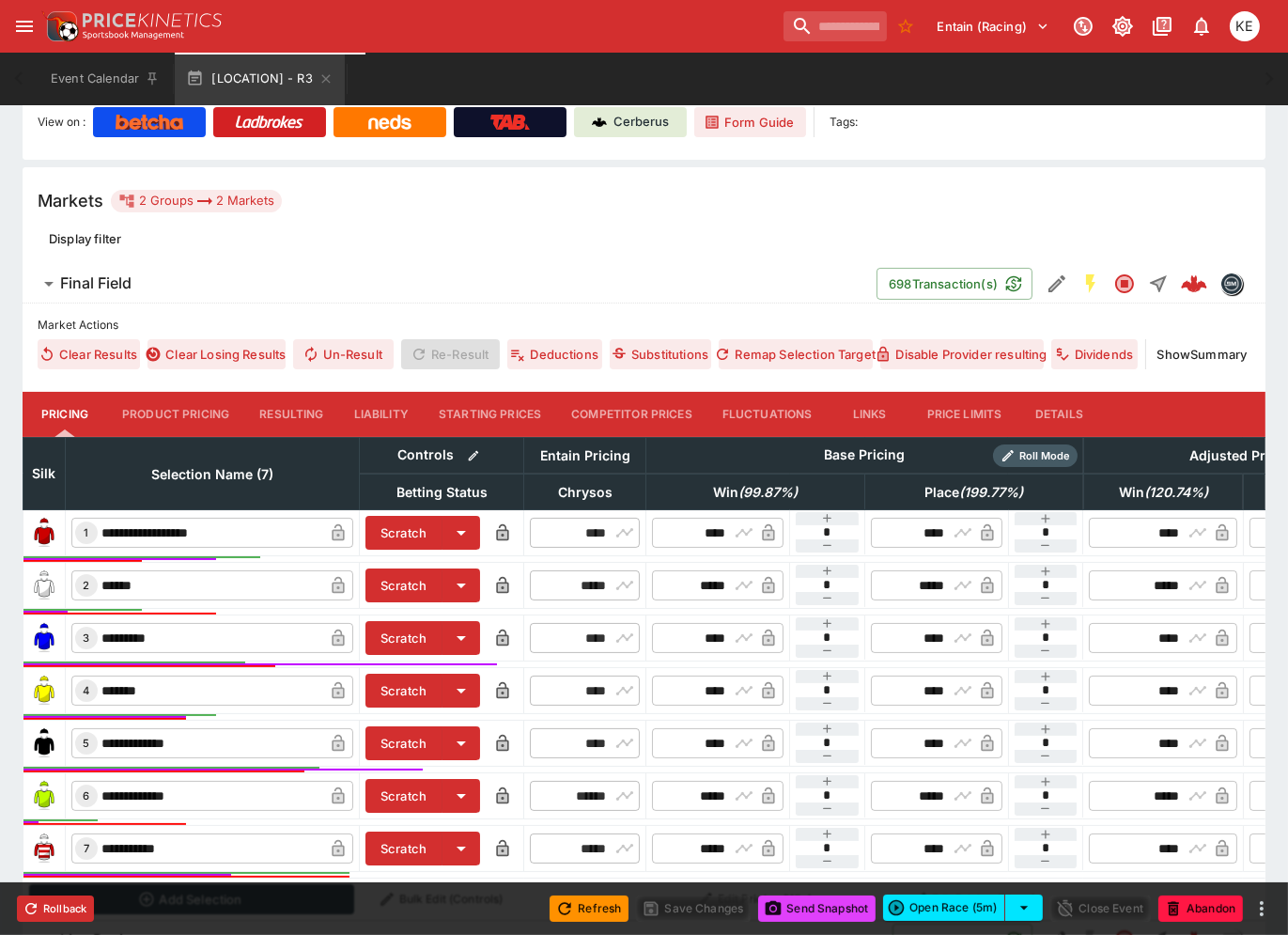 scroll, scrollTop: 417, scrollLeft: 0, axis: vertical 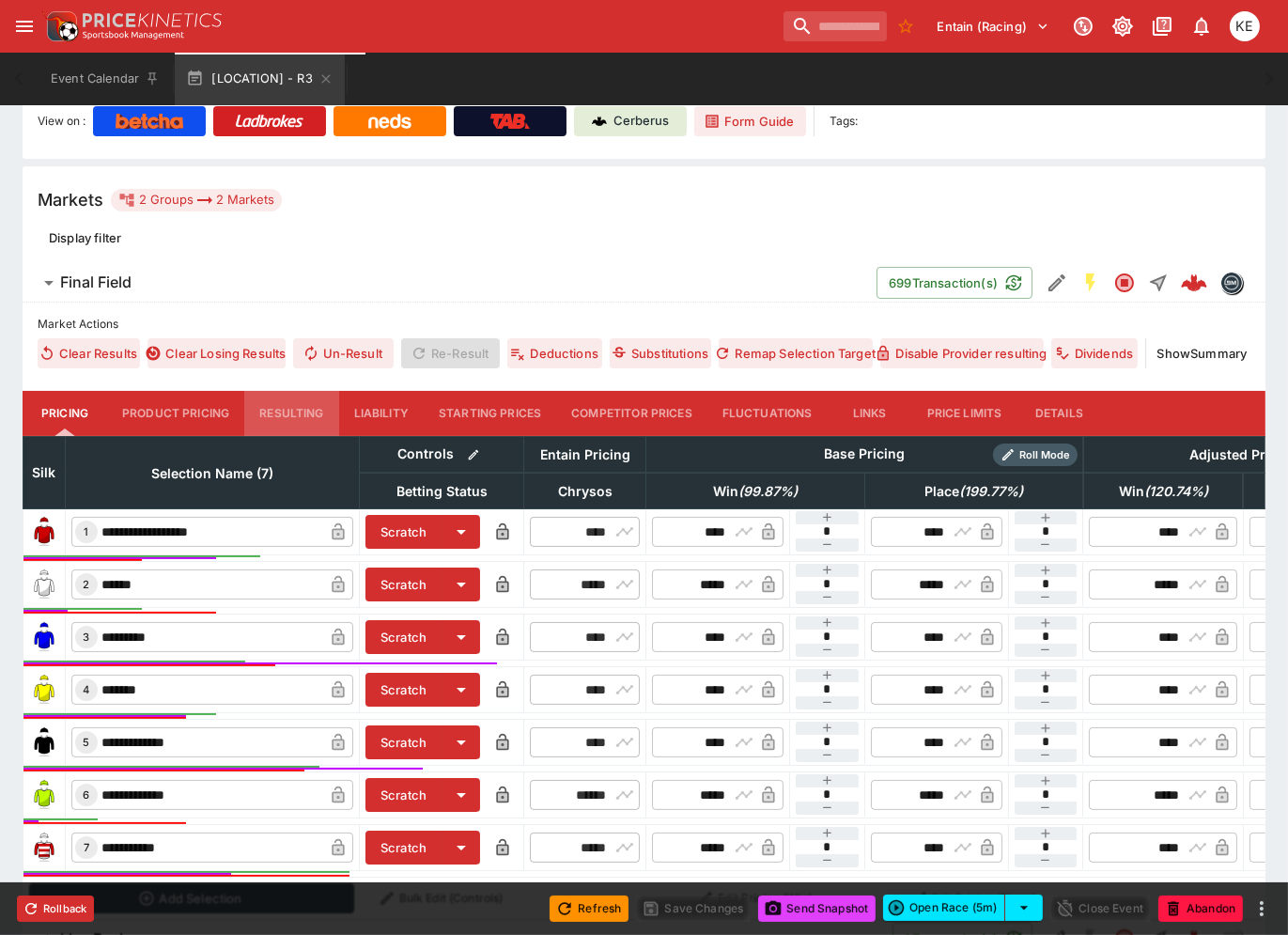 click on "Resulting" at bounding box center (291, 413) 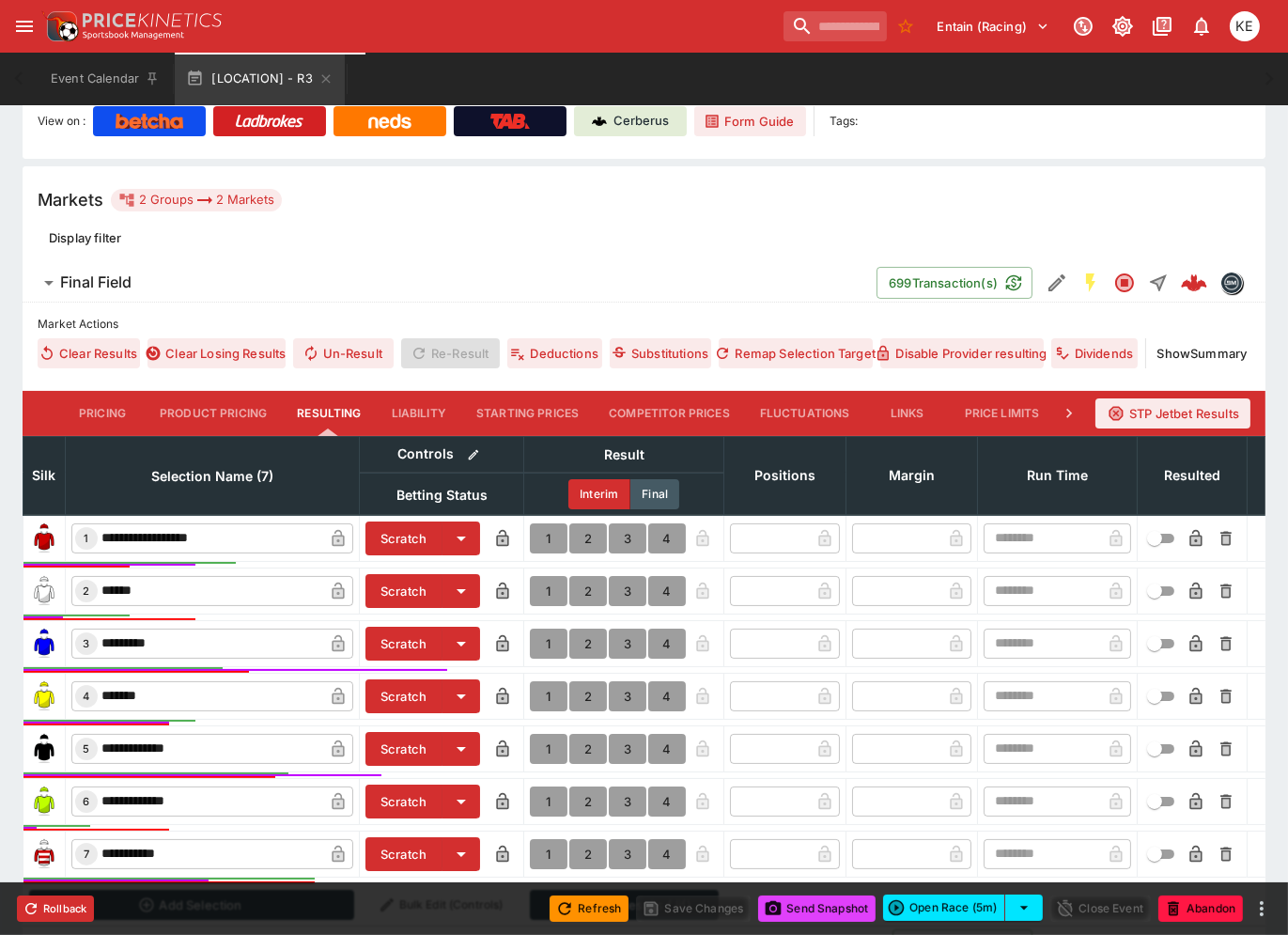 click on "1" at bounding box center (549, 644) 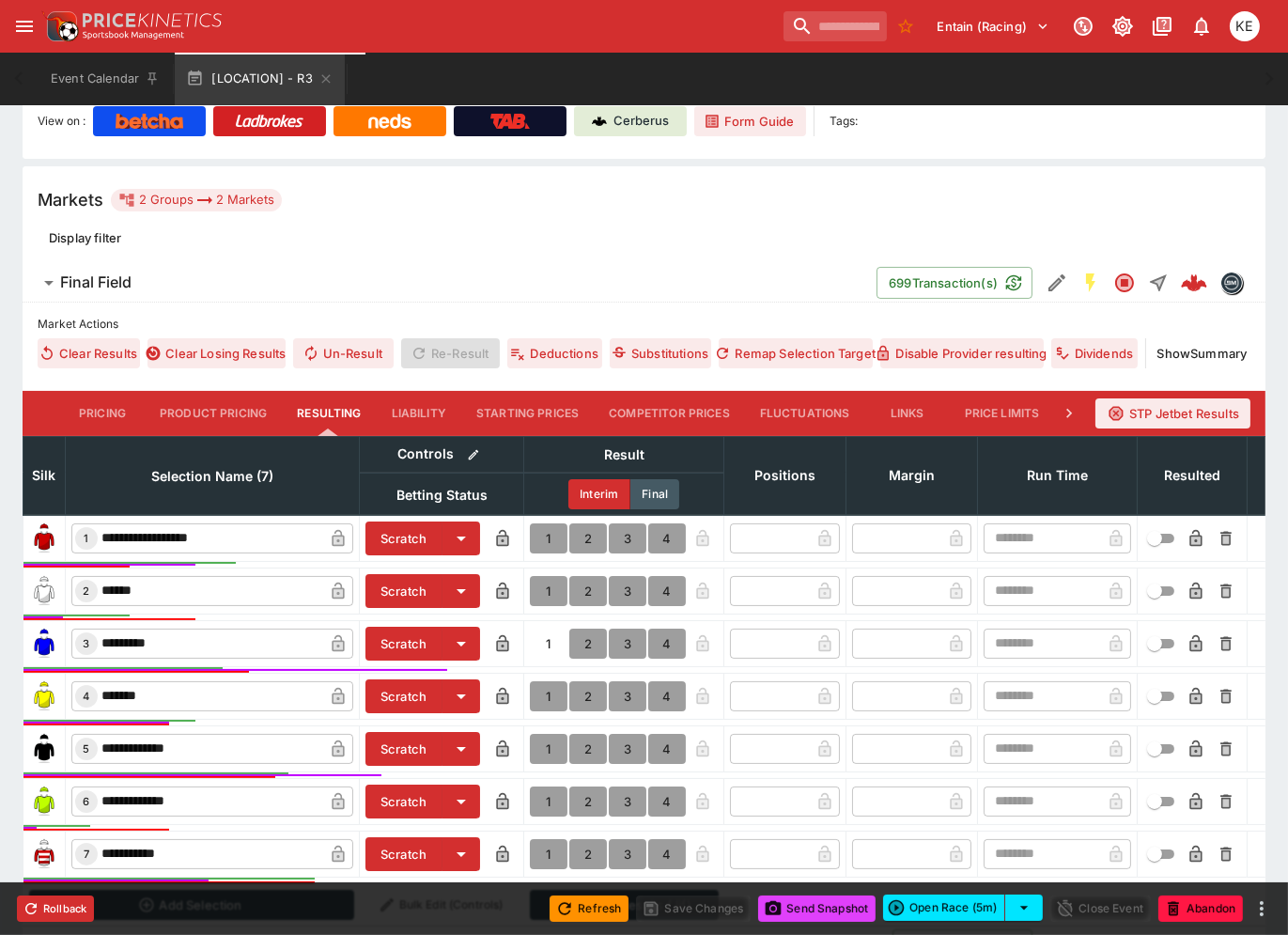 type on "*" 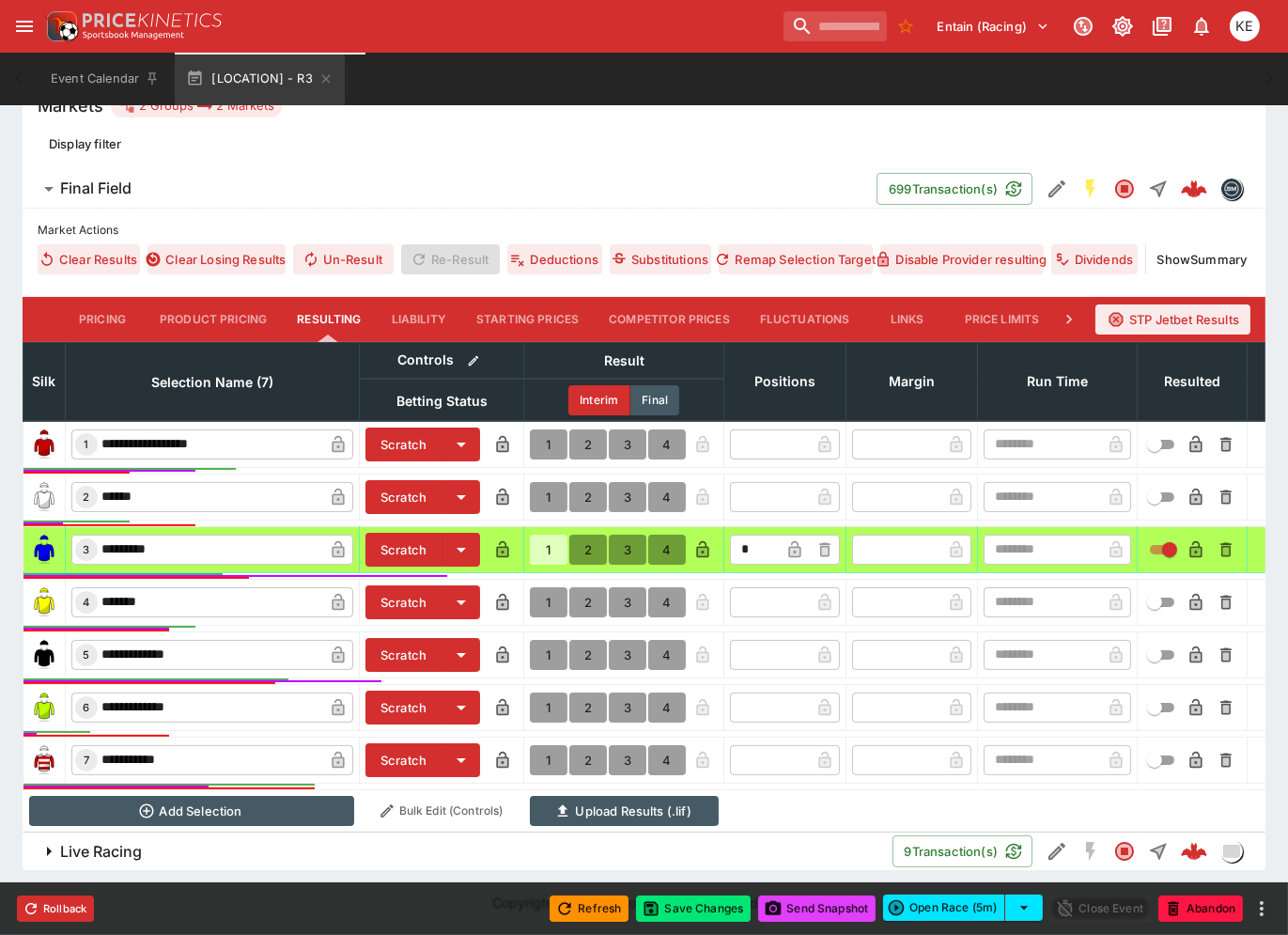 click on "Live Racing 9  Transaction(s)" at bounding box center [644, 851] 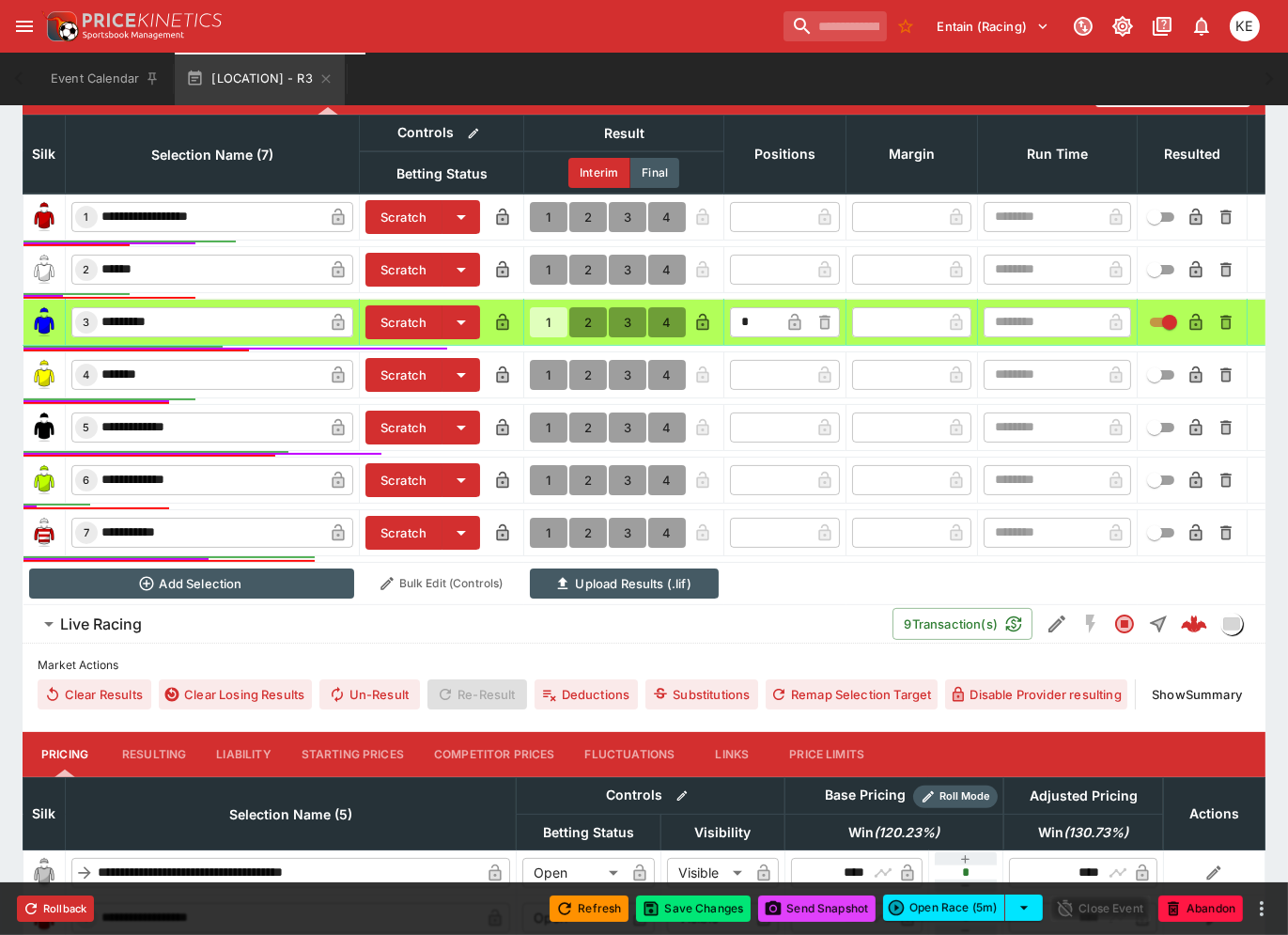 scroll, scrollTop: 1021, scrollLeft: 0, axis: vertical 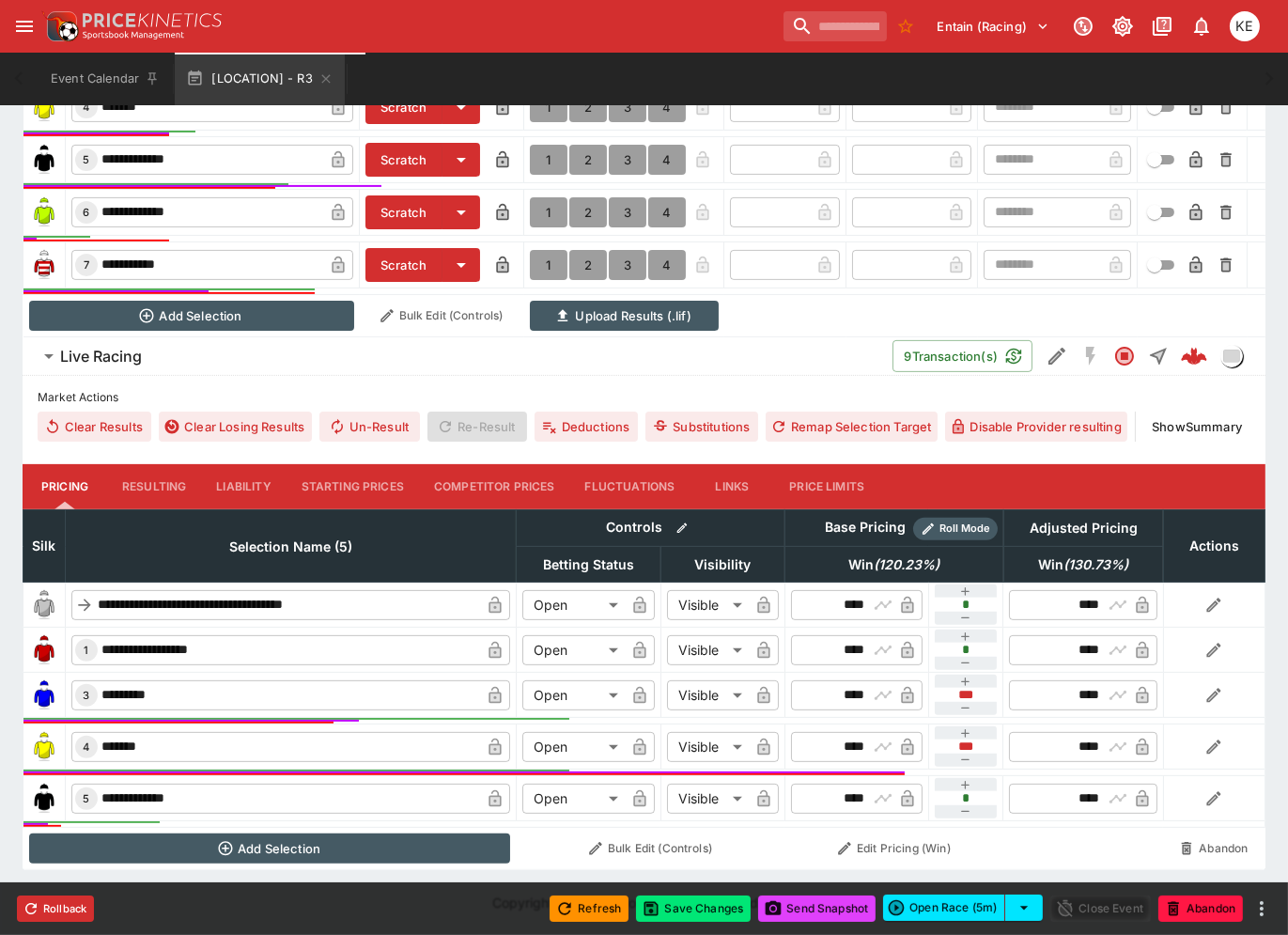 click on "Liability" at bounding box center (243, 487) 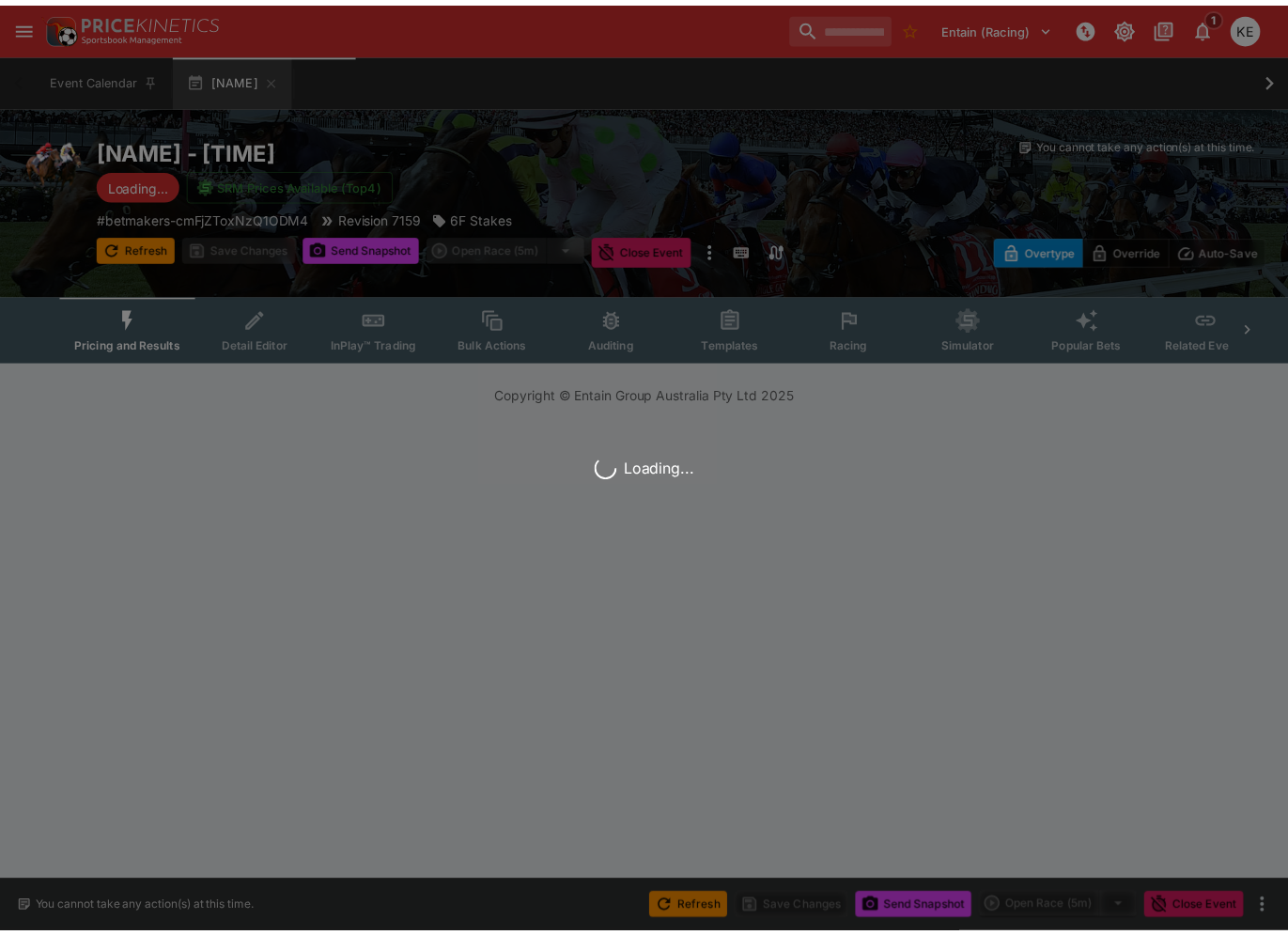 scroll, scrollTop: 0, scrollLeft: 0, axis: both 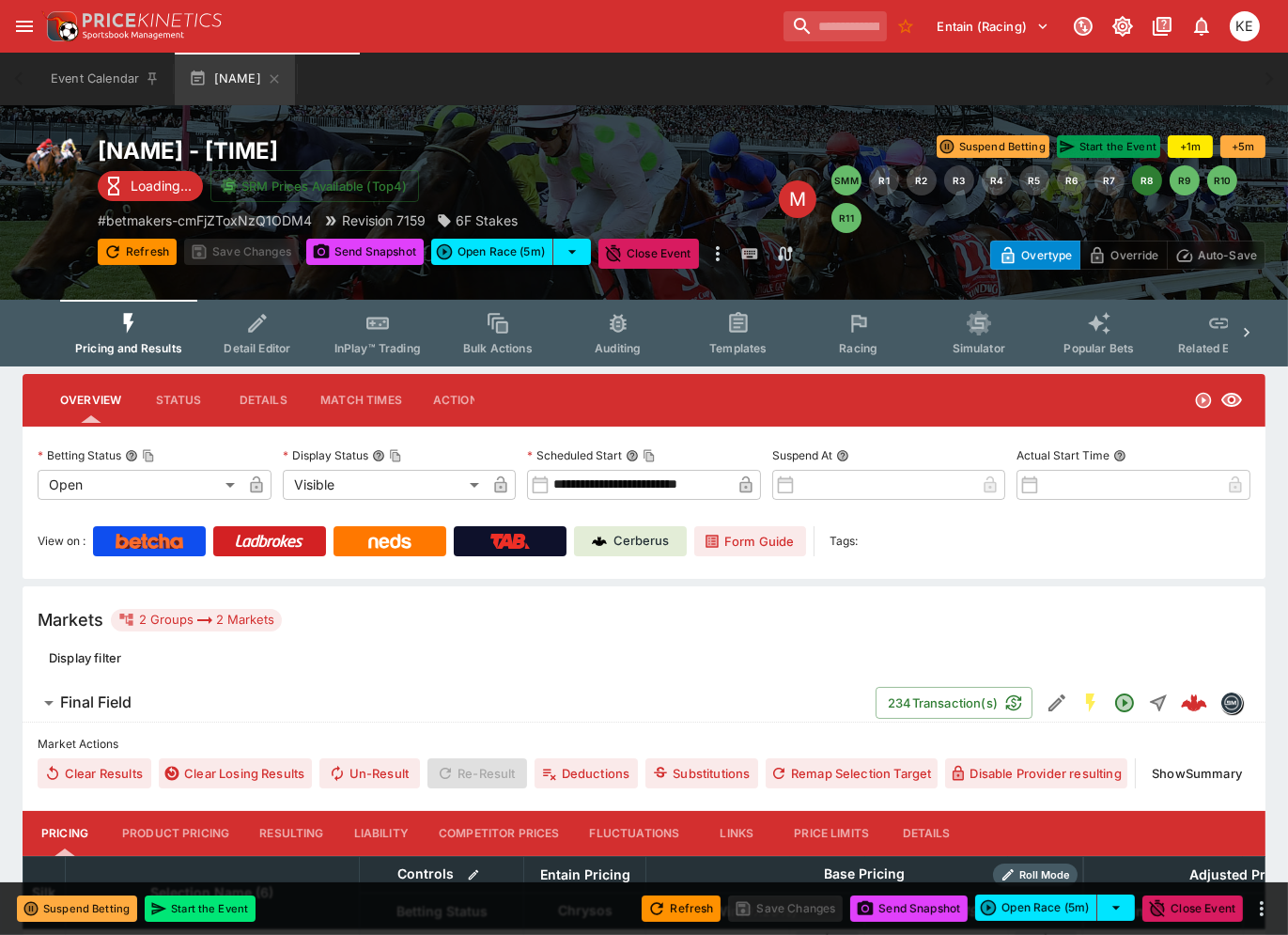 click on "Start the Event" at bounding box center [1109, 147] 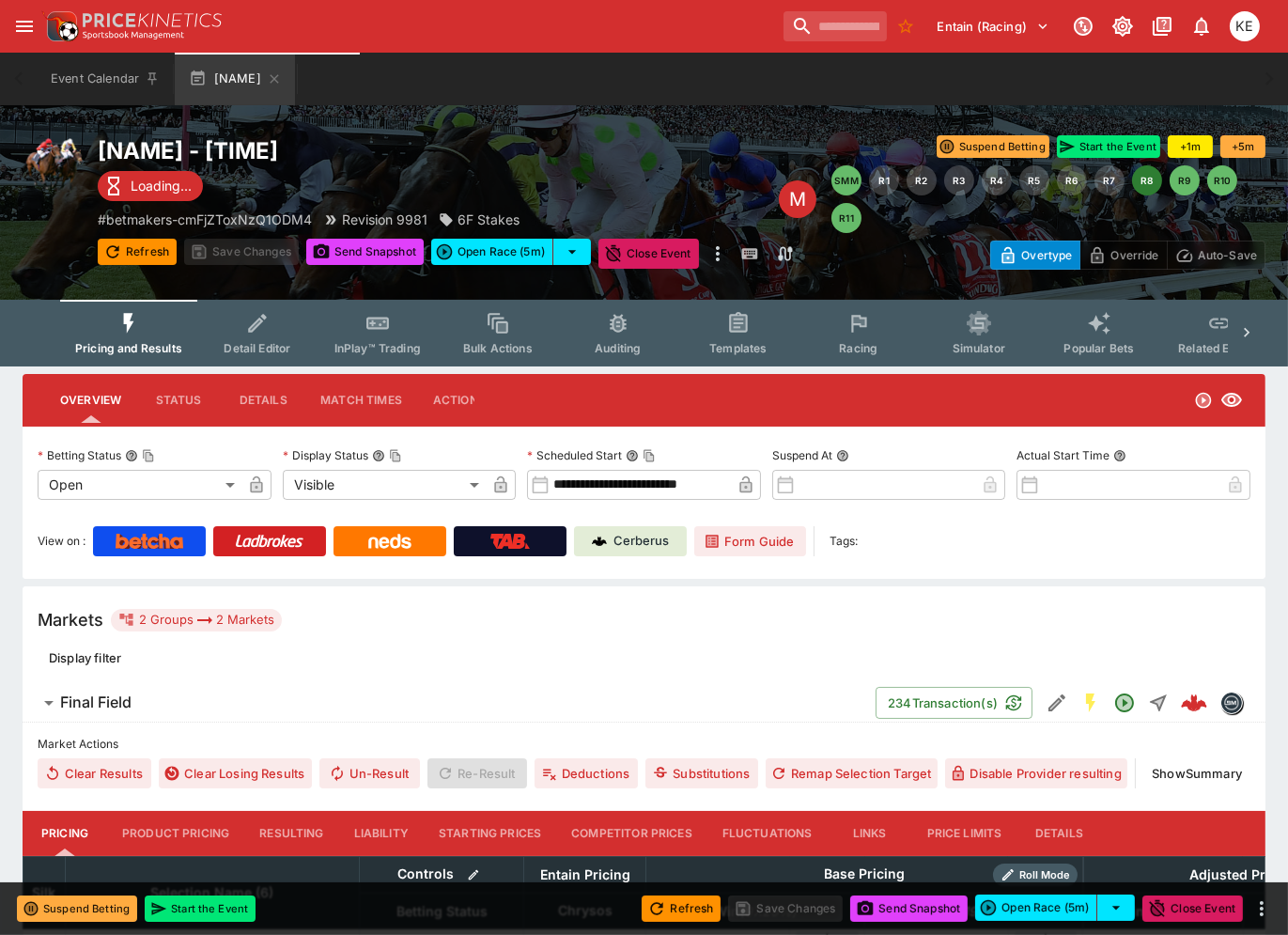 click on "InPlay™ Trading" at bounding box center (378, 348) 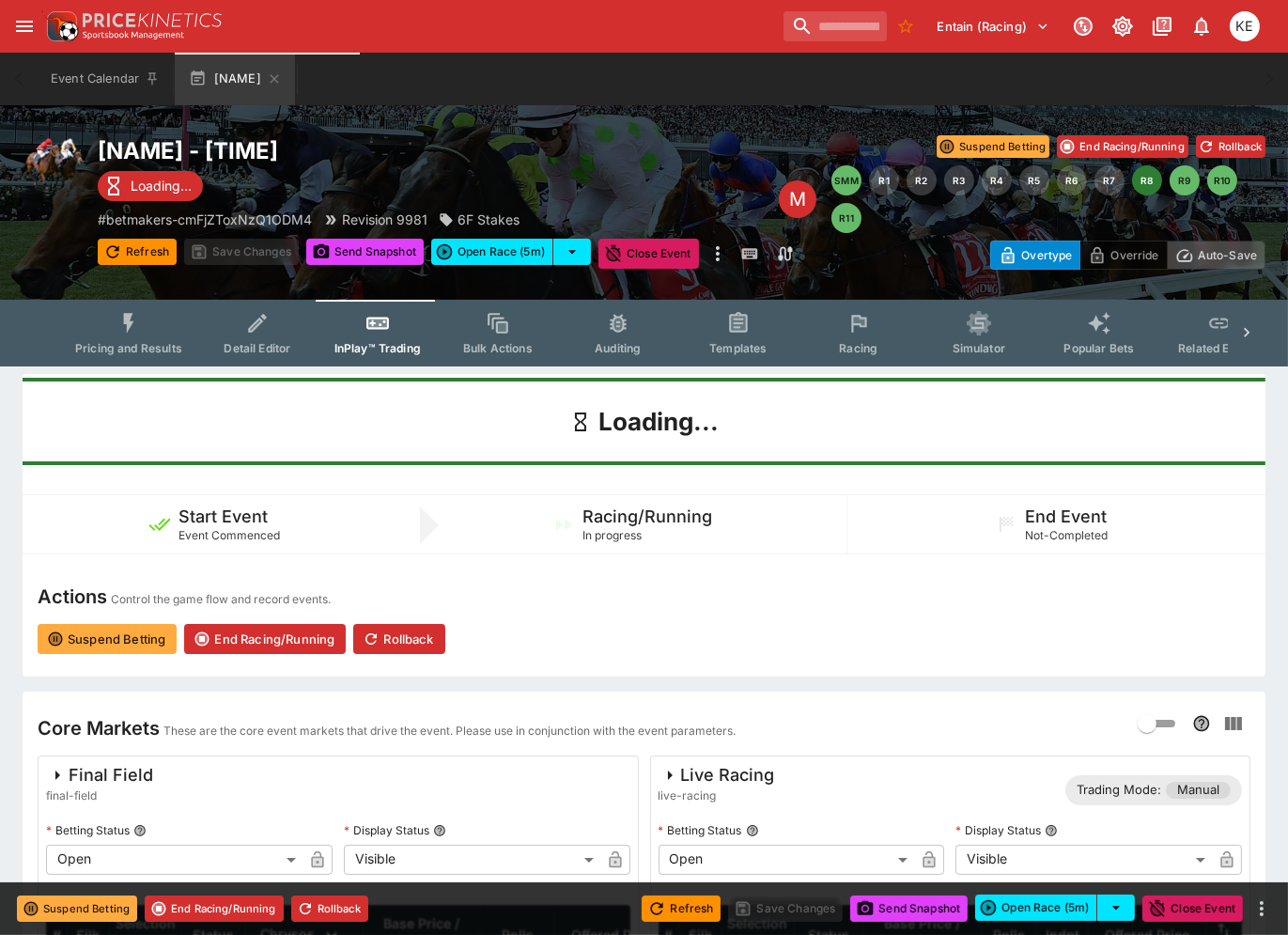 click on "Auto-Save" at bounding box center (1227, 255) 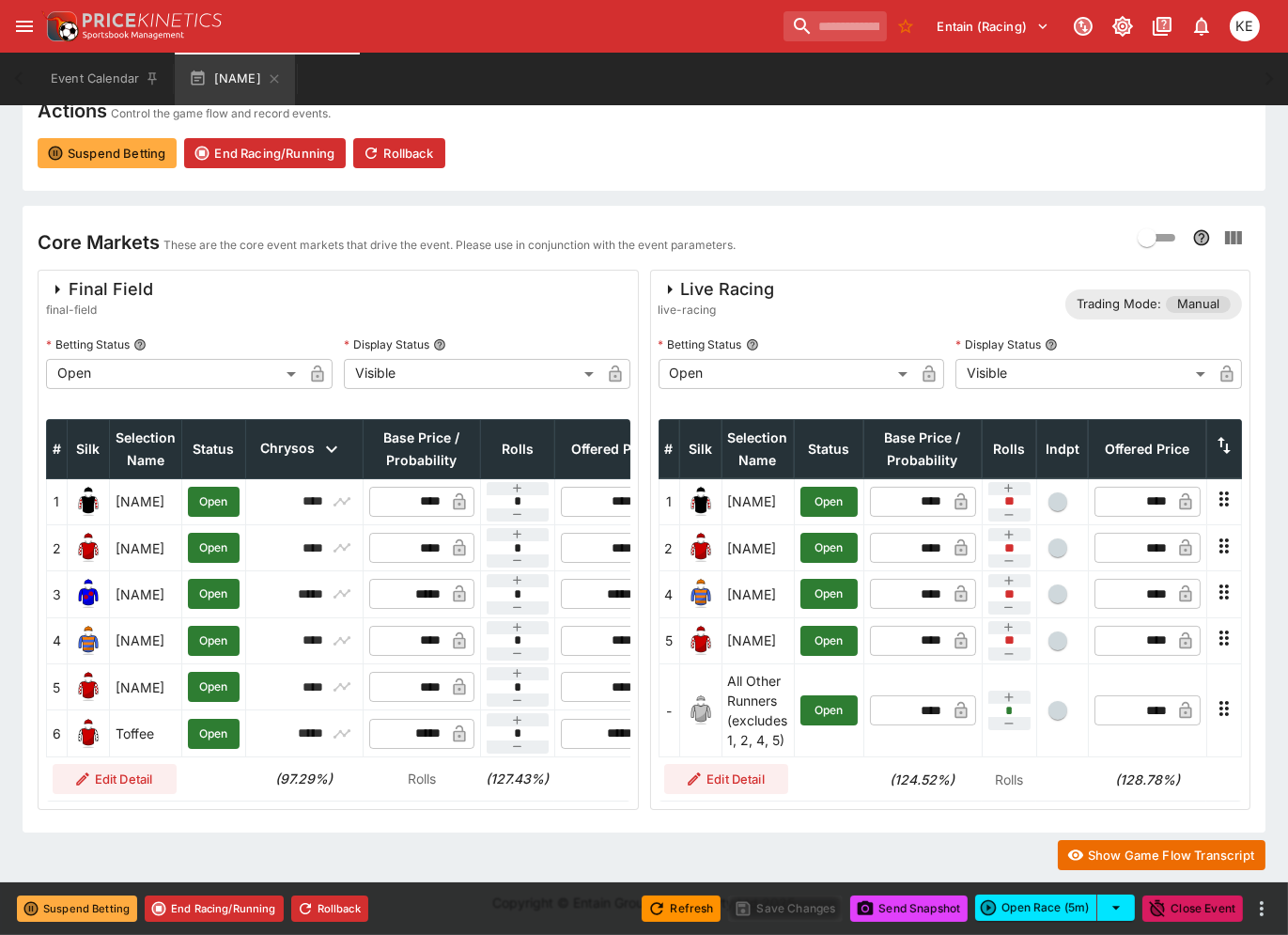 scroll, scrollTop: 501, scrollLeft: 0, axis: vertical 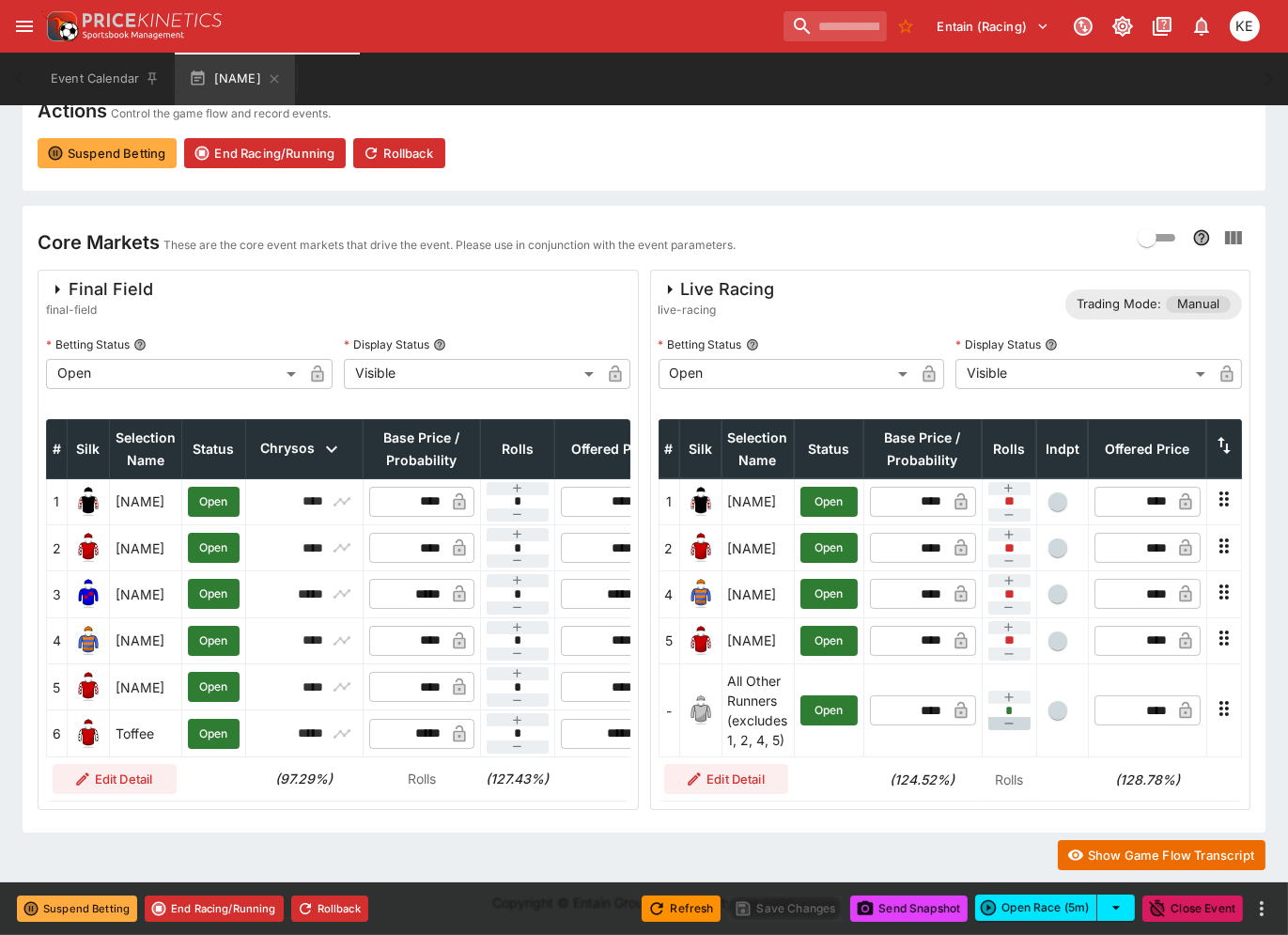 click 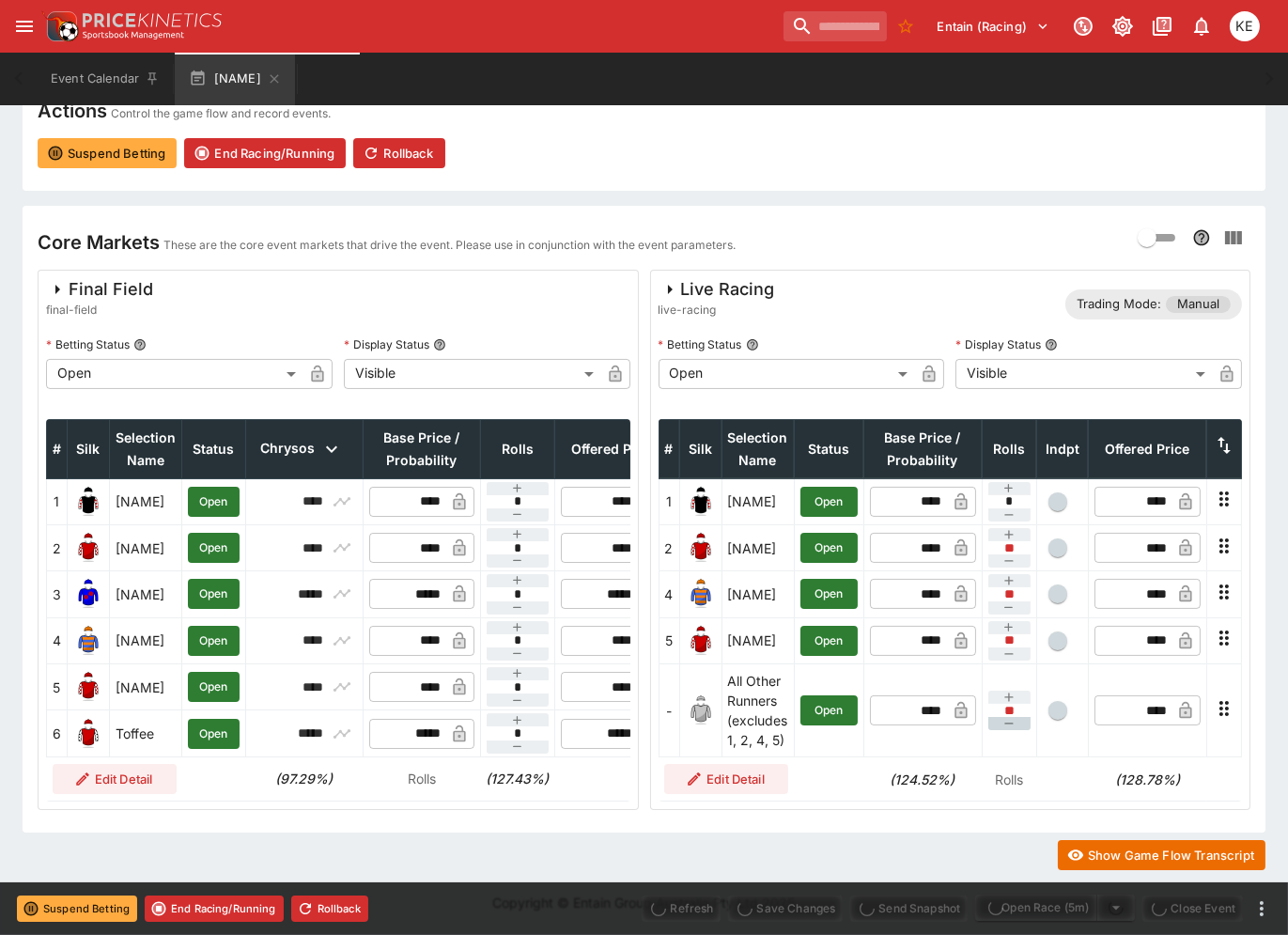 type on "*" 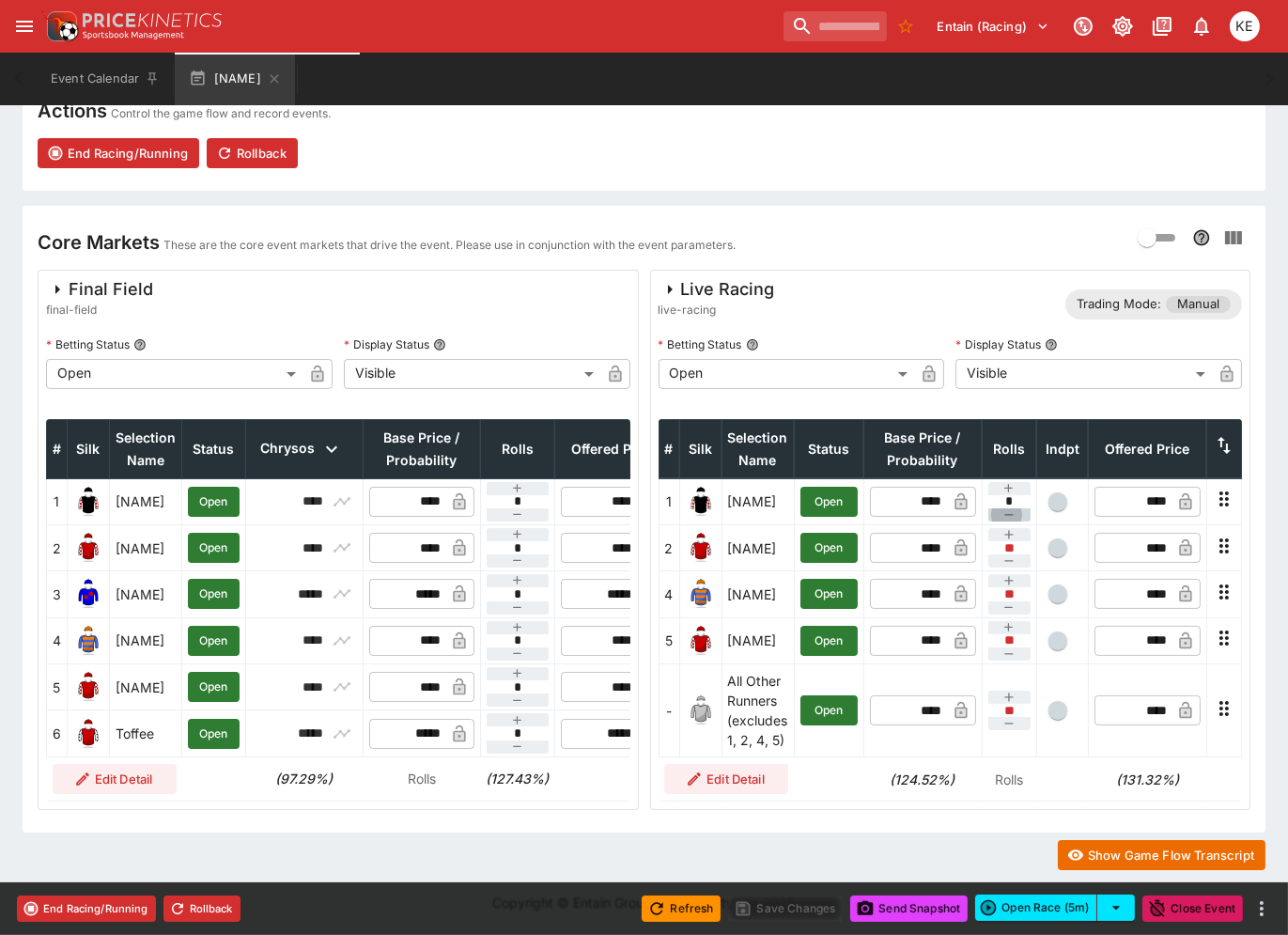 click 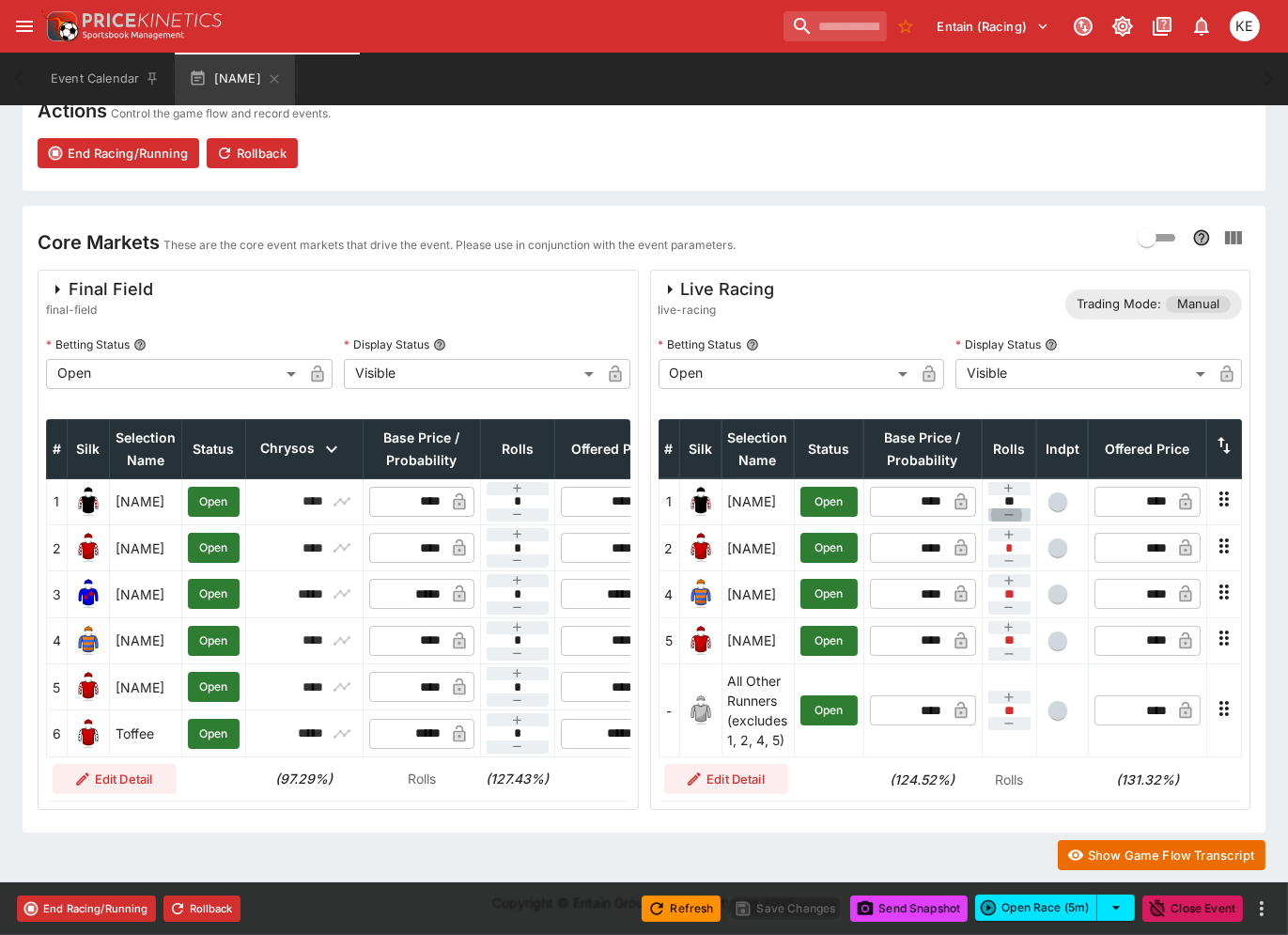 type on "*" 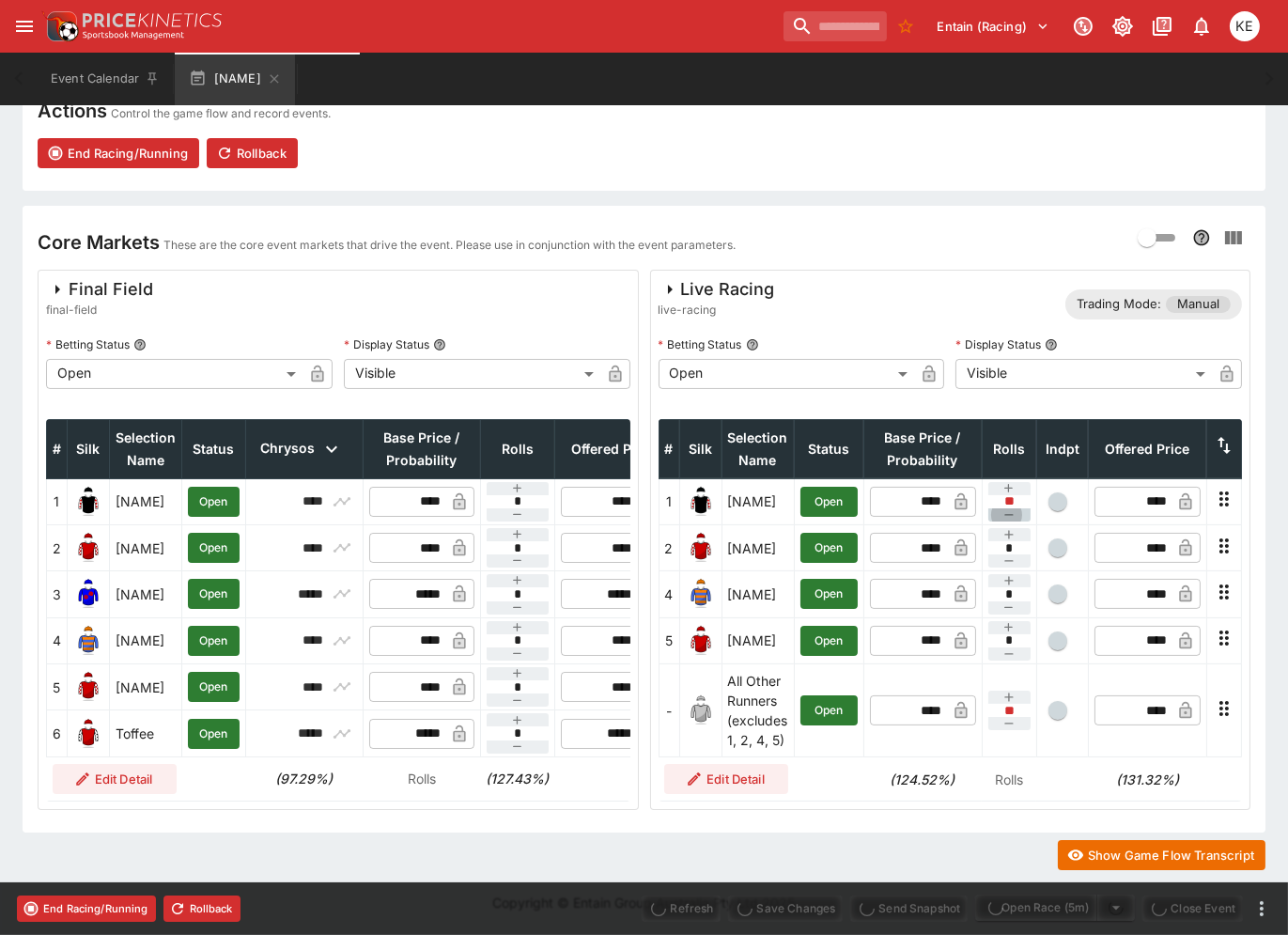 click 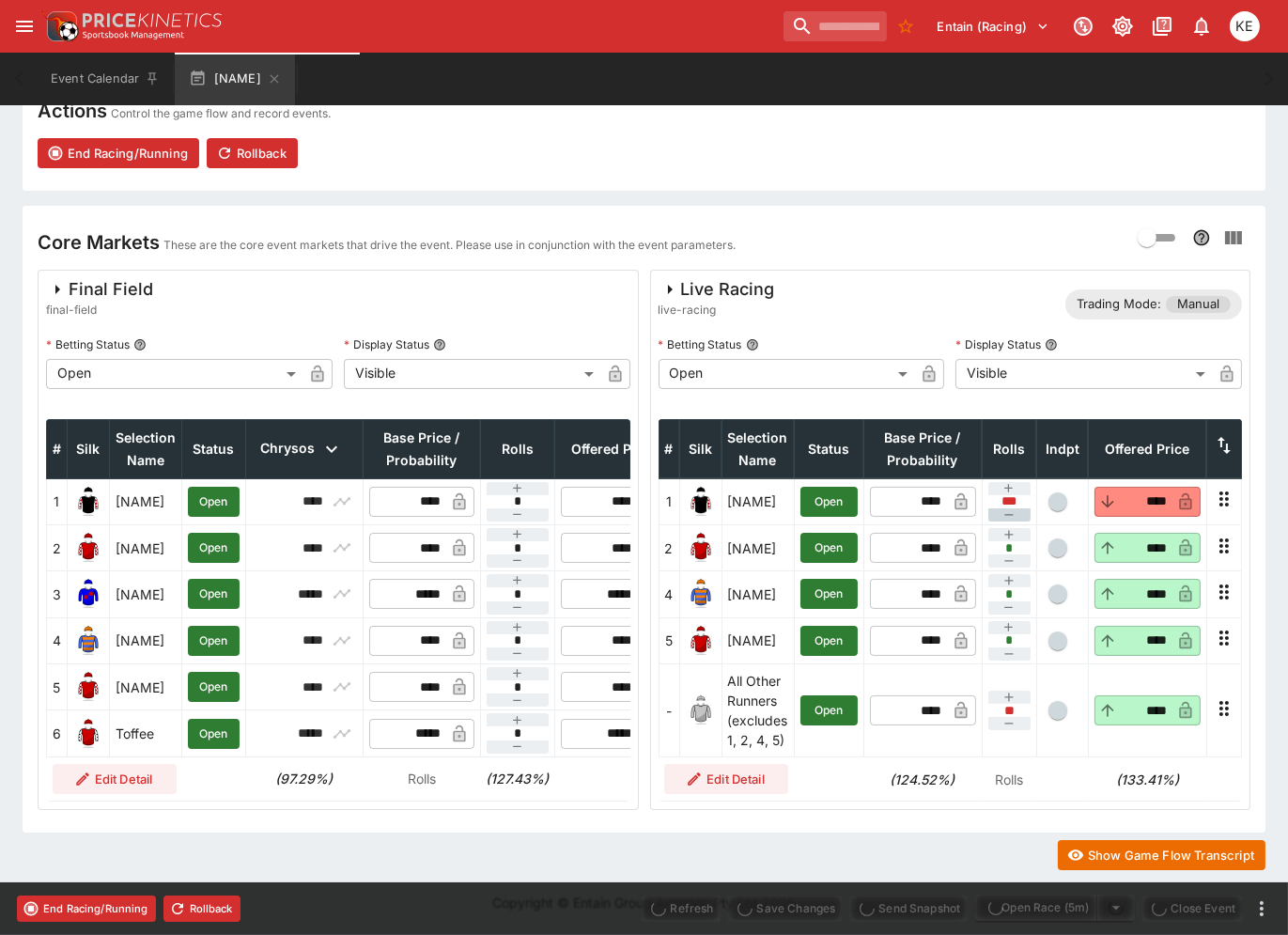 type on "****" 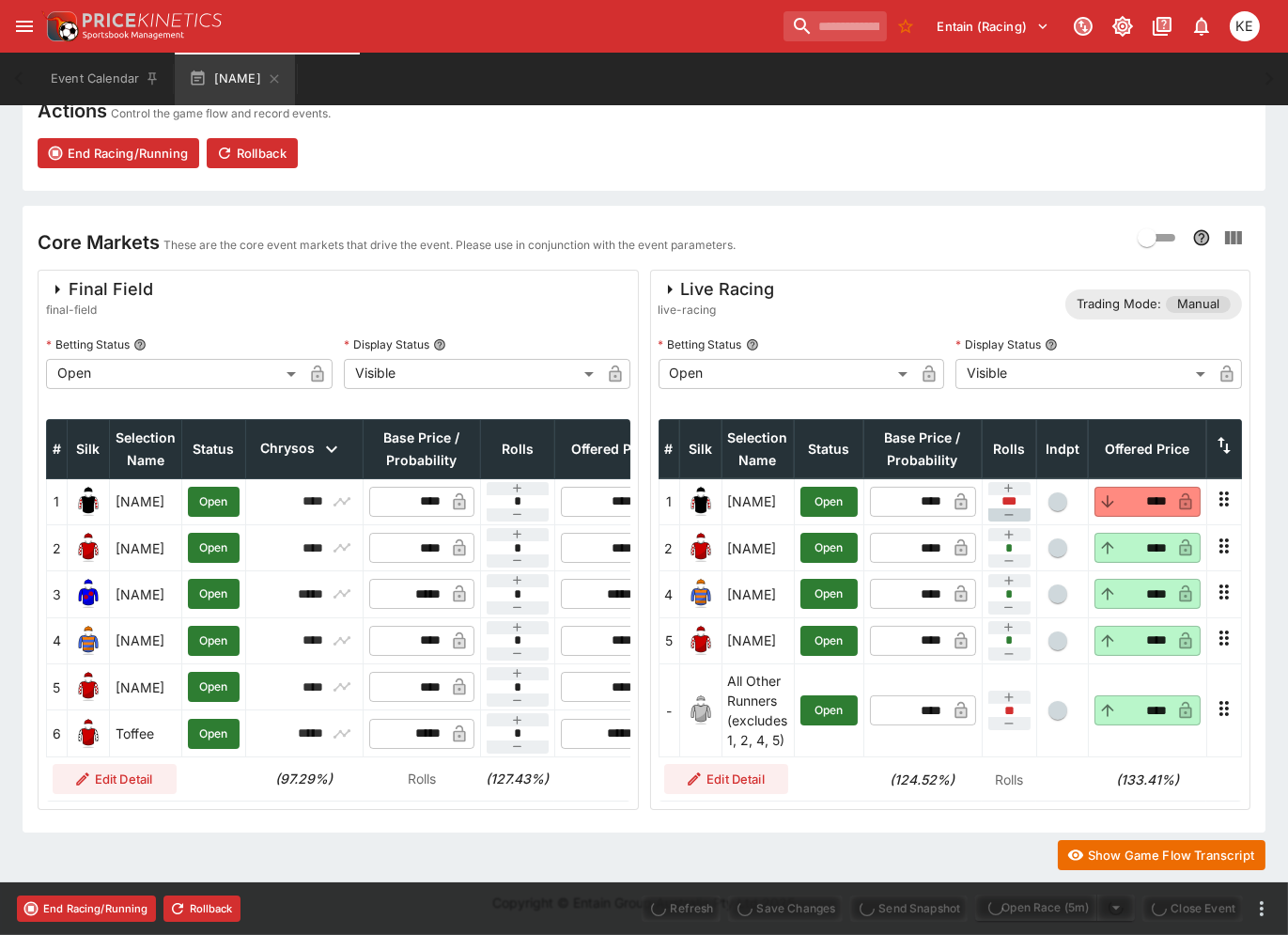 type on "****" 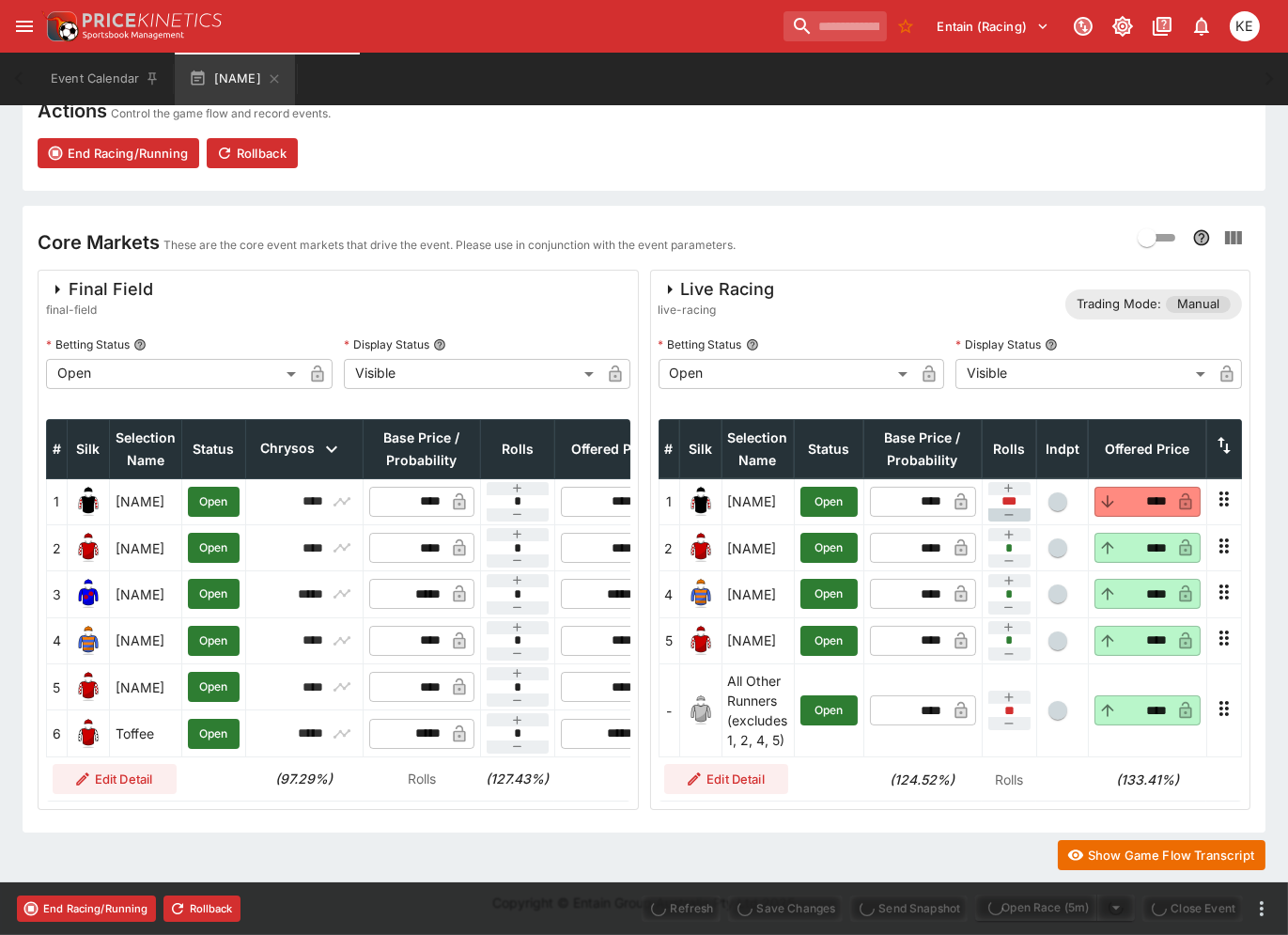 type on "****" 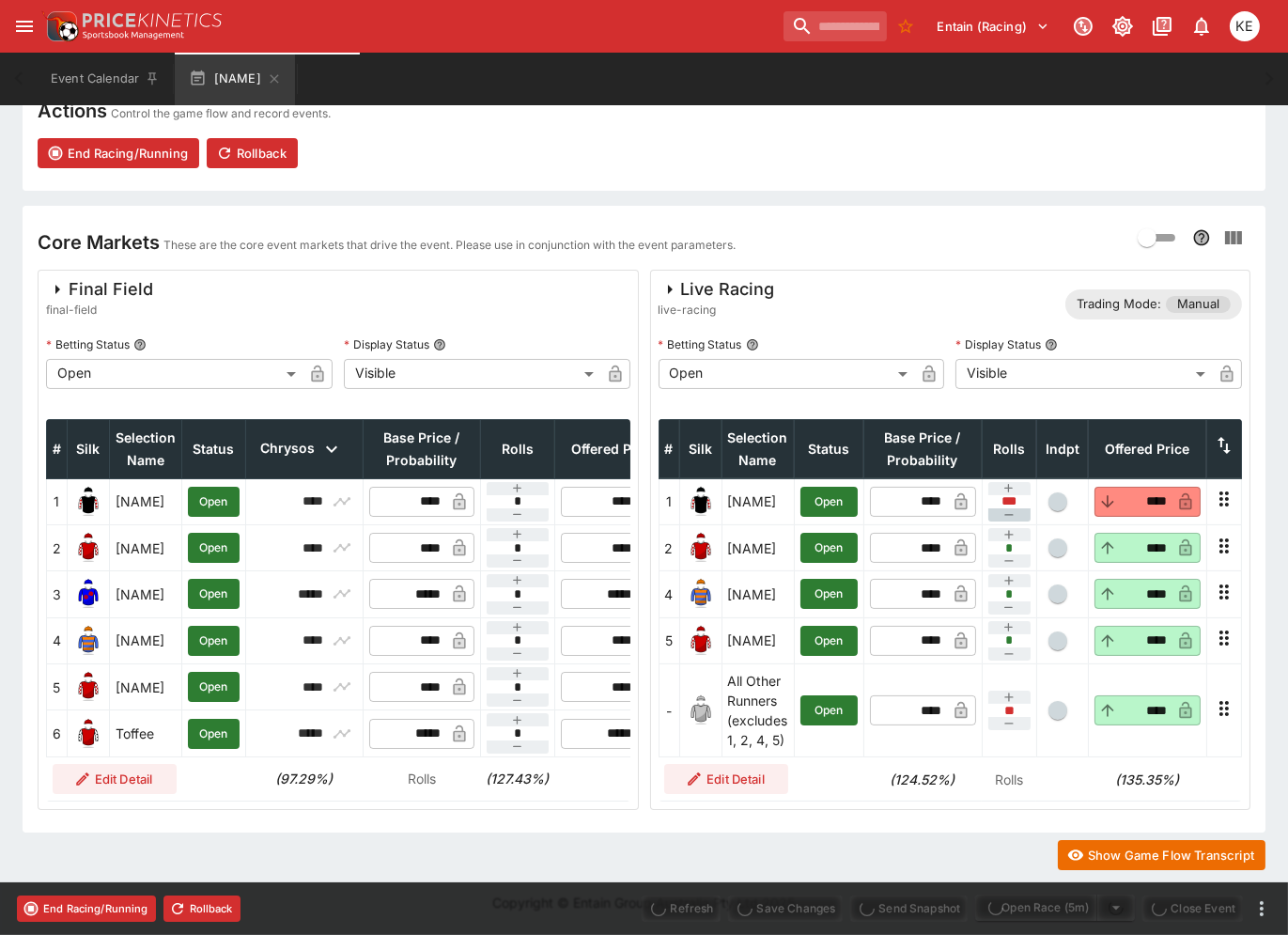 type on "****" 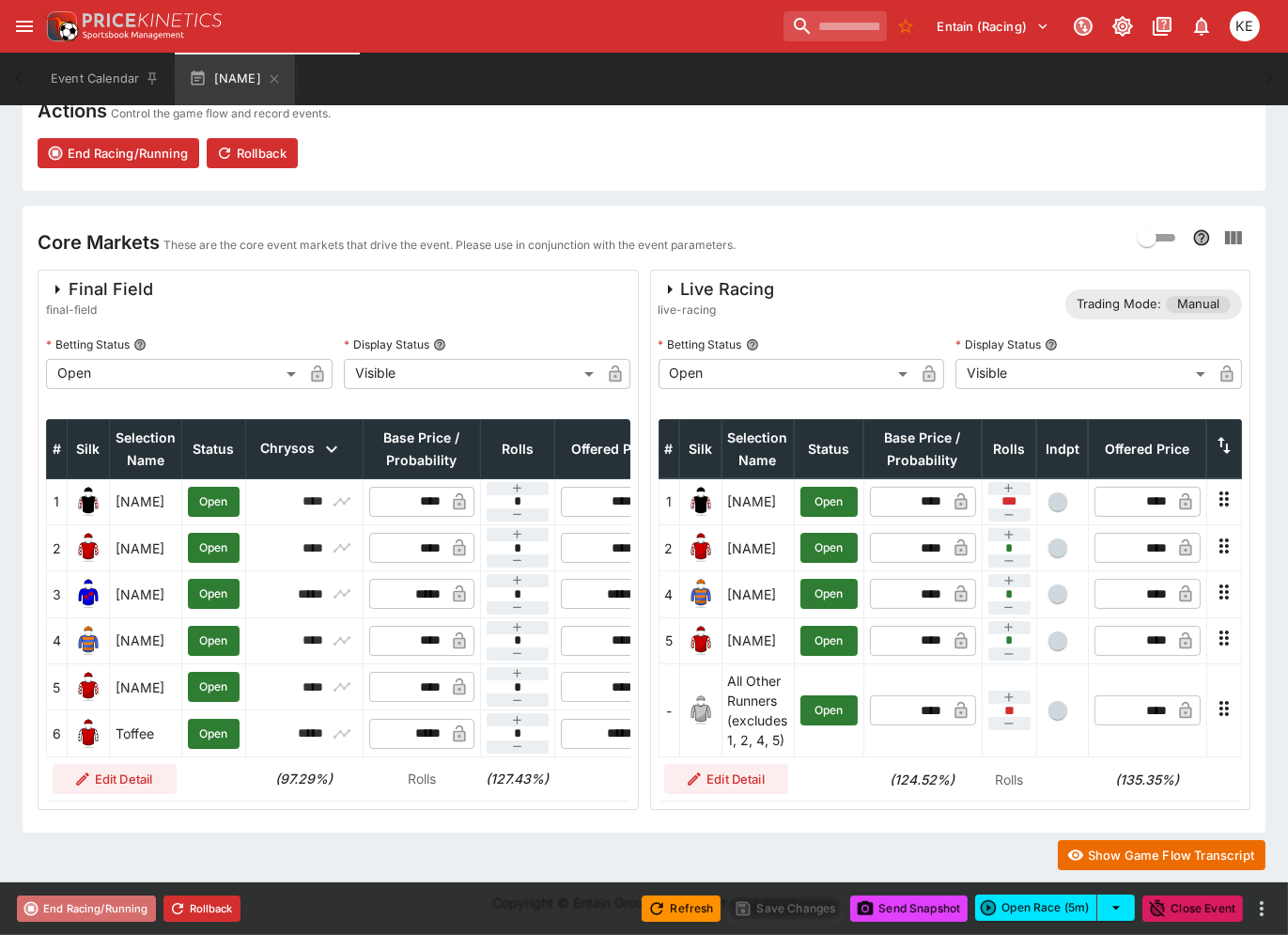 click on "End Racing/Running" at bounding box center (86, 909) 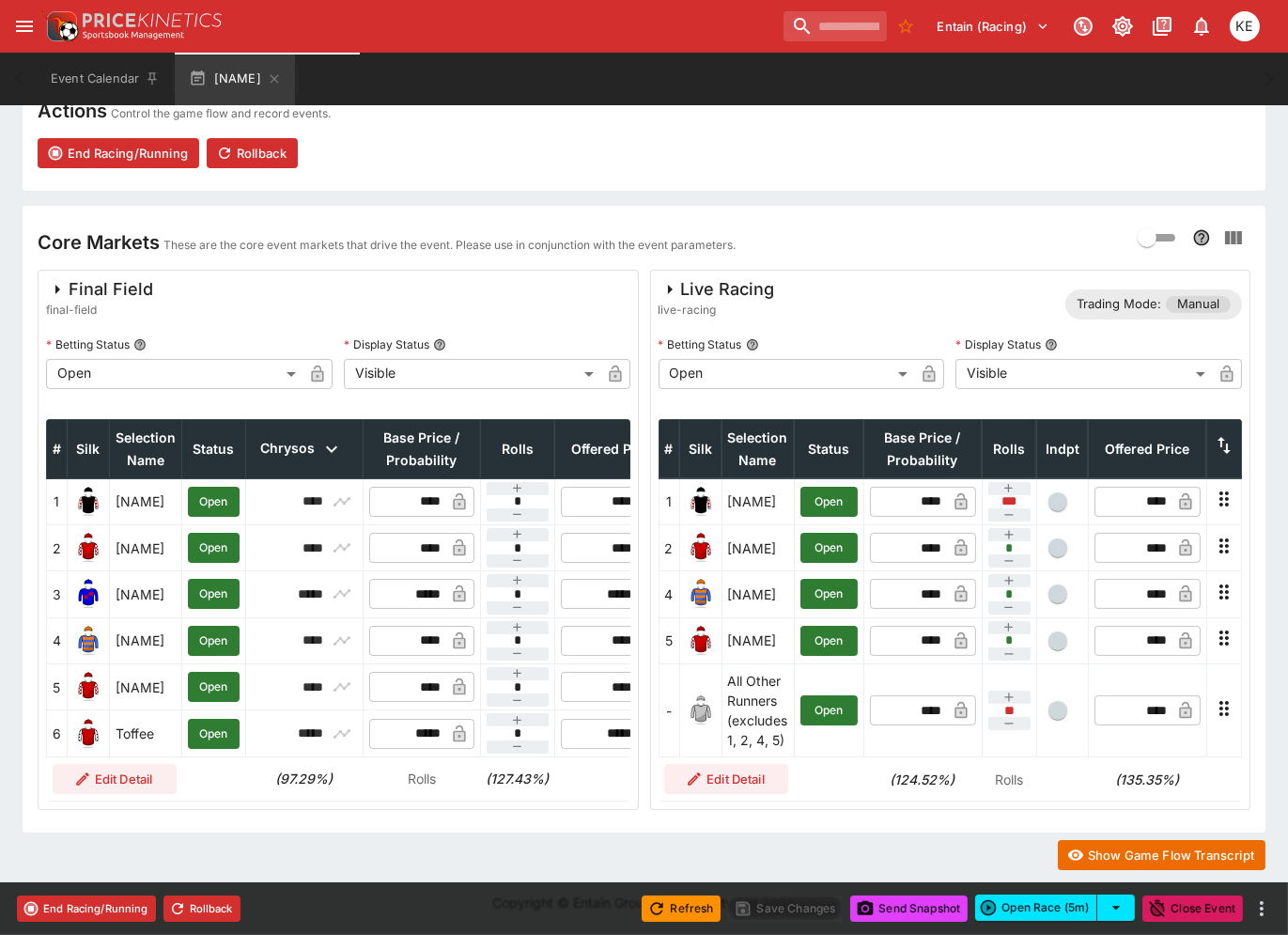 type on "**********" 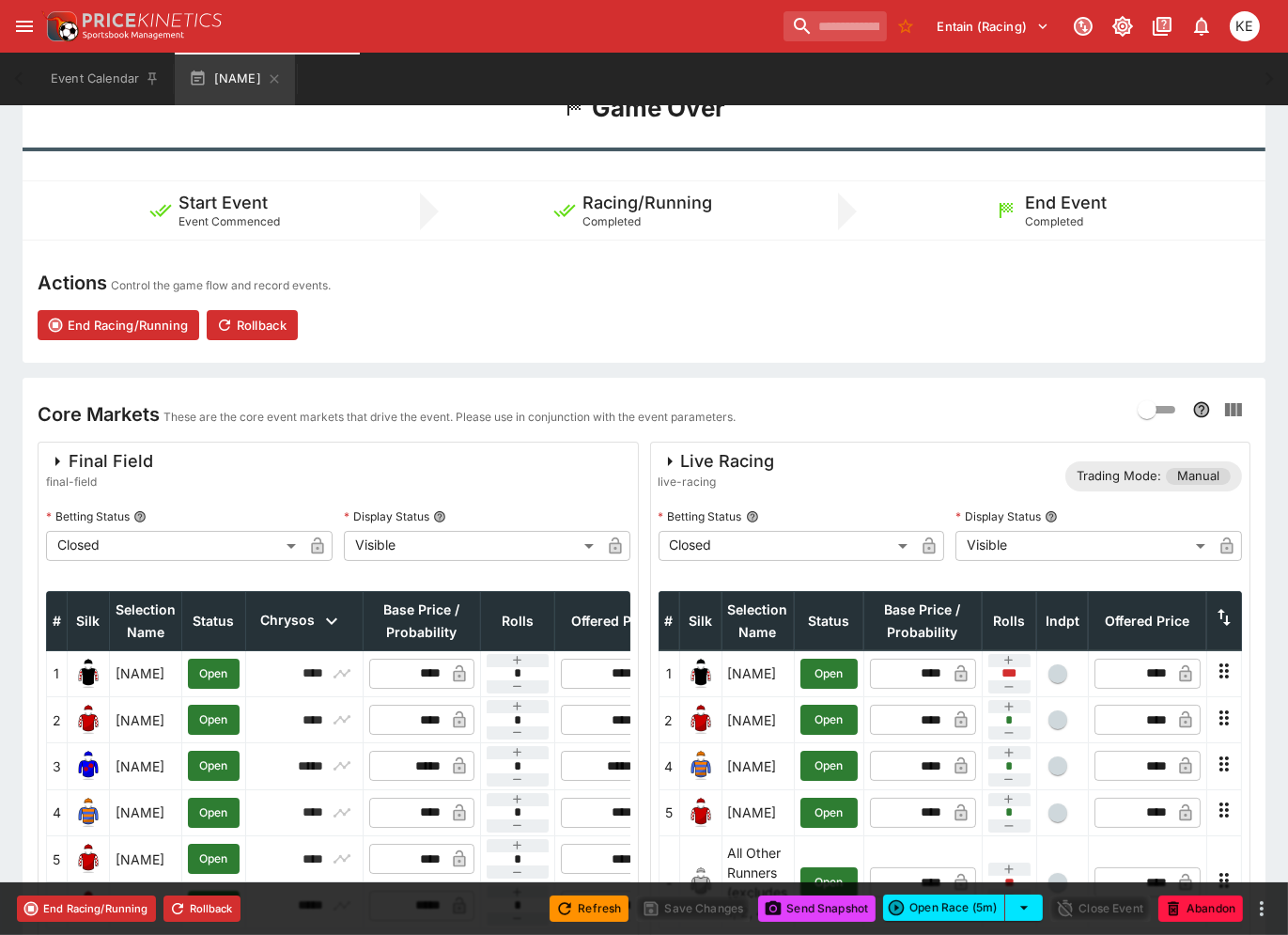 scroll, scrollTop: 0, scrollLeft: 0, axis: both 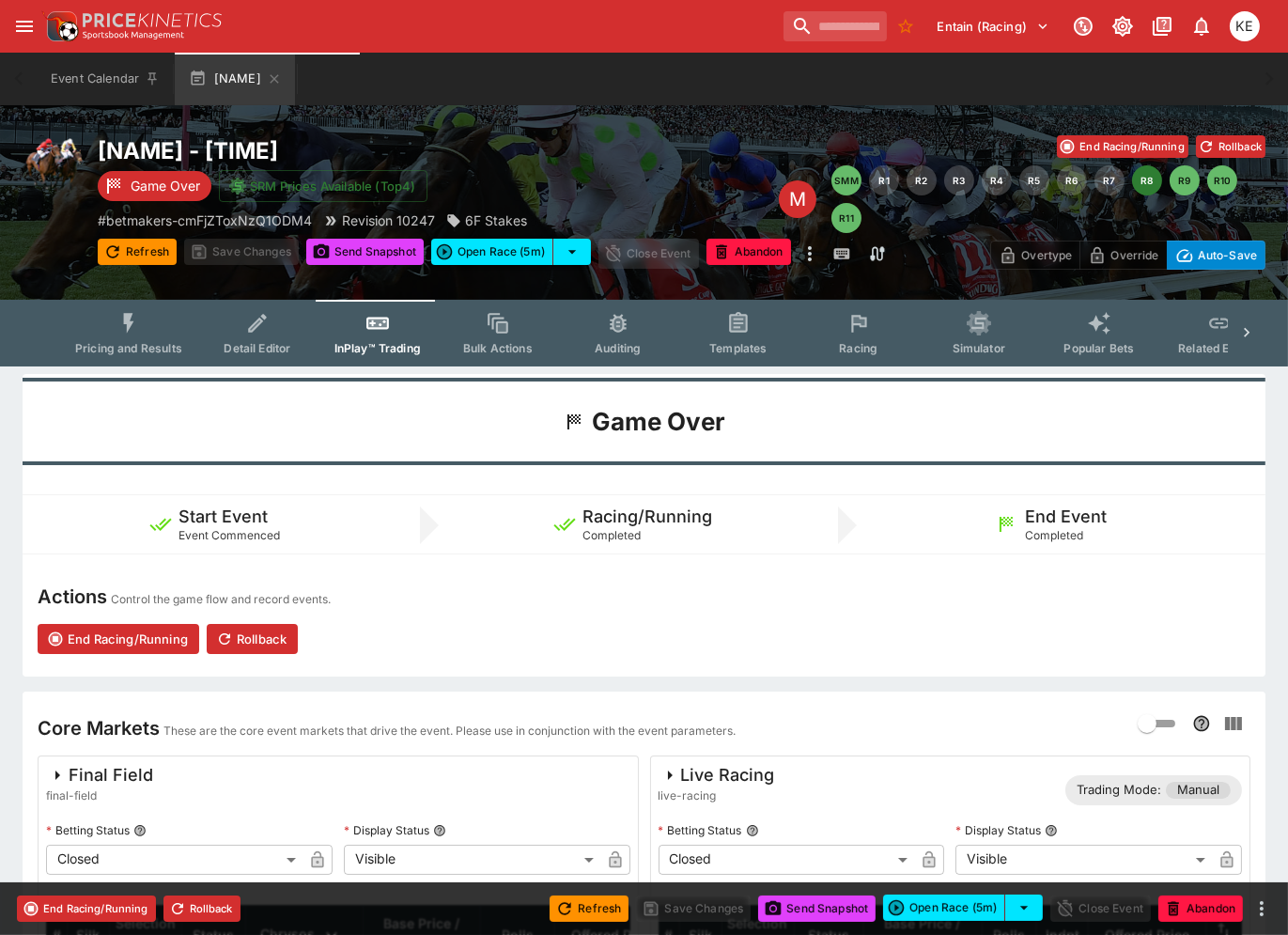 click on "Pricing and Results" at bounding box center (129, 333) 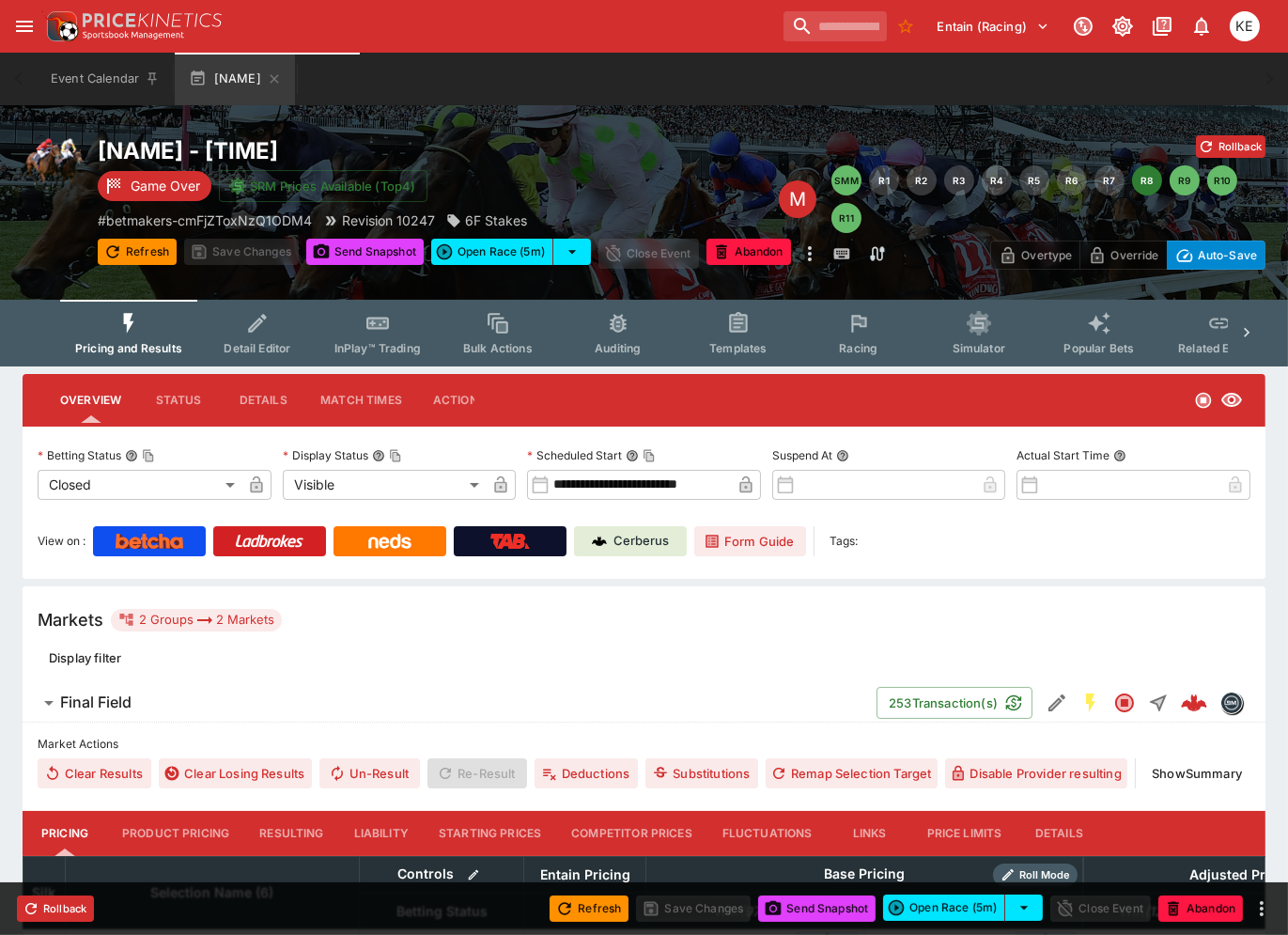scroll, scrollTop: 313, scrollLeft: 0, axis: vertical 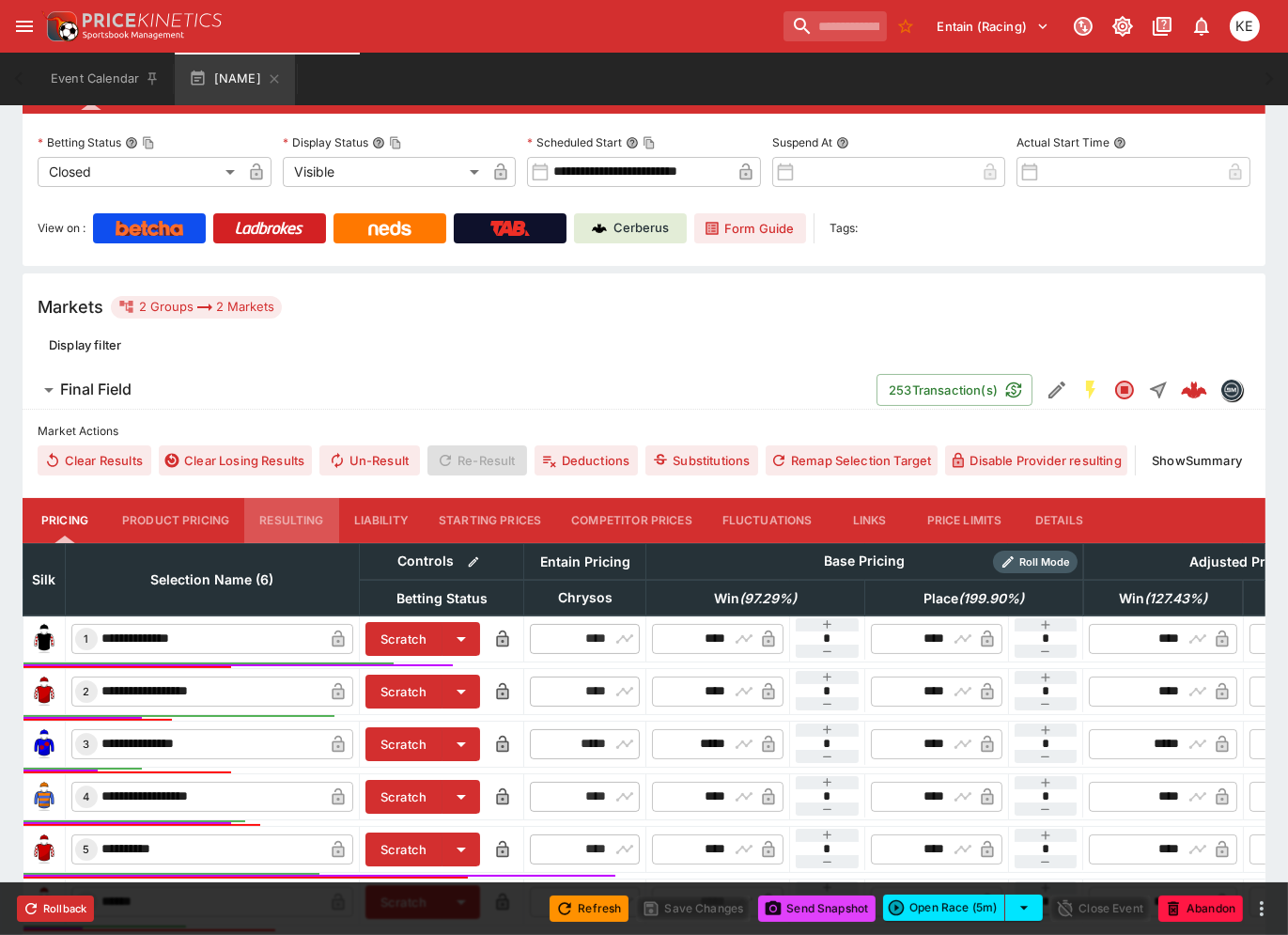 click on "Resulting" at bounding box center (291, 521) 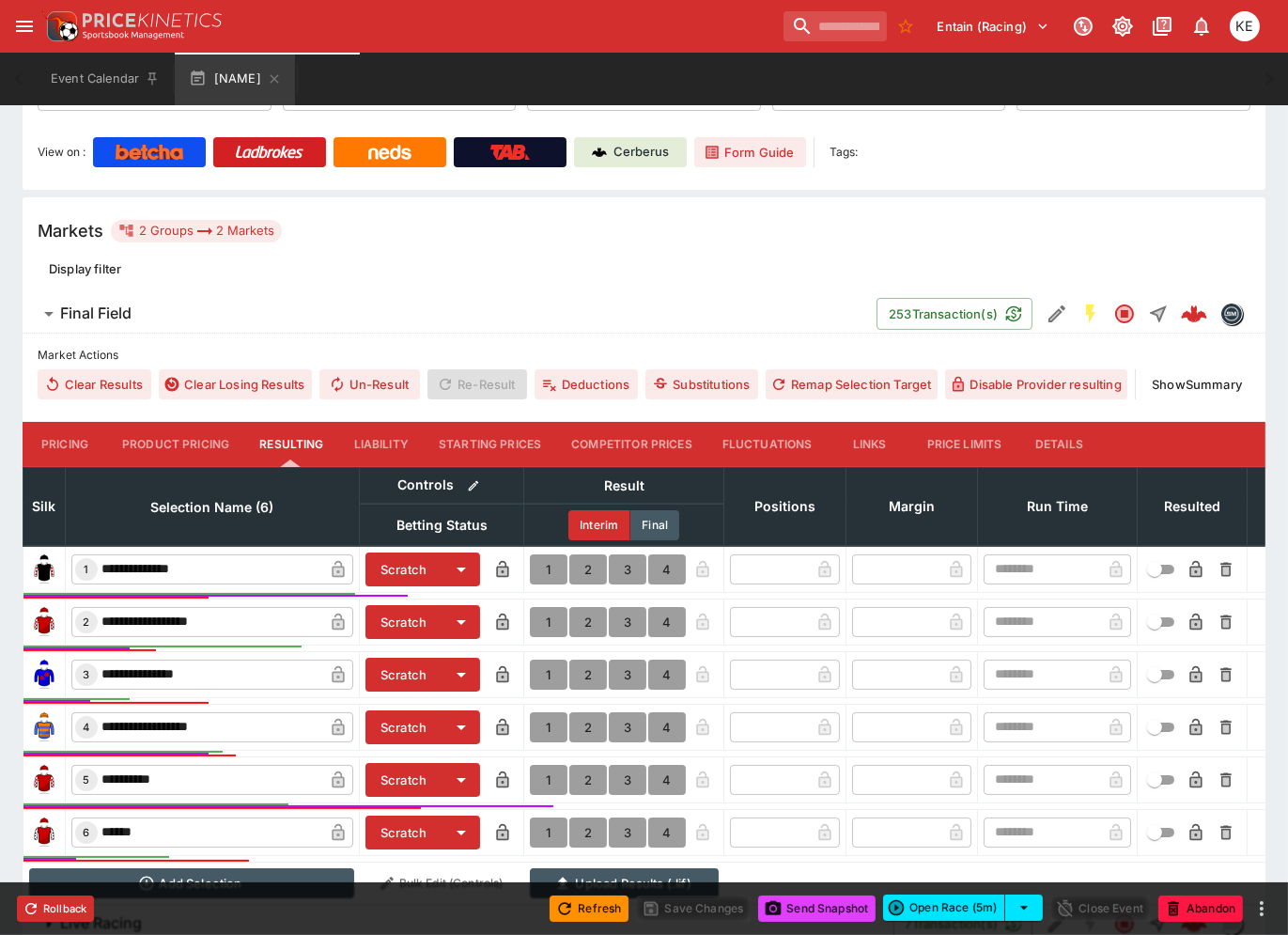 scroll, scrollTop: 476, scrollLeft: 0, axis: vertical 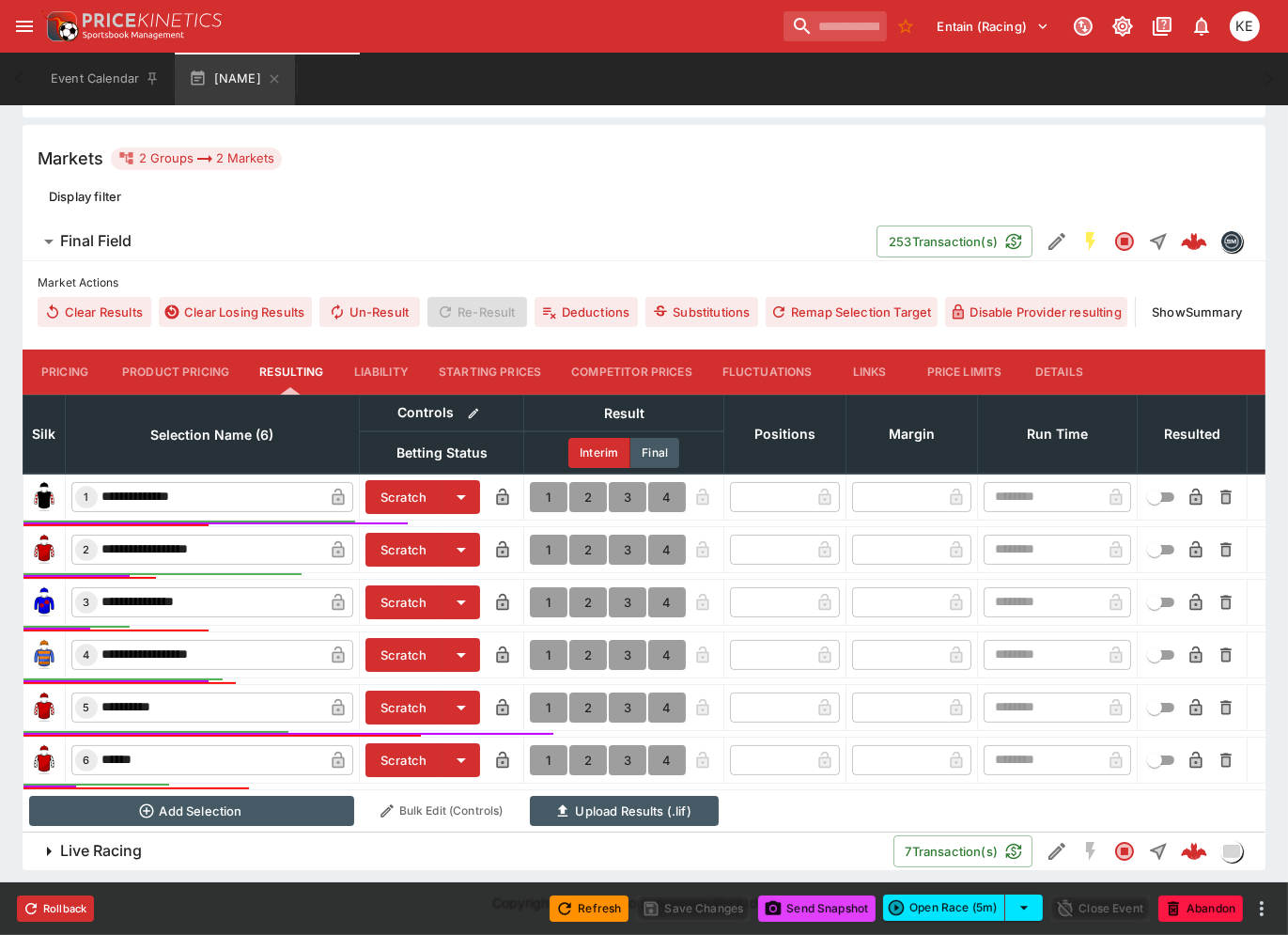 click on "1" at bounding box center [549, 708] 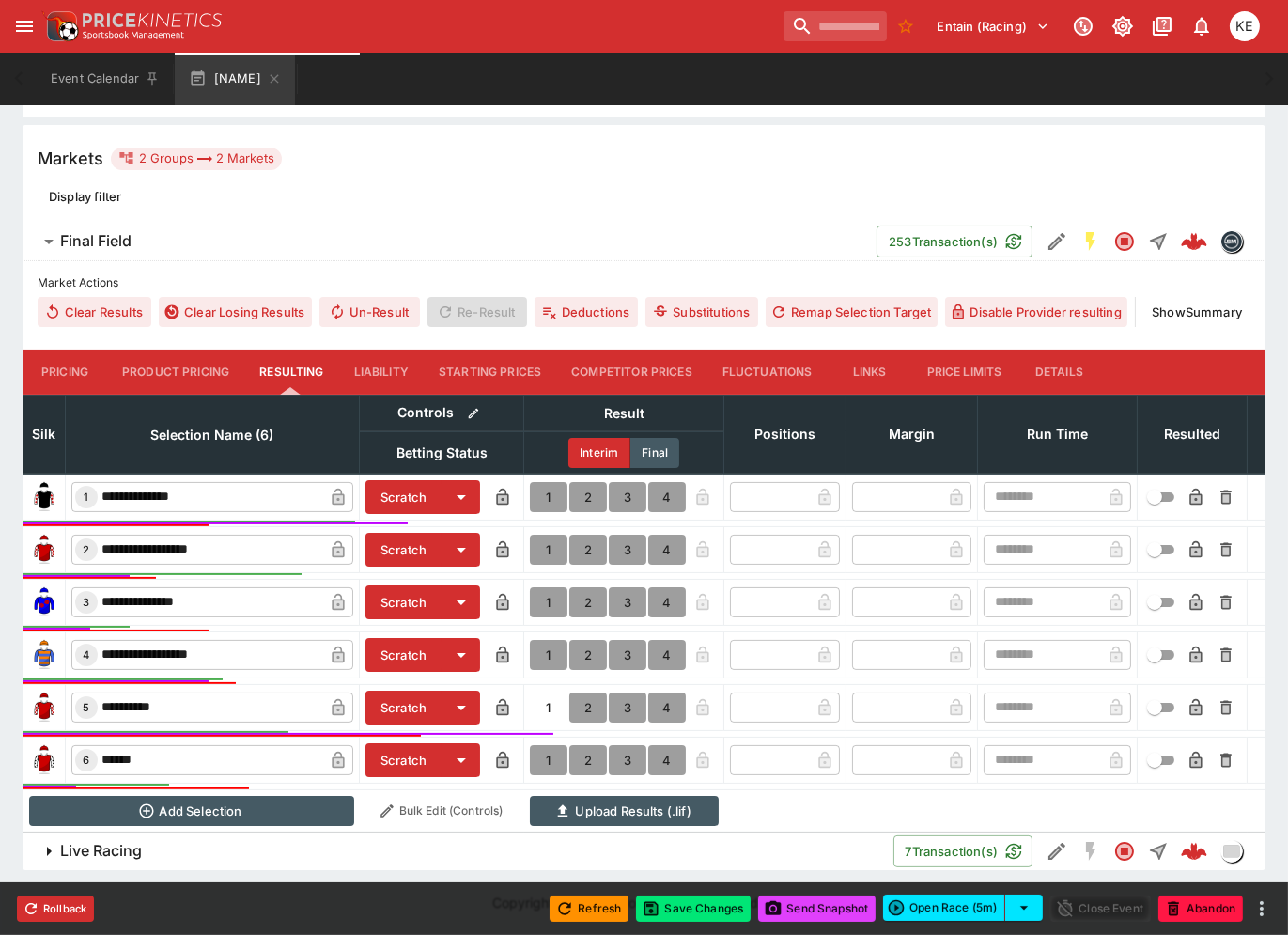 type on "*" 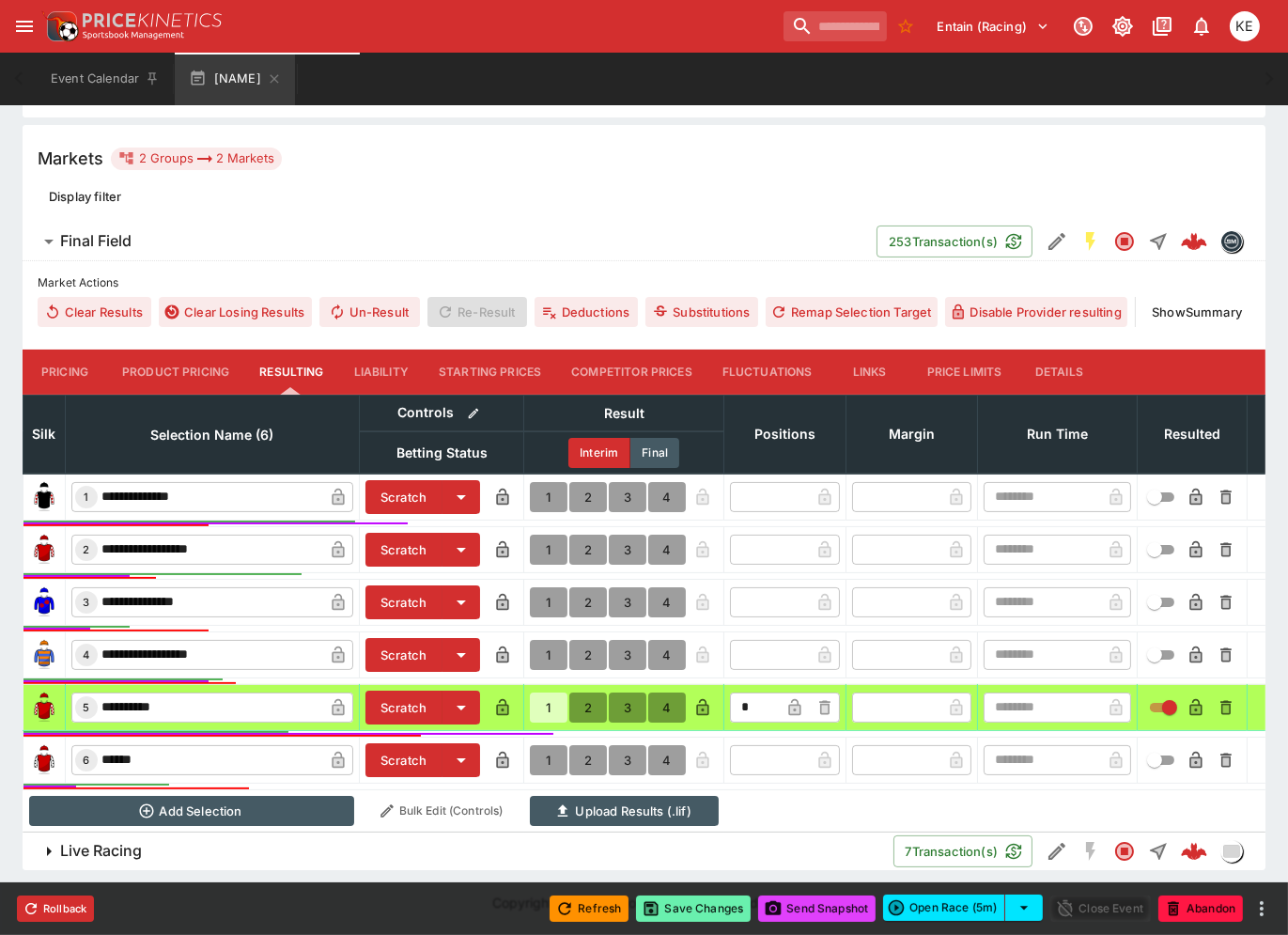 click on "Save Changes" at bounding box center [693, 909] 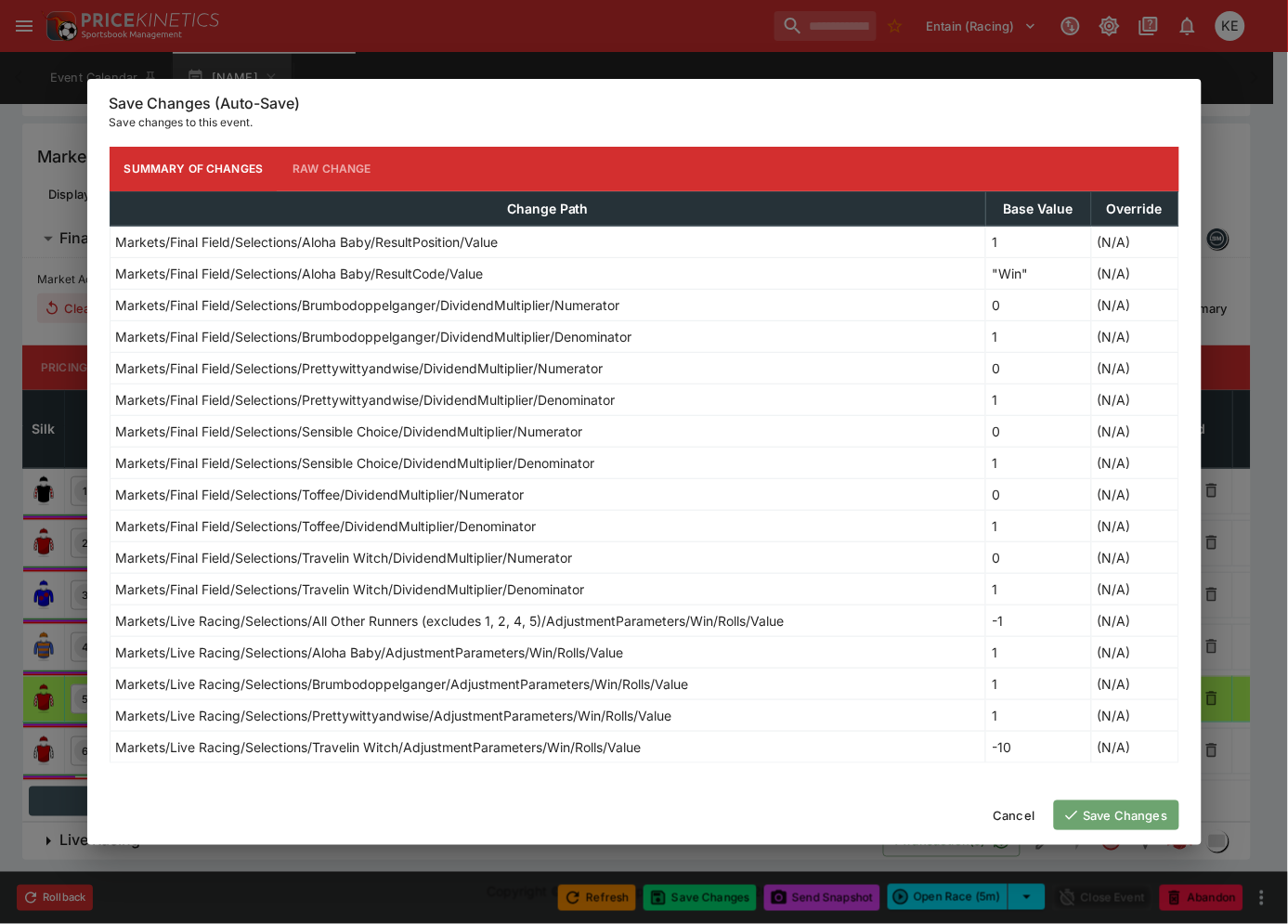 click on "Save Changes" at bounding box center [1116, 815] 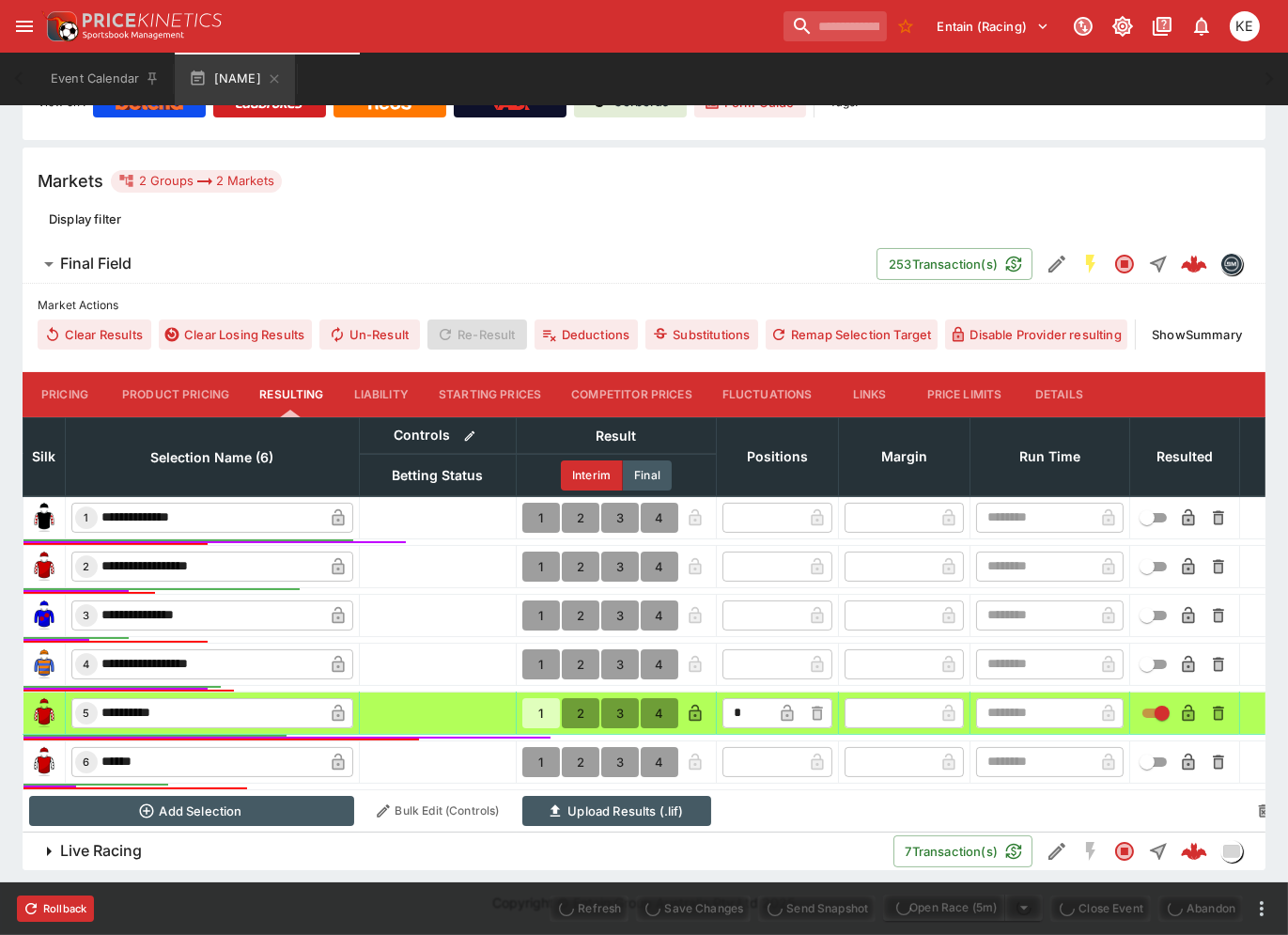 type on "**********" 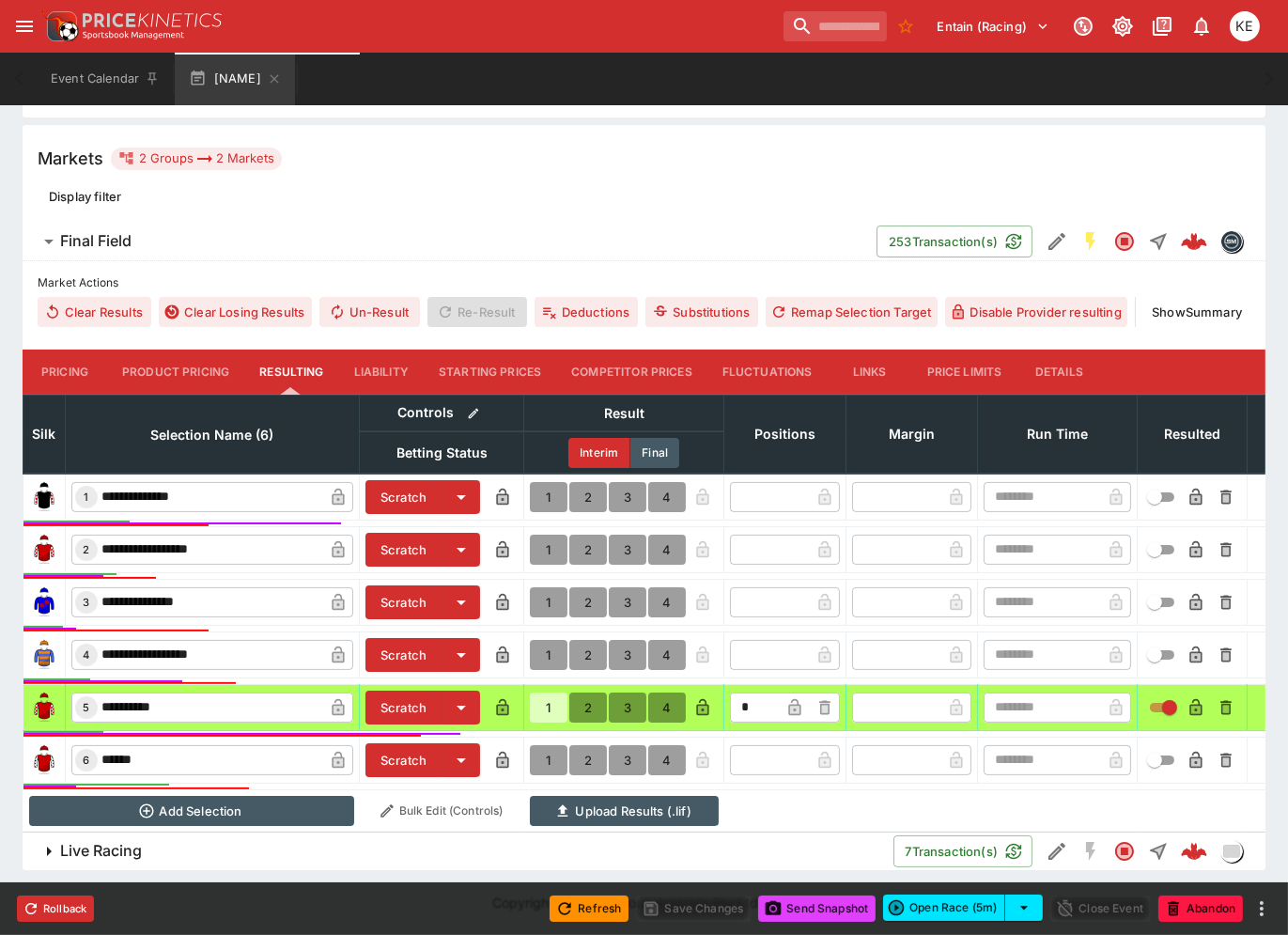 drag, startPoint x: 496, startPoint y: 849, endPoint x: 399, endPoint y: 667, distance: 206.2353 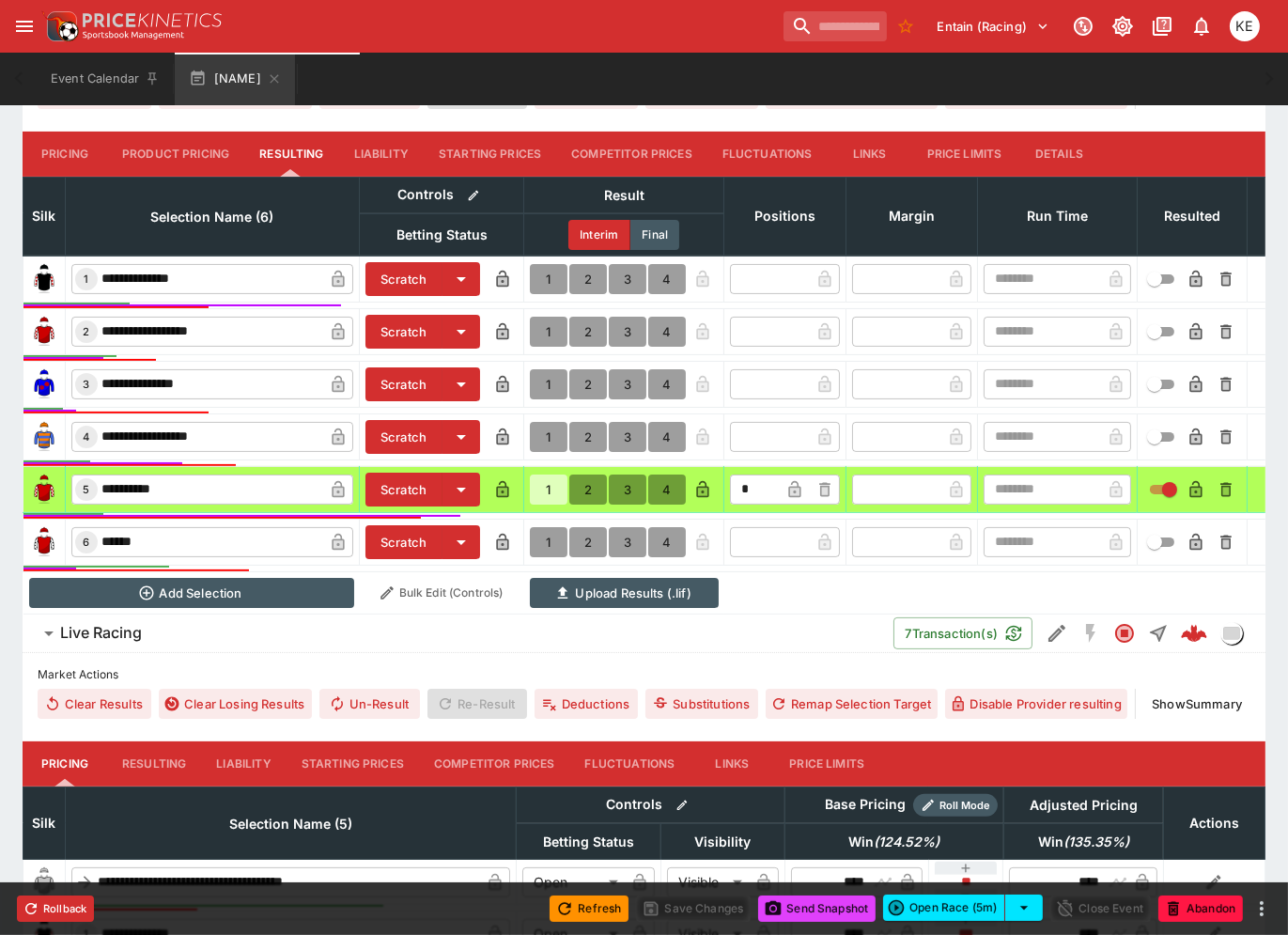 scroll, scrollTop: 895, scrollLeft: 0, axis: vertical 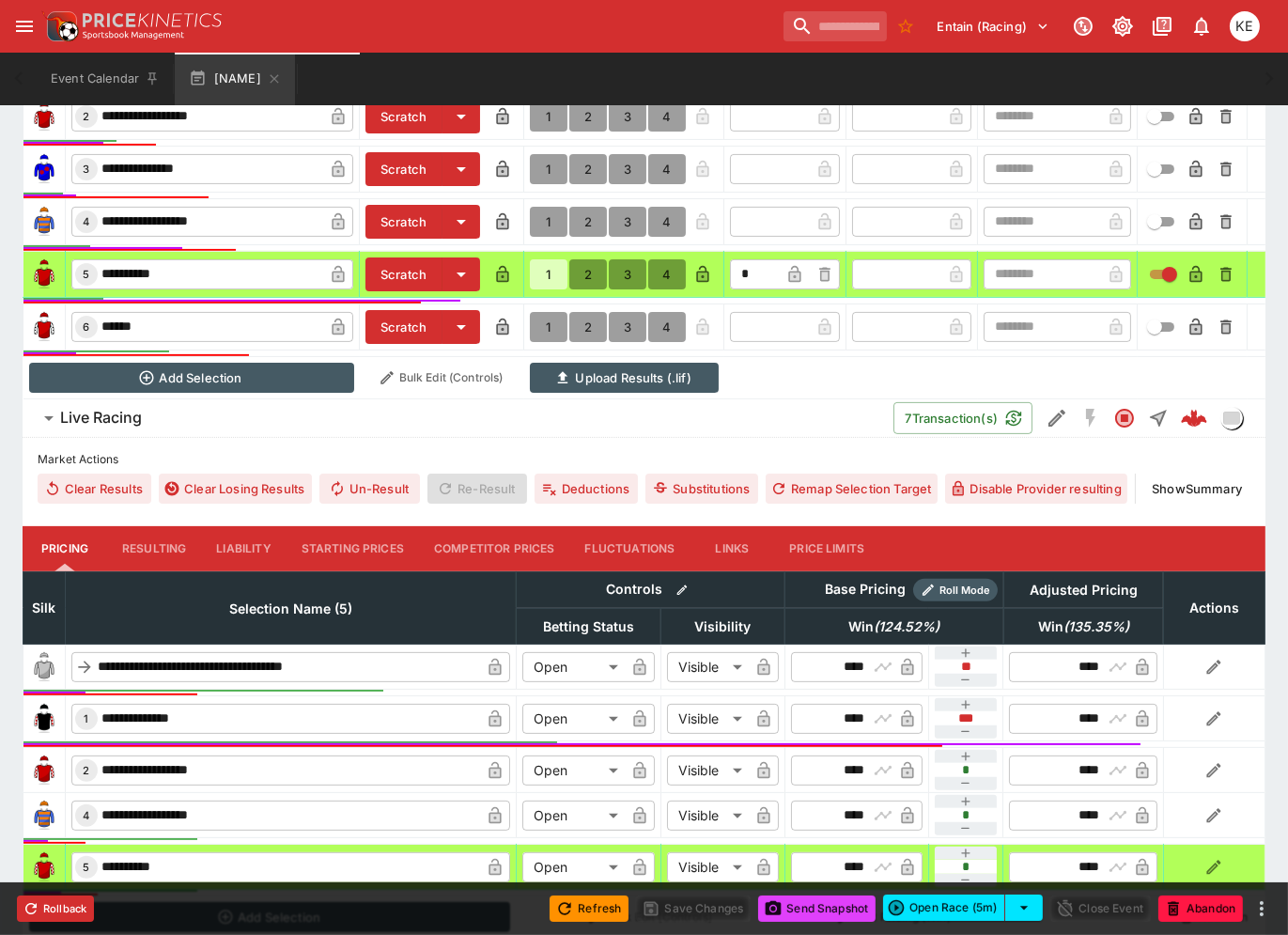 click on "Liability" at bounding box center [243, 549] 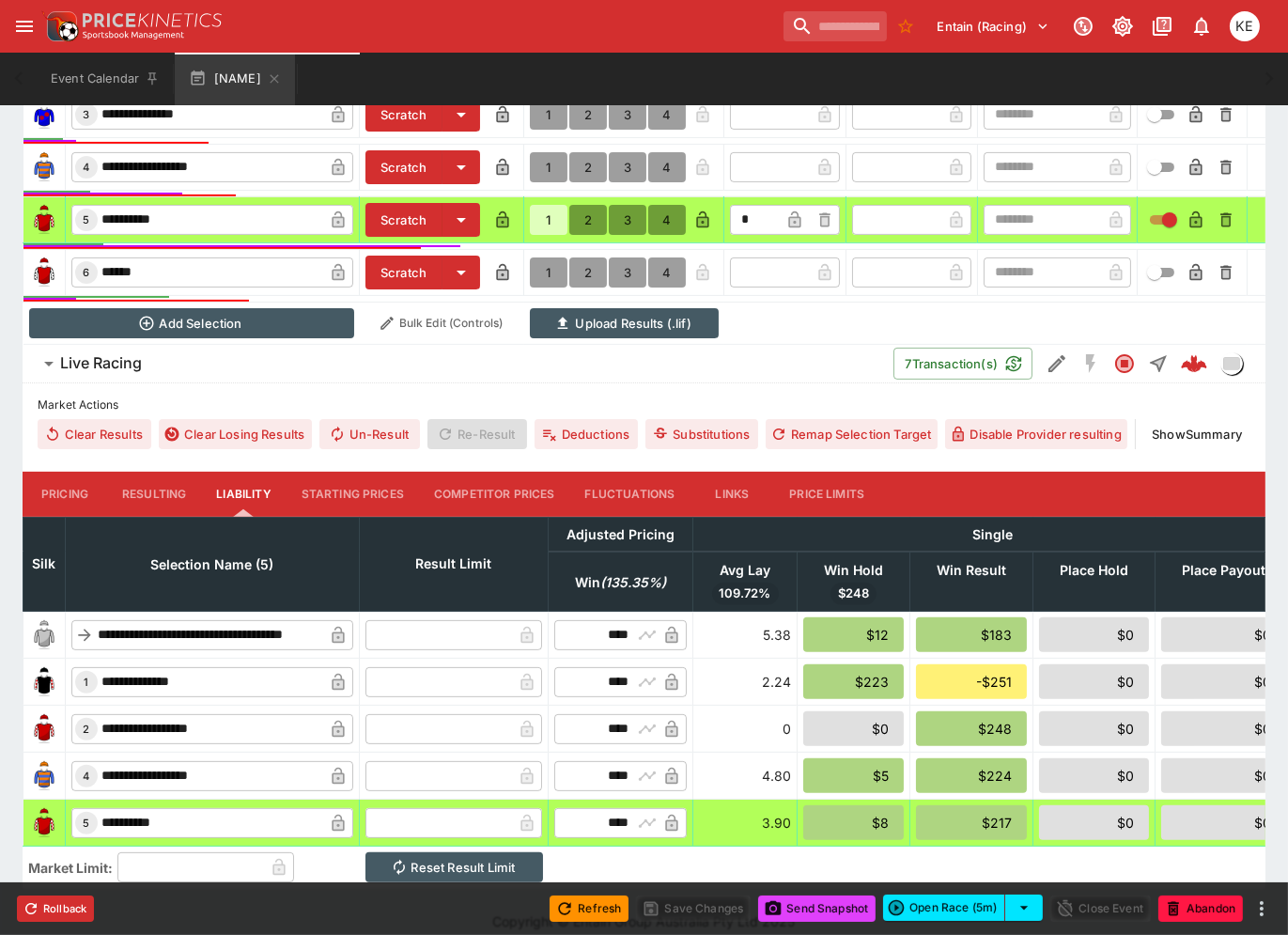 scroll, scrollTop: 1000, scrollLeft: 0, axis: vertical 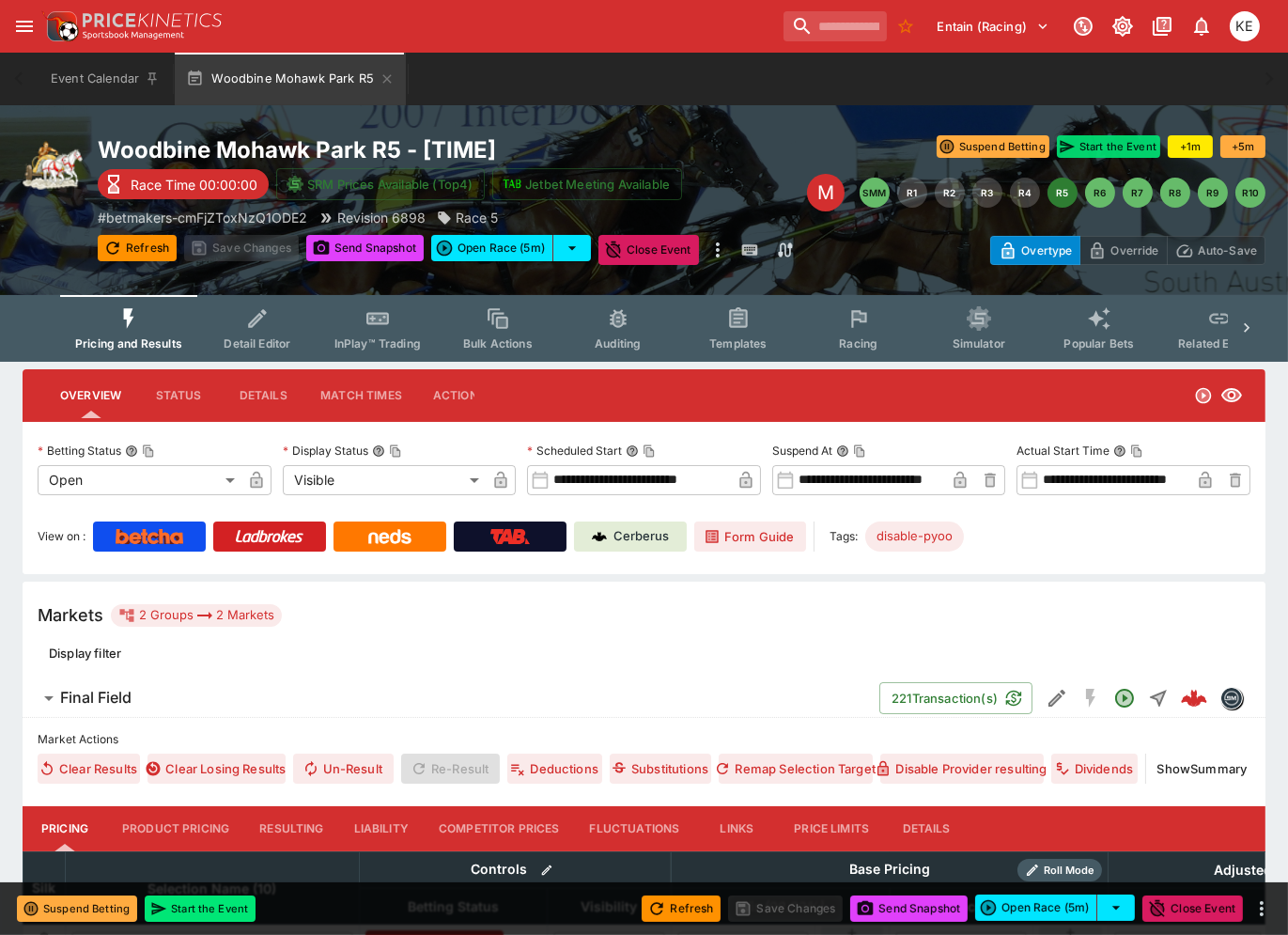 click on "Start the Event" at bounding box center [1109, 147] 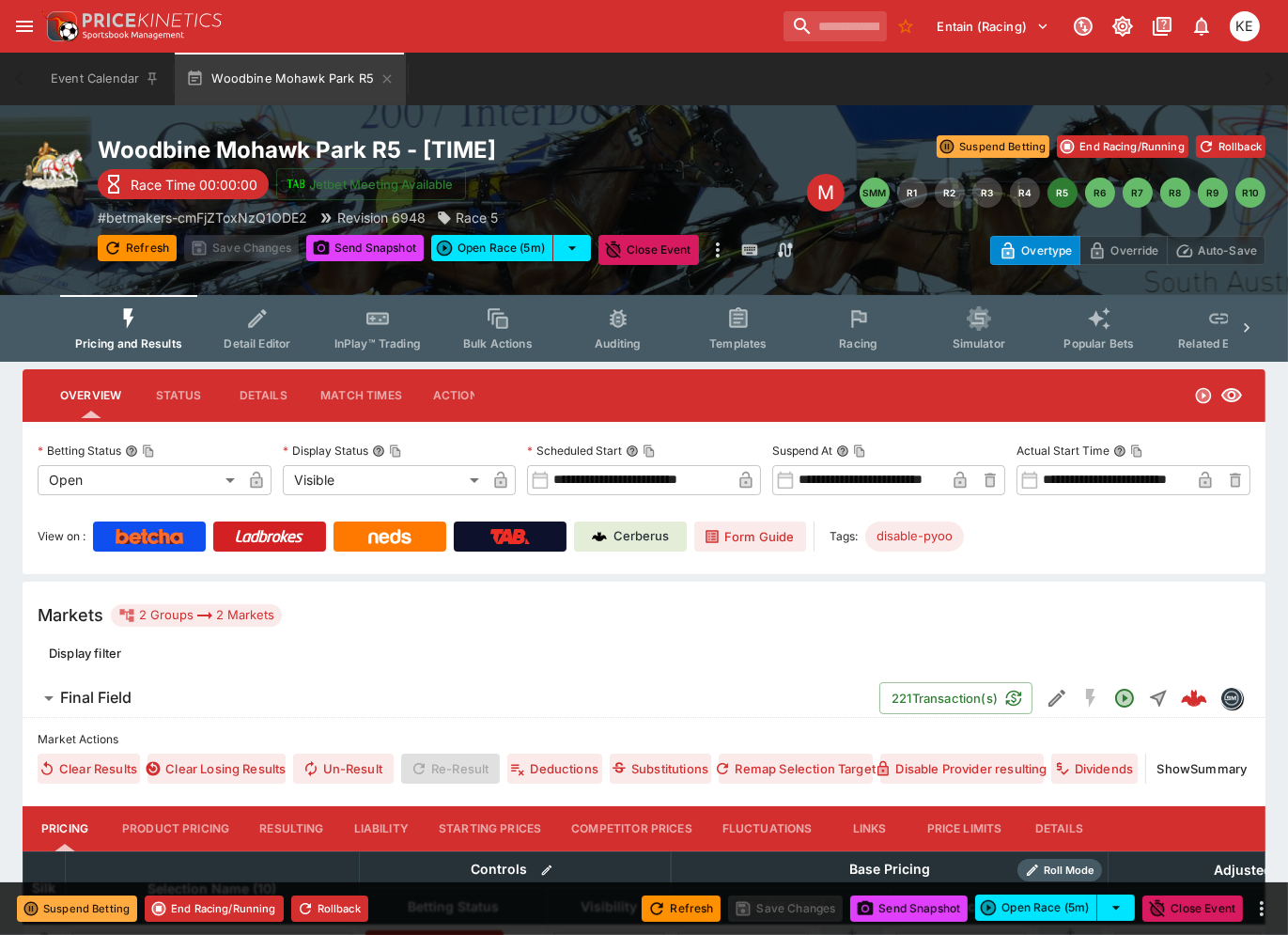 click on "InPlay™ Trading" at bounding box center (378, 343) 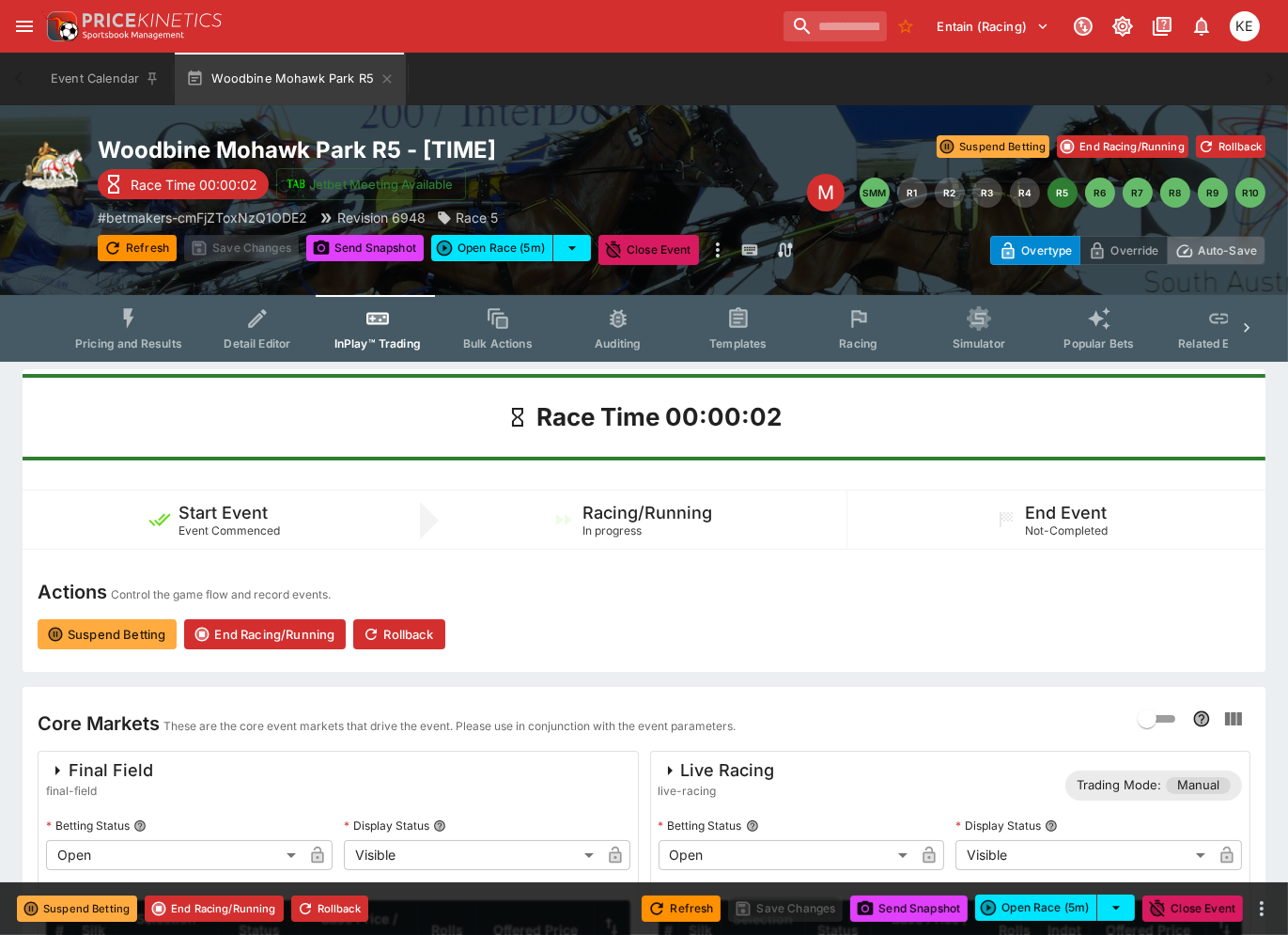 click 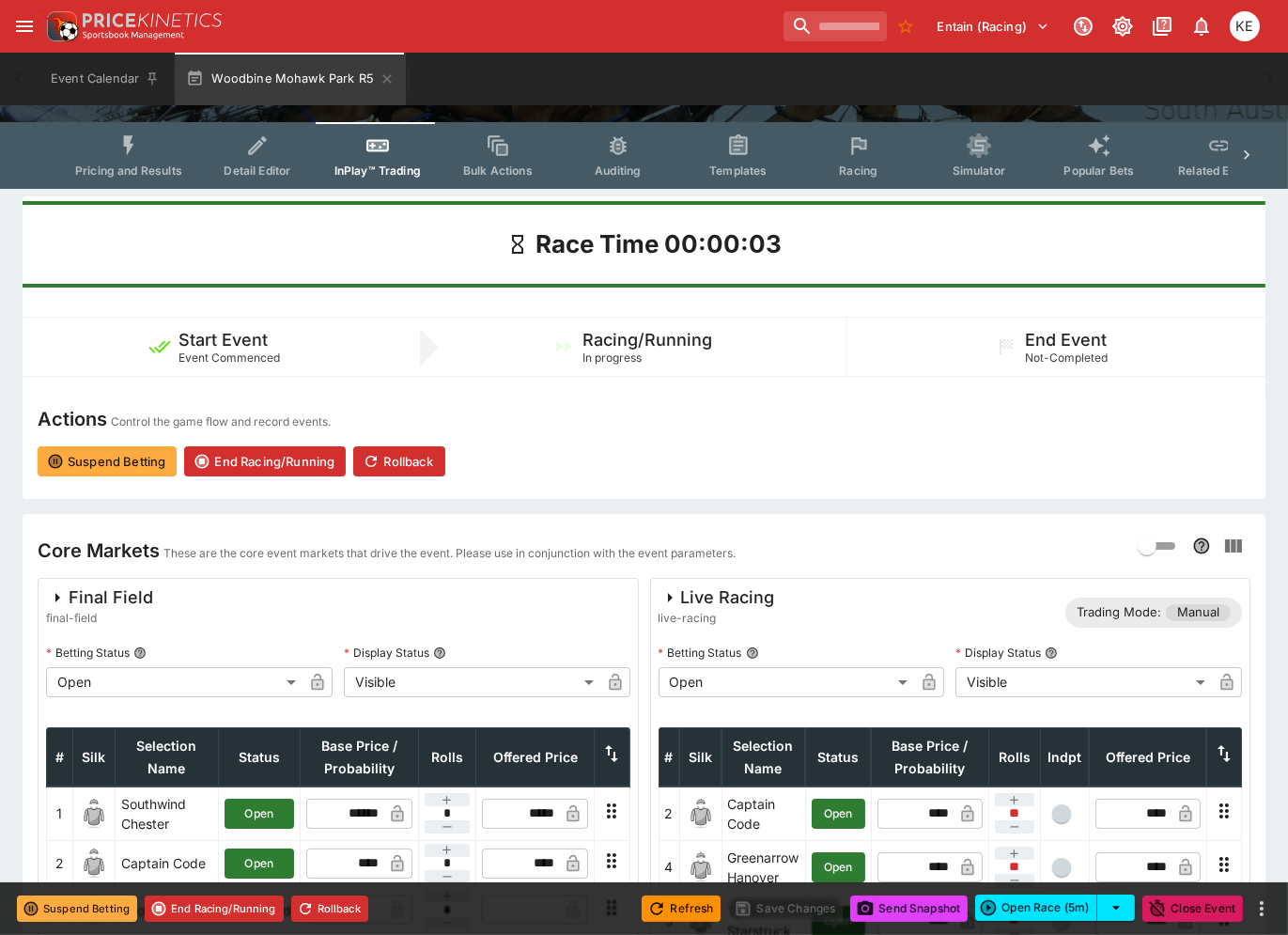 scroll, scrollTop: 522, scrollLeft: 0, axis: vertical 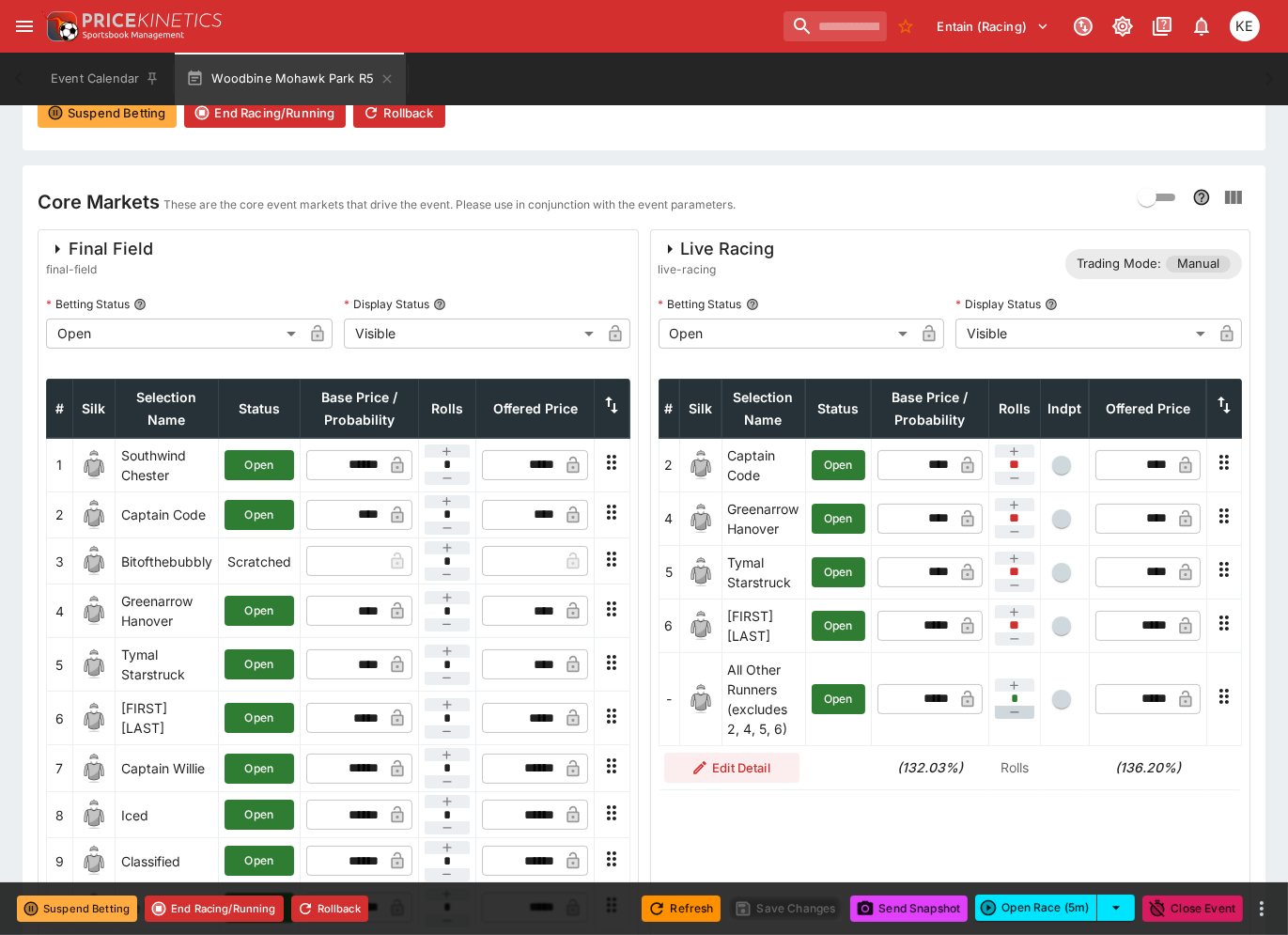 click at bounding box center (1015, 712) 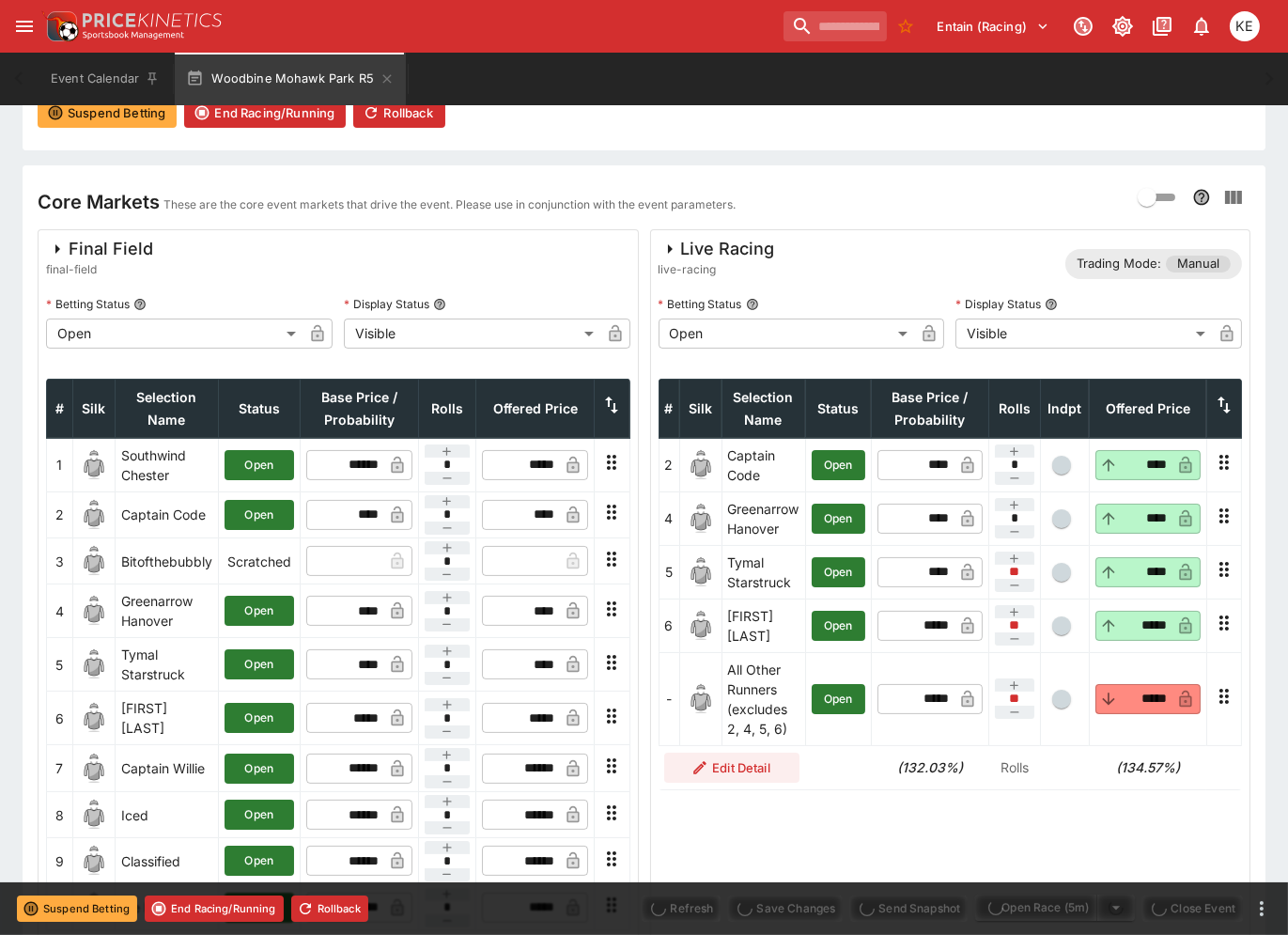 type on "****" 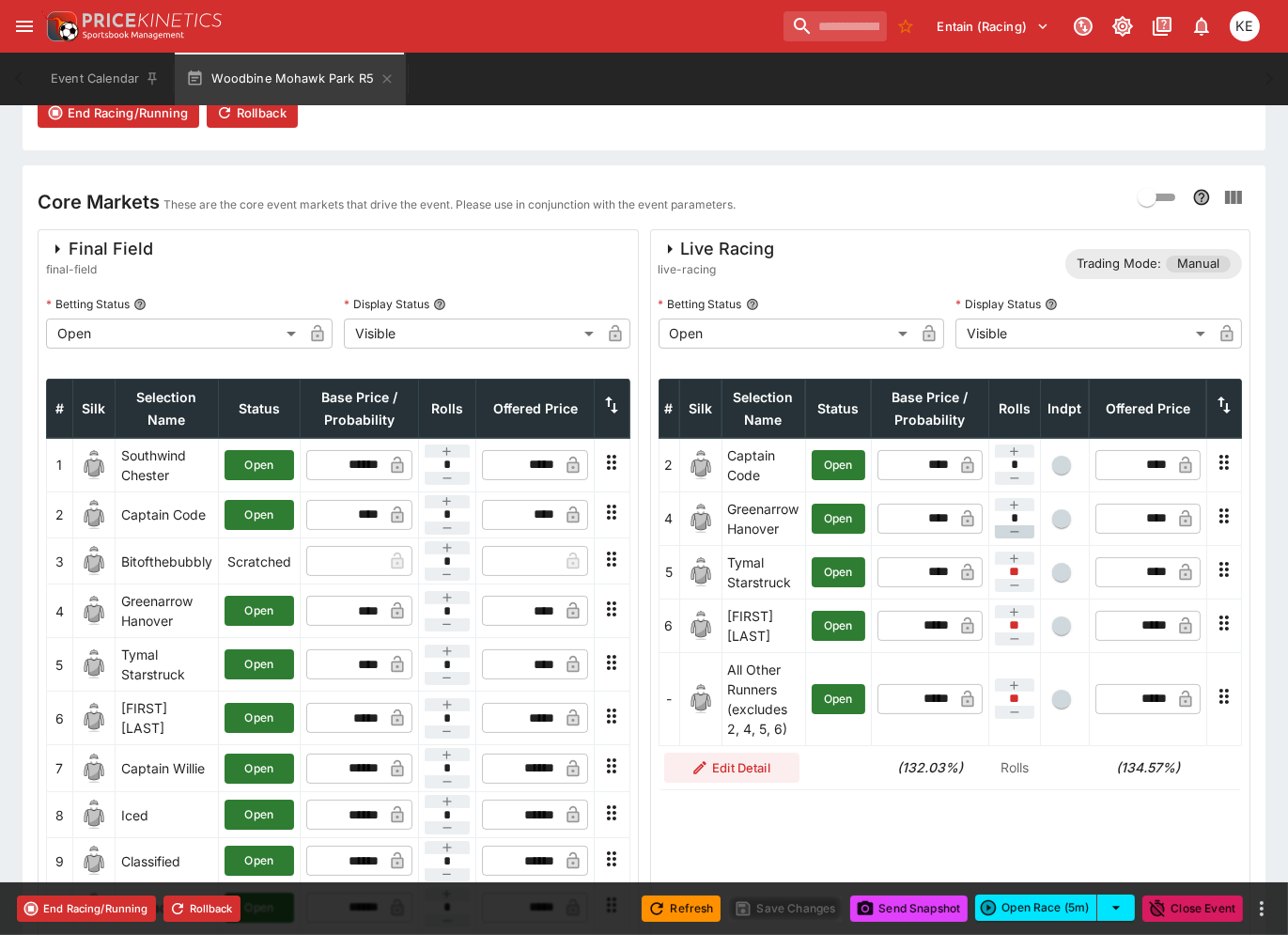 click at bounding box center (1015, 532) 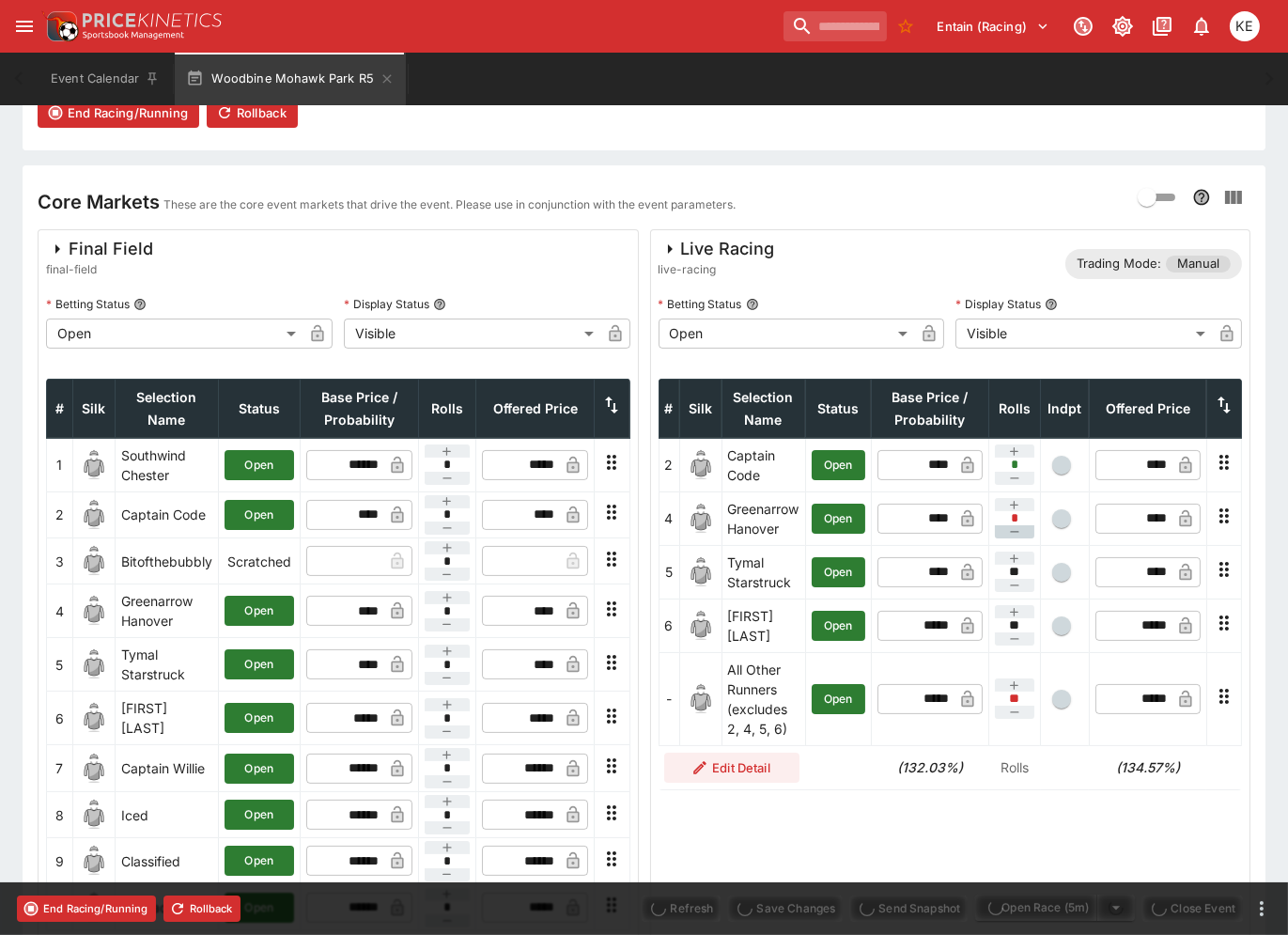 type on "*" 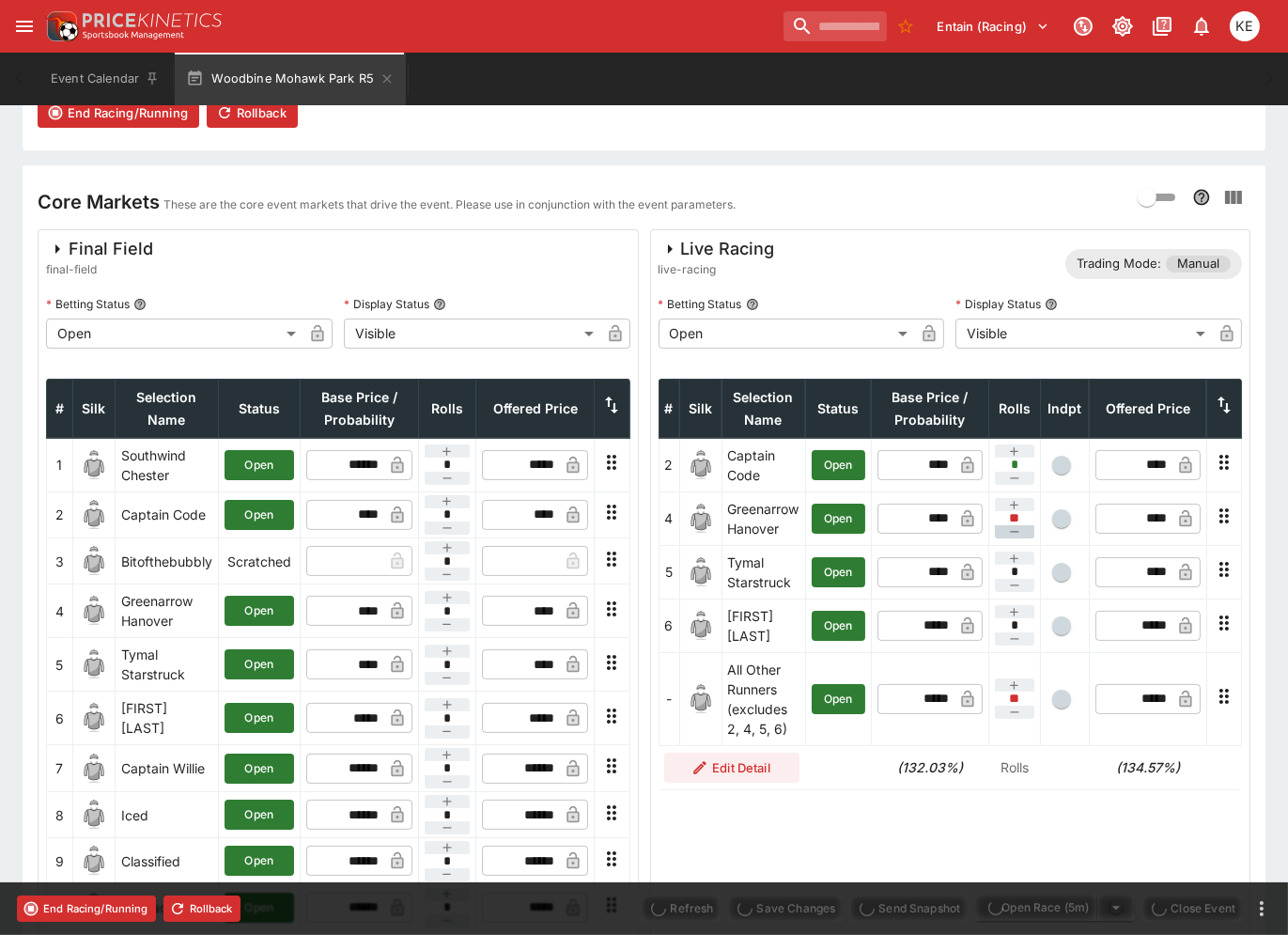 type on "****" 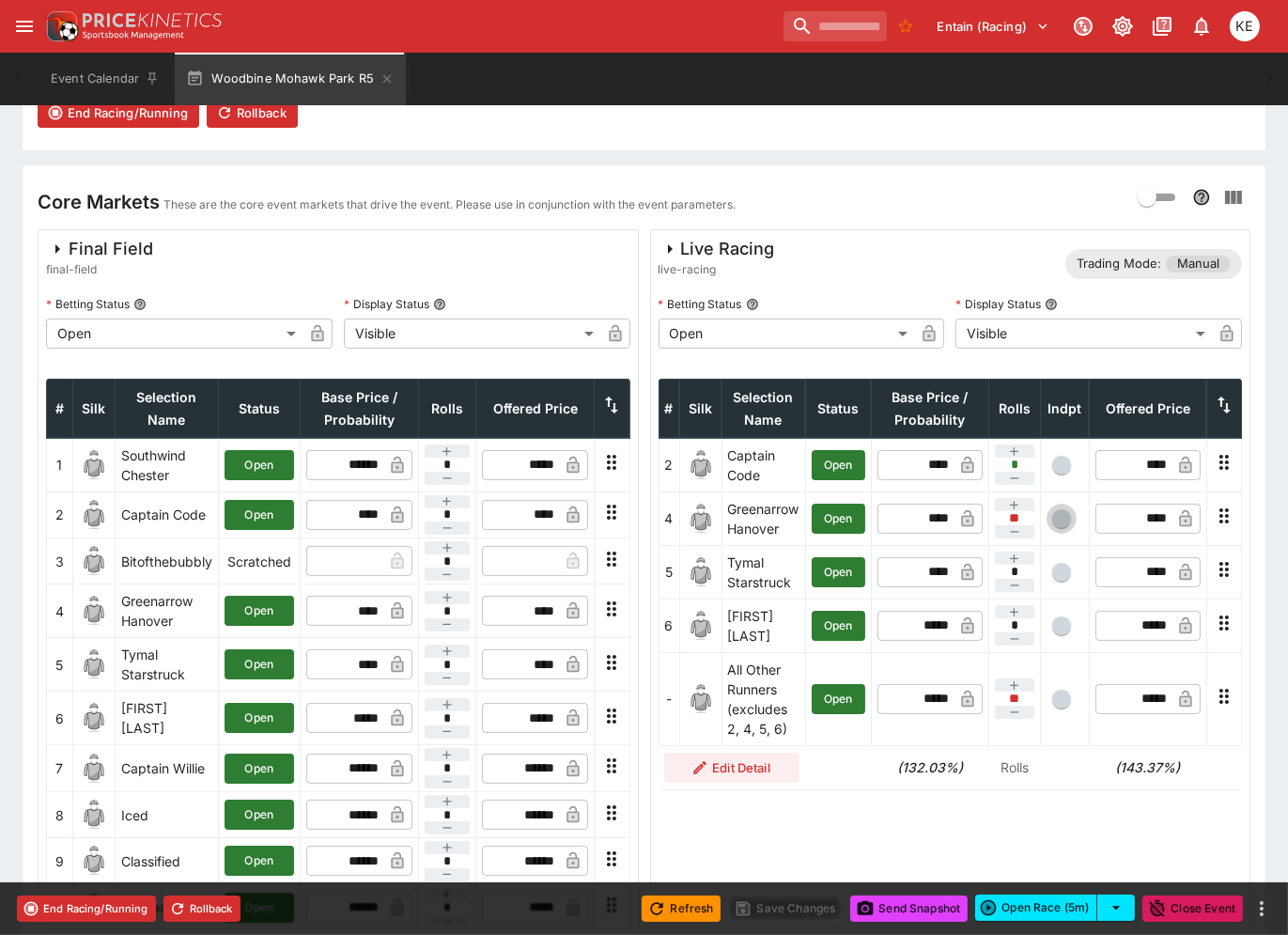 click at bounding box center [1062, 519] 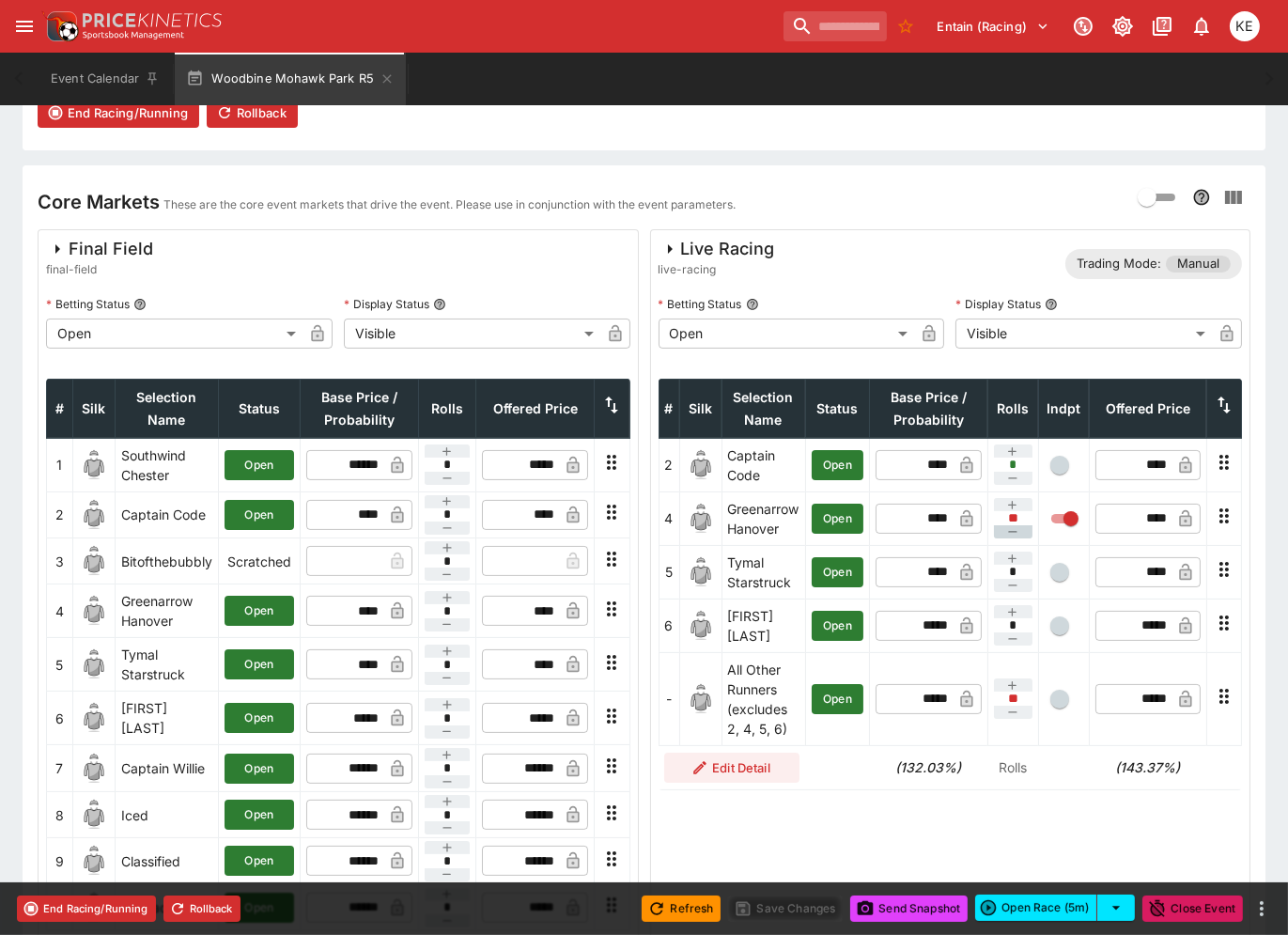 click 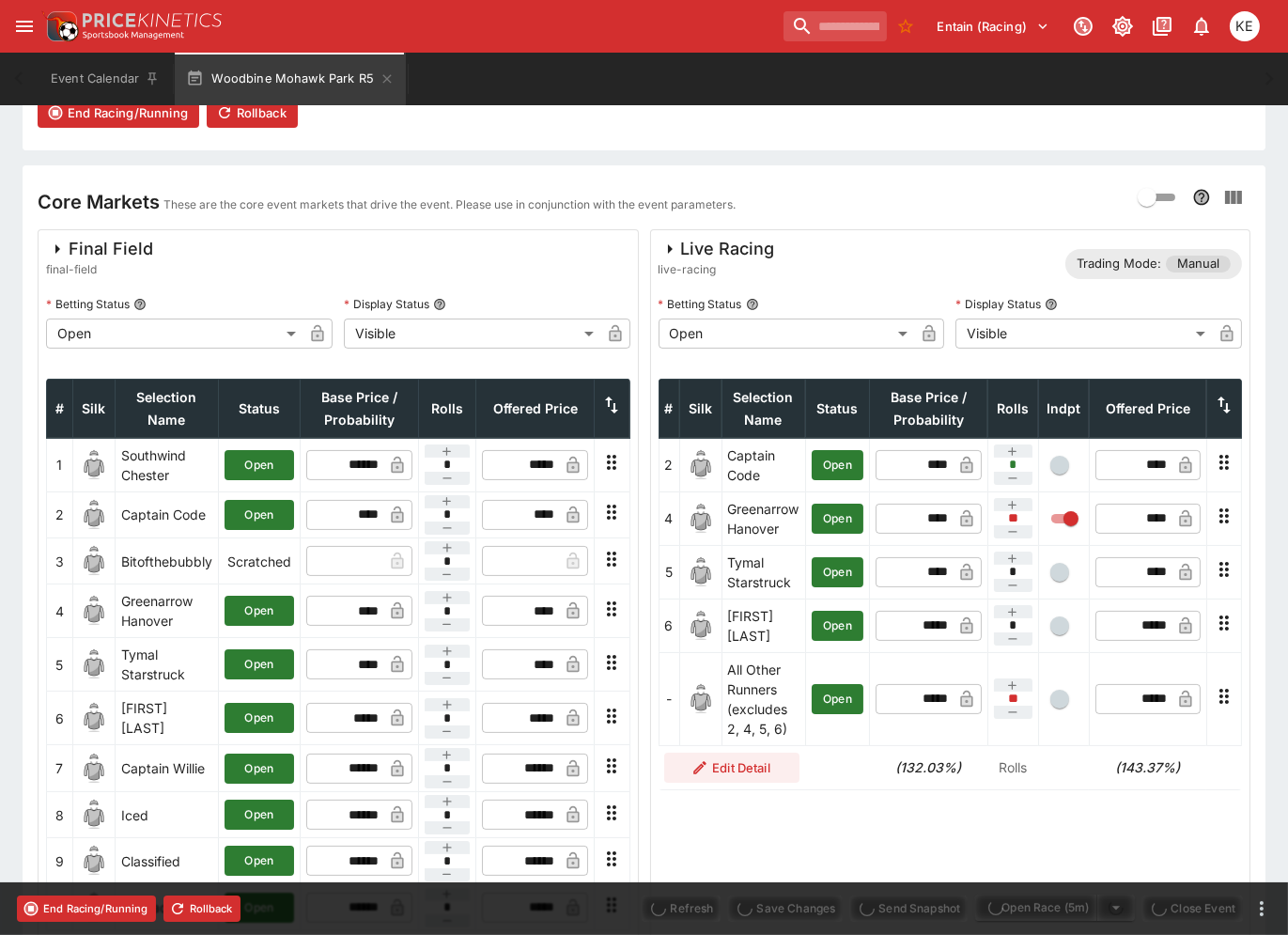 type on "**" 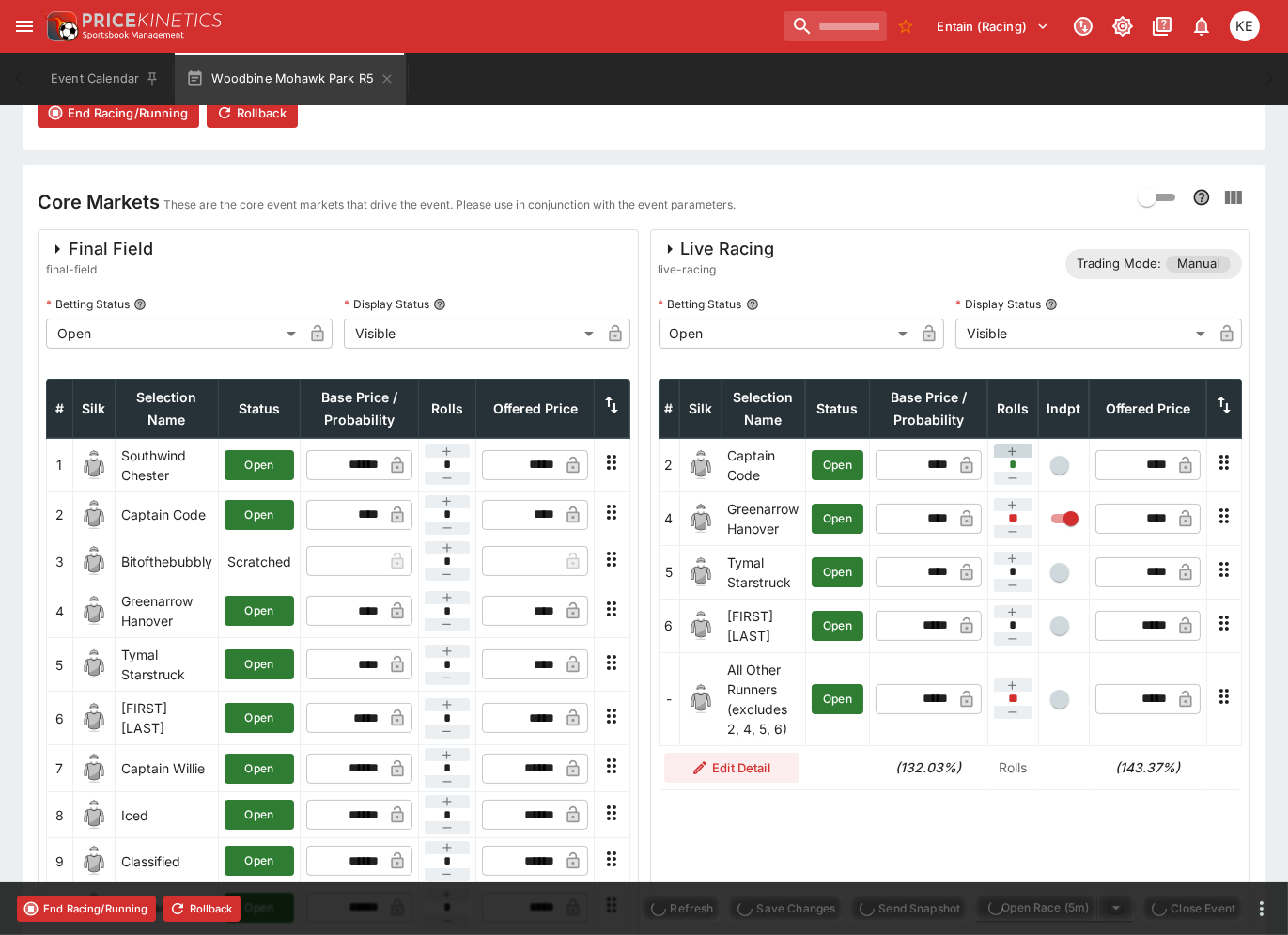 type on "****" 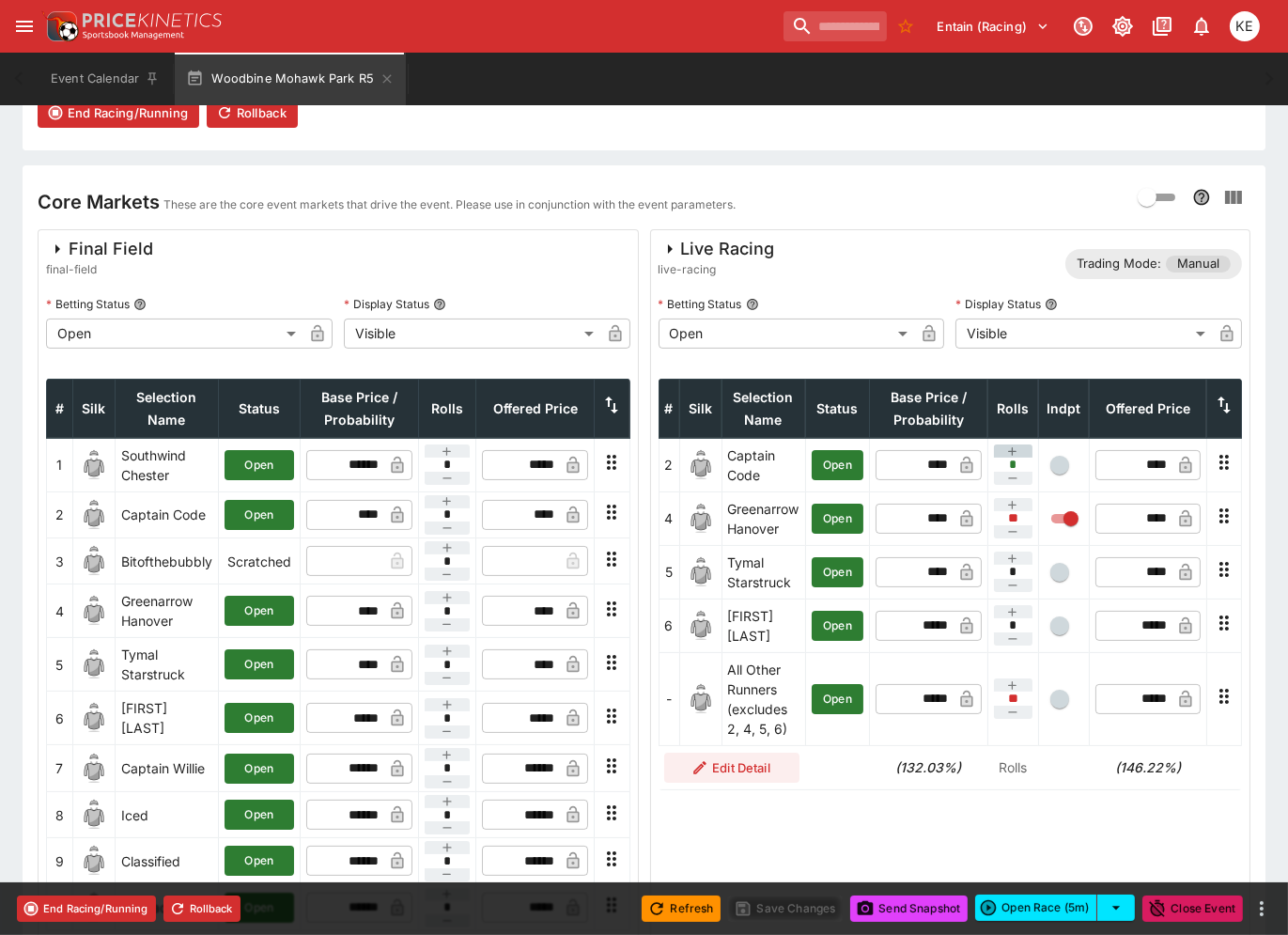 click 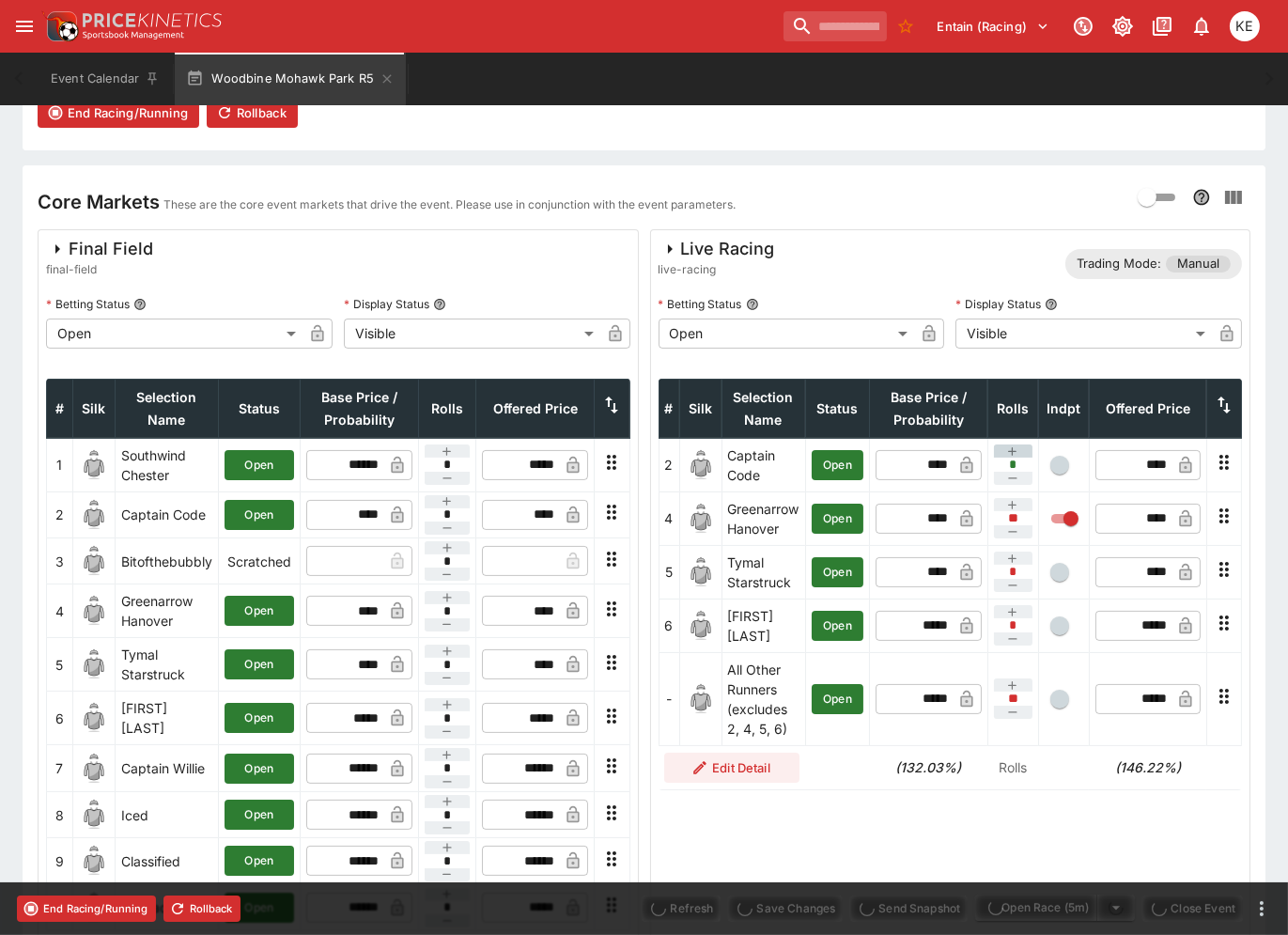 type on "*" 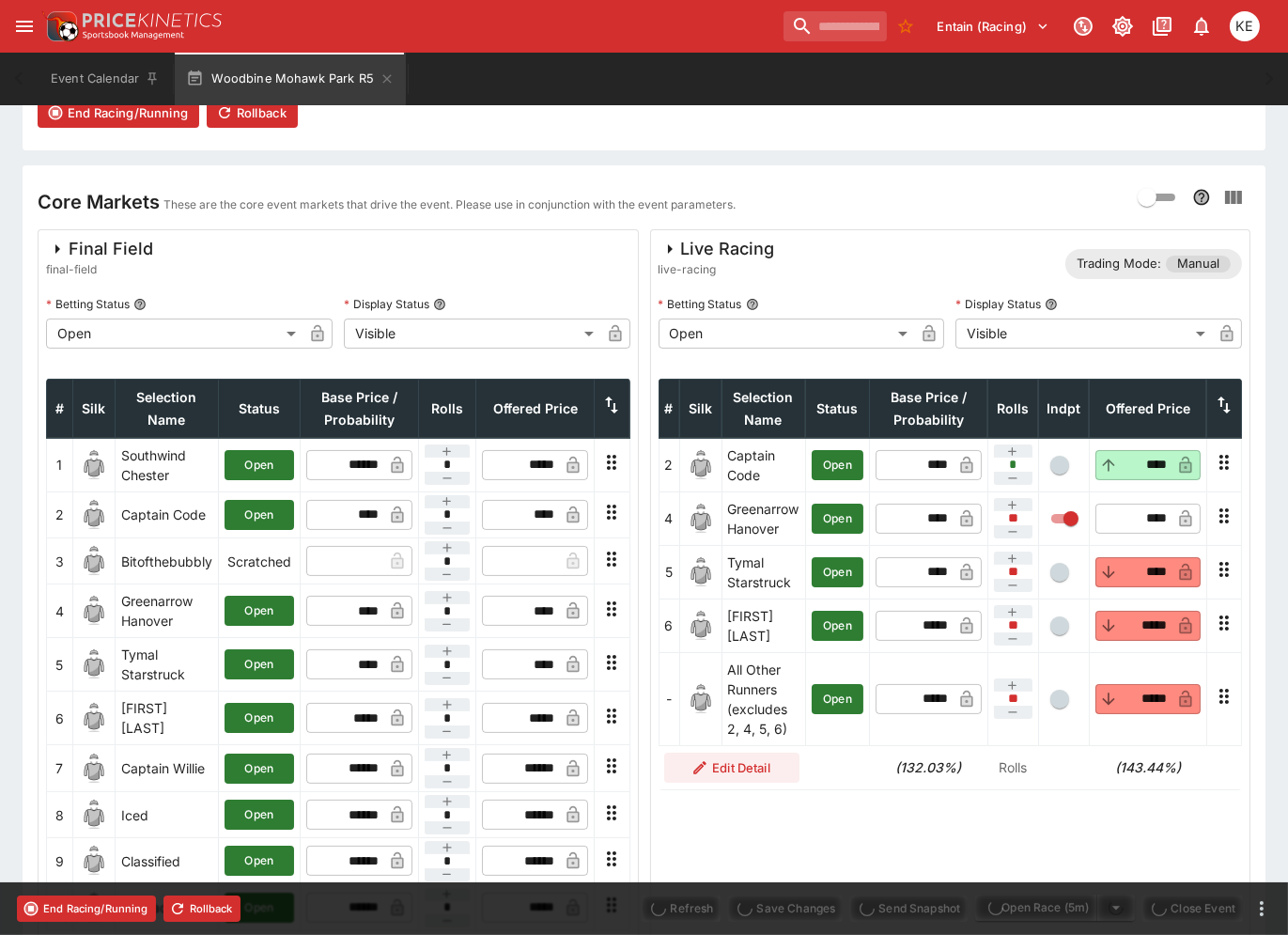 type on "****" 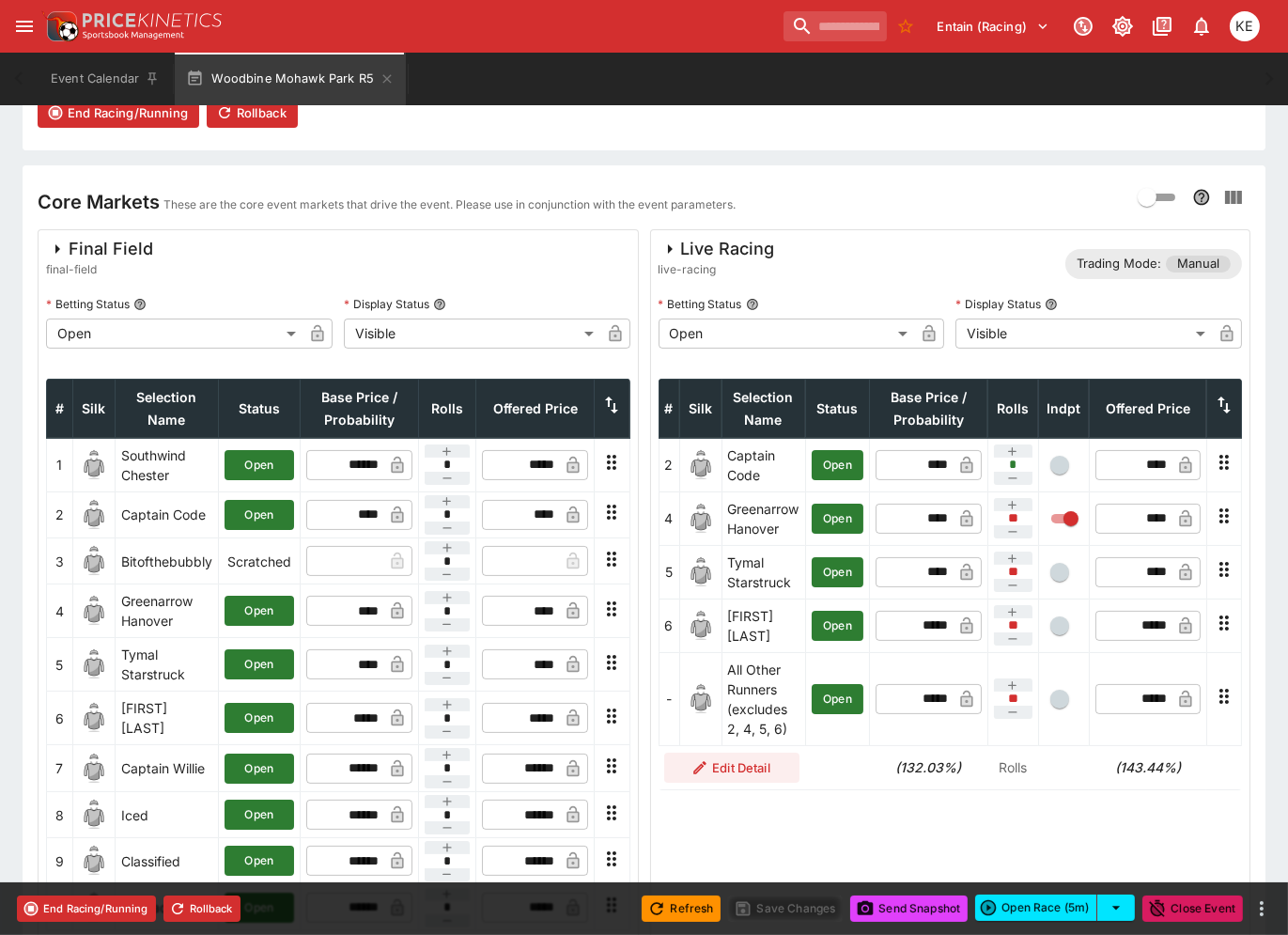 click at bounding box center (1060, 572) 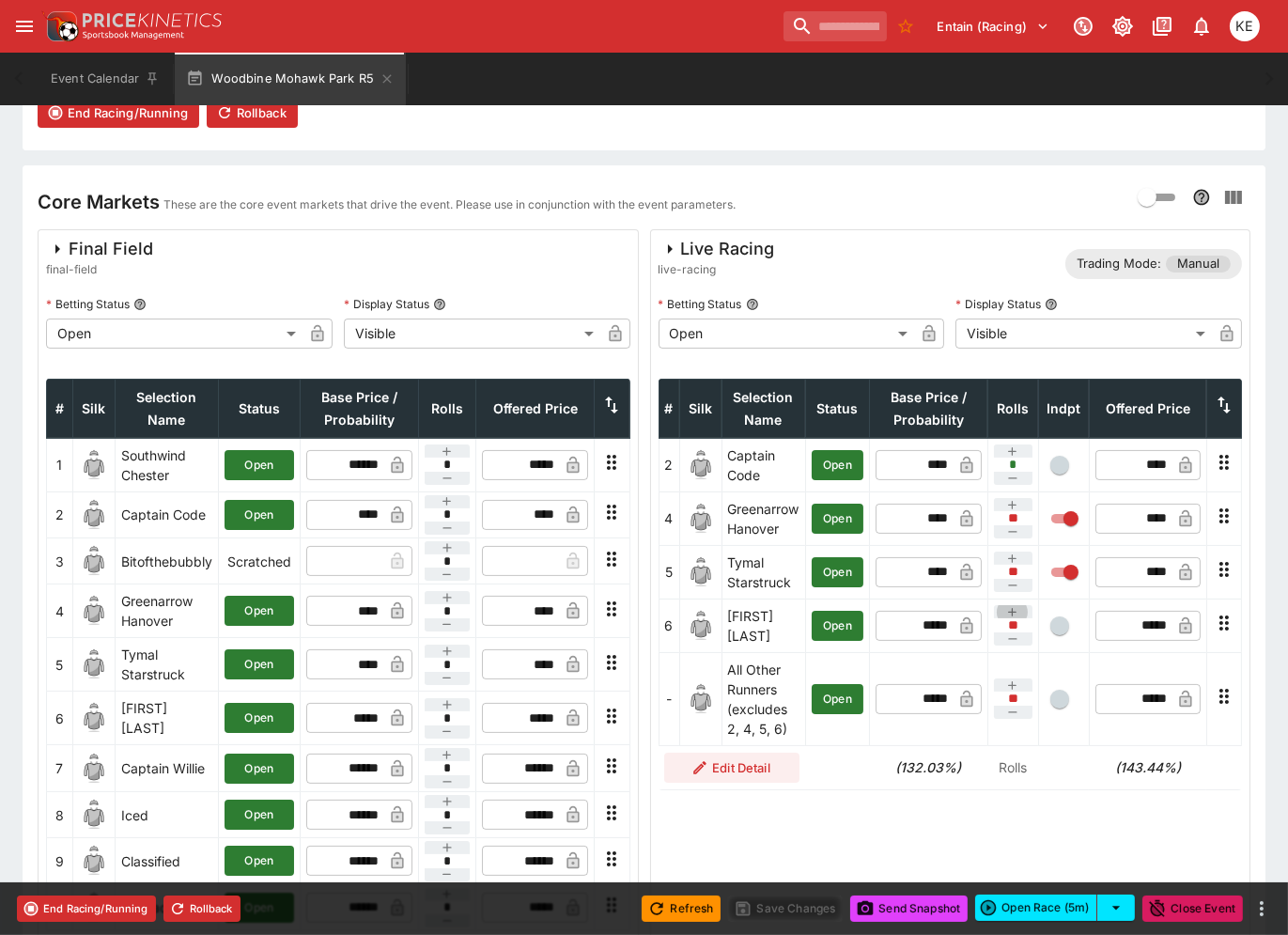 drag, startPoint x: 1016, startPoint y: 608, endPoint x: 1016, endPoint y: 648, distance: 40 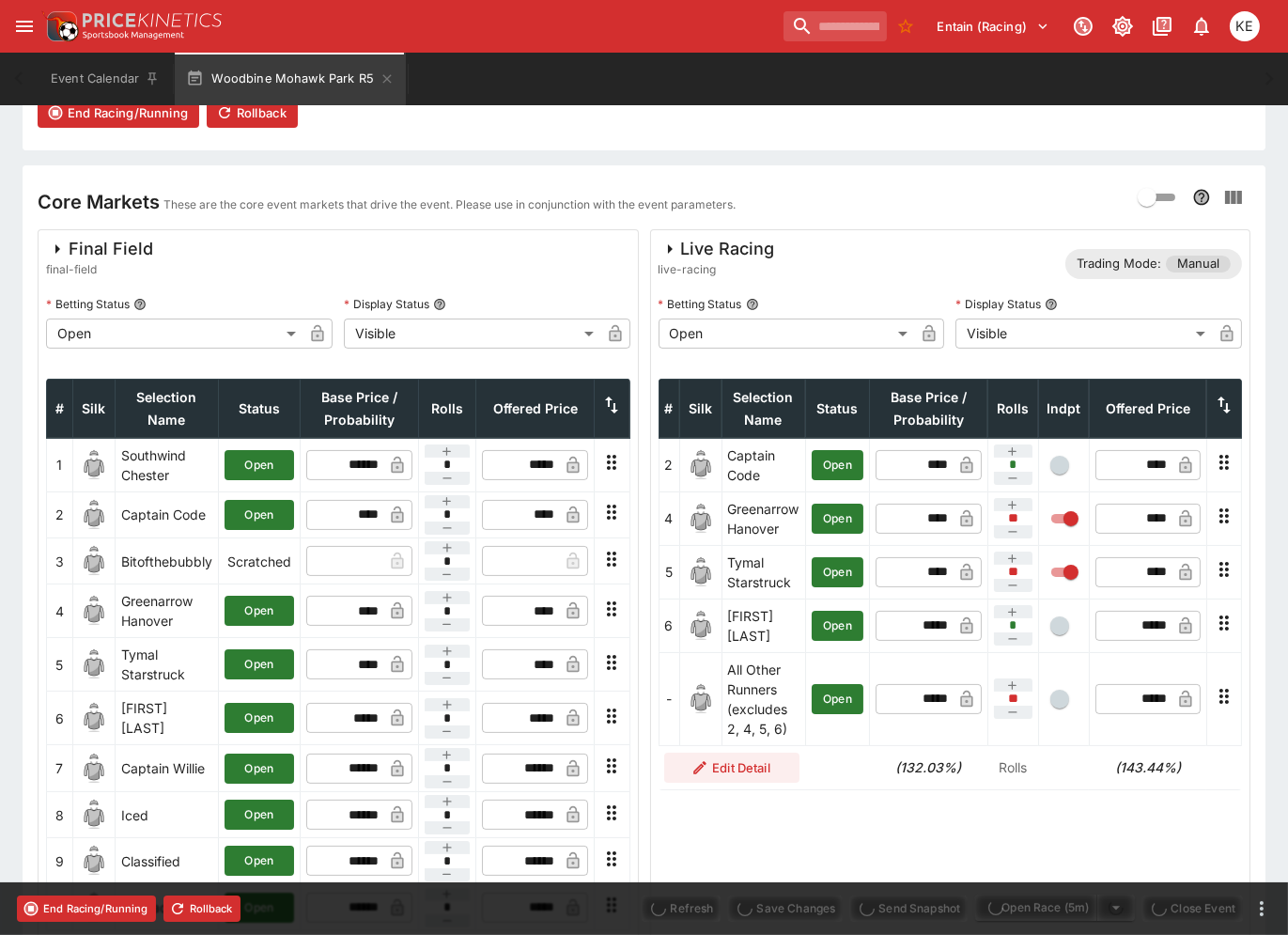 type on "****" 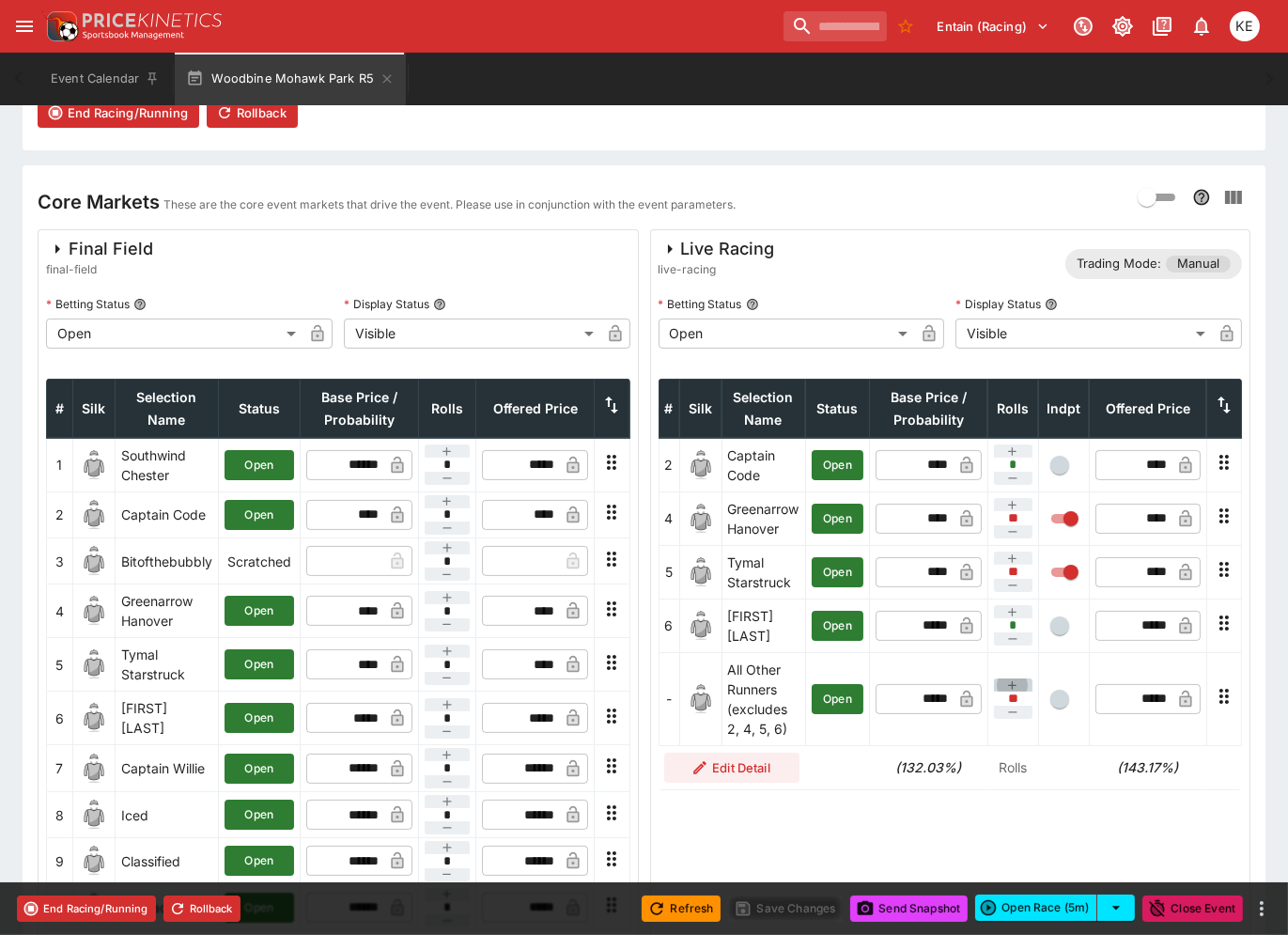 click at bounding box center (1013, 685) 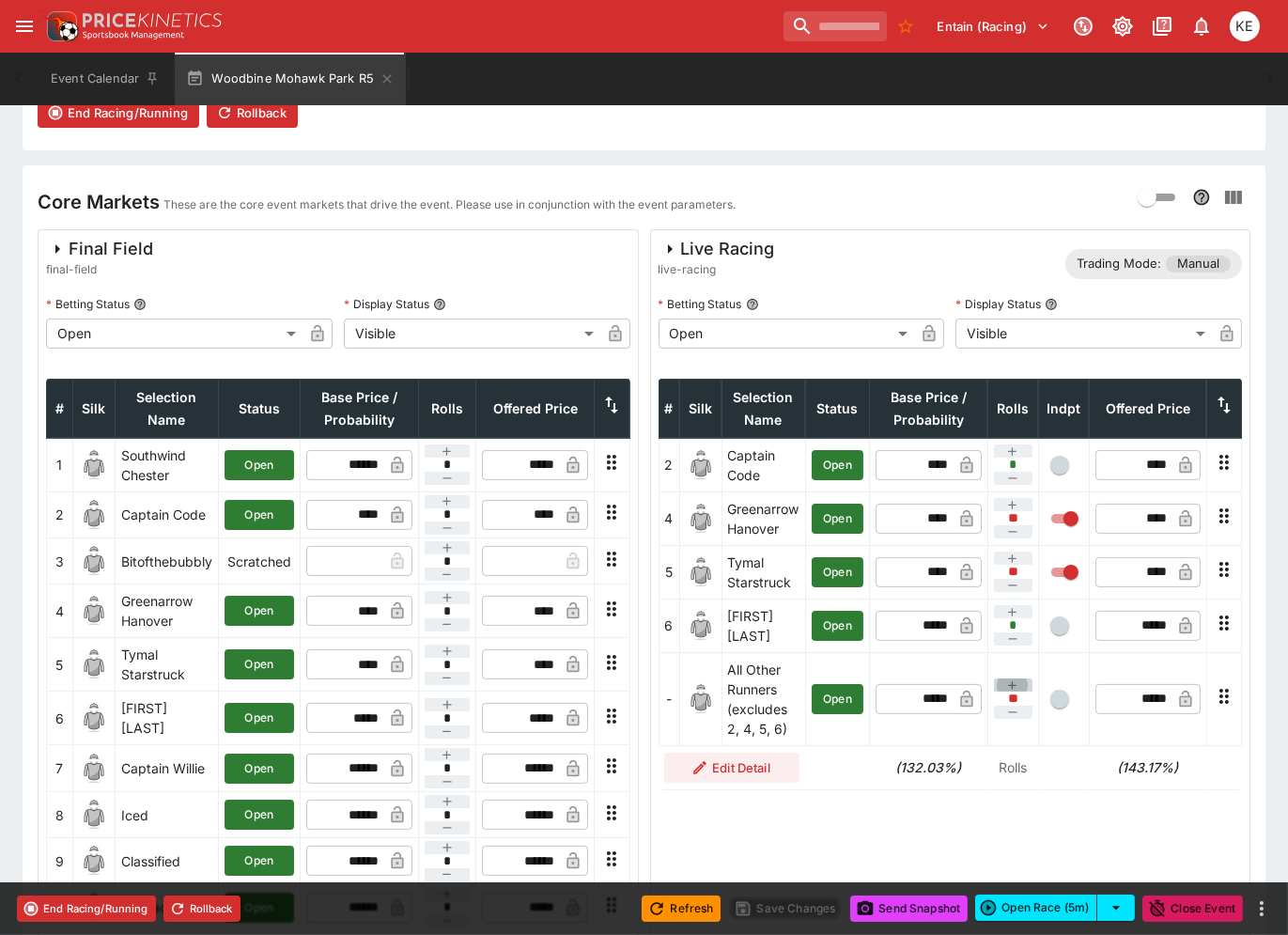 type on "*" 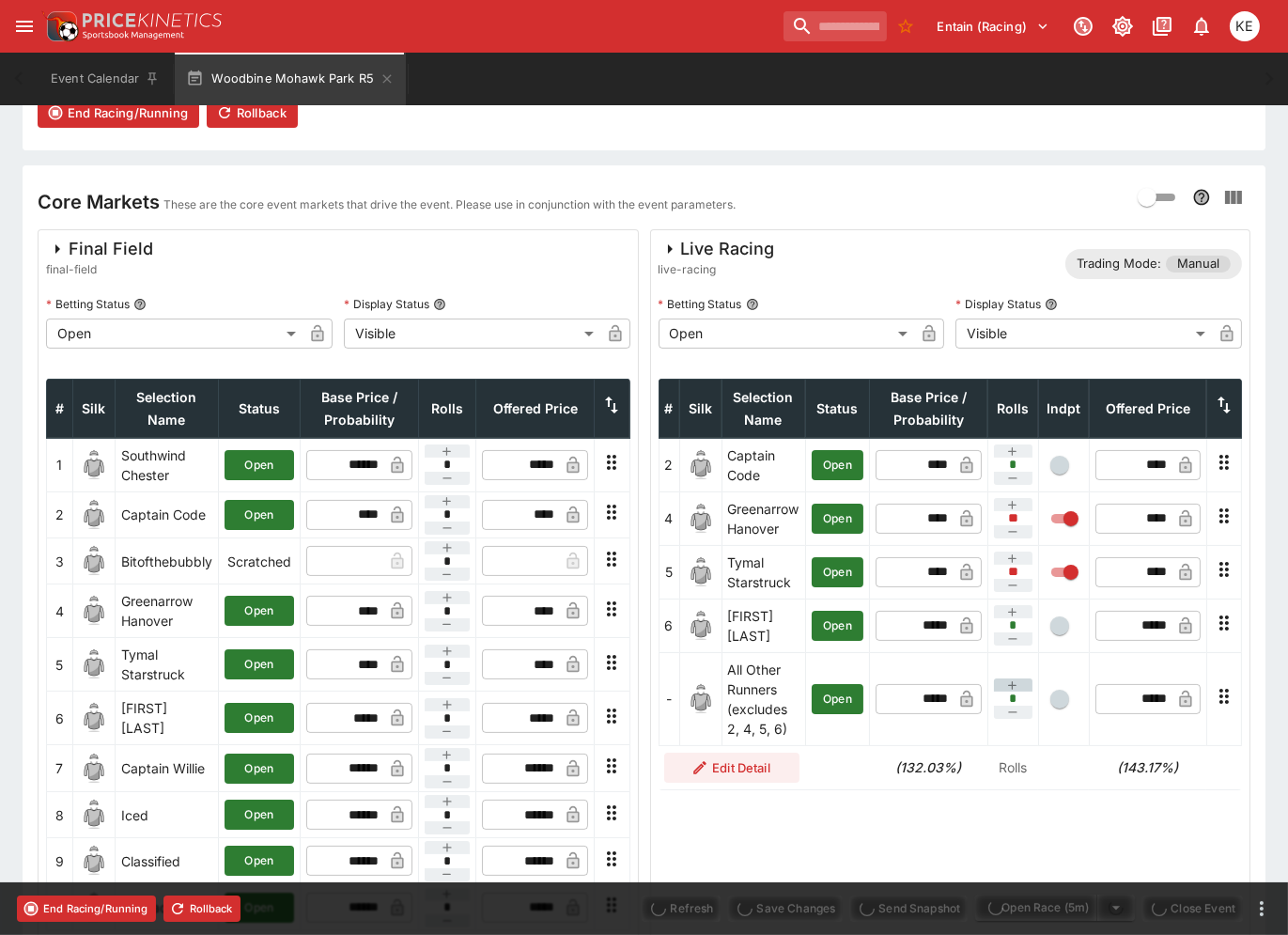 type on "****" 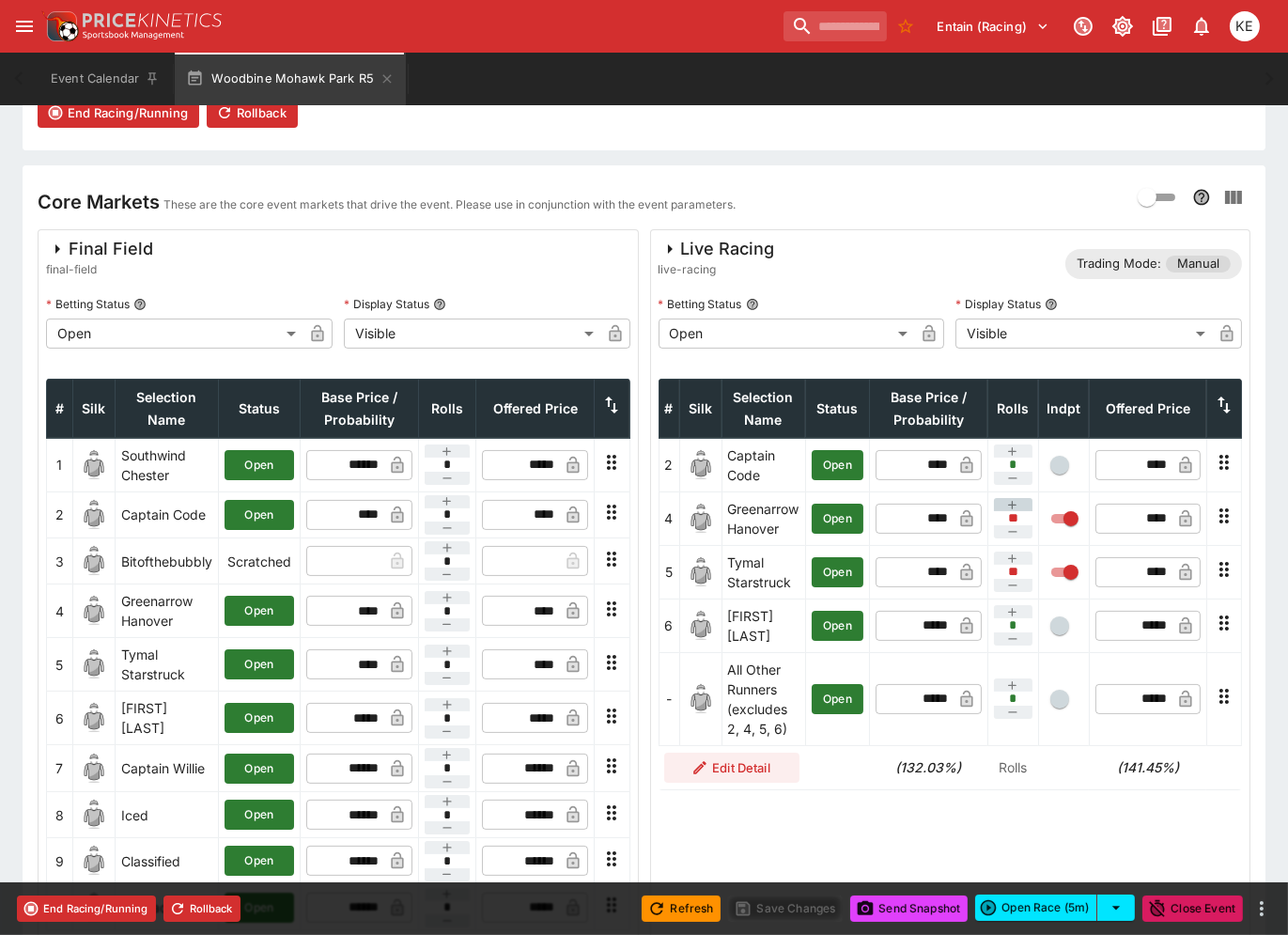 click 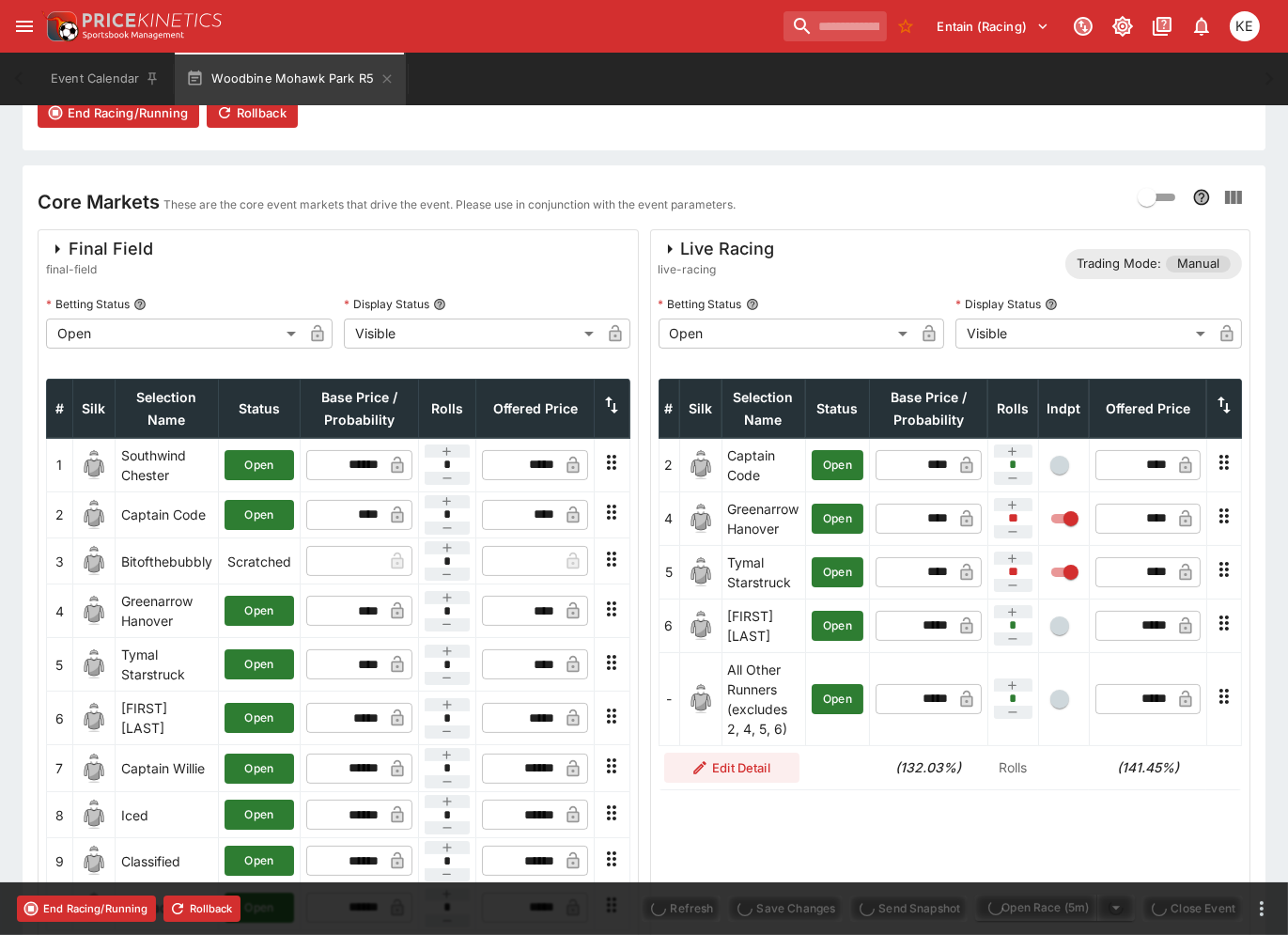 type on "****" 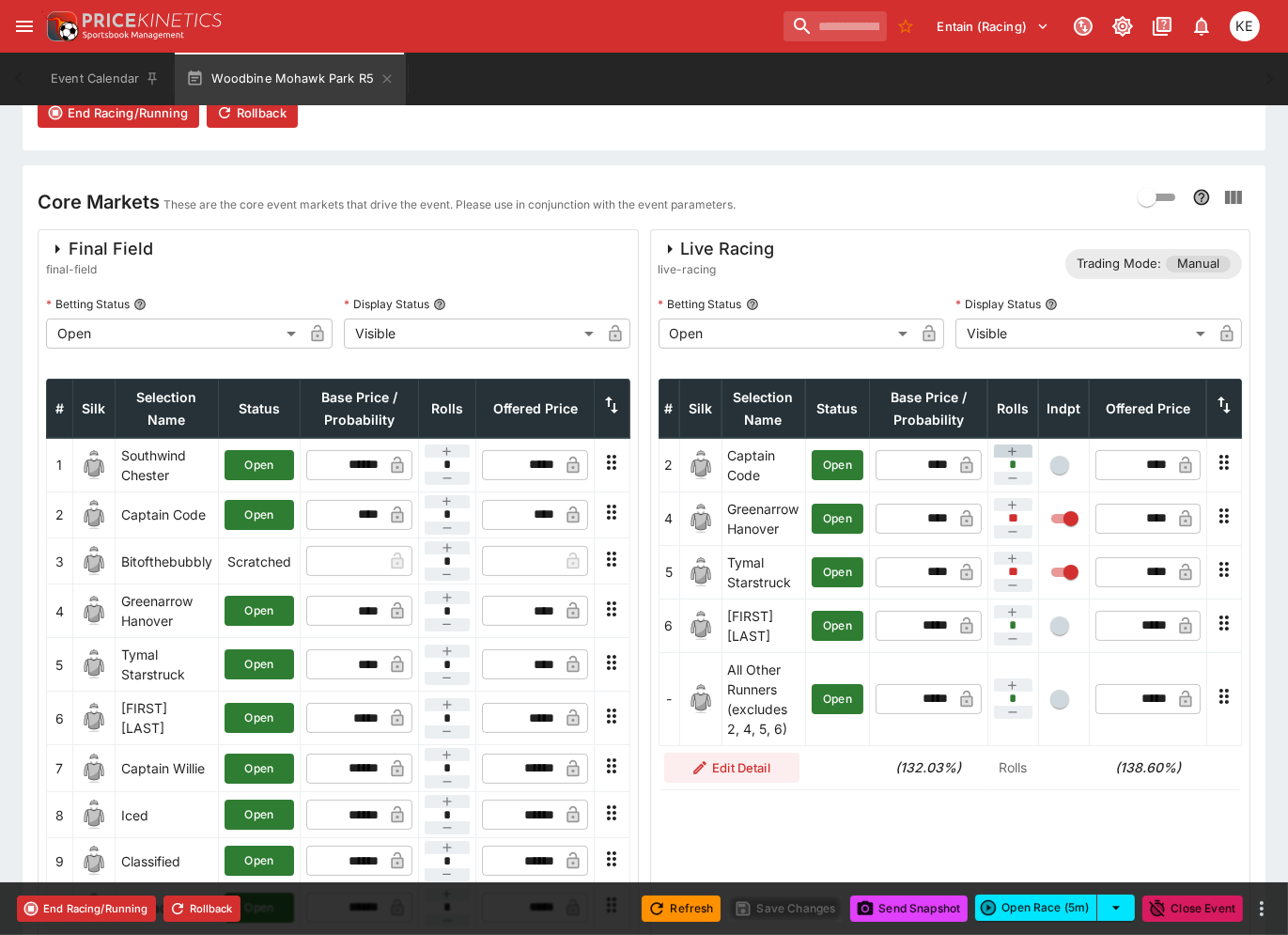 click at bounding box center (1013, 451) 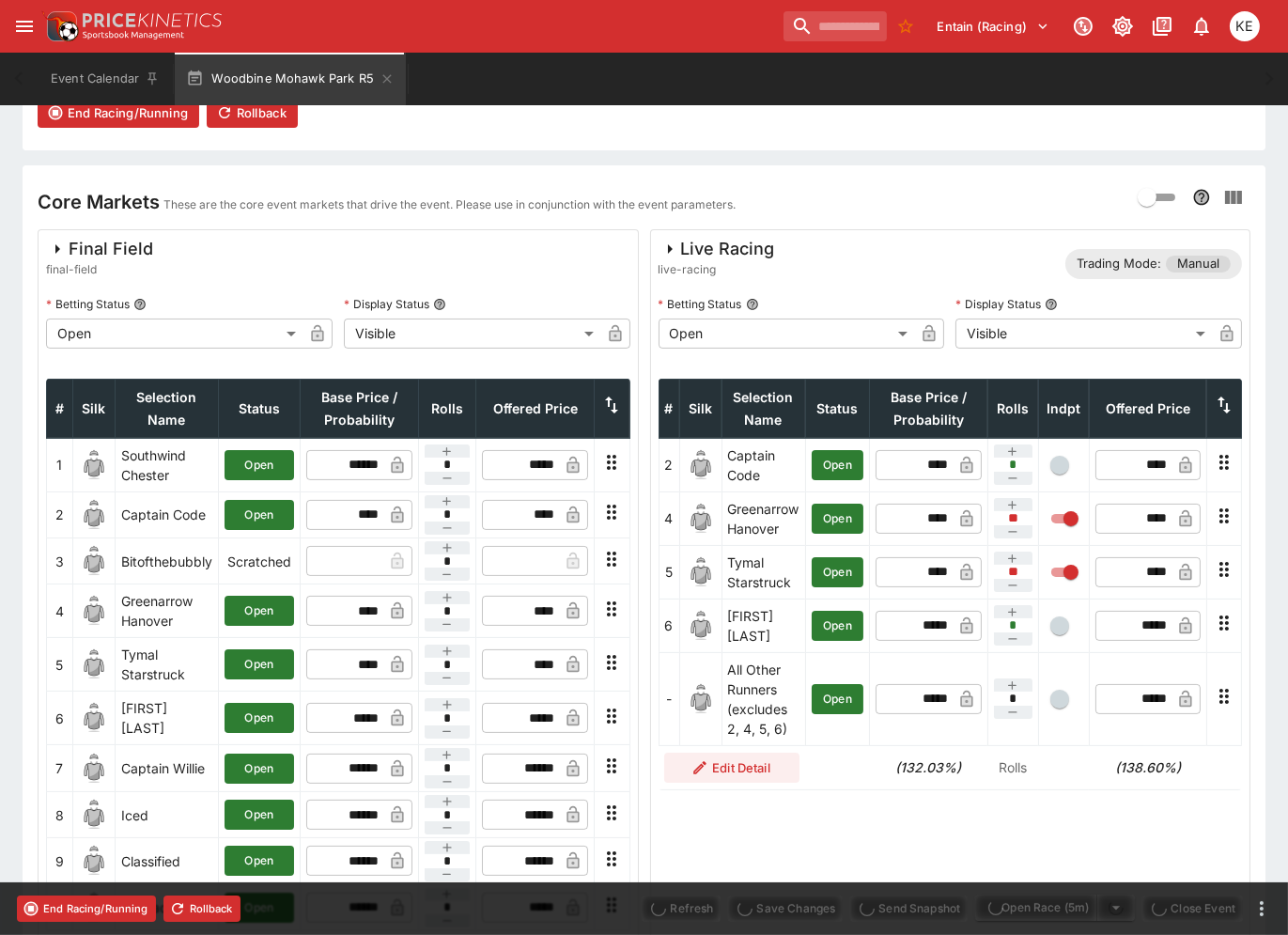 type on "*" 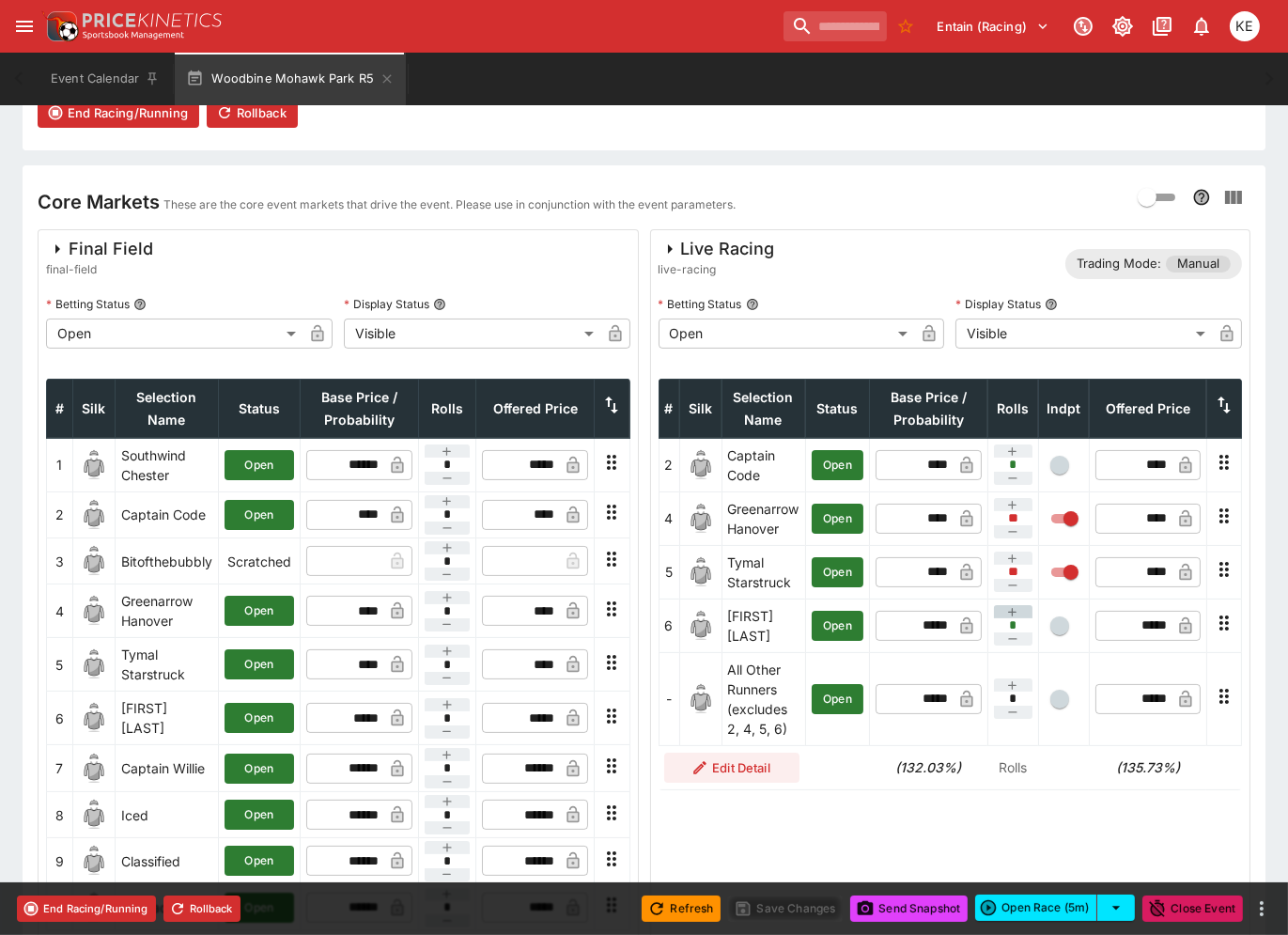 click 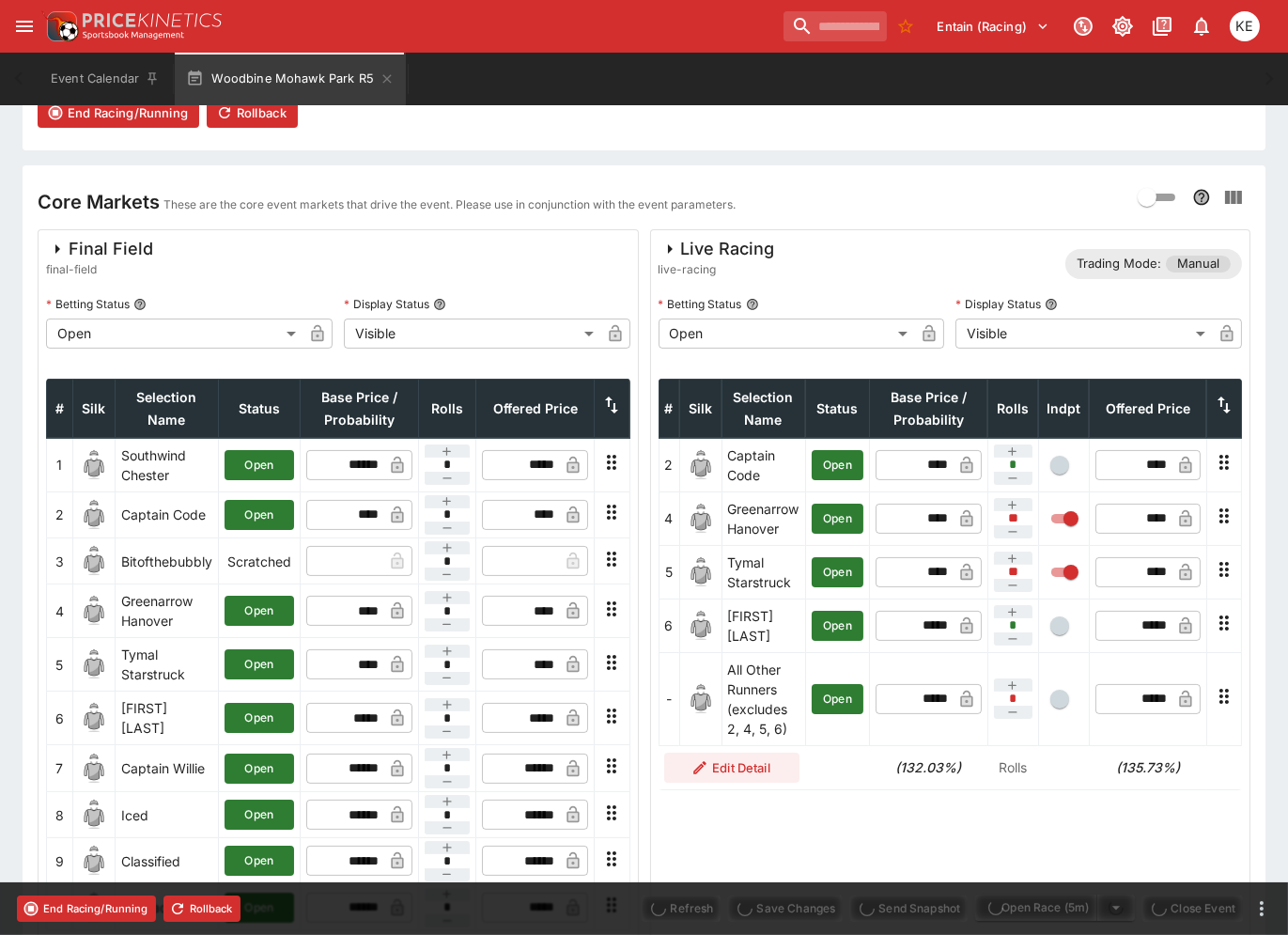 type on "*" 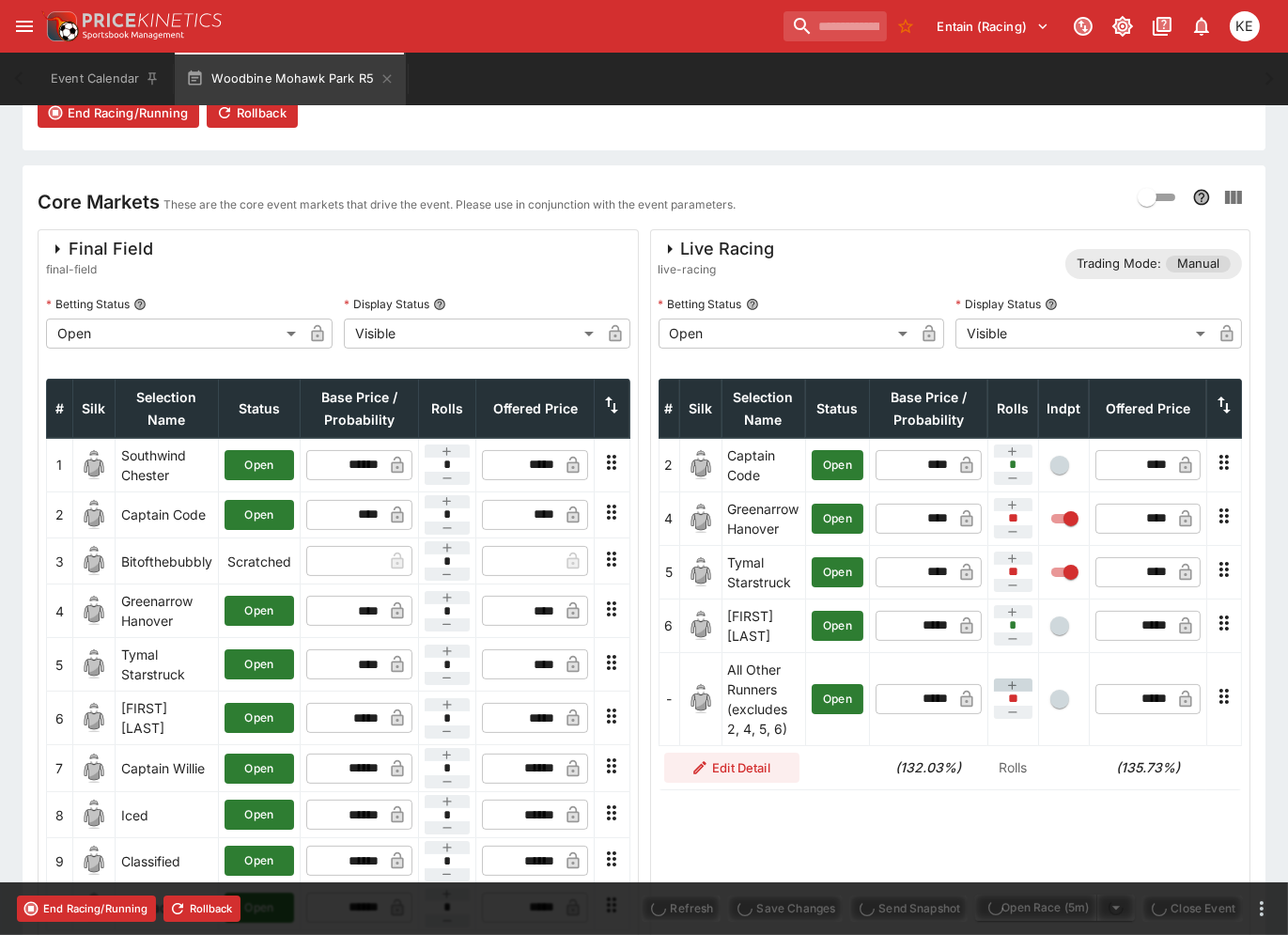 type on "****" 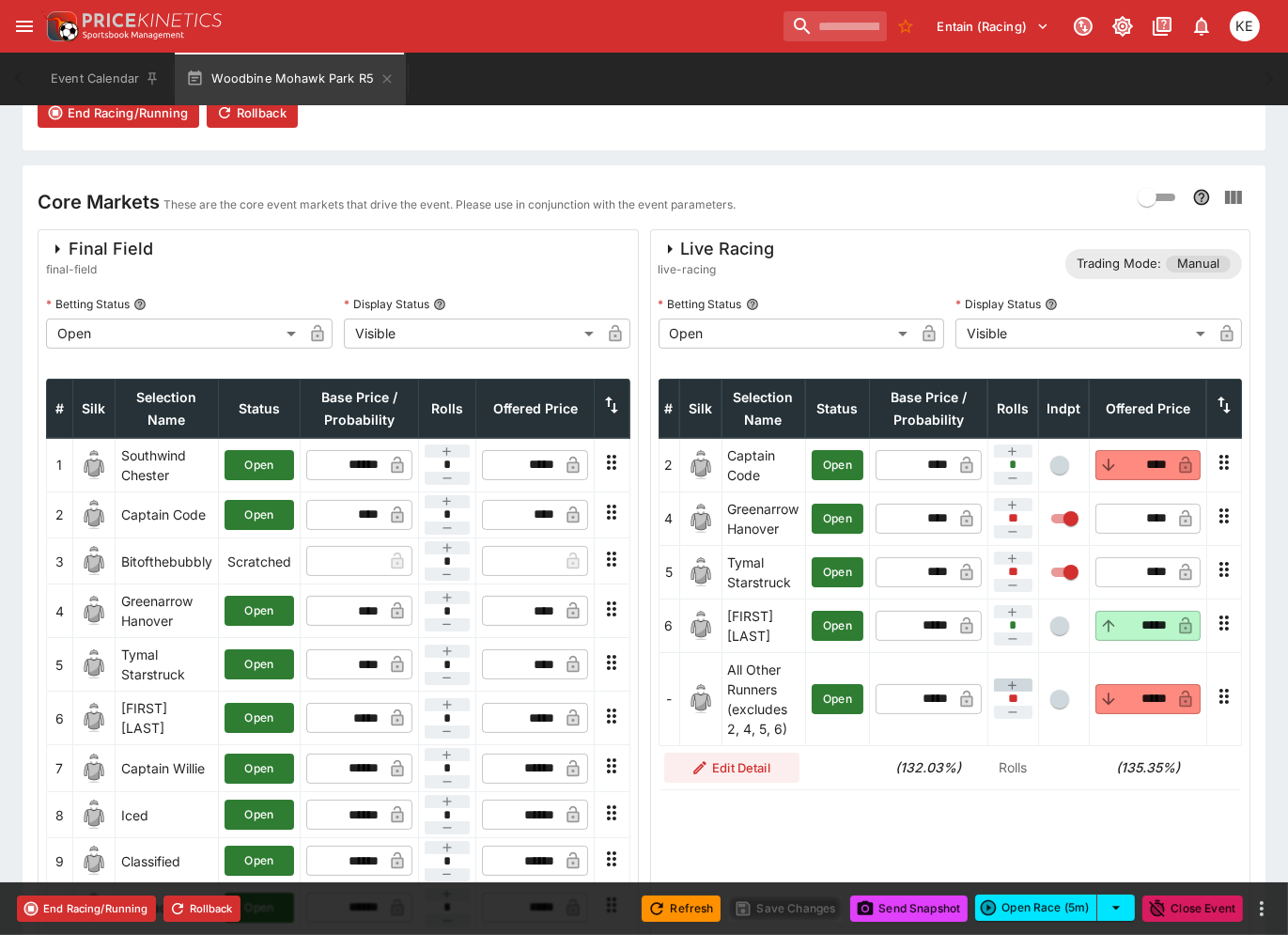 click at bounding box center [1013, 685] 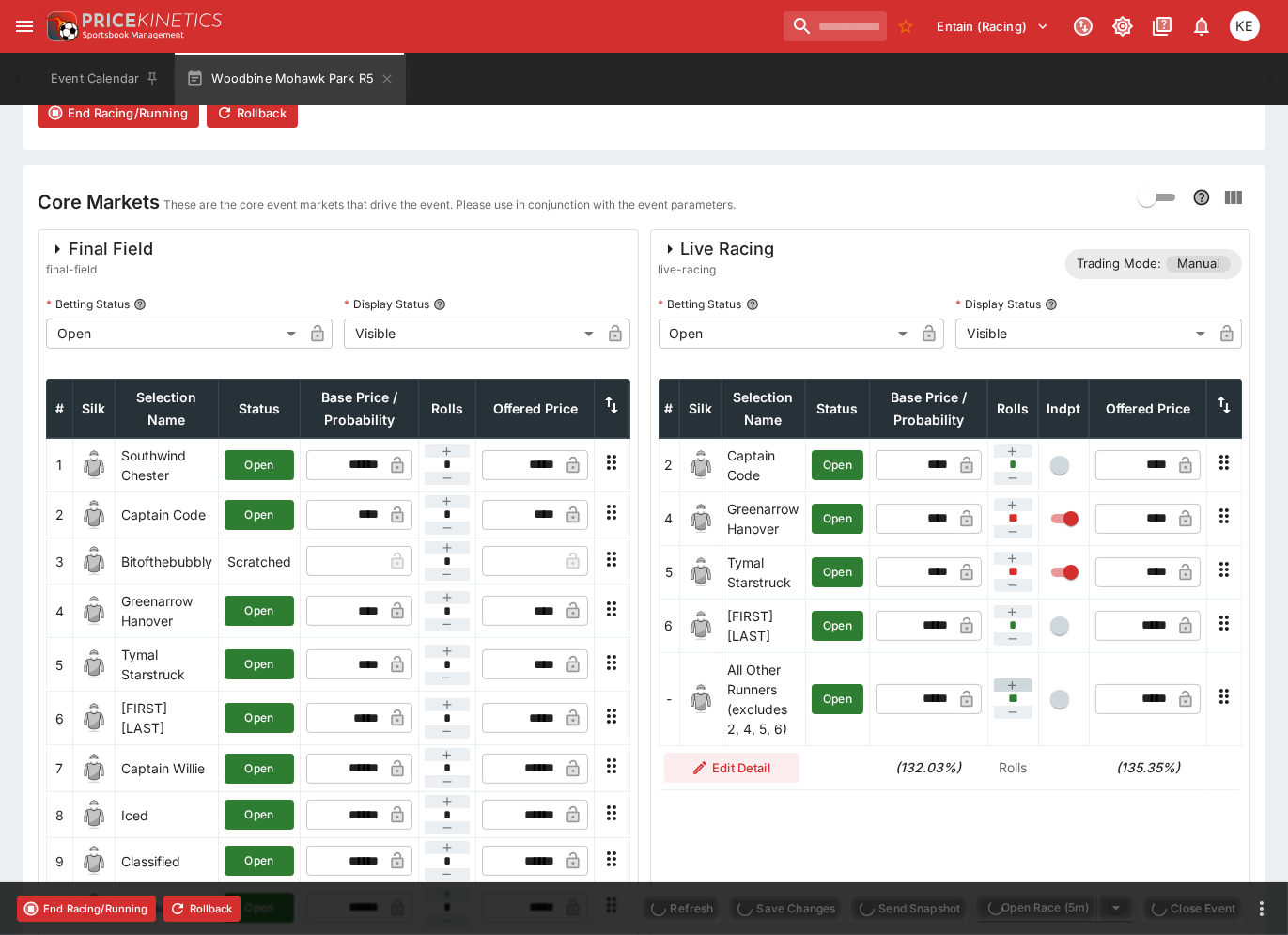 type on "*" 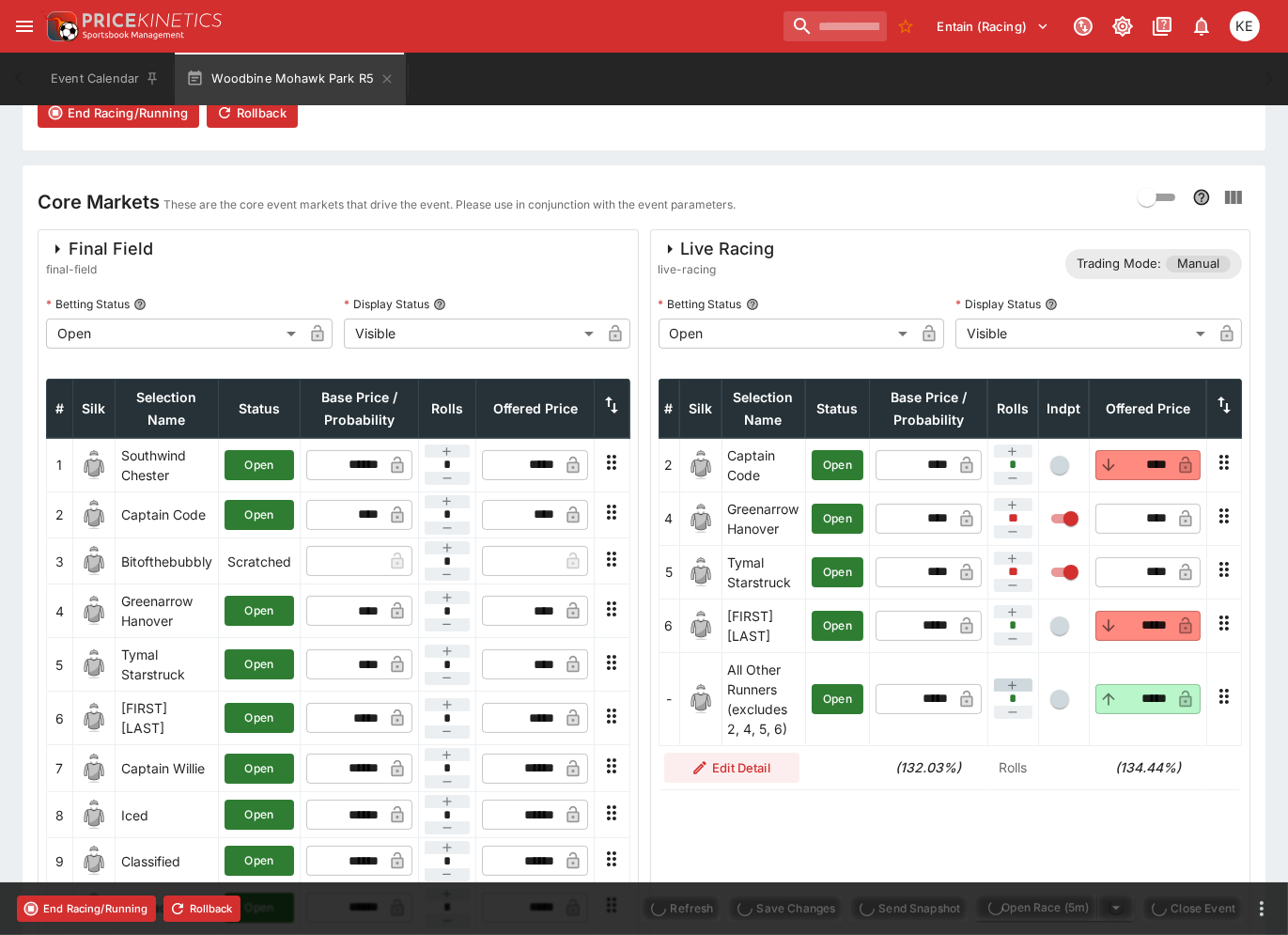 type on "****" 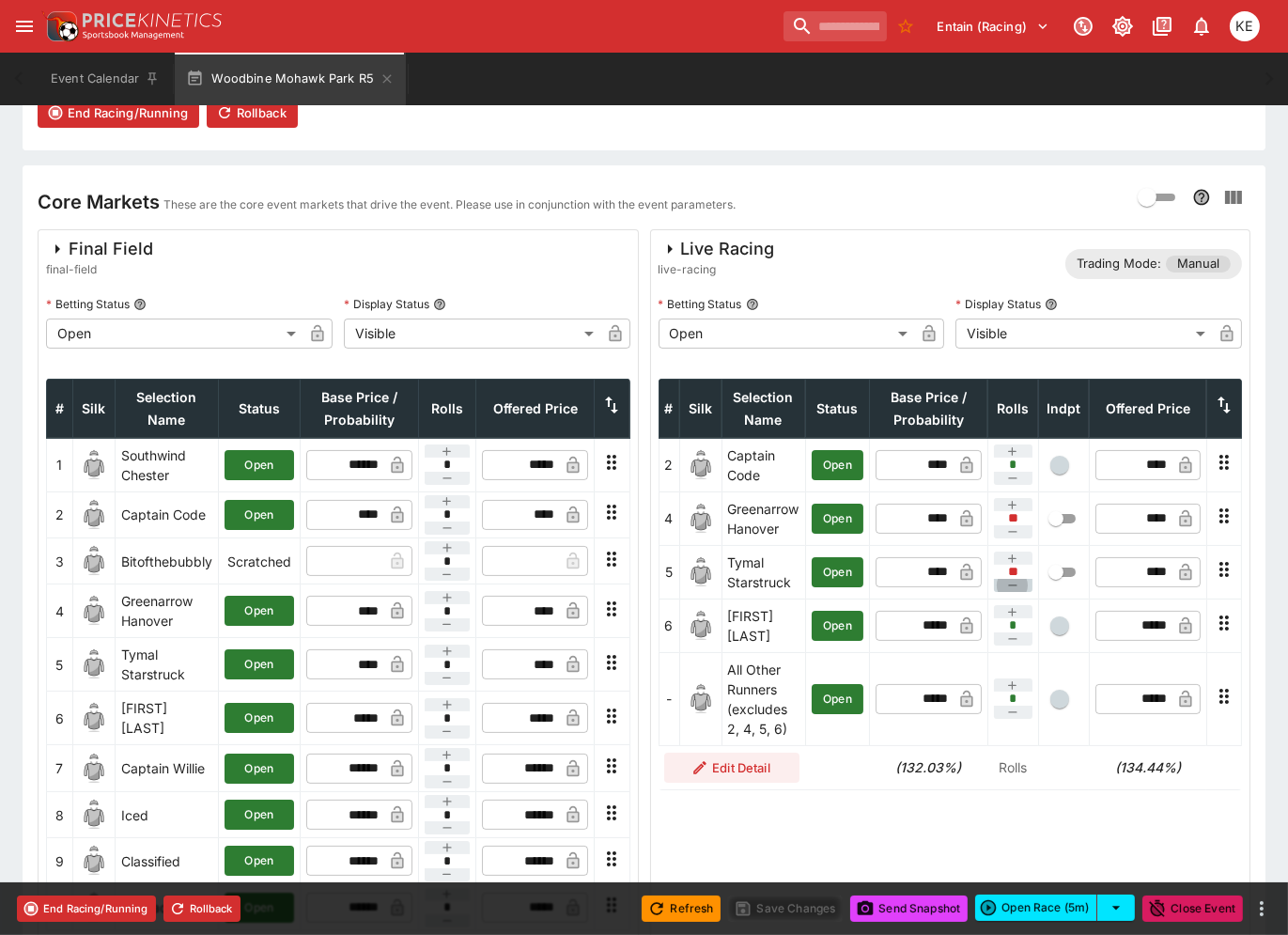 click 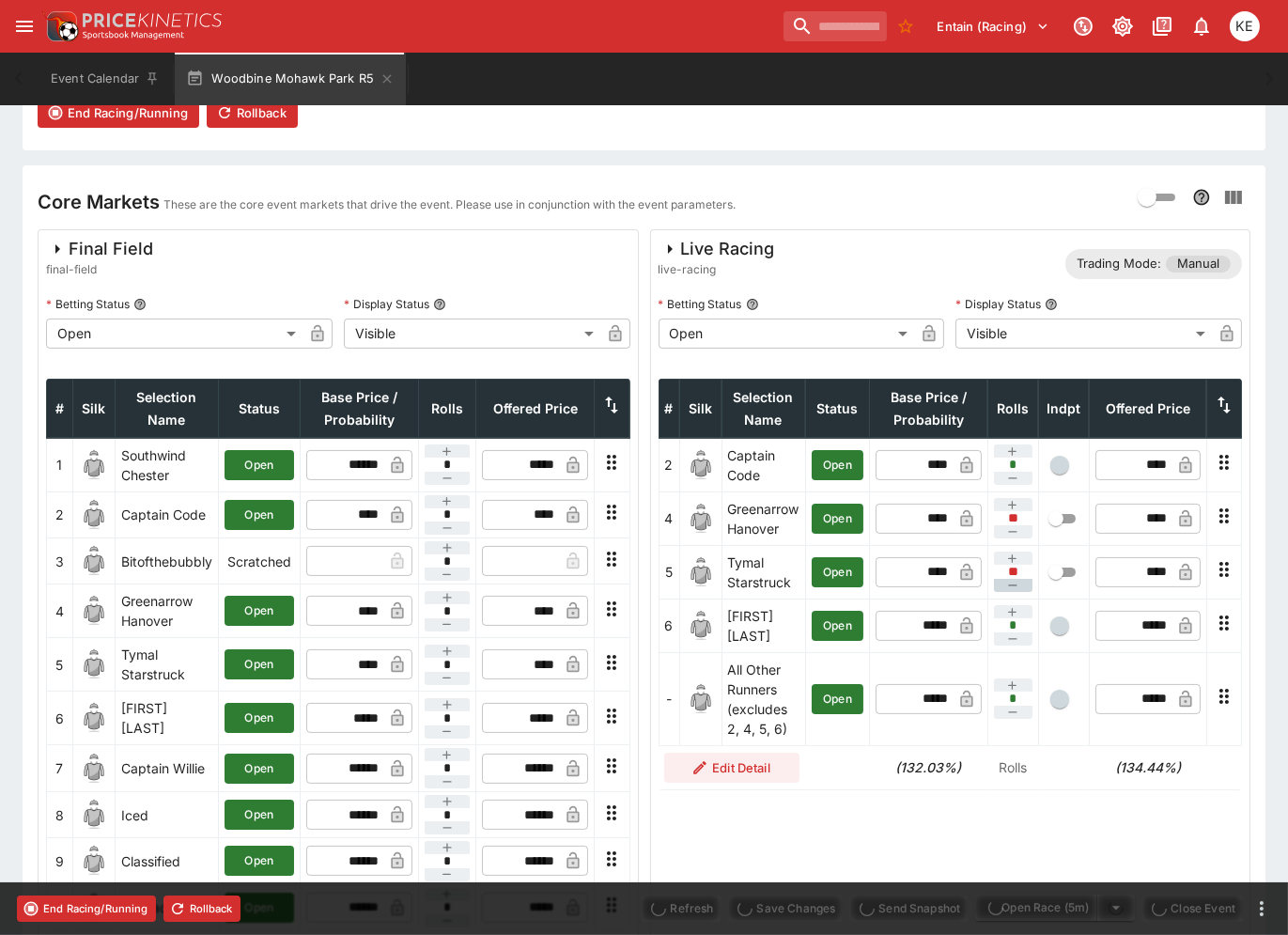 type on "****" 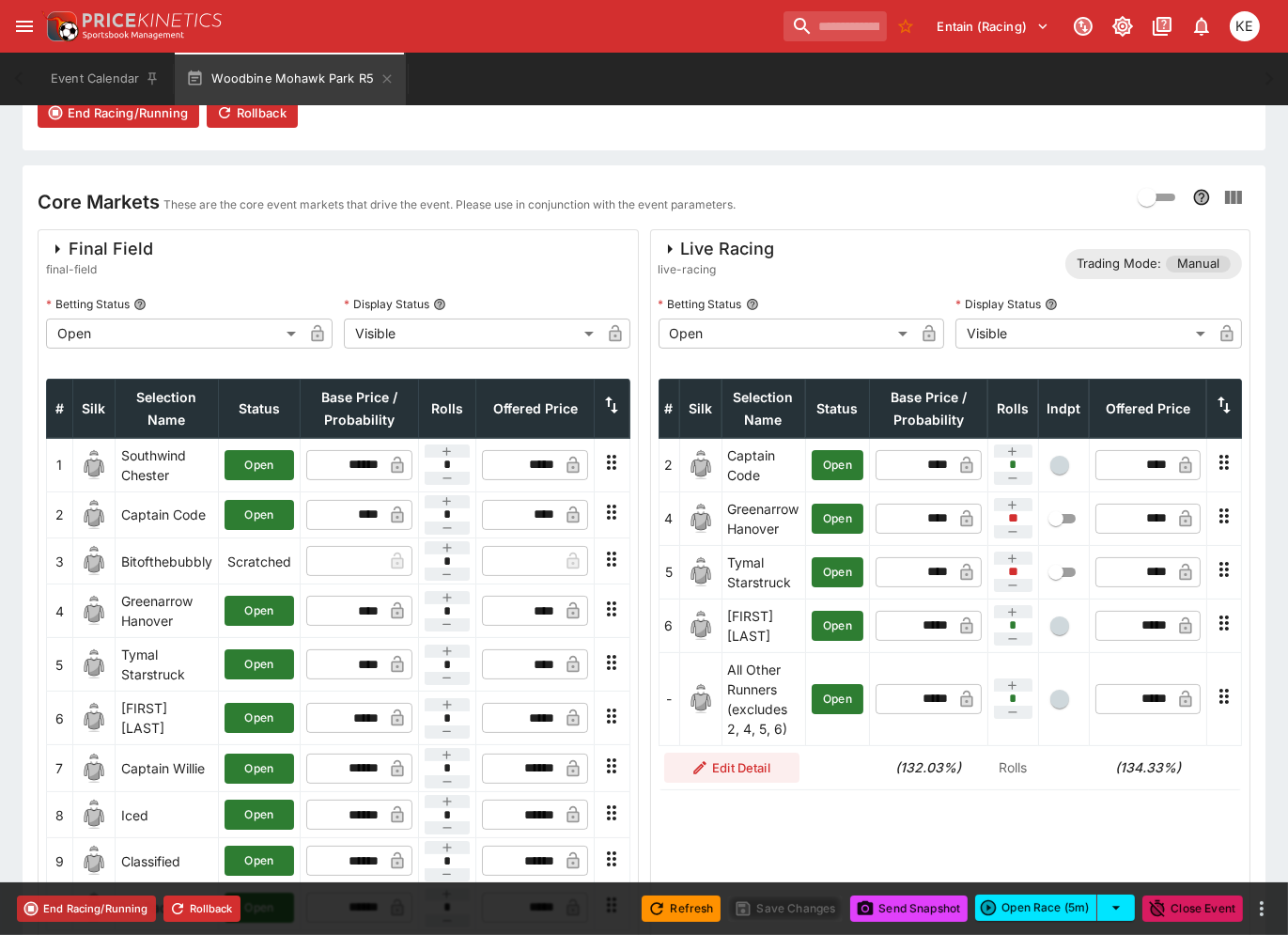 click on "End Racing/Running" at bounding box center [86, 909] 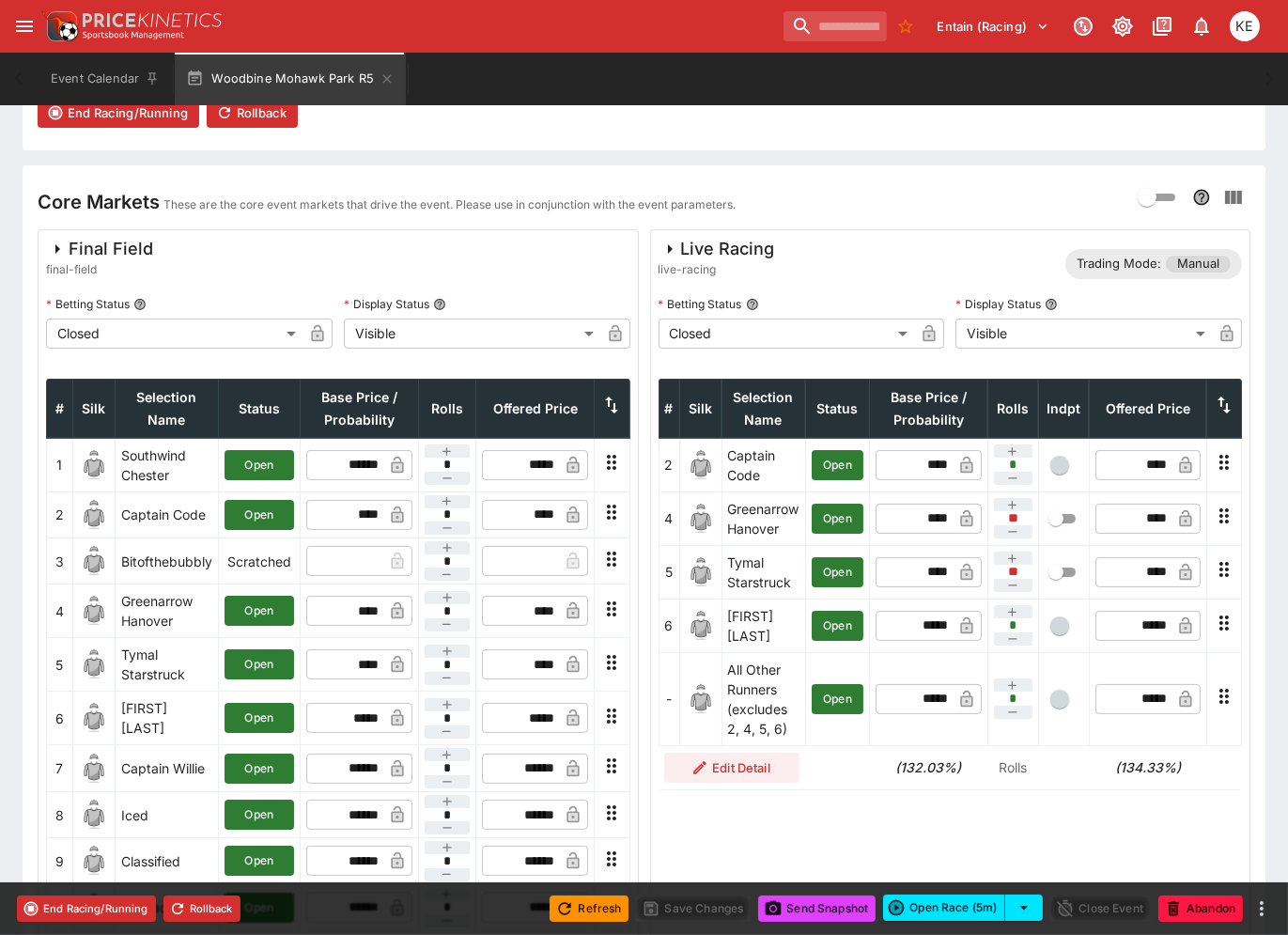 type on "**********" 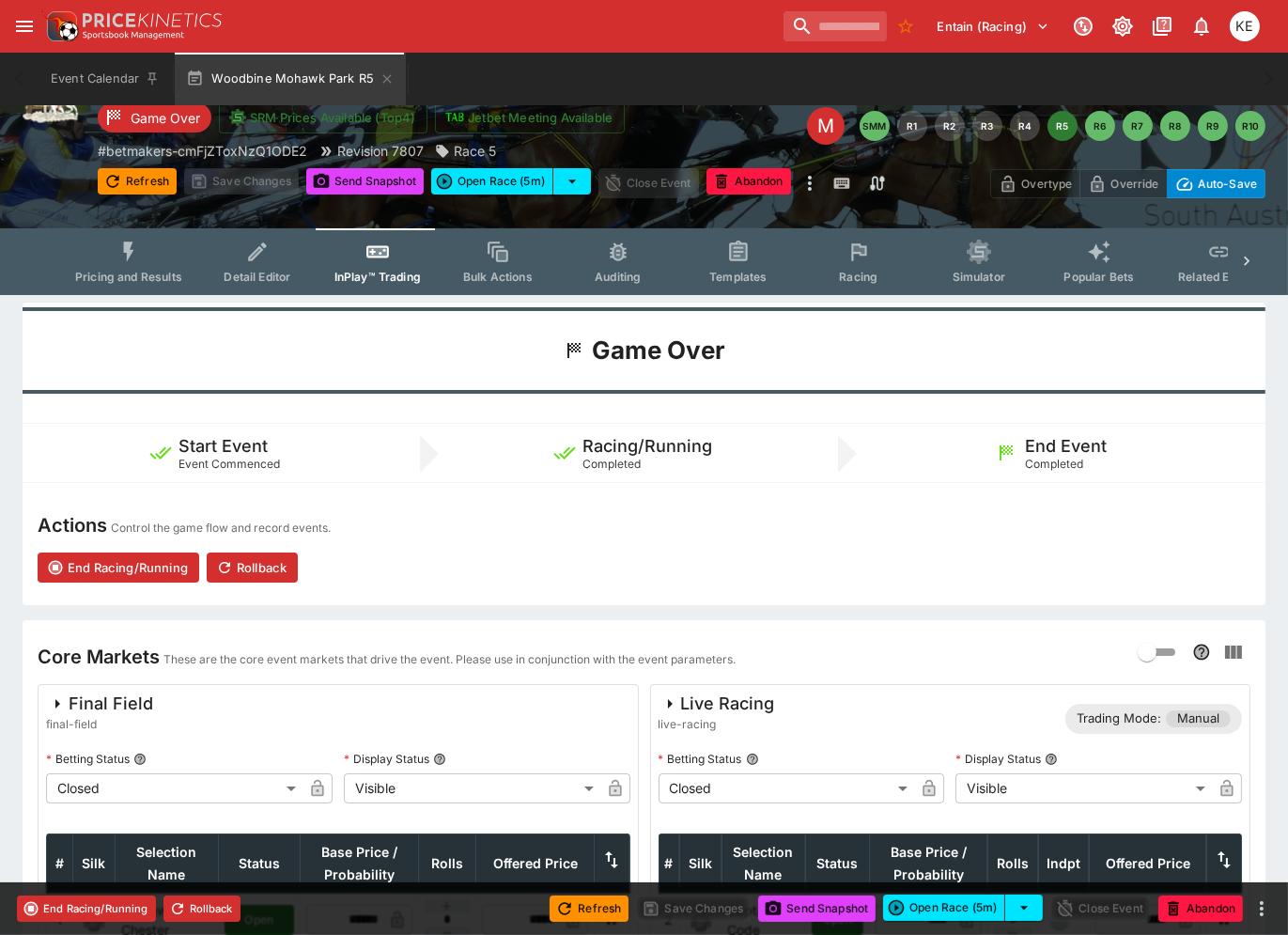 scroll, scrollTop: 0, scrollLeft: 0, axis: both 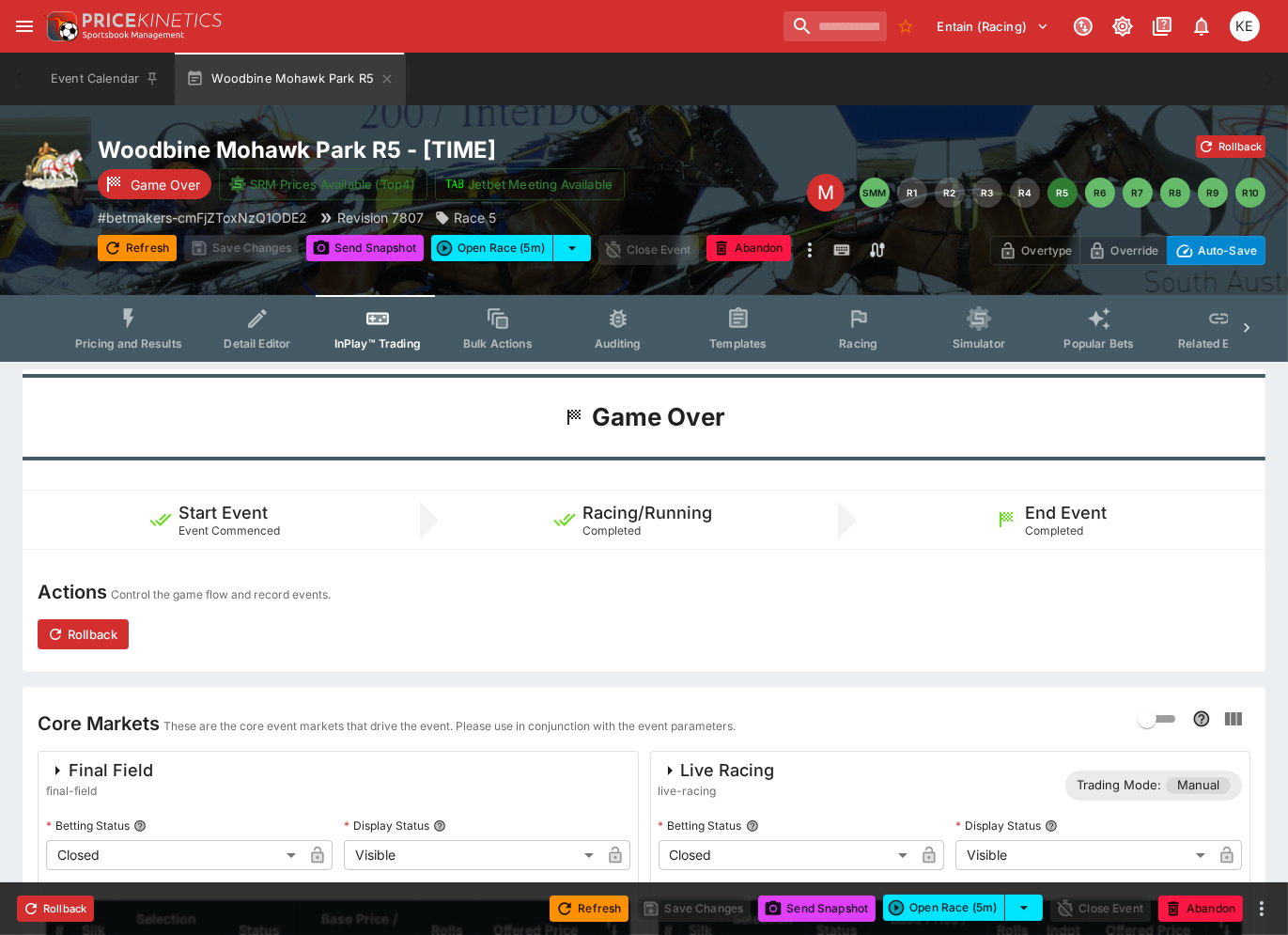 click on "Pricing and Results" at bounding box center [129, 343] 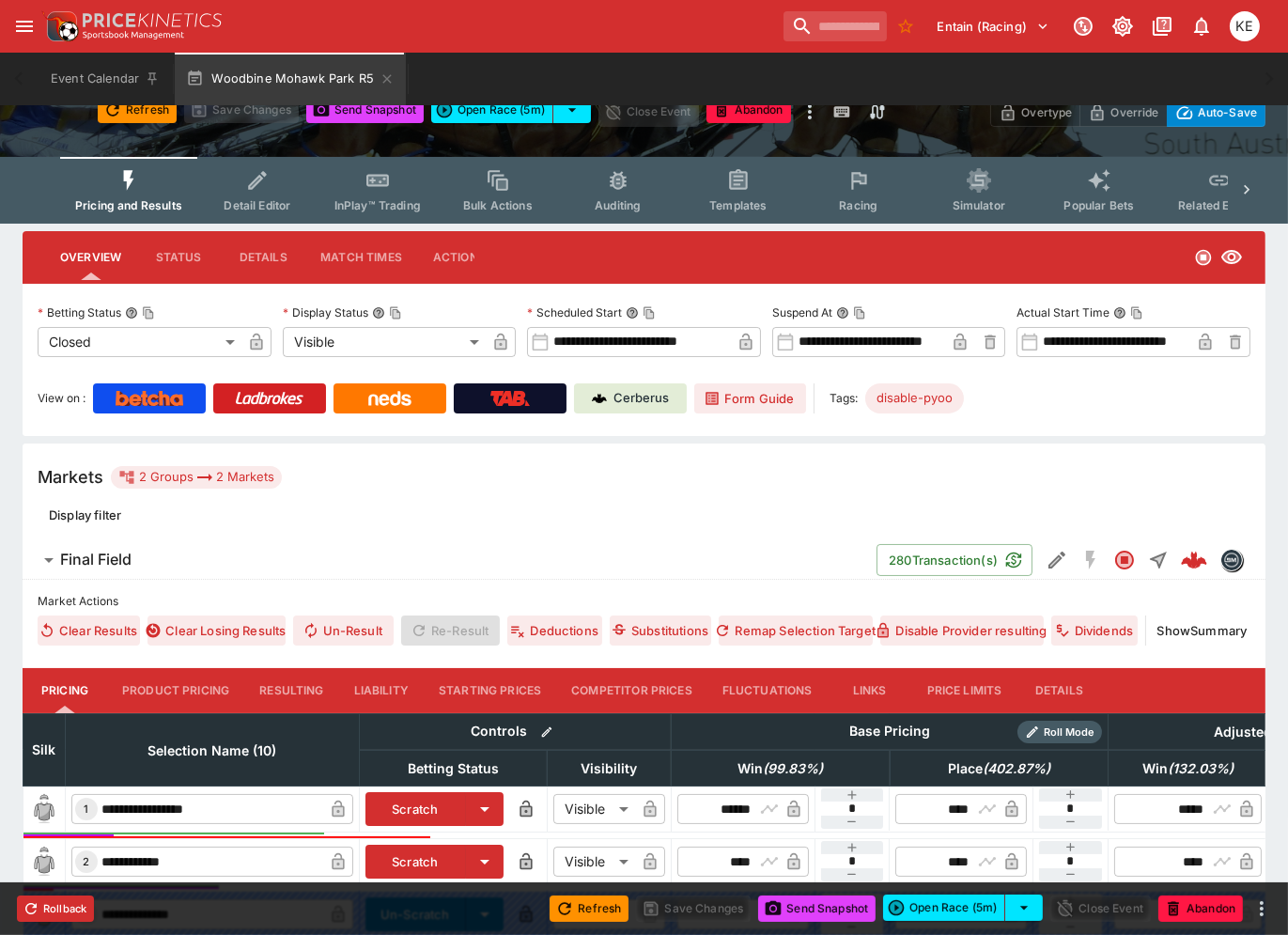 scroll, scrollTop: 417, scrollLeft: 0, axis: vertical 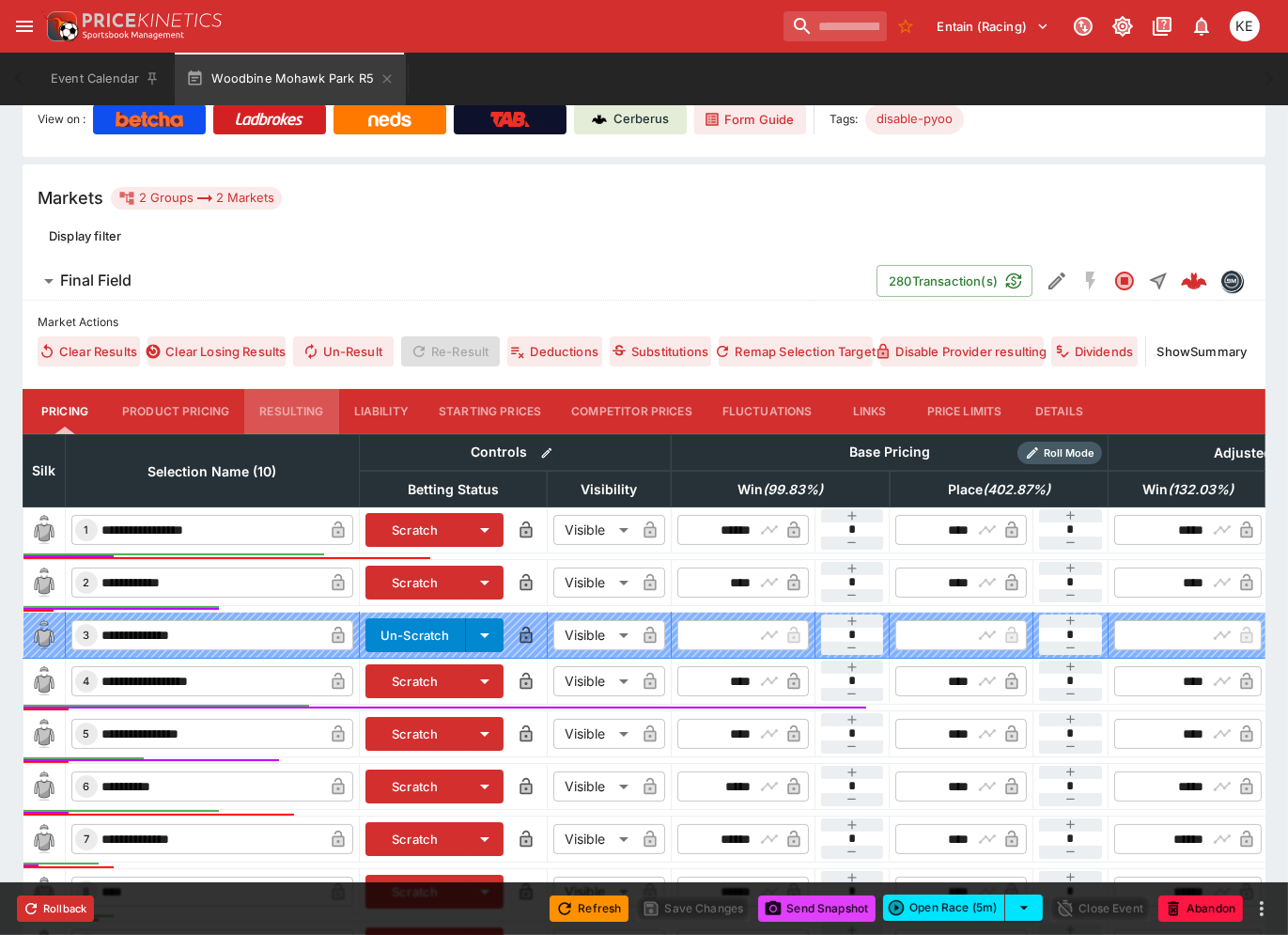 click on "Resulting" at bounding box center (291, 412) 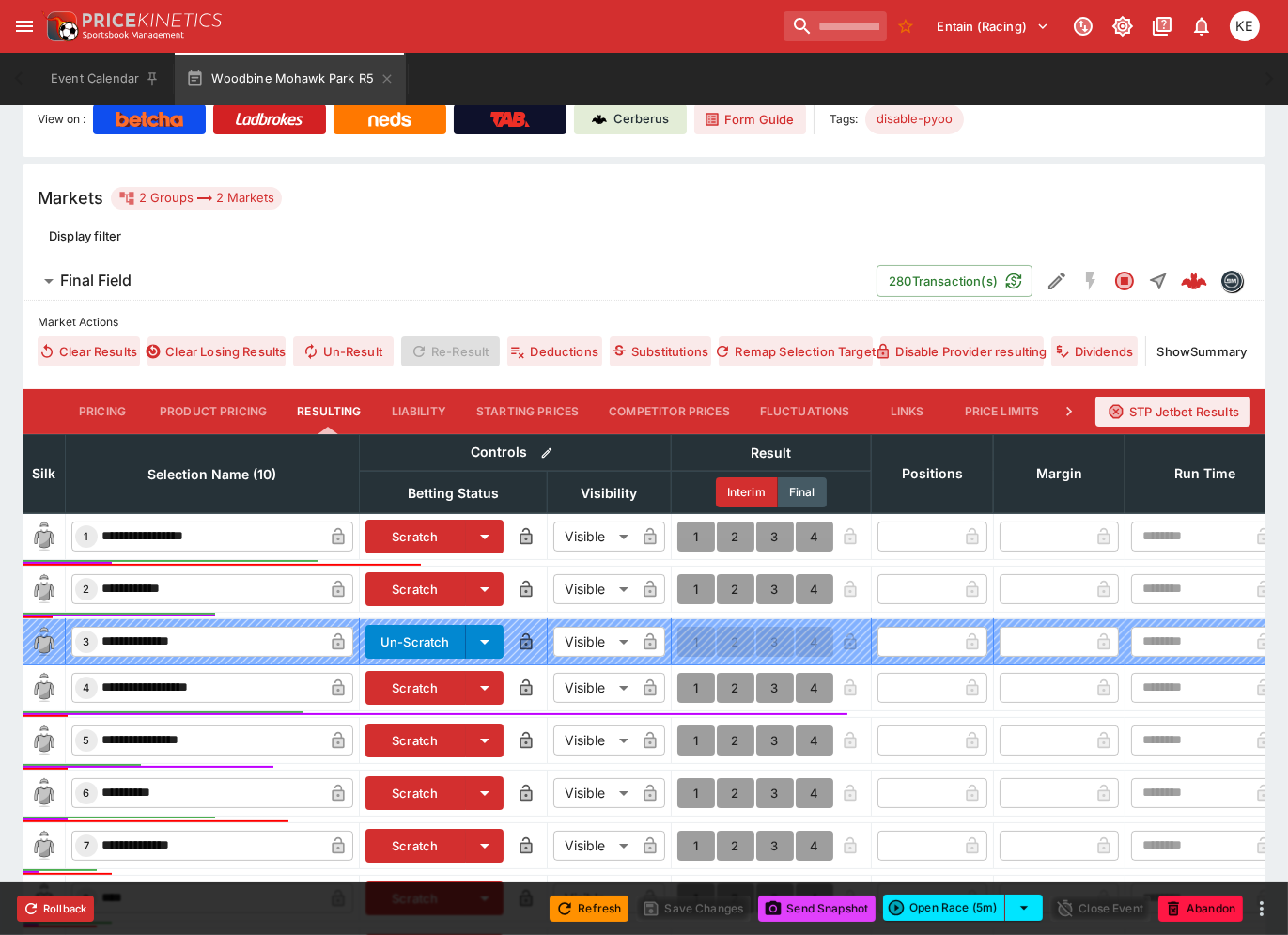 click on "Markets 2 Groups 2 Markets Display filter" at bounding box center [644, 213] 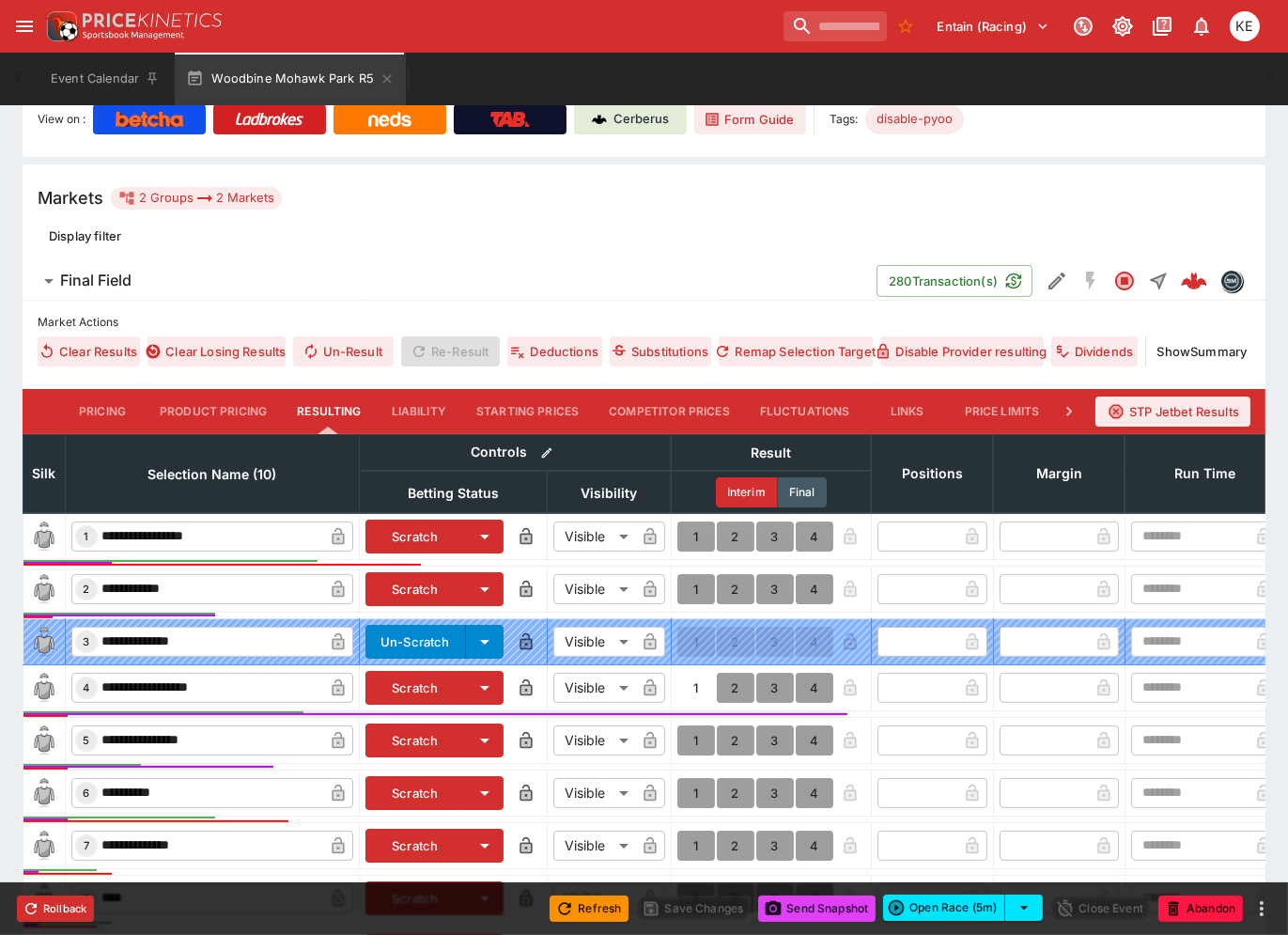 type on "*" 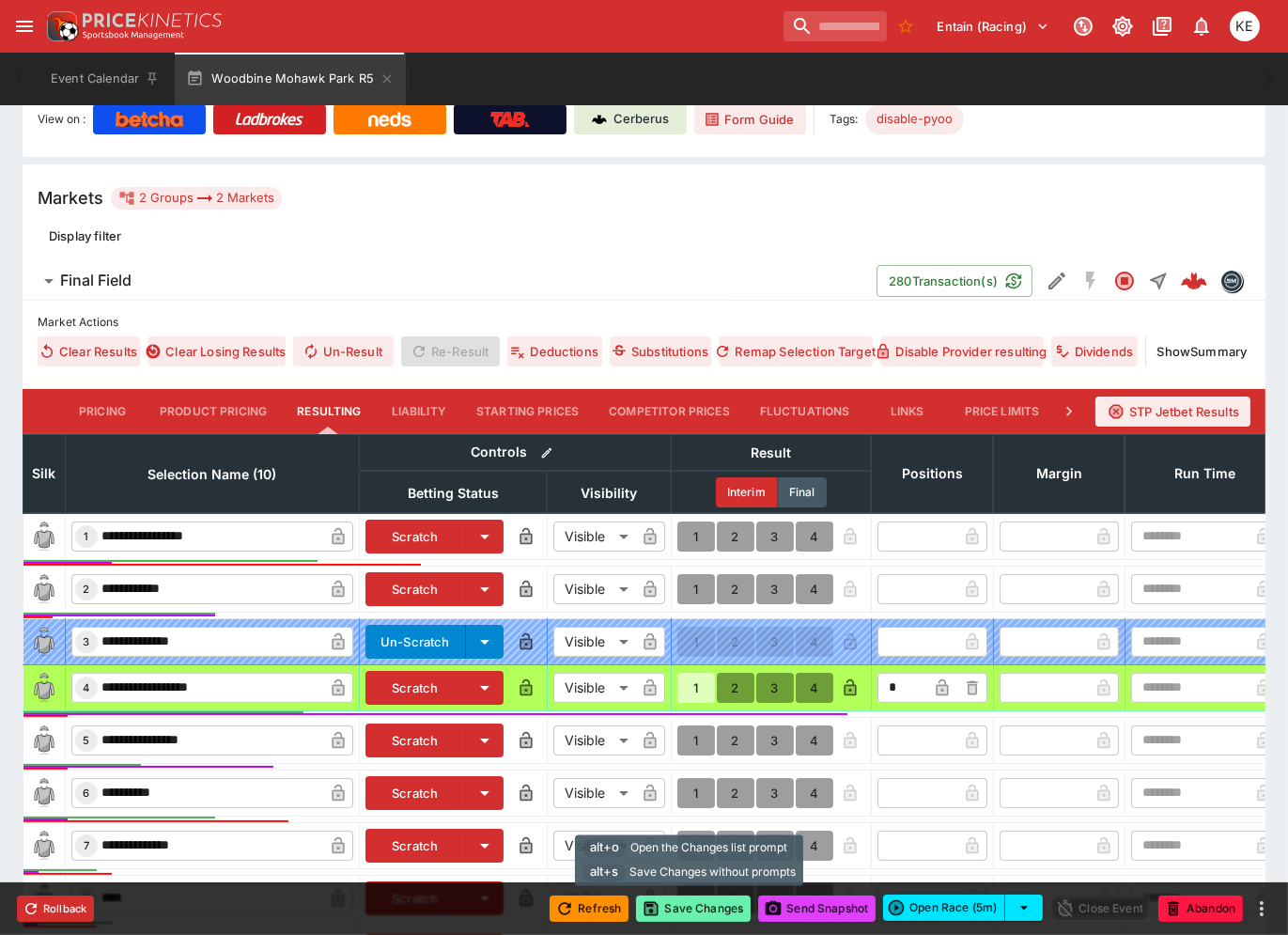 click on "Save Changes" at bounding box center [693, 909] 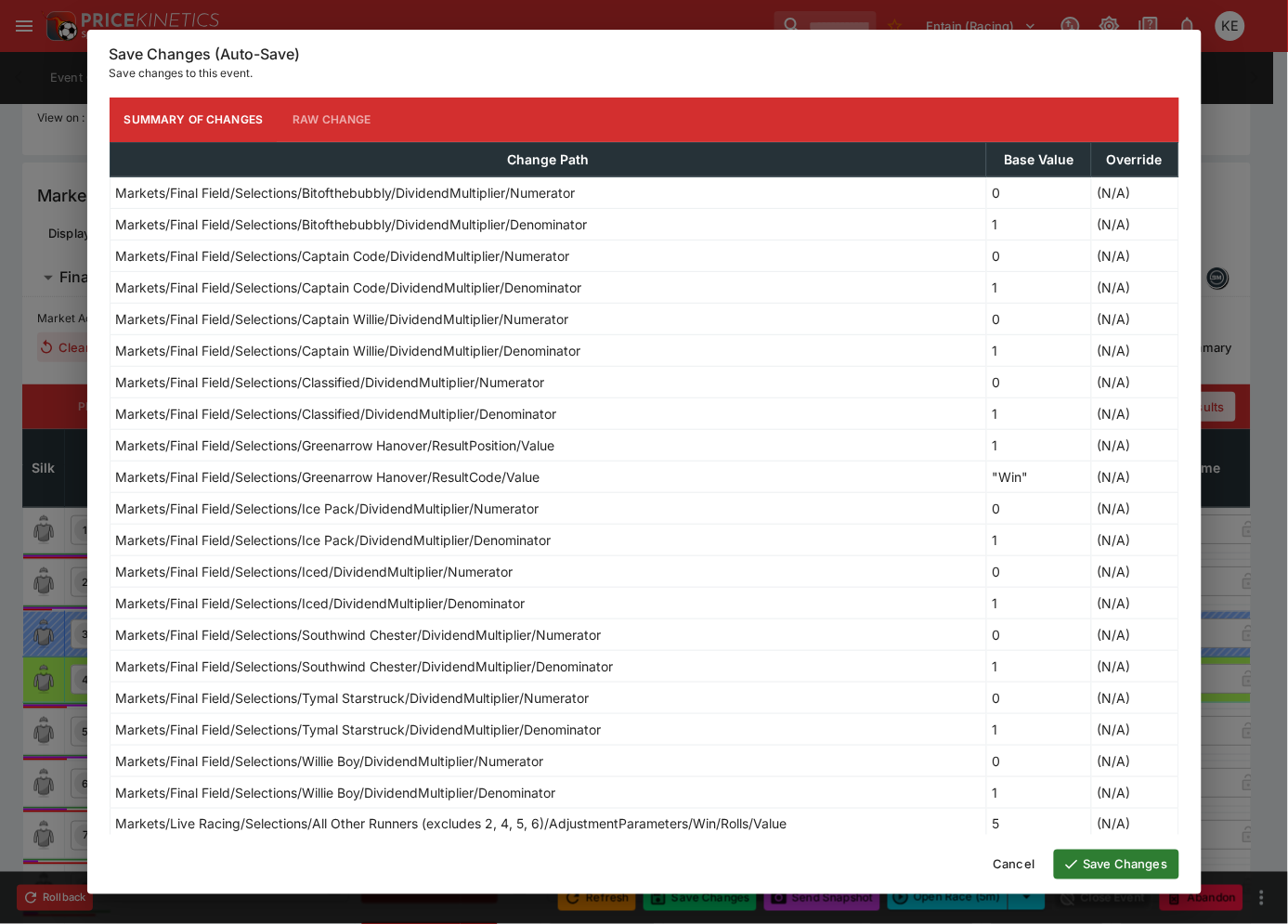 click on "Save Changes" at bounding box center (1116, 865) 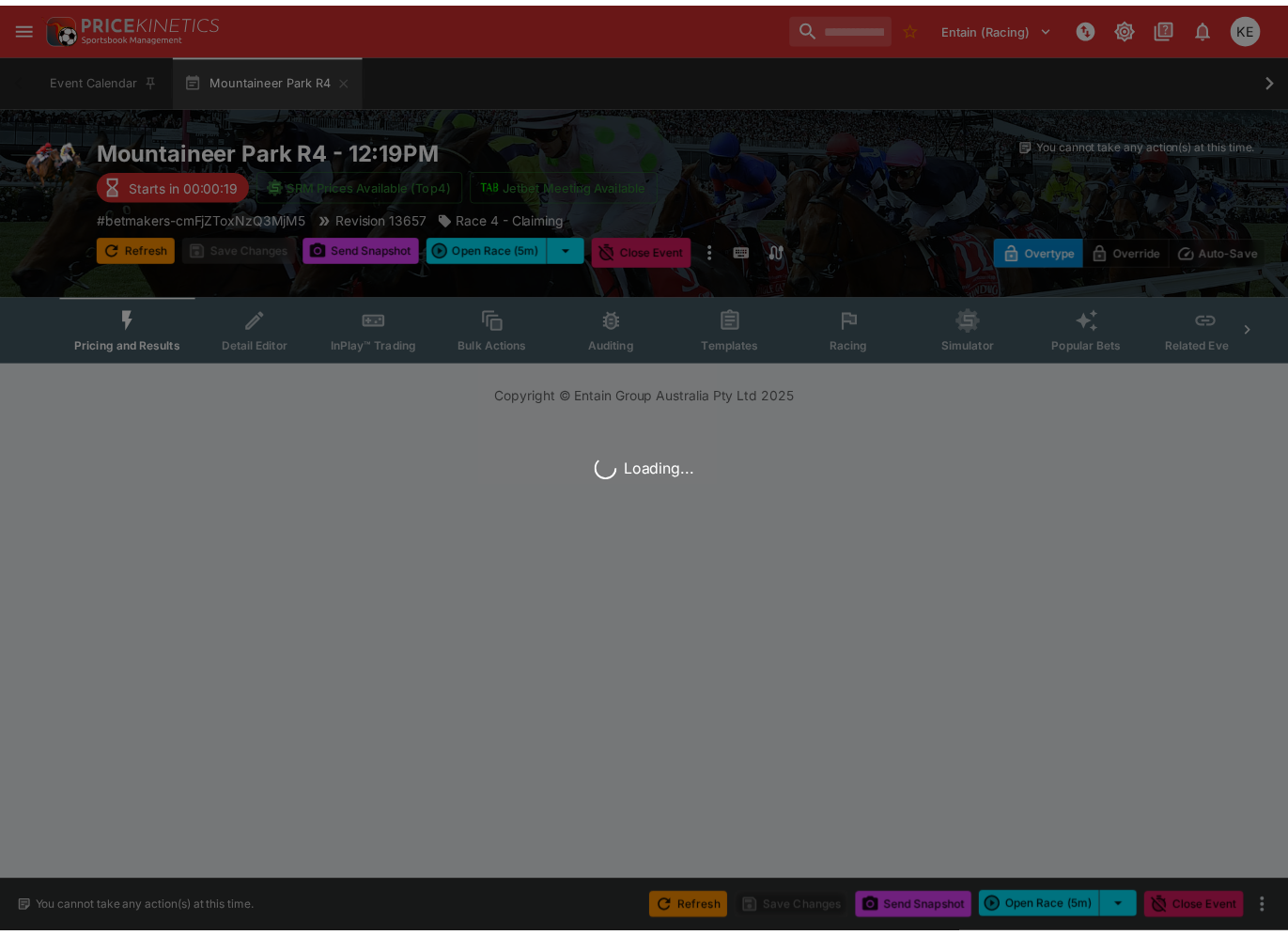 scroll, scrollTop: 0, scrollLeft: 0, axis: both 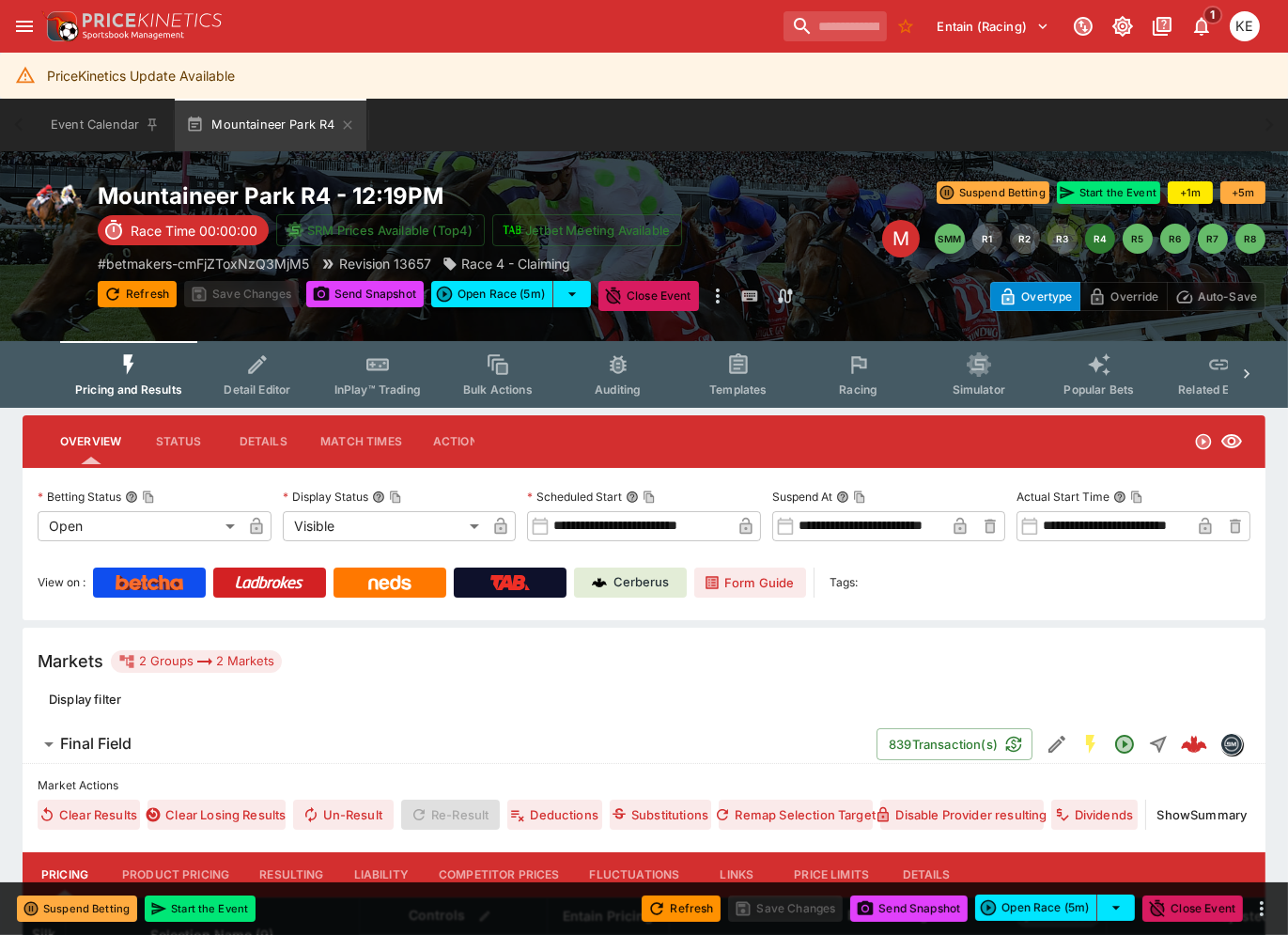 click on "Event Calendar Mountaineer Park R4" at bounding box center (644, 125) 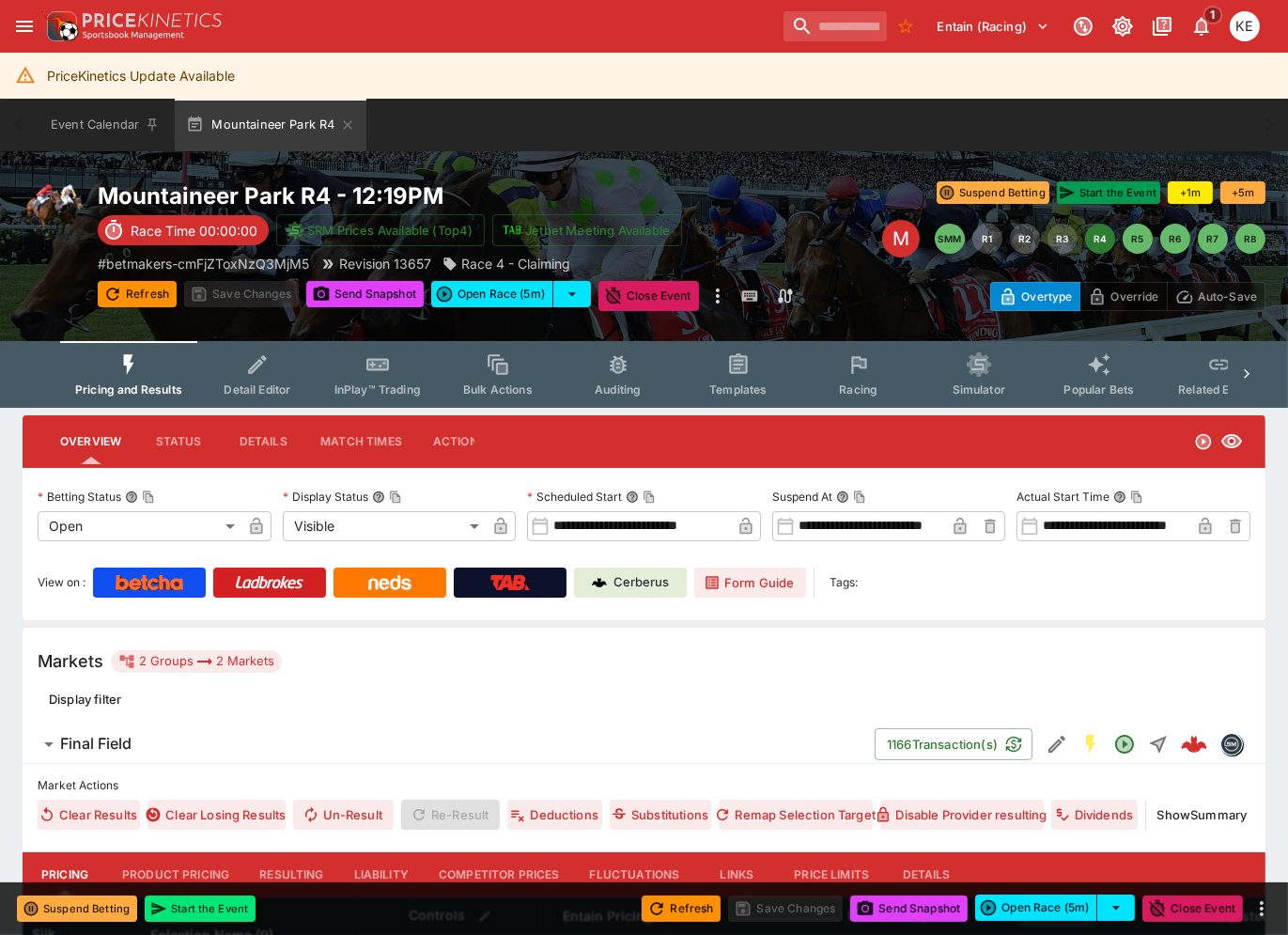click on "Start the Event" at bounding box center (1109, 193) 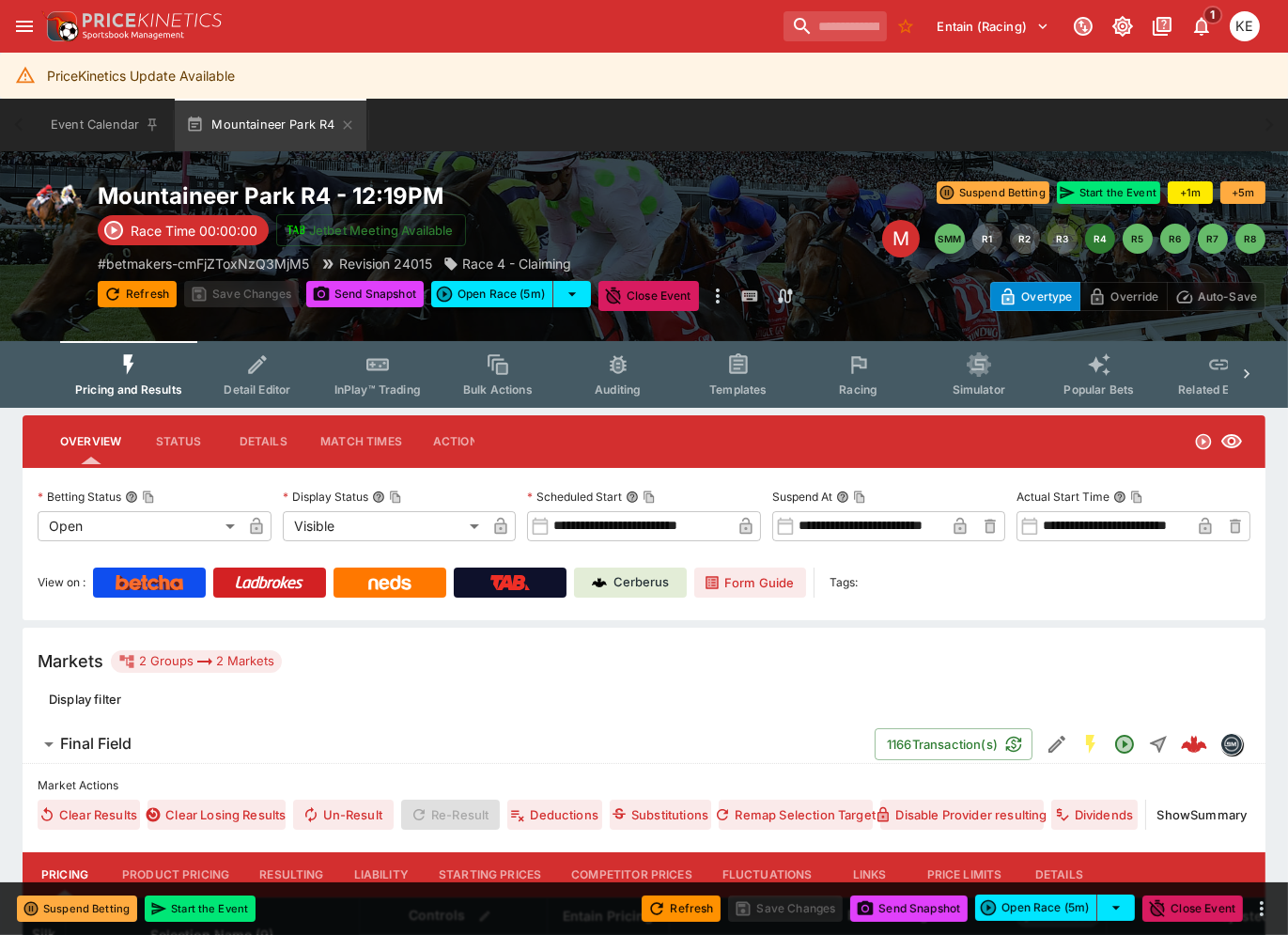 click 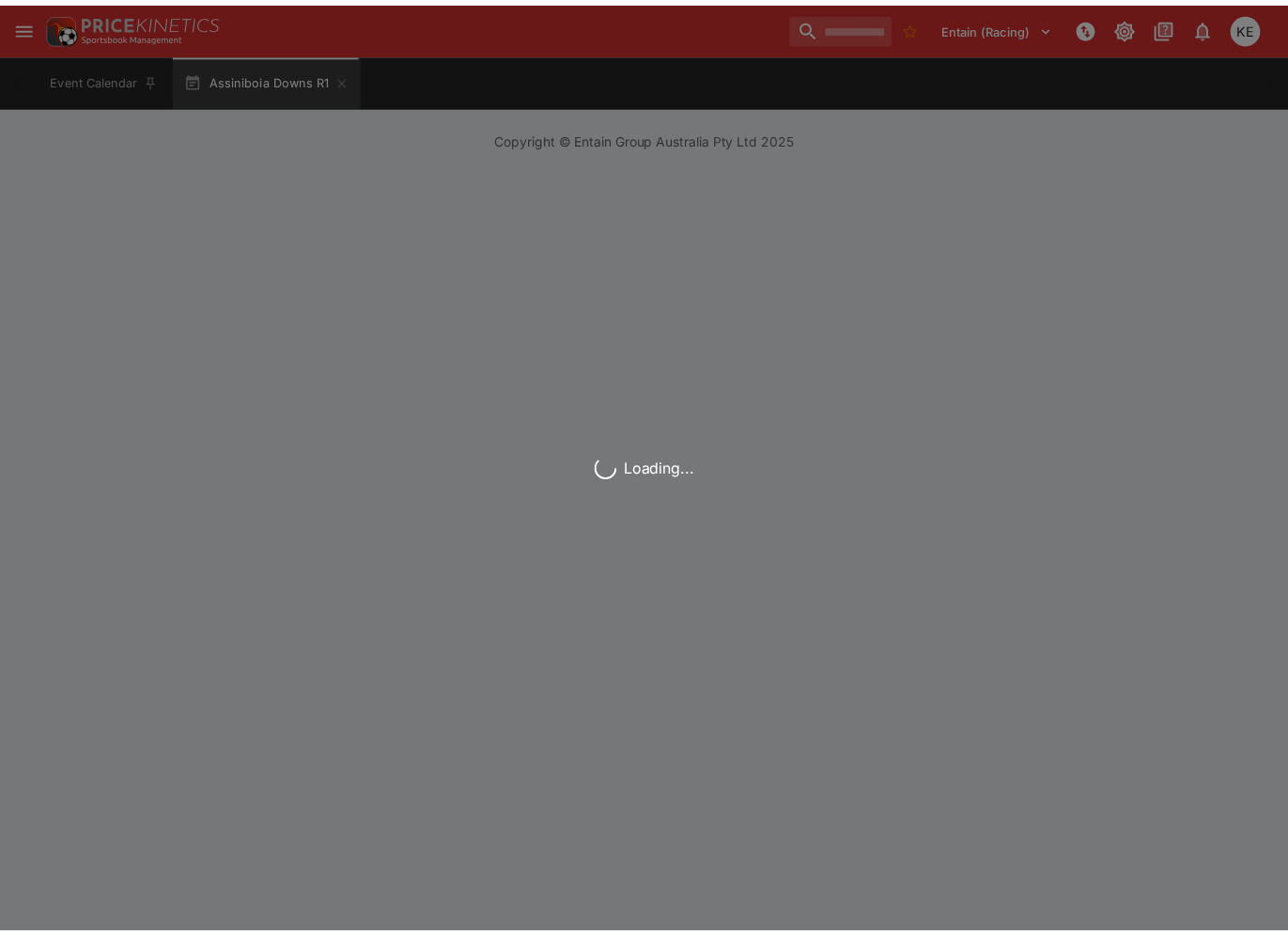 scroll, scrollTop: 0, scrollLeft: 0, axis: both 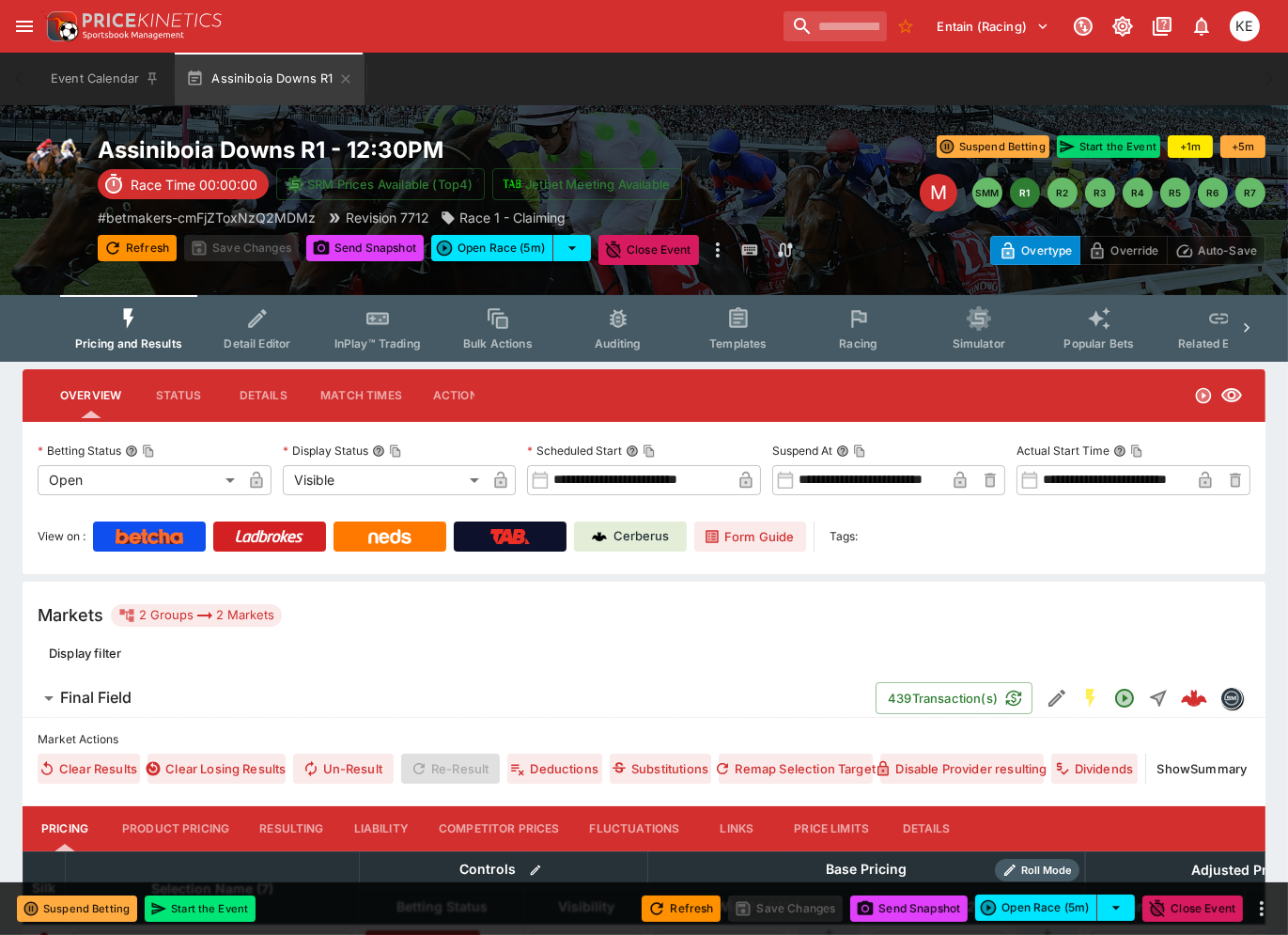 click on "Start the Event" at bounding box center (1109, 147) 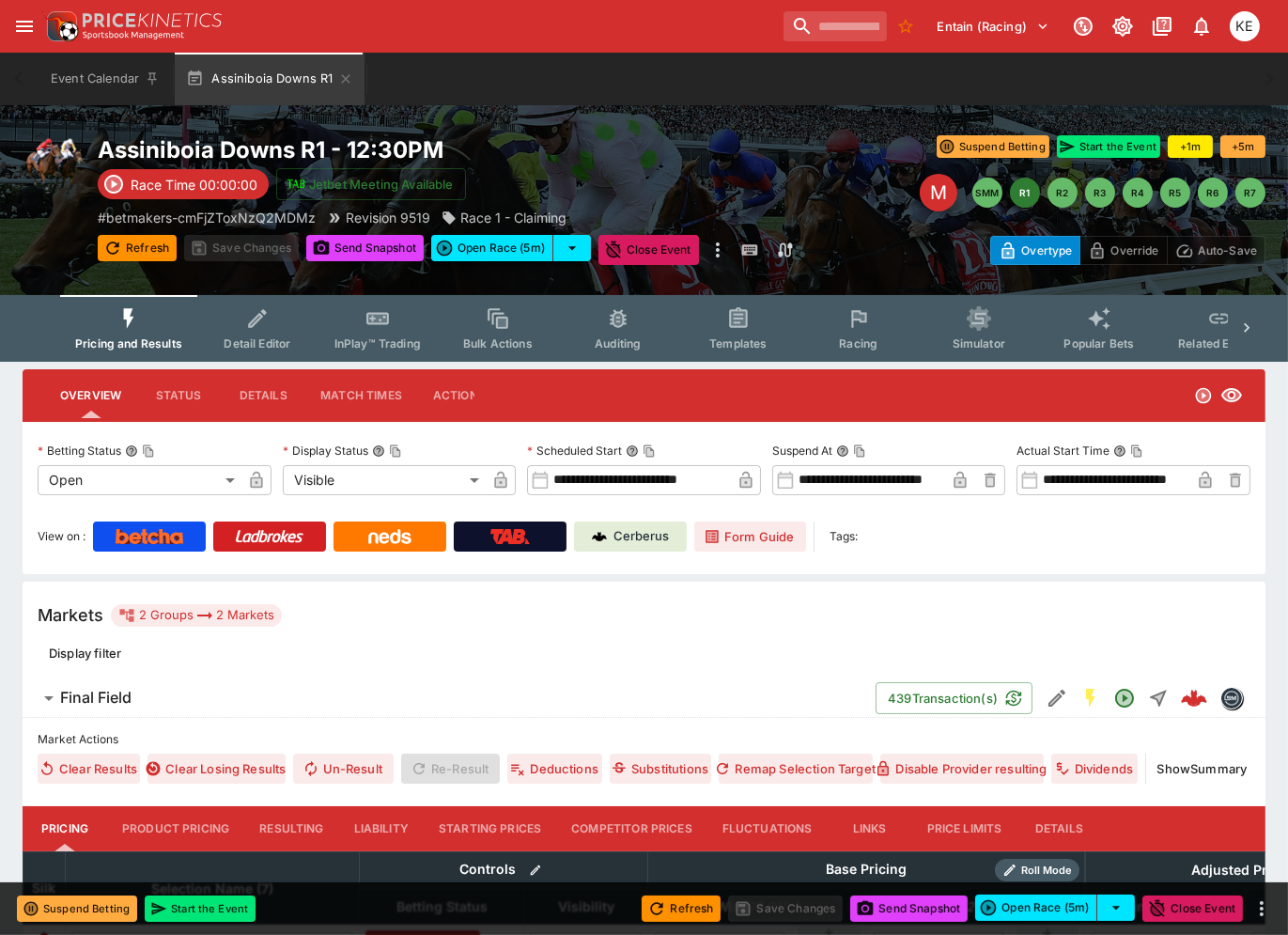 click on "InPlay™ Trading" at bounding box center (378, 328) 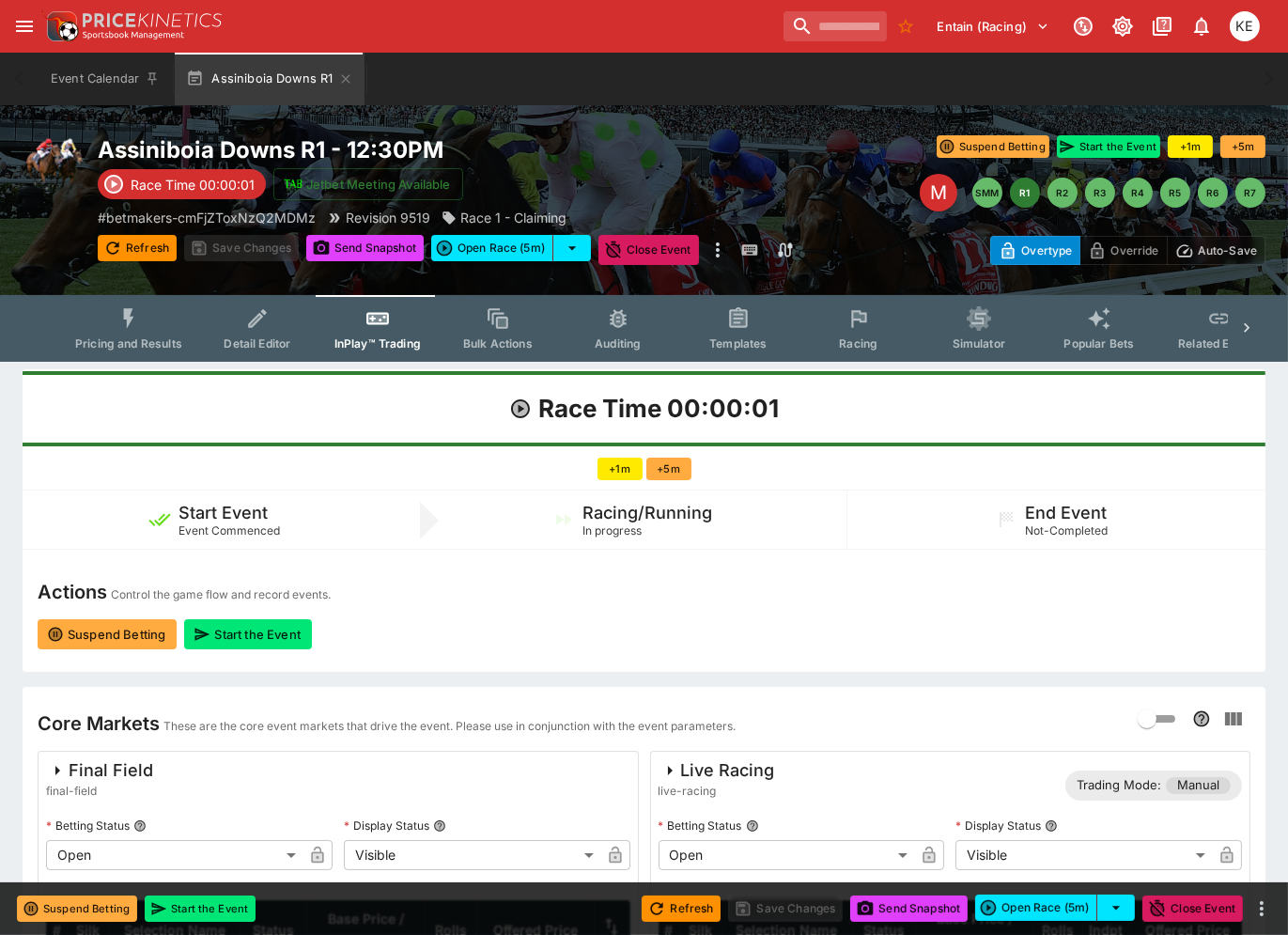 click on "Auto-Save" at bounding box center [1227, 250] 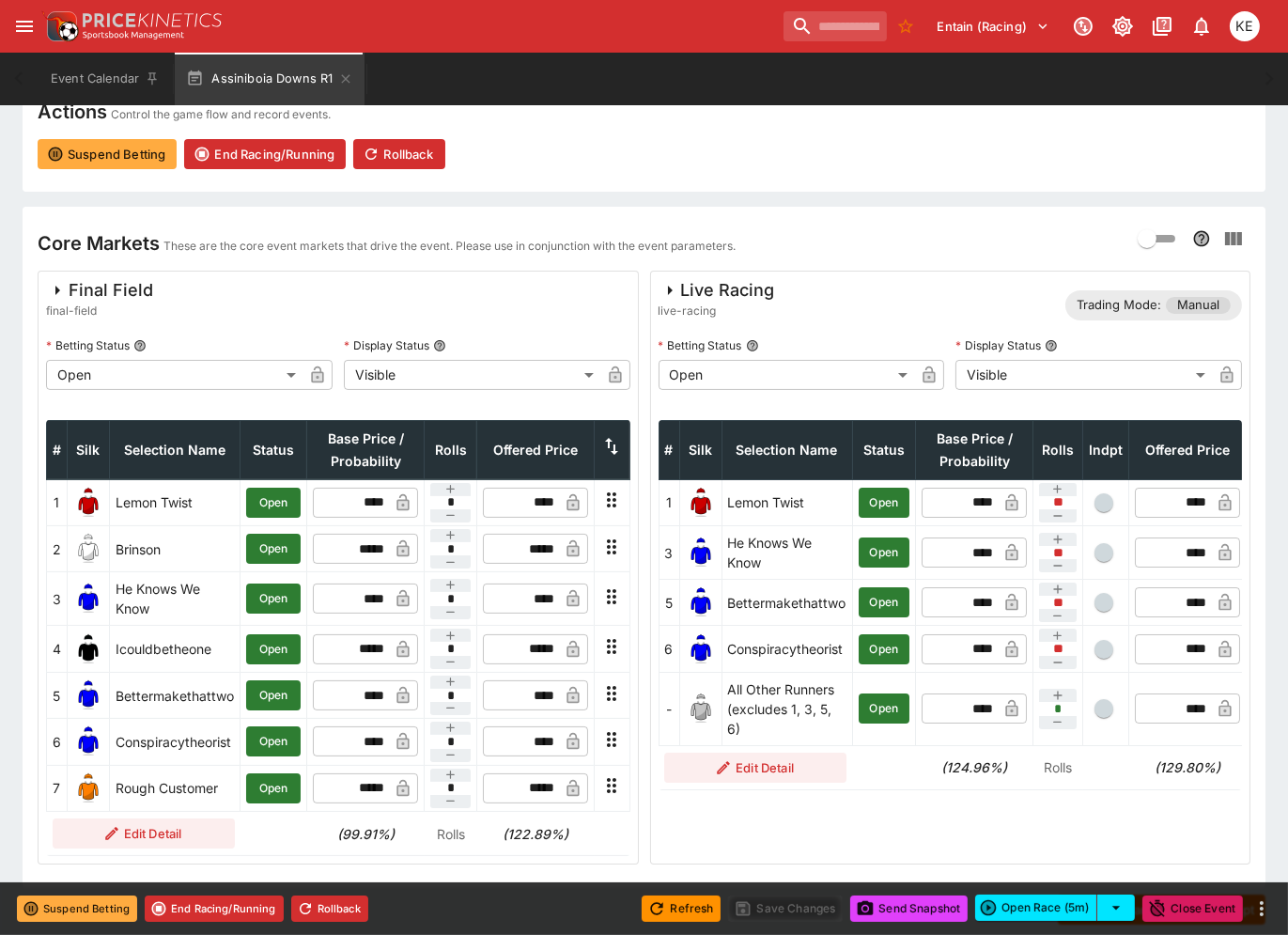 scroll, scrollTop: 536, scrollLeft: 0, axis: vertical 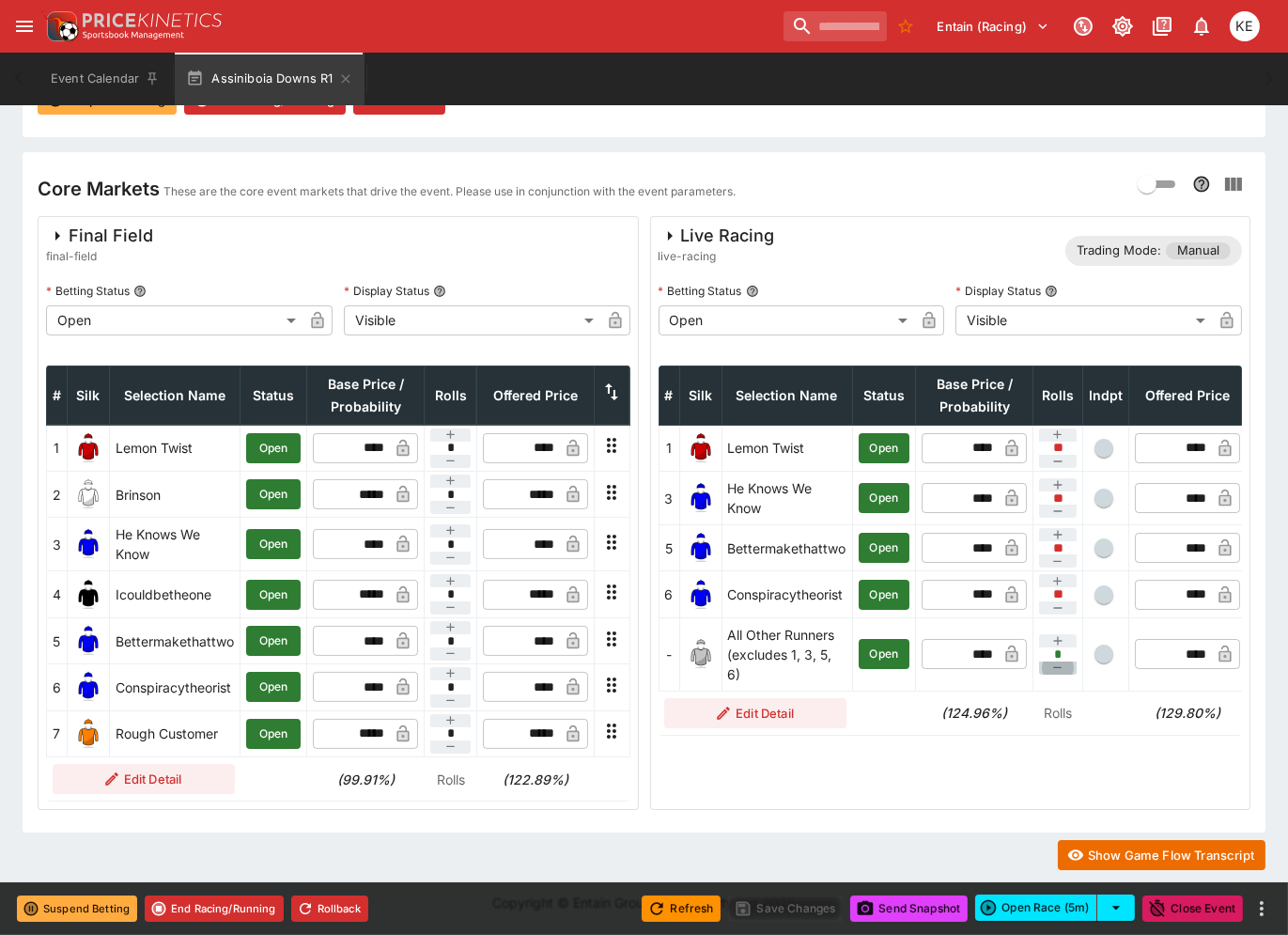 click 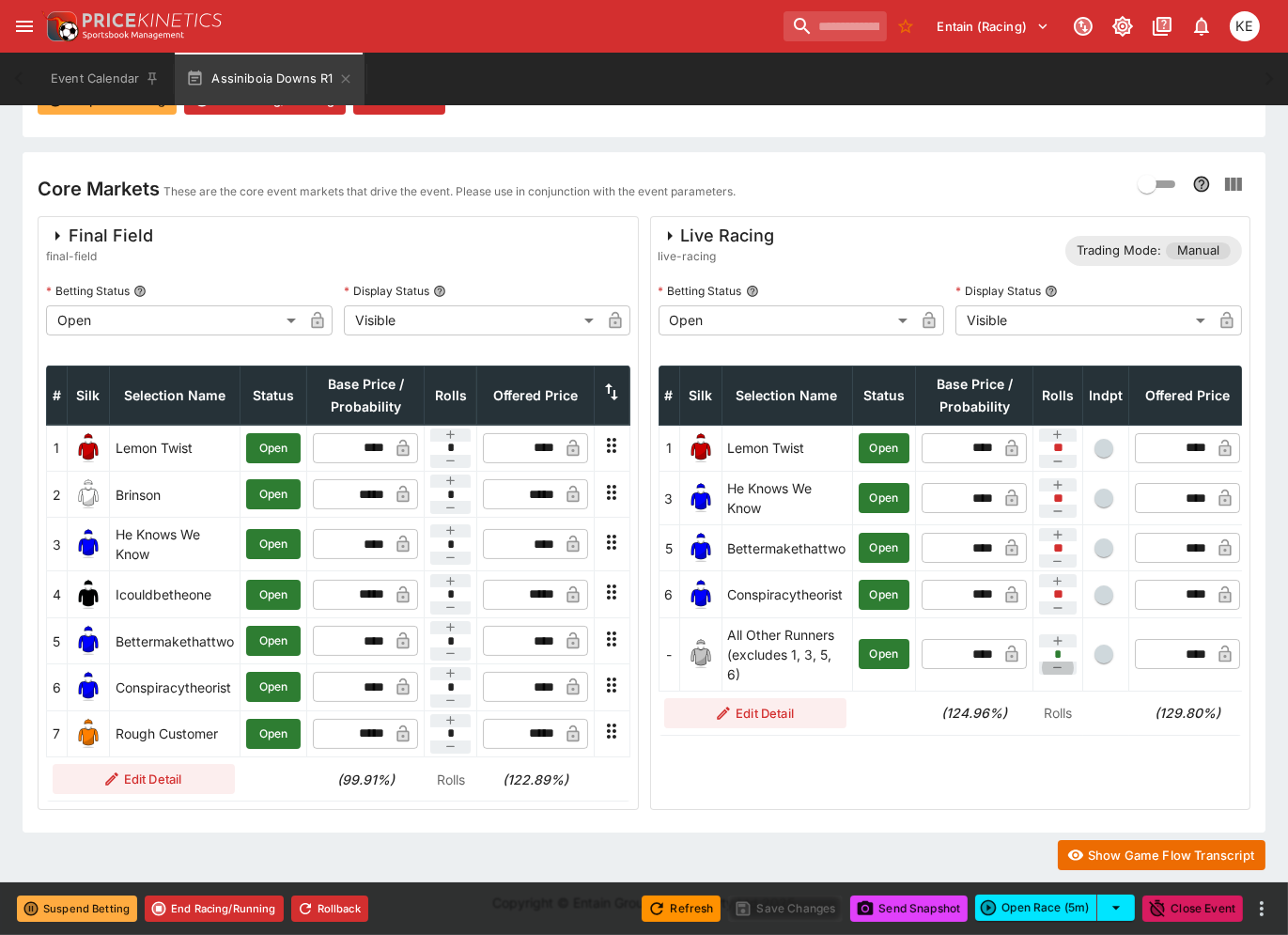 type on "*" 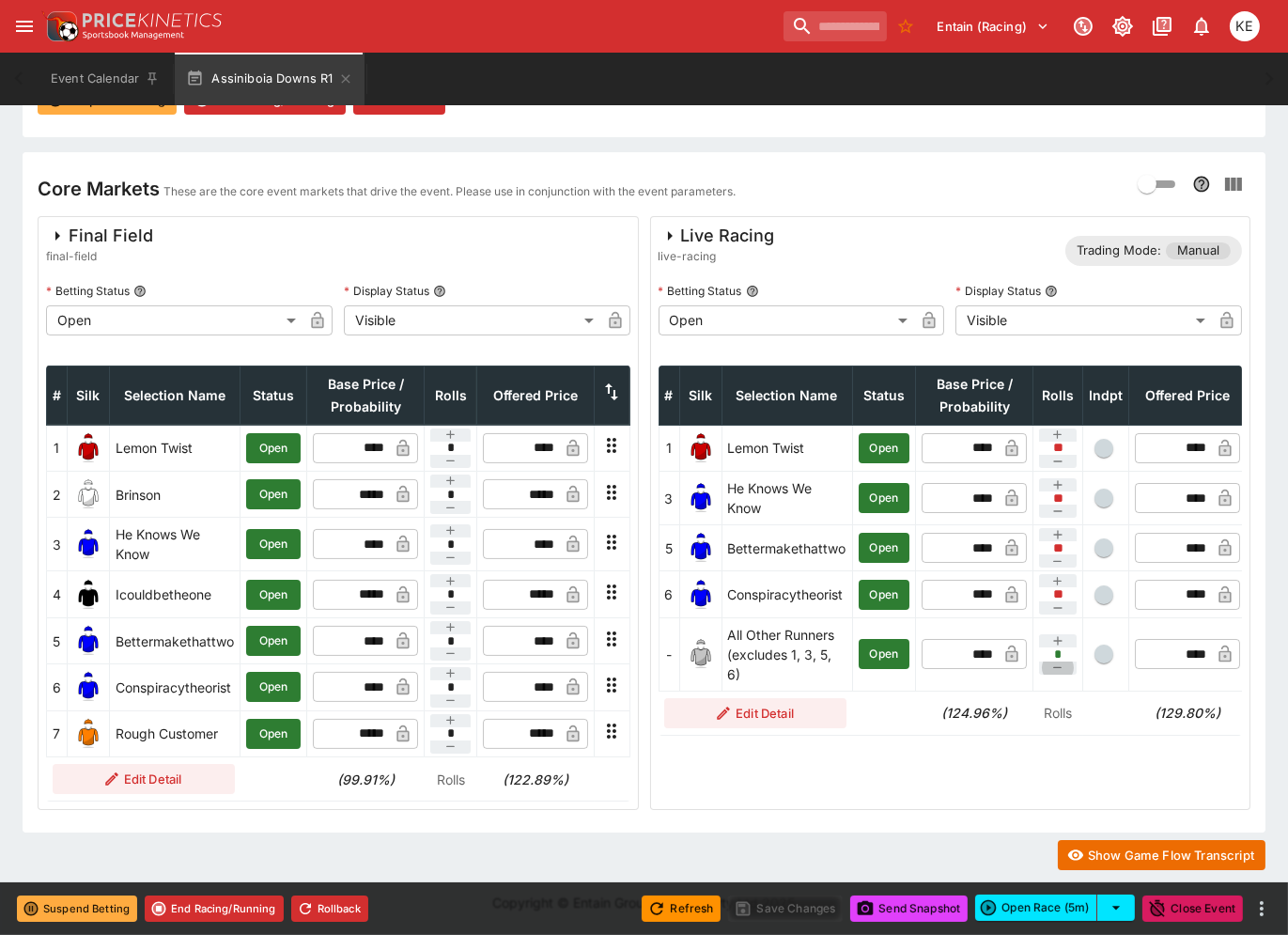 type on "**" 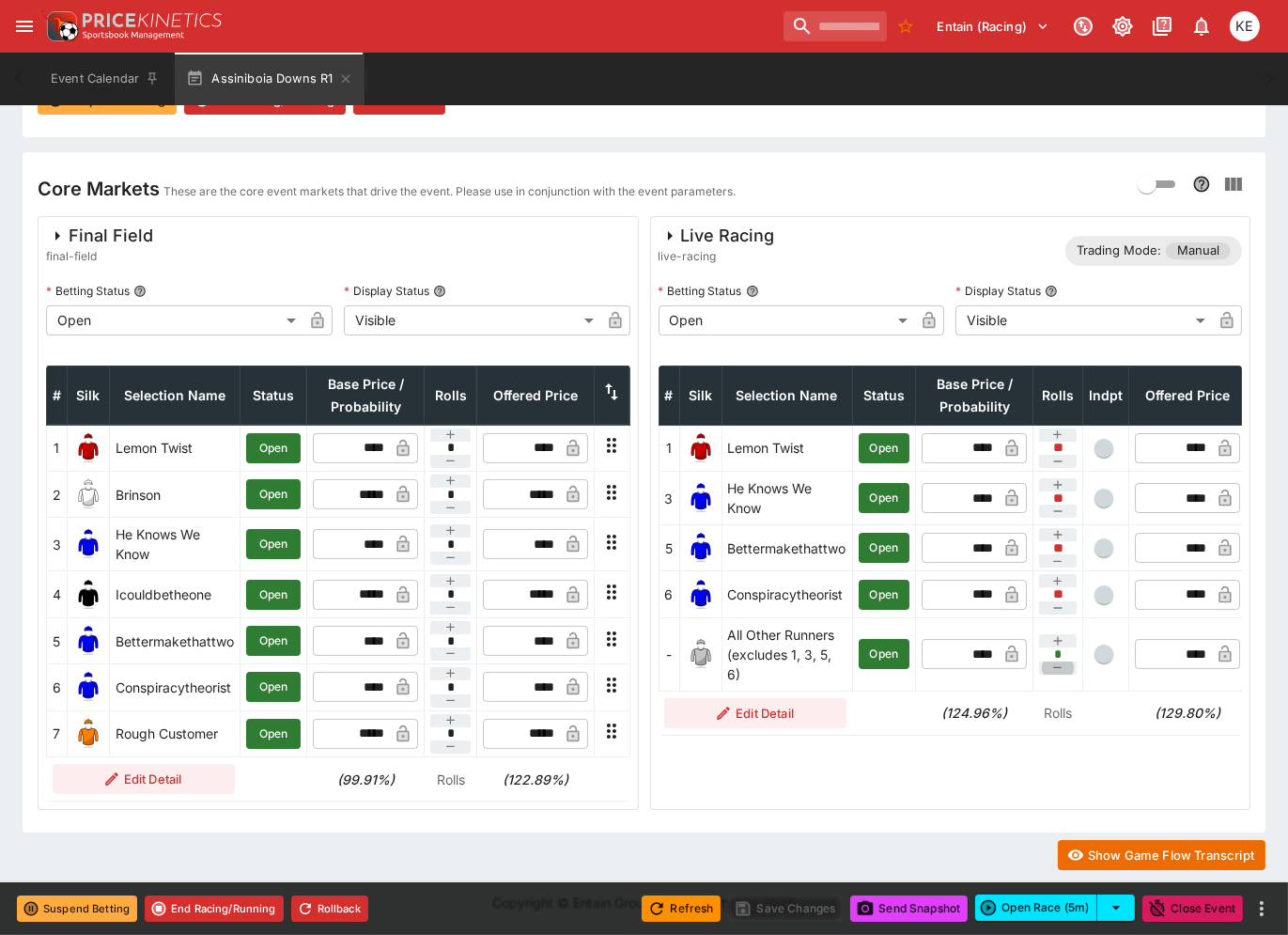 type on "**" 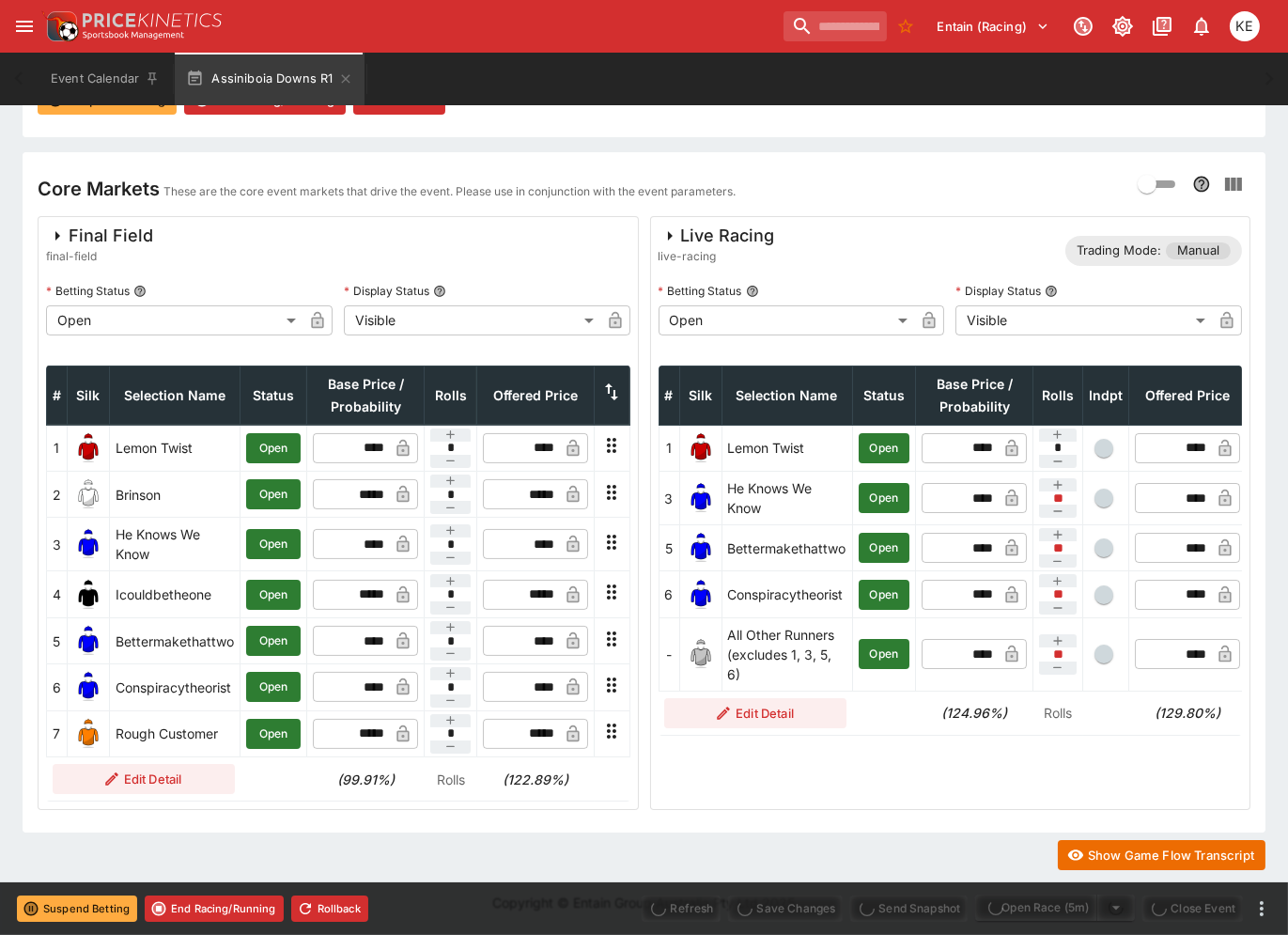 type on "****" 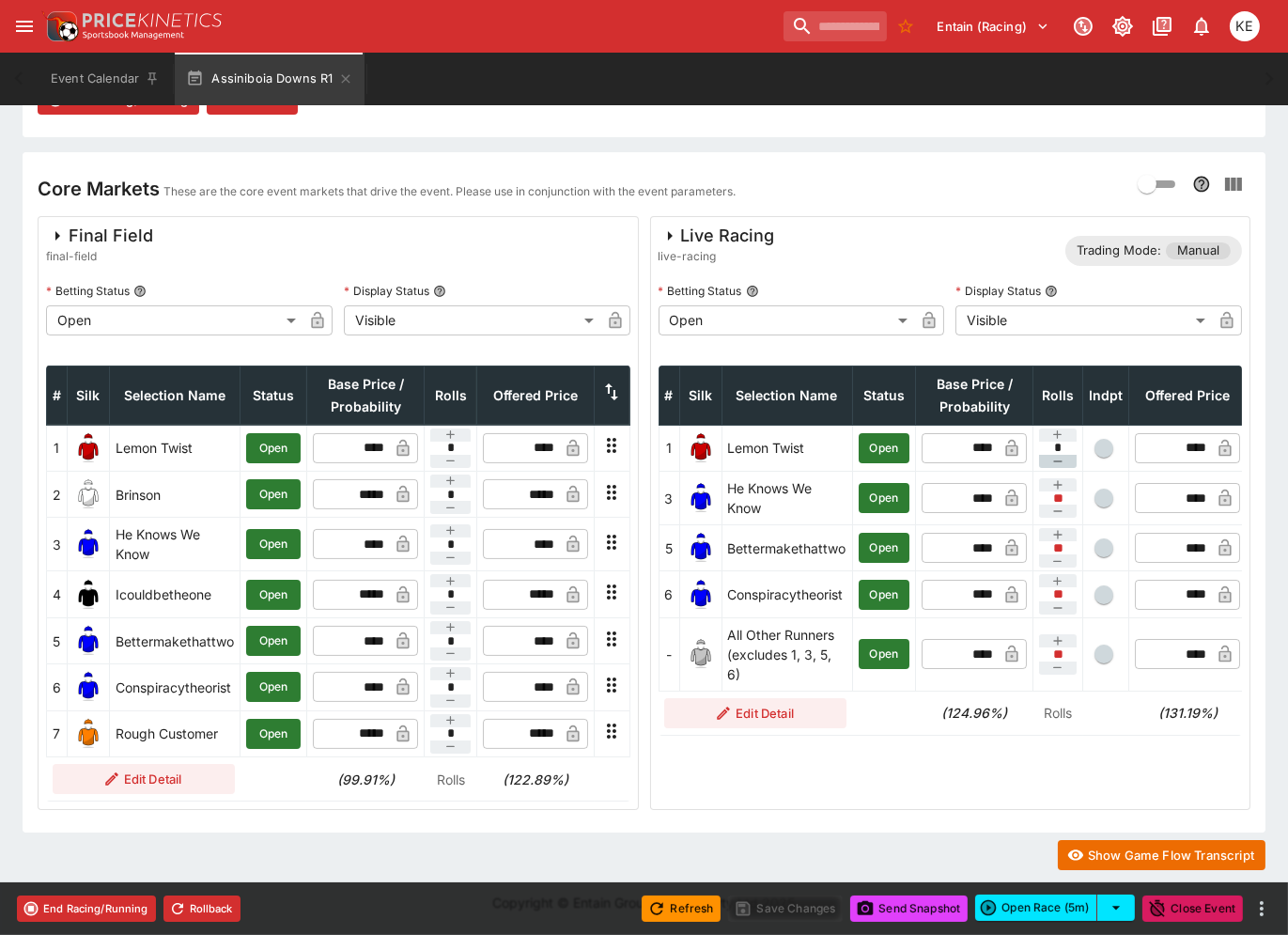 click 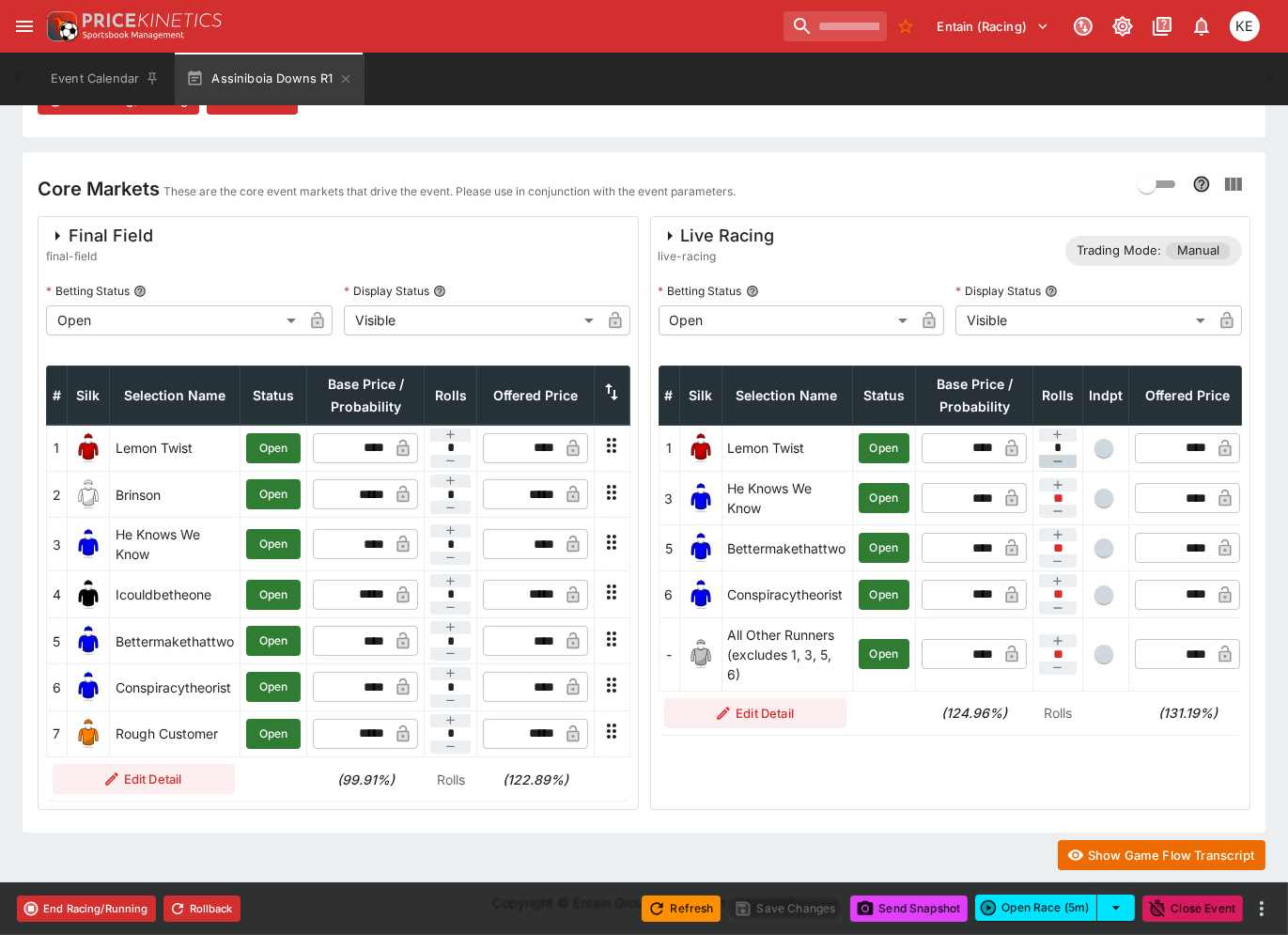 type on "**" 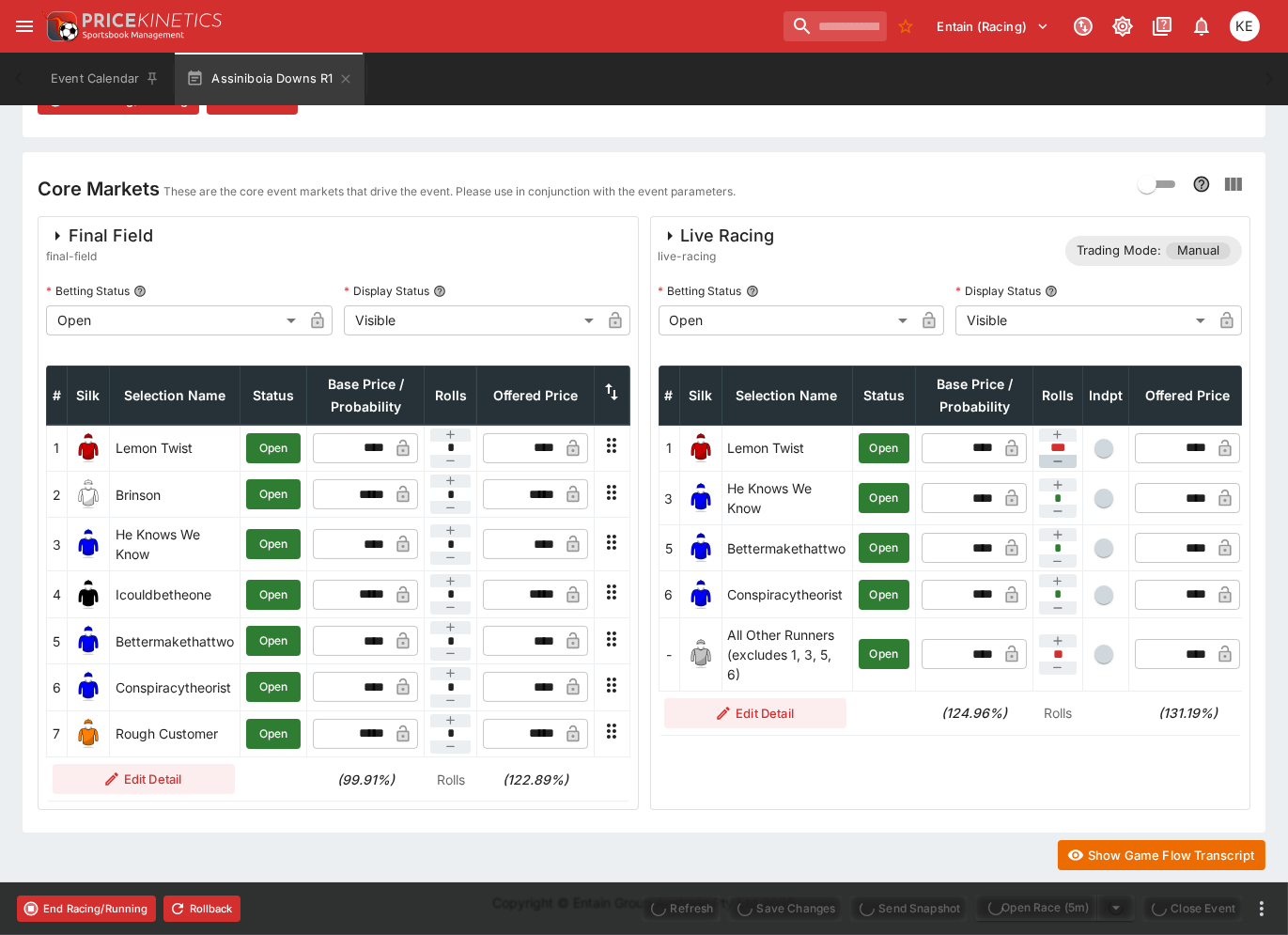 type on "****" 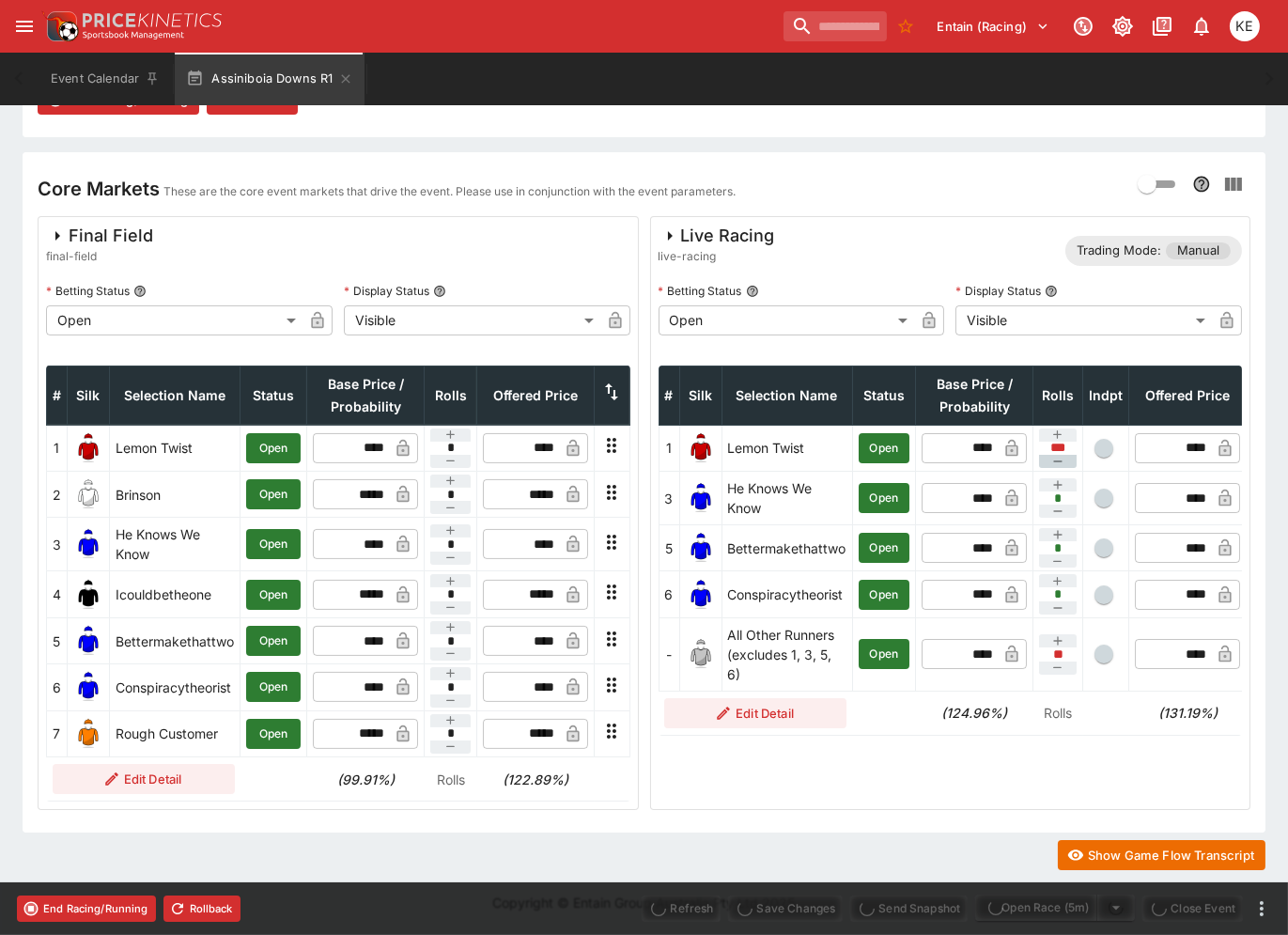 type on "****" 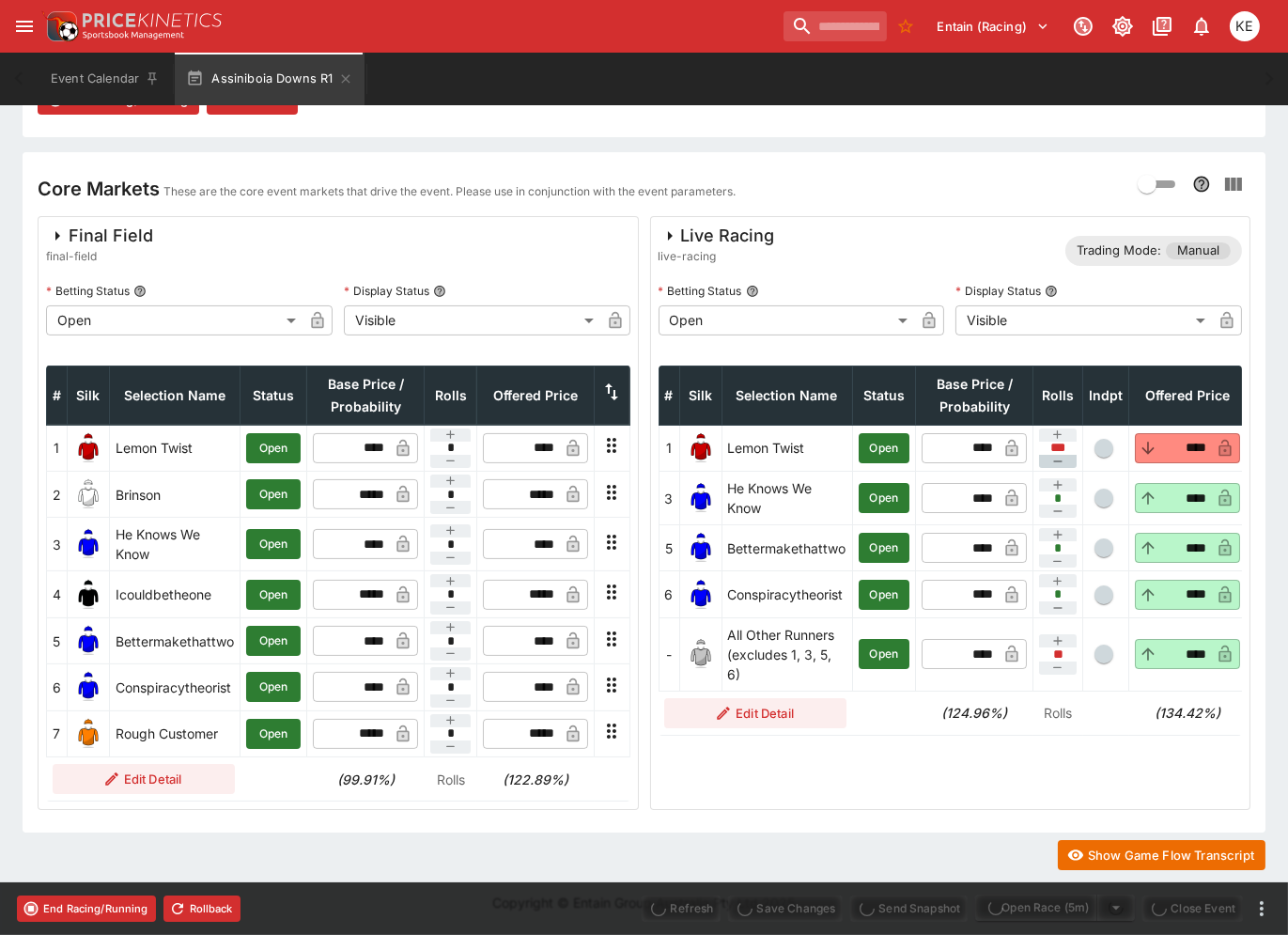 type on "****" 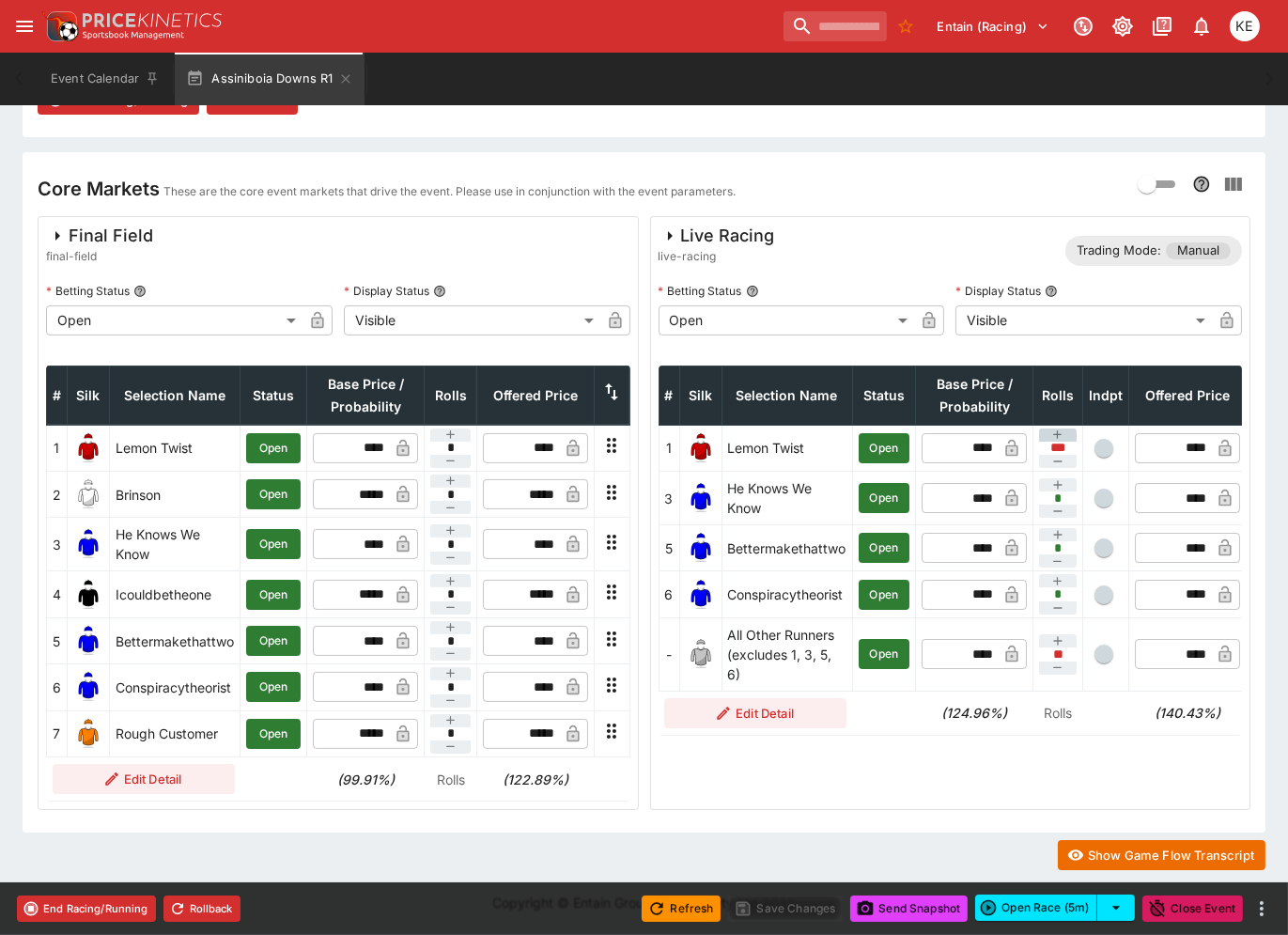 click at bounding box center [1058, 435] 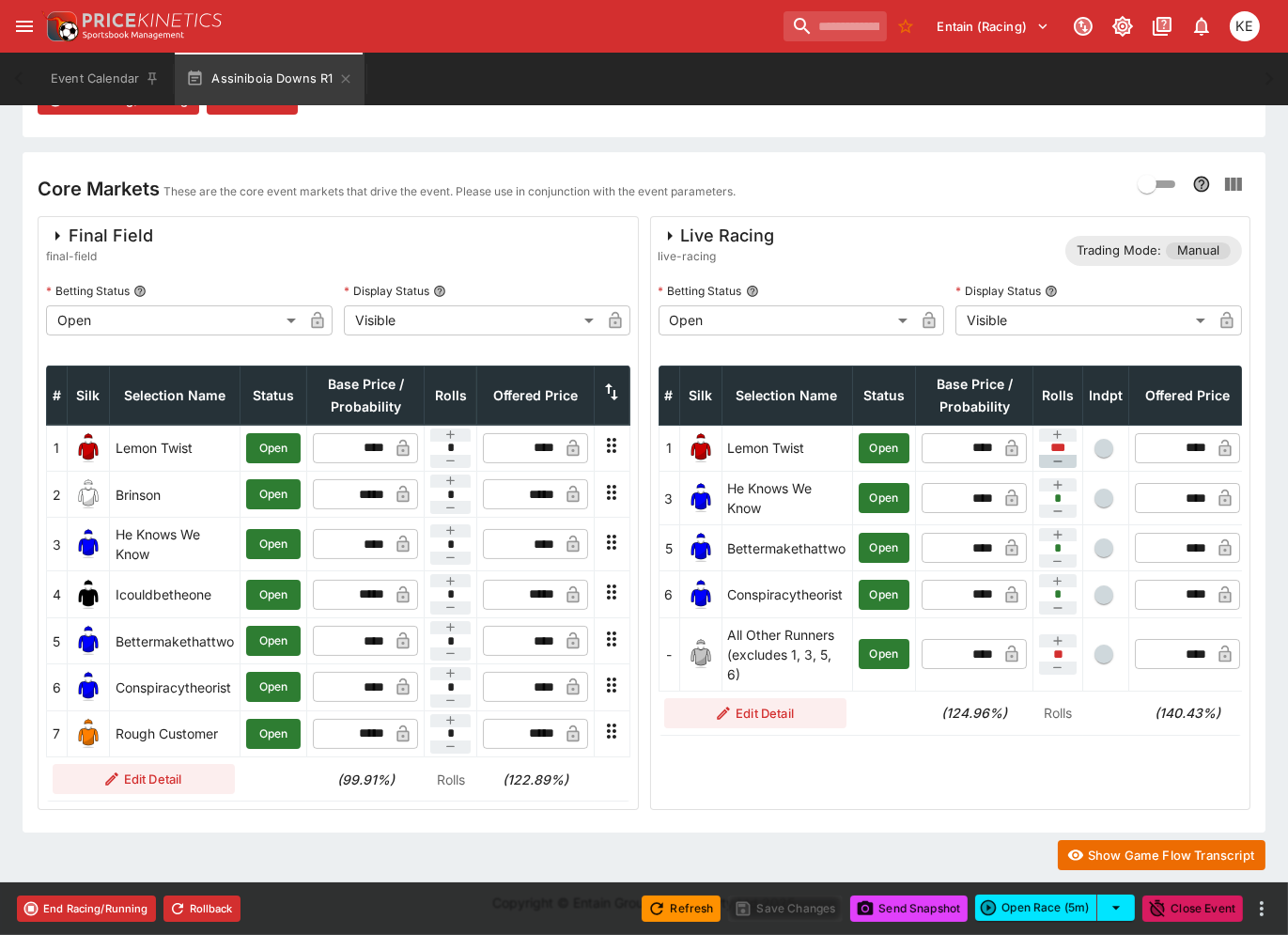type on "**" 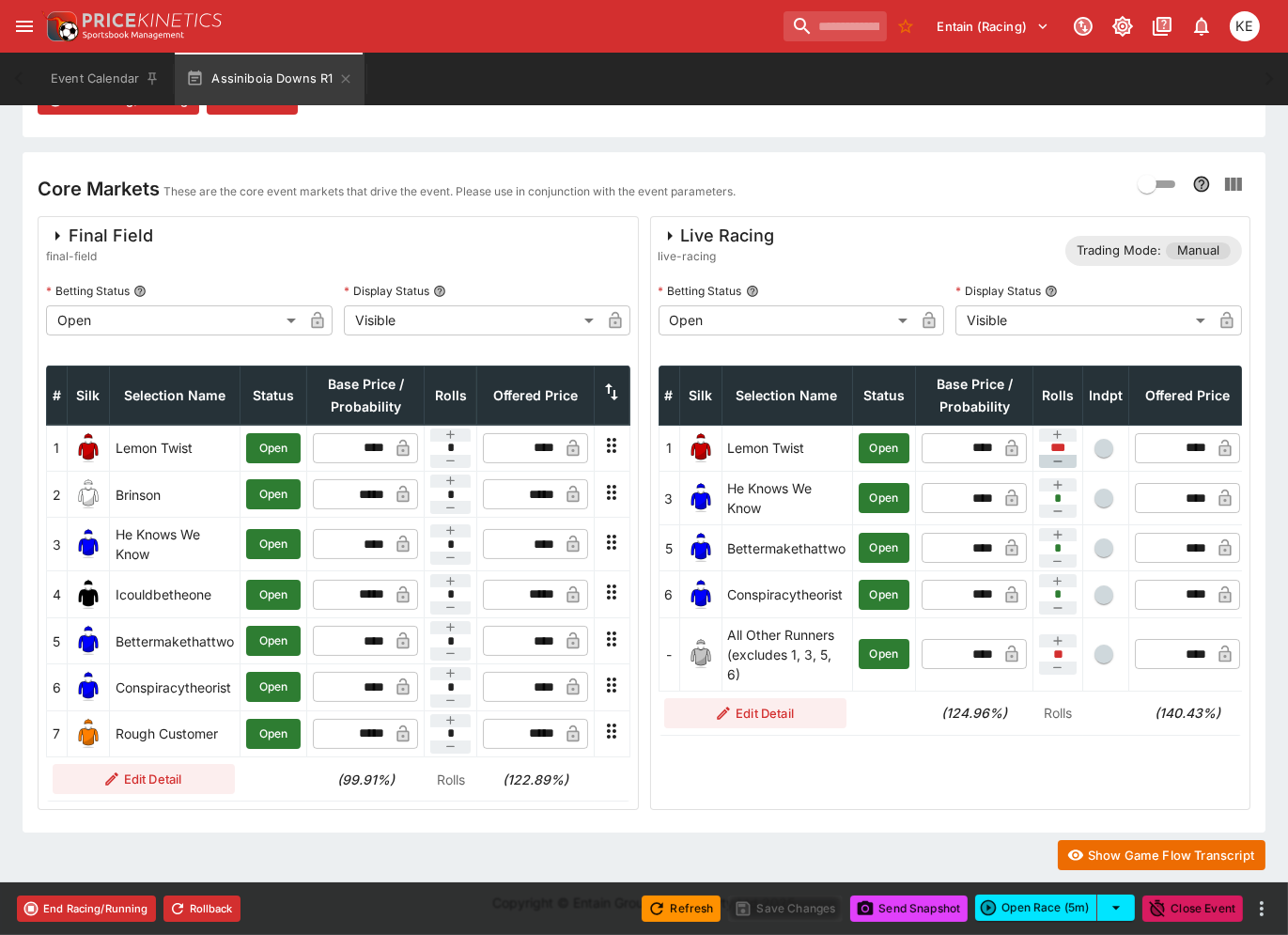 type on "*" 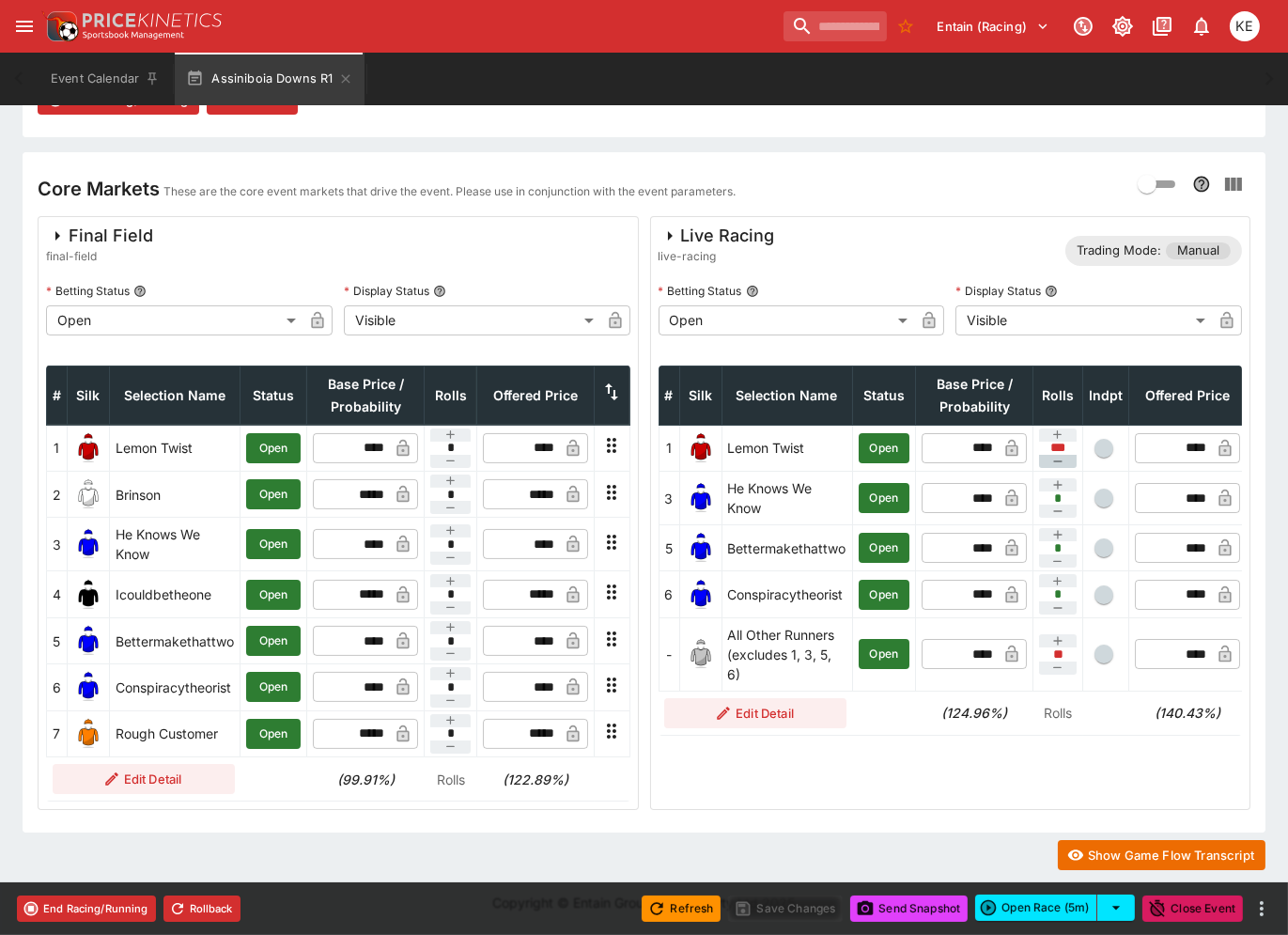 type on "*" 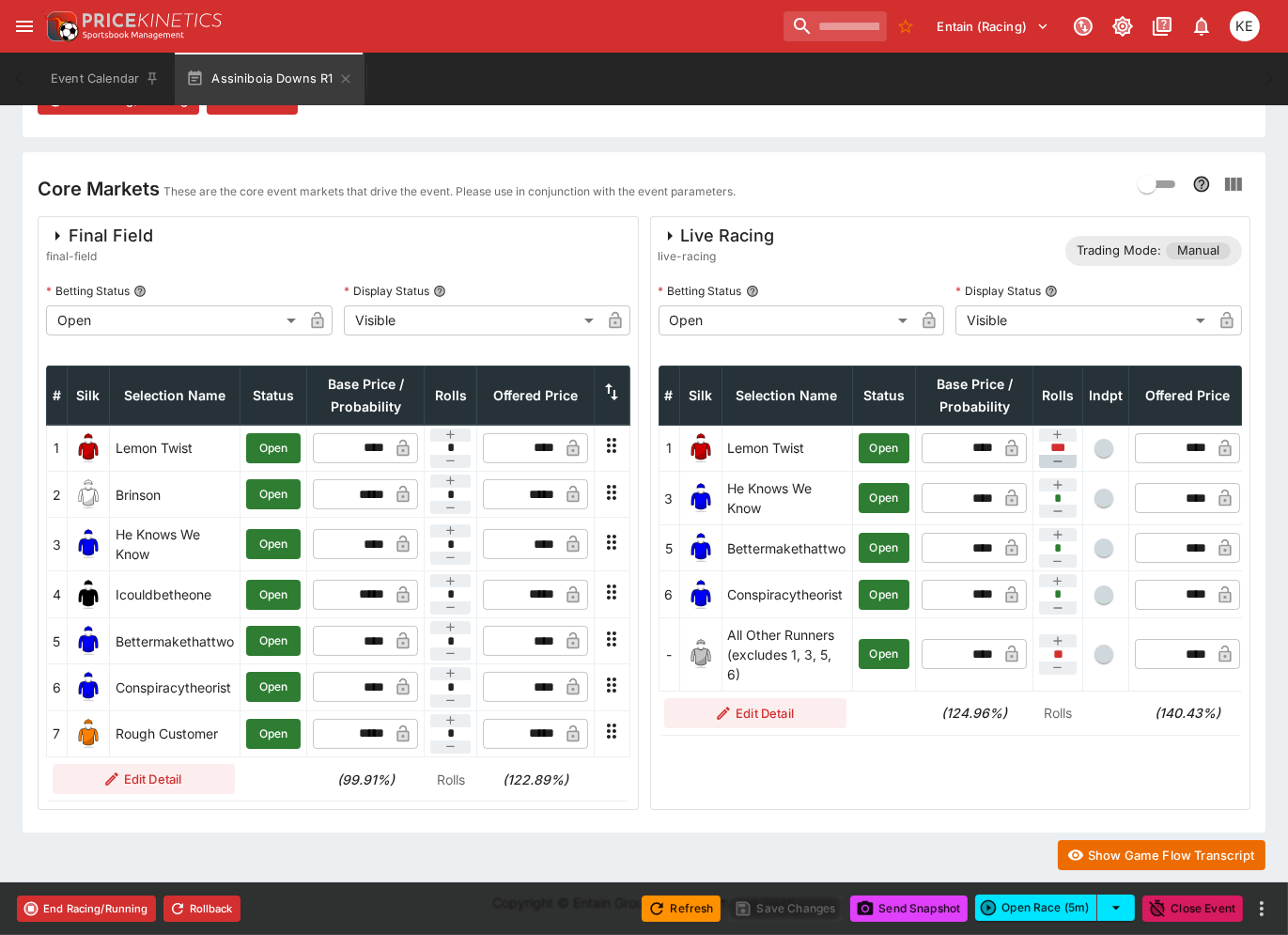 type on "*" 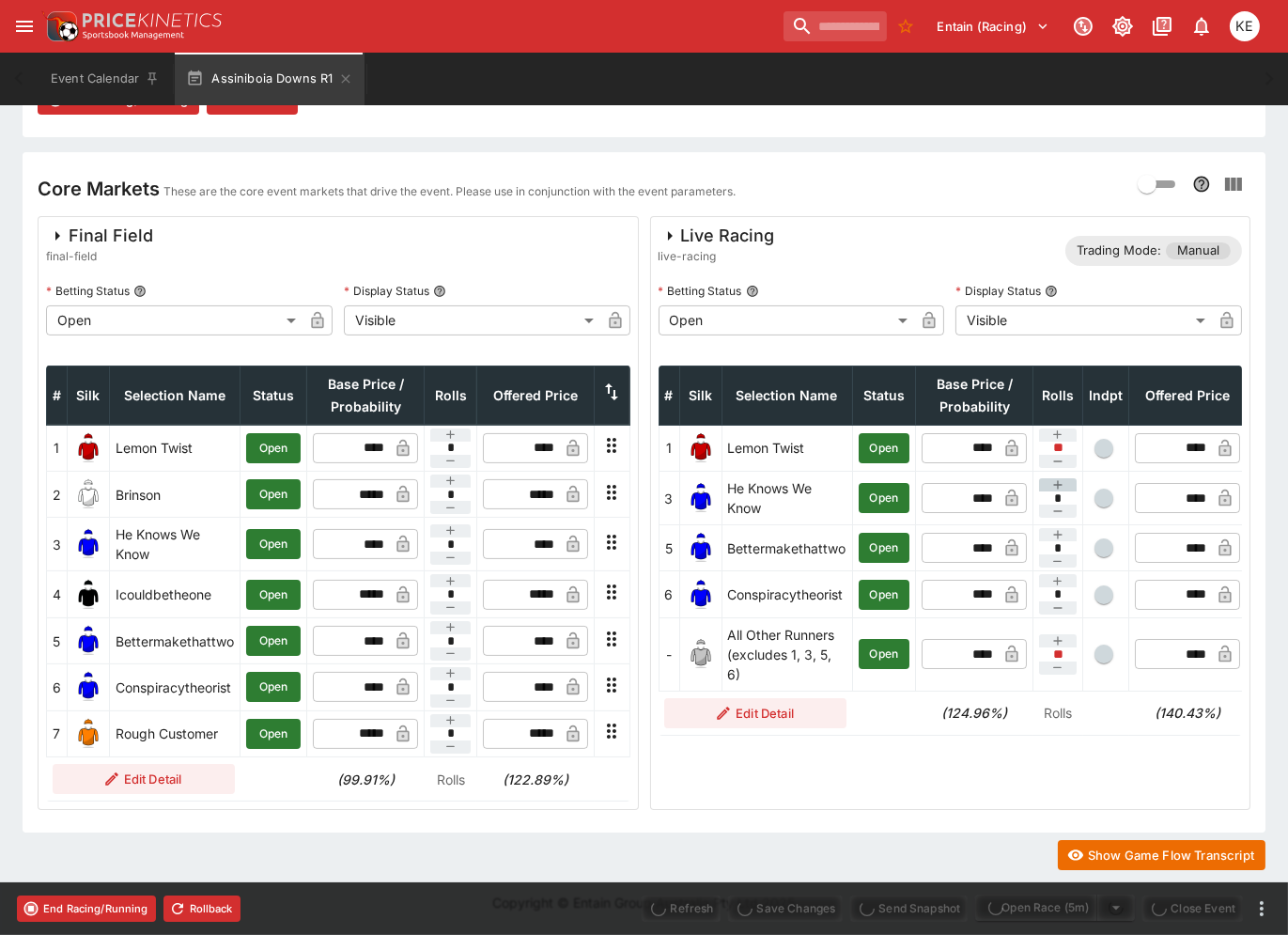 type on "****" 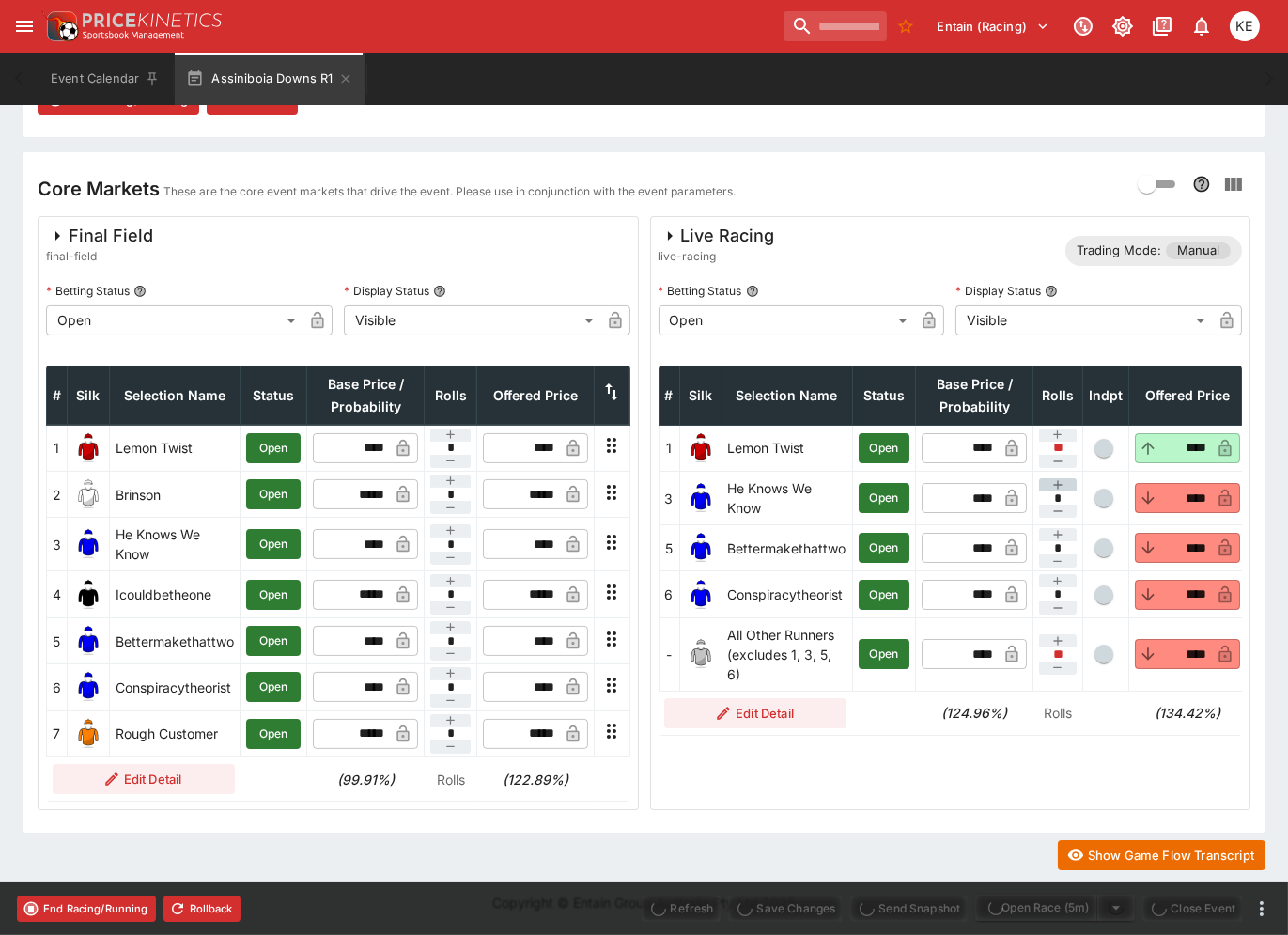 click 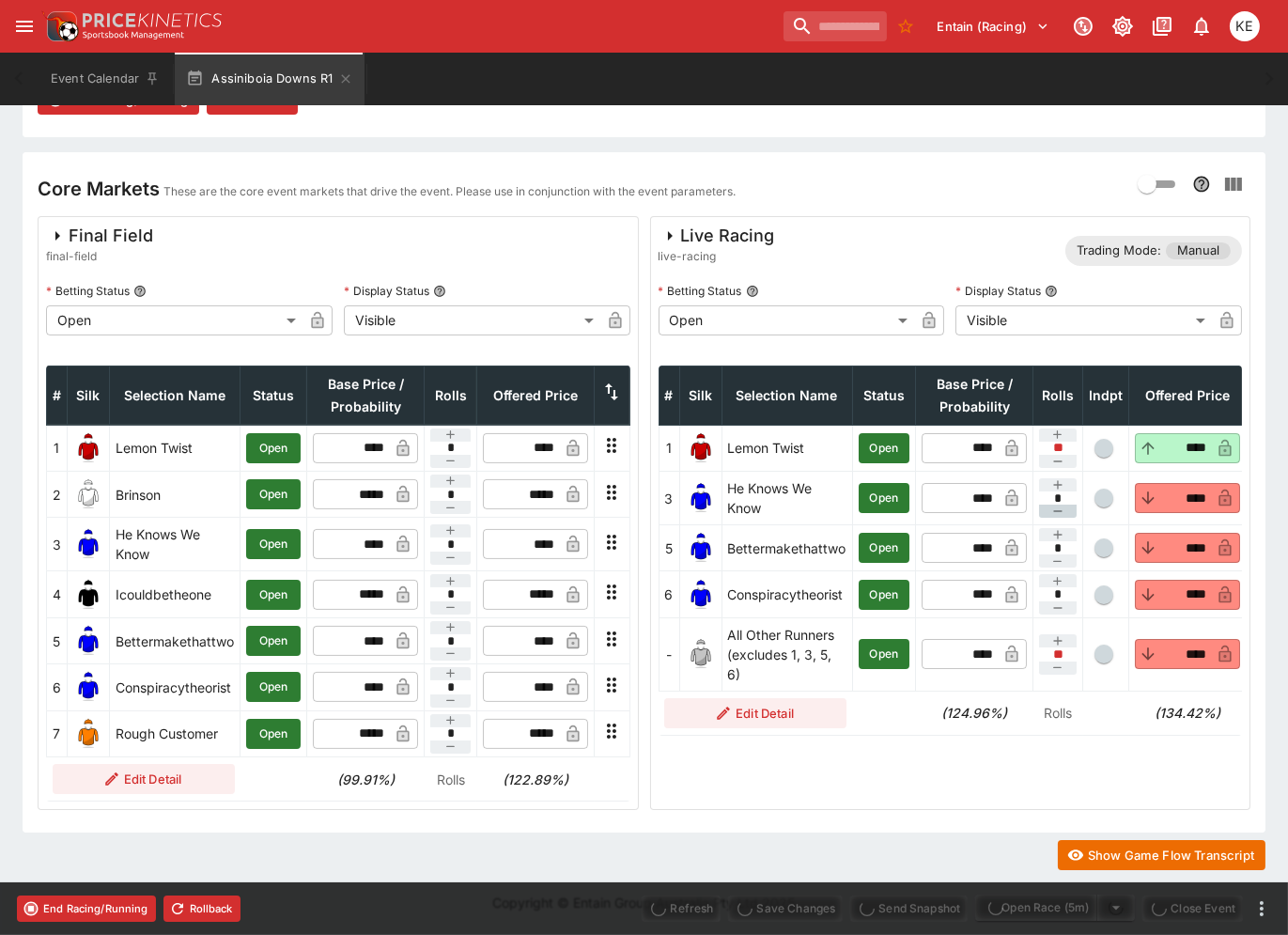 type on "**" 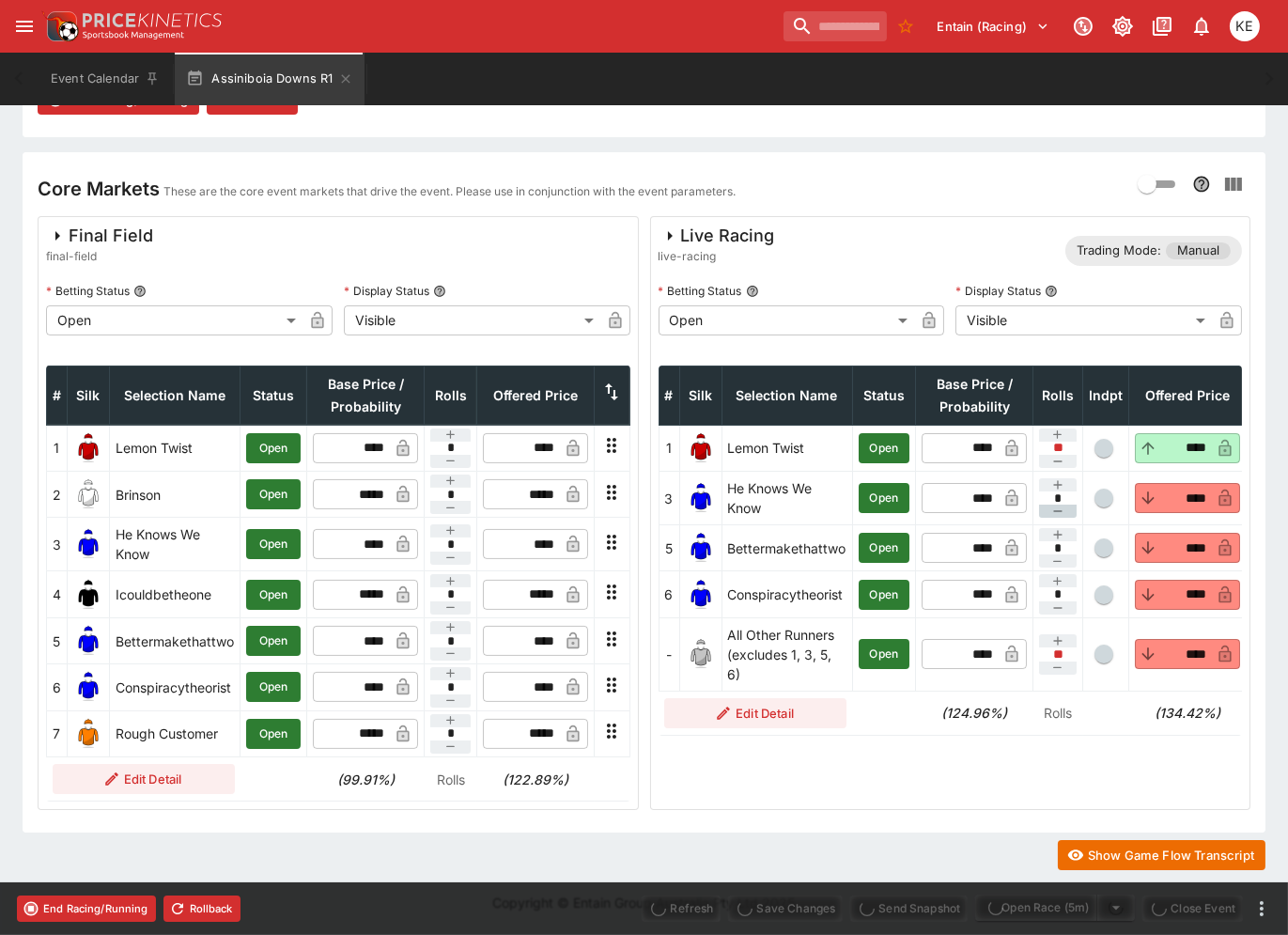 type on "*" 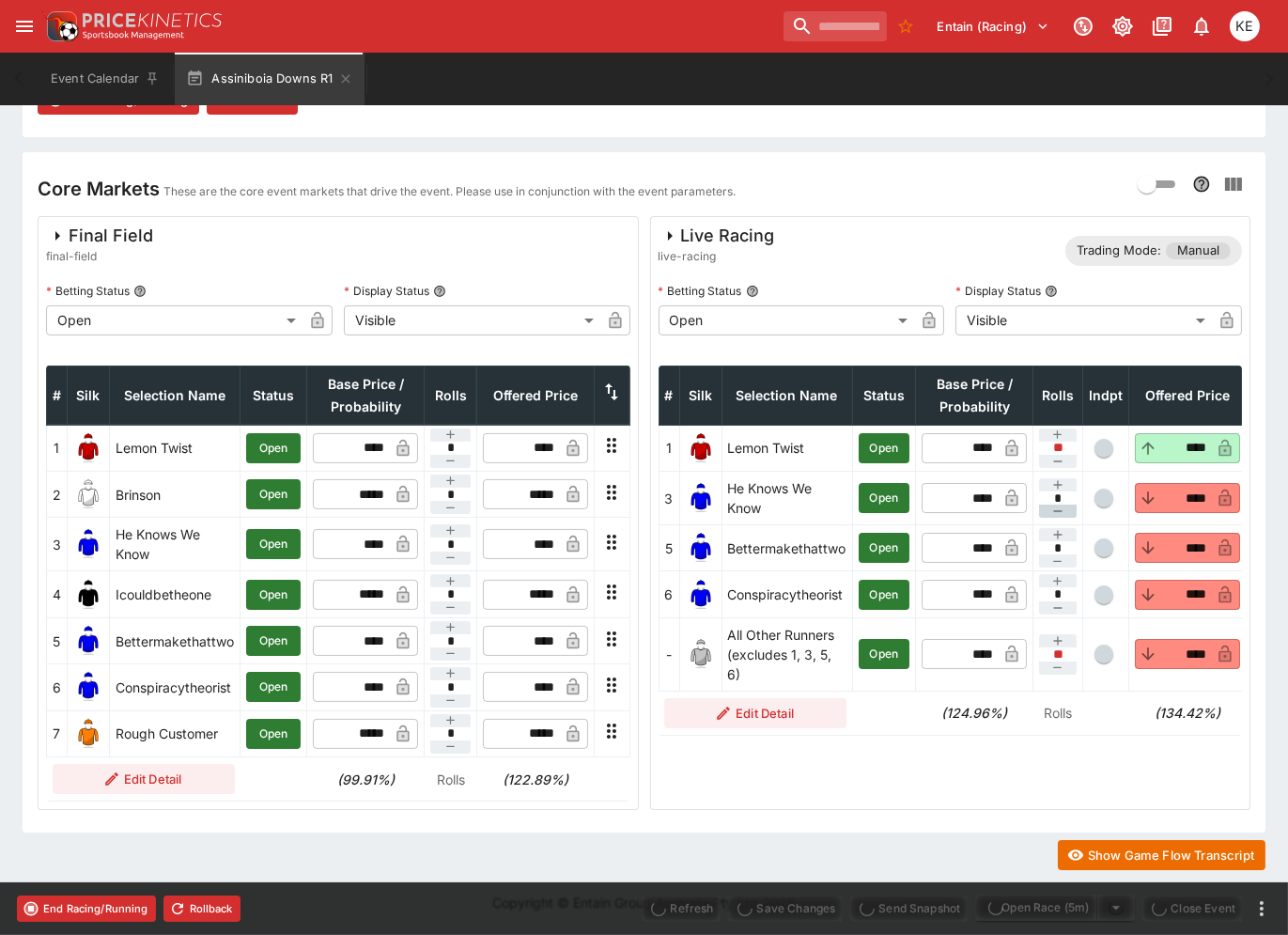 type on "**" 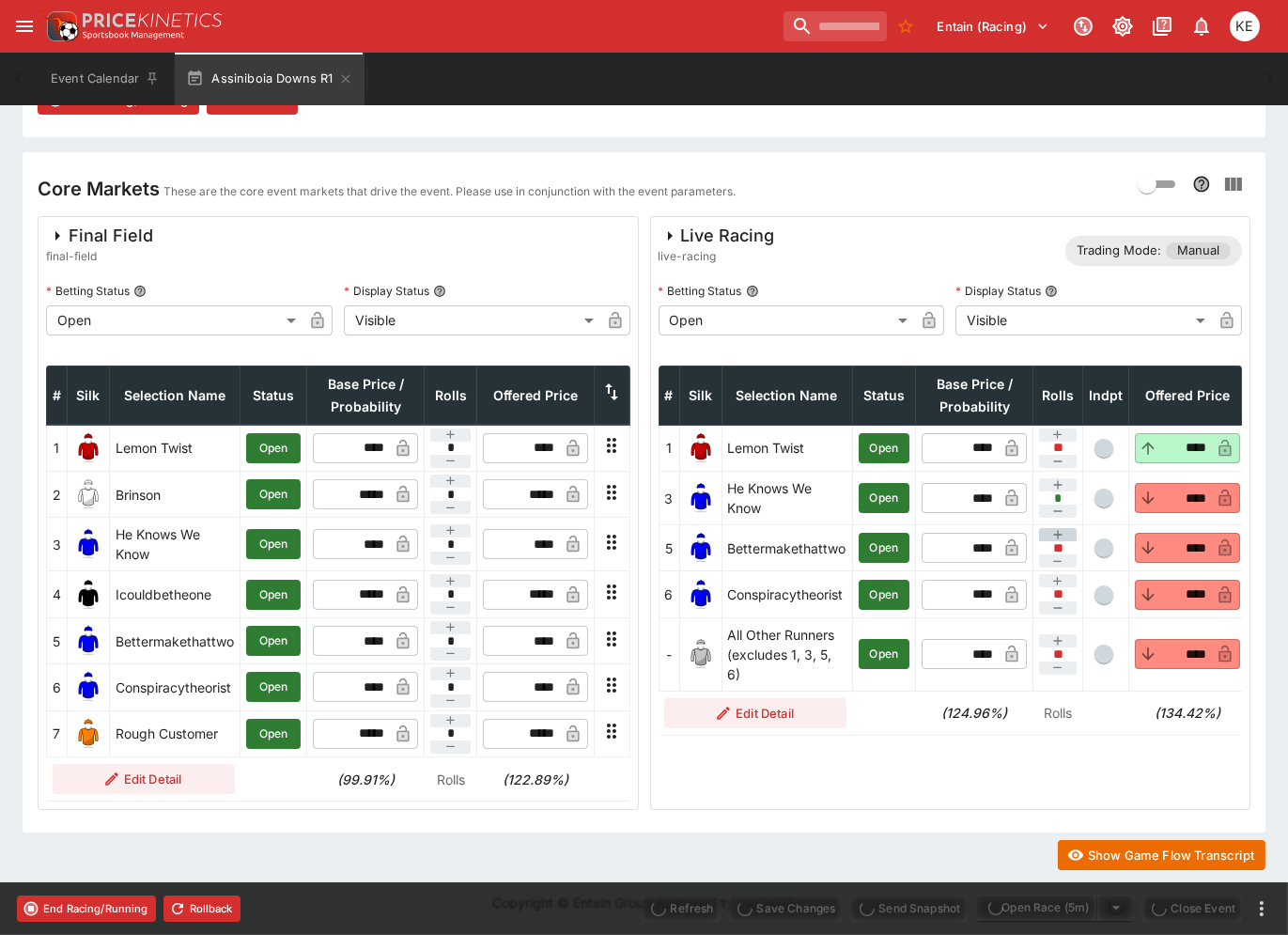 type on "****" 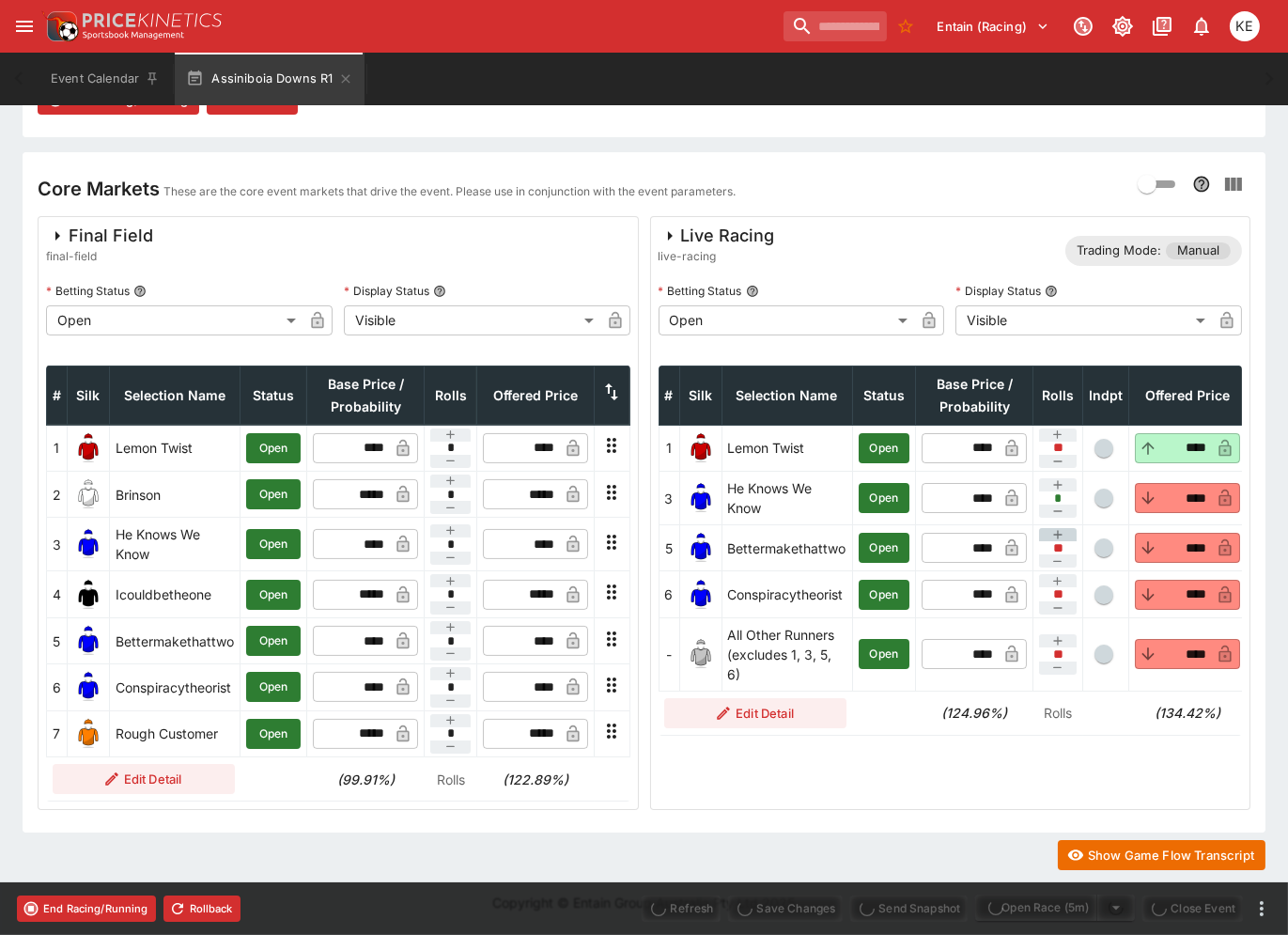 type on "****" 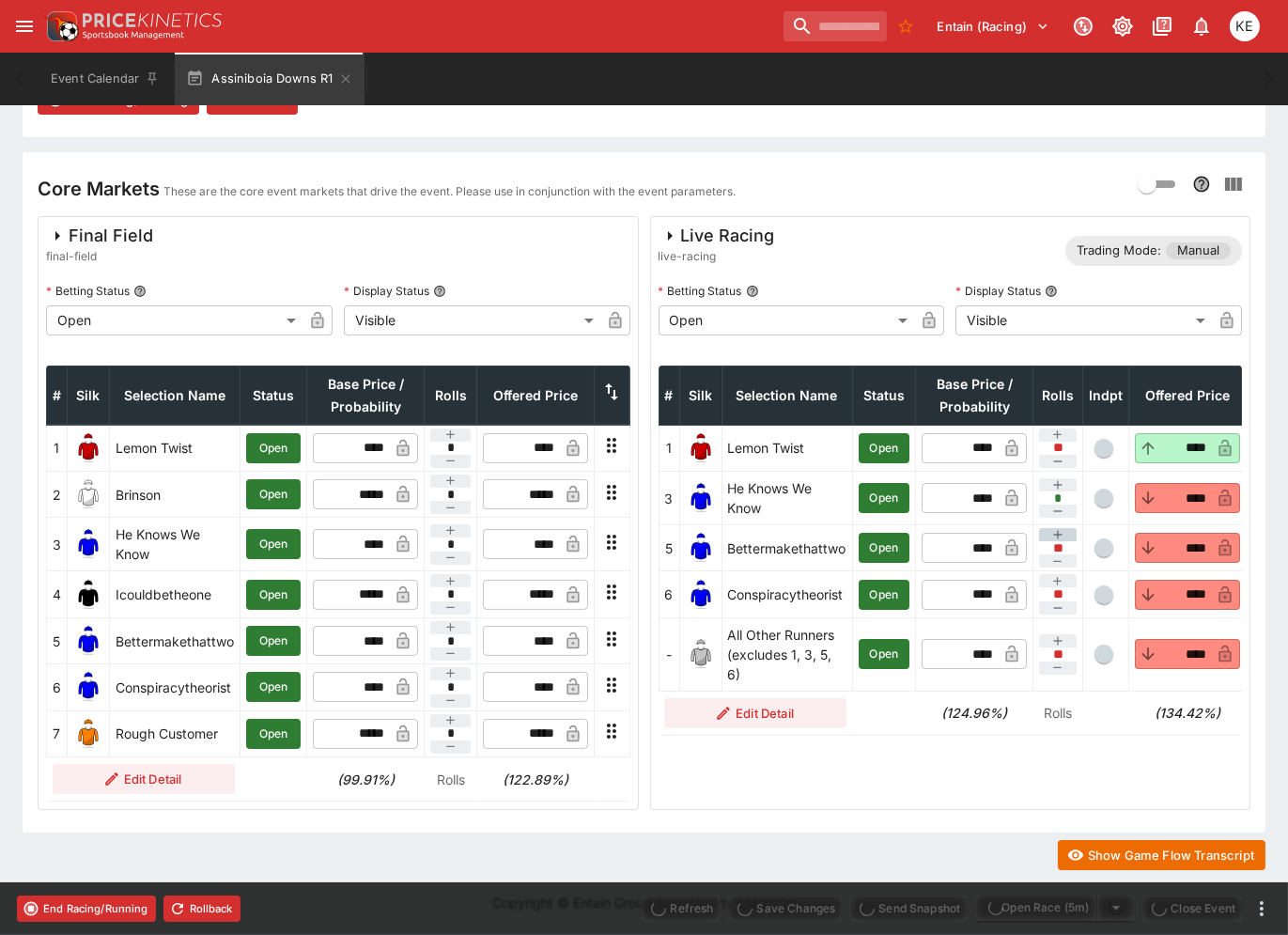 type on "****" 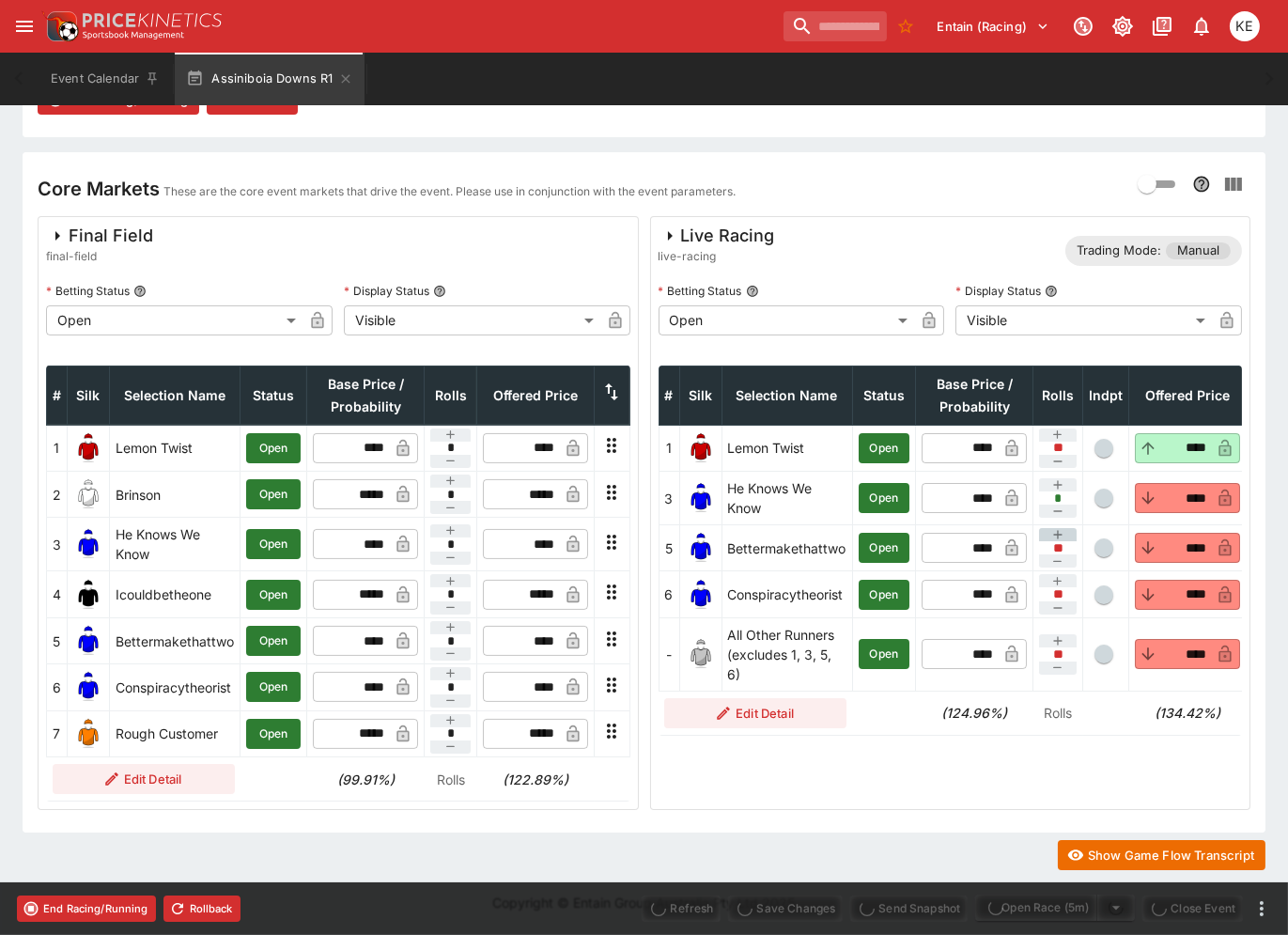 type on "****" 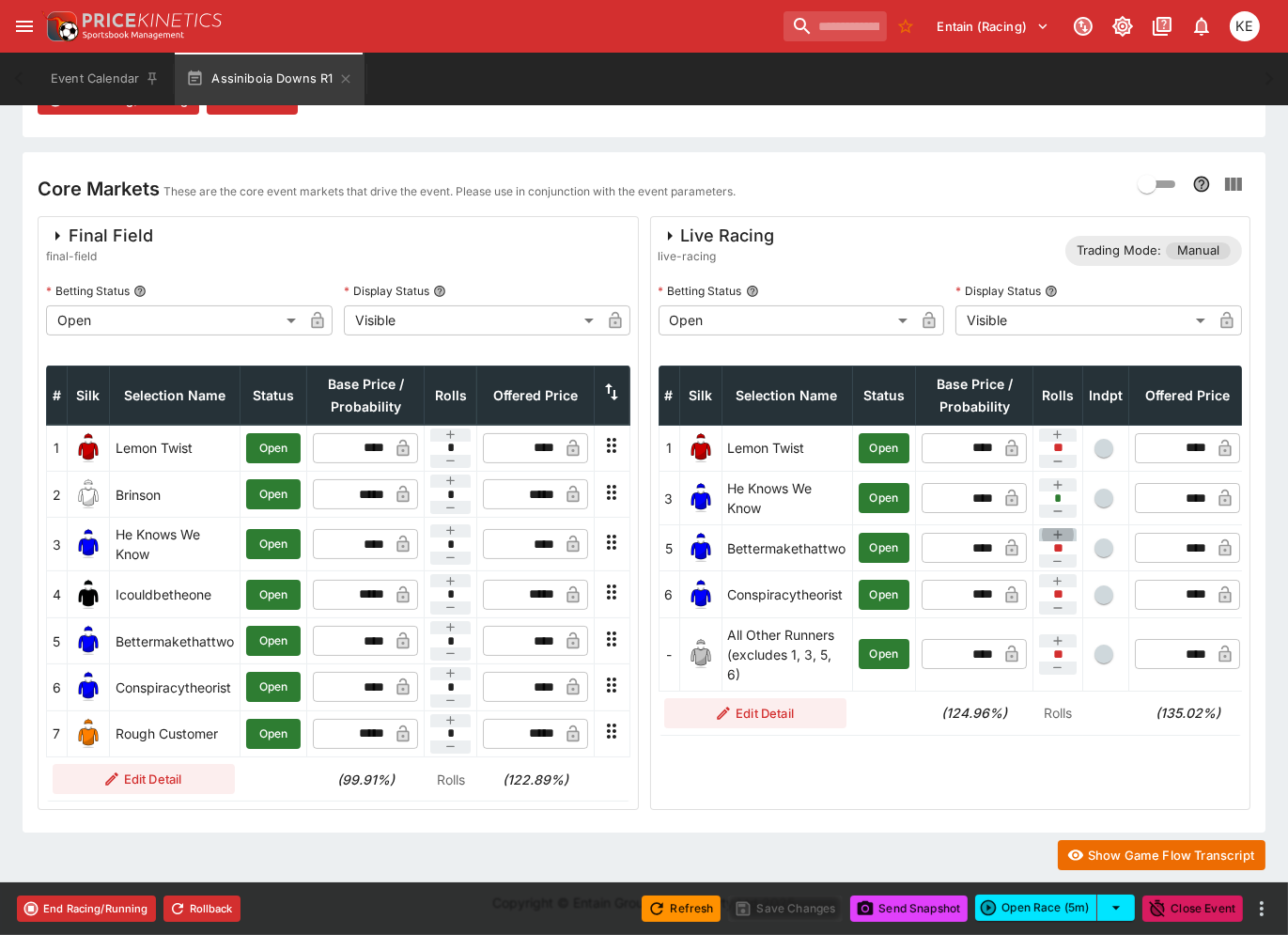 click 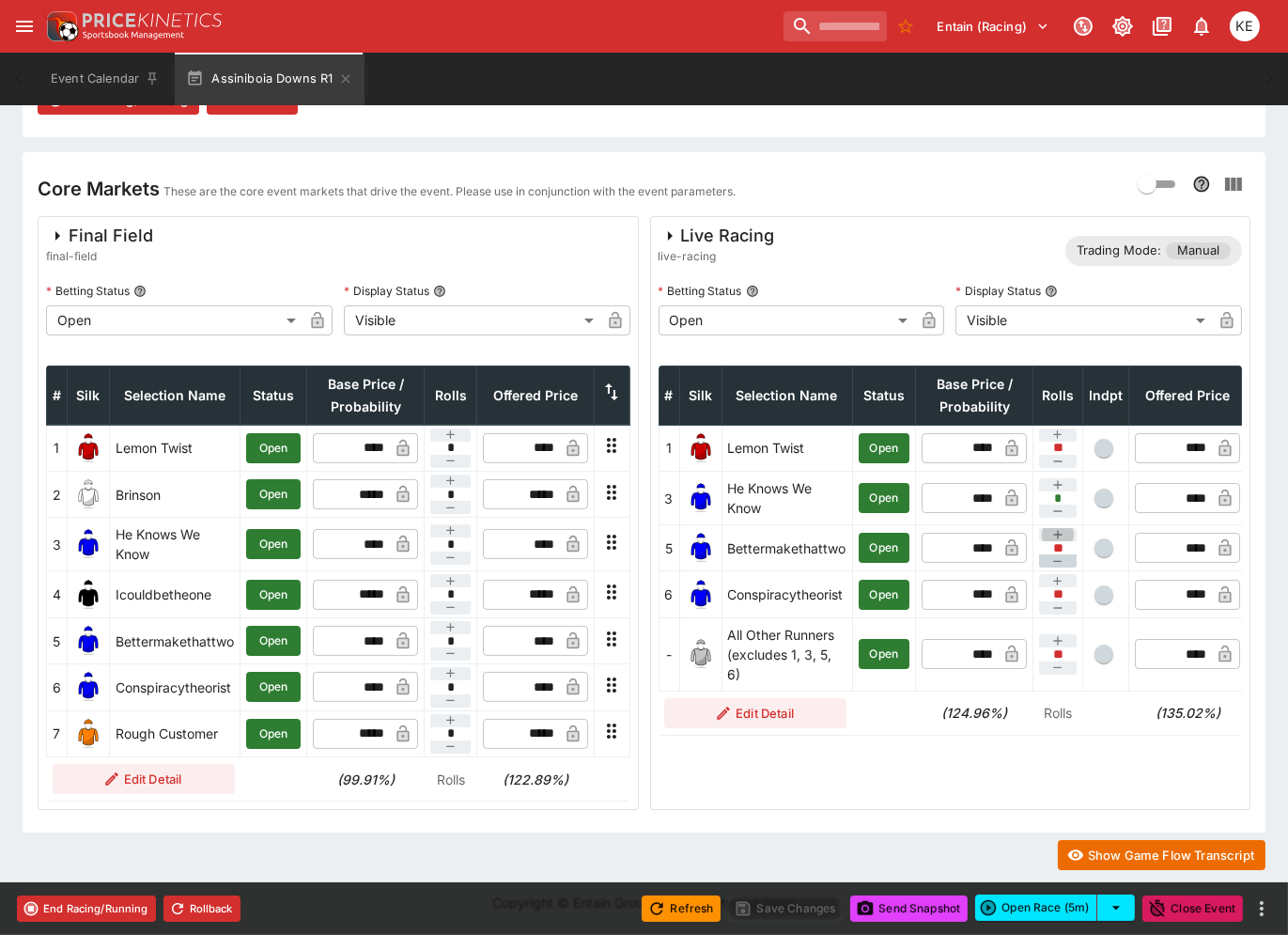type on "**" 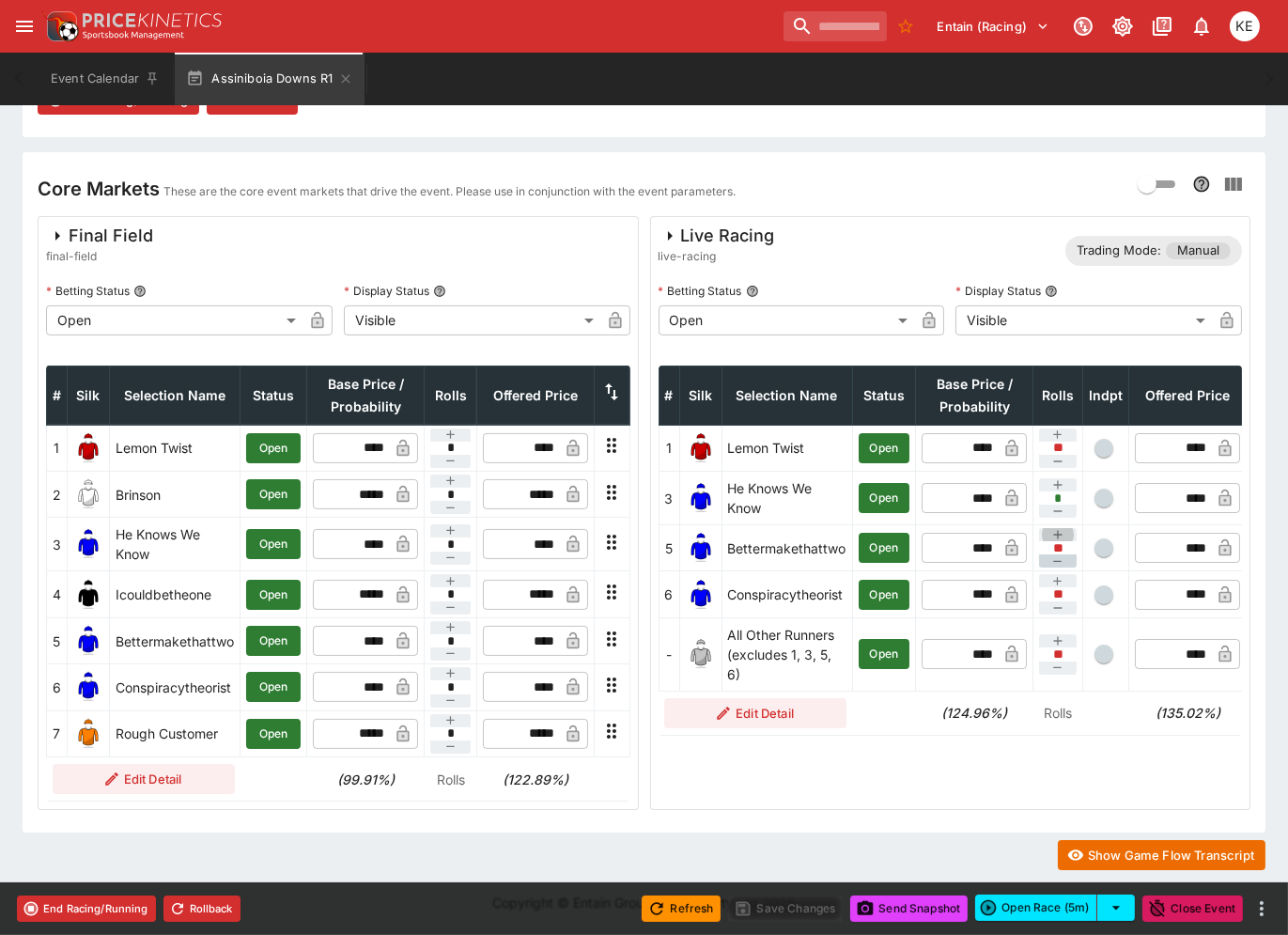 type on "*" 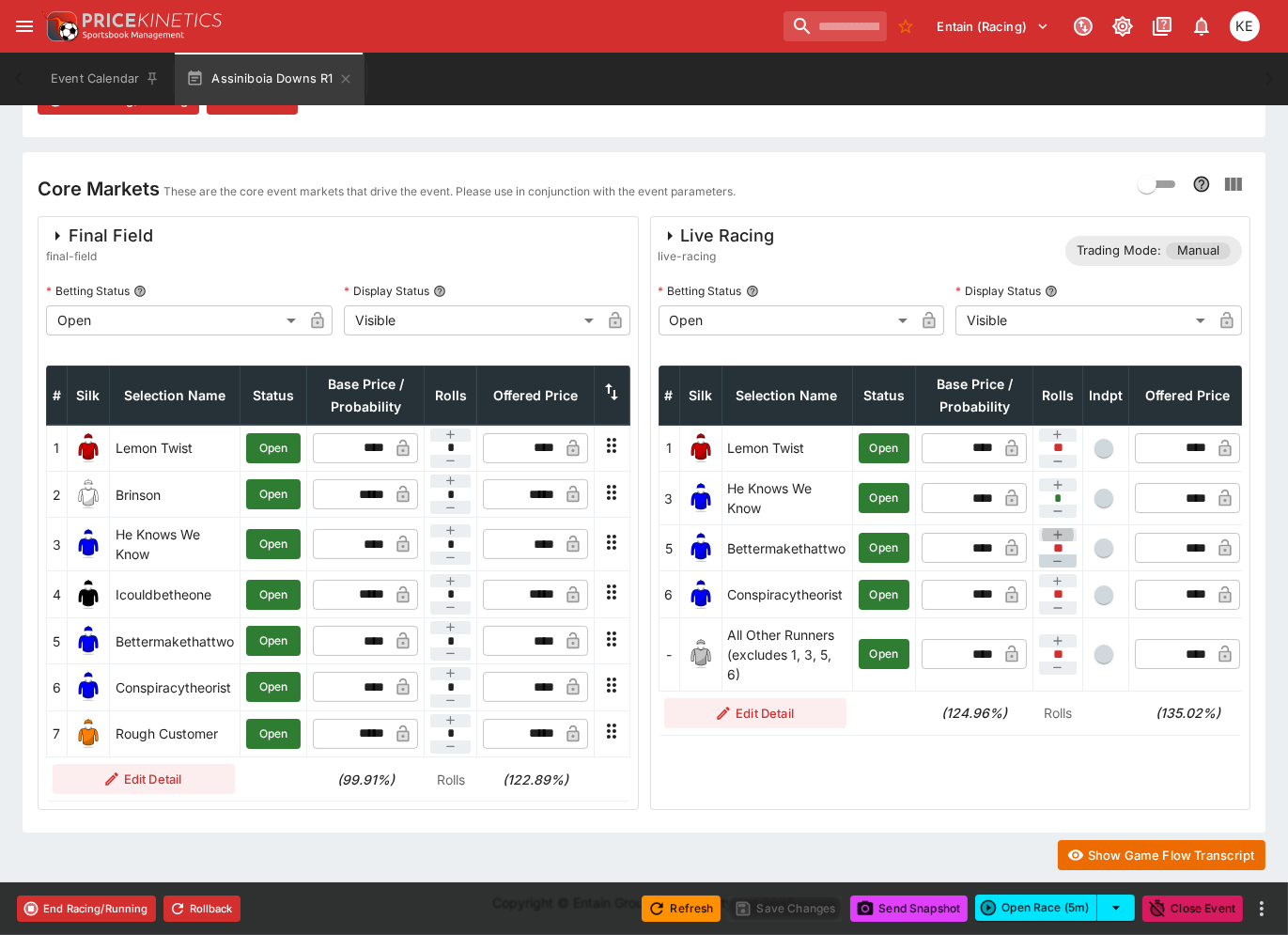 type on "**" 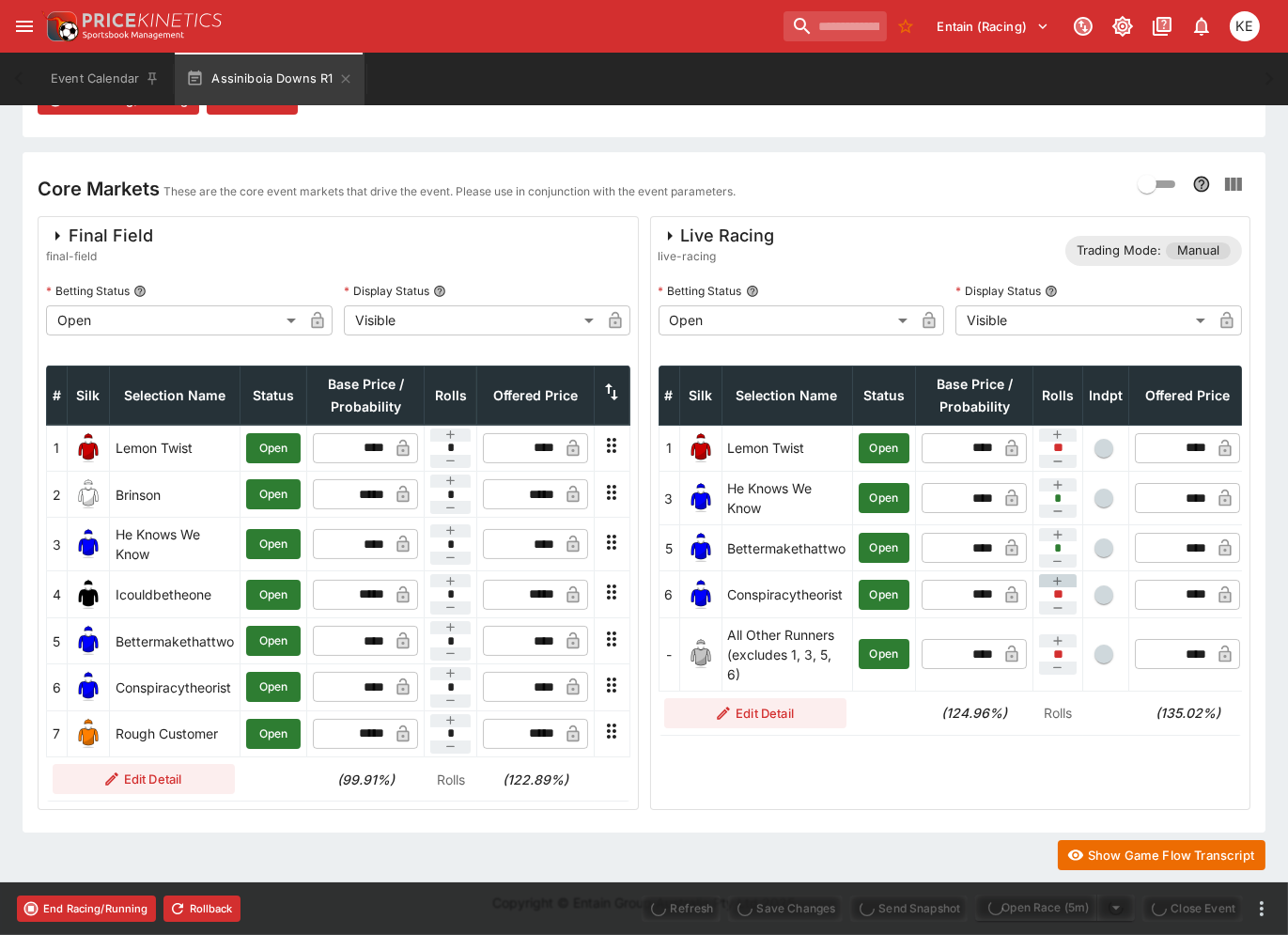 type on "****" 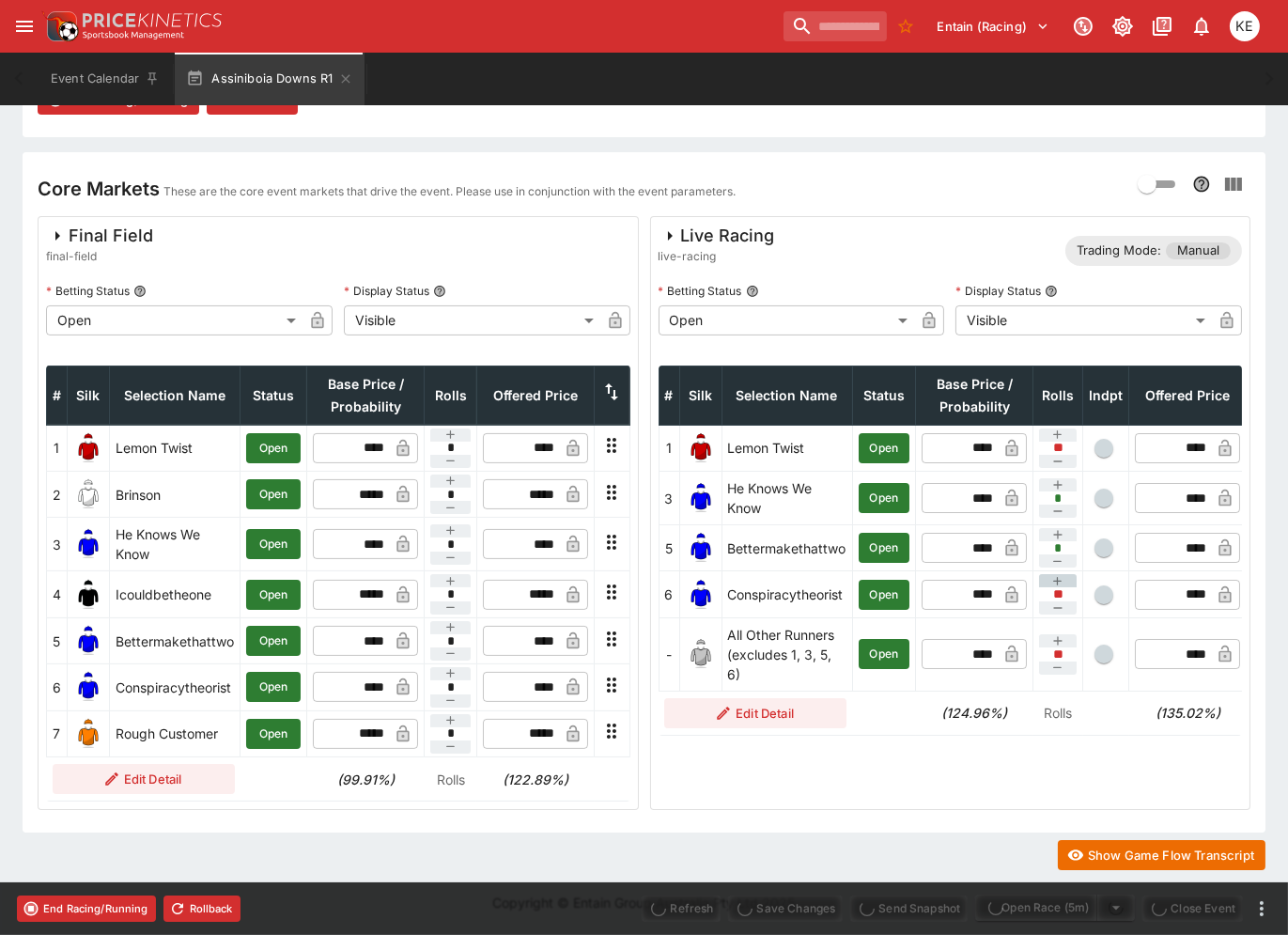 type on "****" 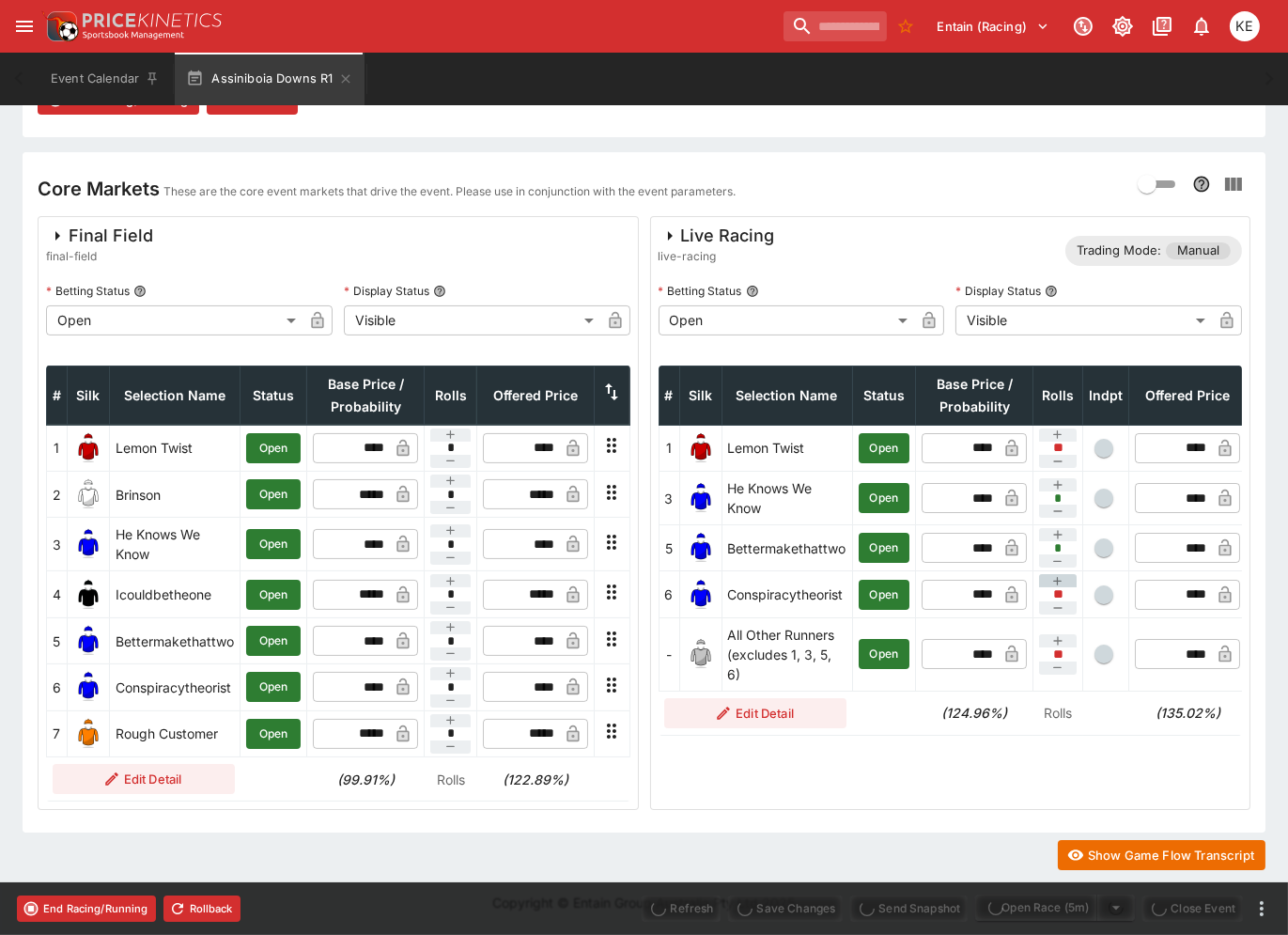 type on "****" 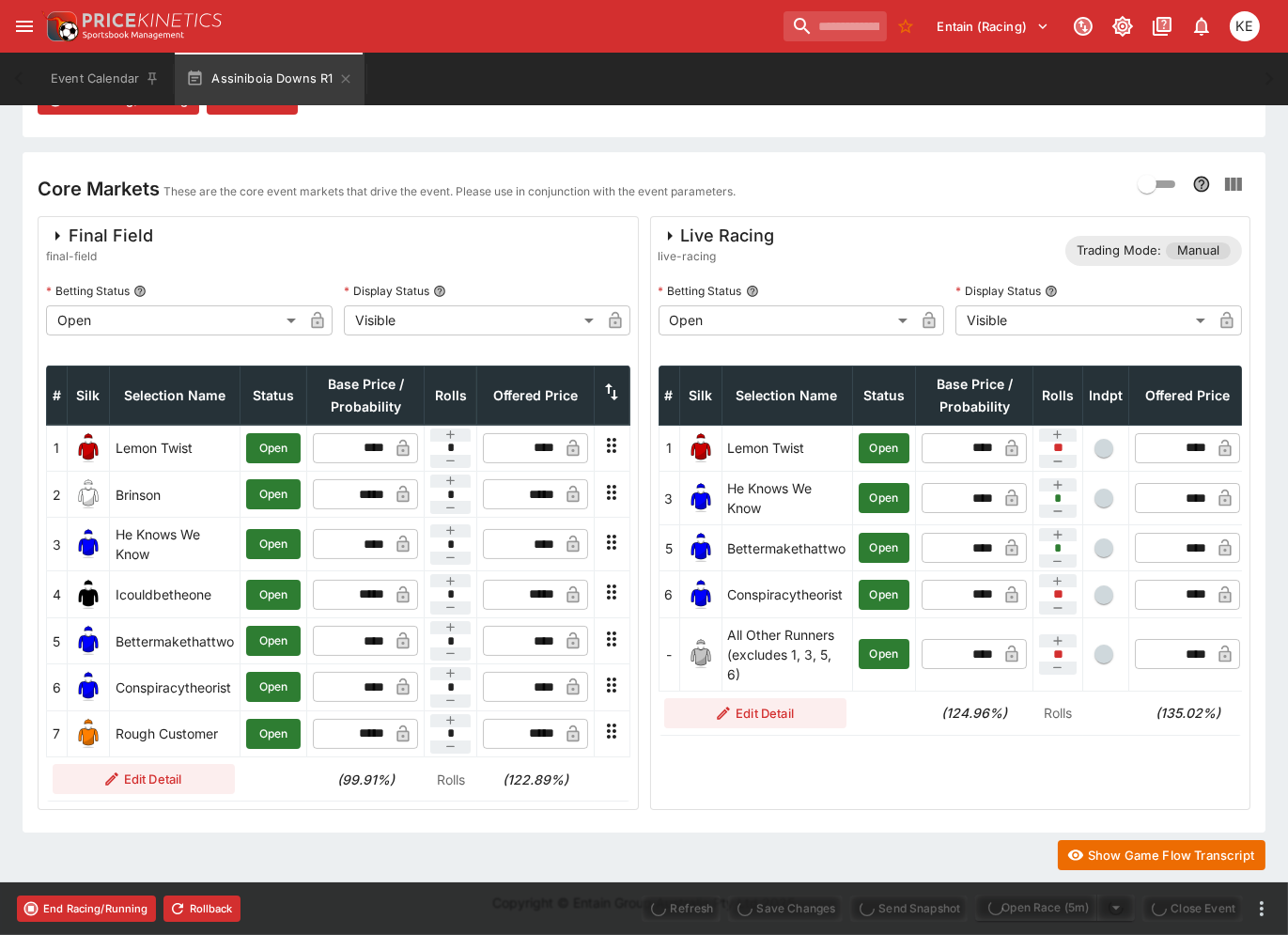 type on "**" 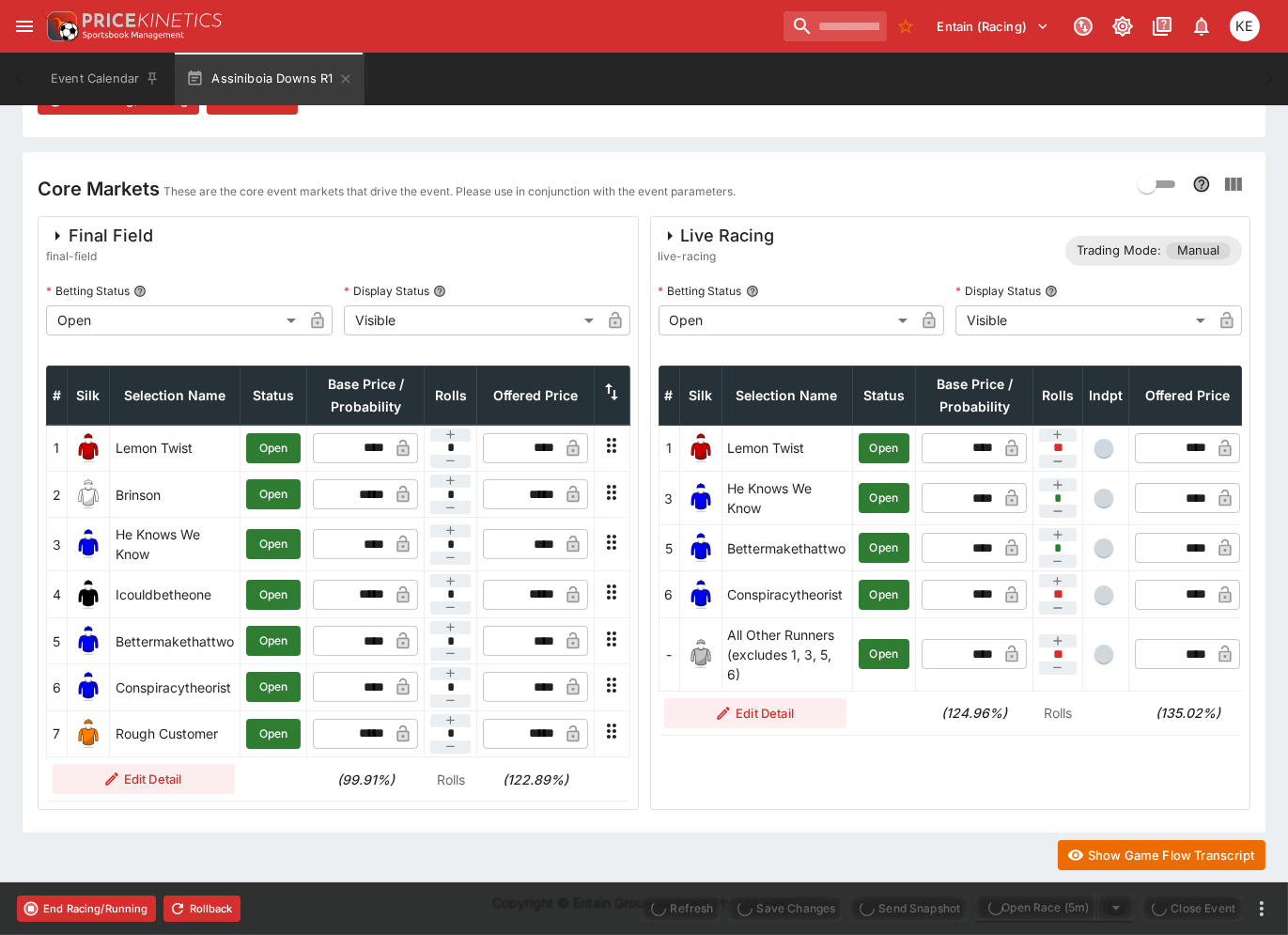 type on "**" 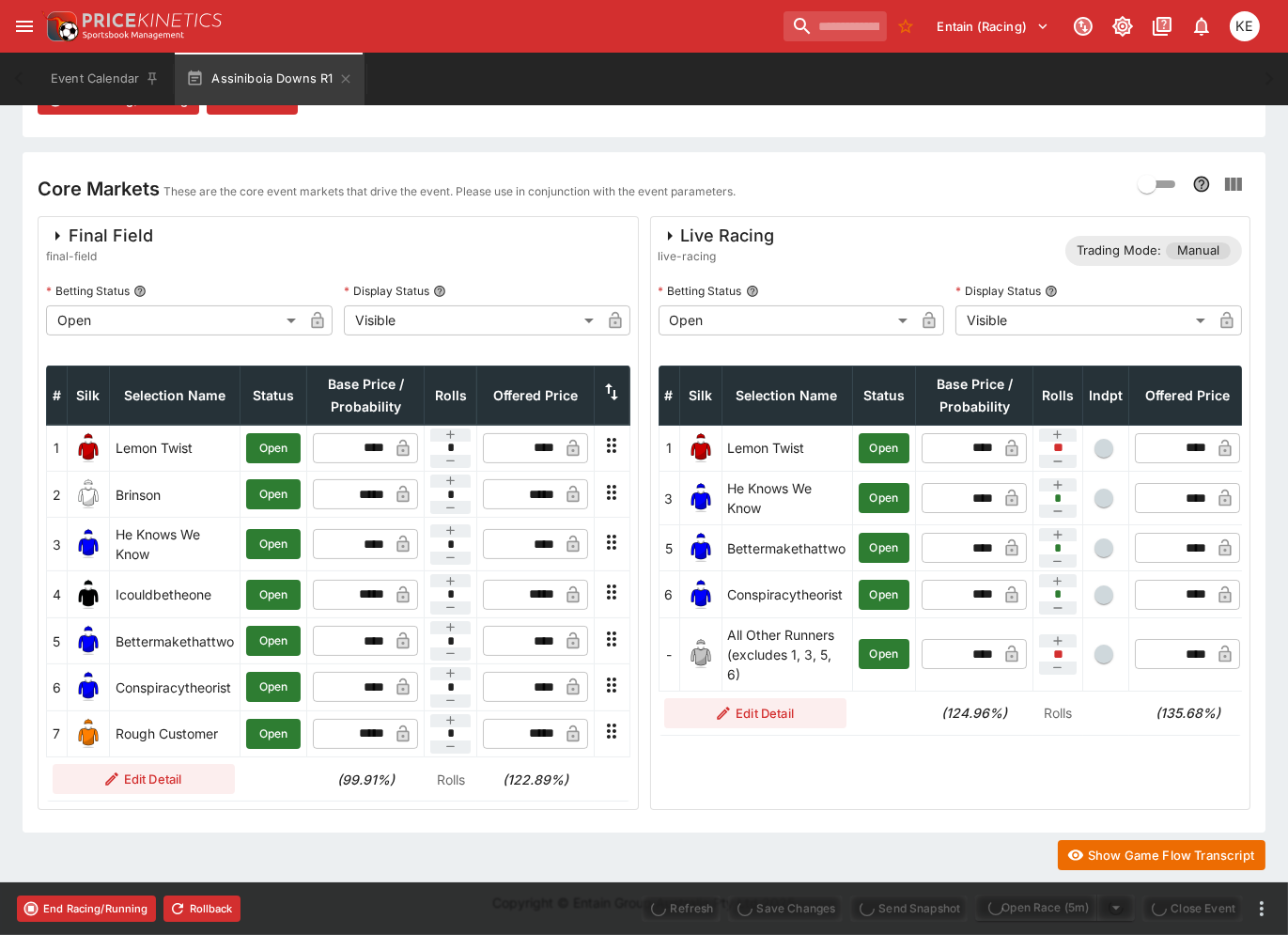 type on "****" 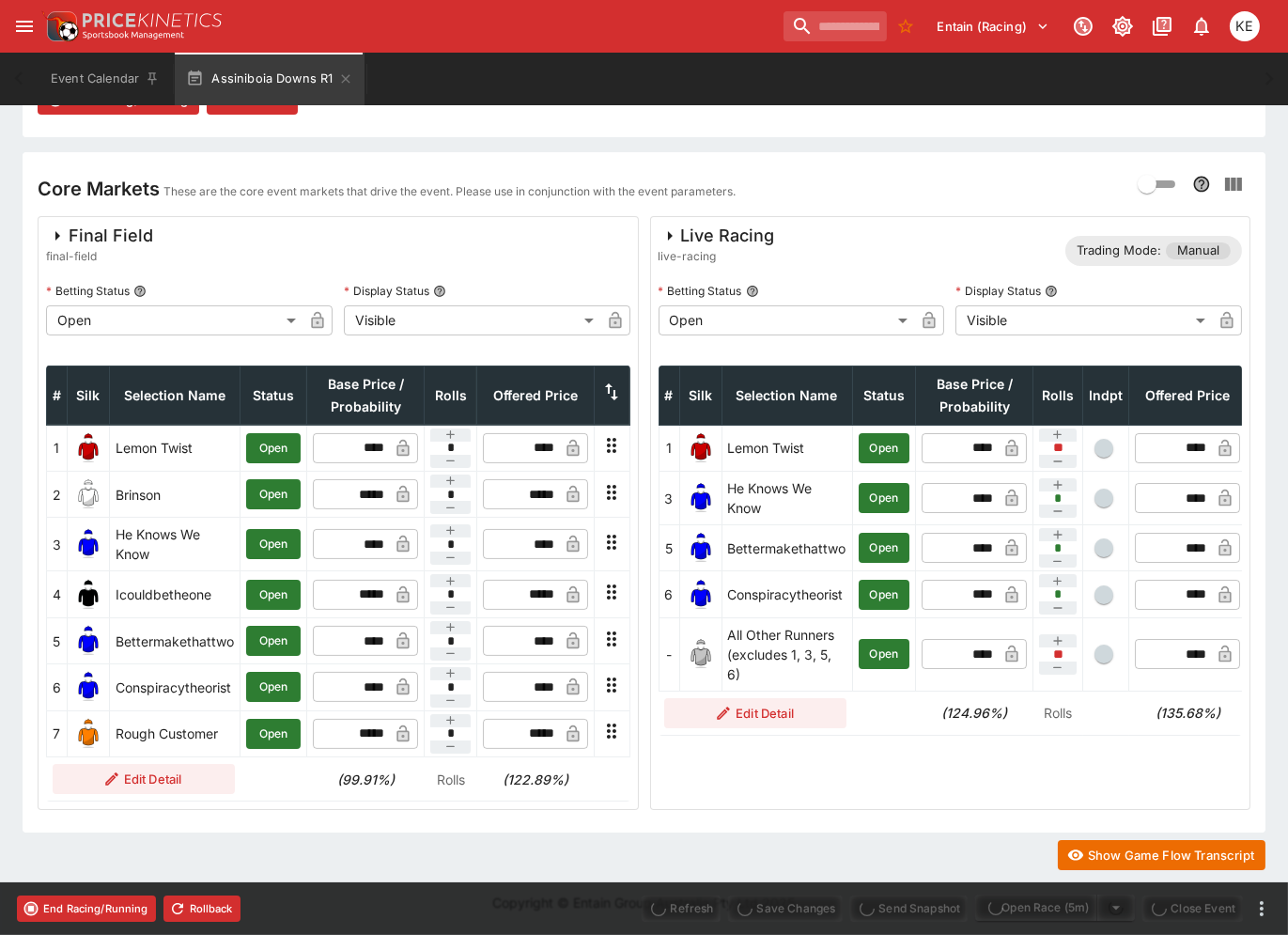 type on "*****" 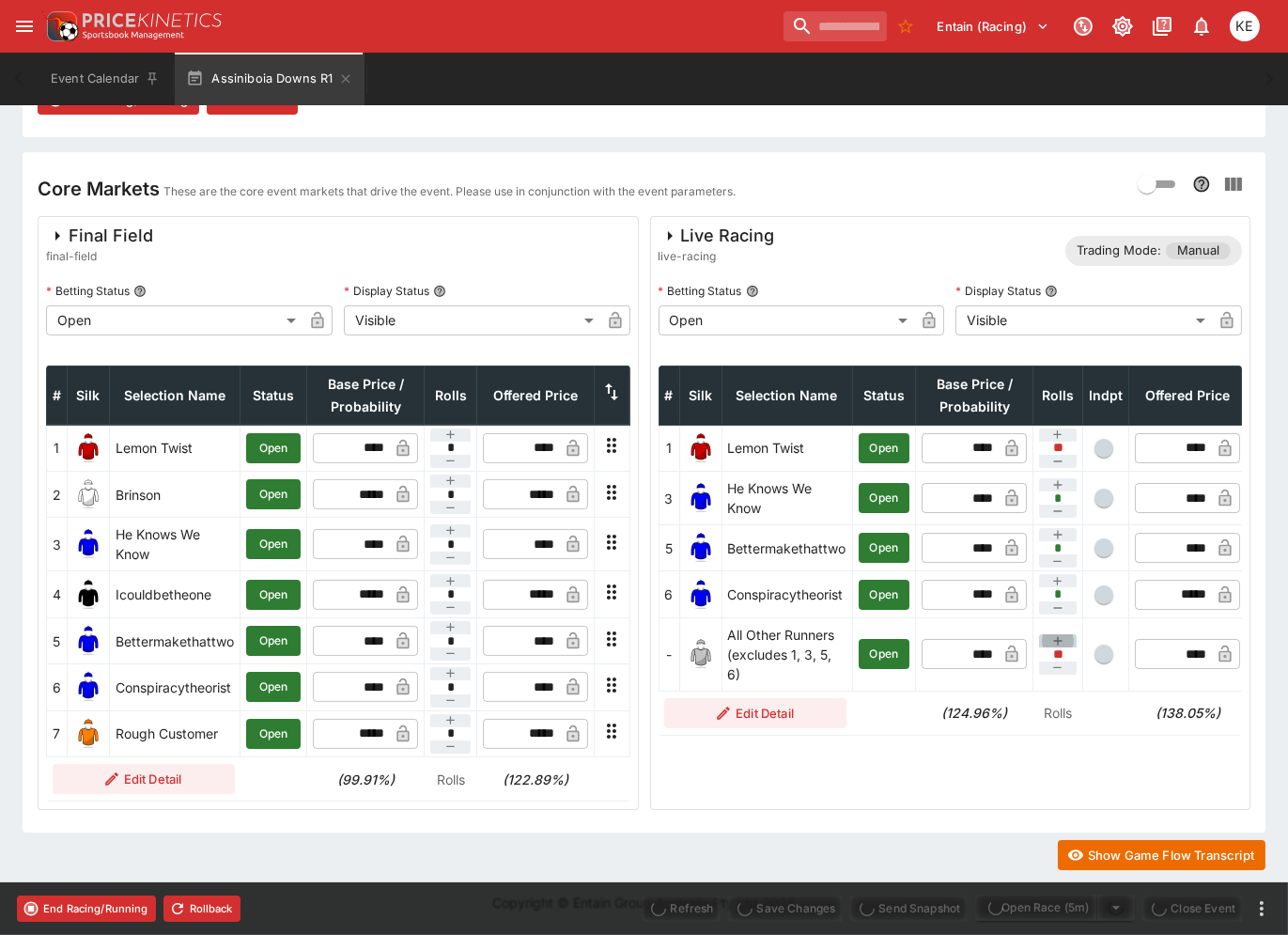 click 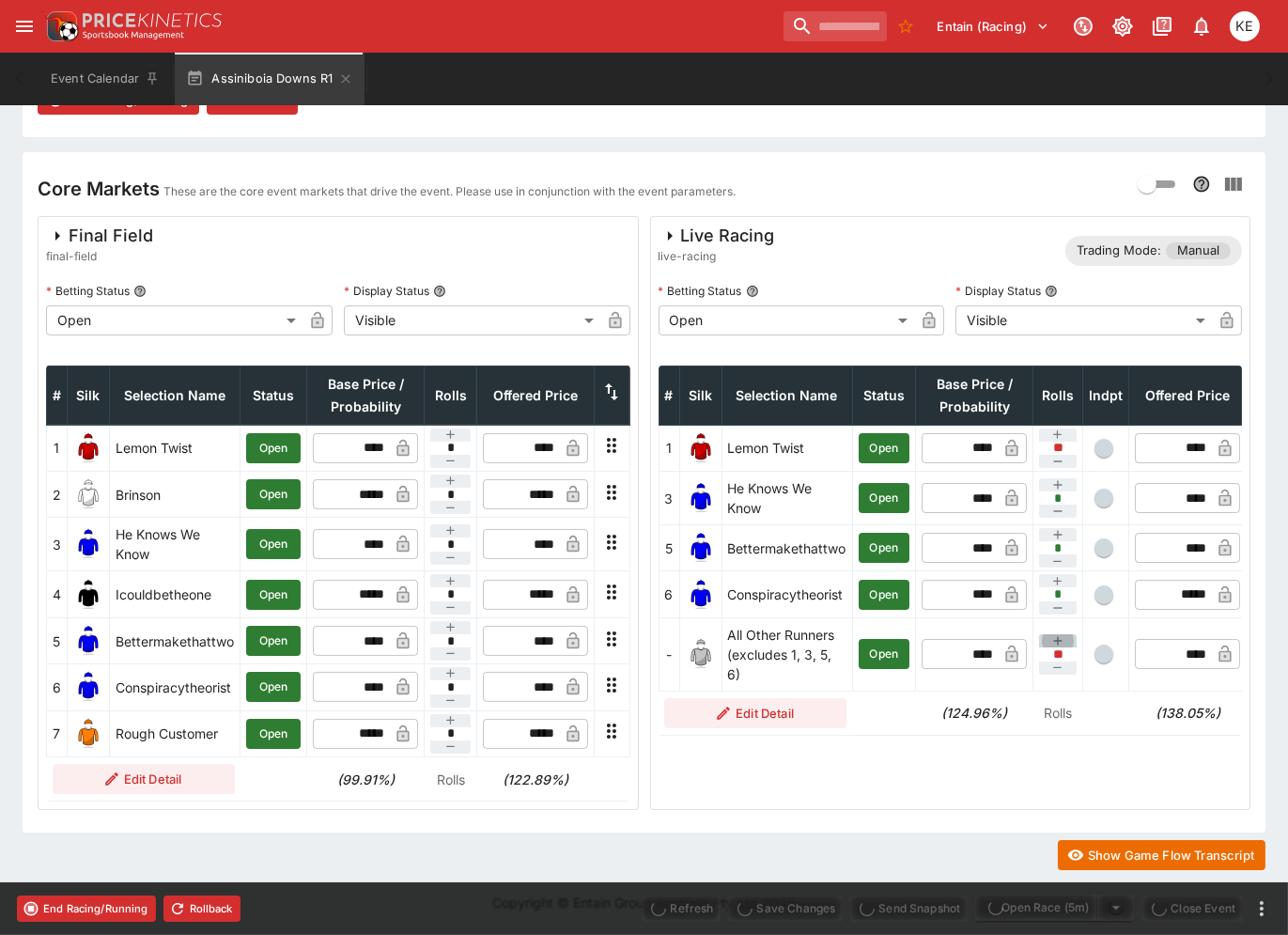 type on "**" 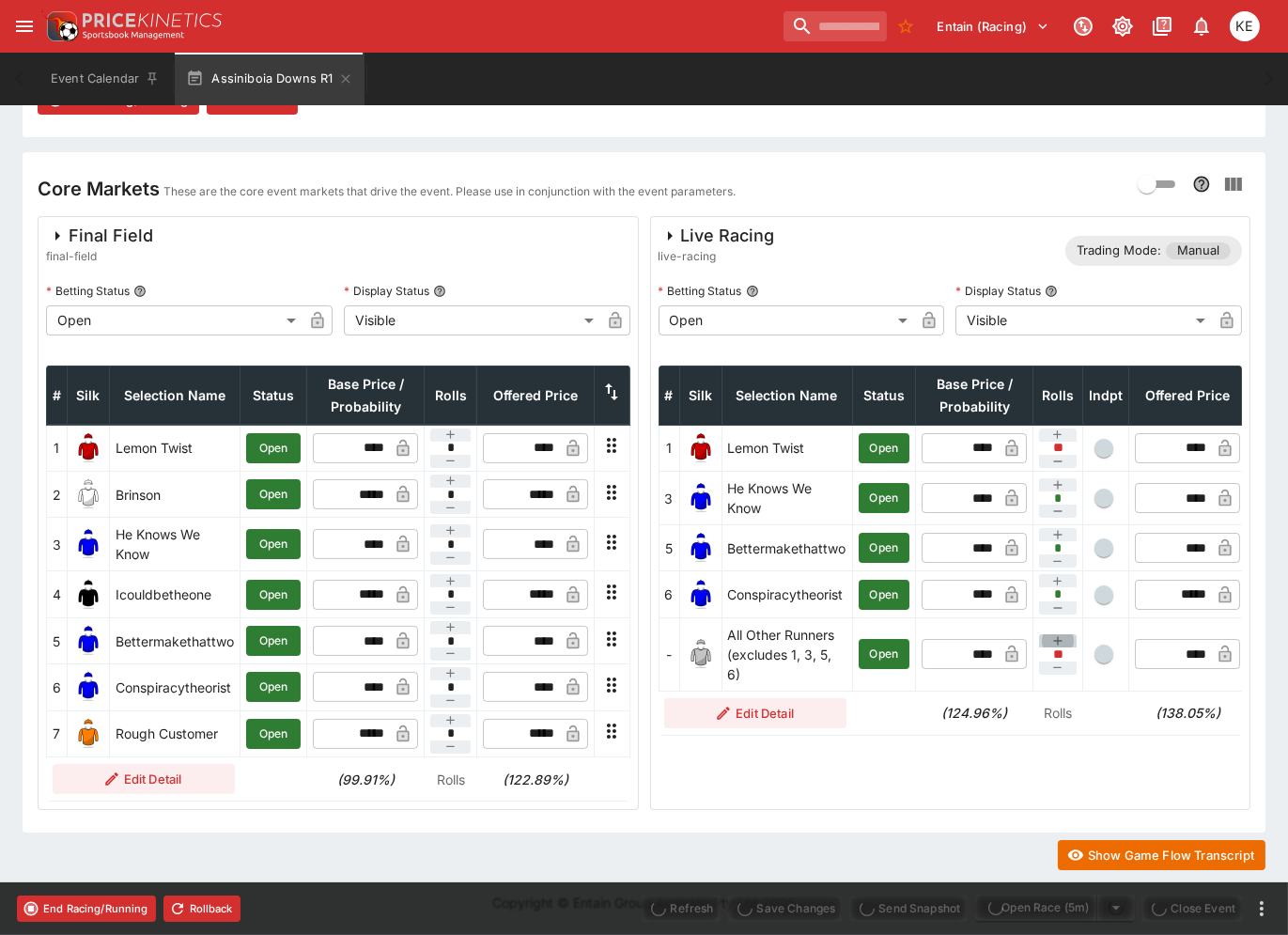 type on "*" 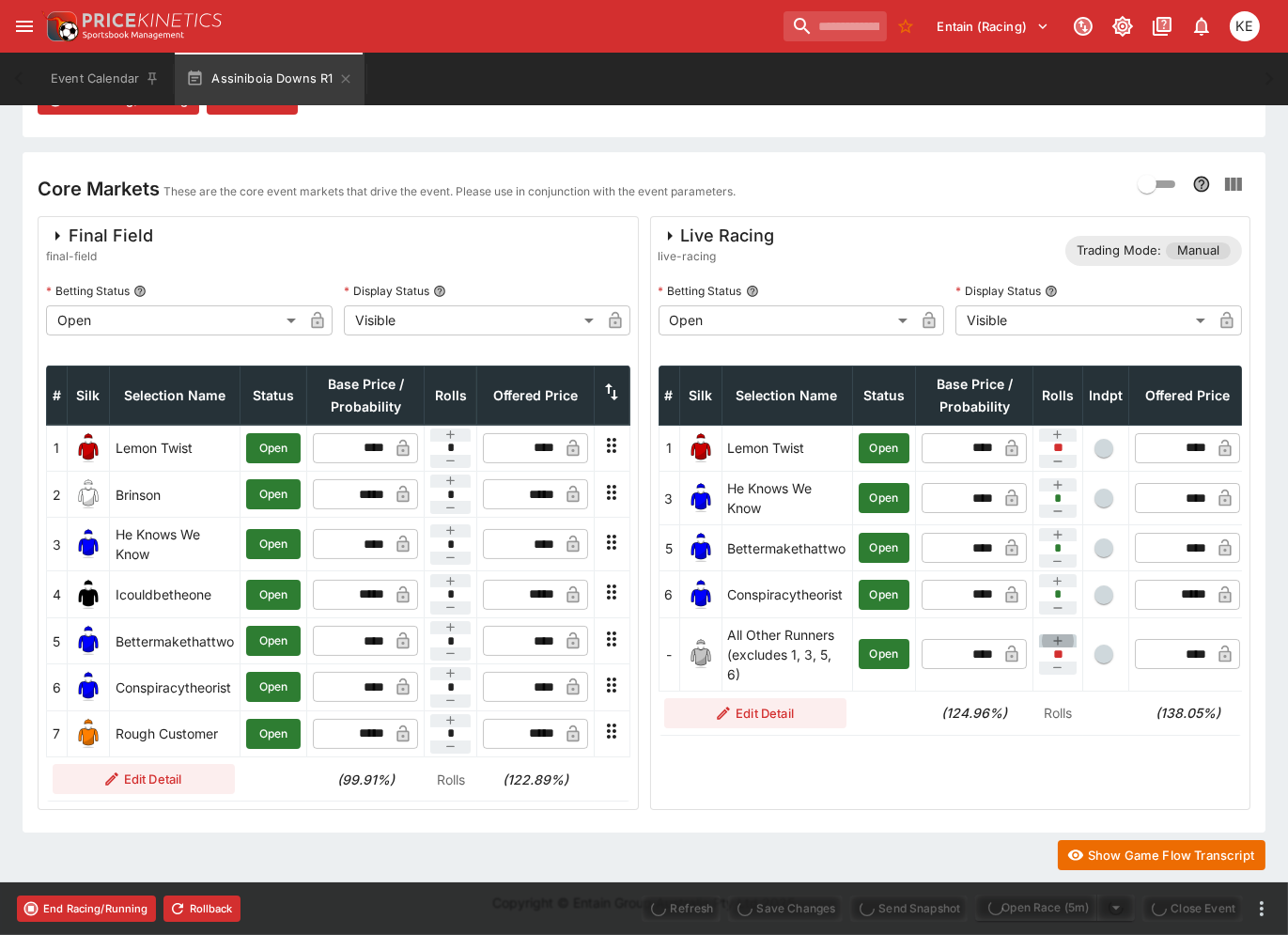 type on "*" 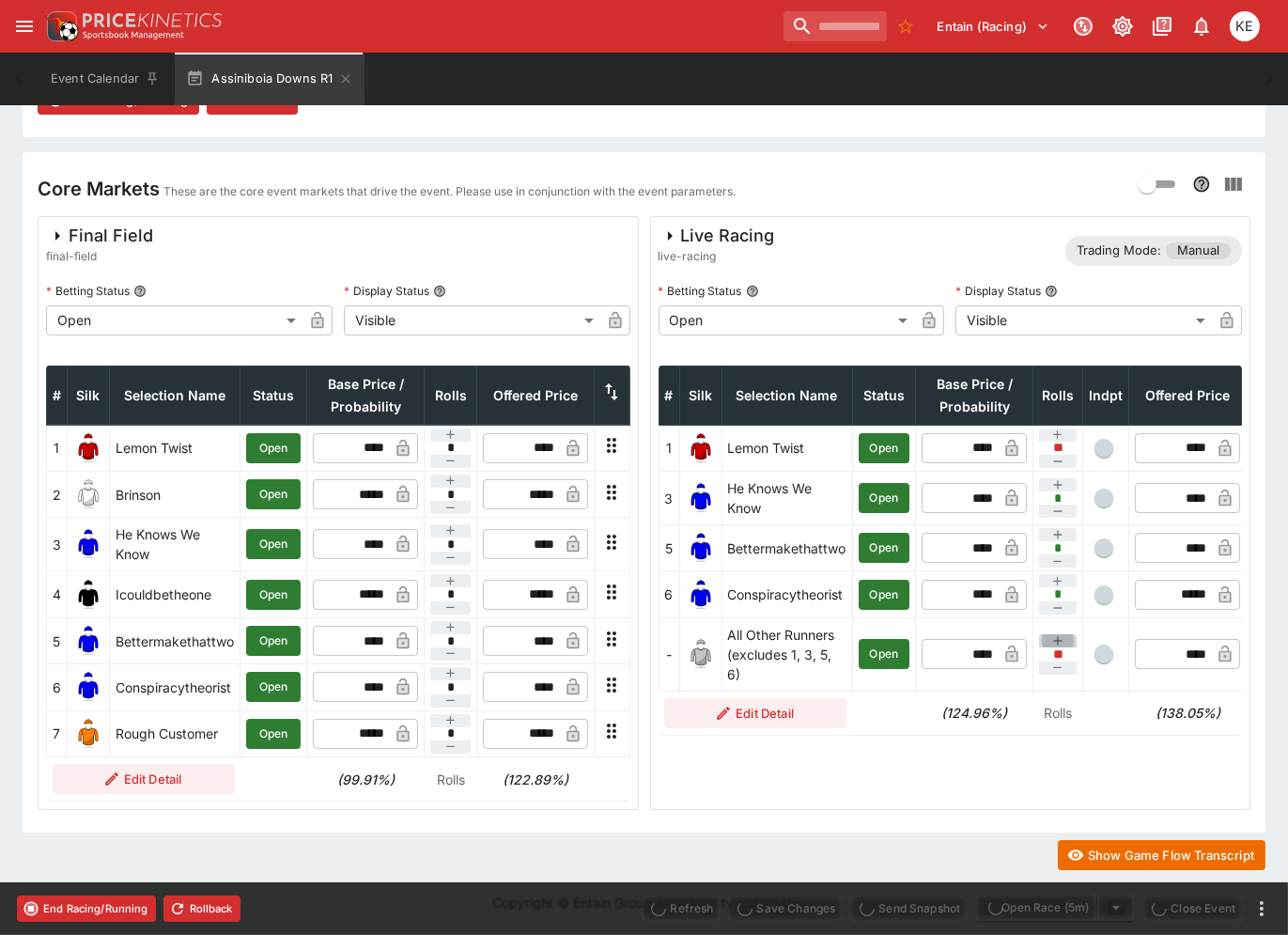 type on "*" 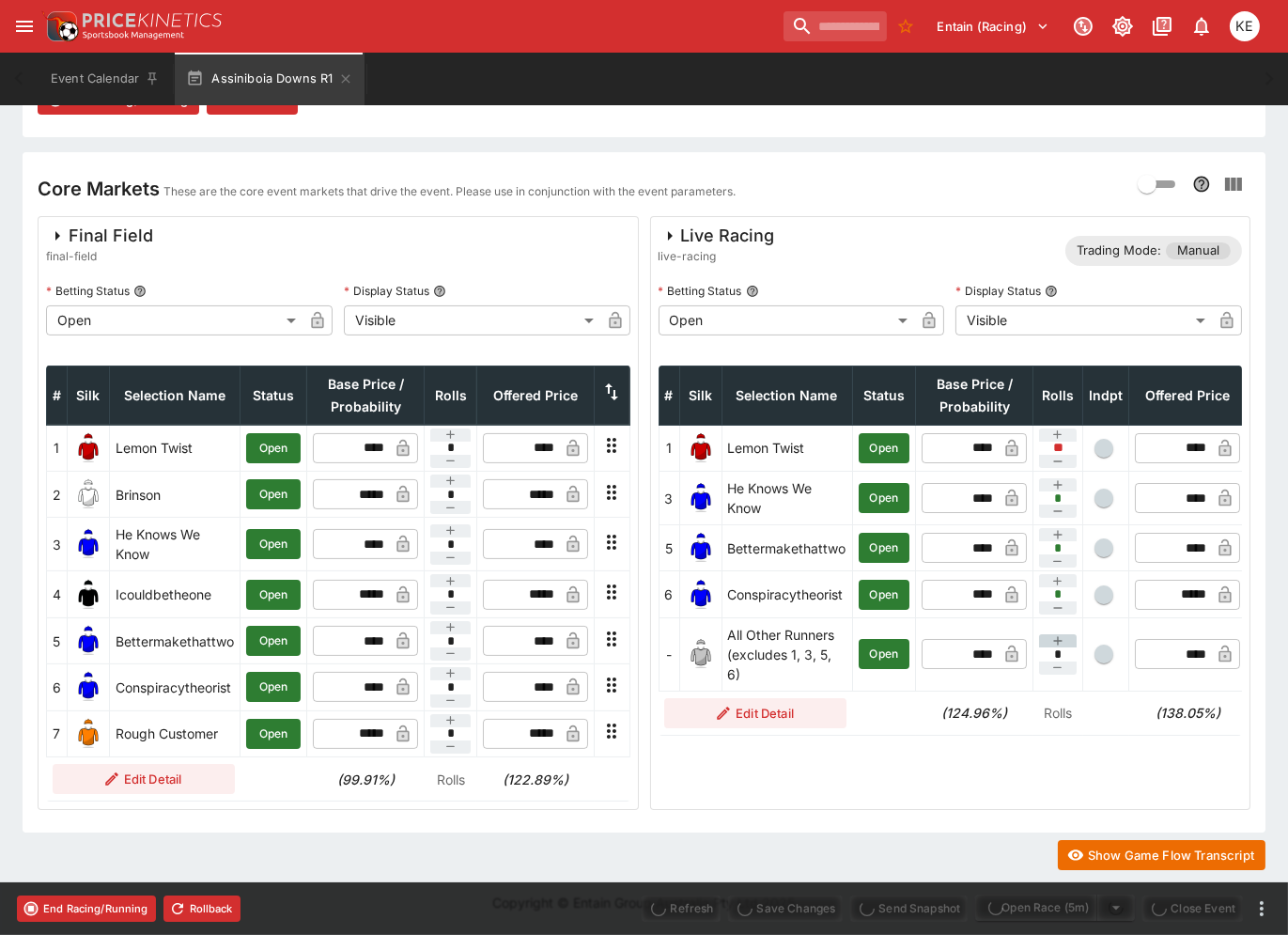 type on "****" 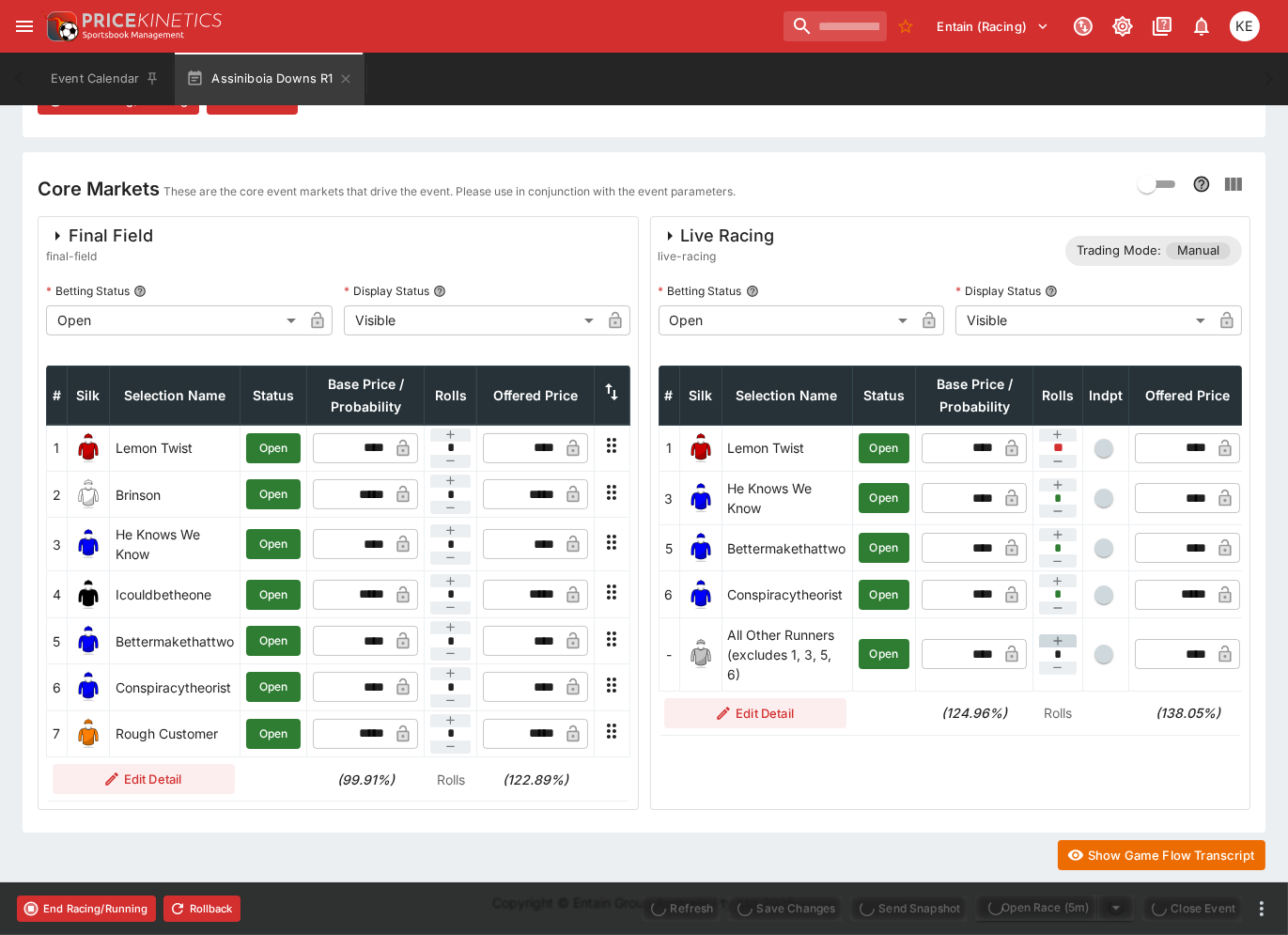 type on "****" 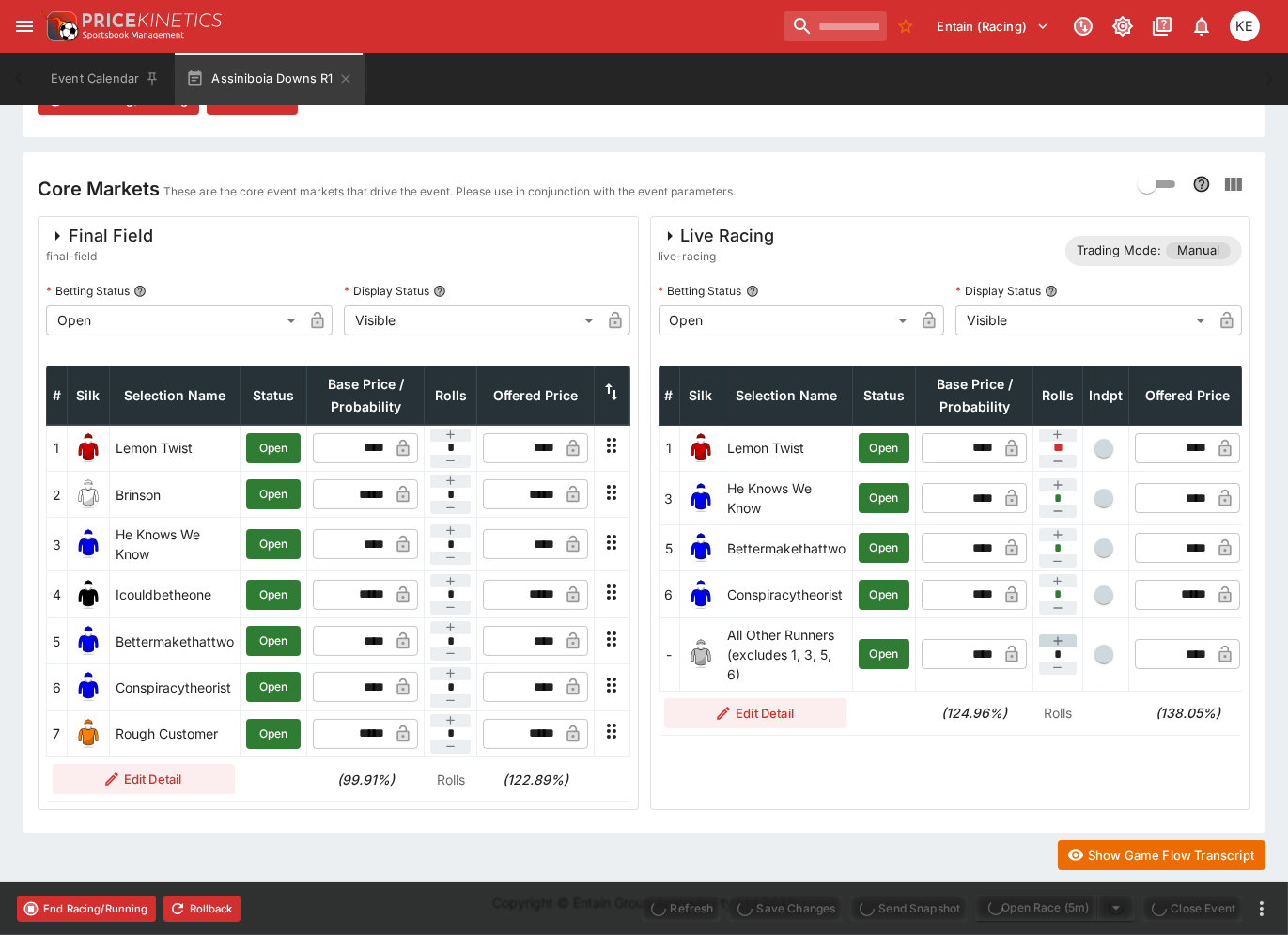 type on "****" 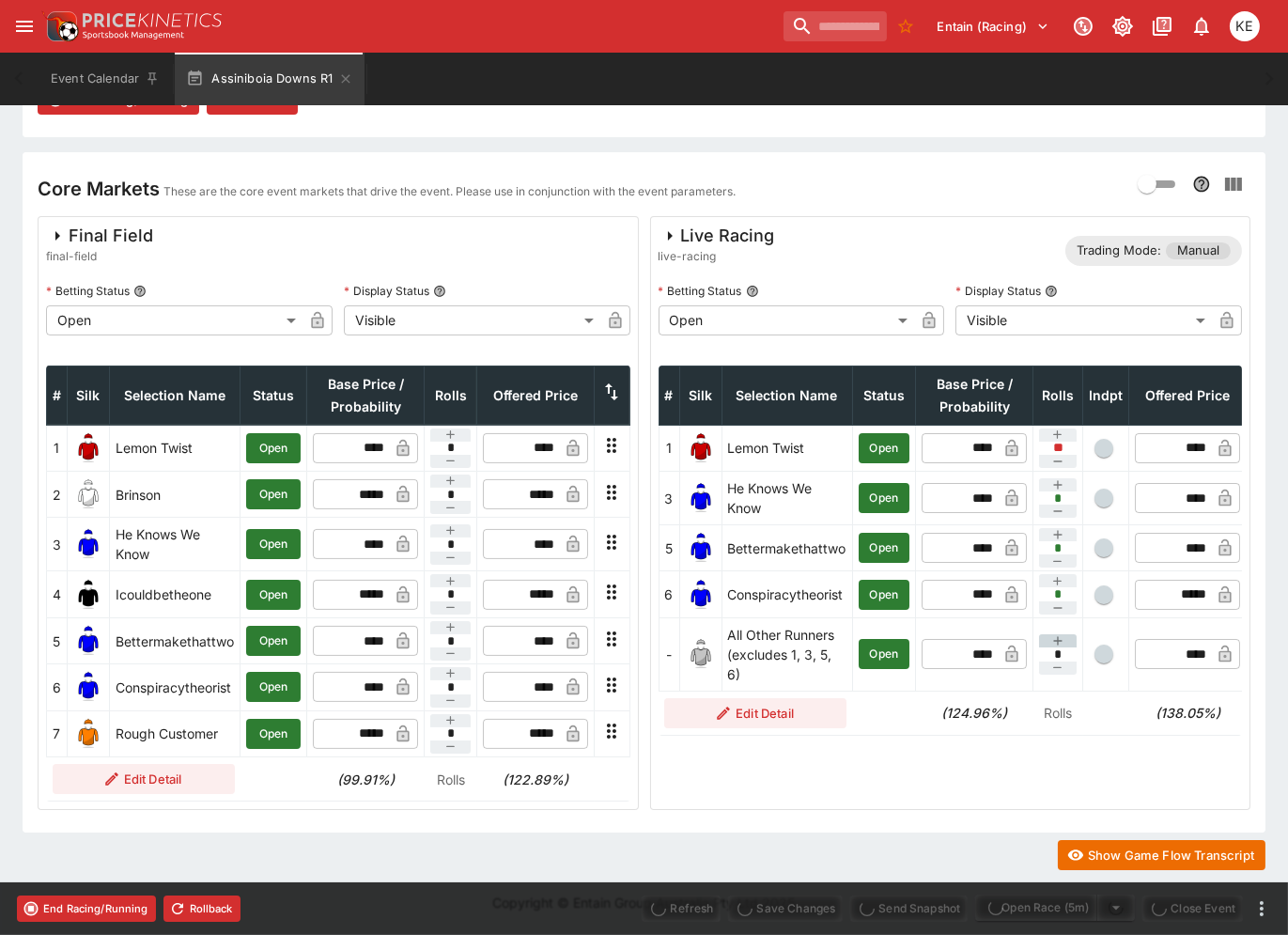 type on "****" 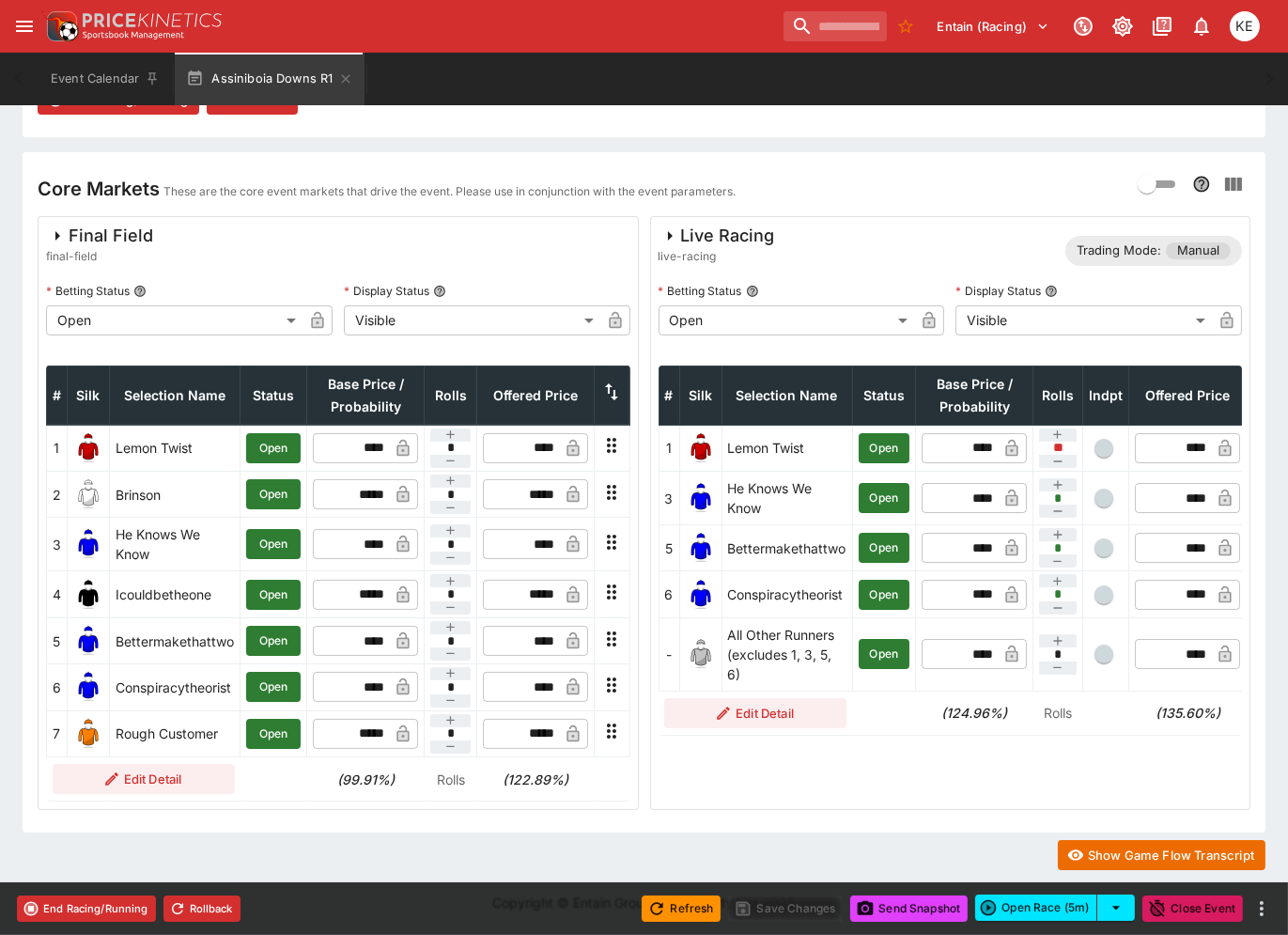 click at bounding box center (1104, 448) 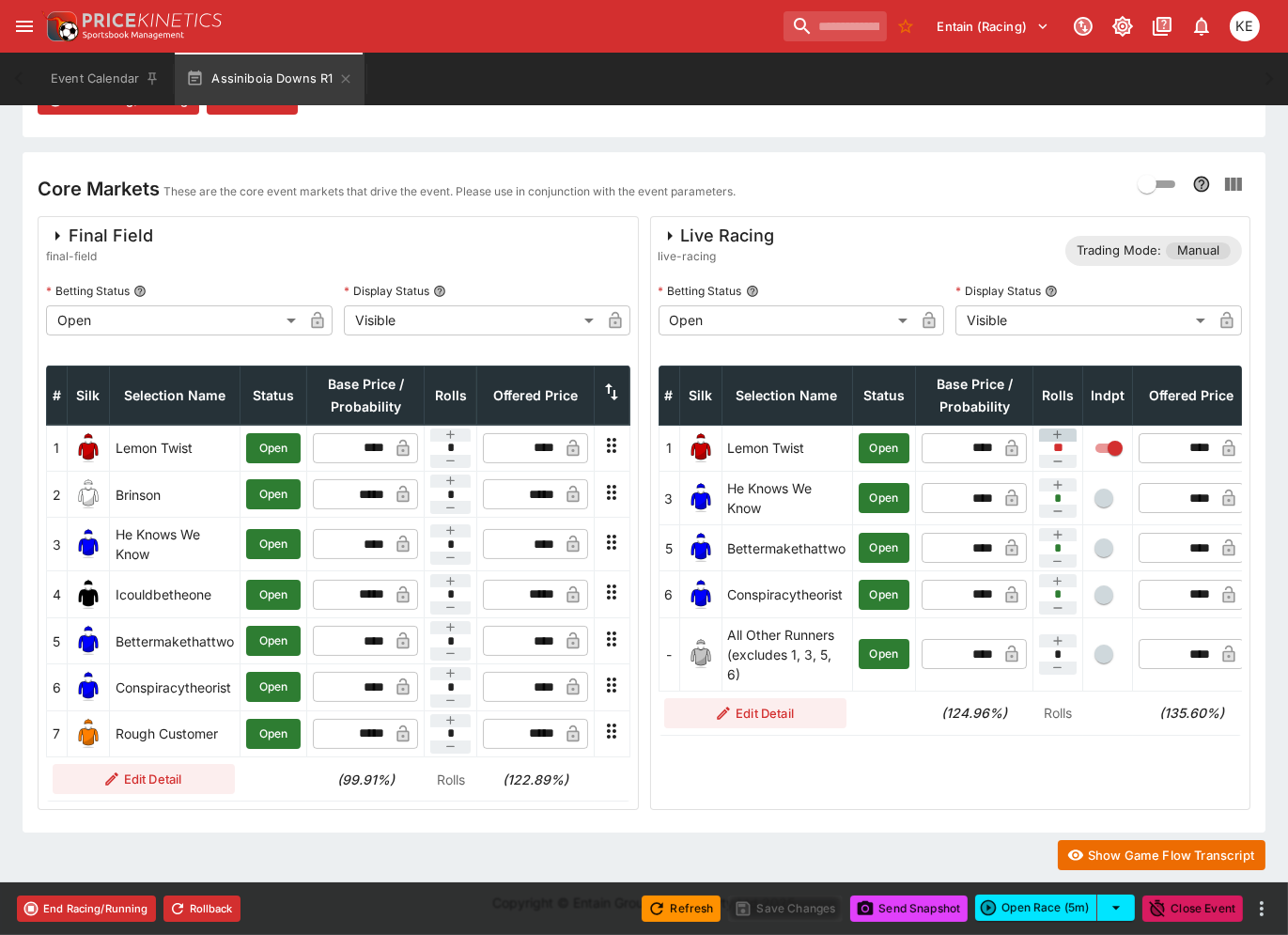 click at bounding box center (1058, 435) 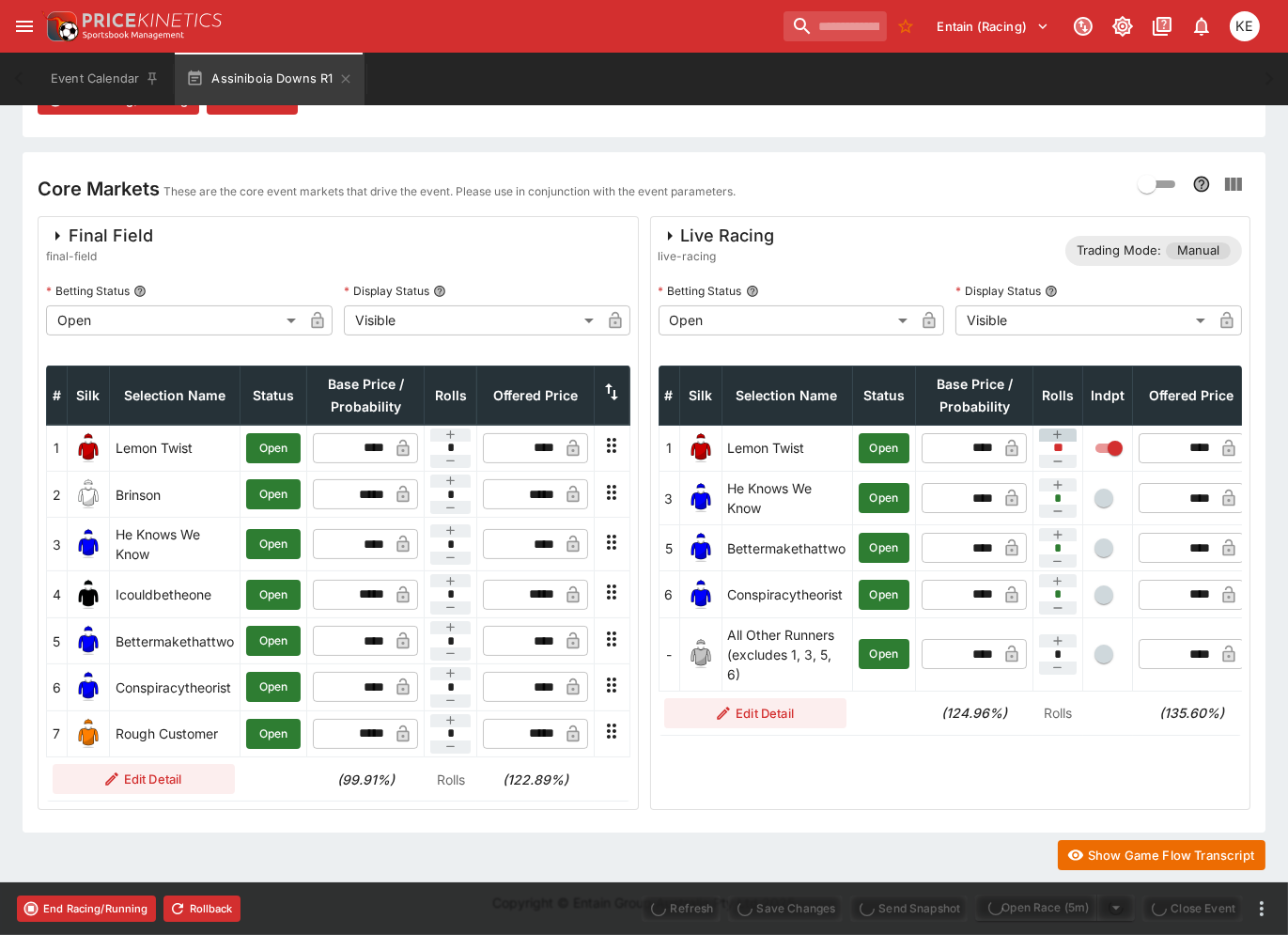 click at bounding box center (1058, 435) 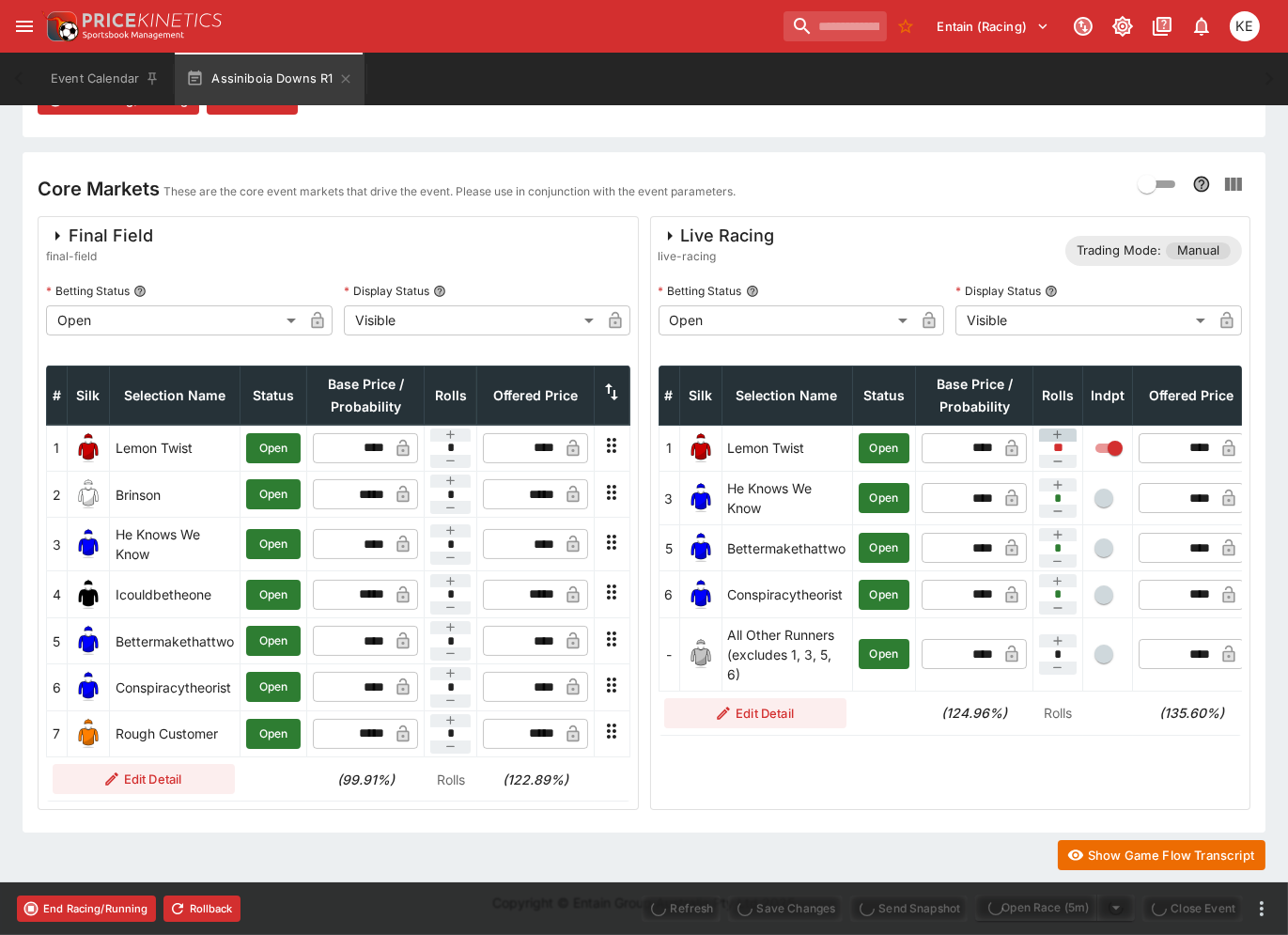 type on "**" 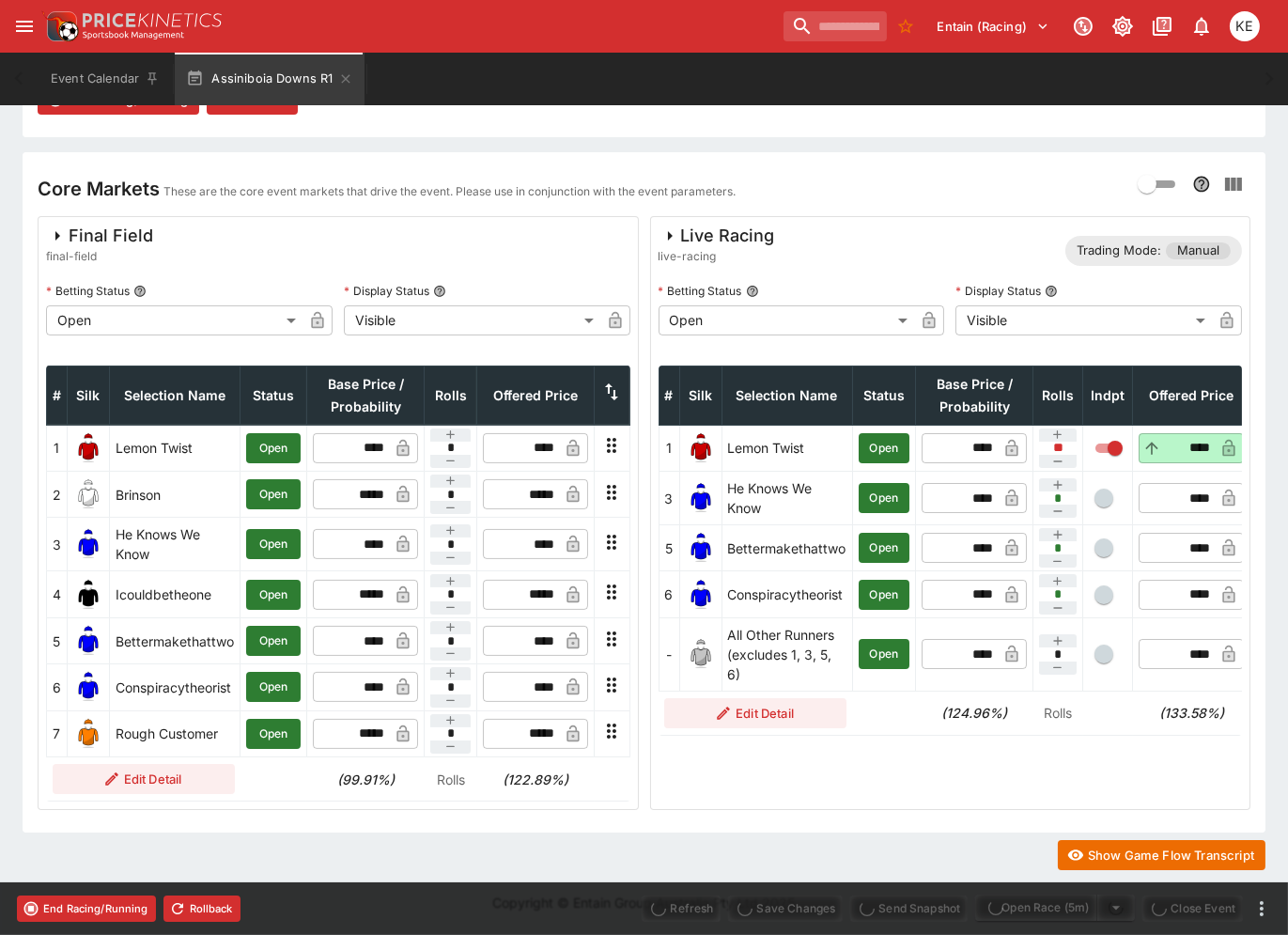 type on "****" 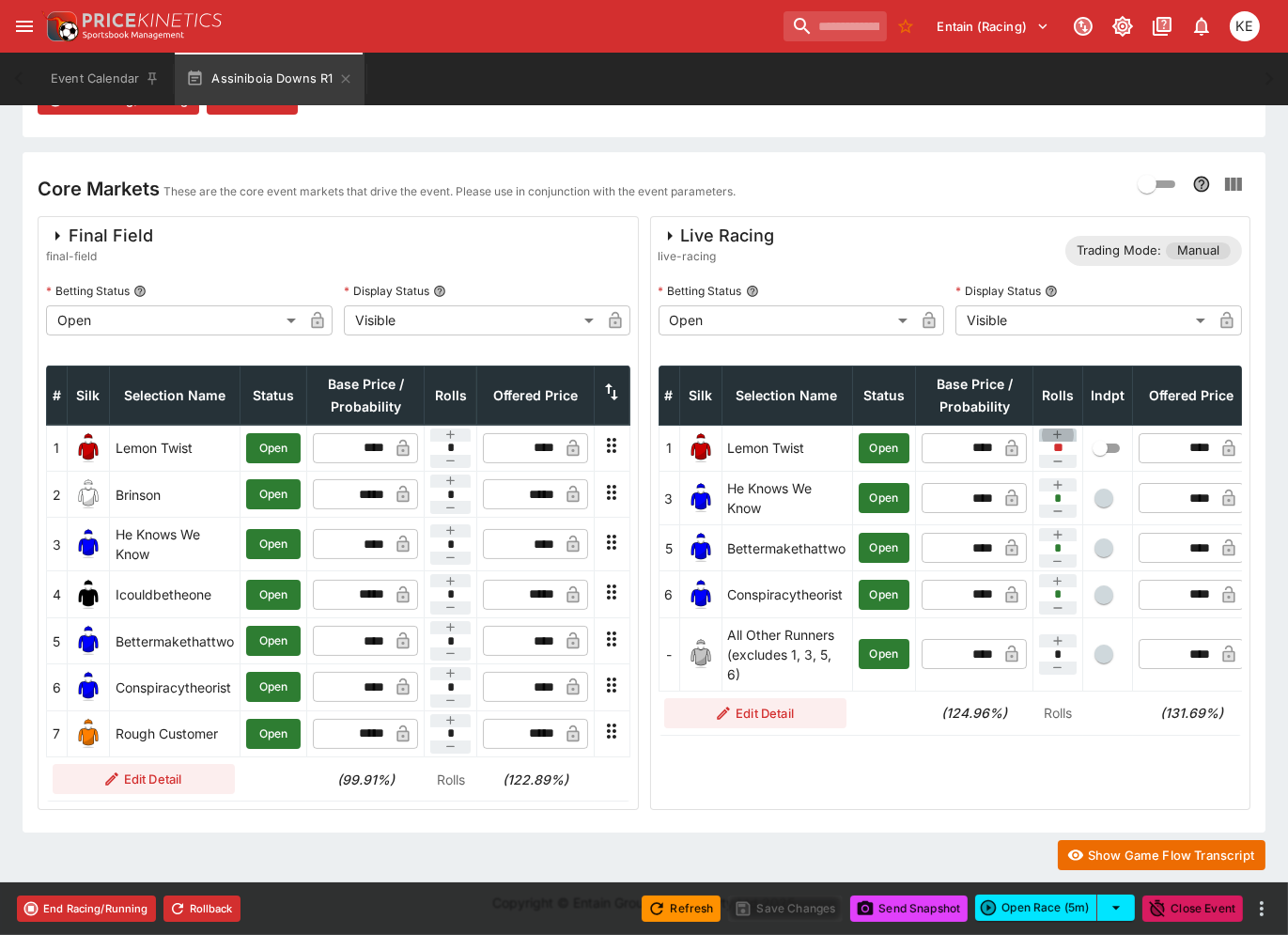 click at bounding box center [1058, 435] 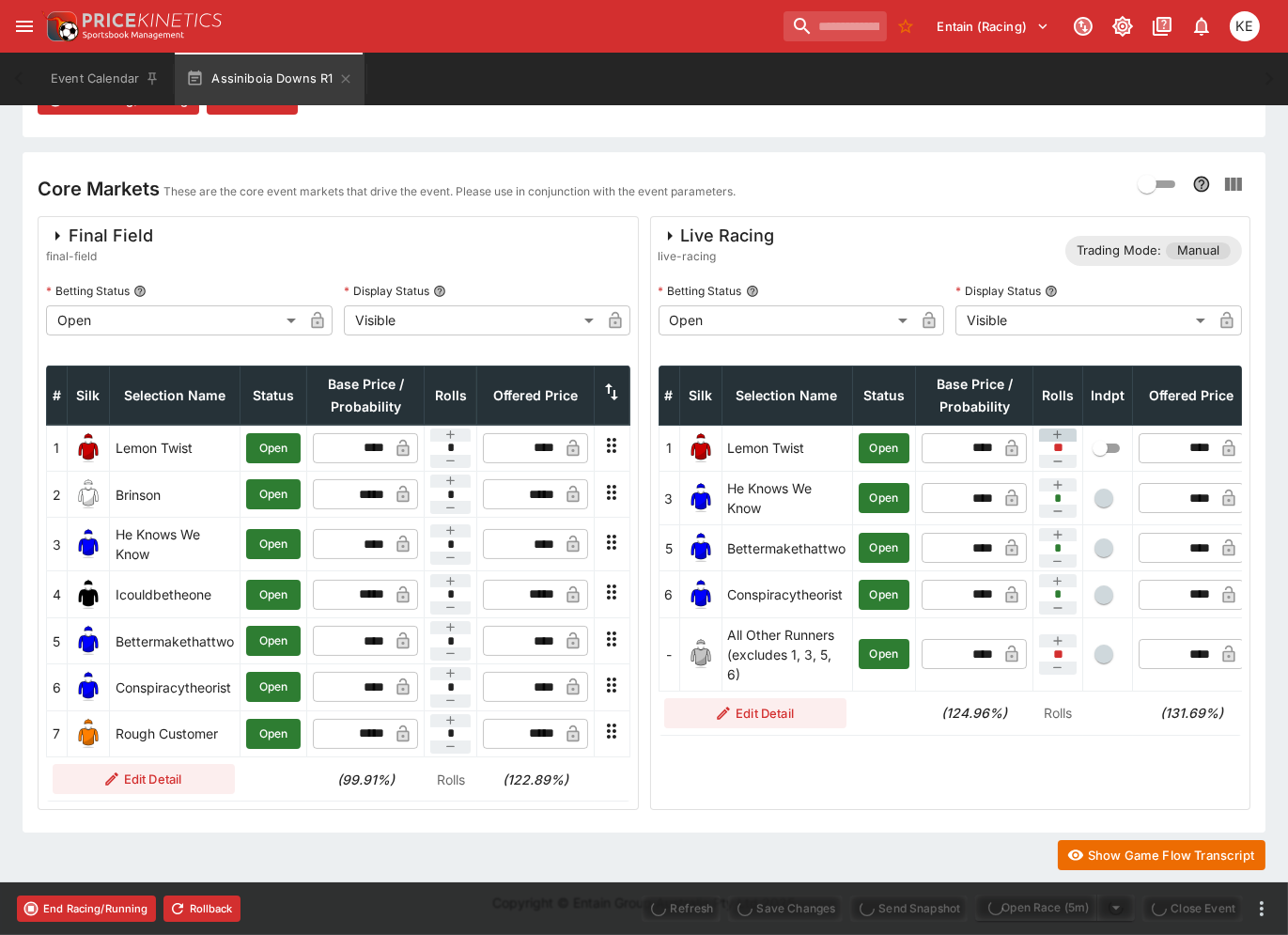 type on "****" 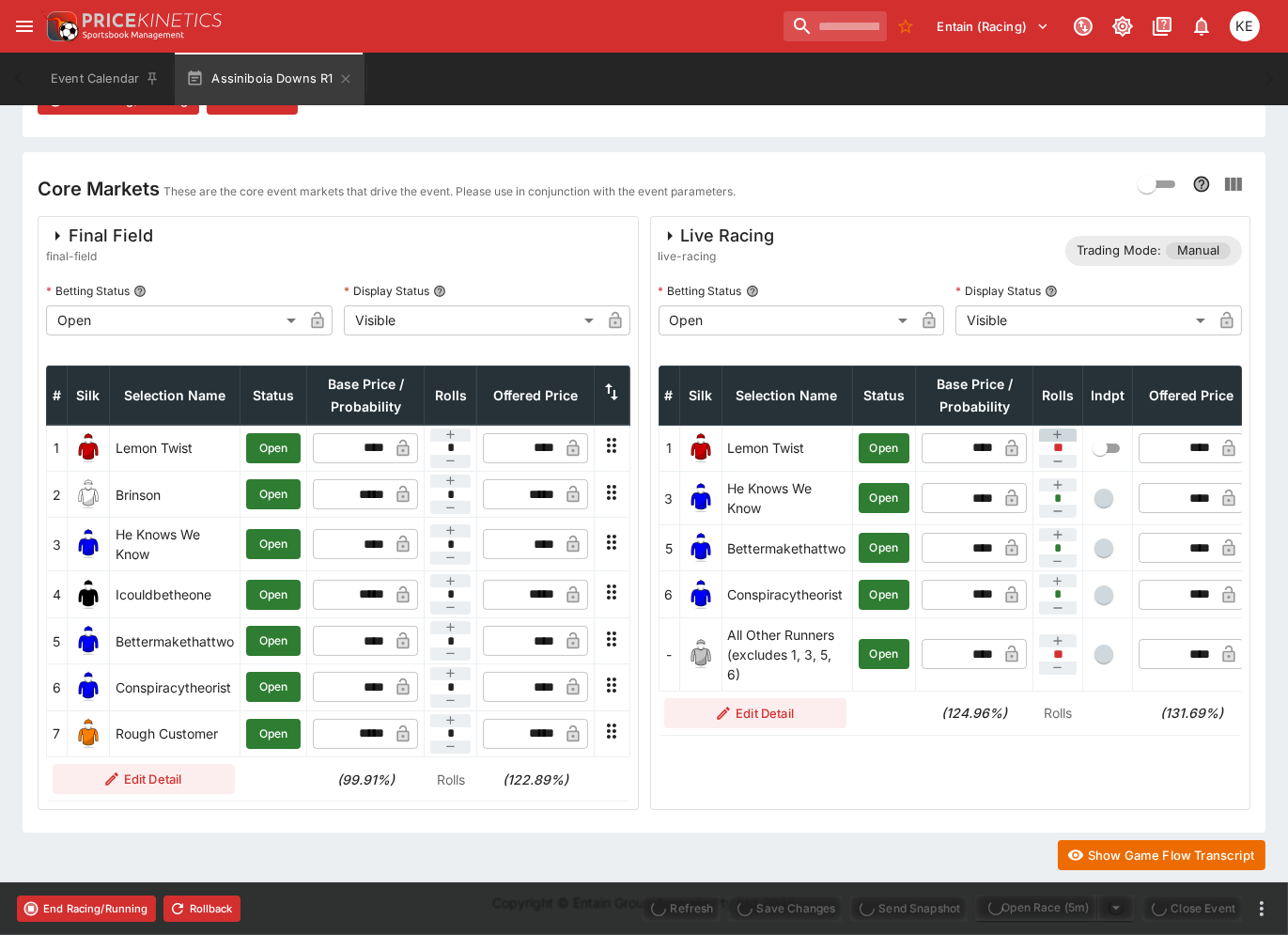 type on "****" 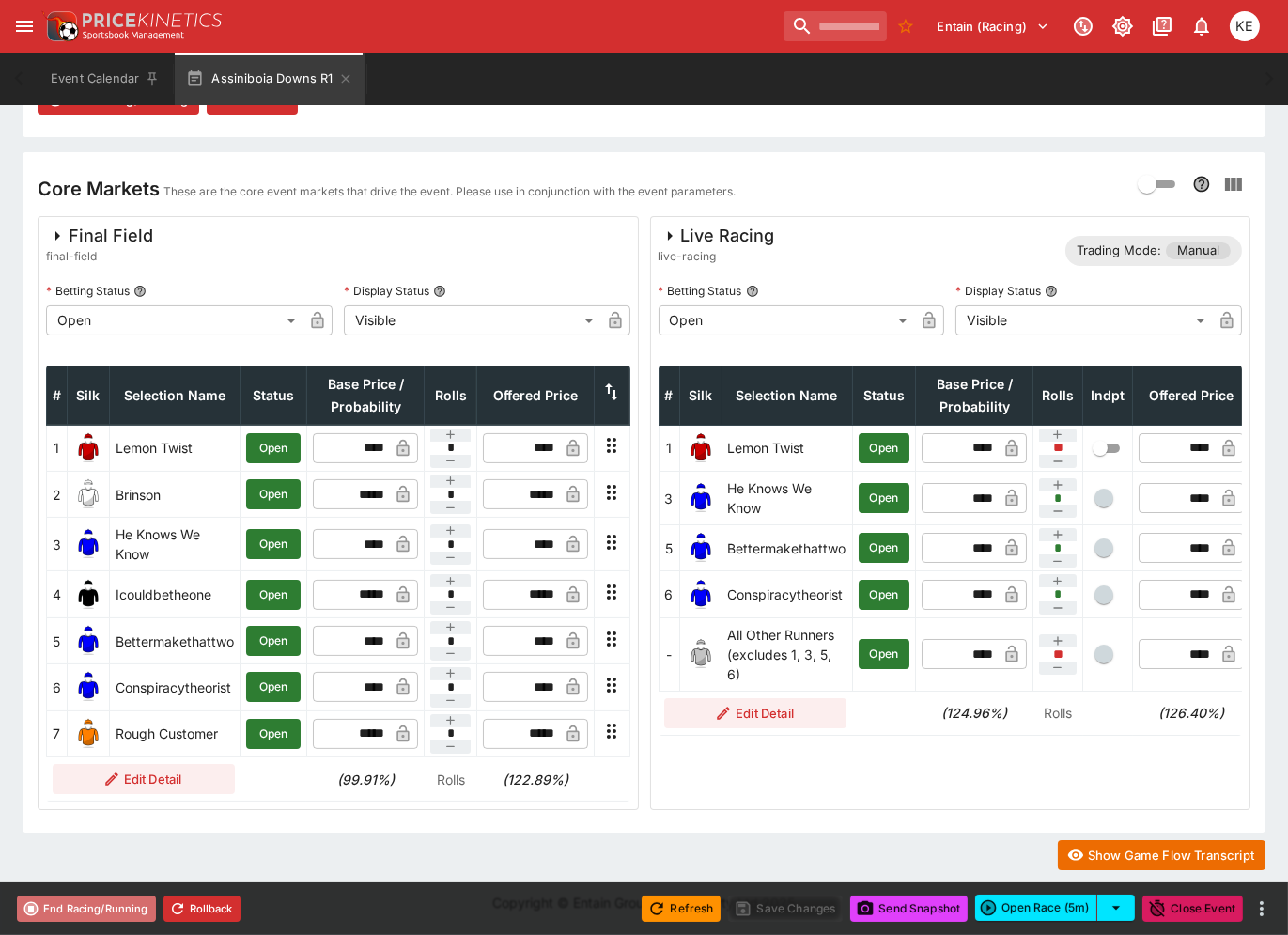 click on "End Racing/Running" at bounding box center (86, 909) 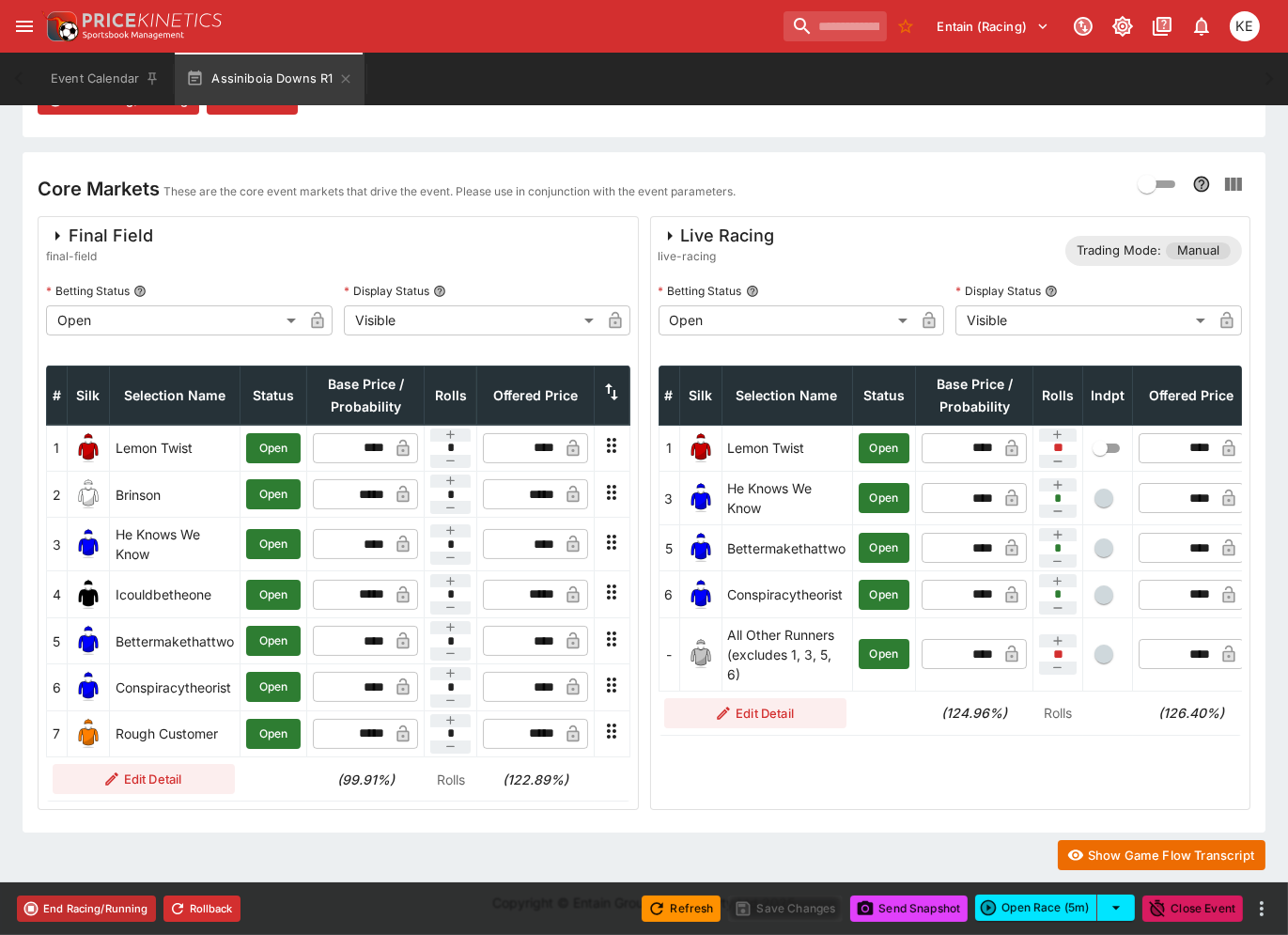 type on "**********" 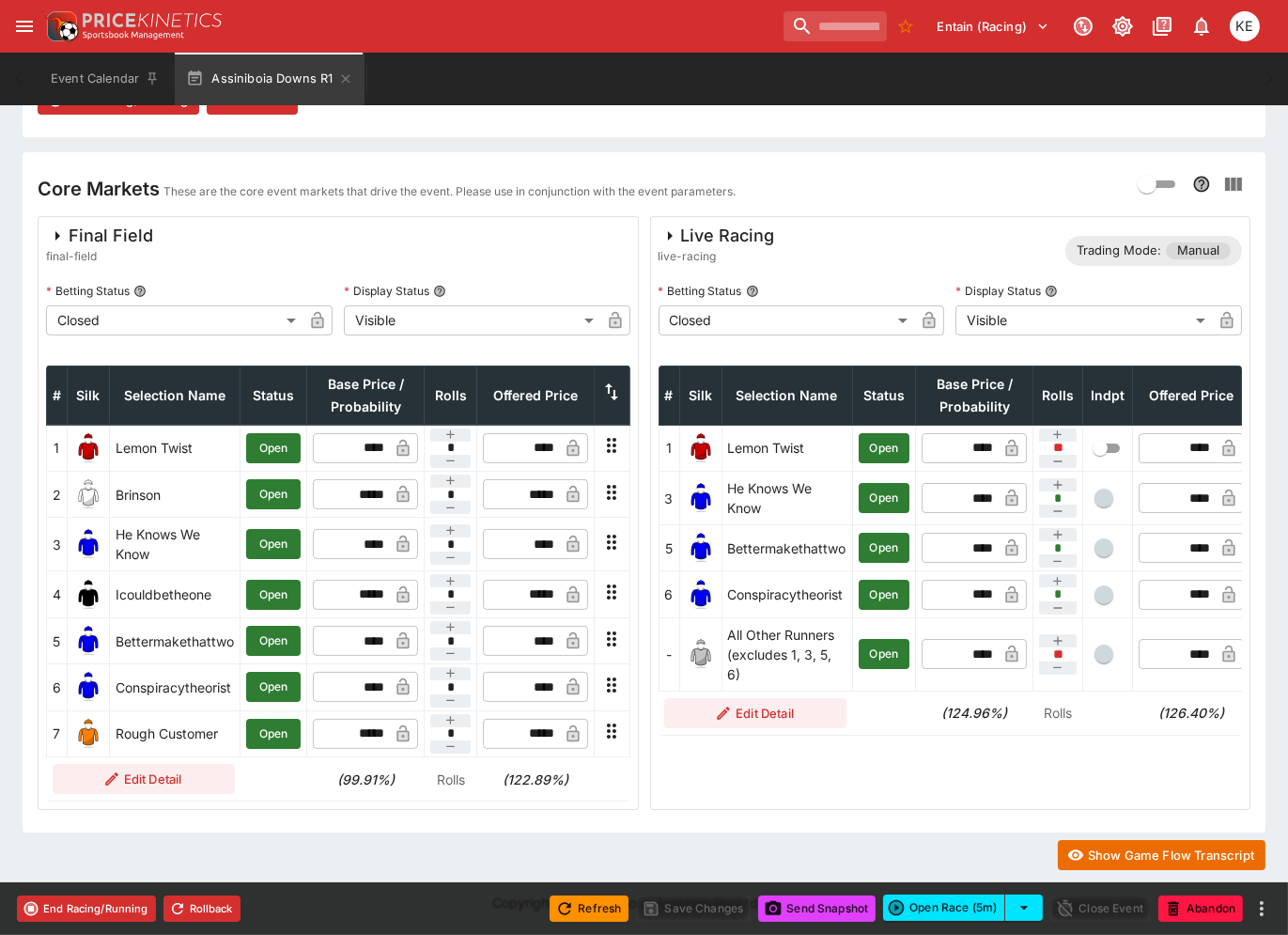 scroll, scrollTop: 13, scrollLeft: 0, axis: vertical 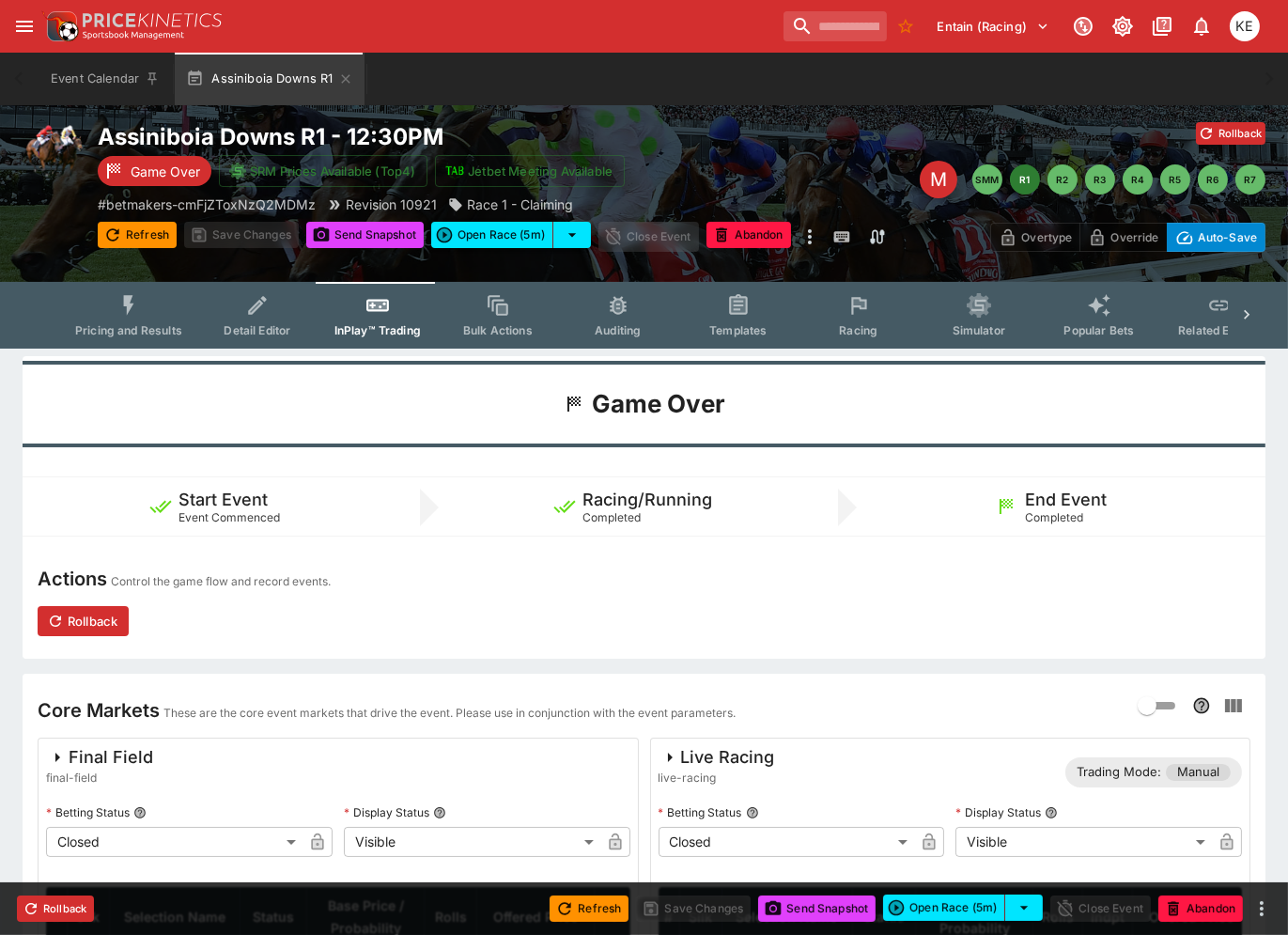click 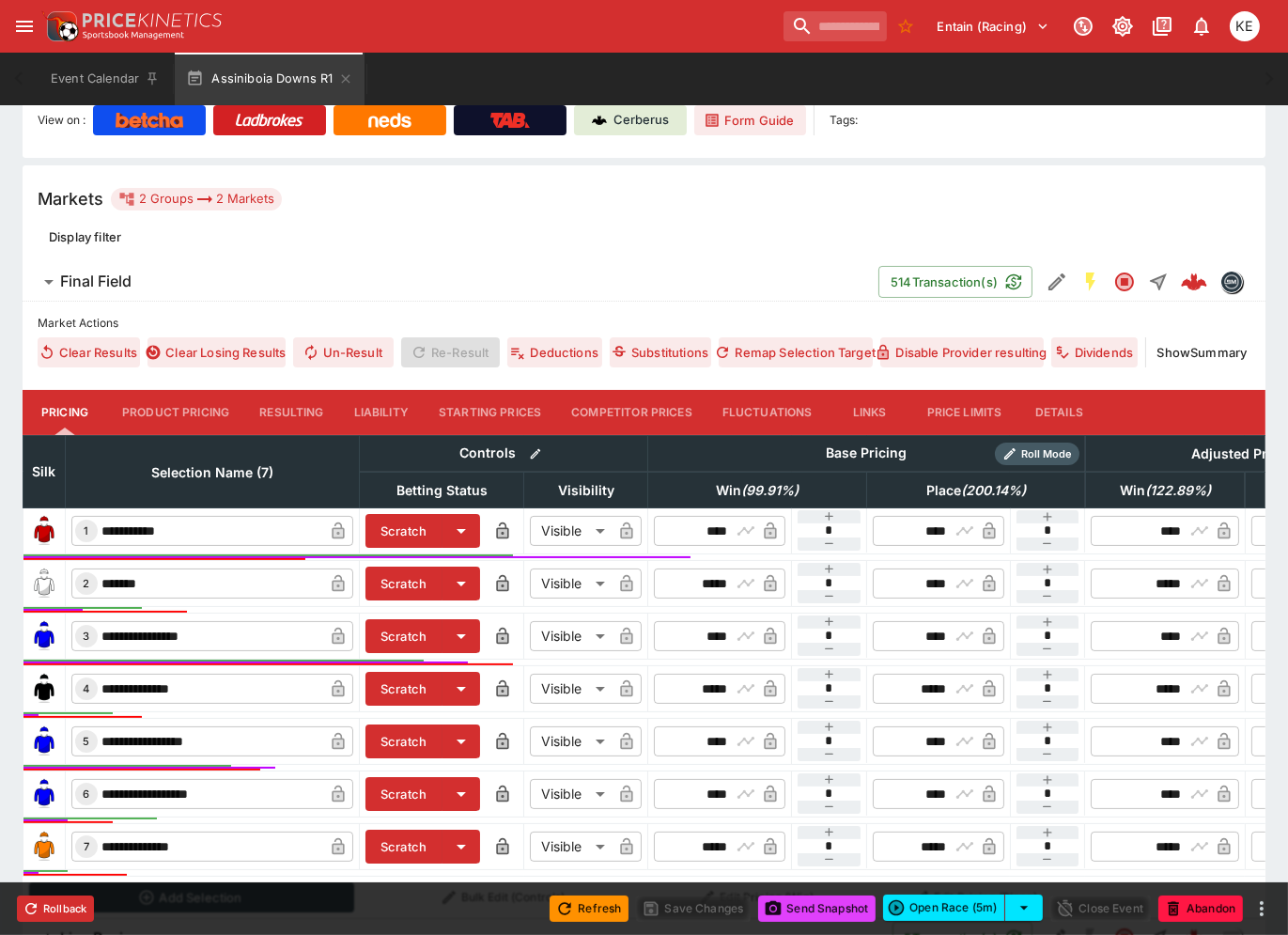 scroll, scrollTop: 417, scrollLeft: 0, axis: vertical 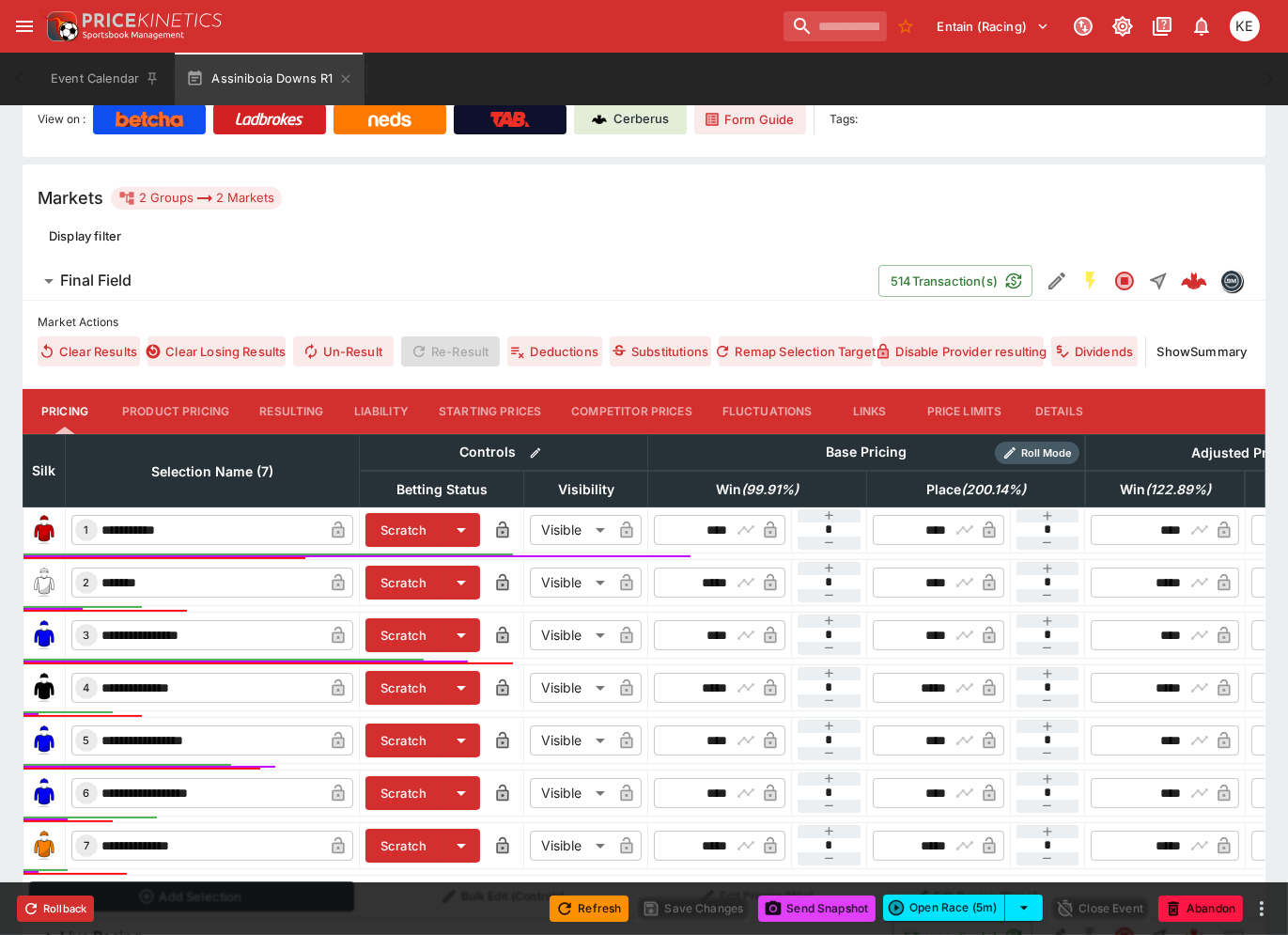 click on "Resulting" at bounding box center (291, 412) 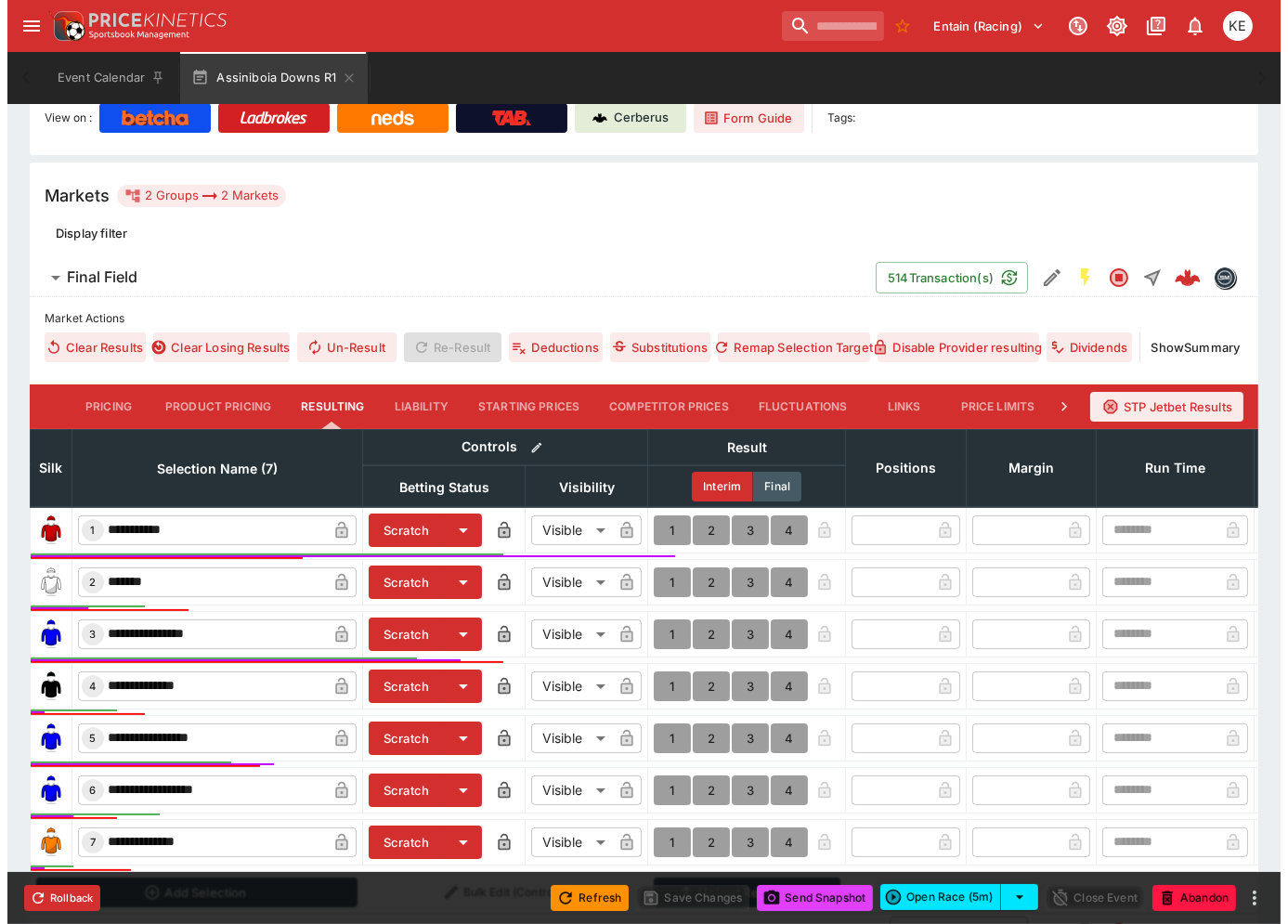scroll, scrollTop: 518, scrollLeft: 0, axis: vertical 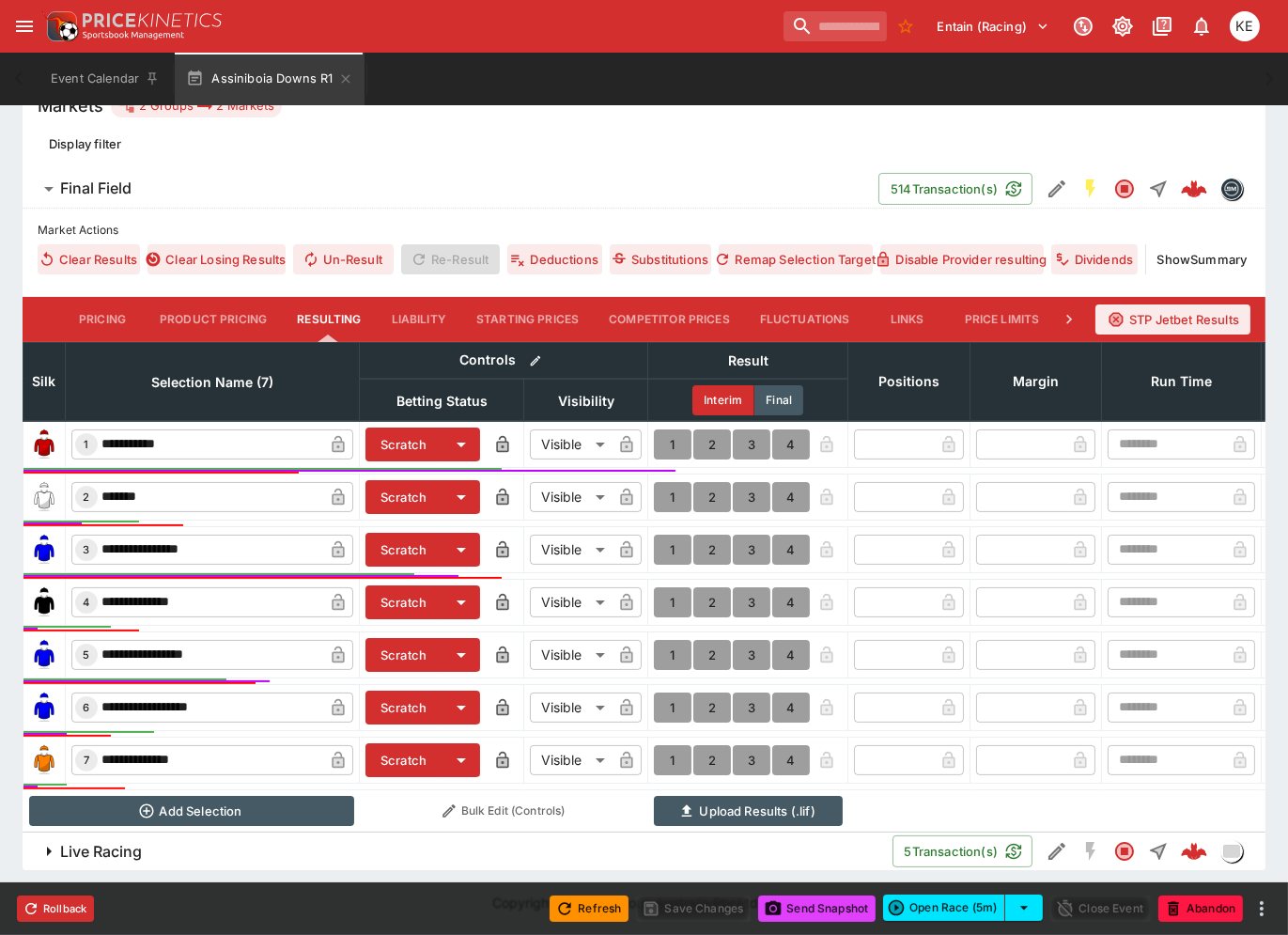 click on "1" at bounding box center (673, 760) 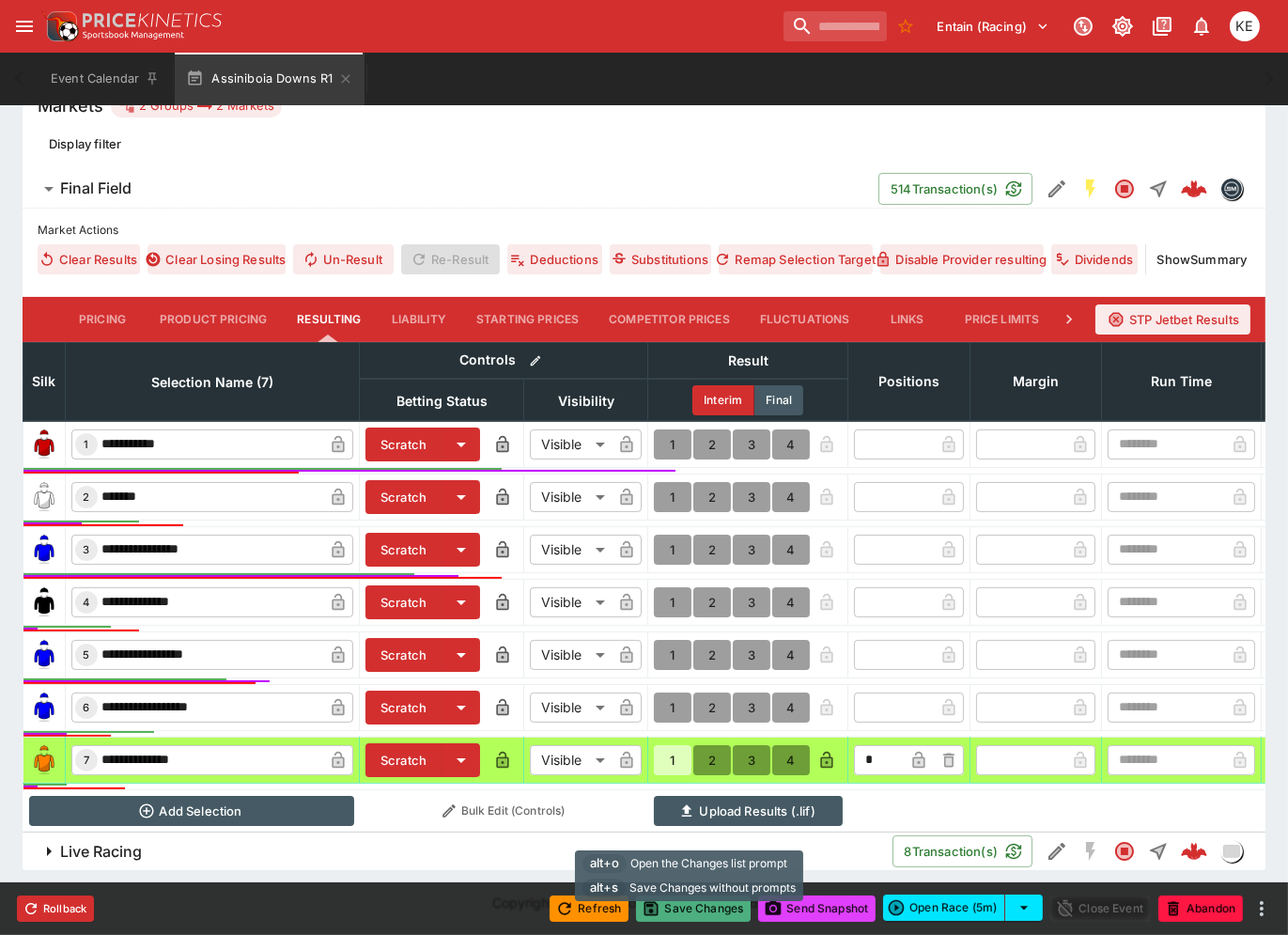 click on "Save Changes" at bounding box center (693, 909) 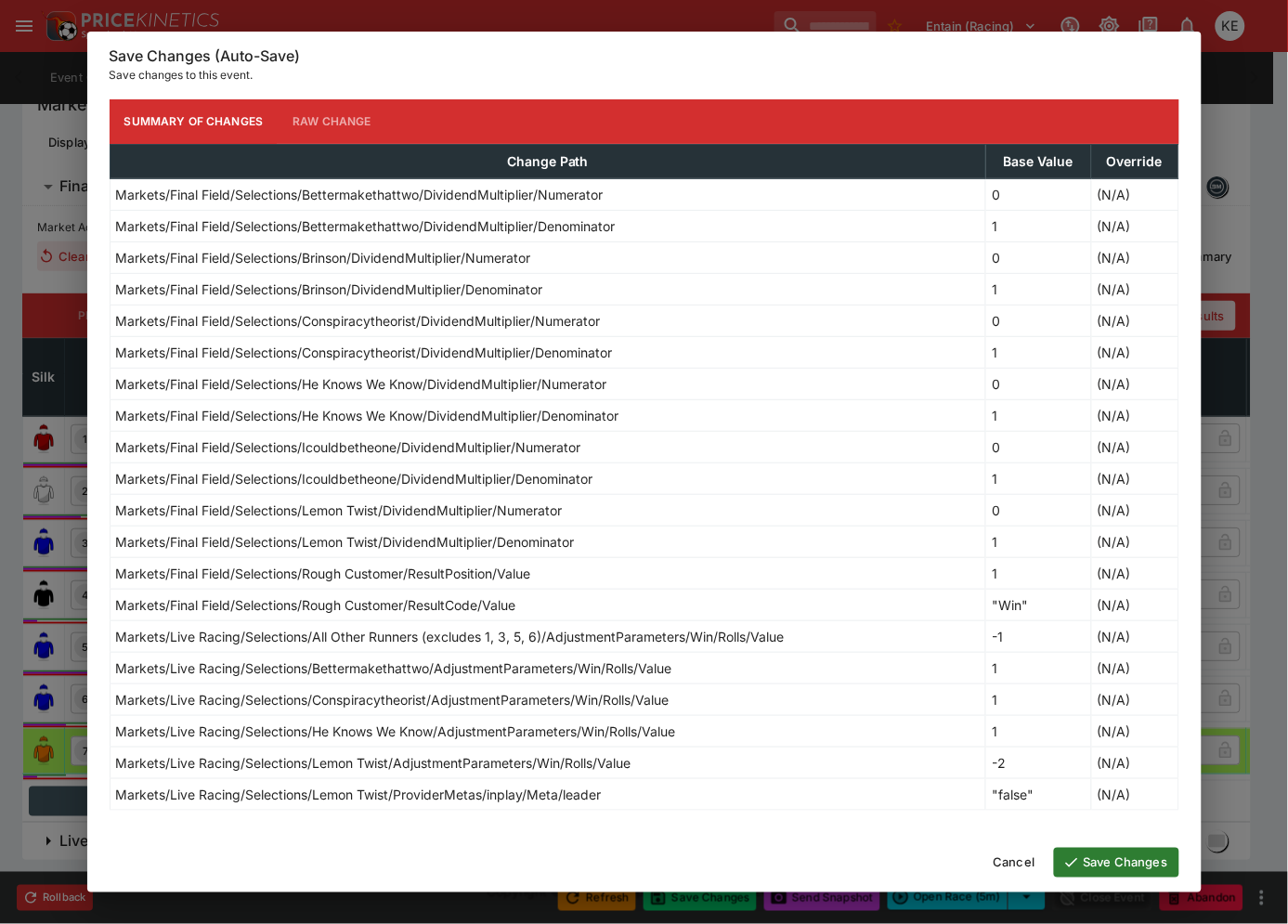 click on "Save Changes" at bounding box center (1116, 863) 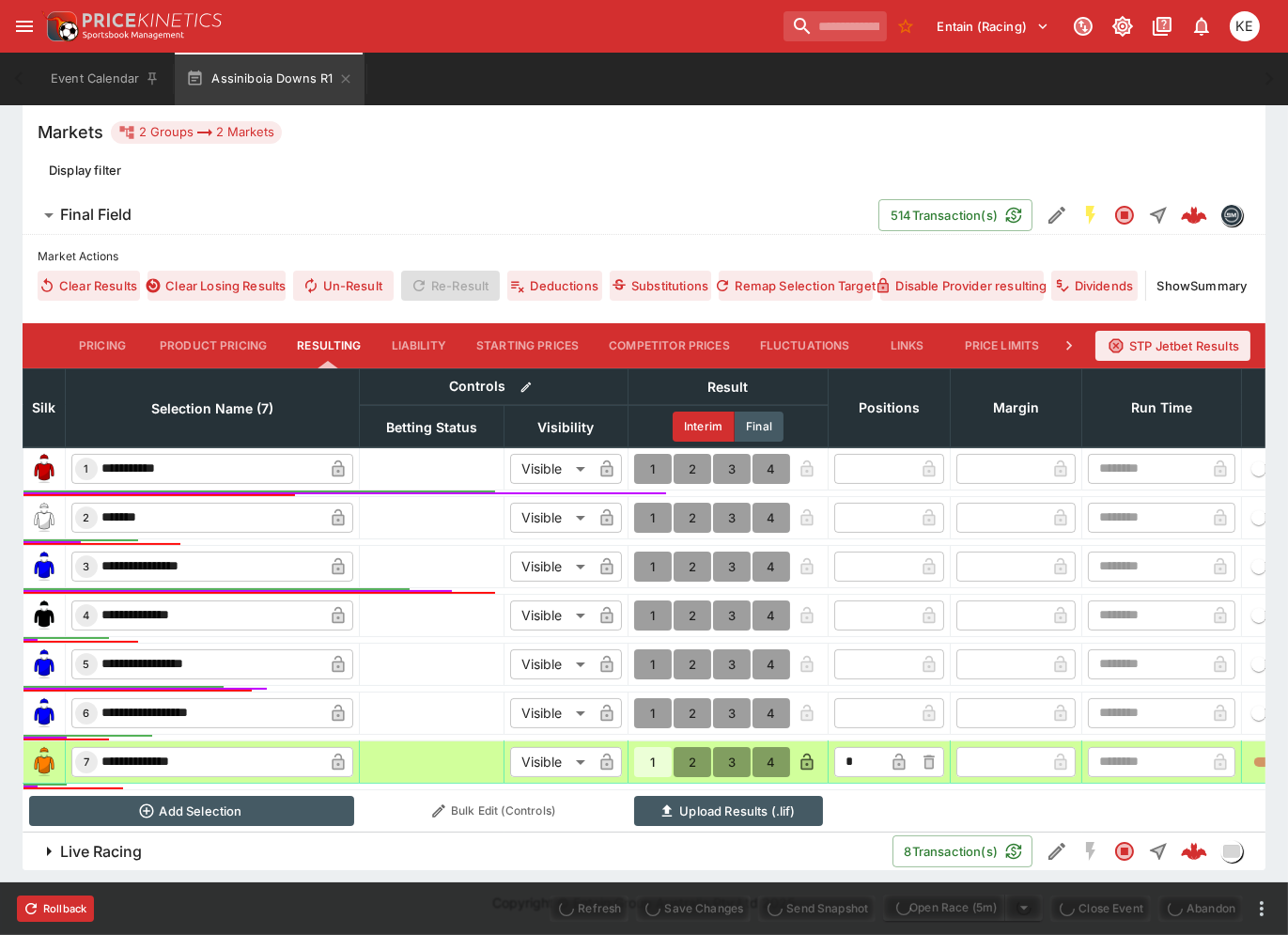 type on "**********" 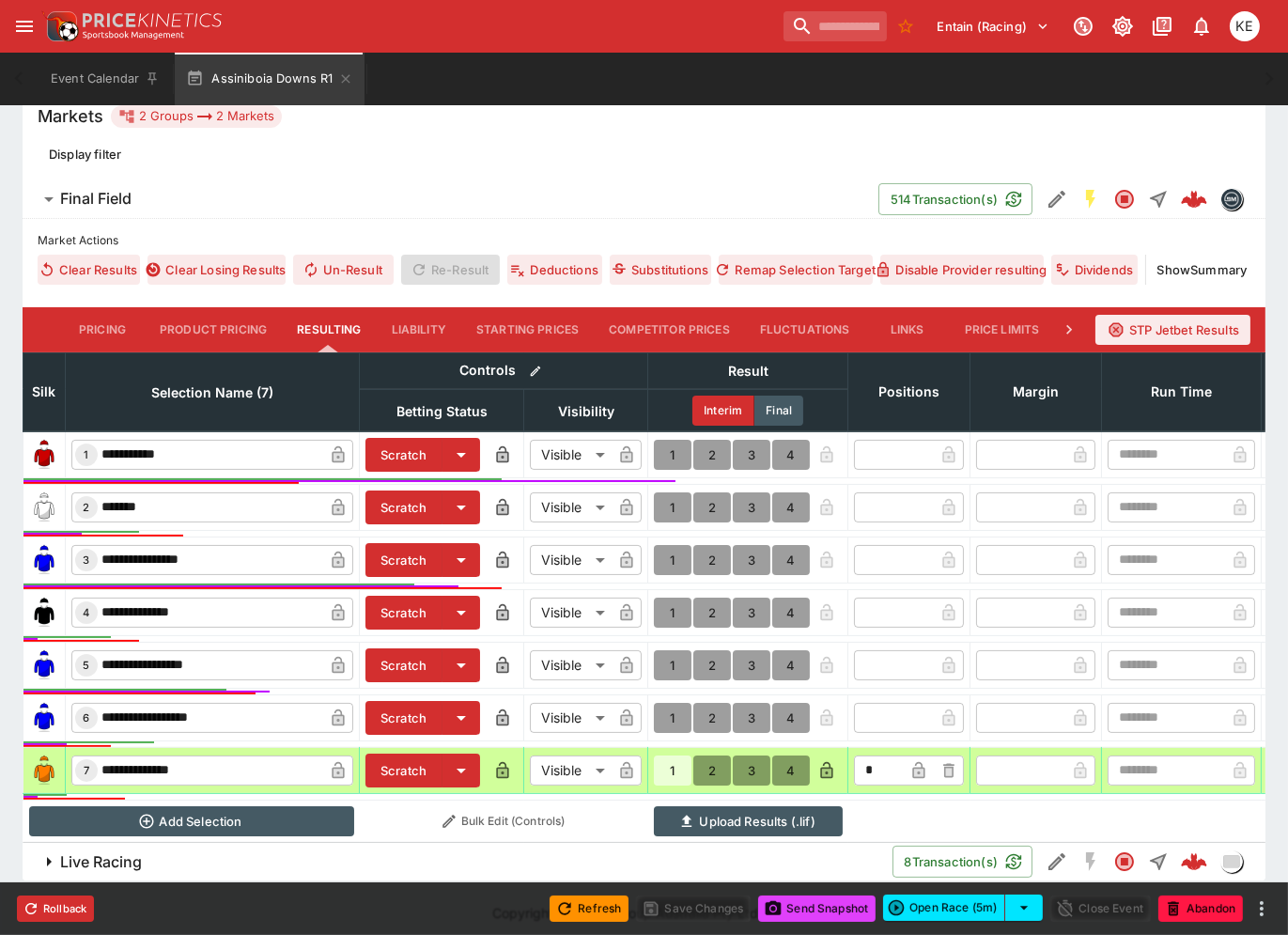 scroll, scrollTop: 524, scrollLeft: 0, axis: vertical 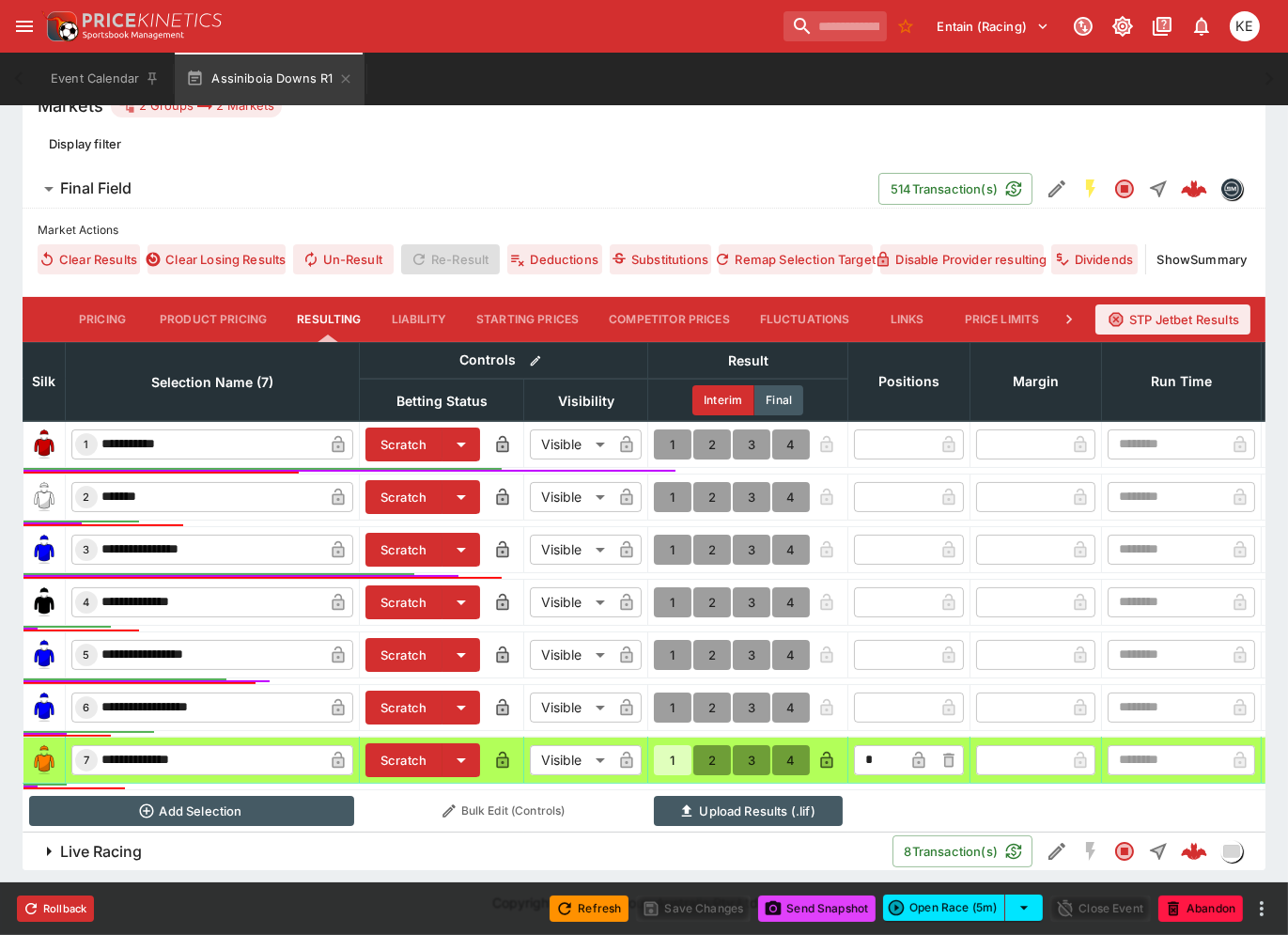 click on "Live Racing 8  Transaction(s)" at bounding box center (644, 851) 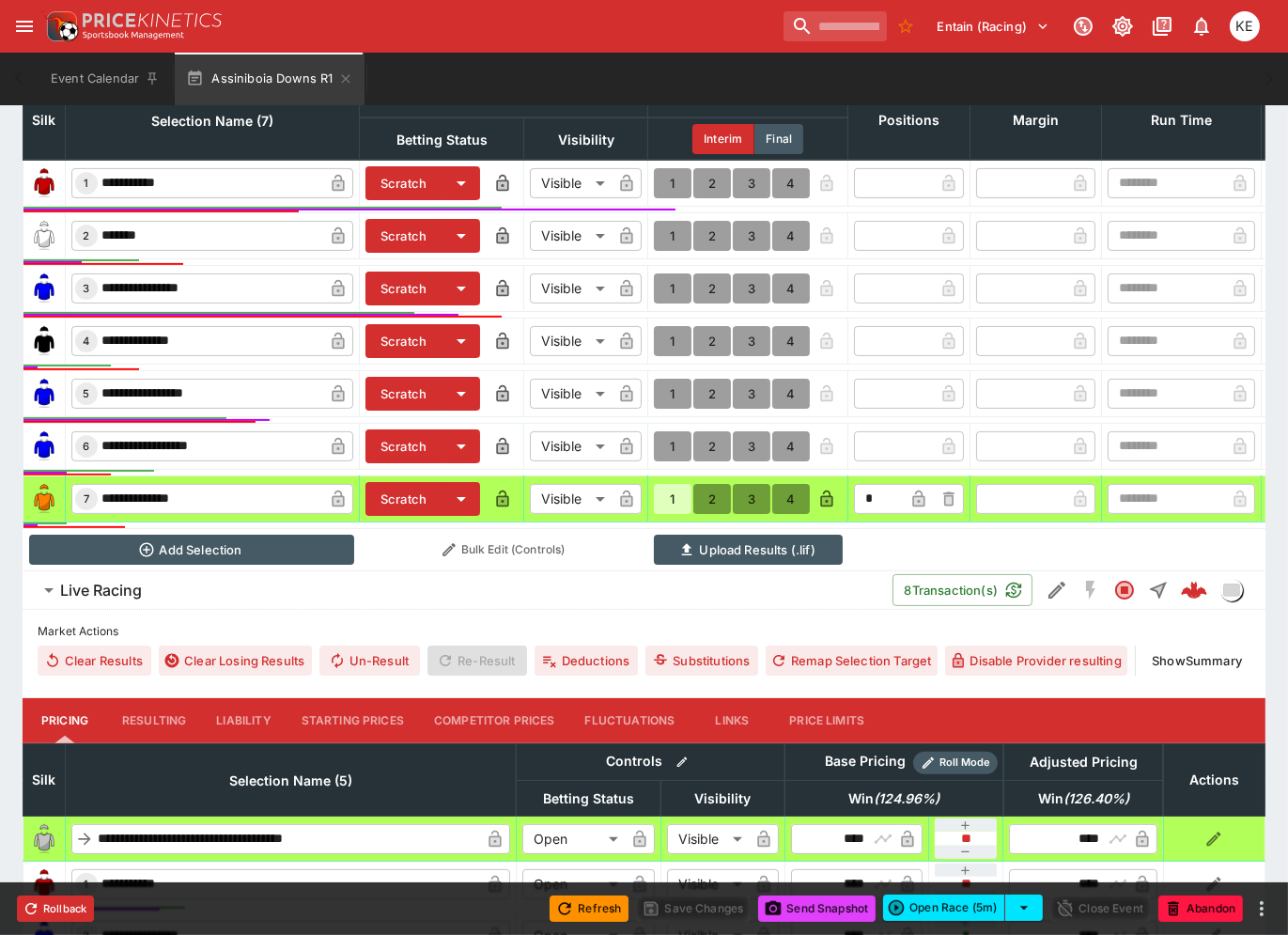 scroll, scrollTop: 1027, scrollLeft: 0, axis: vertical 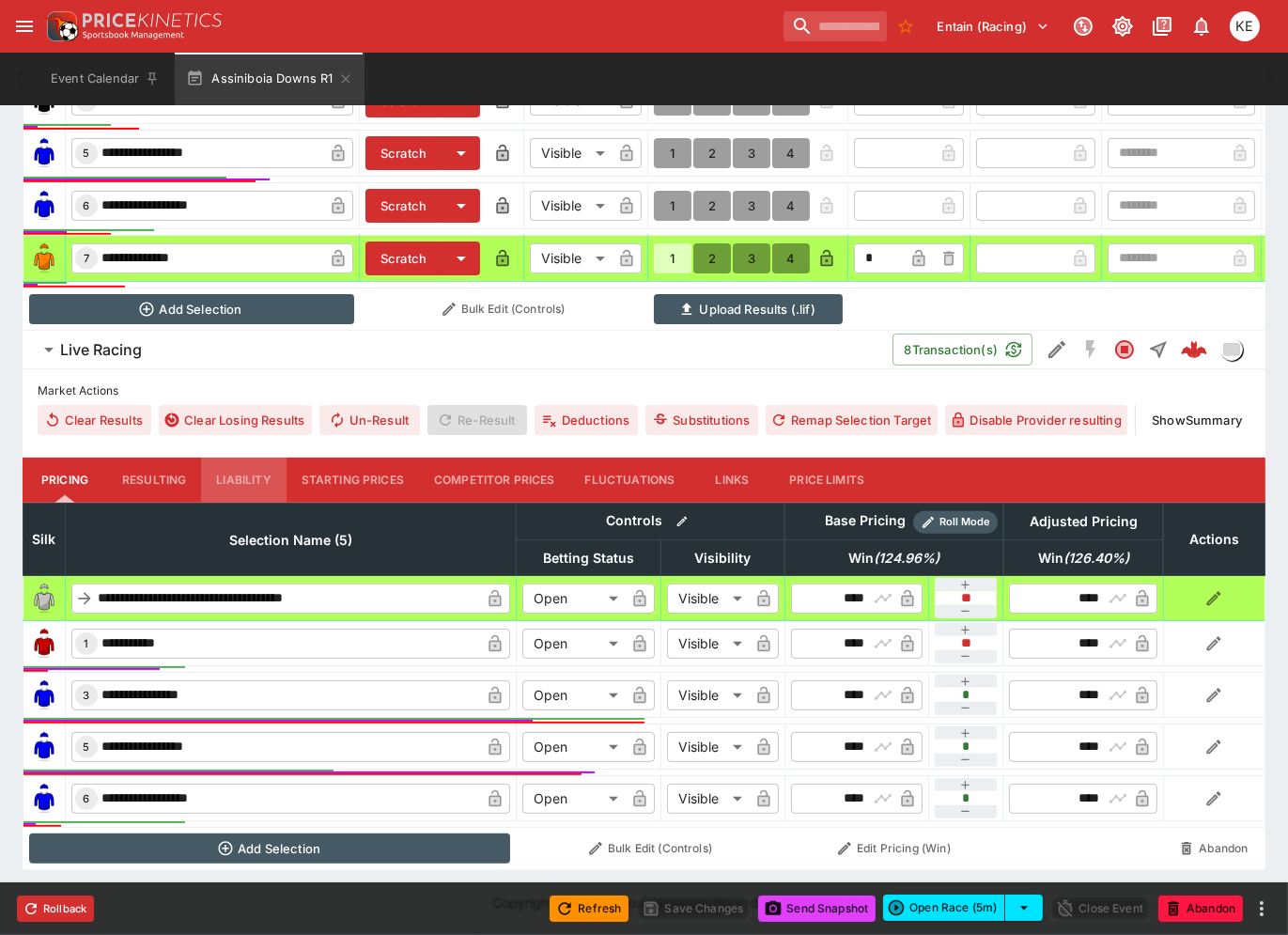click on "Liability" at bounding box center [243, 480] 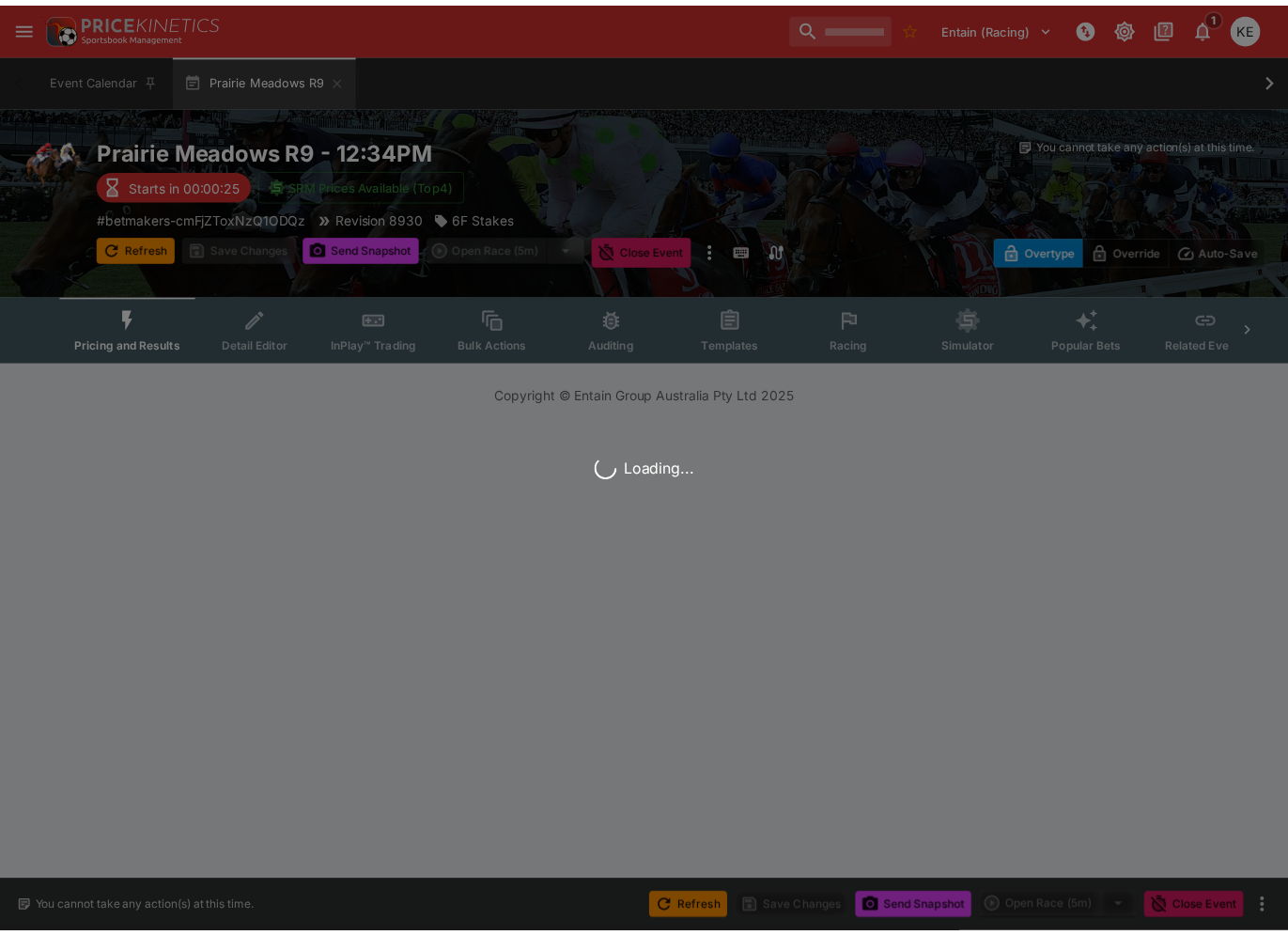 scroll, scrollTop: 0, scrollLeft: 0, axis: both 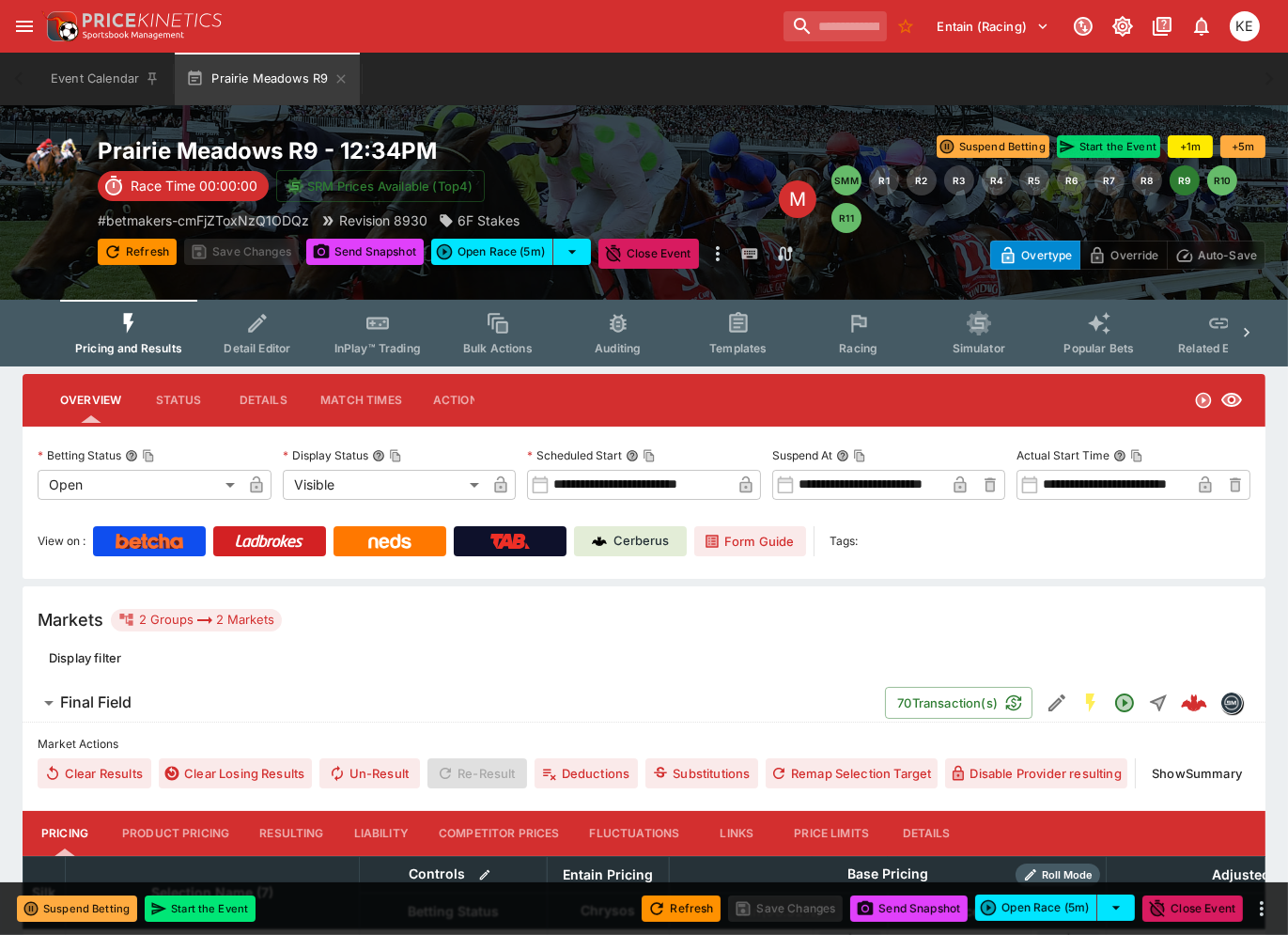 click on "Start the Event" at bounding box center (1109, 147) 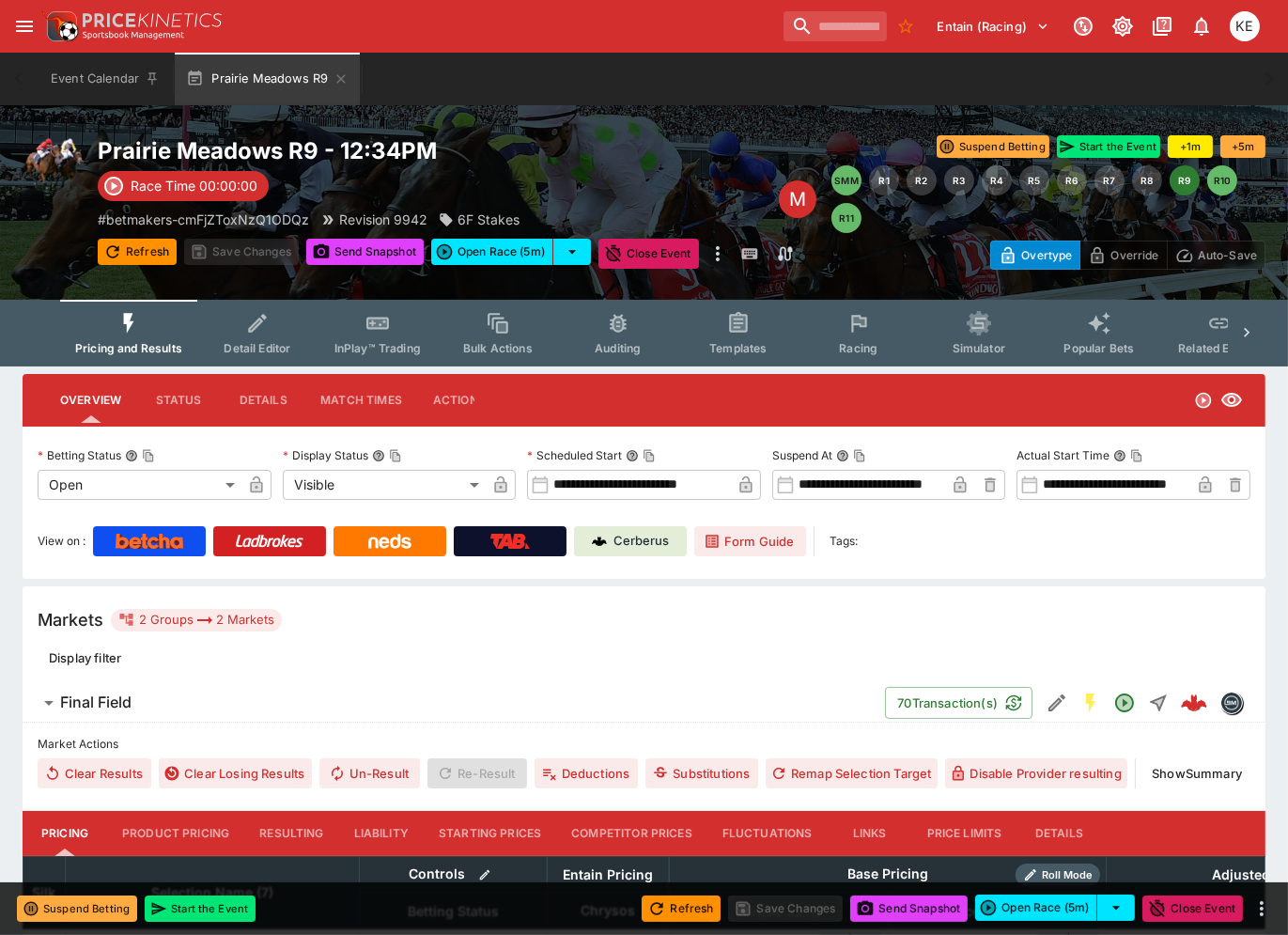 click on "InPlay™ Trading" at bounding box center [378, 333] 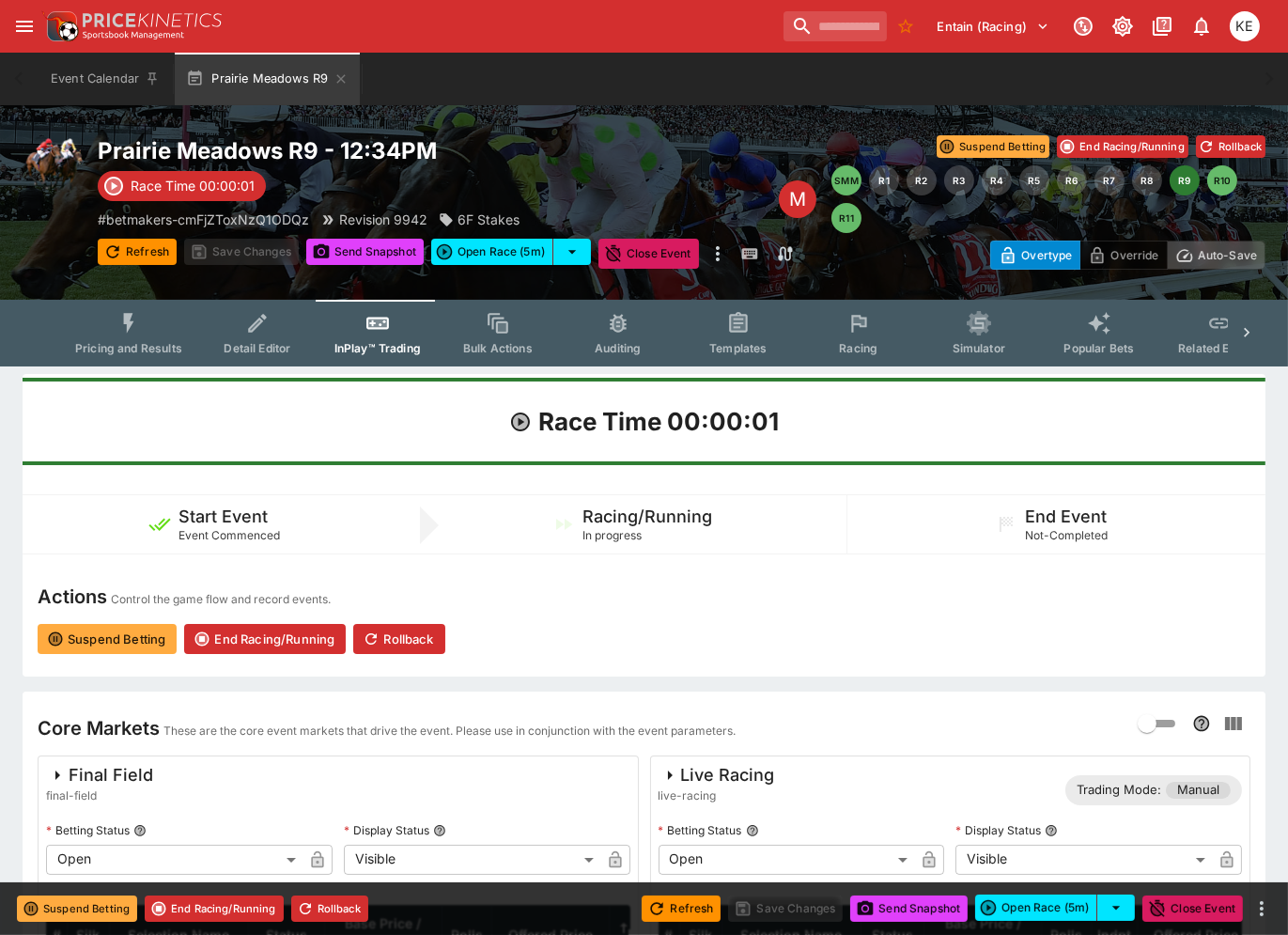 click on "Auto-Save" at bounding box center (1227, 255) 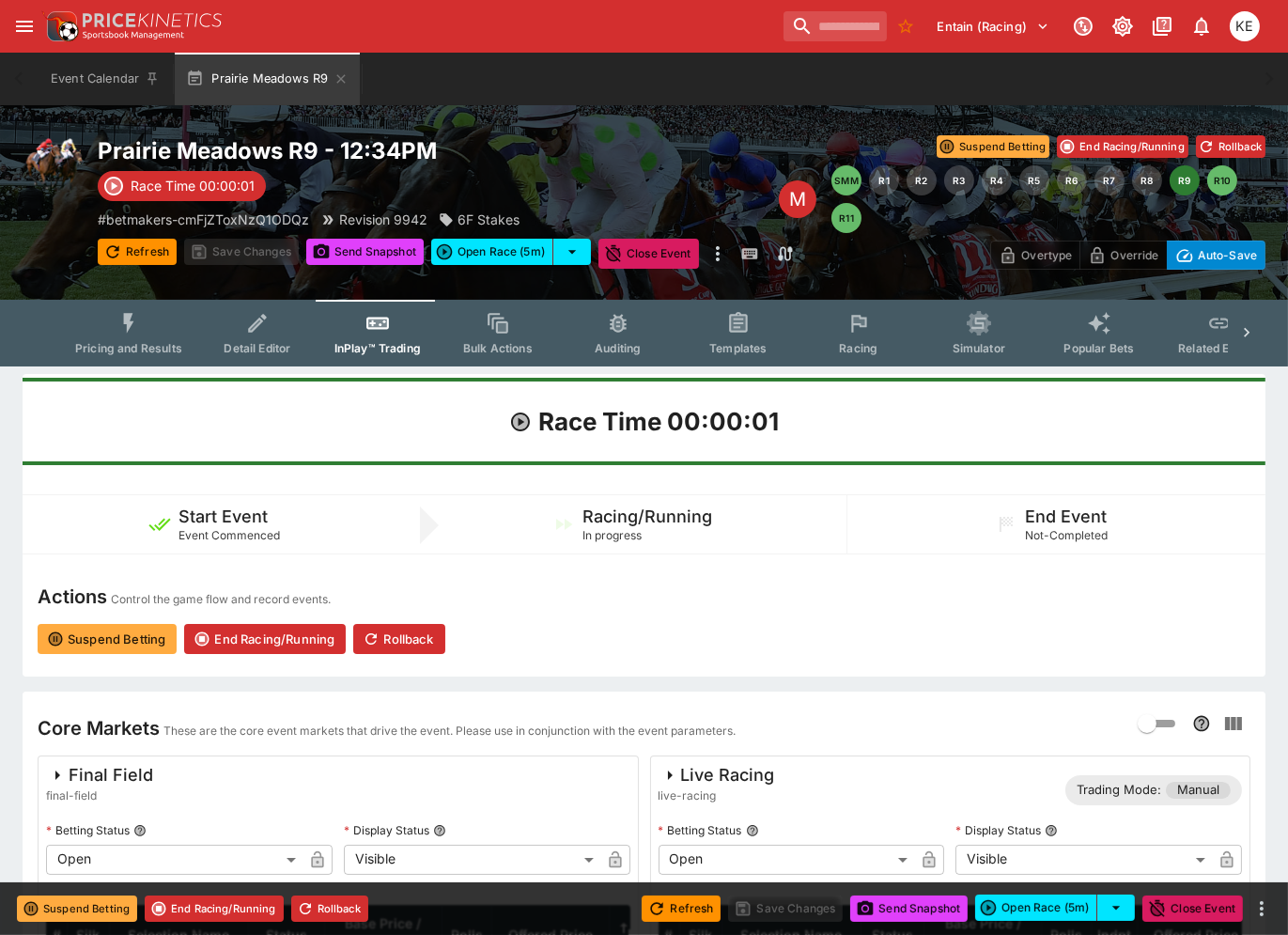 scroll, scrollTop: 548, scrollLeft: 0, axis: vertical 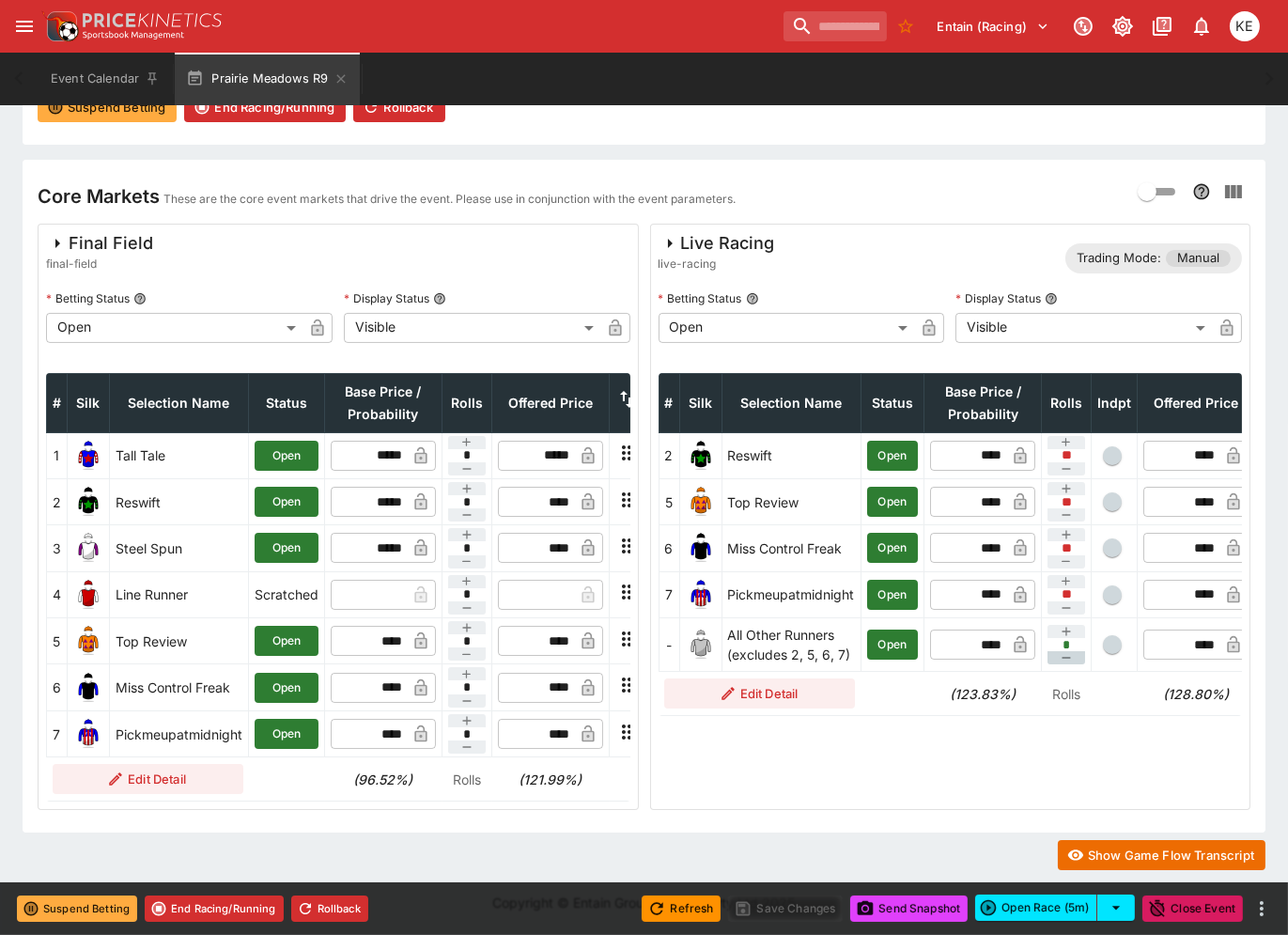 click at bounding box center [1066, 658] 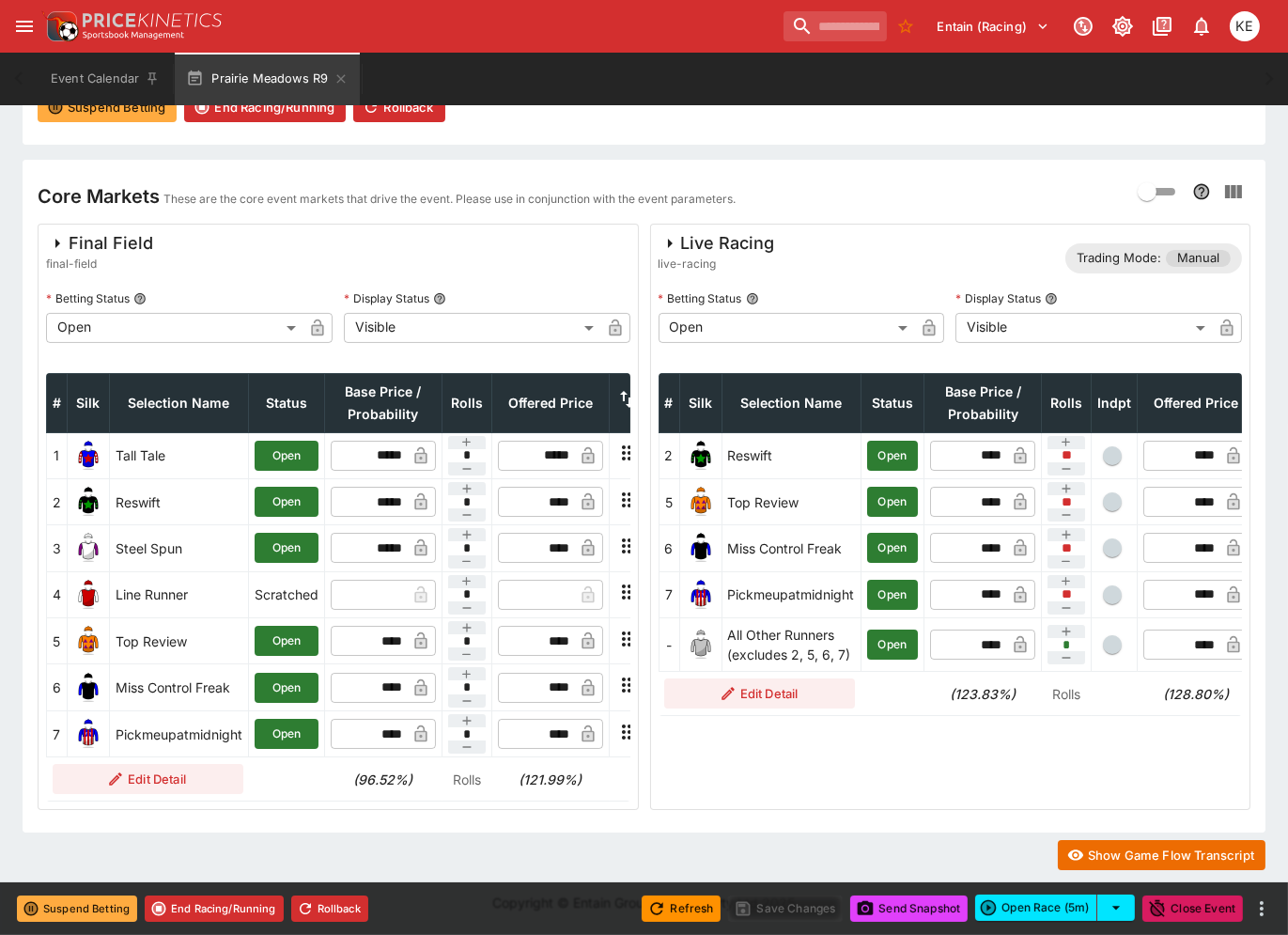 type on "**" 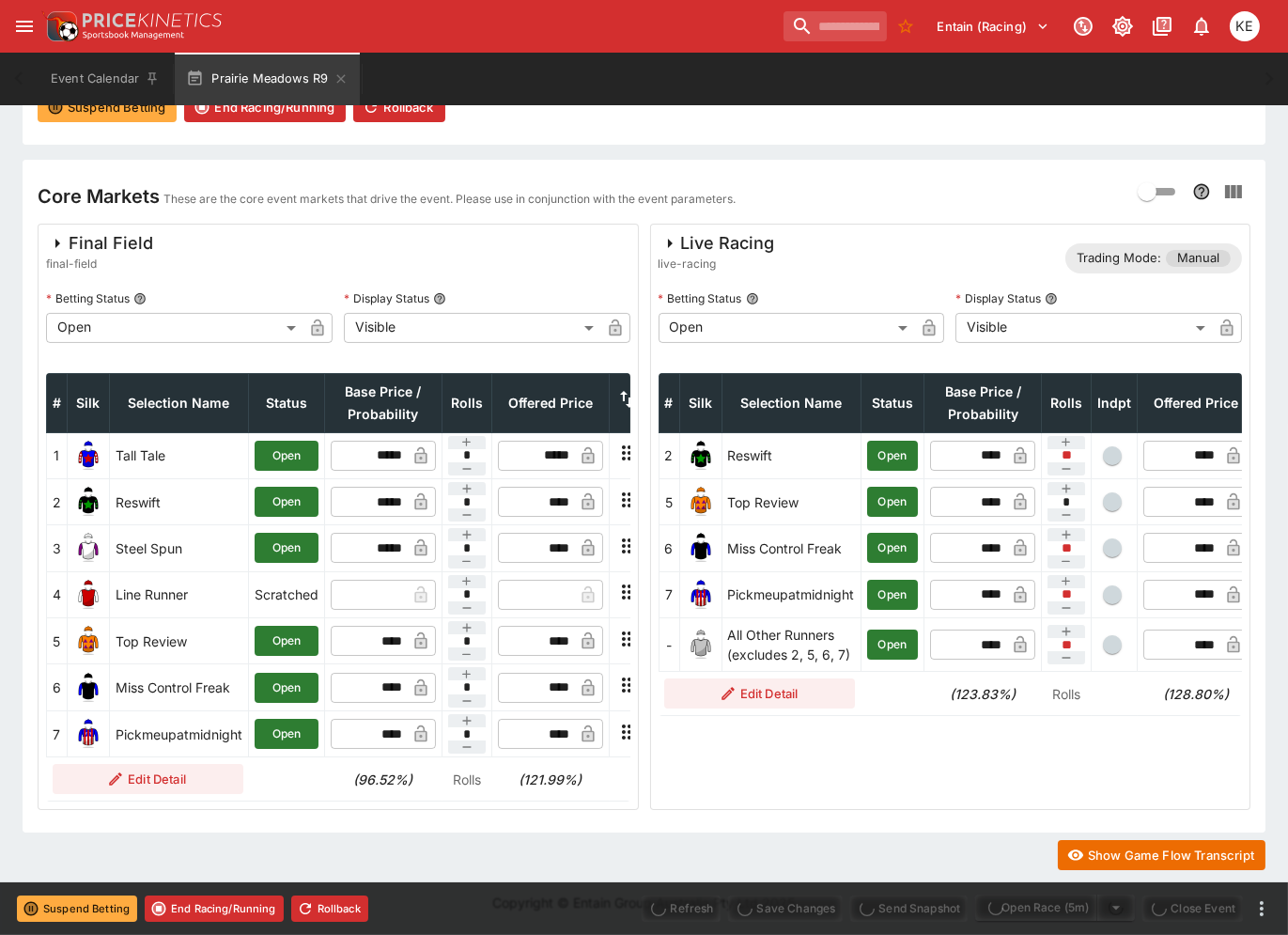 type on "****" 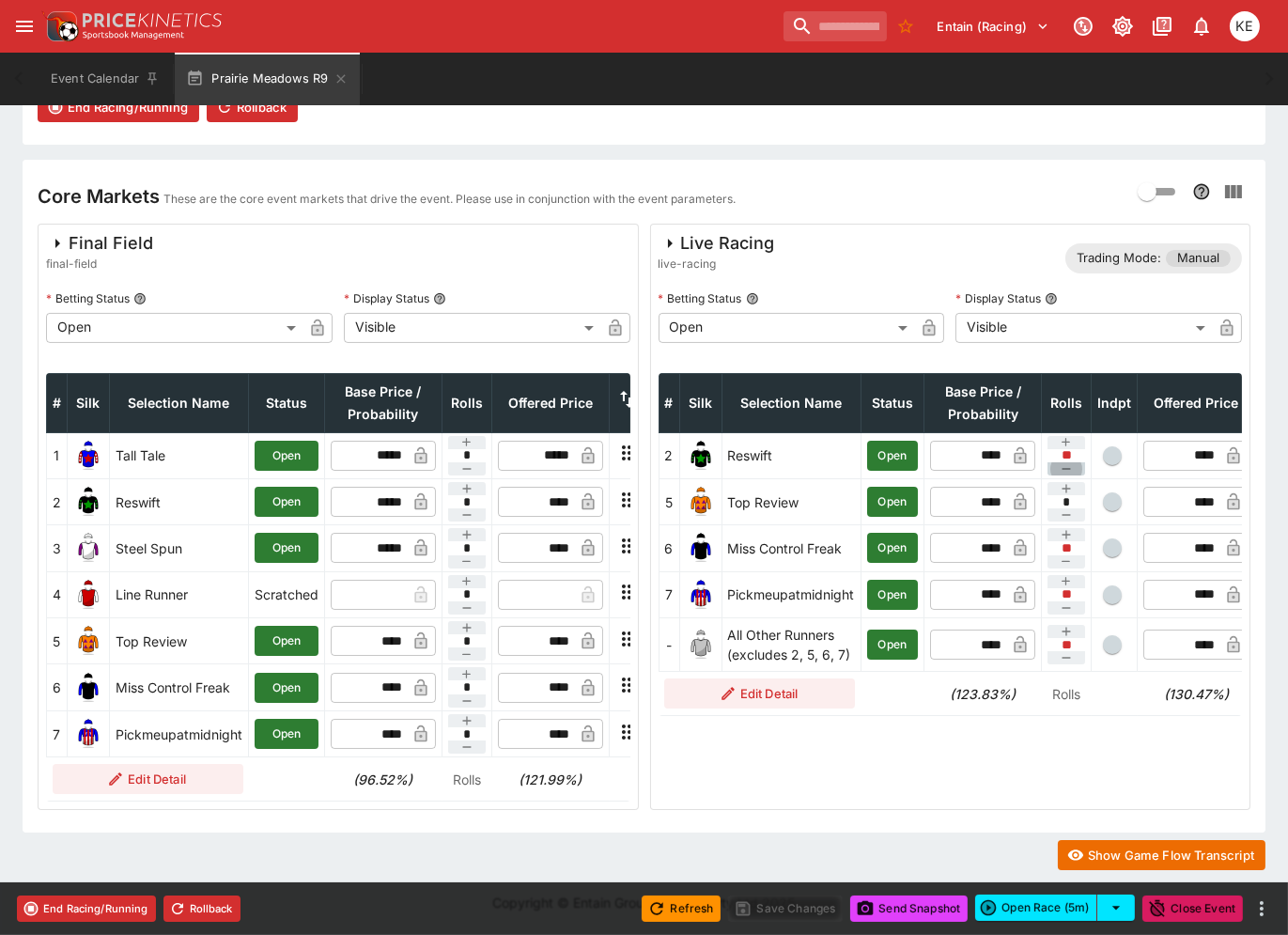 click at bounding box center (1066, 469) 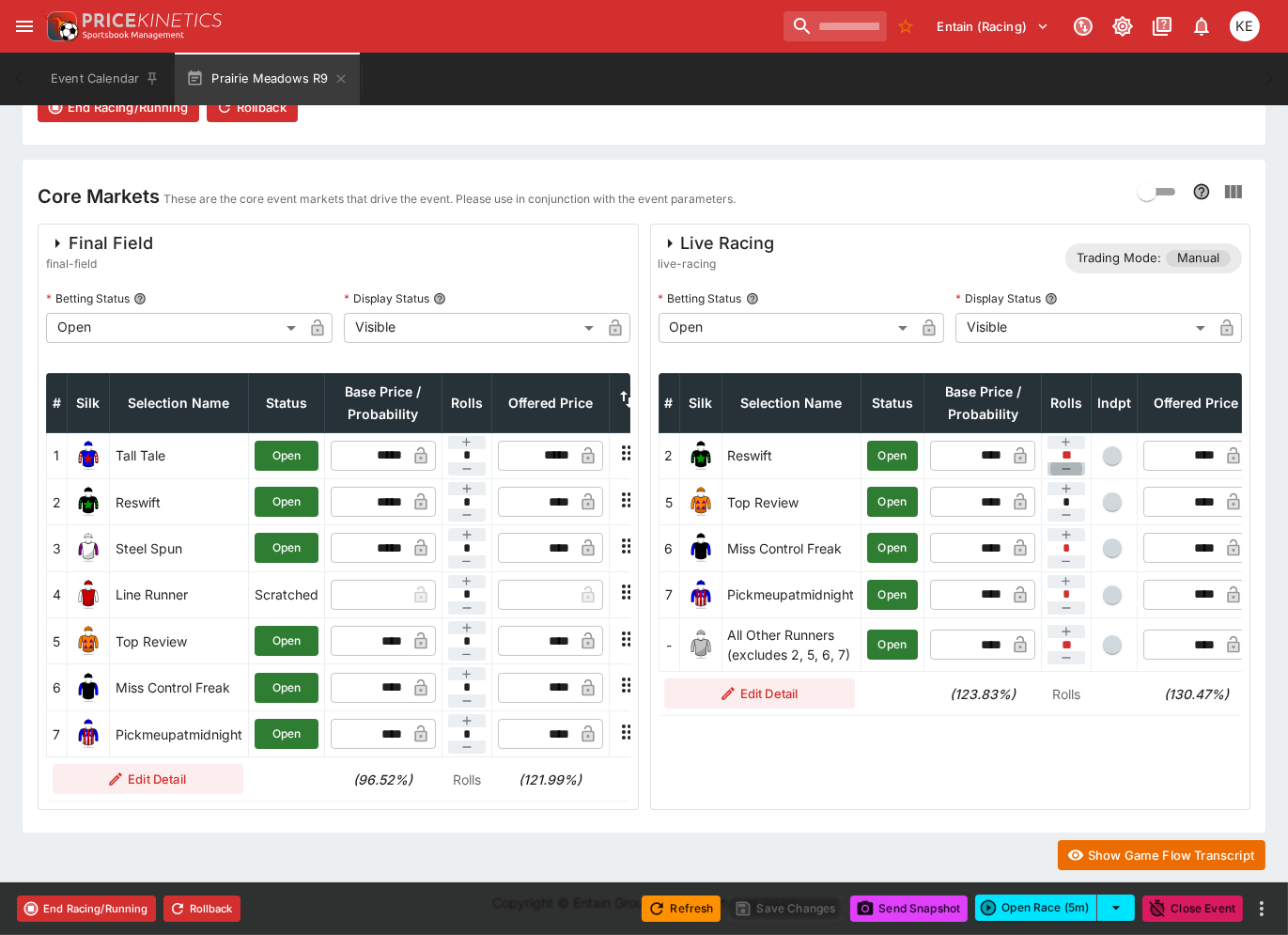 click at bounding box center (1066, 469) 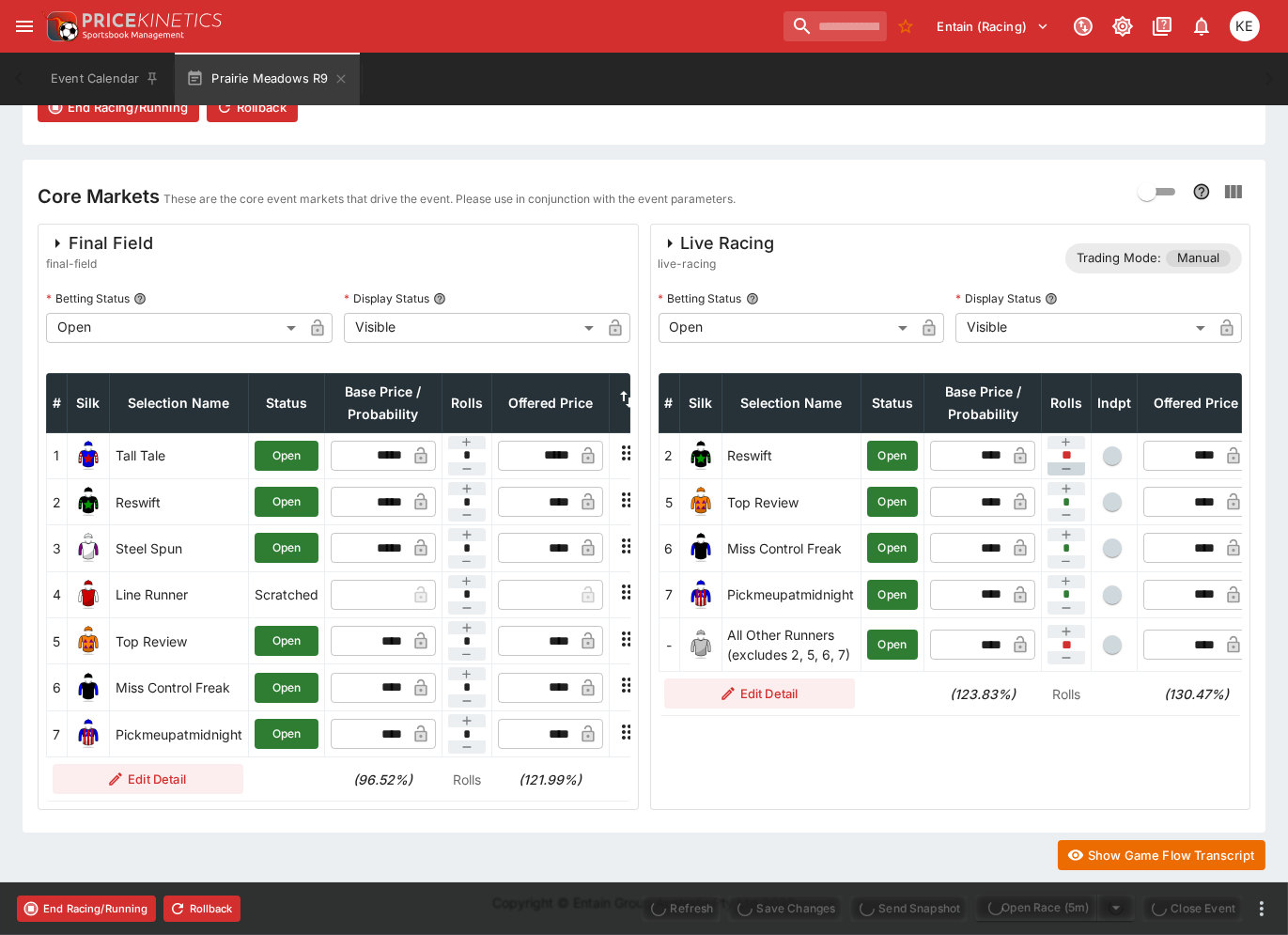 type on "***" 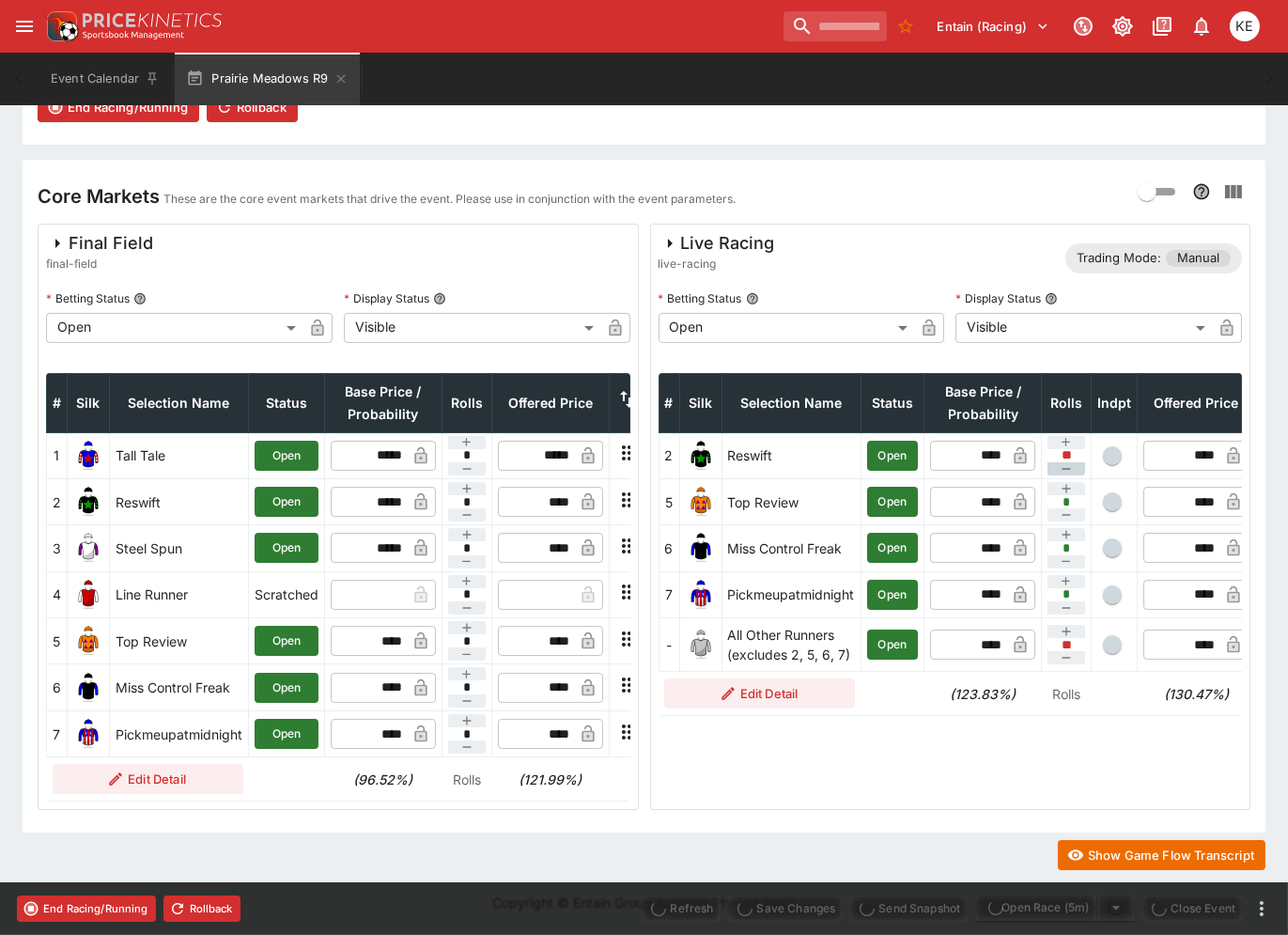 type on "*" 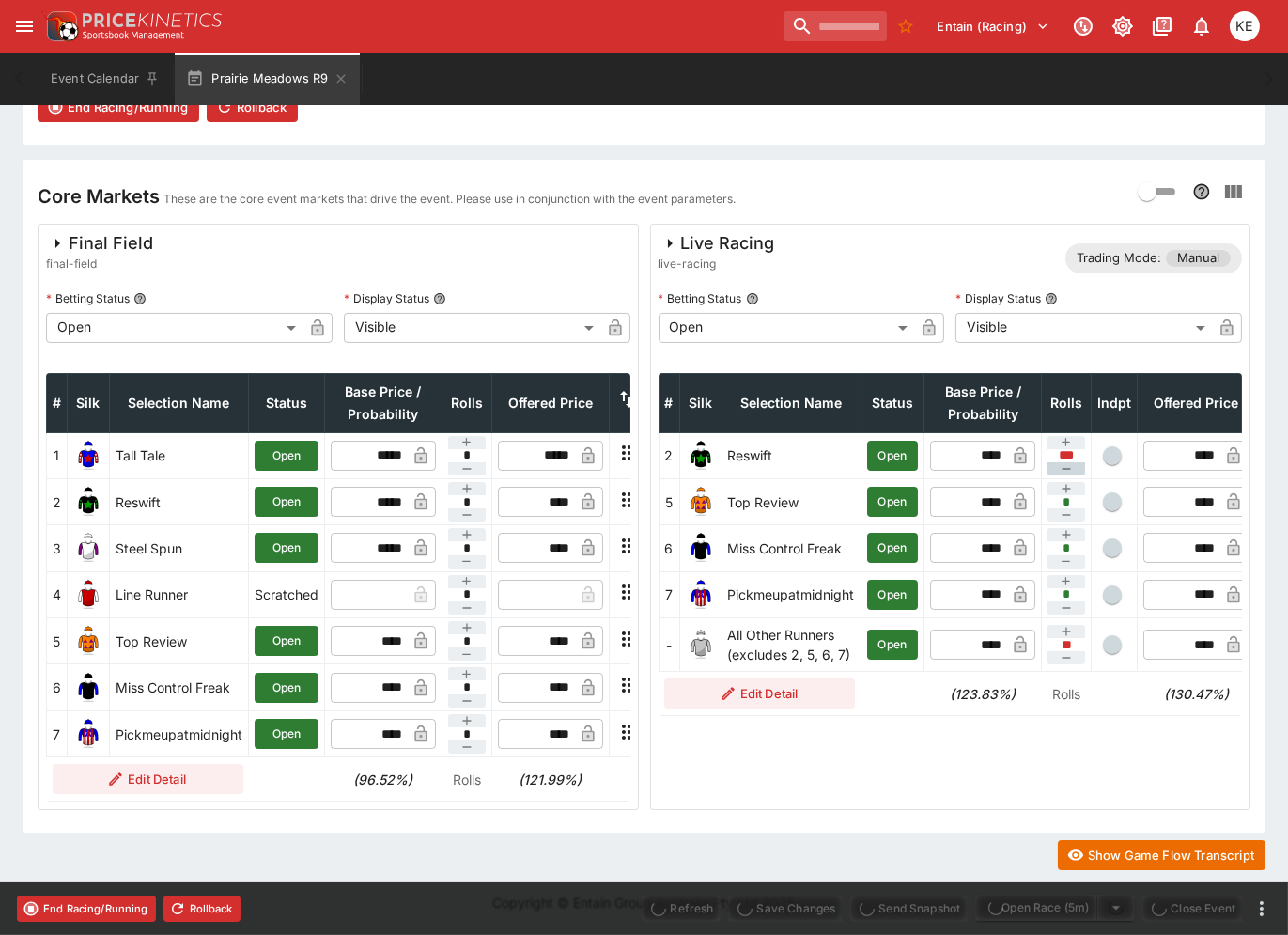 type on "****" 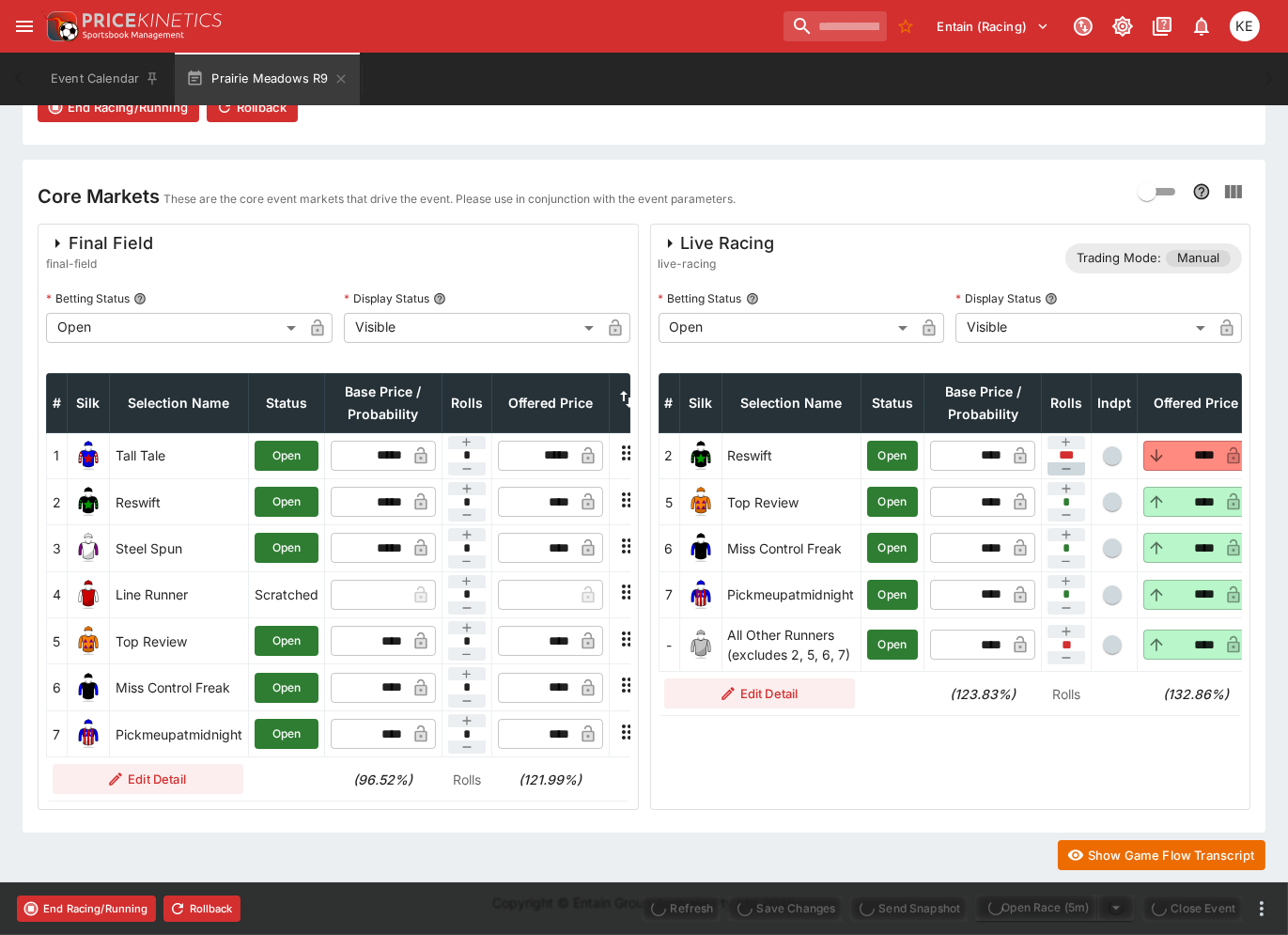 type on "****" 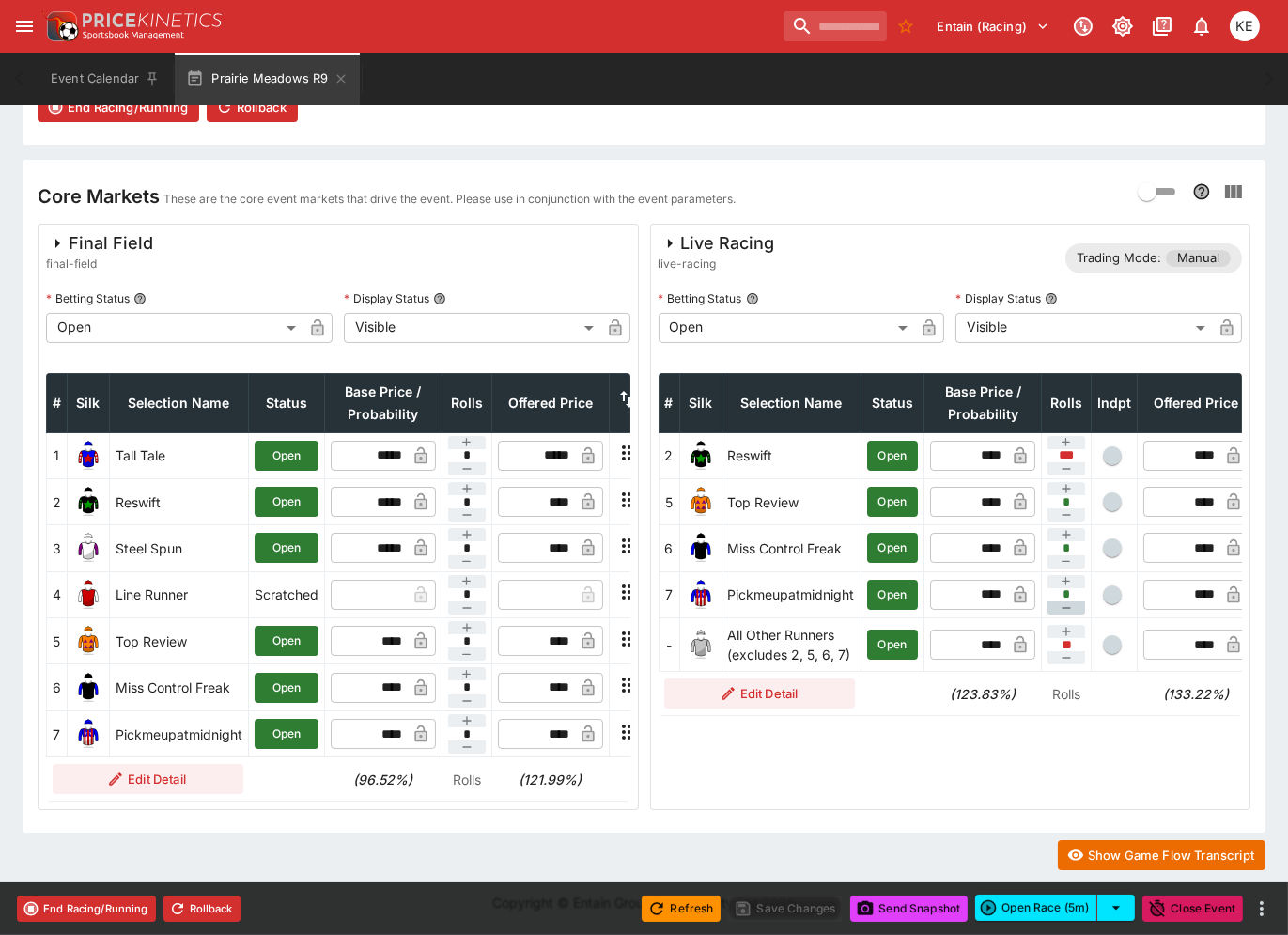 click at bounding box center [1066, 608] 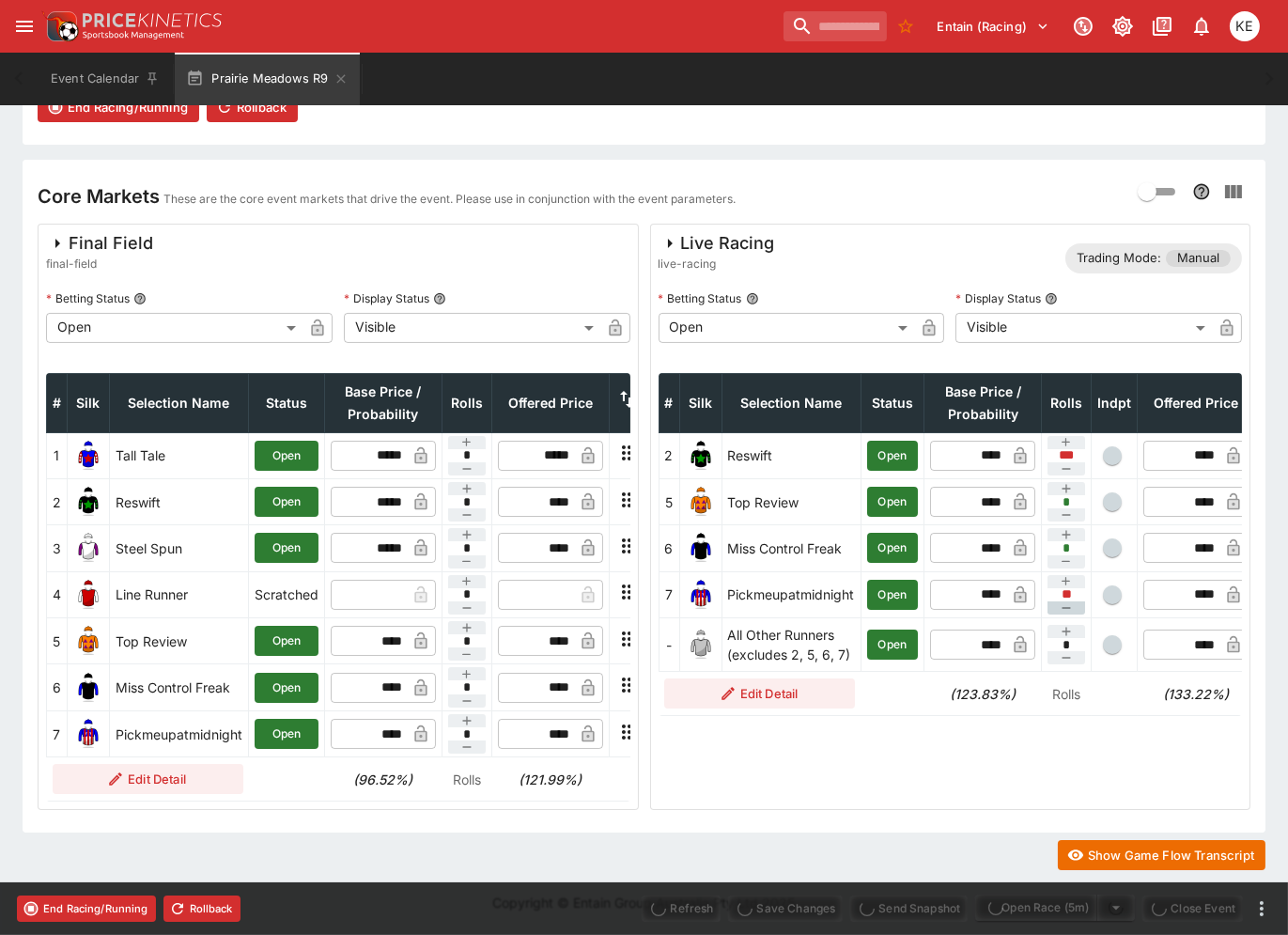 type on "****" 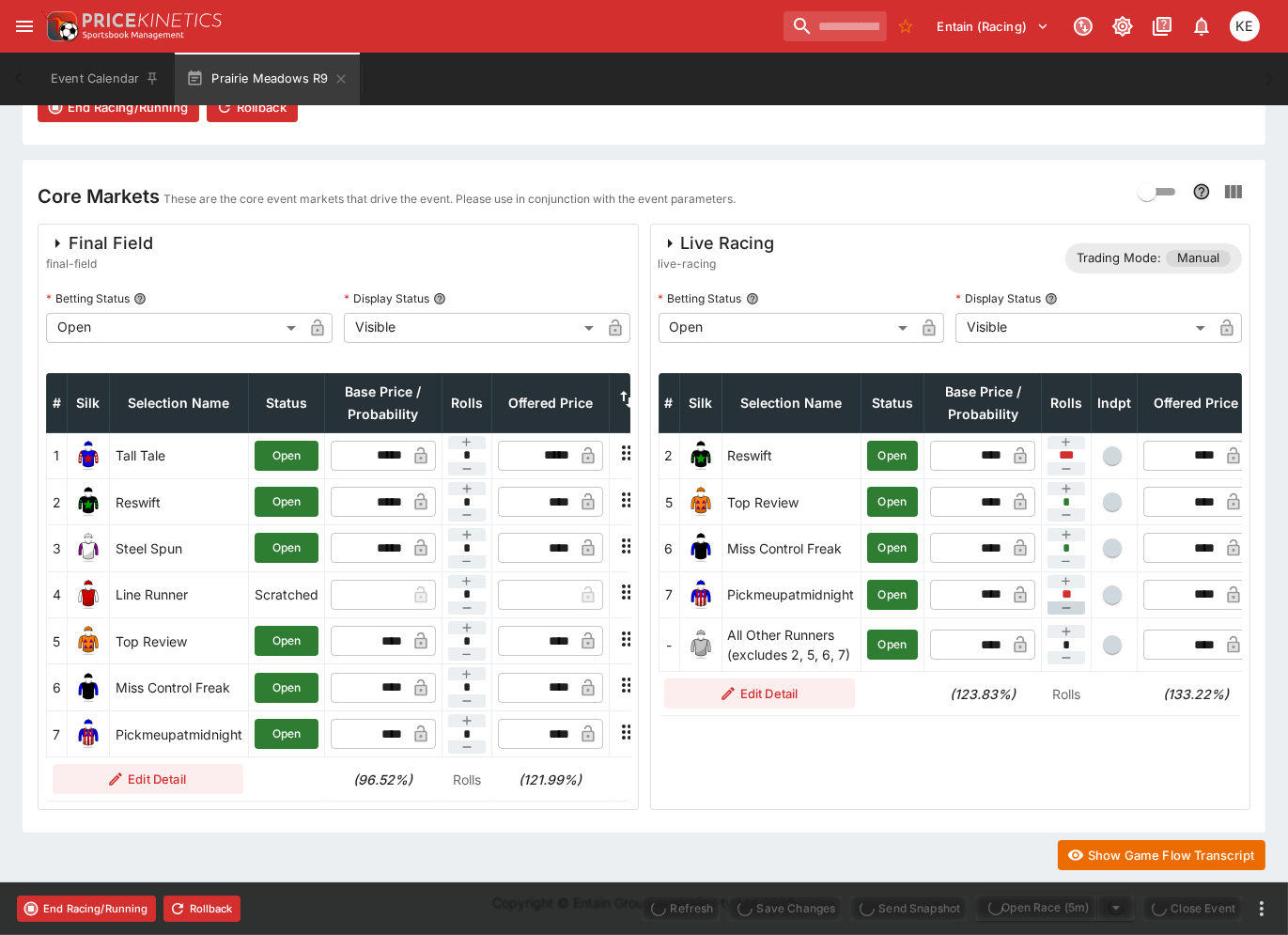type on "****" 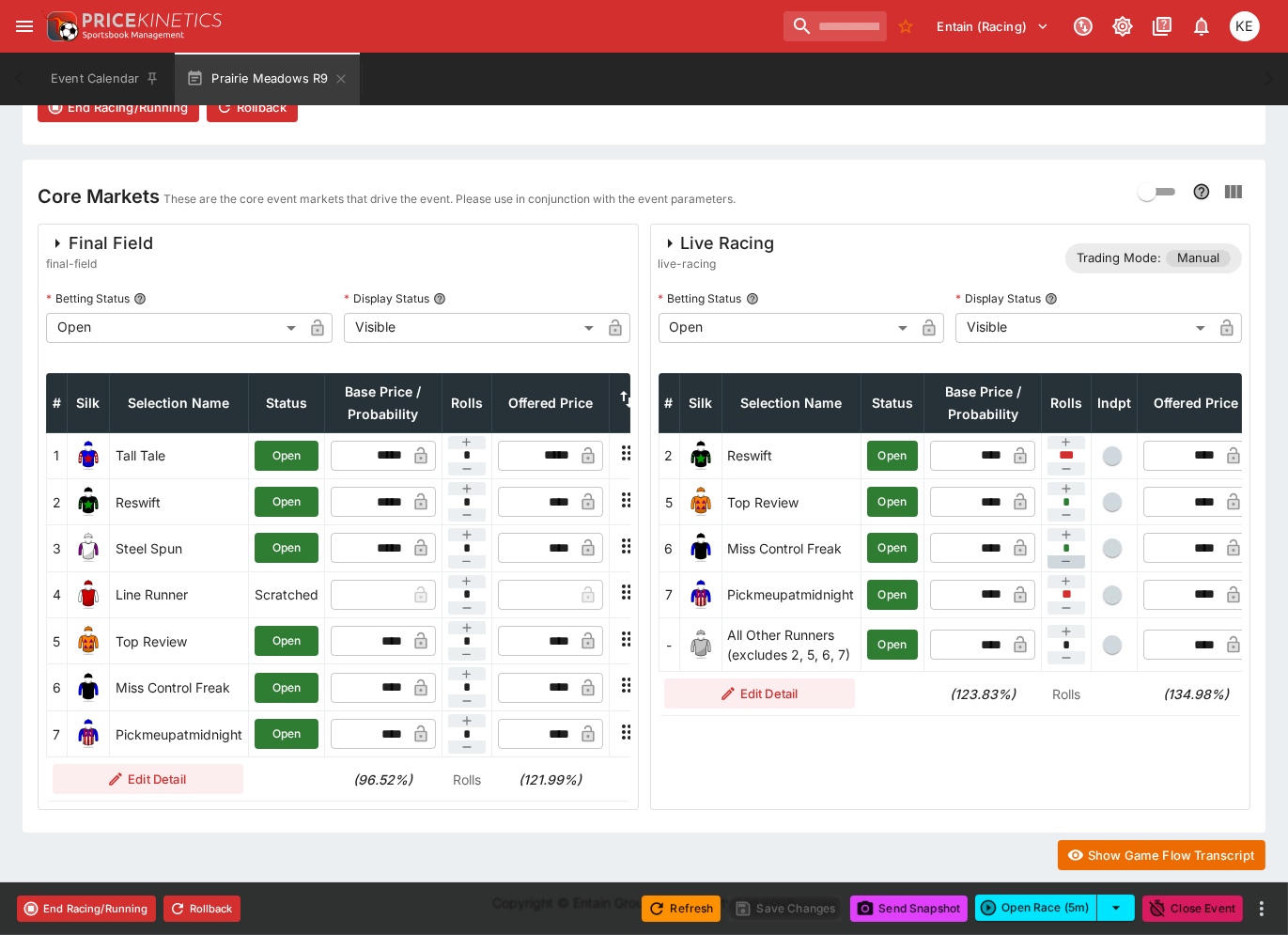 click 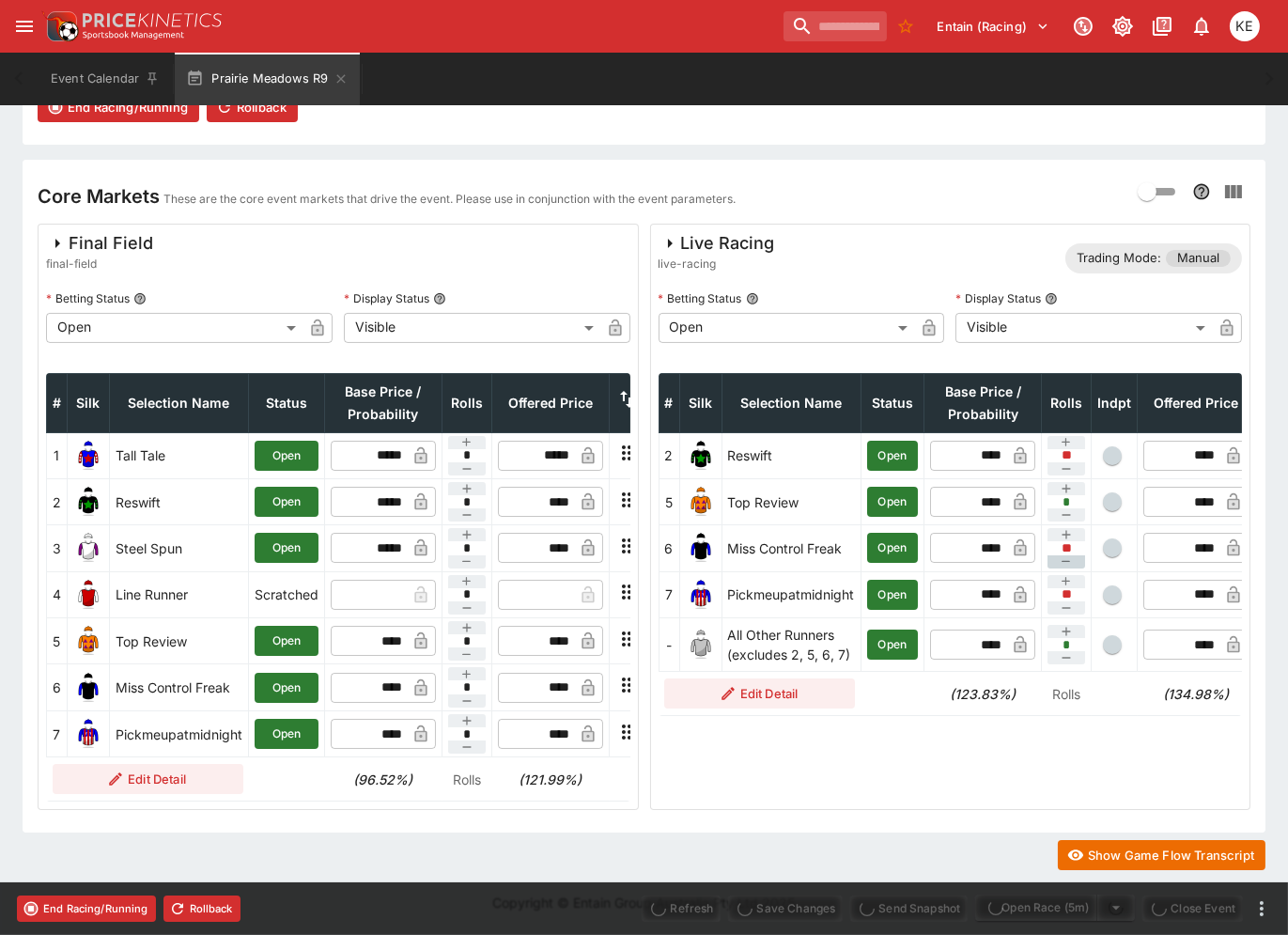 type on "****" 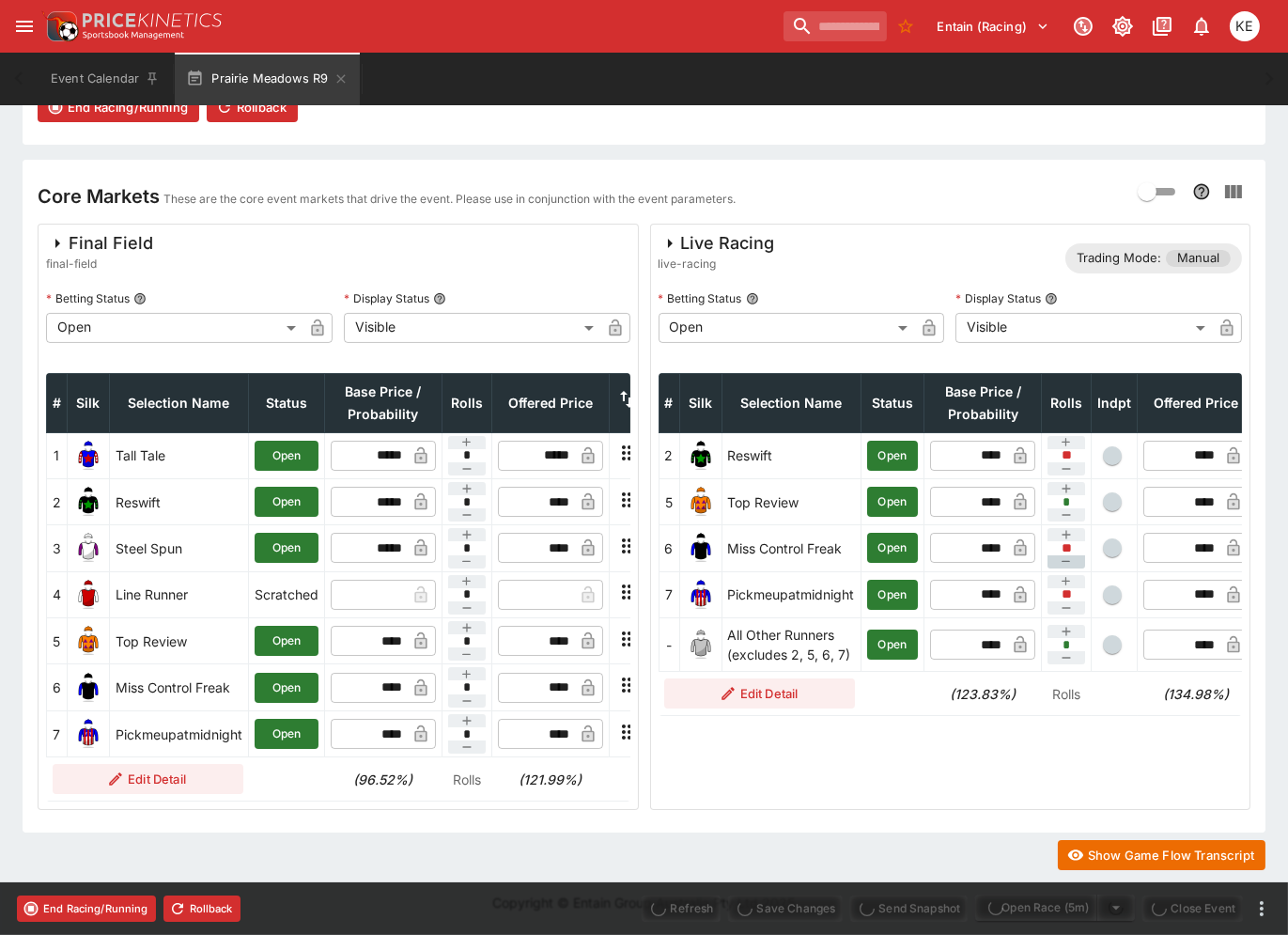 type on "****" 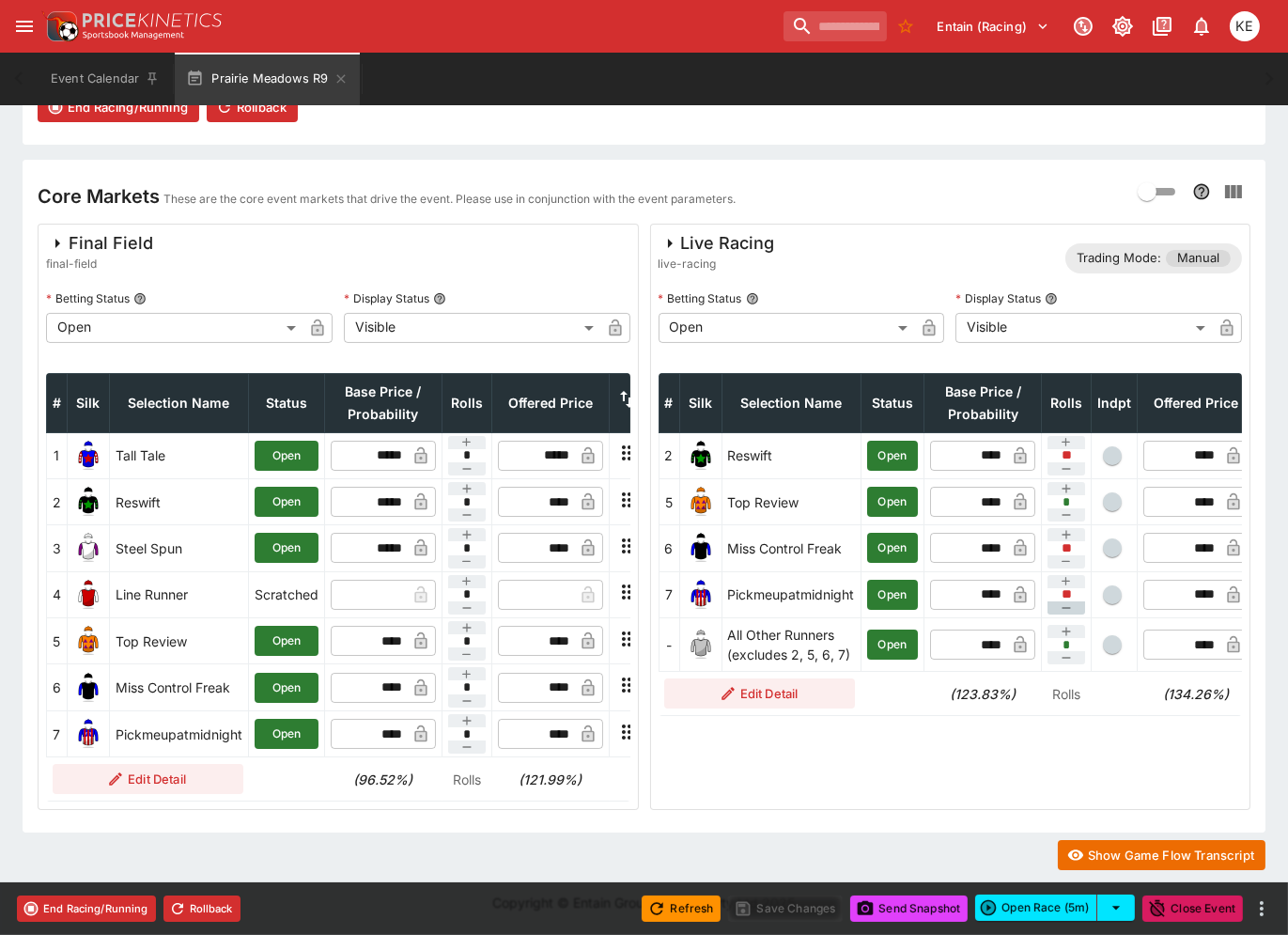 click 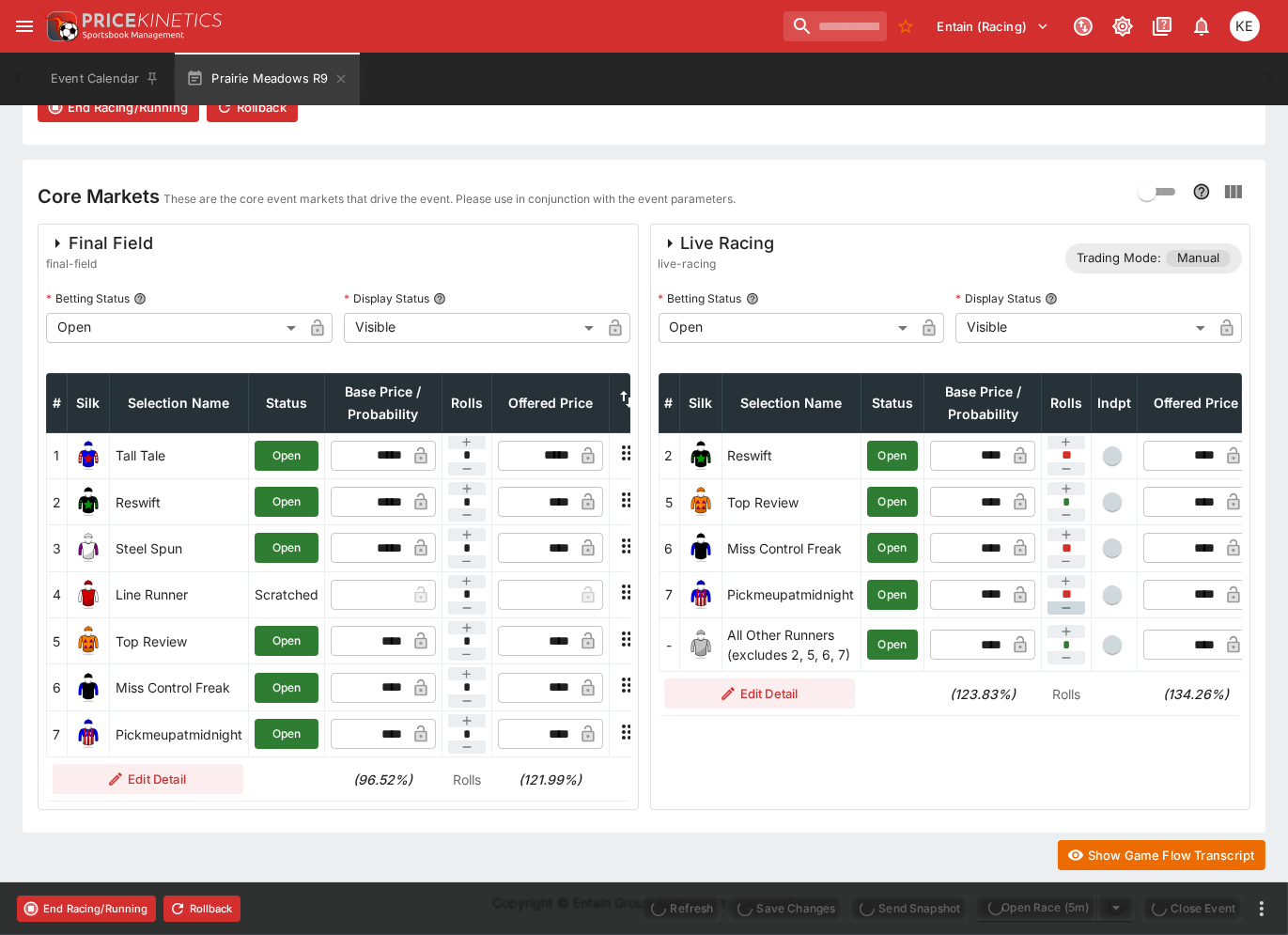 type on "****" 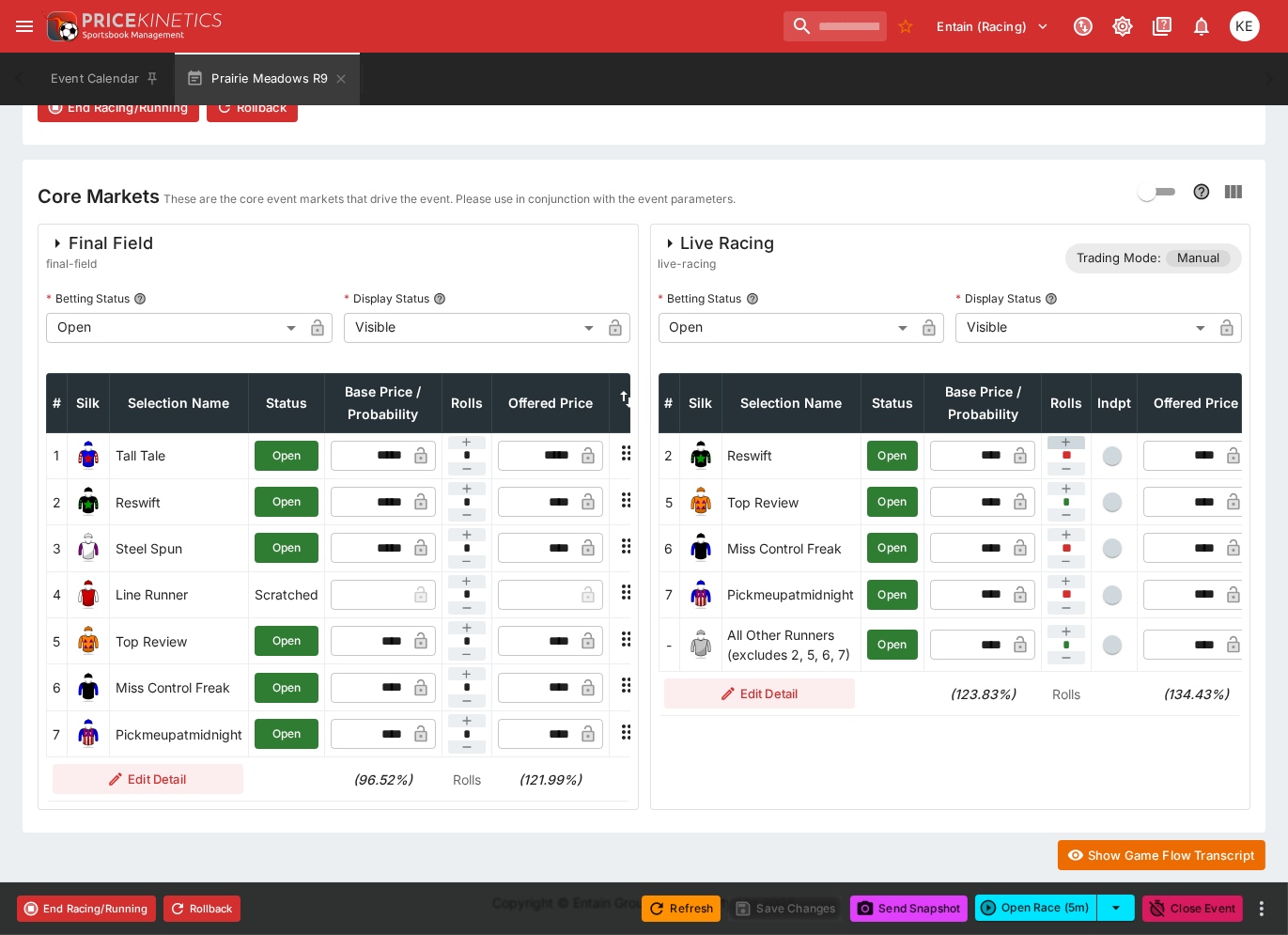 click at bounding box center (1066, 443) 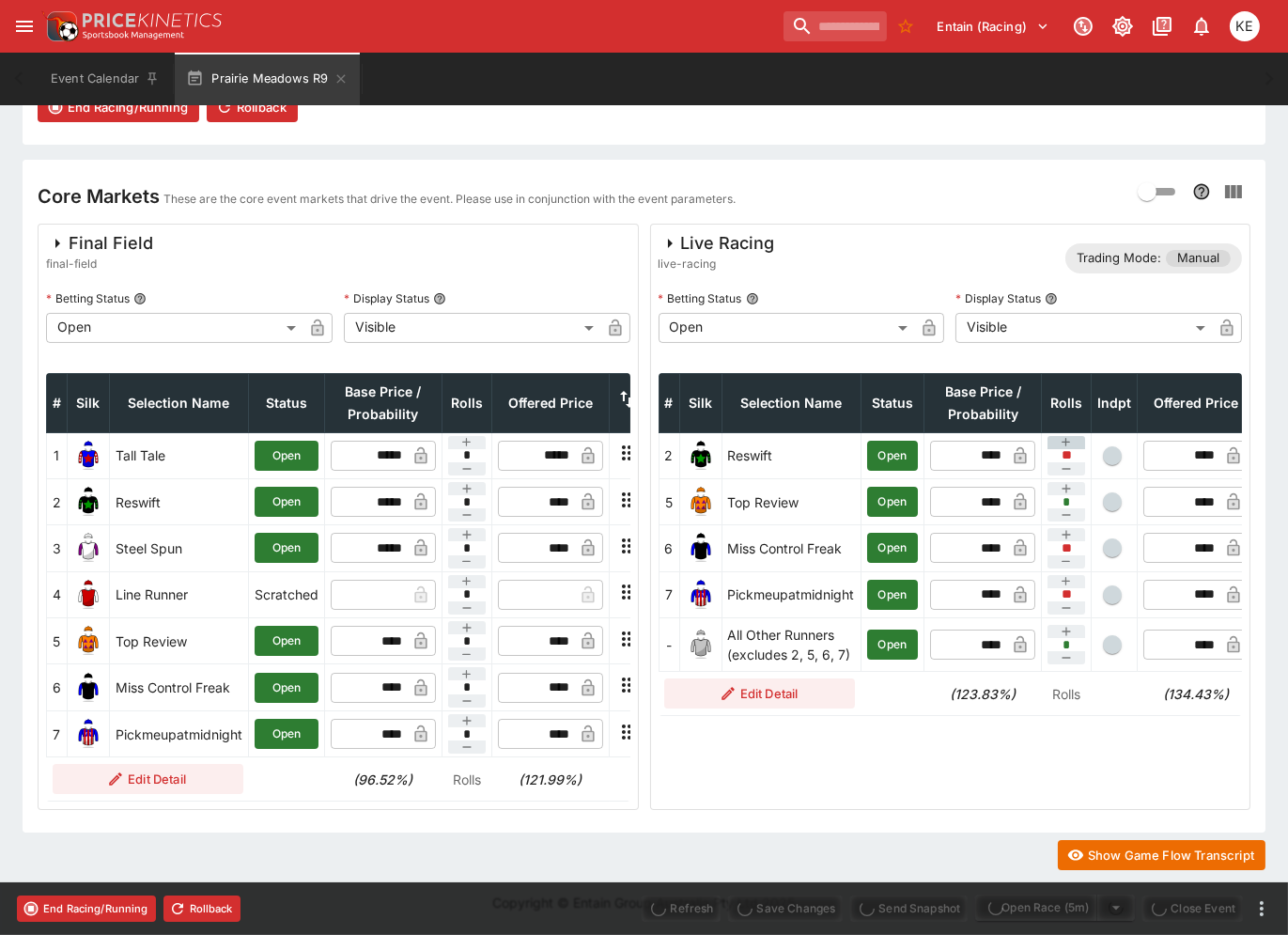 type on "**" 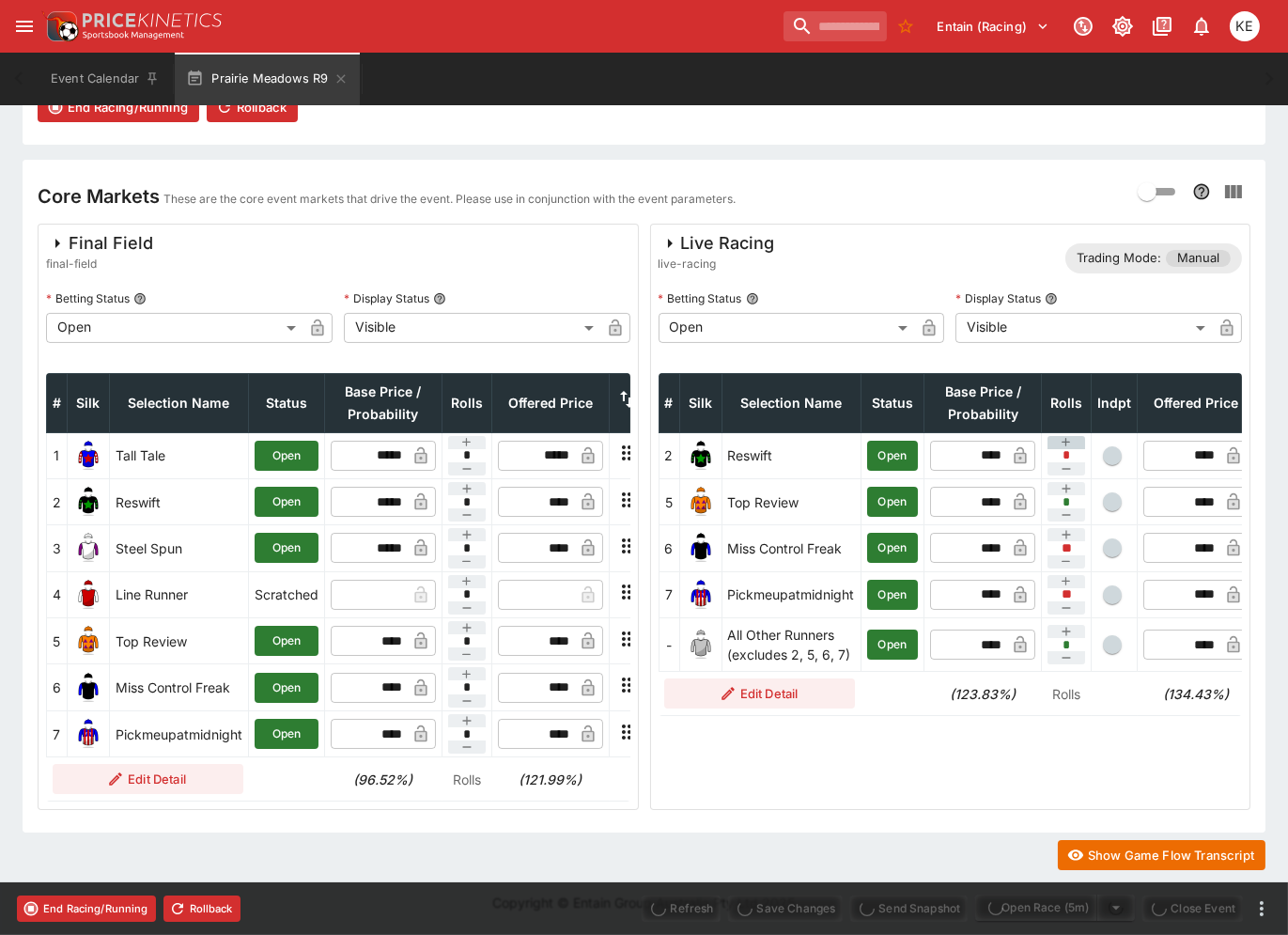 type on "**" 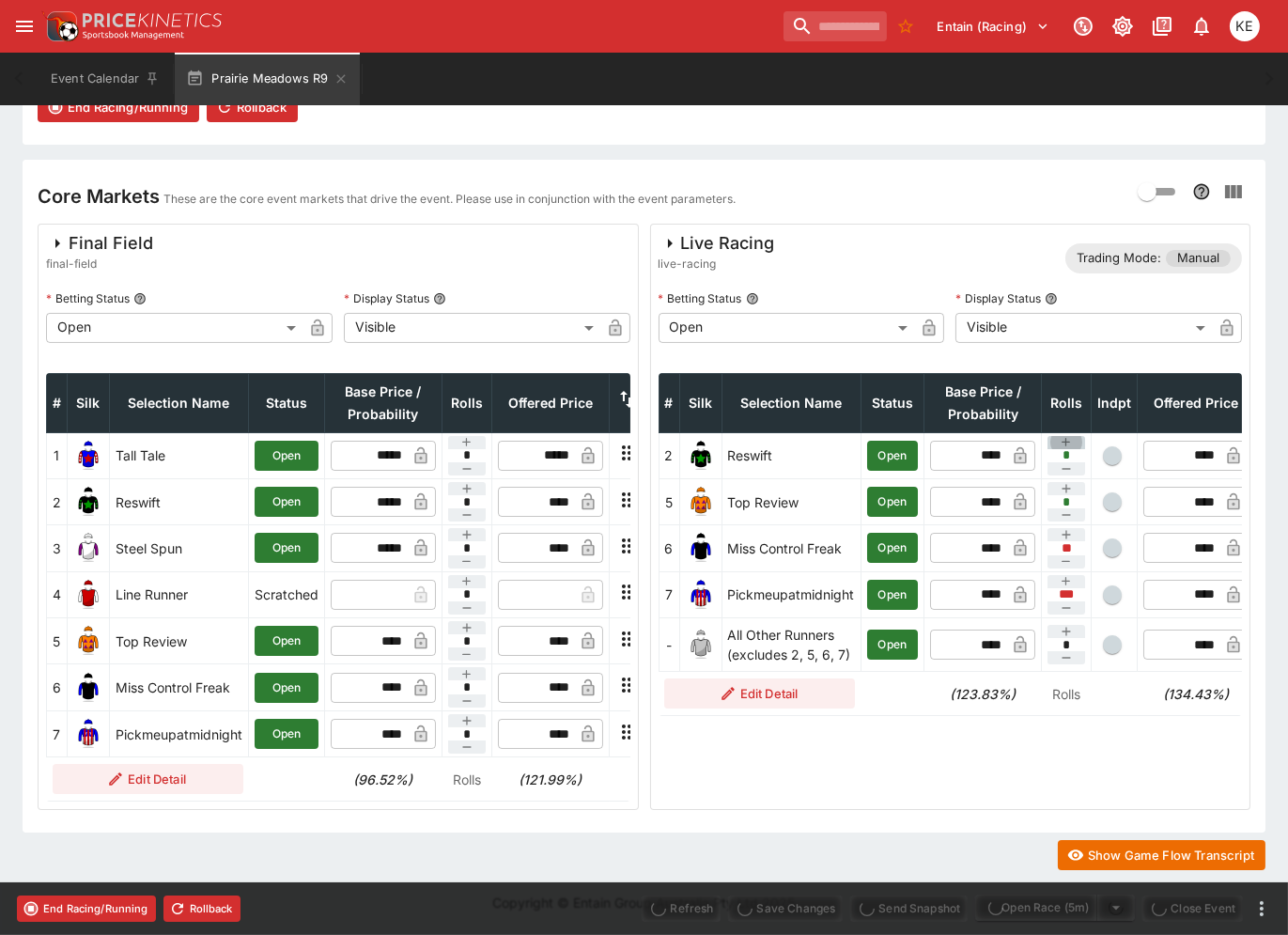 click at bounding box center [1066, 443] 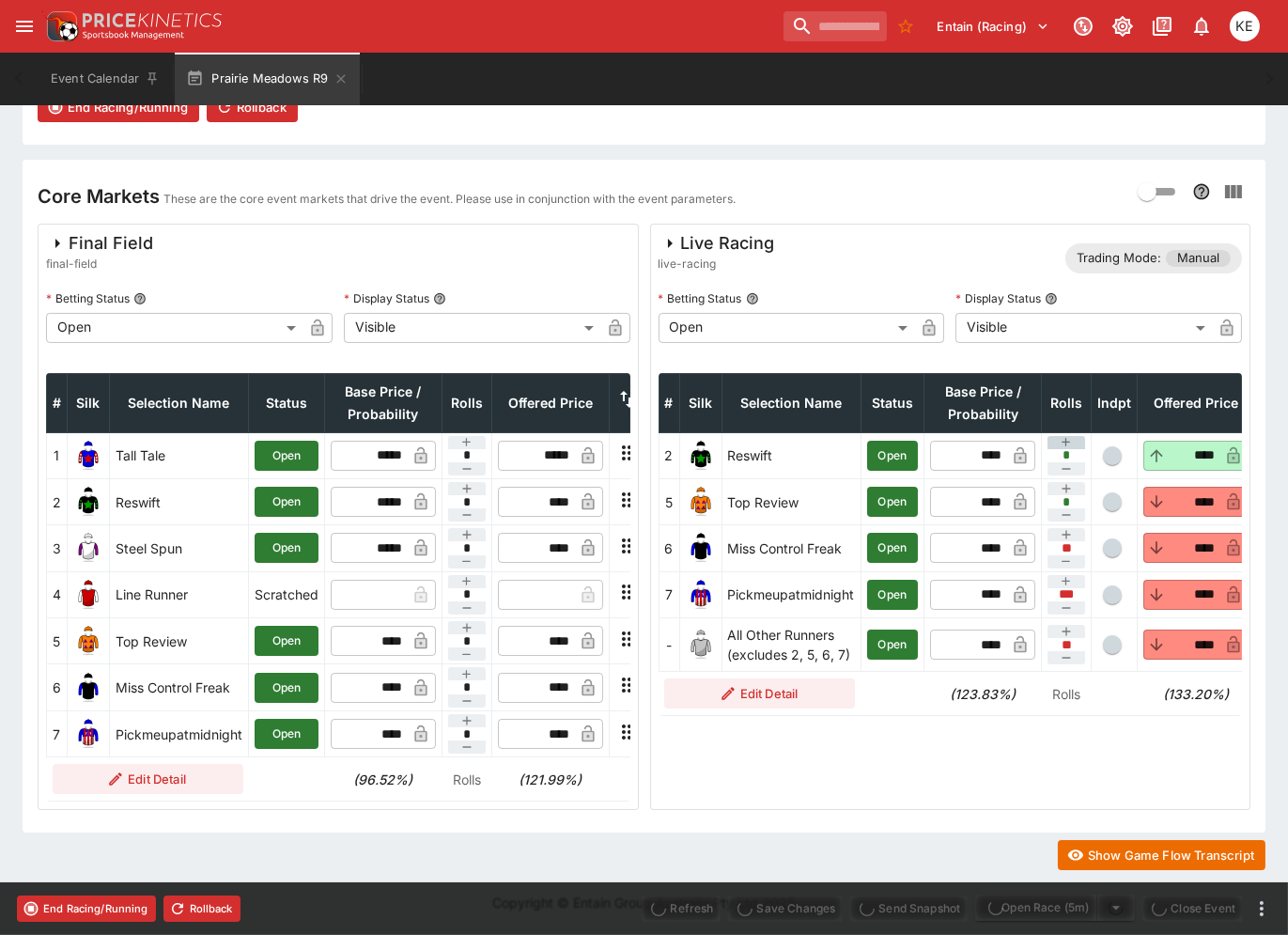 type on "****" 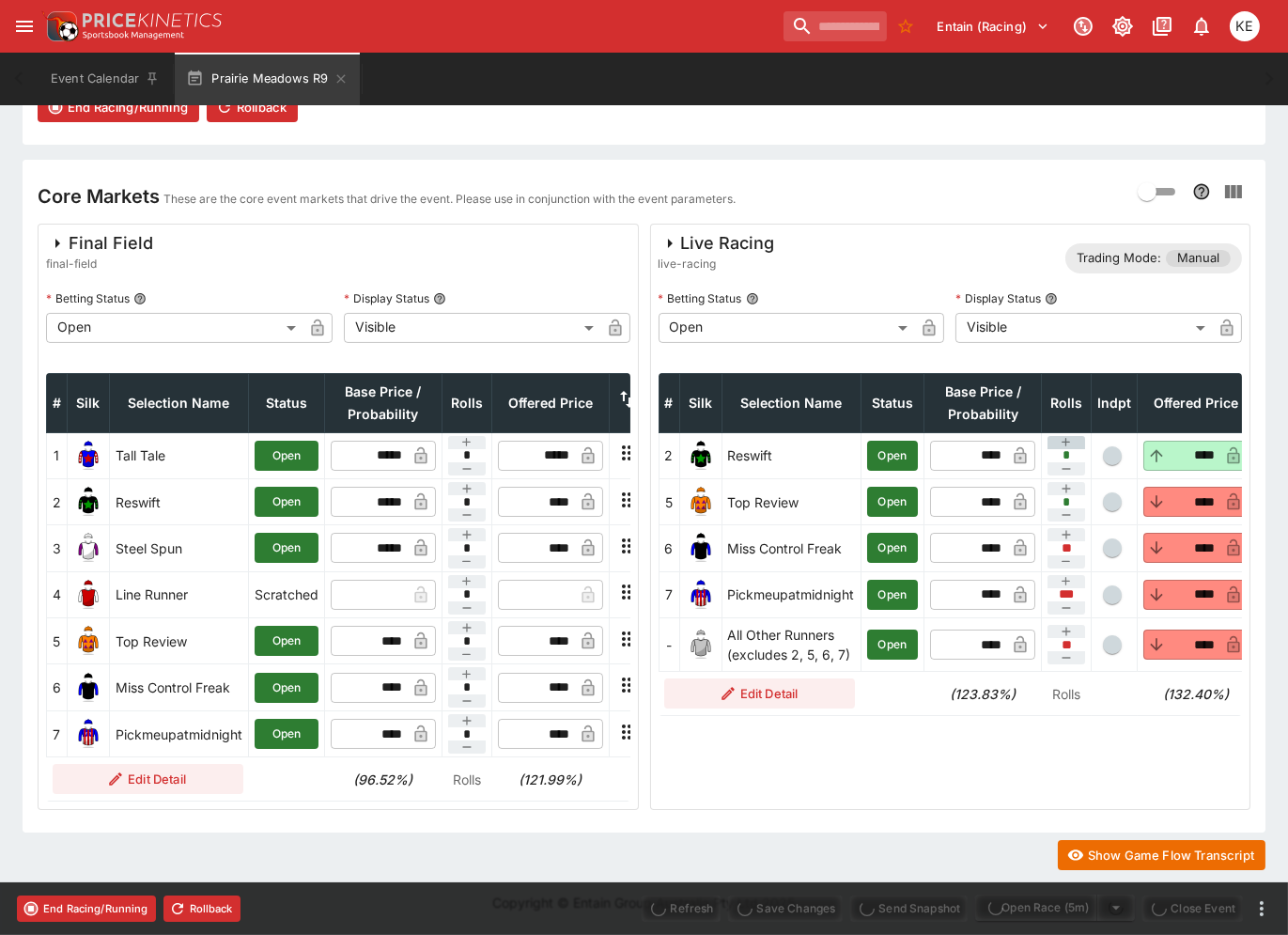 type on "*****" 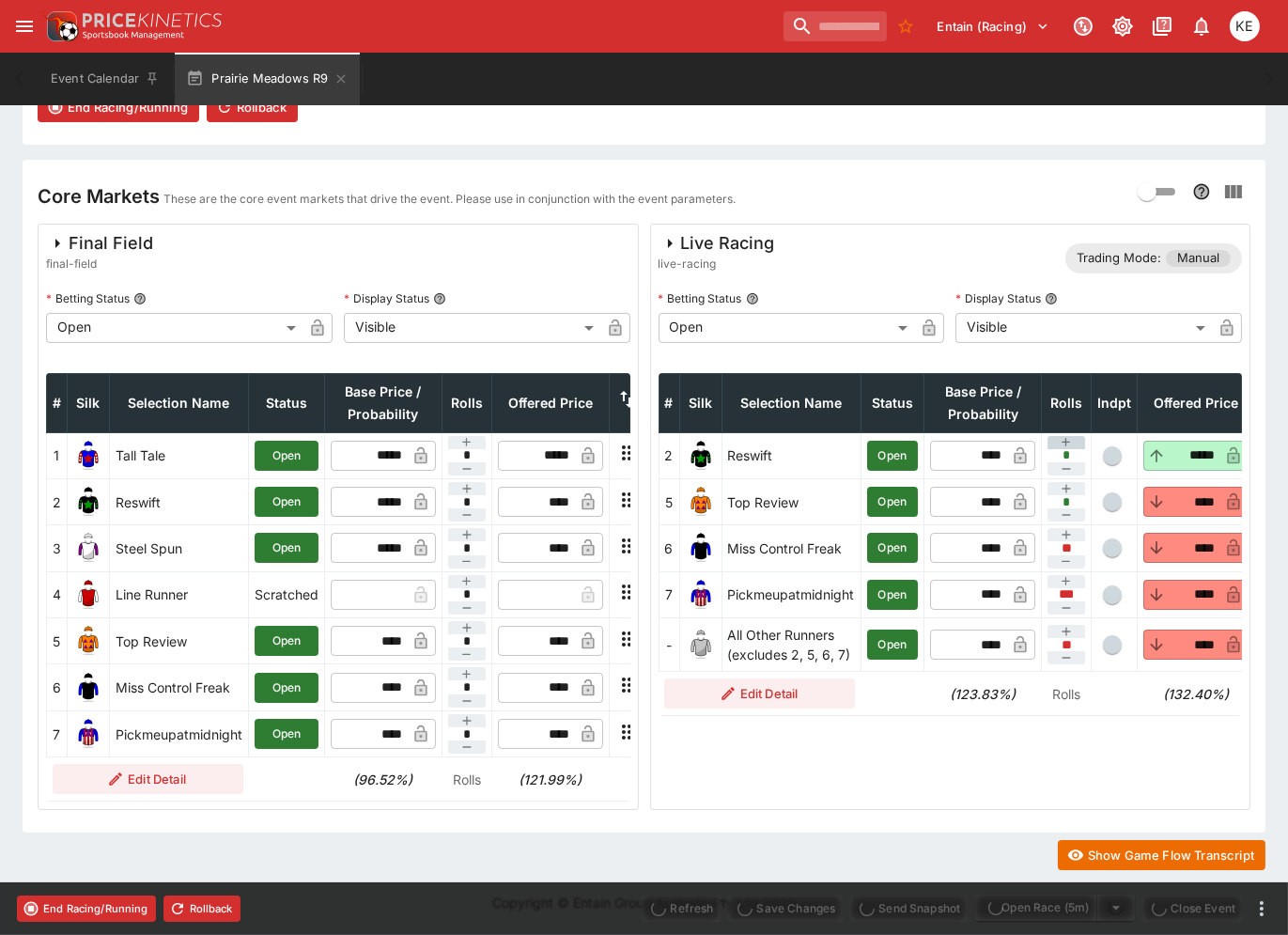 type on "****" 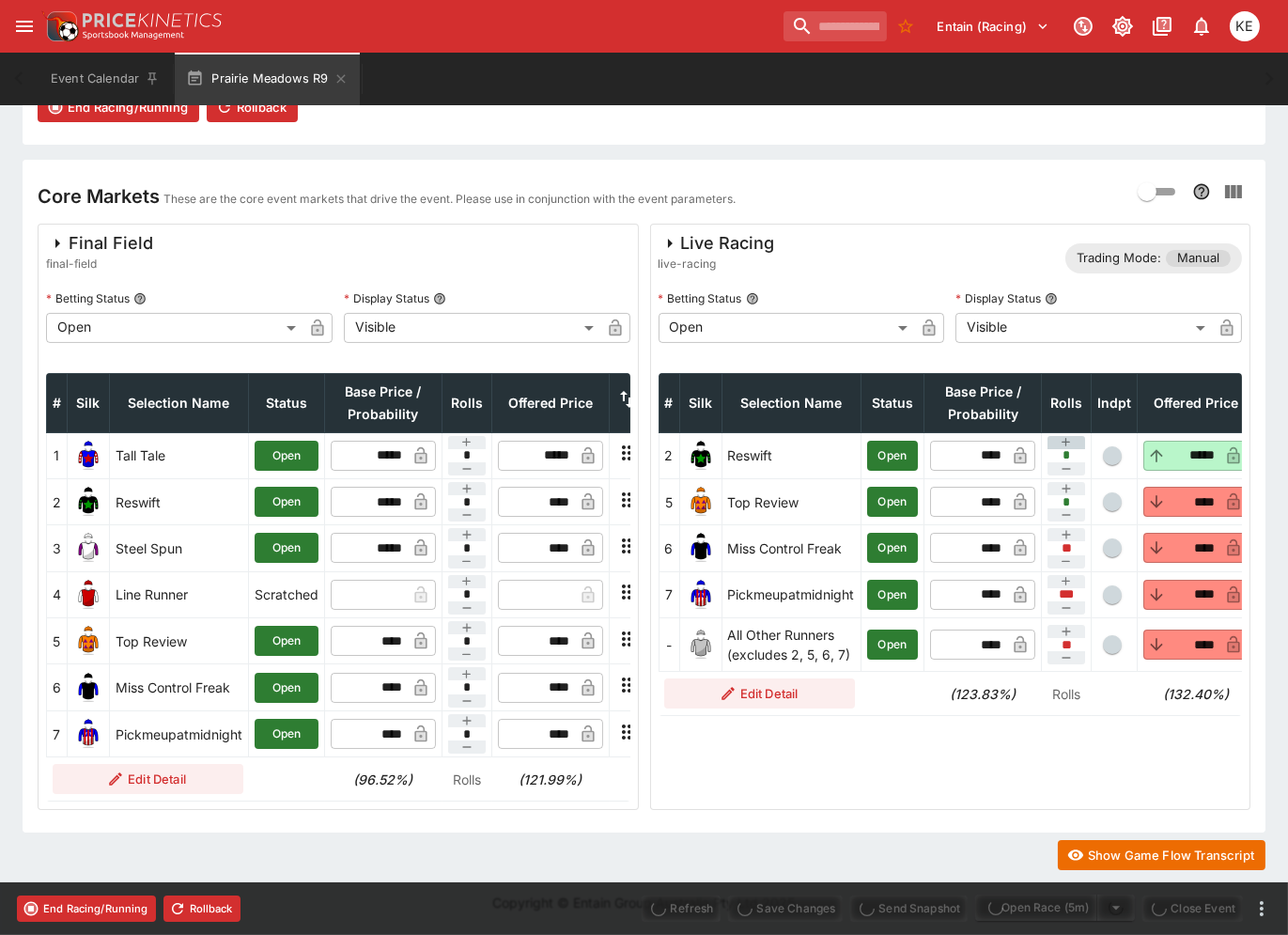 type on "****" 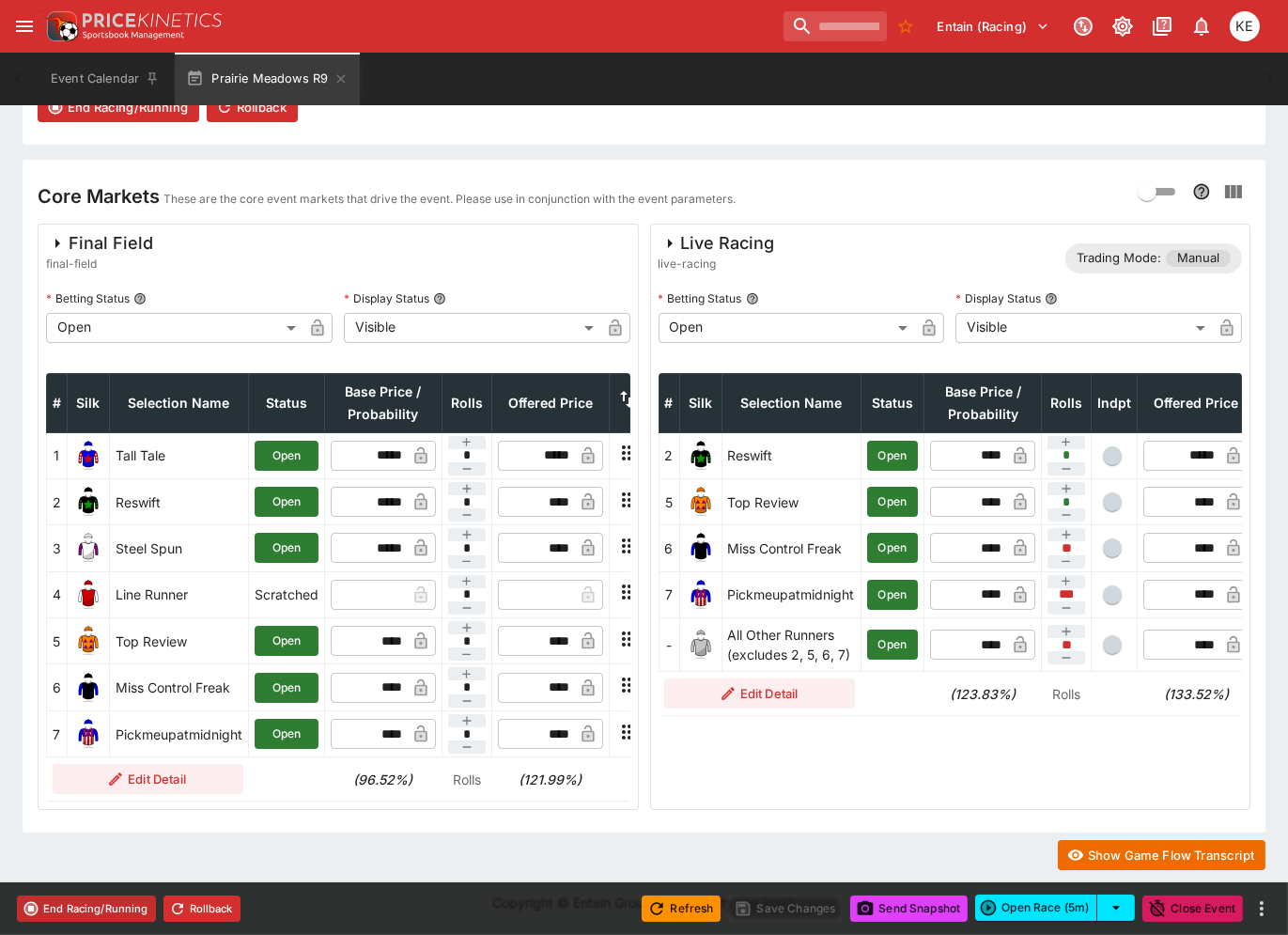 click on "End Racing/Running" at bounding box center [86, 909] 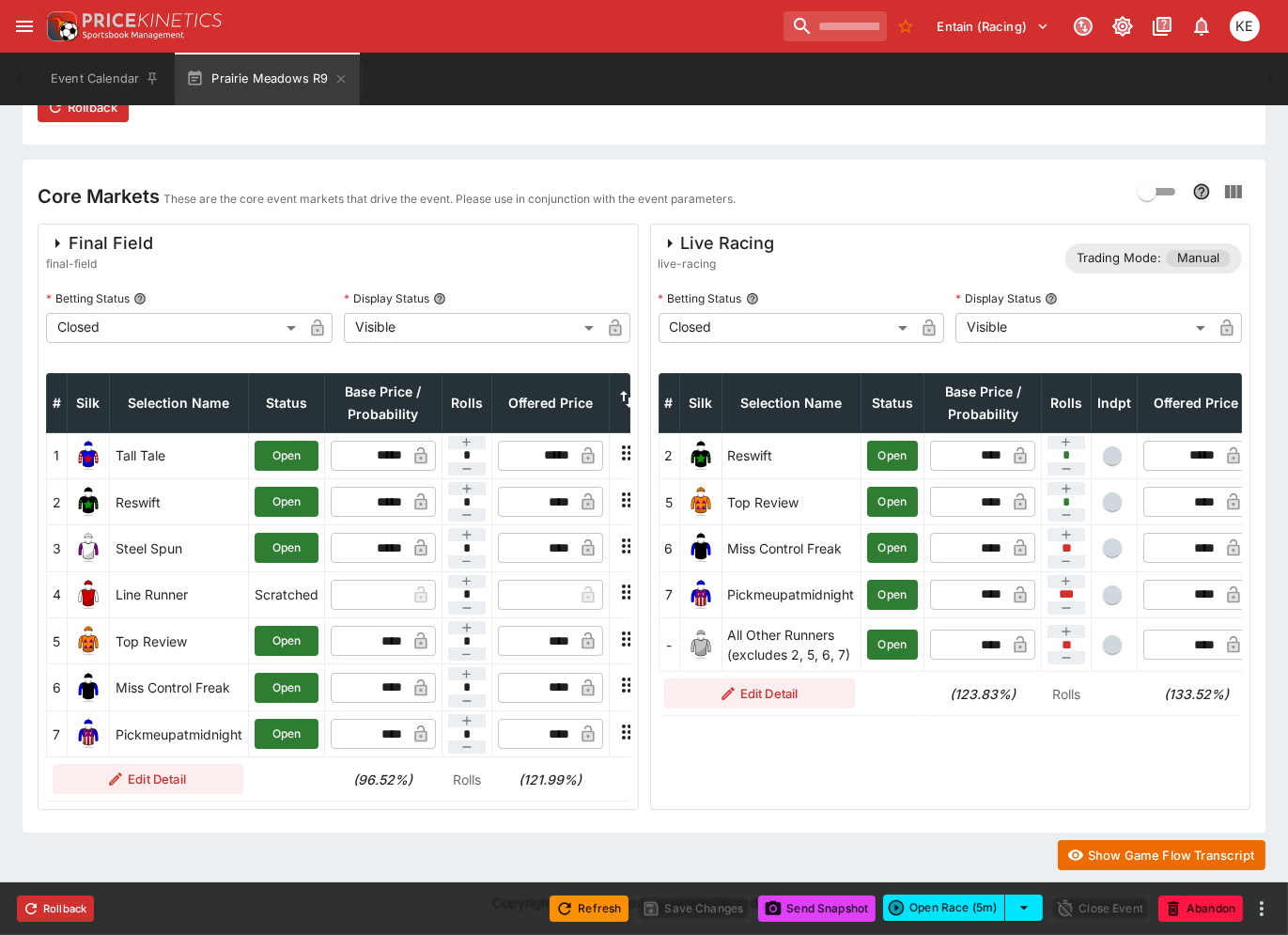 scroll, scrollTop: 25, scrollLeft: 0, axis: vertical 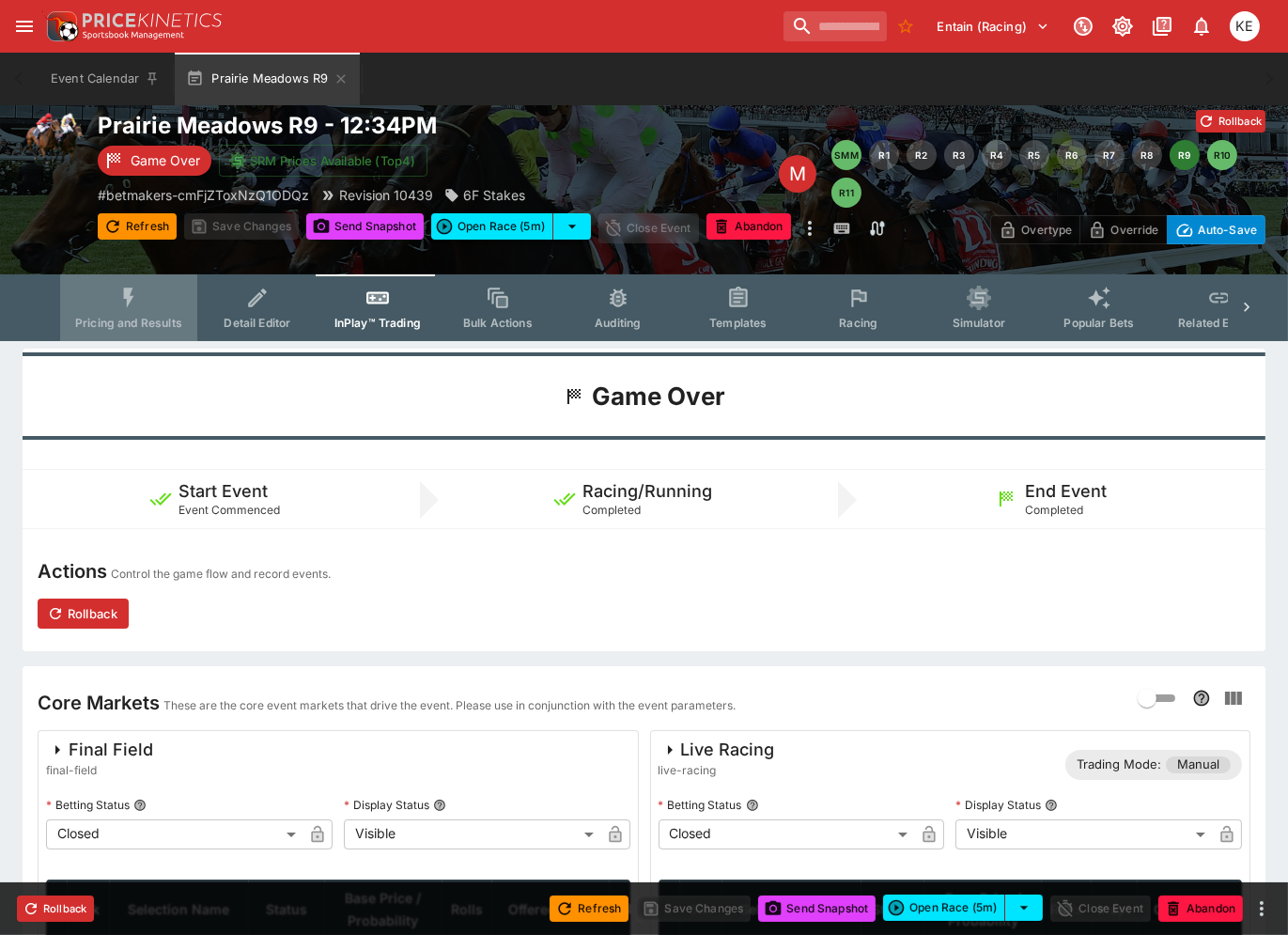 click 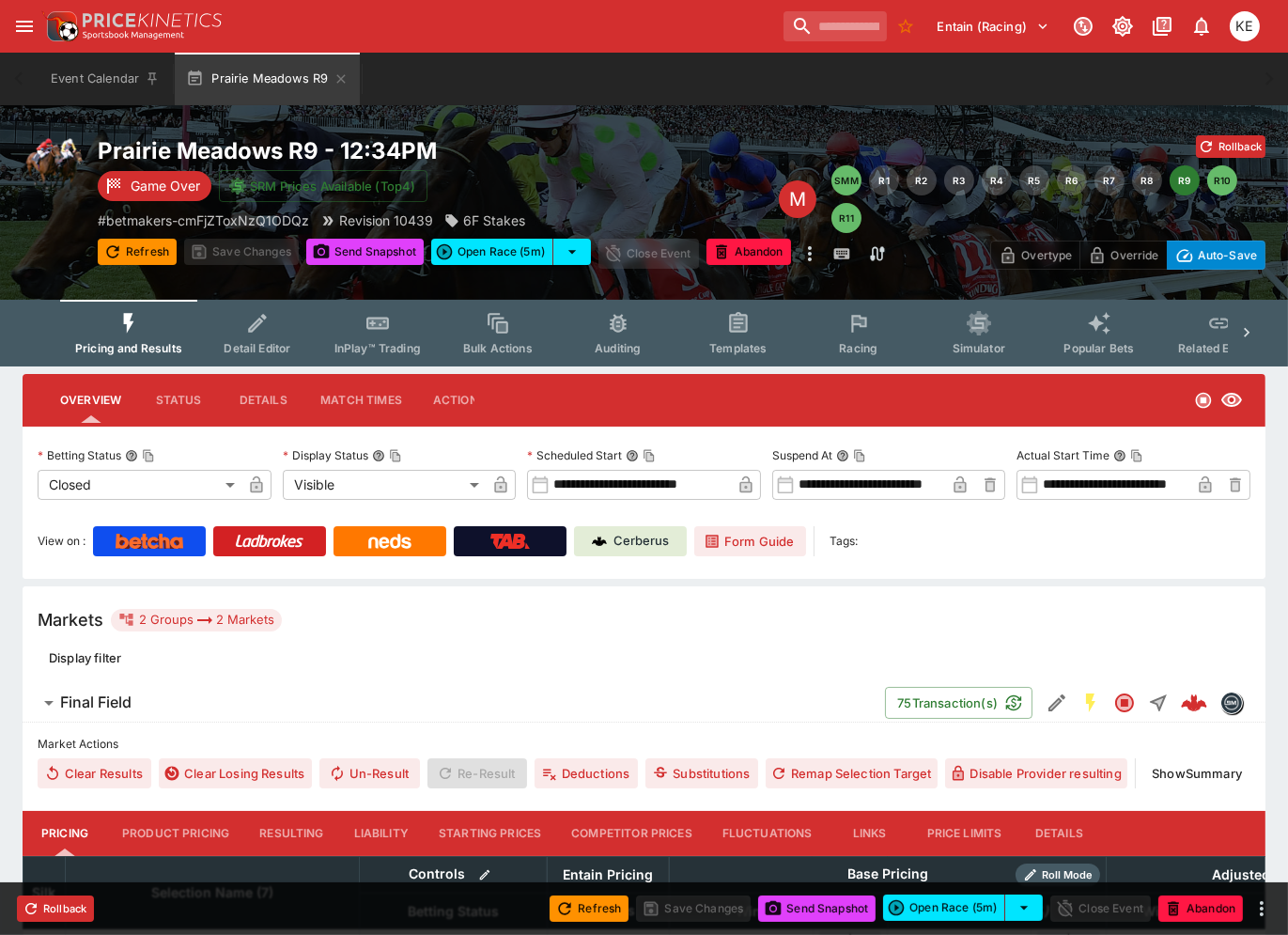 scroll, scrollTop: 517, scrollLeft: 0, axis: vertical 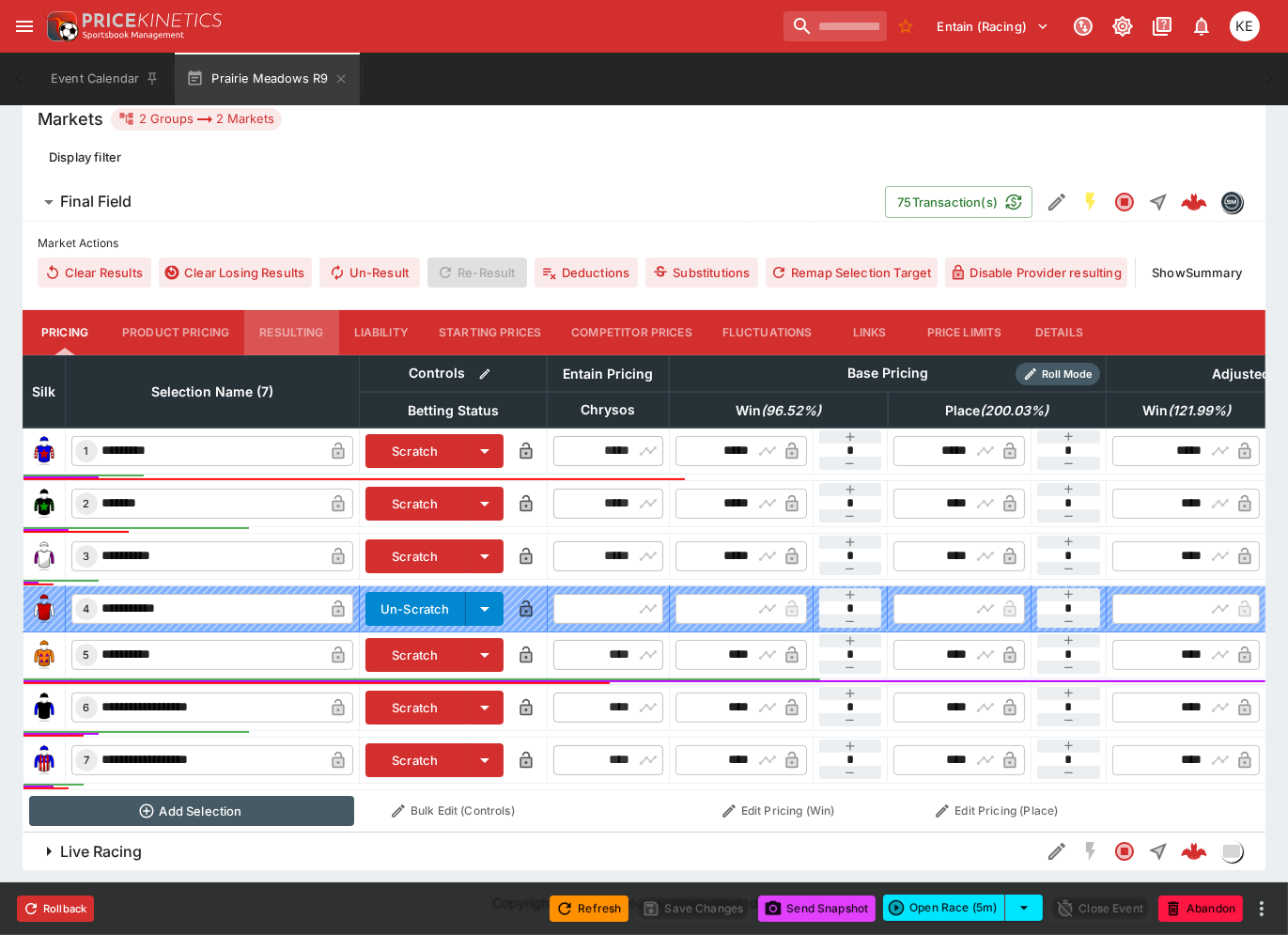 click on "Resulting" at bounding box center [291, 333] 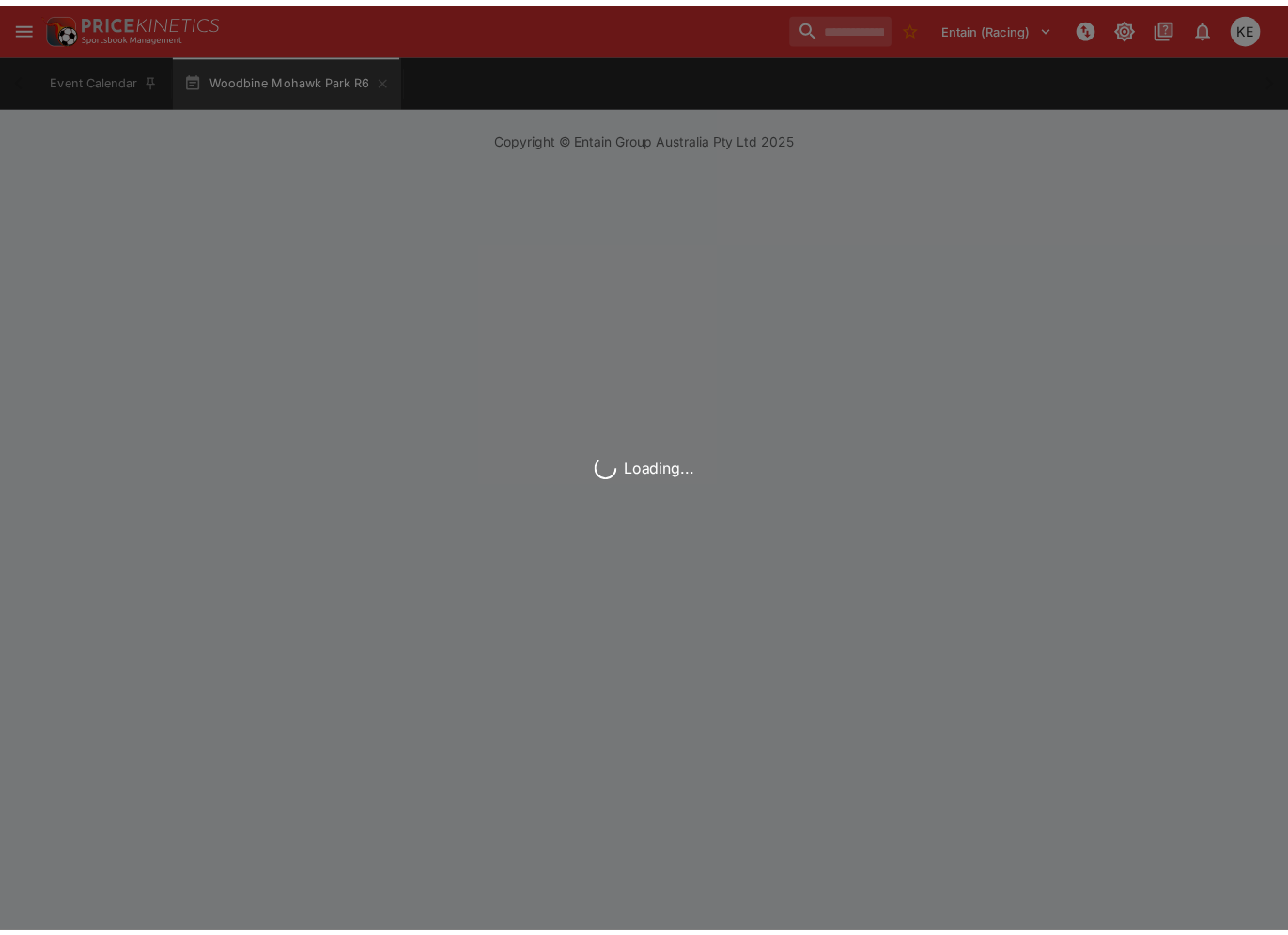 scroll, scrollTop: 0, scrollLeft: 0, axis: both 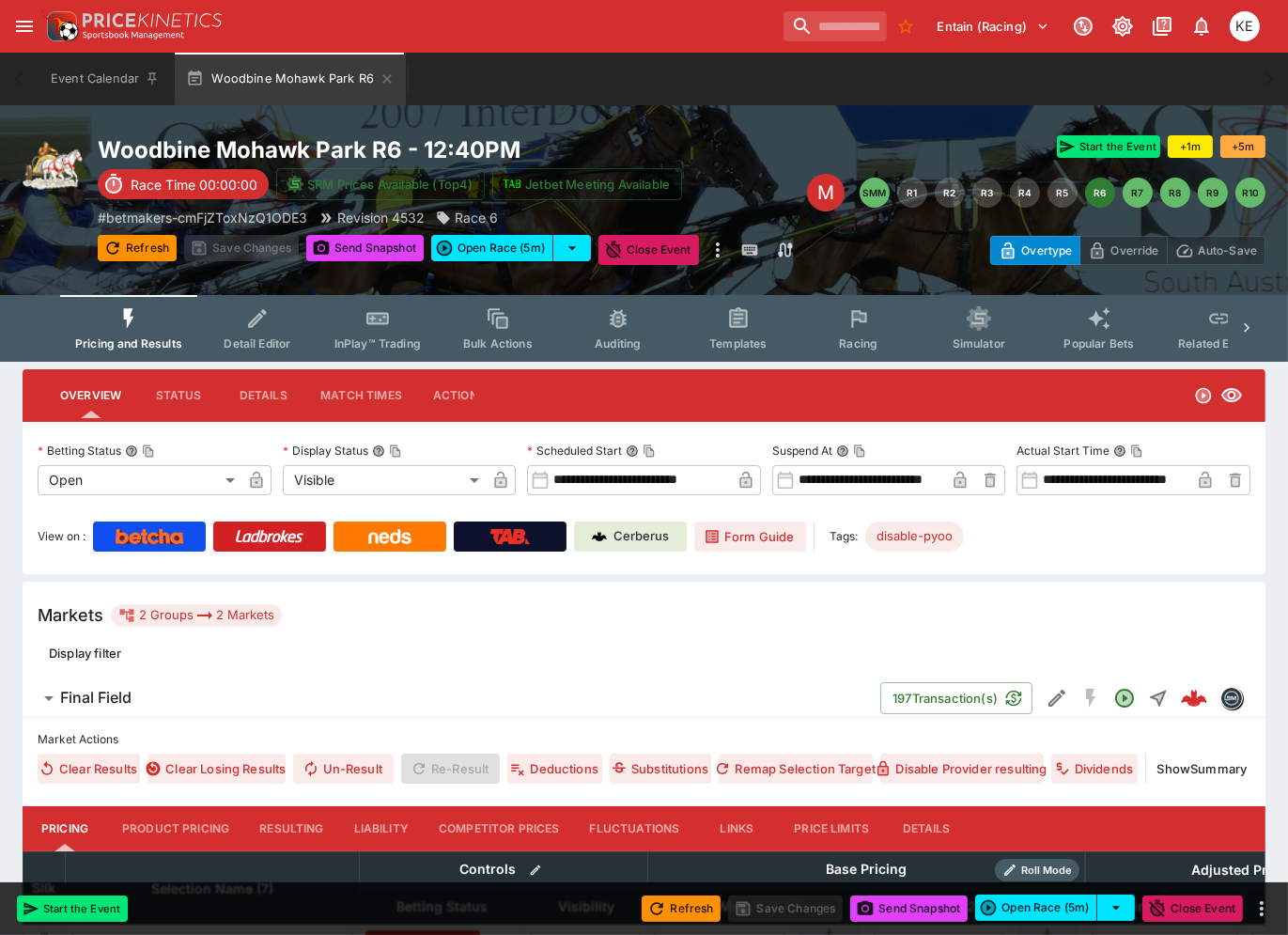 drag, startPoint x: 1112, startPoint y: 142, endPoint x: 1083, endPoint y: 174, distance: 43.185646 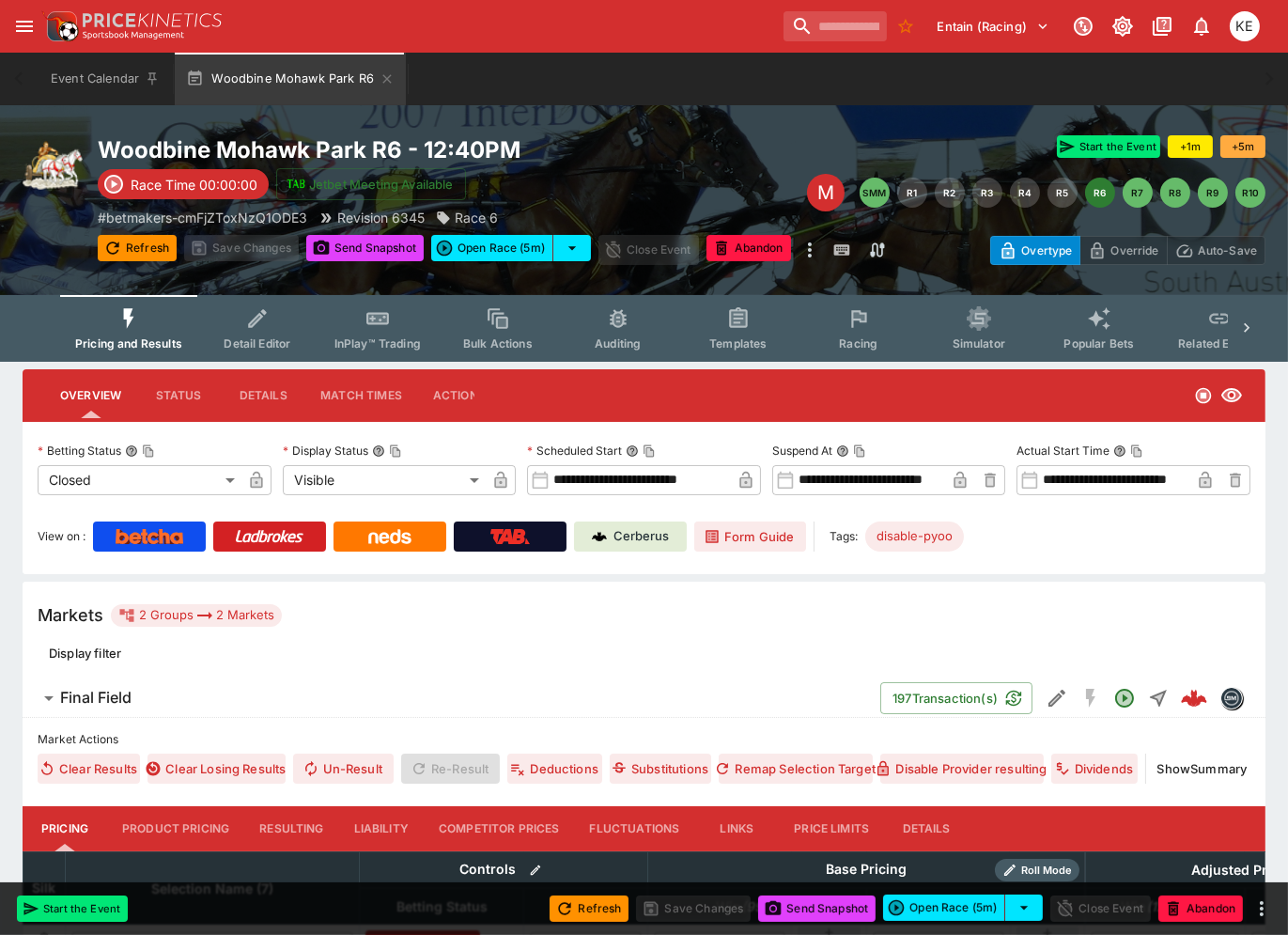 click 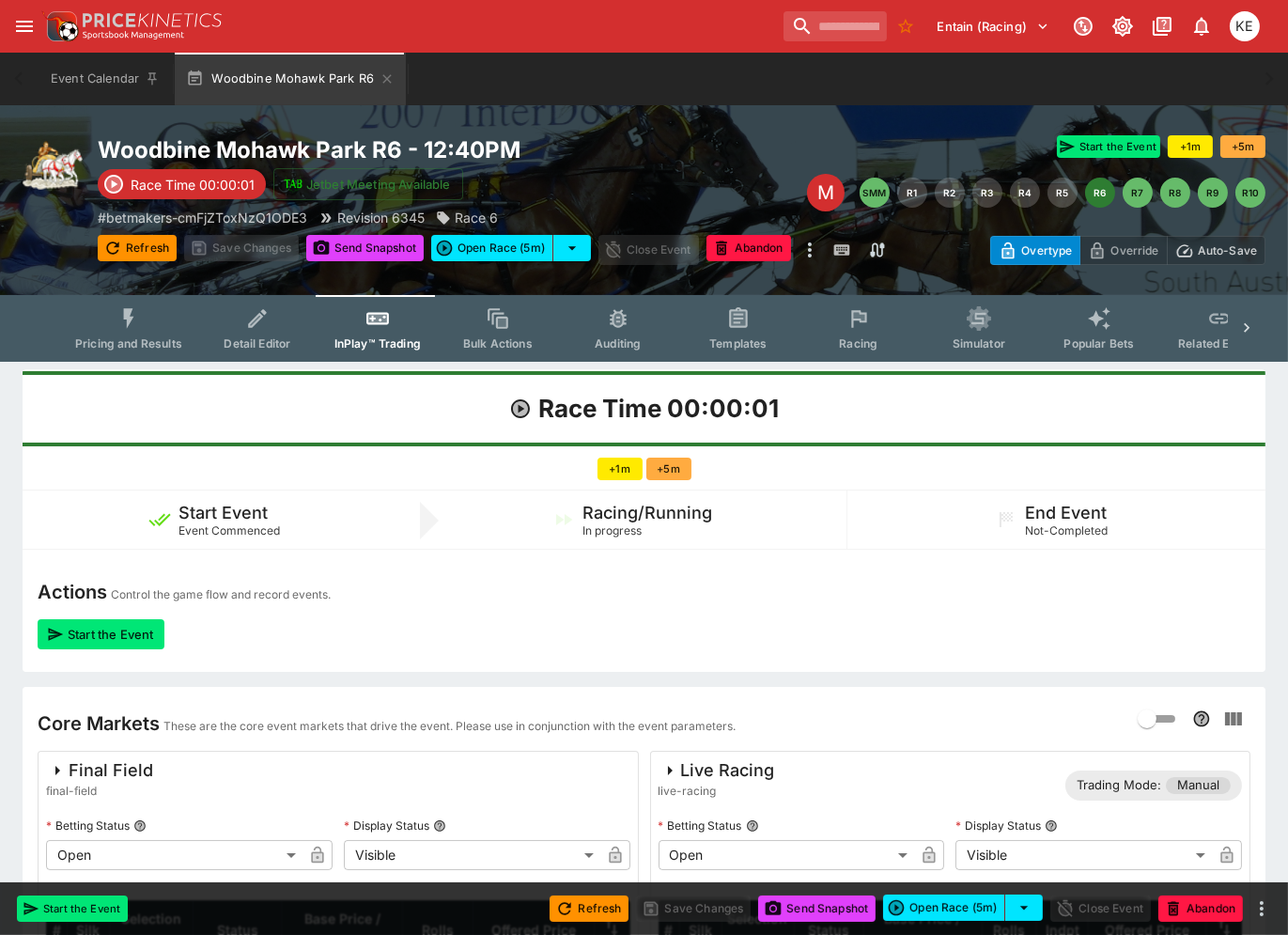 click on "Auto-Save" at bounding box center [1227, 250] 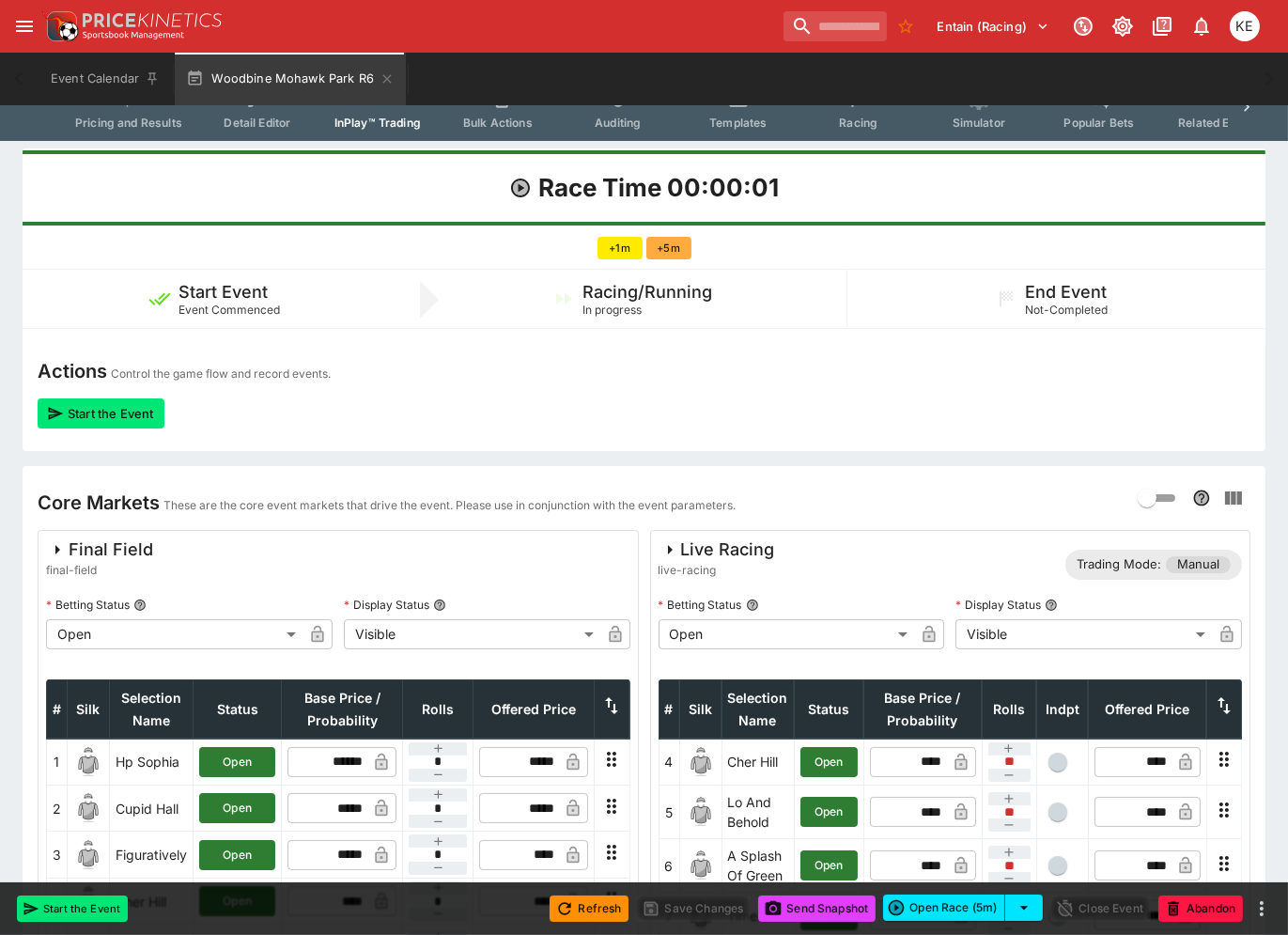 scroll, scrollTop: 541, scrollLeft: 0, axis: vertical 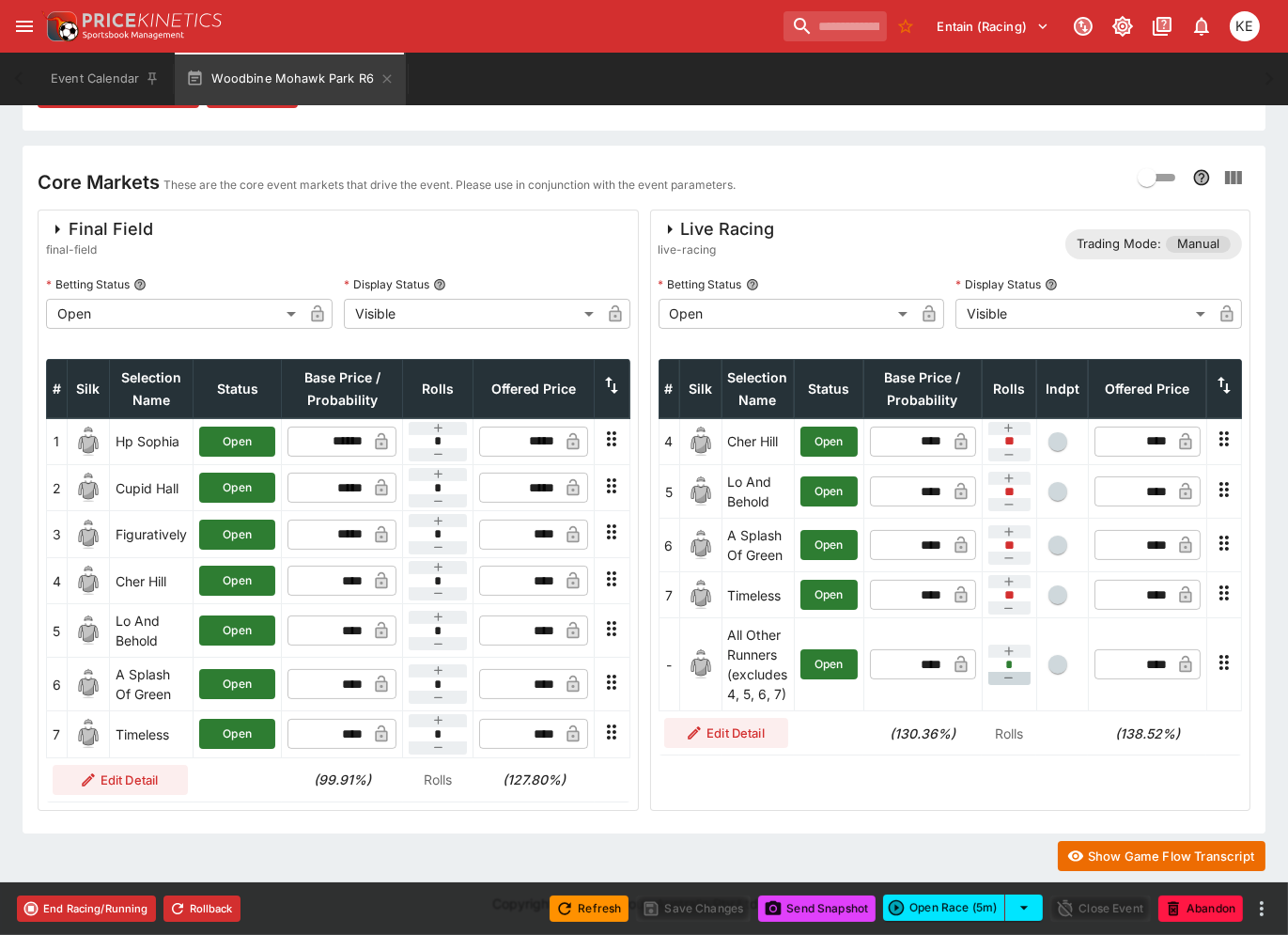 click 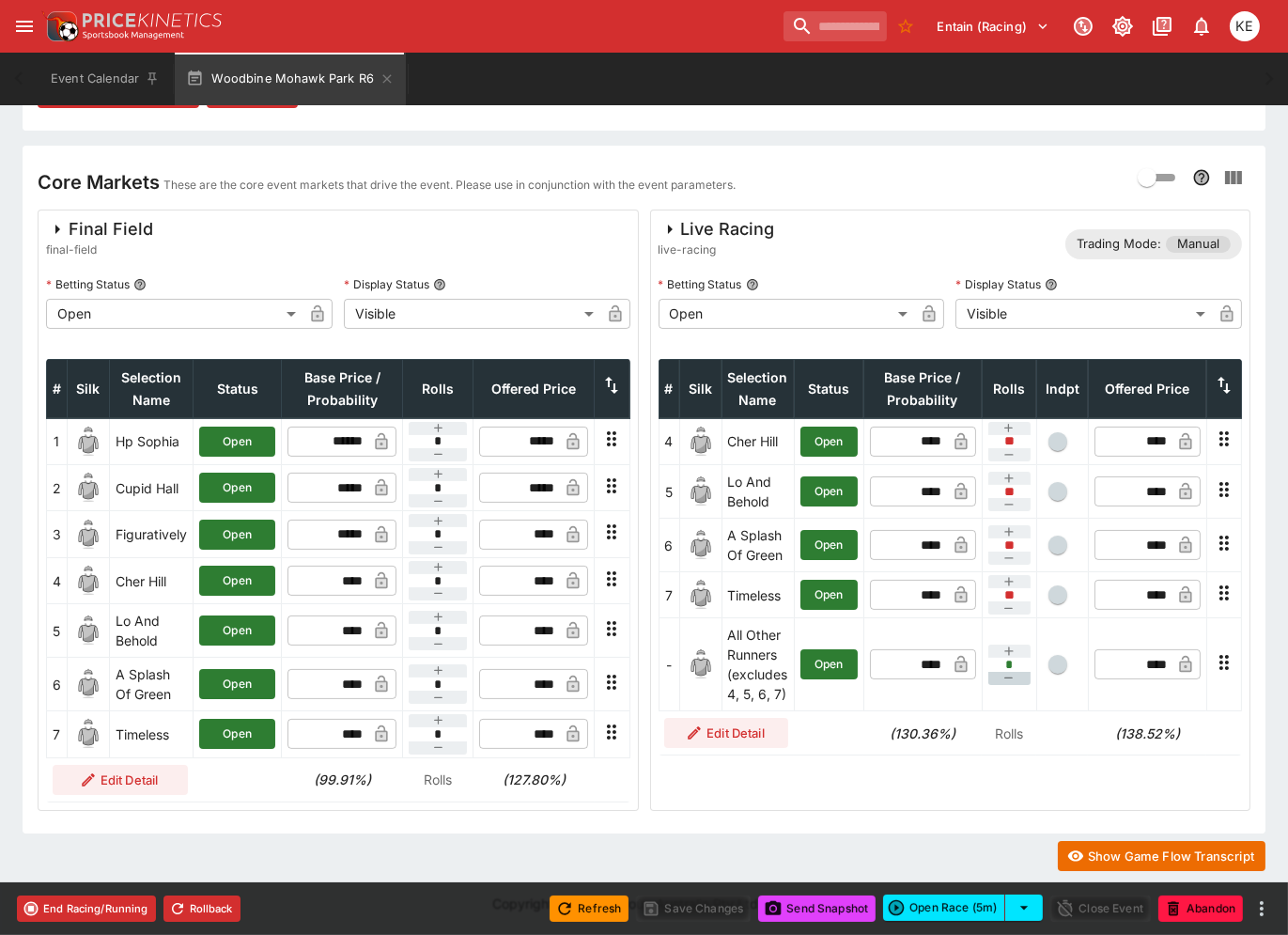 type on "**" 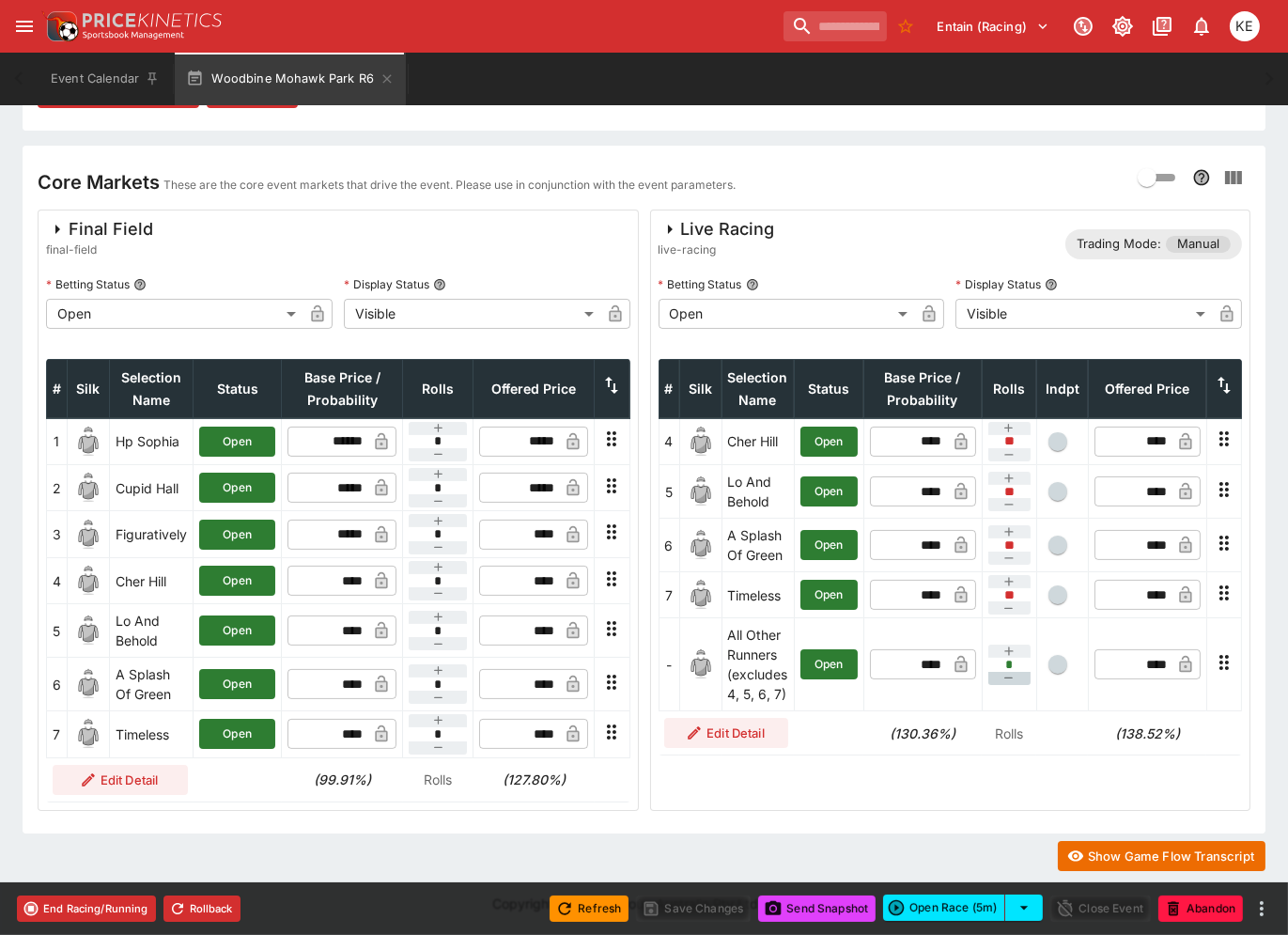 type on "**" 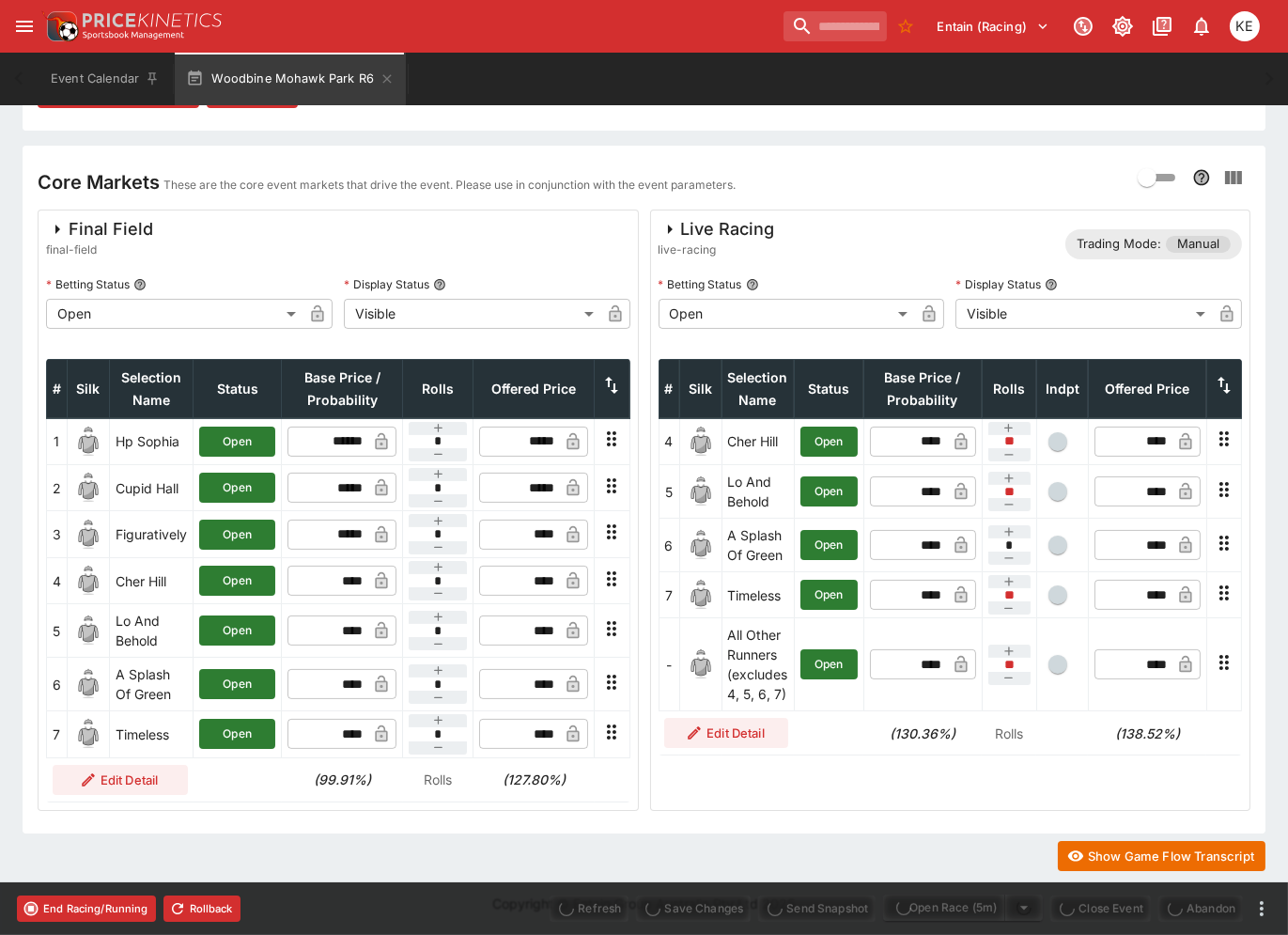 type on "****" 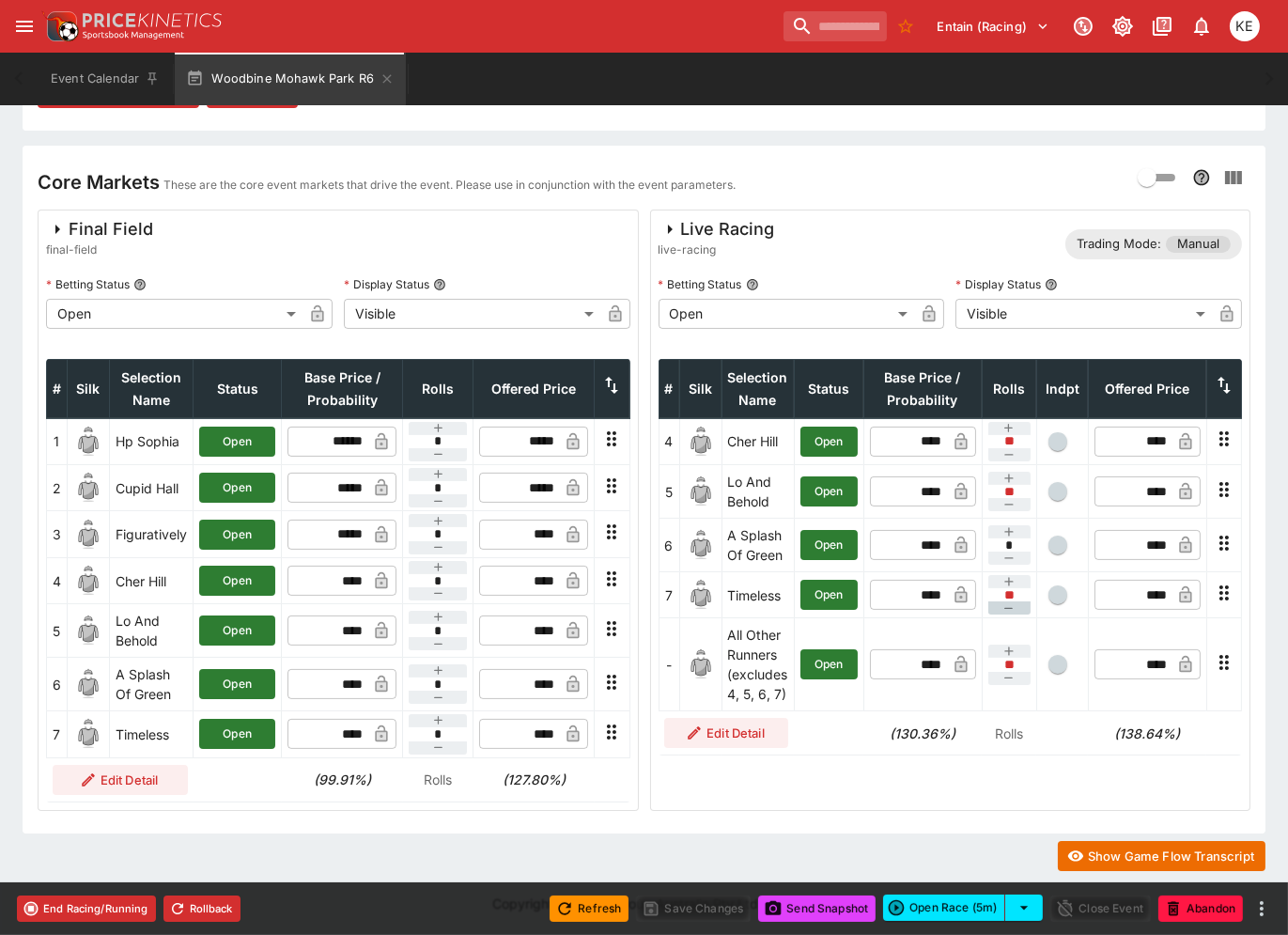 click 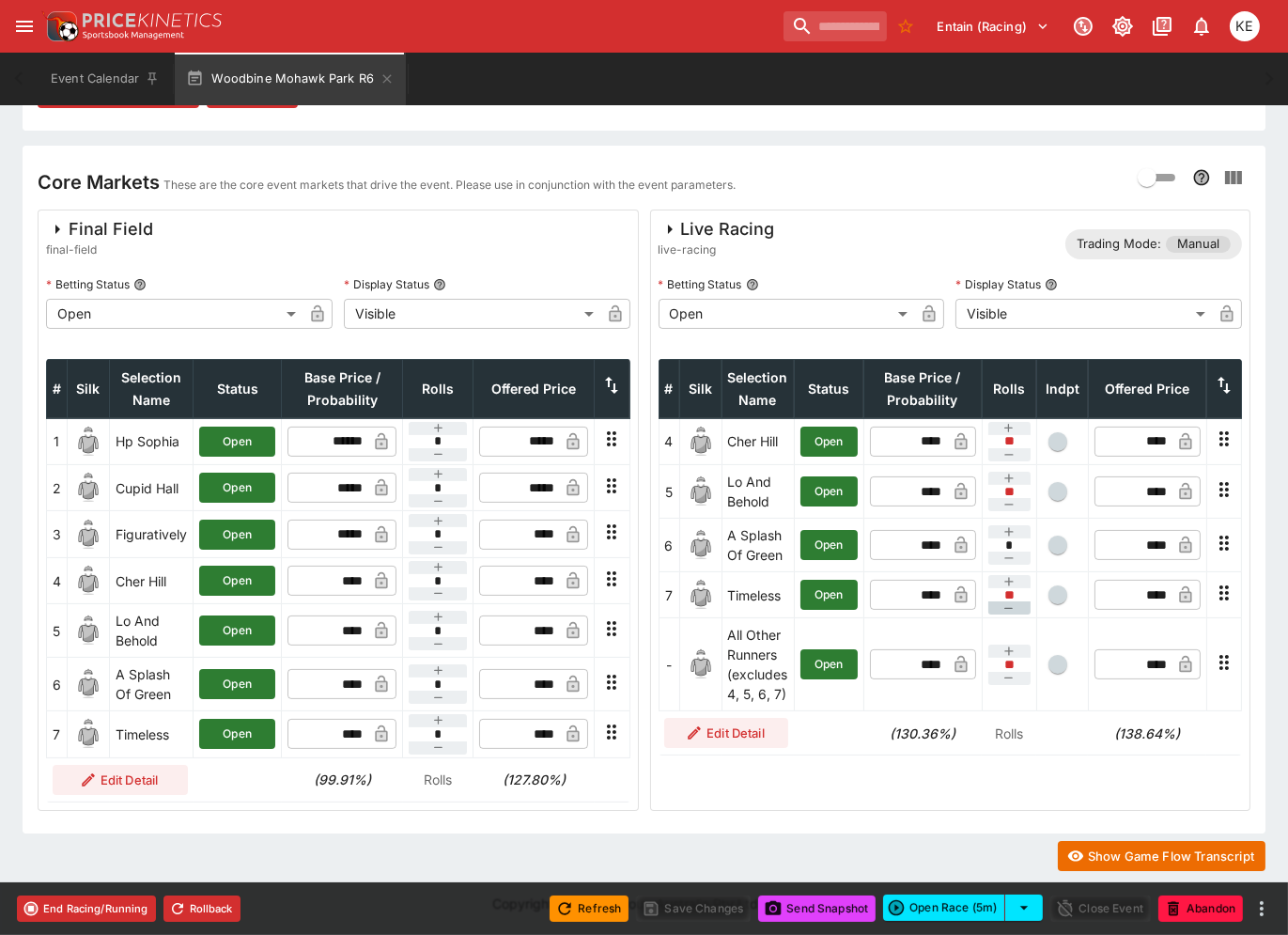 type on "*" 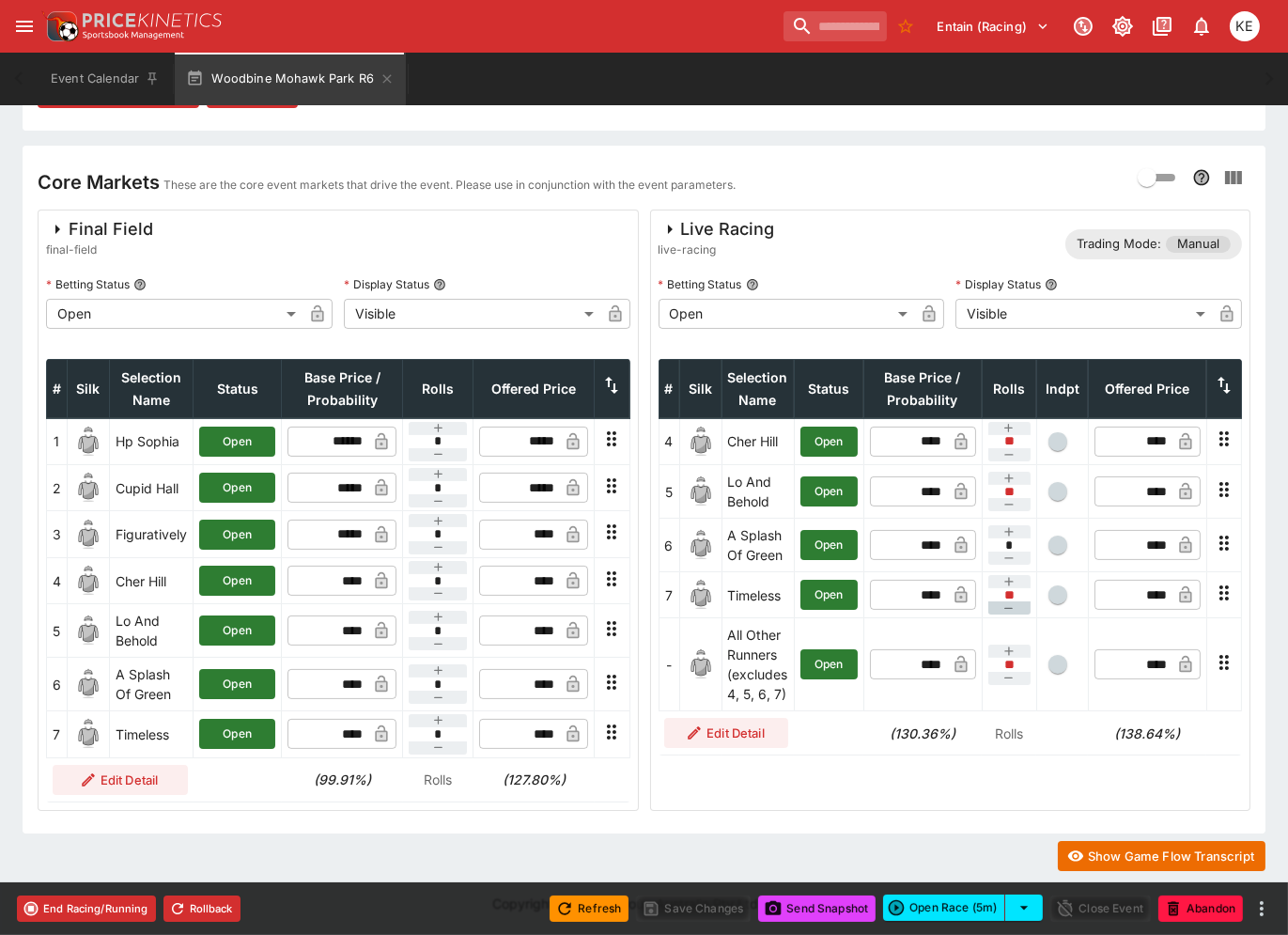 type on "**" 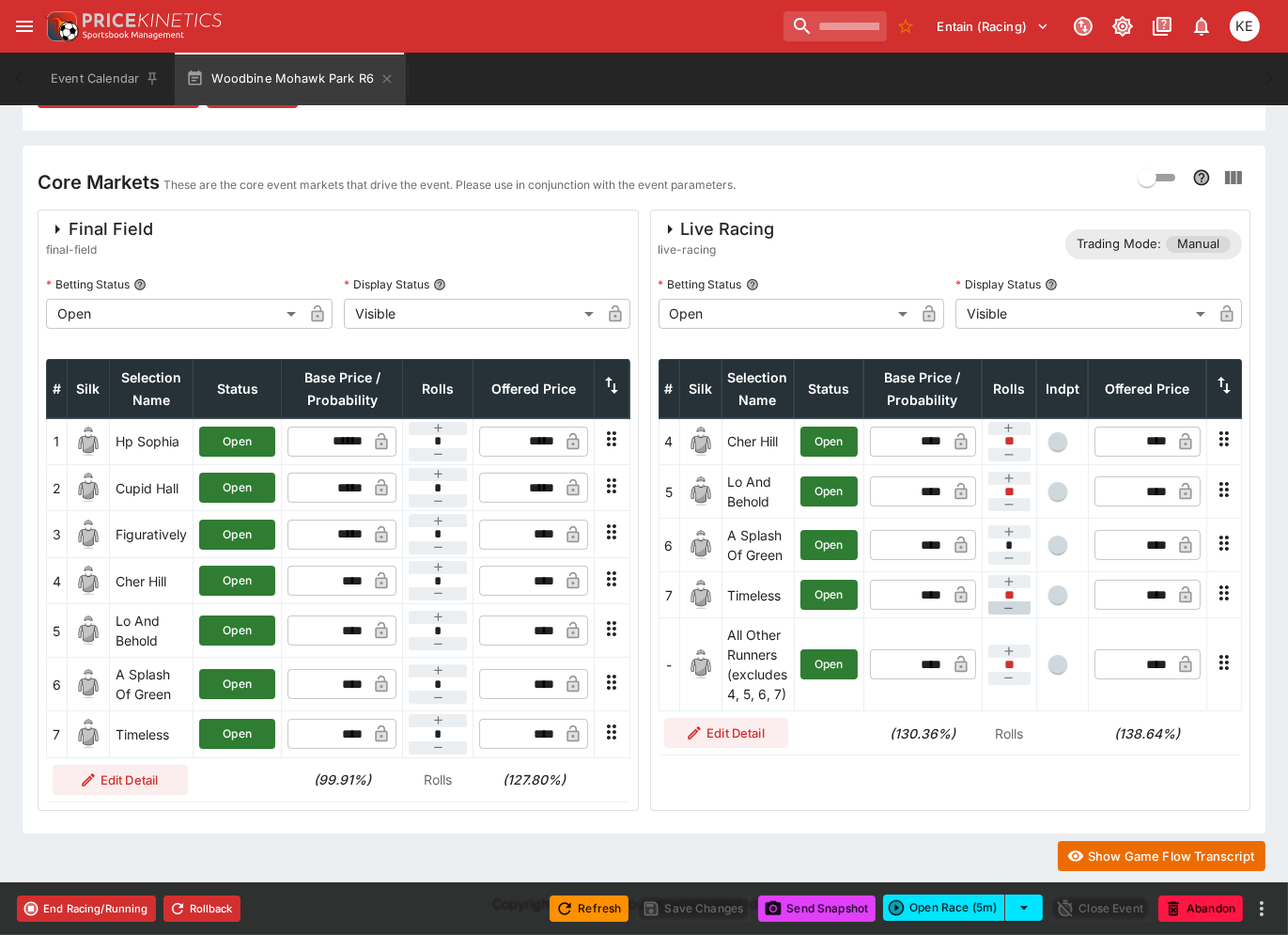type on "**" 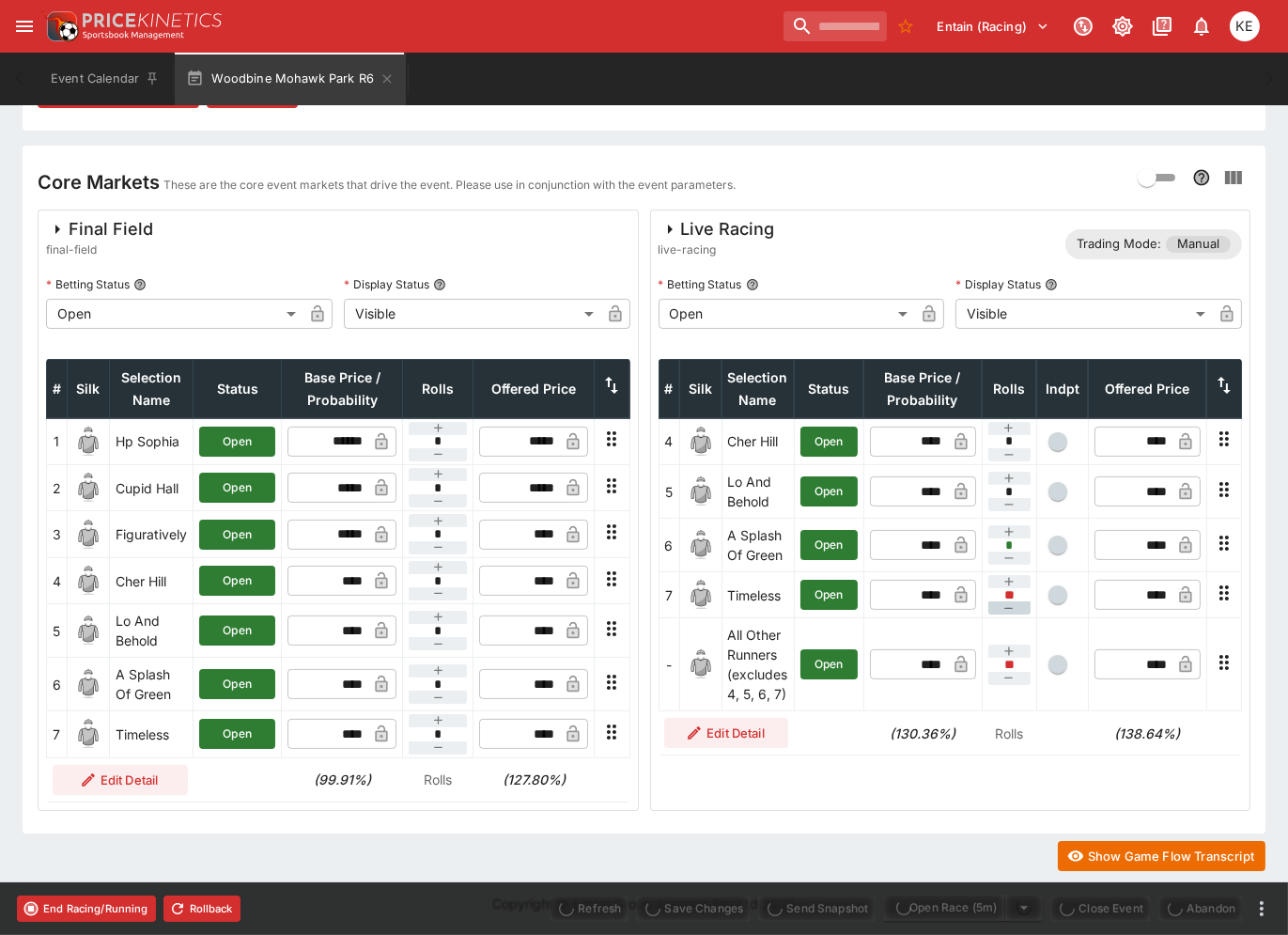 click 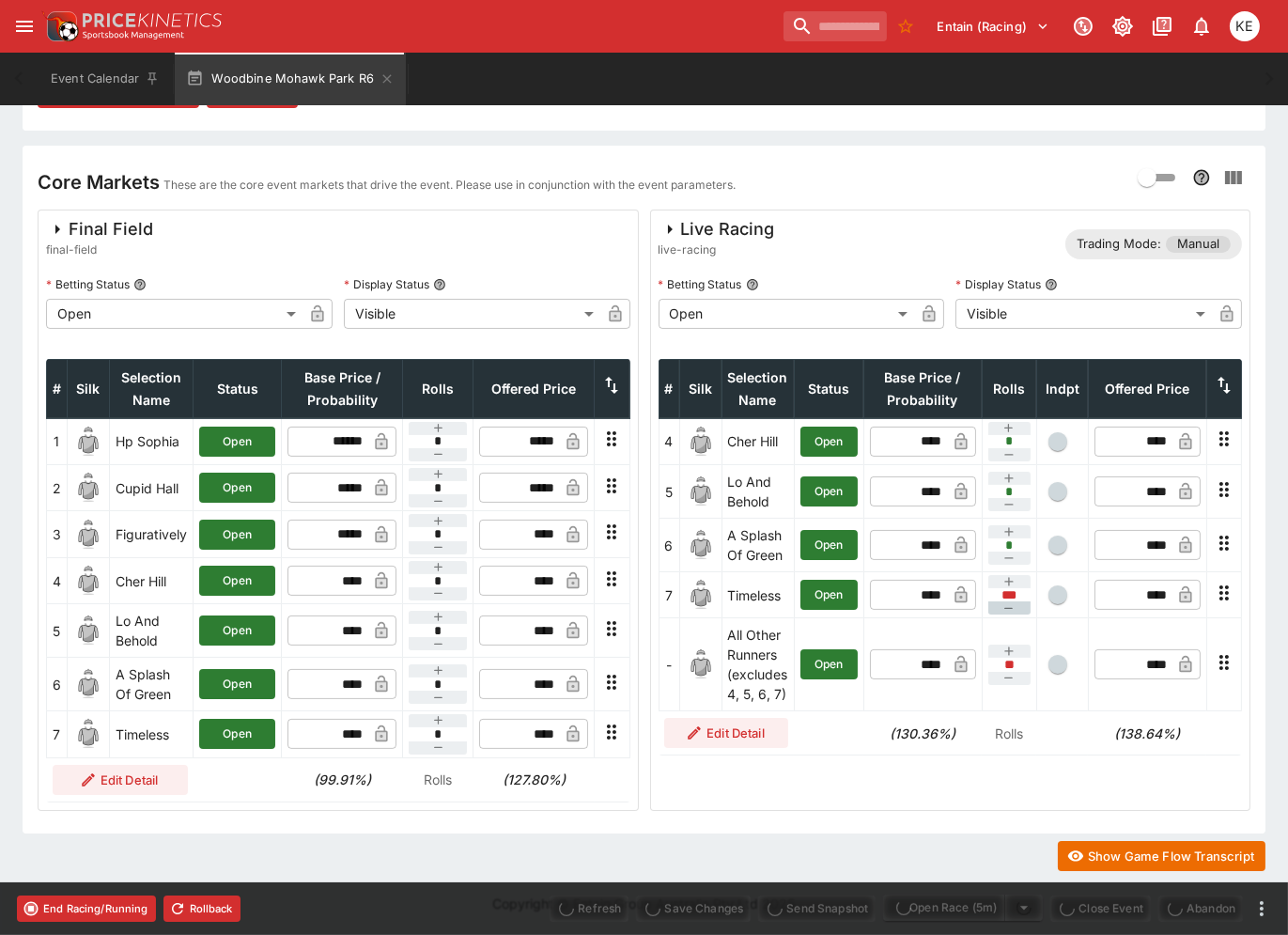 type on "****" 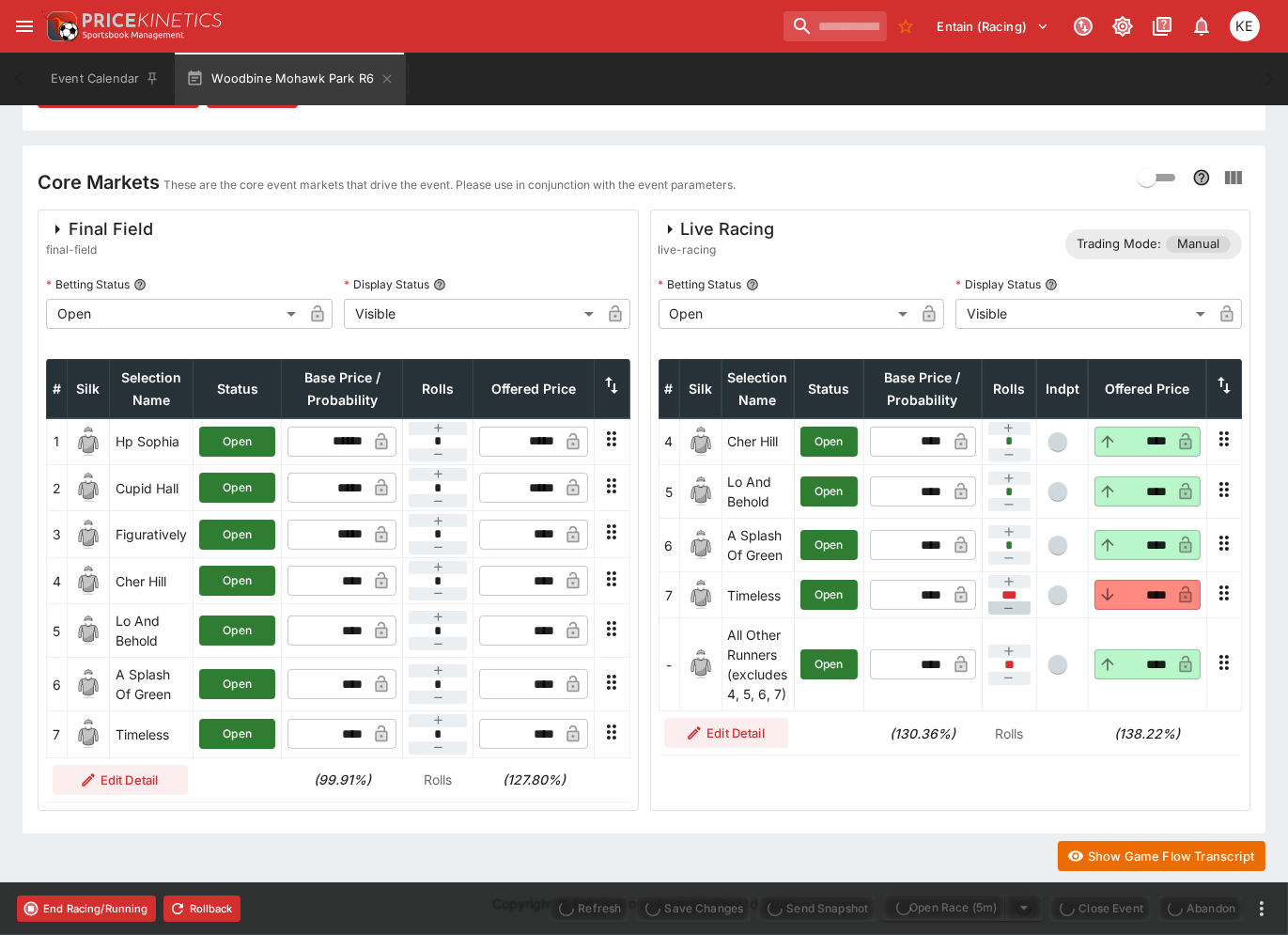 type on "****" 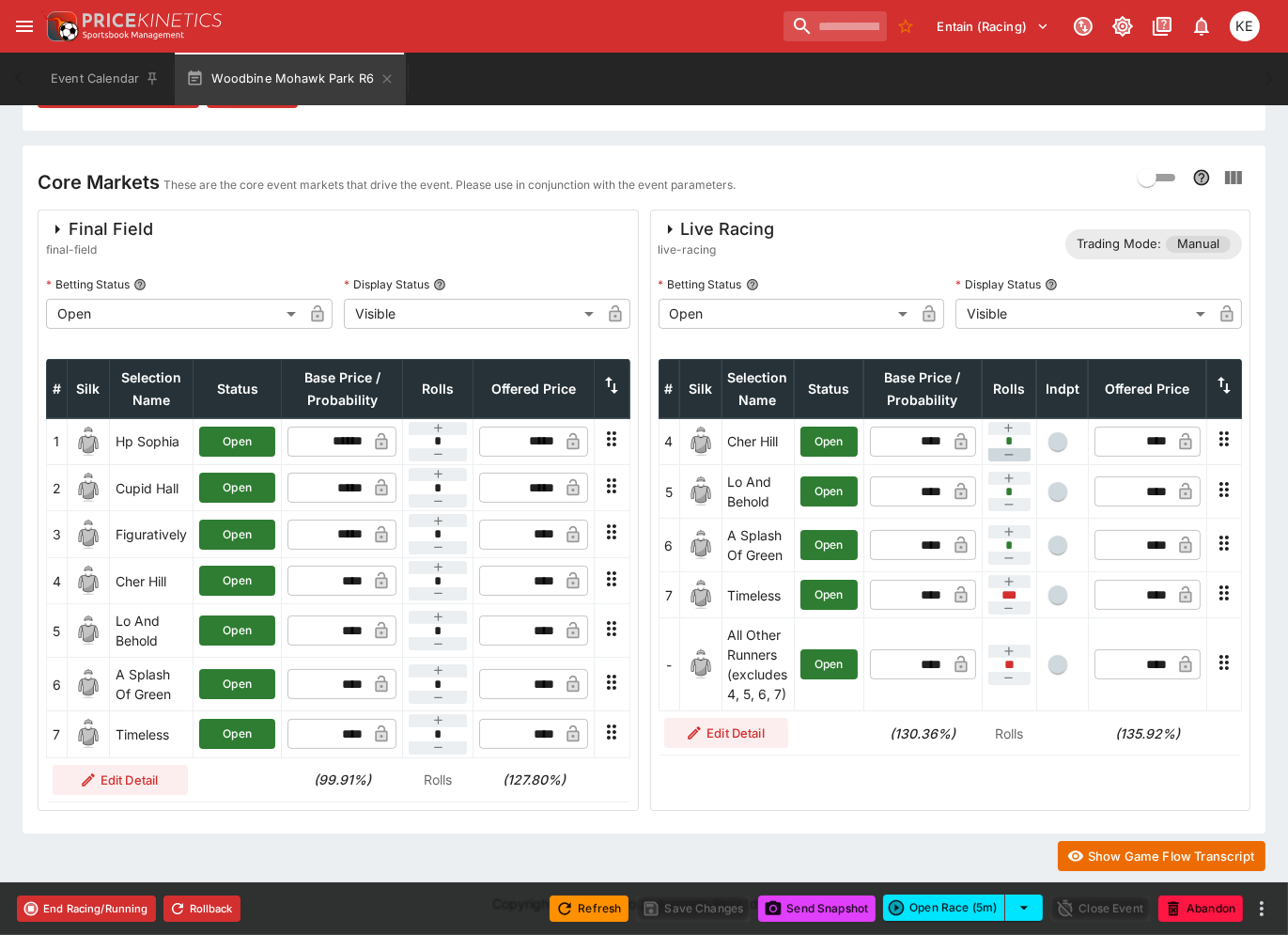 click 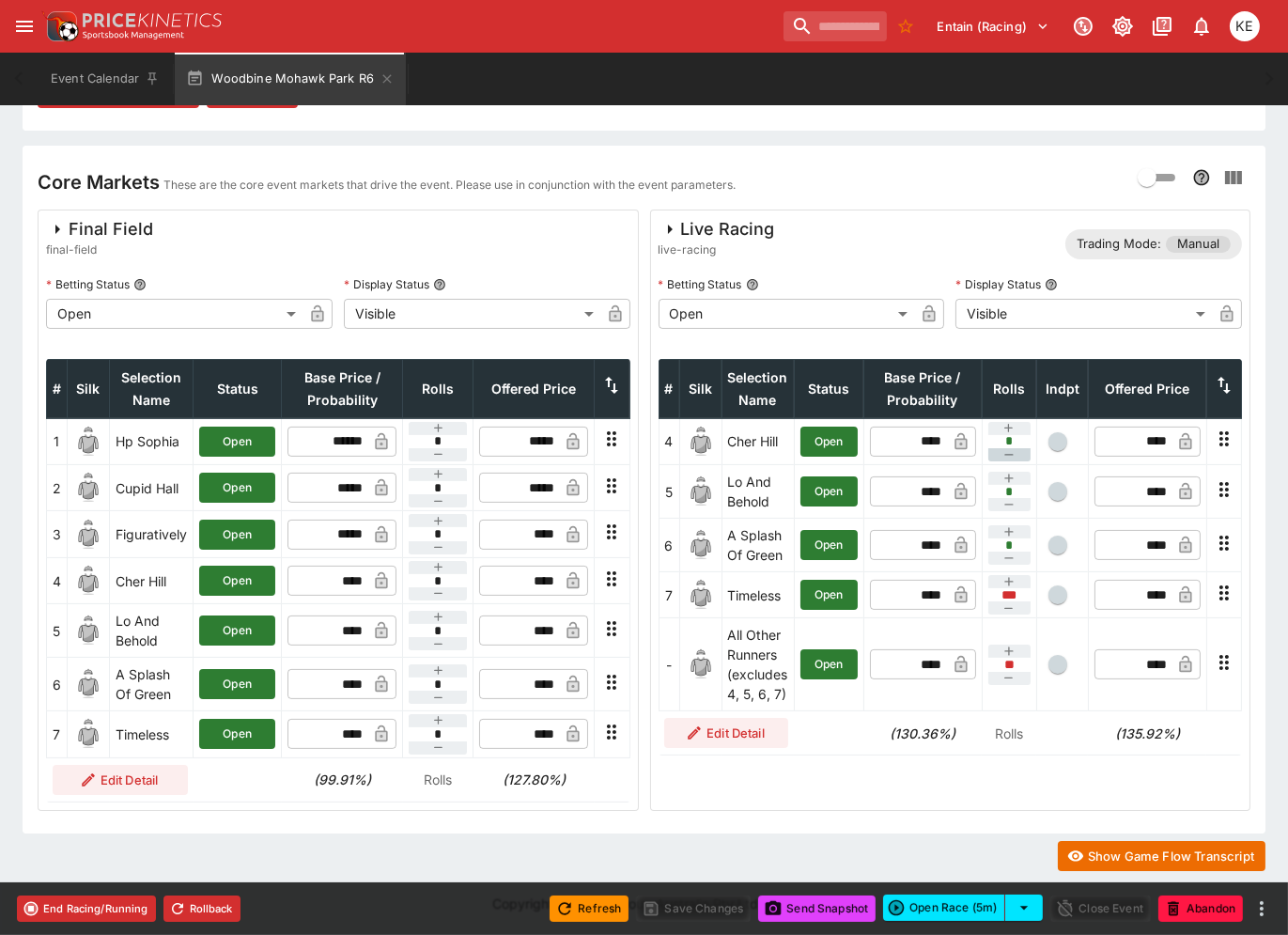 type on "*" 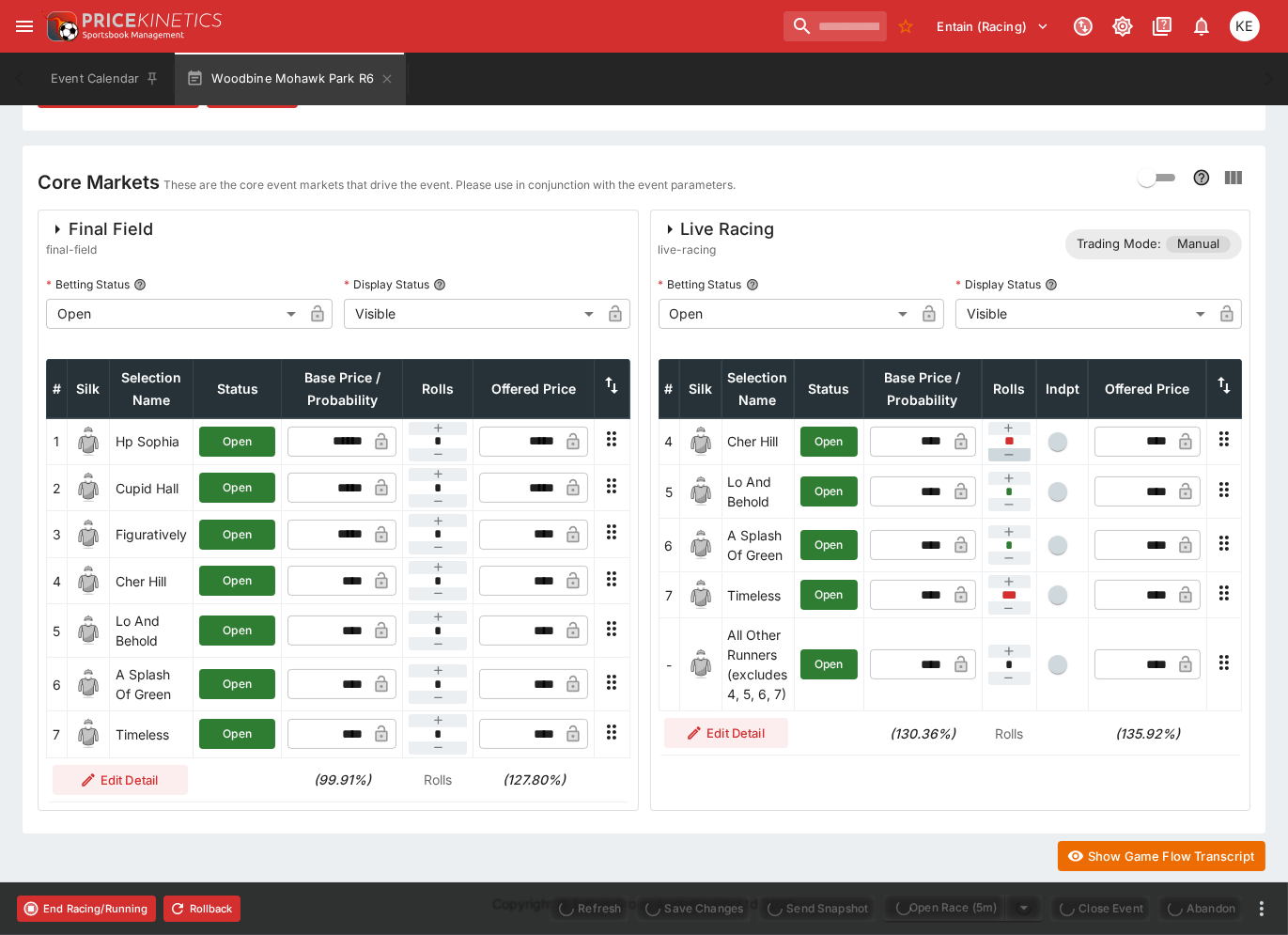 type on "****" 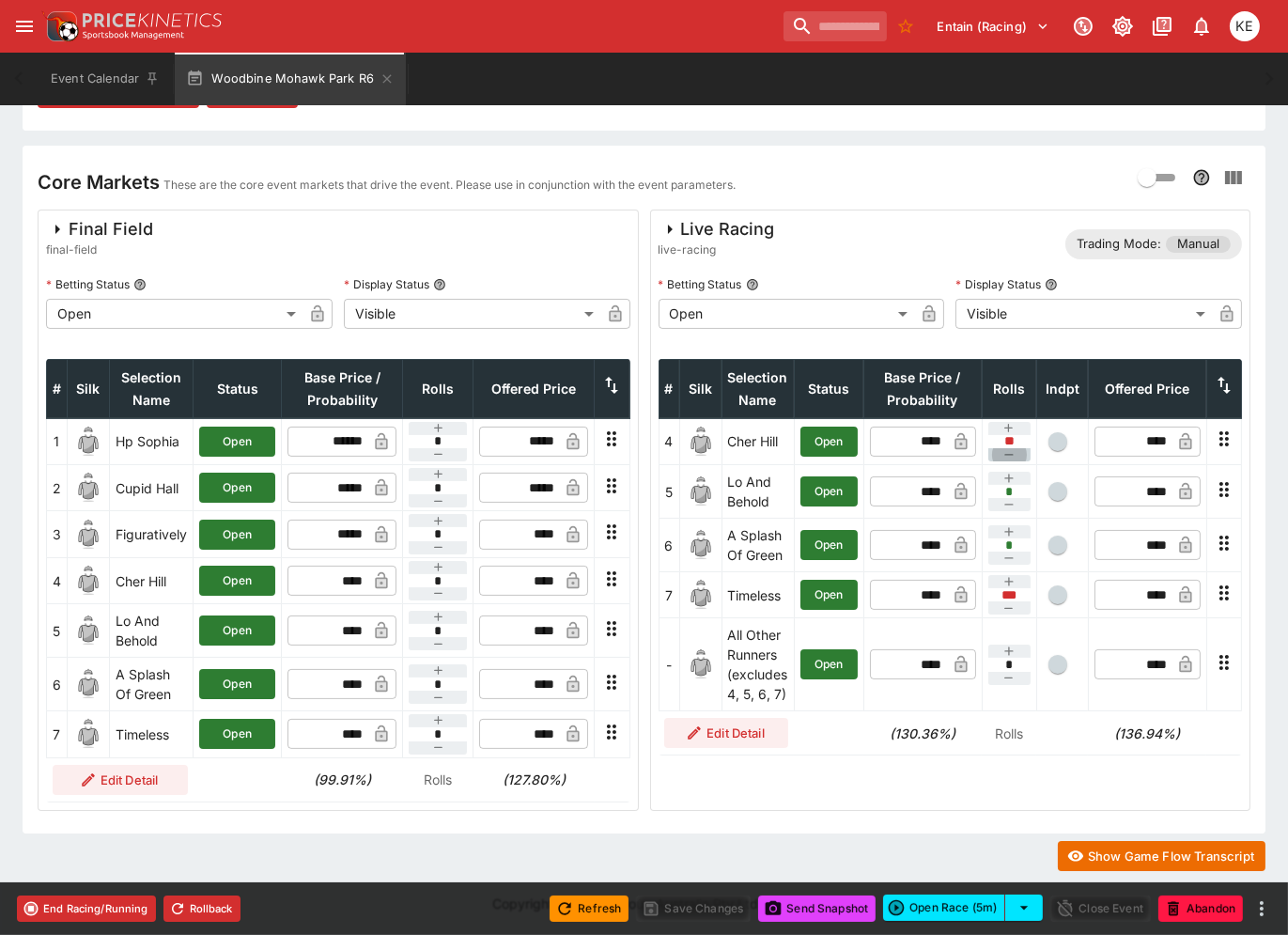 click at bounding box center [1009, 455] 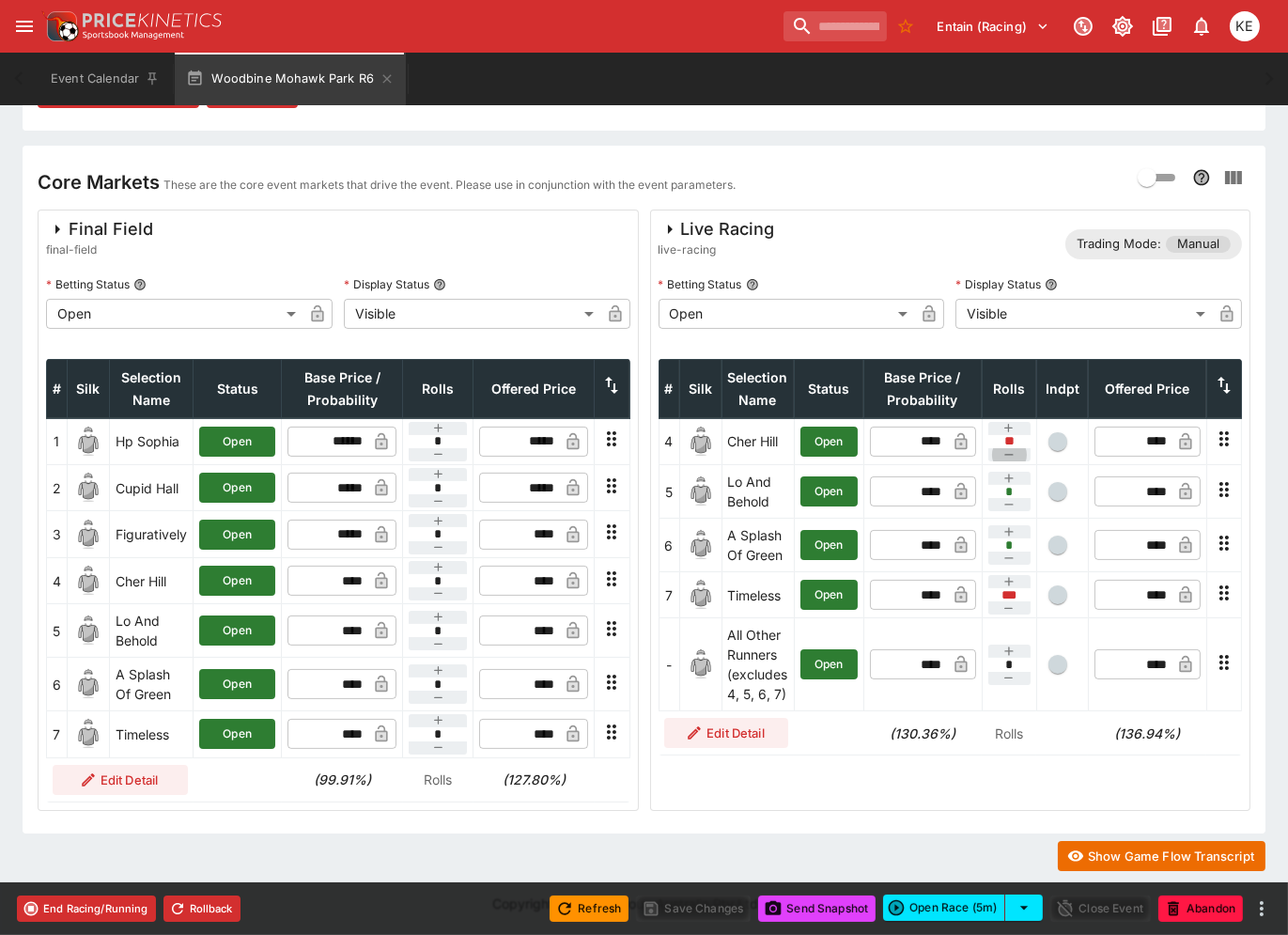 type on "**" 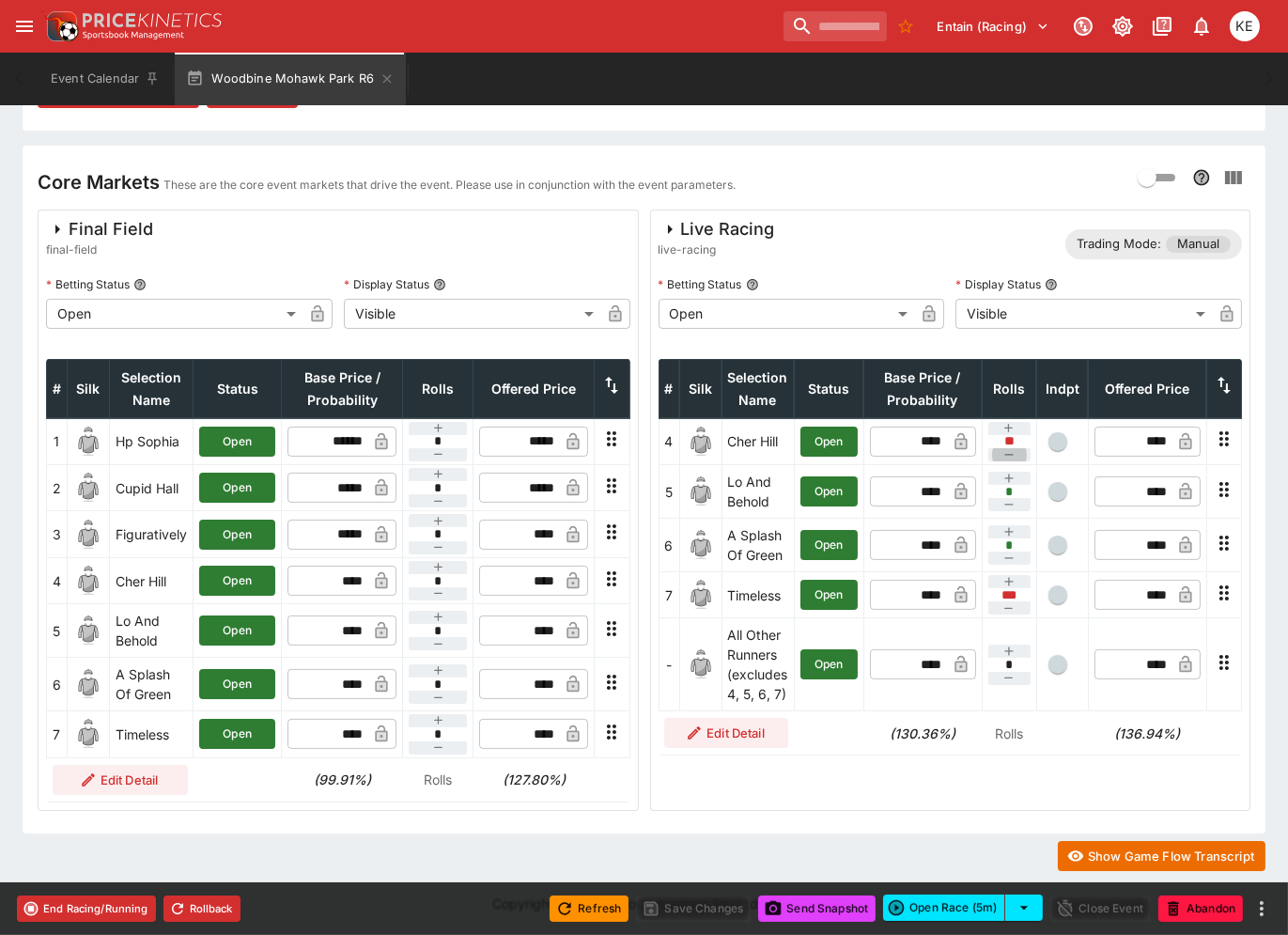 type on "*" 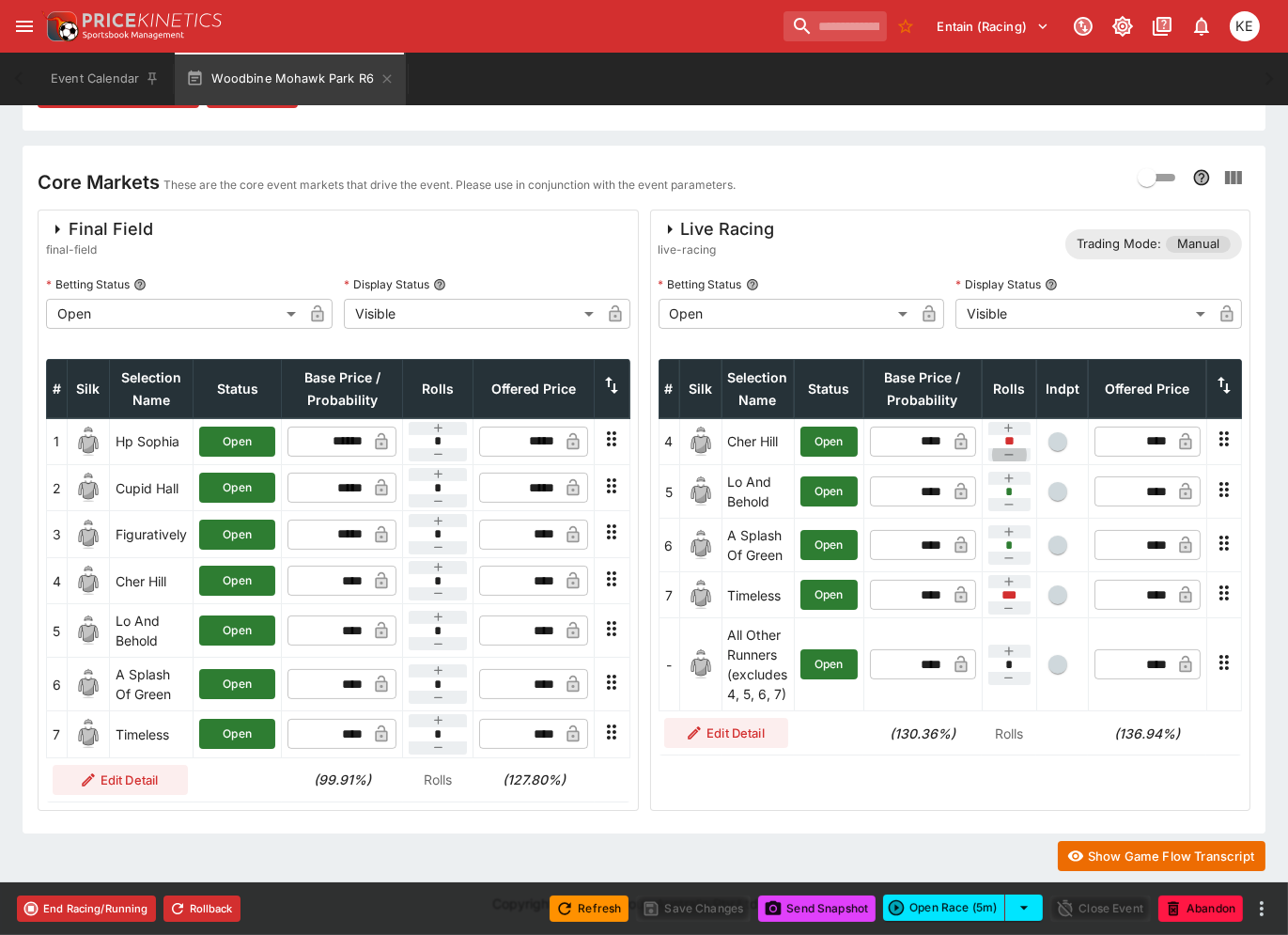 type on "*" 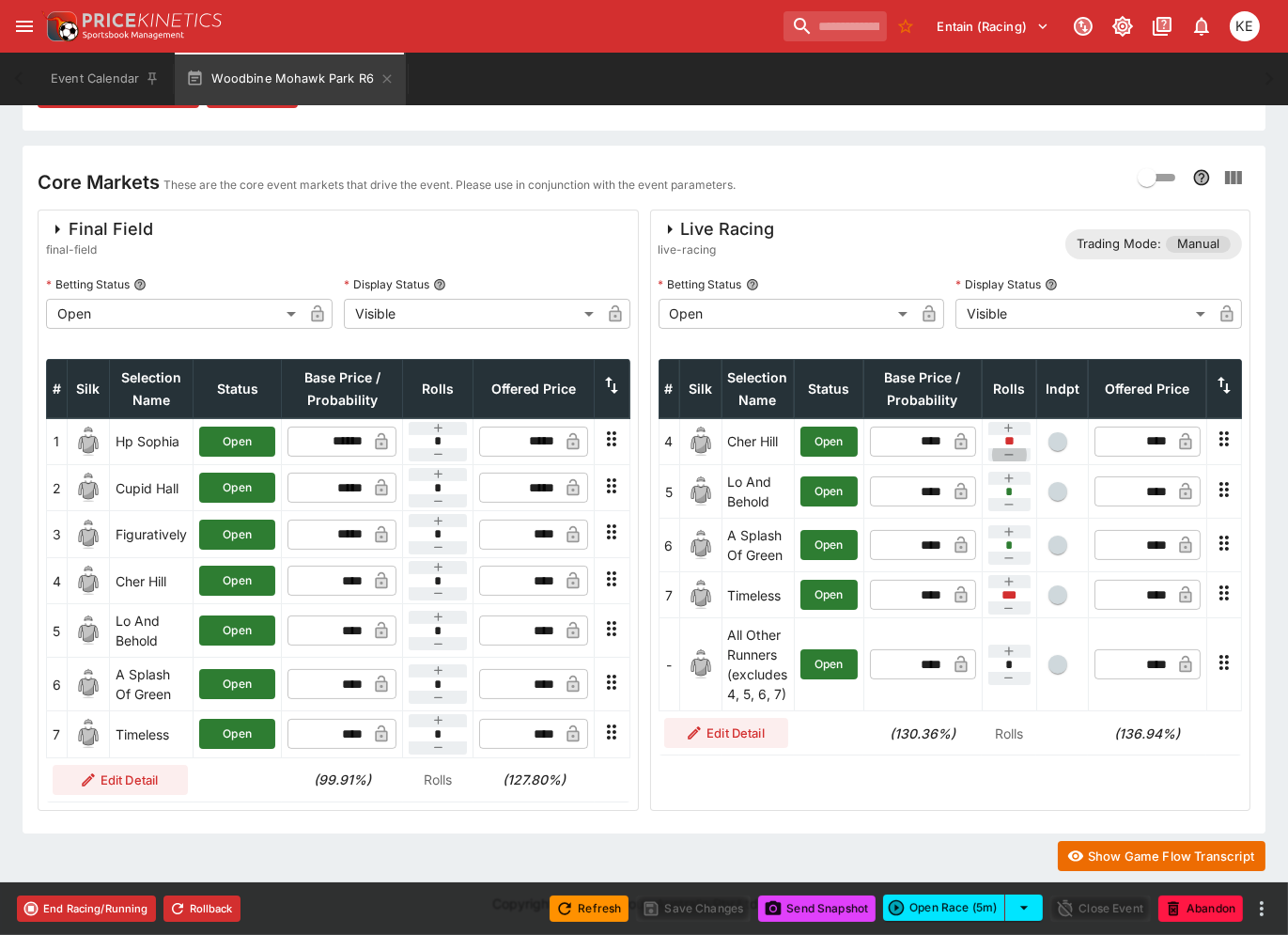 type on "**" 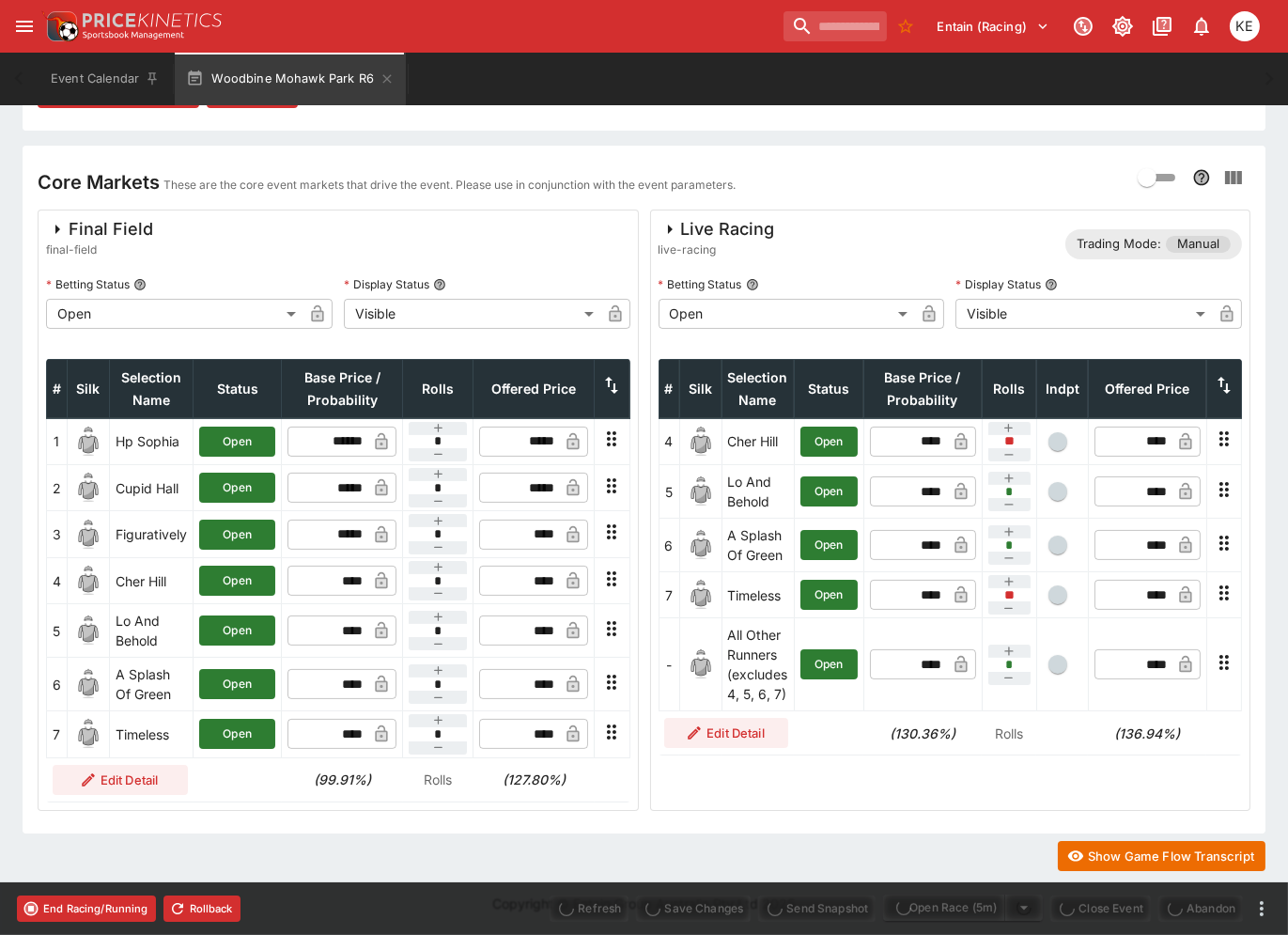 type on "****" 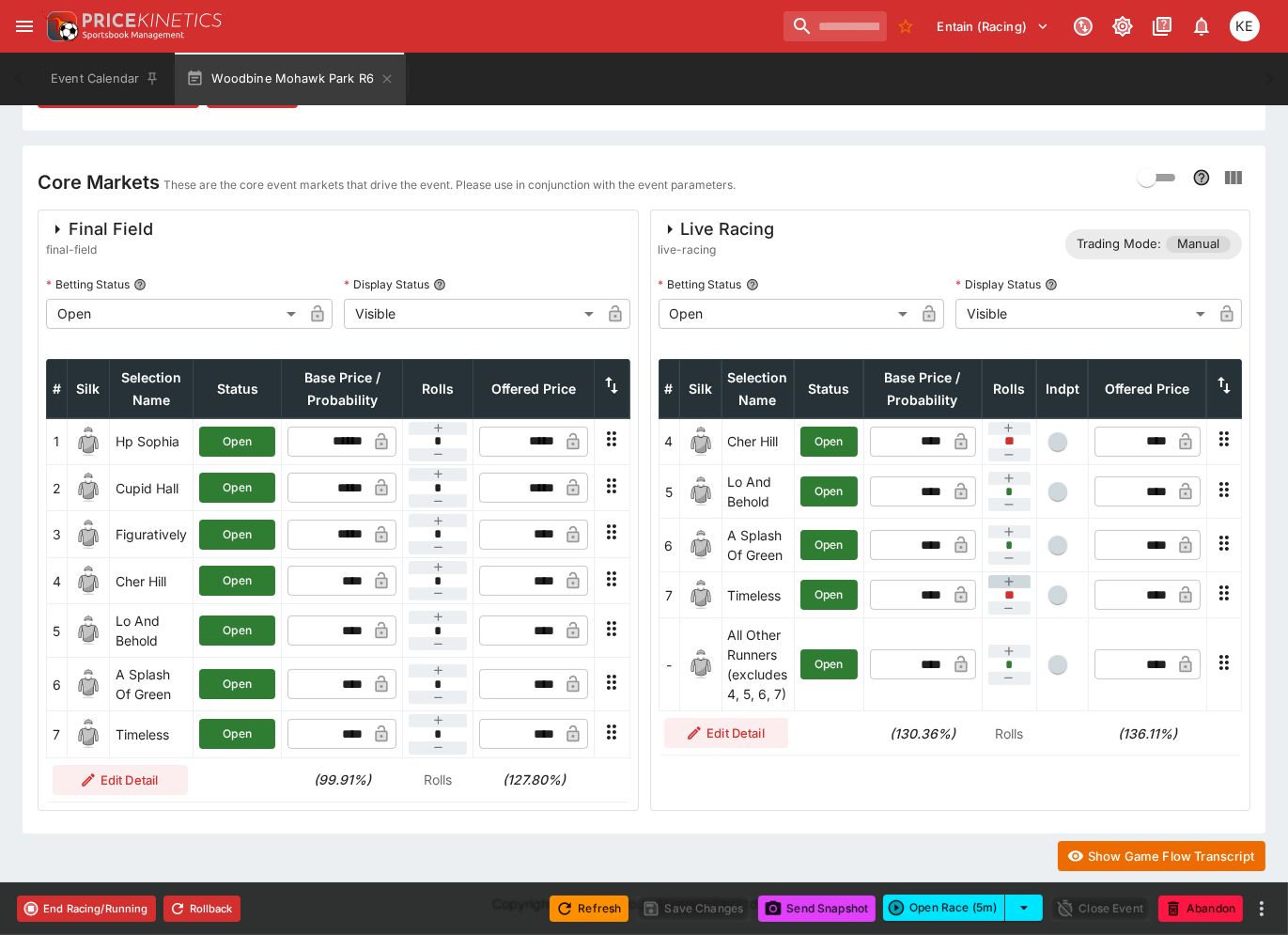 click at bounding box center (1009, 582) 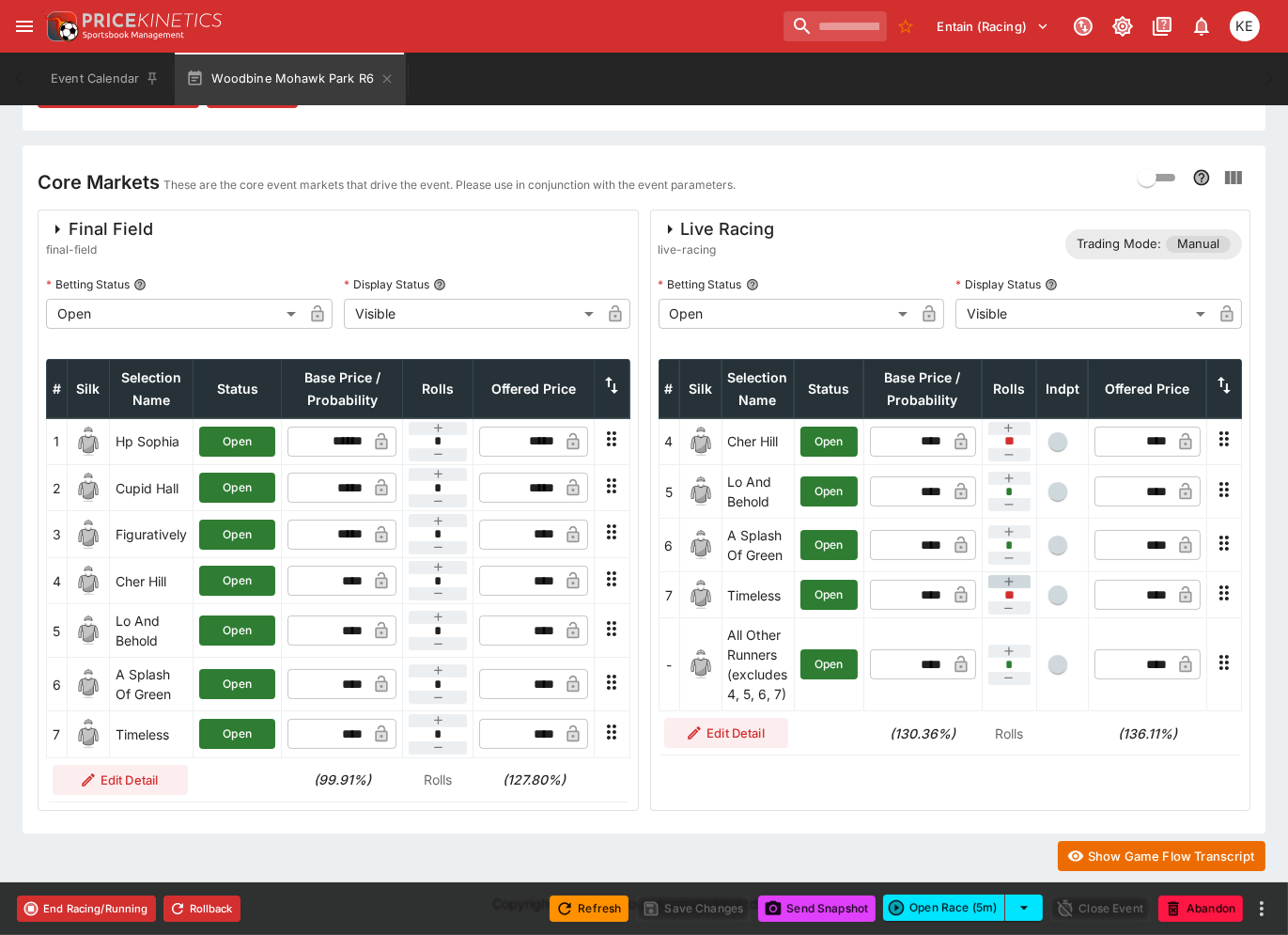 type on "***" 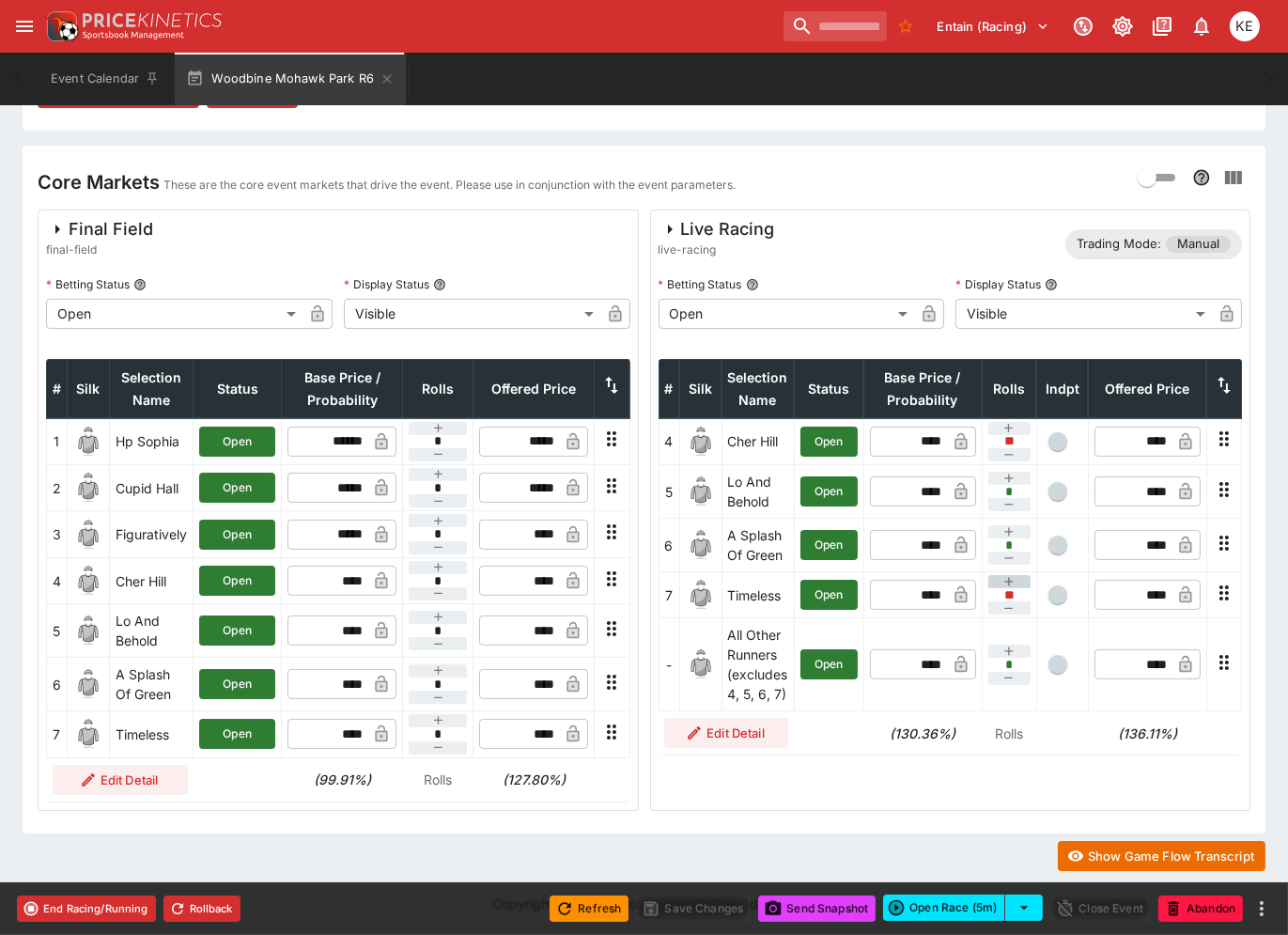 type on "*" 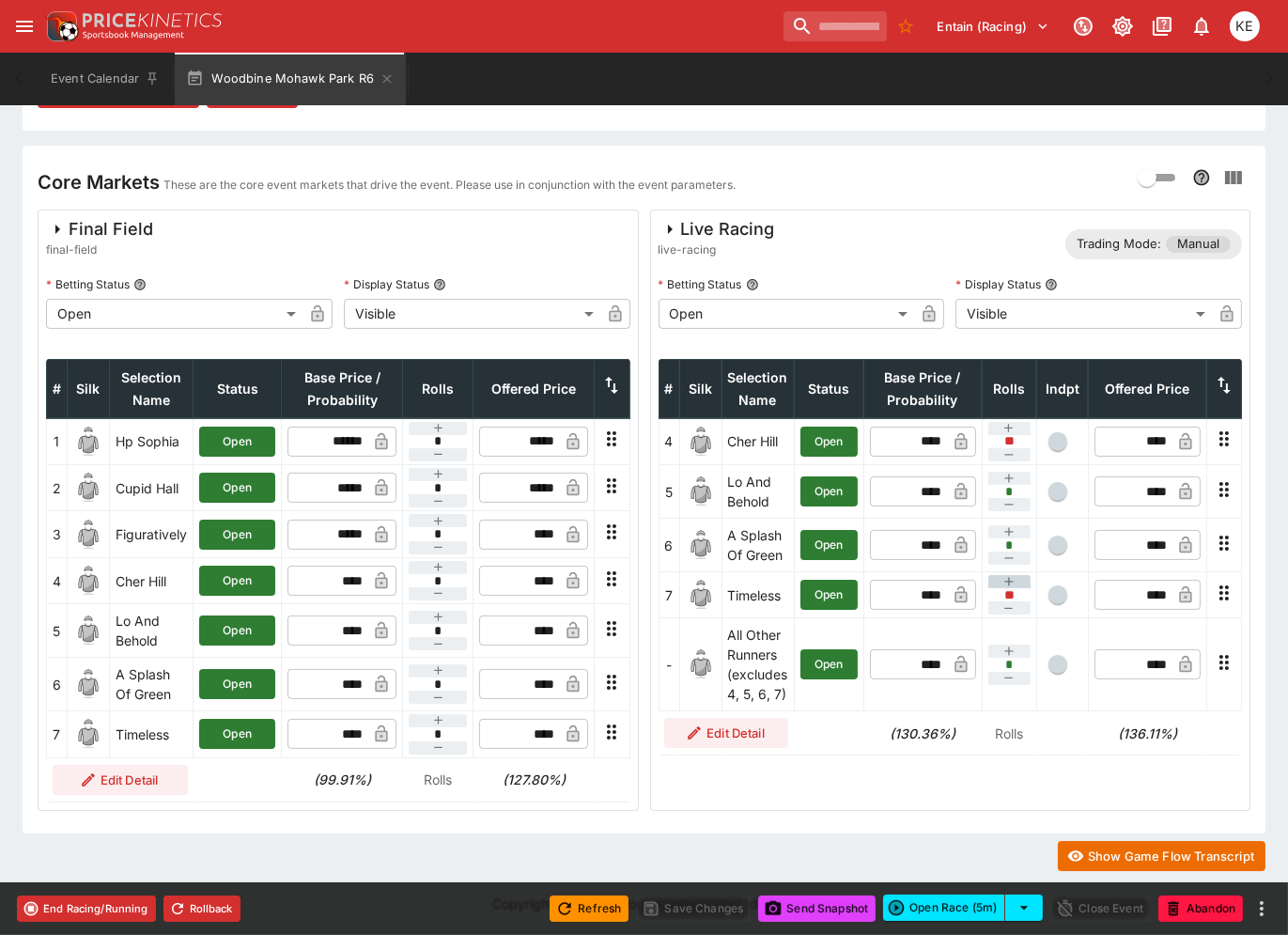 type on "*" 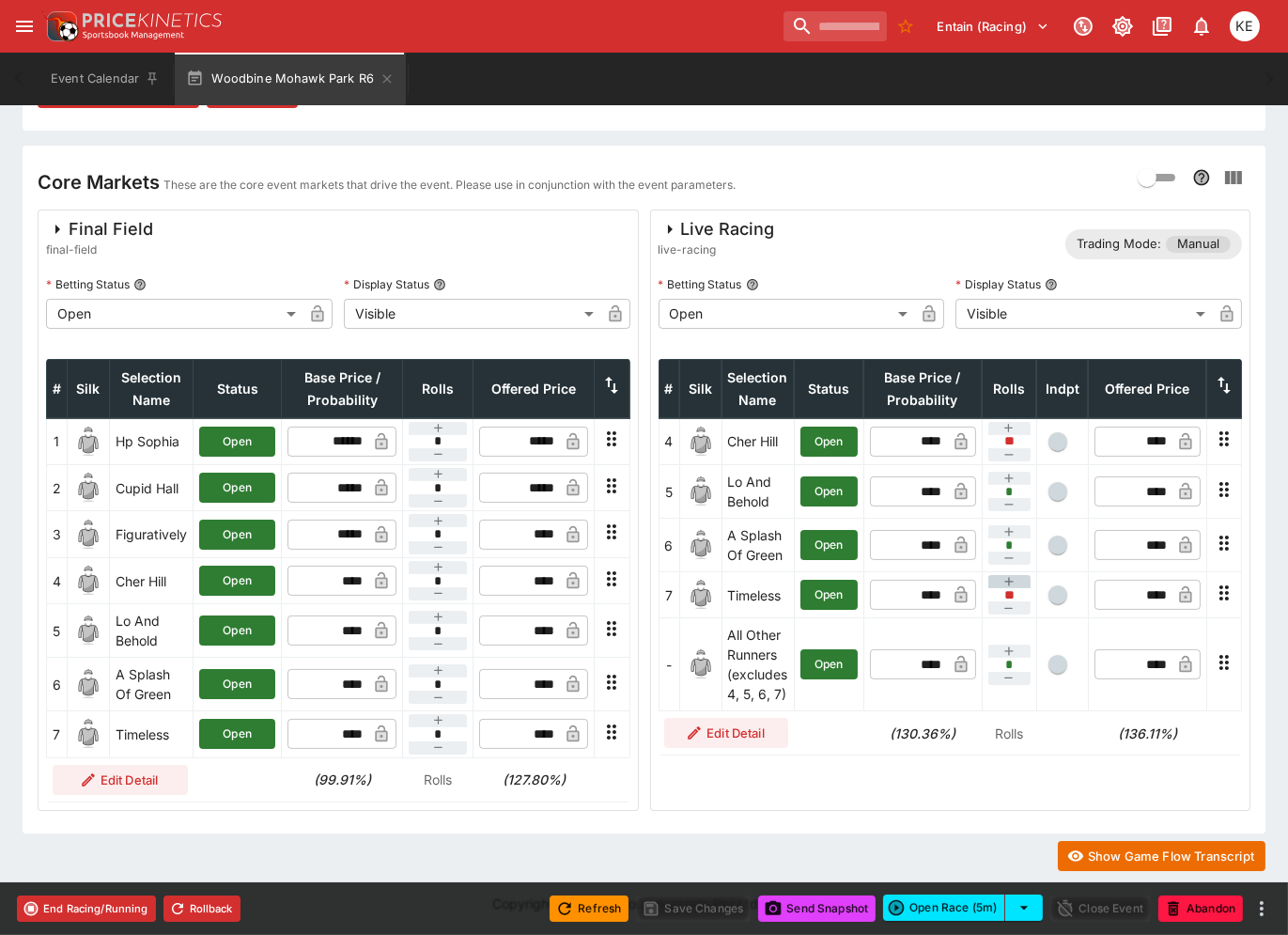 type on "**" 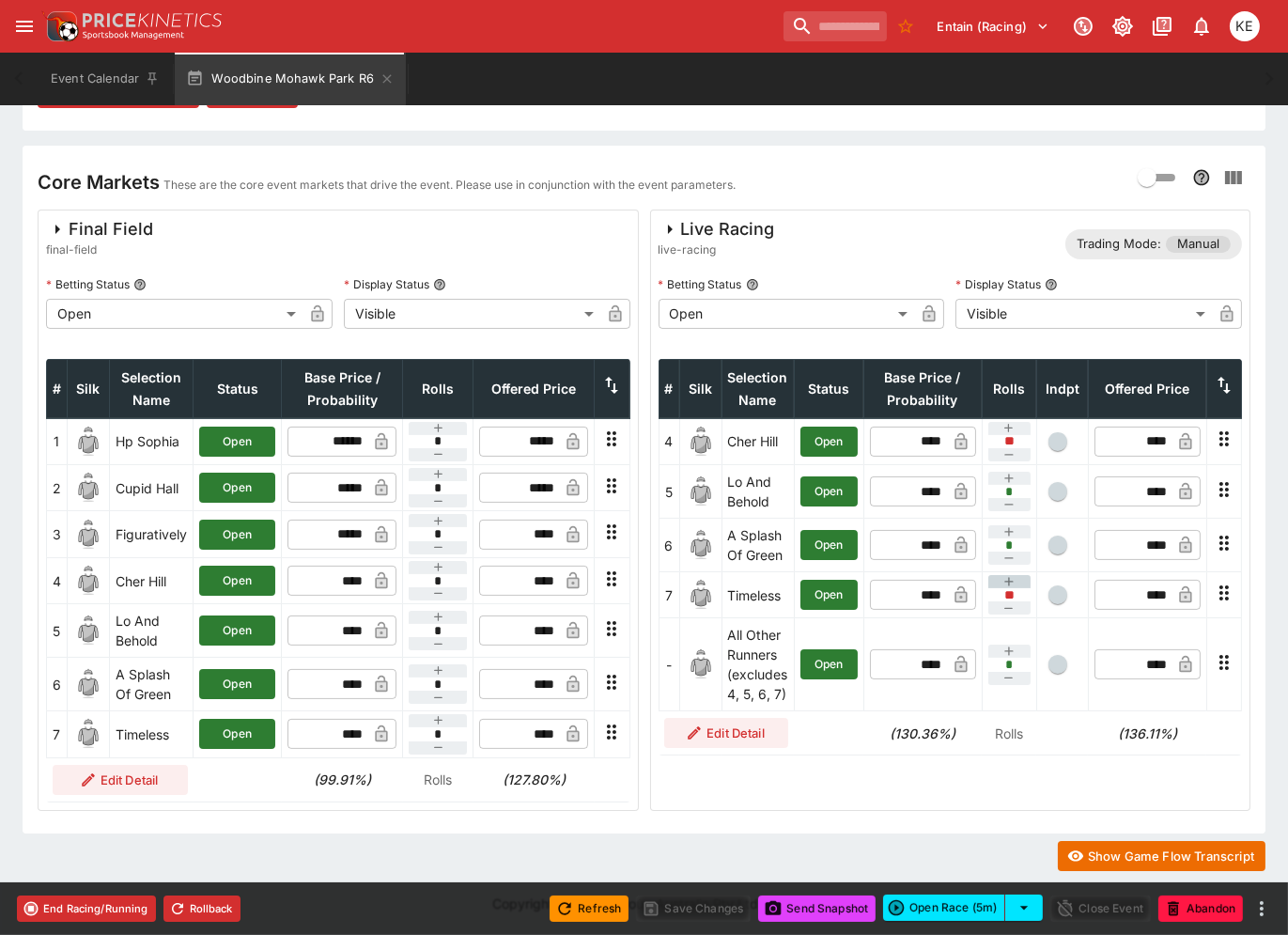 type on "*" 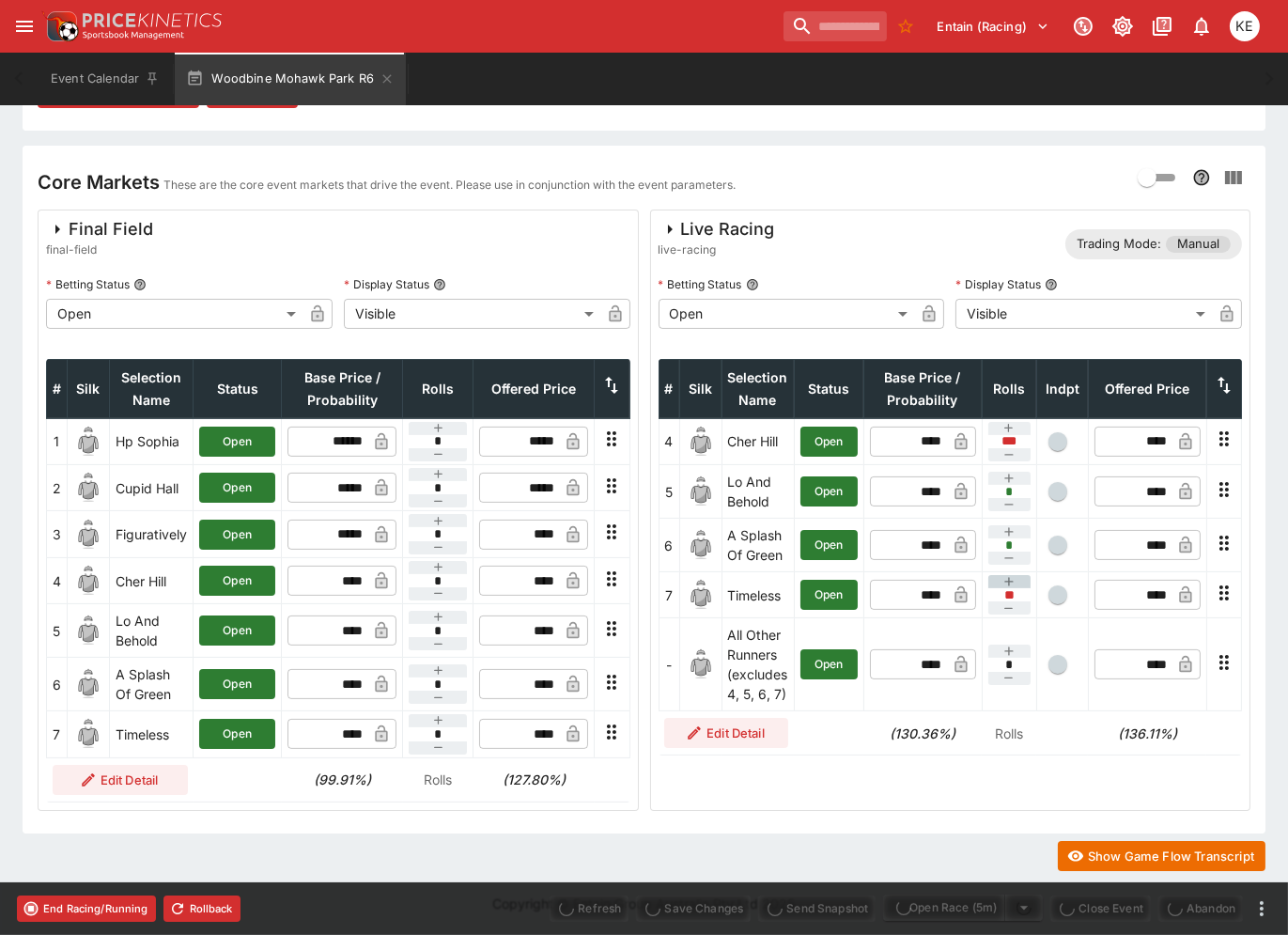 type on "****" 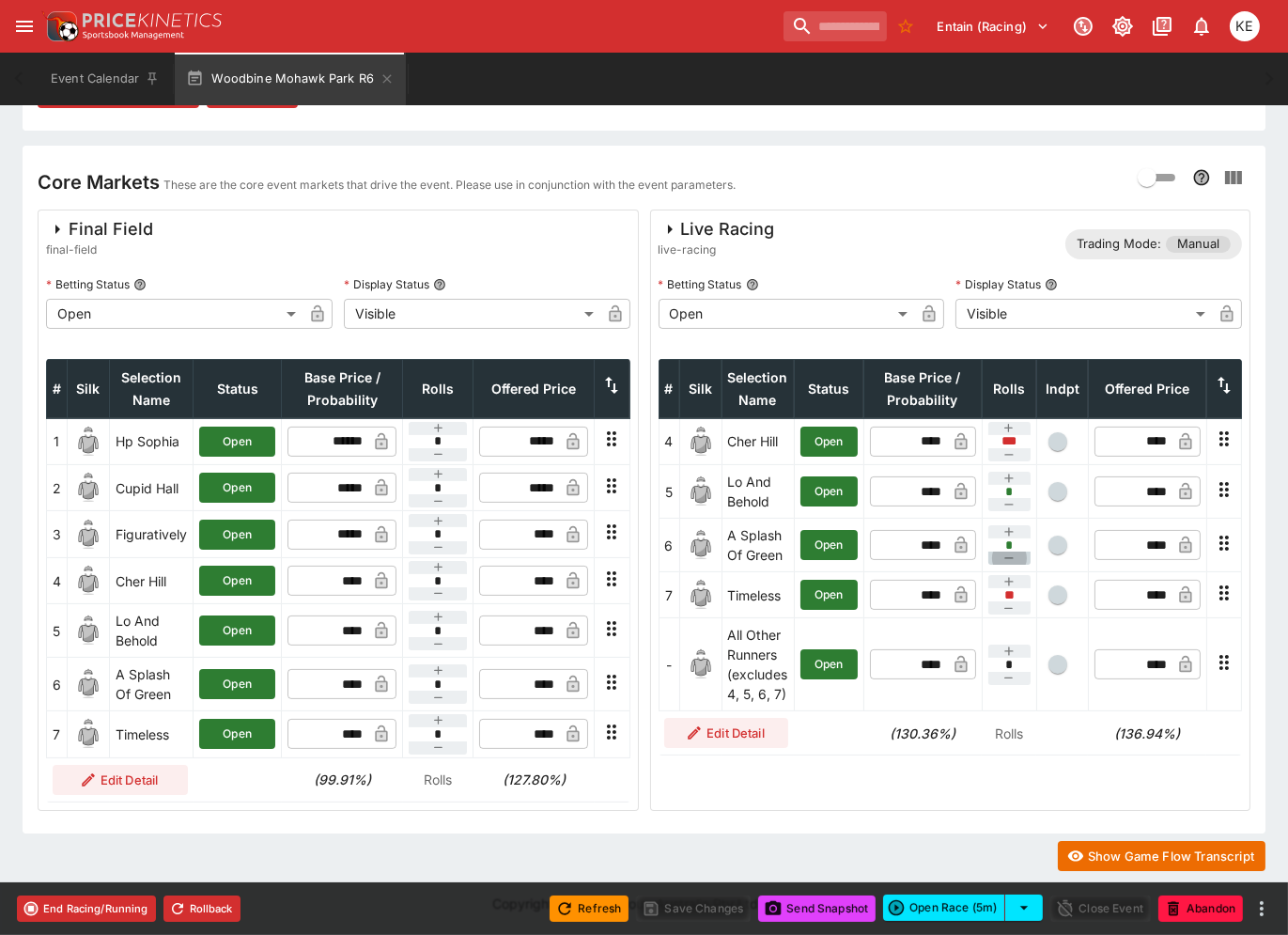click at bounding box center [1009, 558] 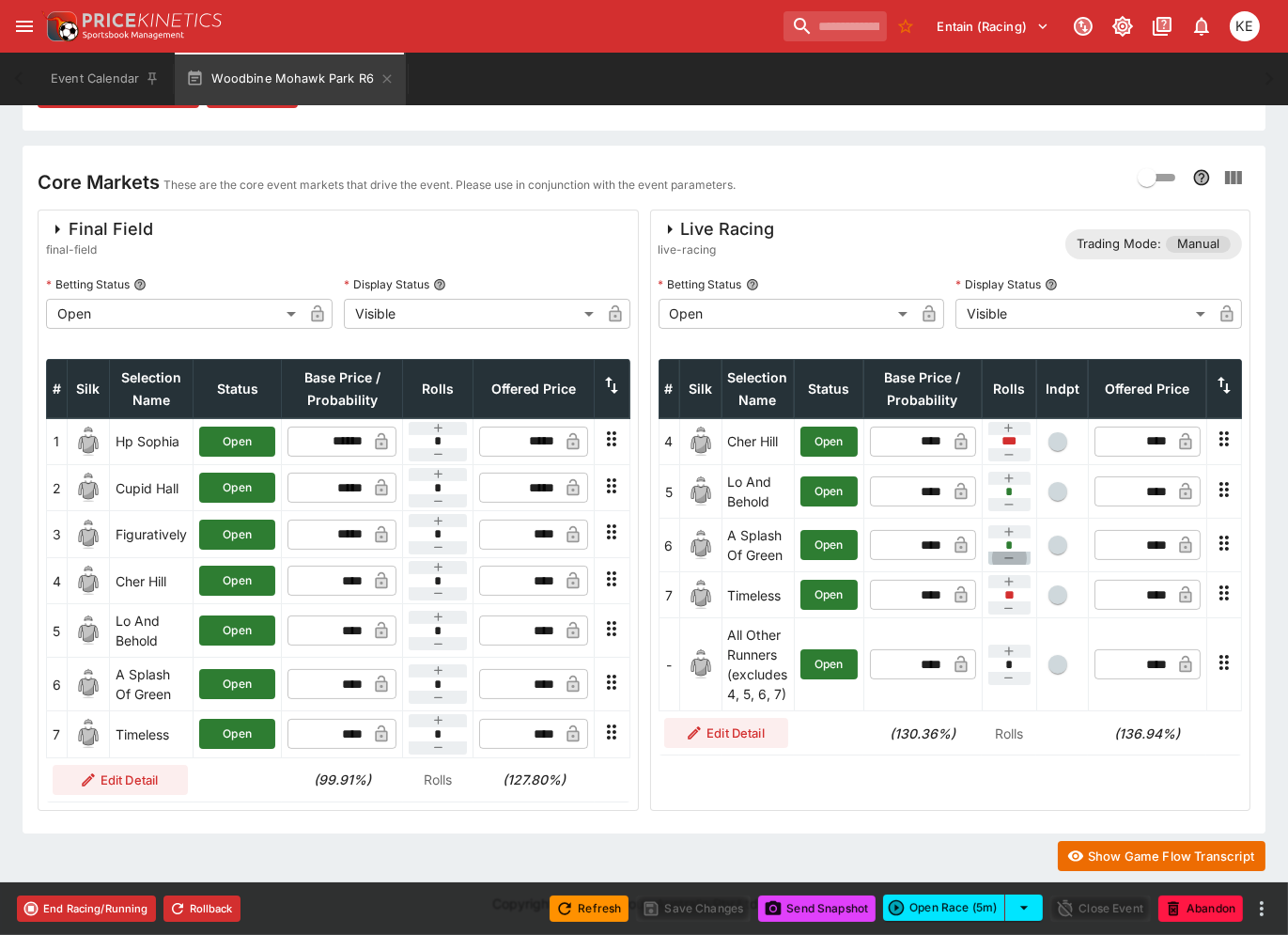 type on "*" 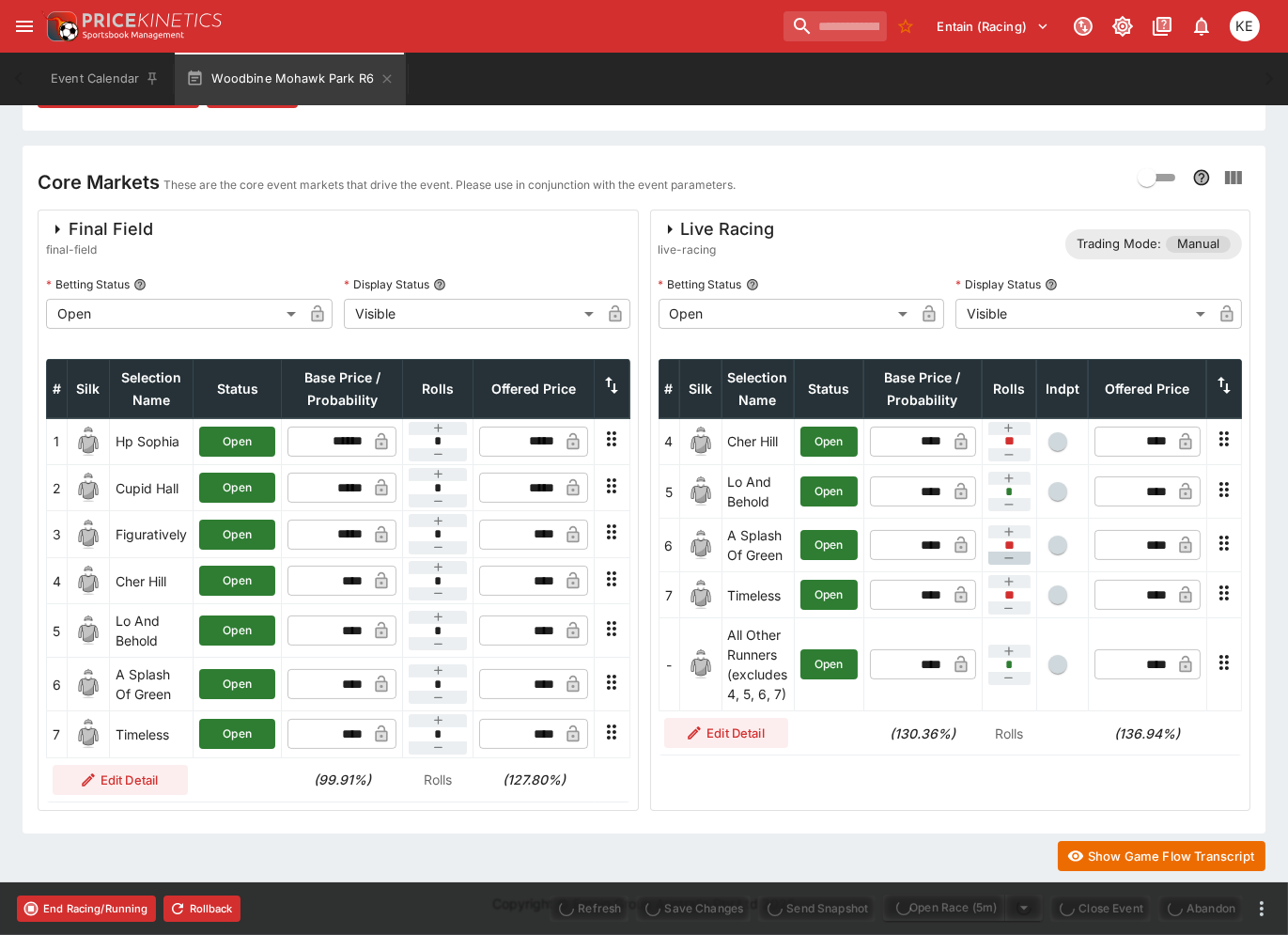 type on "****" 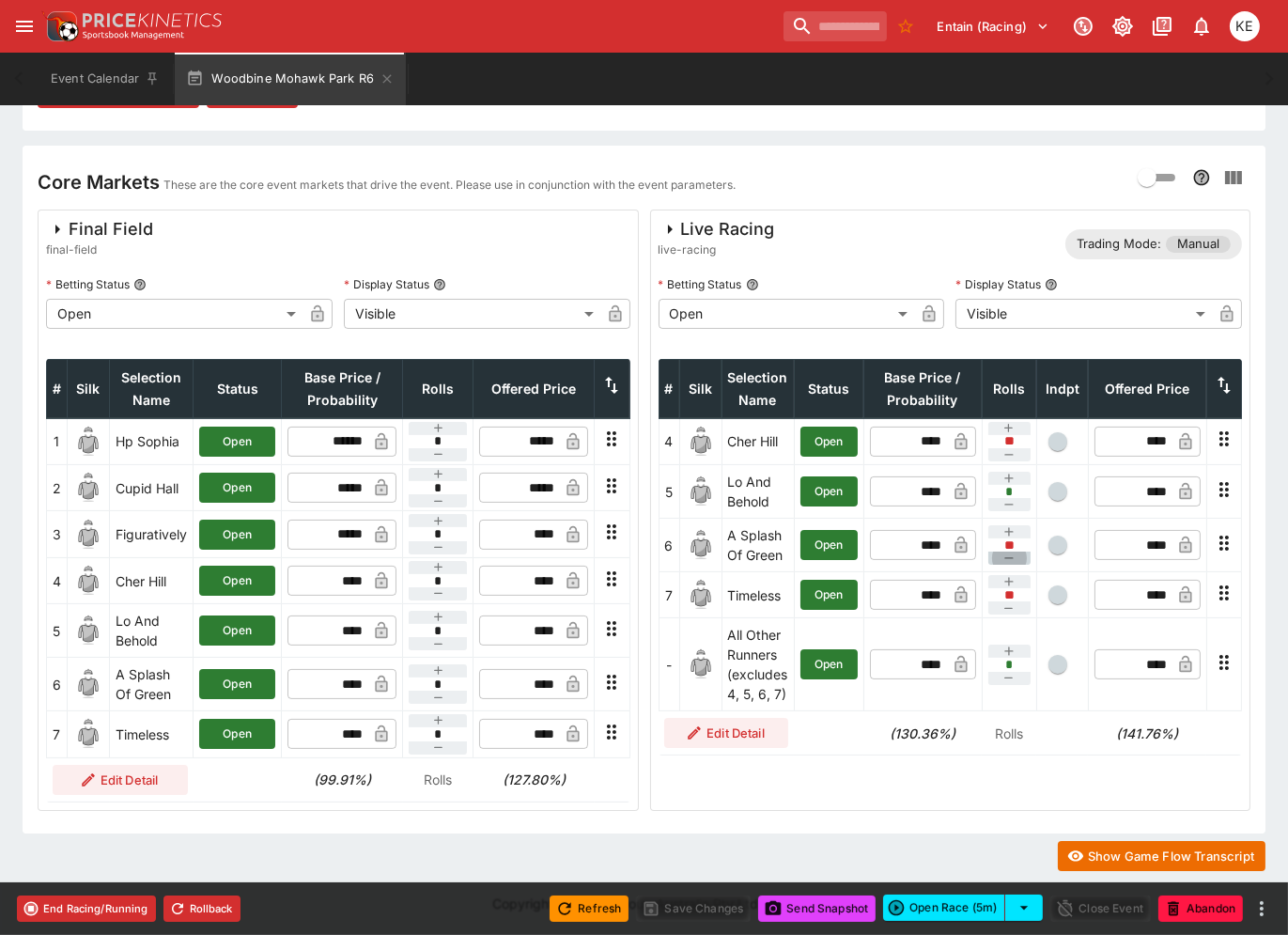 click at bounding box center [1009, 558] 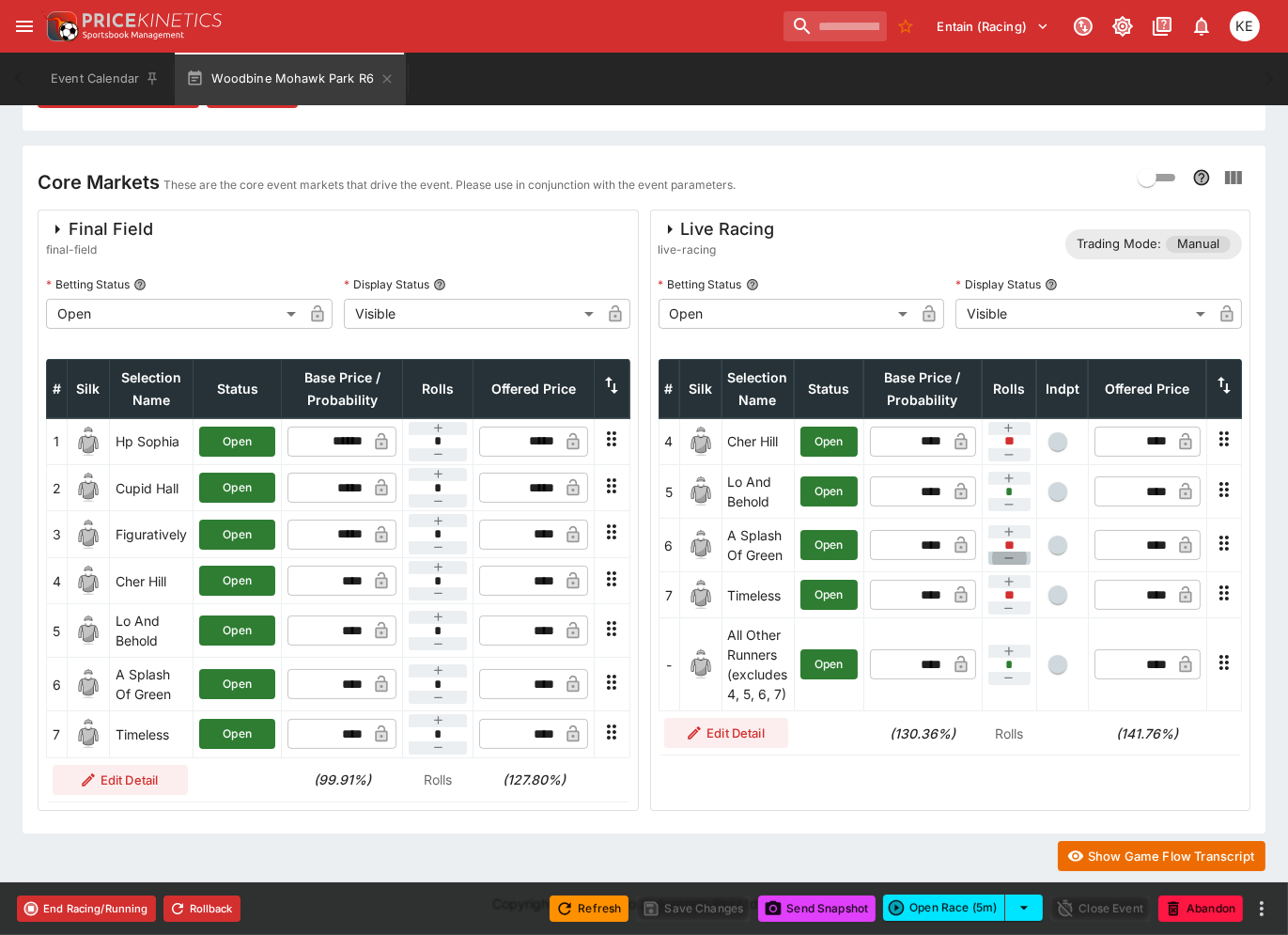 type on "**" 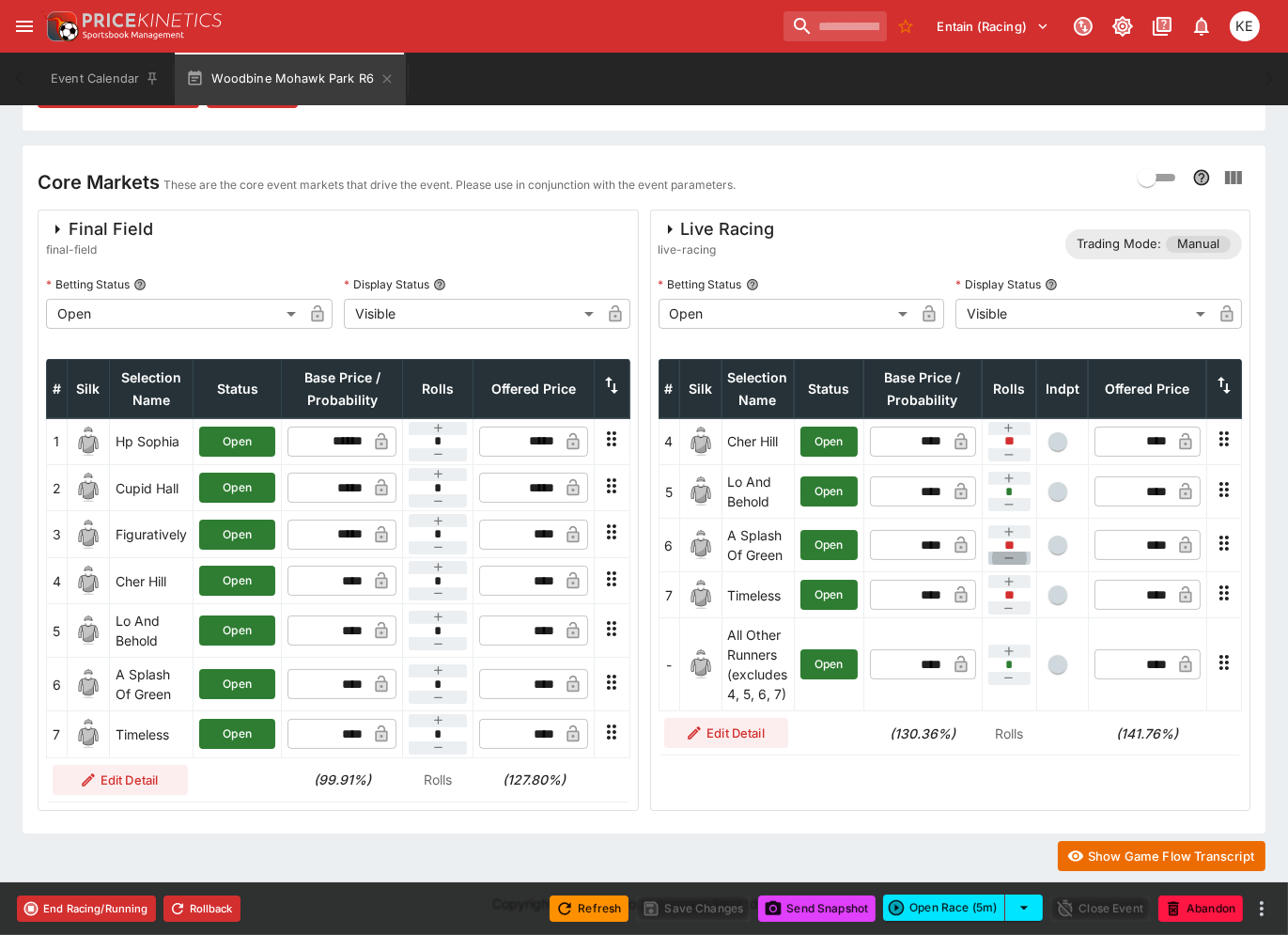 type on "**" 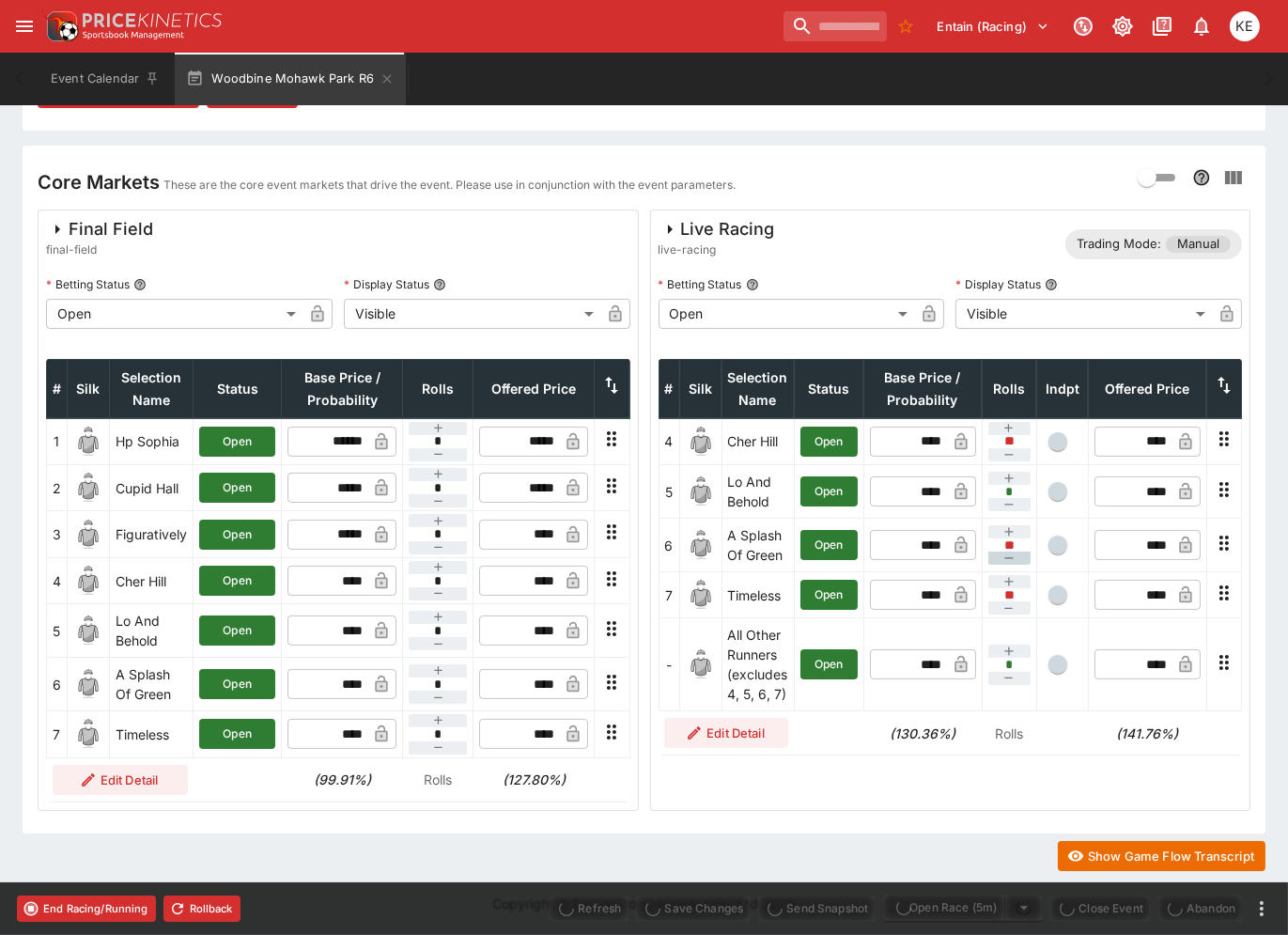 type on "****" 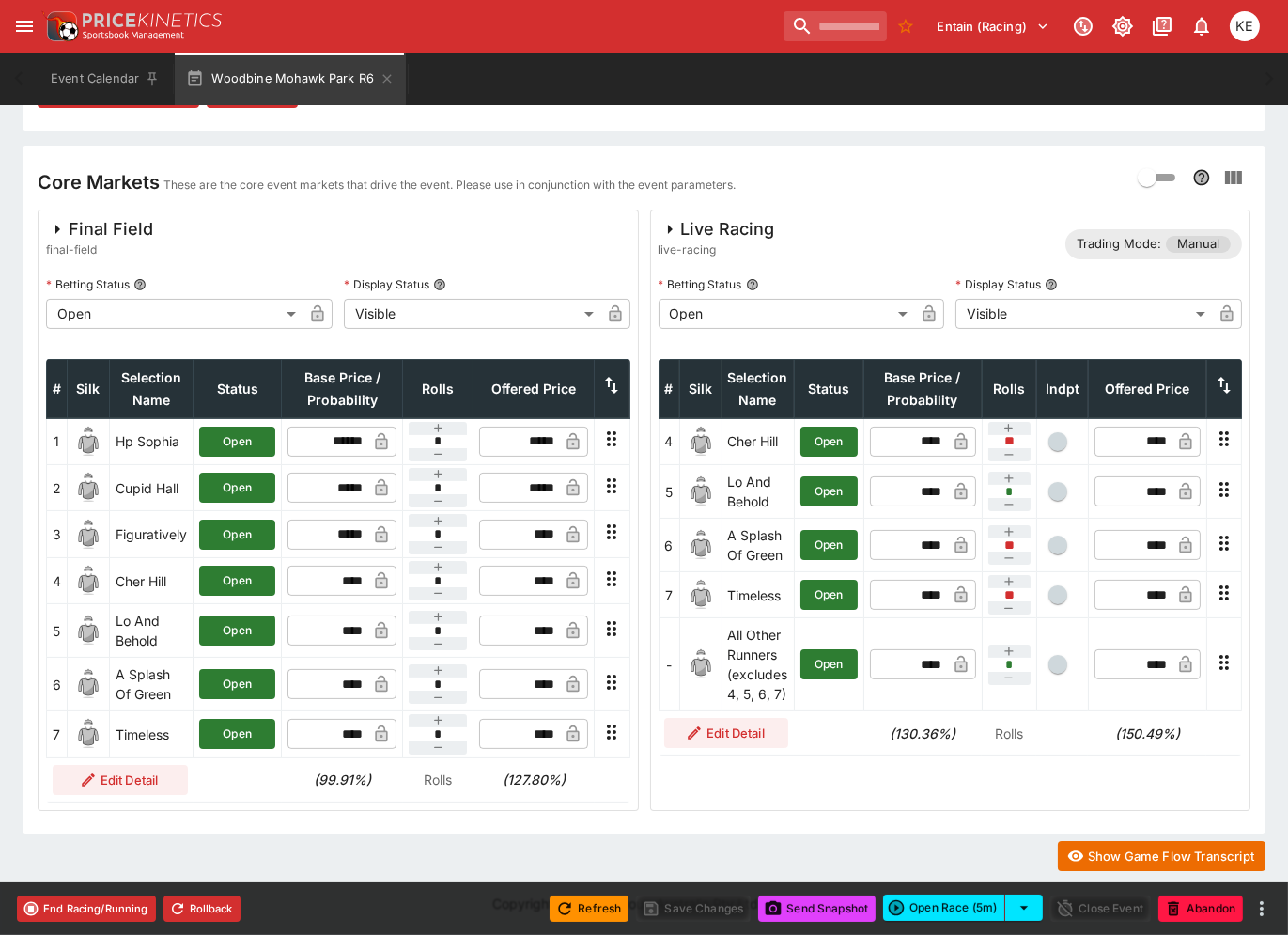 click at bounding box center [1058, 545] 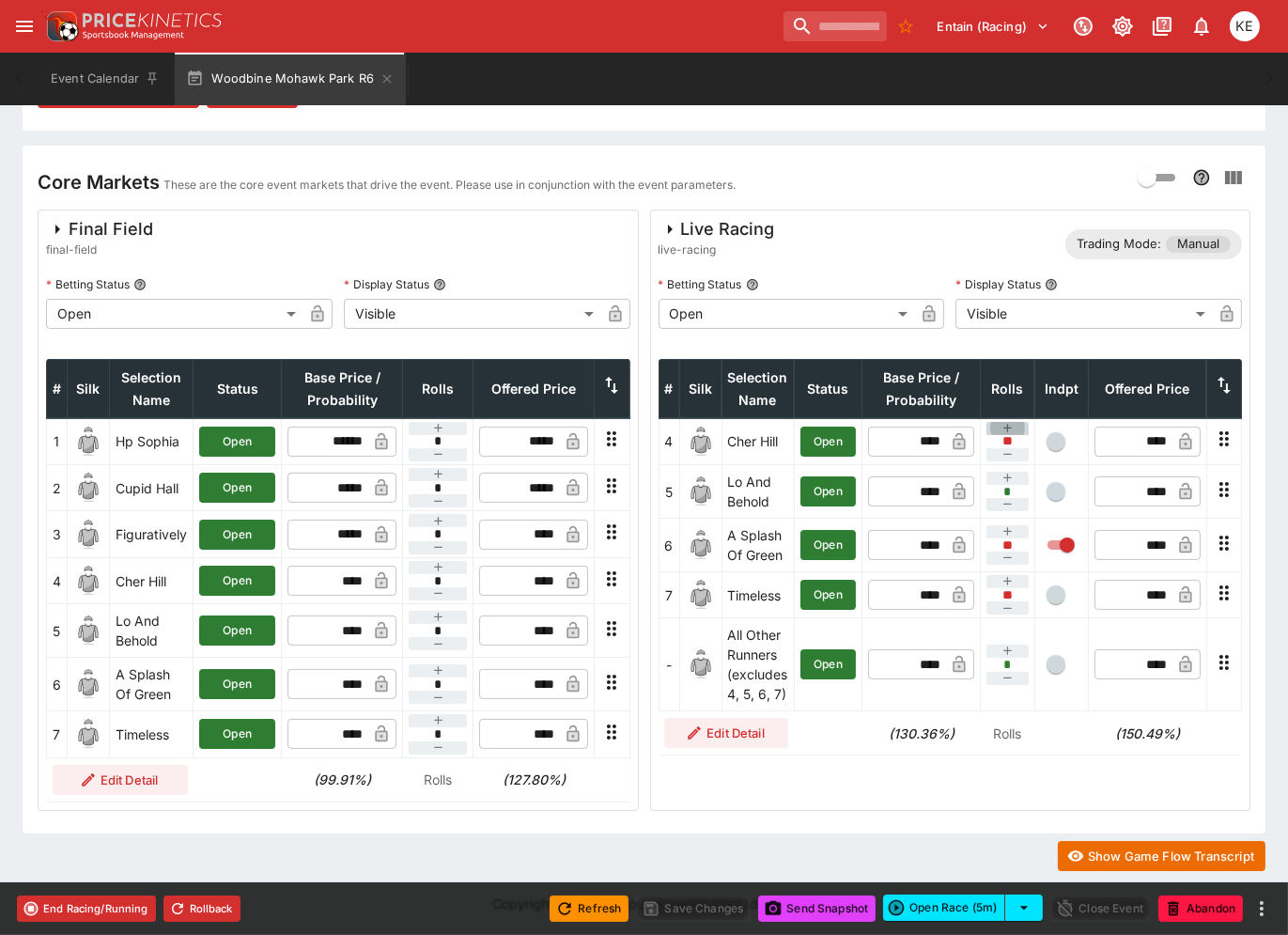 click at bounding box center (1007, 429) 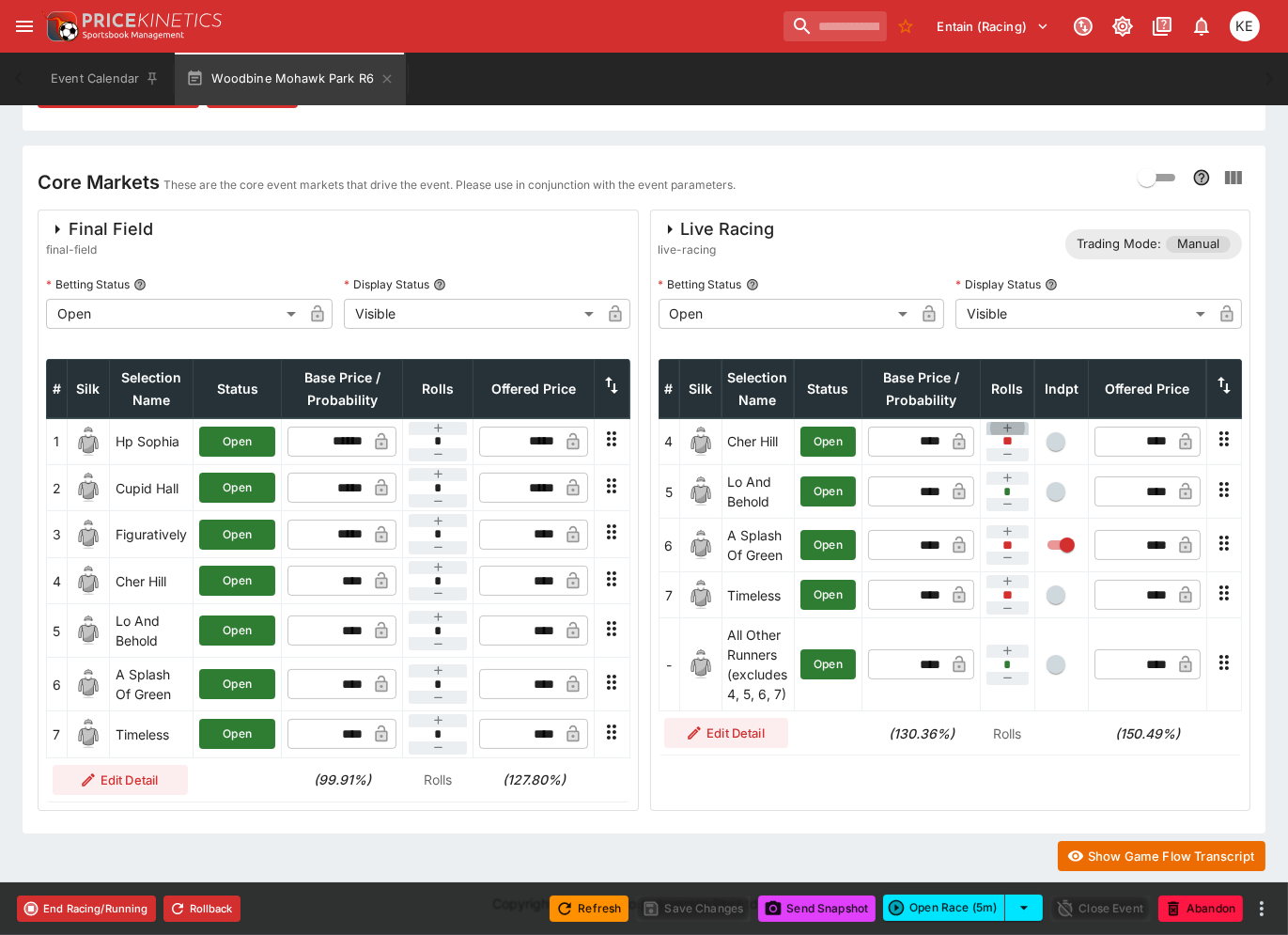type on "*" 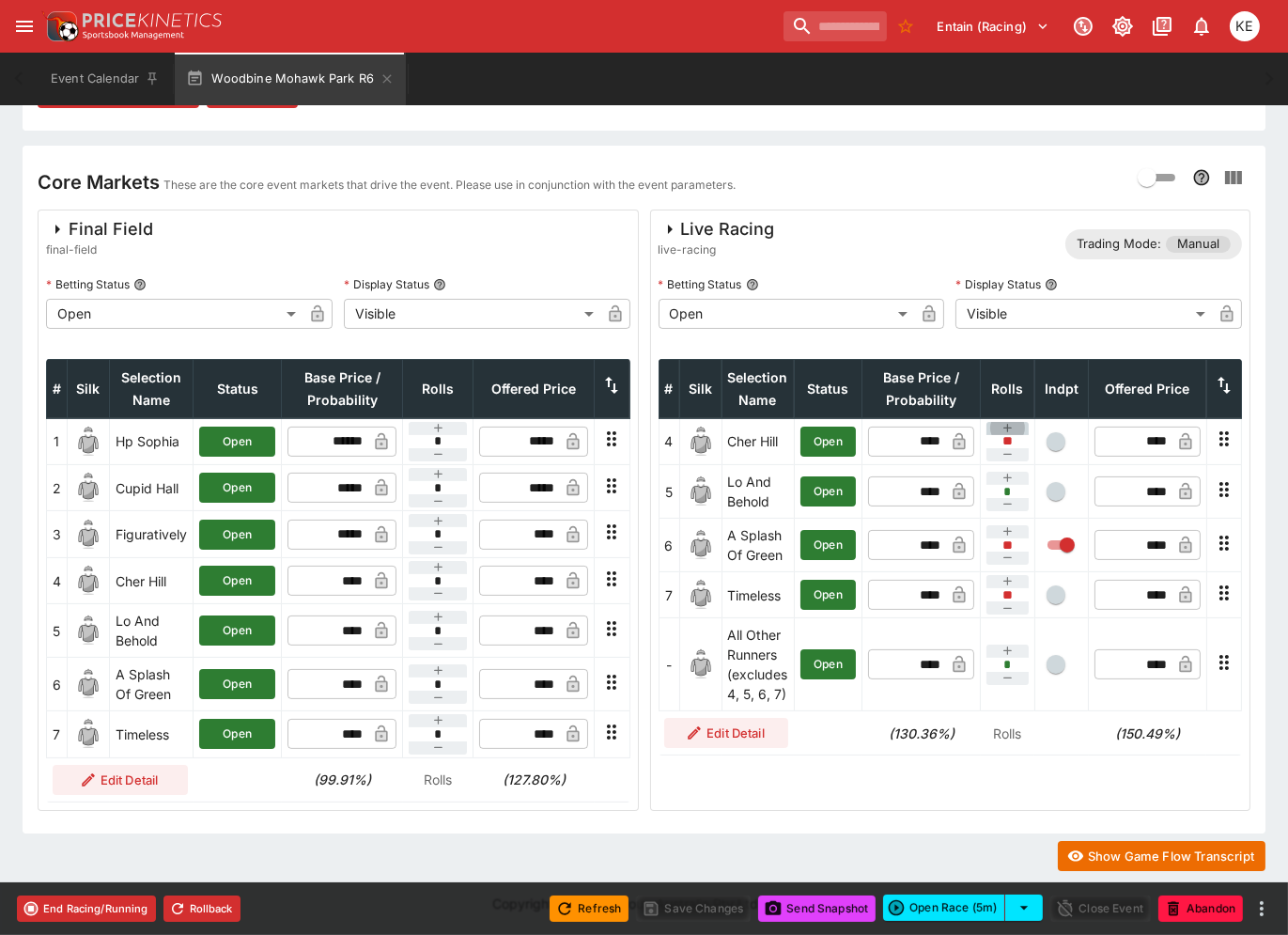 type on "**" 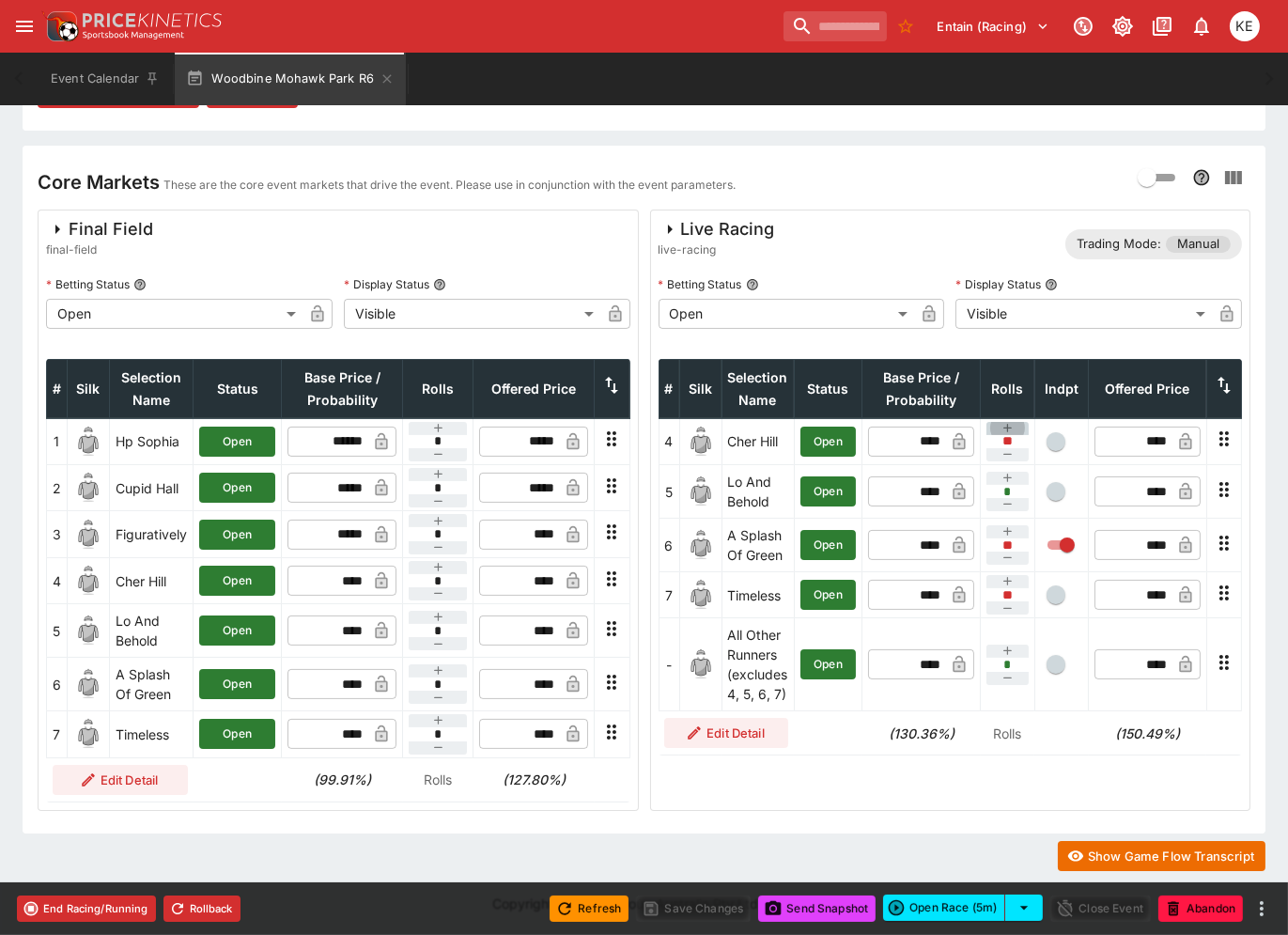 type on "*" 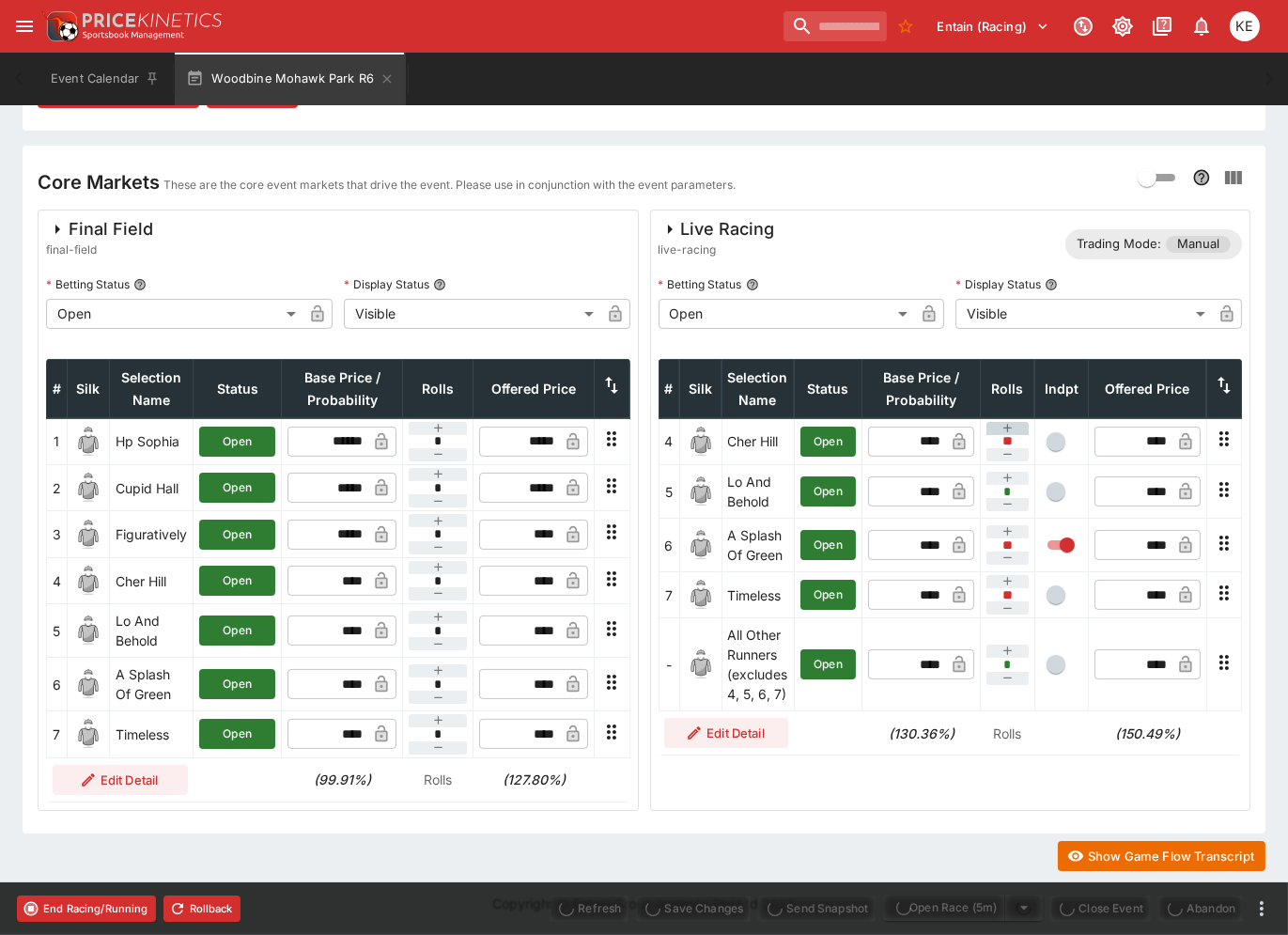 type on "****" 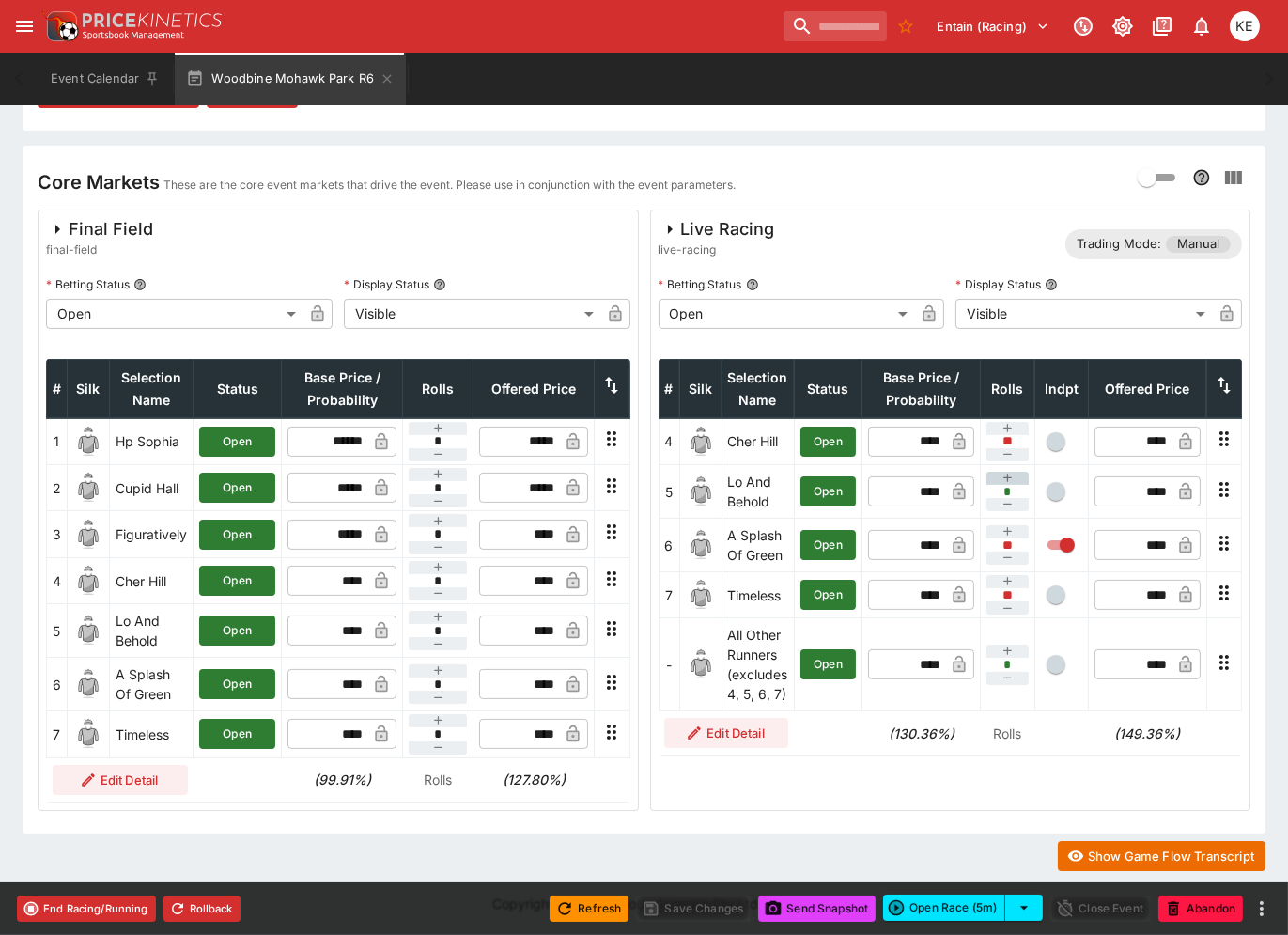 click at bounding box center [1007, 478] 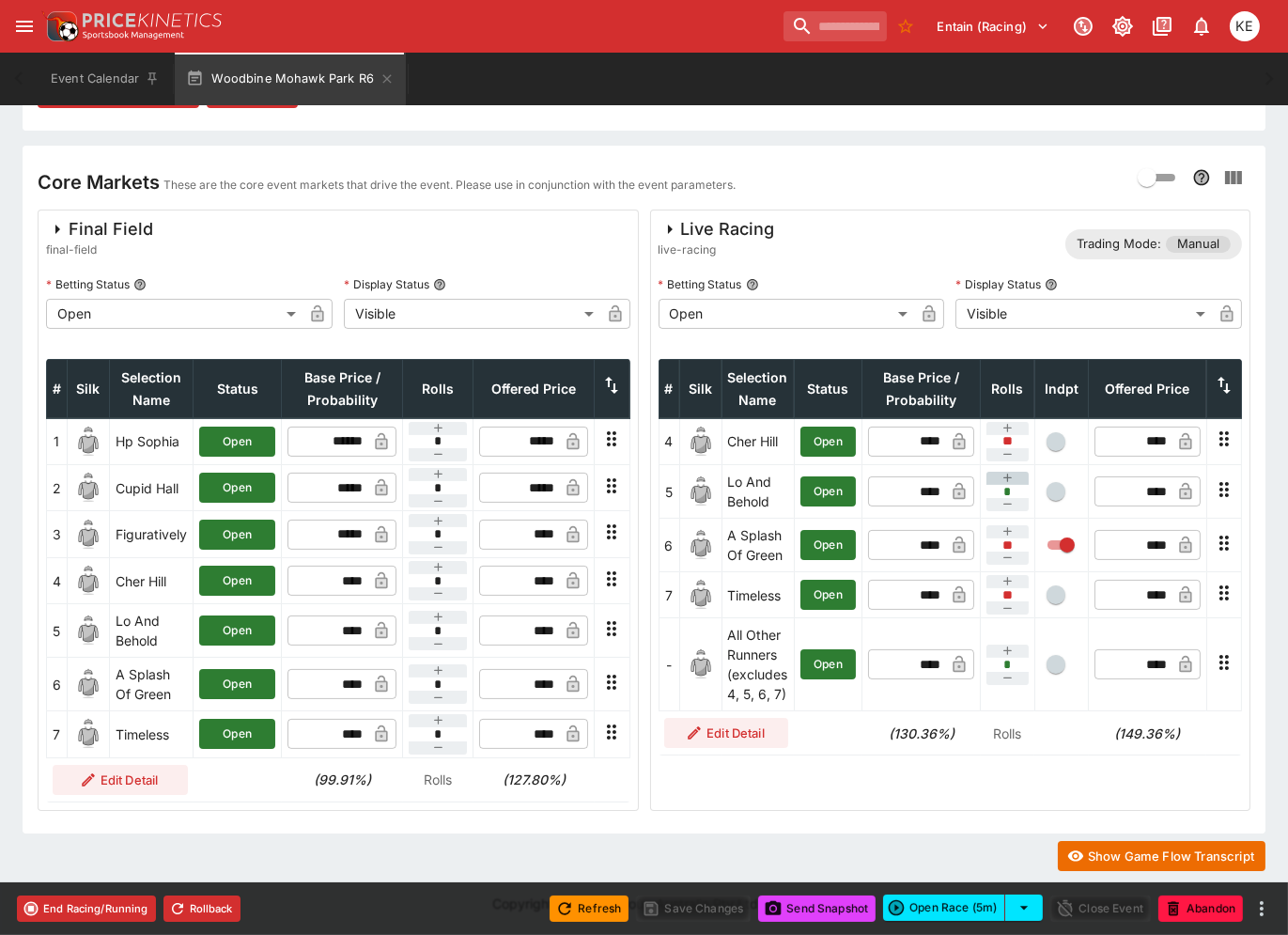 type on "**" 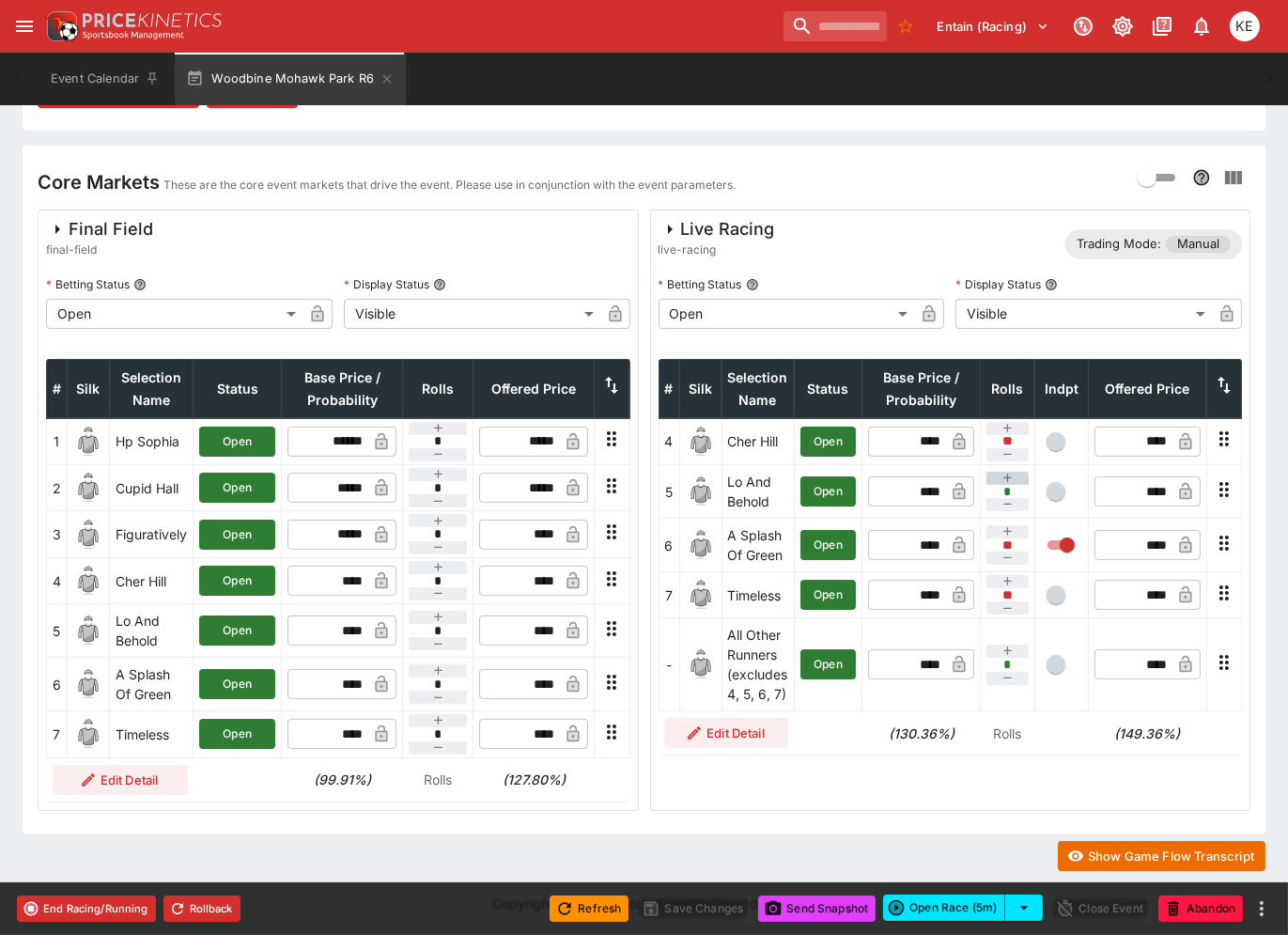 type on "*" 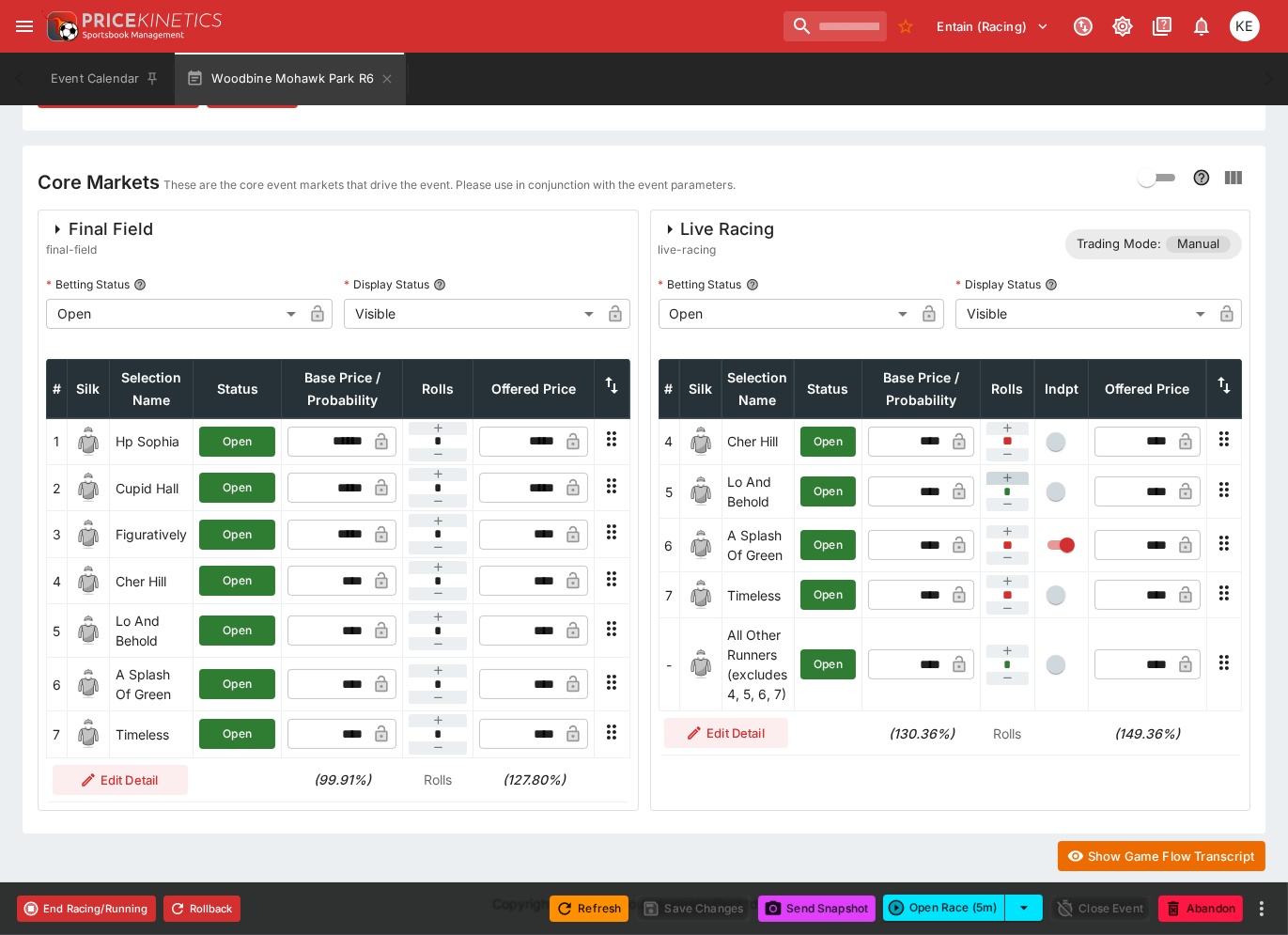 type on "**" 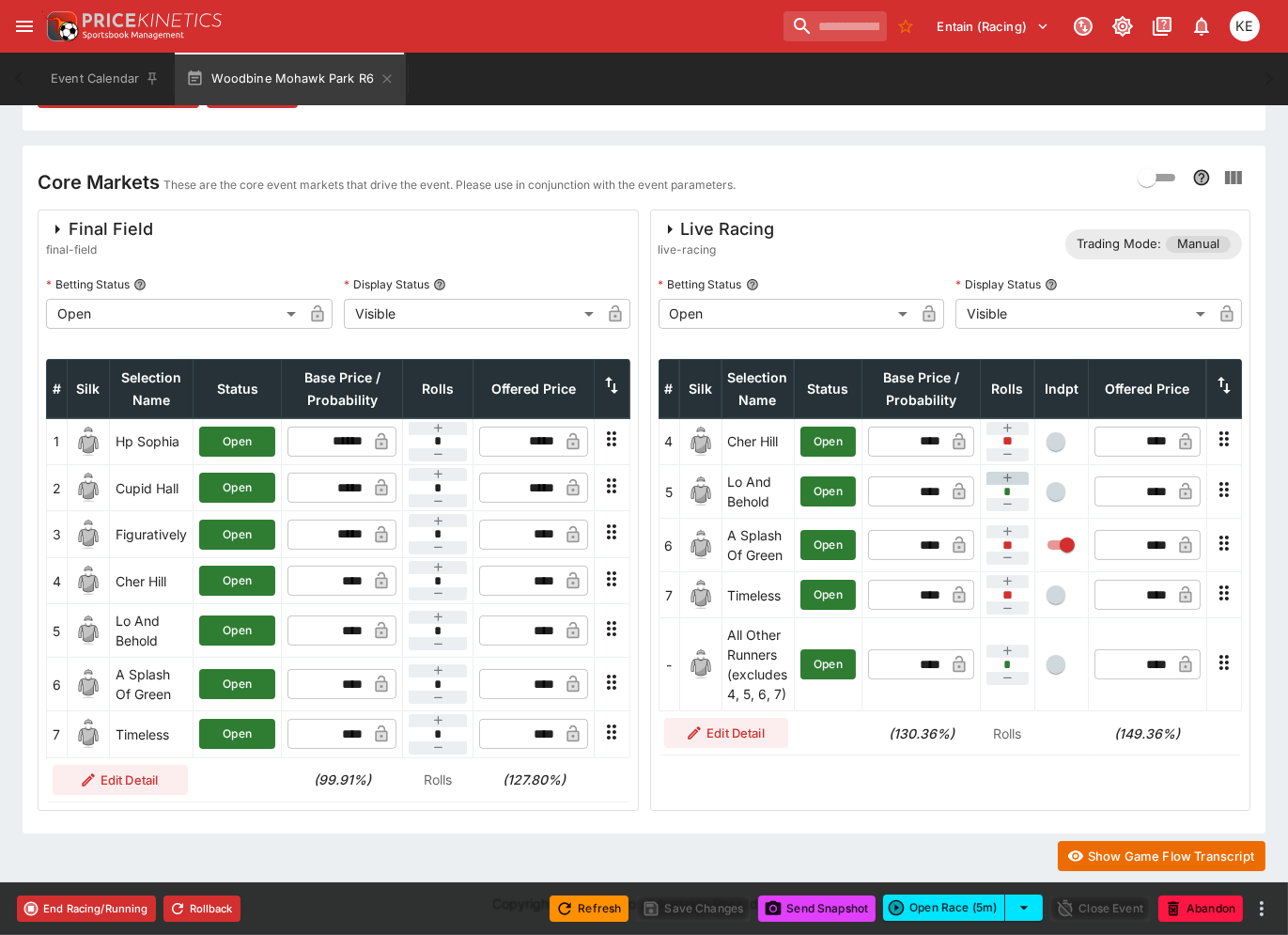 type on "*" 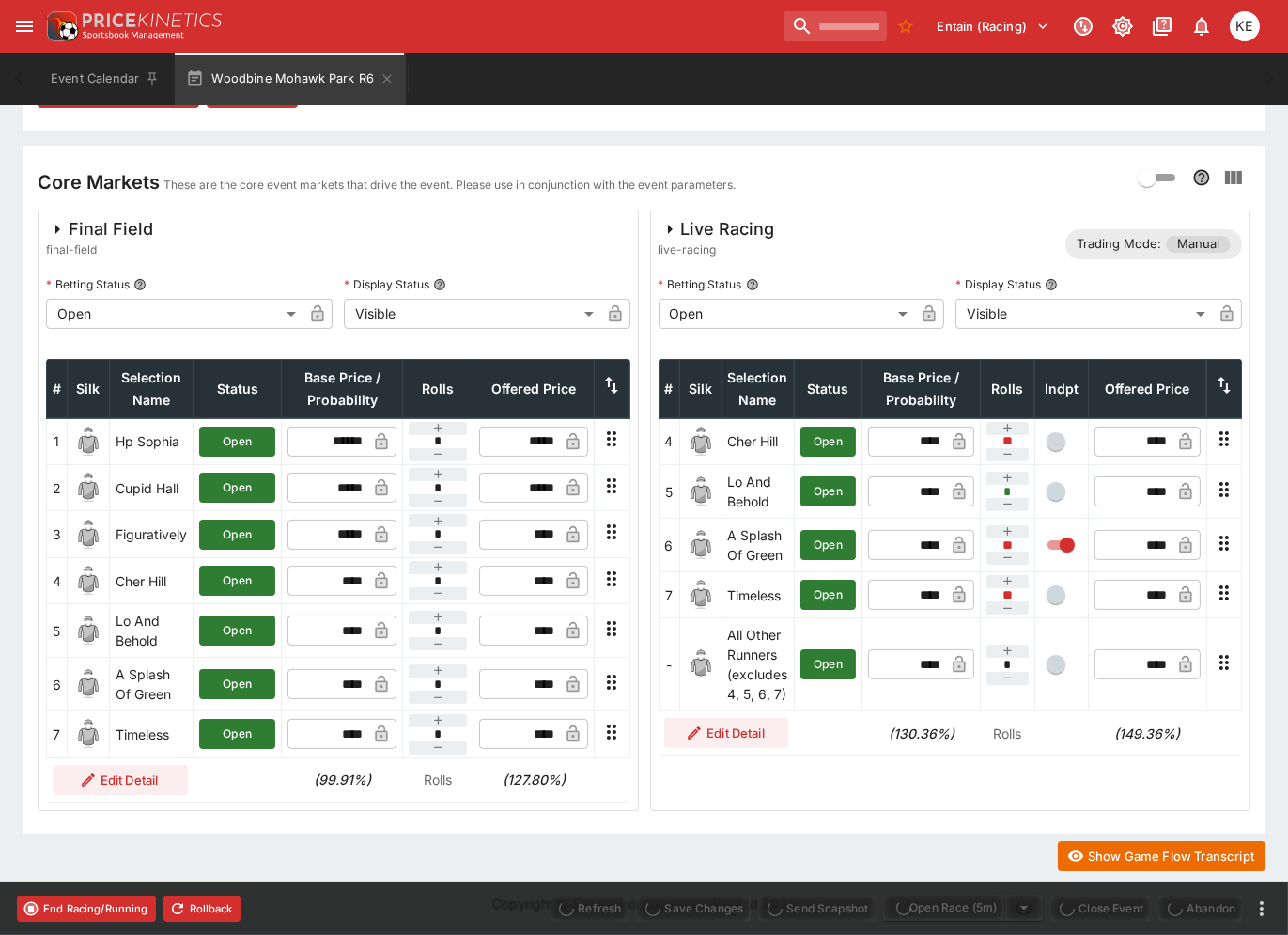 type on "****" 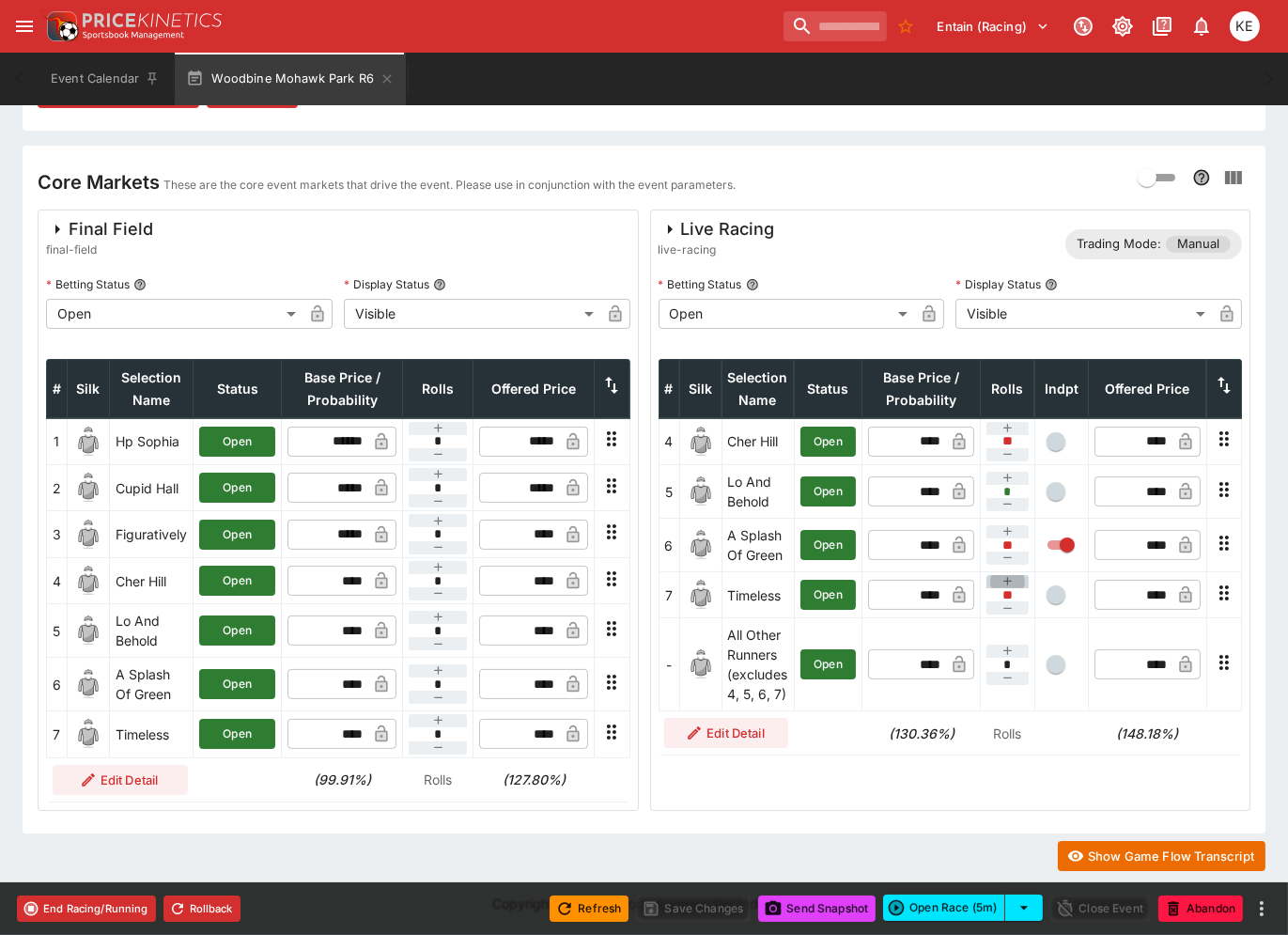 click at bounding box center [1007, 582] 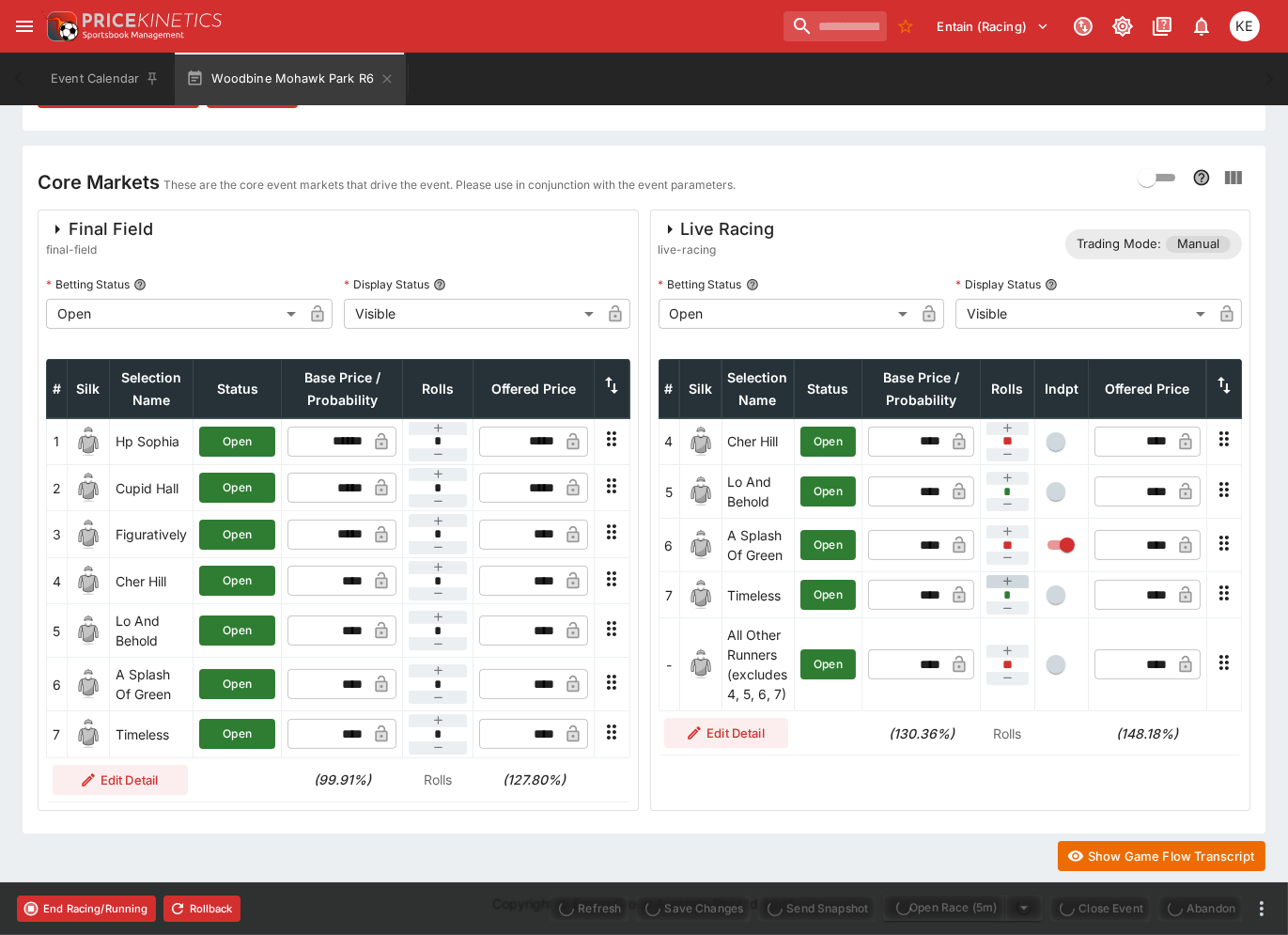 type on "****" 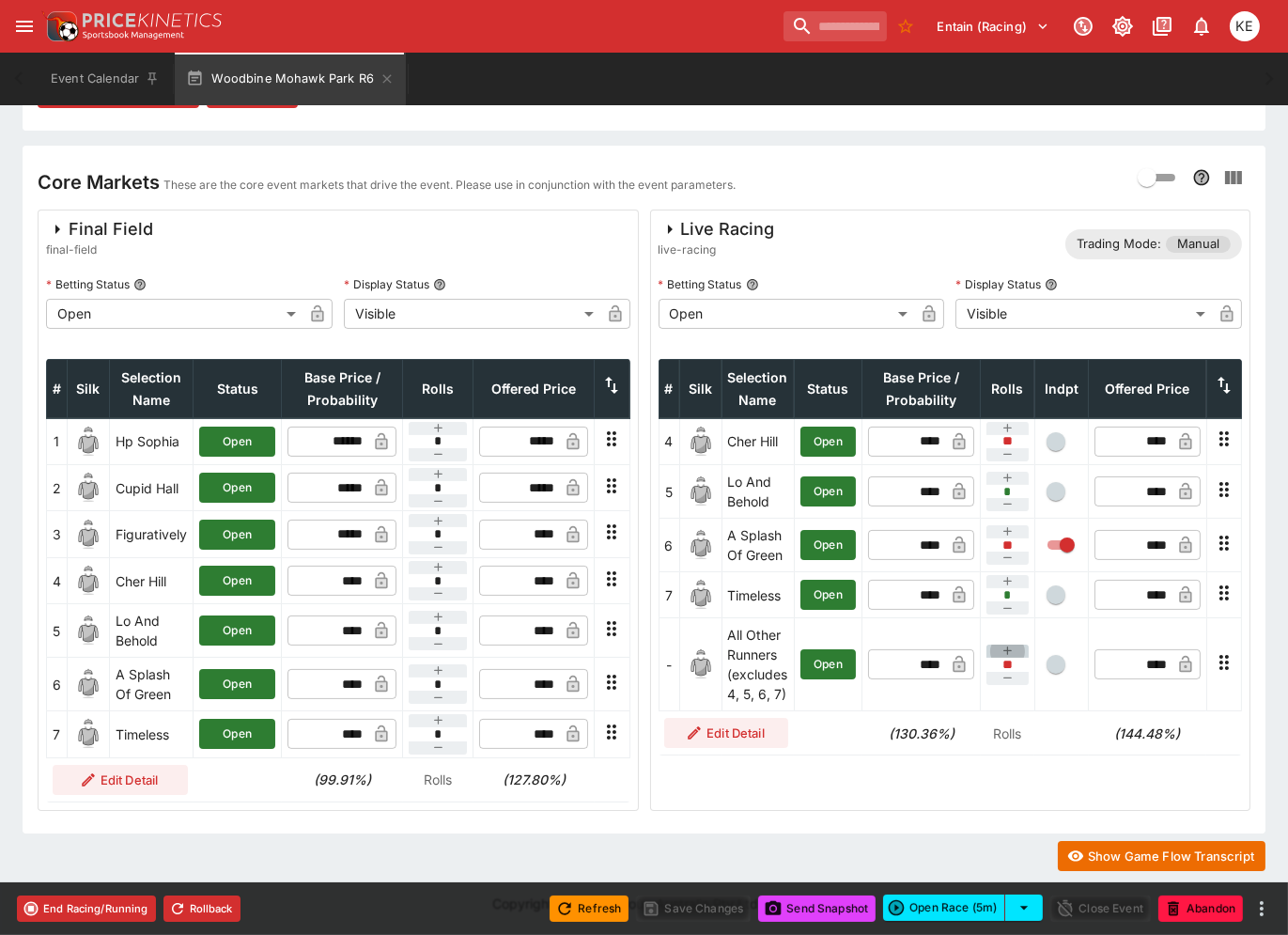 click at bounding box center (1007, 651) 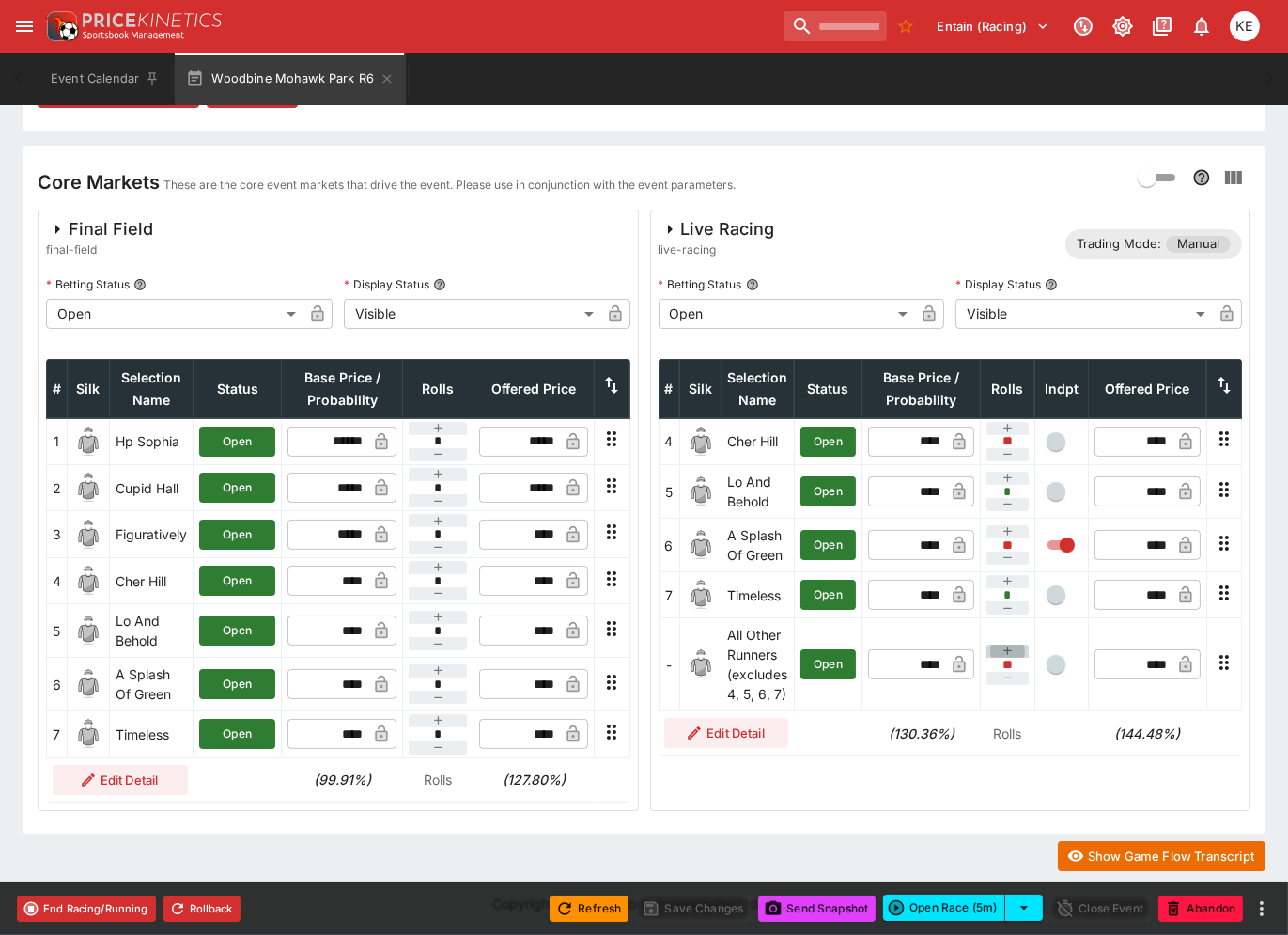 type on "**" 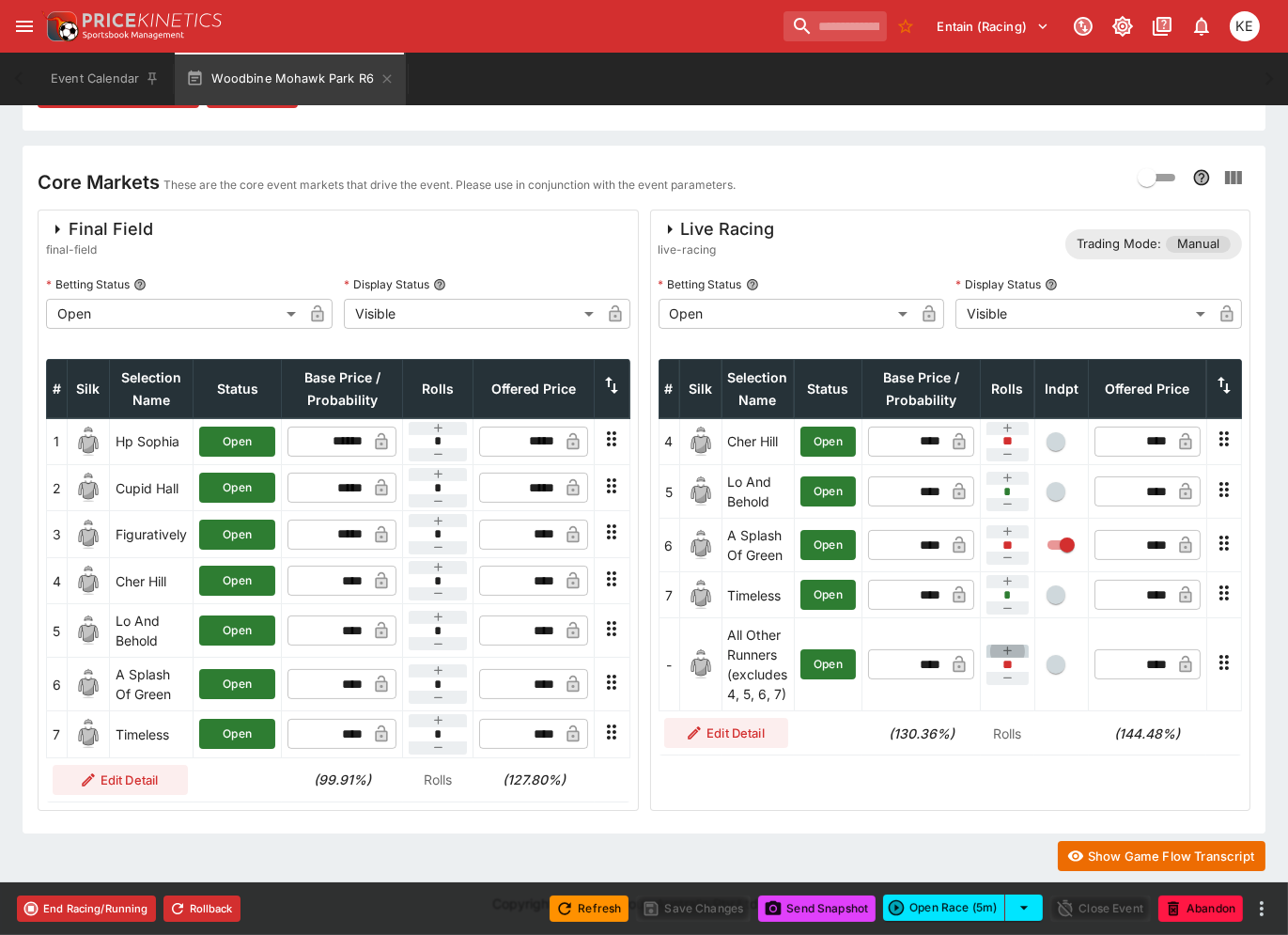 type on "*" 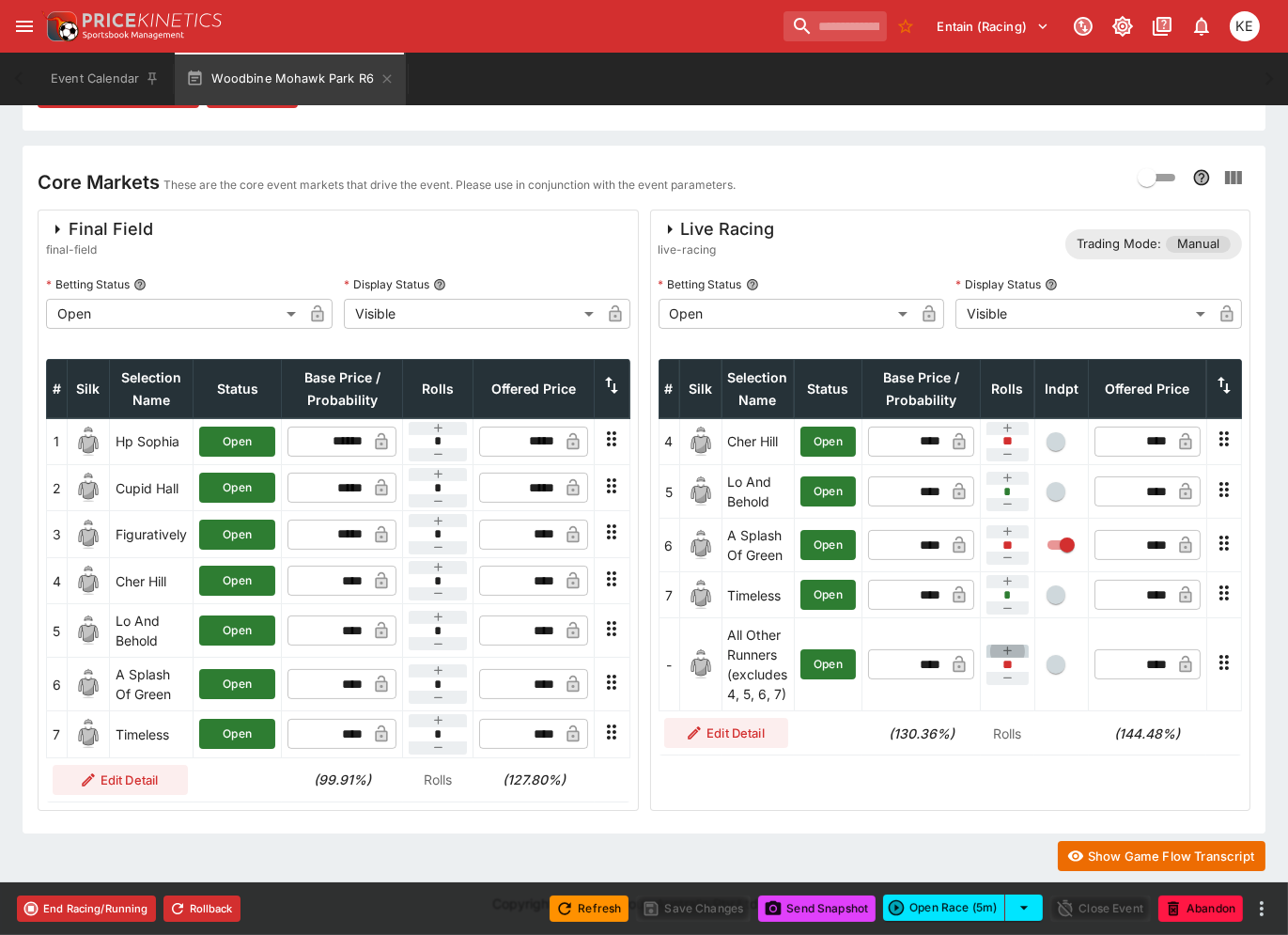 type on "*" 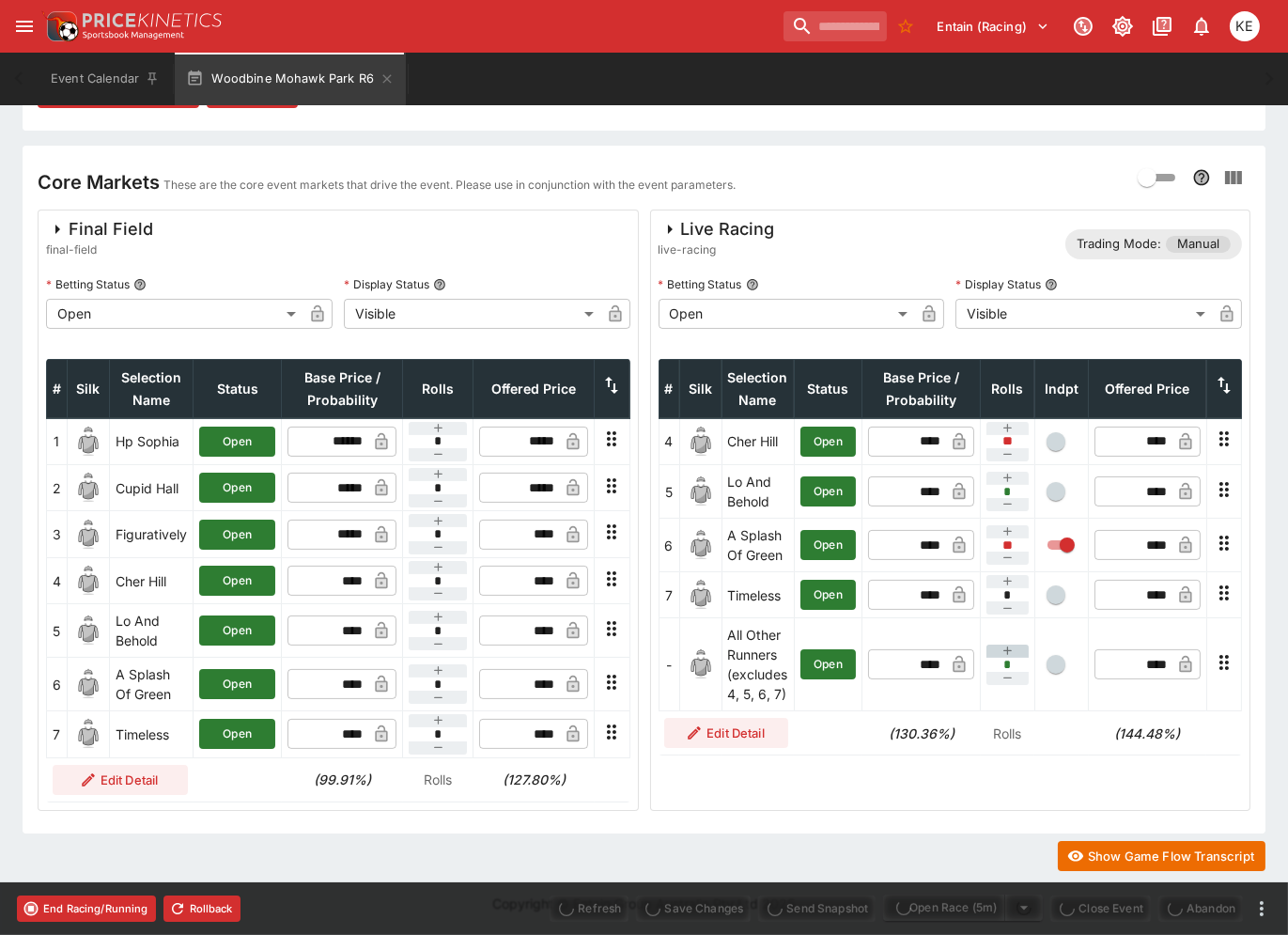 type on "****" 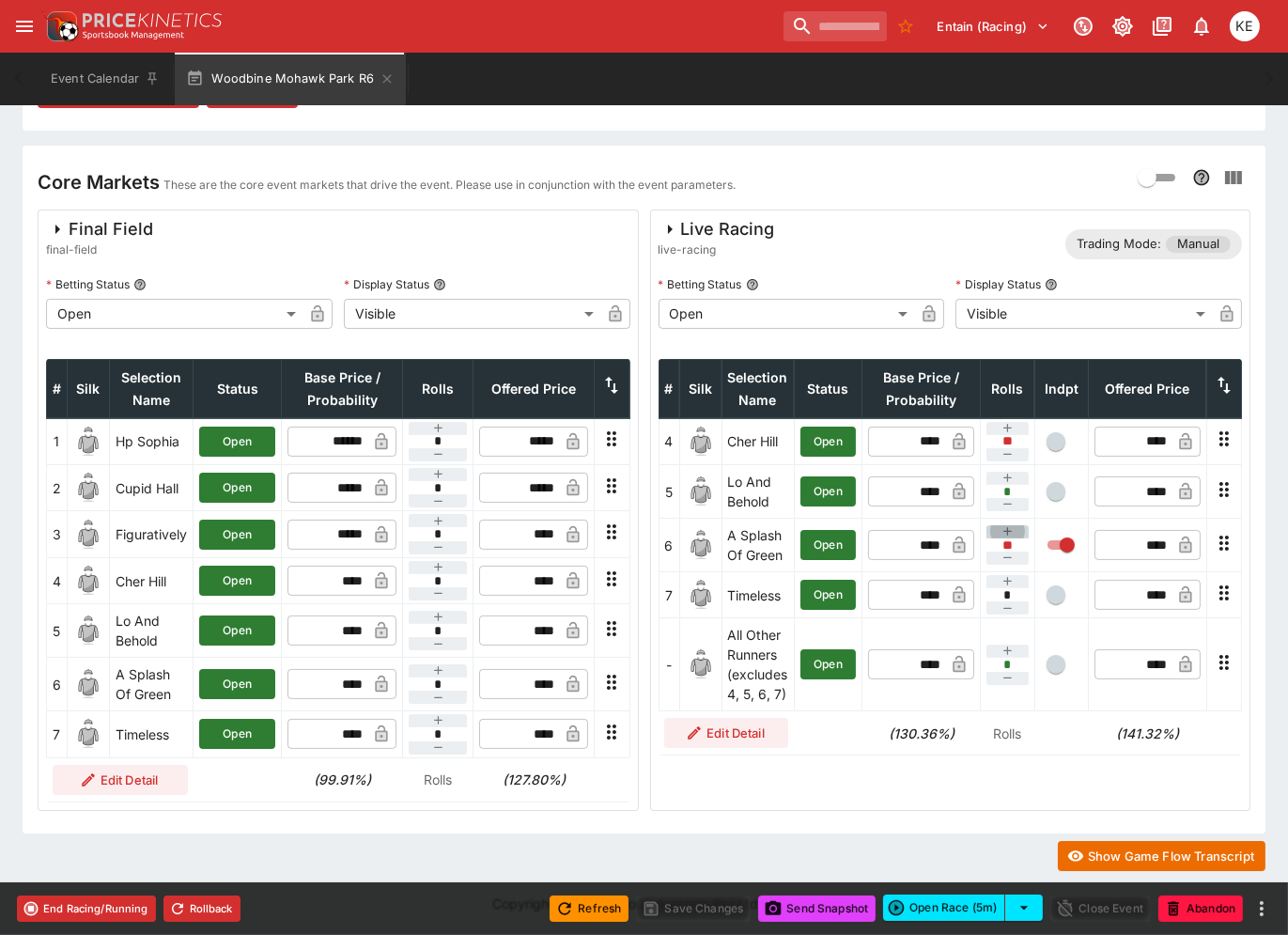 click at bounding box center (1007, 532) 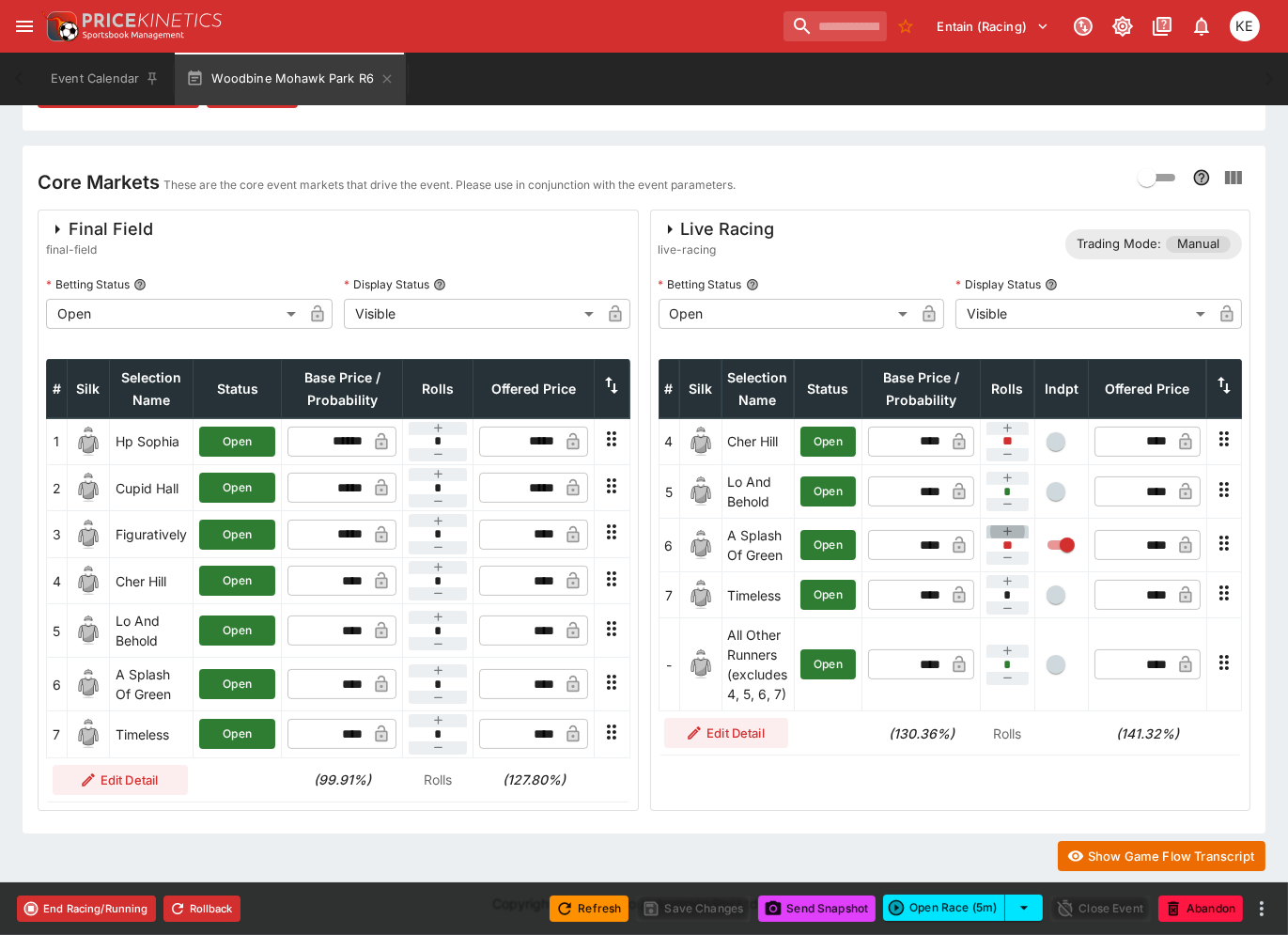 type on "**" 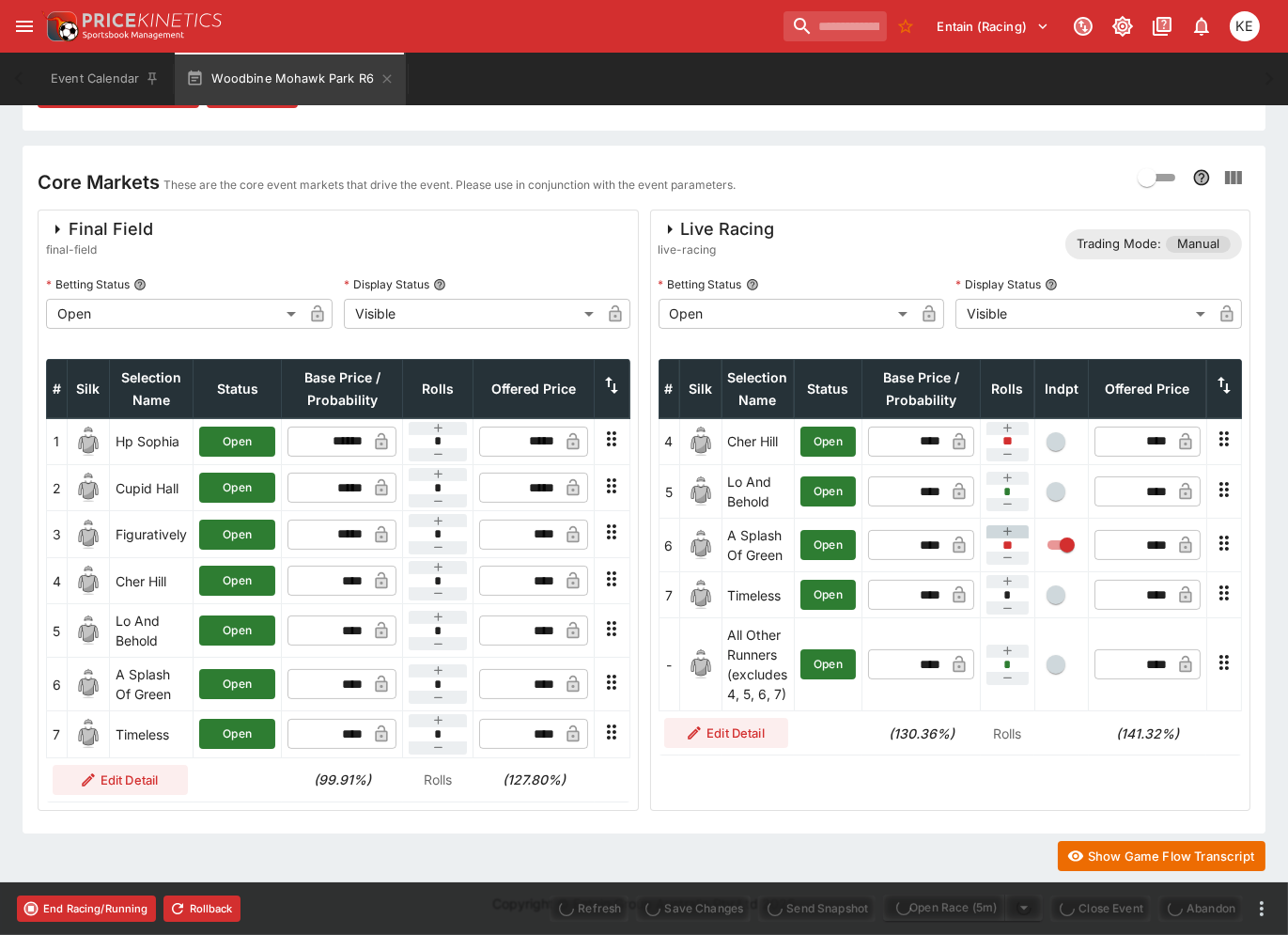 type on "****" 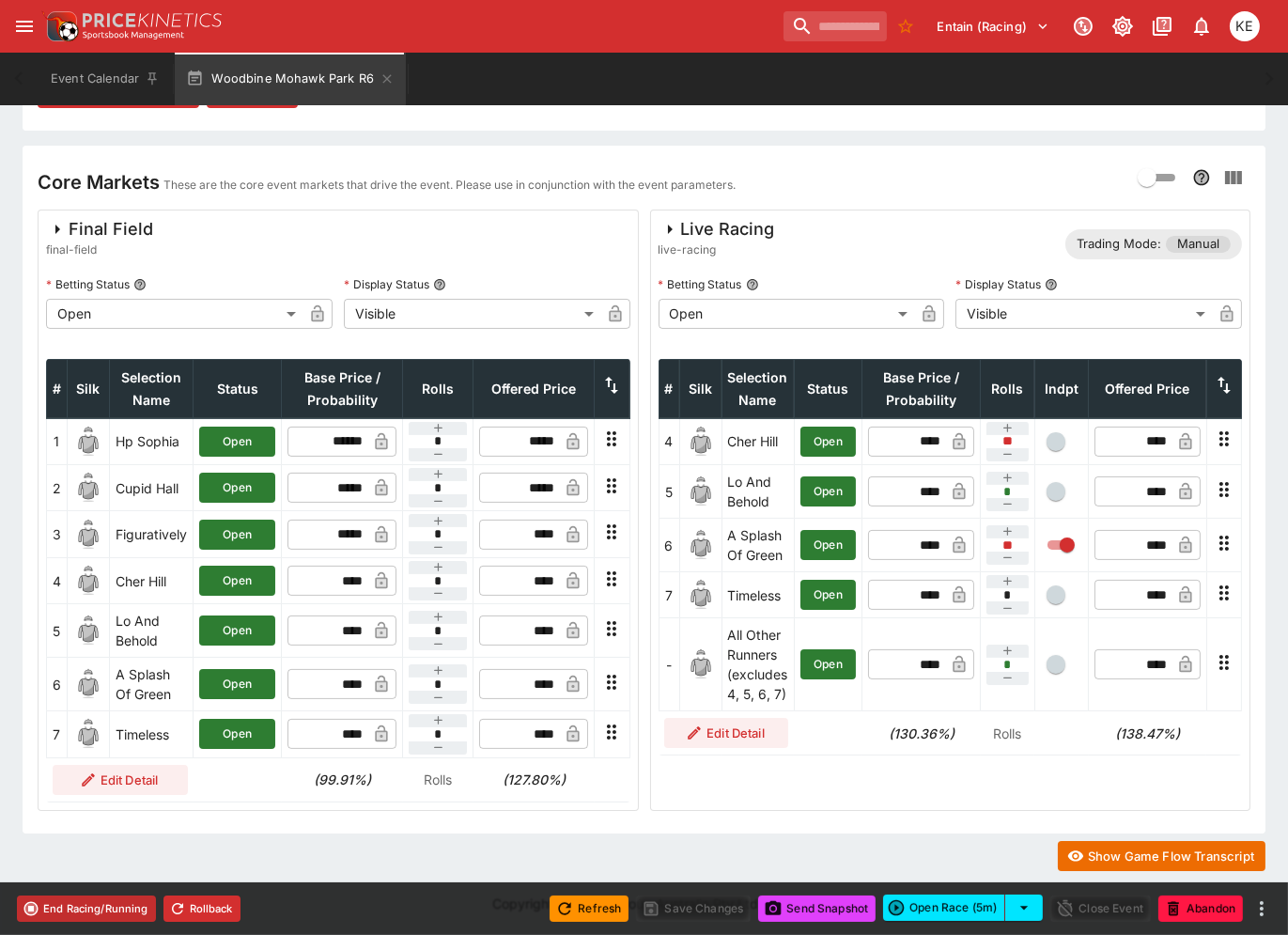 click on "End Racing/Running" at bounding box center [86, 909] 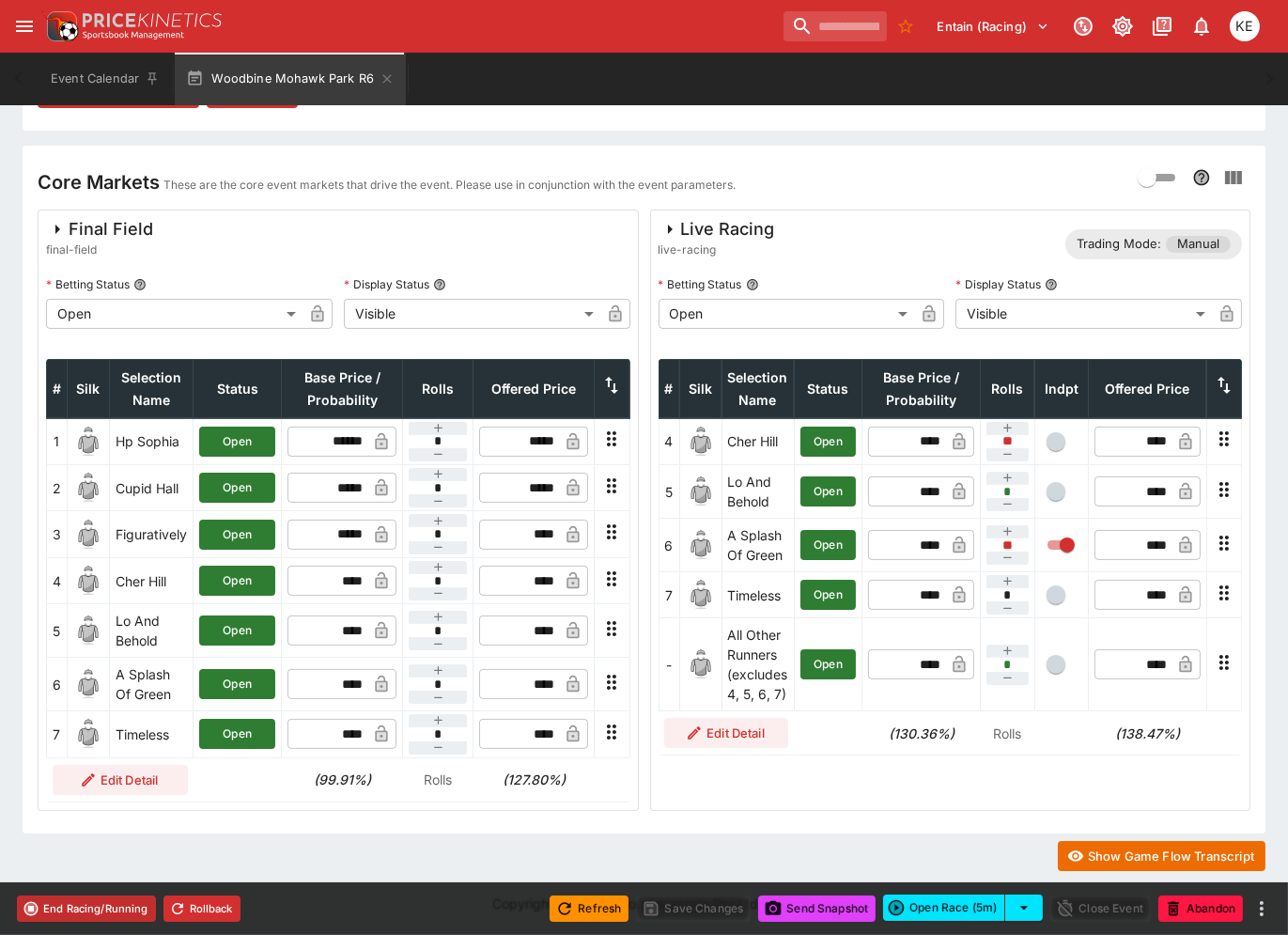 type on "**********" 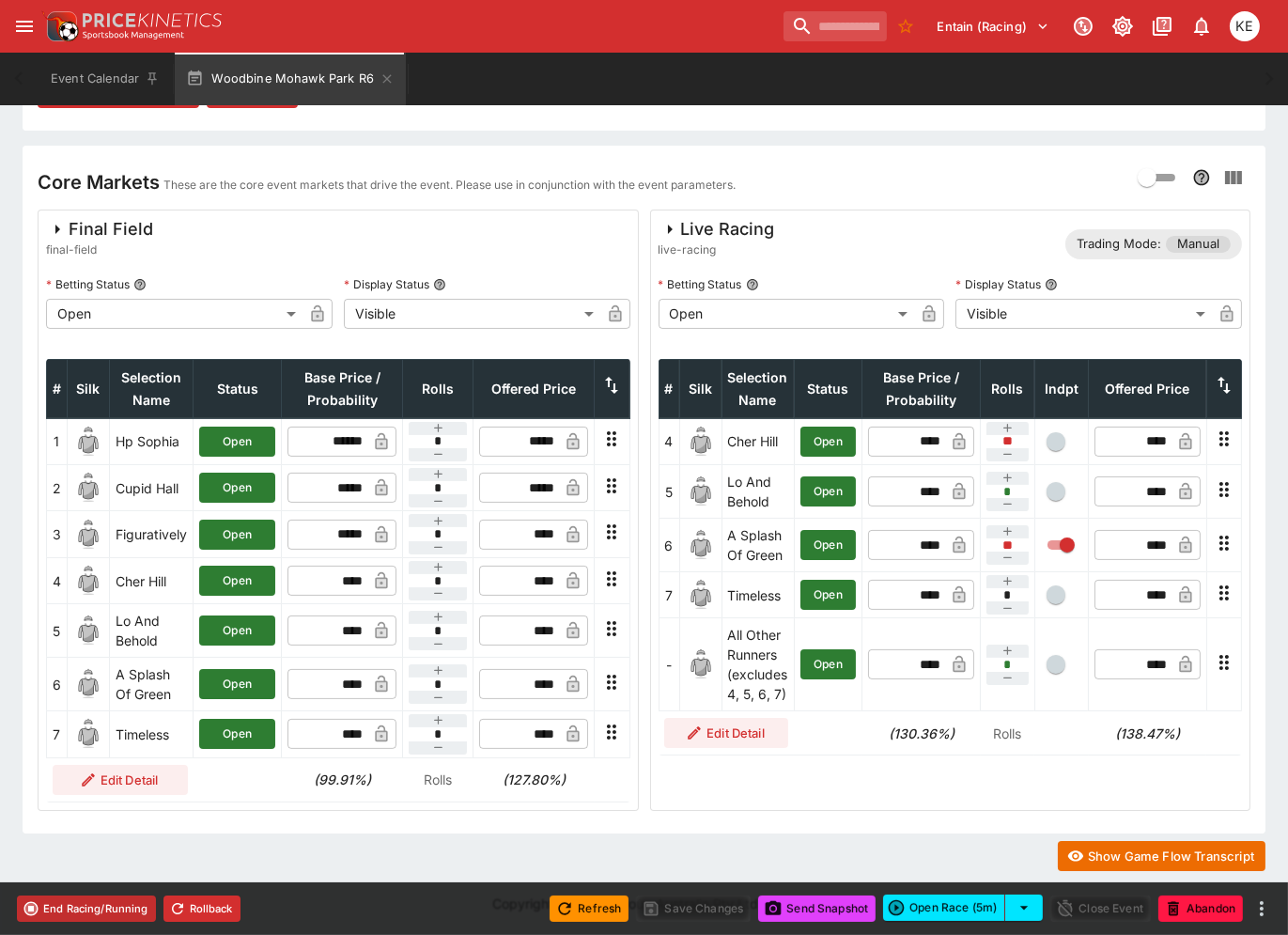 type on "**********" 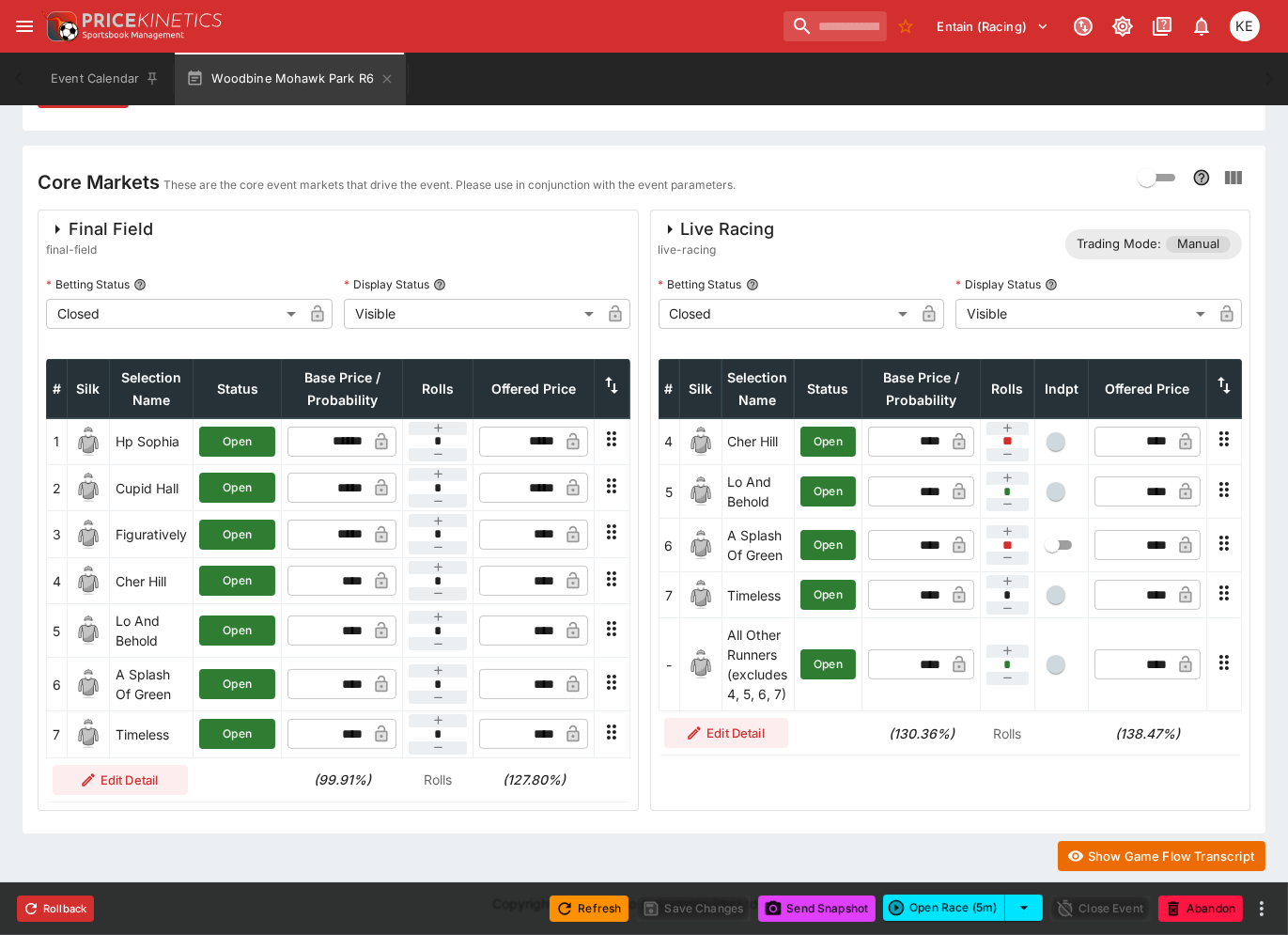scroll, scrollTop: 20, scrollLeft: 0, axis: vertical 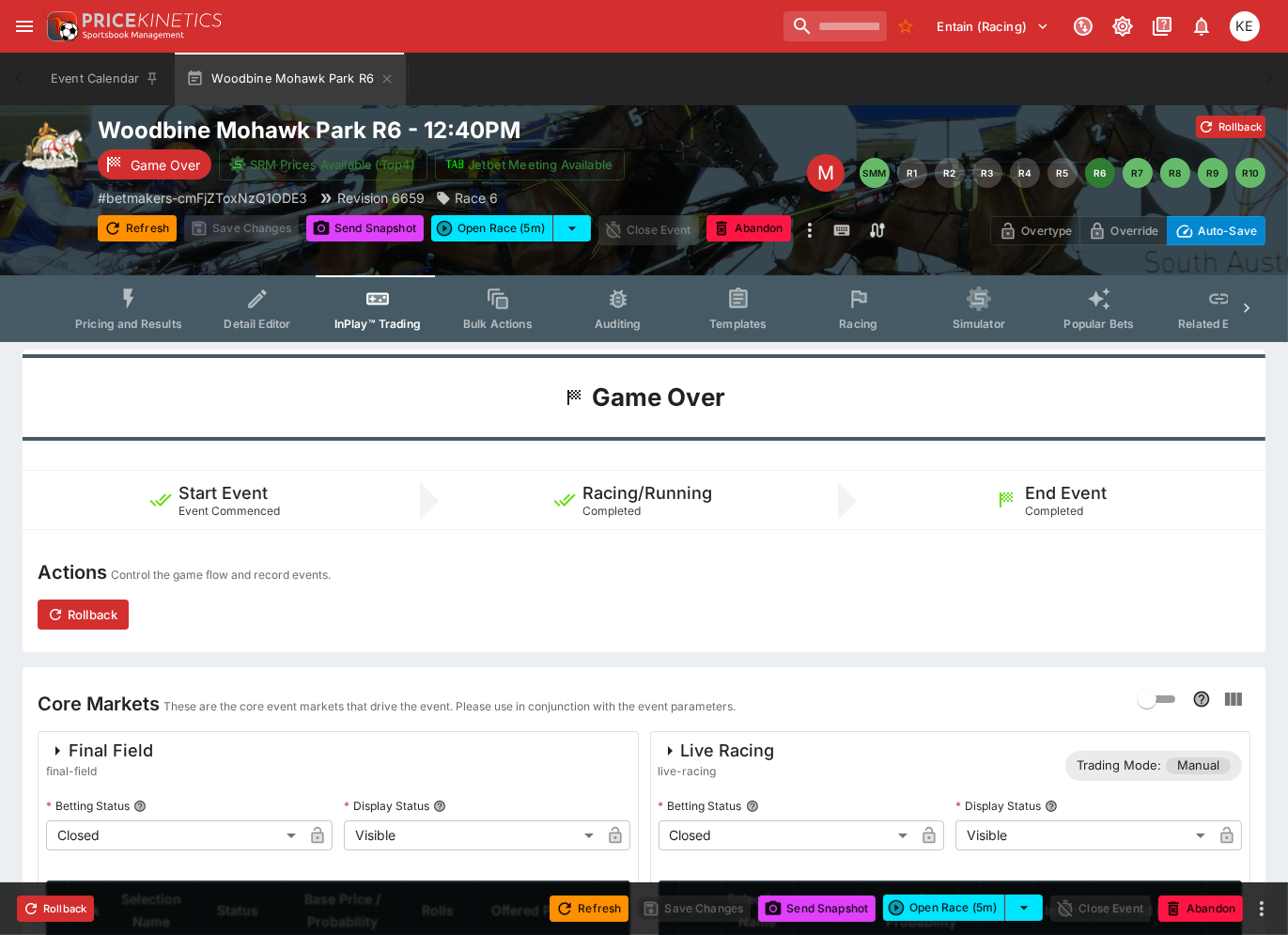click 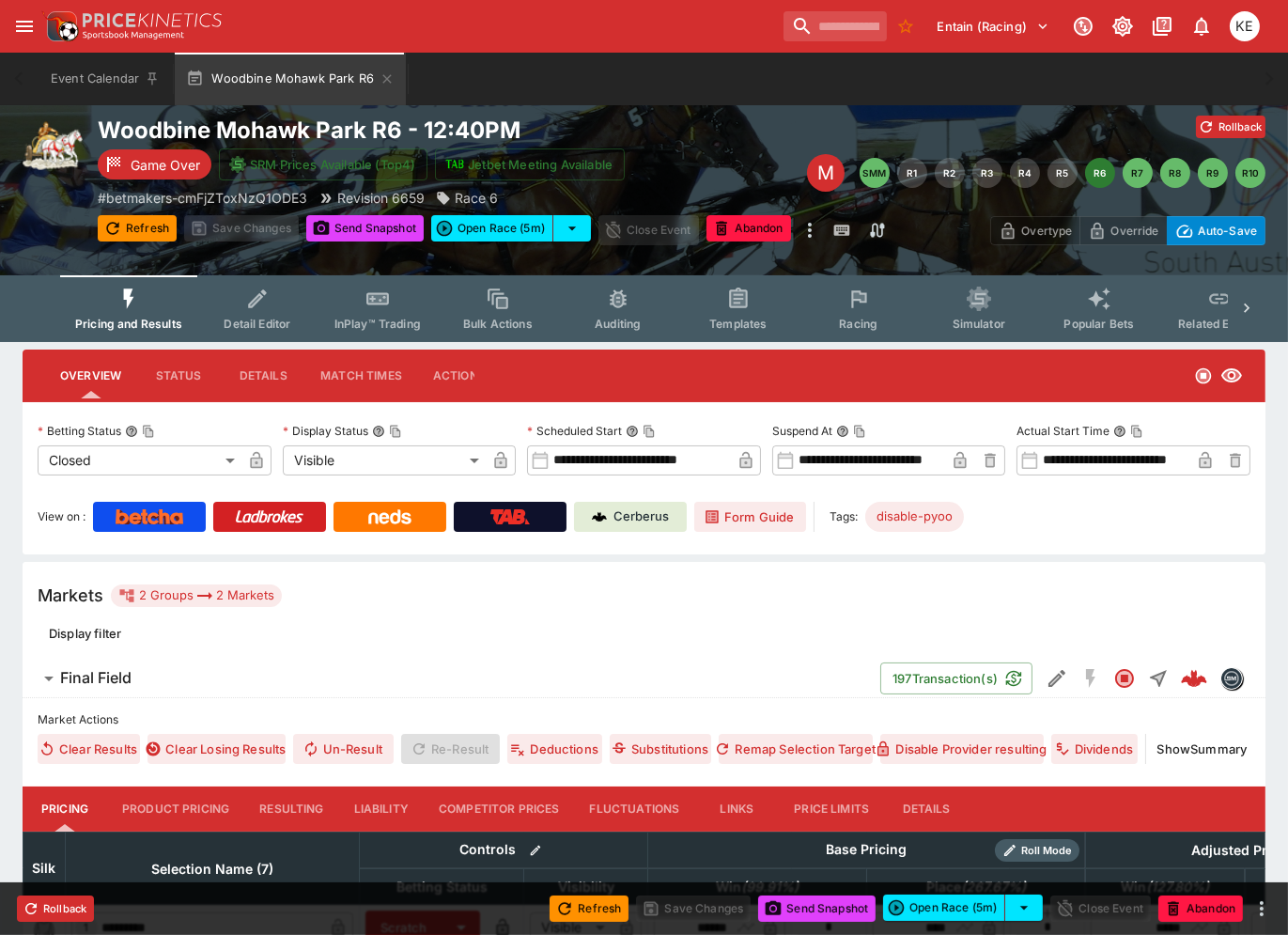scroll, scrollTop: 0, scrollLeft: 0, axis: both 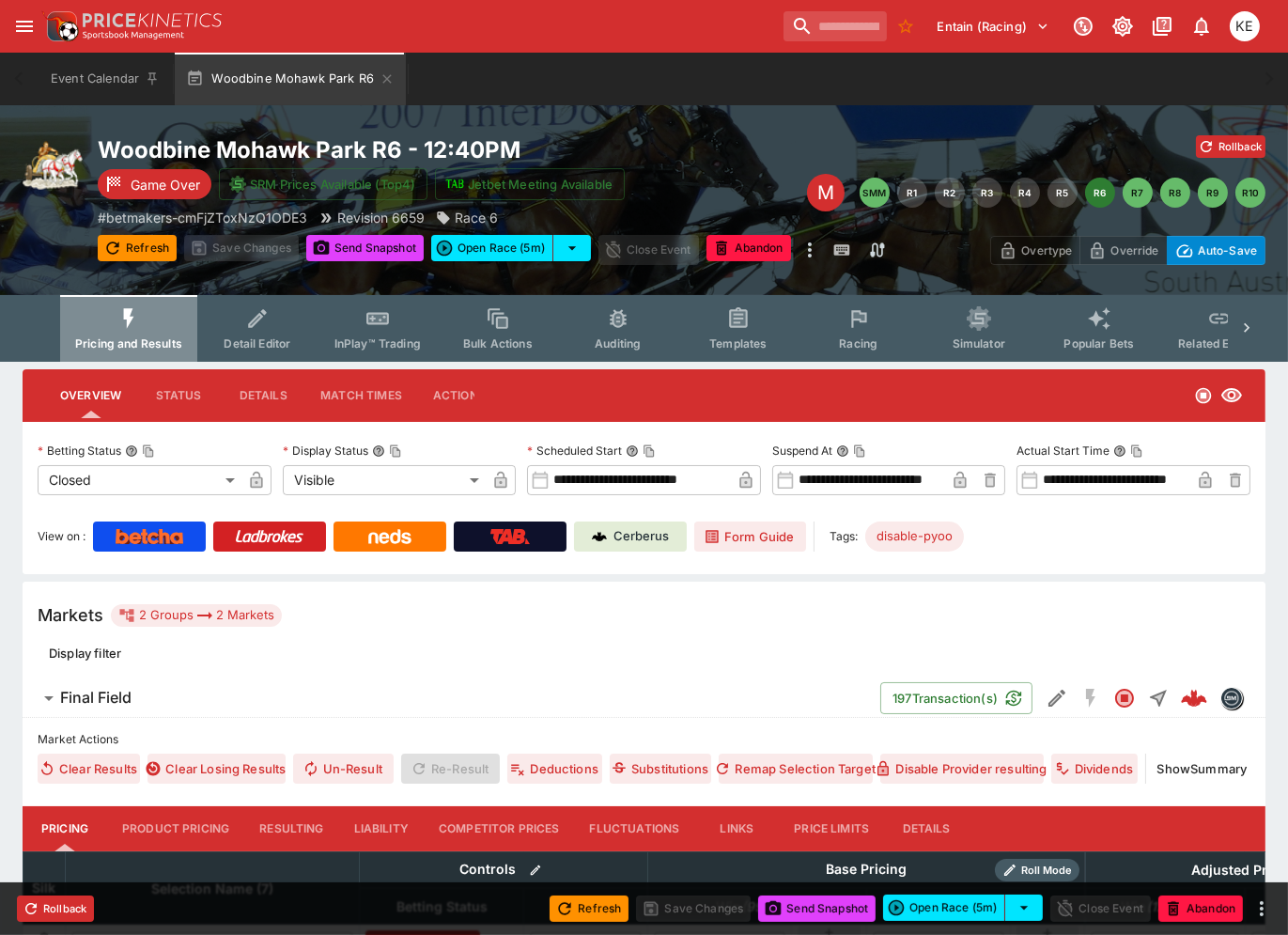 click on "Pricing and Results" at bounding box center (129, 328) 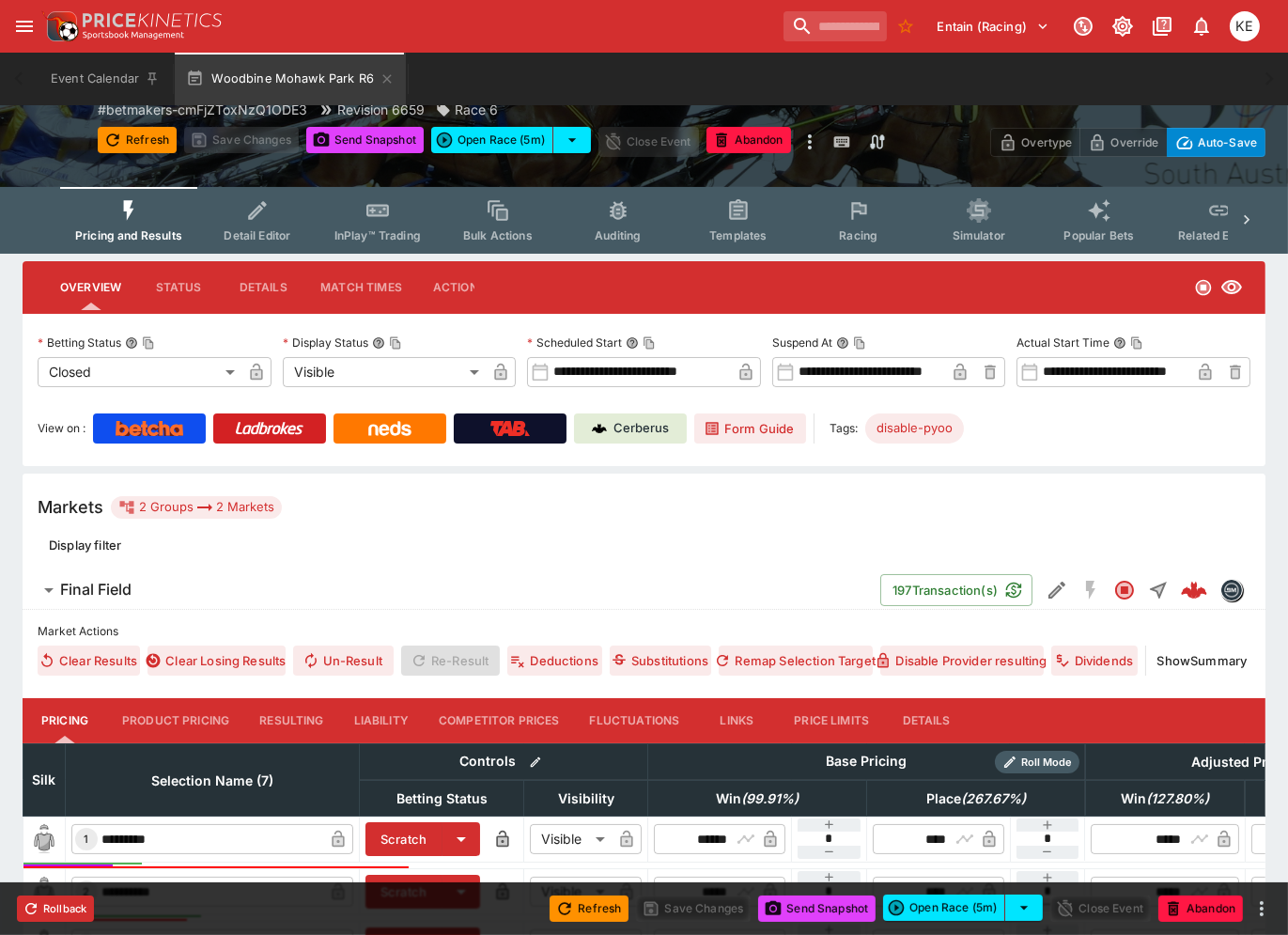 scroll, scrollTop: 313, scrollLeft: 0, axis: vertical 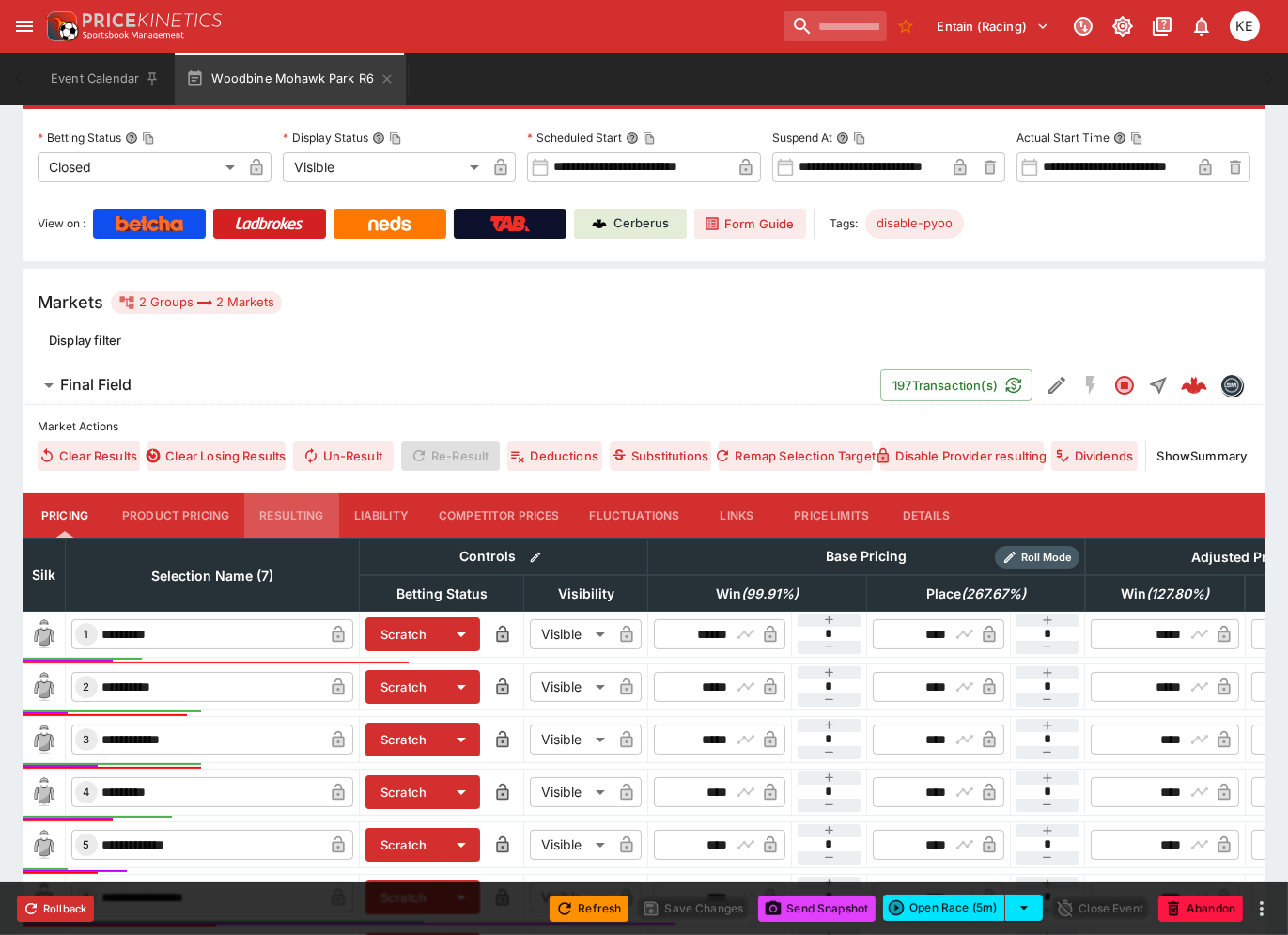 click on "Resulting" at bounding box center [291, 516] 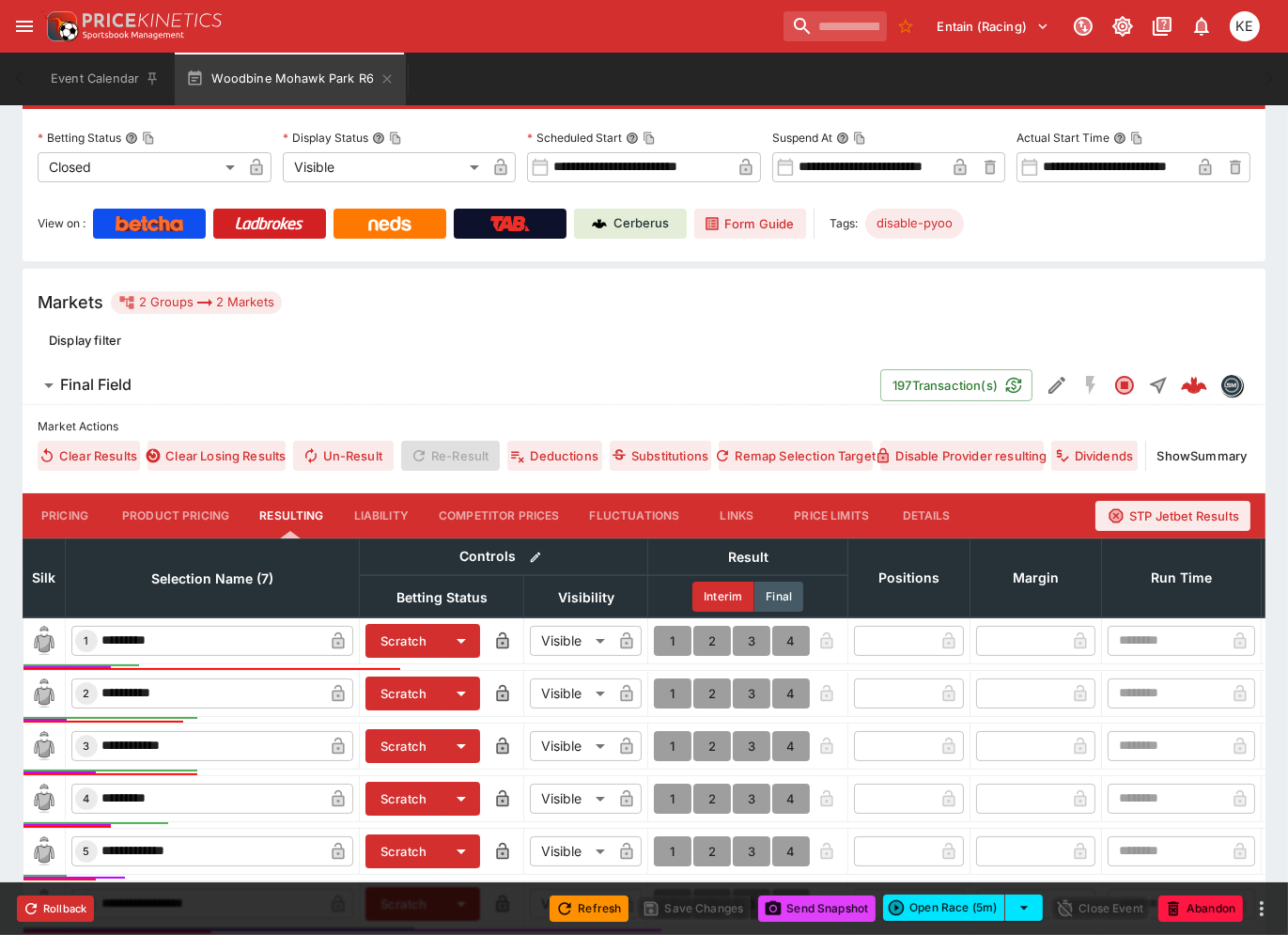 click on "1" at bounding box center (673, 799) 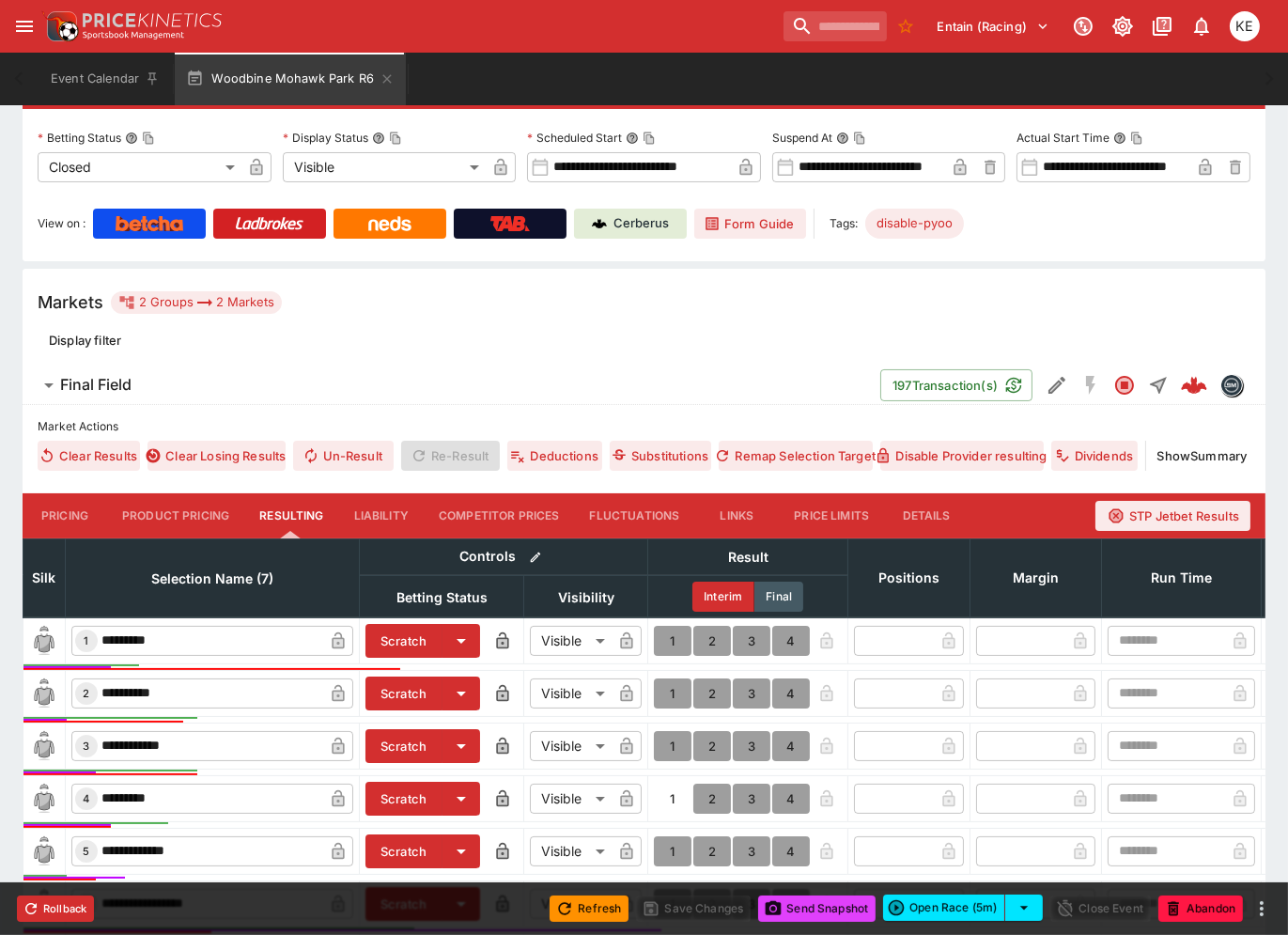 type on "*" 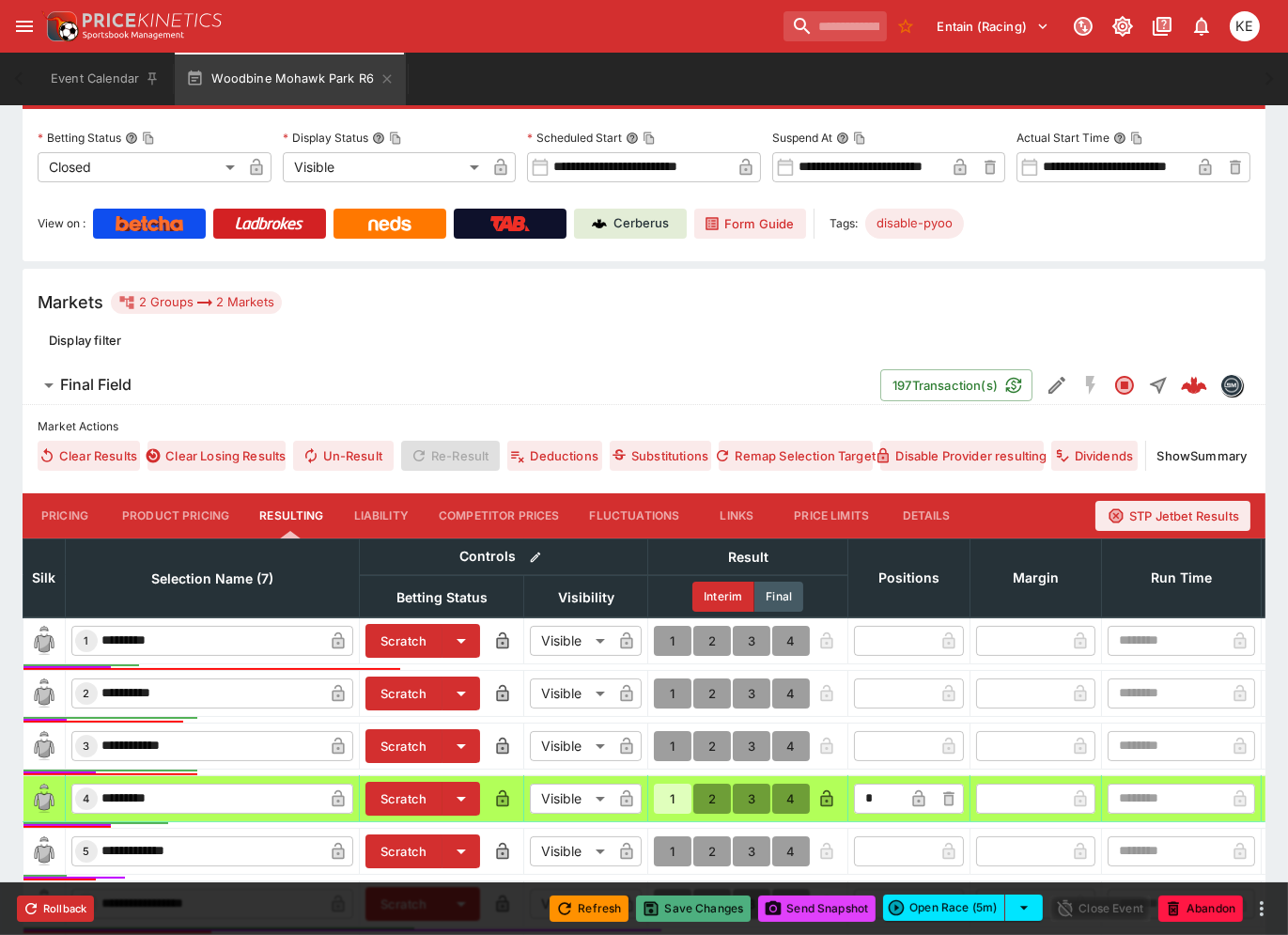 click on "Save Changes" at bounding box center (693, 909) 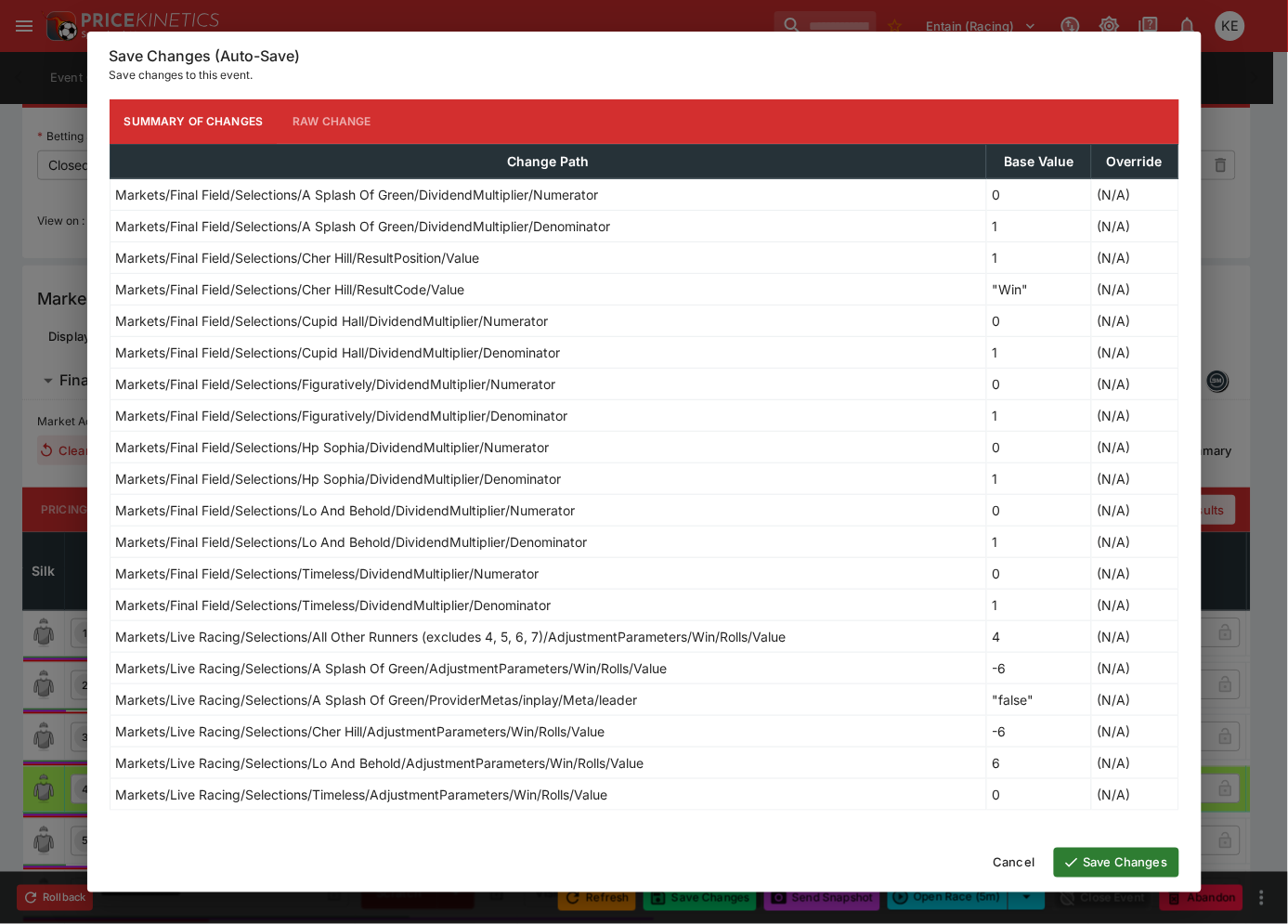 click on "Save Changes" at bounding box center [1116, 863] 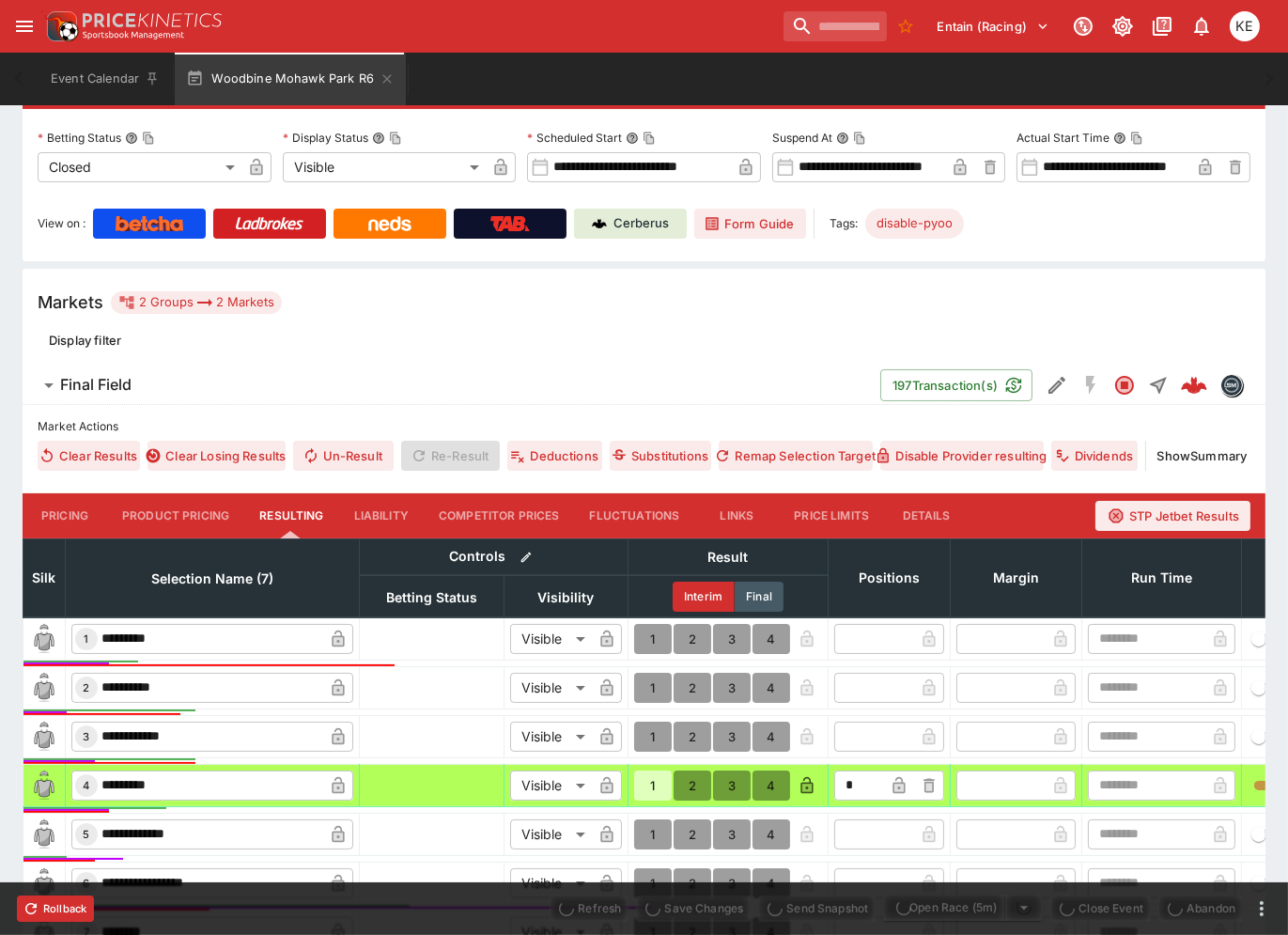 type on "**********" 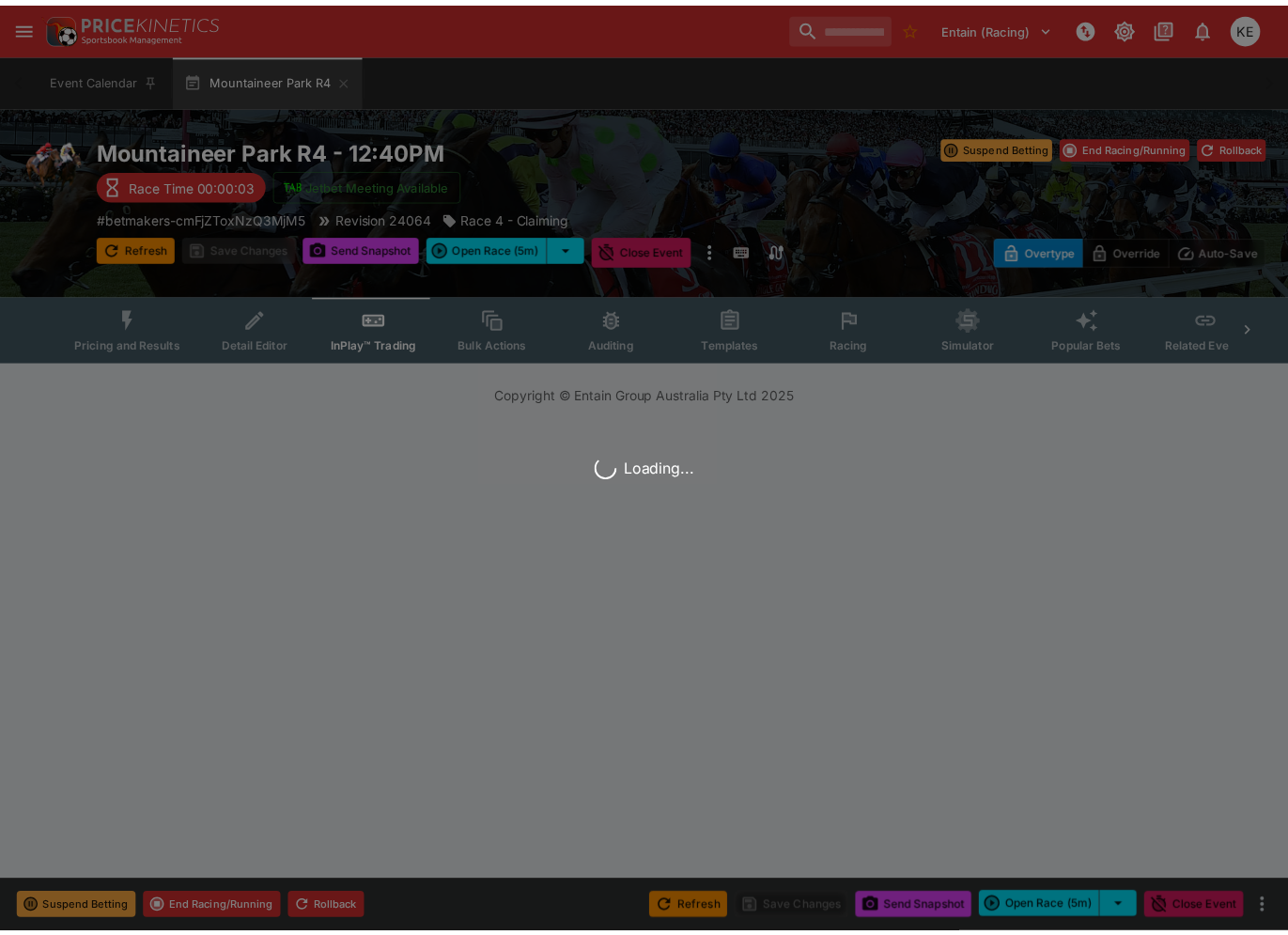 scroll, scrollTop: 0, scrollLeft: 0, axis: both 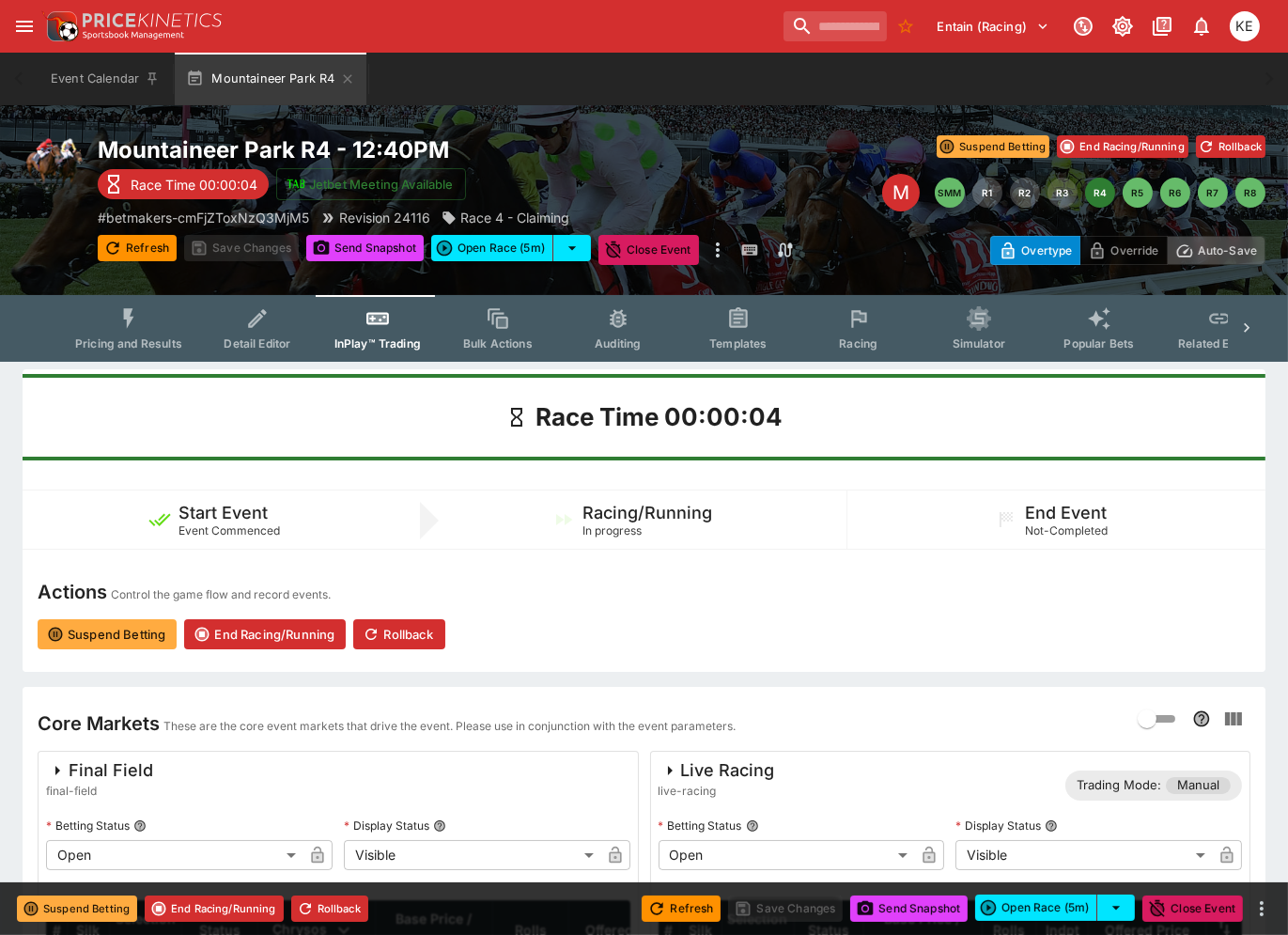 click on "Auto-Save" at bounding box center [1227, 250] 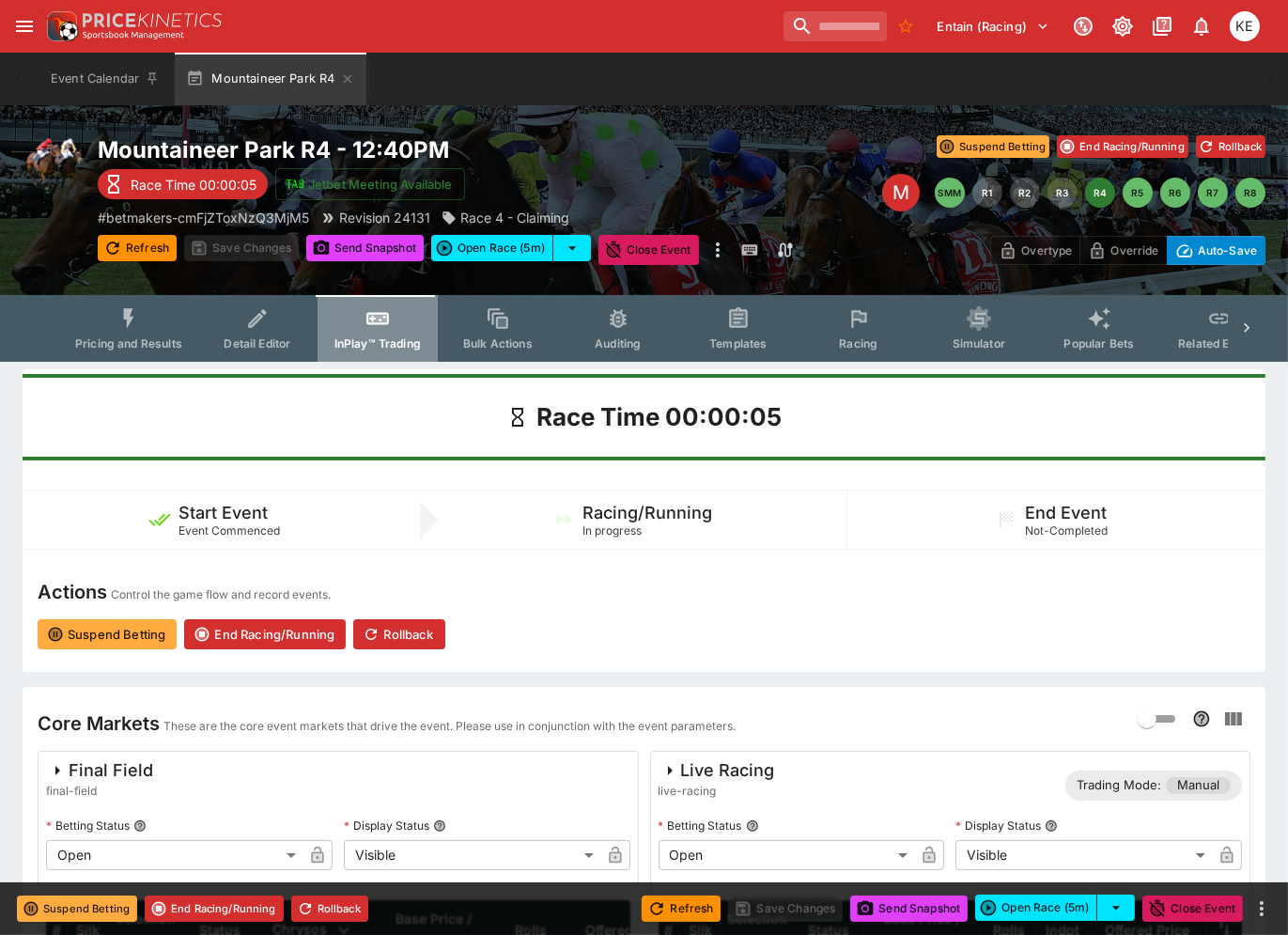 click 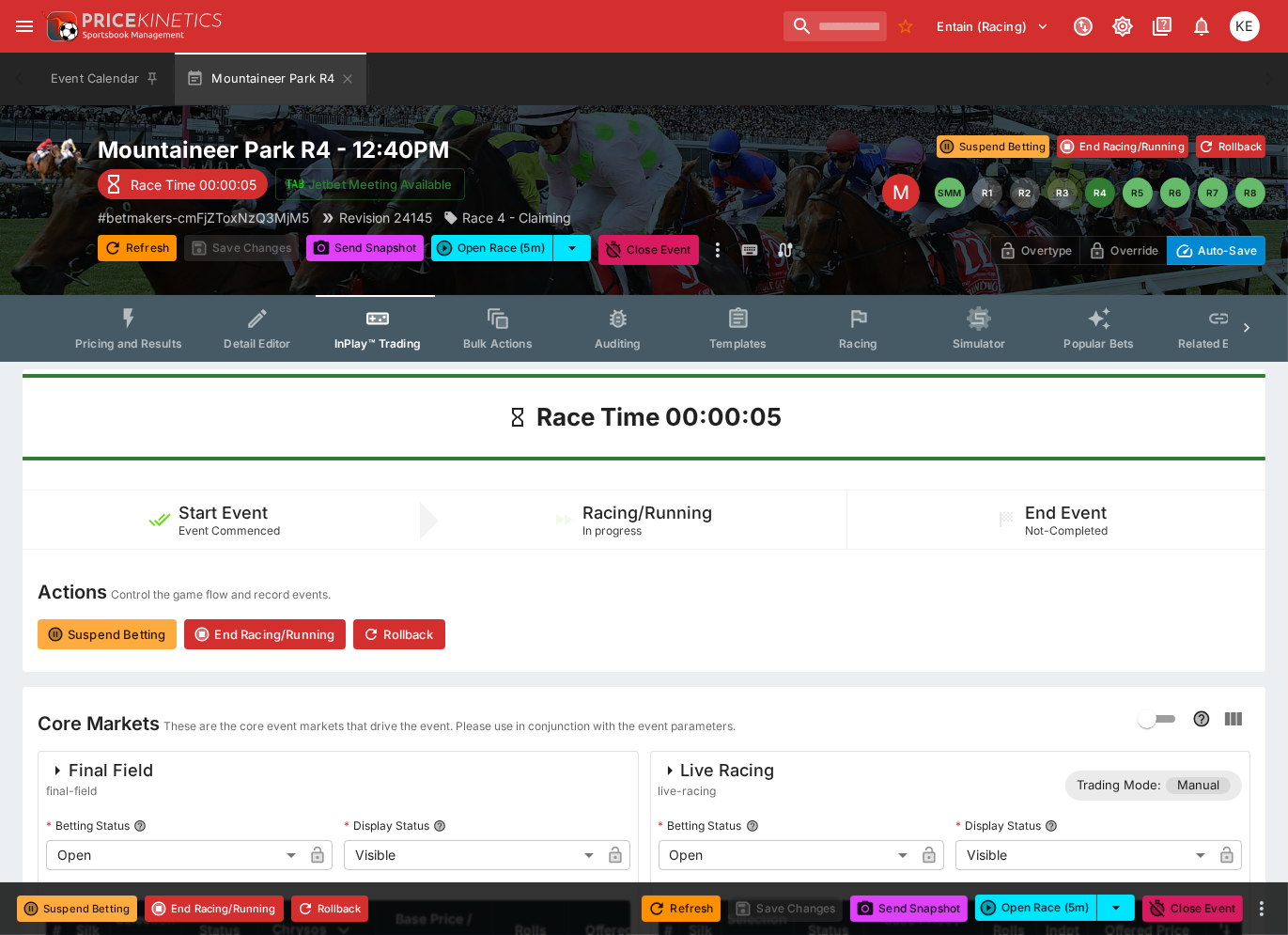 type on "****" 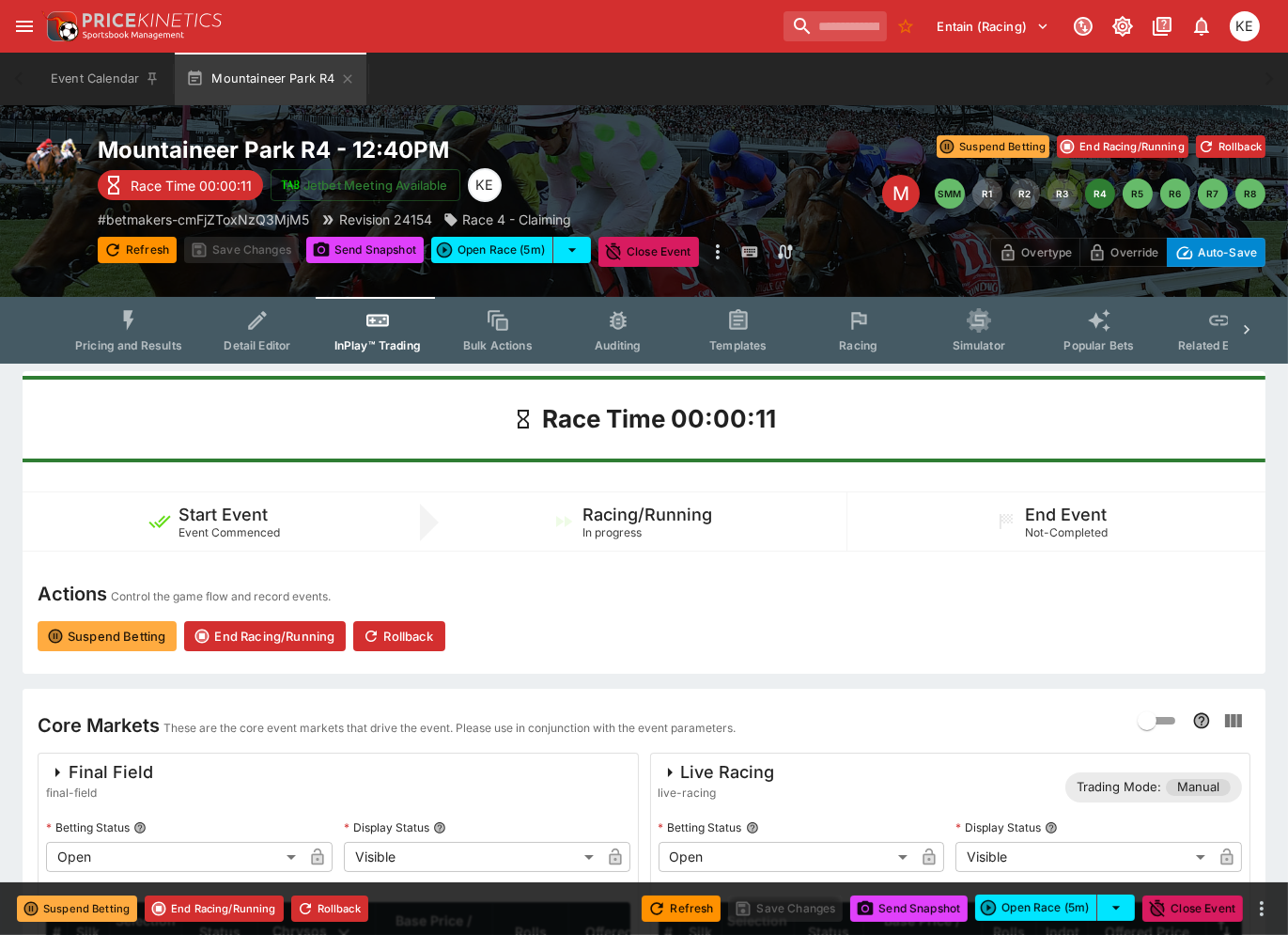 type on "******" 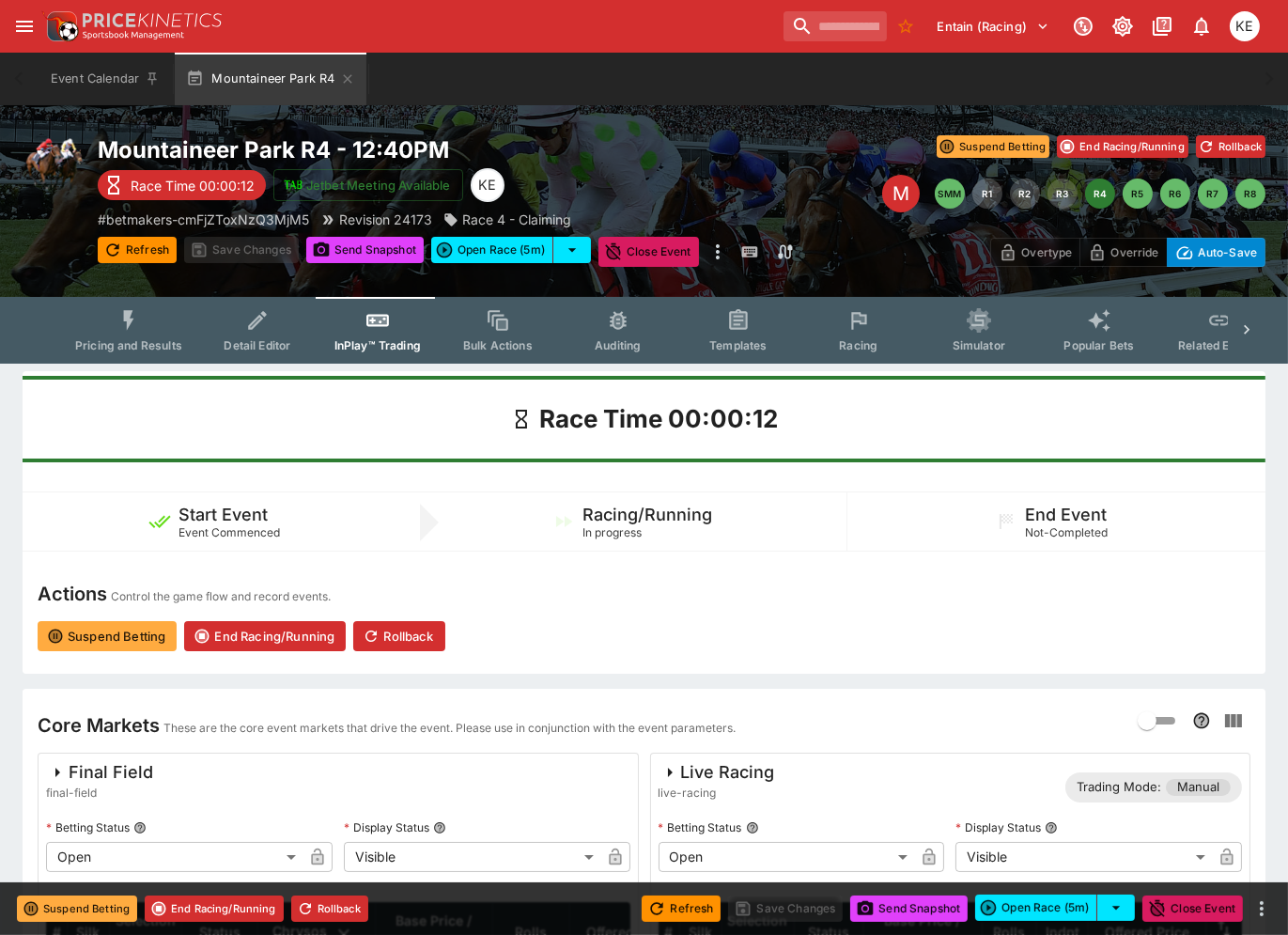 type on "*****" 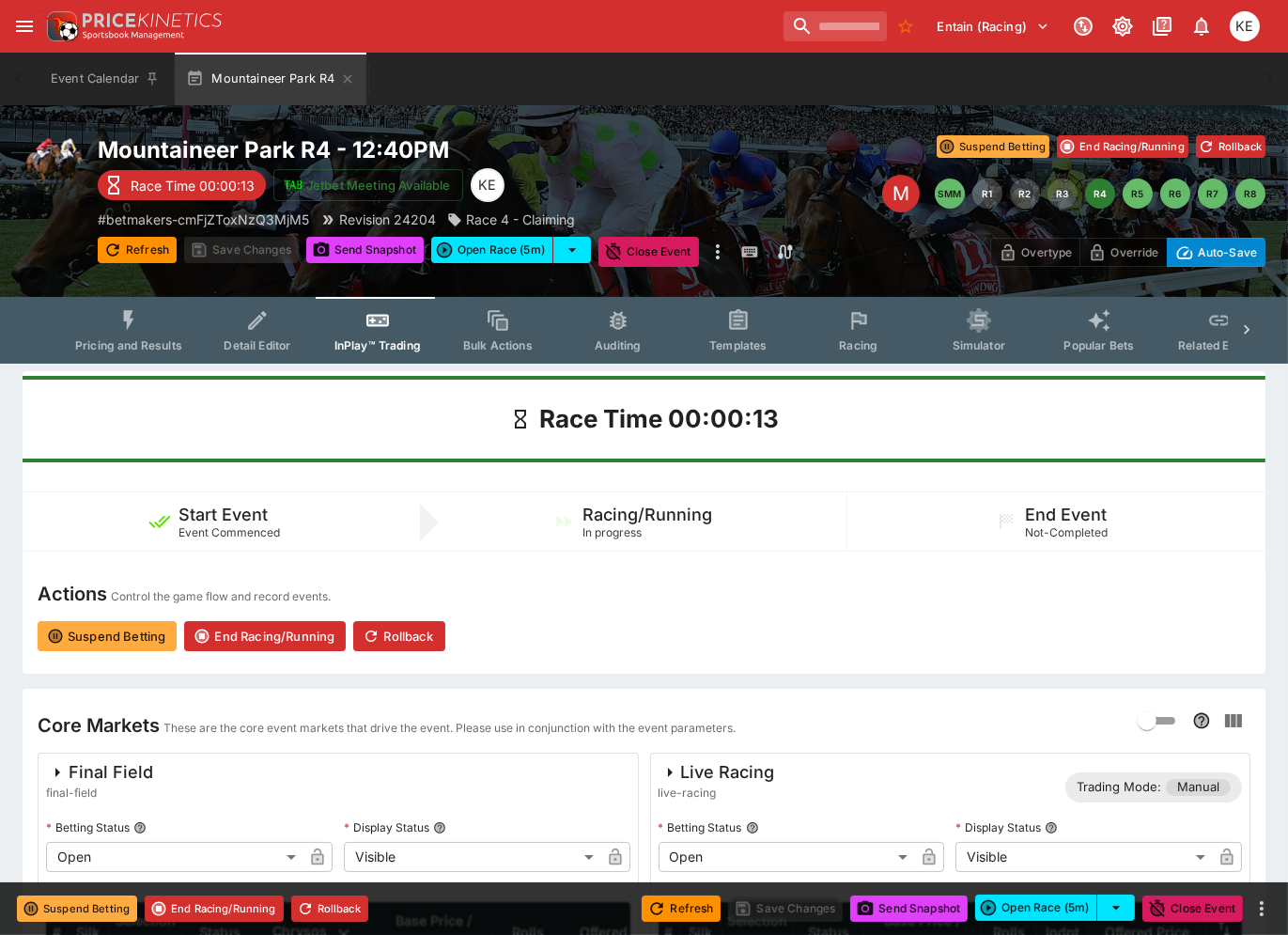 type on "*****" 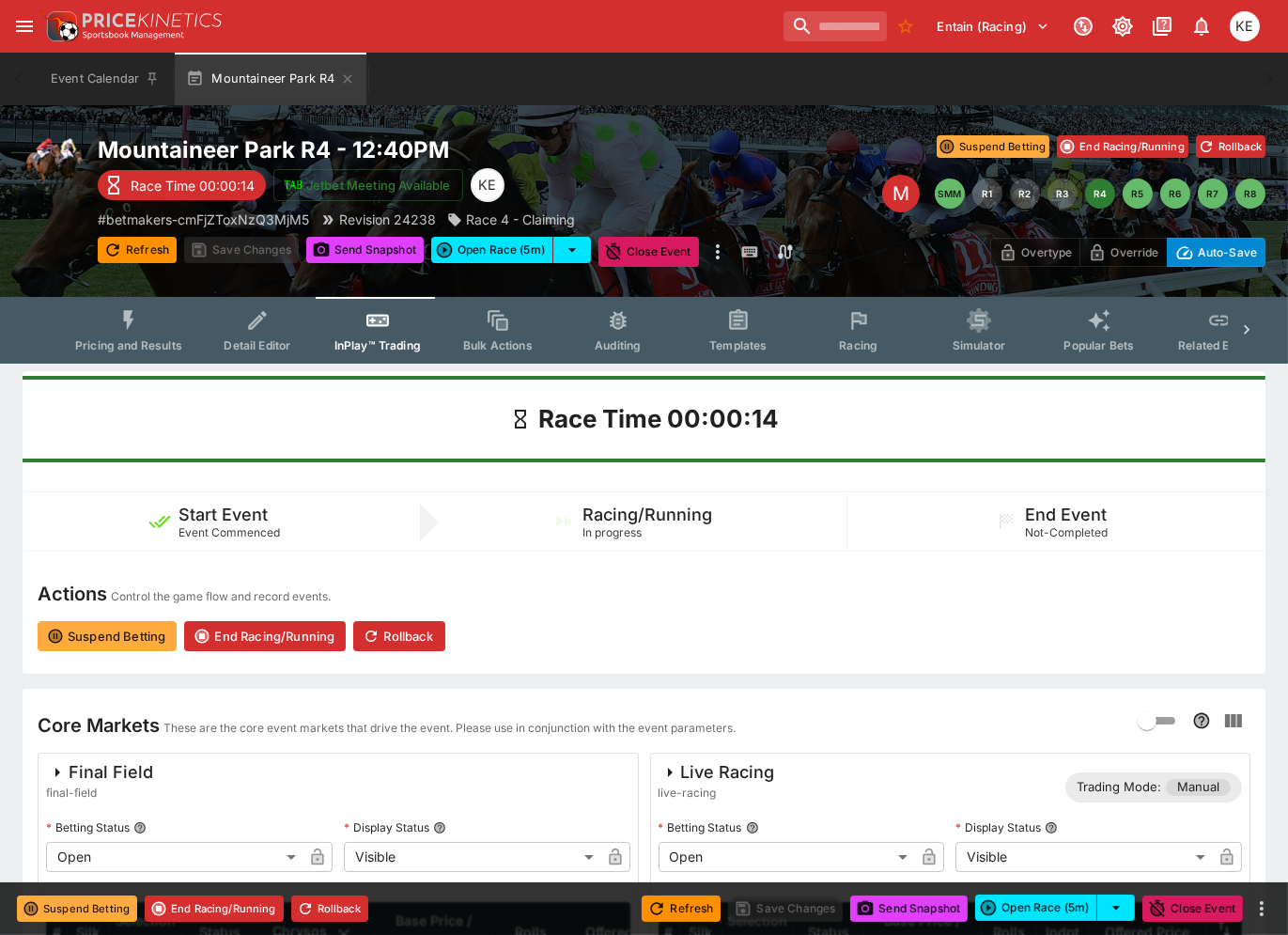 type on "*****" 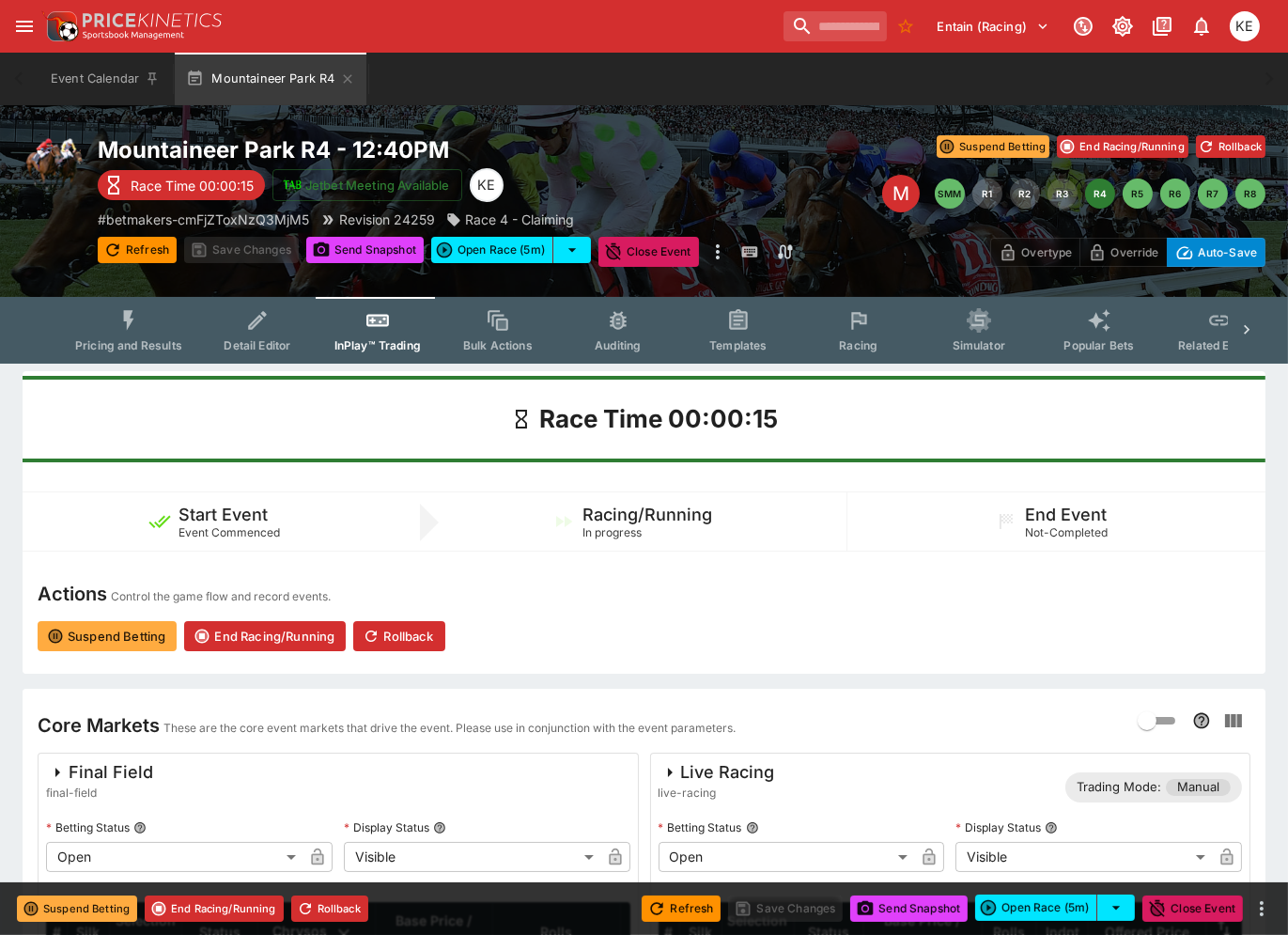 type on "******" 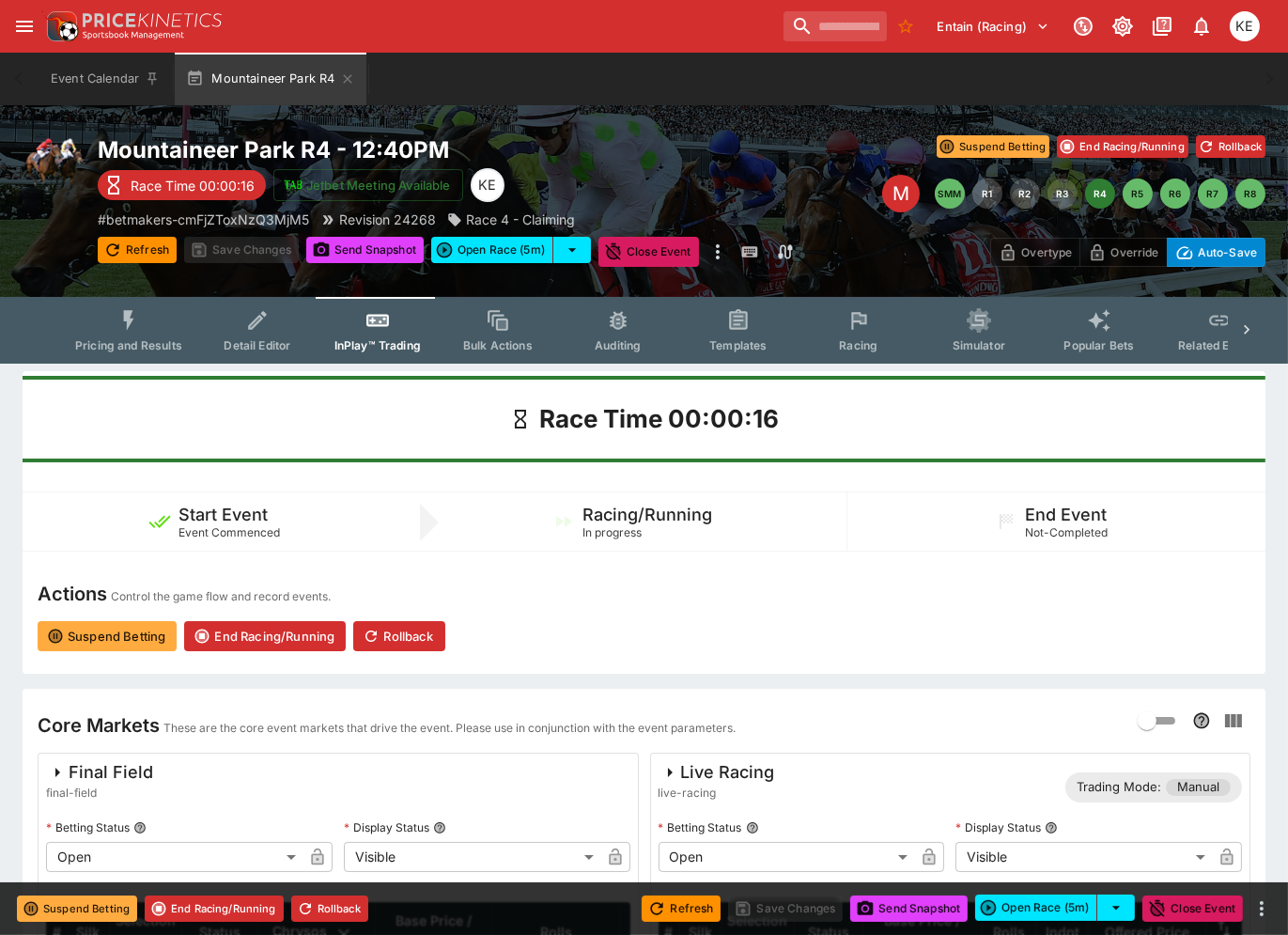 type on "*****" 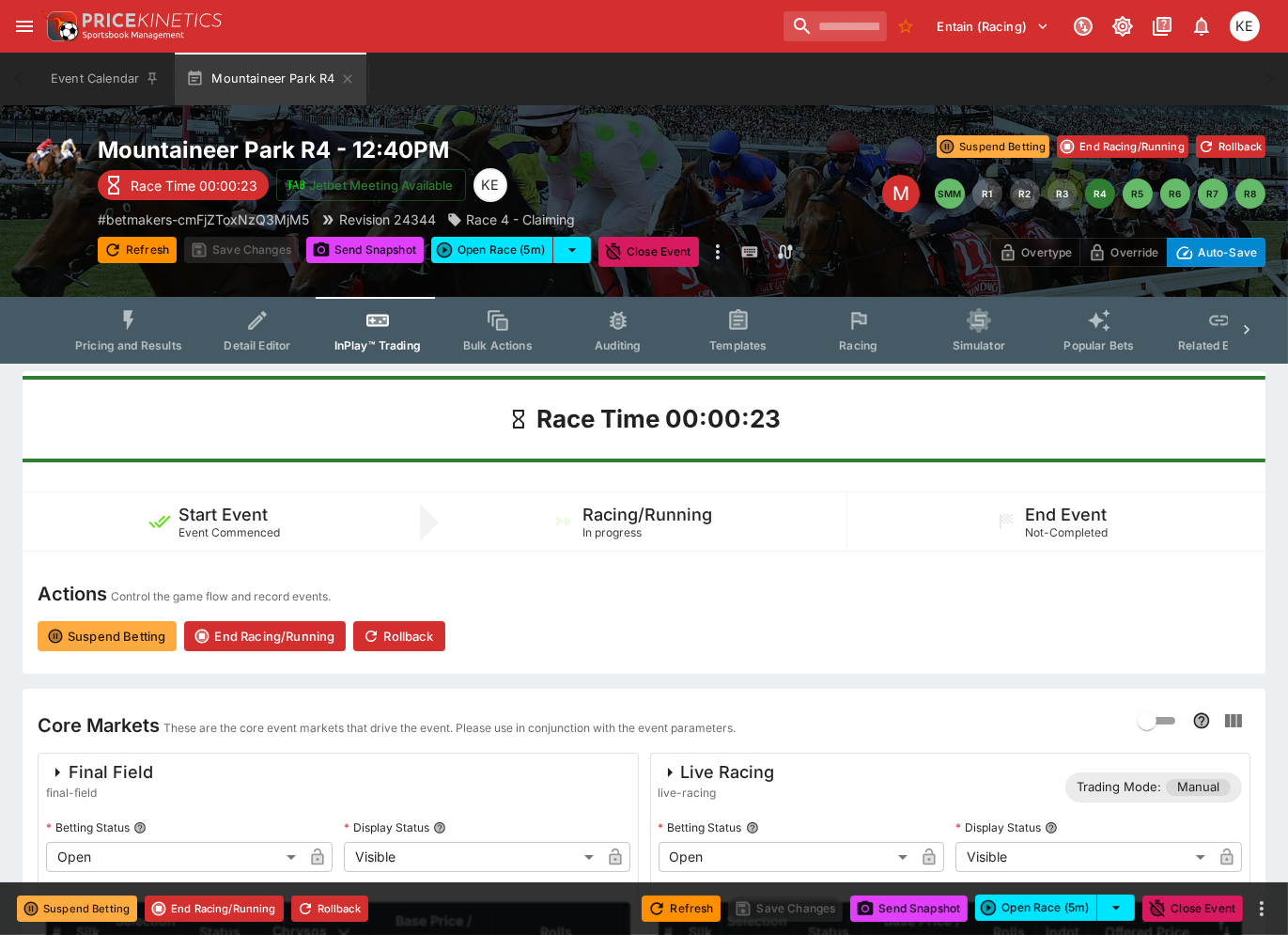 type on "*****" 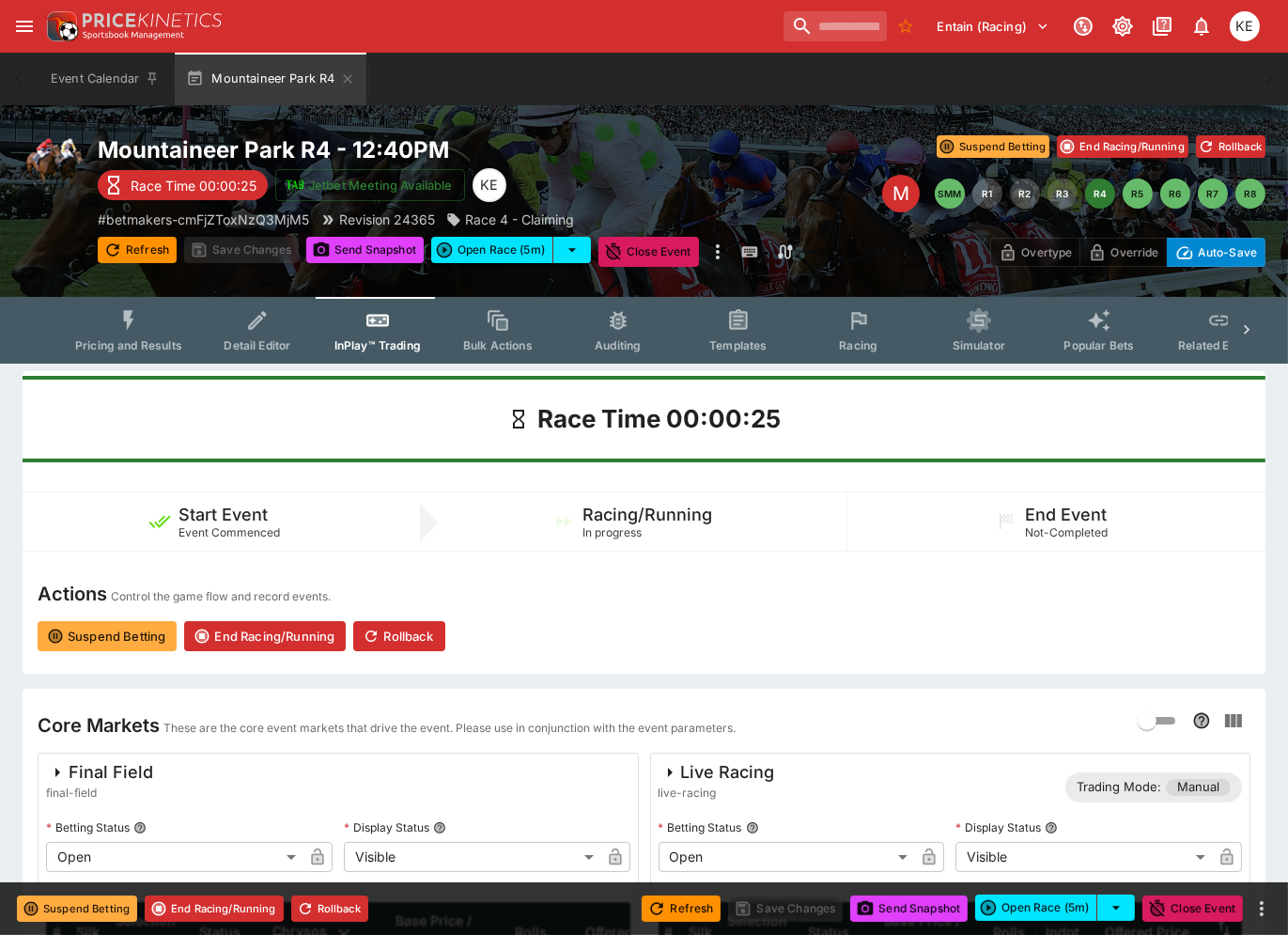 type on "*****" 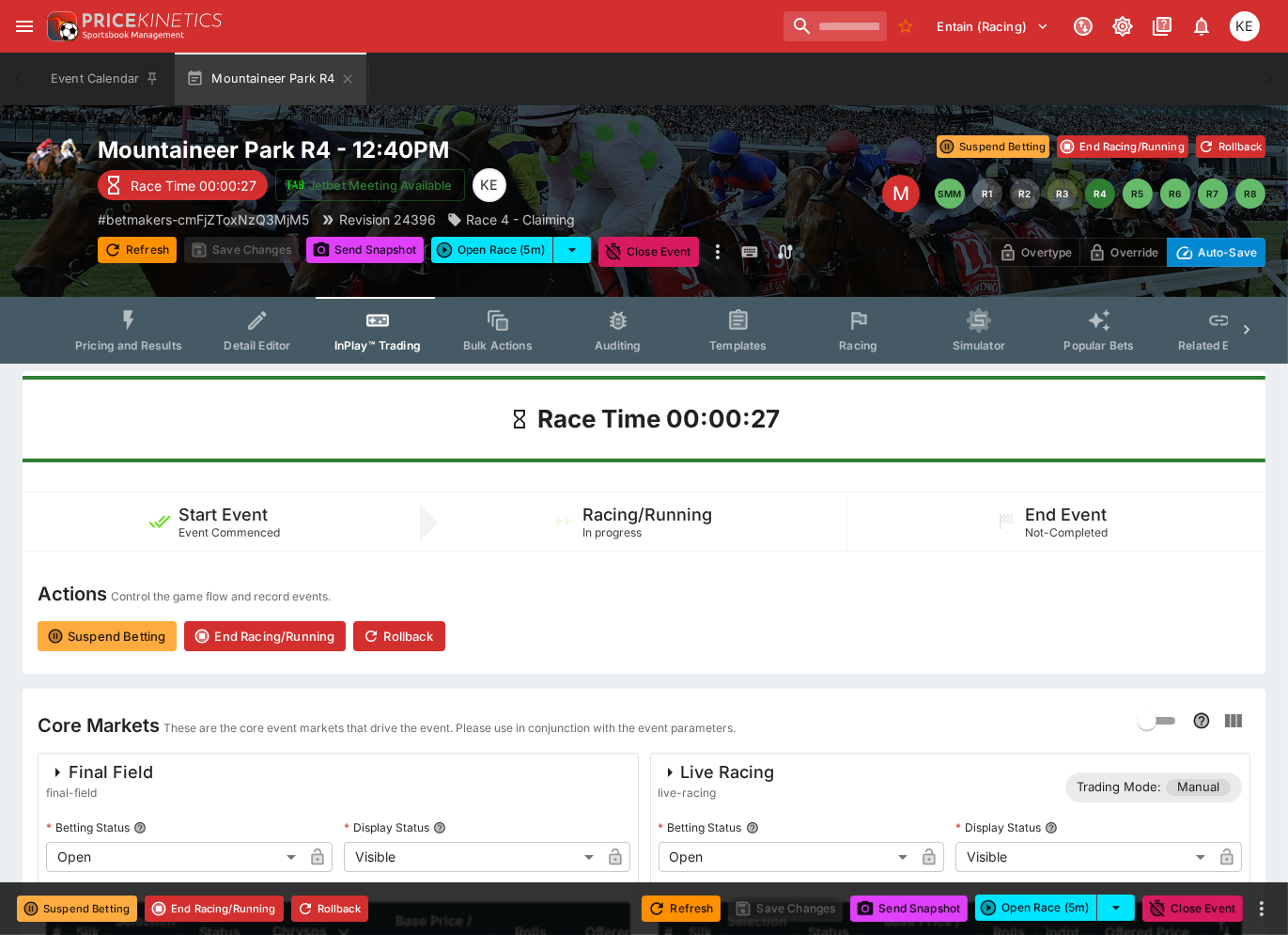 type on "*****" 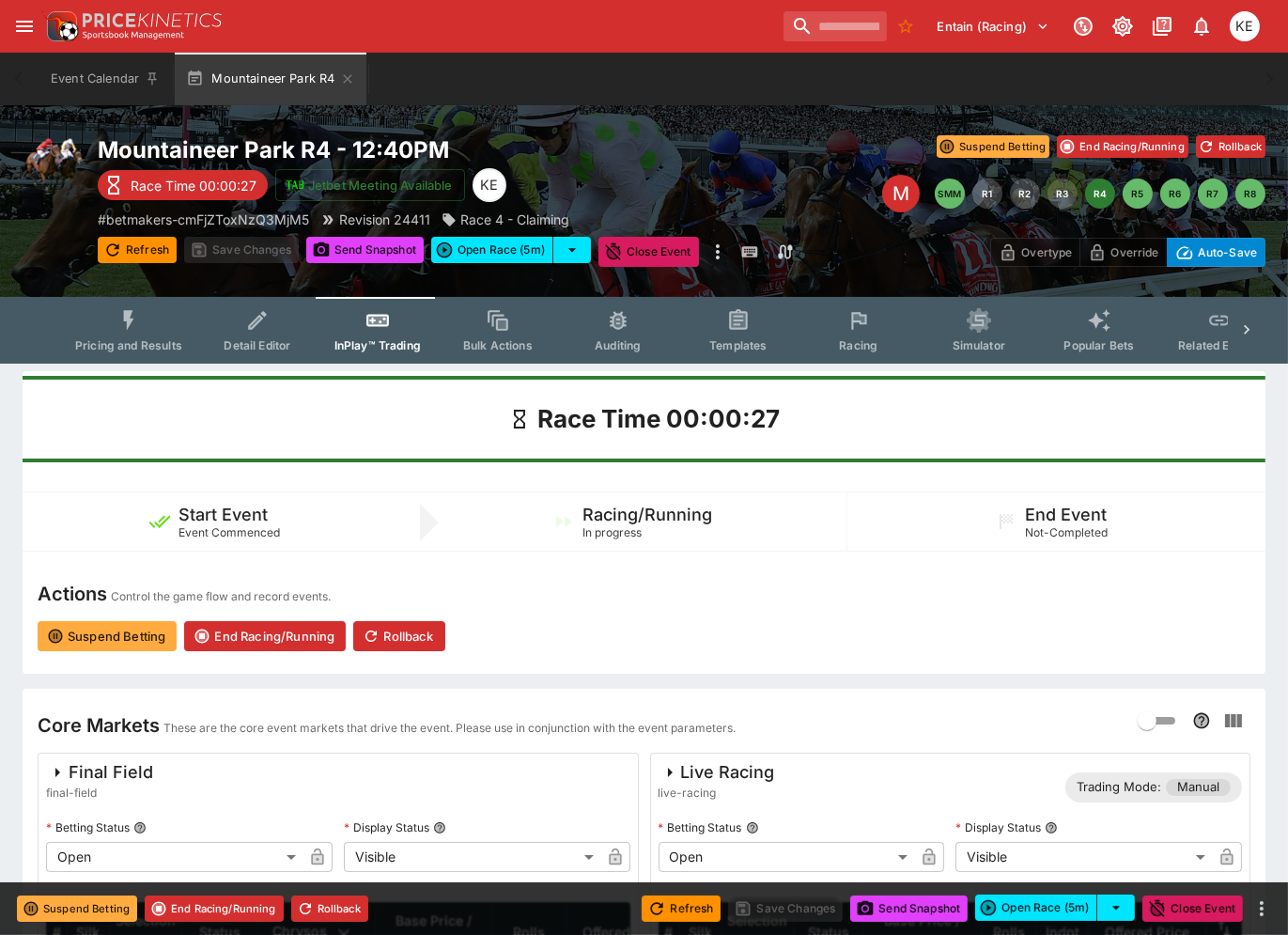 type on "*****" 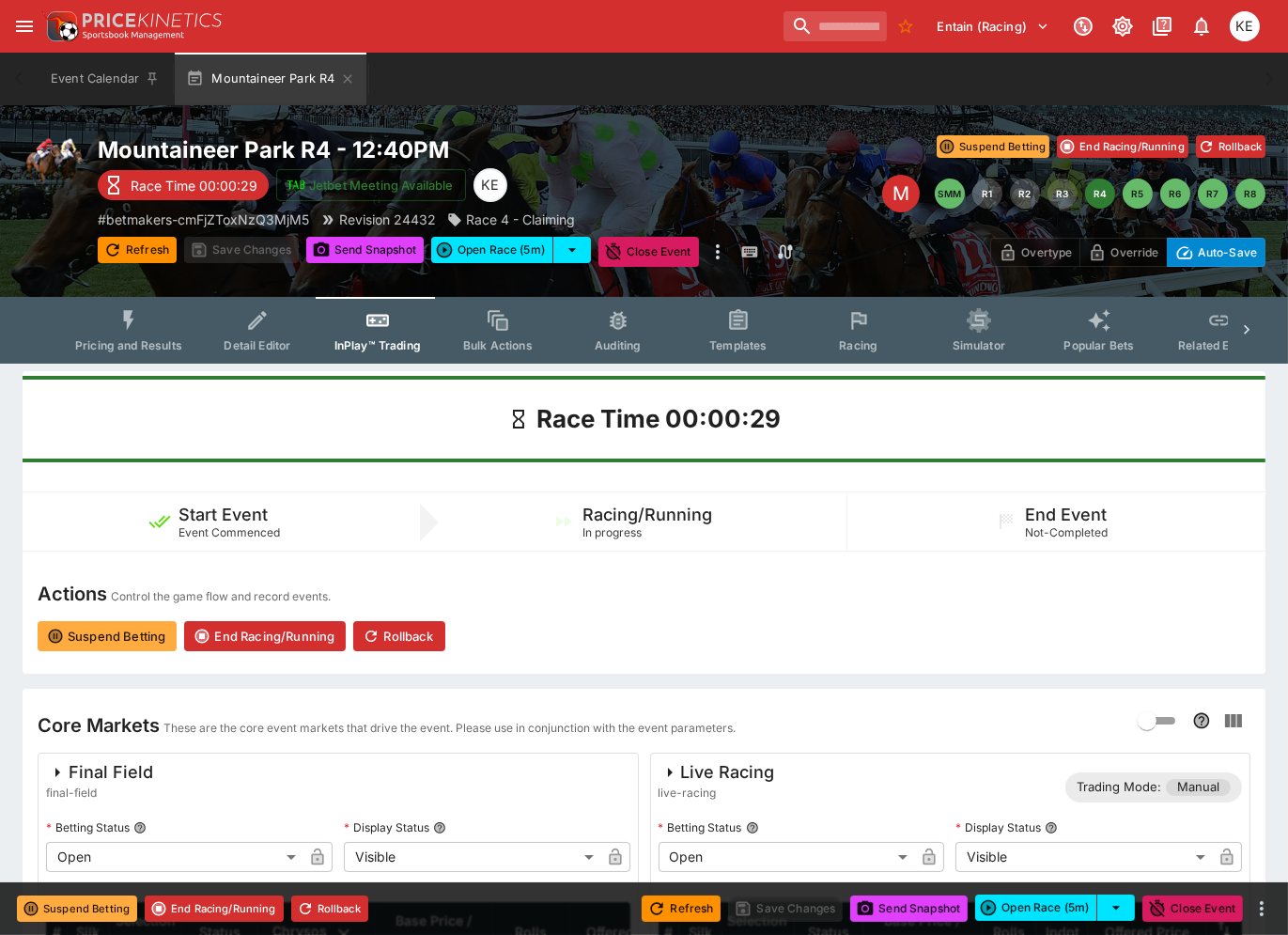 type on "*****" 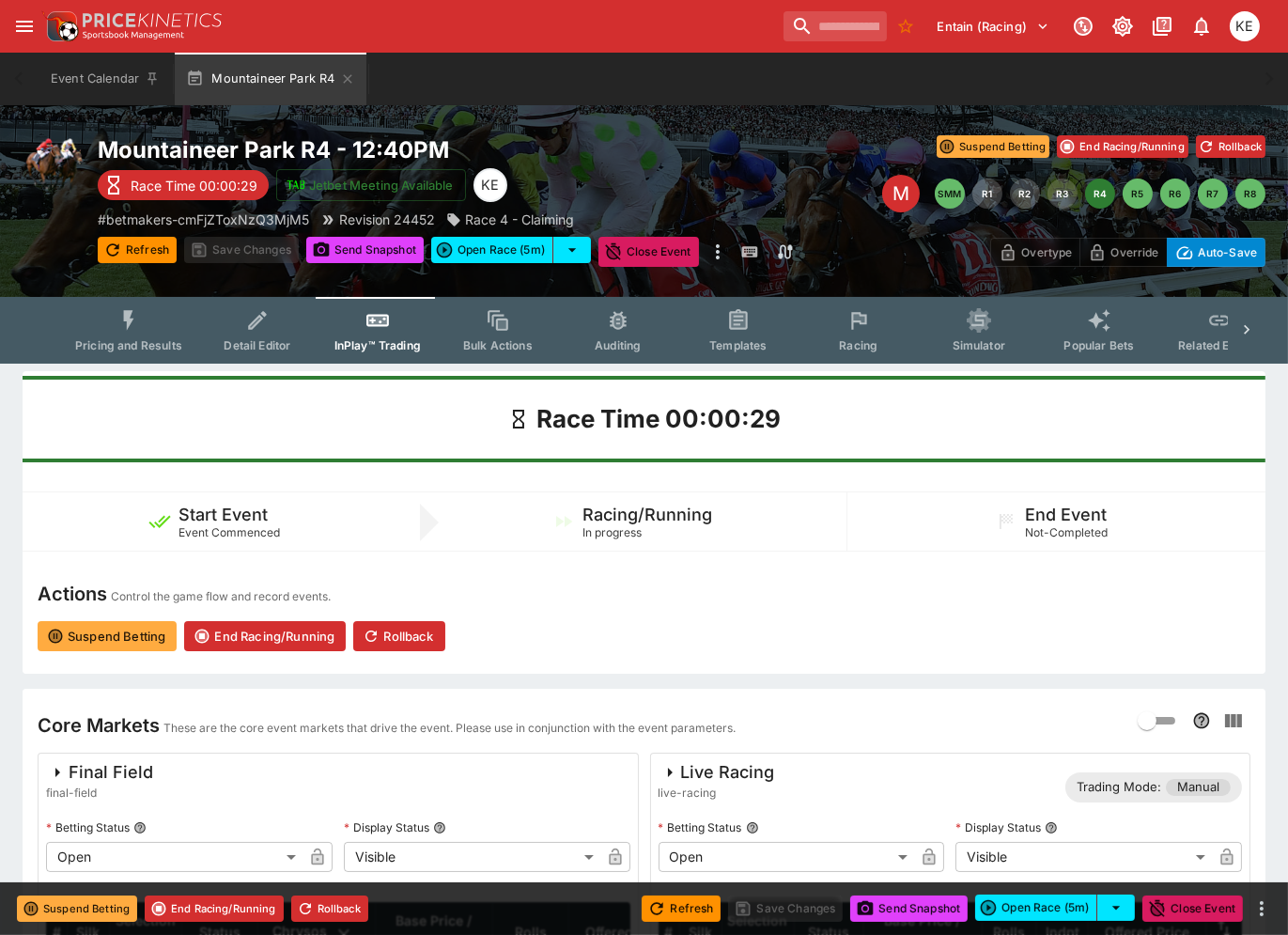 type on "****" 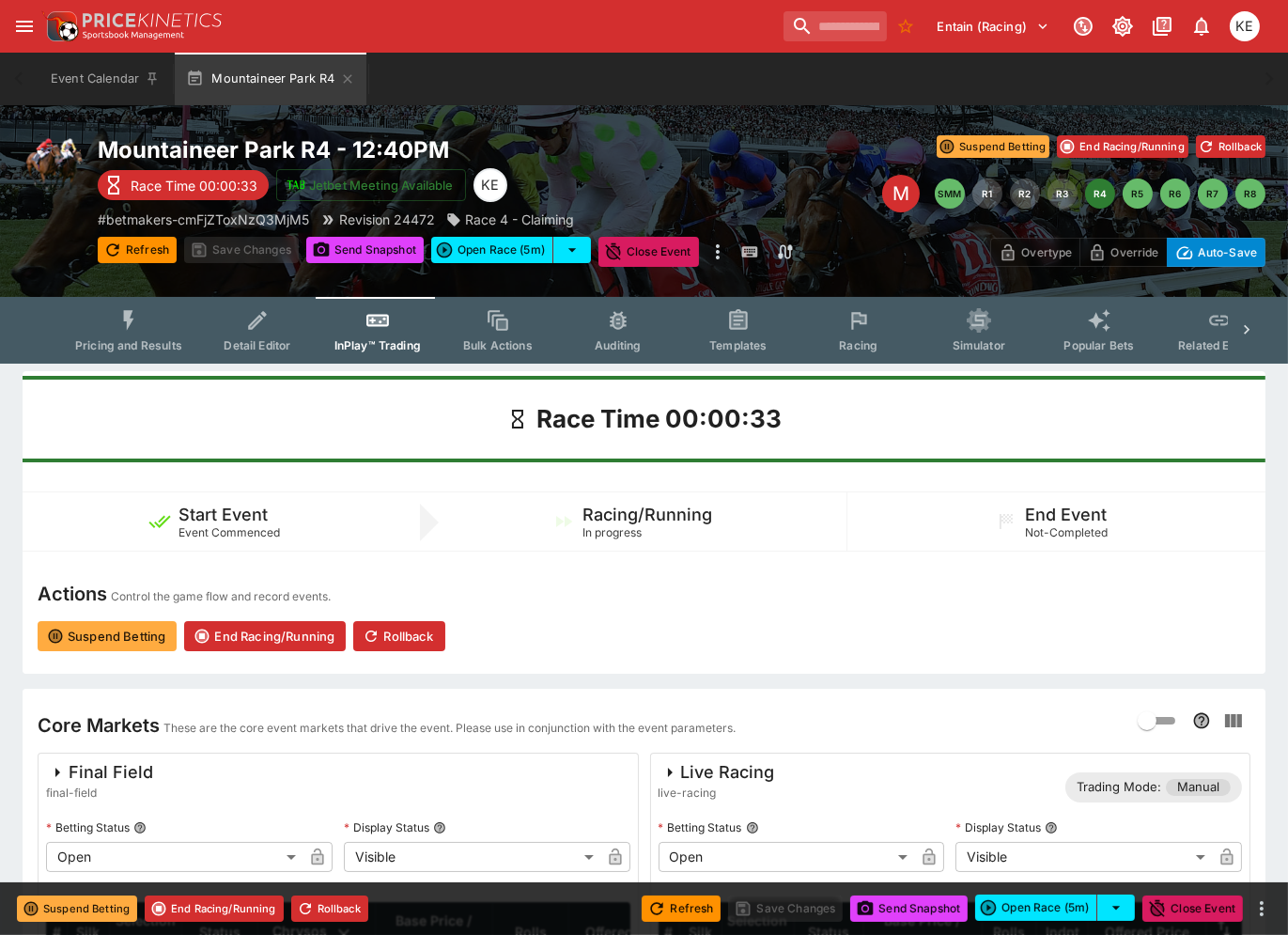 type on "*****" 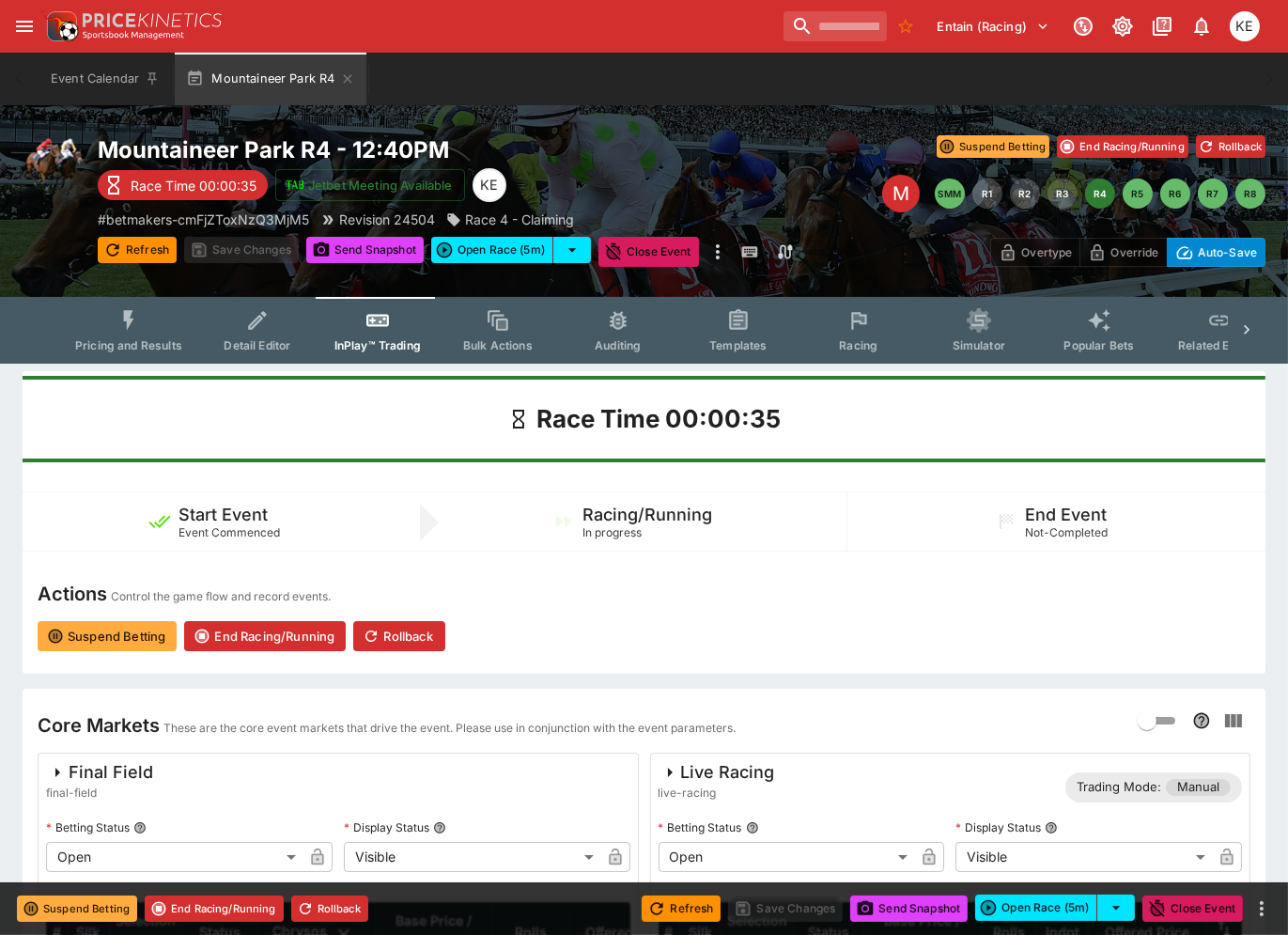 type on "****" 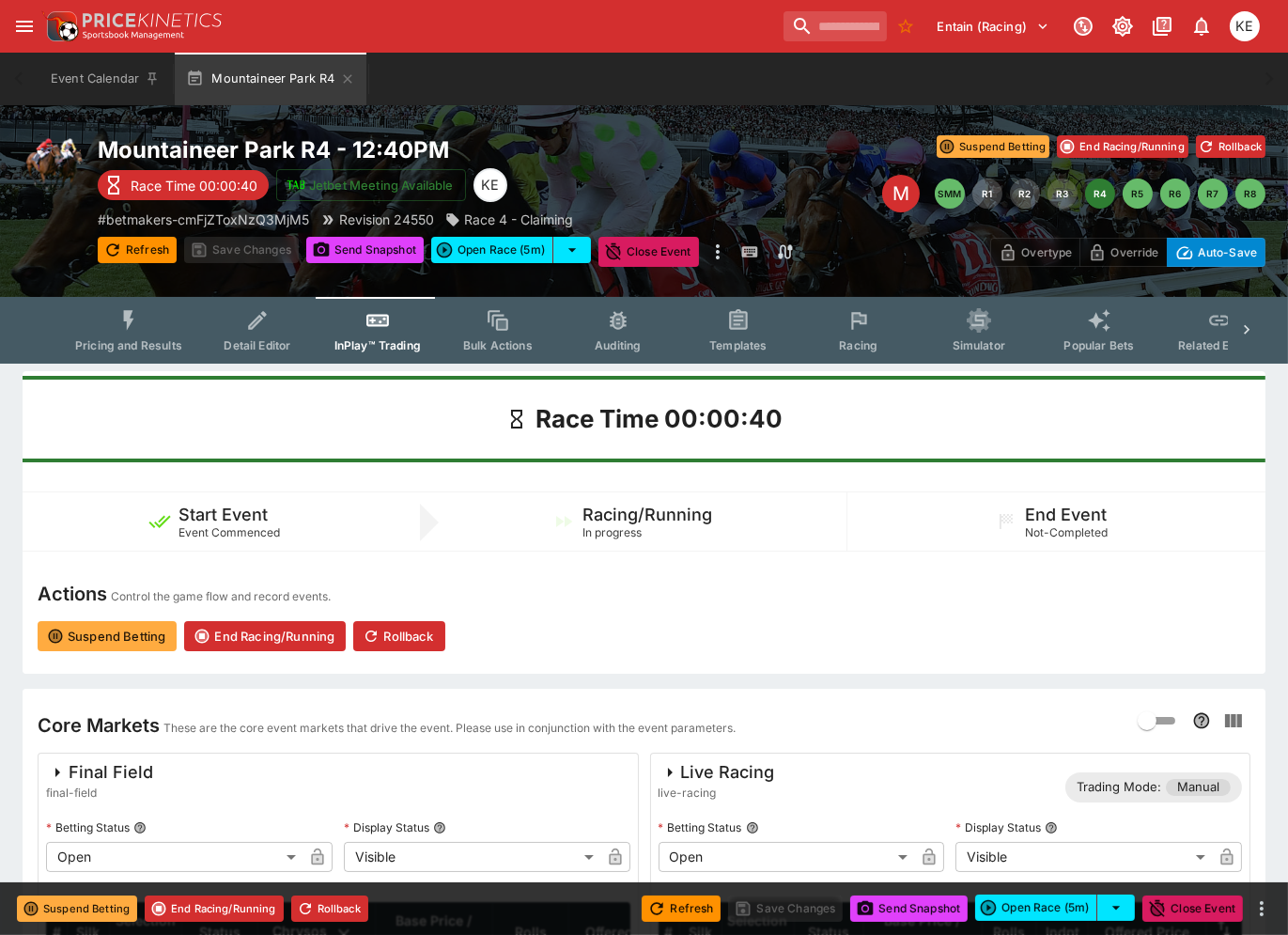 type on "*****" 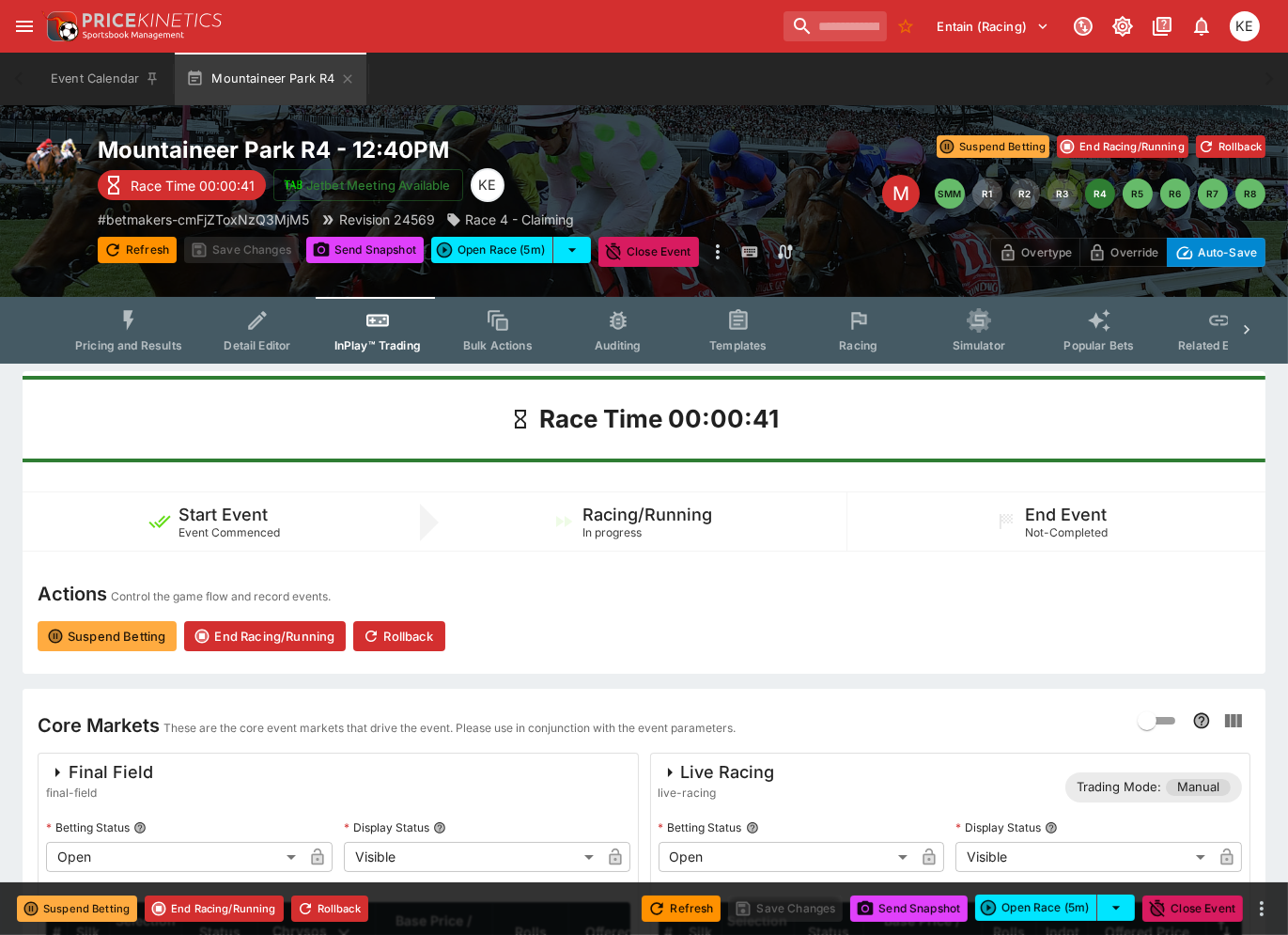 type on "*****" 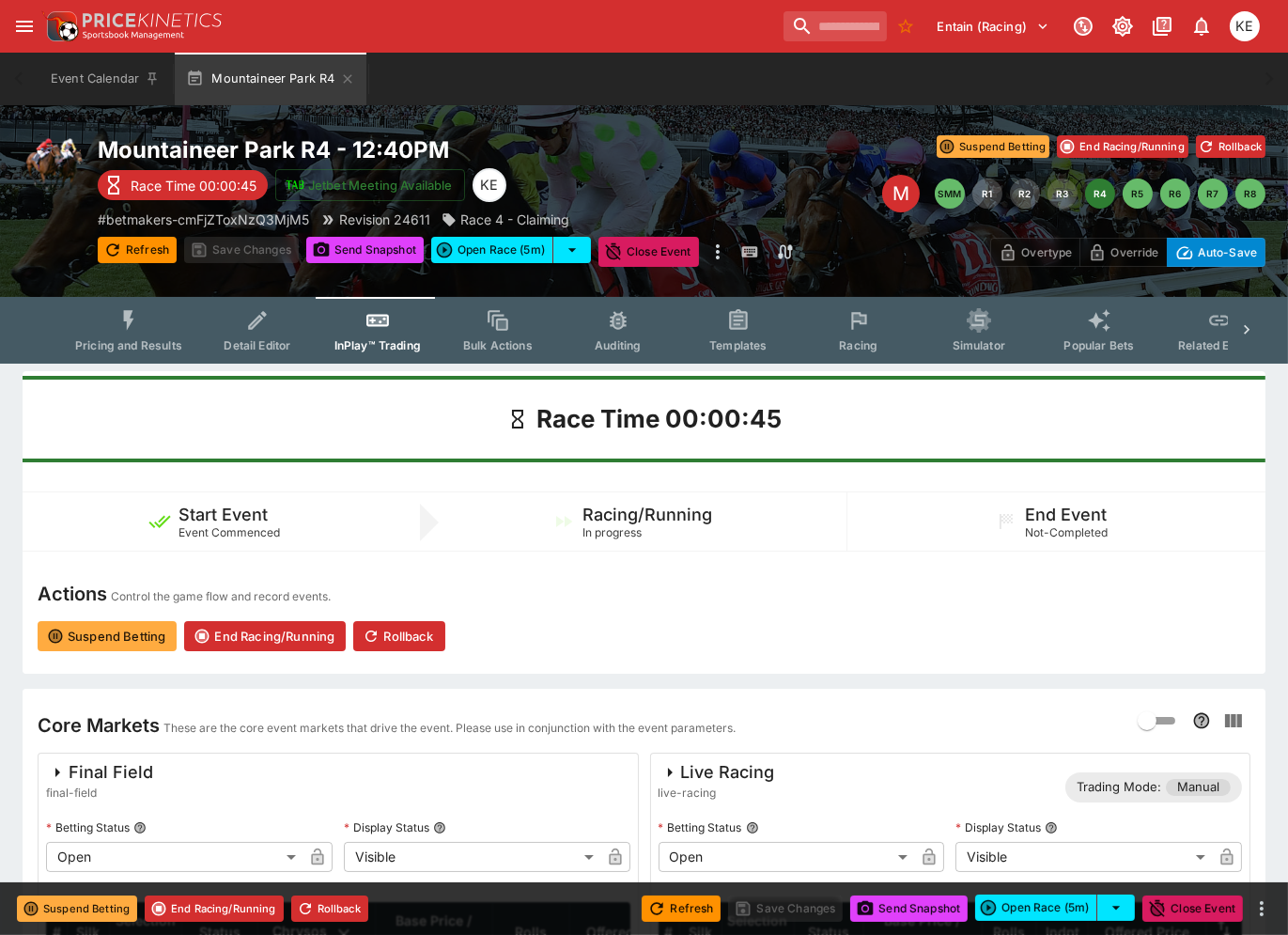 type on "*****" 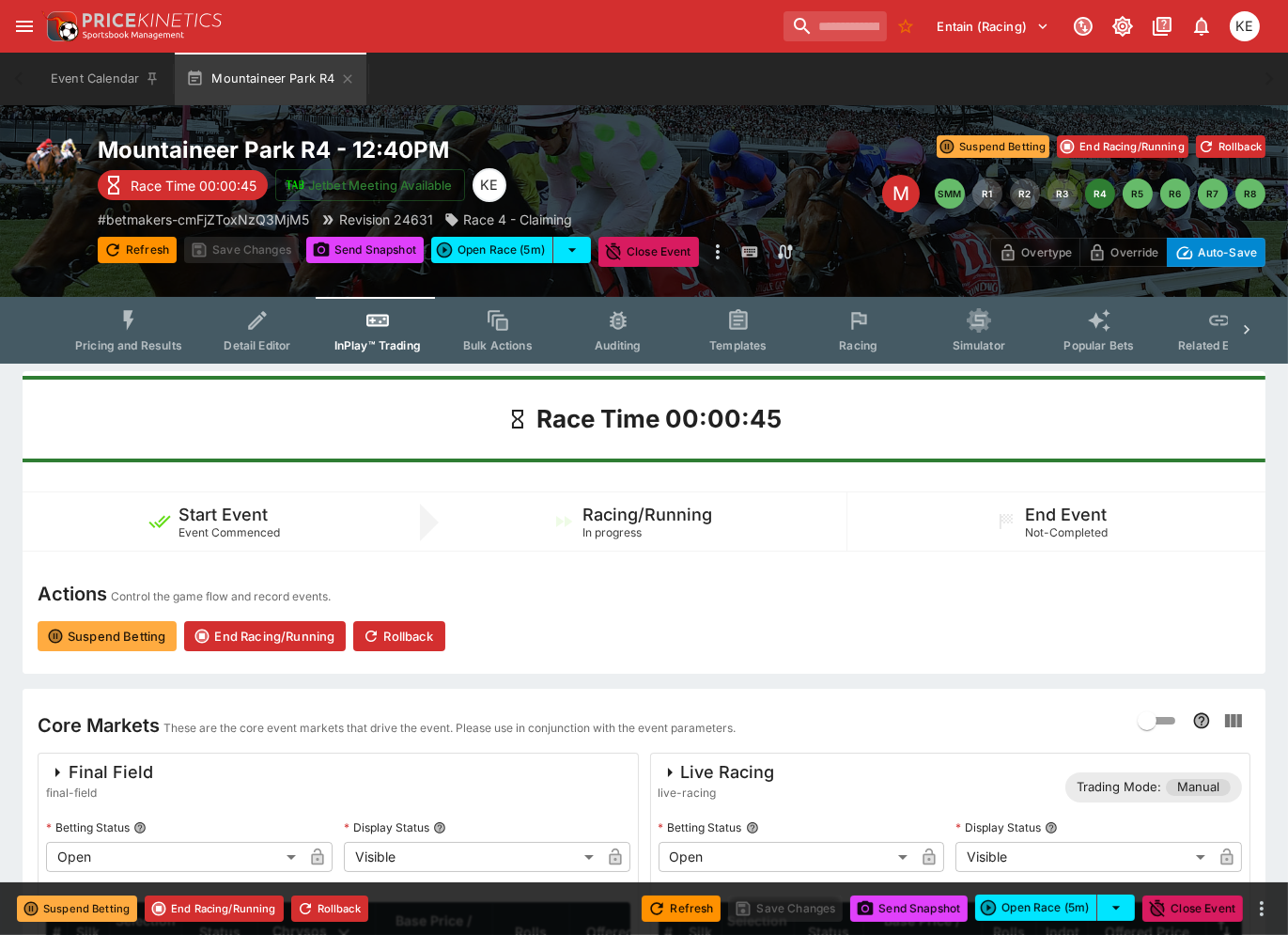 type on "*****" 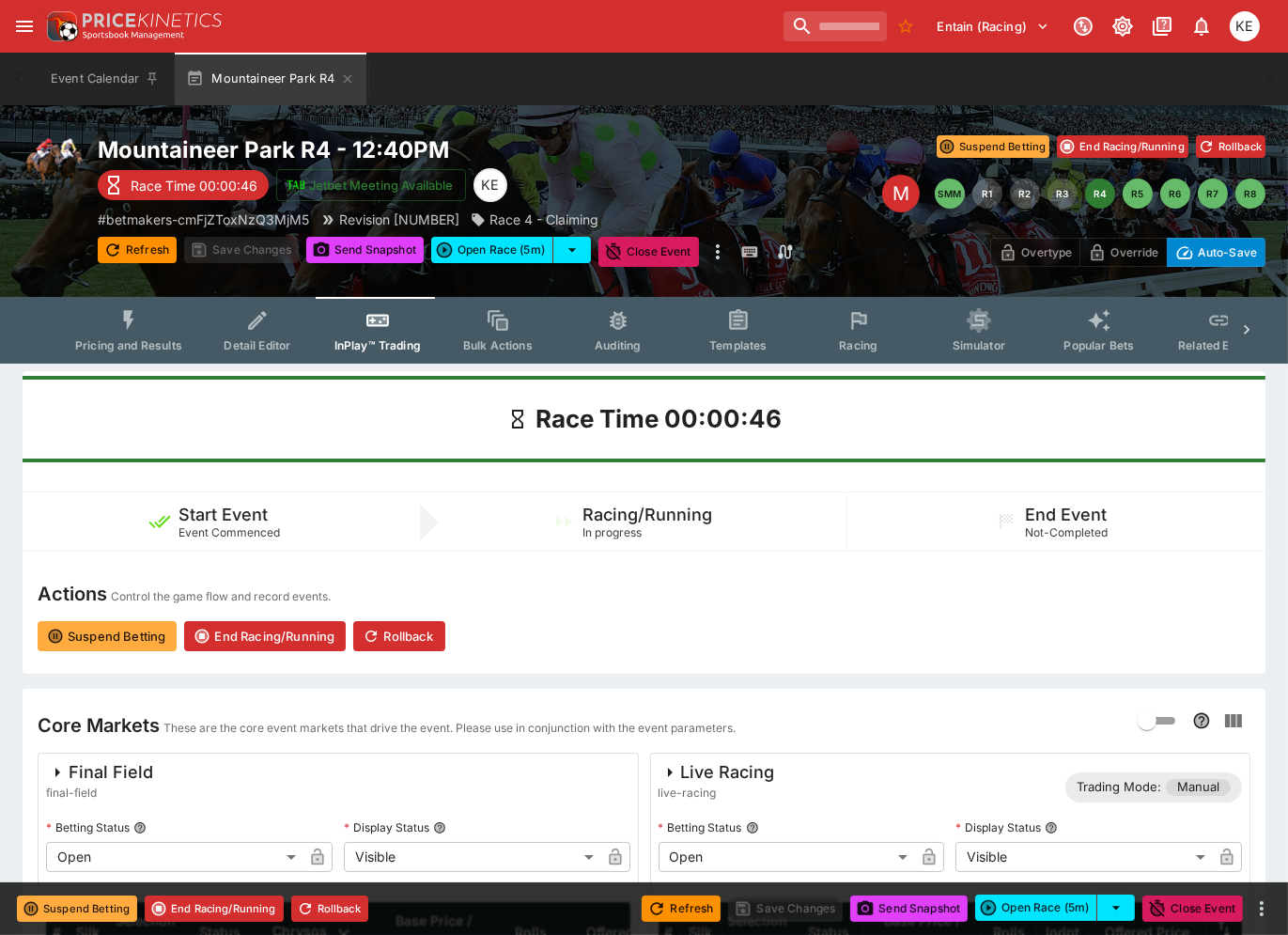 type on "****" 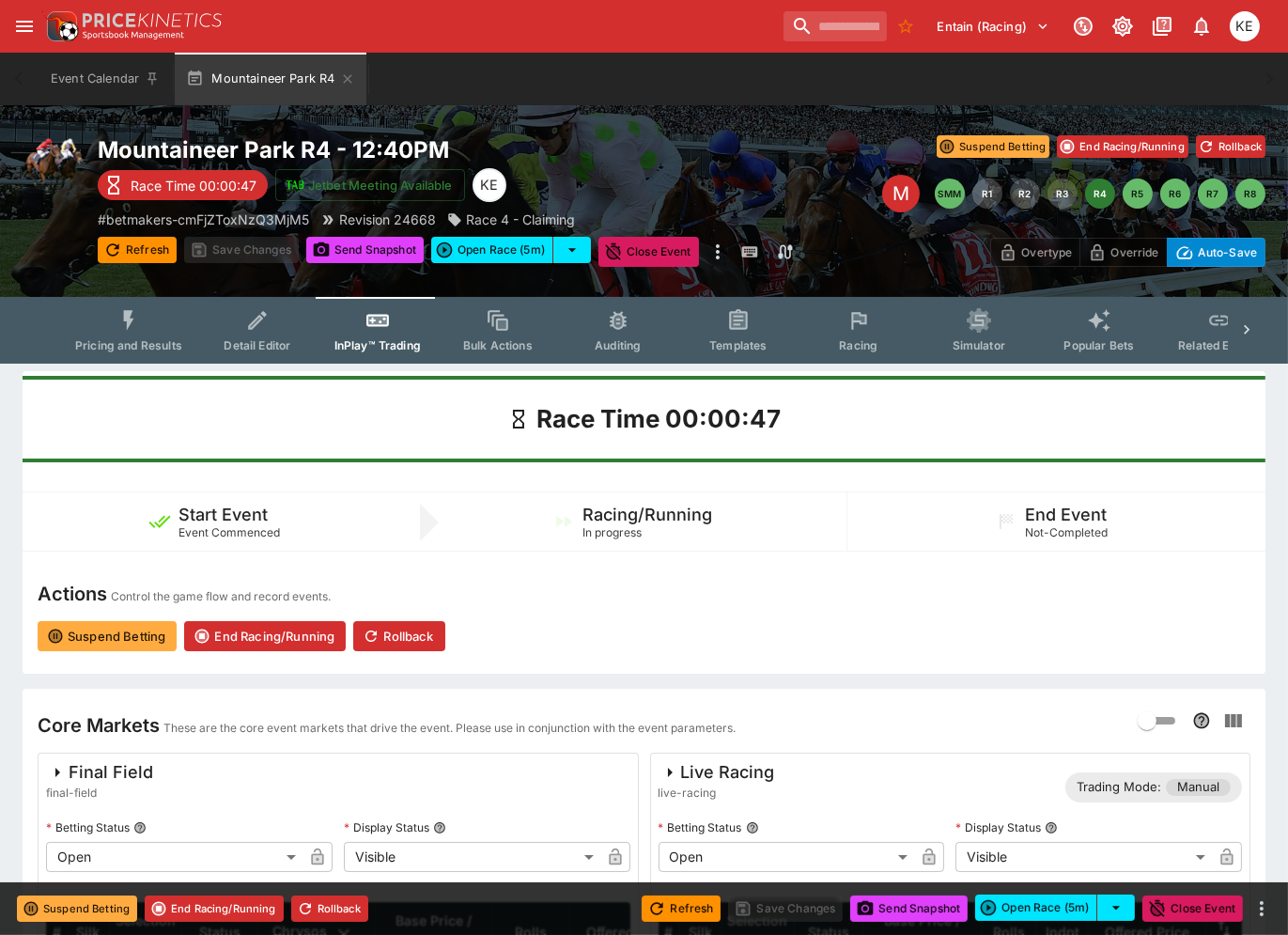 type on "**********" 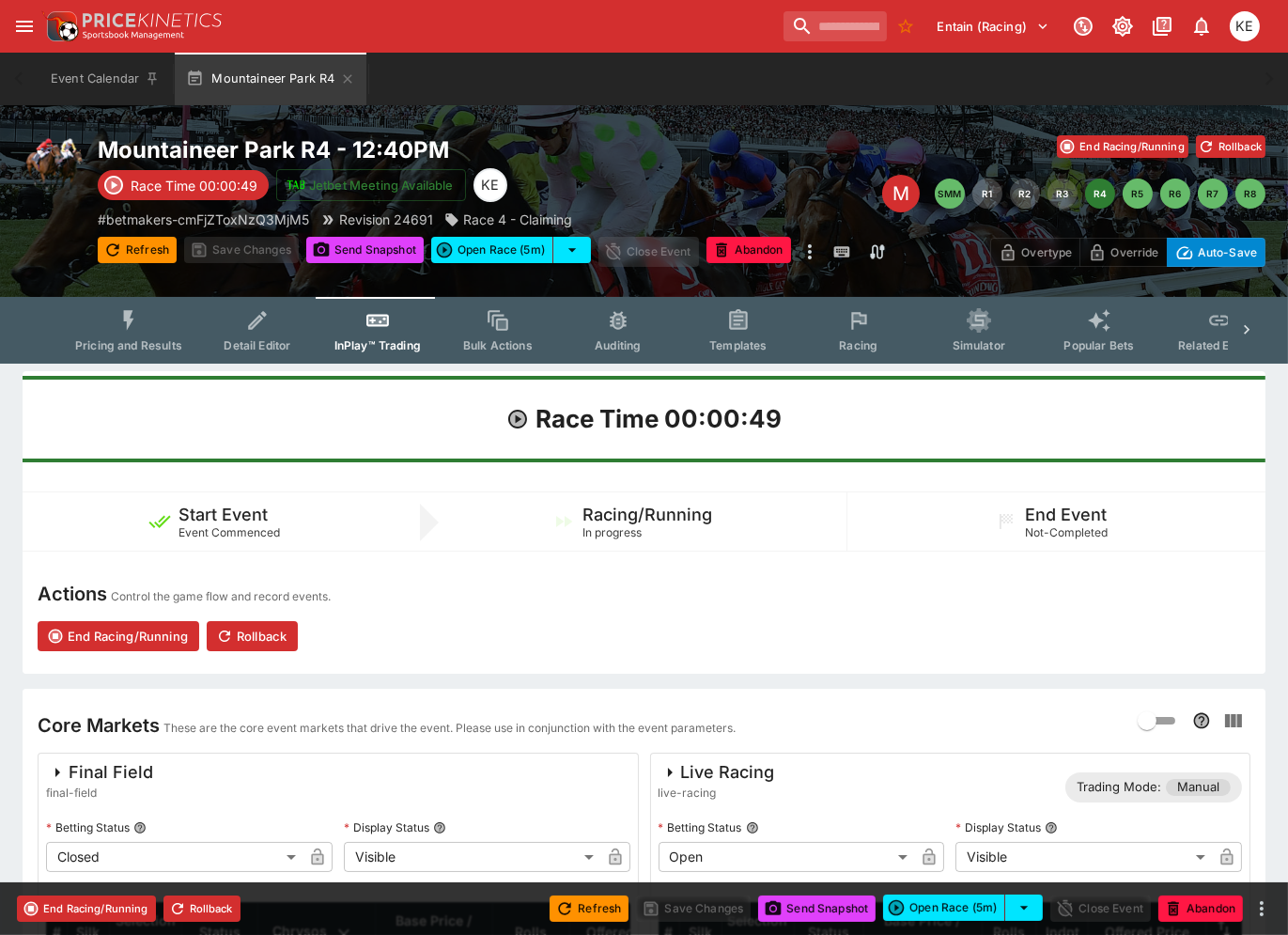 type on "*****" 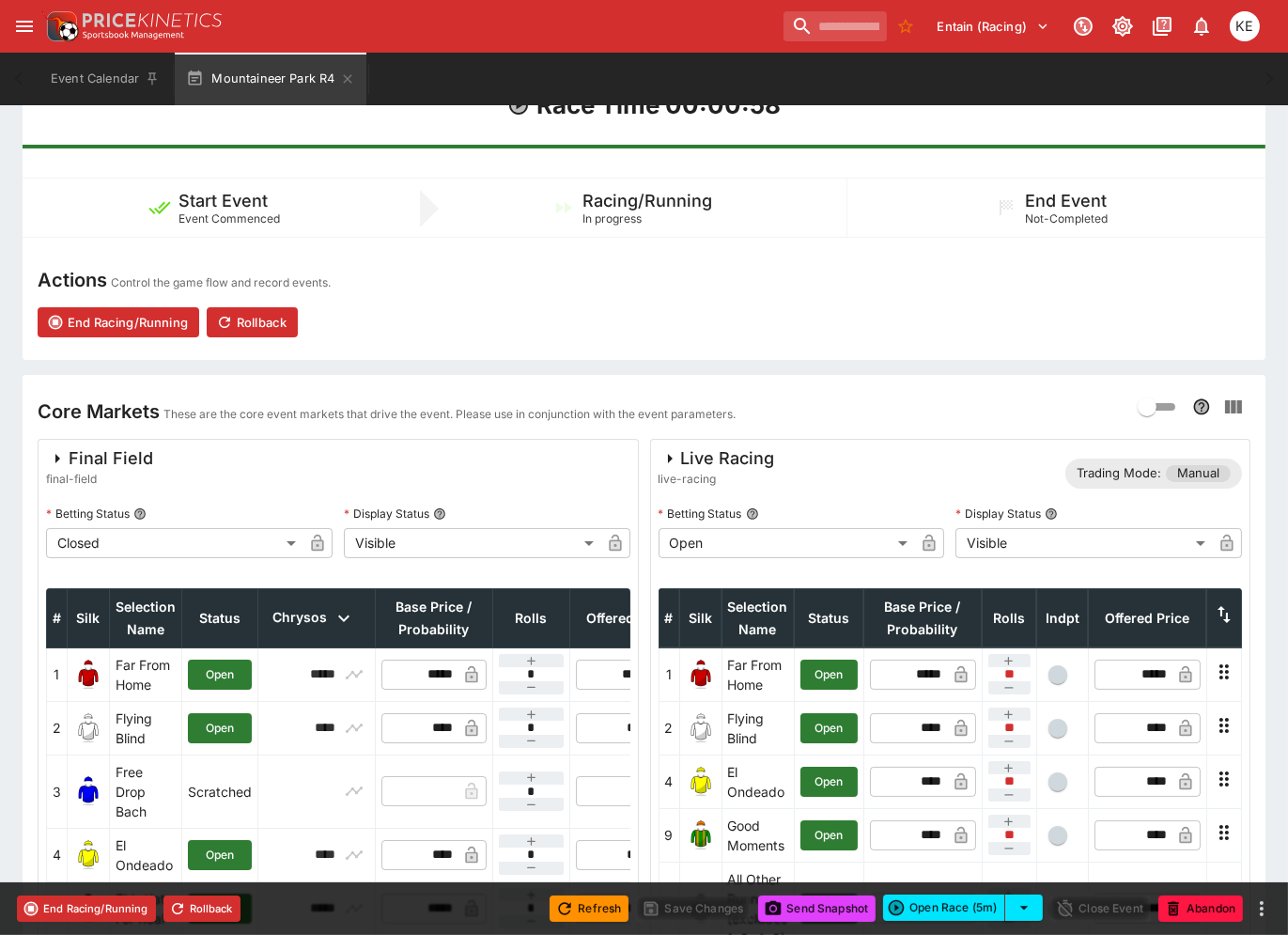 scroll, scrollTop: 522, scrollLeft: 0, axis: vertical 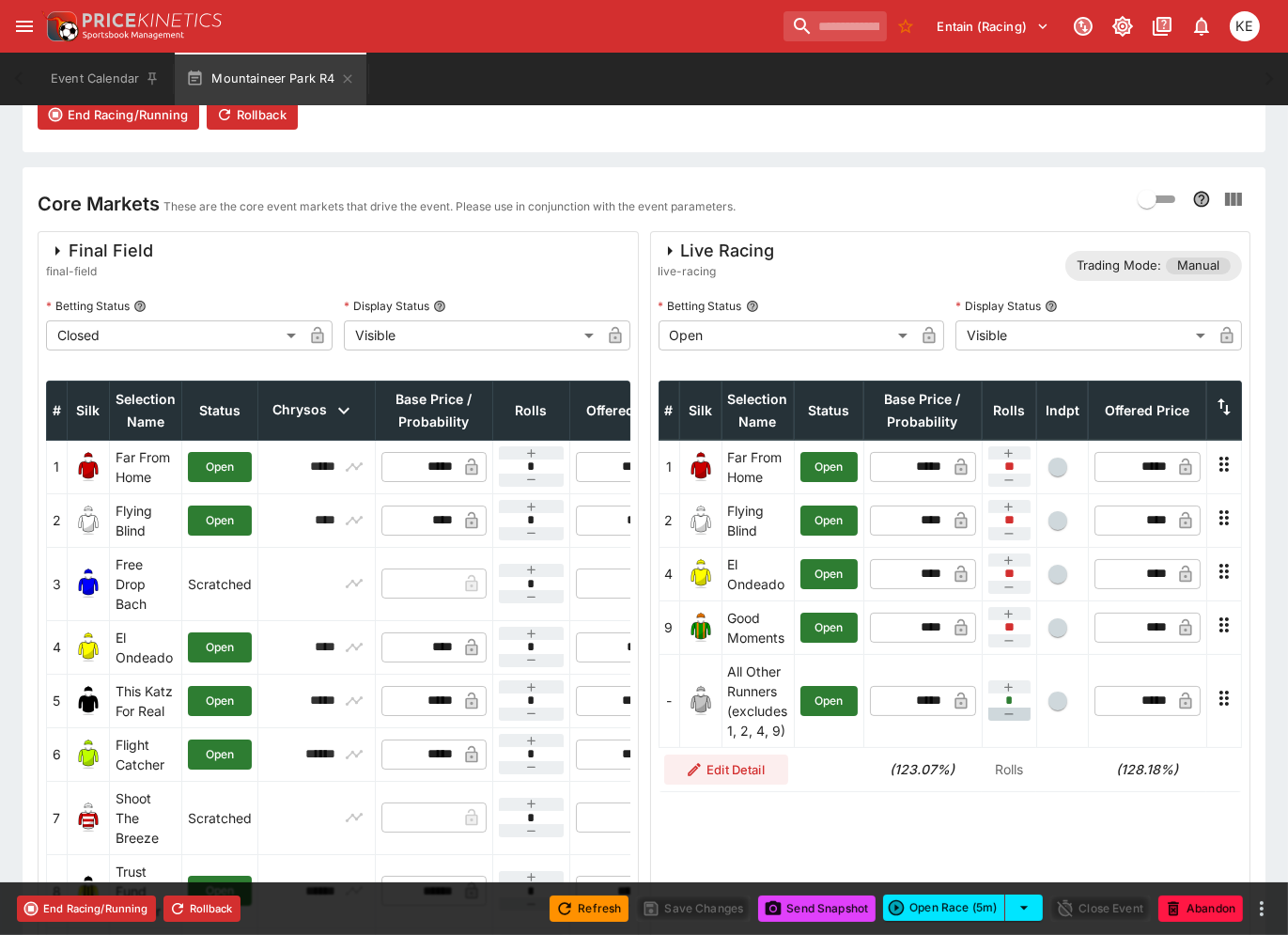 click at bounding box center [1009, 714] 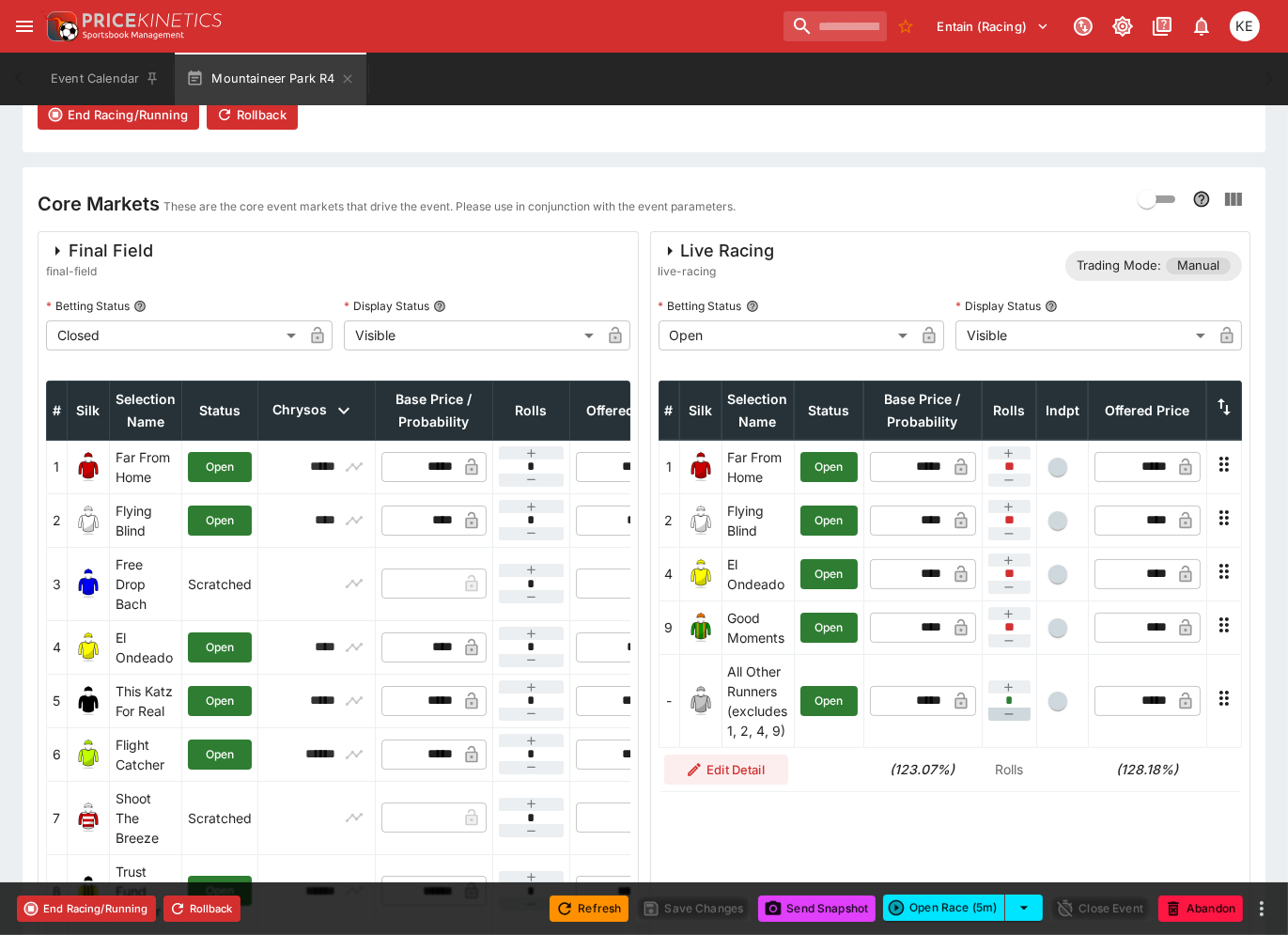type on "**" 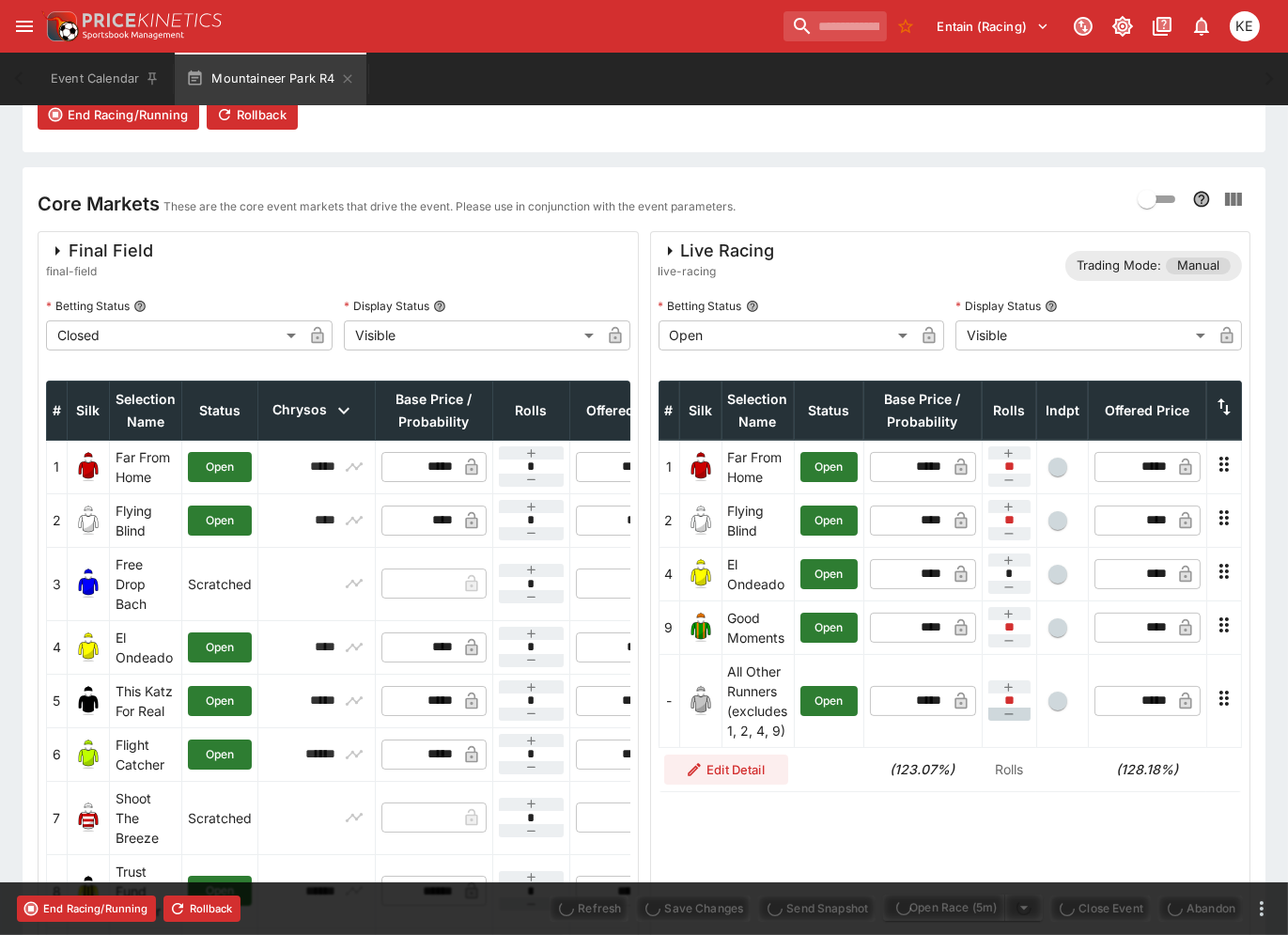 type on "*****" 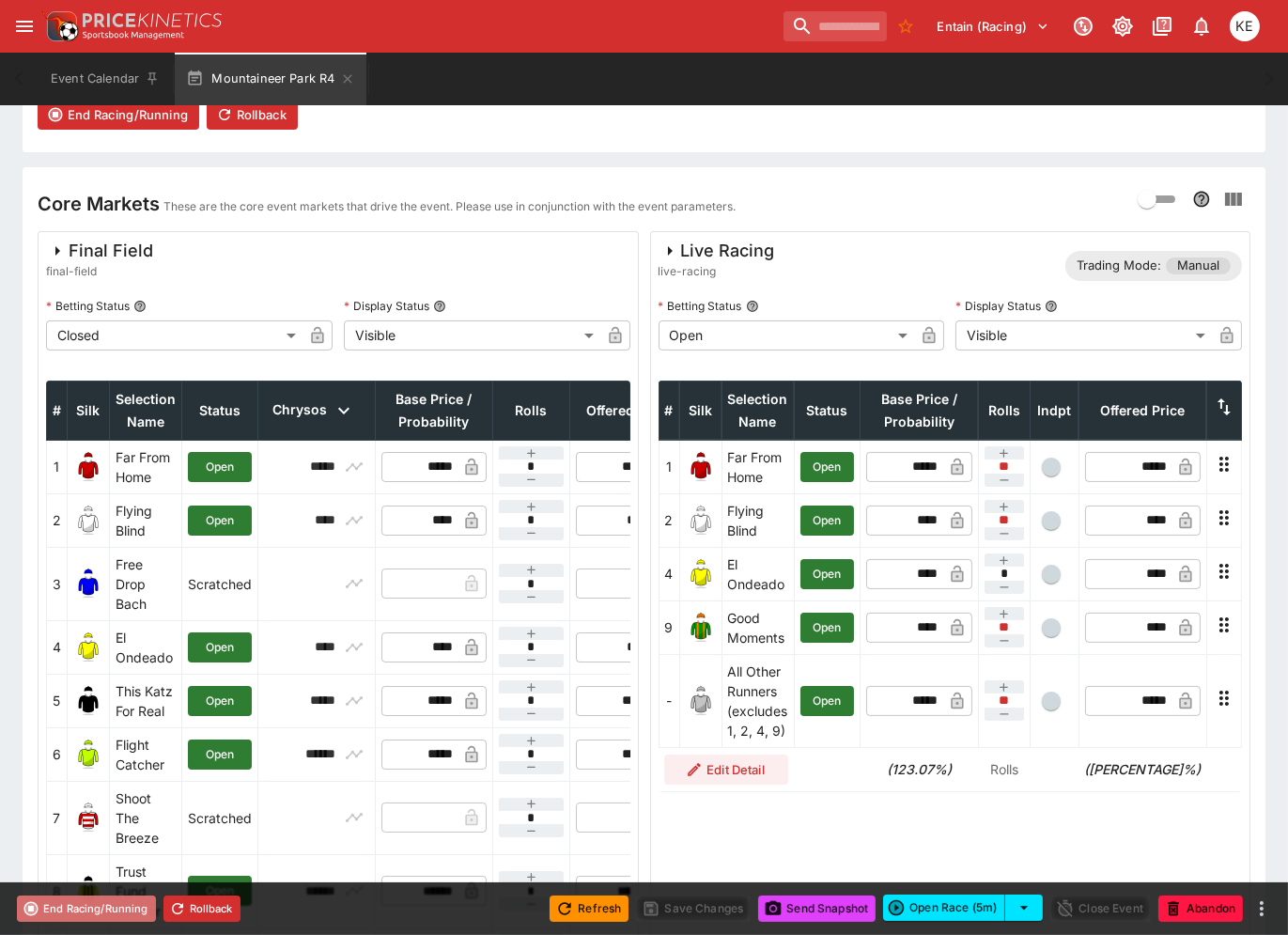 click on "End Racing/Running" at bounding box center [86, 909] 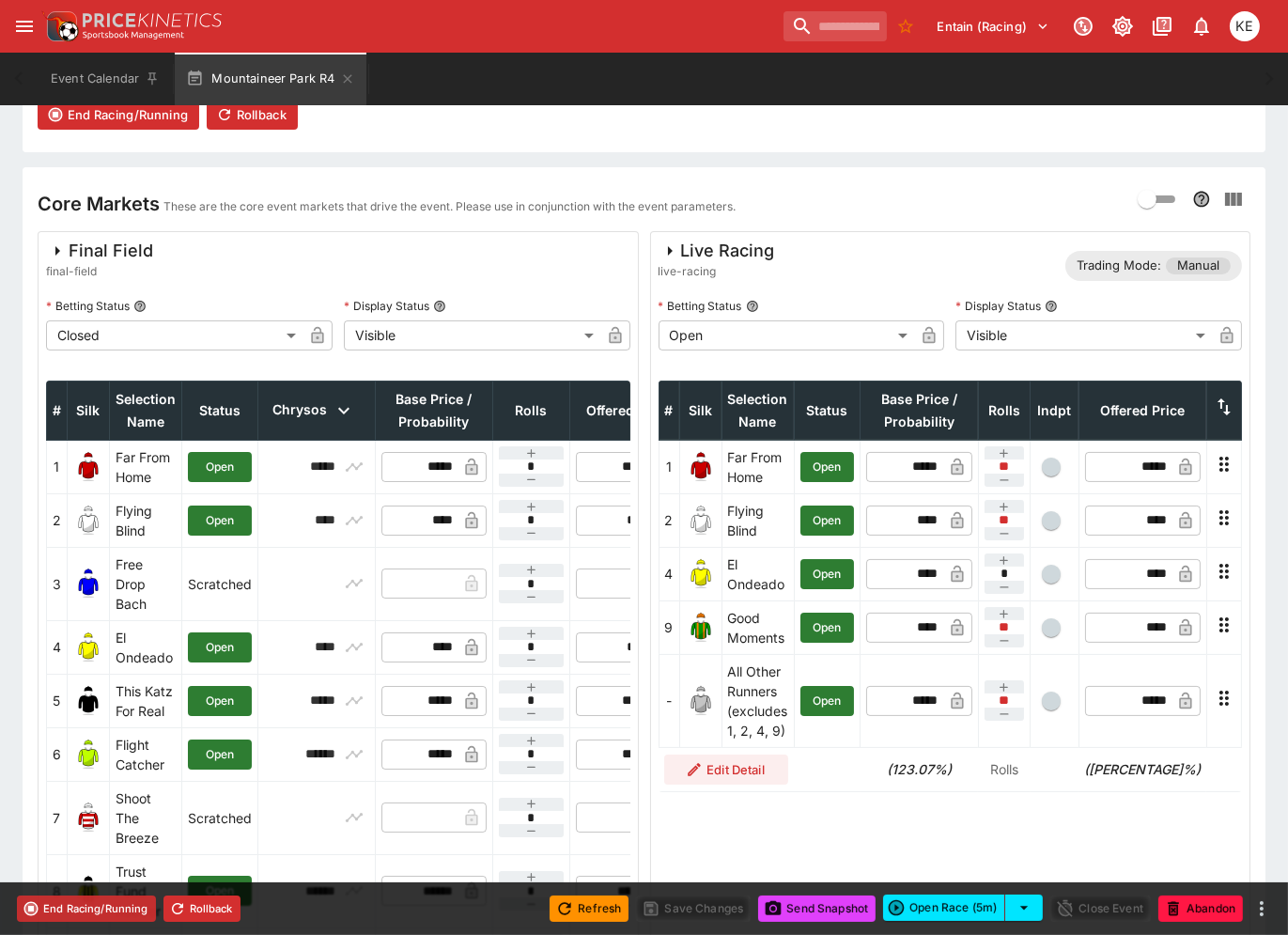 type on "**********" 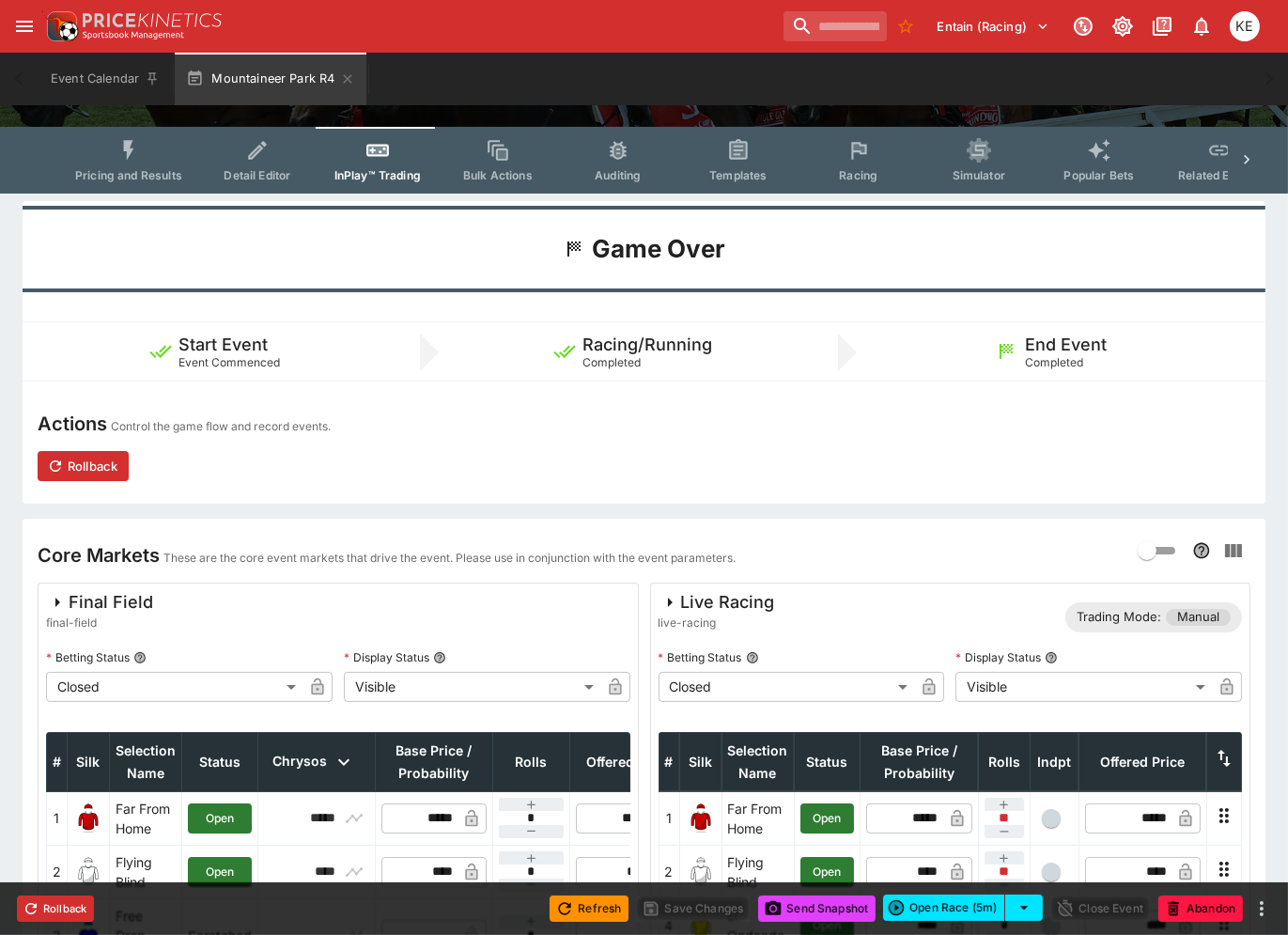scroll, scrollTop: 0, scrollLeft: 0, axis: both 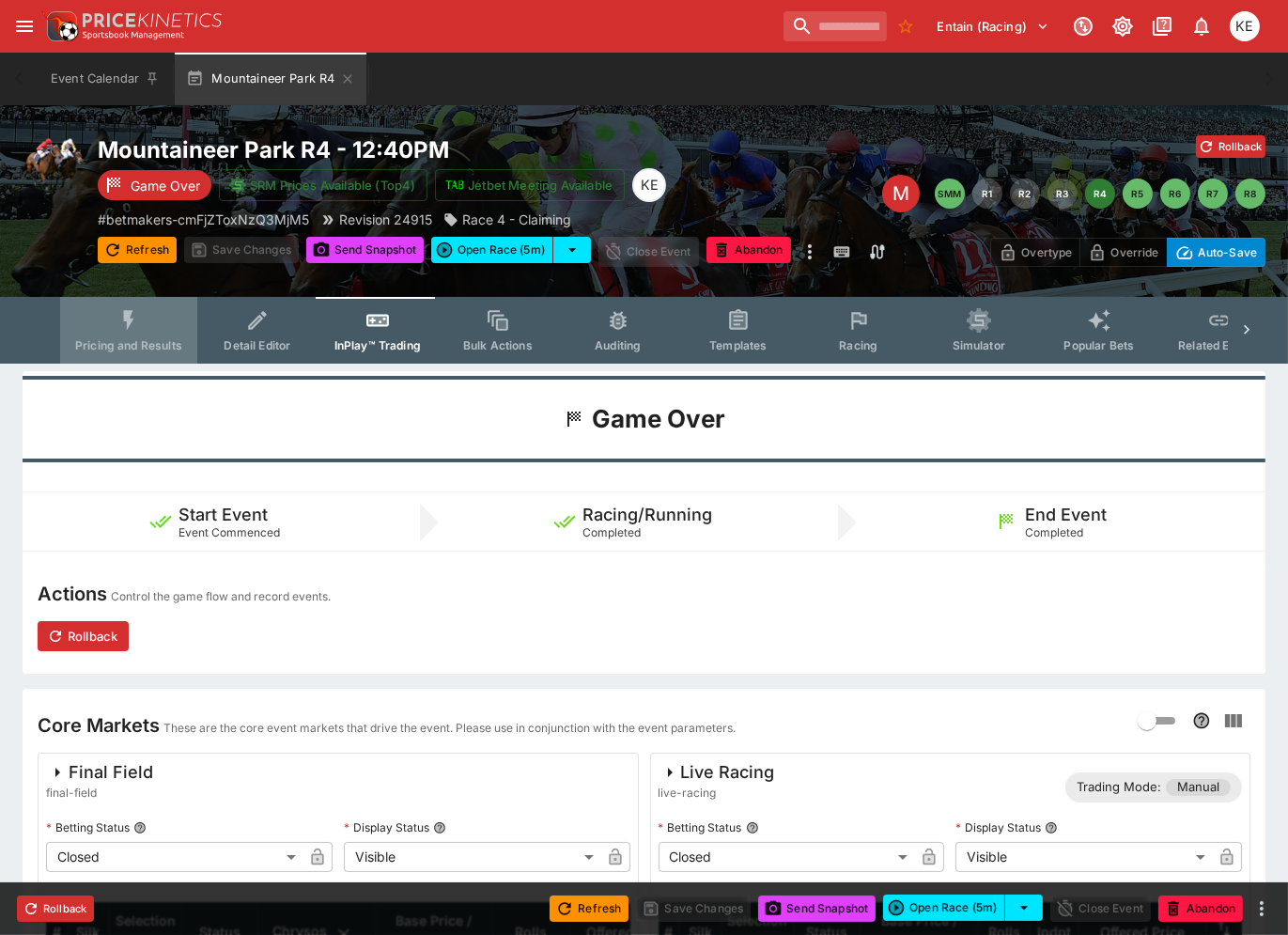 click 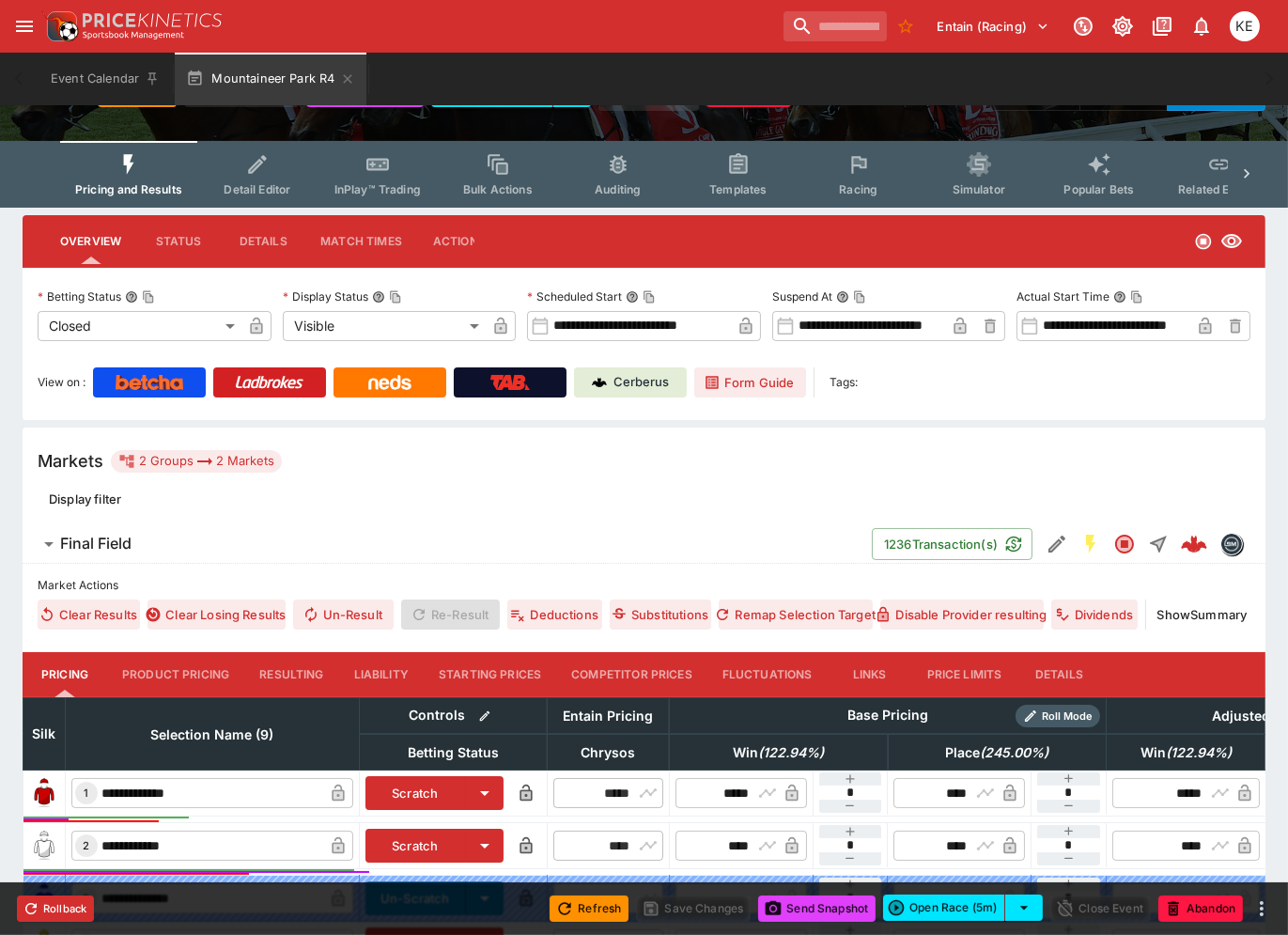 scroll, scrollTop: 522, scrollLeft: 0, axis: vertical 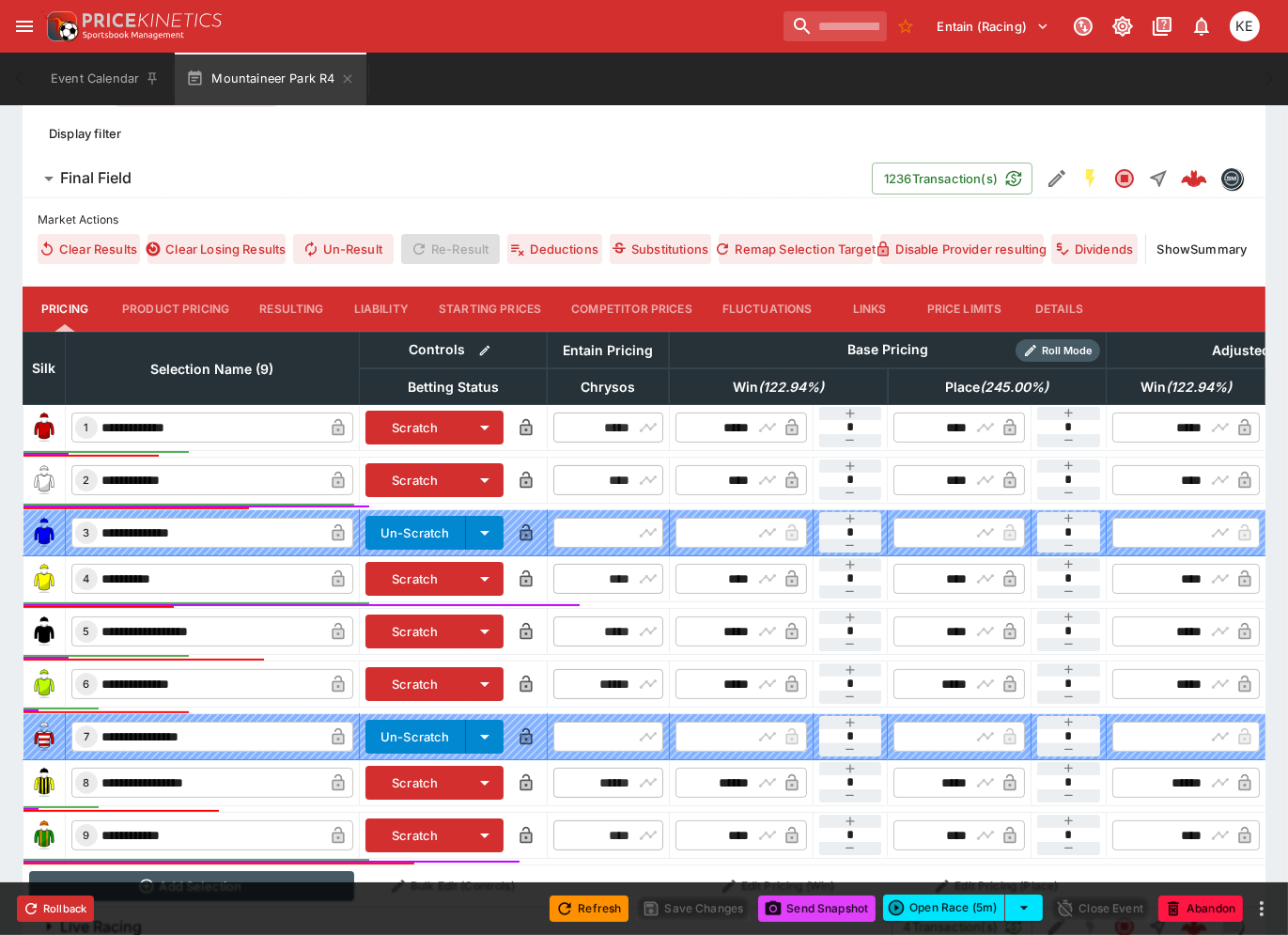 click on "Resulting" at bounding box center (291, 309) 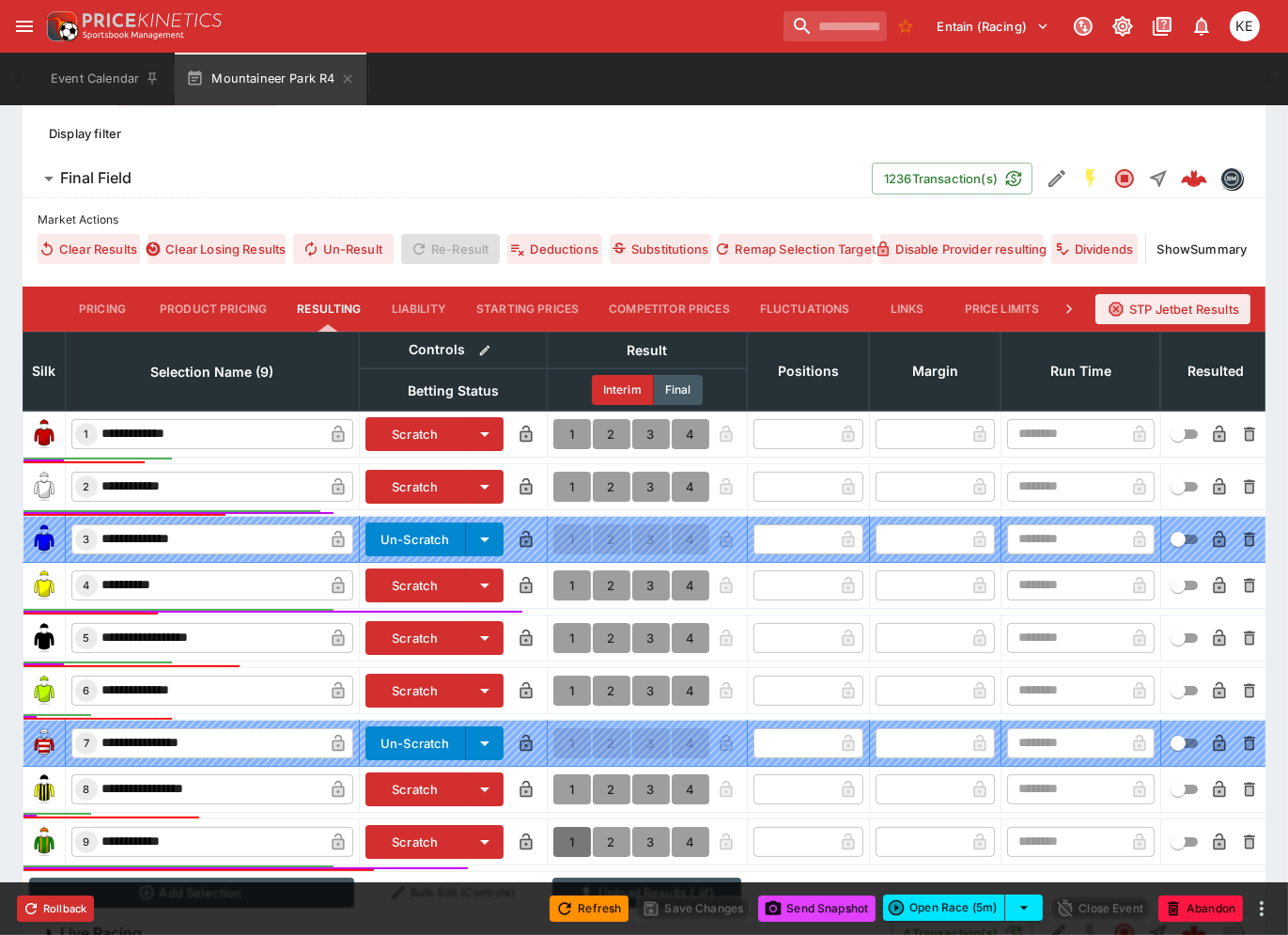 click on "1" at bounding box center (572, 842) 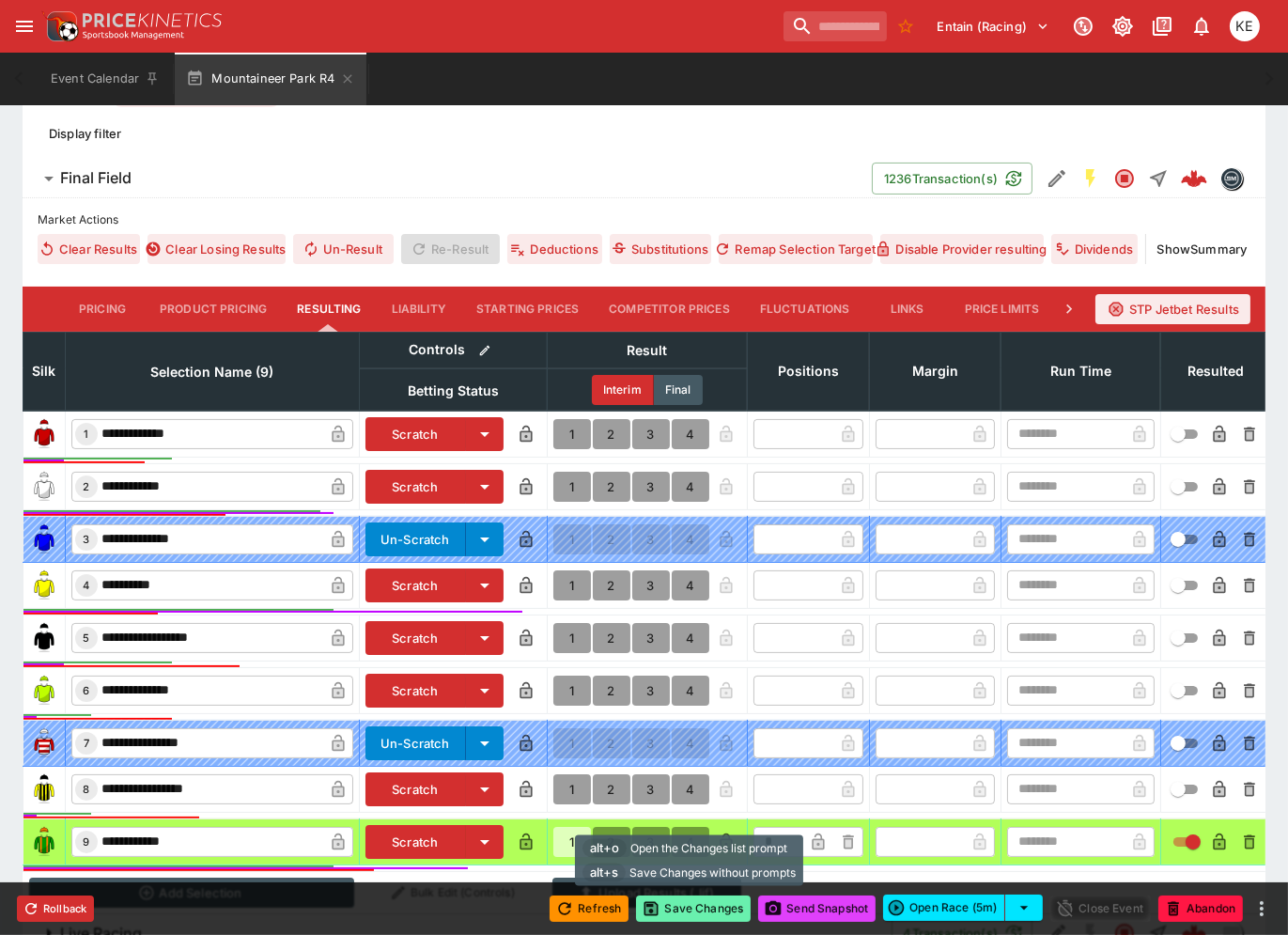 click on "Save Changes" at bounding box center [693, 909] 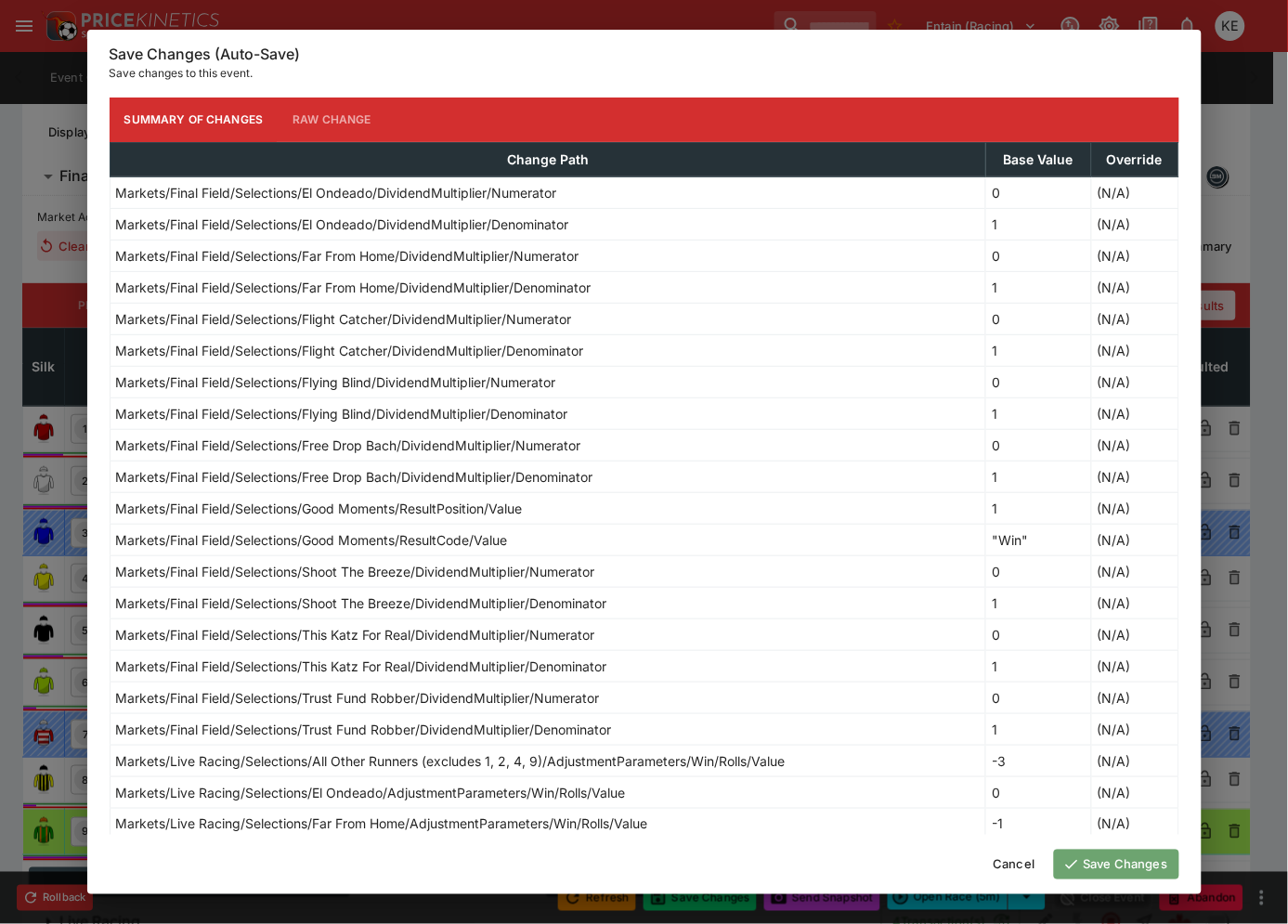 click on "Save Changes" at bounding box center [1116, 865] 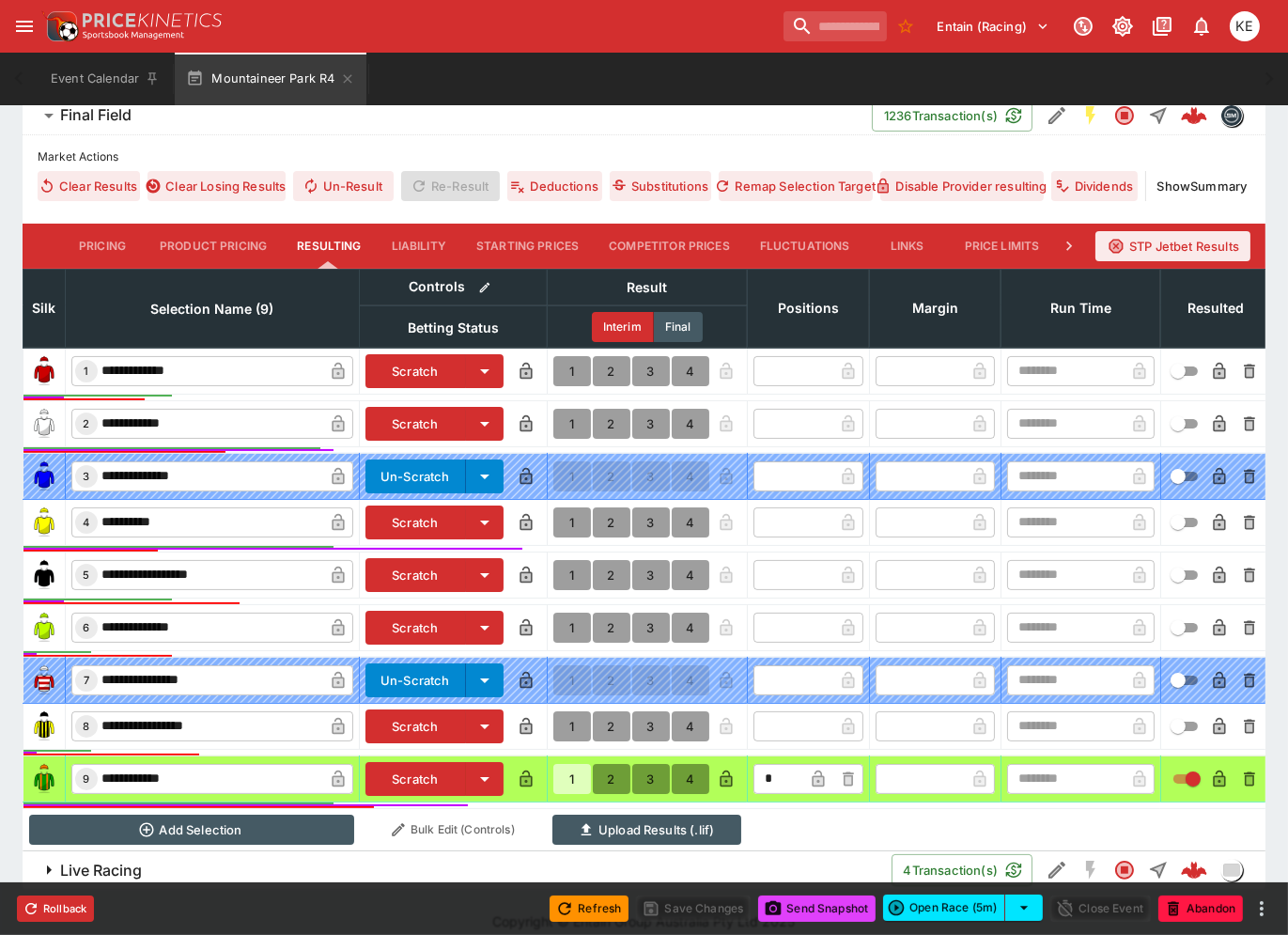 scroll, scrollTop: 617, scrollLeft: 0, axis: vertical 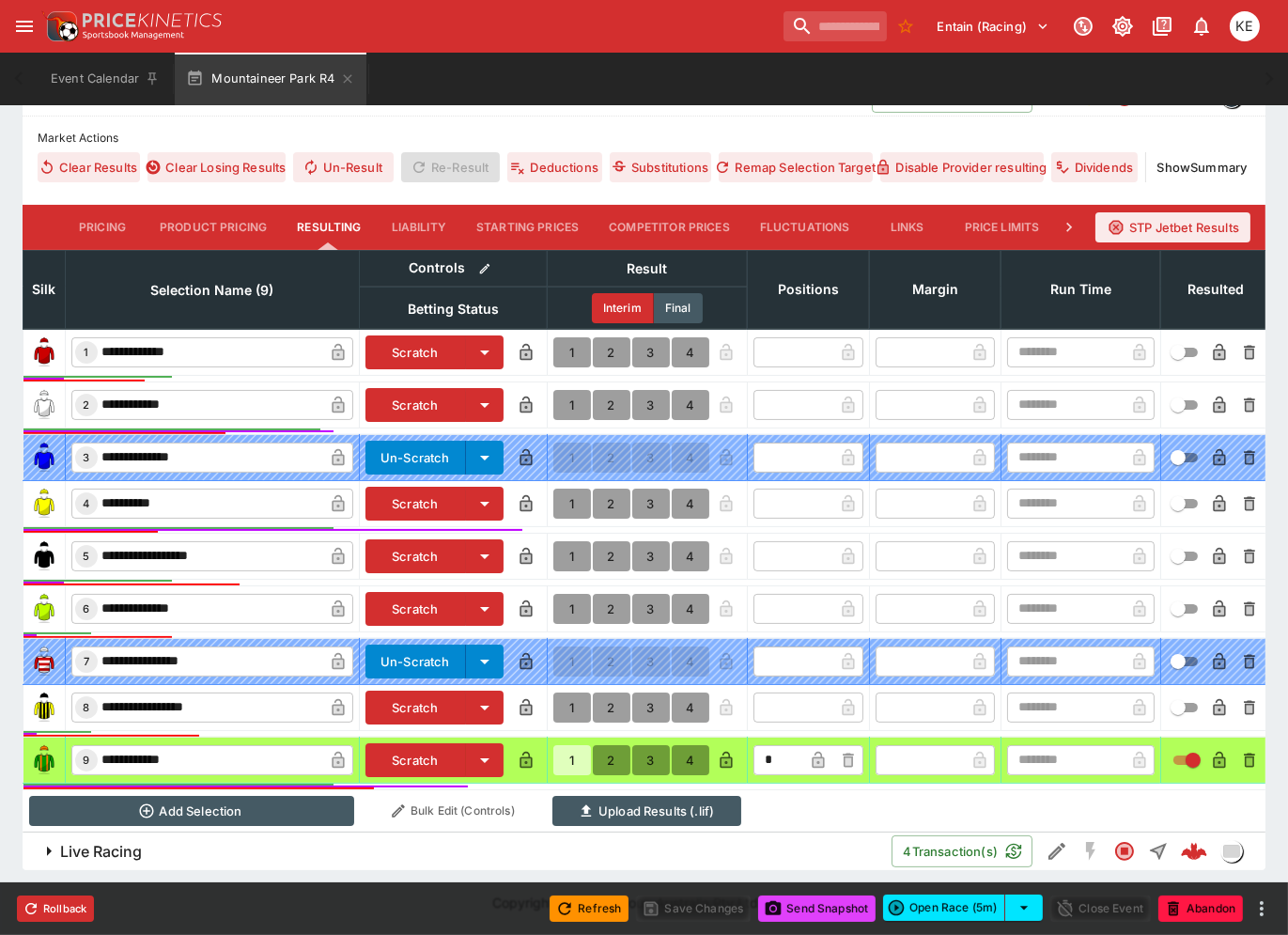 click on "Live Racing 4  Transaction(s)" at bounding box center (644, 851) 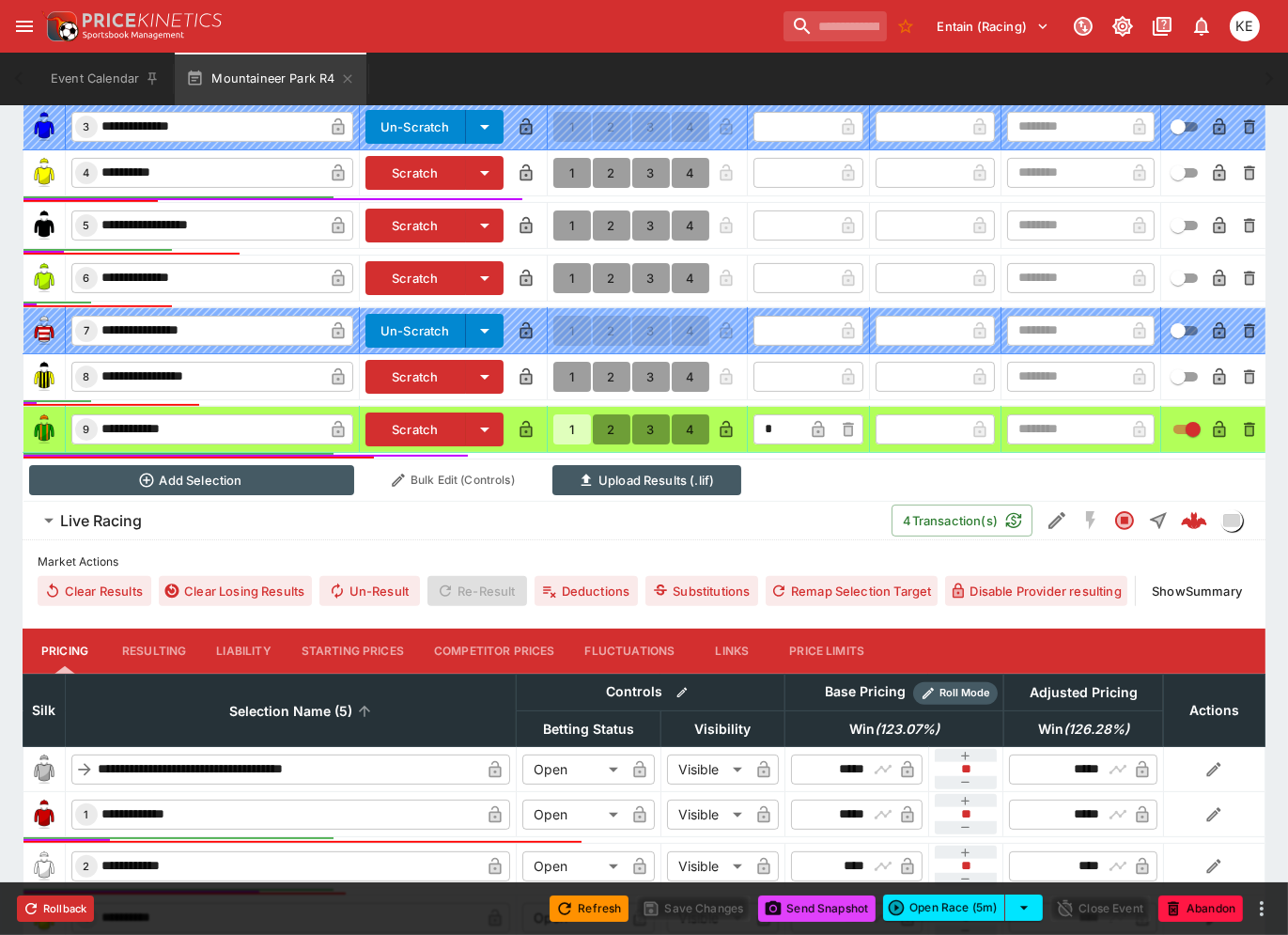 scroll, scrollTop: 1113, scrollLeft: 0, axis: vertical 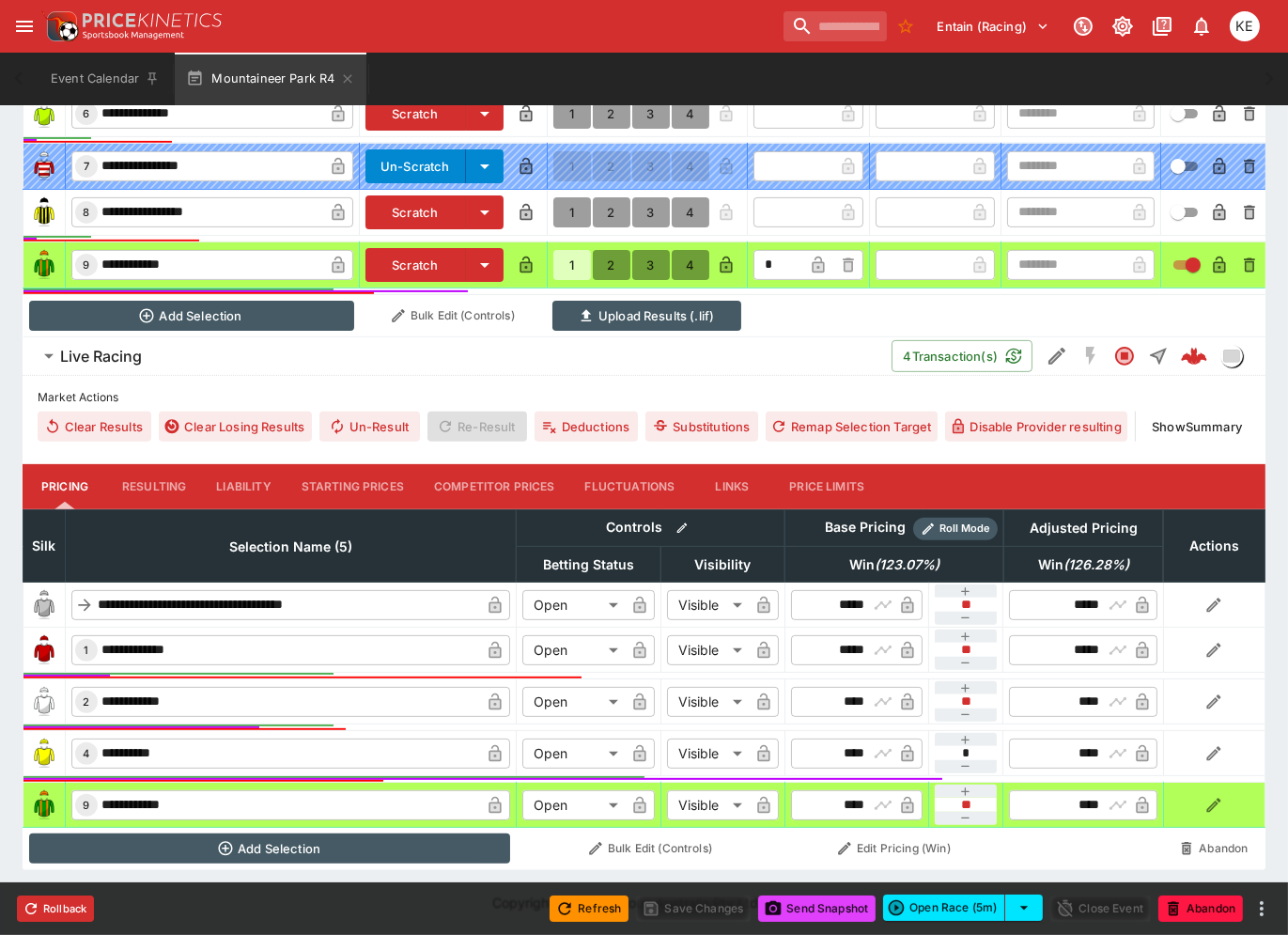 click on "Liability" at bounding box center (243, 487) 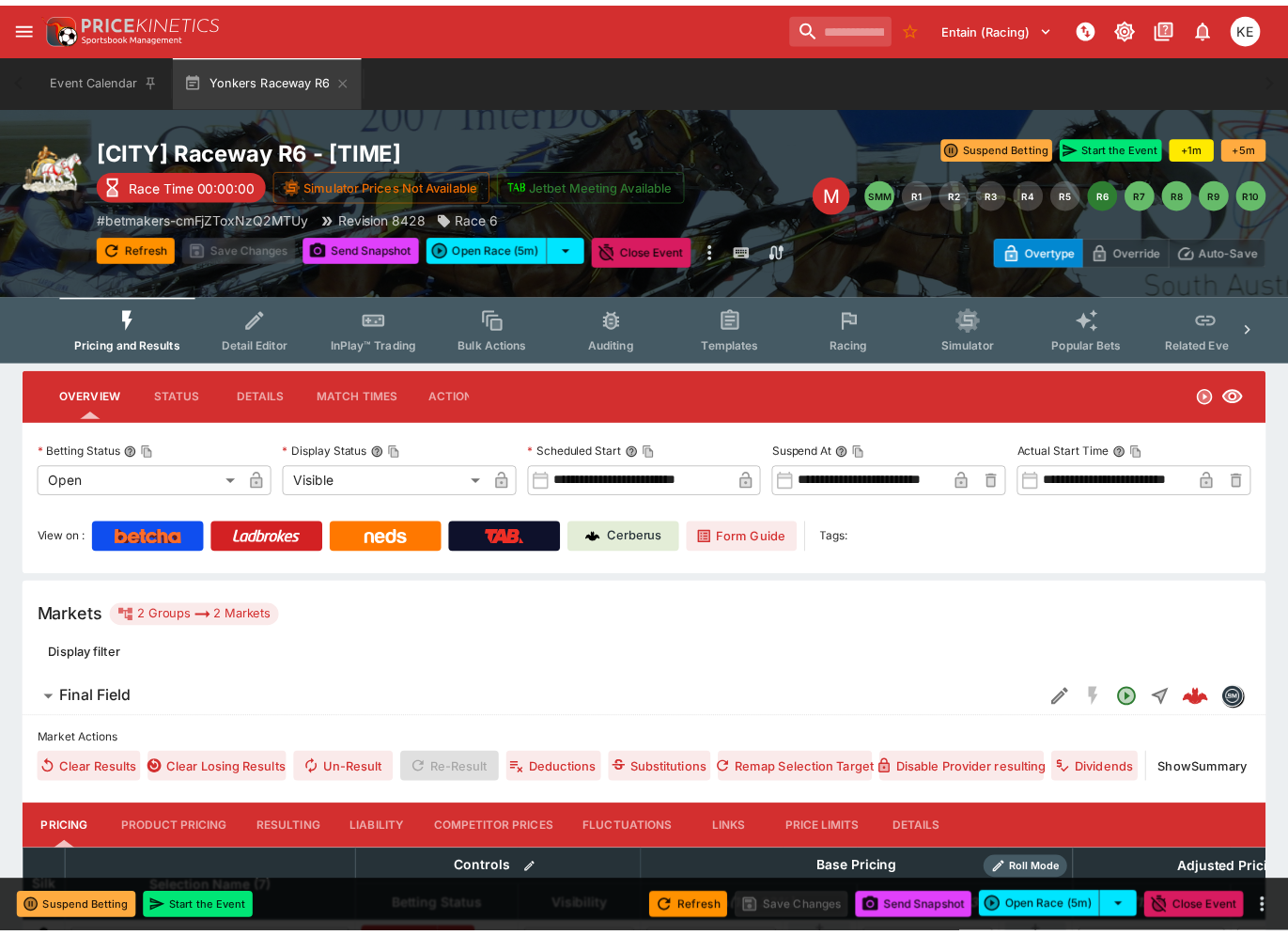 scroll, scrollTop: 0, scrollLeft: 0, axis: both 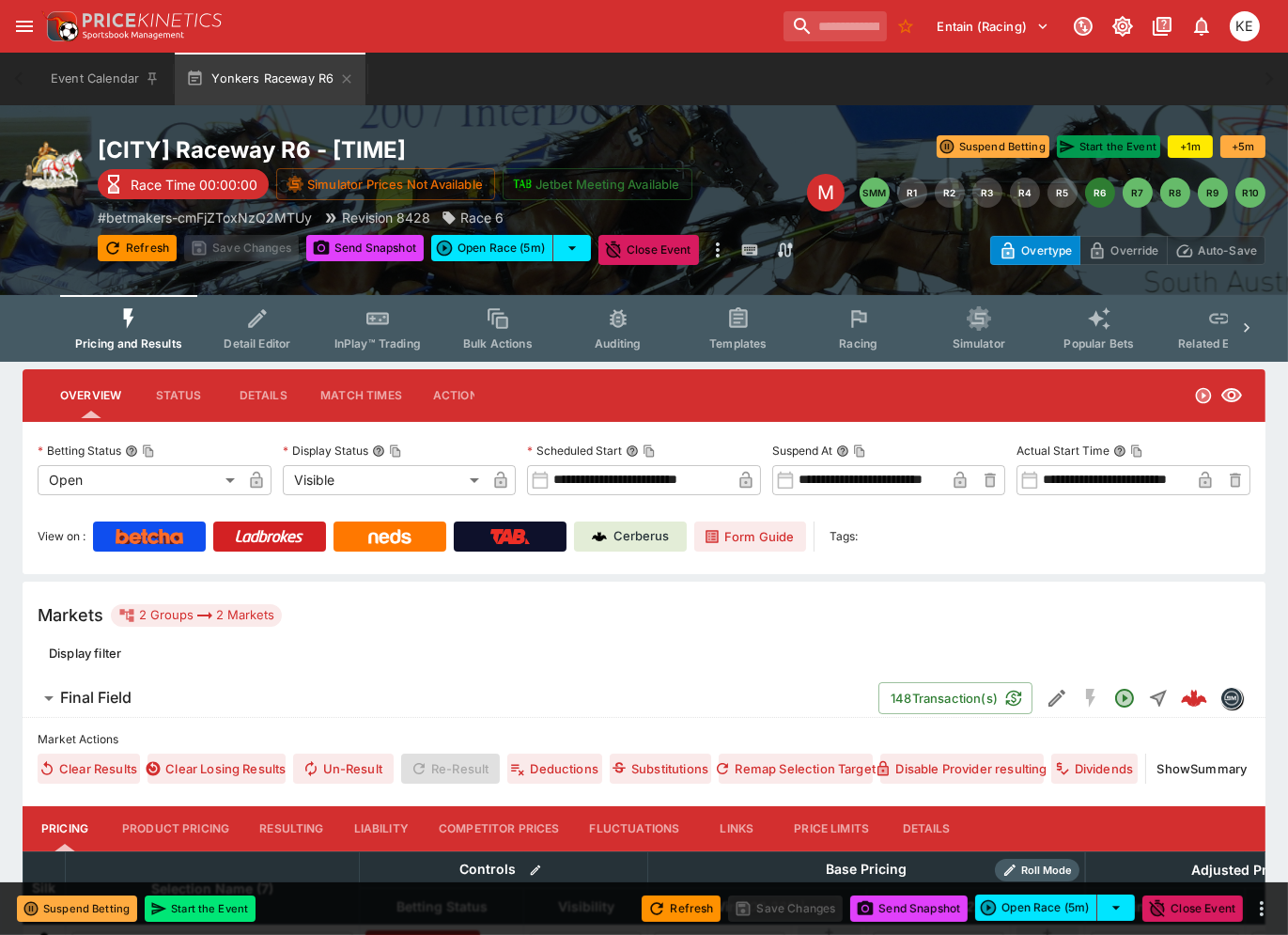 click on "Start the Event" at bounding box center [1109, 147] 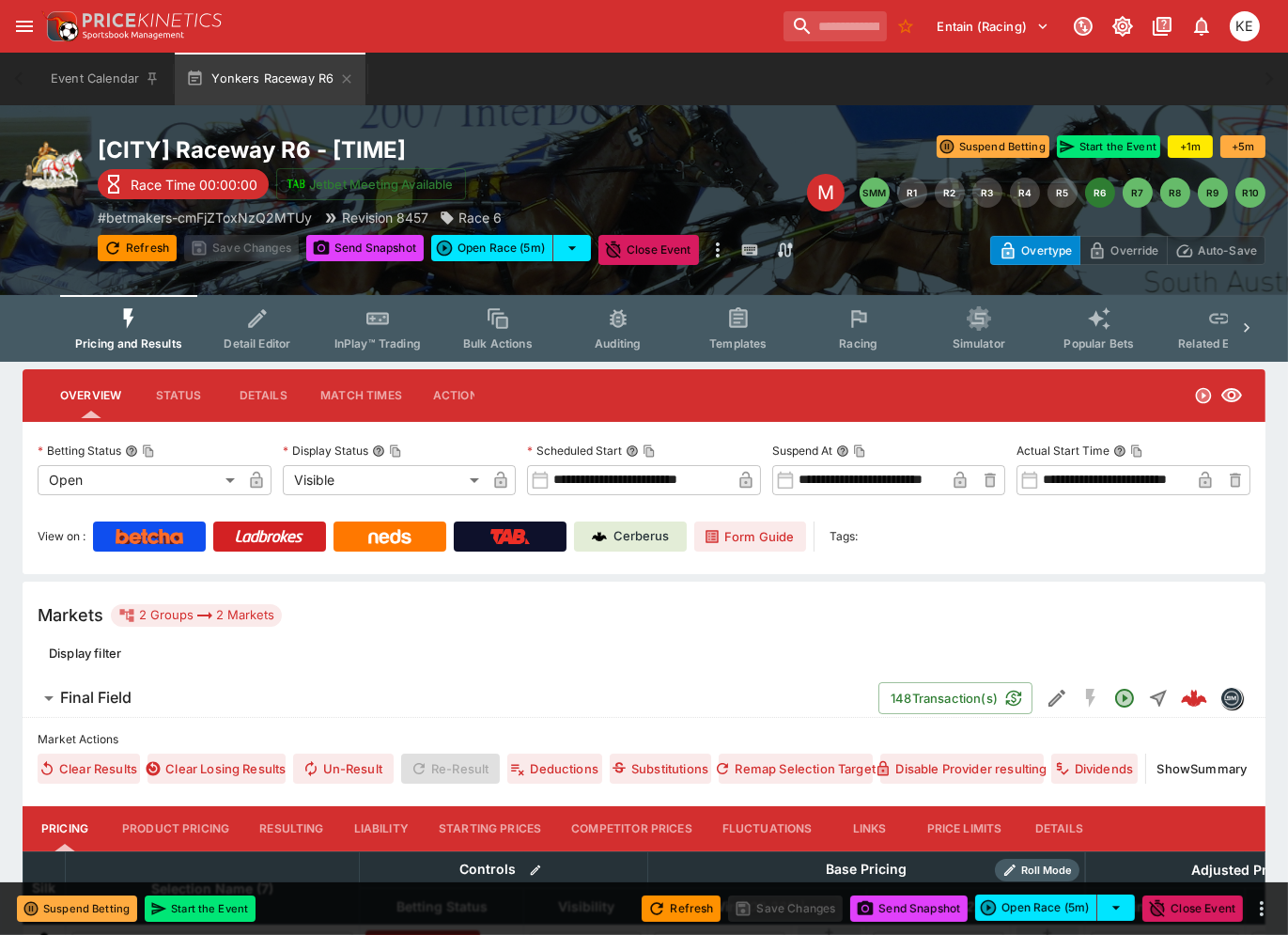 click on "InPlay™ Trading" at bounding box center (378, 343) 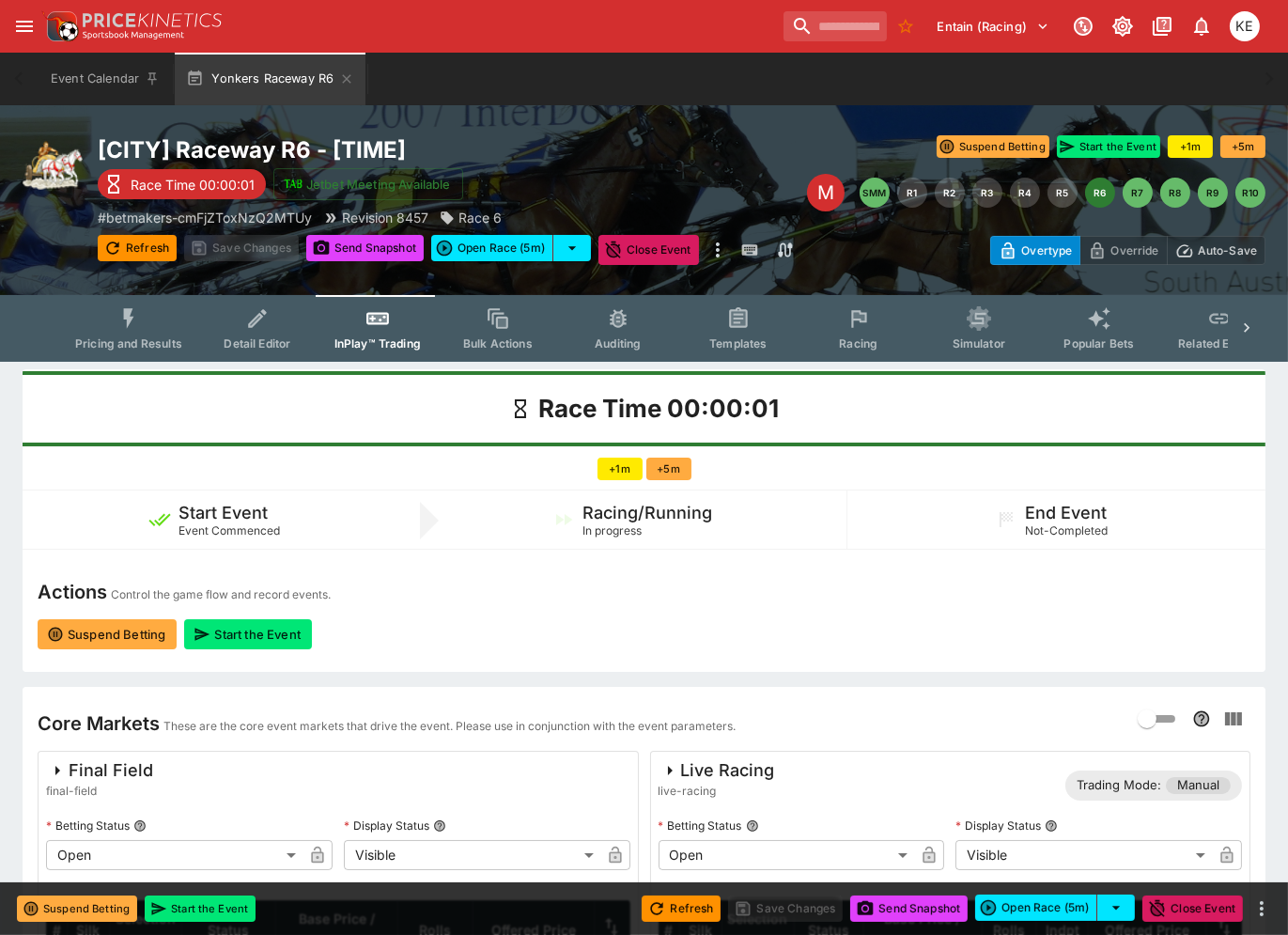 click on "Auto-Save" at bounding box center [1227, 250] 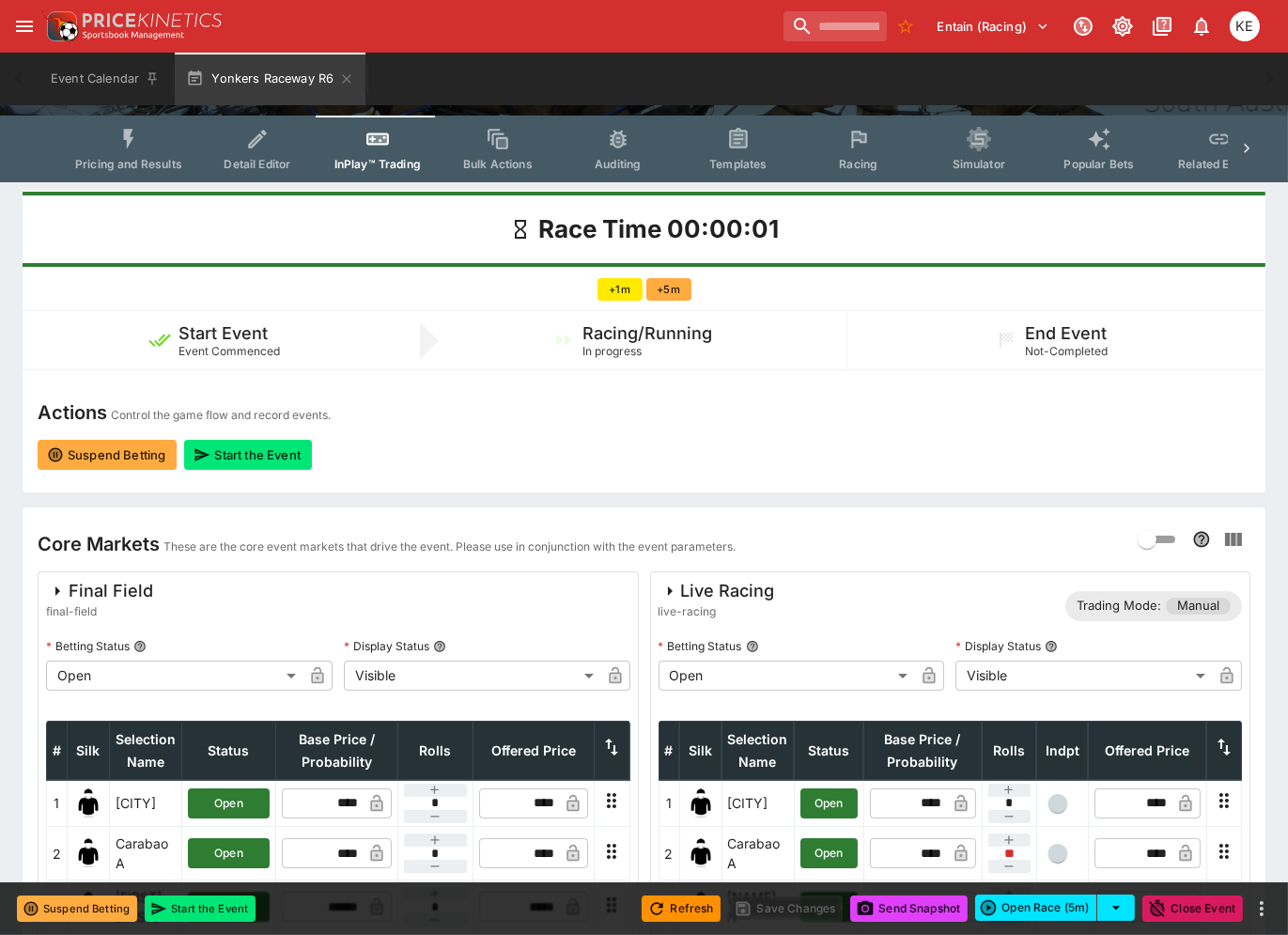 scroll, scrollTop: 522, scrollLeft: 0, axis: vertical 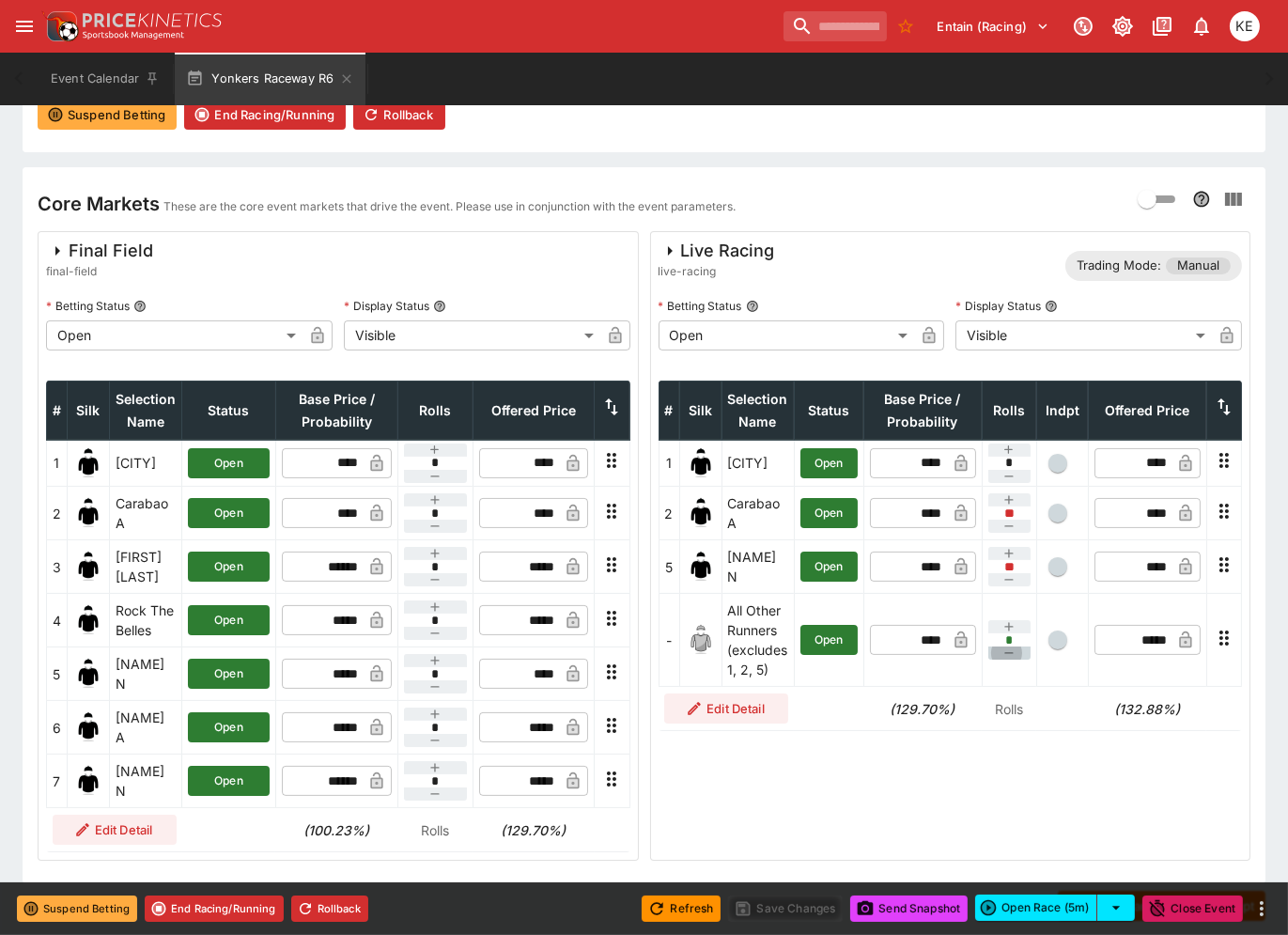 click 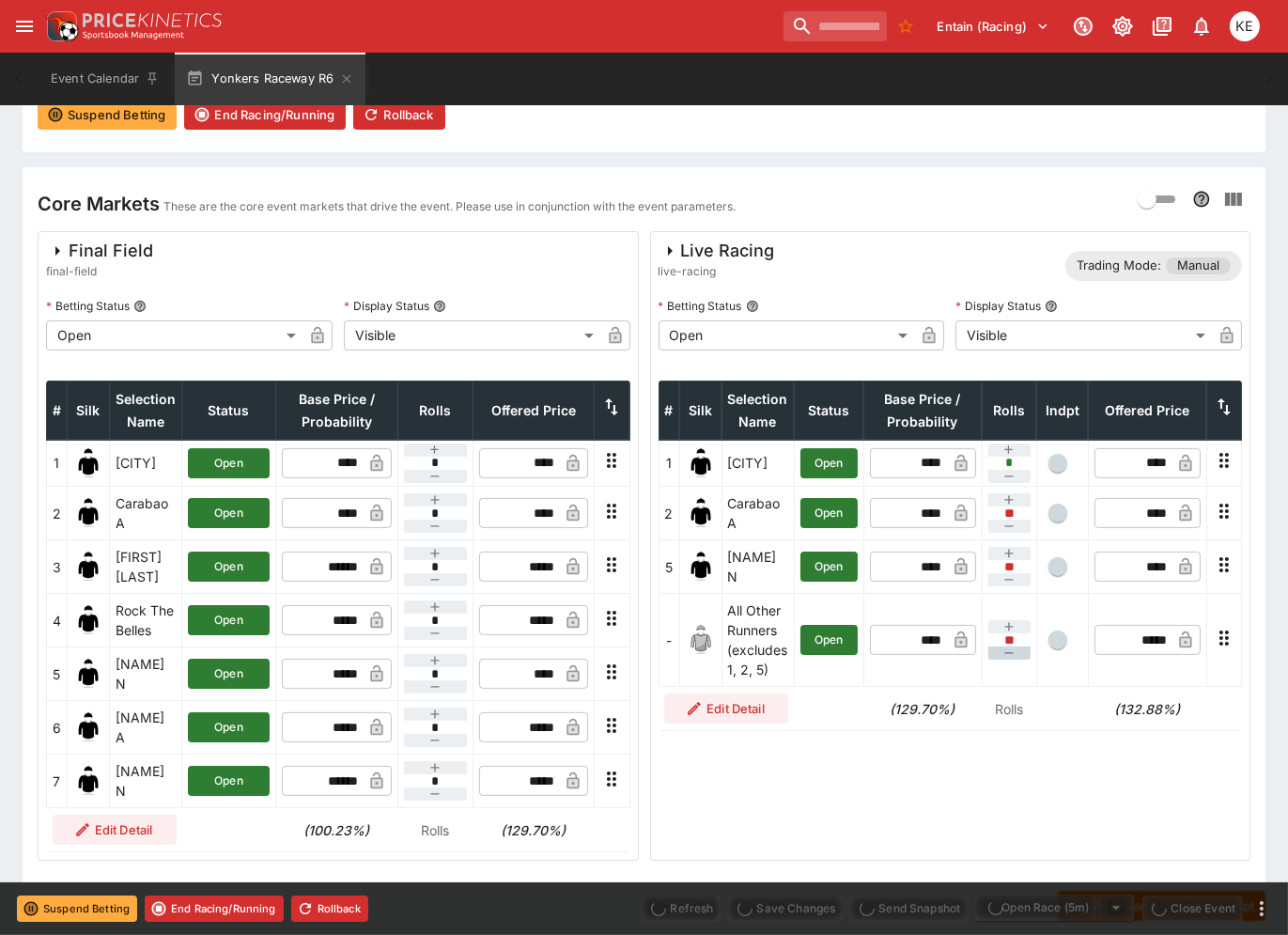 type on "****" 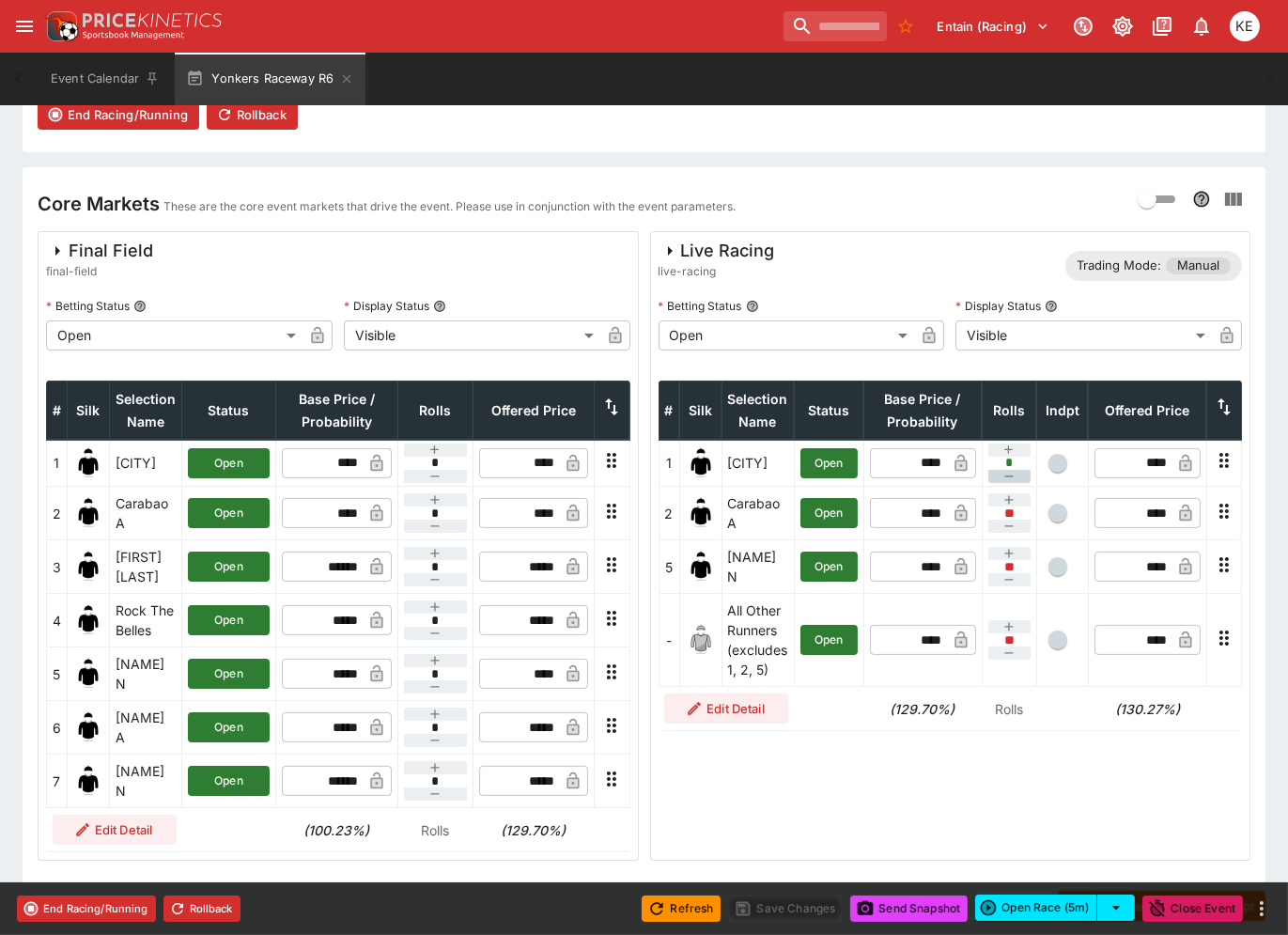 click 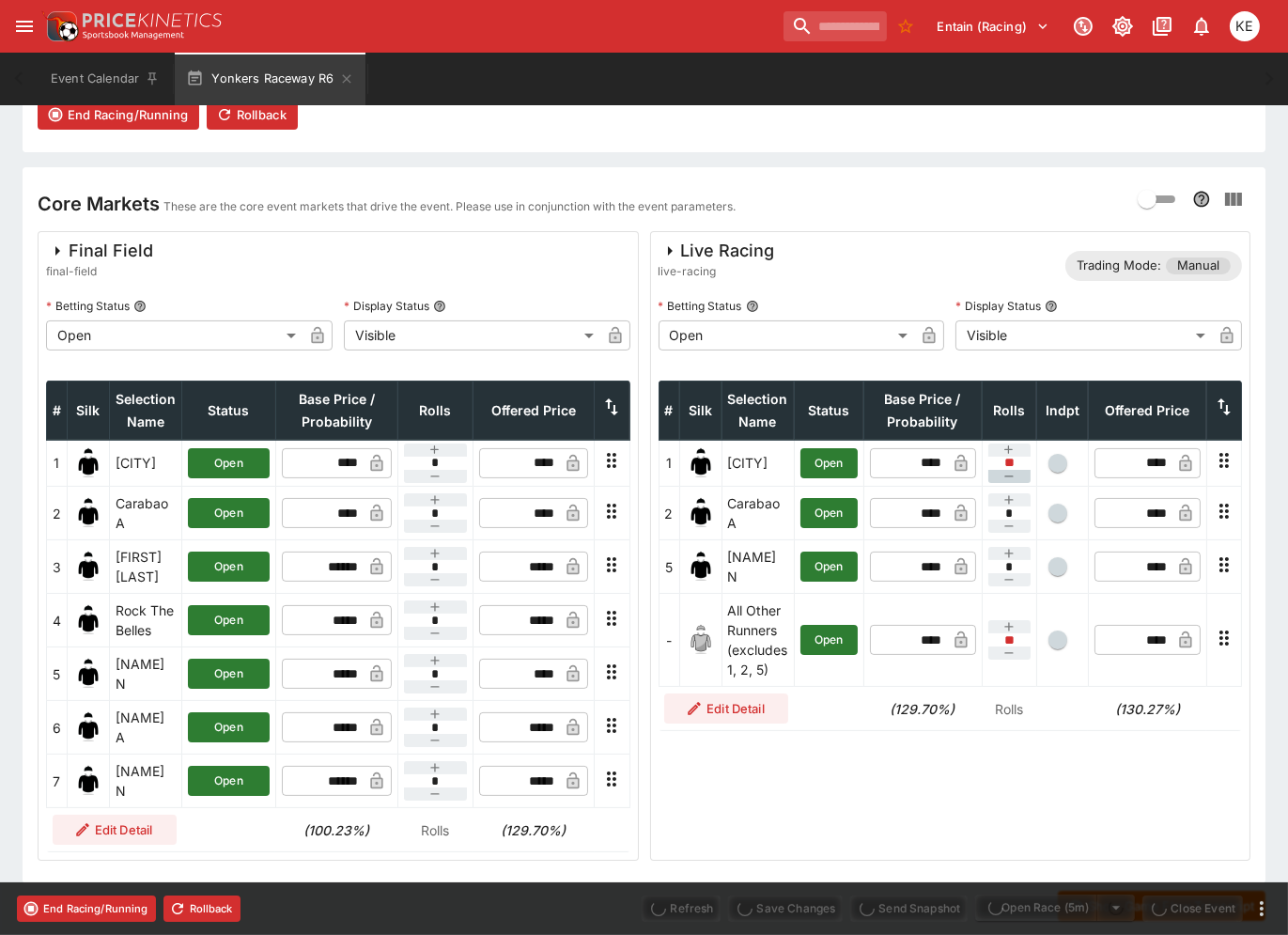 type on "****" 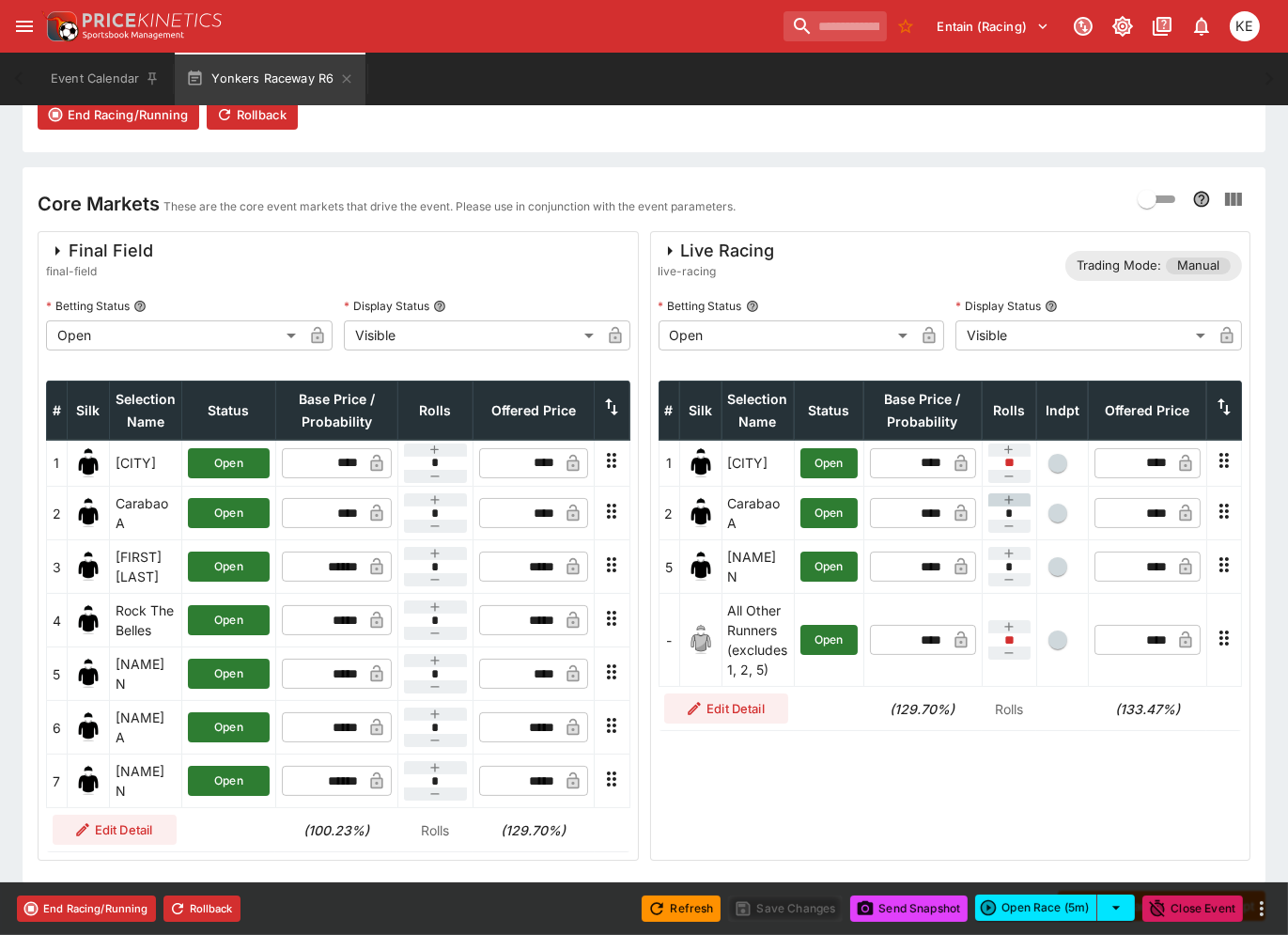 click at bounding box center [1009, 500] 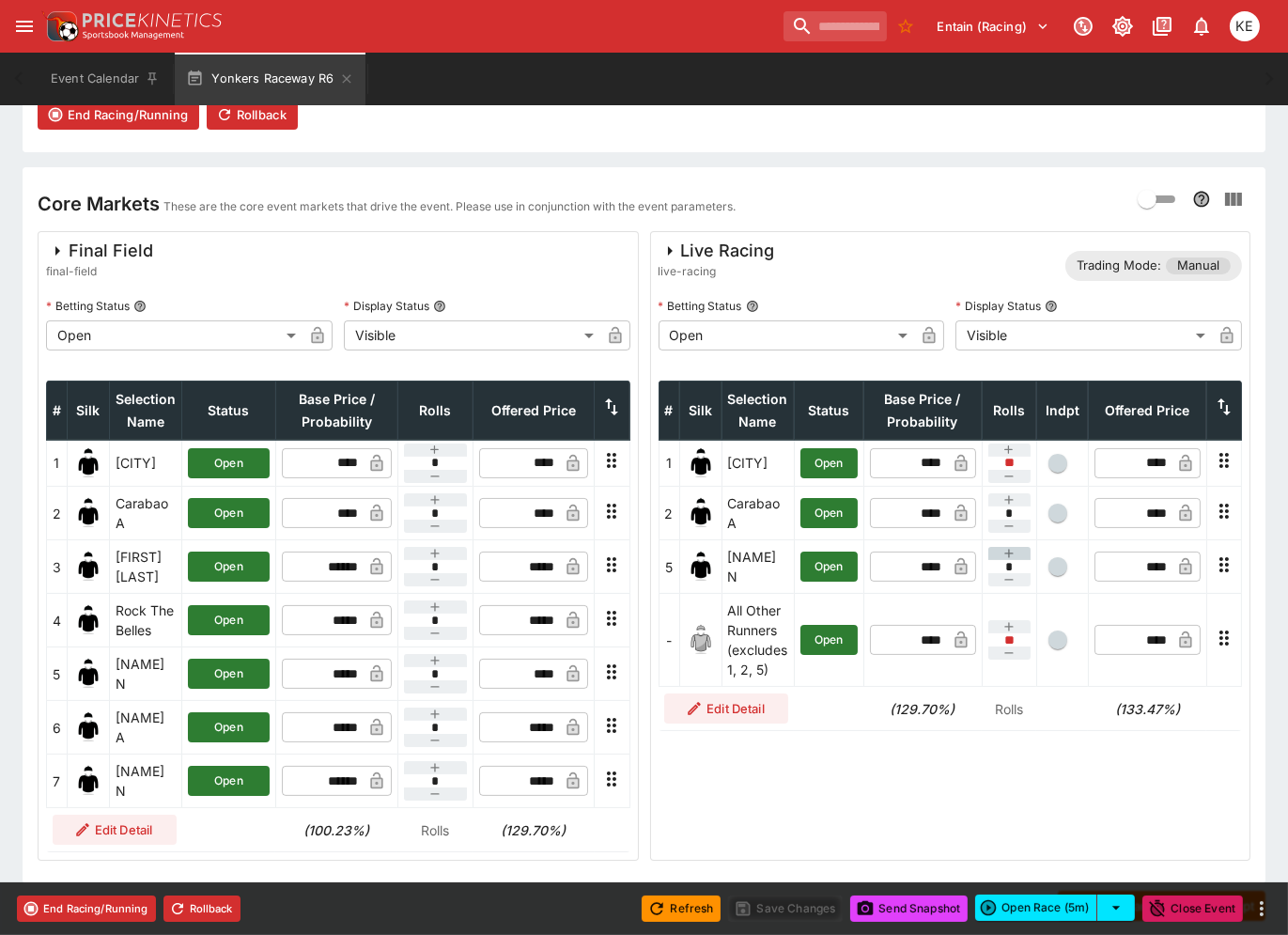 type on "**" 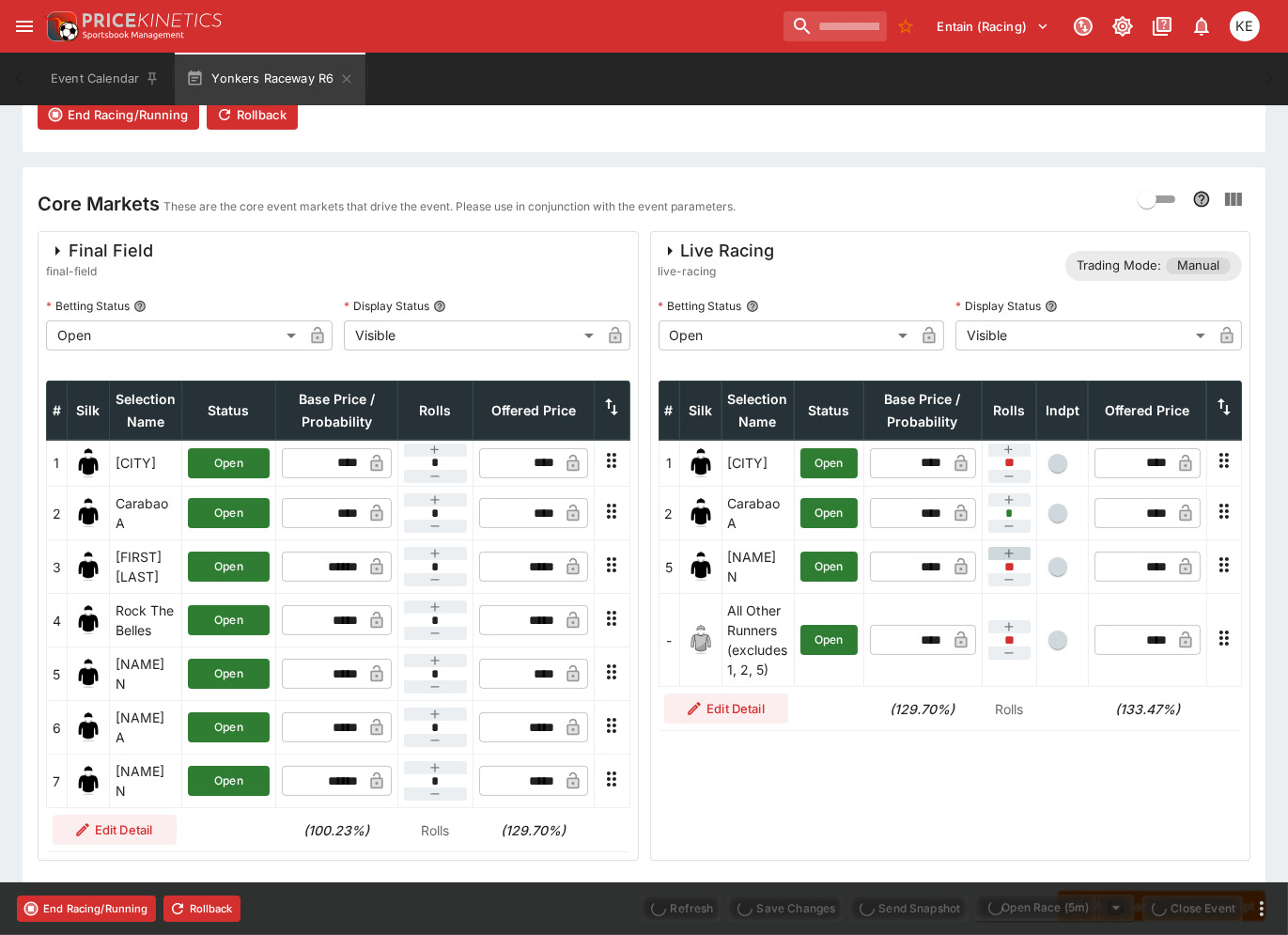 type on "****" 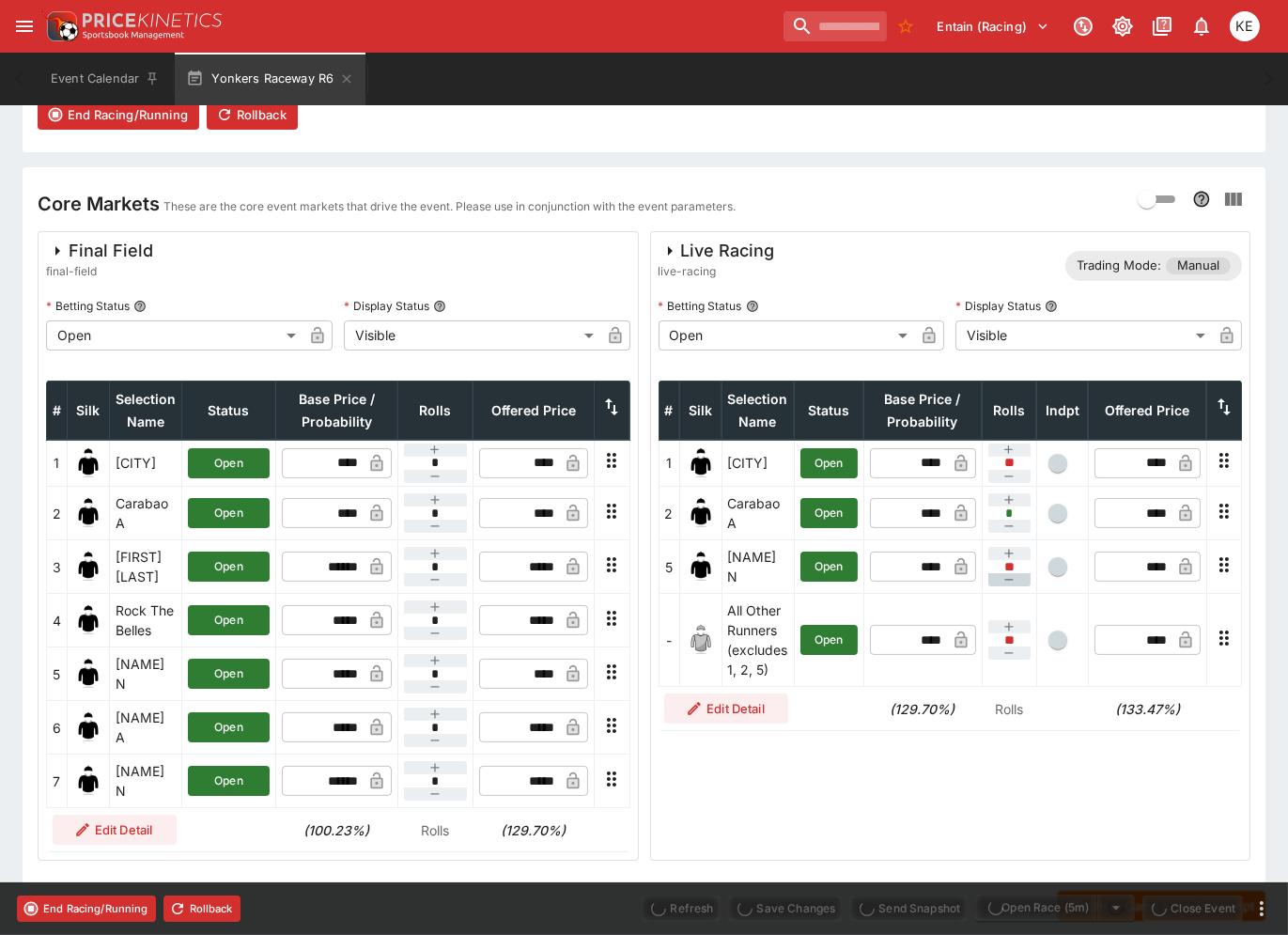 type on "**" 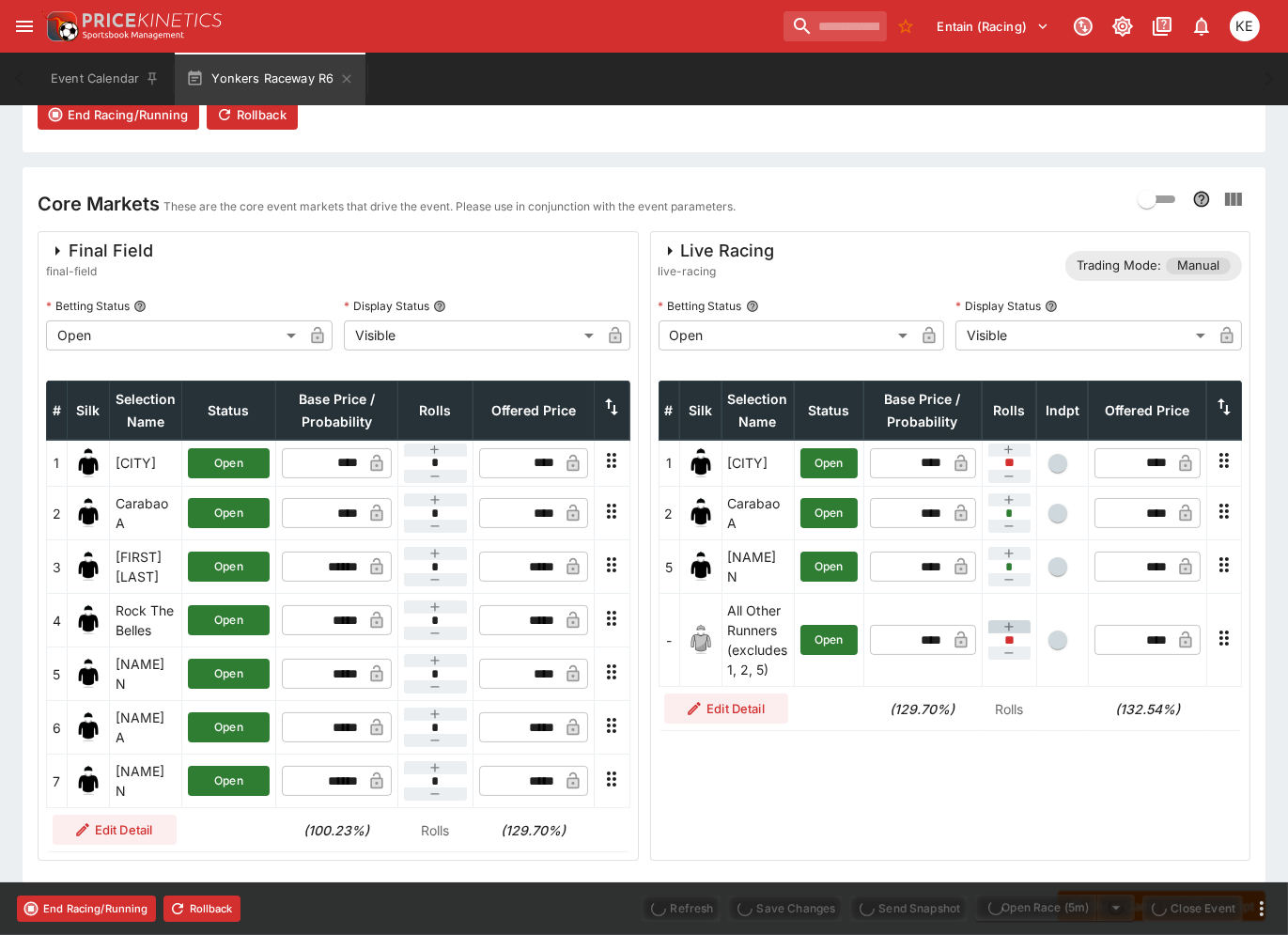type on "****" 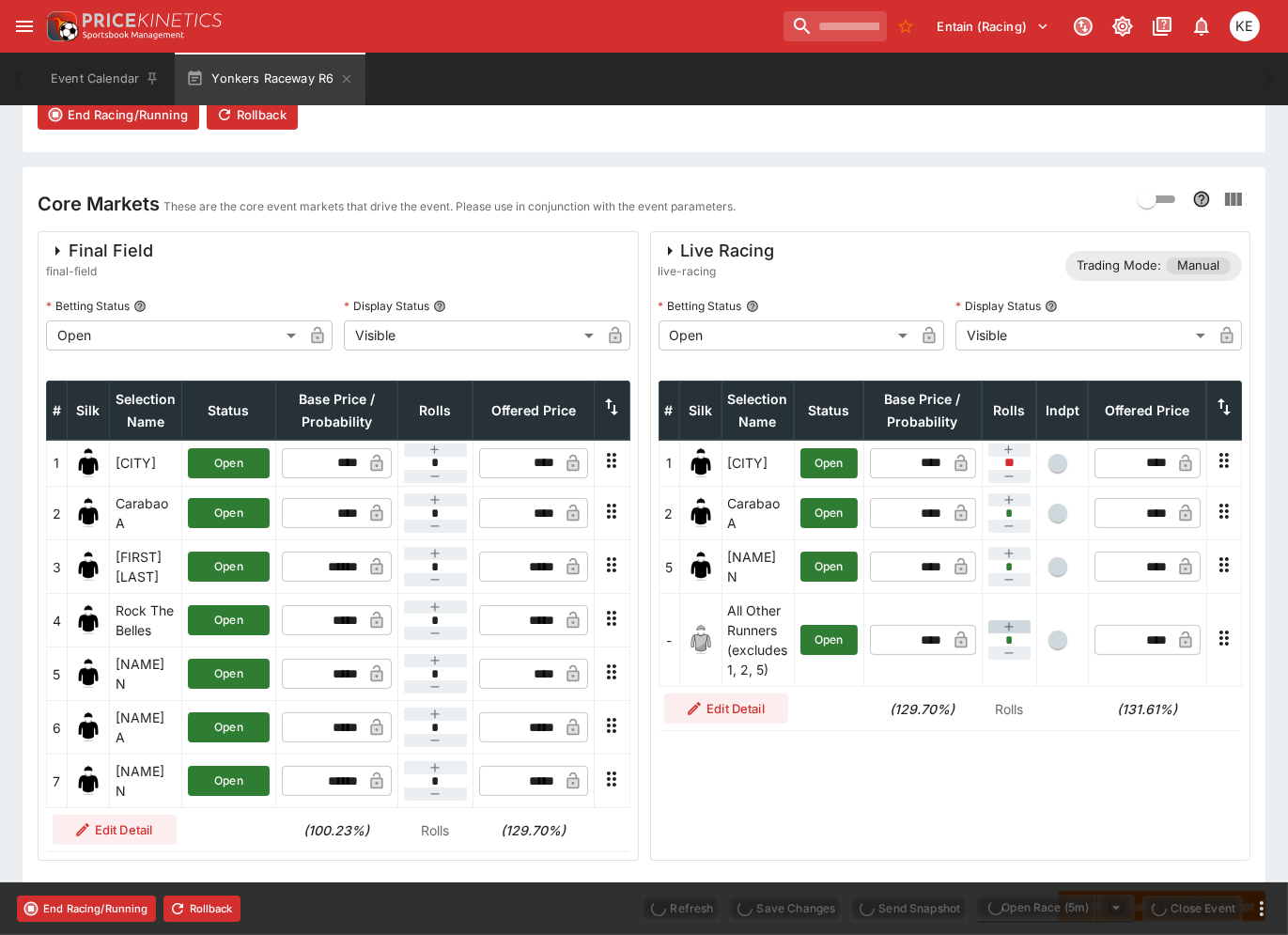 type on "****" 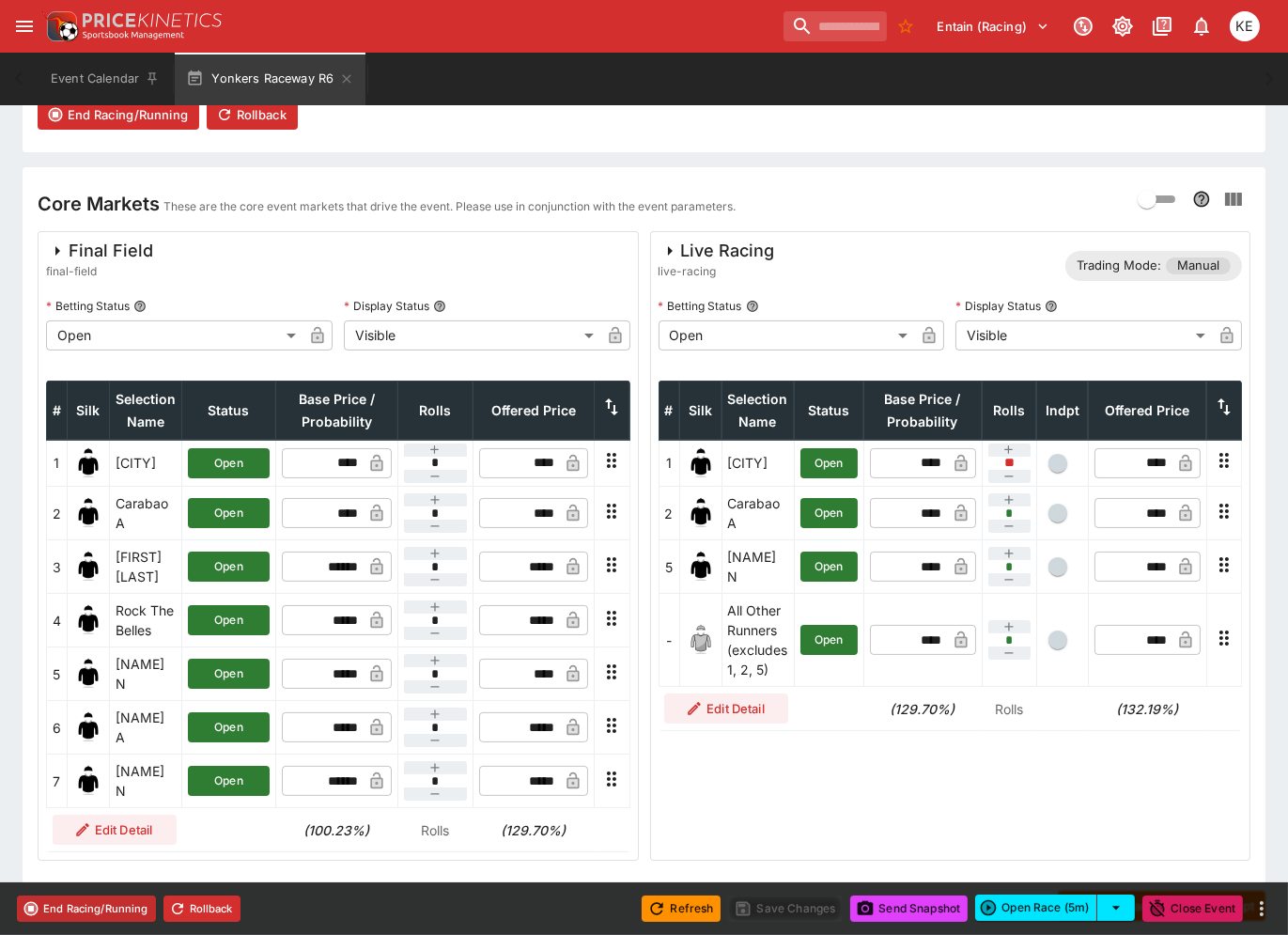 click on "End Racing/Running" at bounding box center (86, 909) 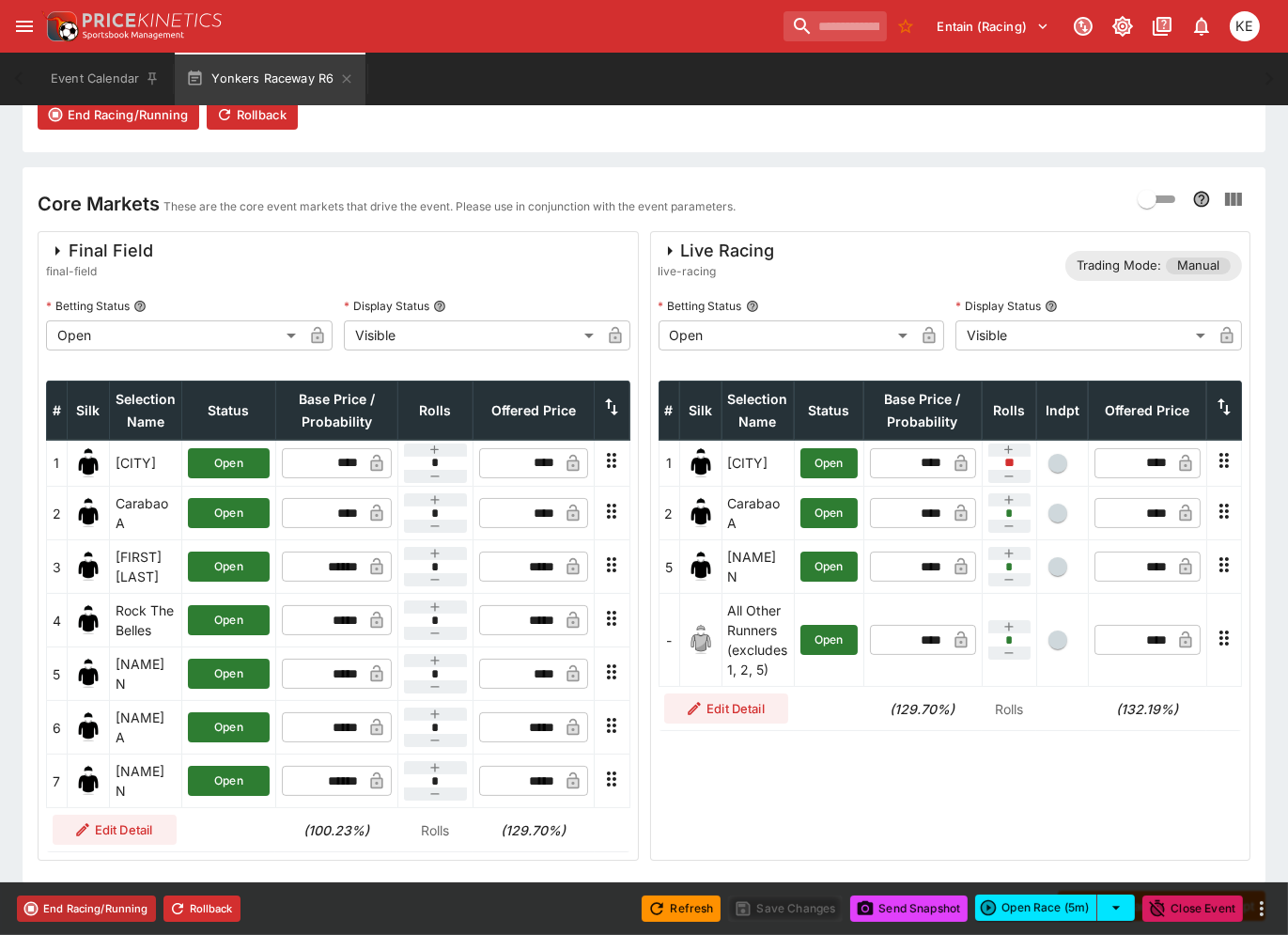type on "**********" 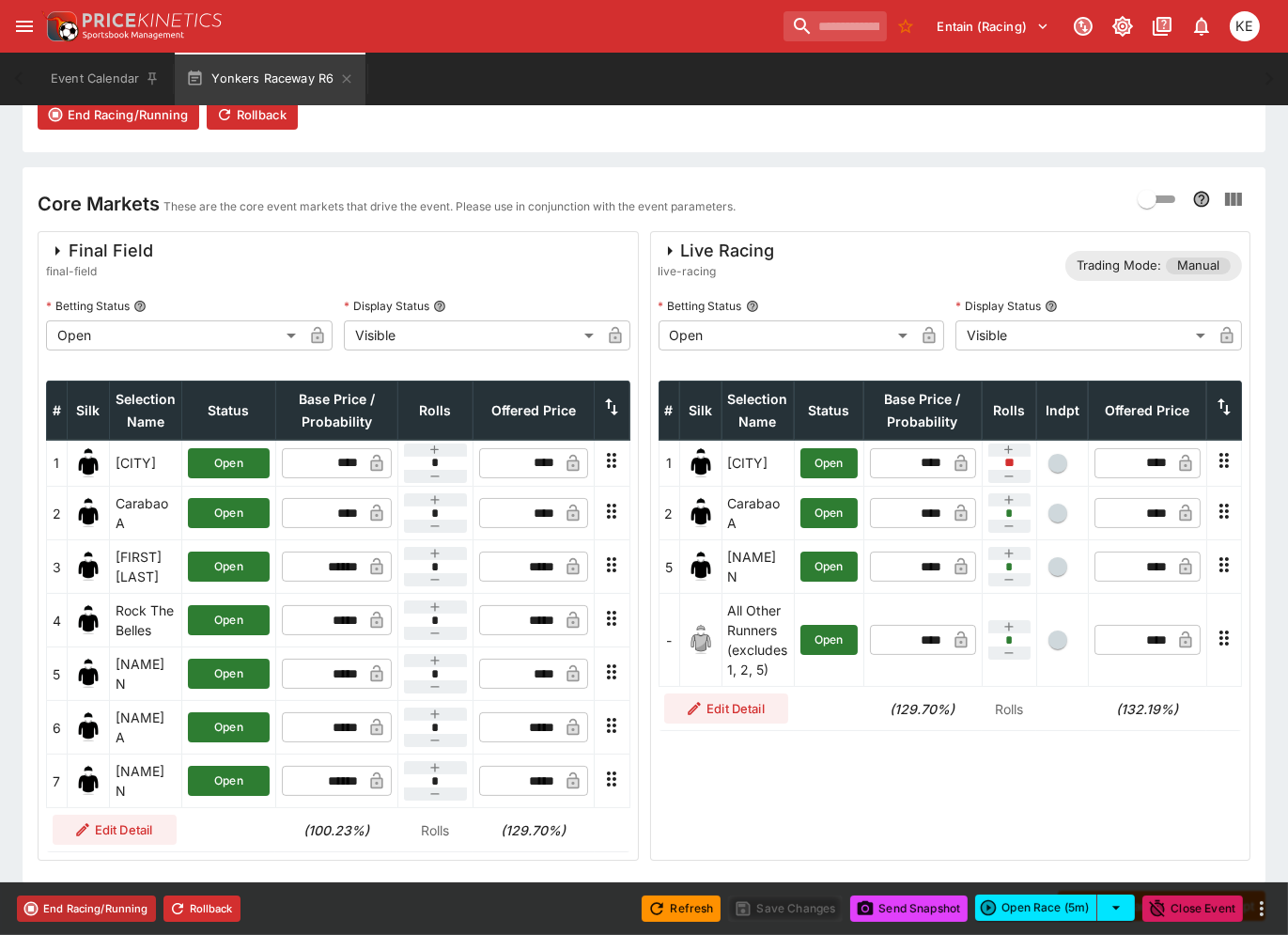 type on "**********" 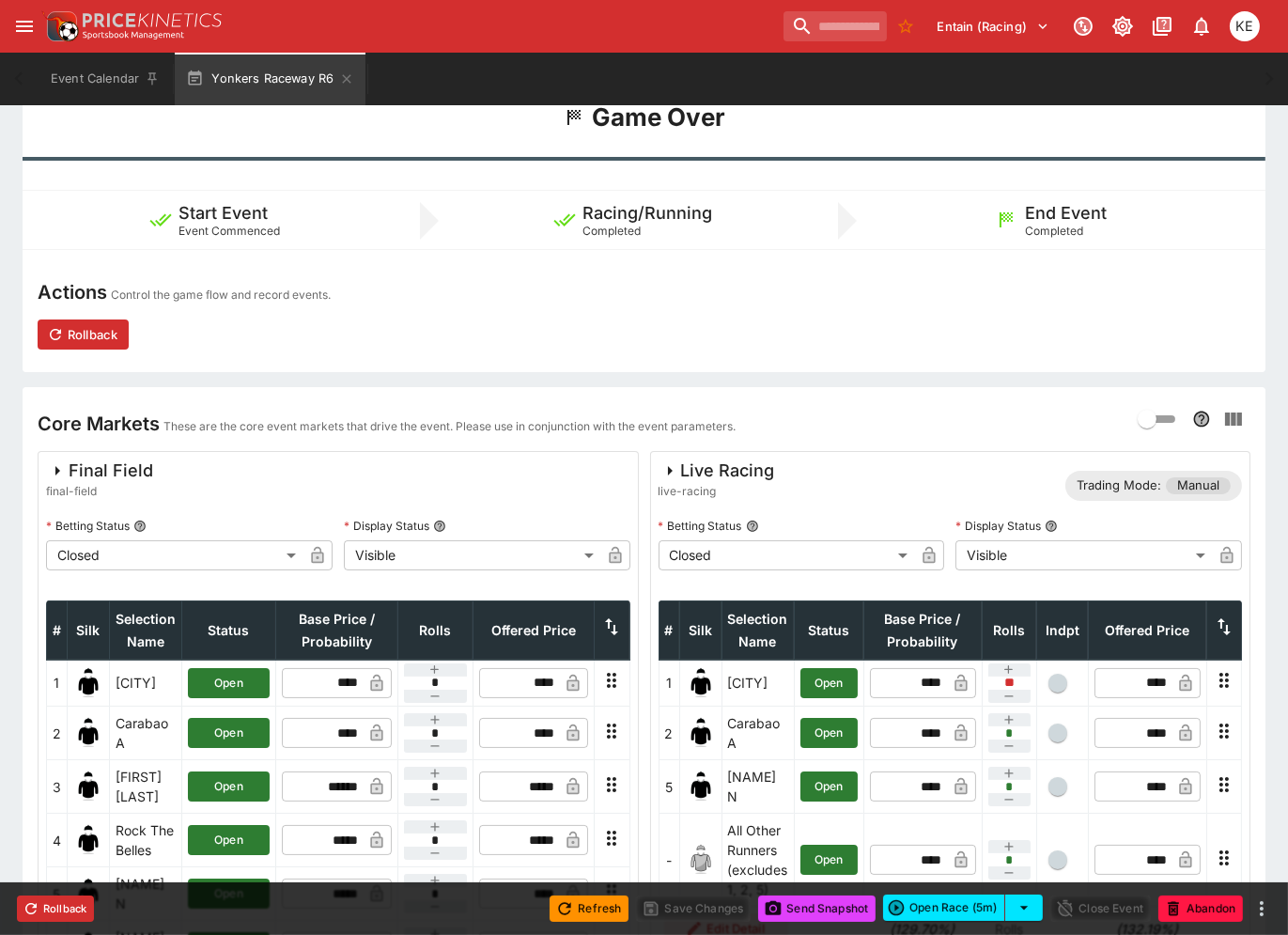 scroll, scrollTop: 0, scrollLeft: 0, axis: both 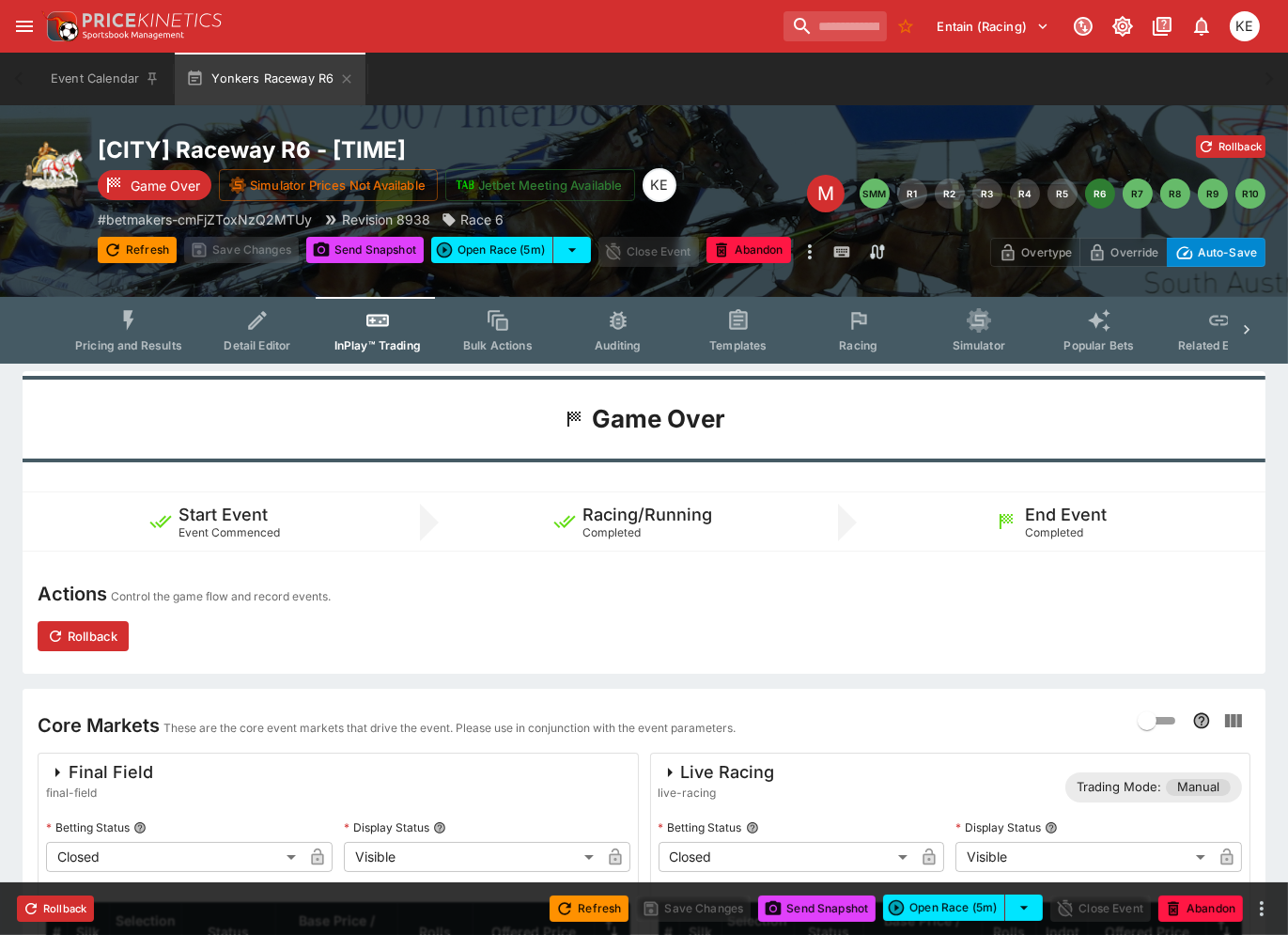 click 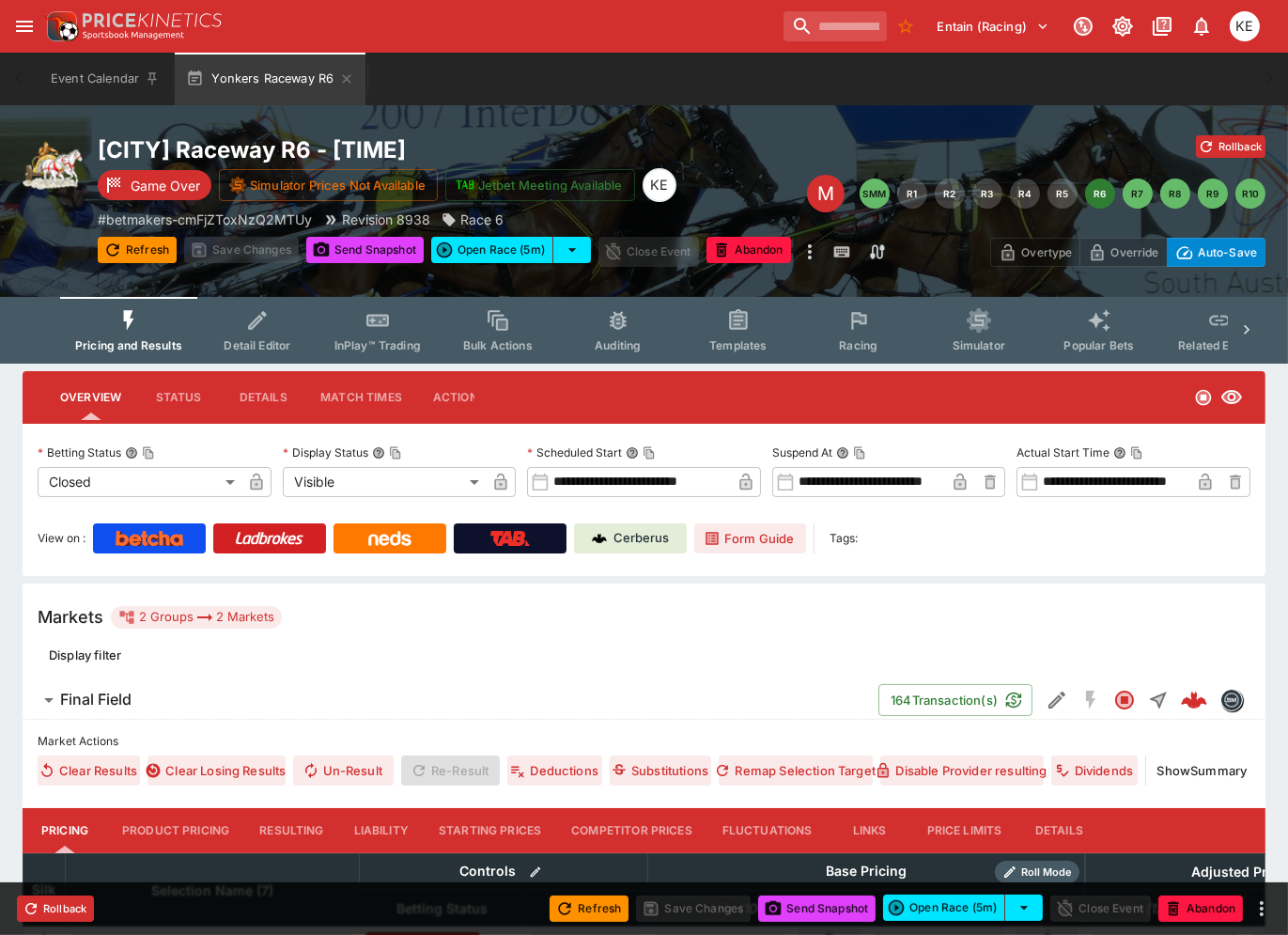 scroll, scrollTop: 417, scrollLeft: 0, axis: vertical 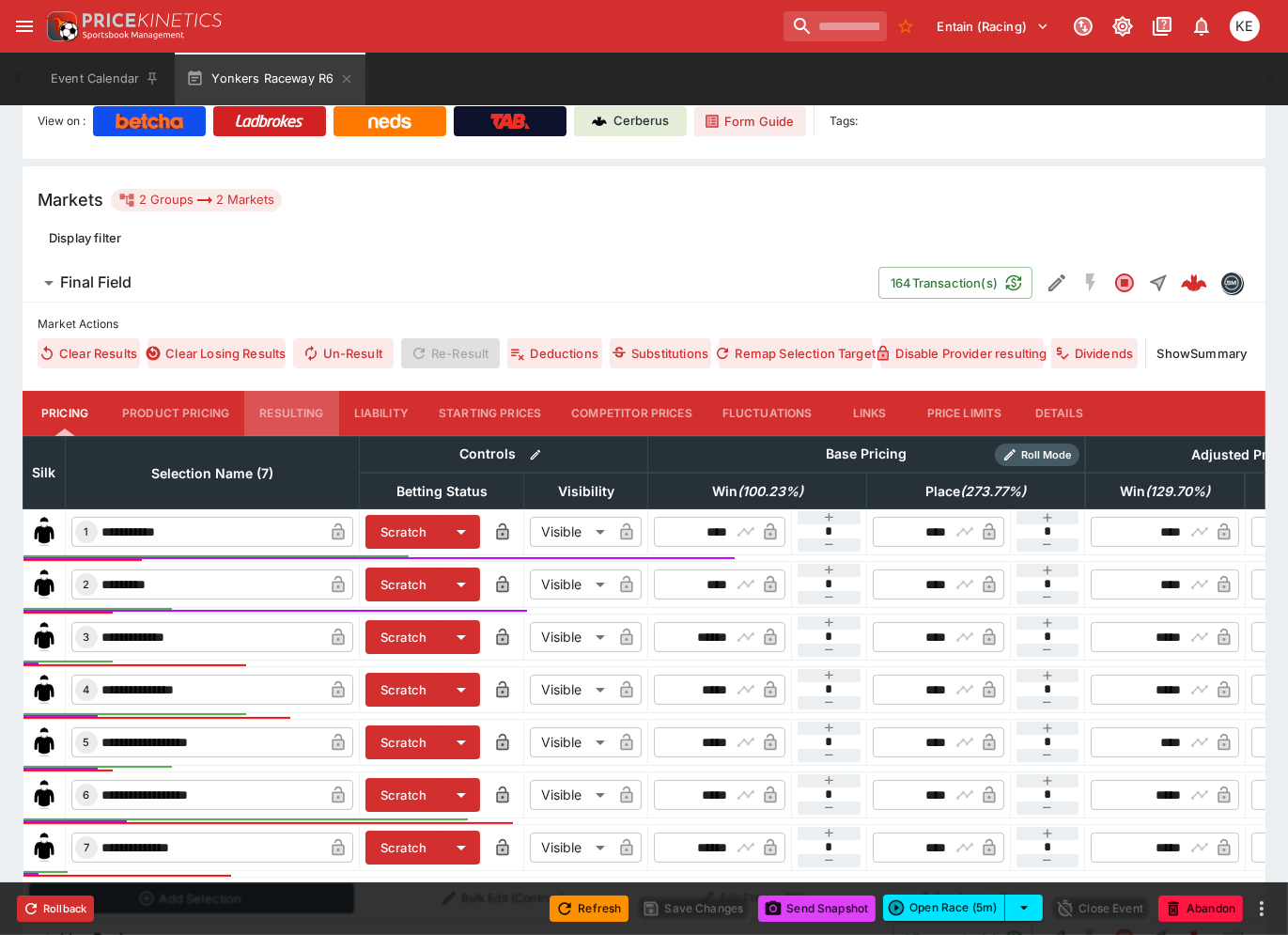click on "Resulting" at bounding box center [291, 413] 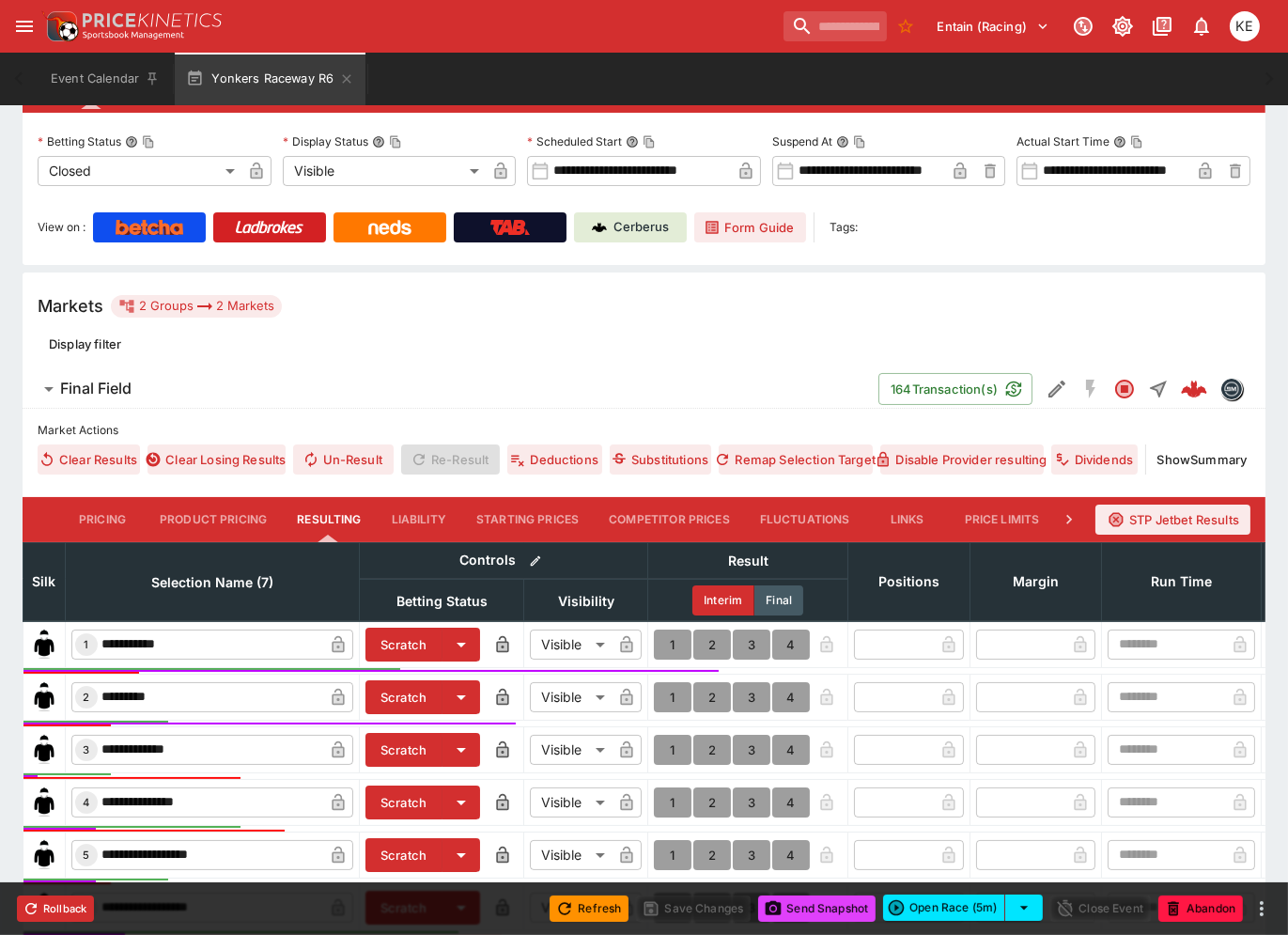 scroll, scrollTop: 107, scrollLeft: 0, axis: vertical 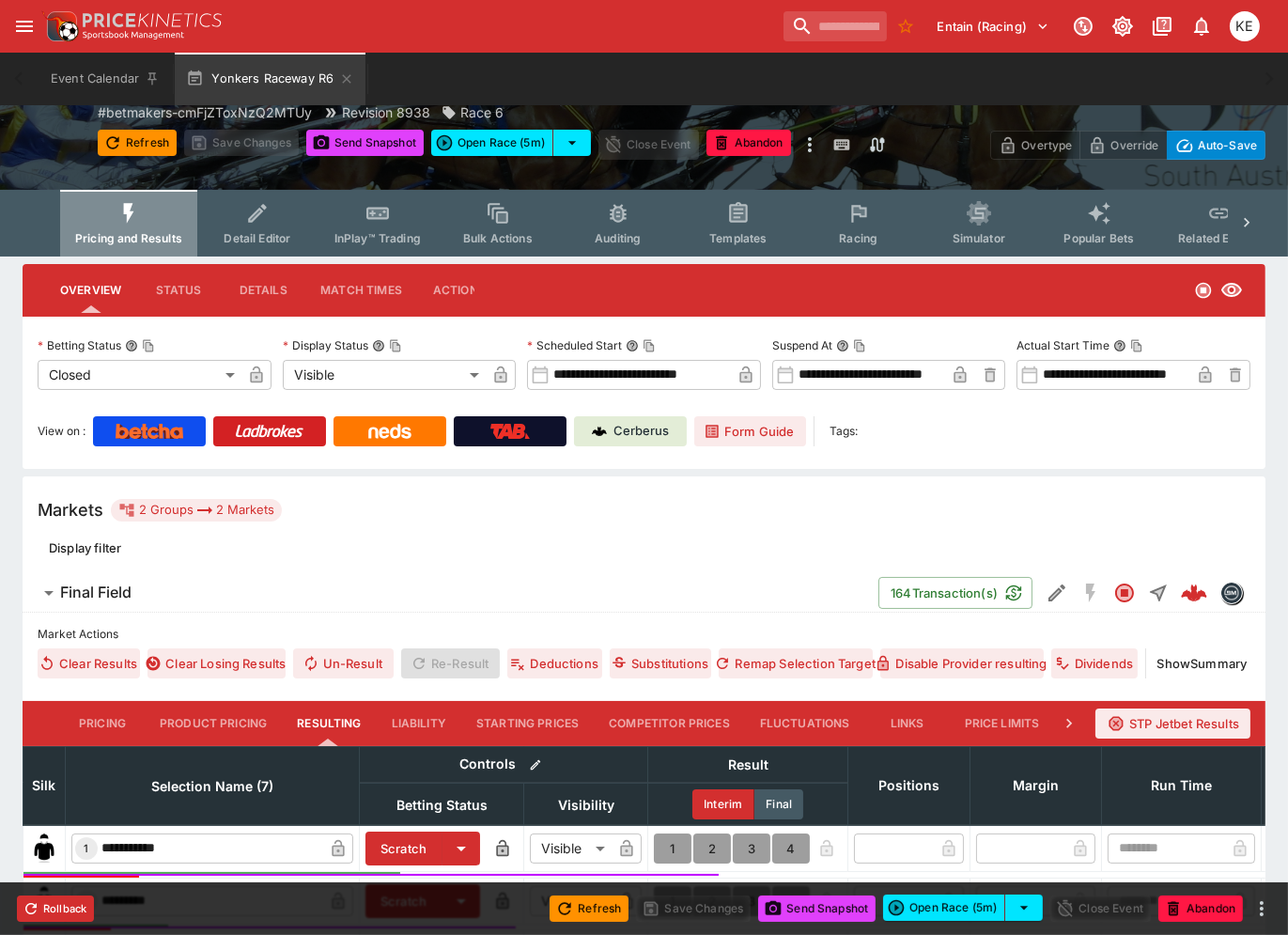 click 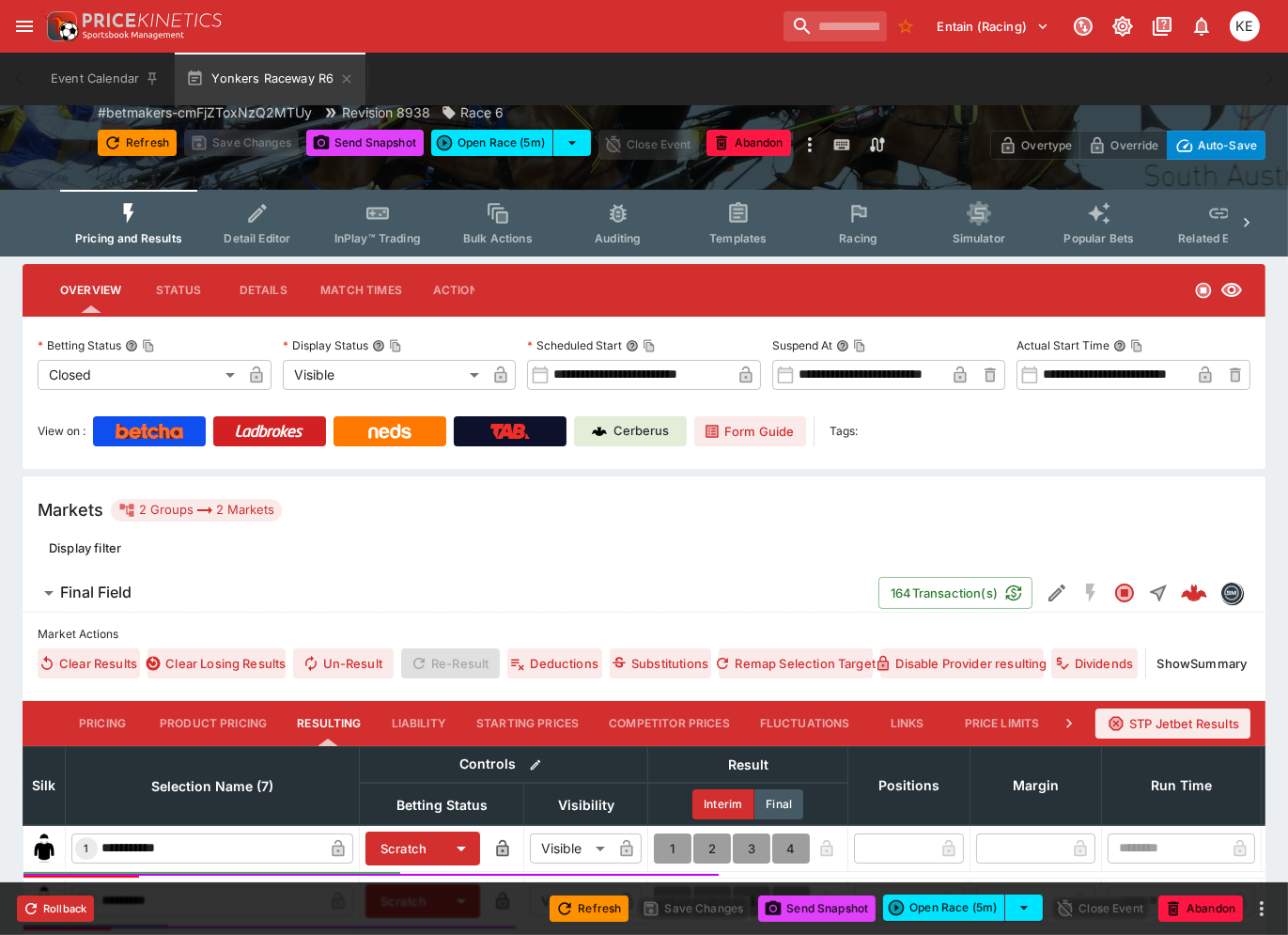 scroll, scrollTop: 524, scrollLeft: 0, axis: vertical 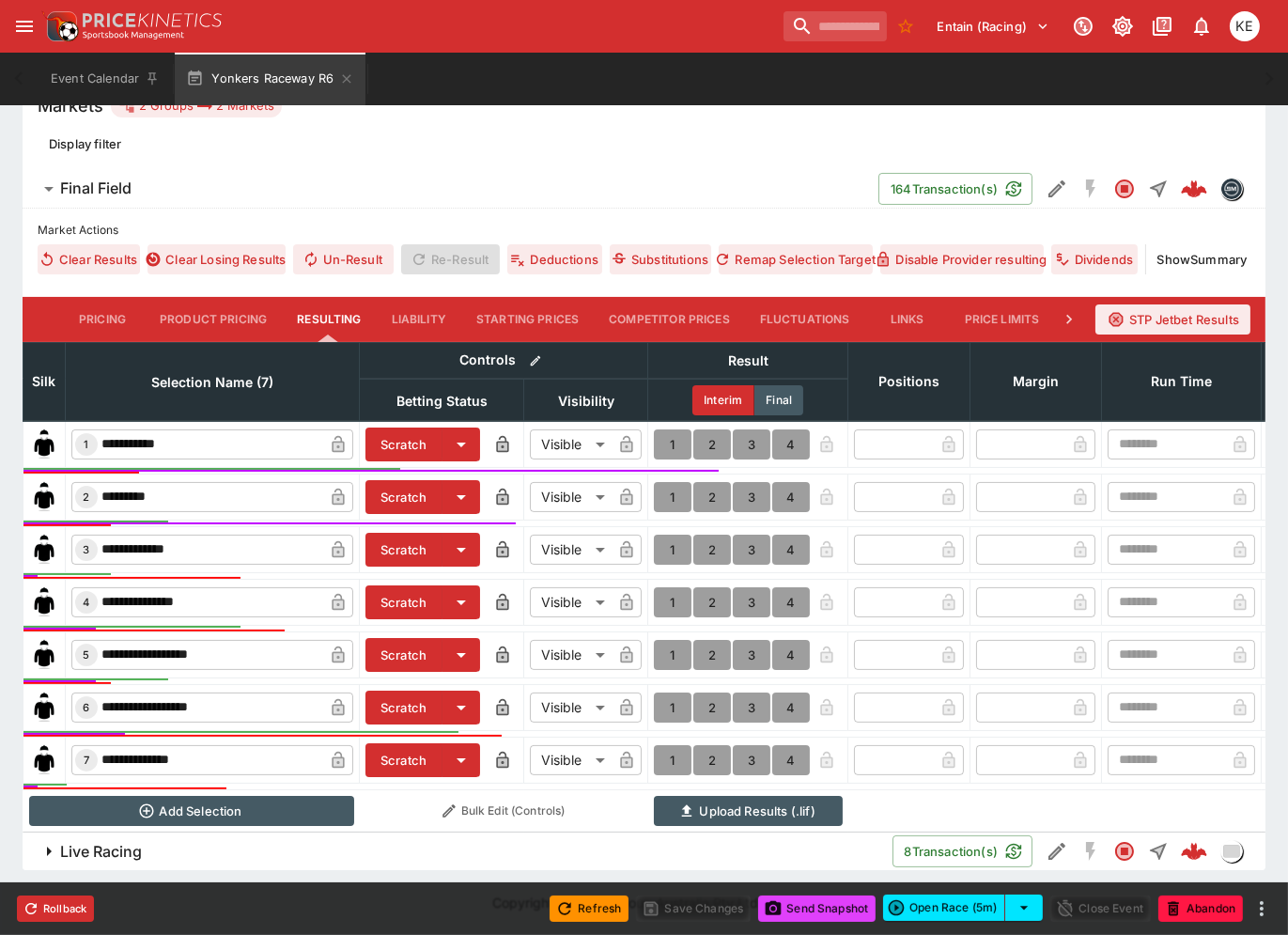click on "Pricing" at bounding box center [102, 319] 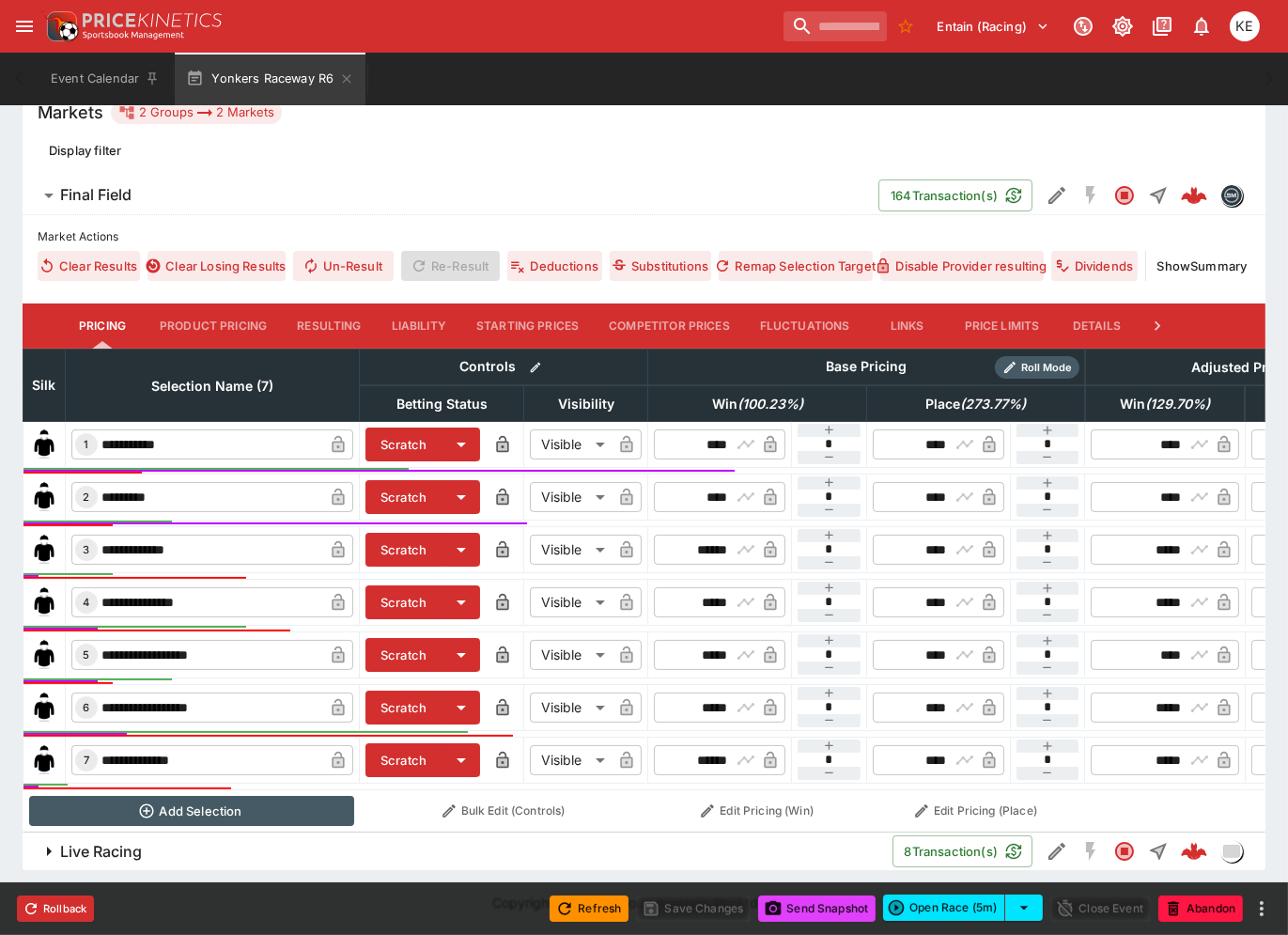 scroll, scrollTop: 519, scrollLeft: 0, axis: vertical 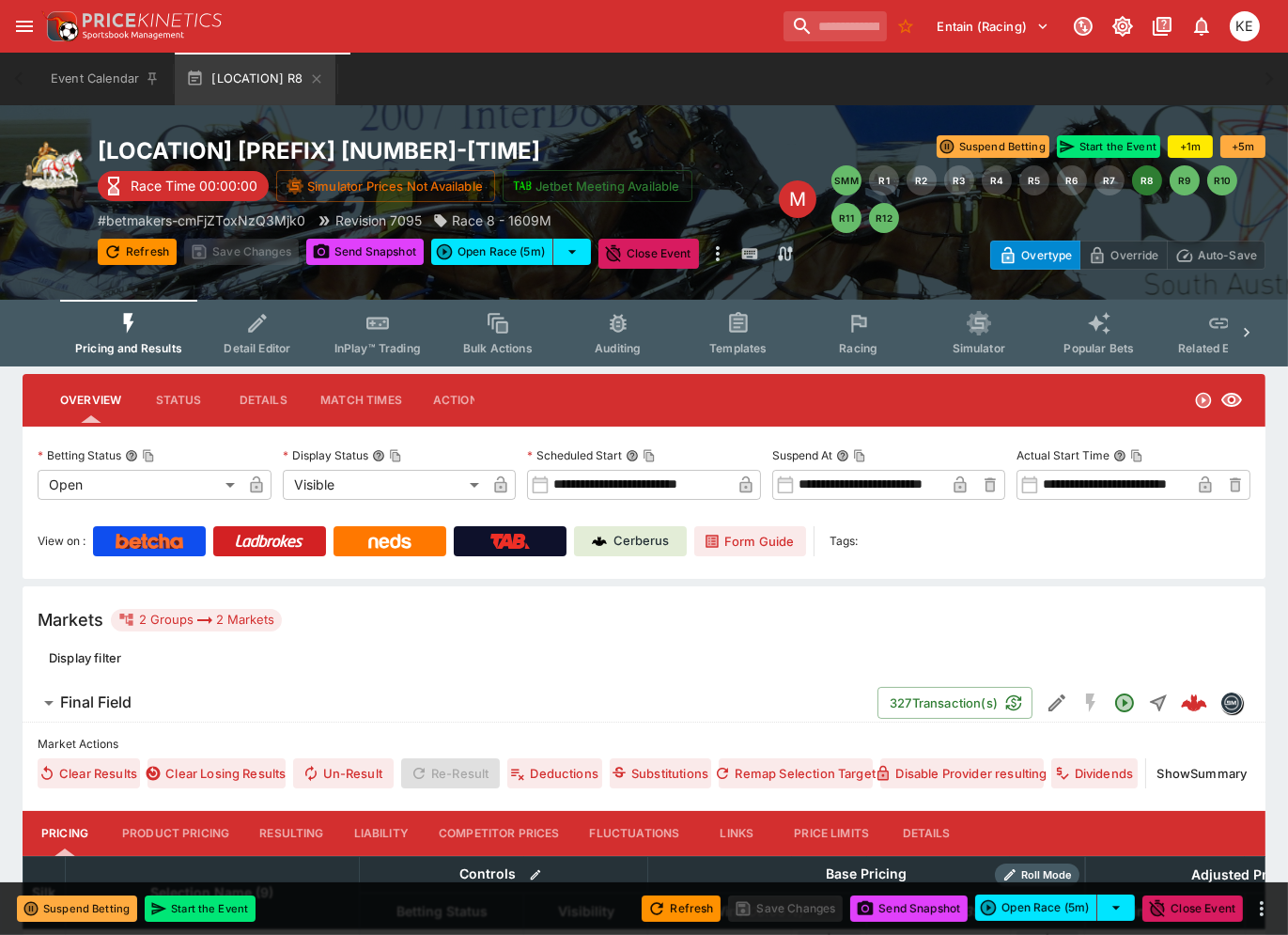 click 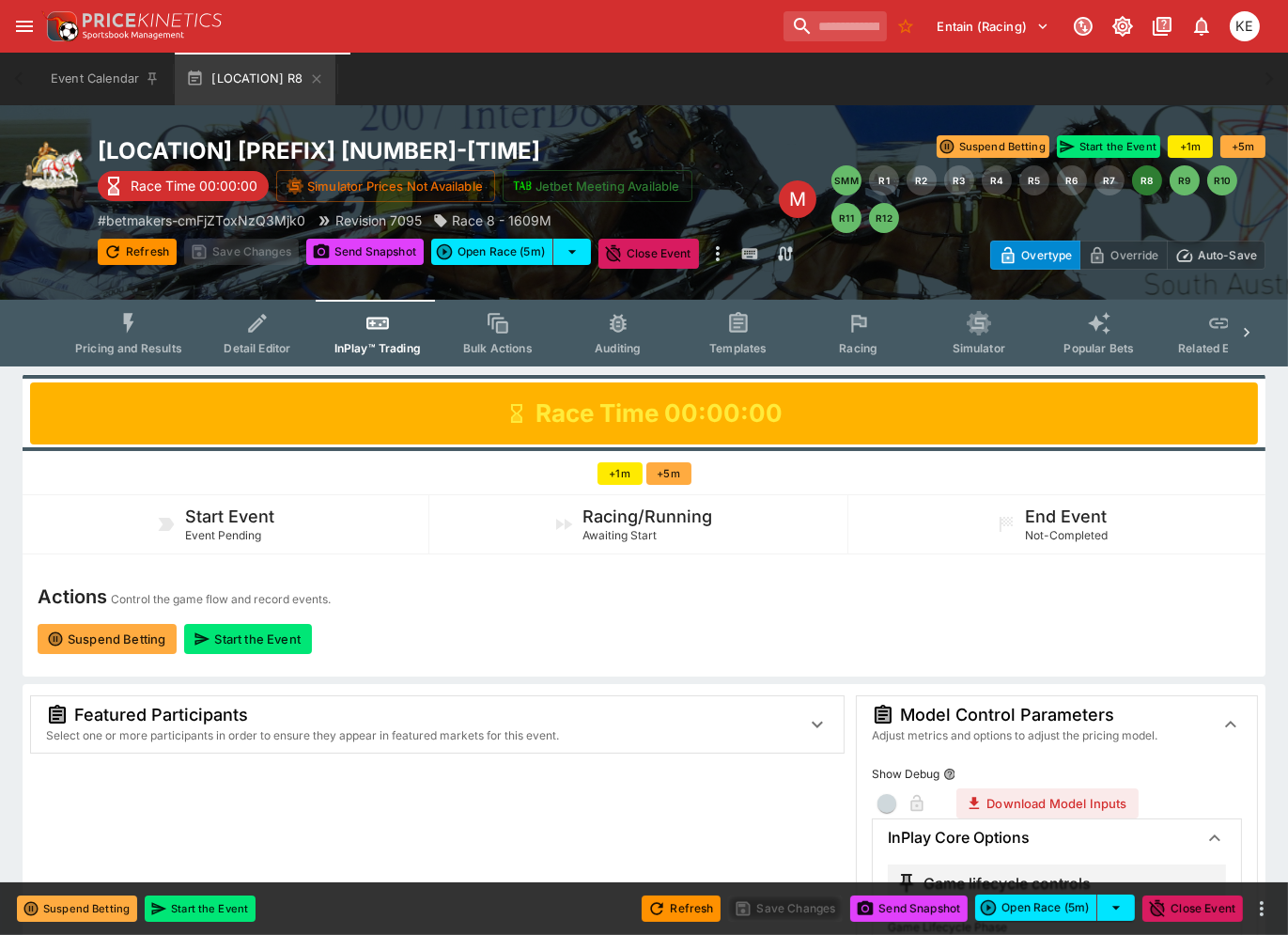 click on "Auto-Save" at bounding box center [1227, 255] 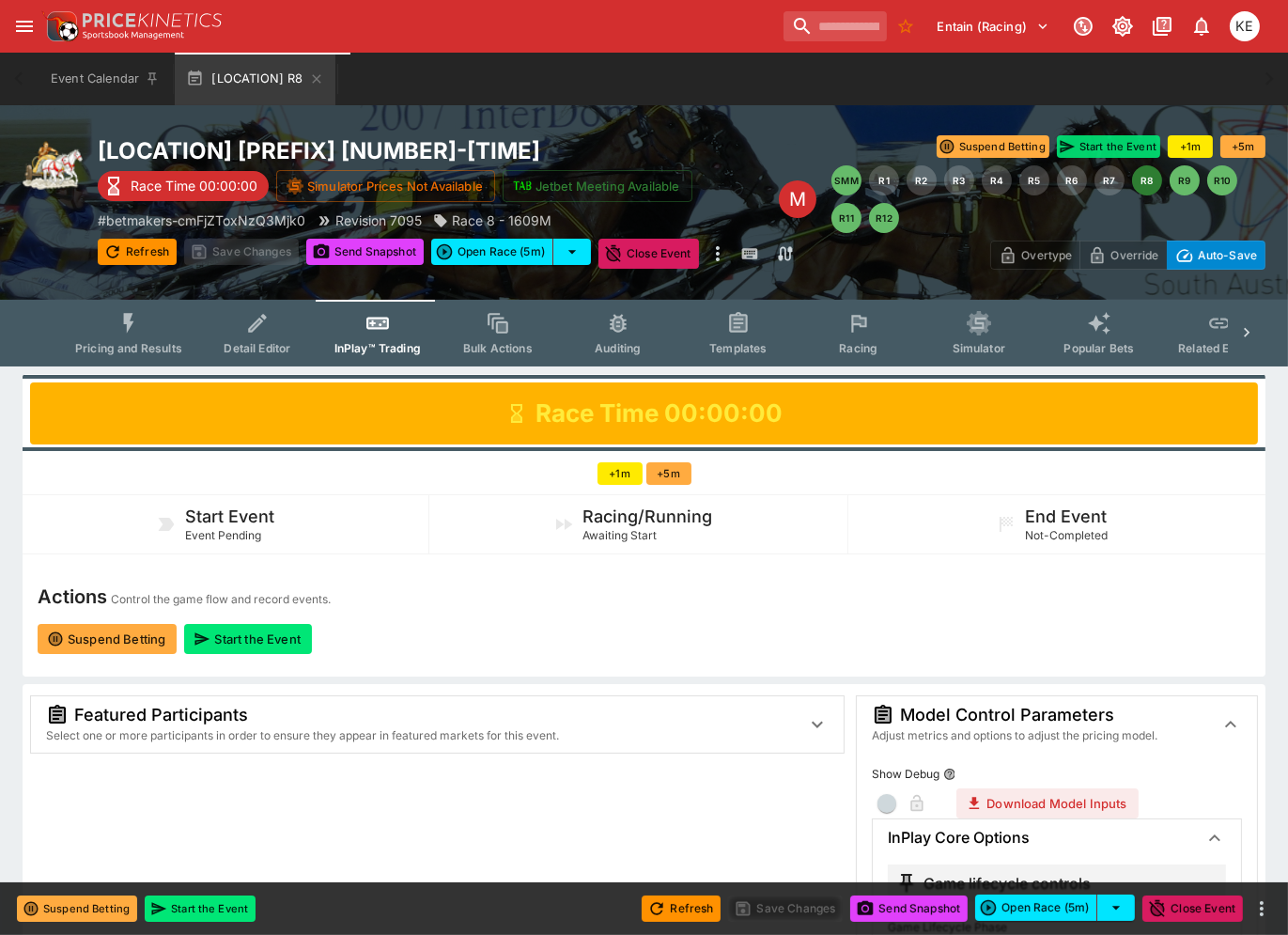 click on "Start the Event" at bounding box center (1109, 147) 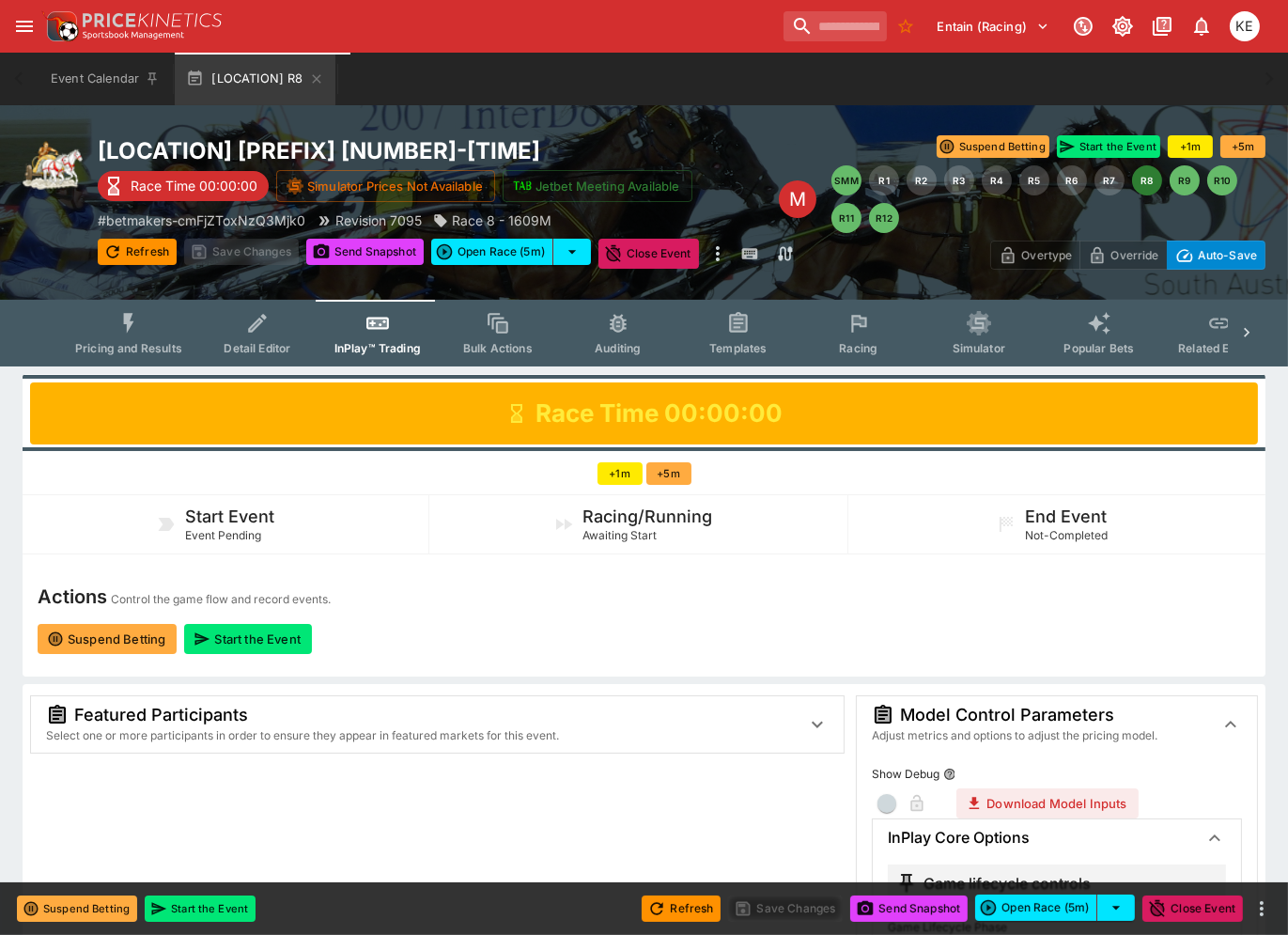type on "**********" 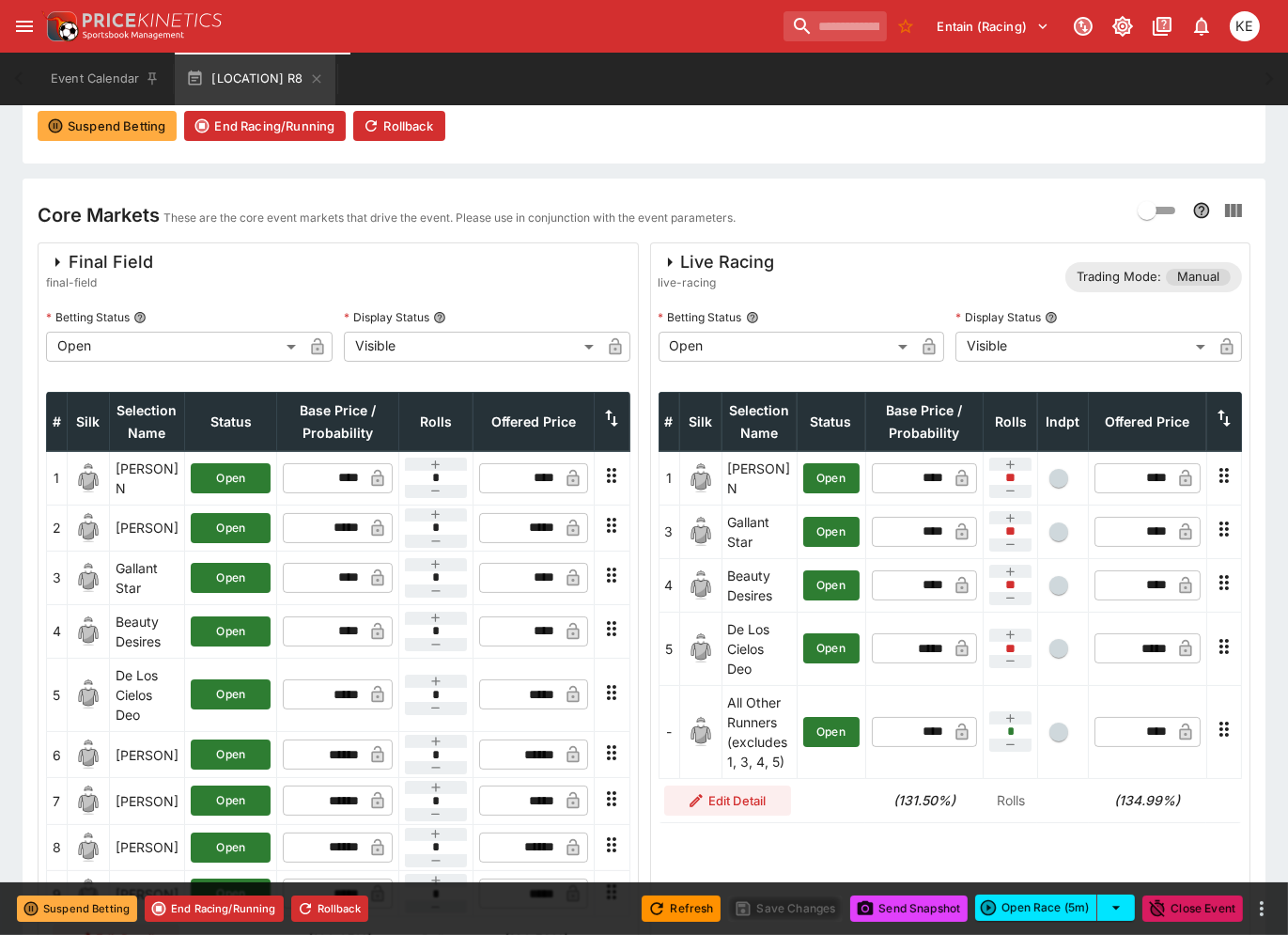 scroll, scrollTop: 522, scrollLeft: 0, axis: vertical 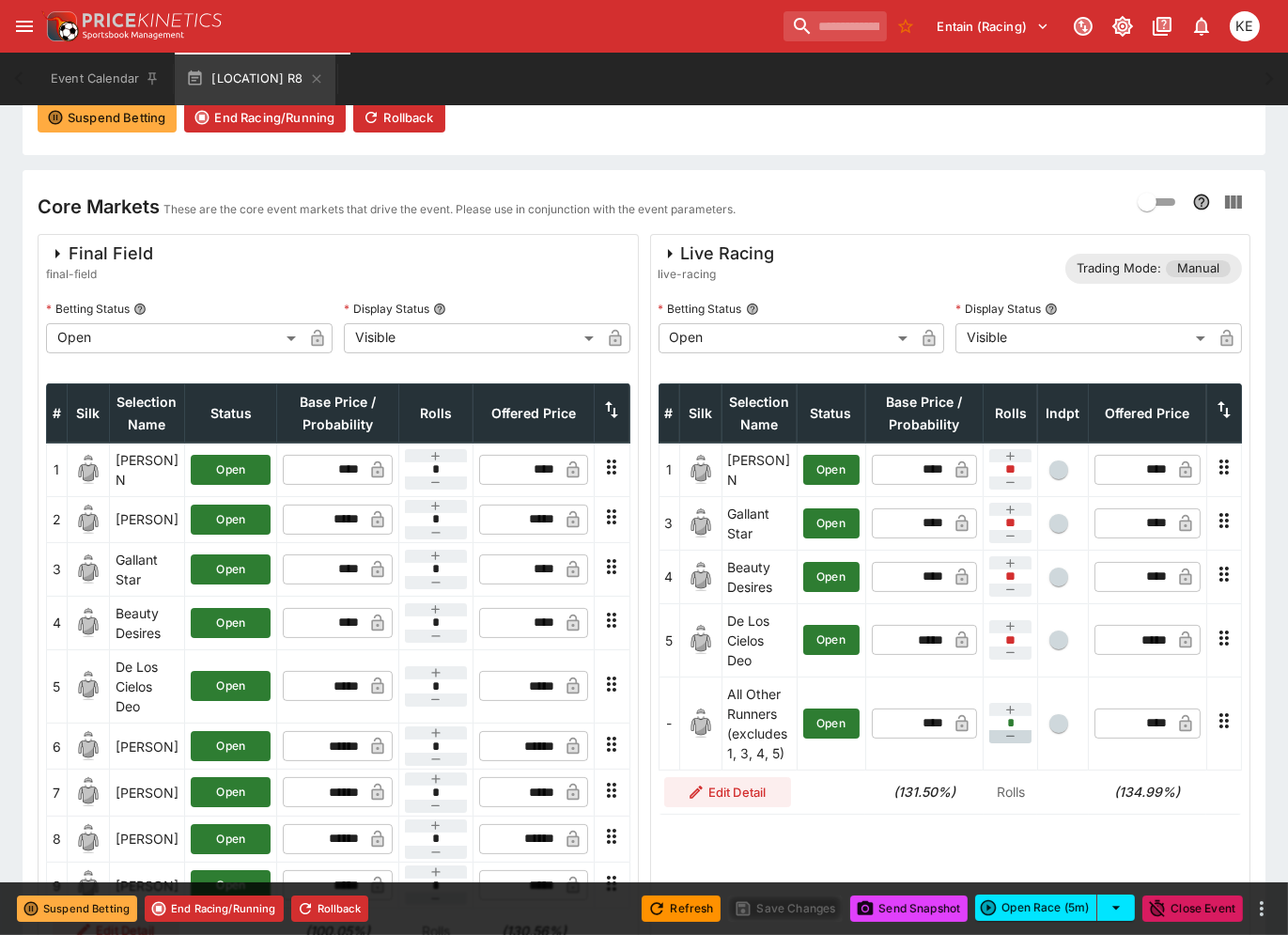 click 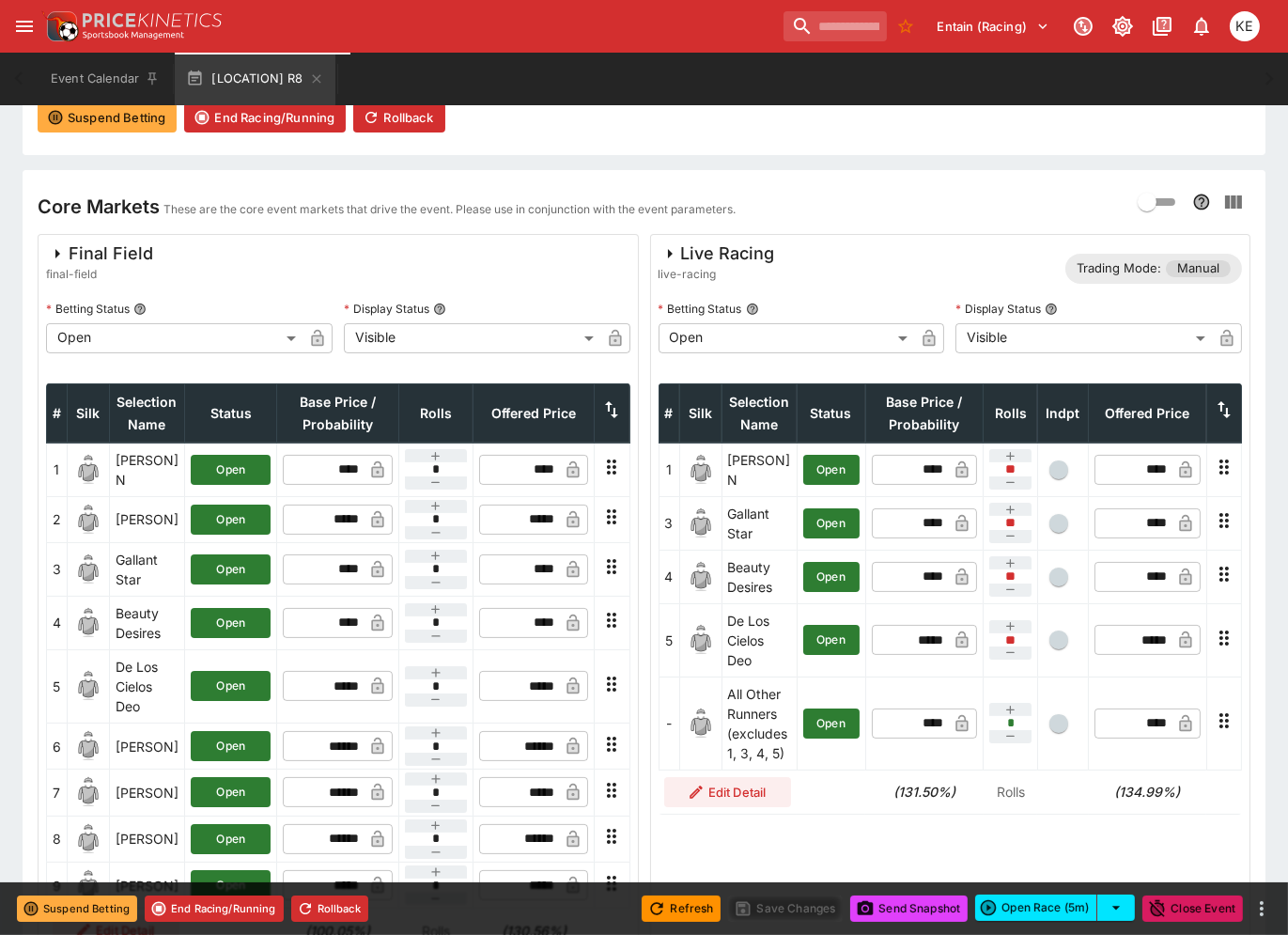 type on "*" 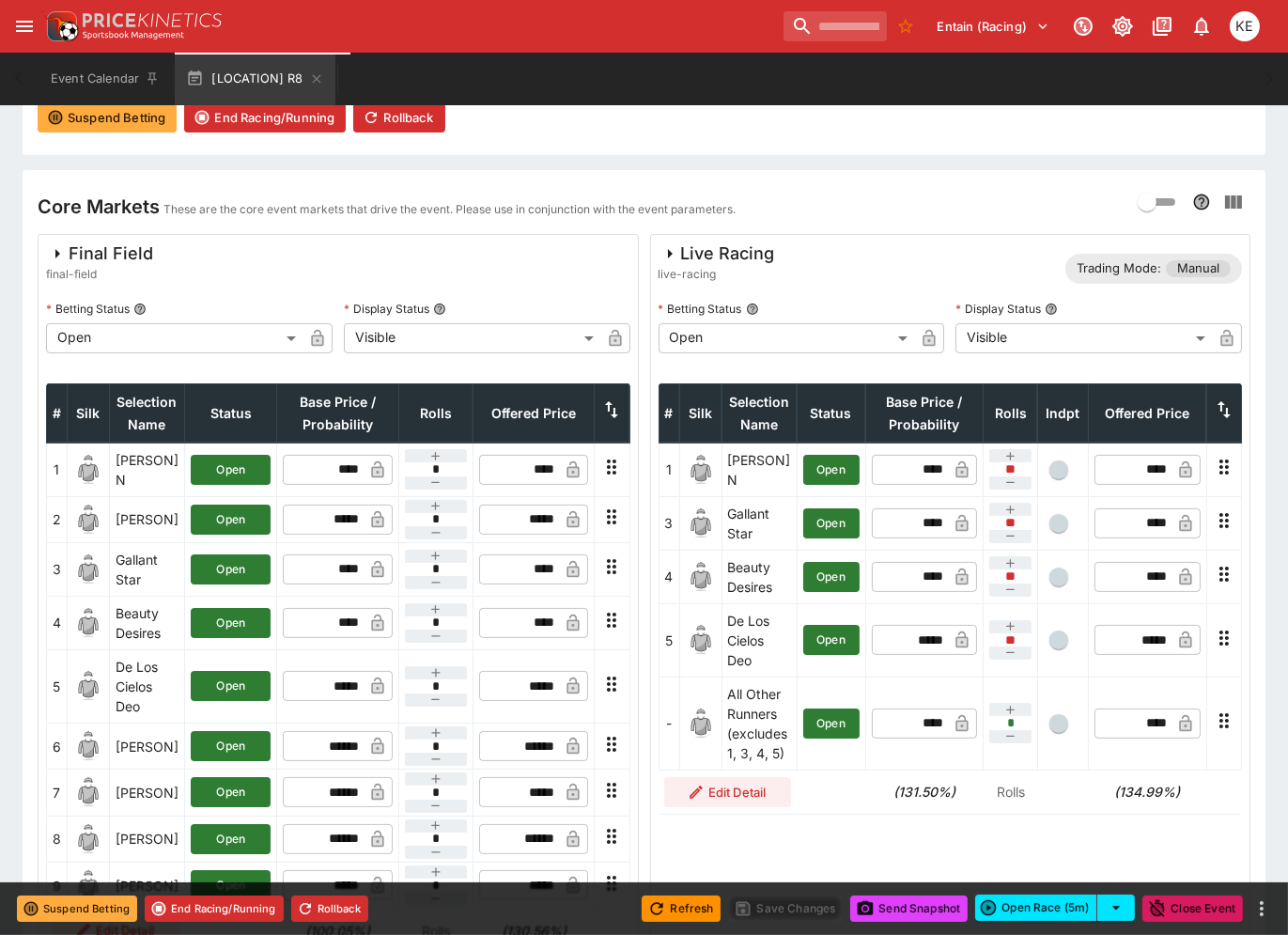 type on "**" 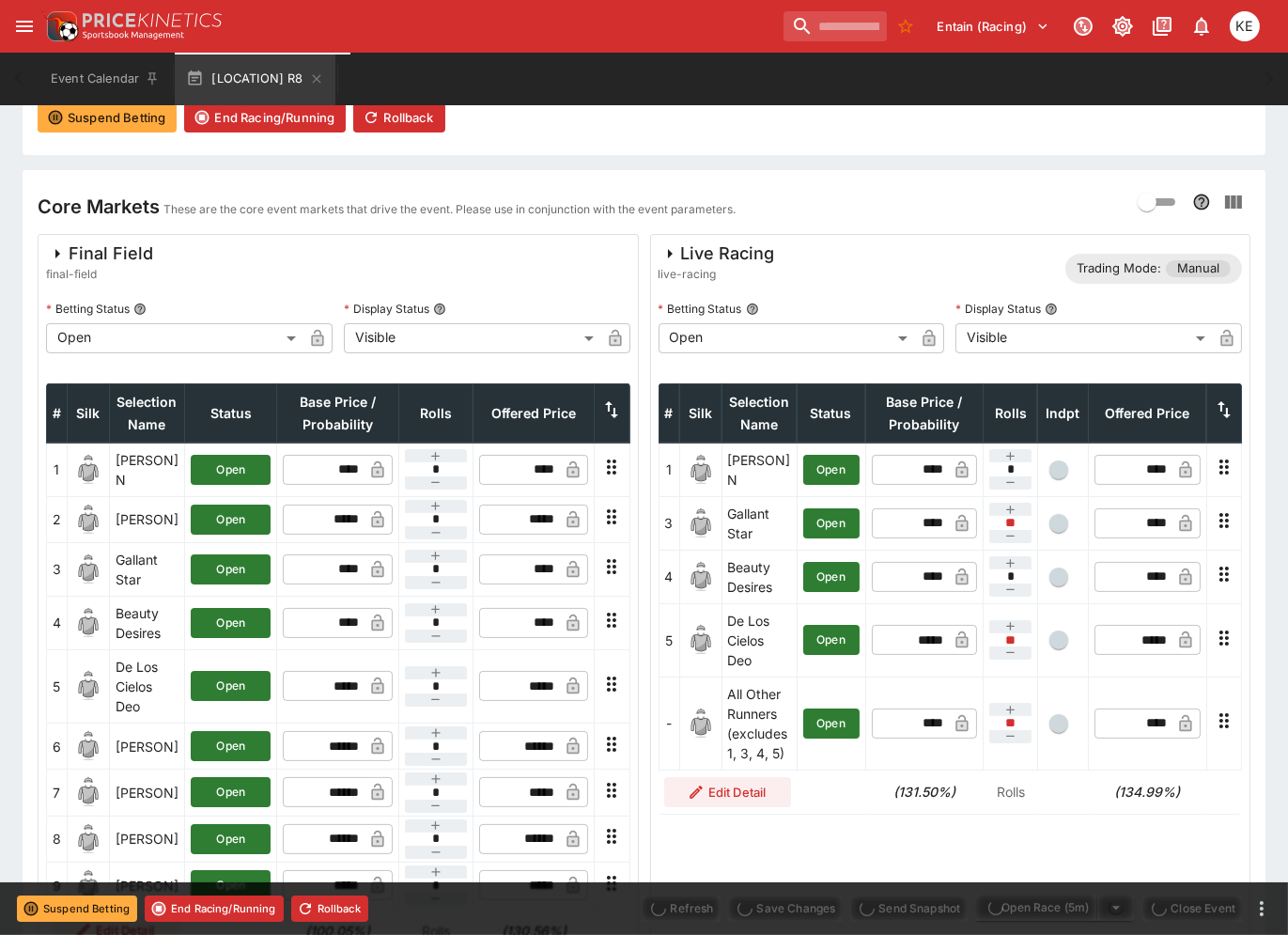 type on "****" 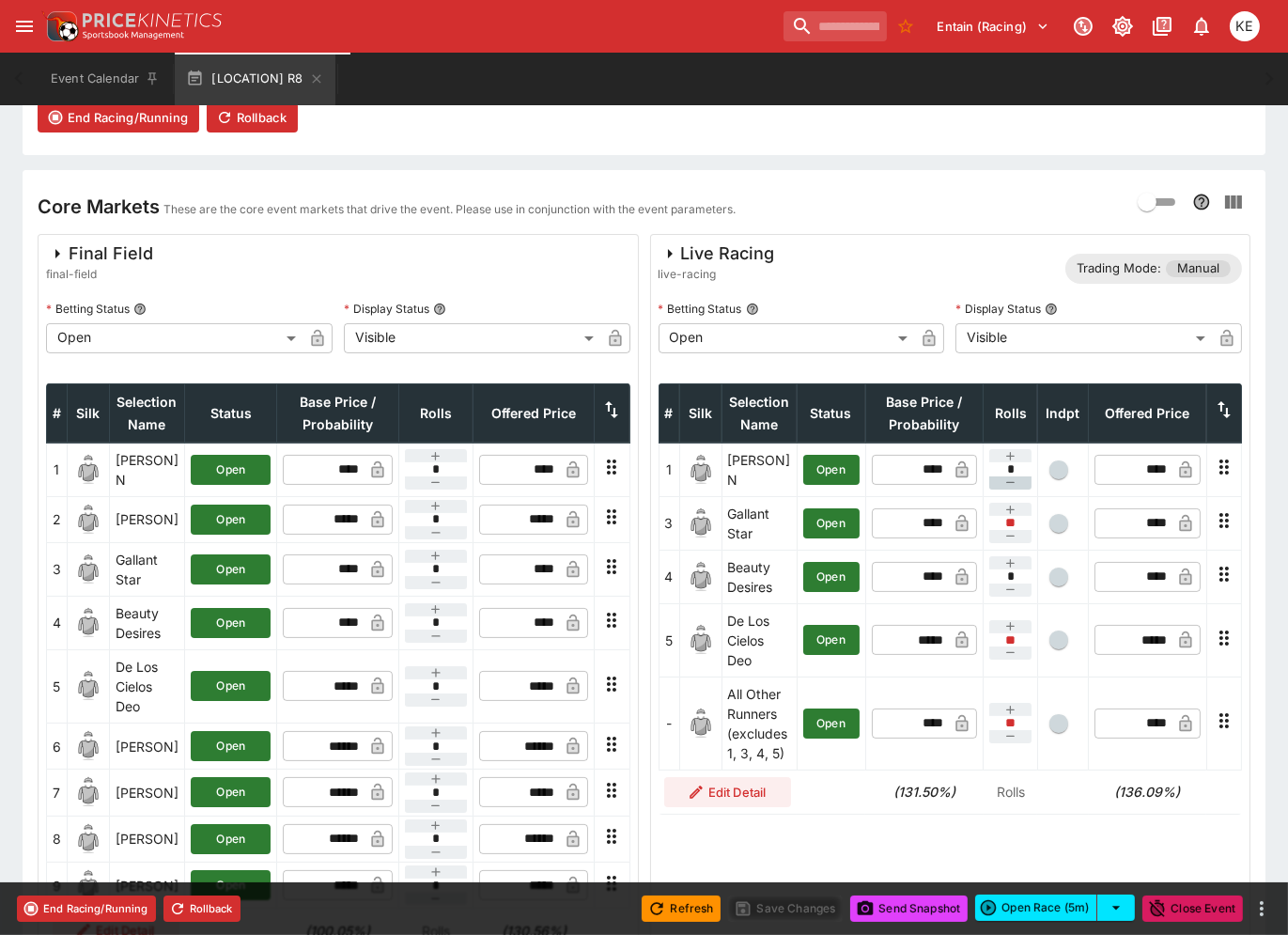 click 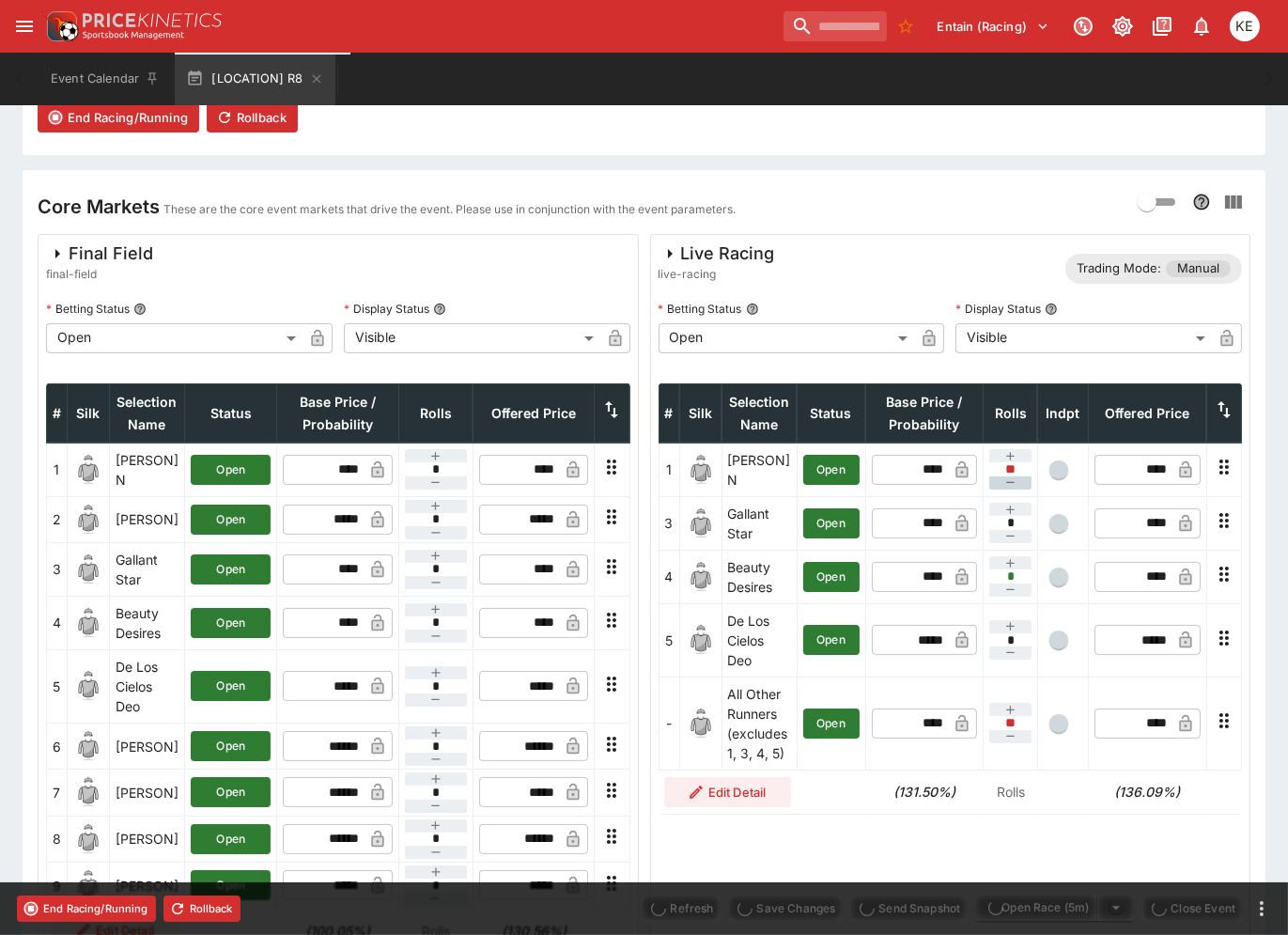 type on "****" 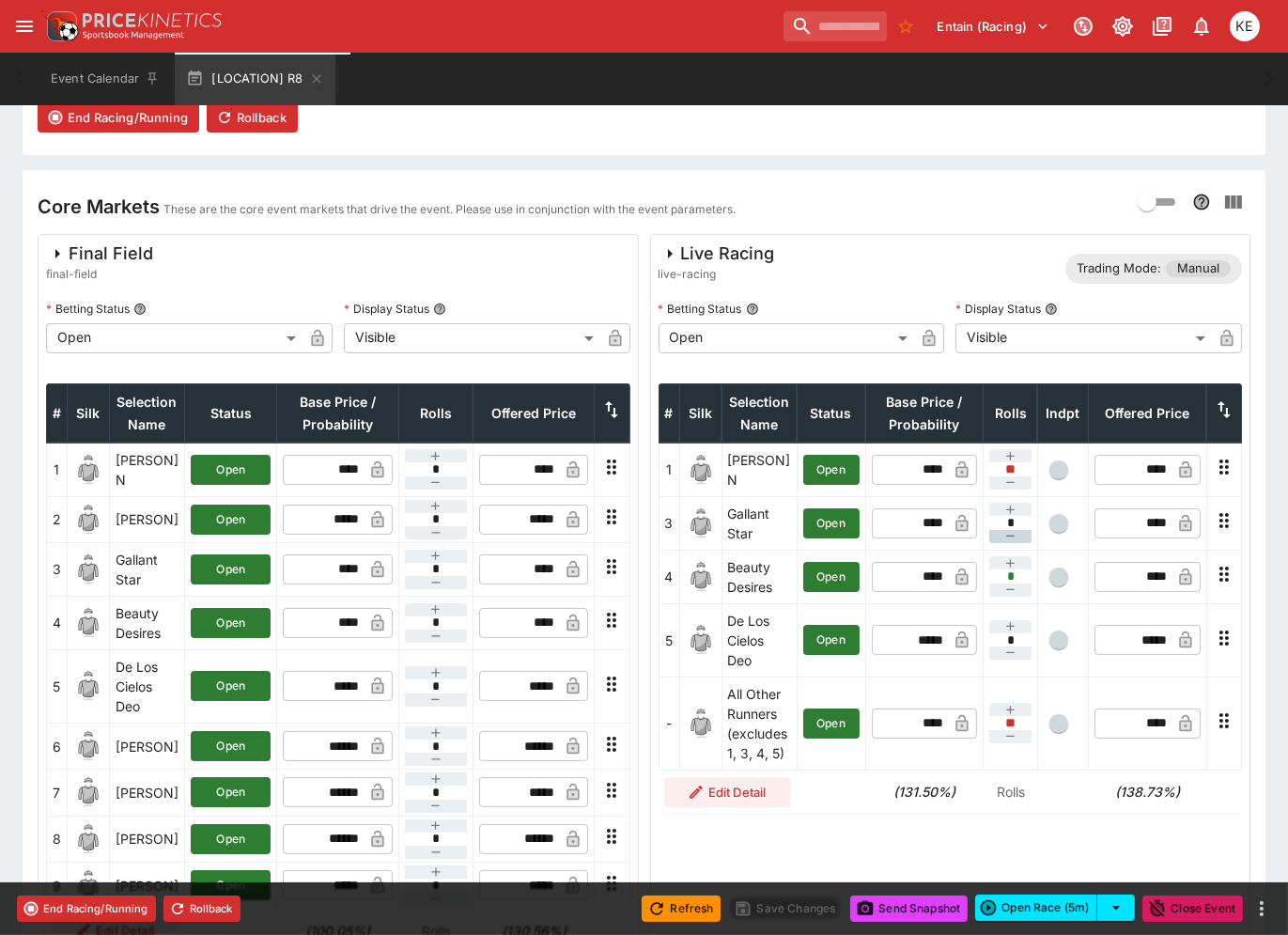 click 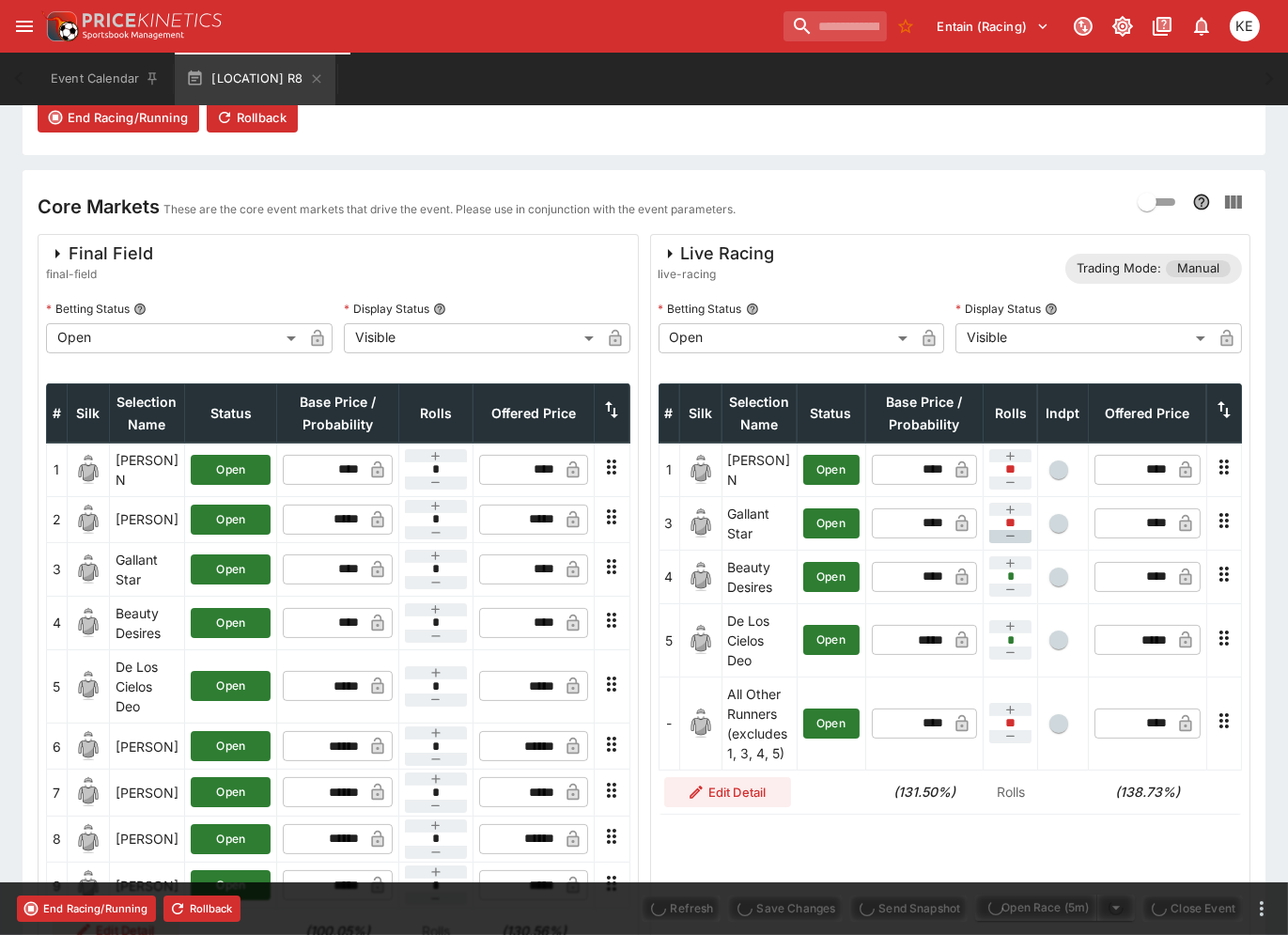 click 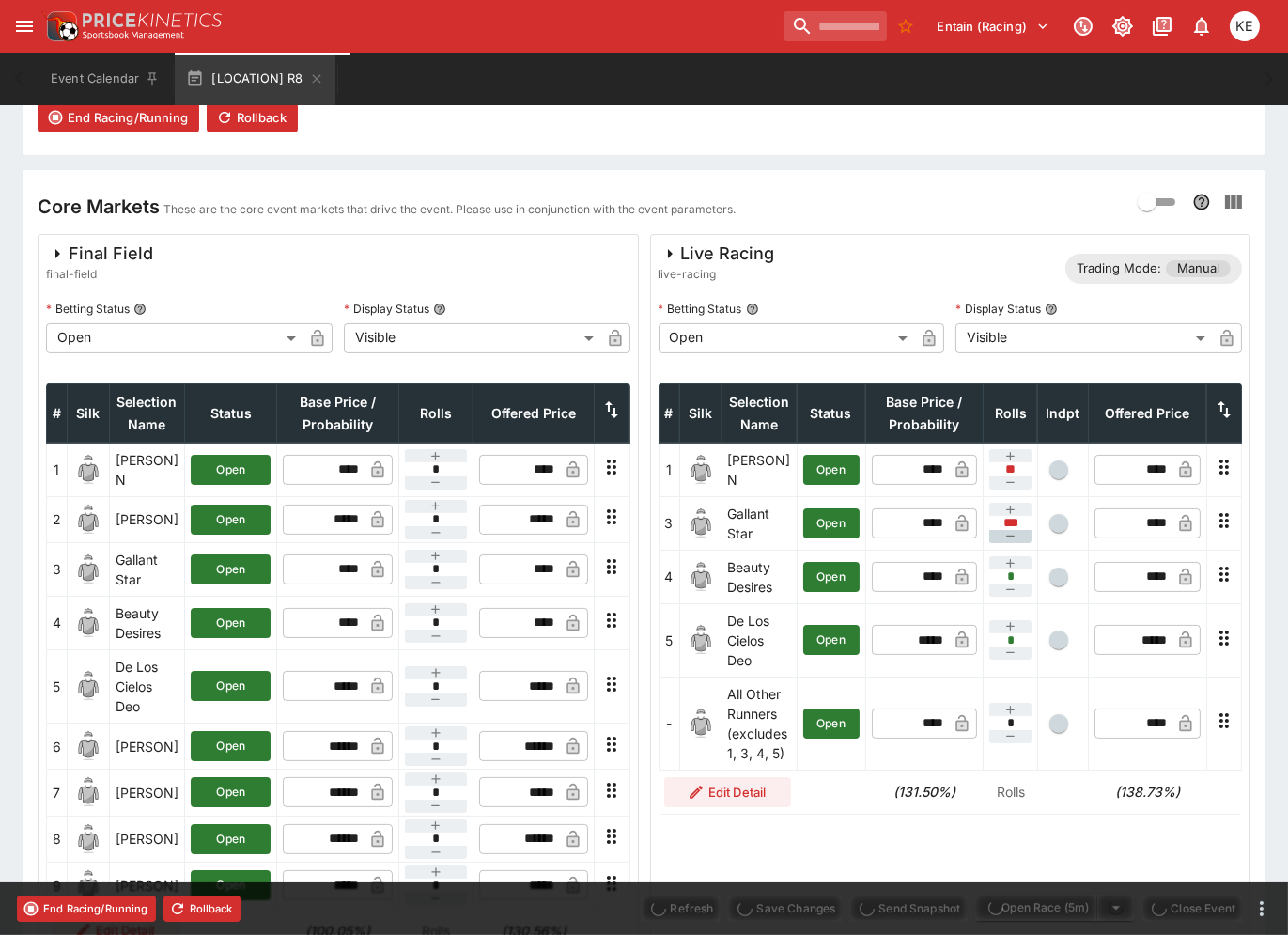 type on "****" 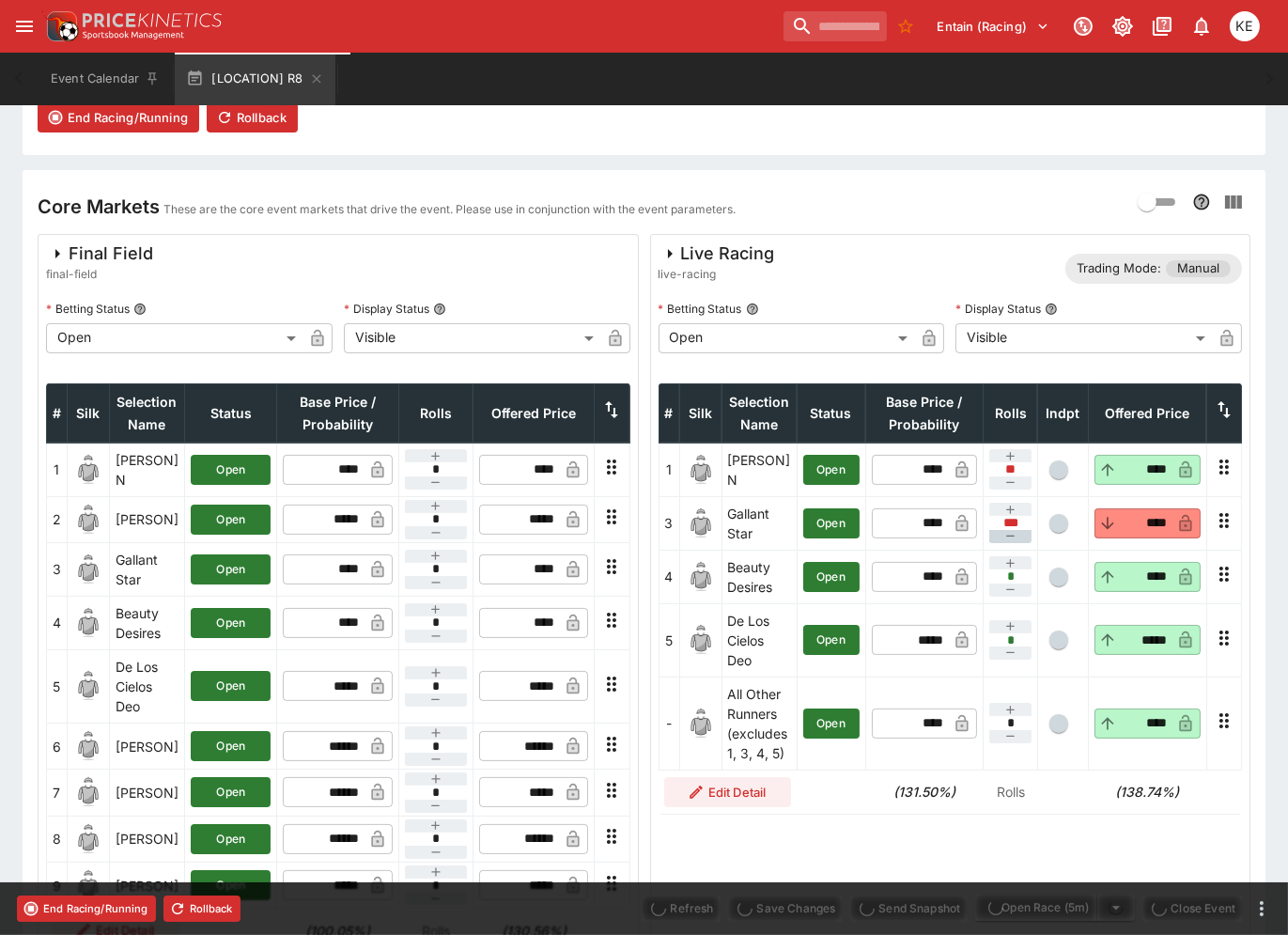type on "****" 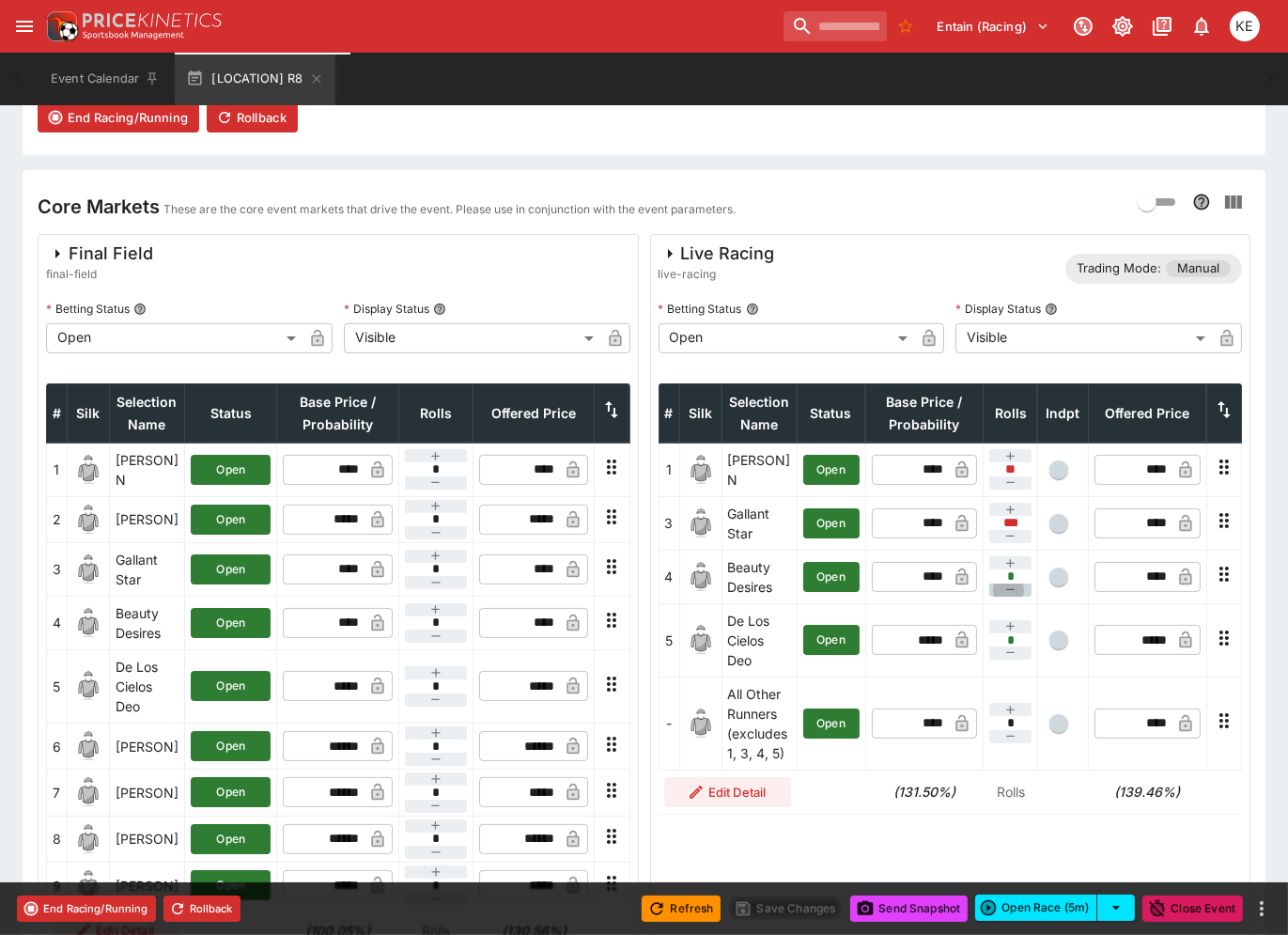 click 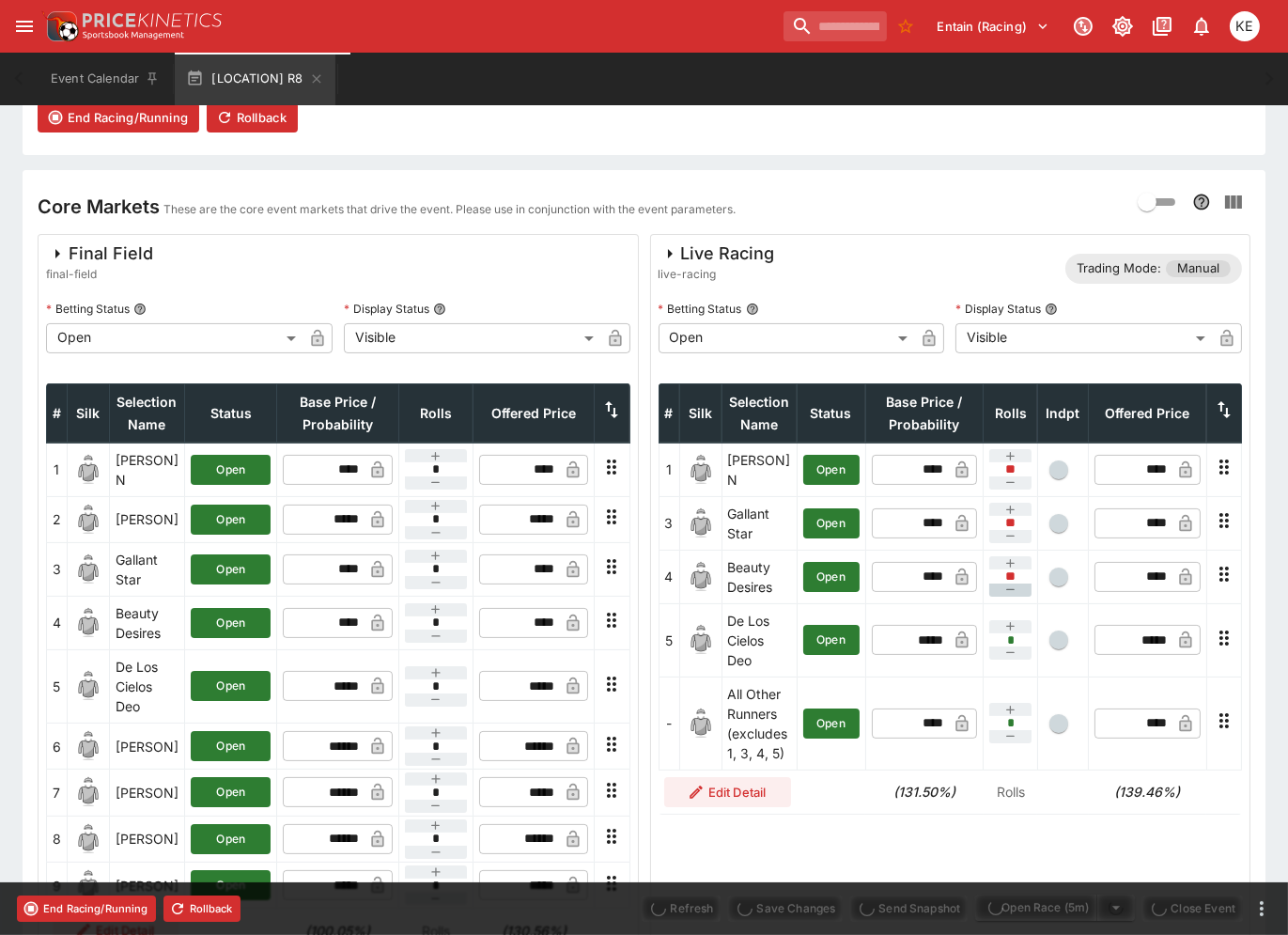 type on "****" 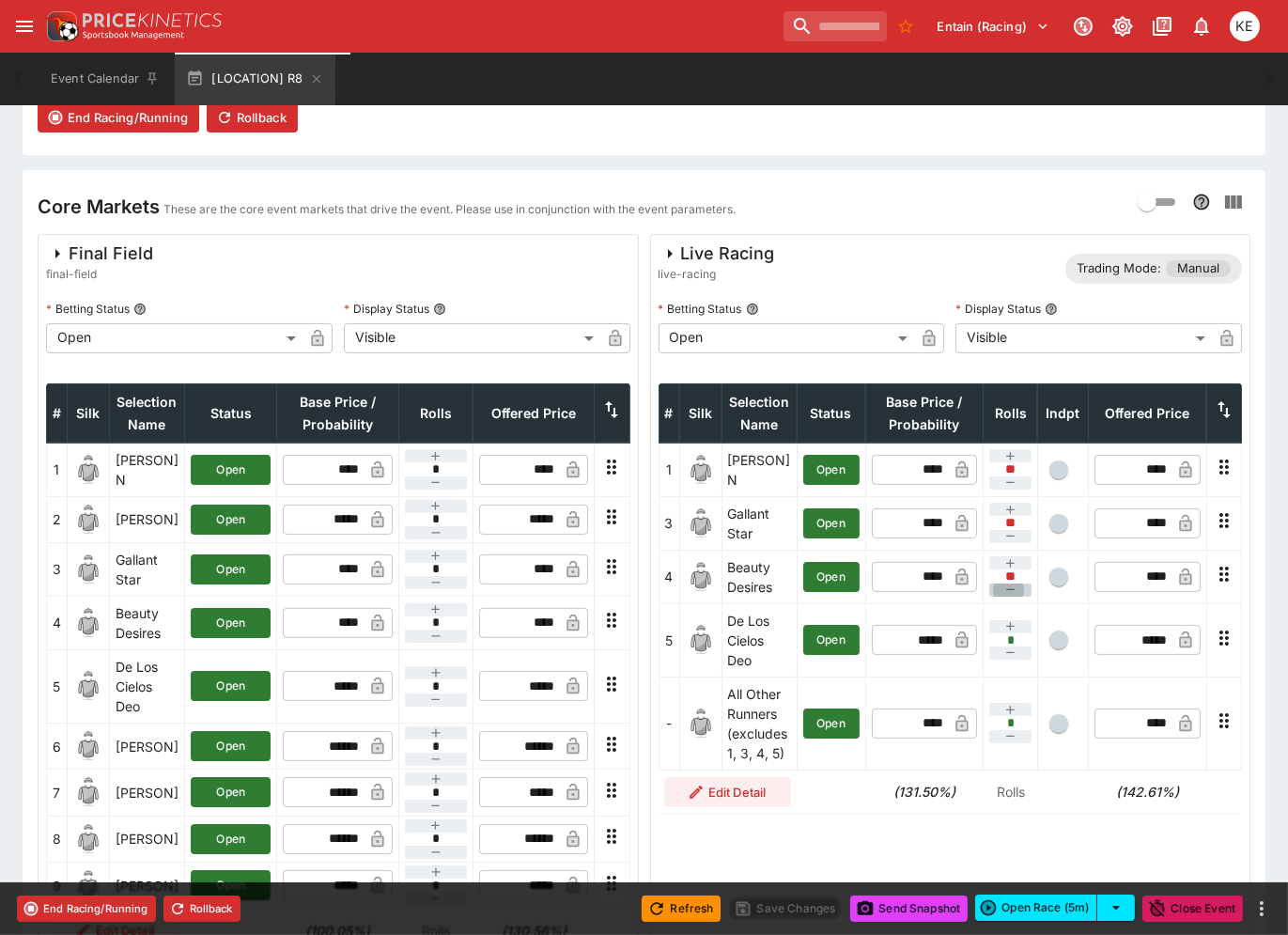 click at bounding box center [1010, 590] 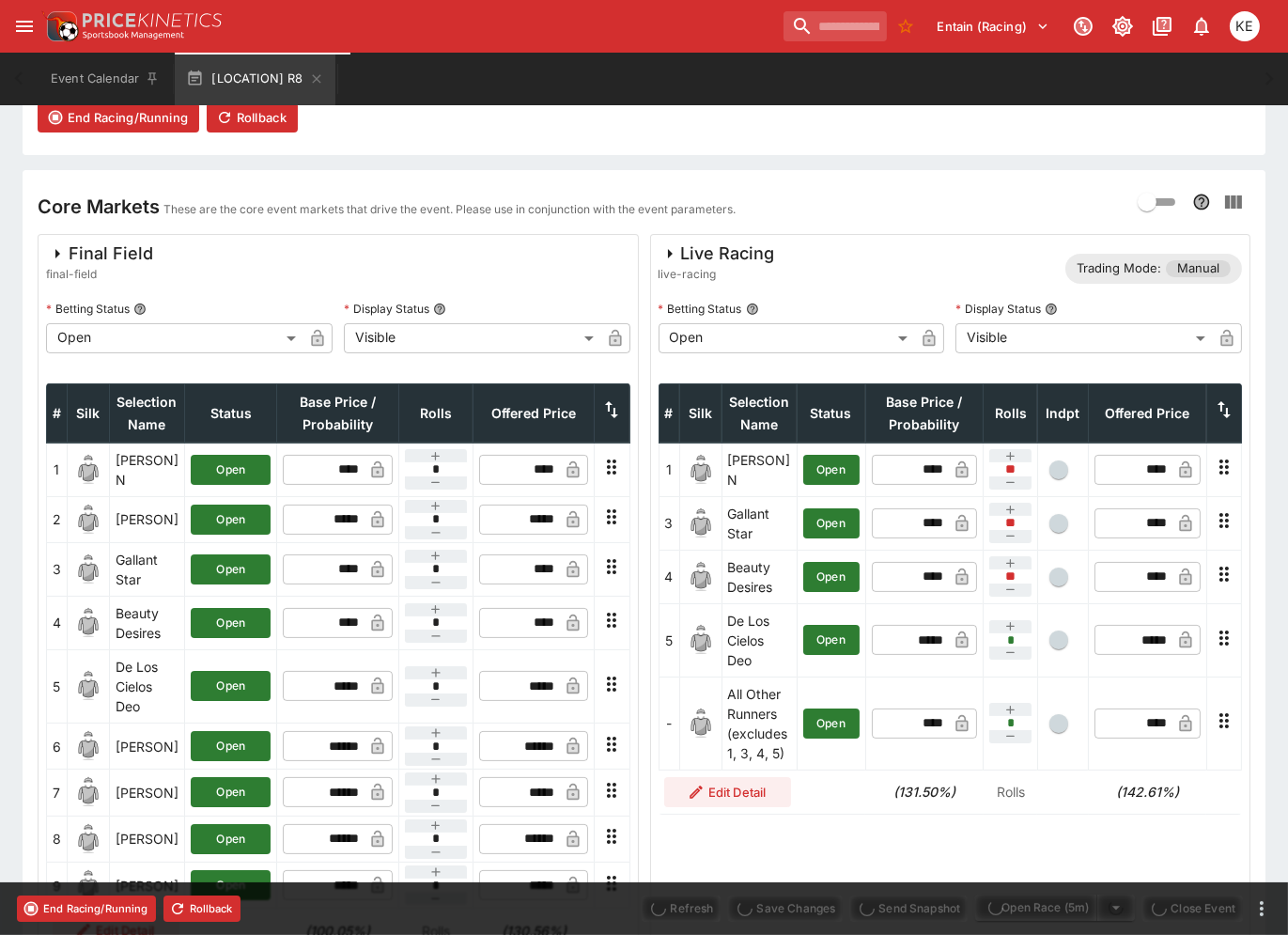 type on "****" 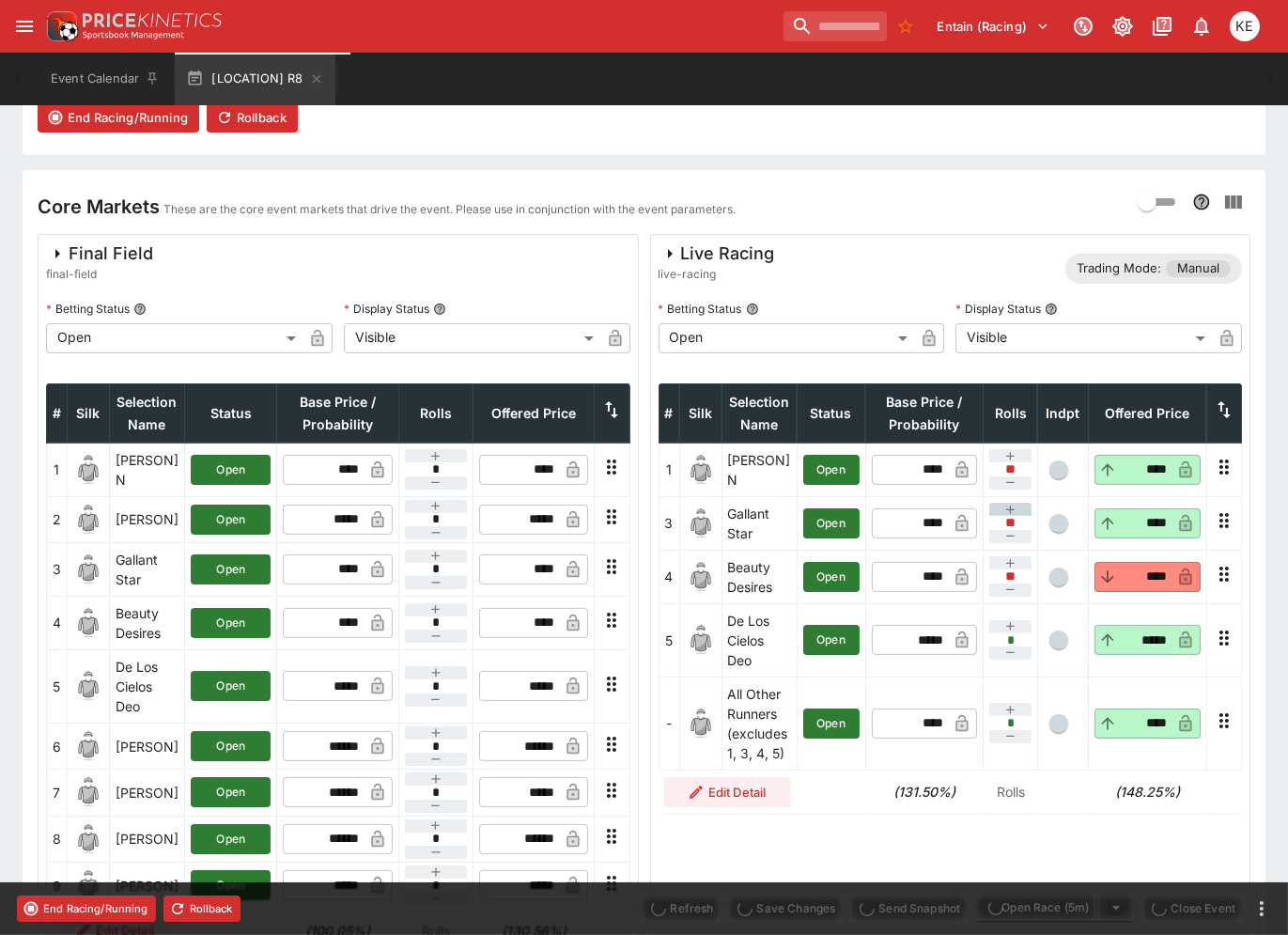 click at bounding box center (1010, 509) 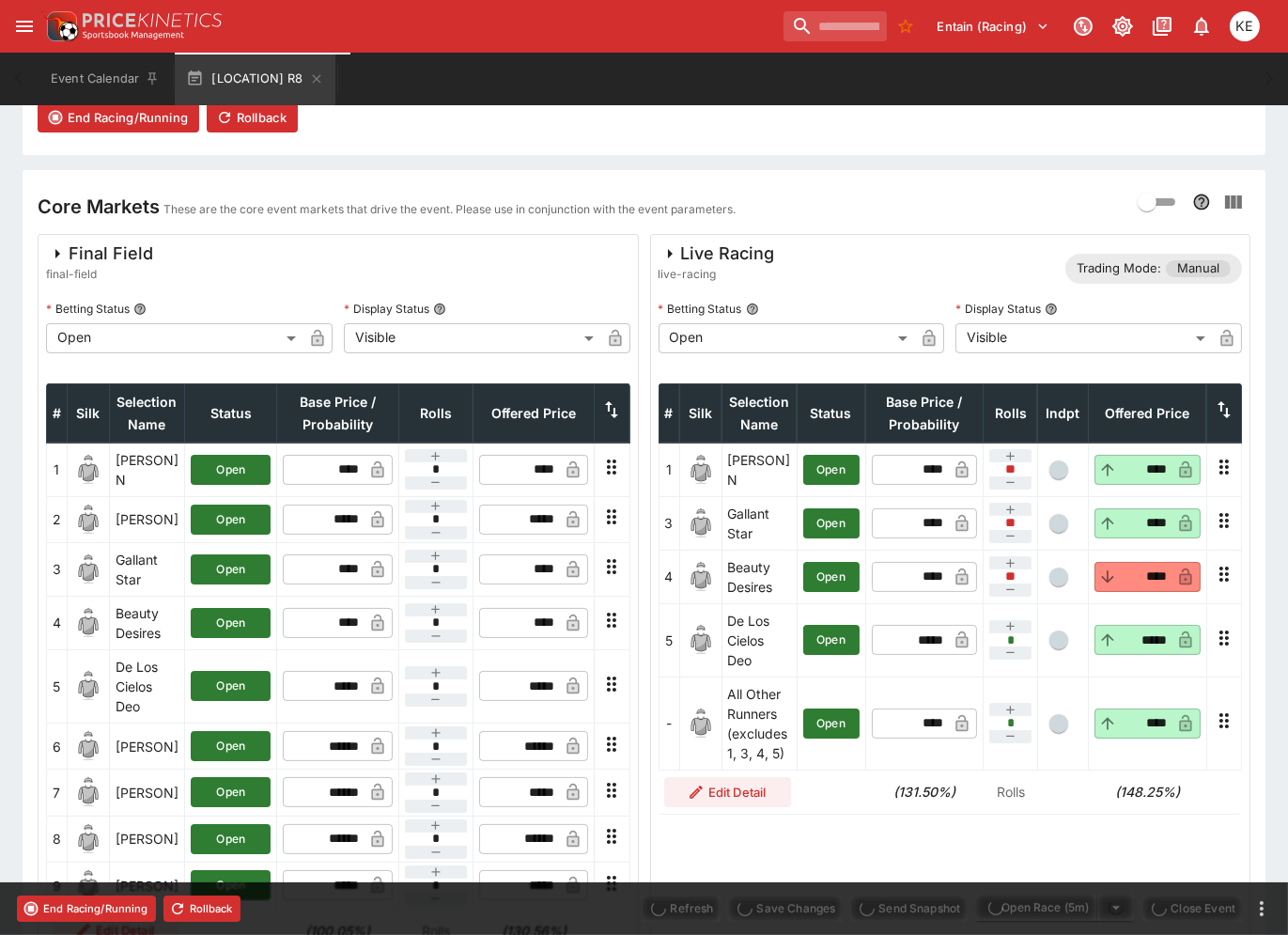 type on "**" 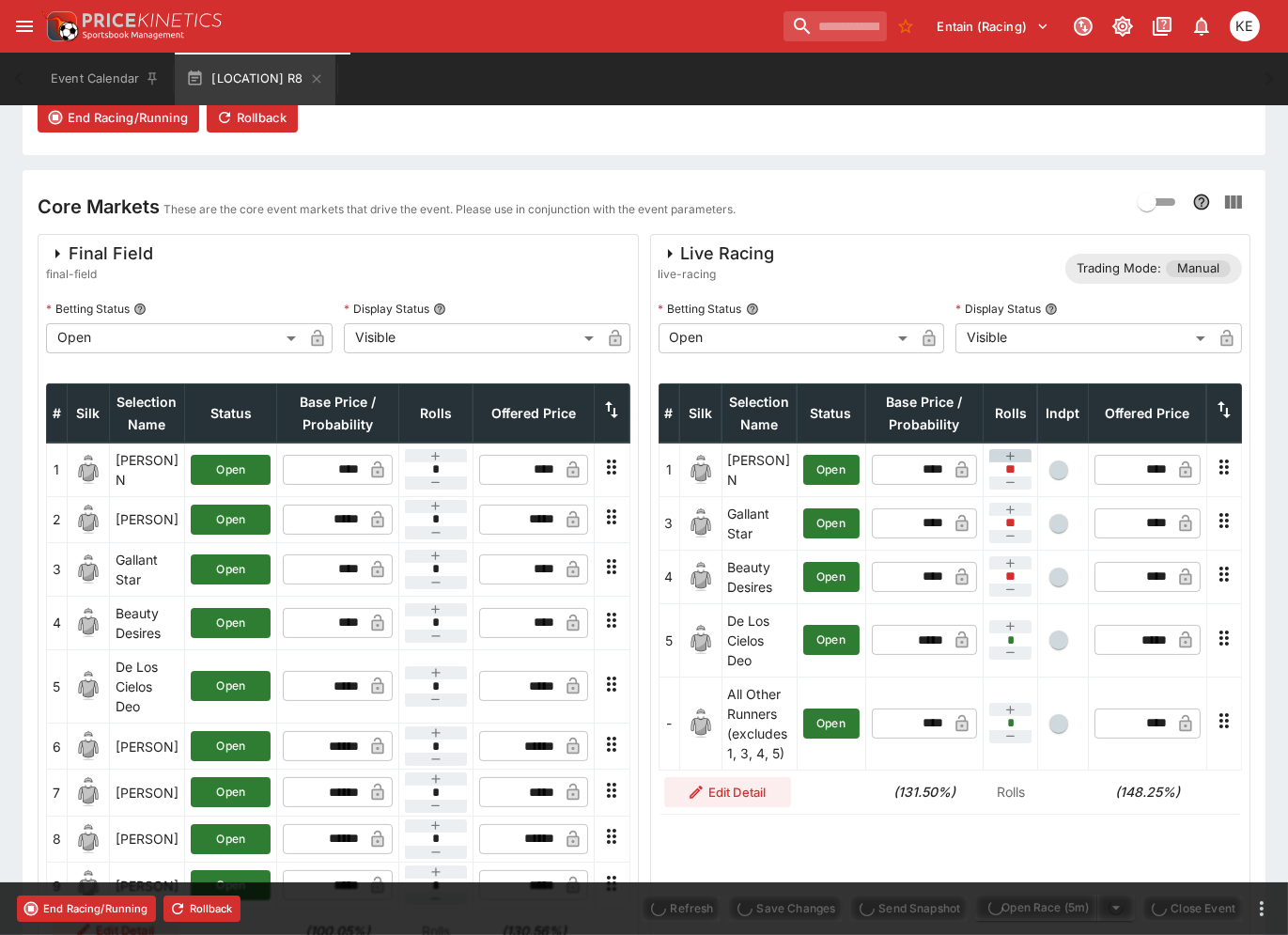 type on "****" 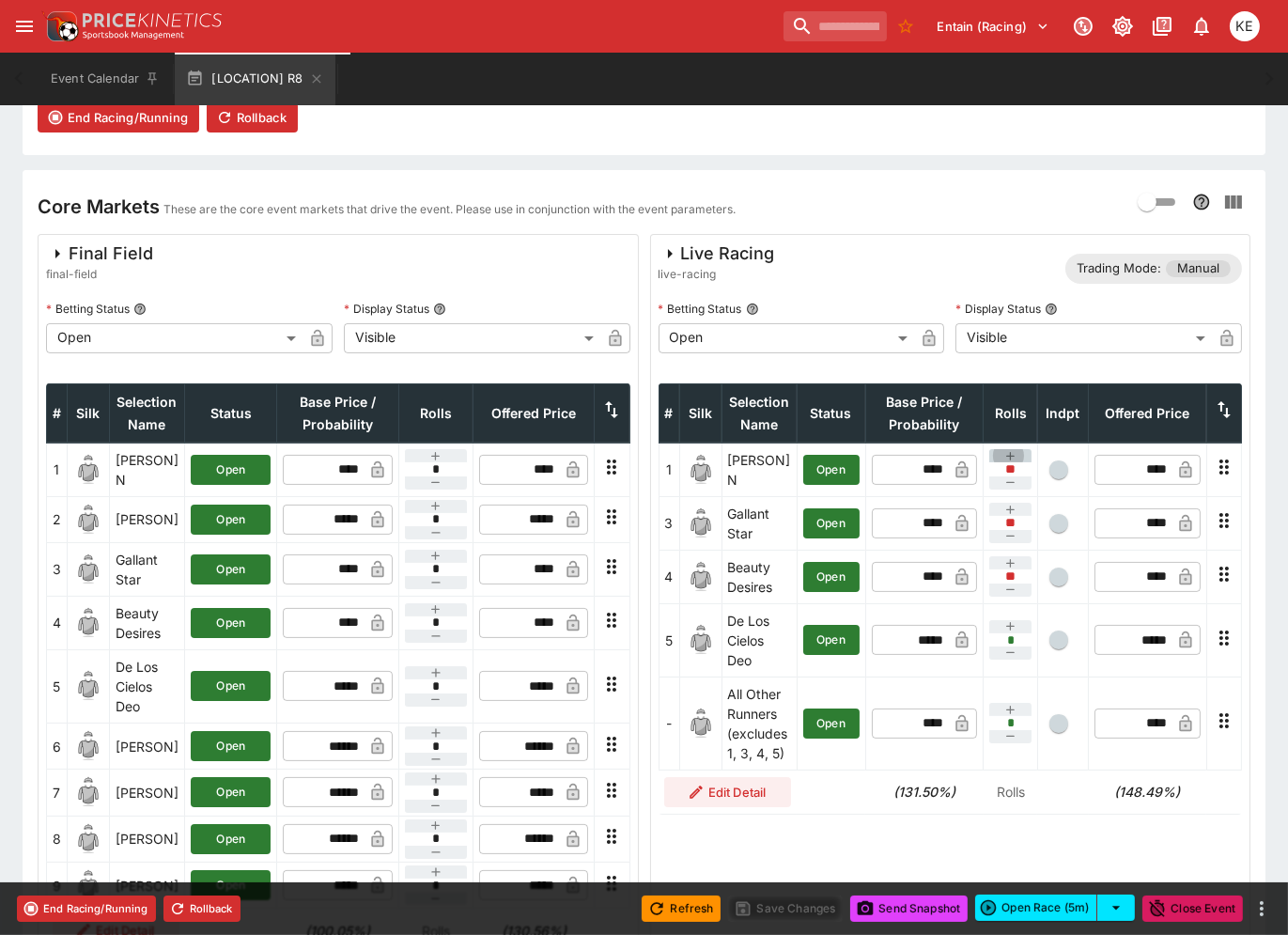 click at bounding box center [1010, 456] 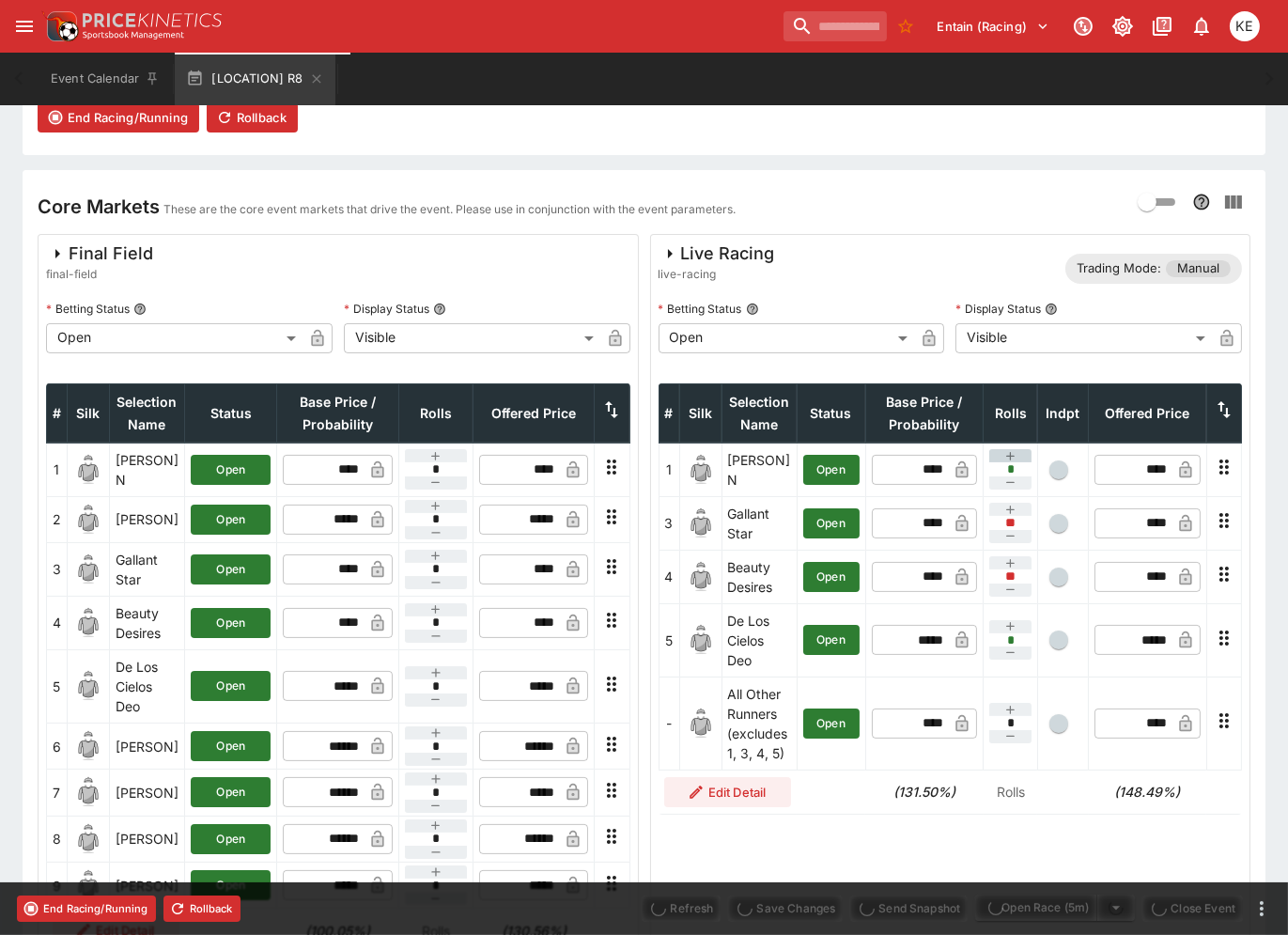 type on "****" 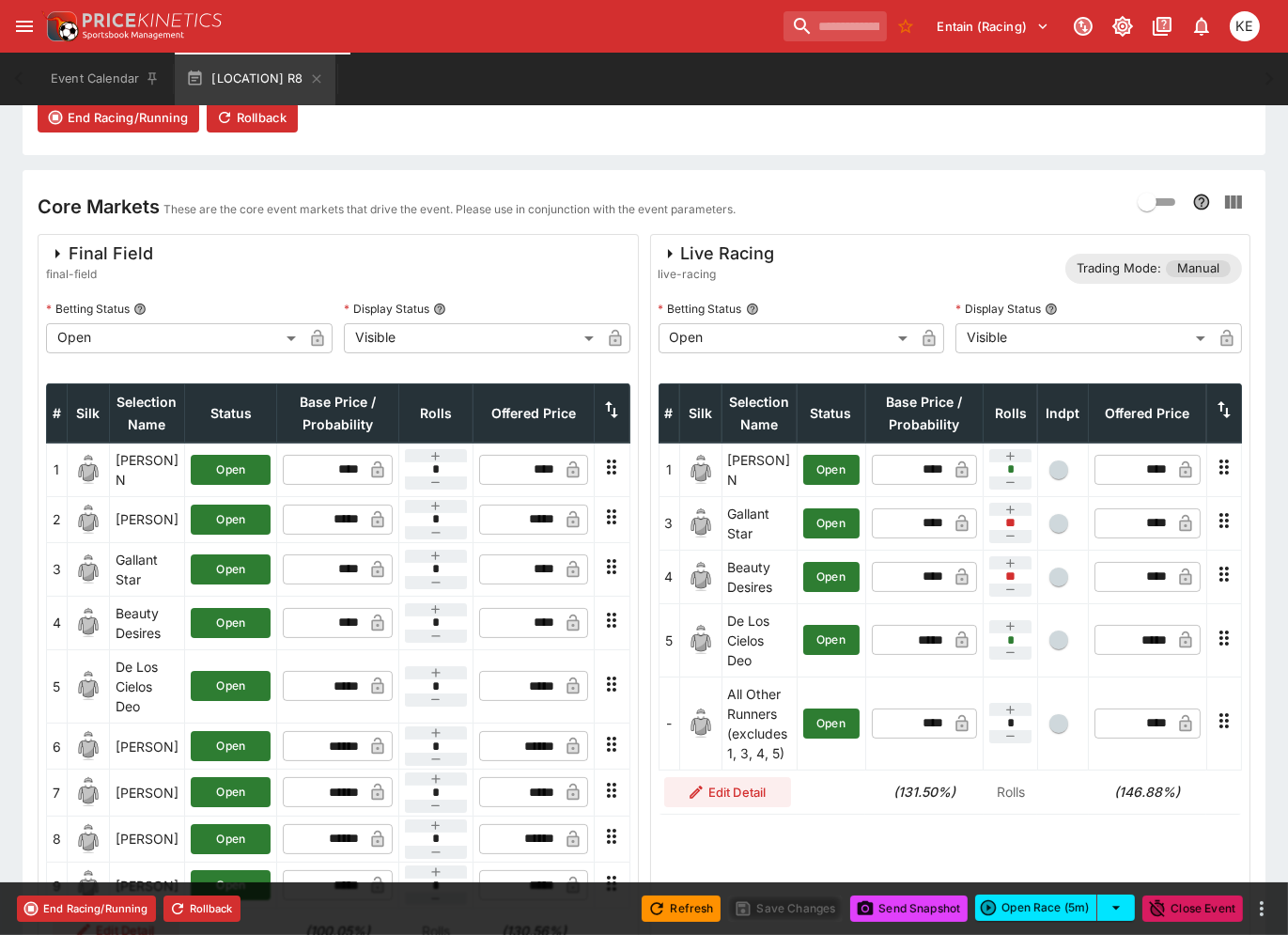 drag, startPoint x: 1103, startPoint y: 561, endPoint x: 1078, endPoint y: 557, distance: 25.317978 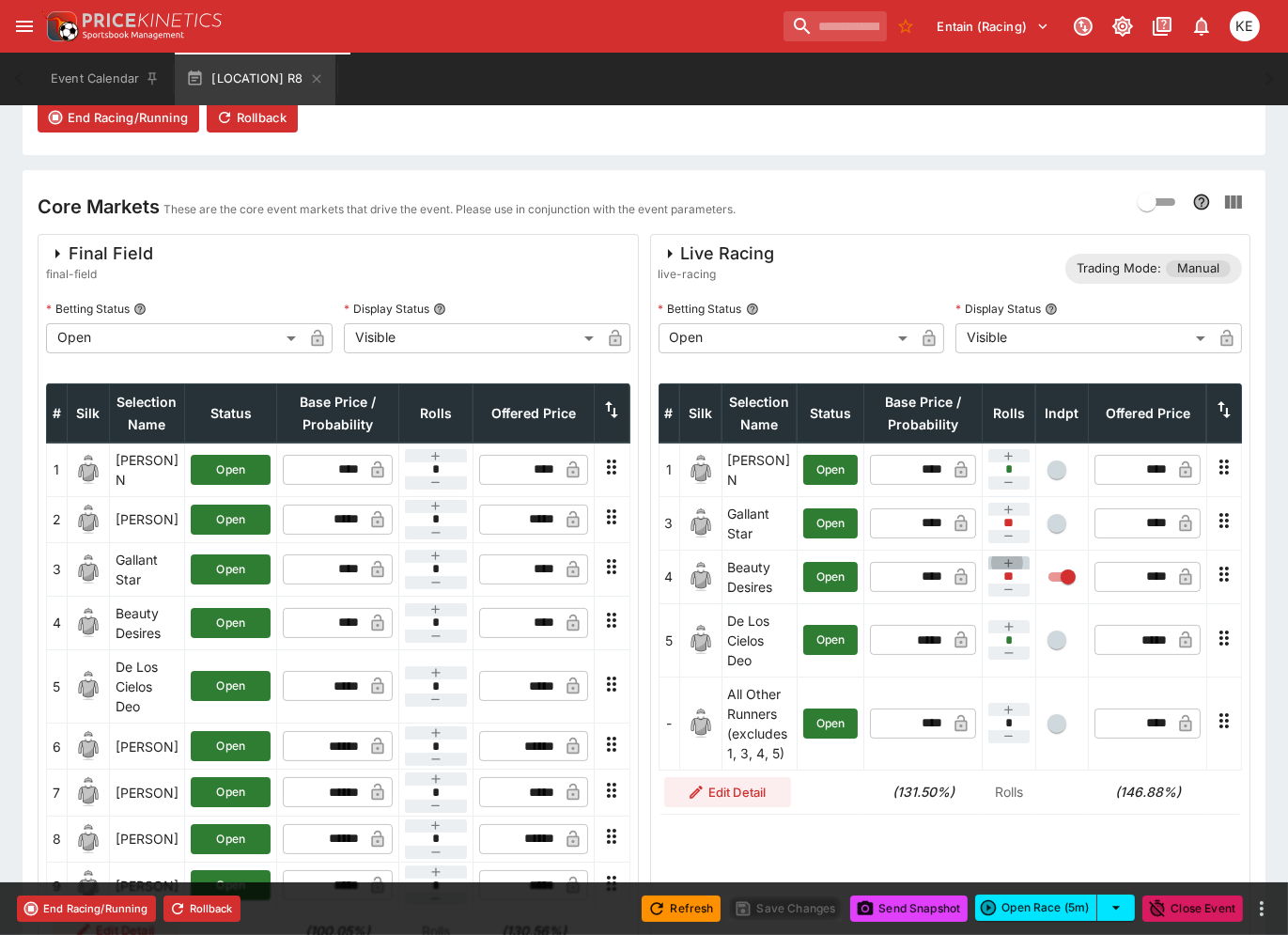 click at bounding box center (1009, 563) 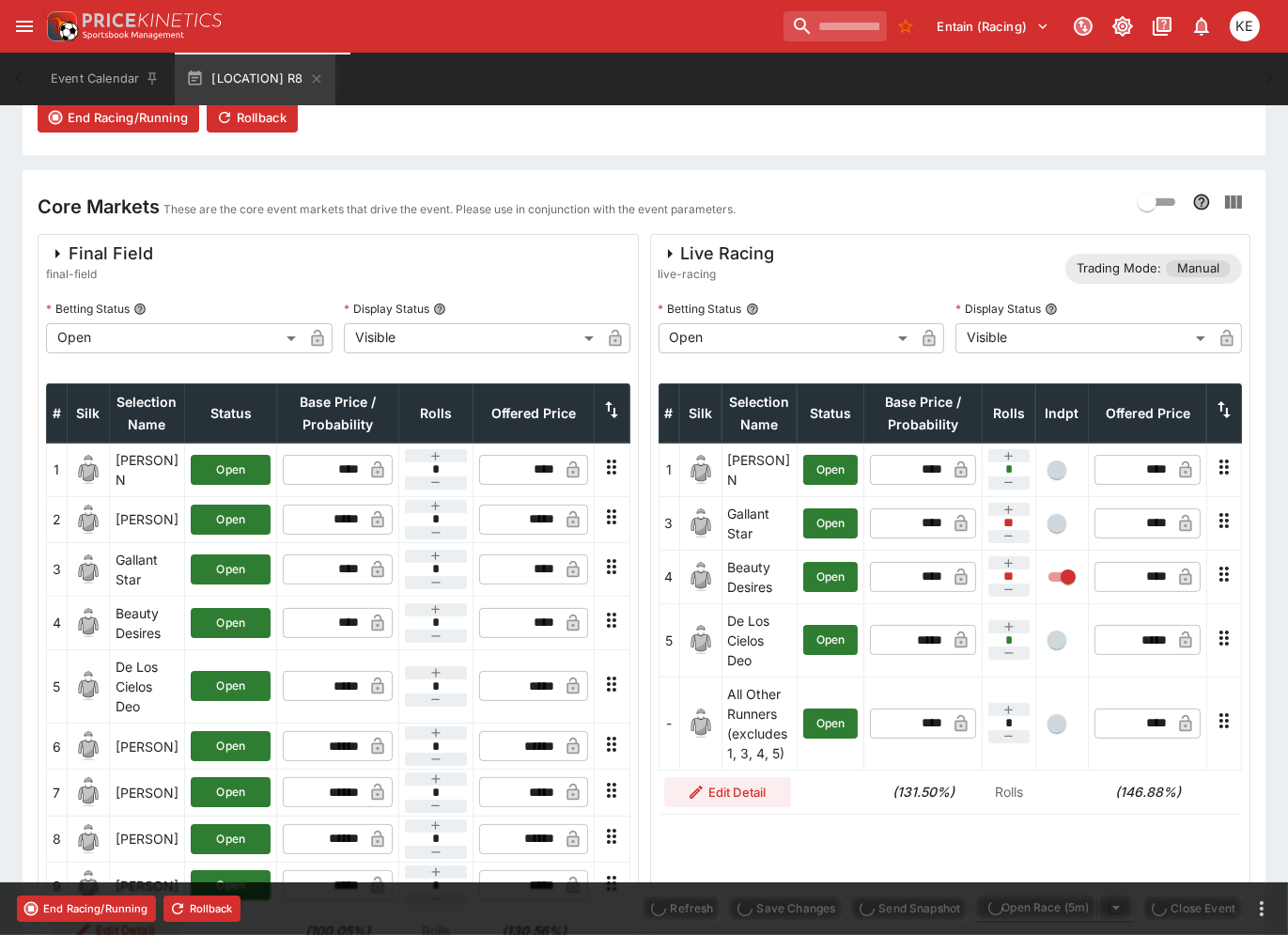 type on "****" 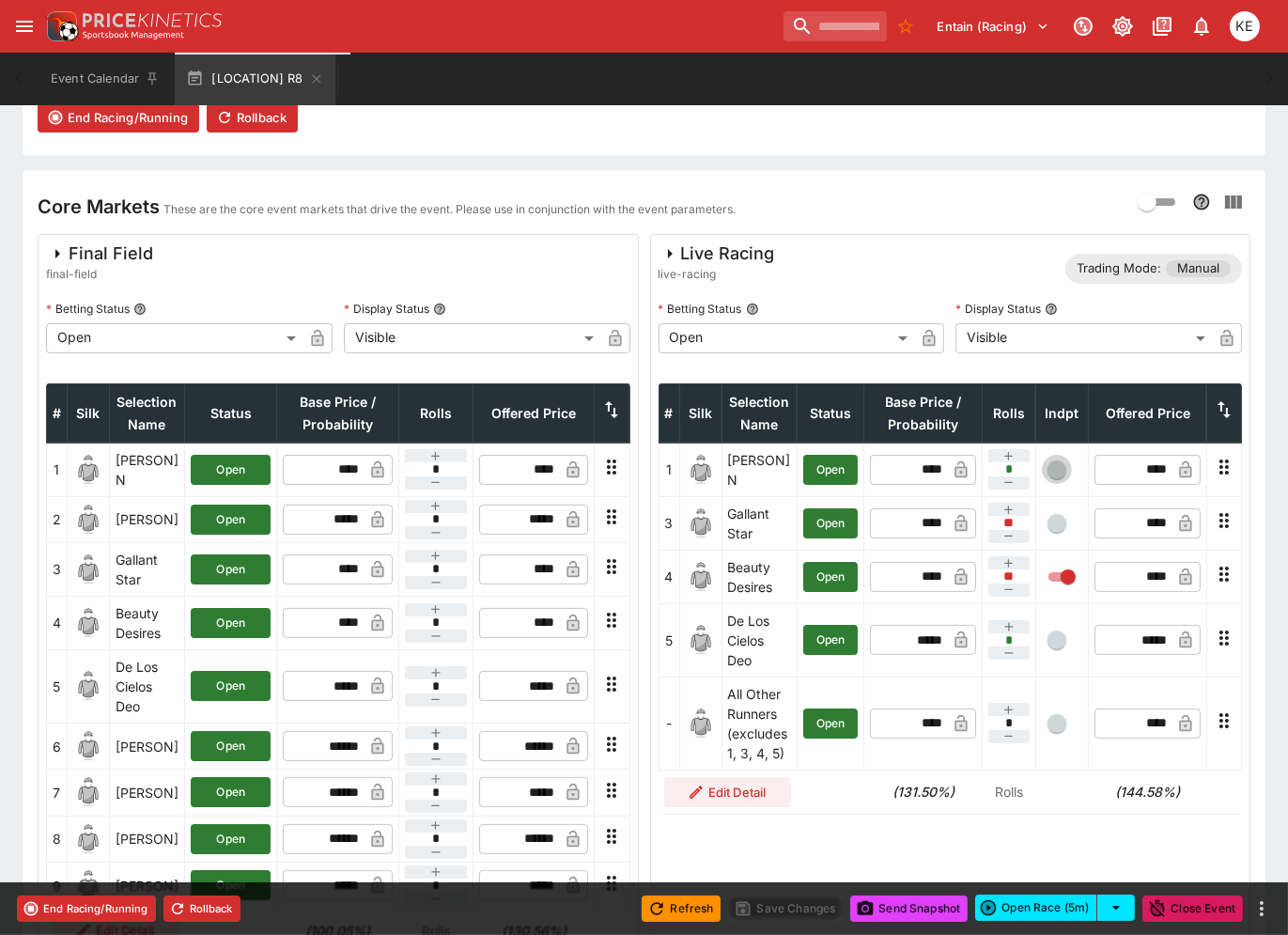 click at bounding box center (1057, 470) 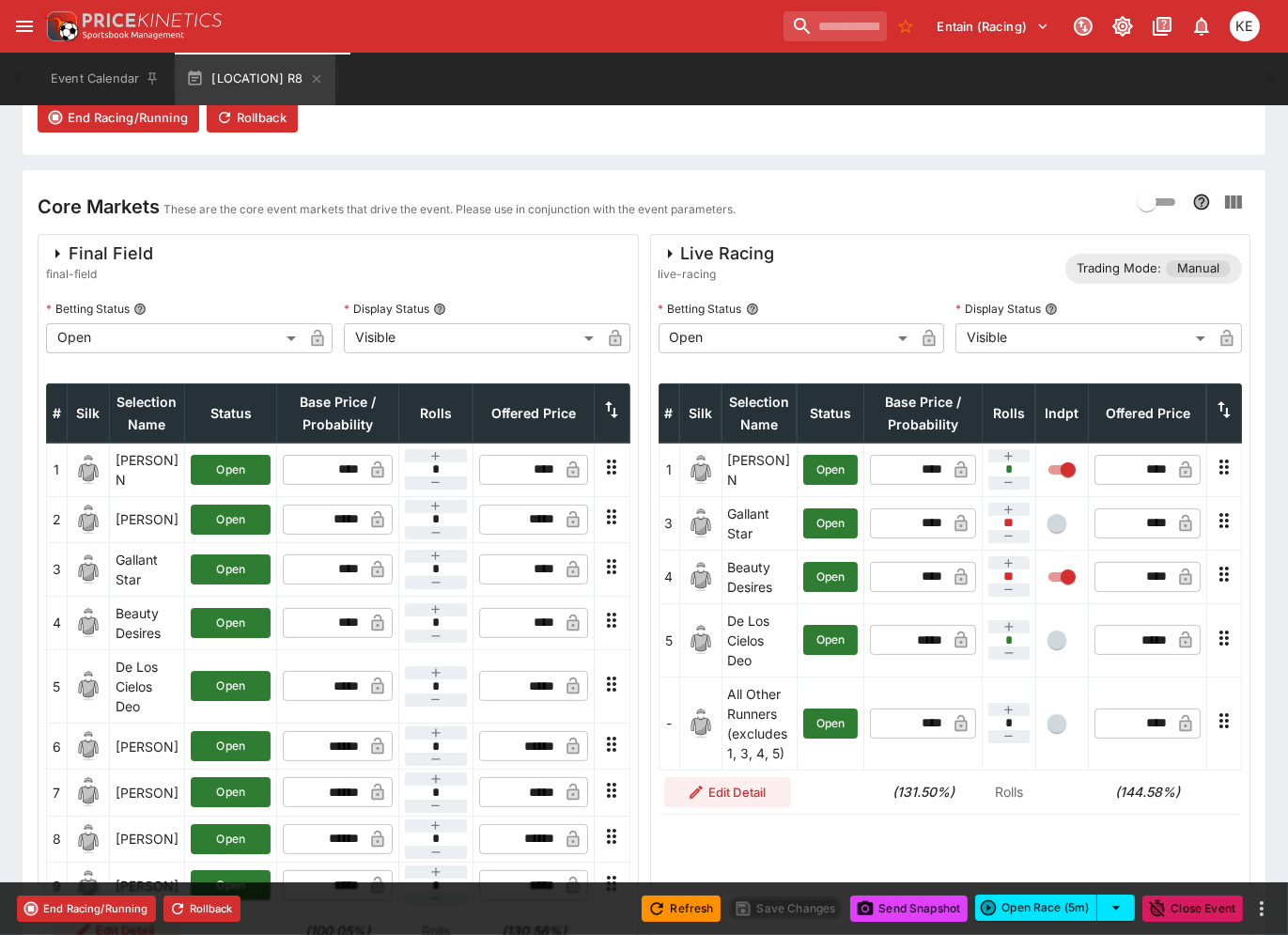 click at bounding box center (1057, 523) 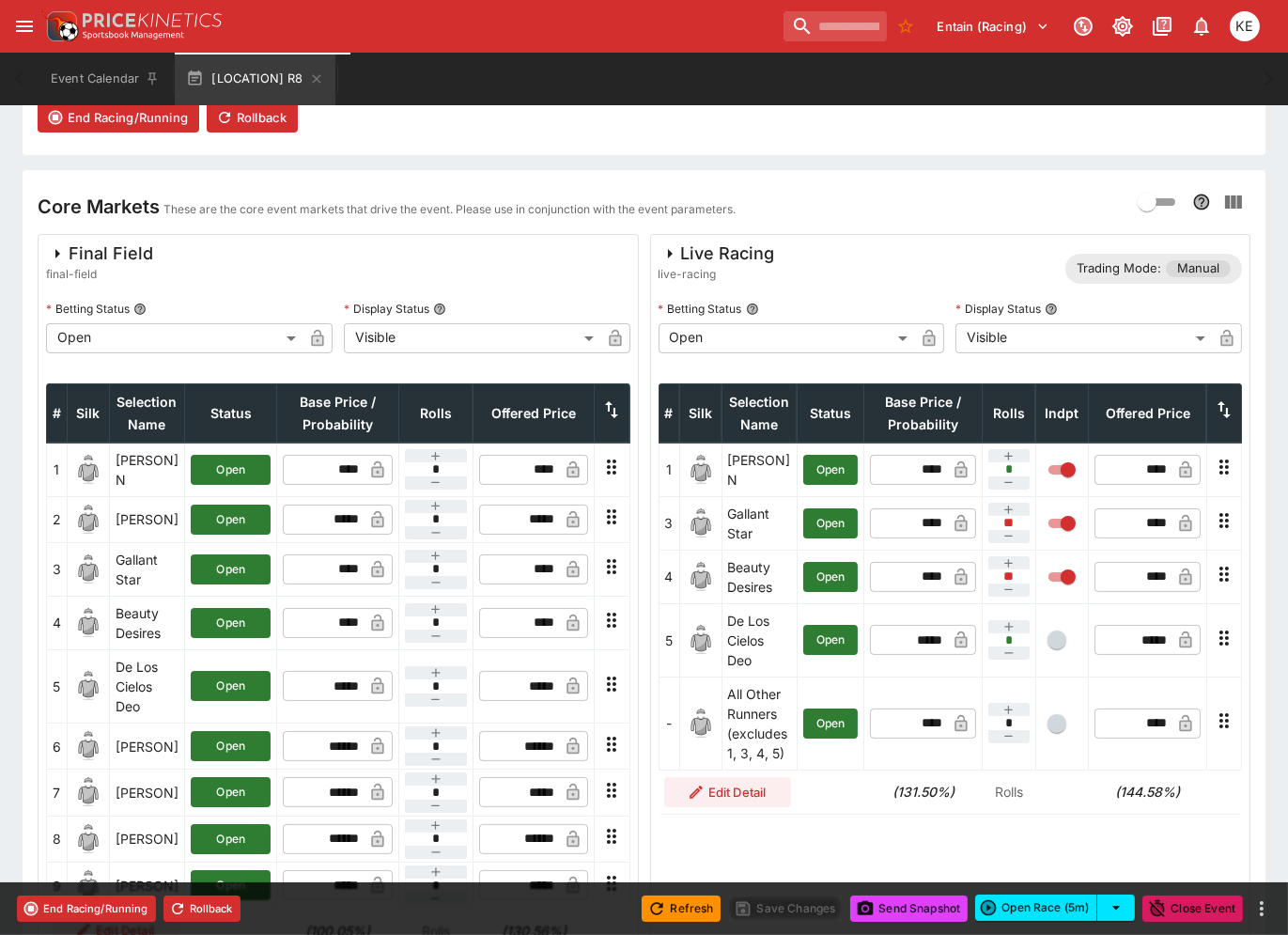 click at bounding box center [1057, 724] 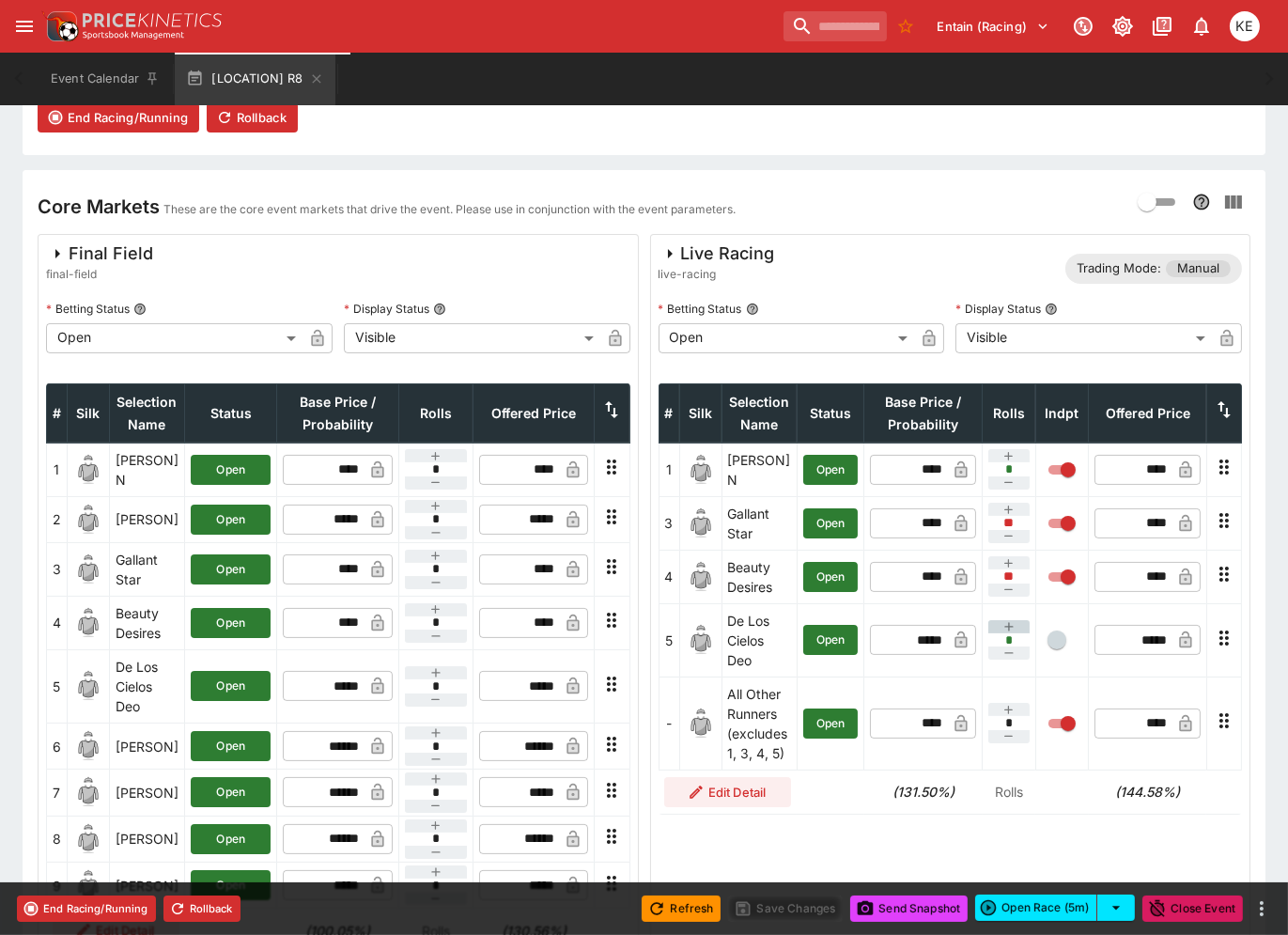 click at bounding box center [1009, 627] 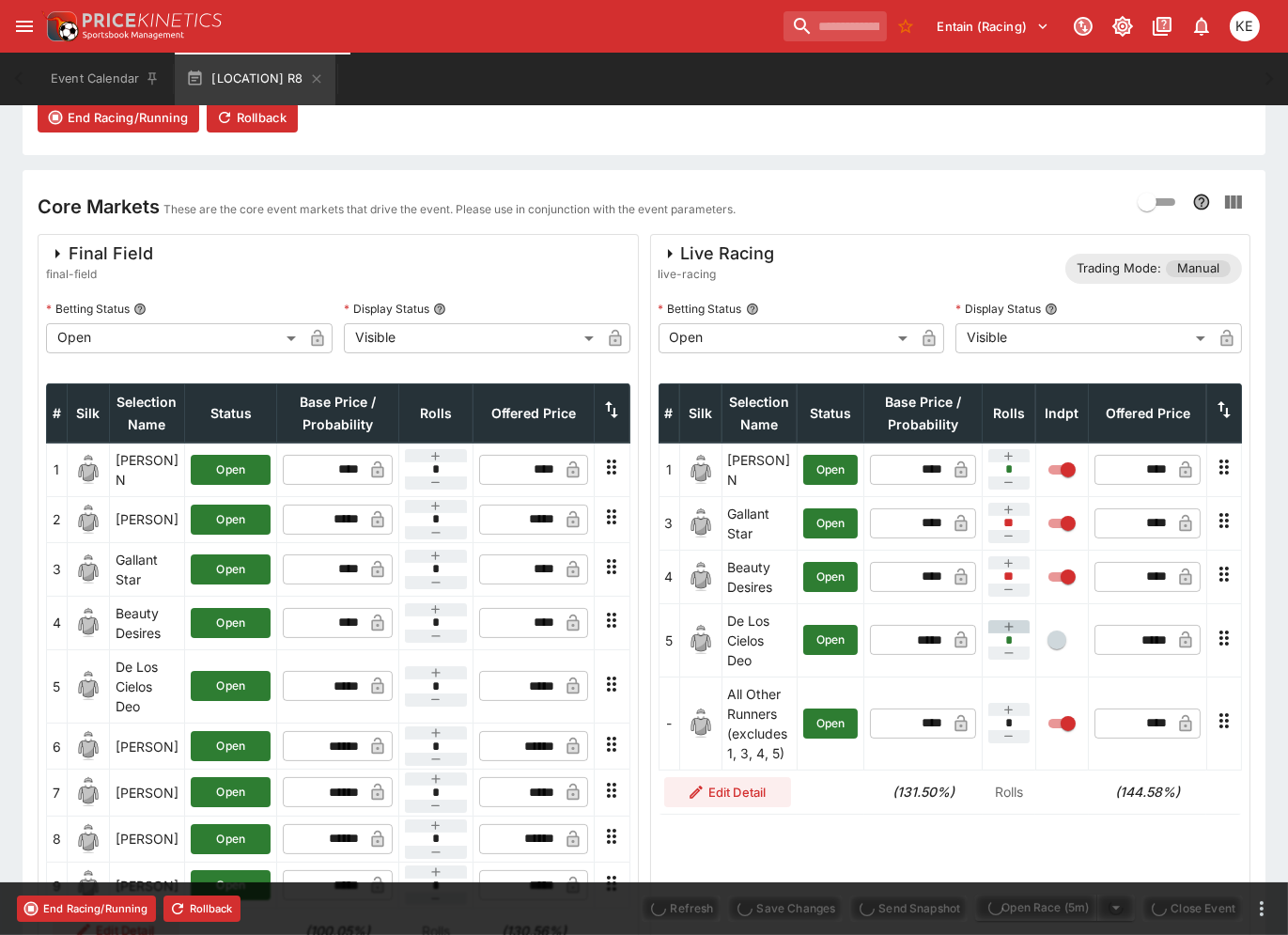 click at bounding box center (1009, 627) 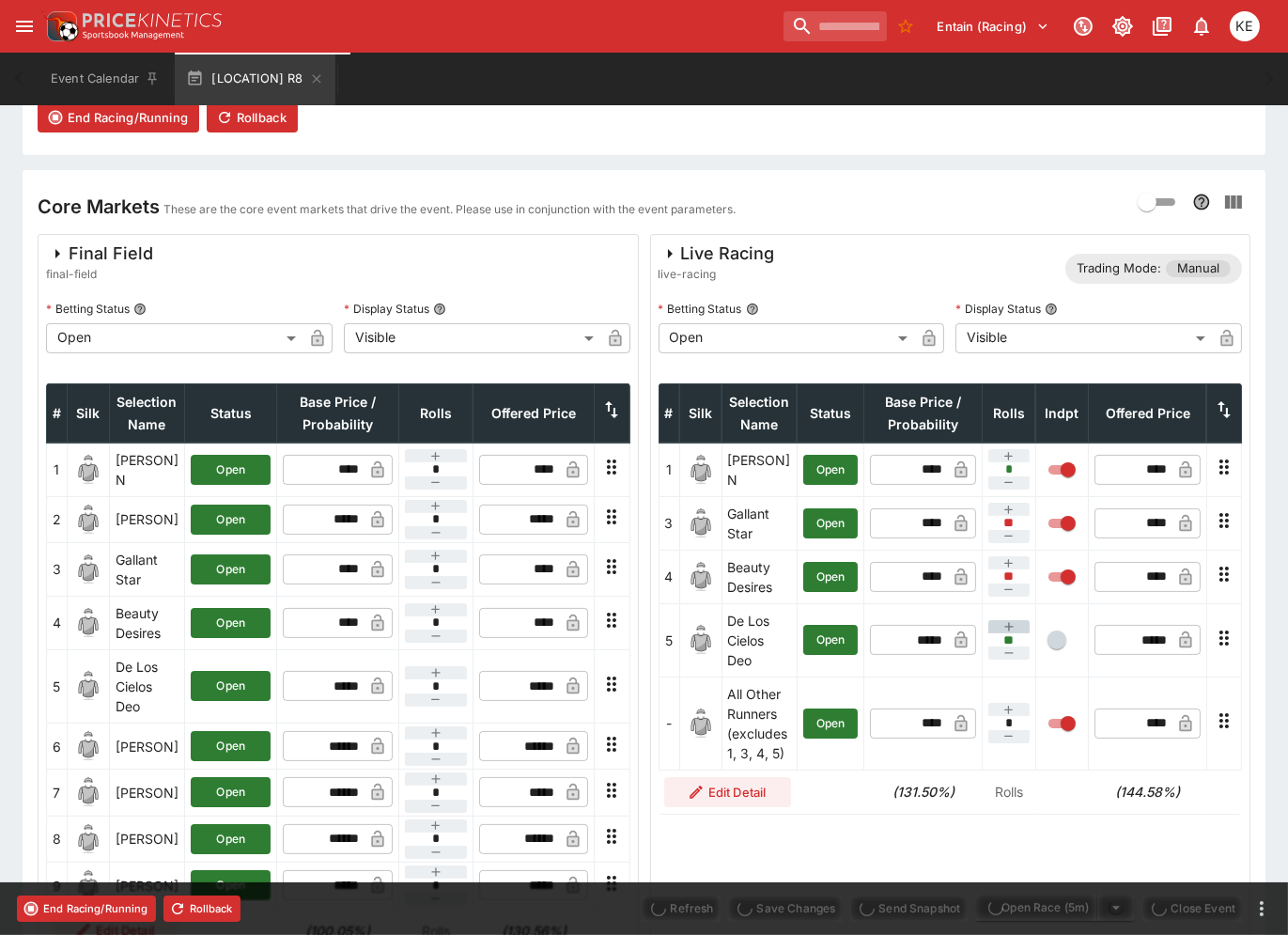 type on "*****" 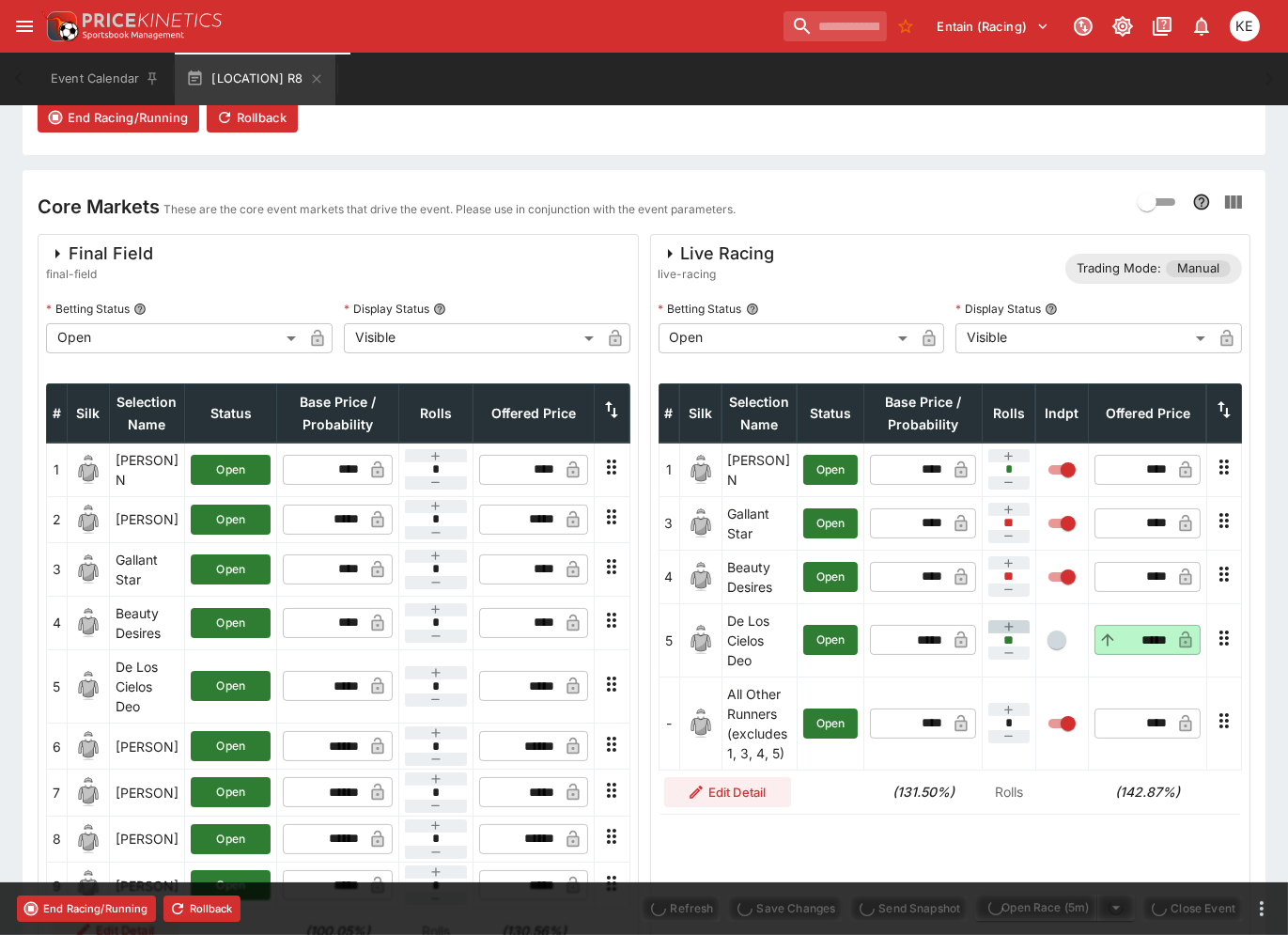 click at bounding box center (1009, 627) 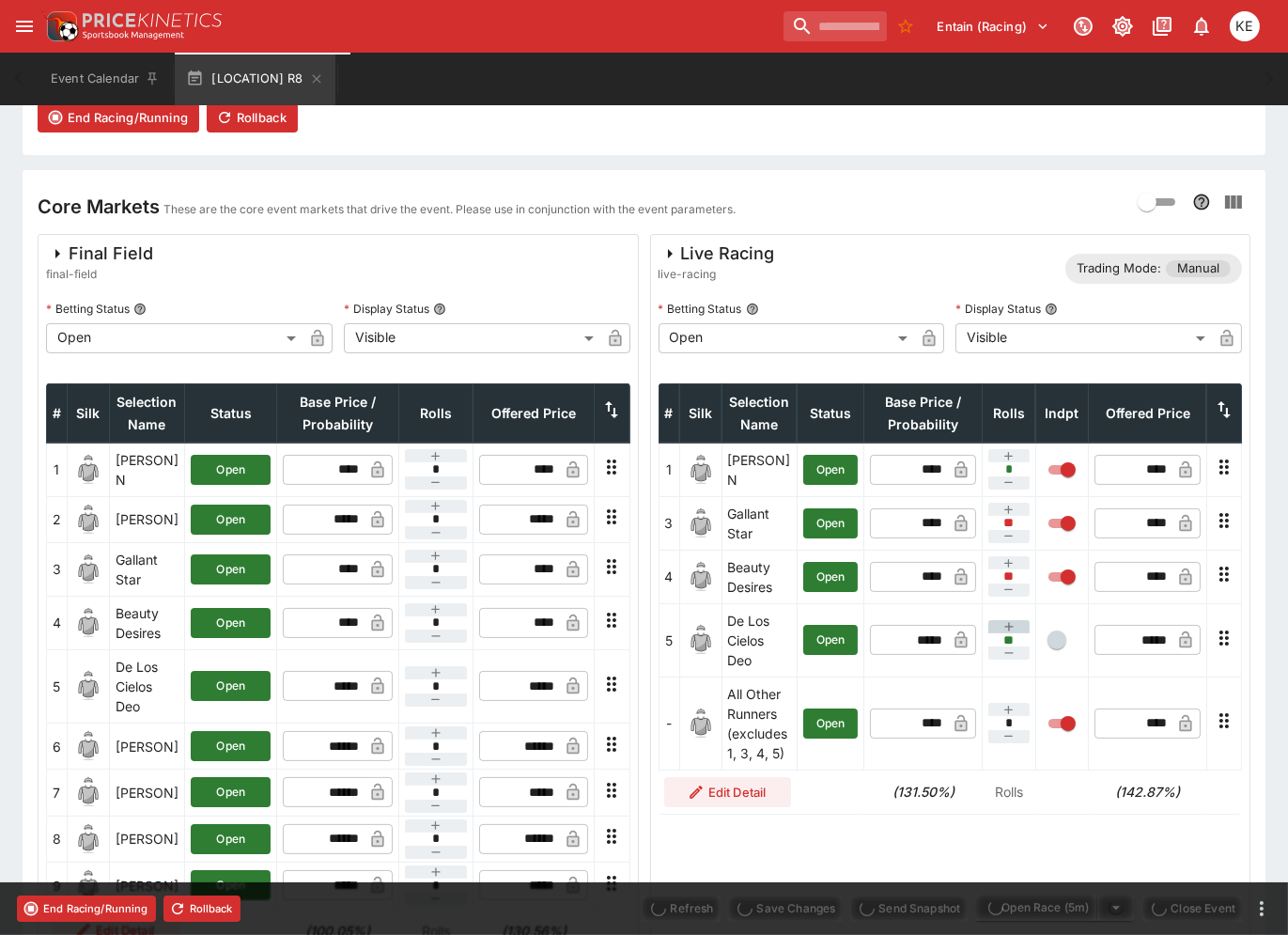 type on "*****" 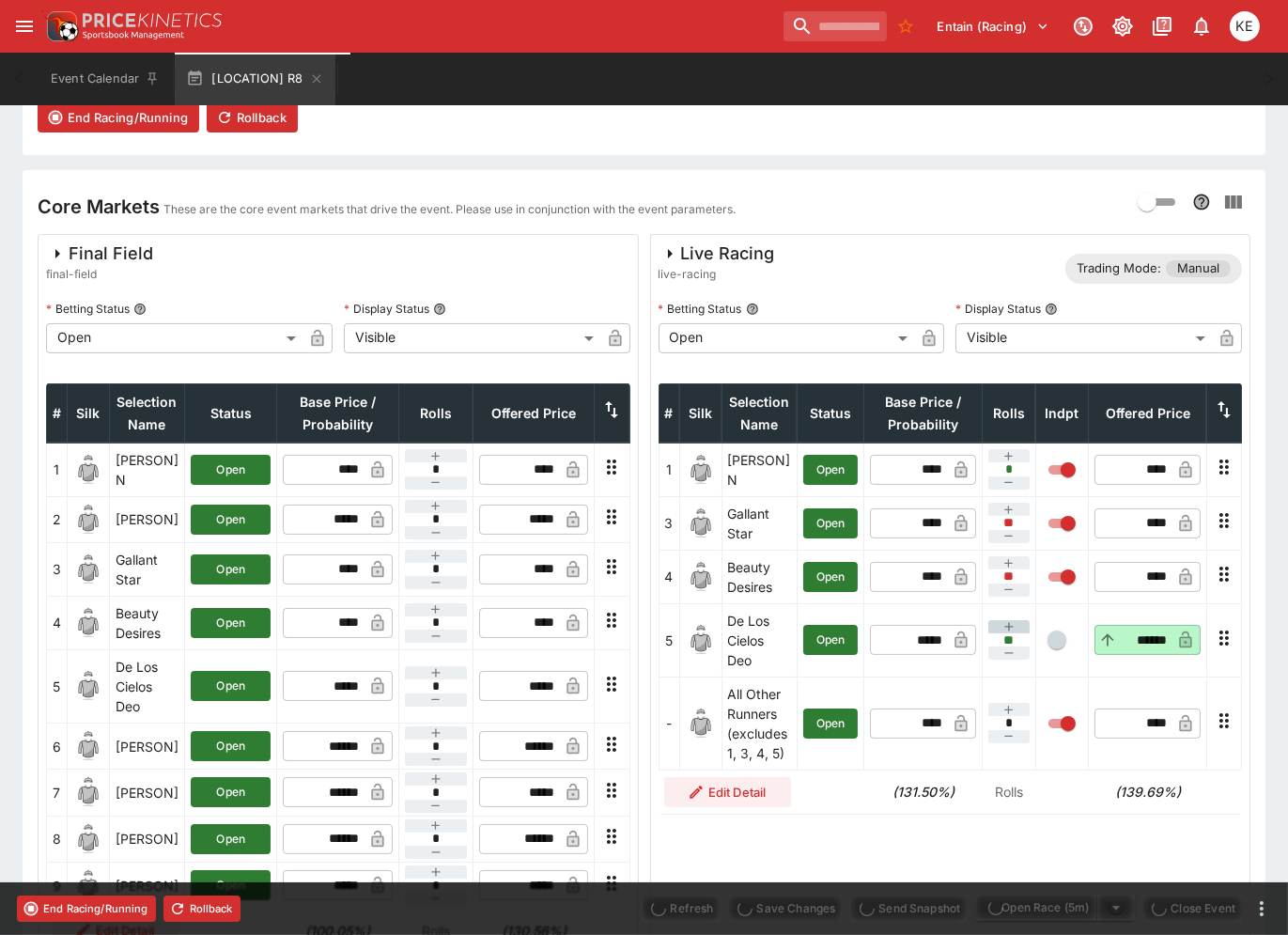 type on "******" 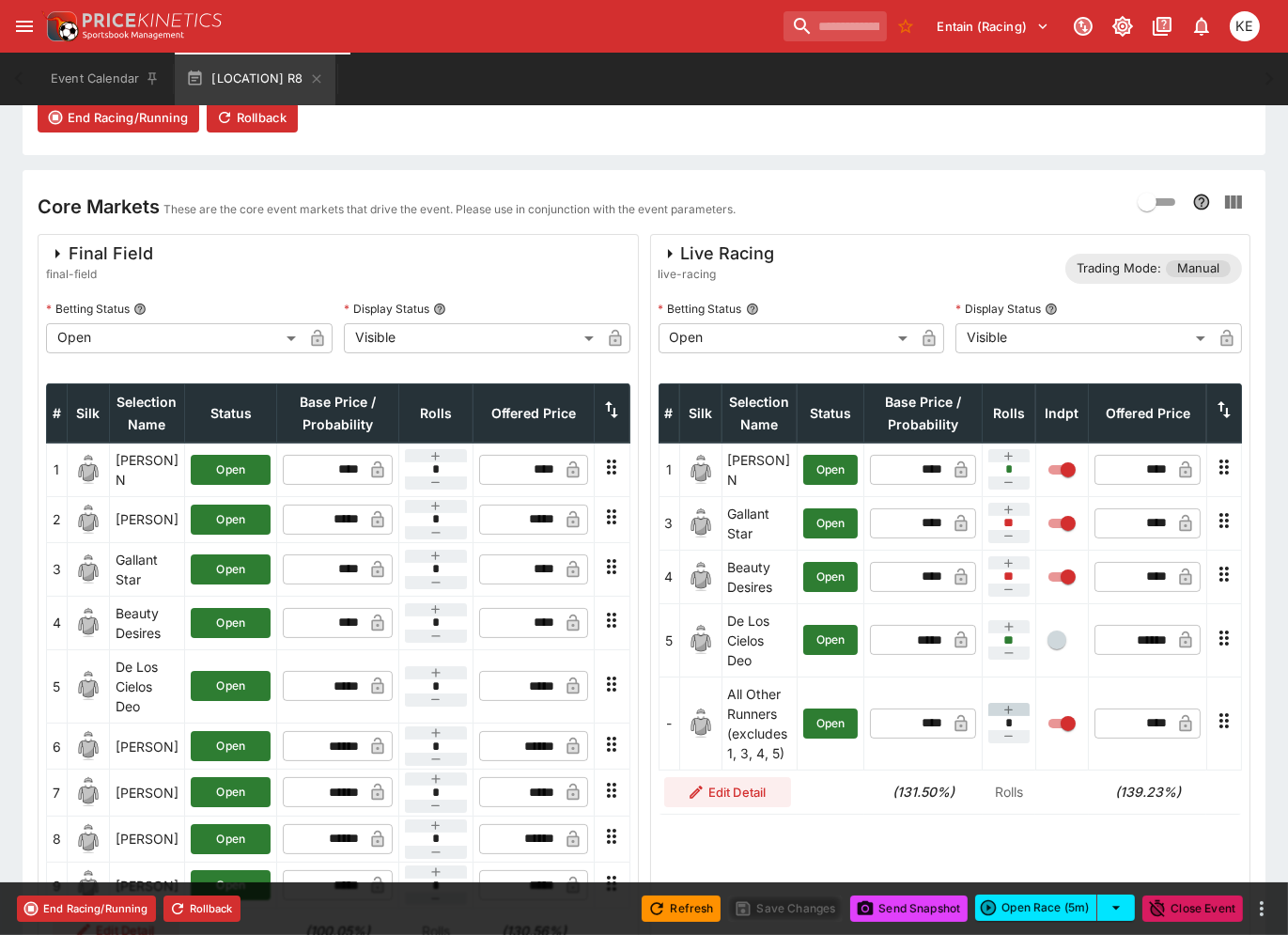 click 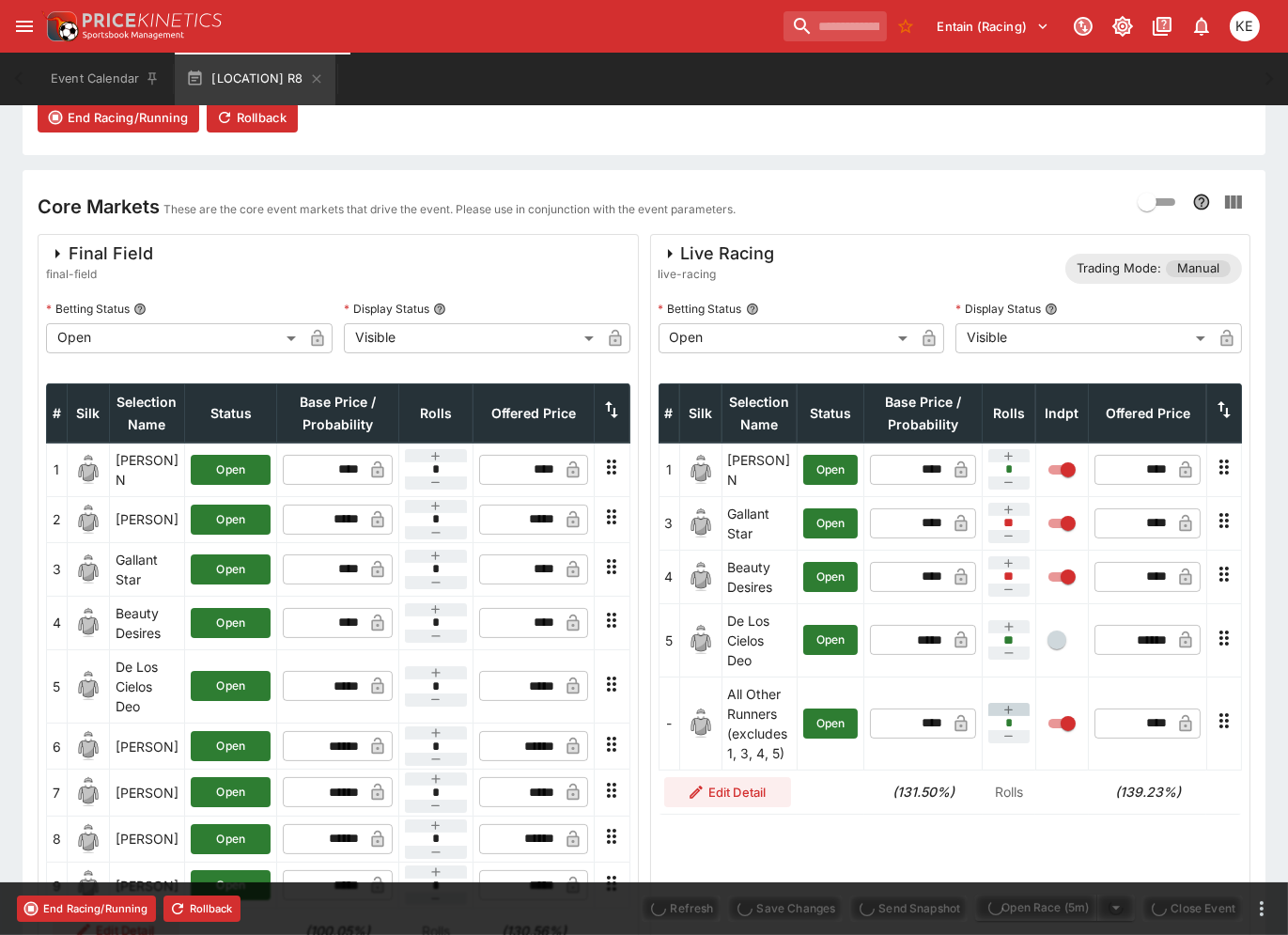 click 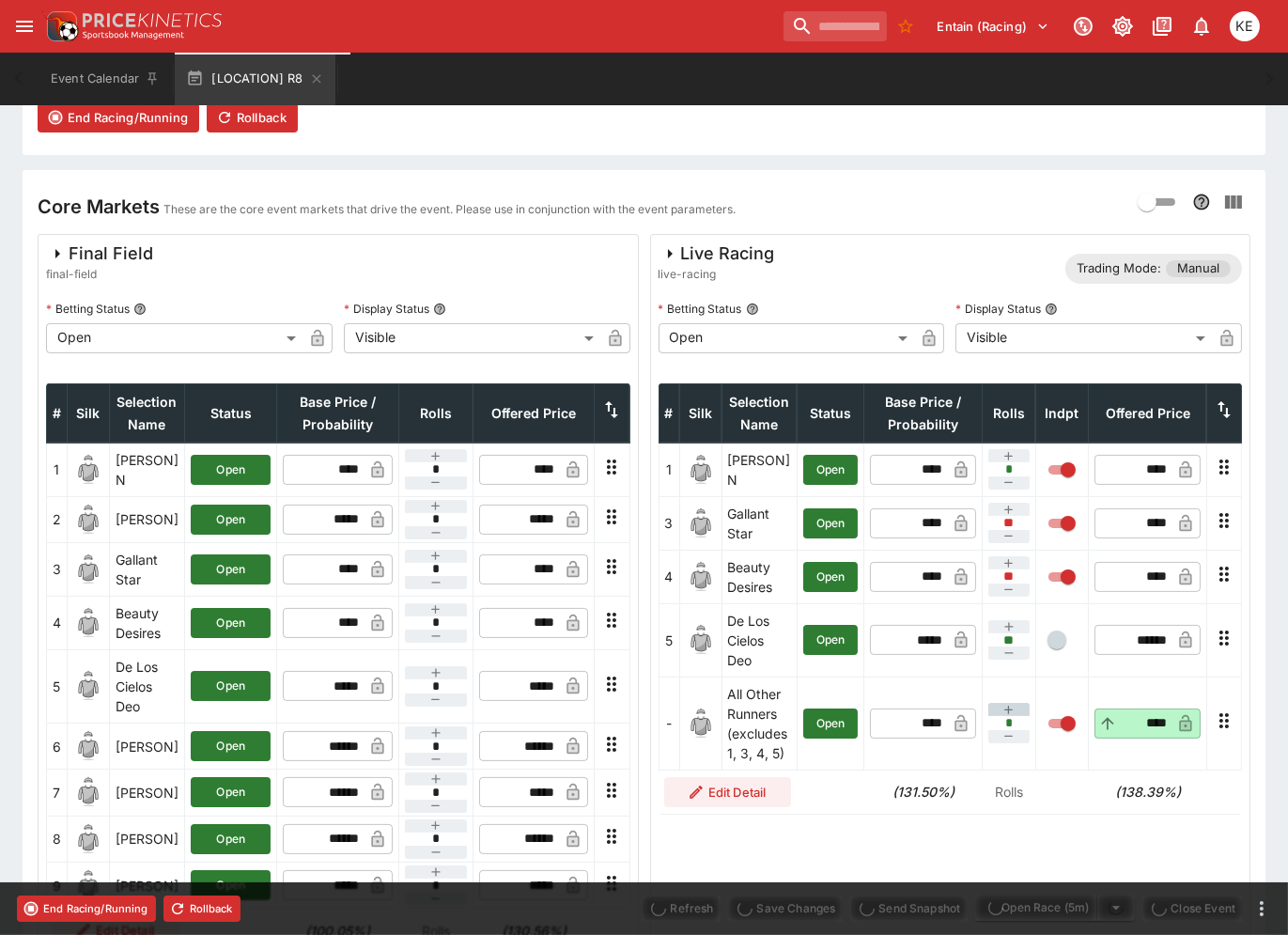 type on "****" 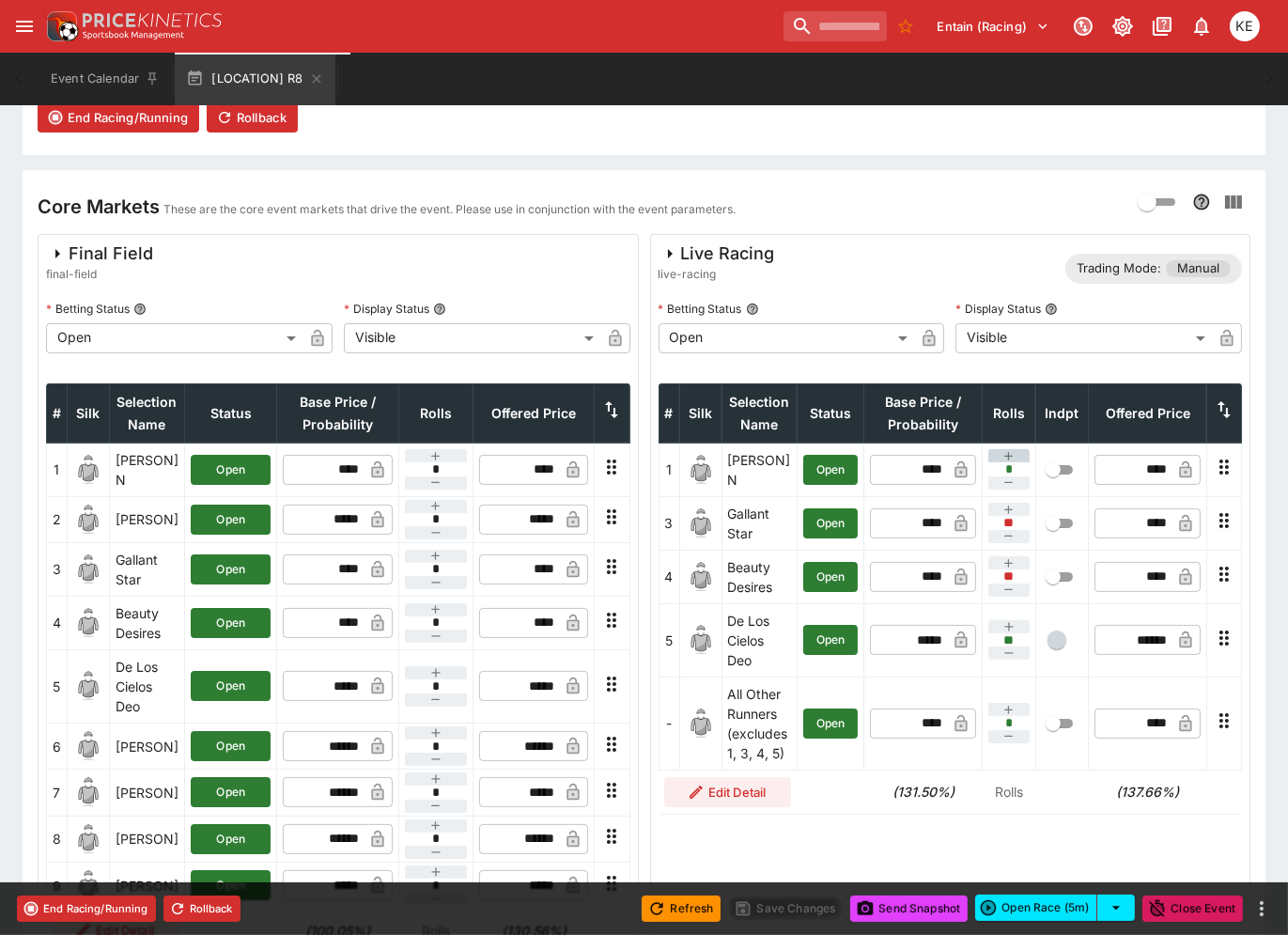 click at bounding box center [1009, 456] 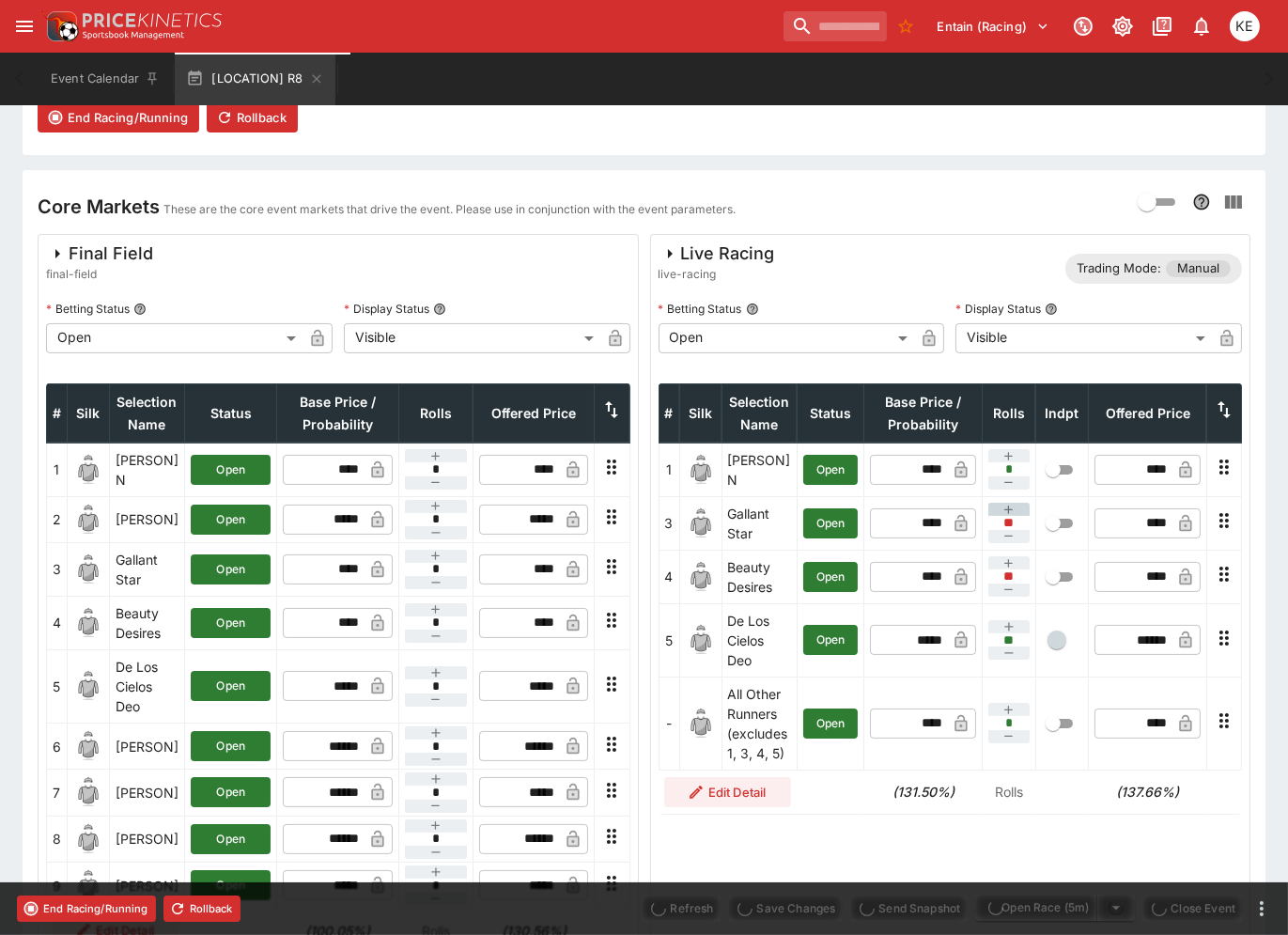 type on "****" 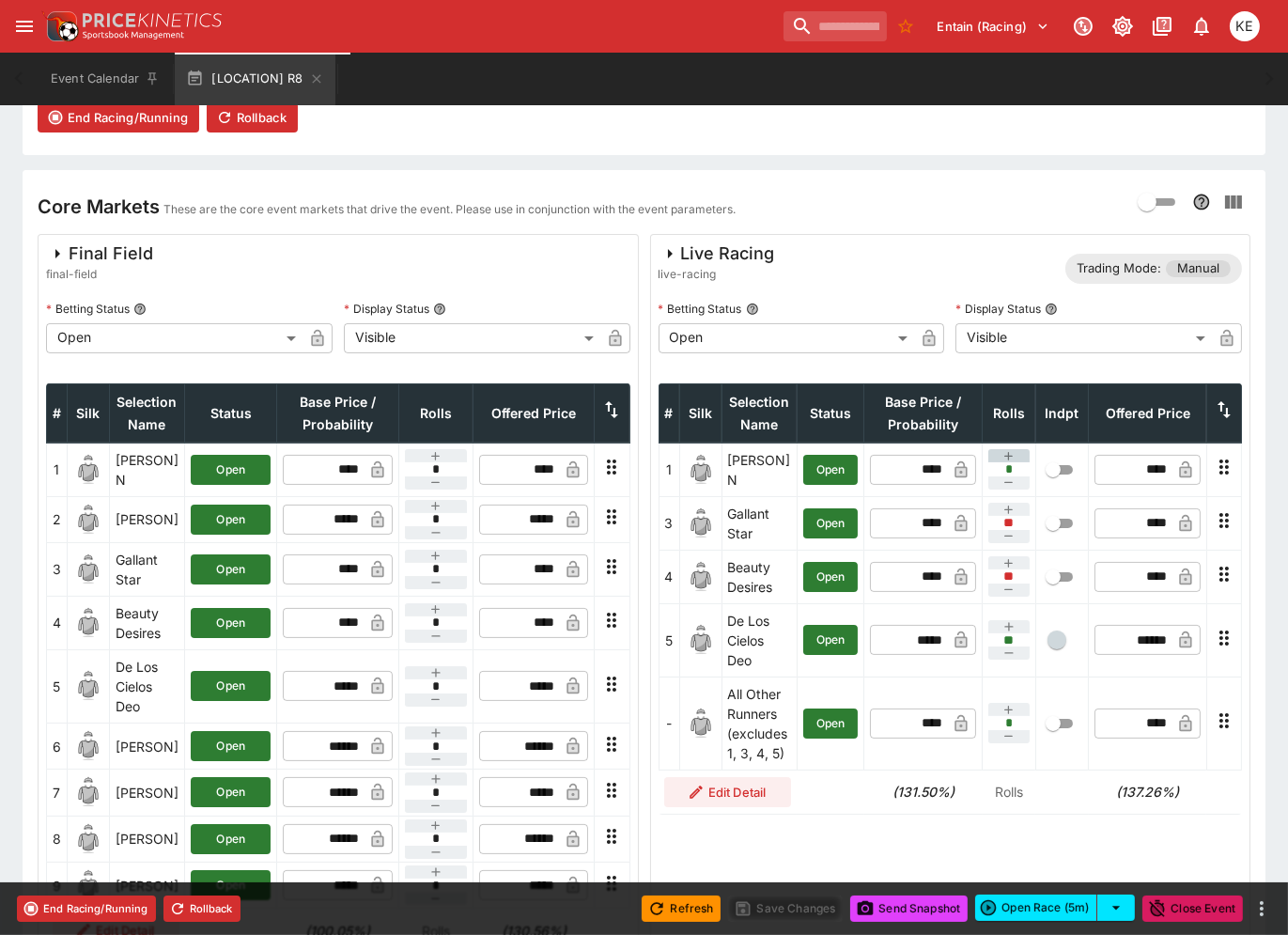 click 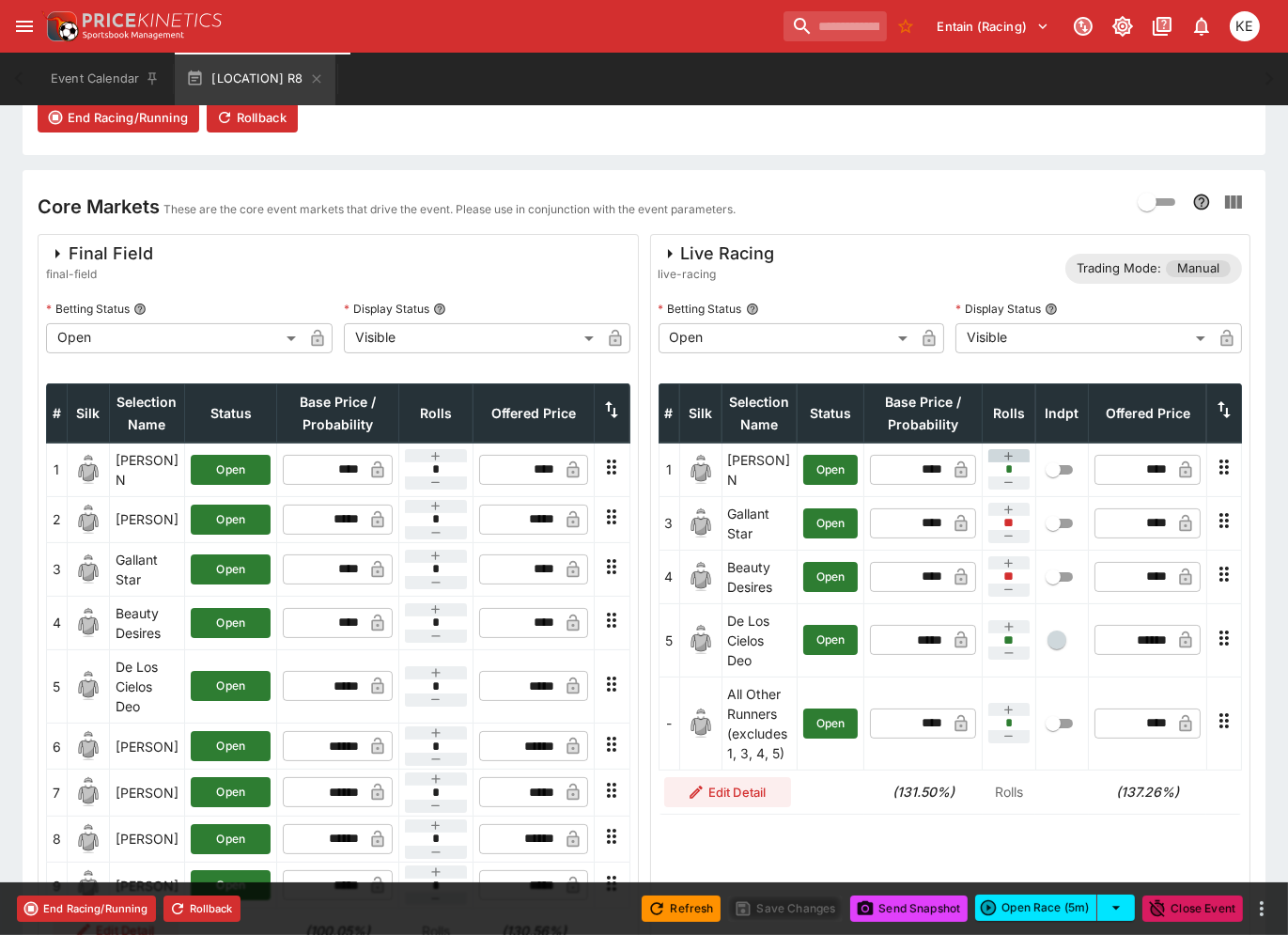 type on "**" 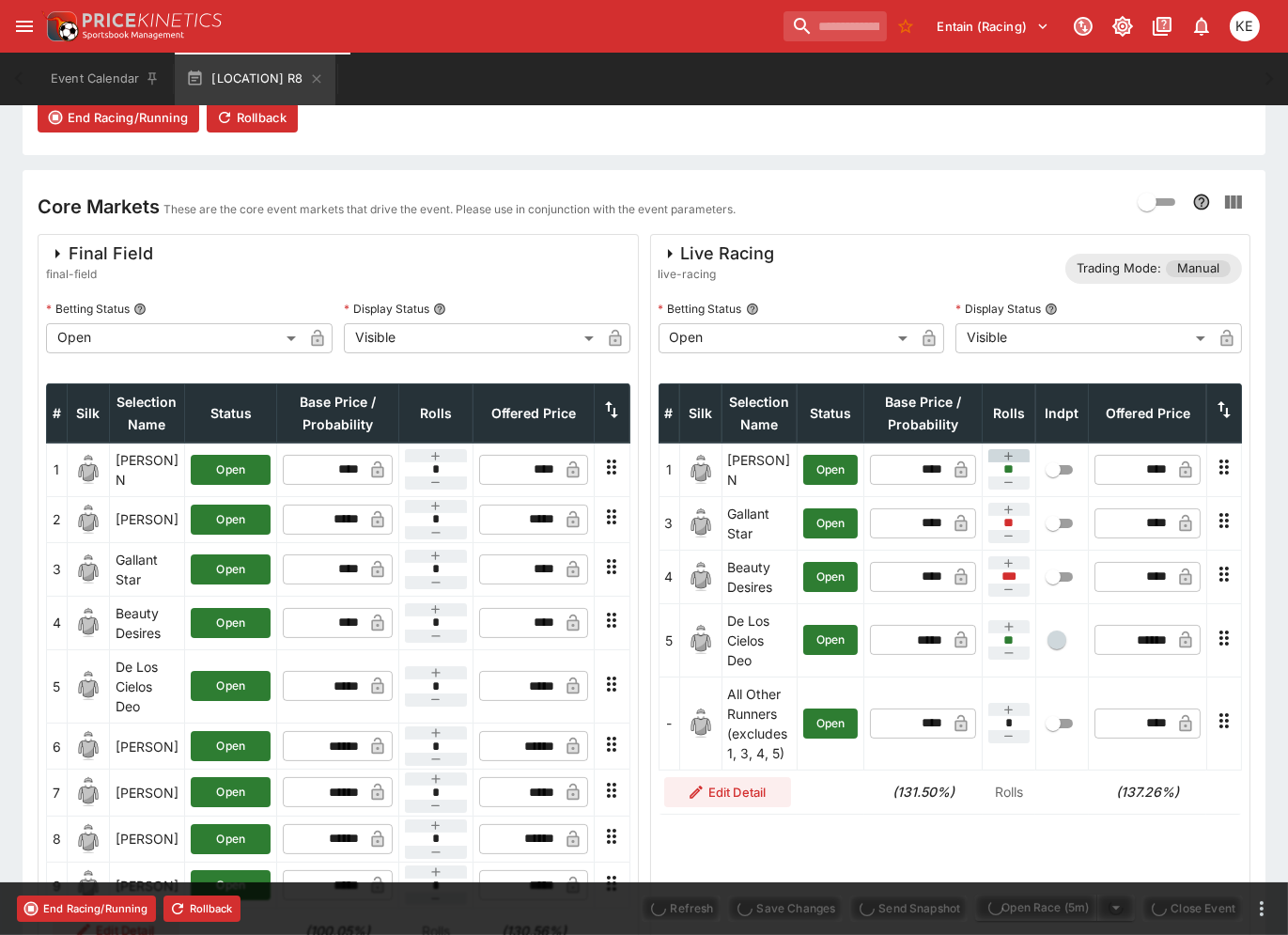 type on "****" 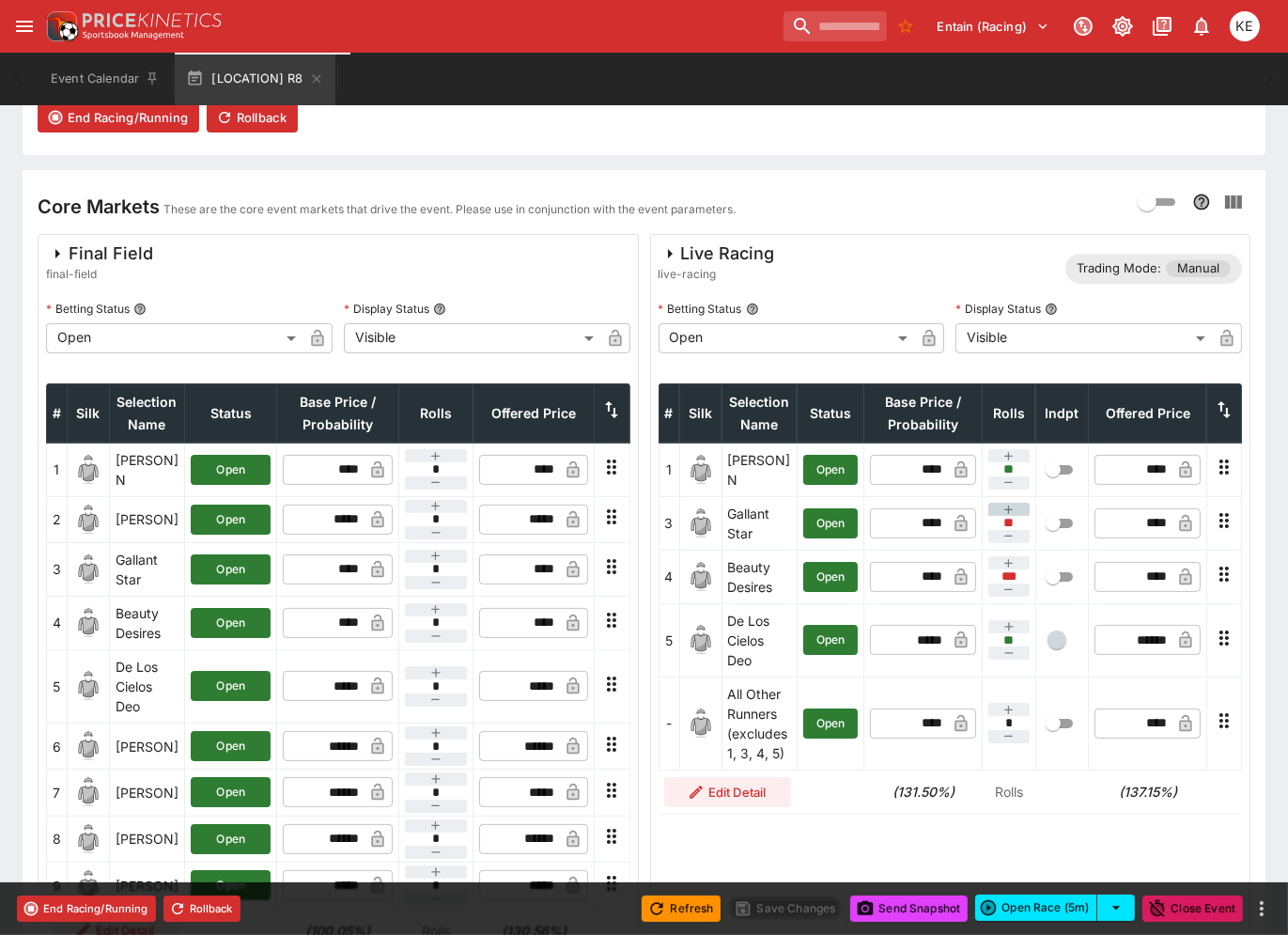 click at bounding box center (1009, 509) 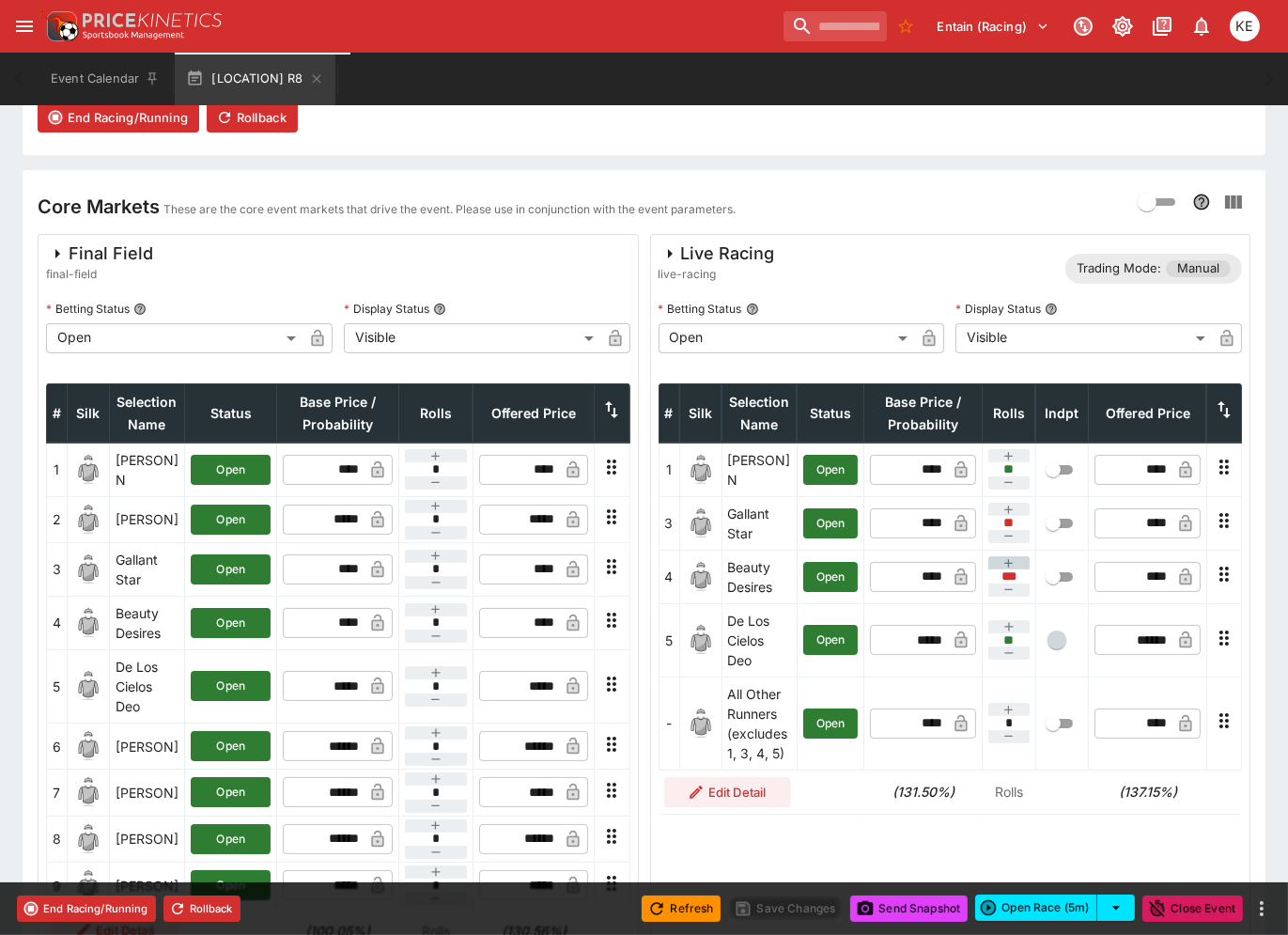 type on "**" 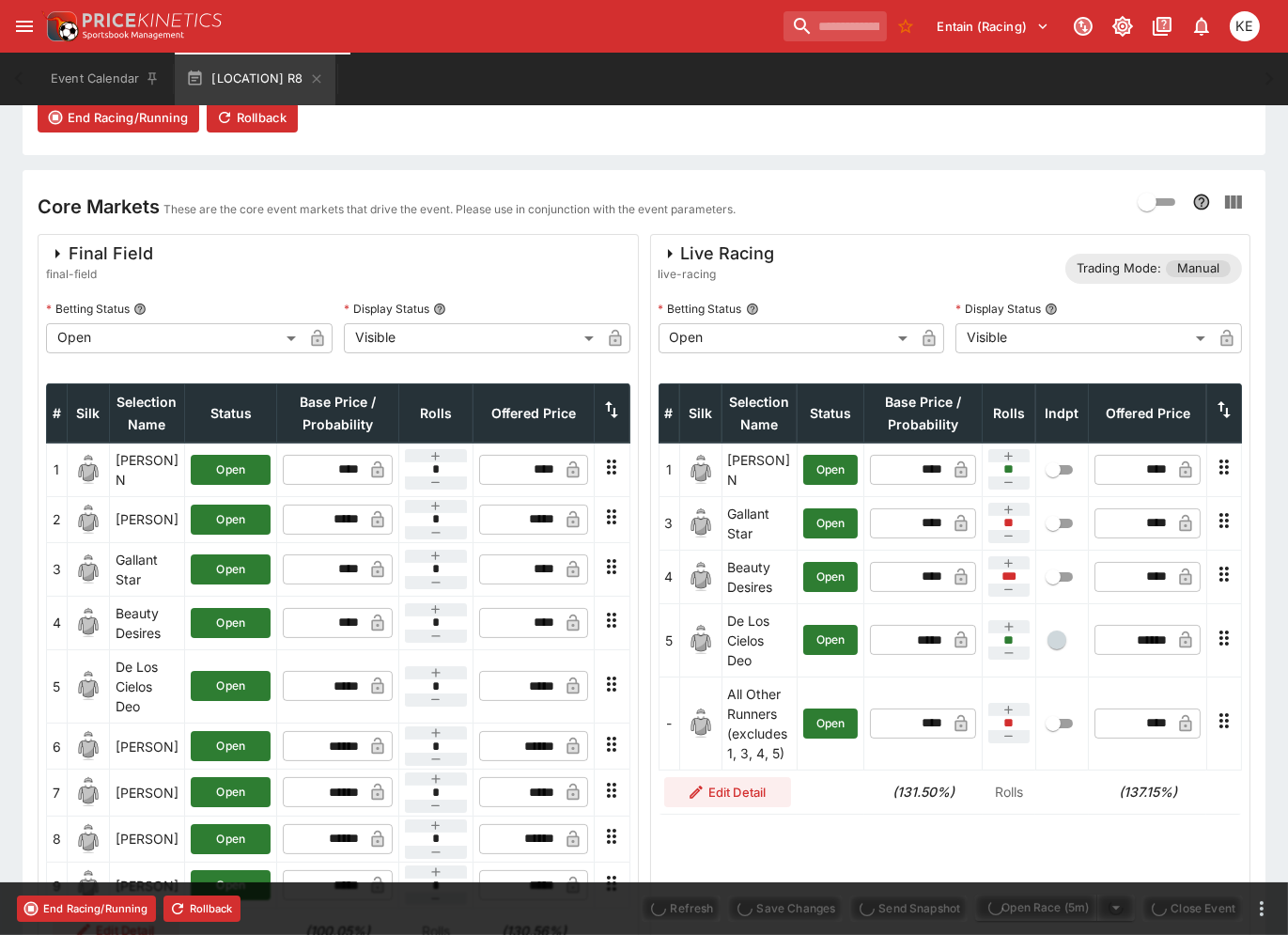 type on "****" 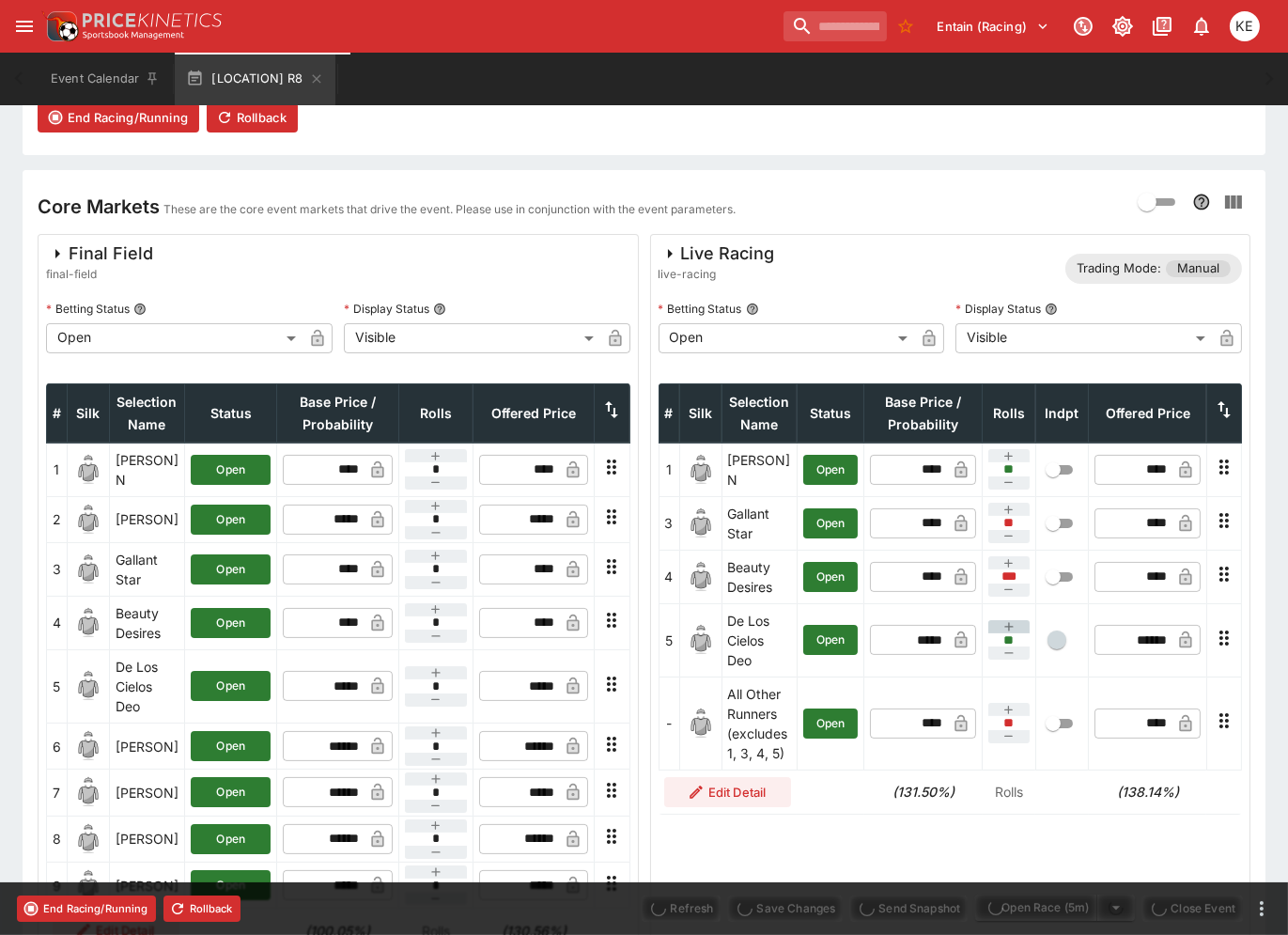 click 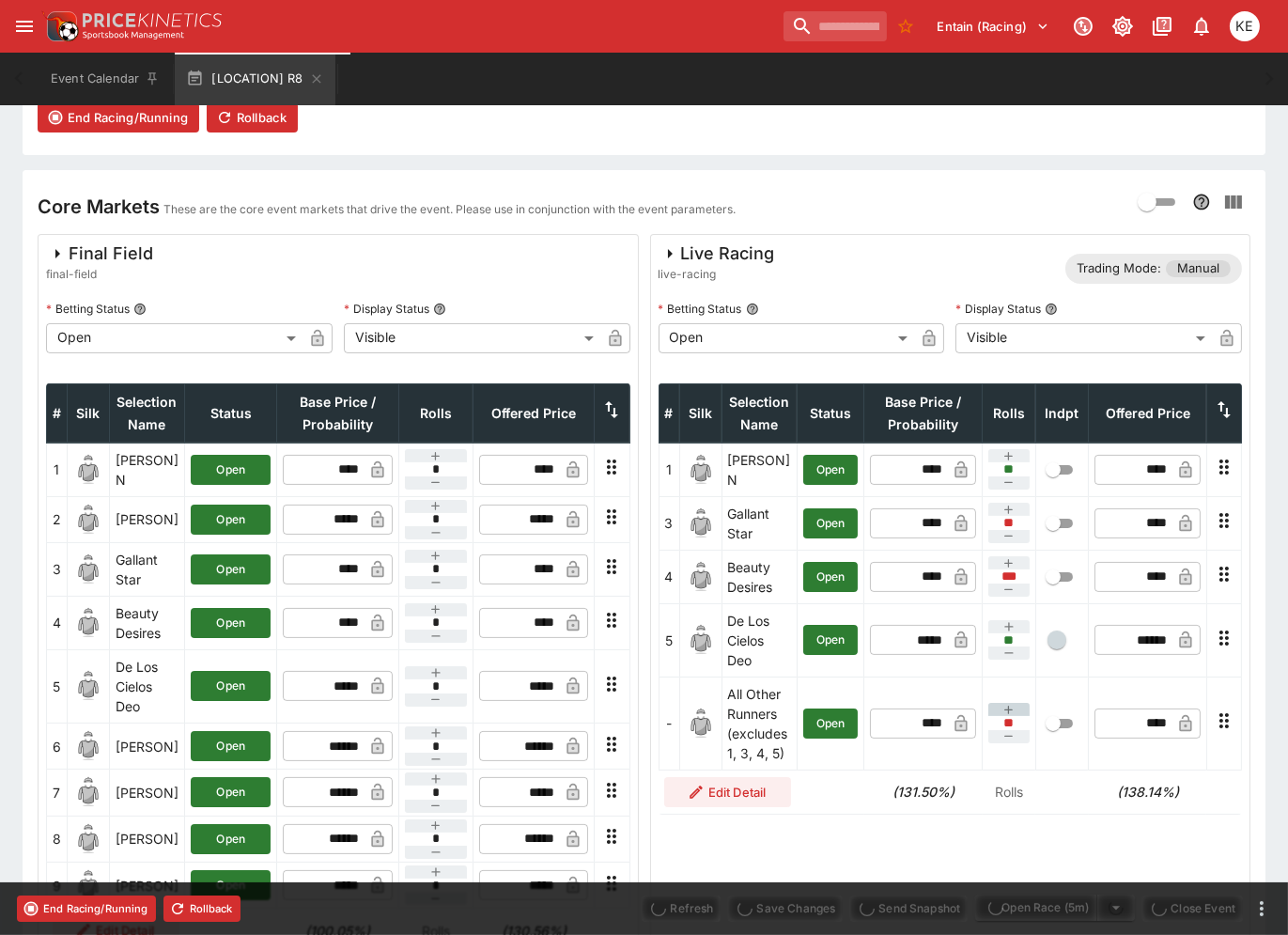 type on "**" 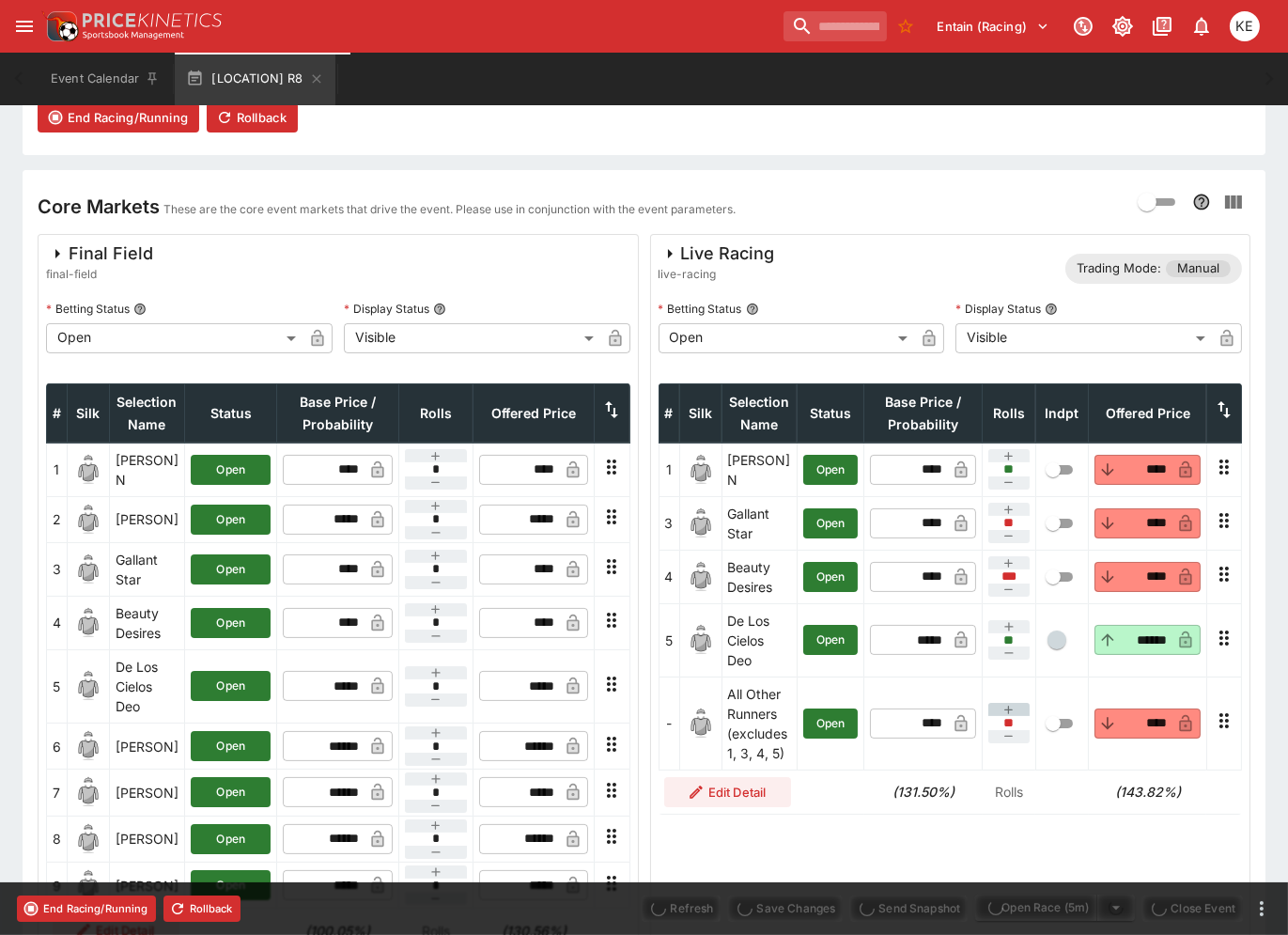 click at bounding box center [1009, 709] 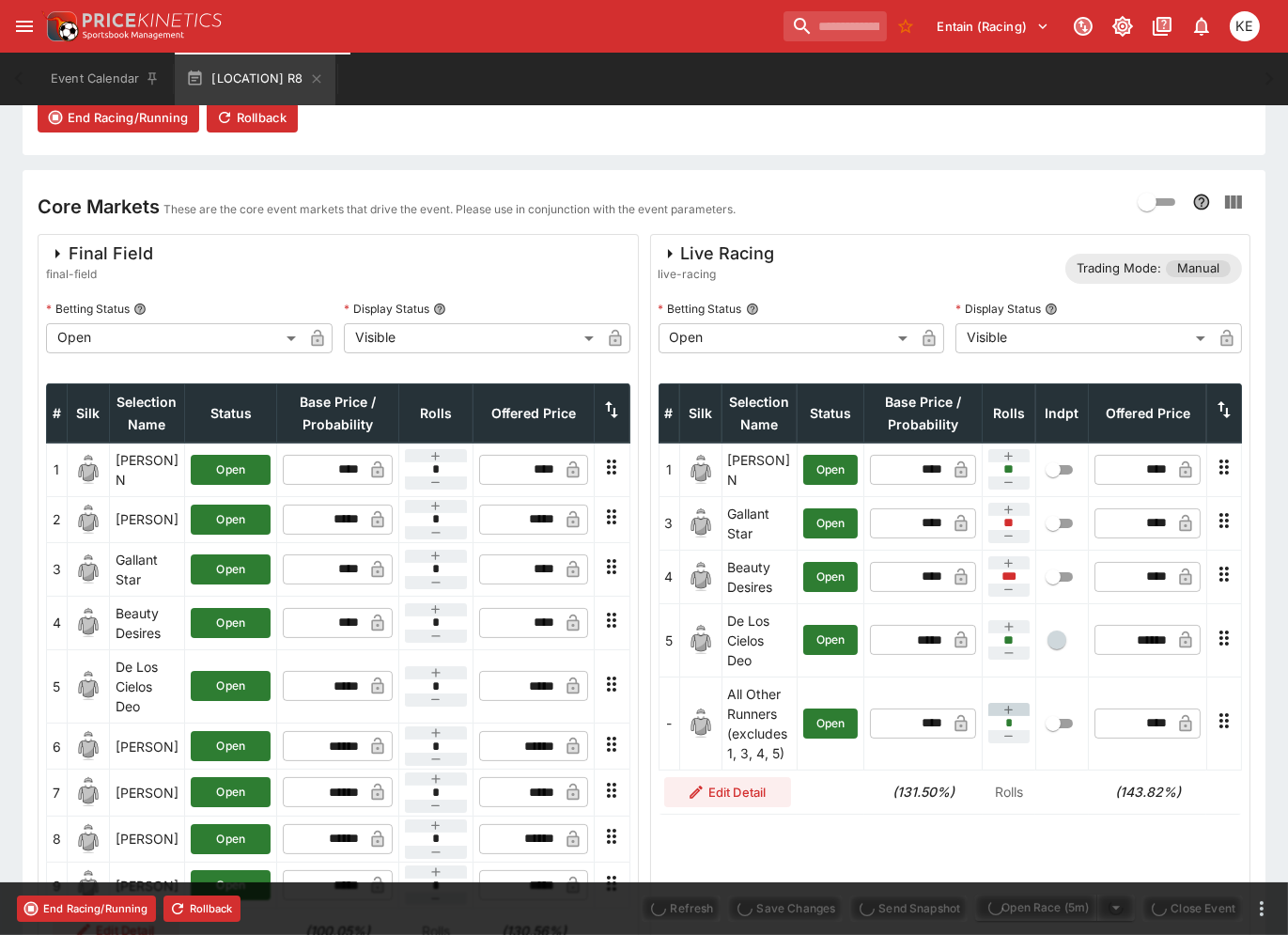 type on "****" 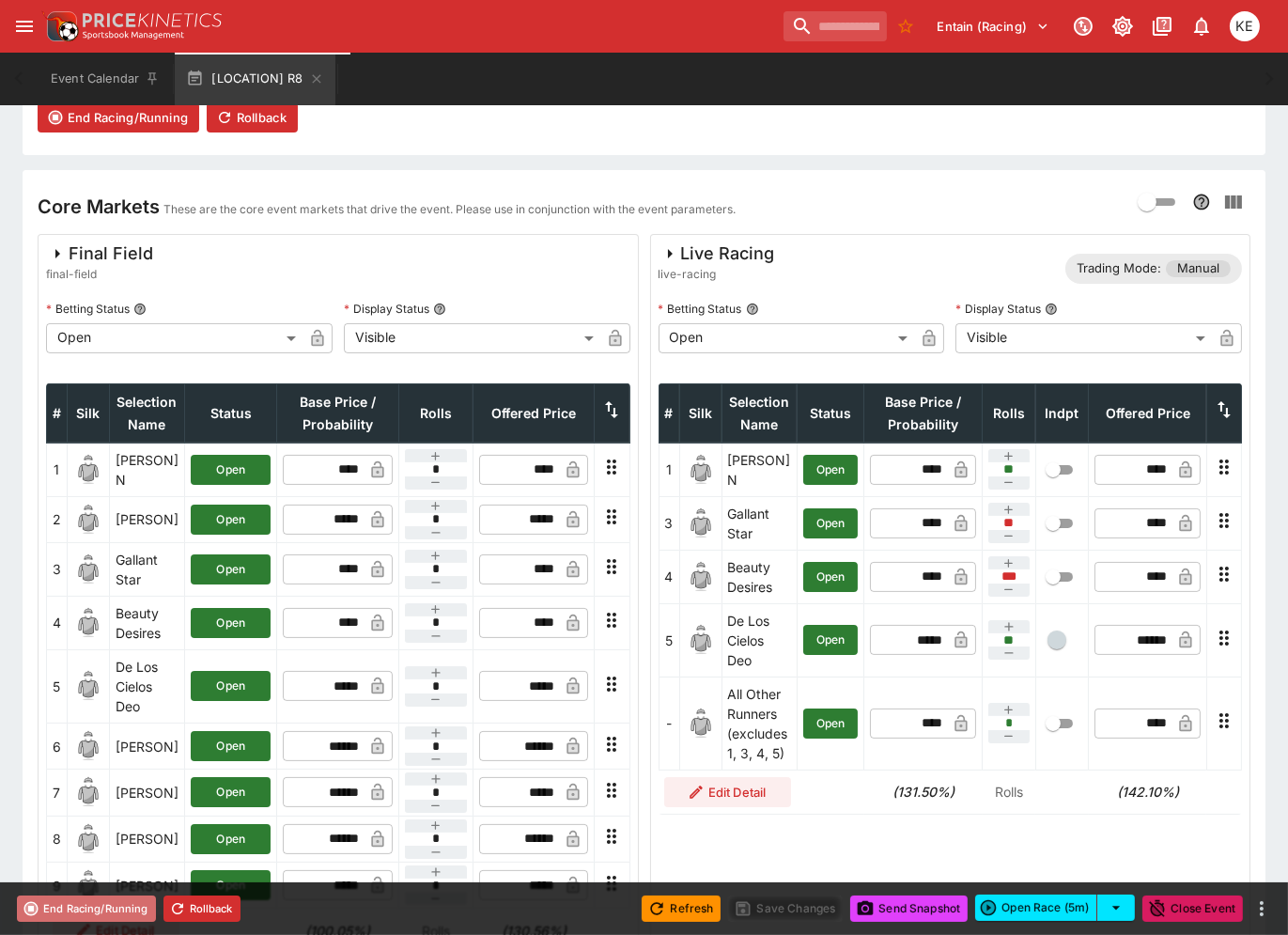 click on "End Racing/Running" at bounding box center [86, 909] 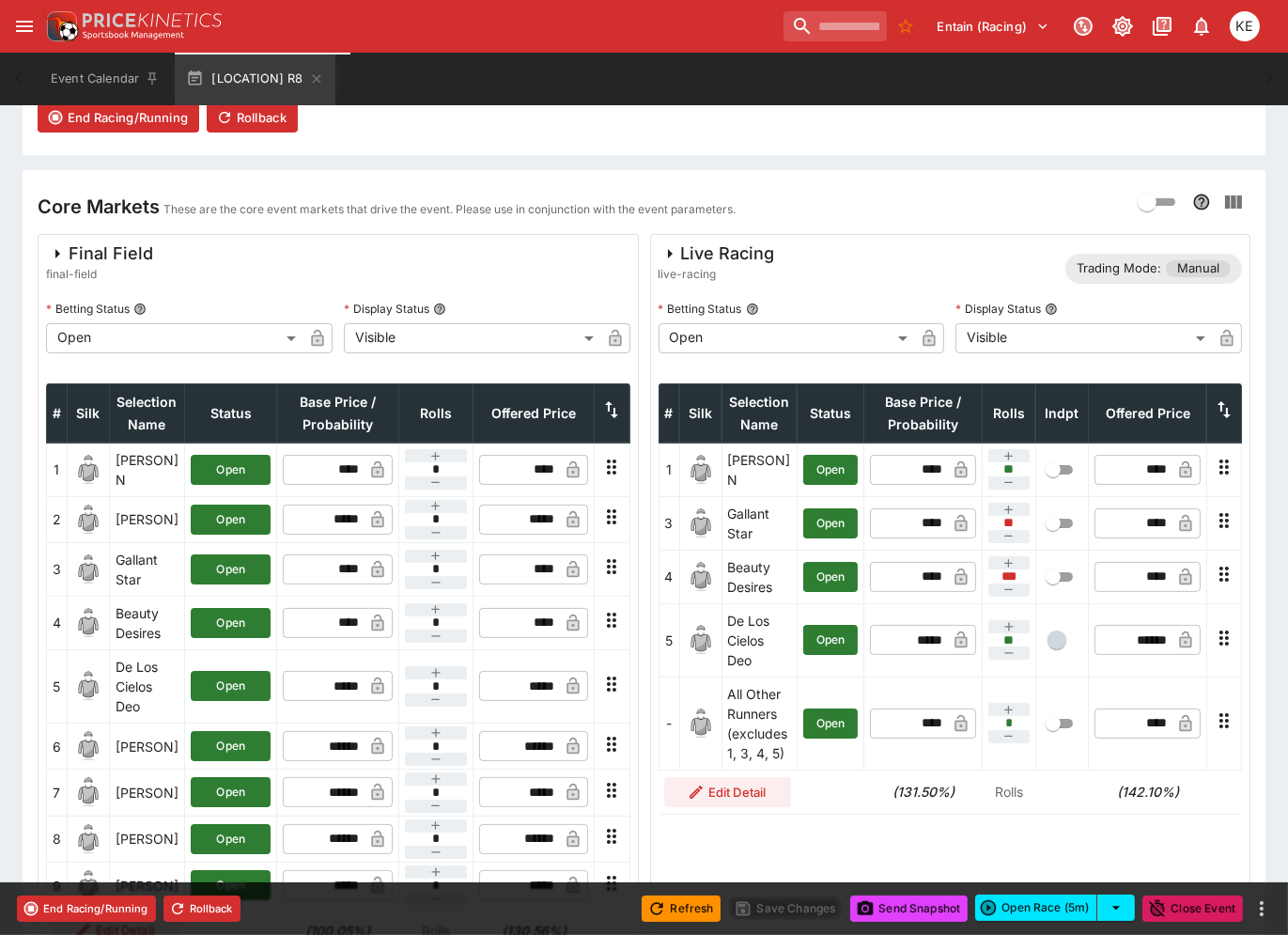 type on "**********" 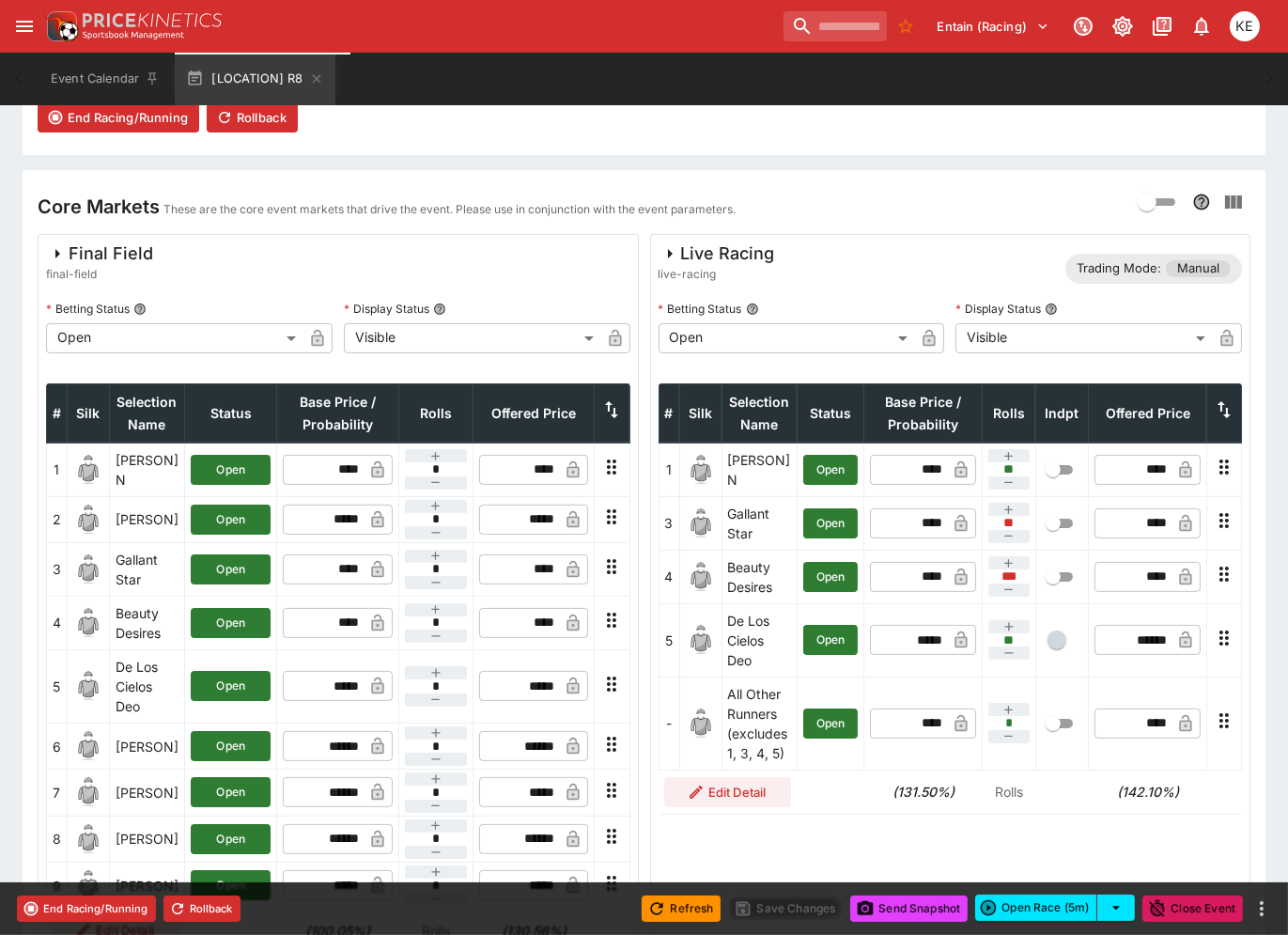 type on "**********" 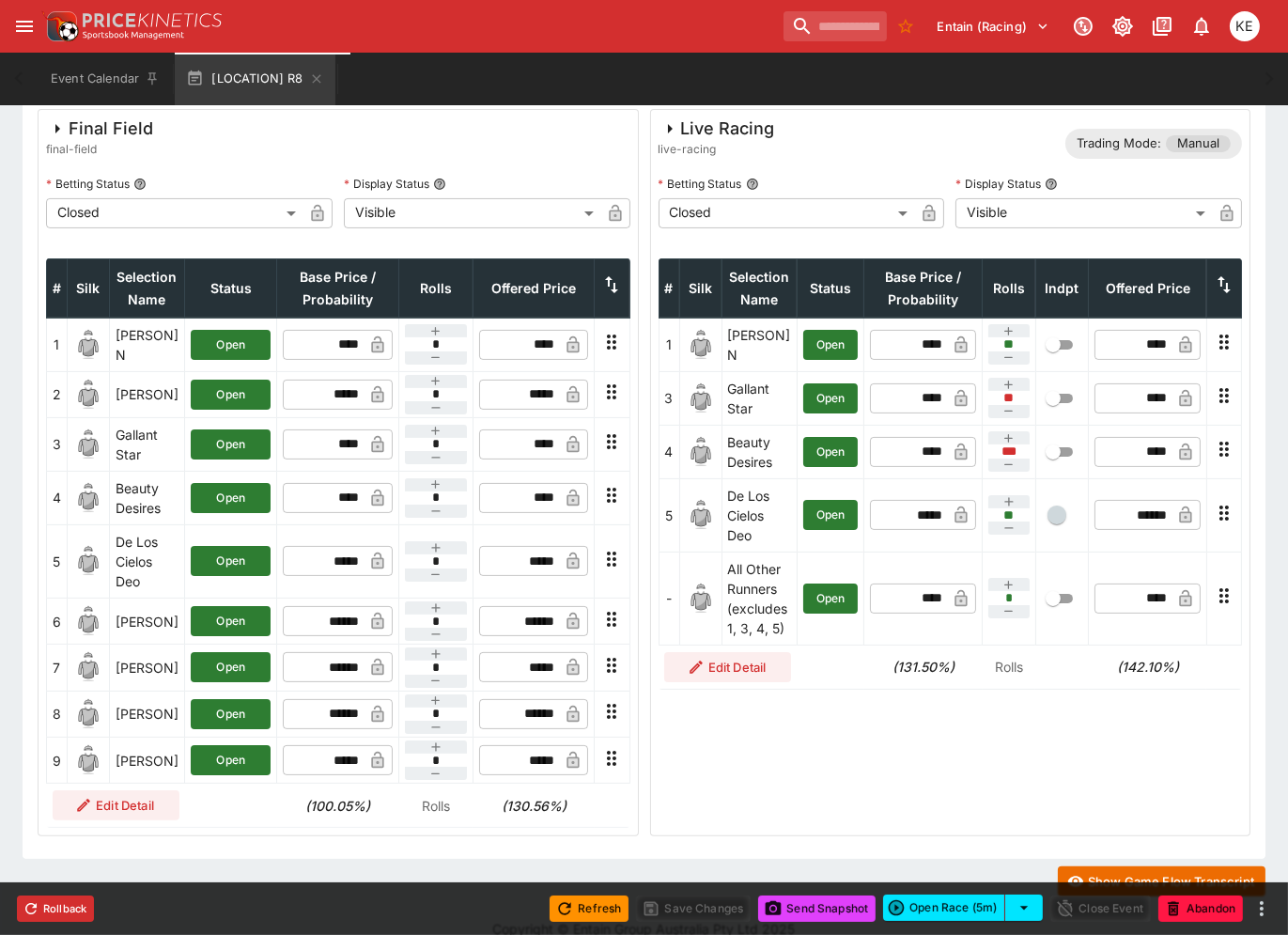 scroll, scrollTop: 0, scrollLeft: 0, axis: both 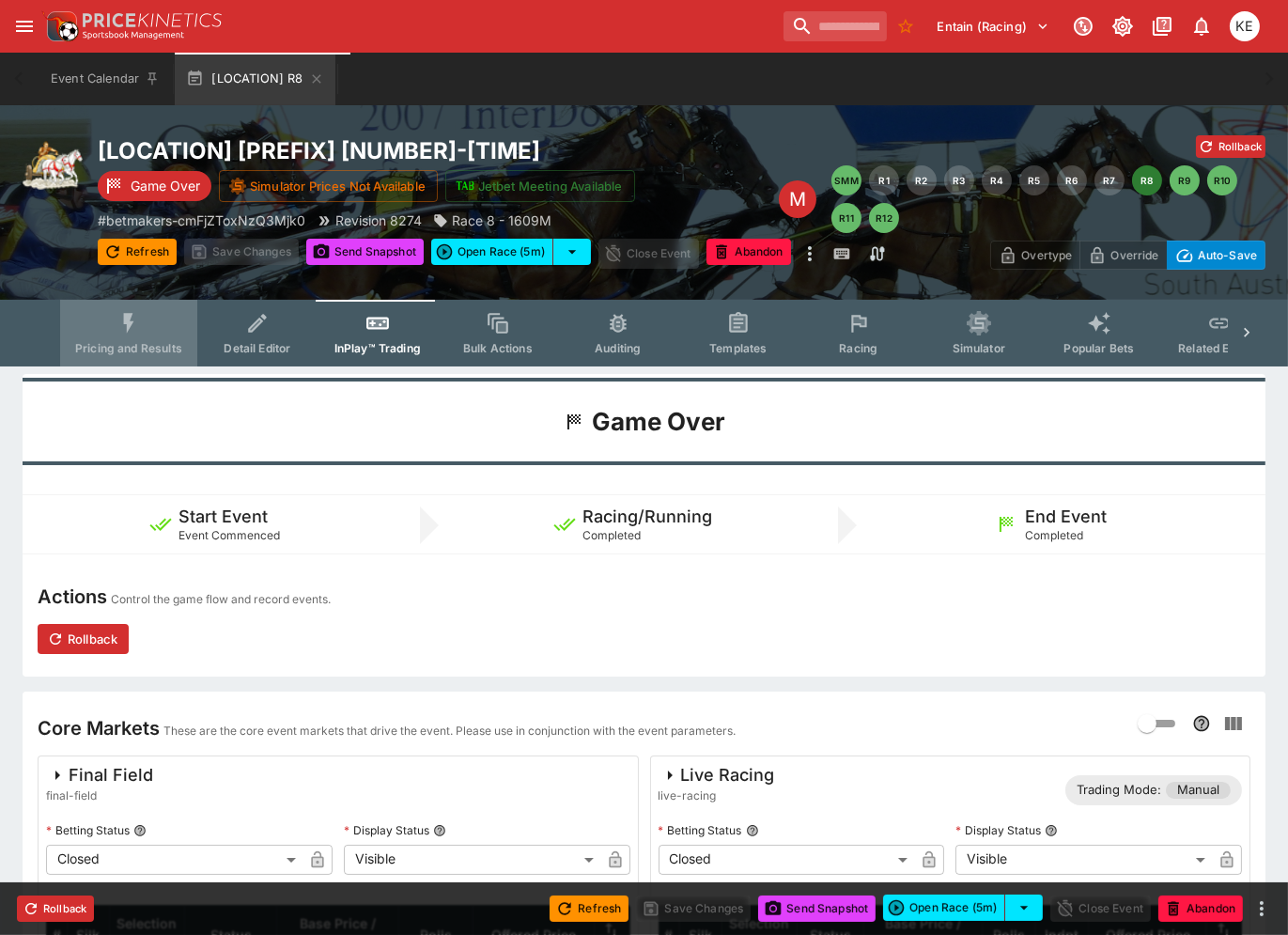 click on "Pricing and Results" at bounding box center [129, 348] 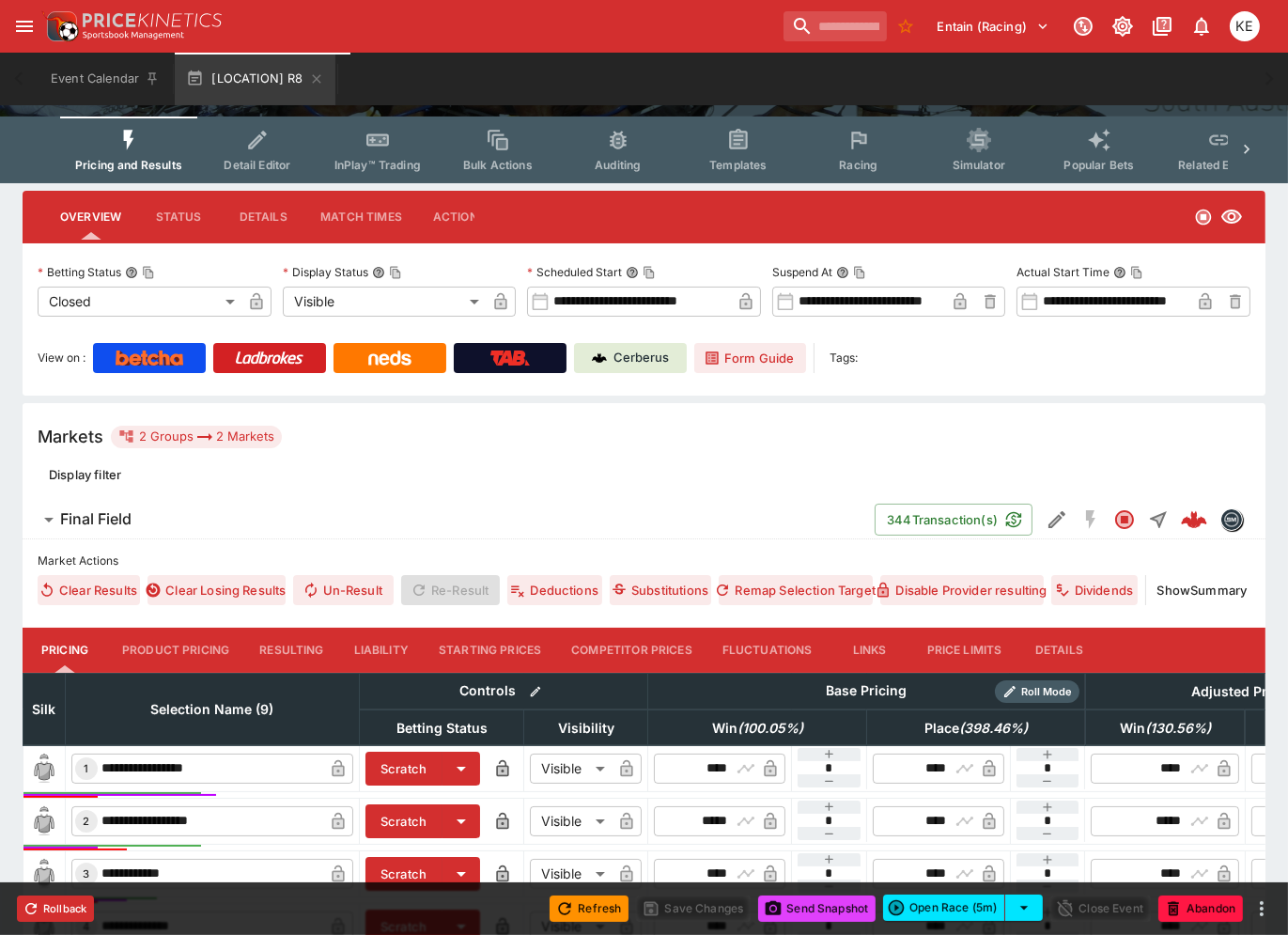 scroll, scrollTop: 417, scrollLeft: 0, axis: vertical 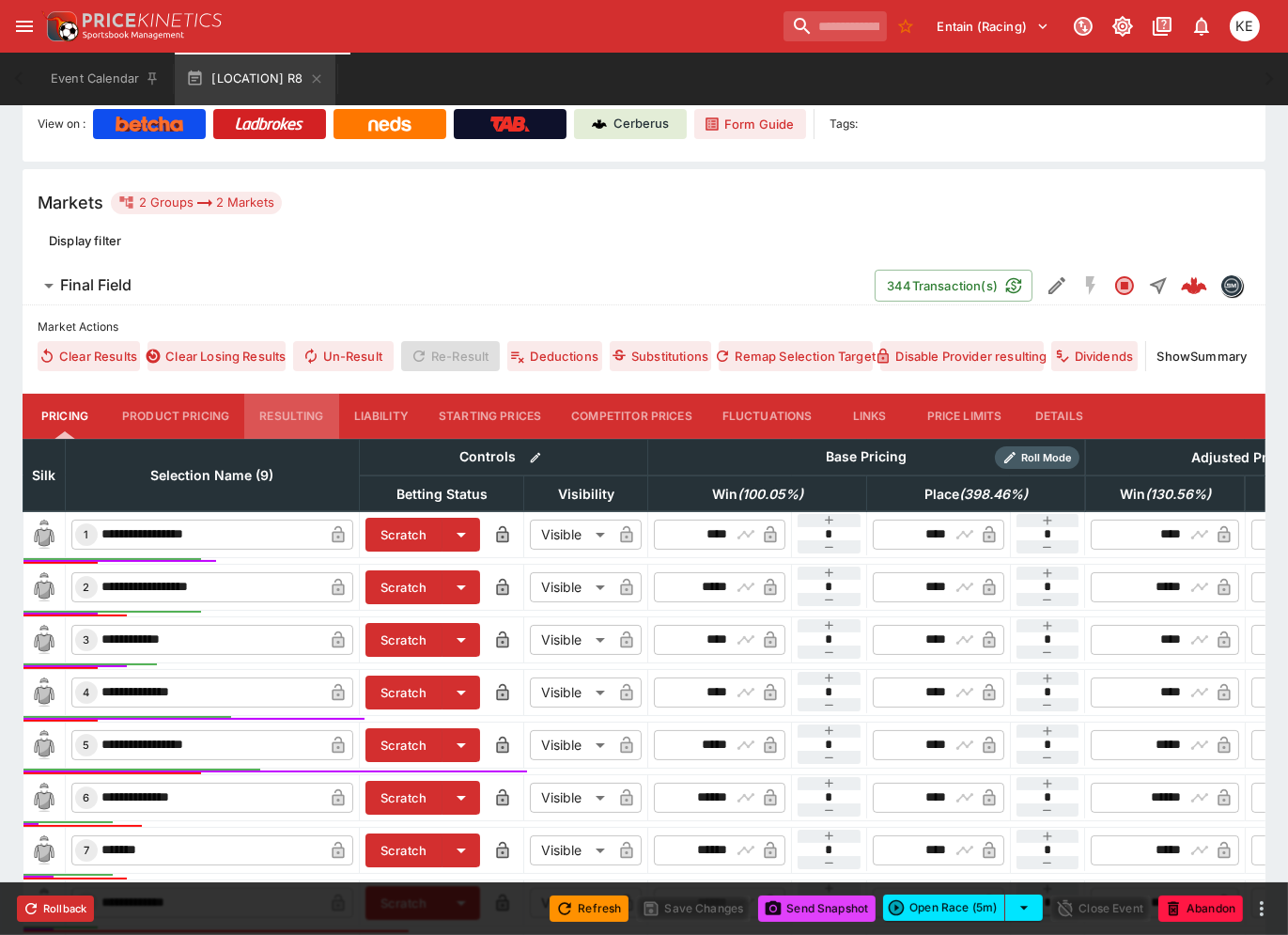 click on "Resulting" at bounding box center [291, 416] 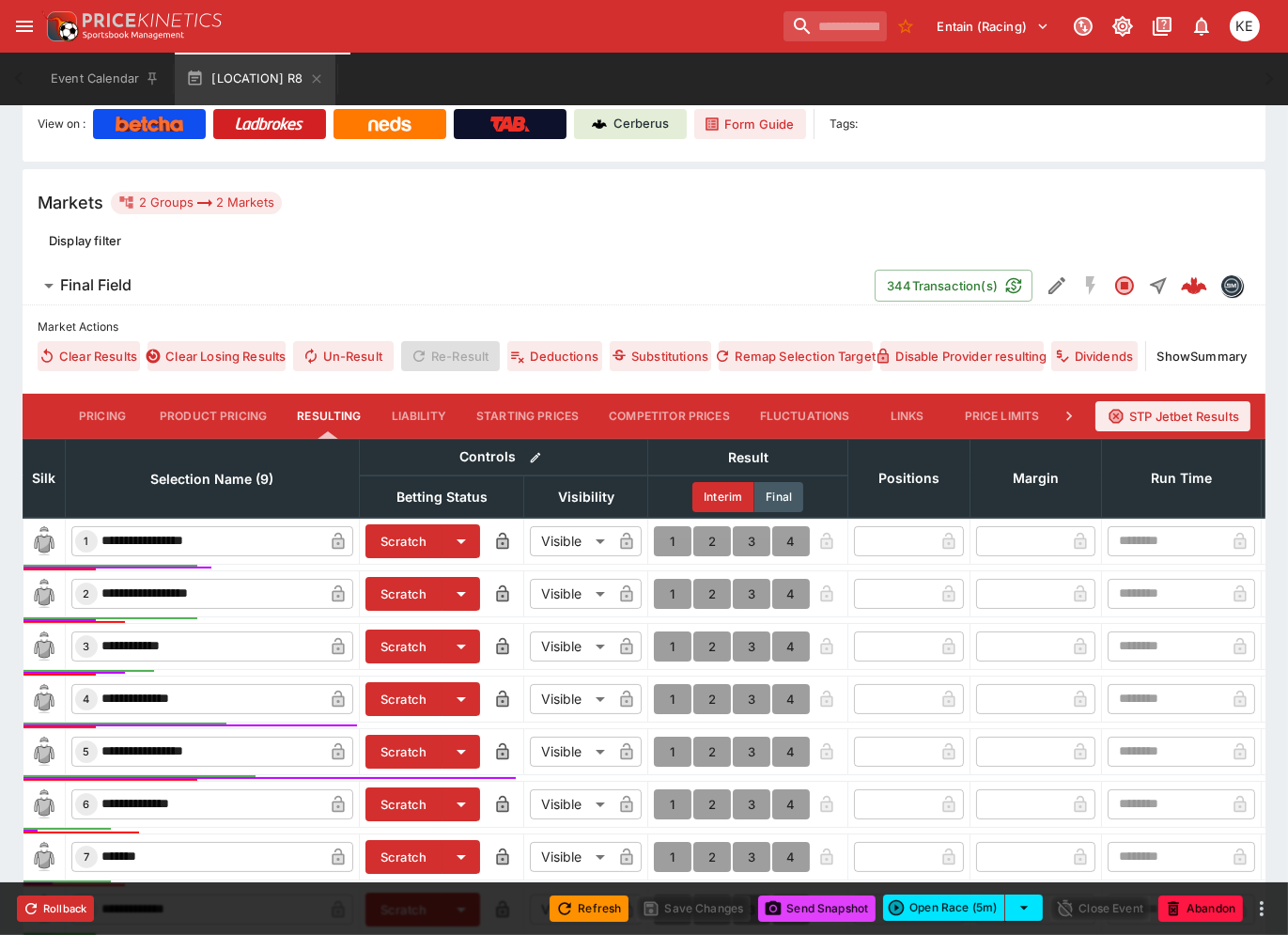 click on "1" at bounding box center (673, 699) 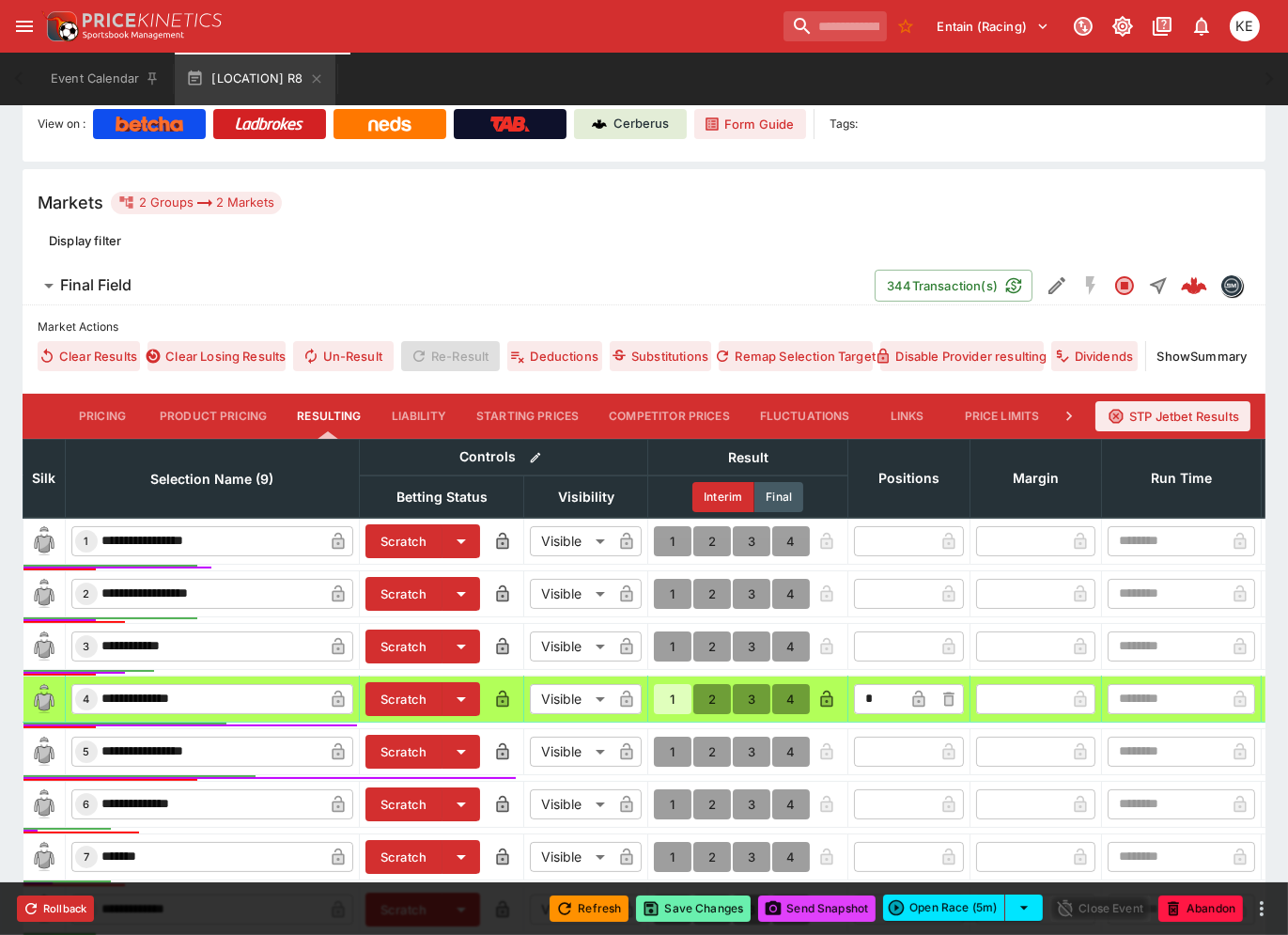 click on "Save Changes" at bounding box center [693, 909] 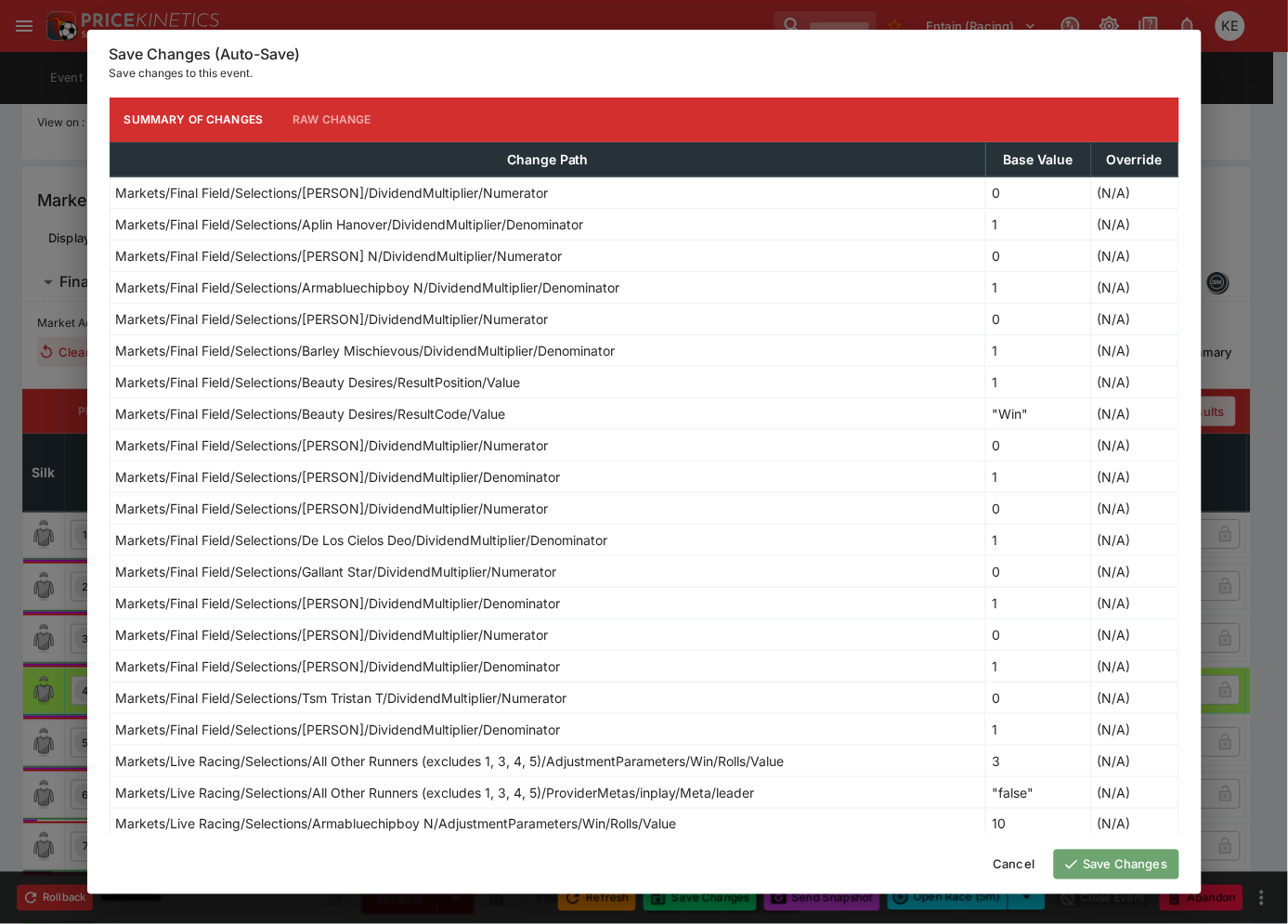 click on "Save Changes" at bounding box center (1116, 865) 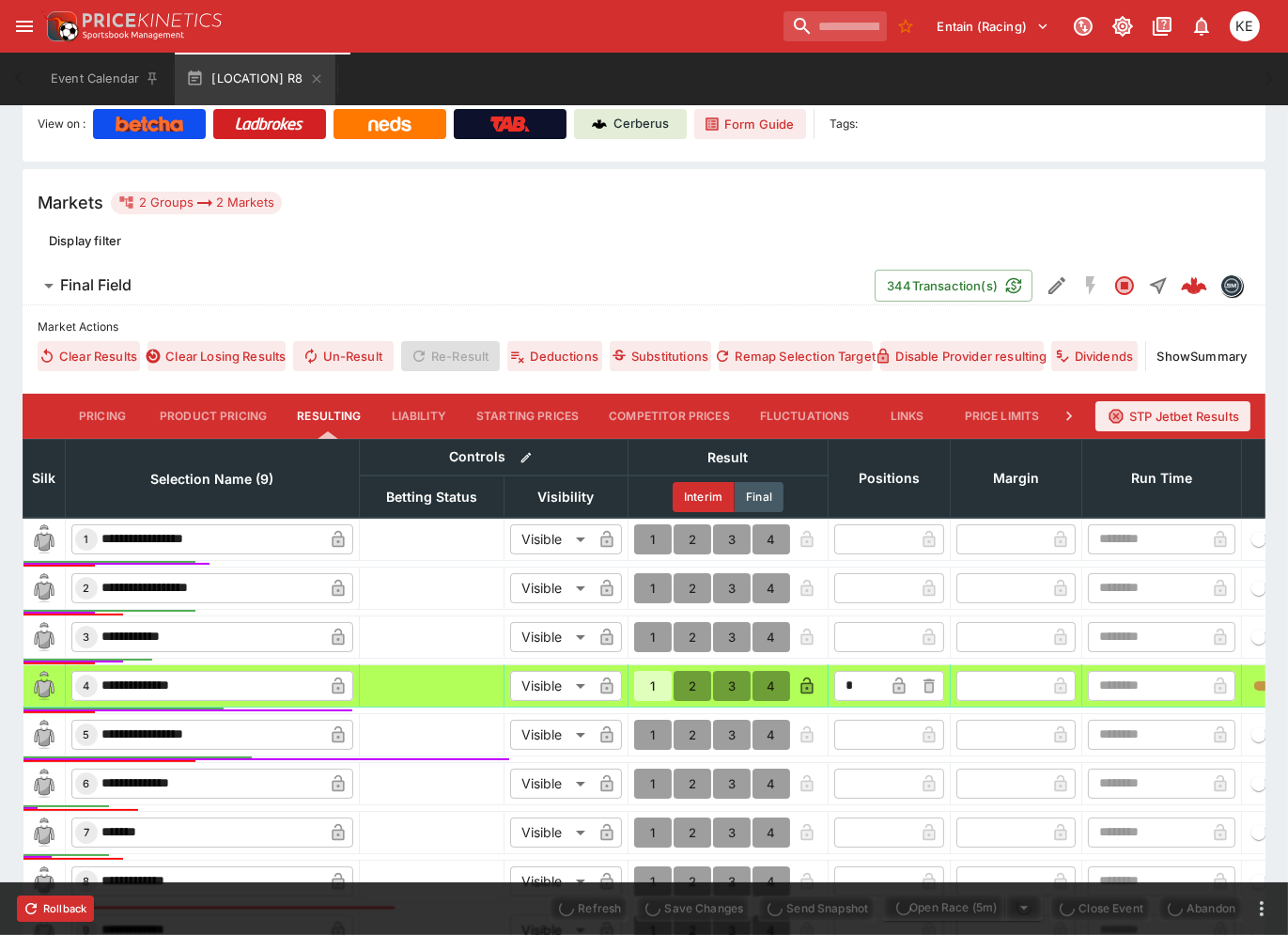 type on "**********" 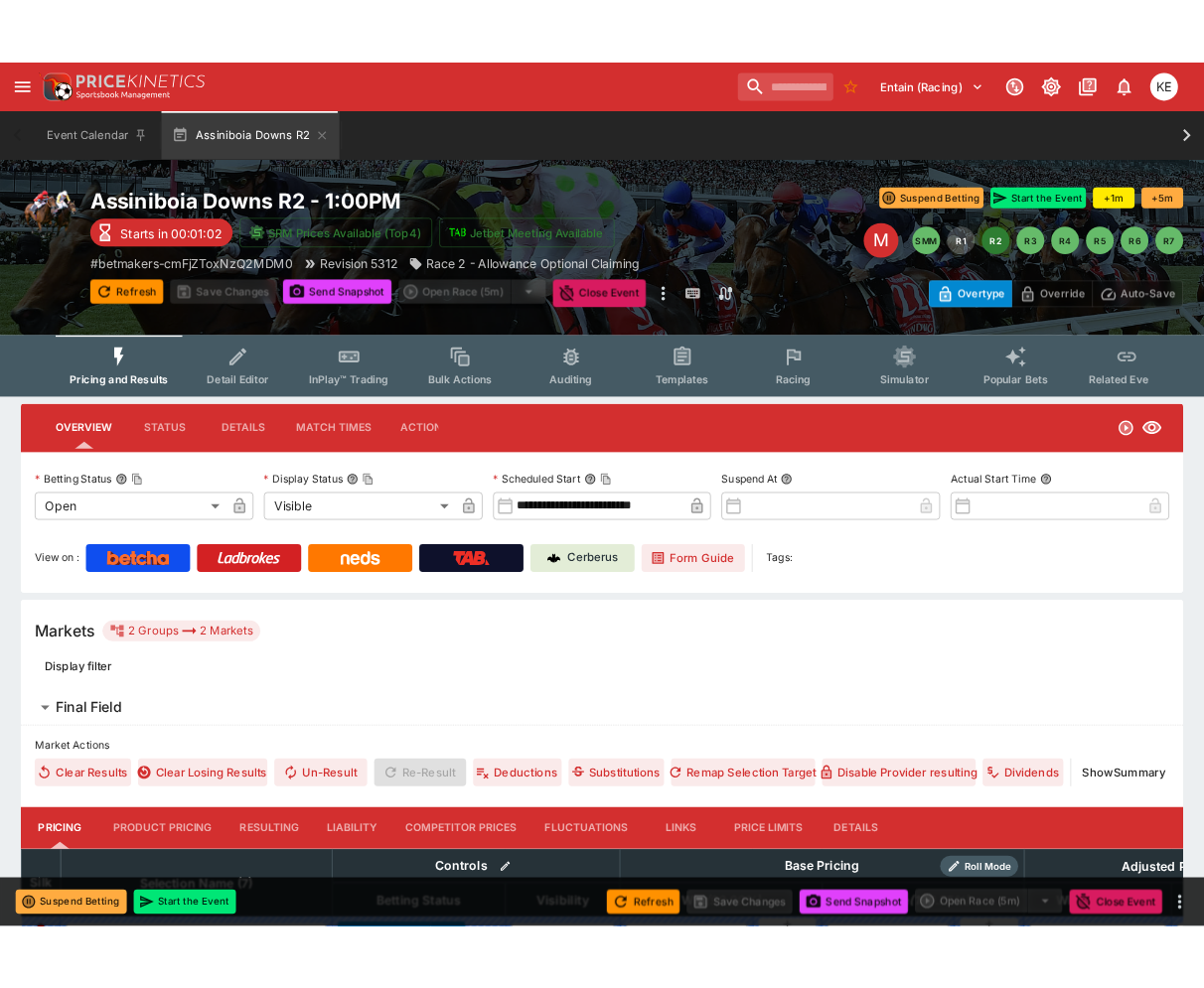 scroll, scrollTop: 0, scrollLeft: 0, axis: both 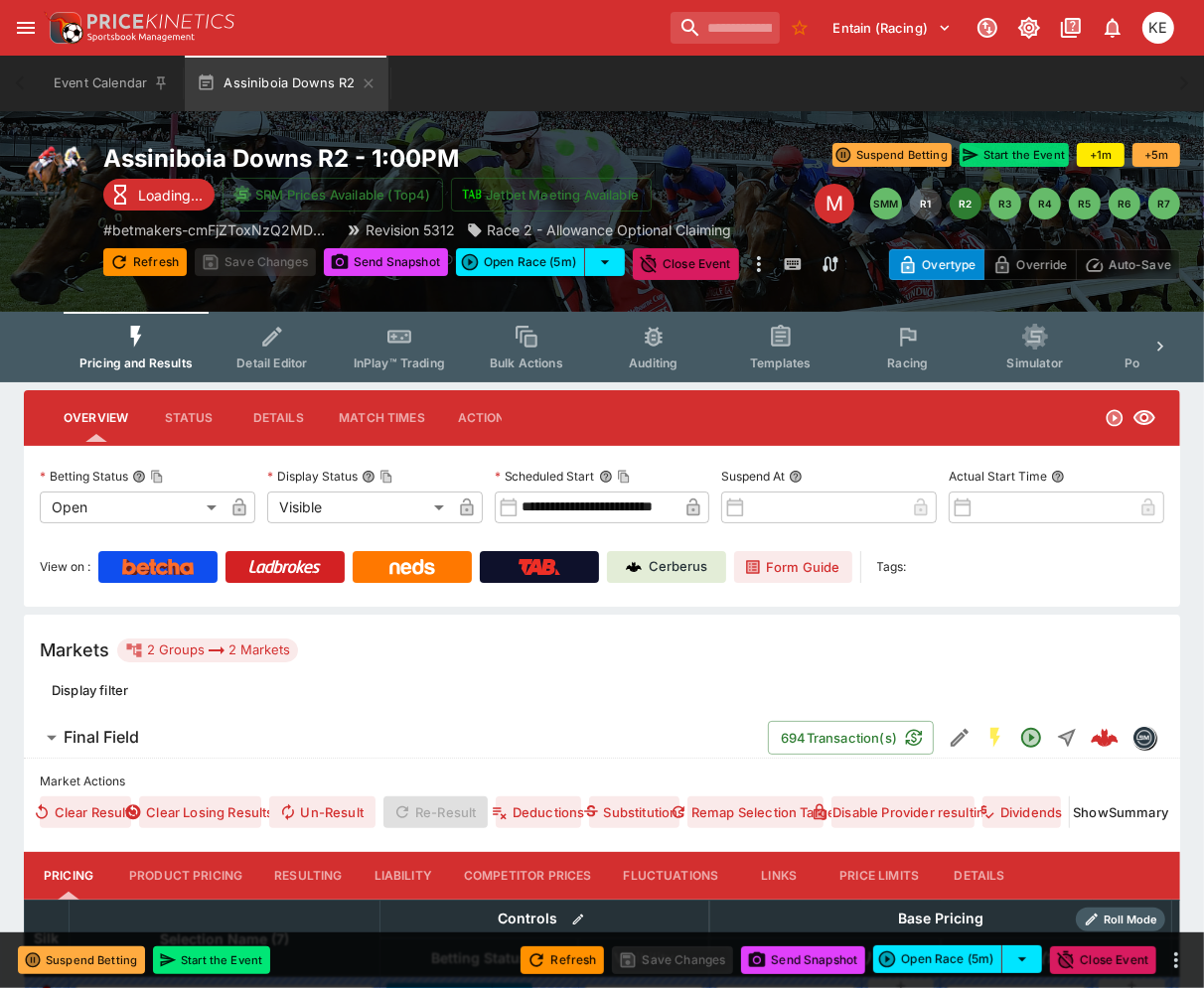 click on "Start the Event" at bounding box center (1014, 155) 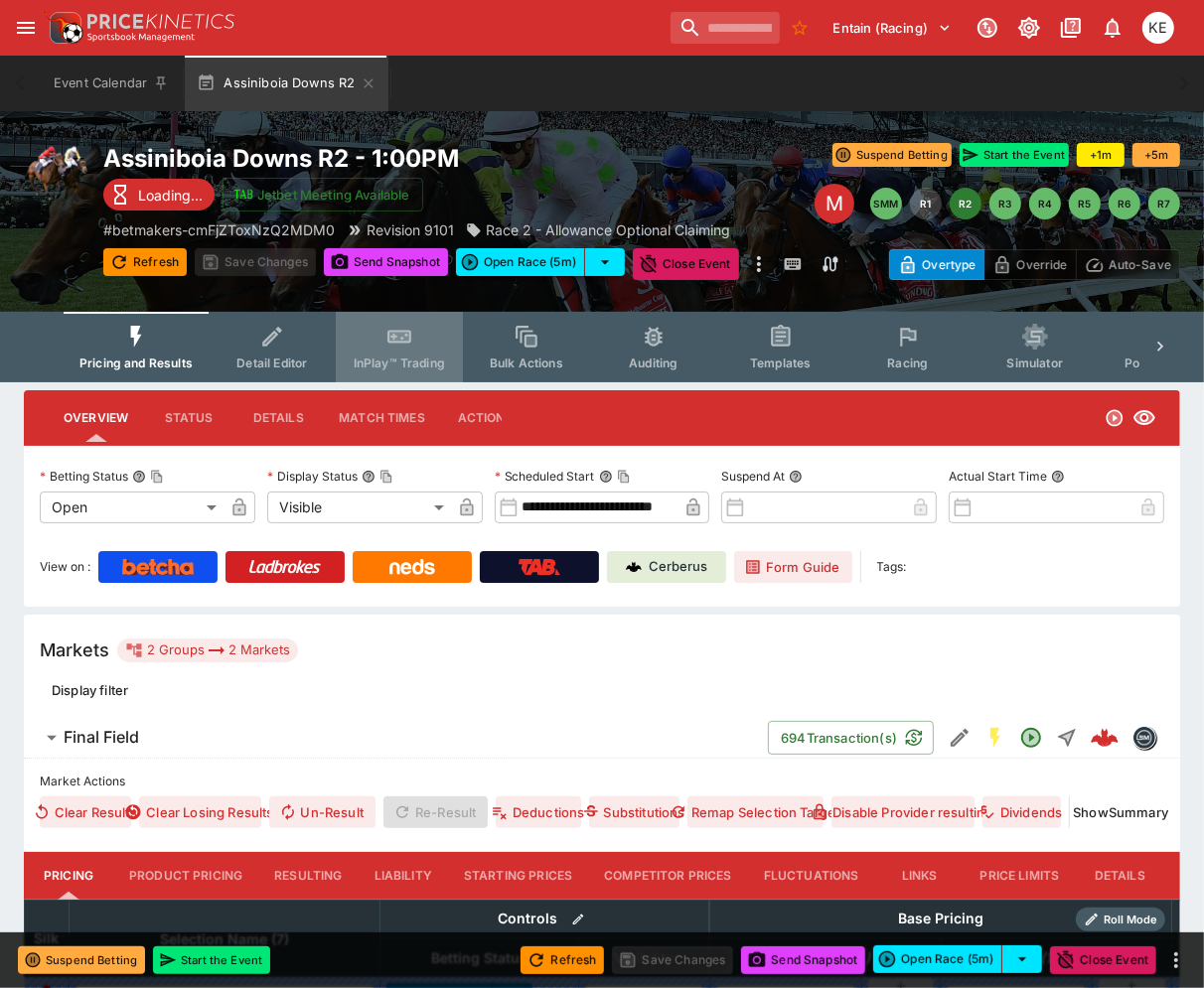 click on "InPlay™ Trading" at bounding box center [399, 362] 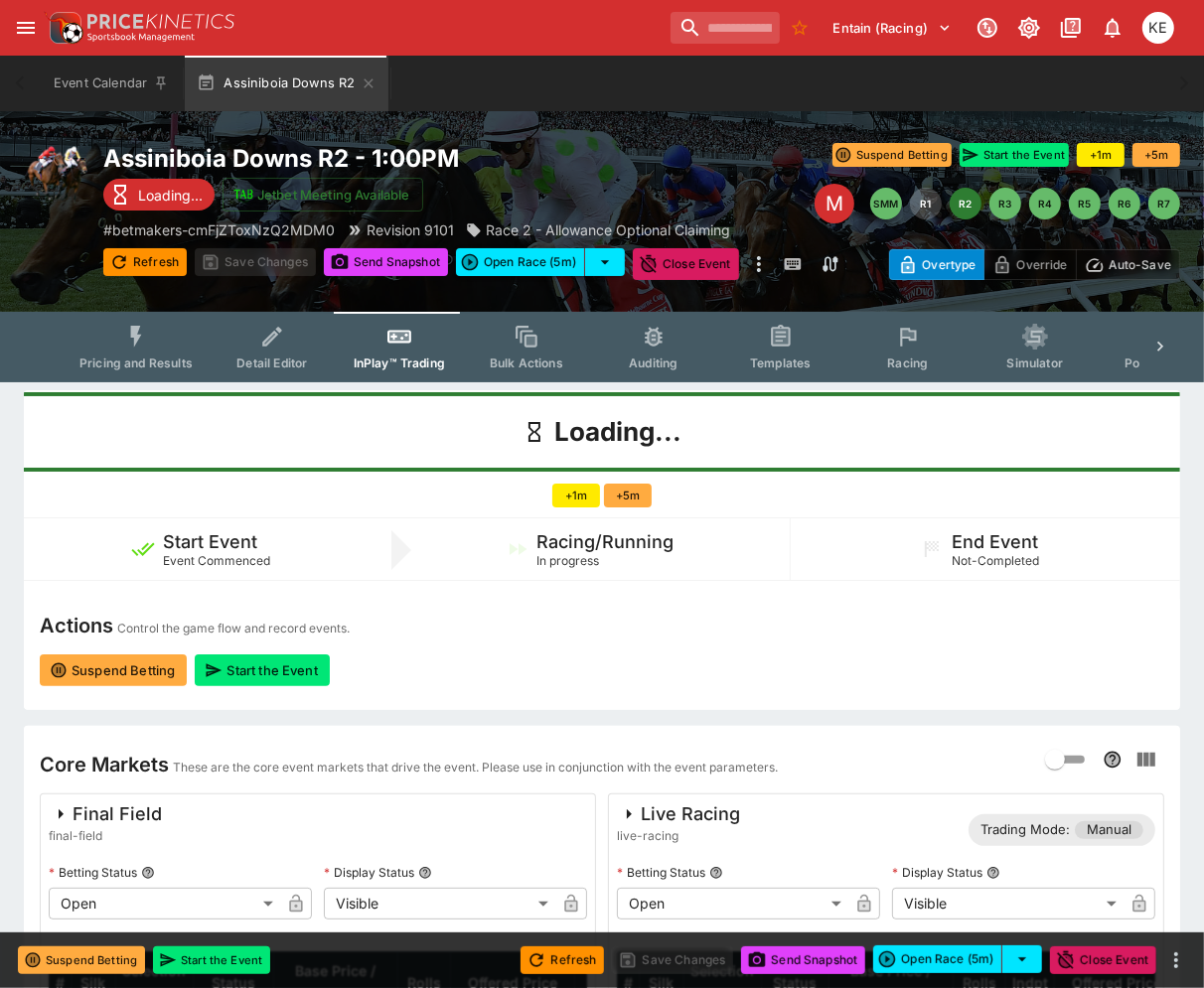 click on "Auto-Save" at bounding box center [1139, 264] 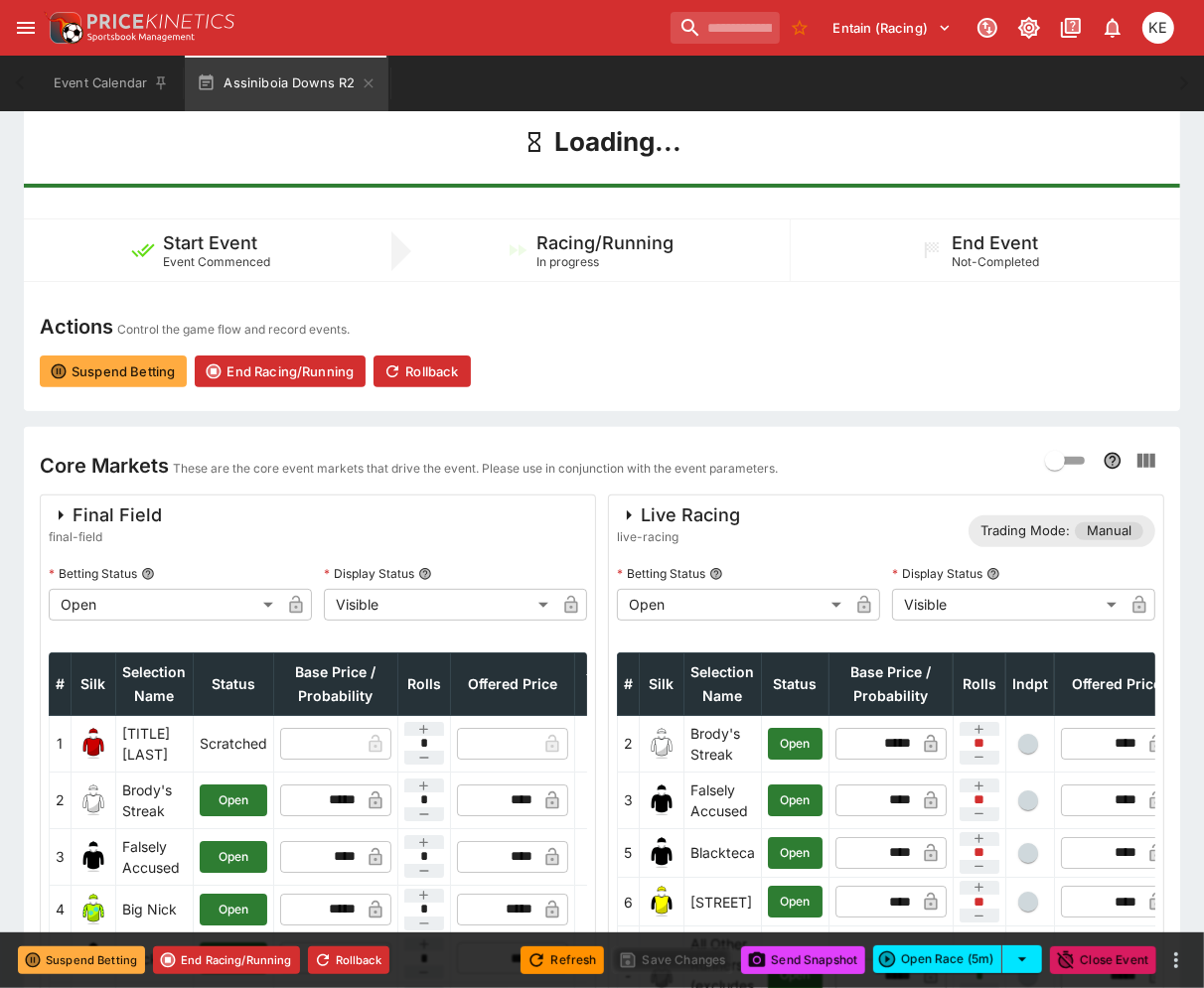 scroll, scrollTop: 551, scrollLeft: 0, axis: vertical 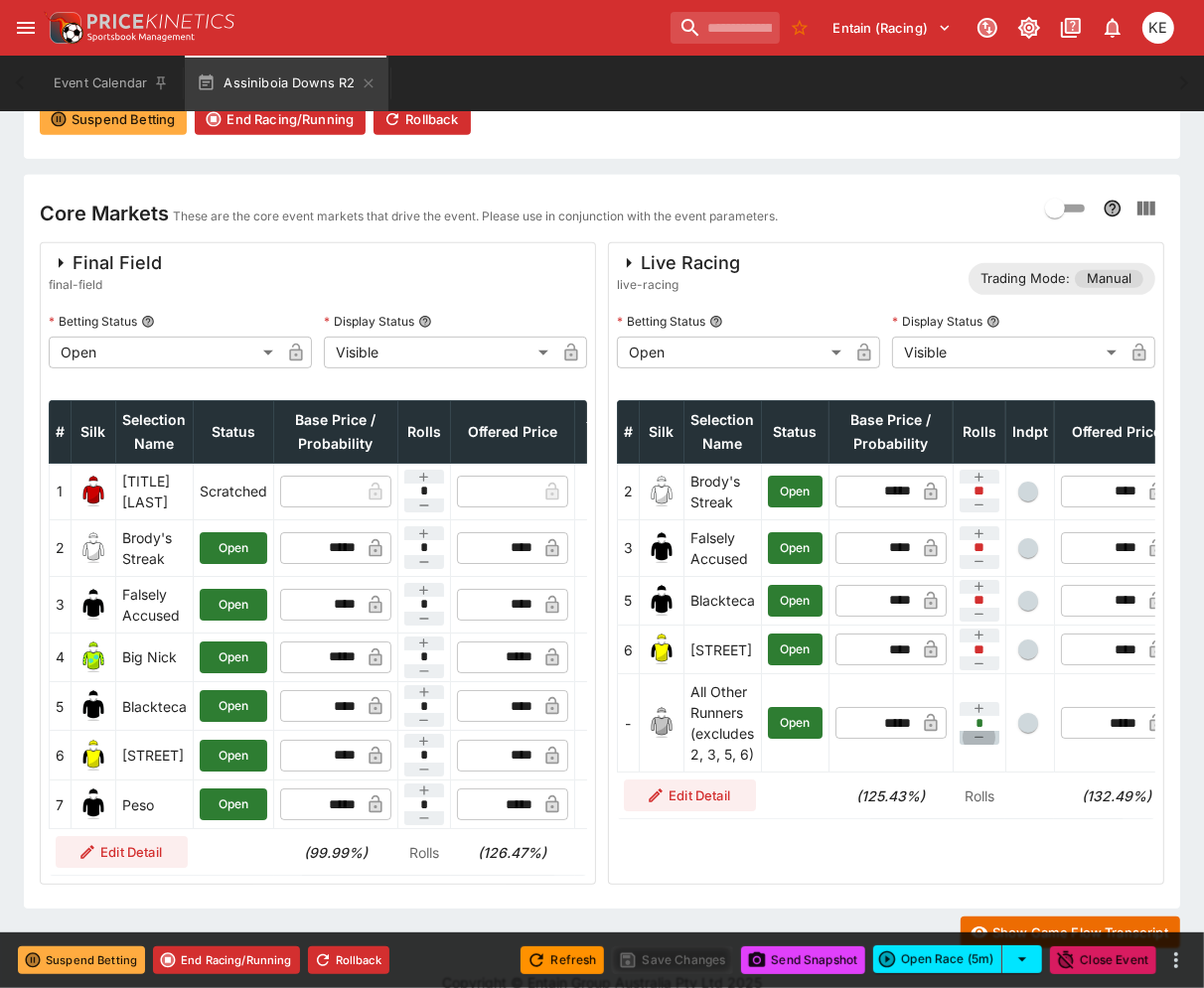 click 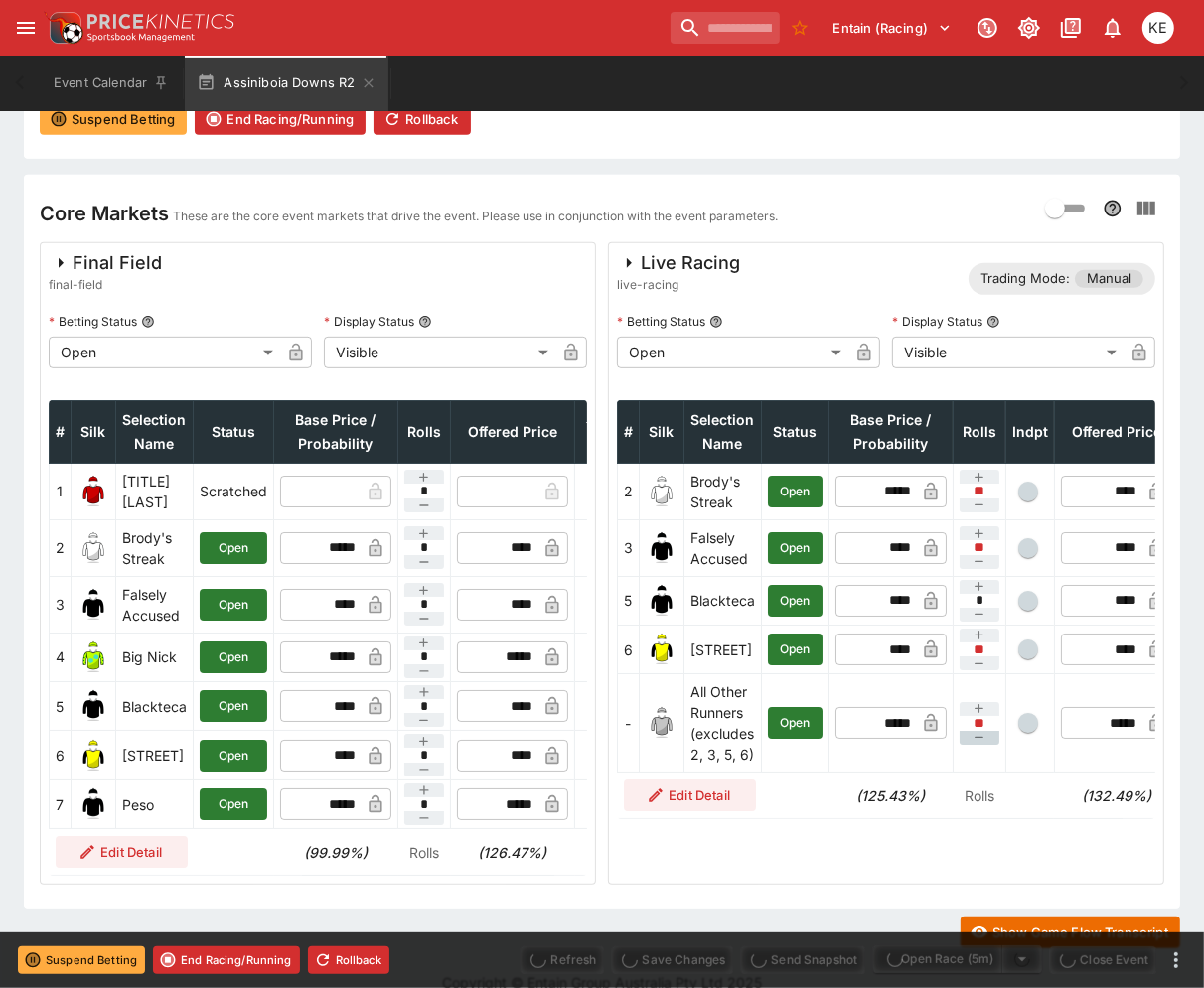type on "*****" 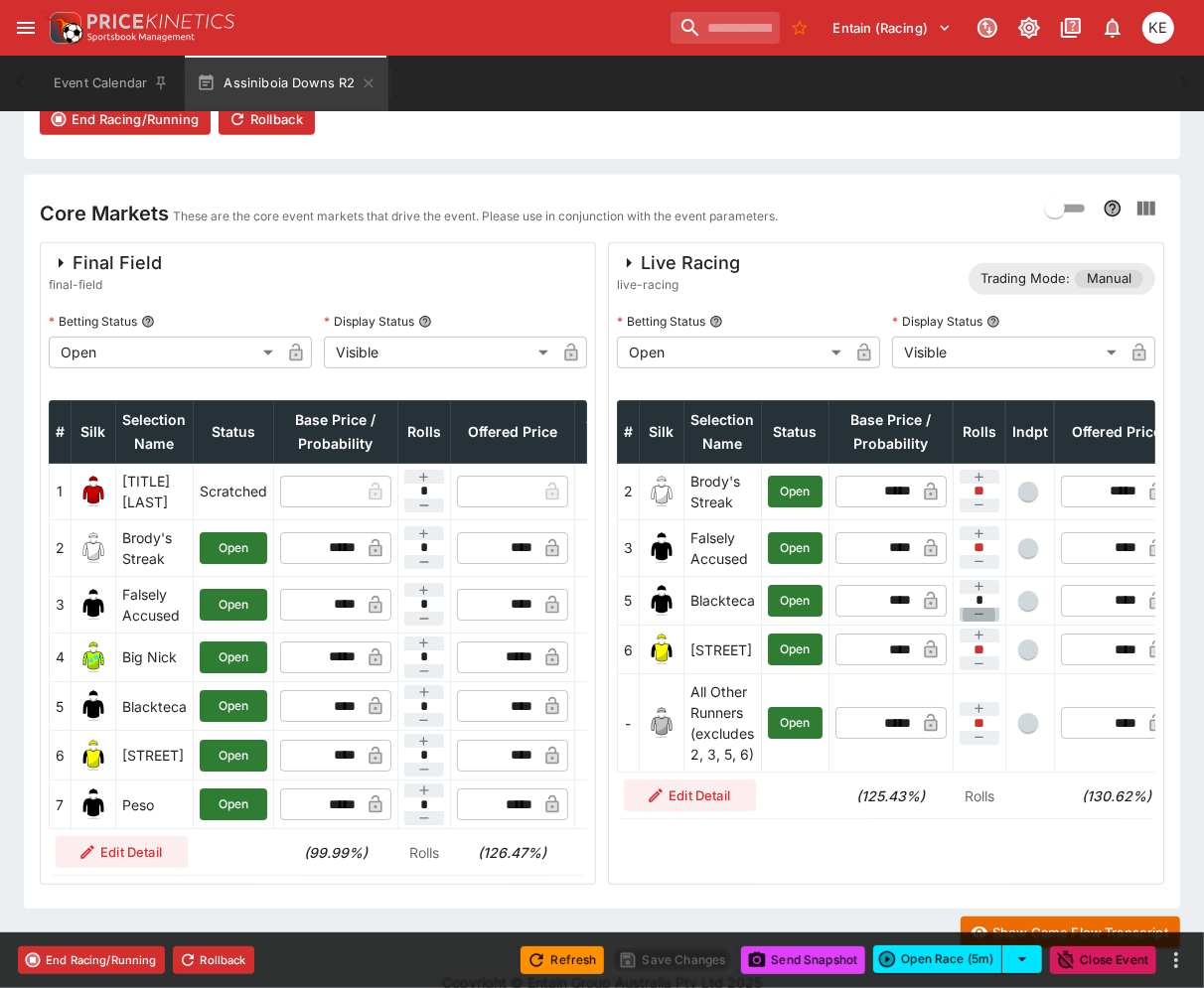 click 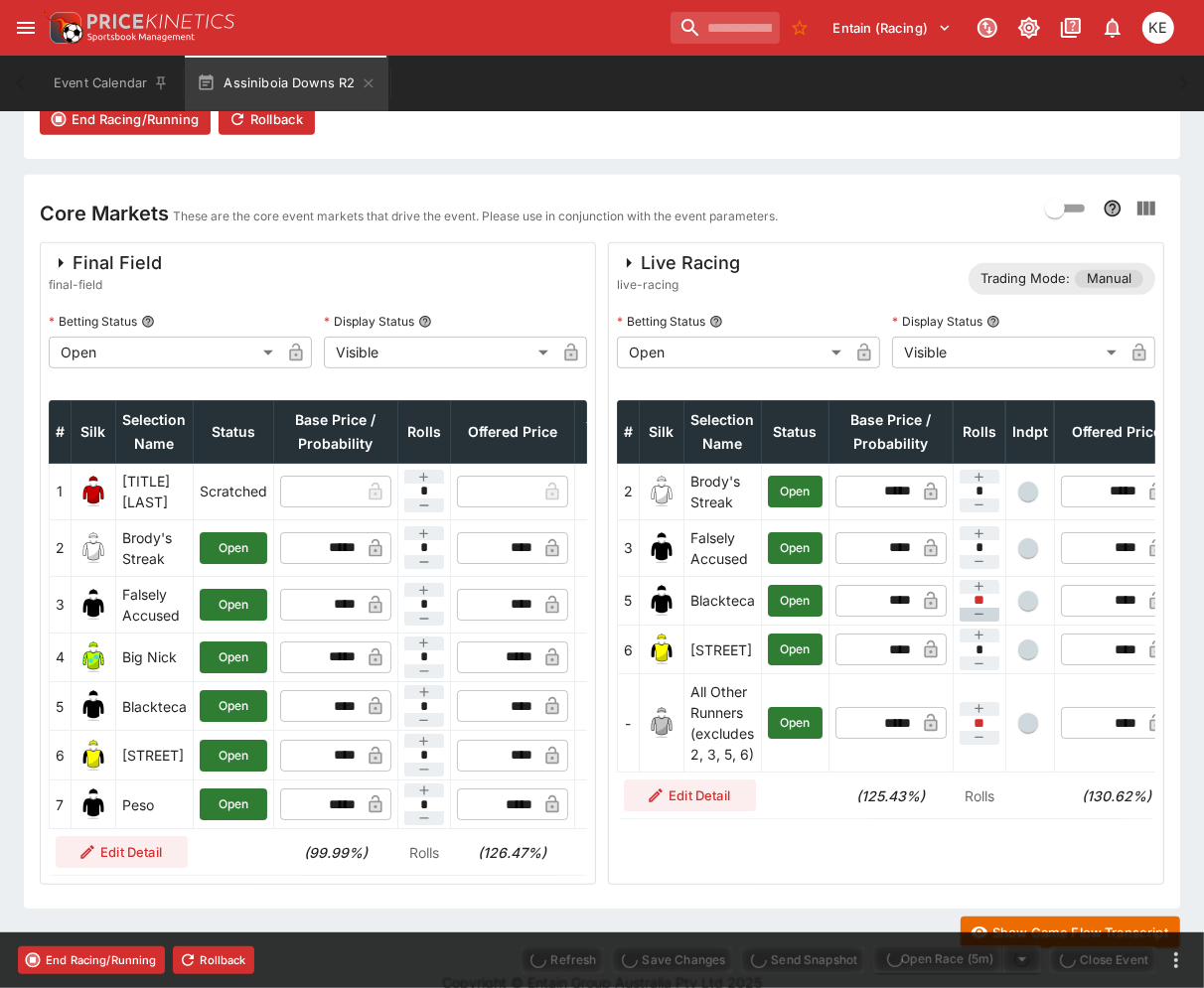 type on "*****" 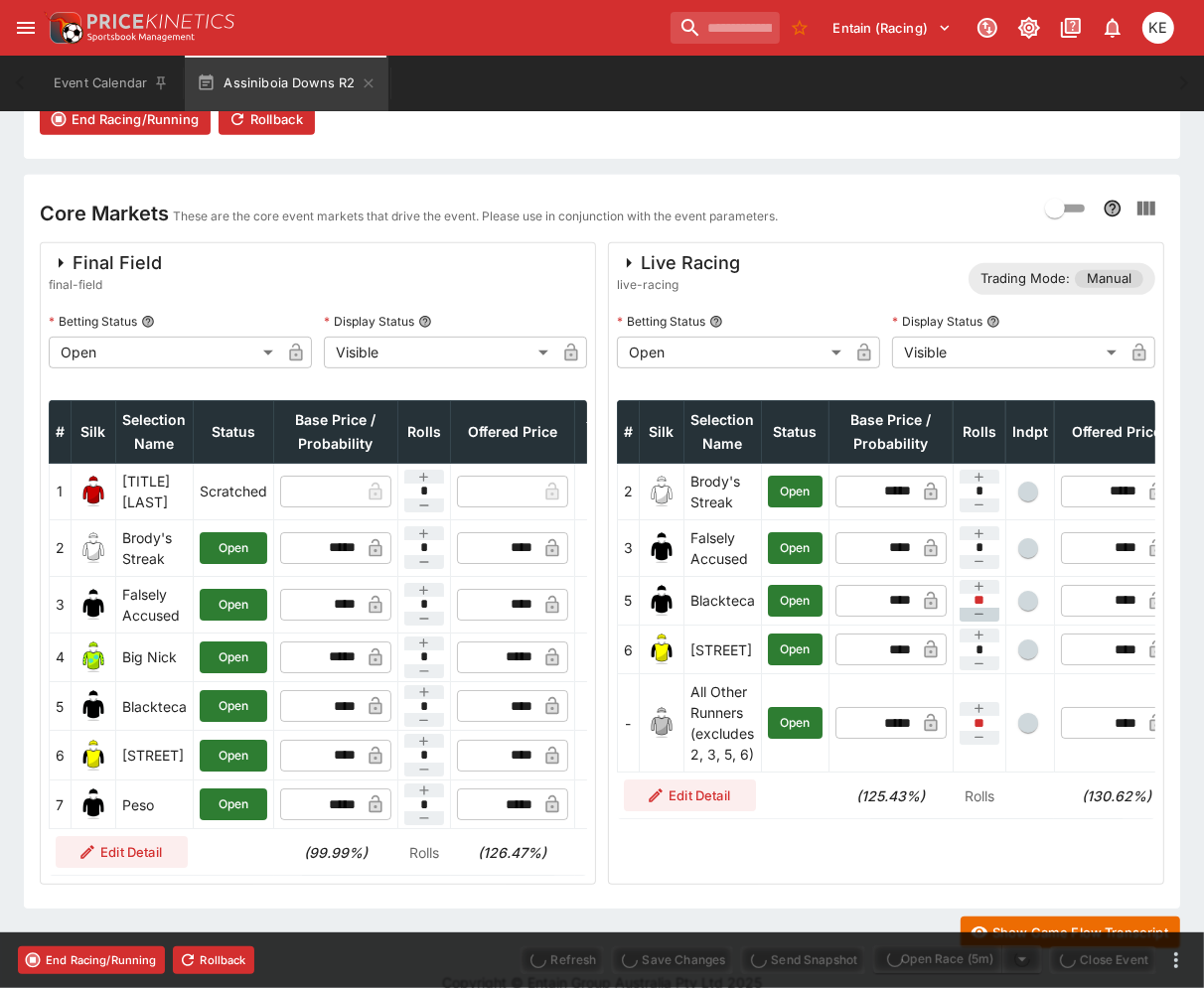 type on "****" 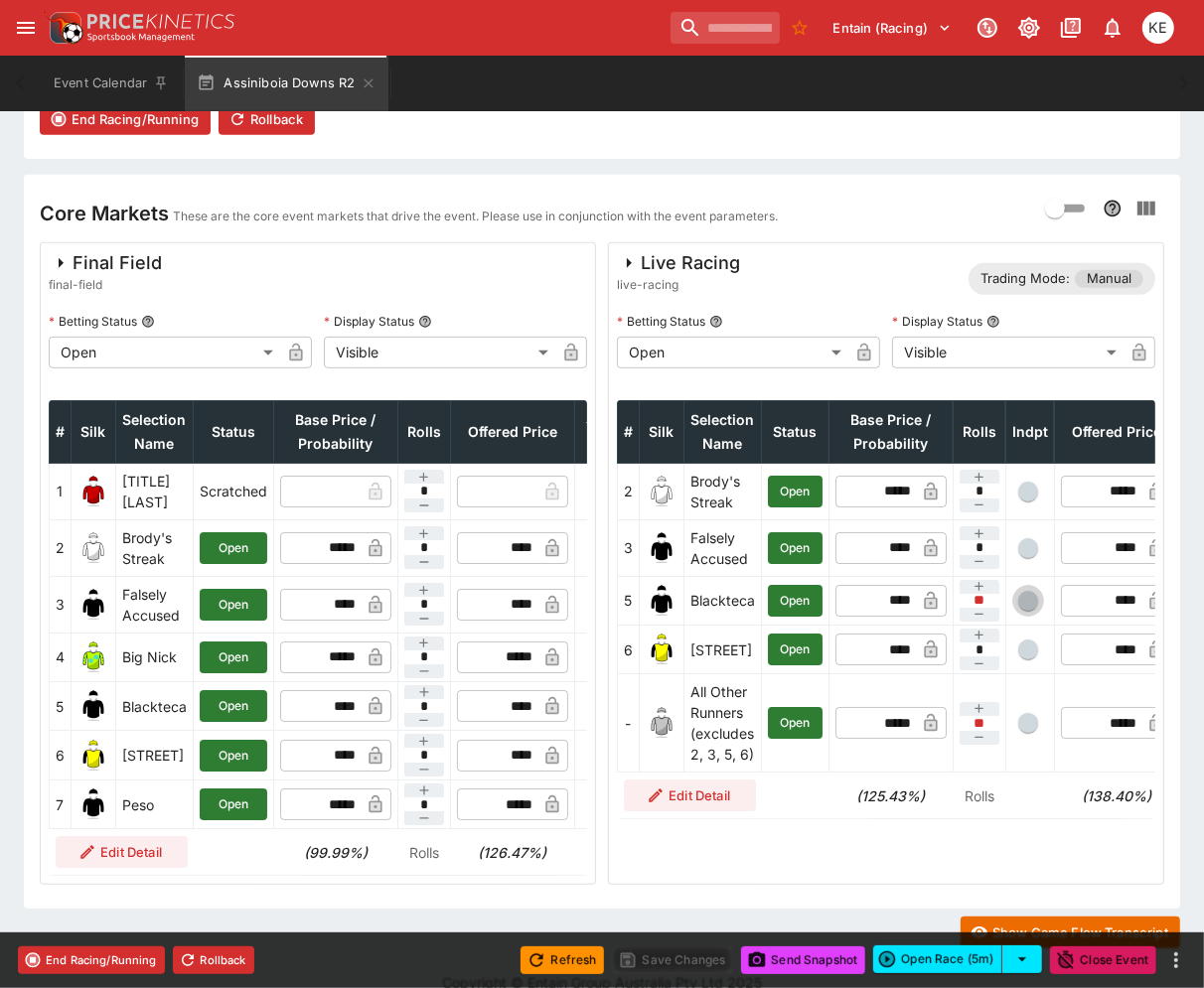click at bounding box center (1028, 601) 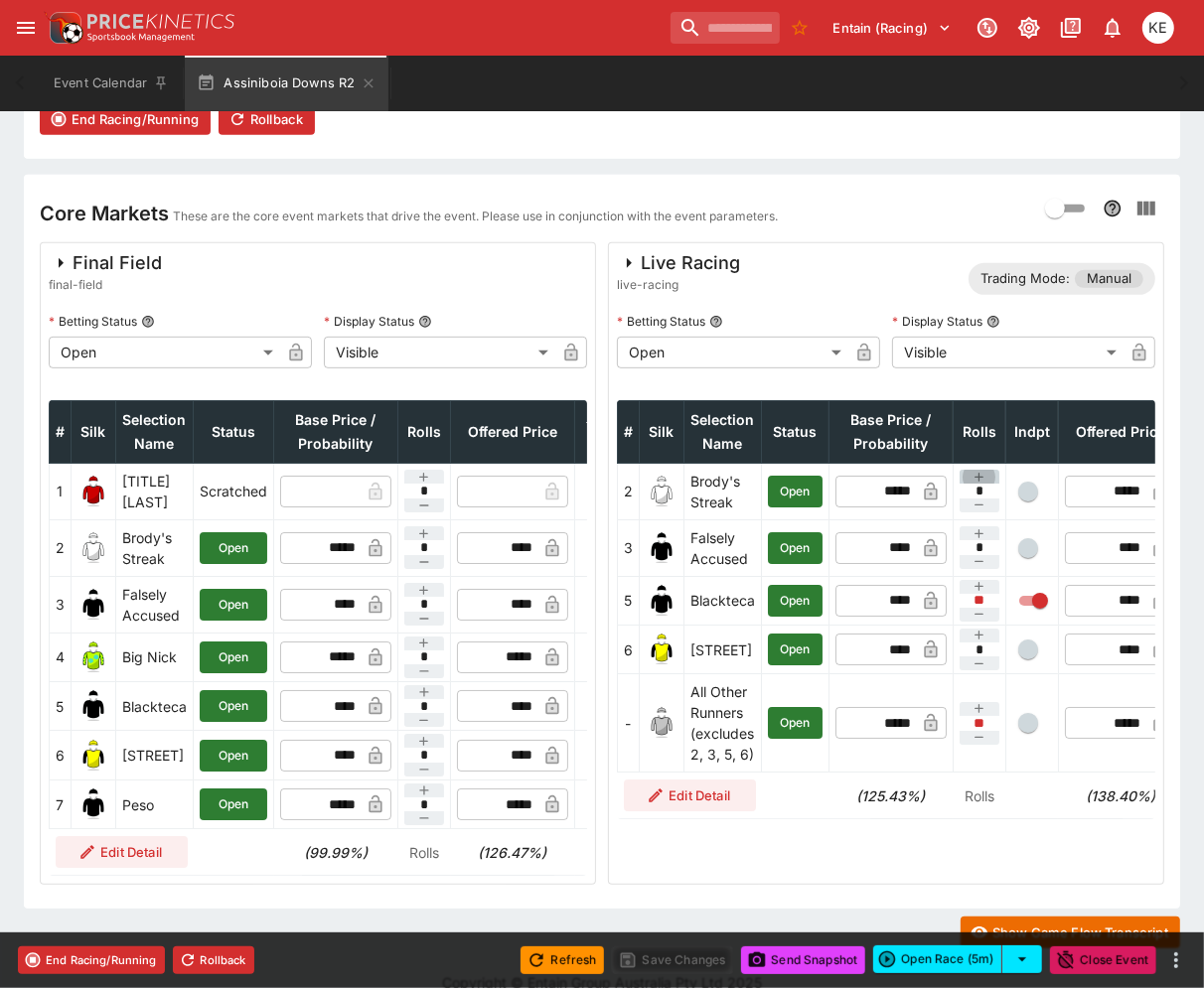 click at bounding box center [979, 477] 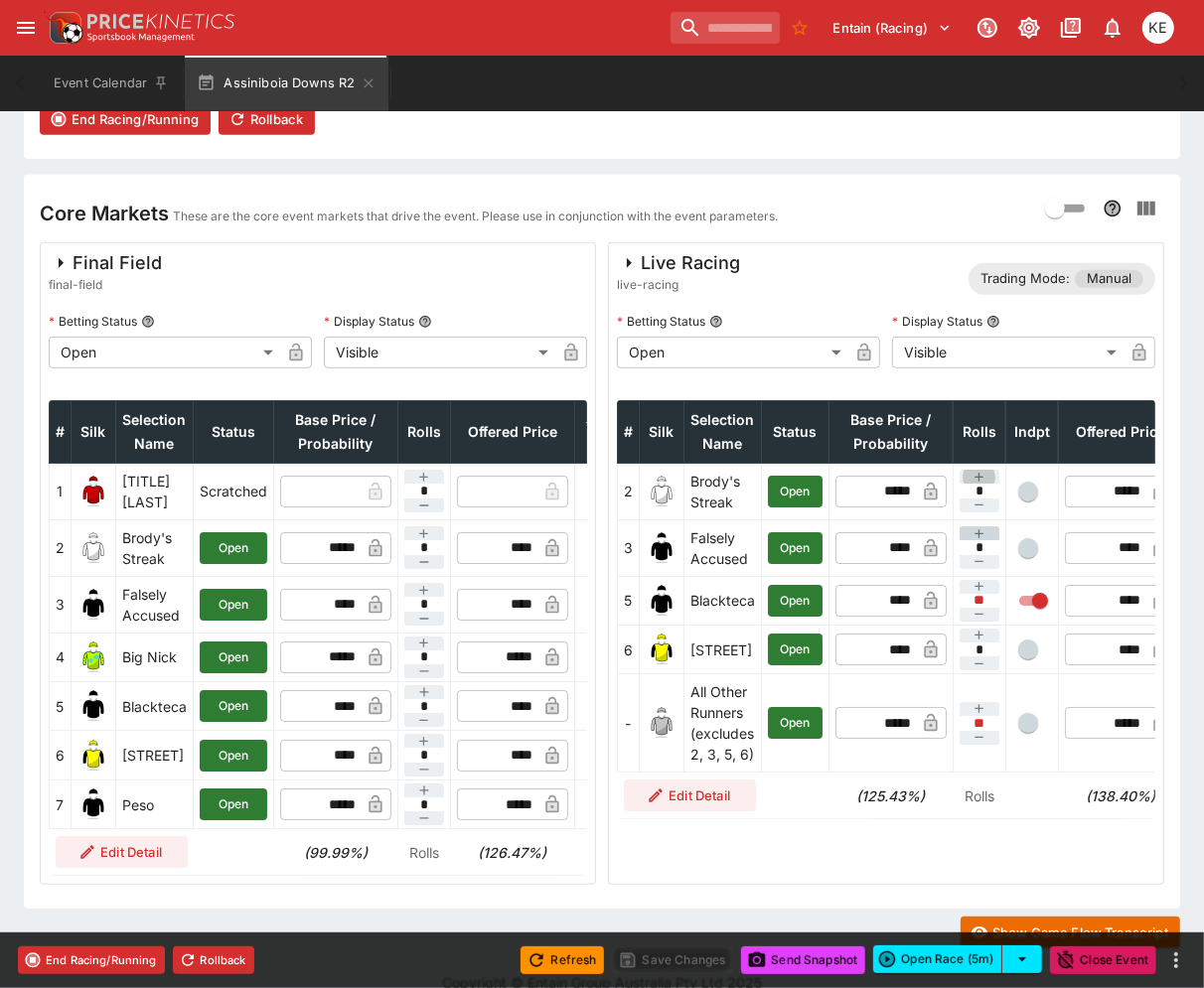 type on "*" 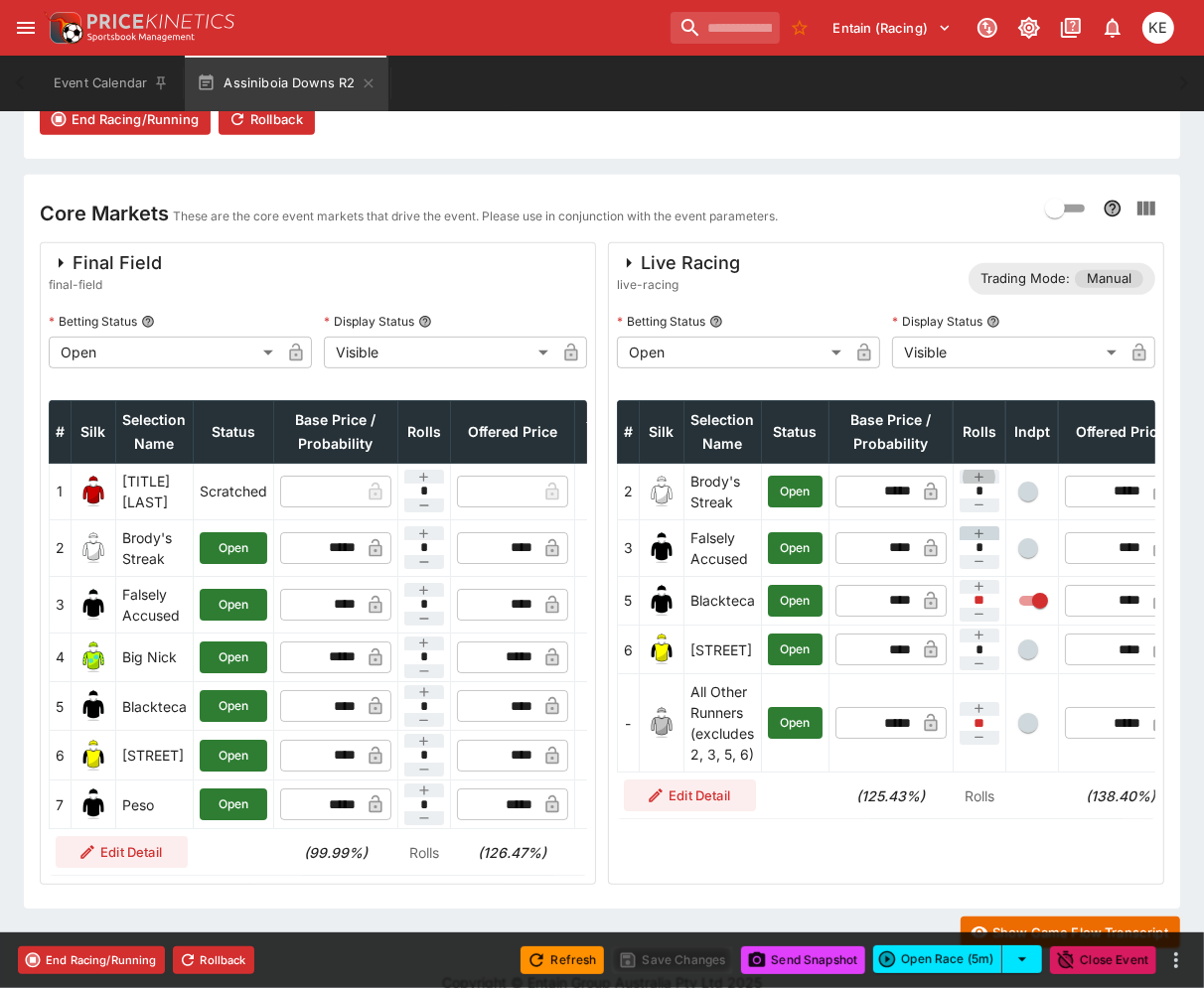 type on "**" 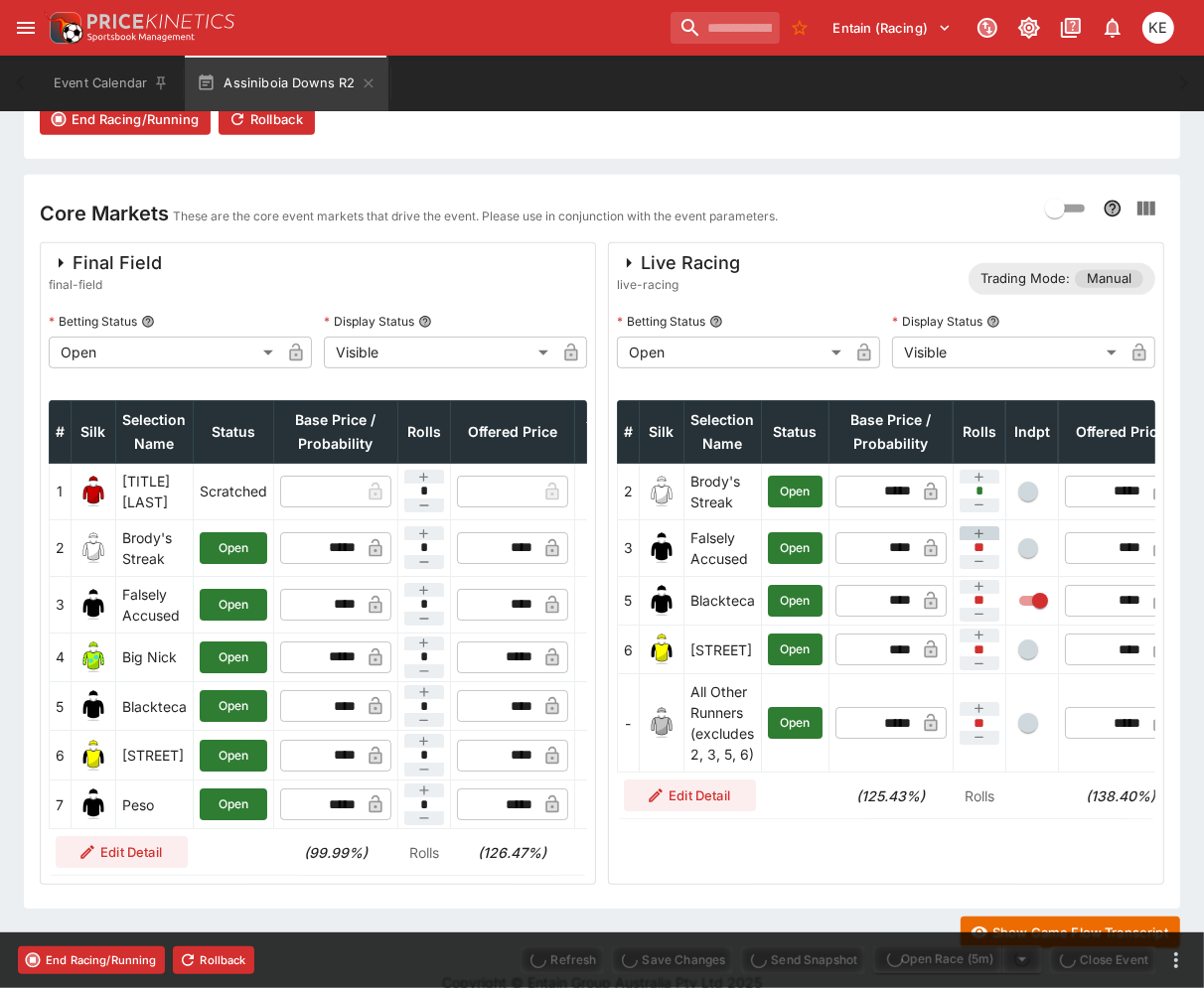 type on "*****" 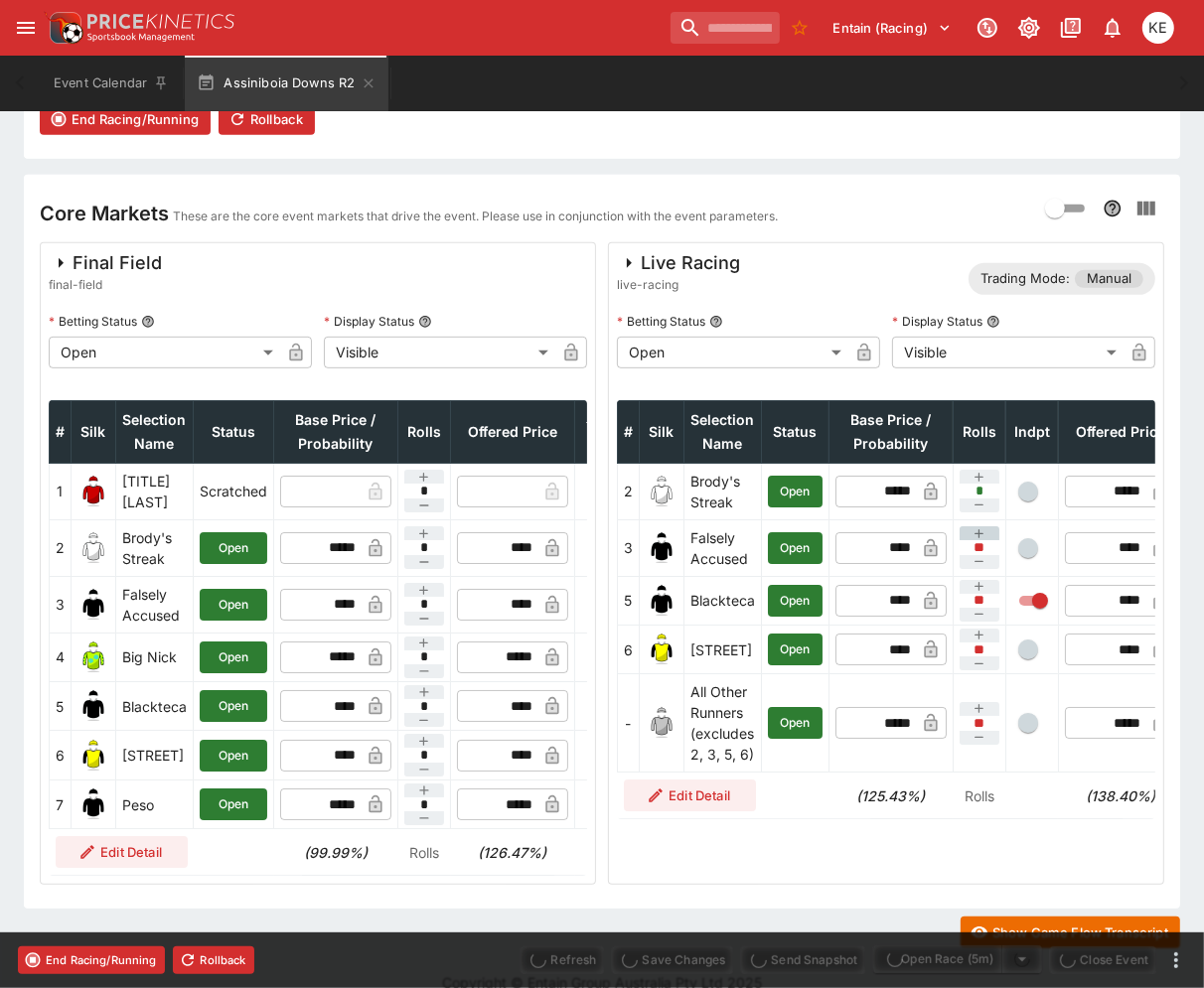 type on "****" 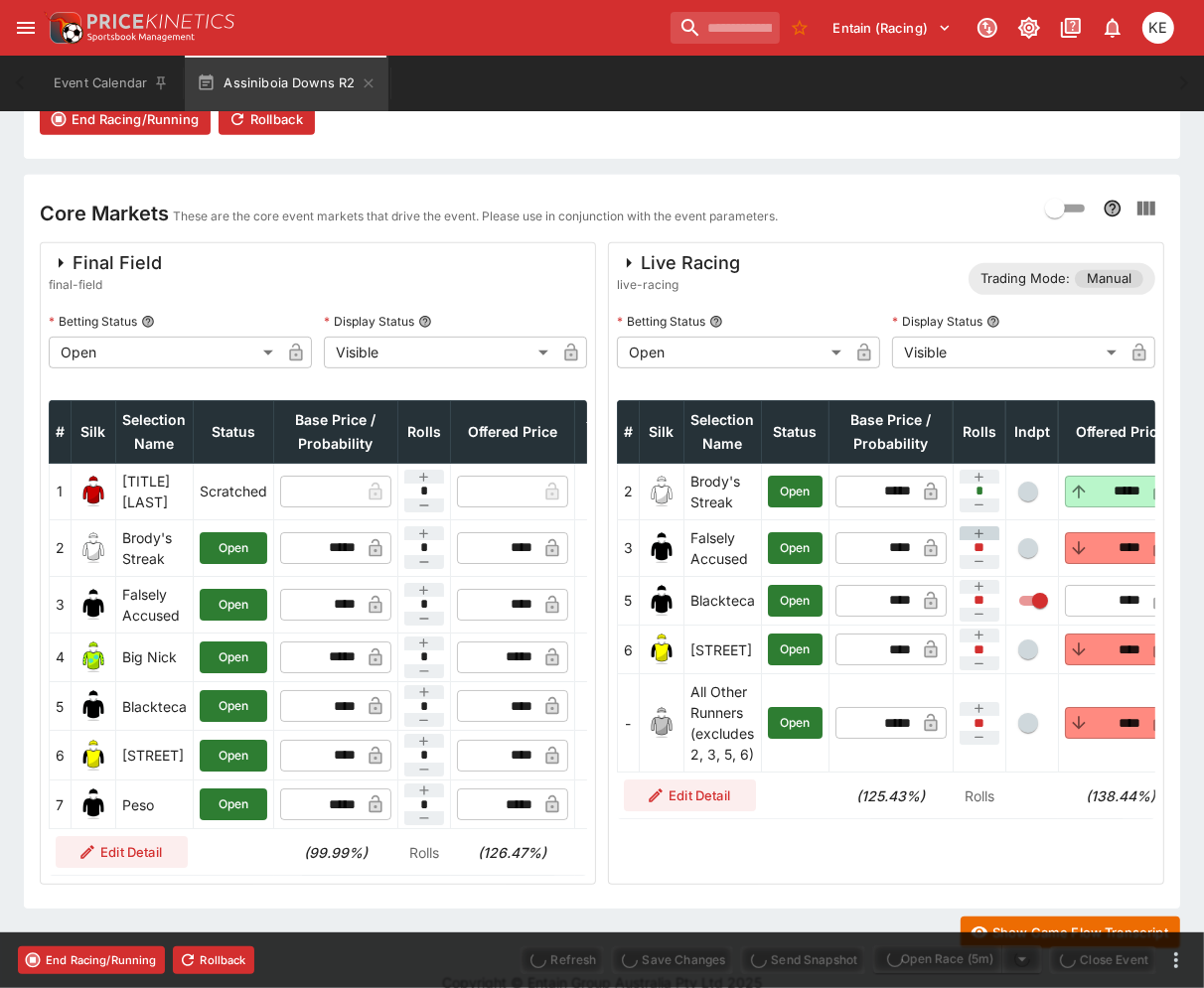 click at bounding box center [979, 533] 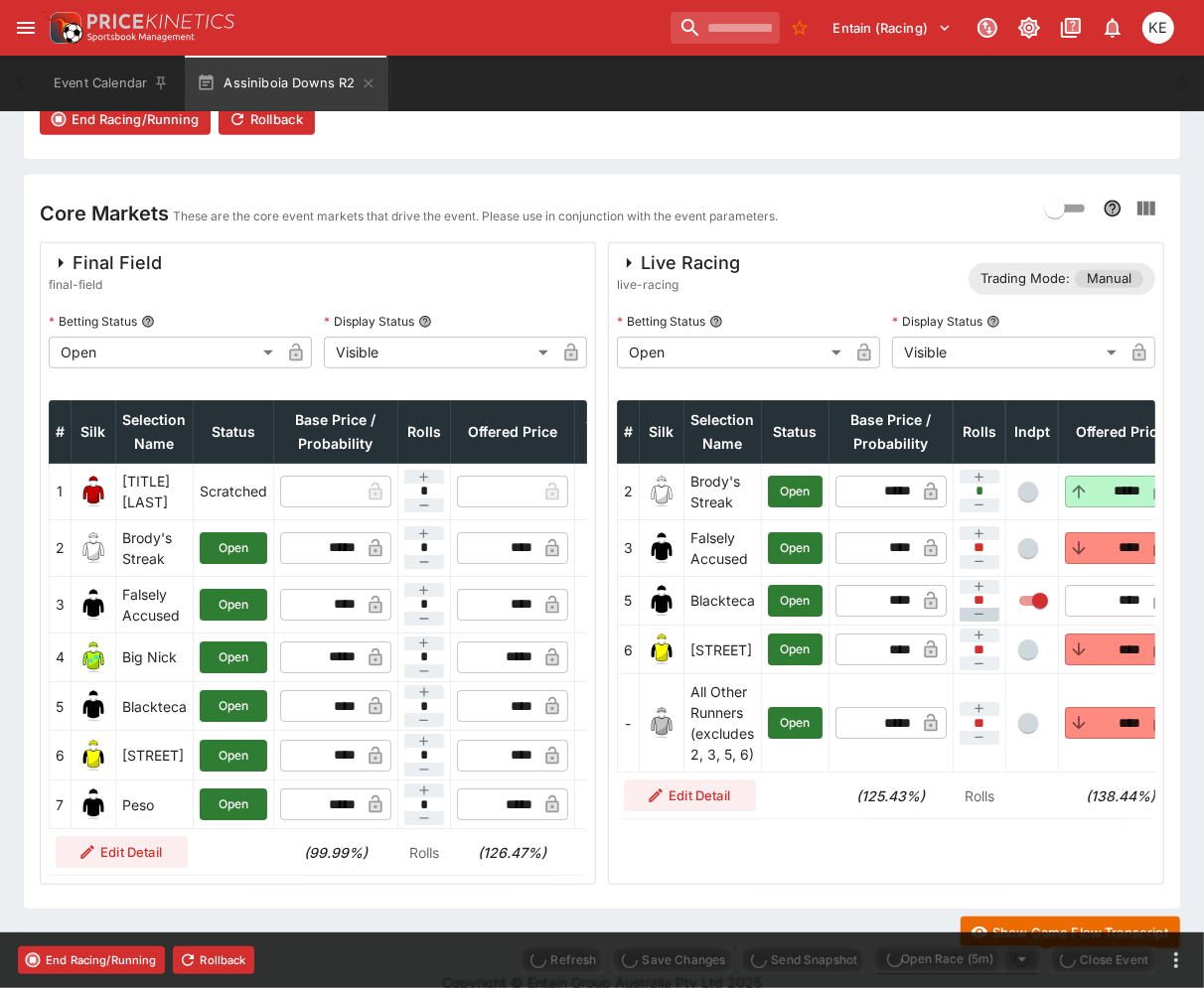 type on "*" 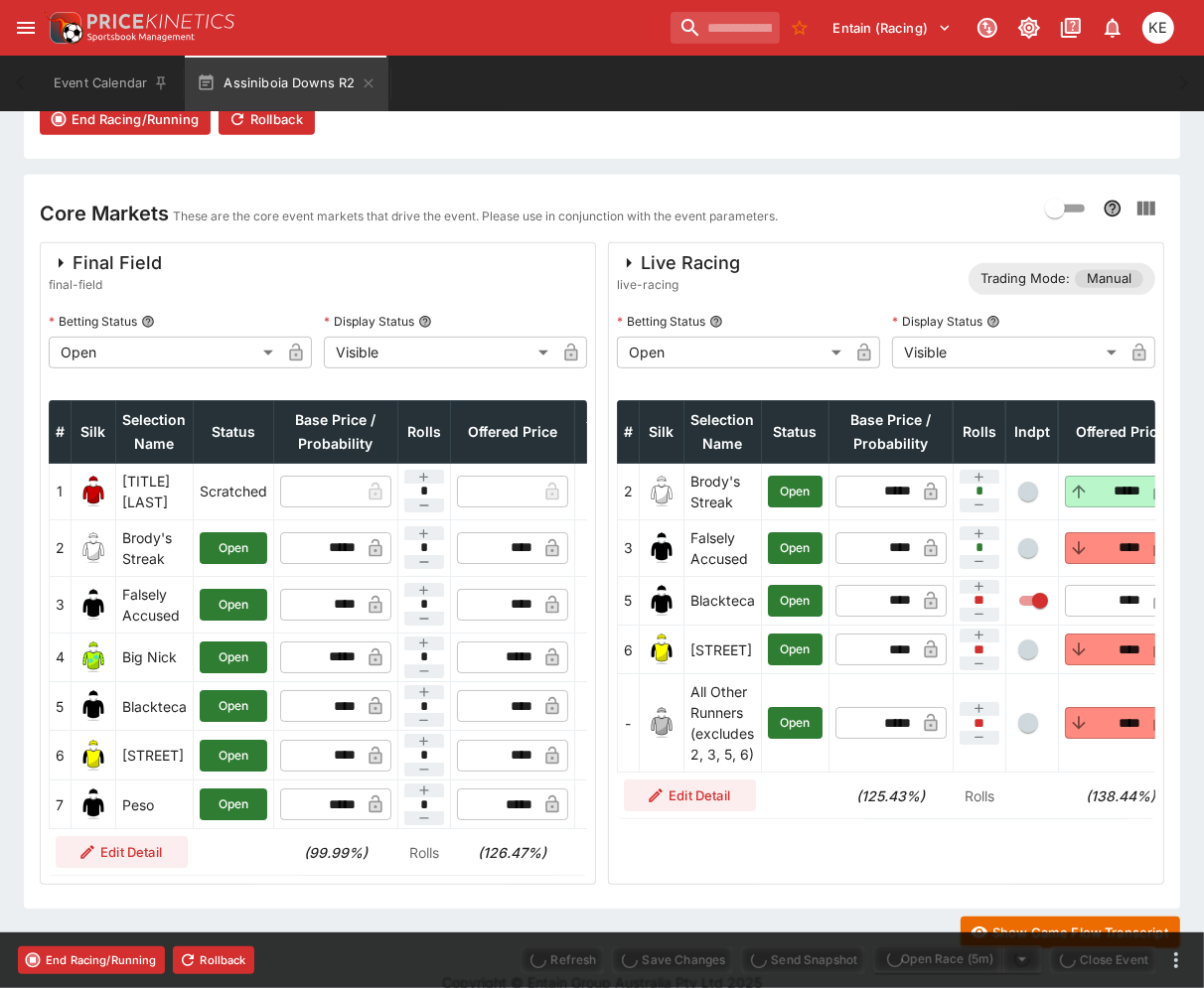 type on "*****" 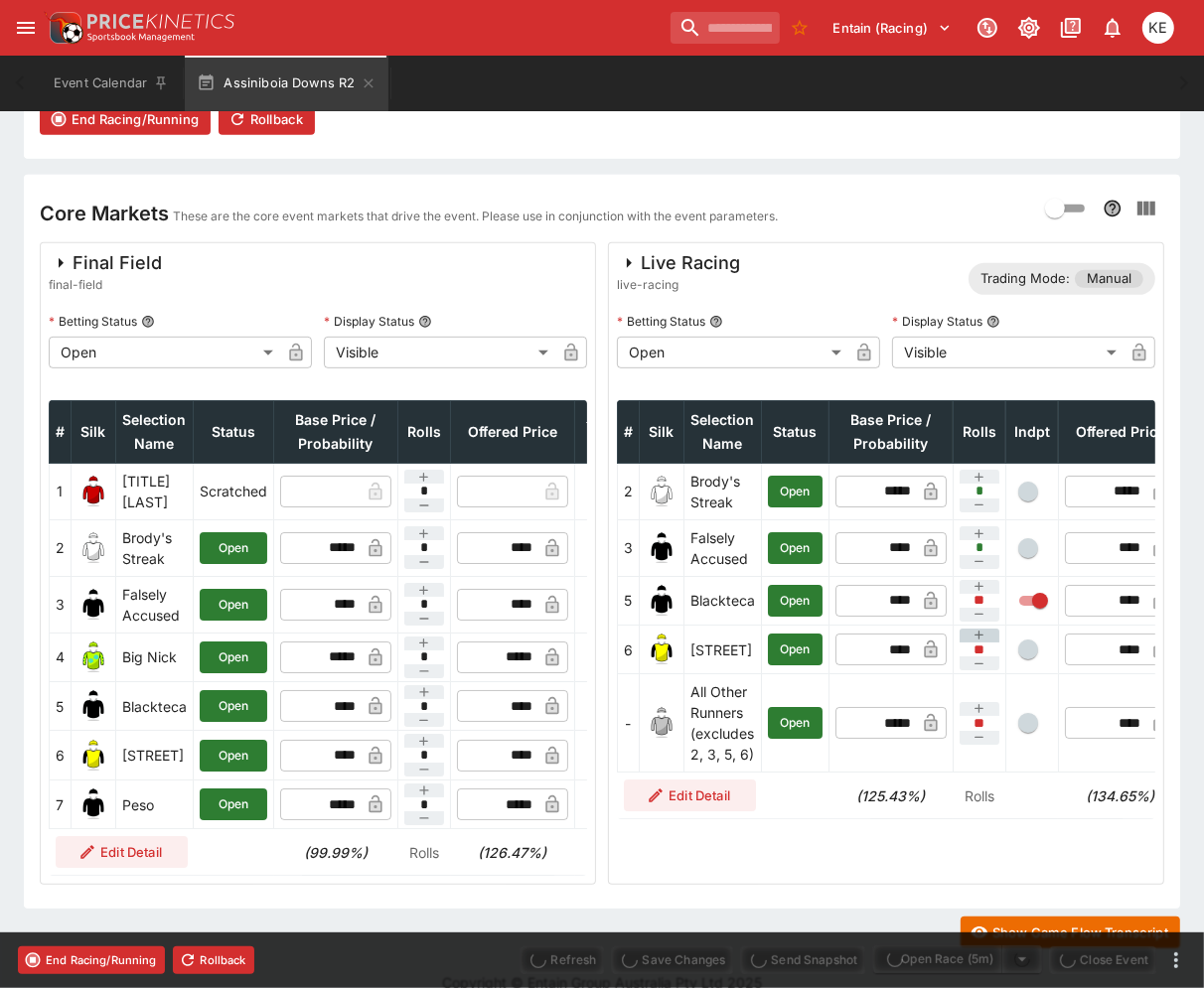 click at bounding box center [979, 635] 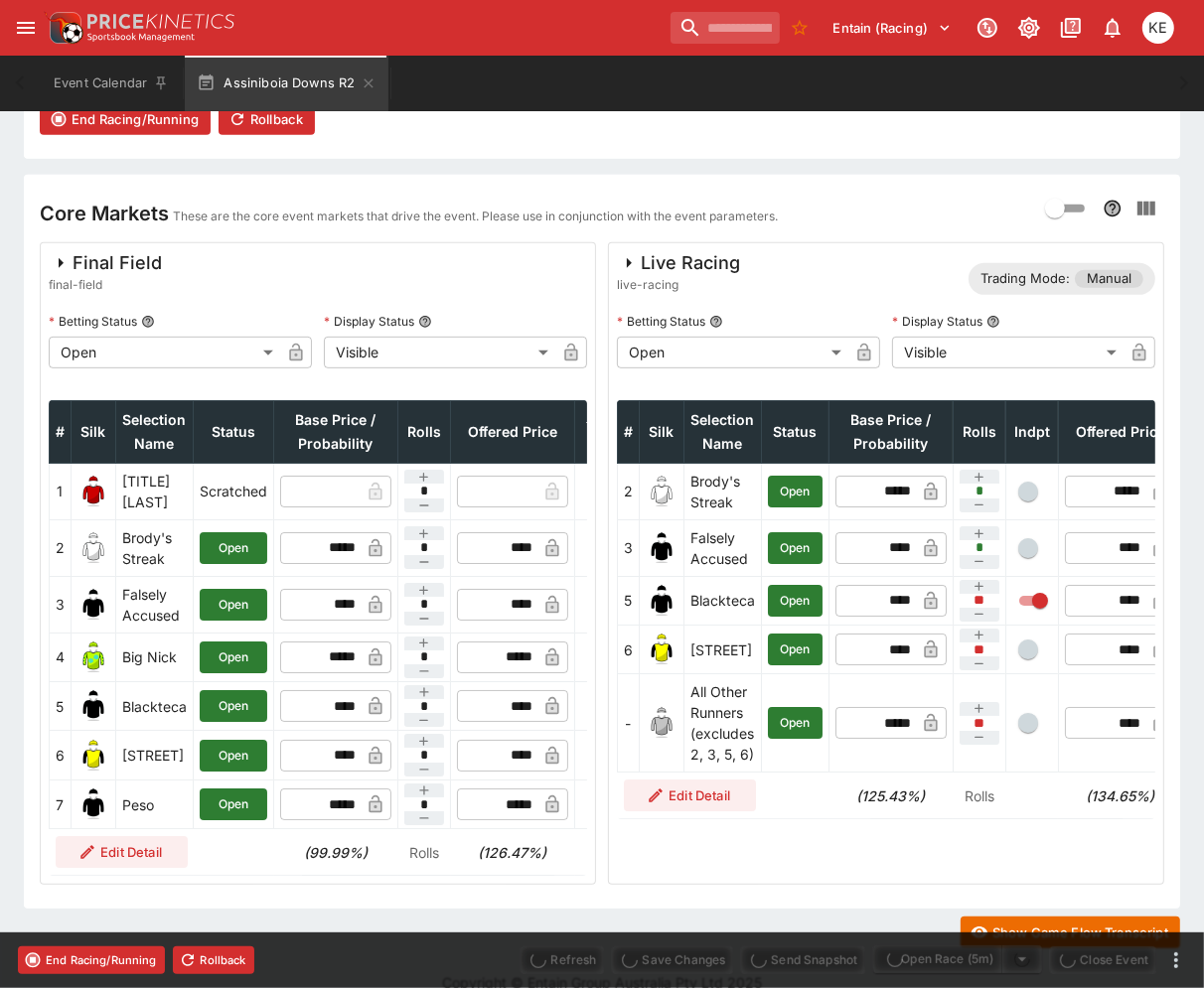 type on "*" 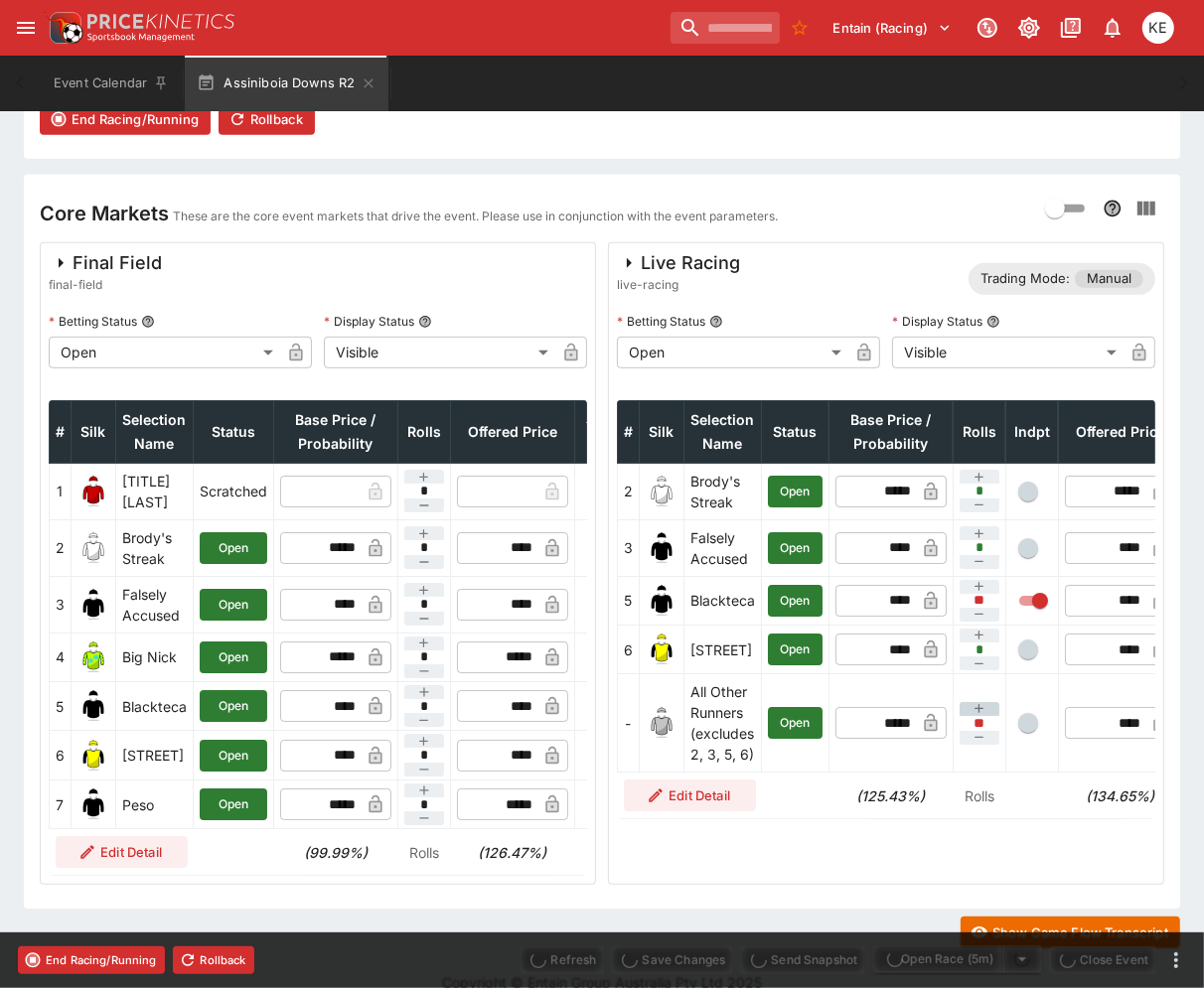 type on "*****" 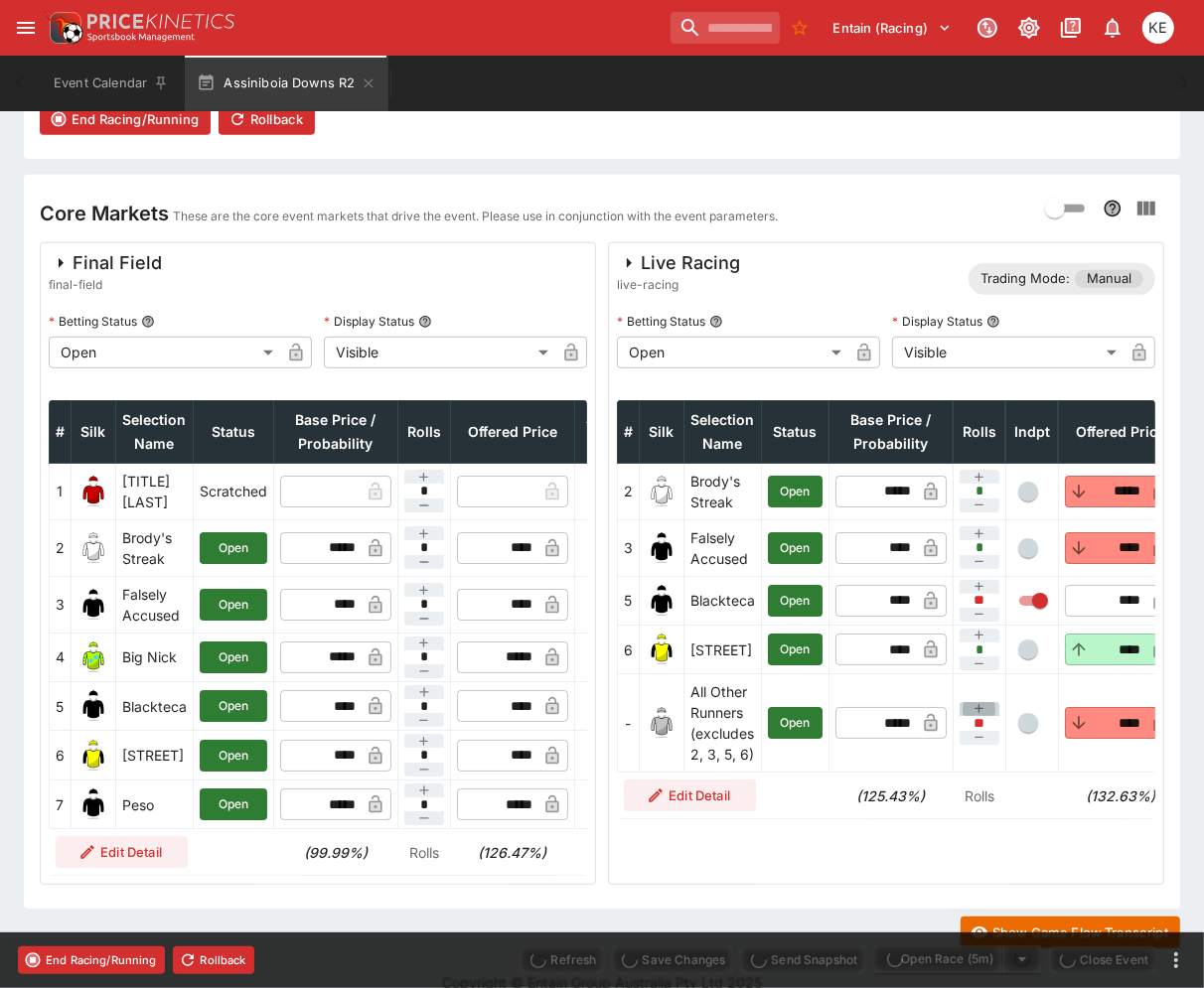 click at bounding box center [979, 709] 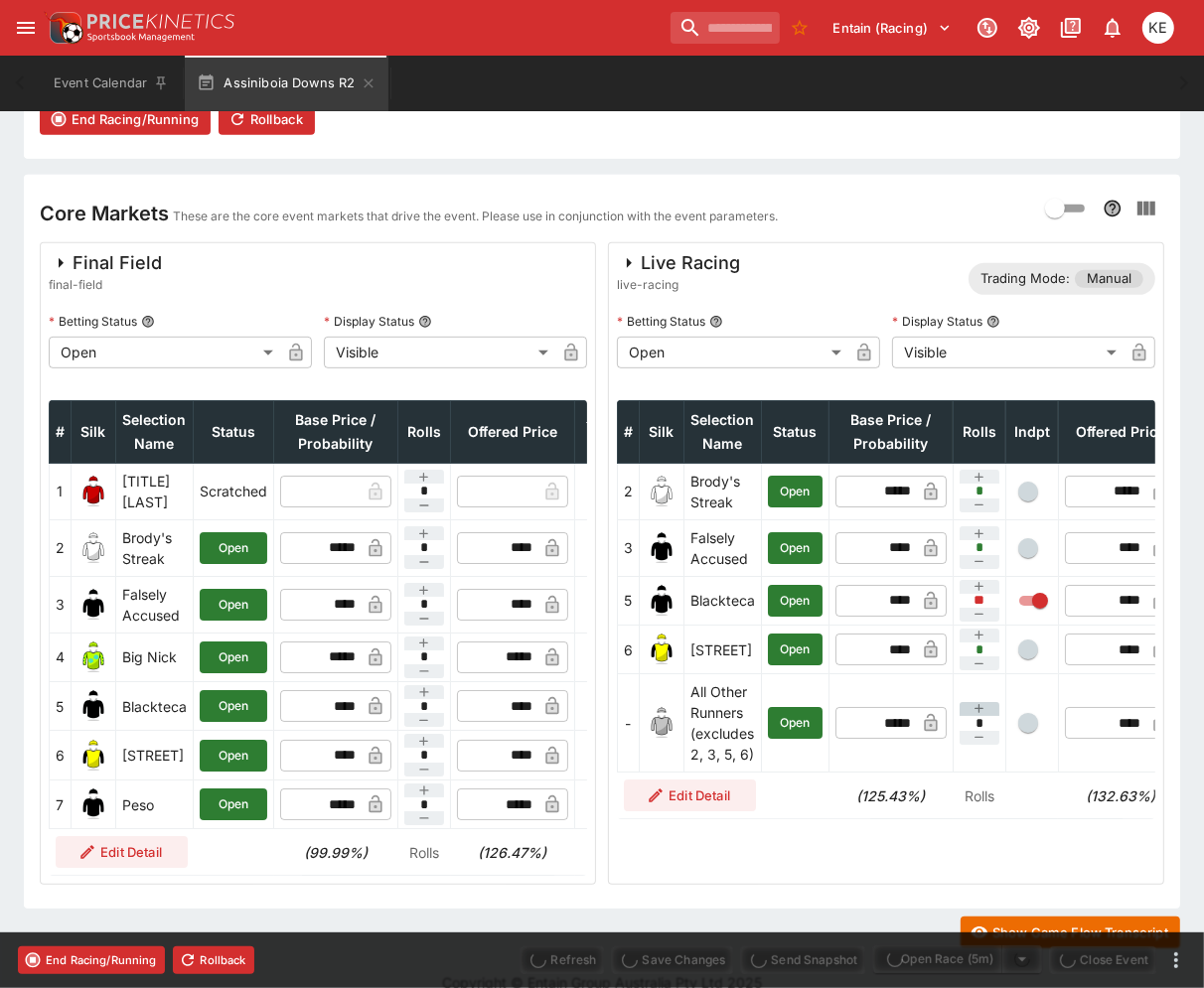 type on "*****" 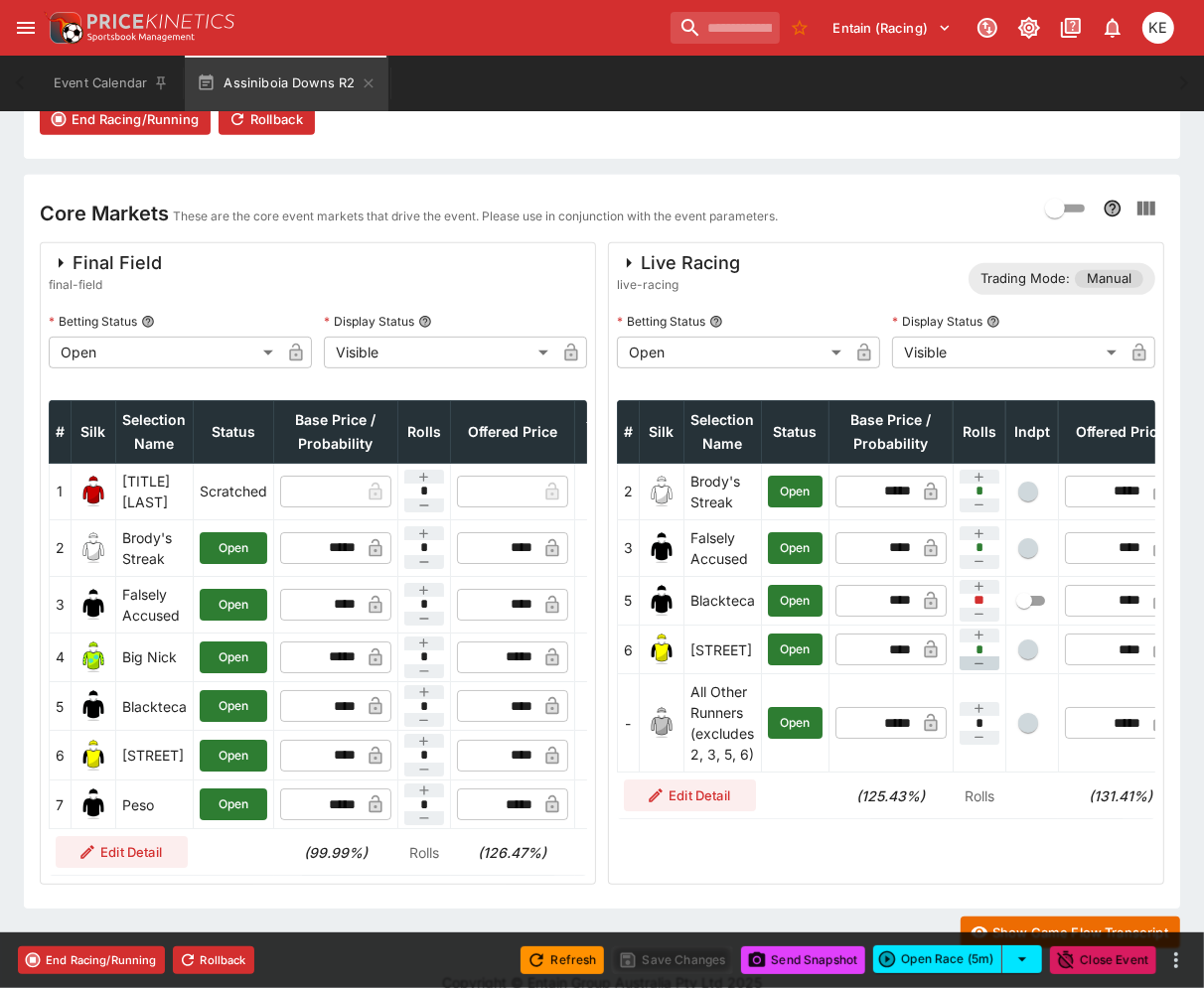 click 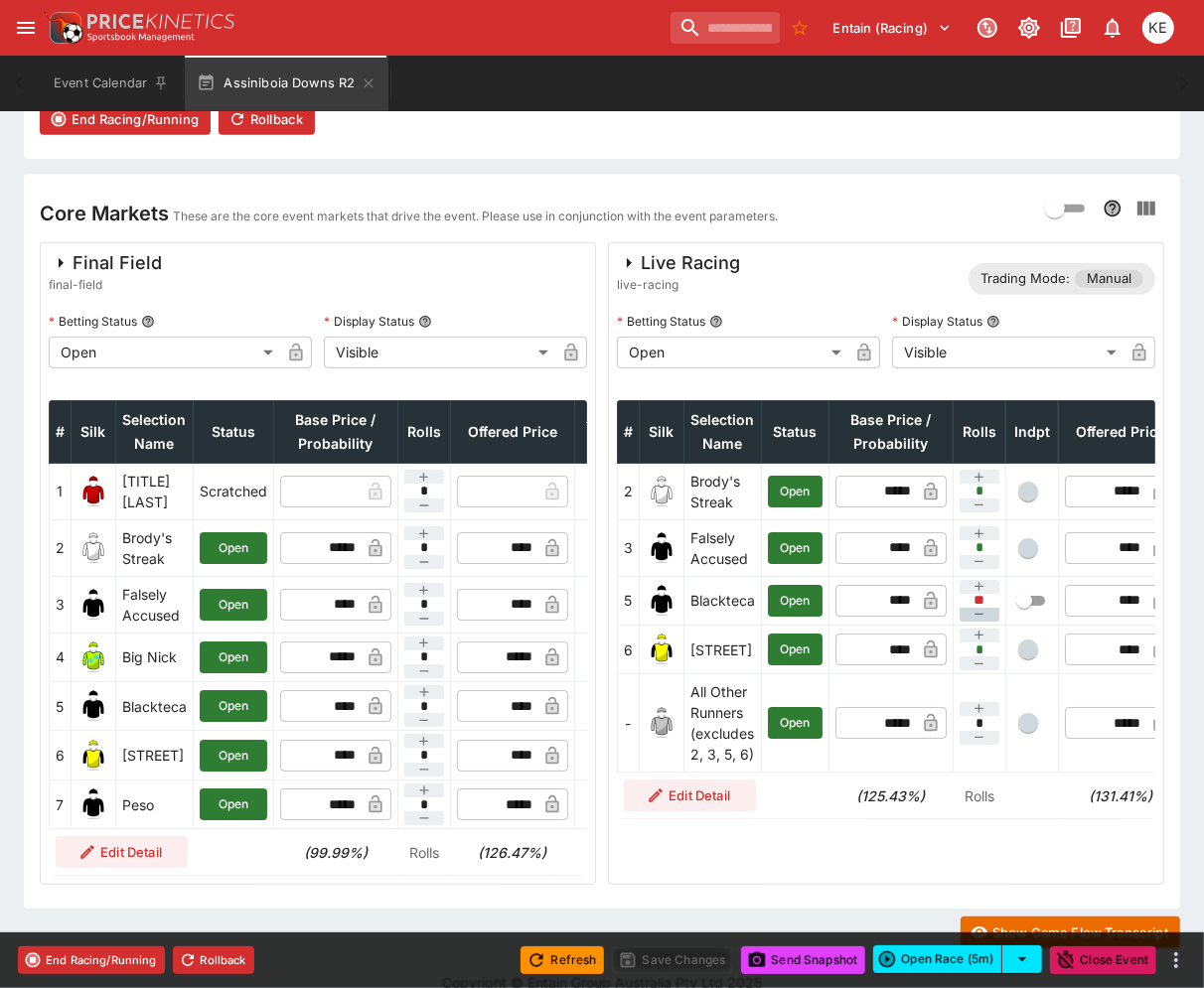 type on "*" 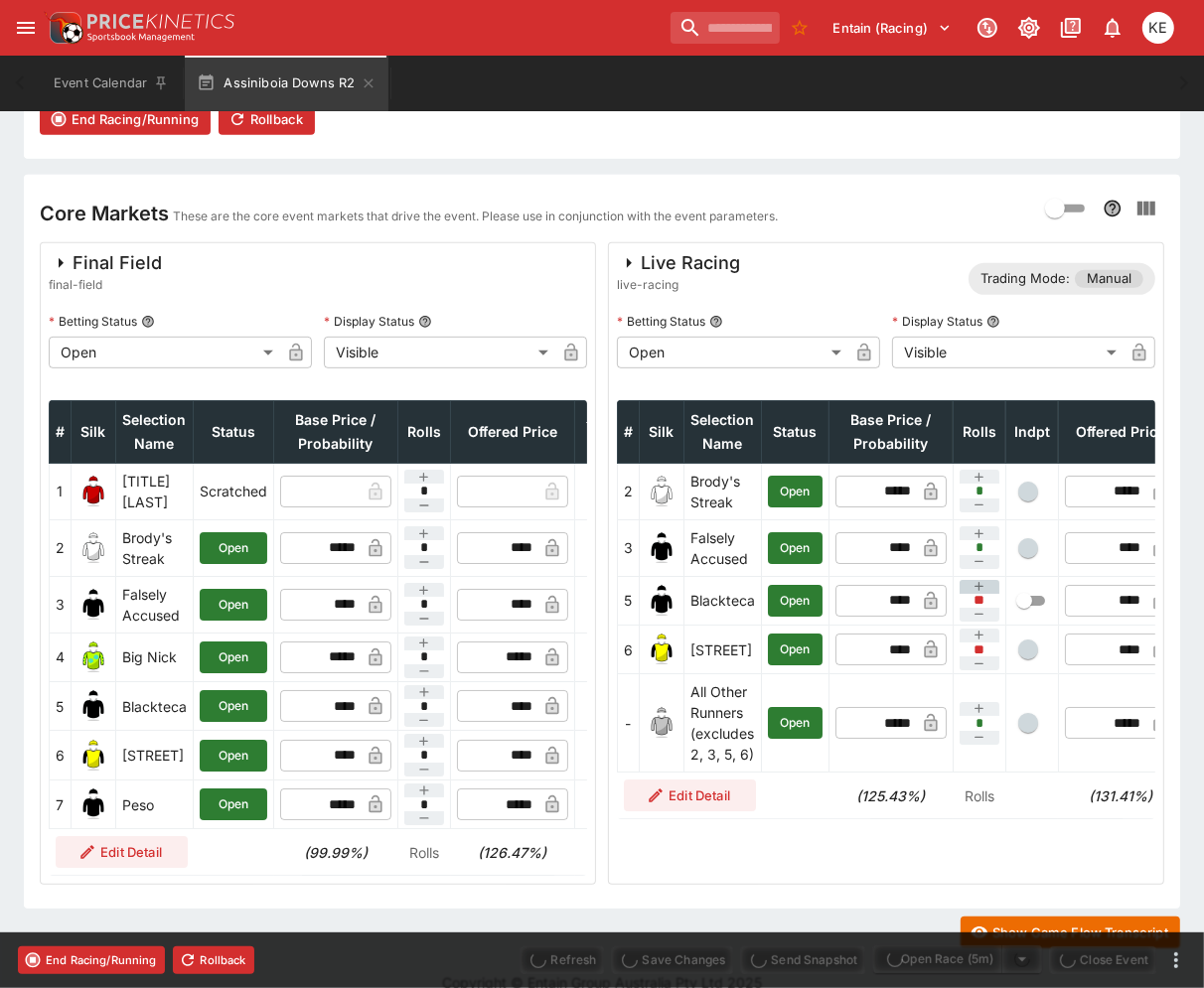 type on "*****" 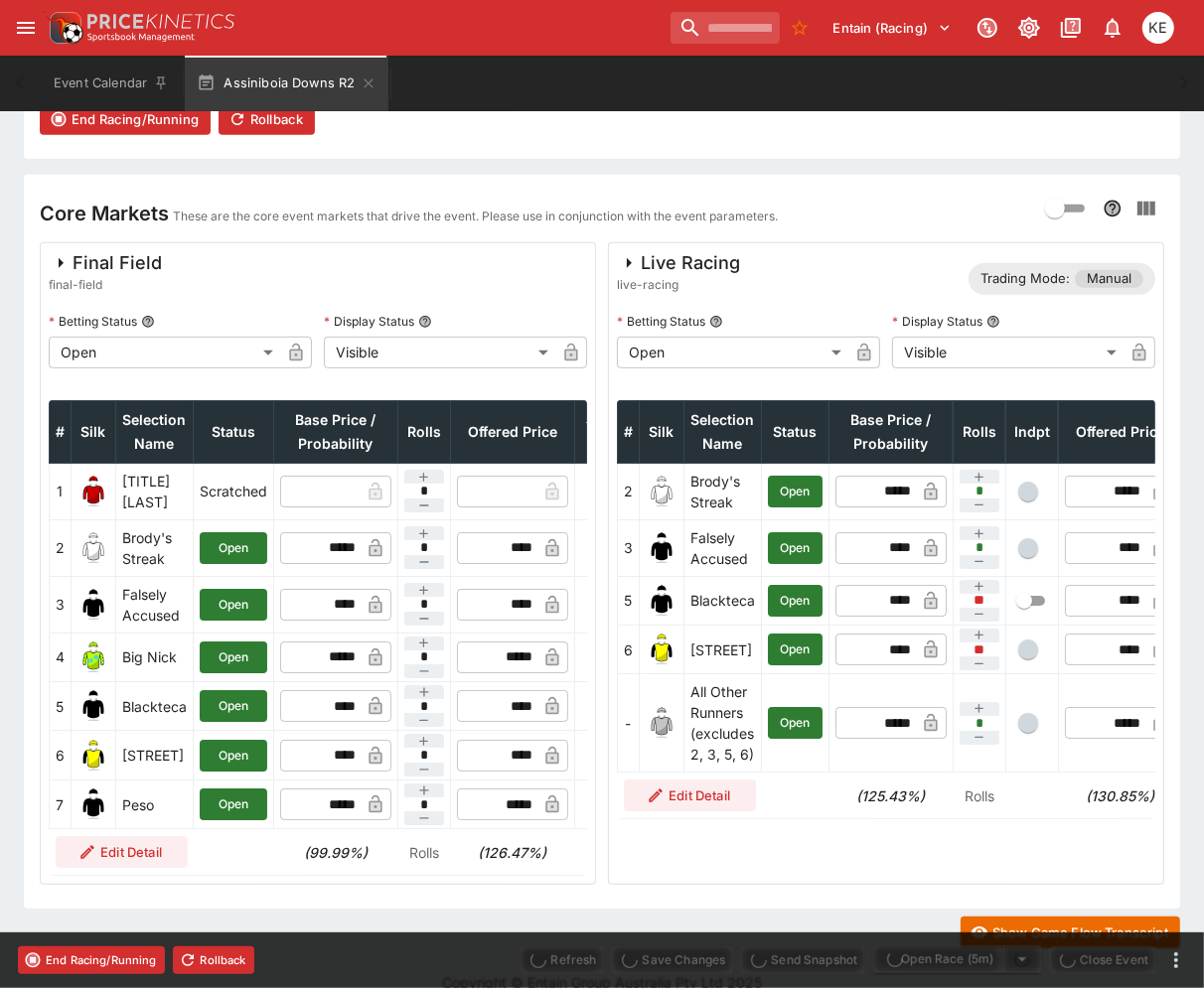 click on "**" at bounding box center (979, 601) 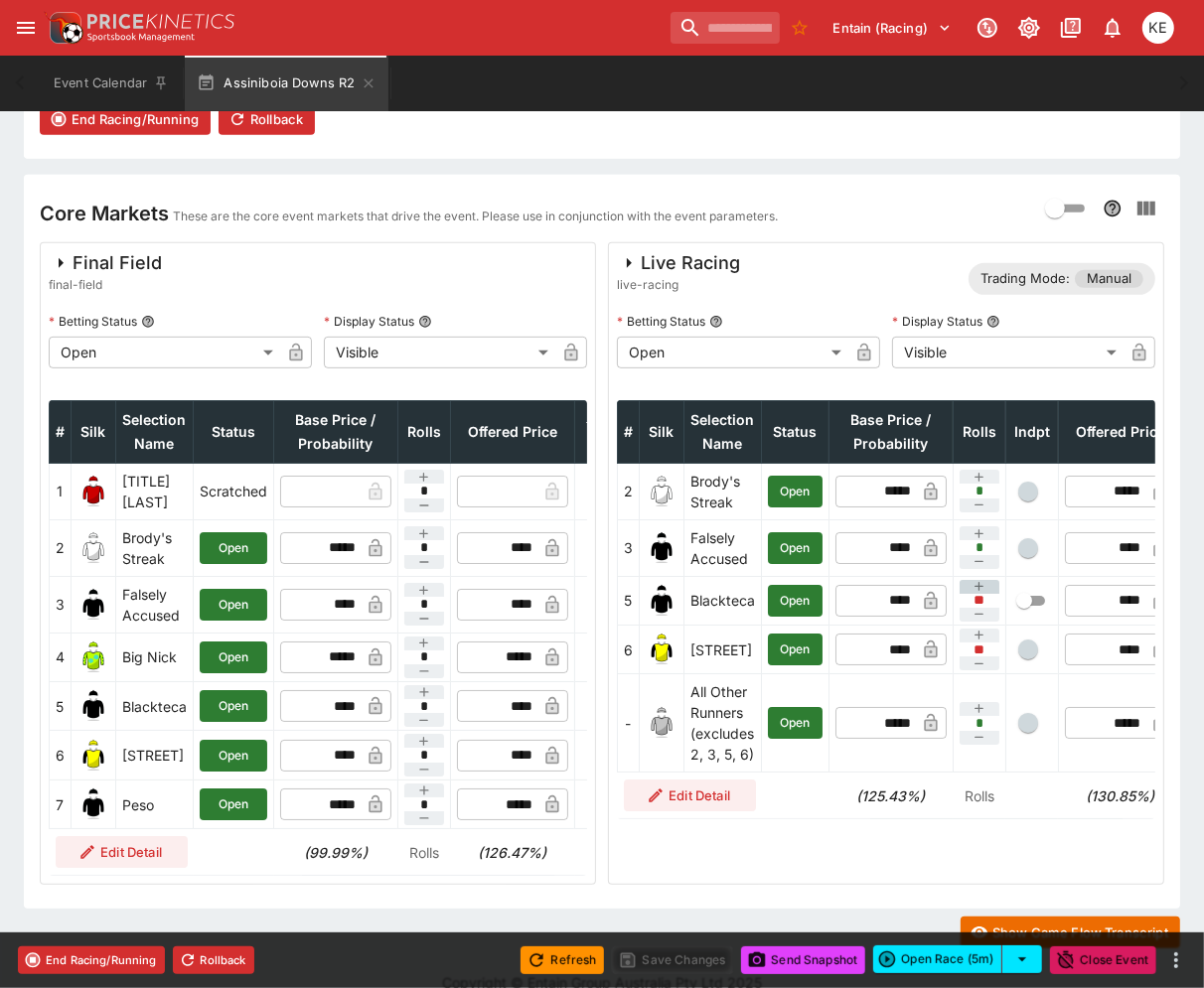 click at bounding box center (979, 587) 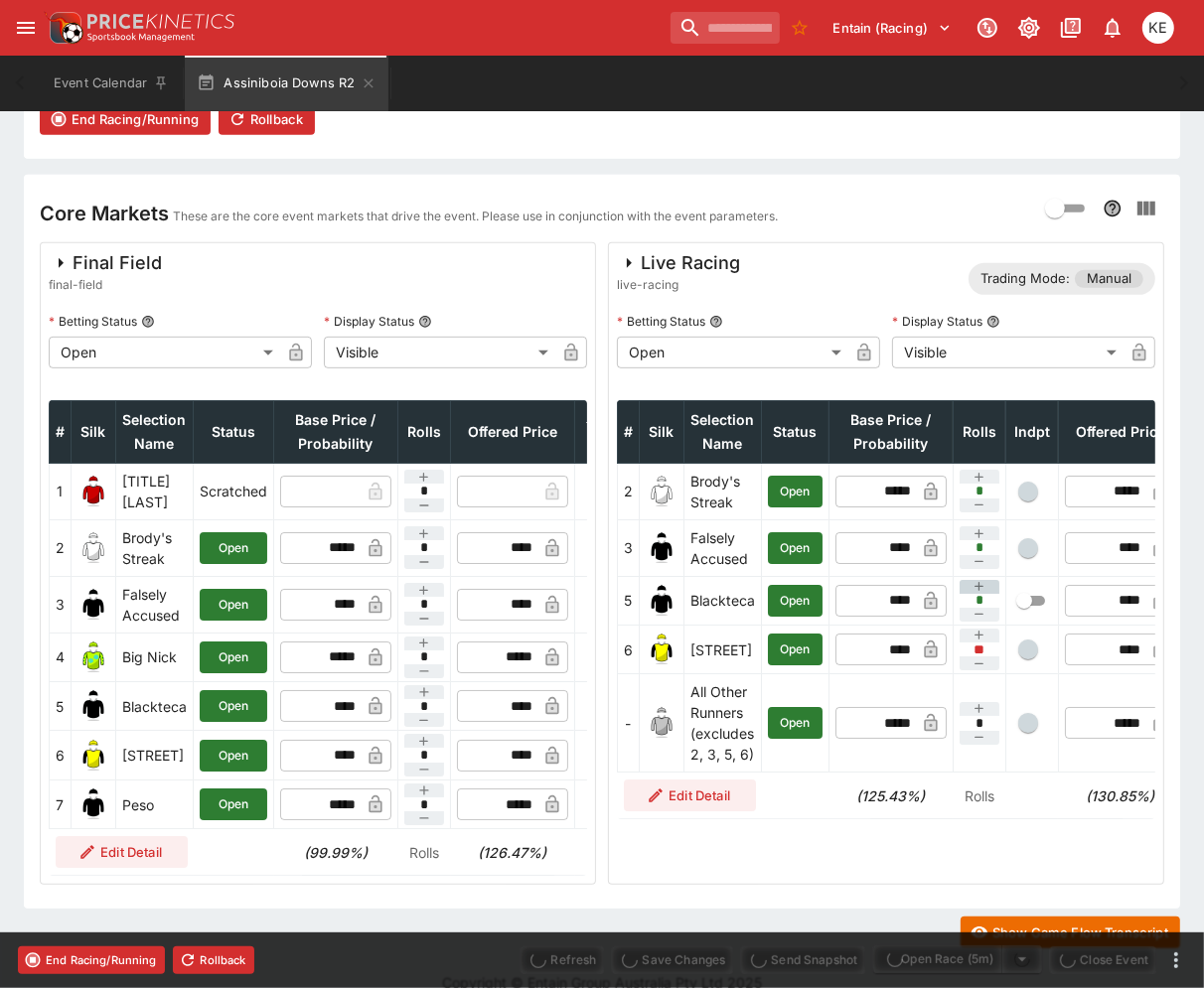 type on "*****" 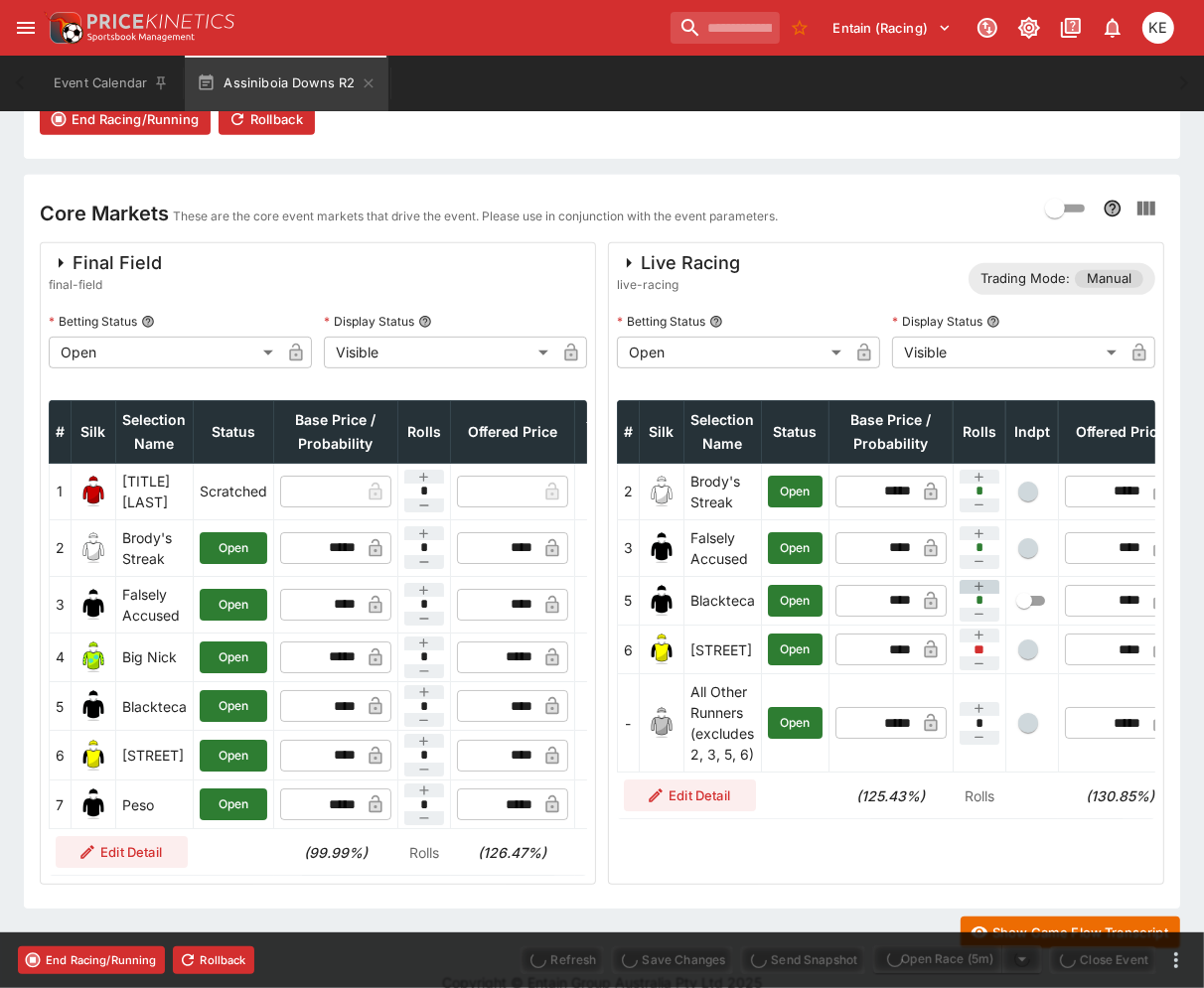 type on "****" 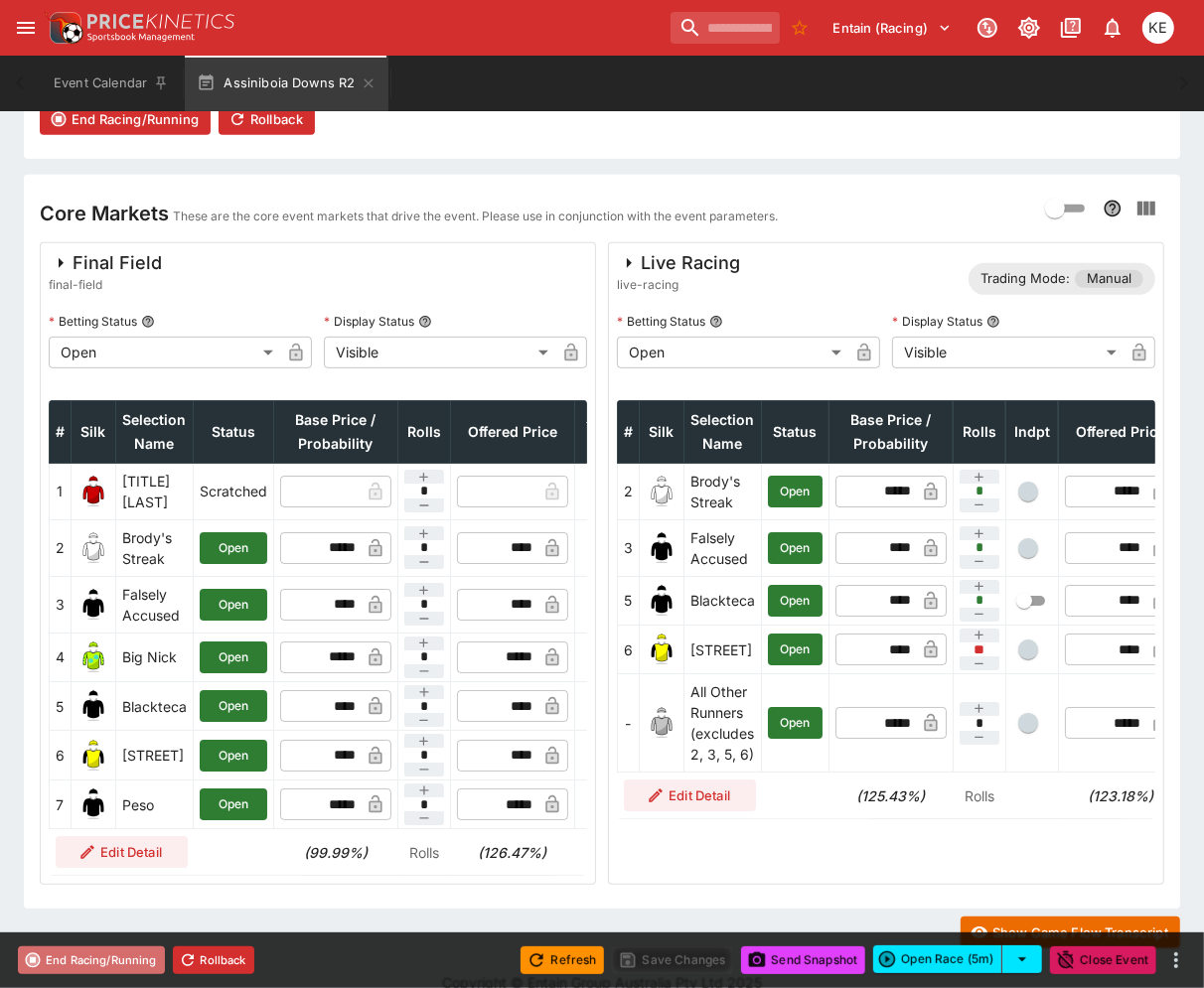 click on "End Racing/Running" at bounding box center (91, 960) 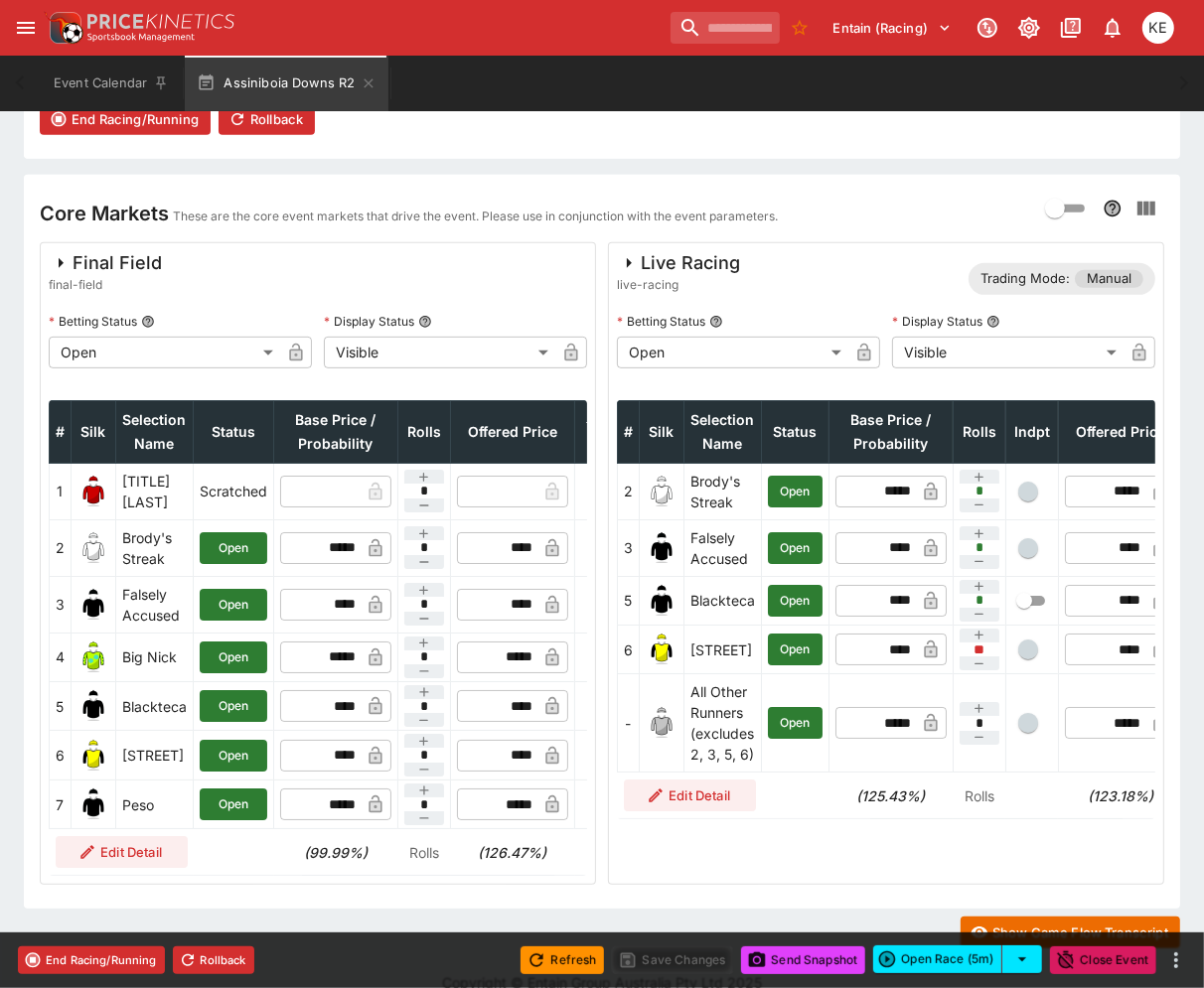 type on "**********" 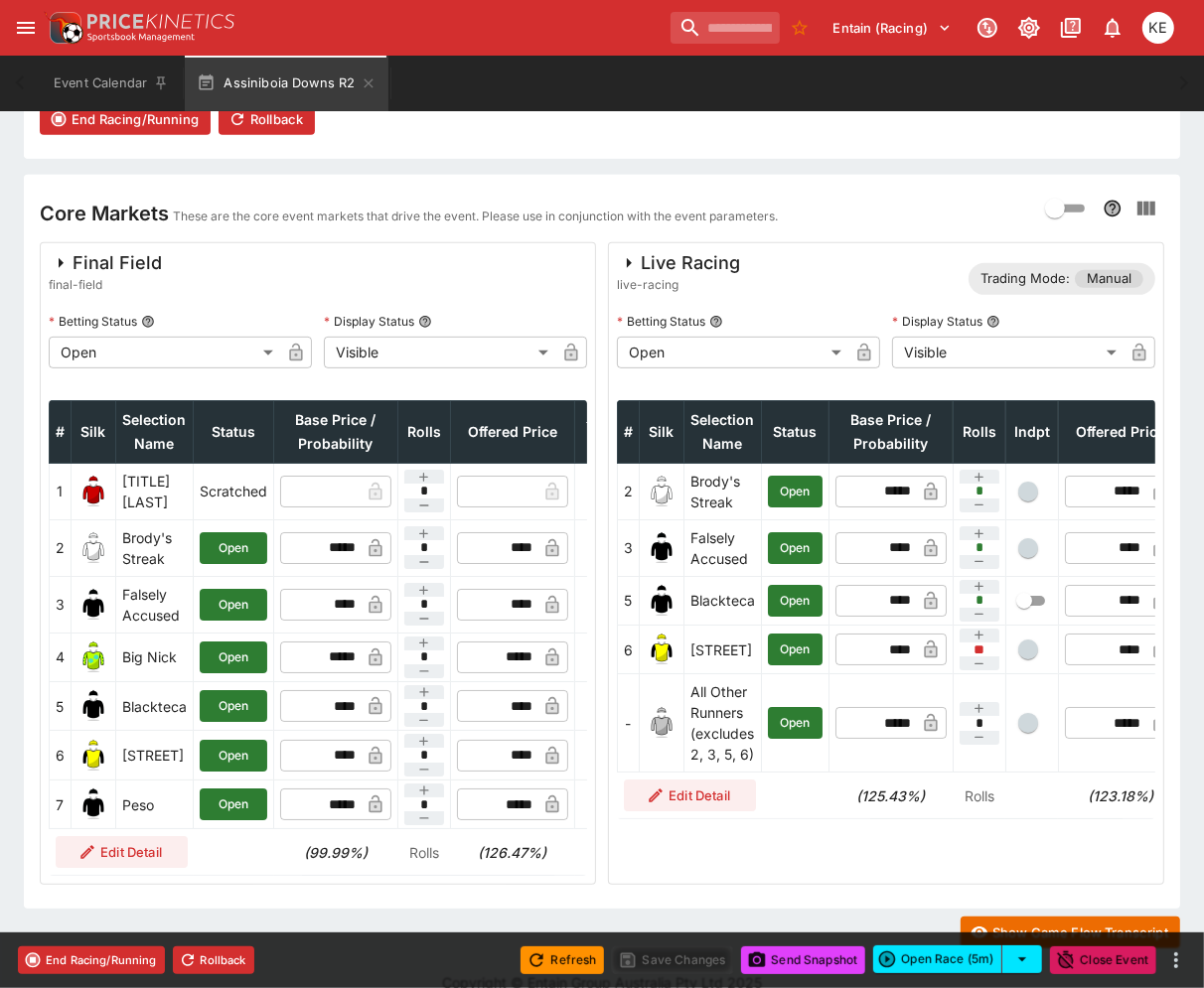 type on "**********" 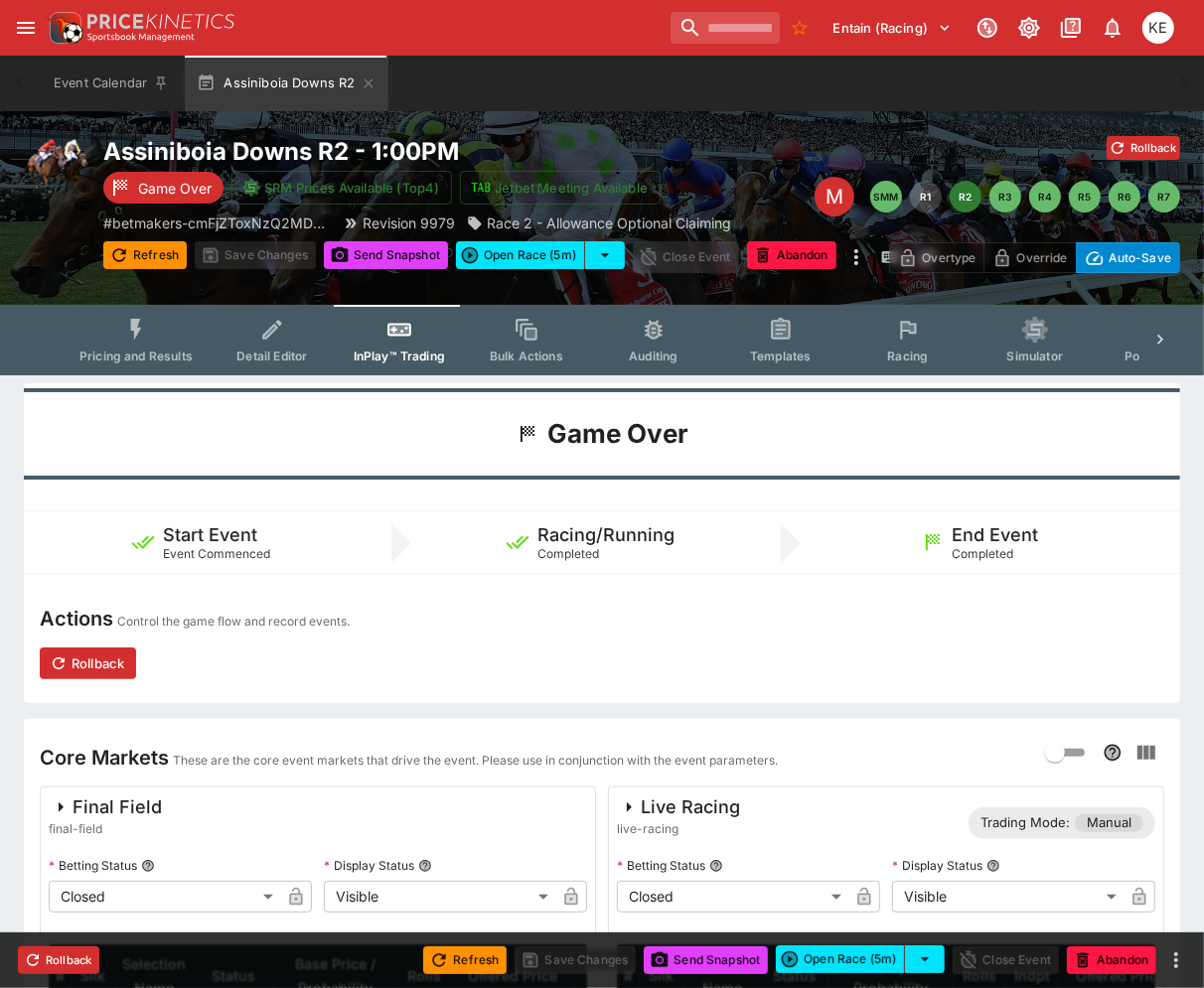 scroll, scrollTop: 0, scrollLeft: 0, axis: both 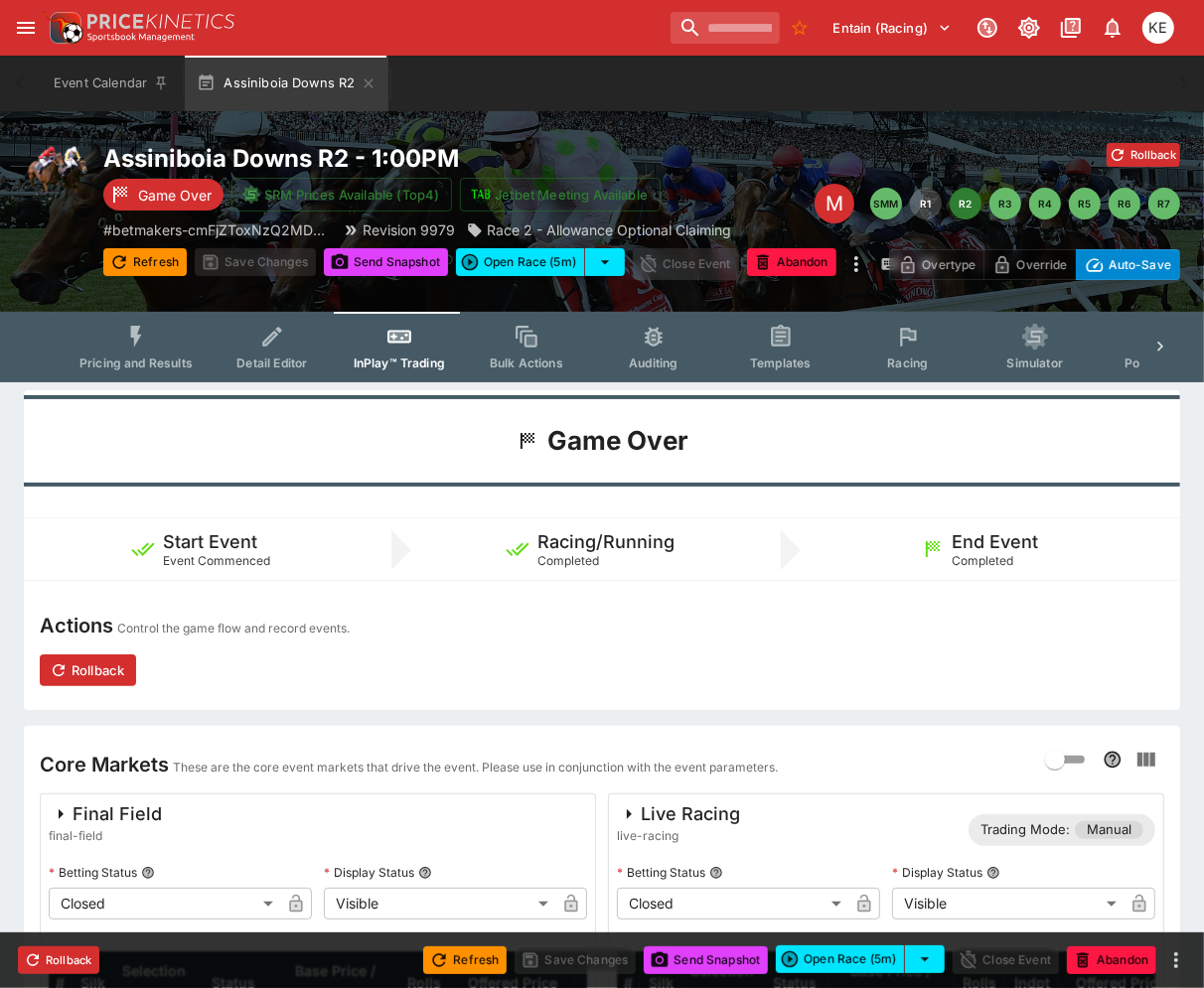 click 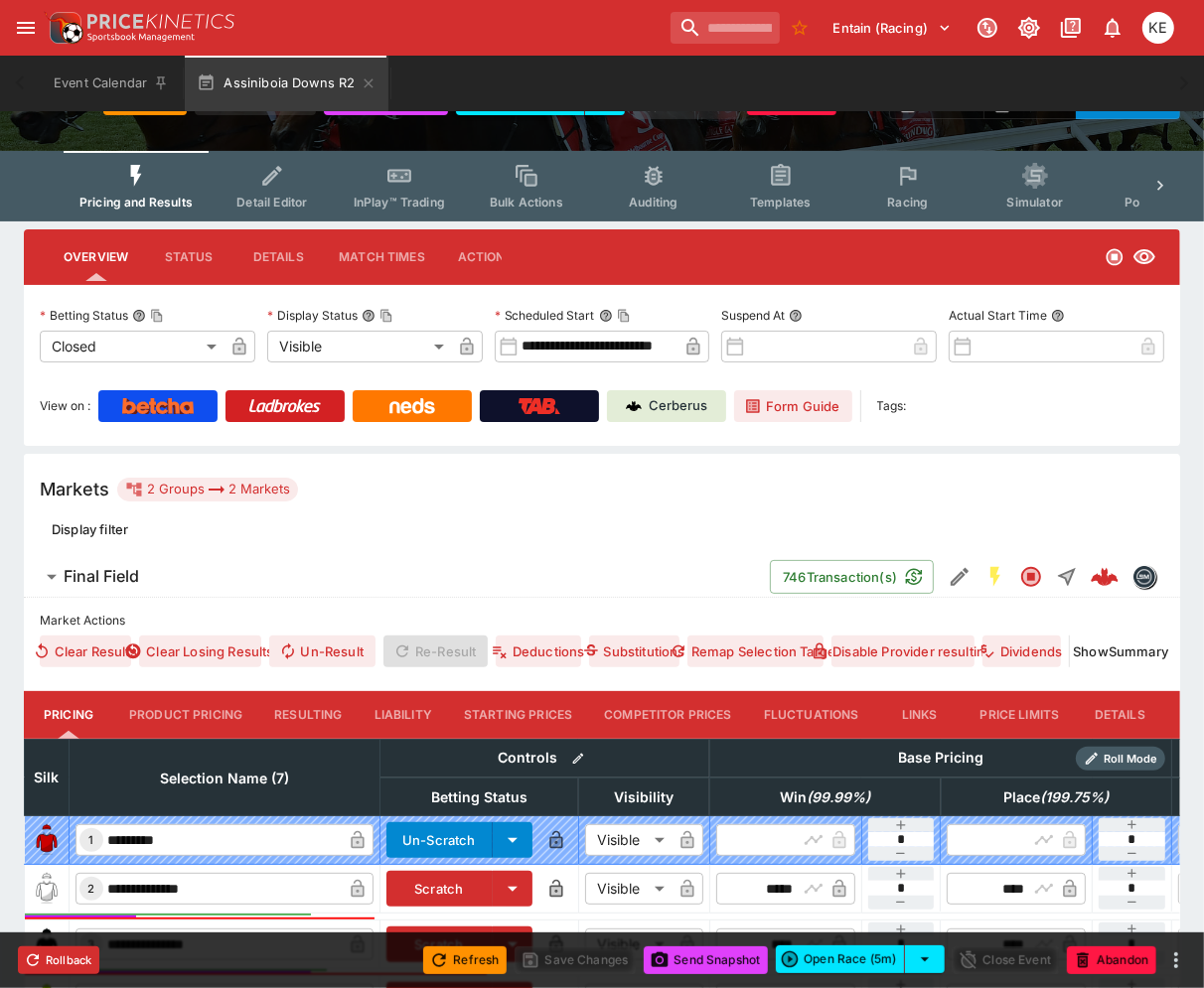 scroll, scrollTop: 441, scrollLeft: 0, axis: vertical 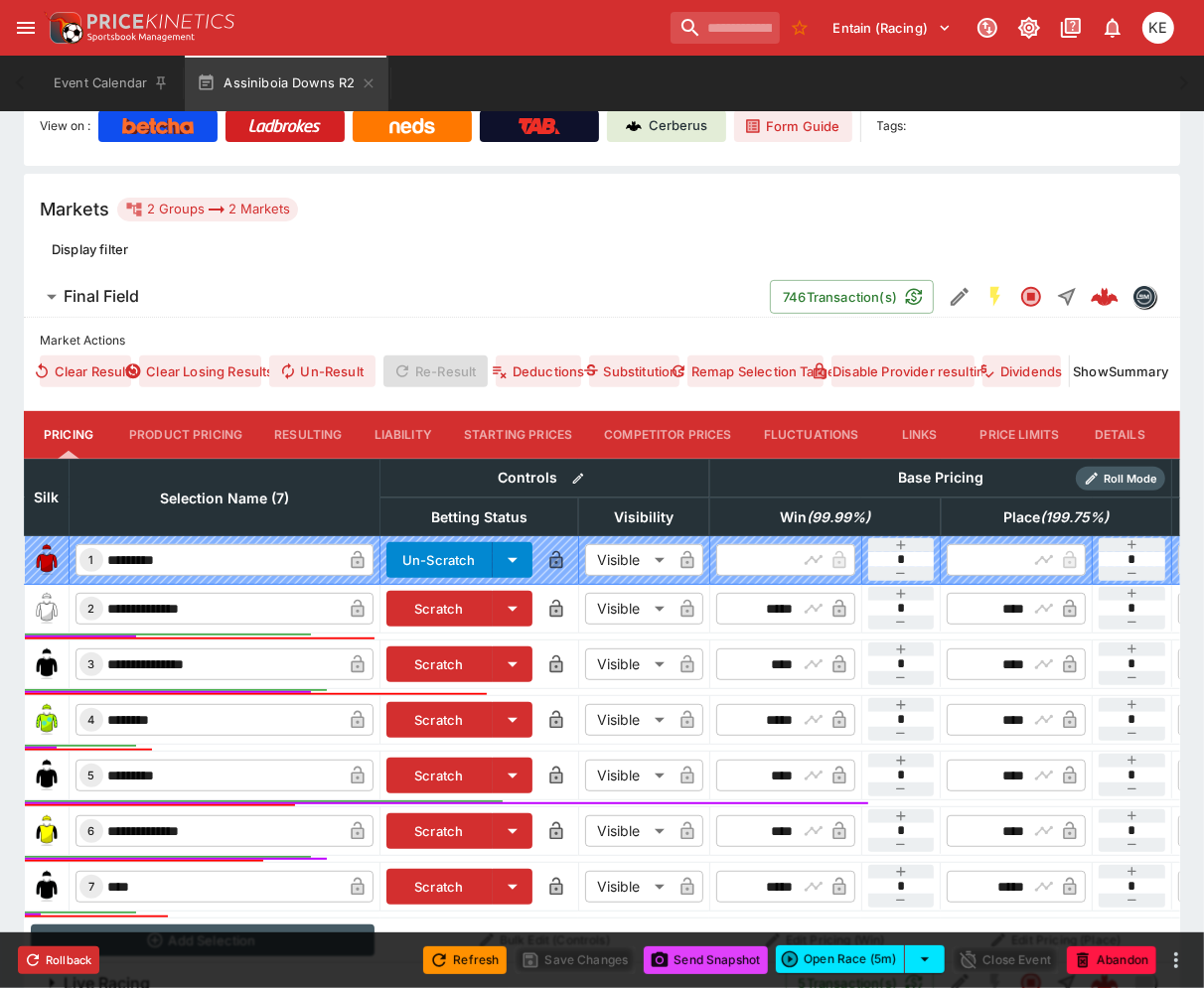 click on "Resulting" at bounding box center (308, 435) 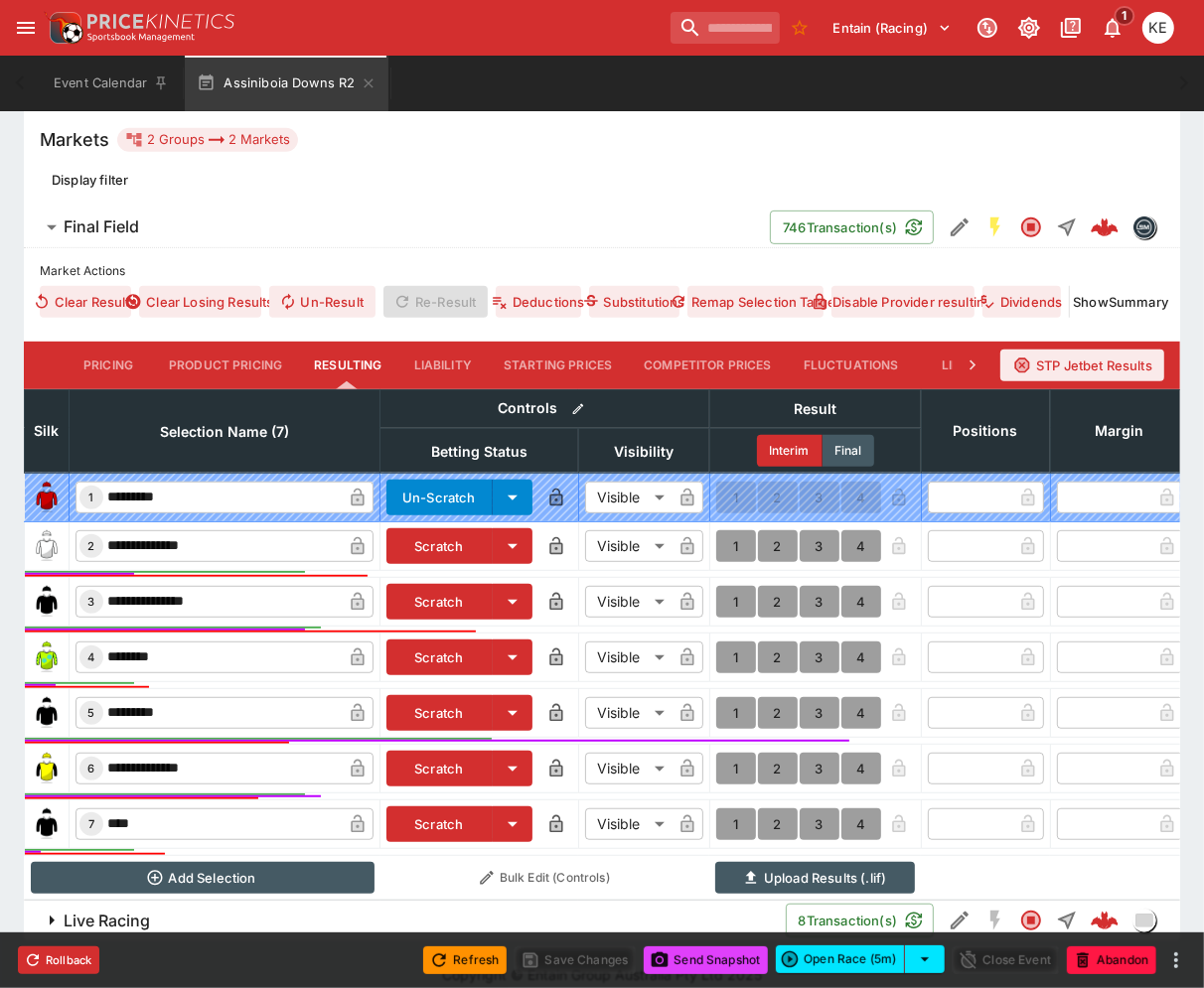 scroll, scrollTop: 597, scrollLeft: 0, axis: vertical 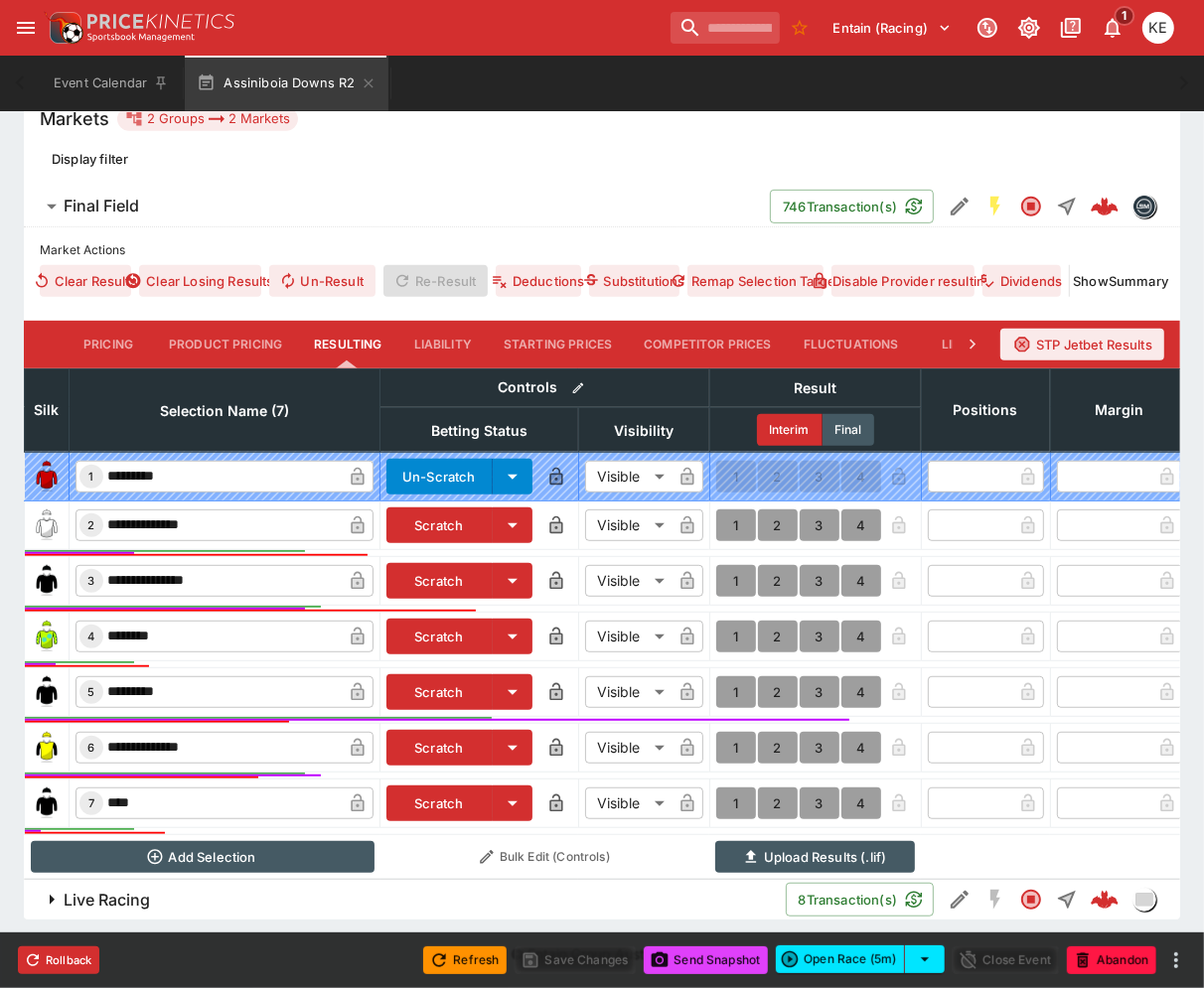 drag, startPoint x: 490, startPoint y: 902, endPoint x: 318, endPoint y: 546, distance: 395.3732 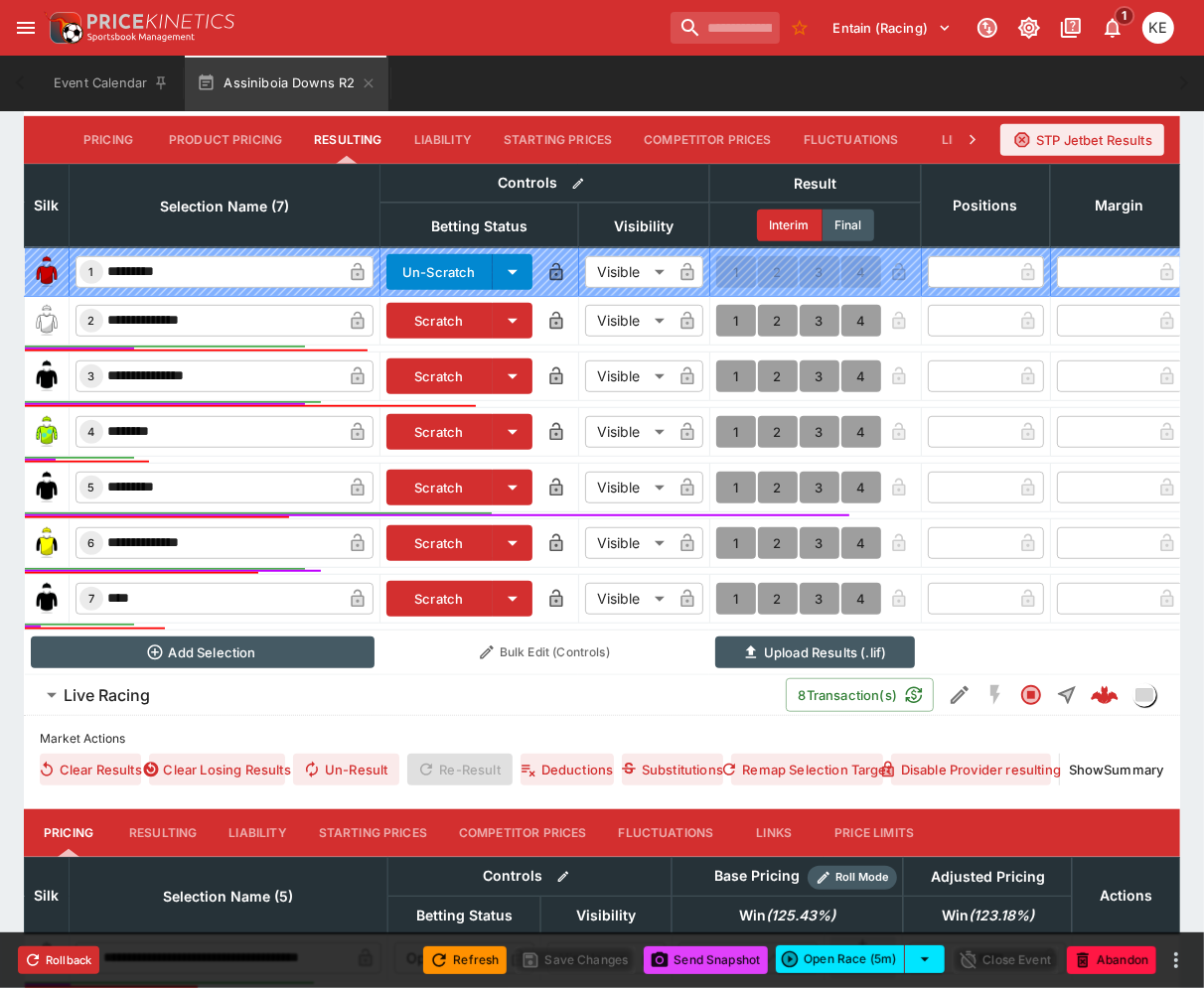 scroll, scrollTop: 1120, scrollLeft: 0, axis: vertical 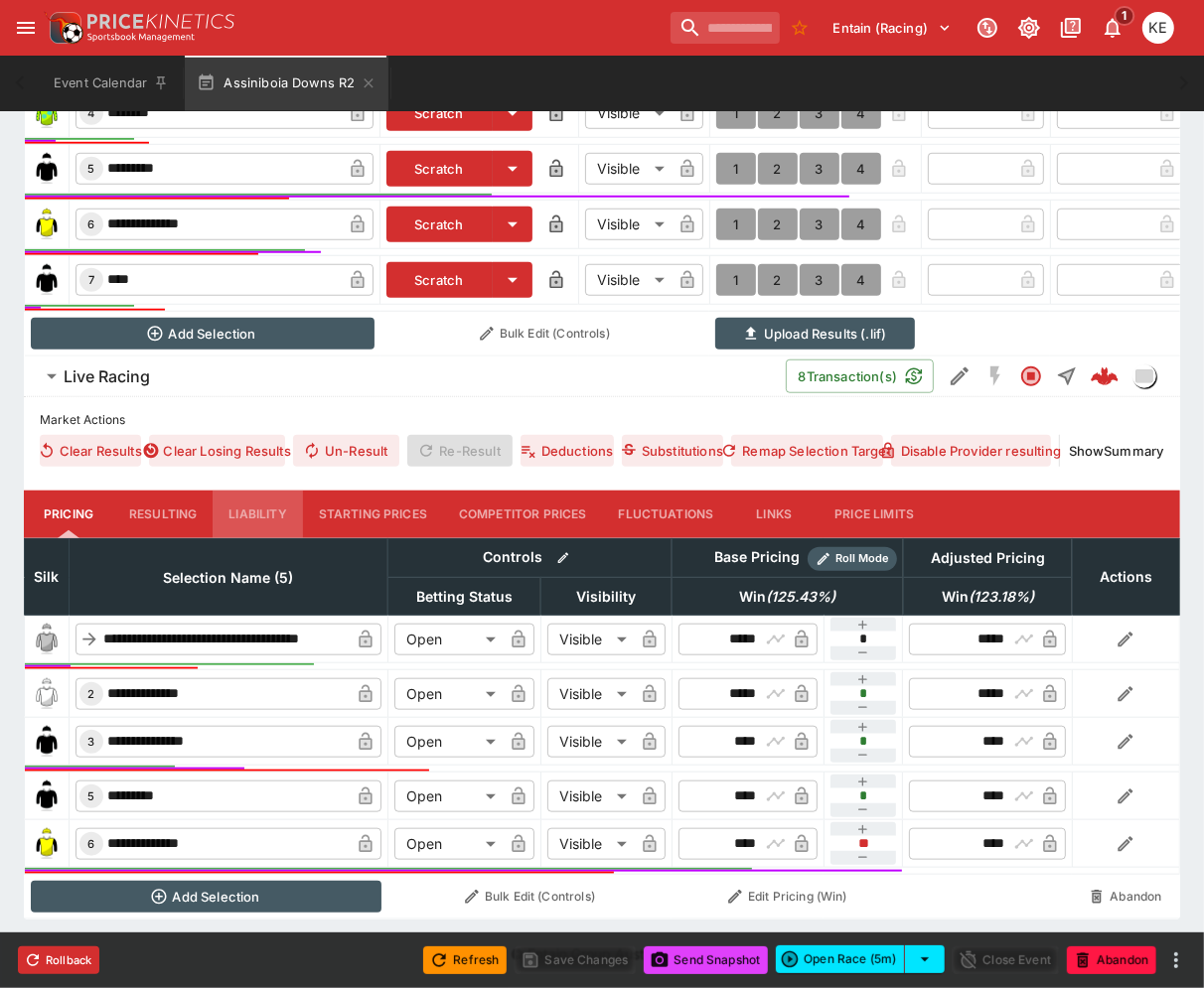 click on "Liability" at bounding box center (257, 514) 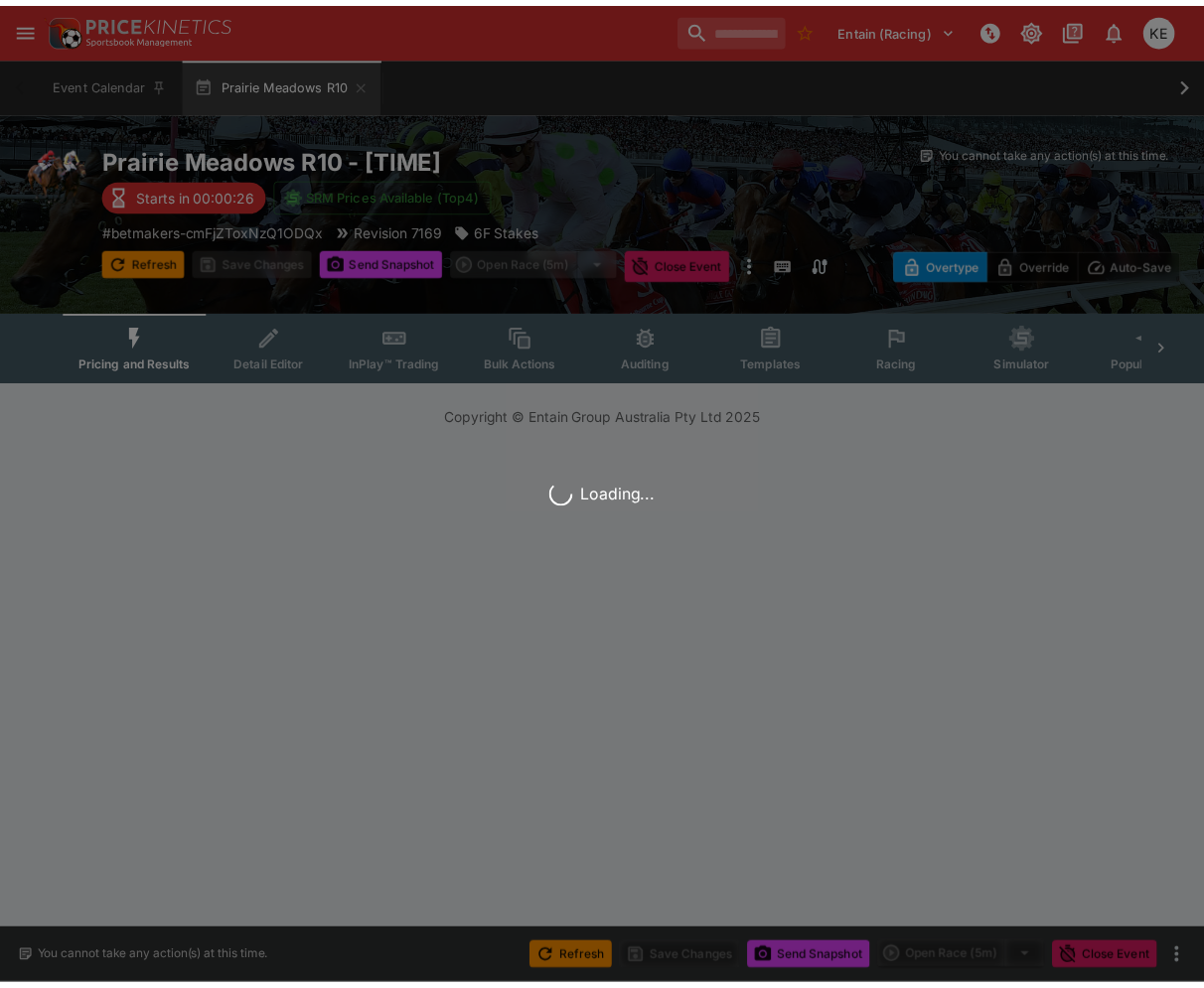 scroll, scrollTop: 0, scrollLeft: 0, axis: both 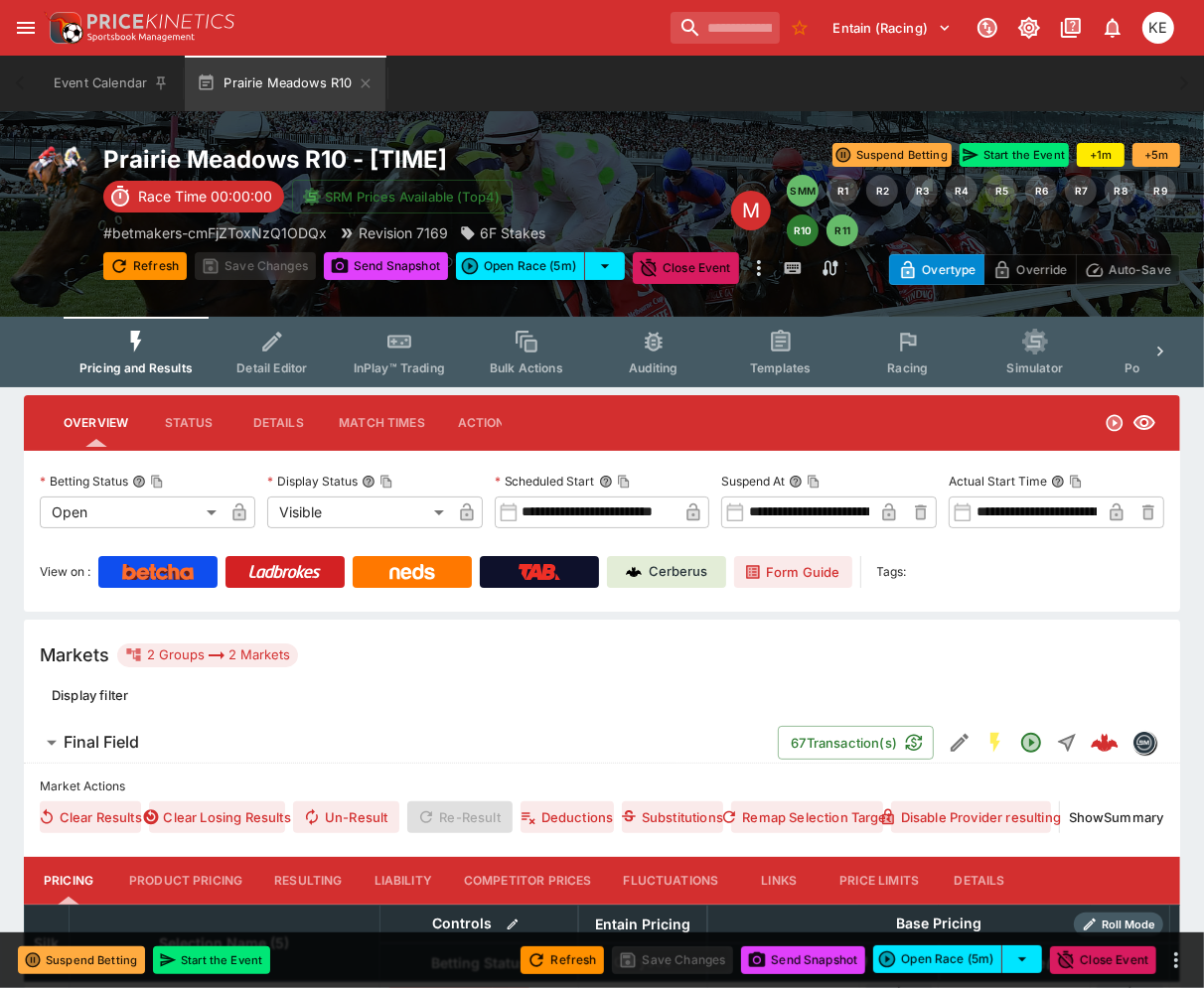 drag, startPoint x: 1008, startPoint y: 153, endPoint x: 985, endPoint y: 173, distance: 30.479501 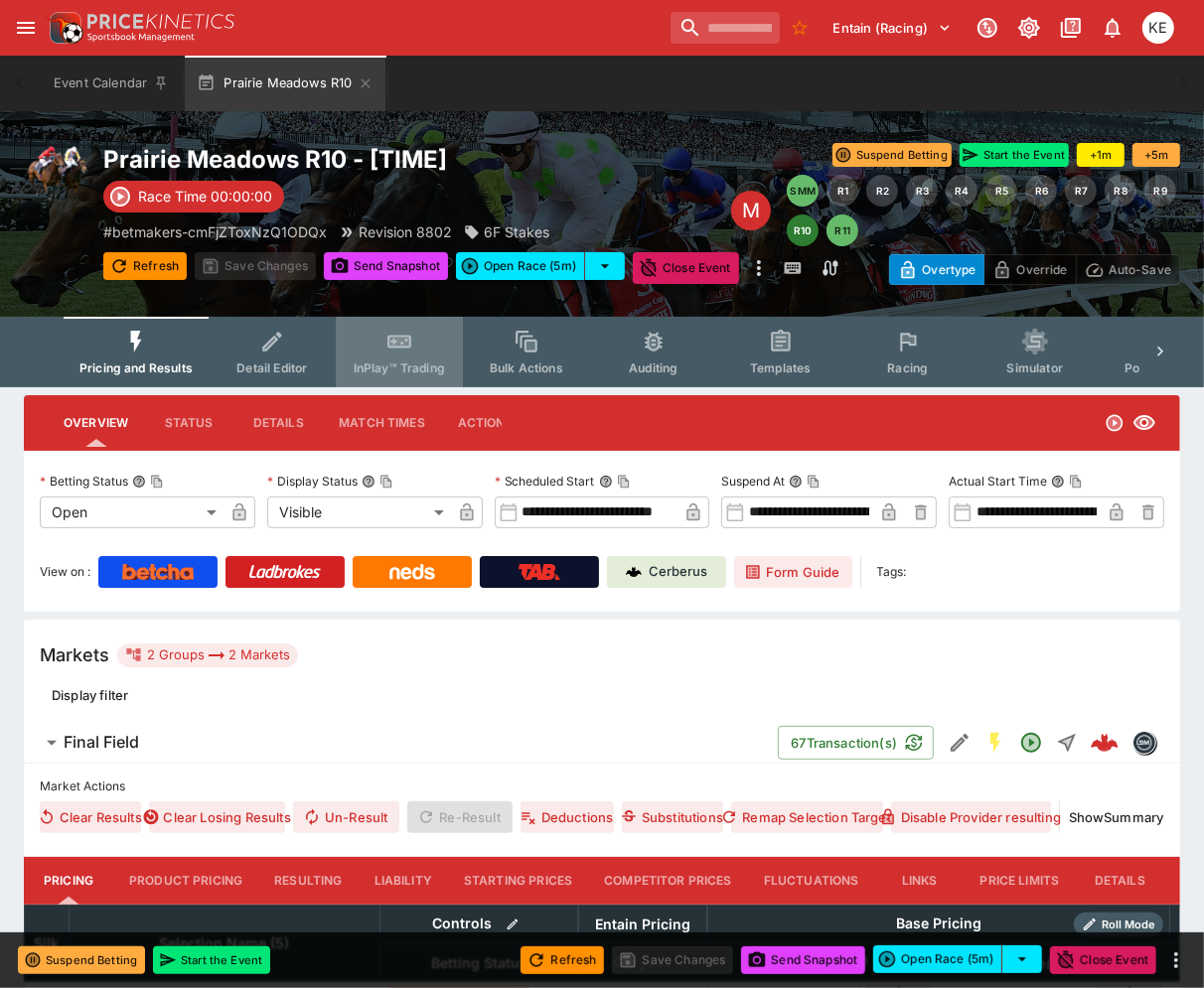 click 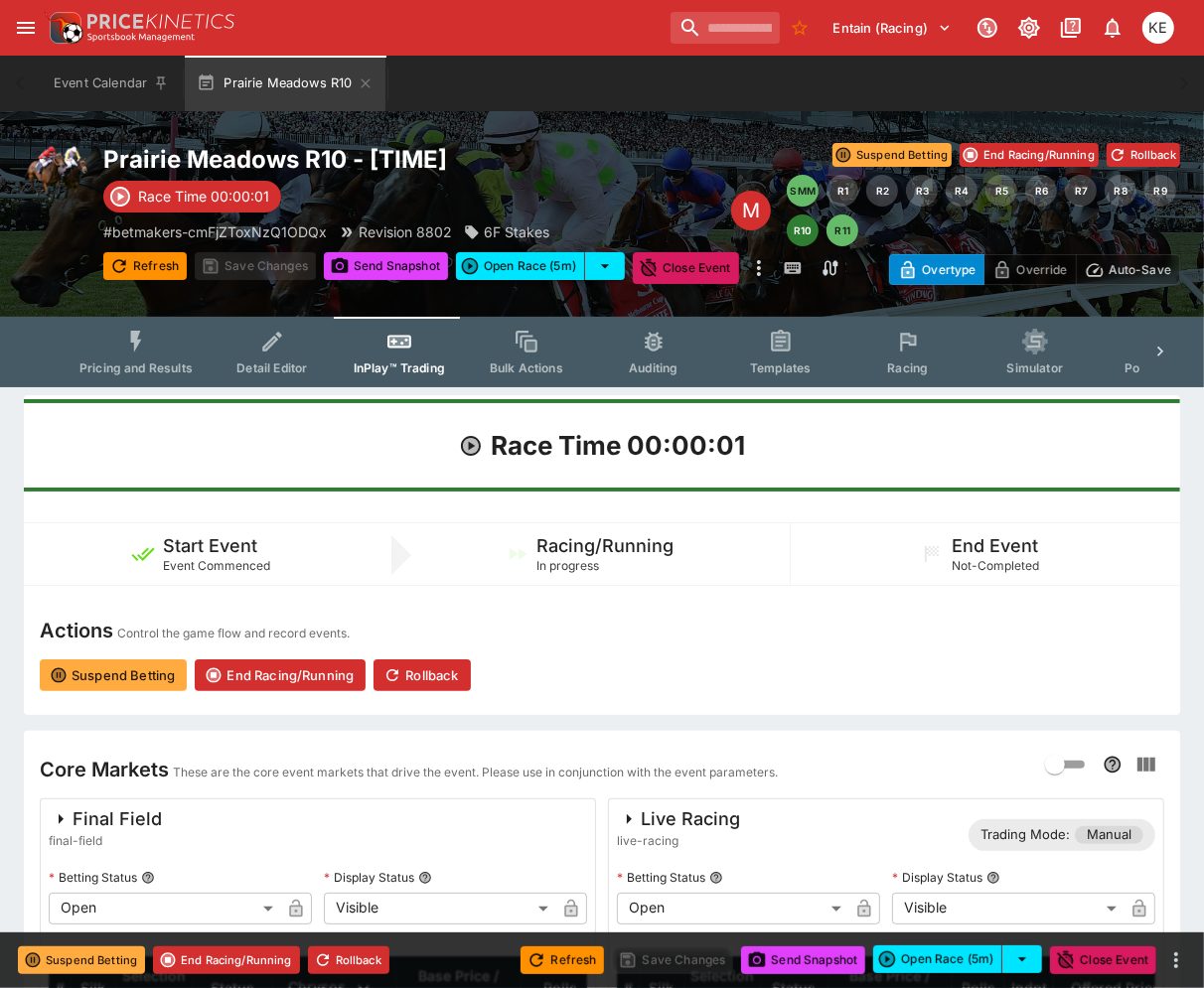 click on "Auto-Save" at bounding box center [1139, 269] 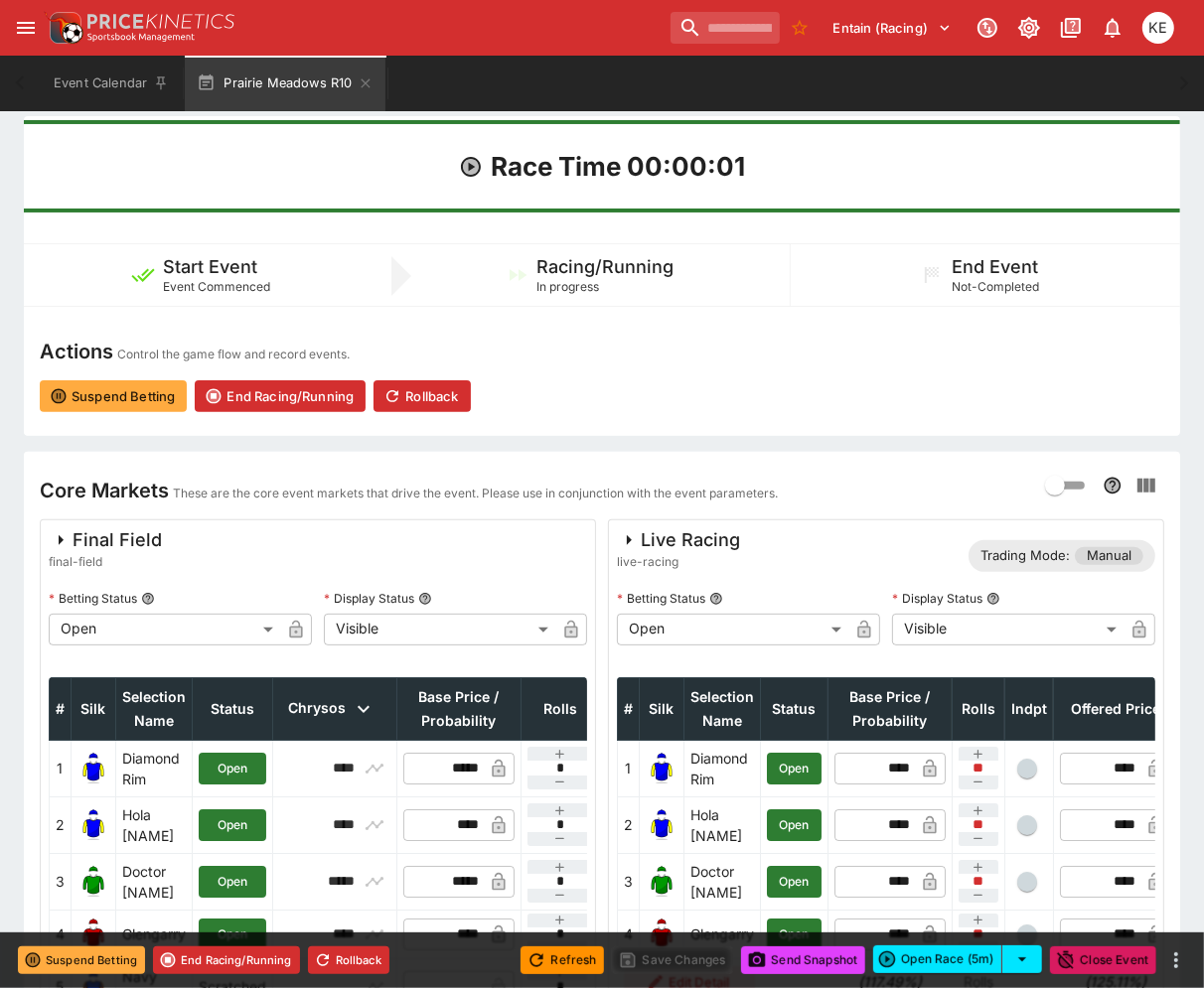 scroll, scrollTop: 510, scrollLeft: 0, axis: vertical 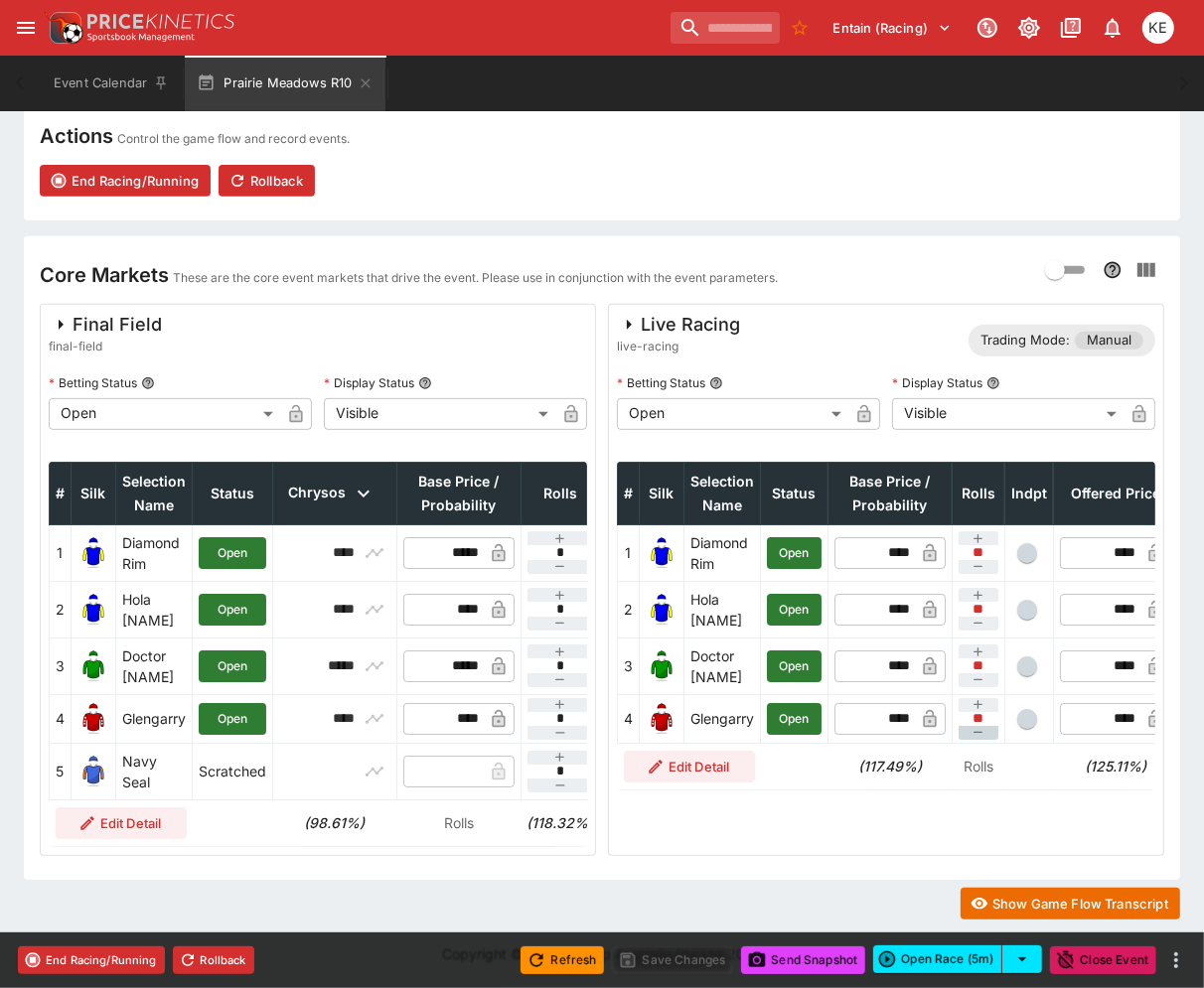 click on "**" at bounding box center [978, 719] 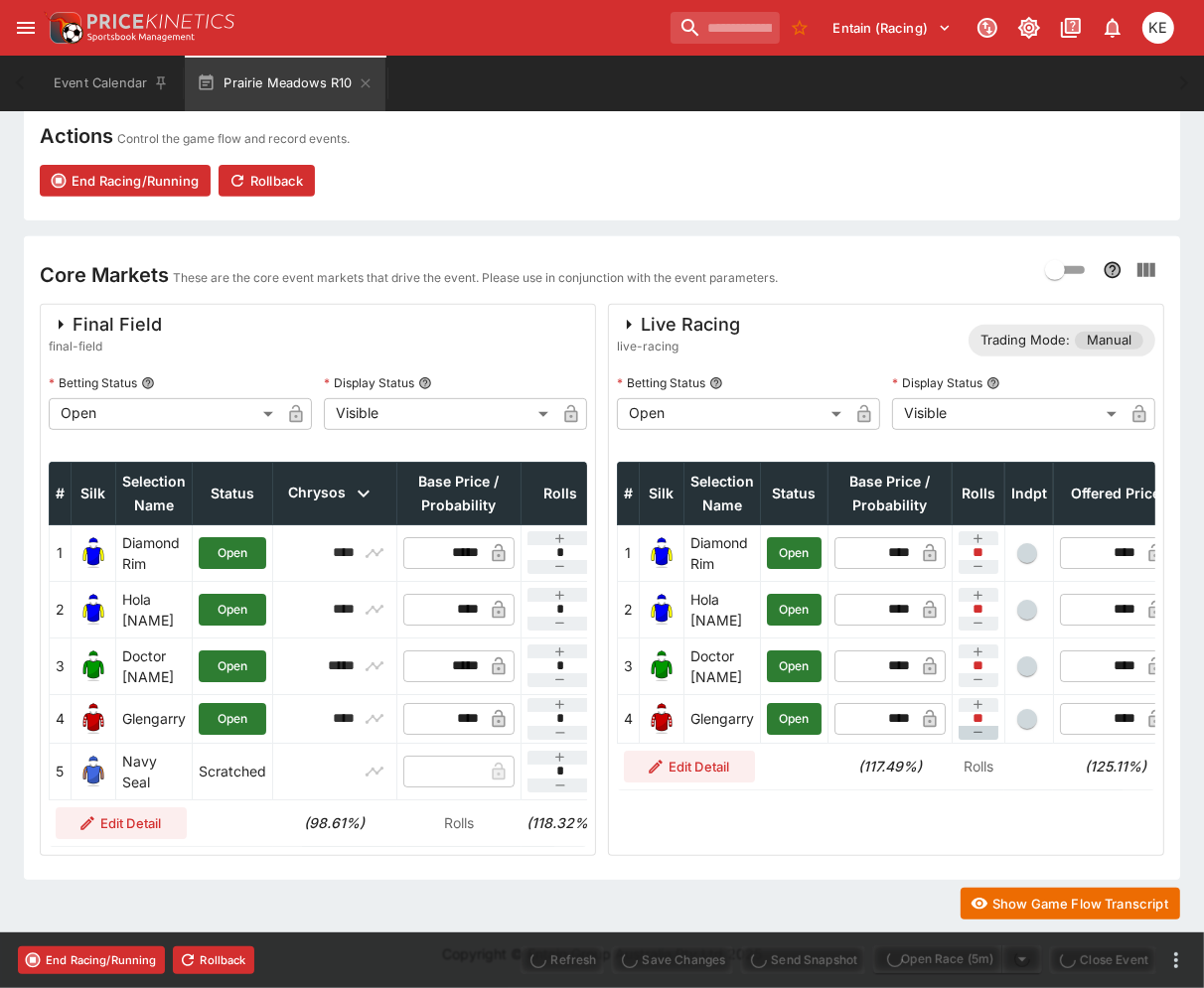 type on "****" 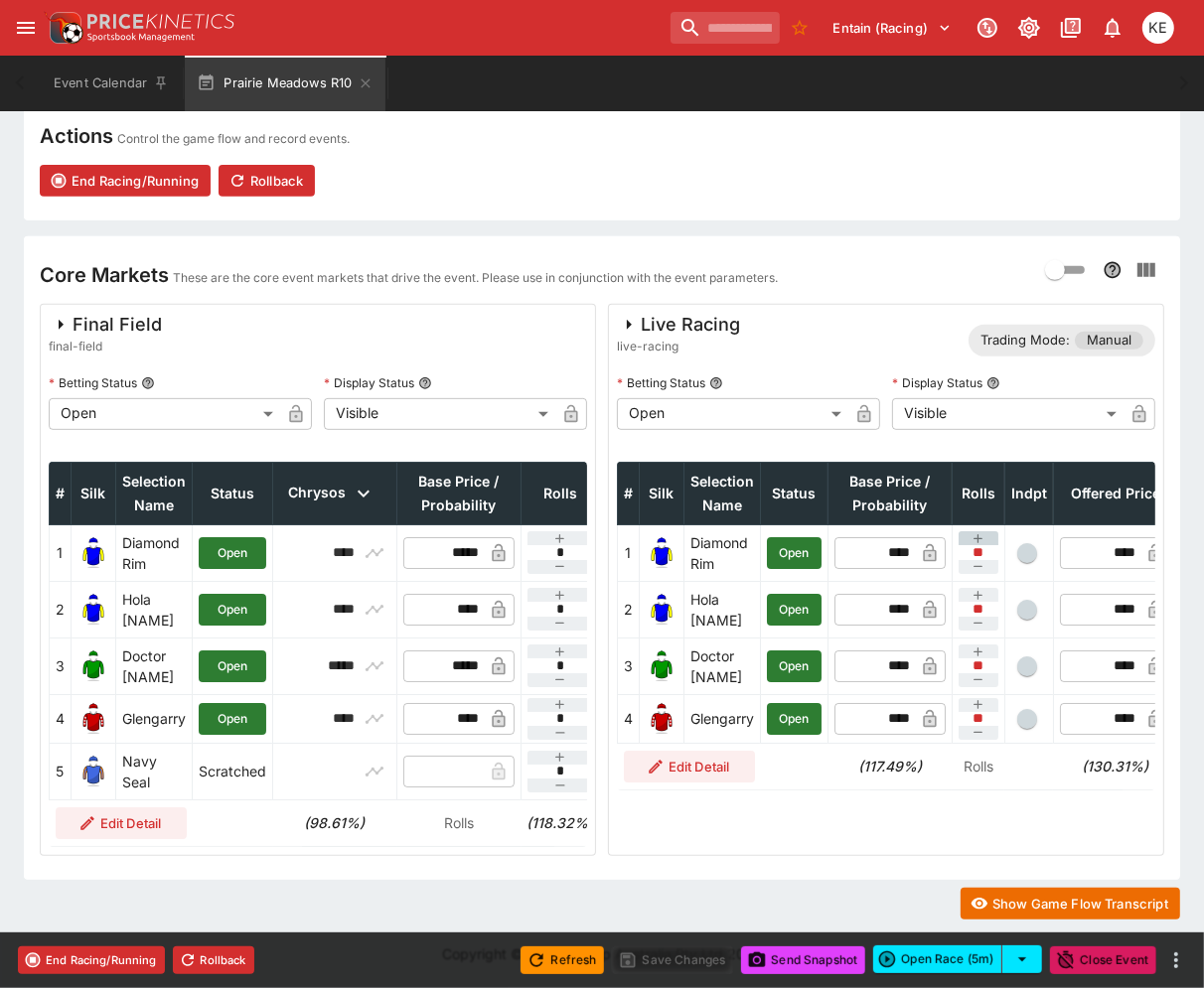 click at bounding box center [978, 538] 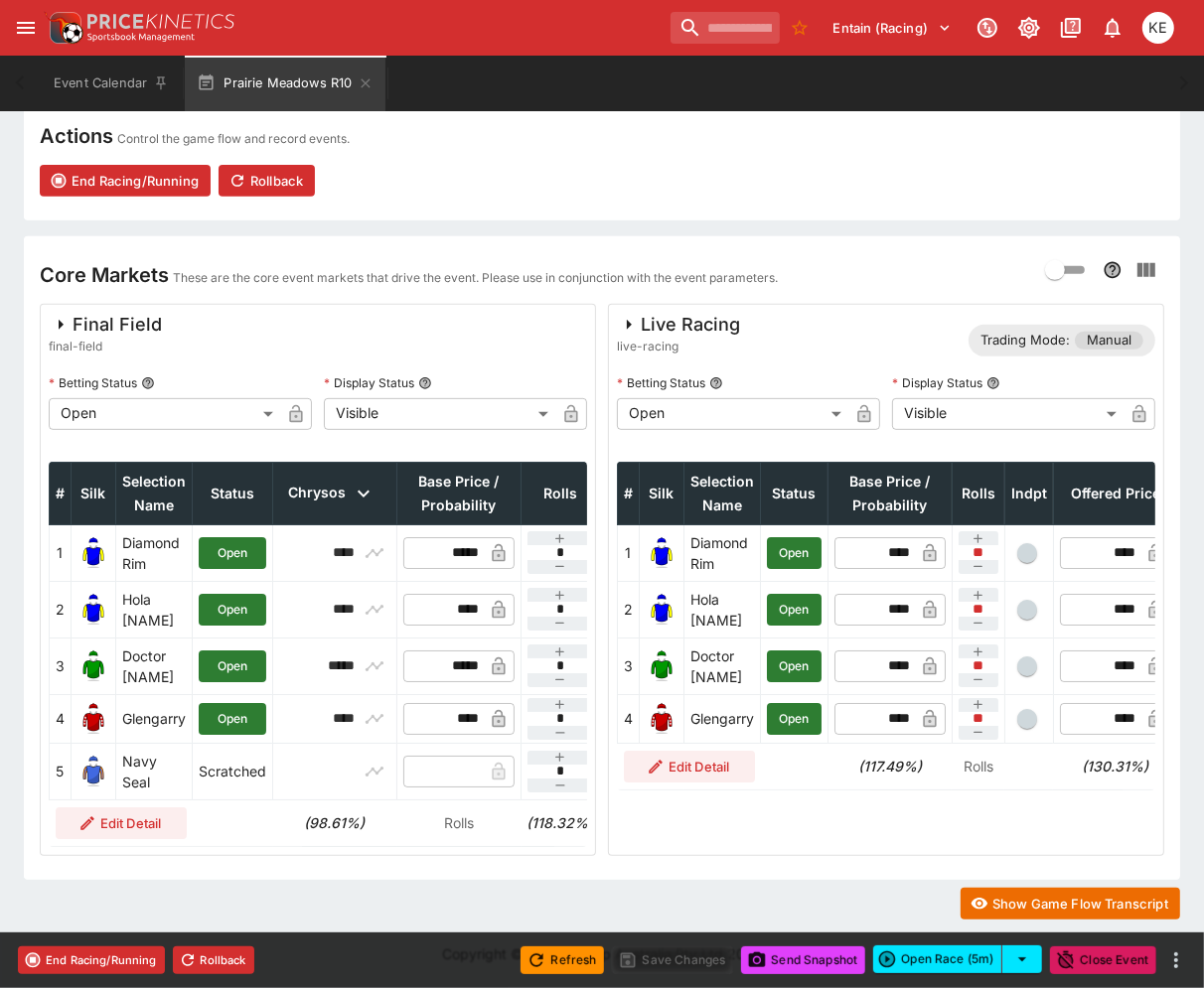 type on "*" 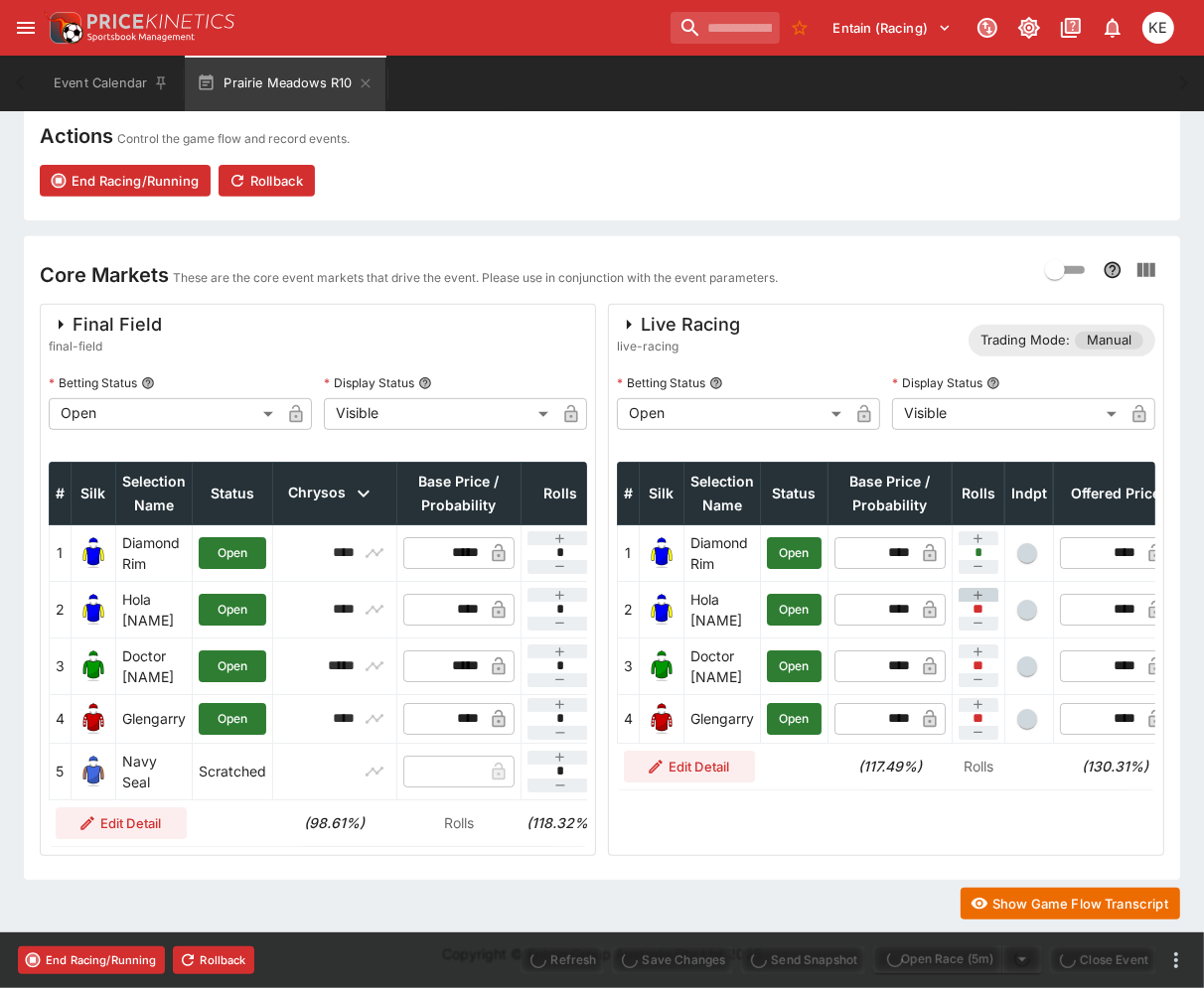 type on "****" 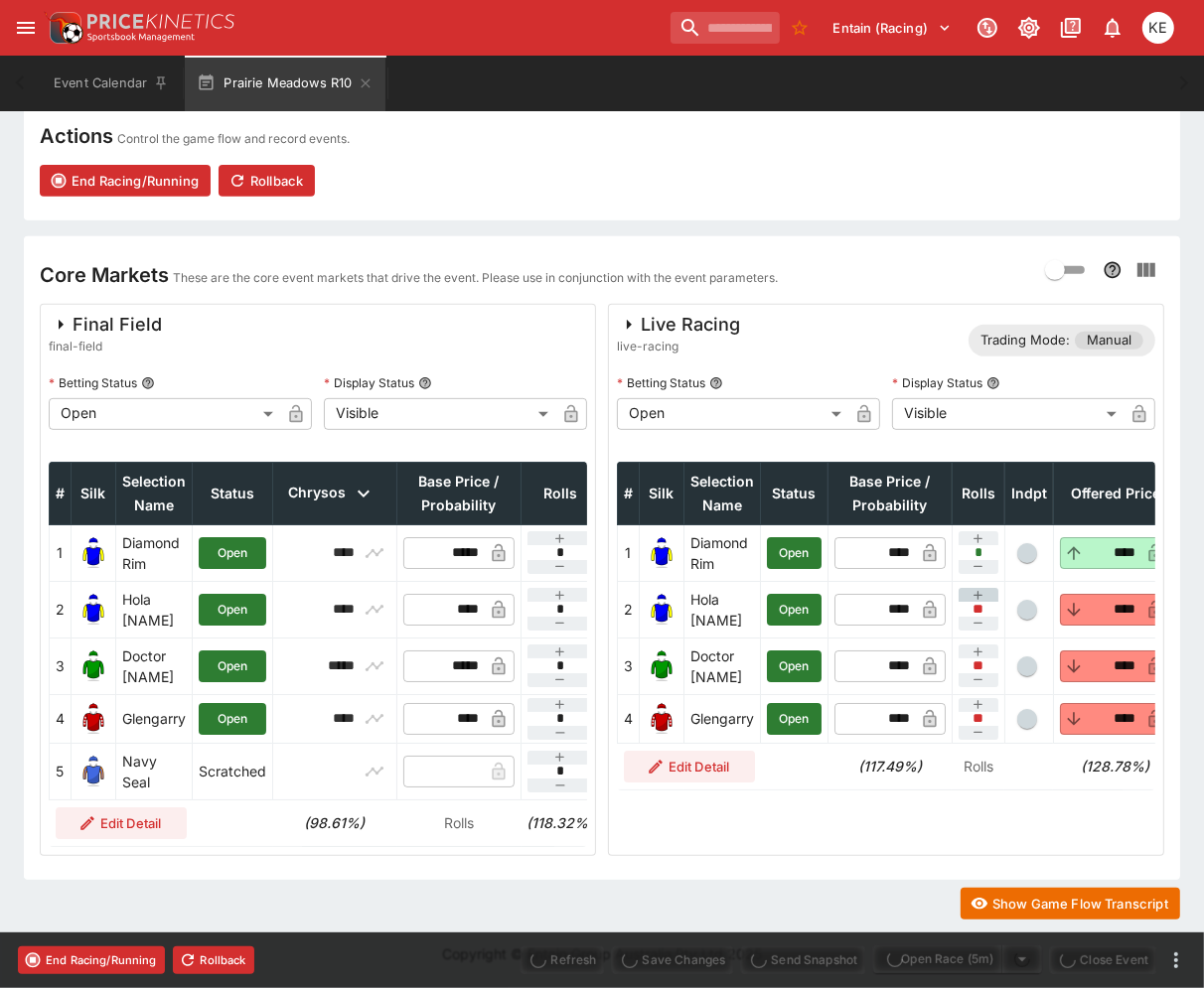 click 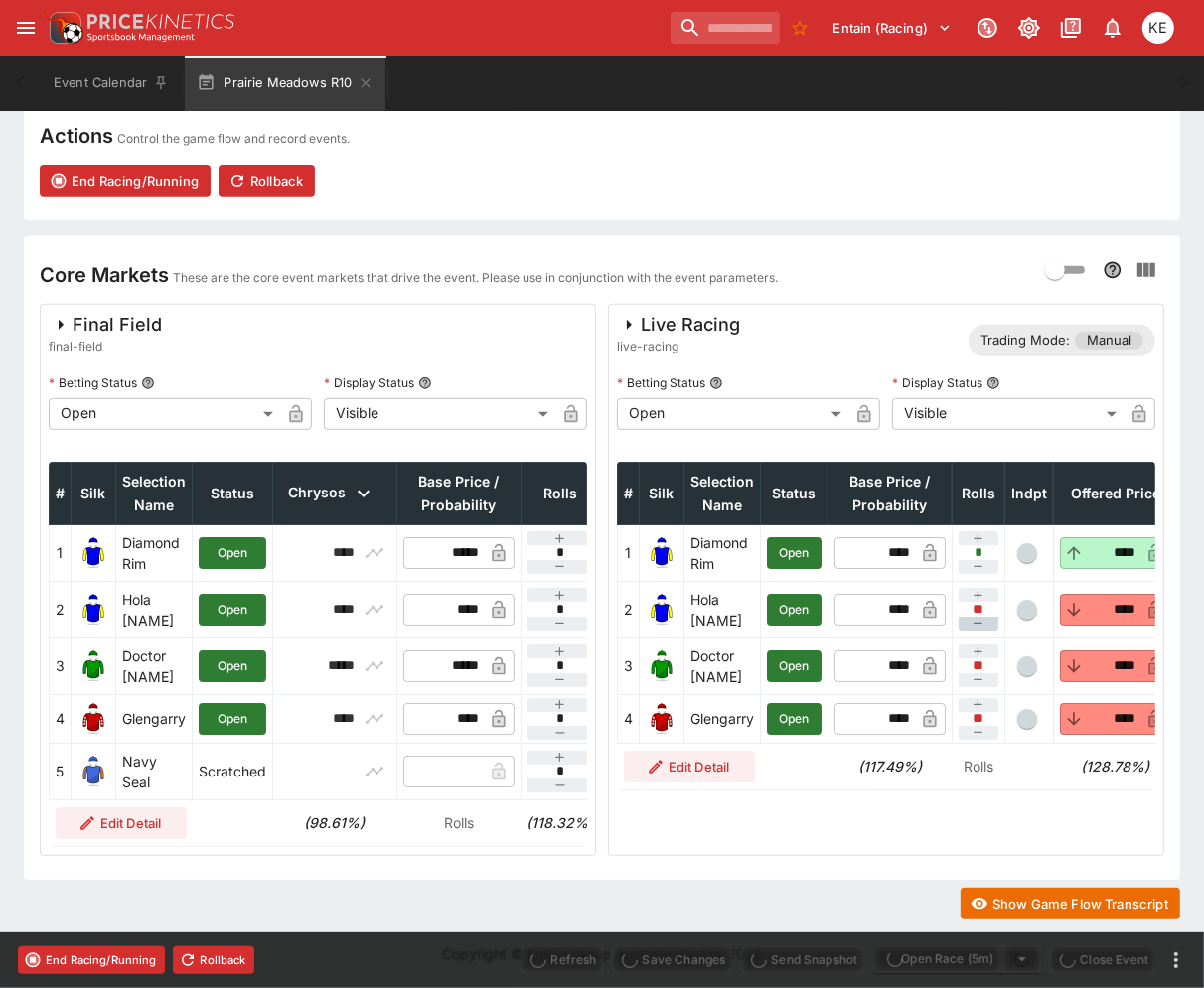 type on "*" 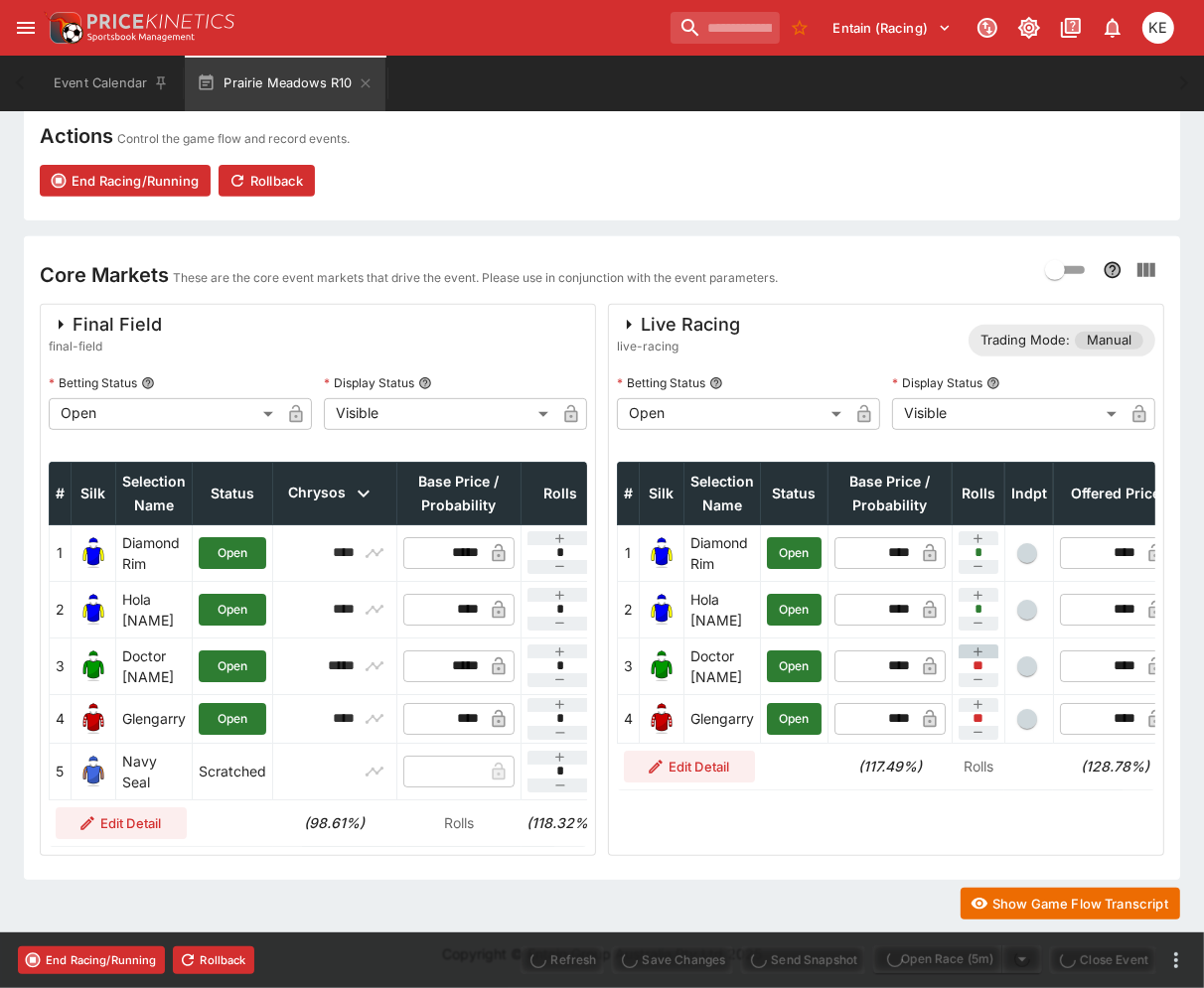 type on "****" 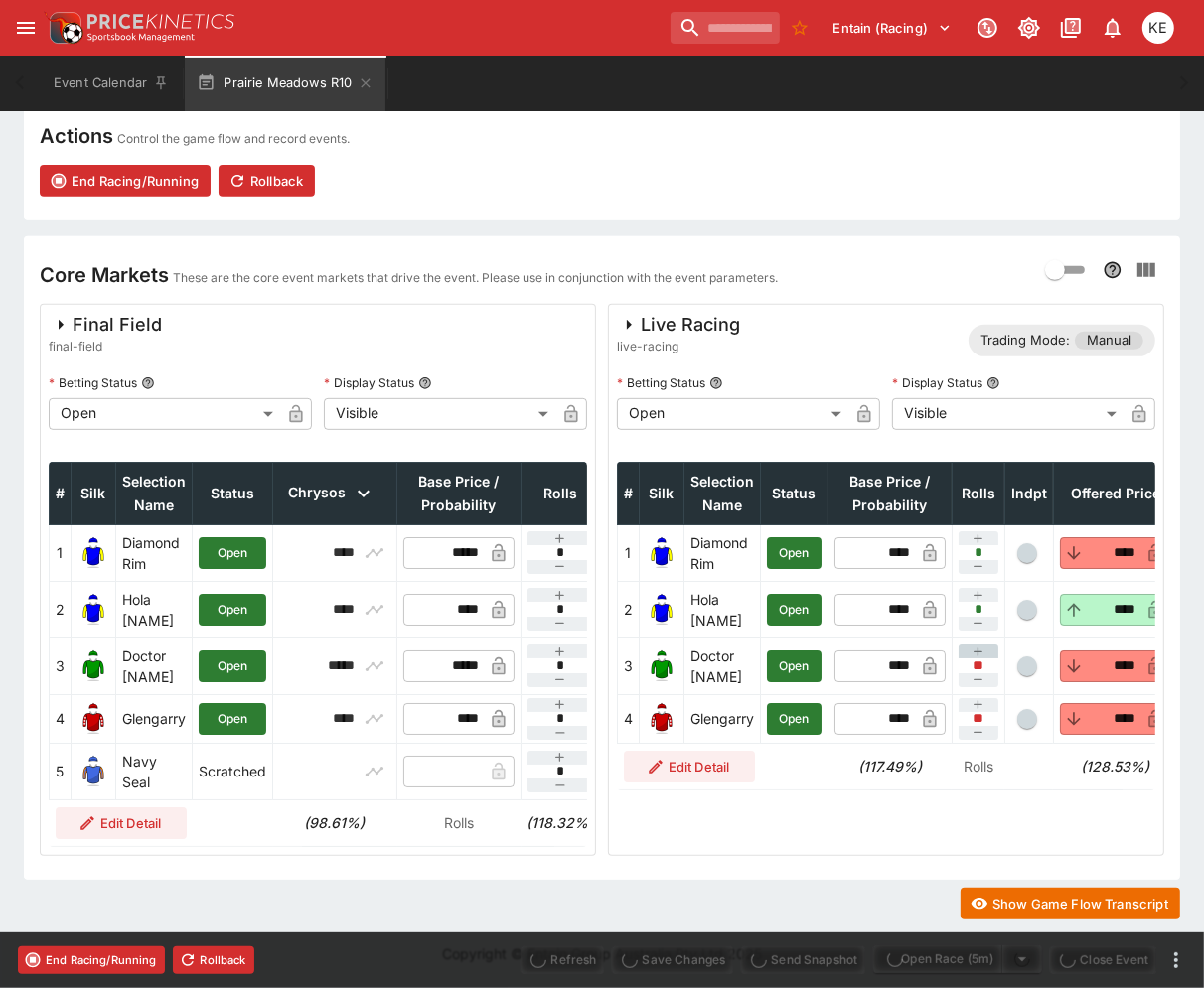 click 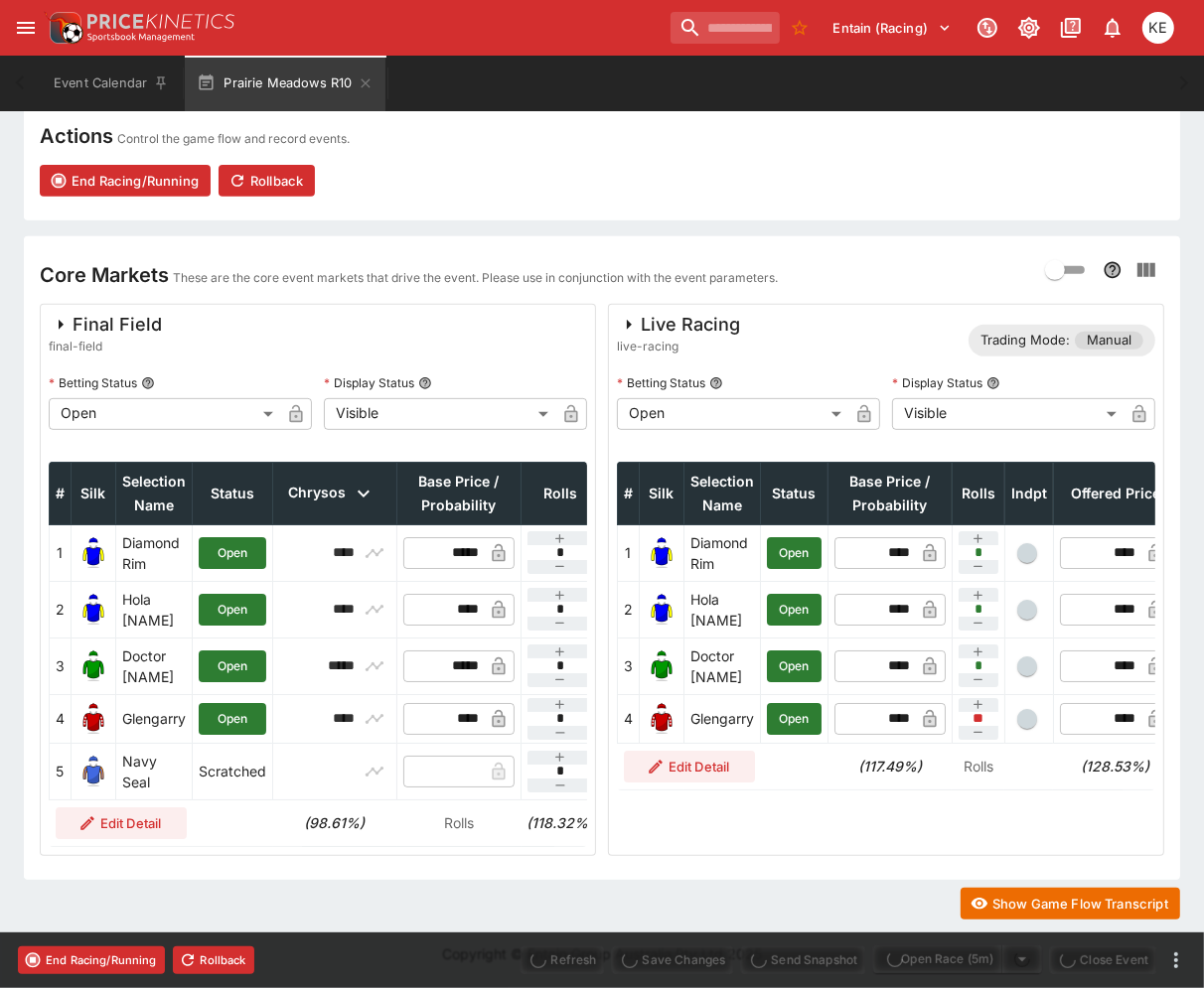 type on "****" 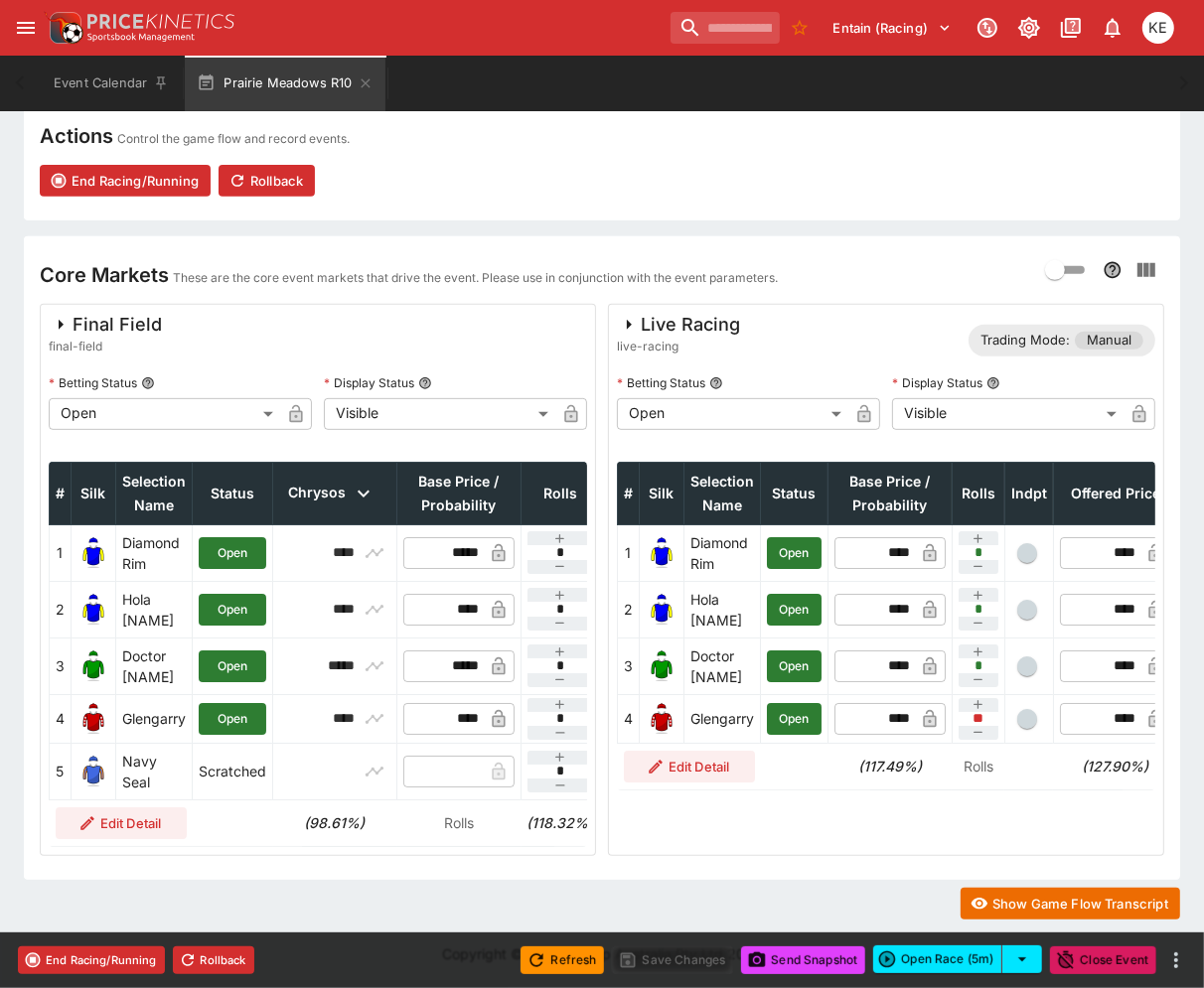 drag, startPoint x: 993, startPoint y: 517, endPoint x: 990, endPoint y: 583, distance: 66.068147 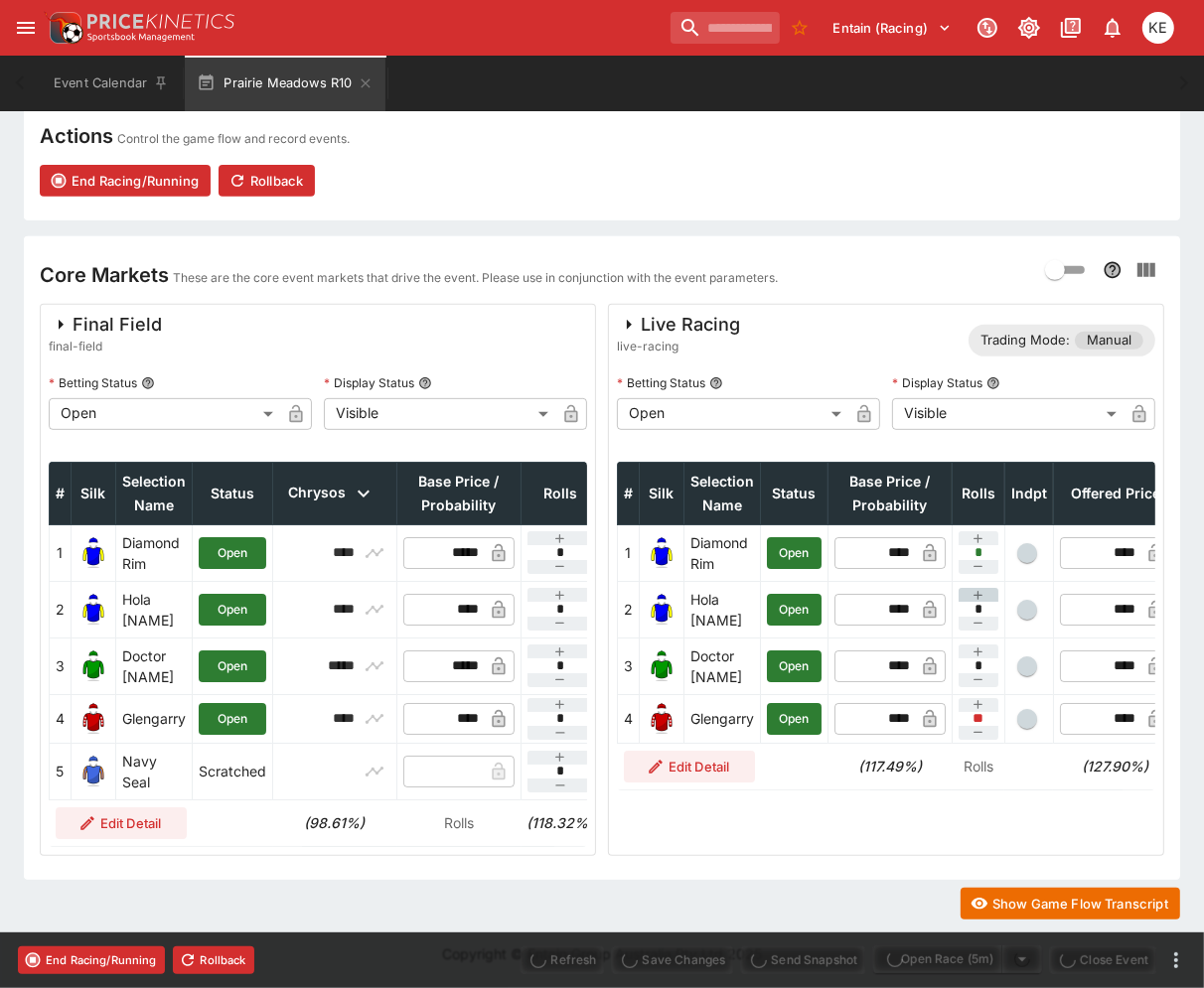 type on "****" 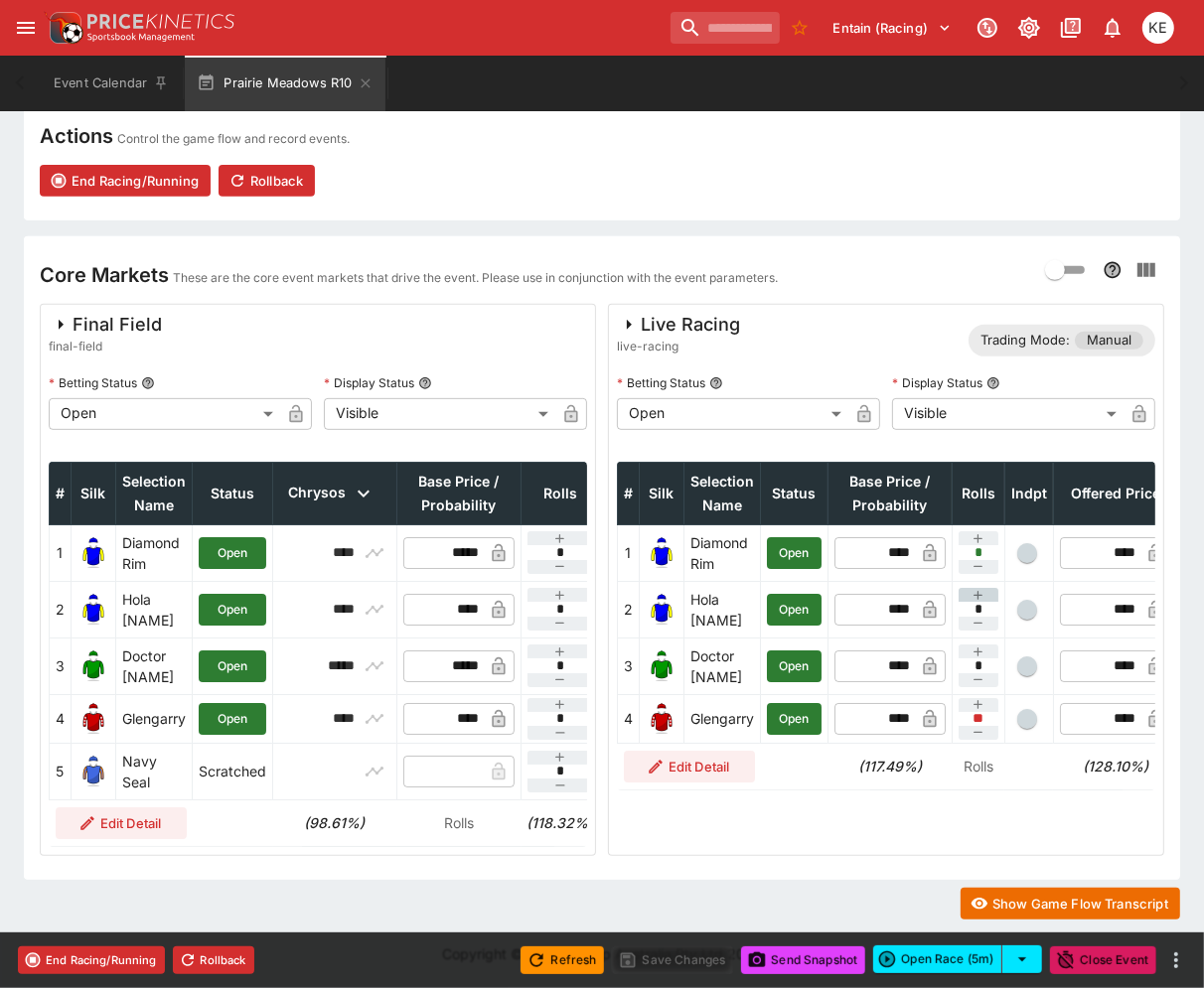 click 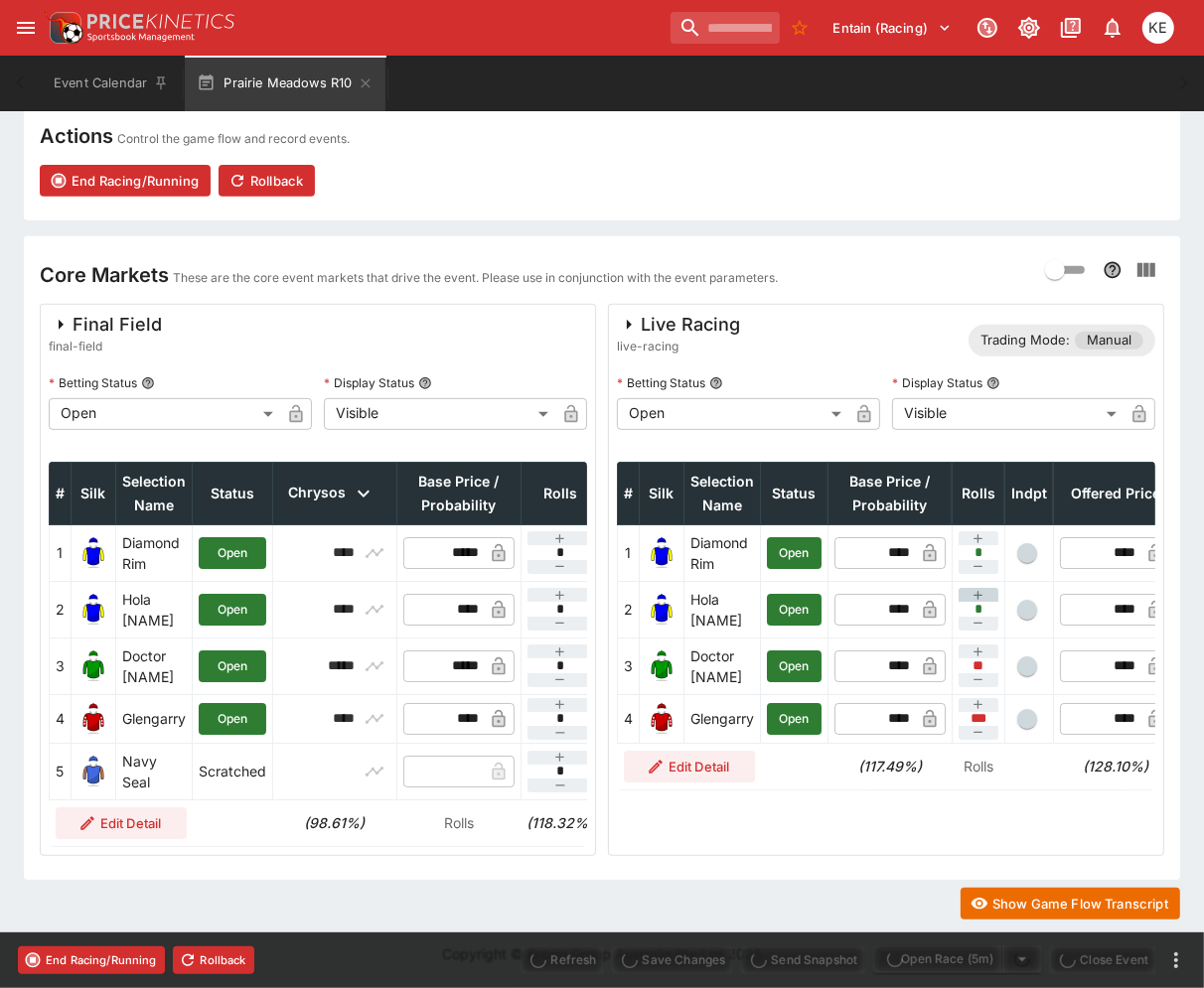 type on "****" 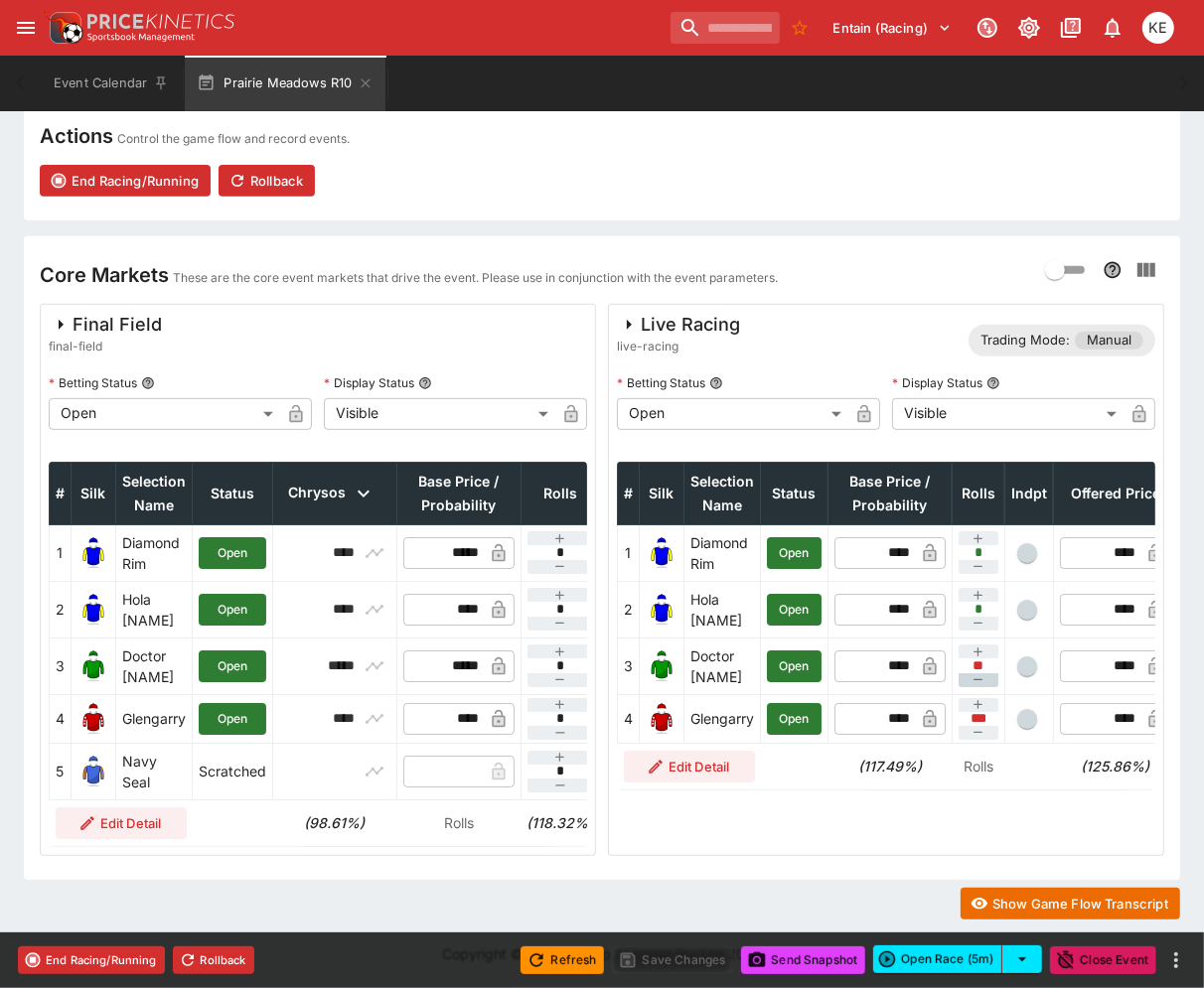 click at bounding box center [978, 680] 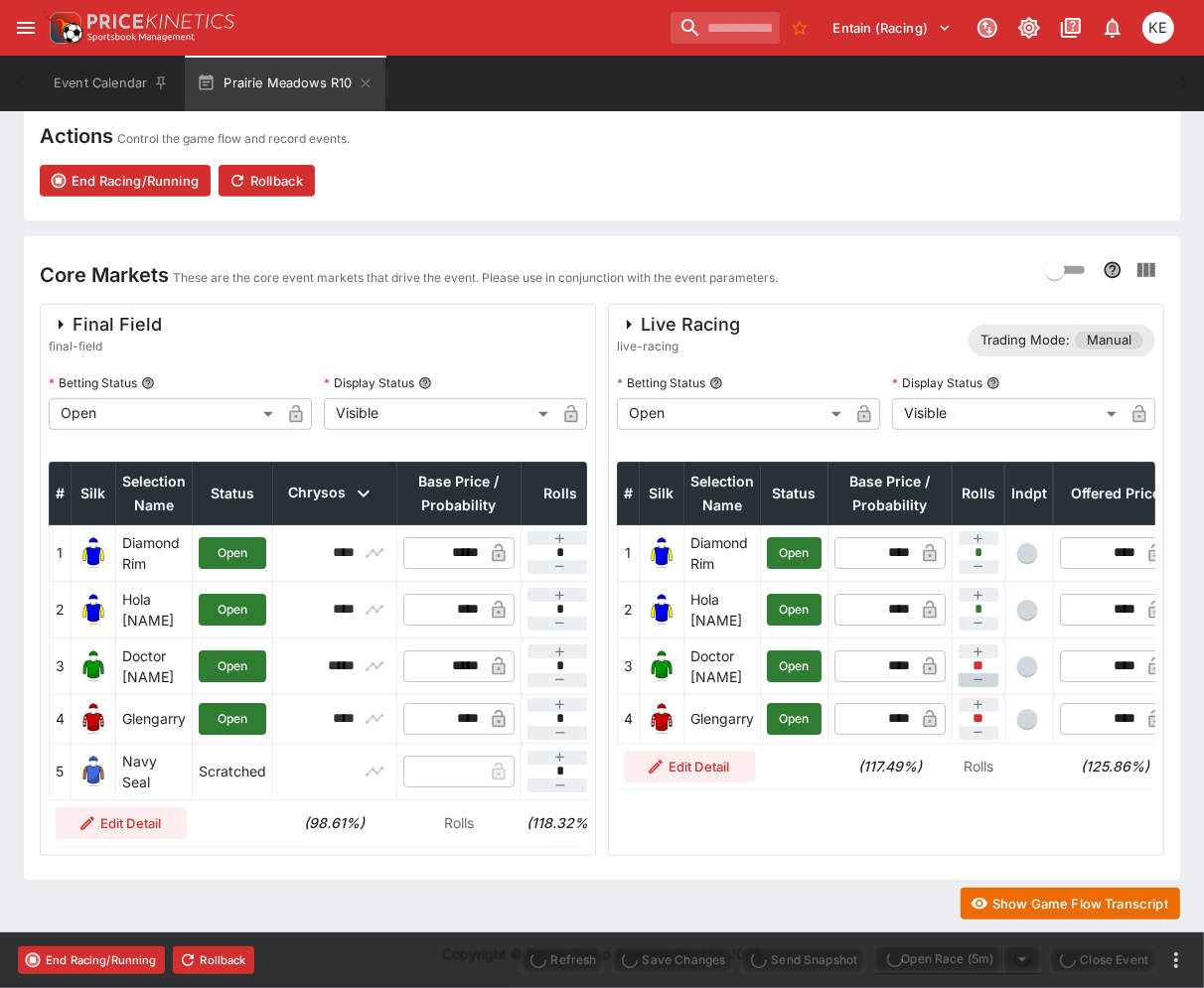 type on "****" 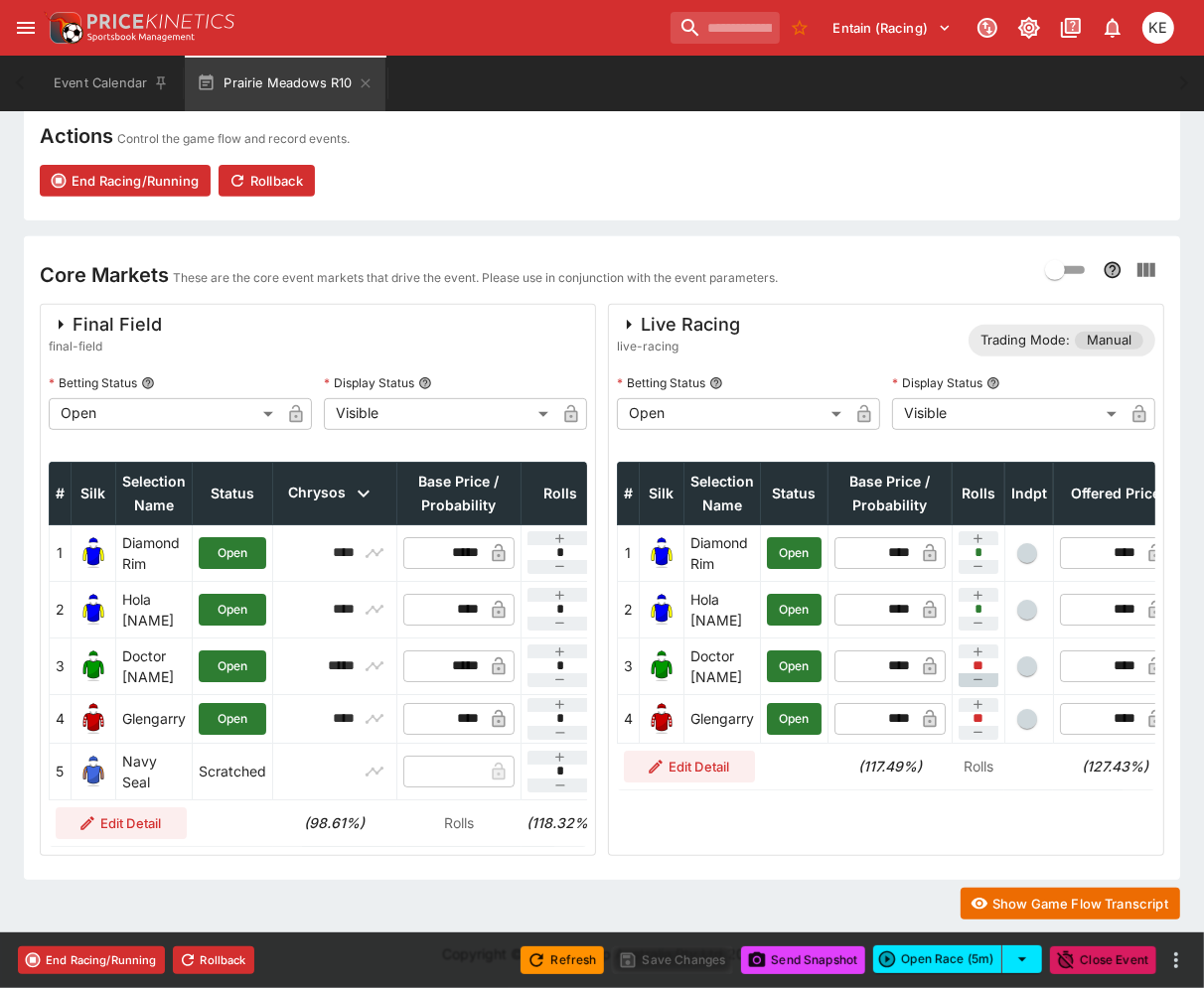 click at bounding box center [978, 680] 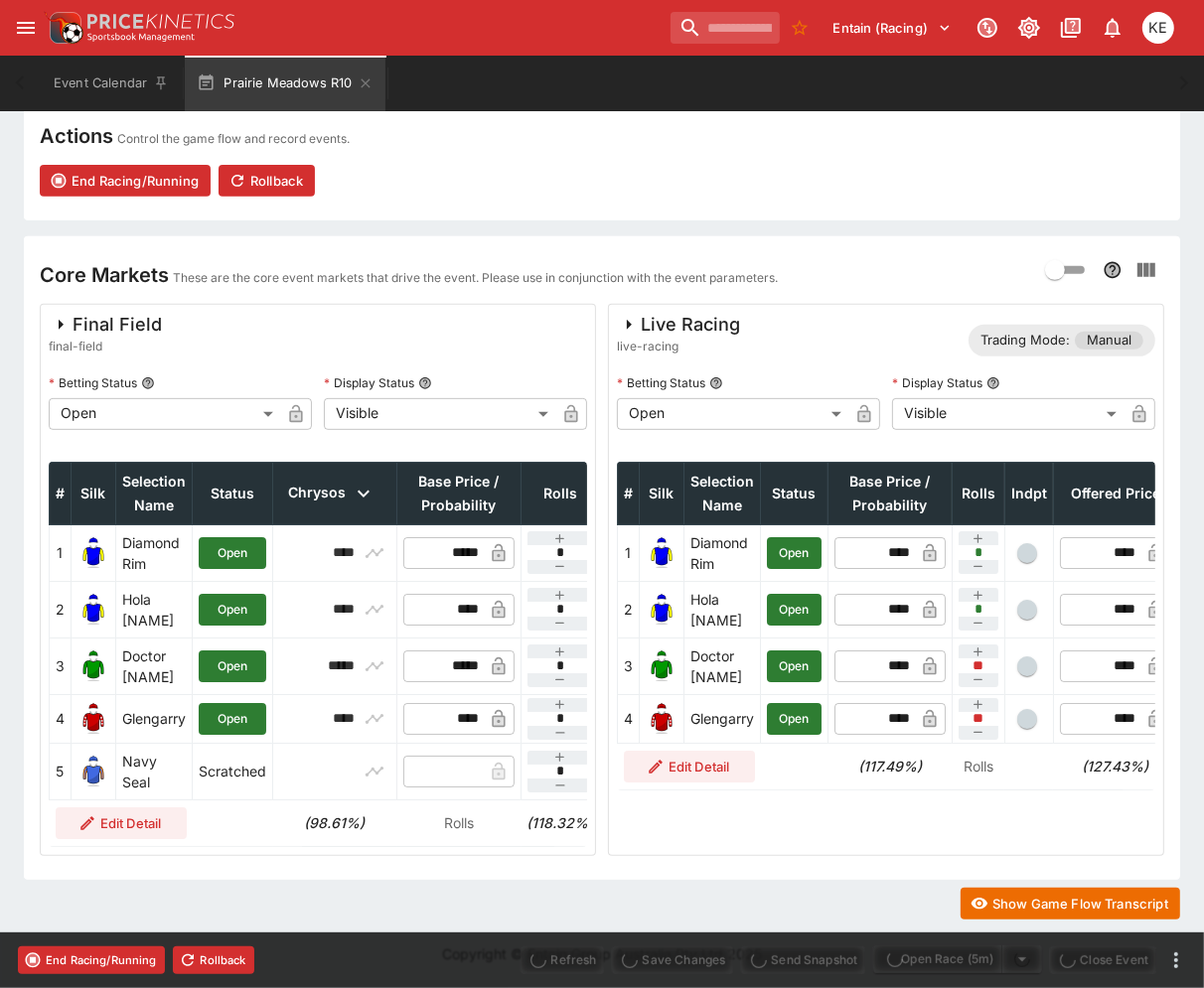 type on "*****" 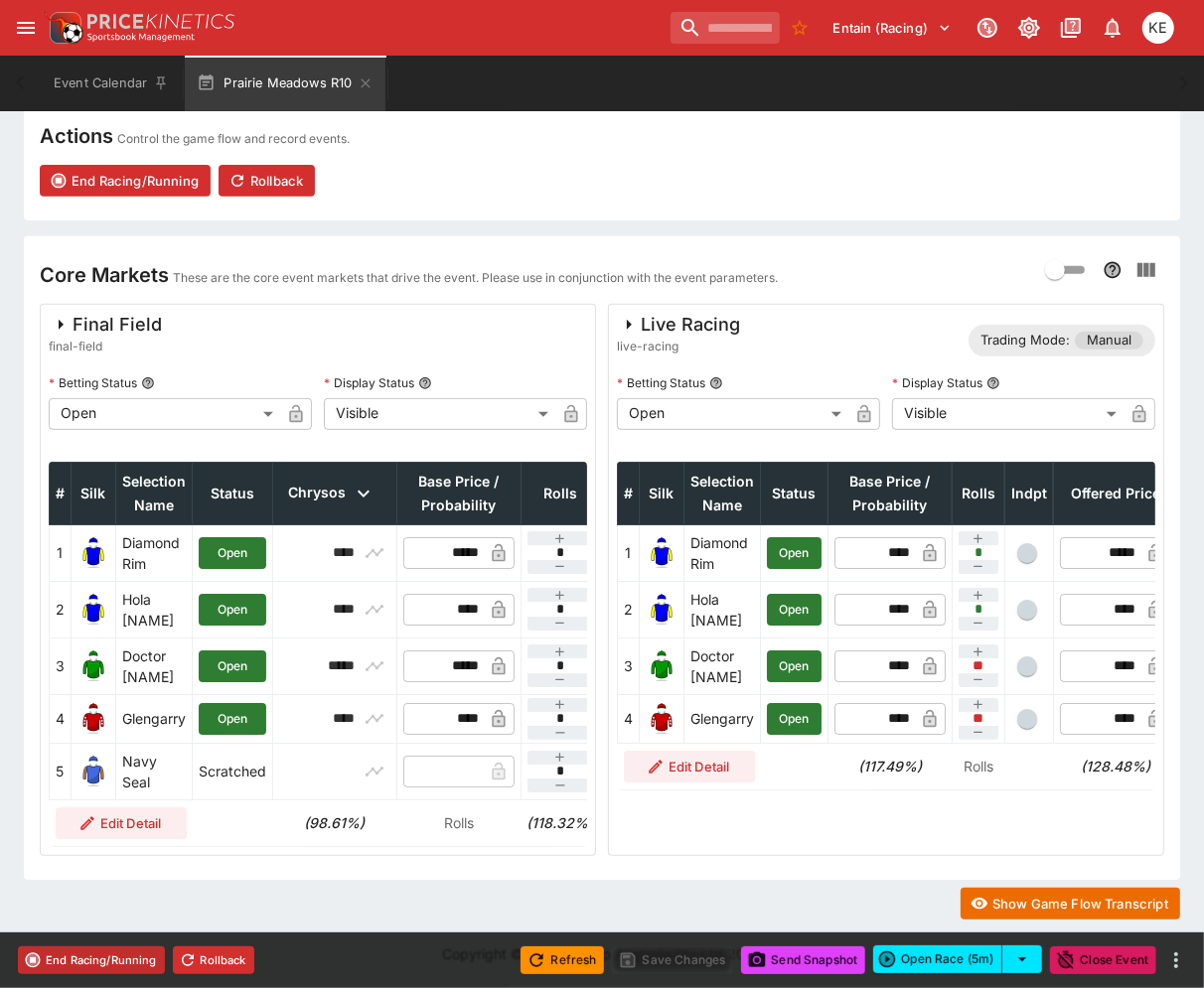 click on "End Racing/Running" at bounding box center (91, 960) 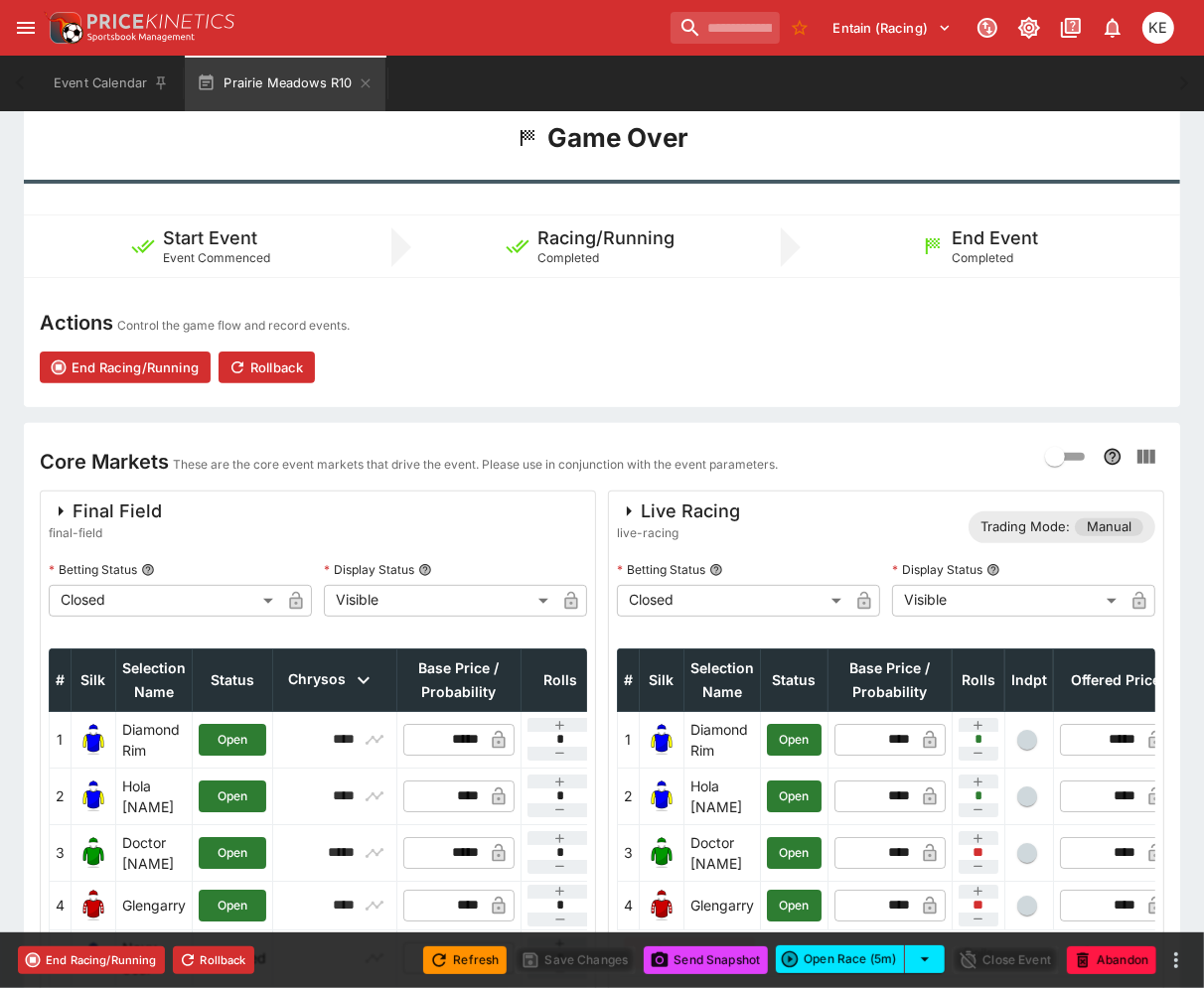 scroll, scrollTop: 0, scrollLeft: 0, axis: both 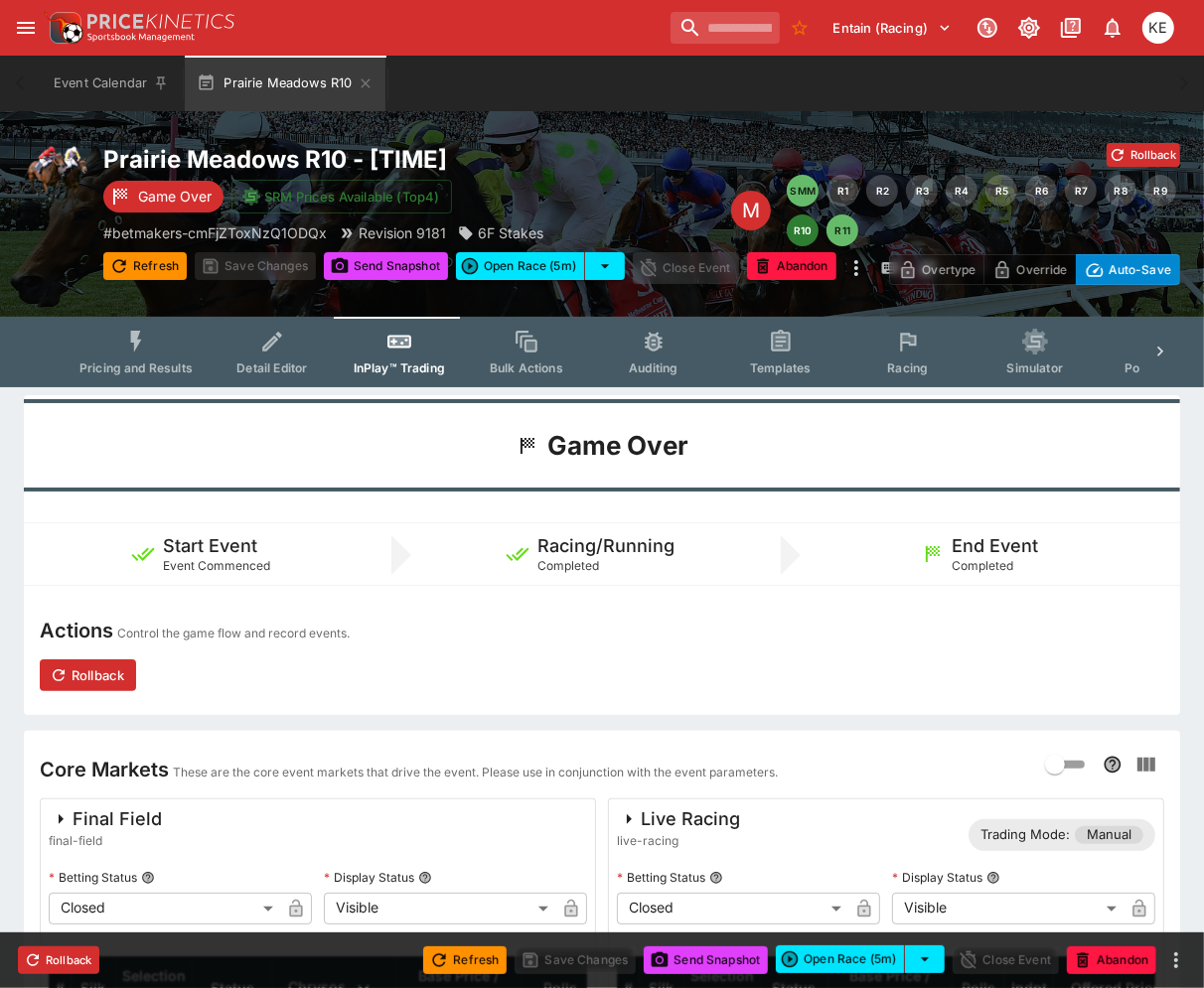 click 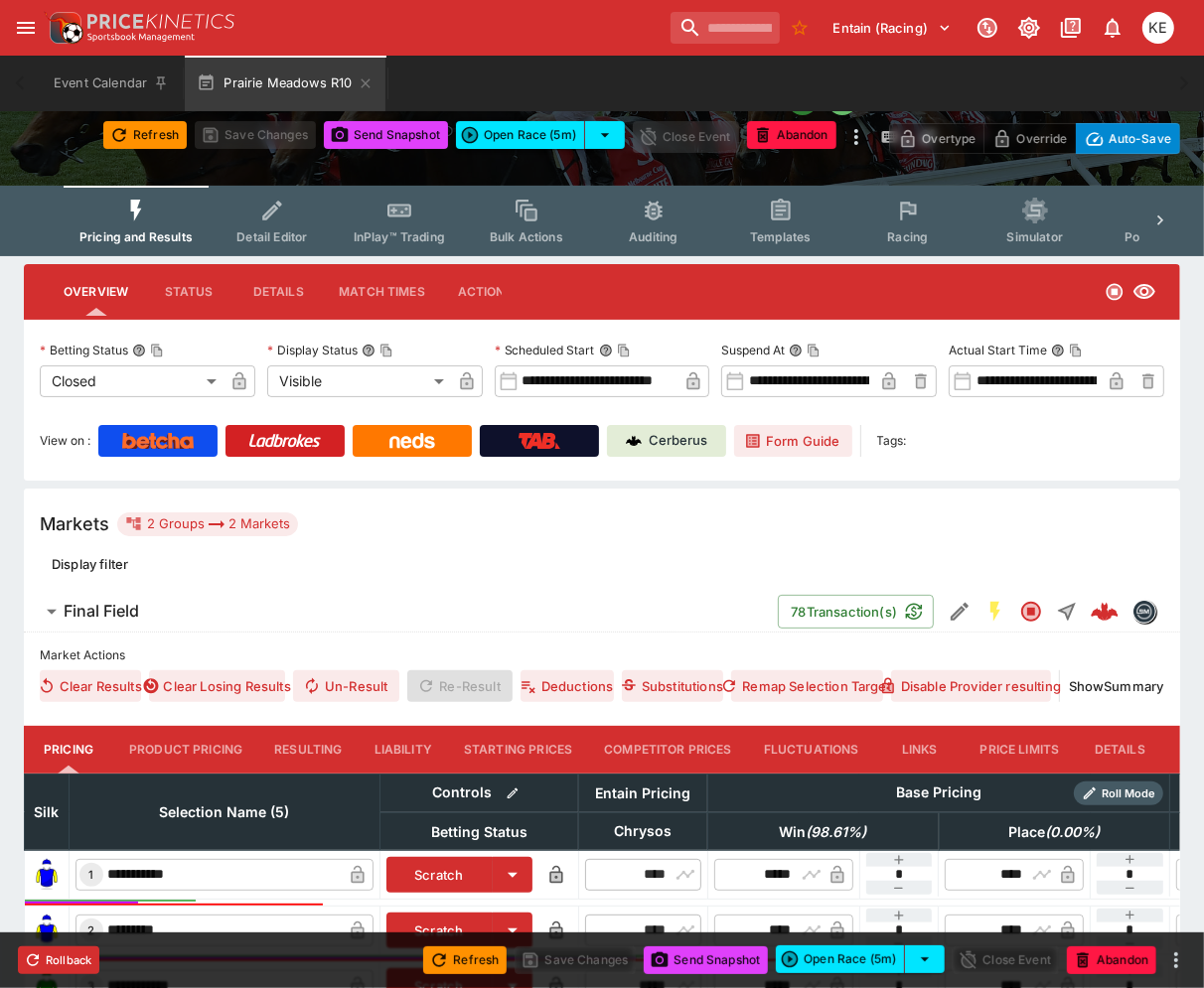 scroll, scrollTop: 434, scrollLeft: 0, axis: vertical 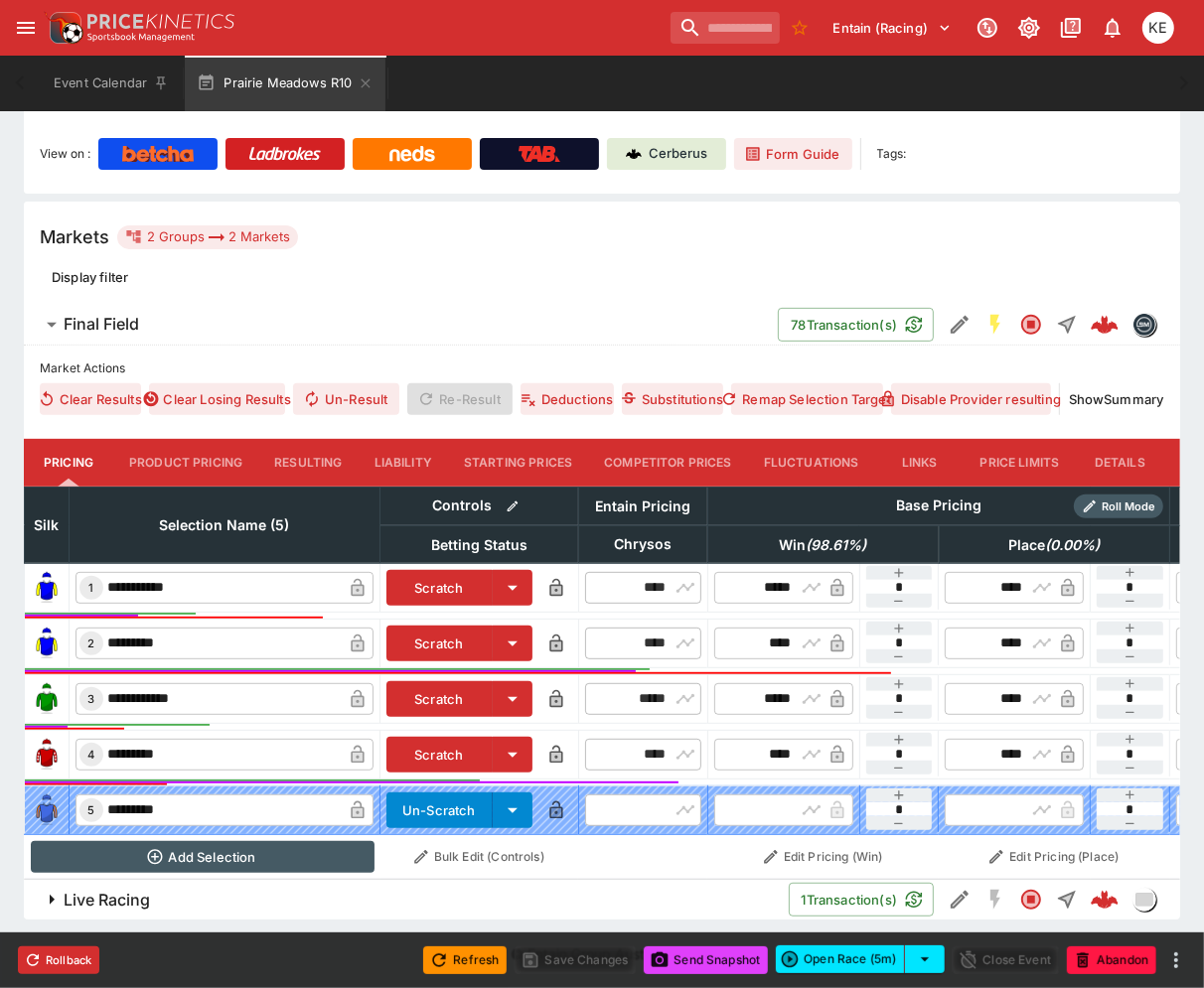 click on "Resulting" at bounding box center (308, 463) 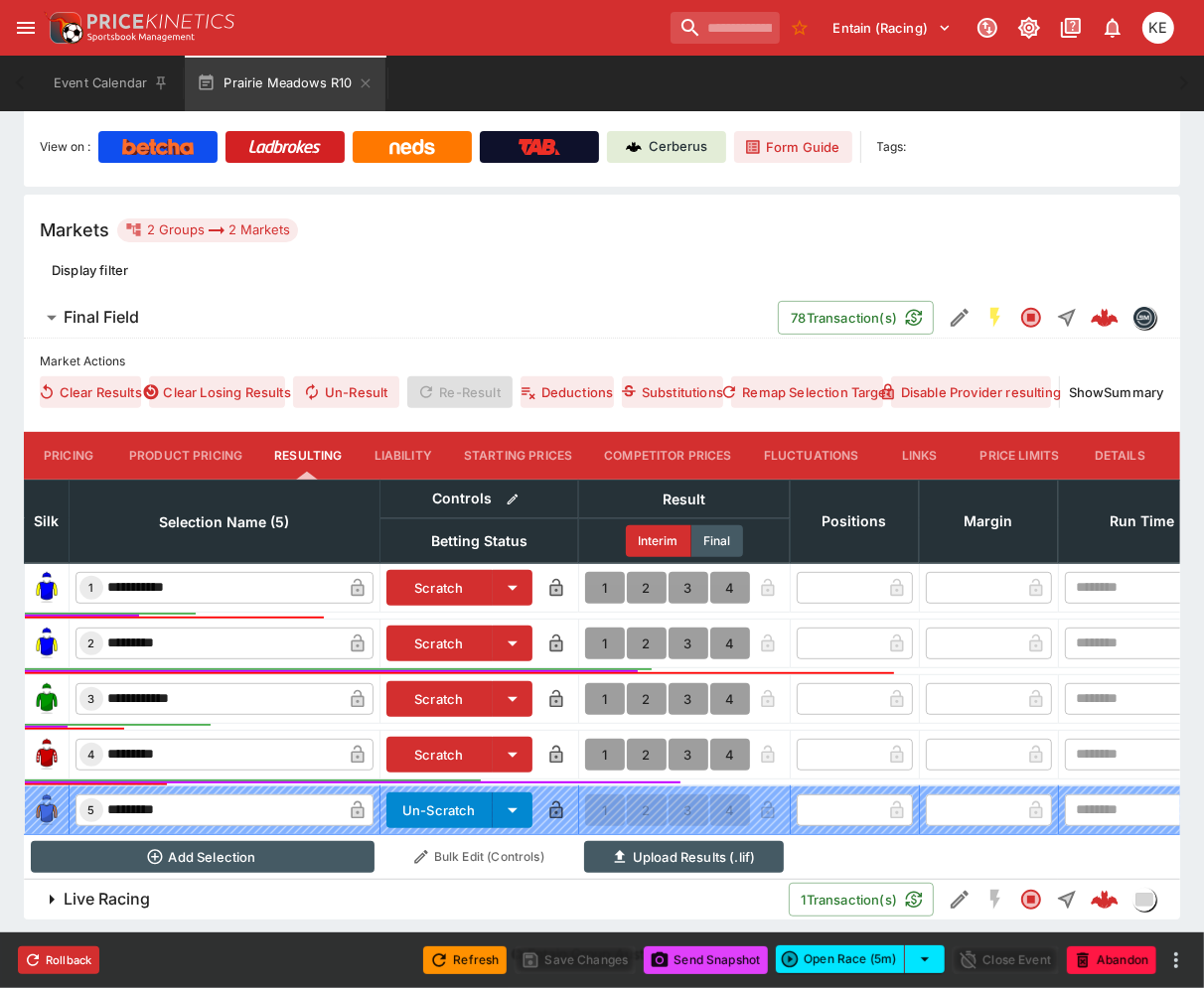 click on "1" at bounding box center (605, 755) 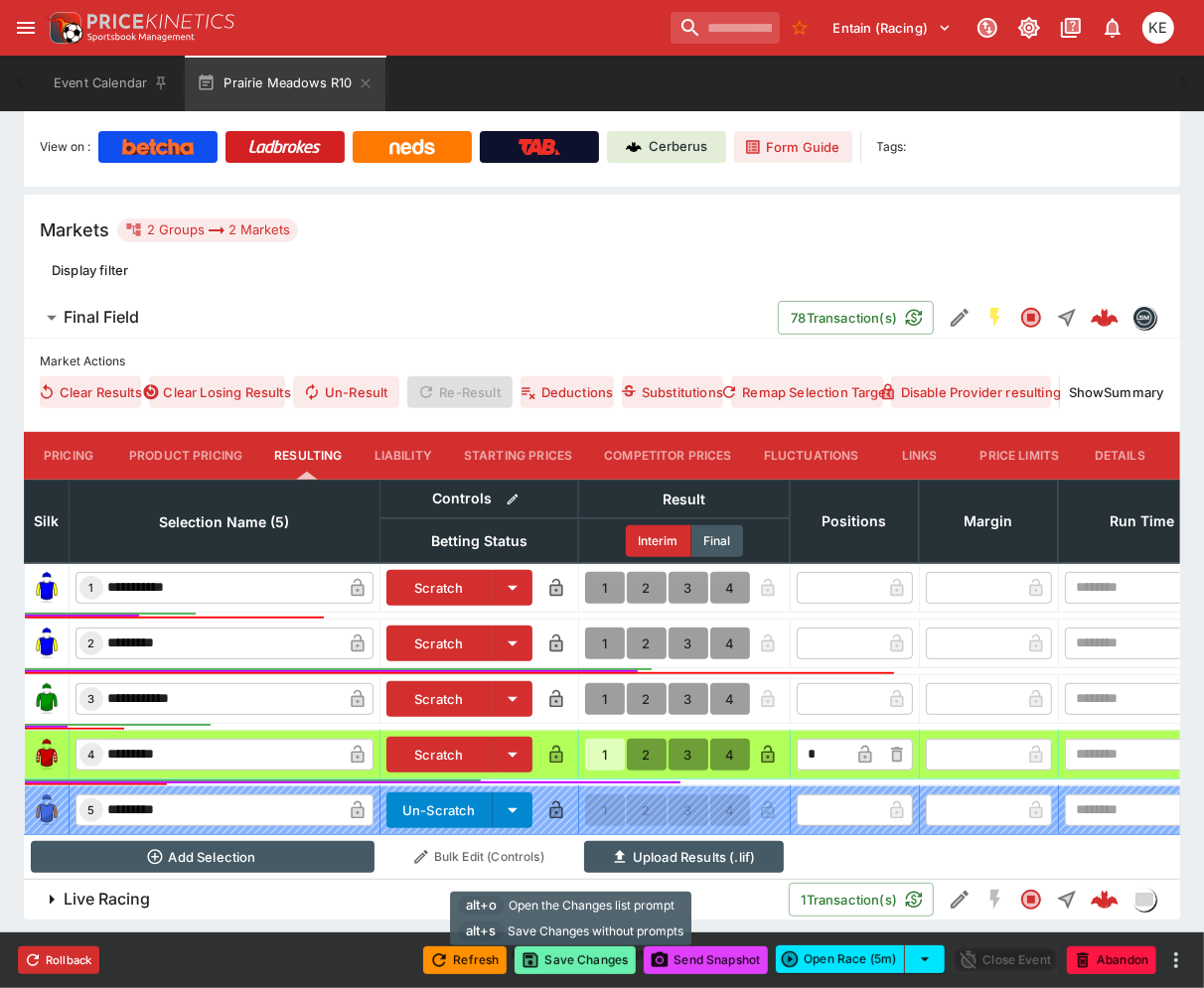 click on "Save Changes" at bounding box center (575, 960) 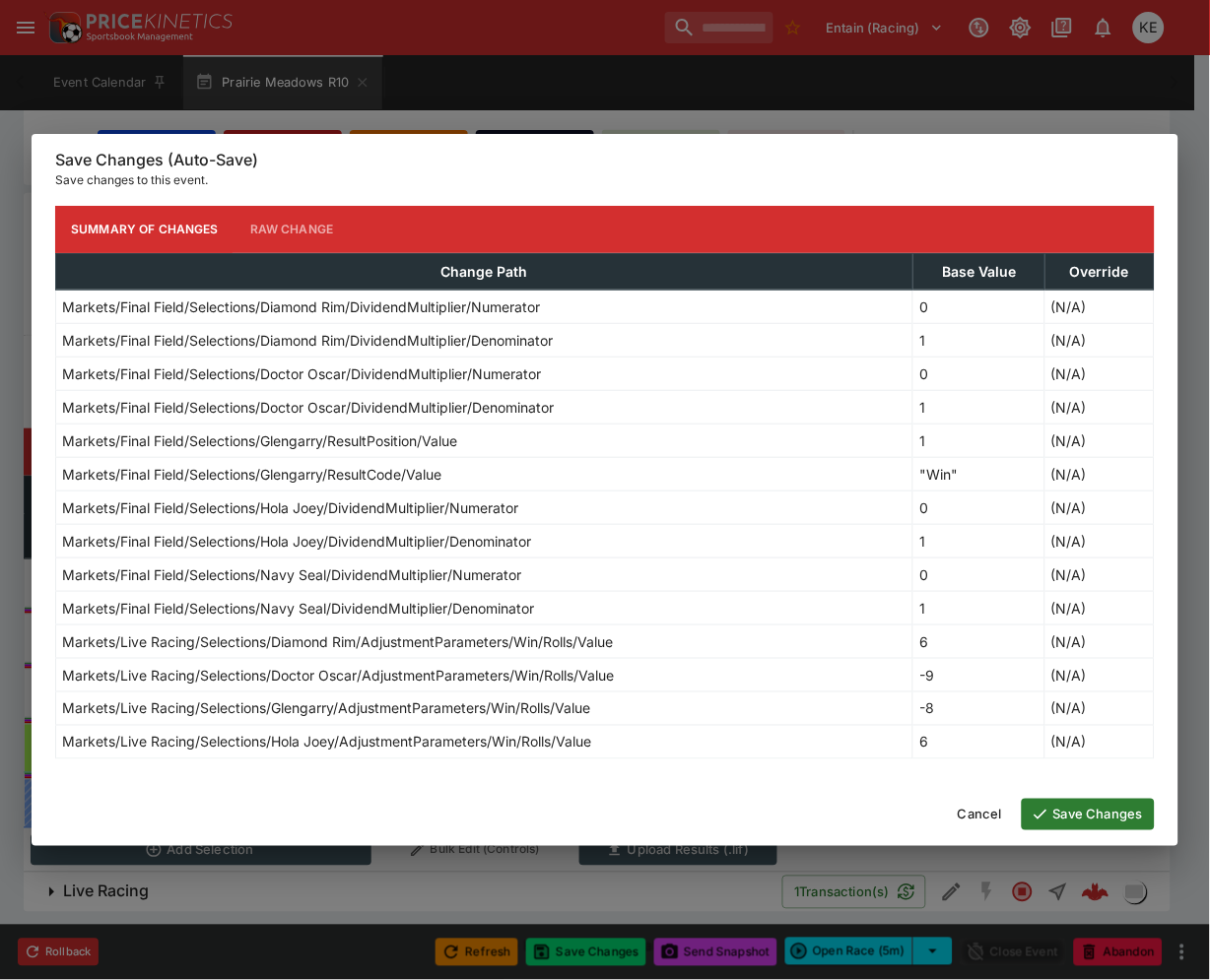 click on "Save Changes" at bounding box center [1088, 815] 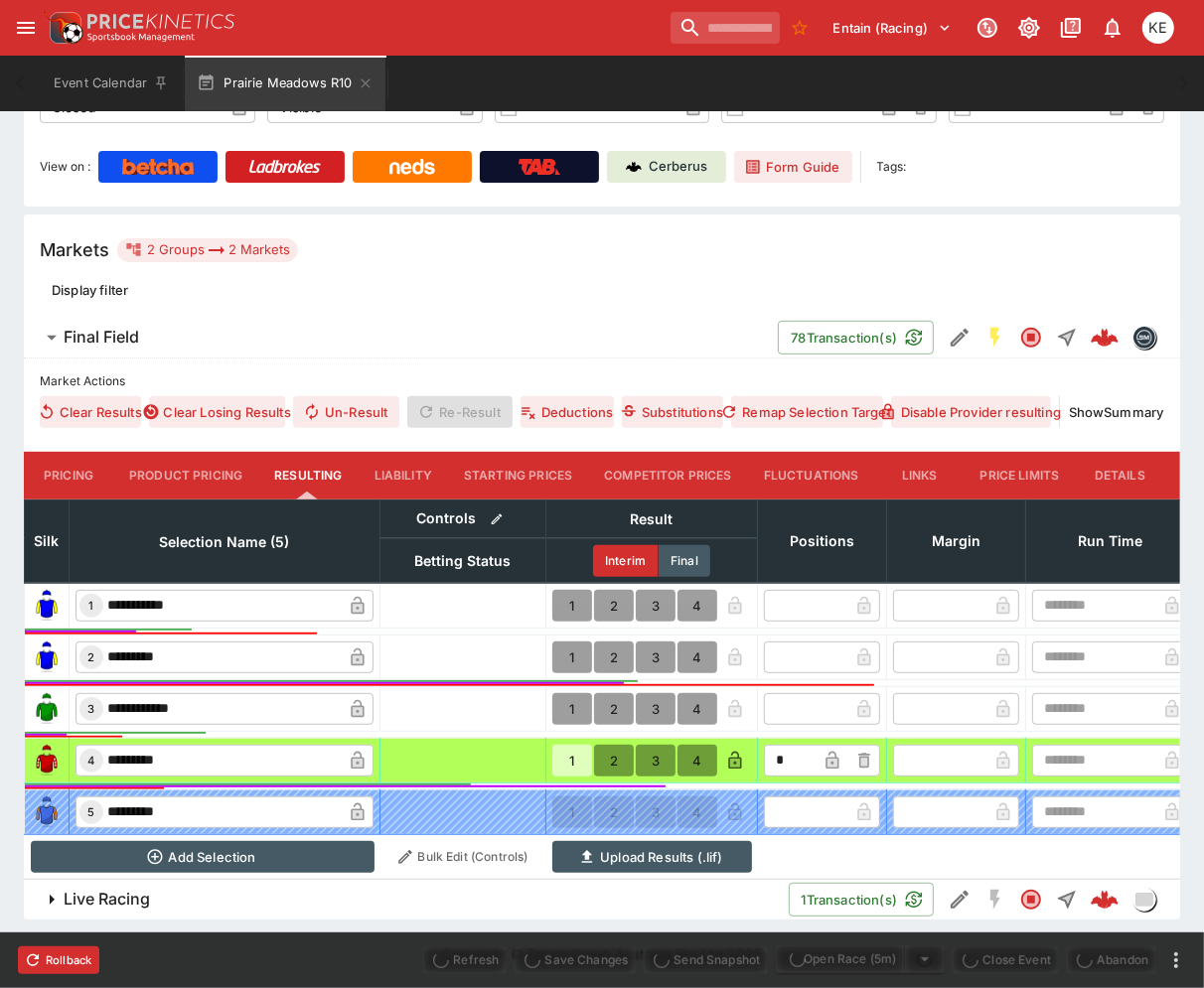 type on "**********" 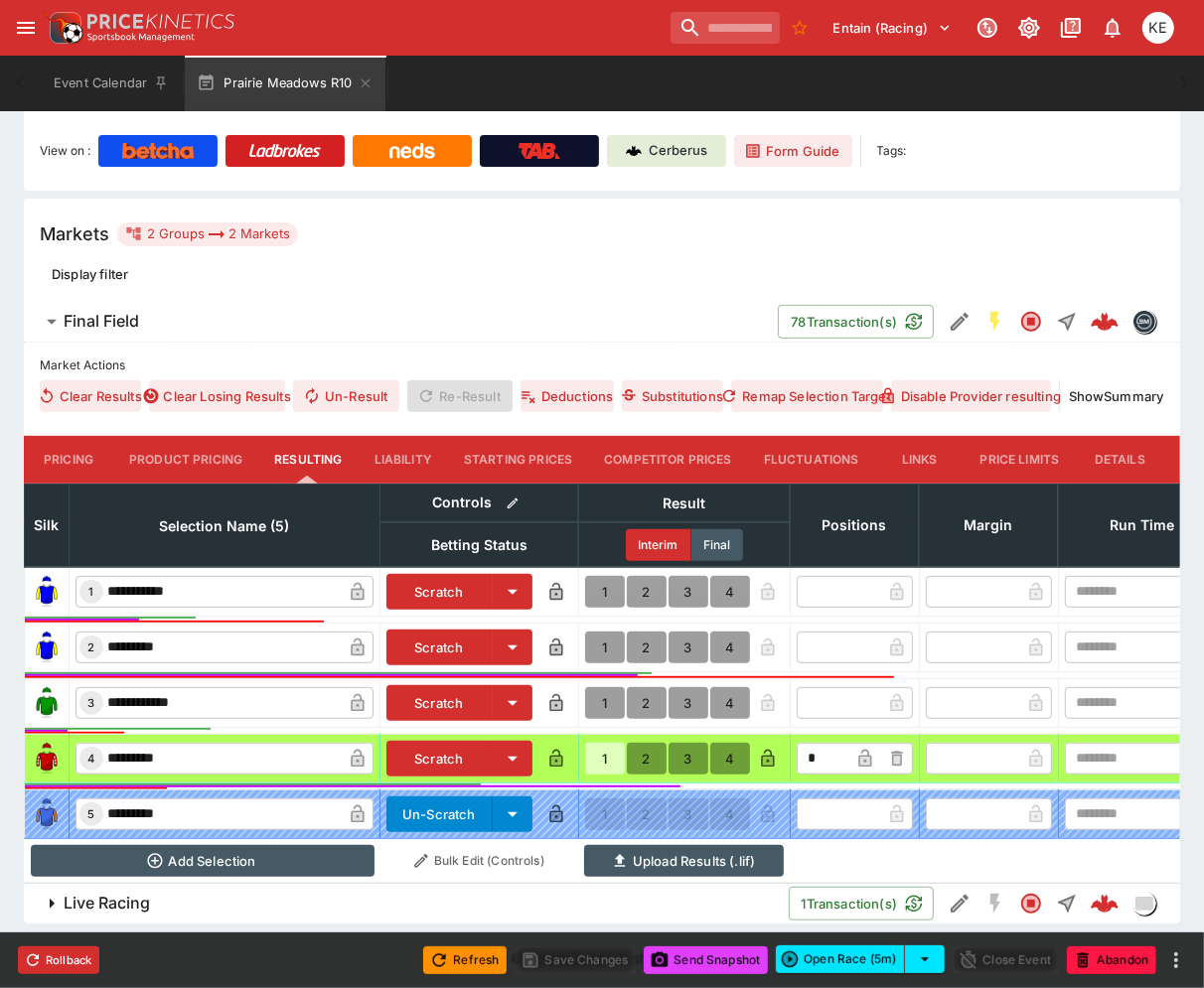 scroll, scrollTop: 434, scrollLeft: 0, axis: vertical 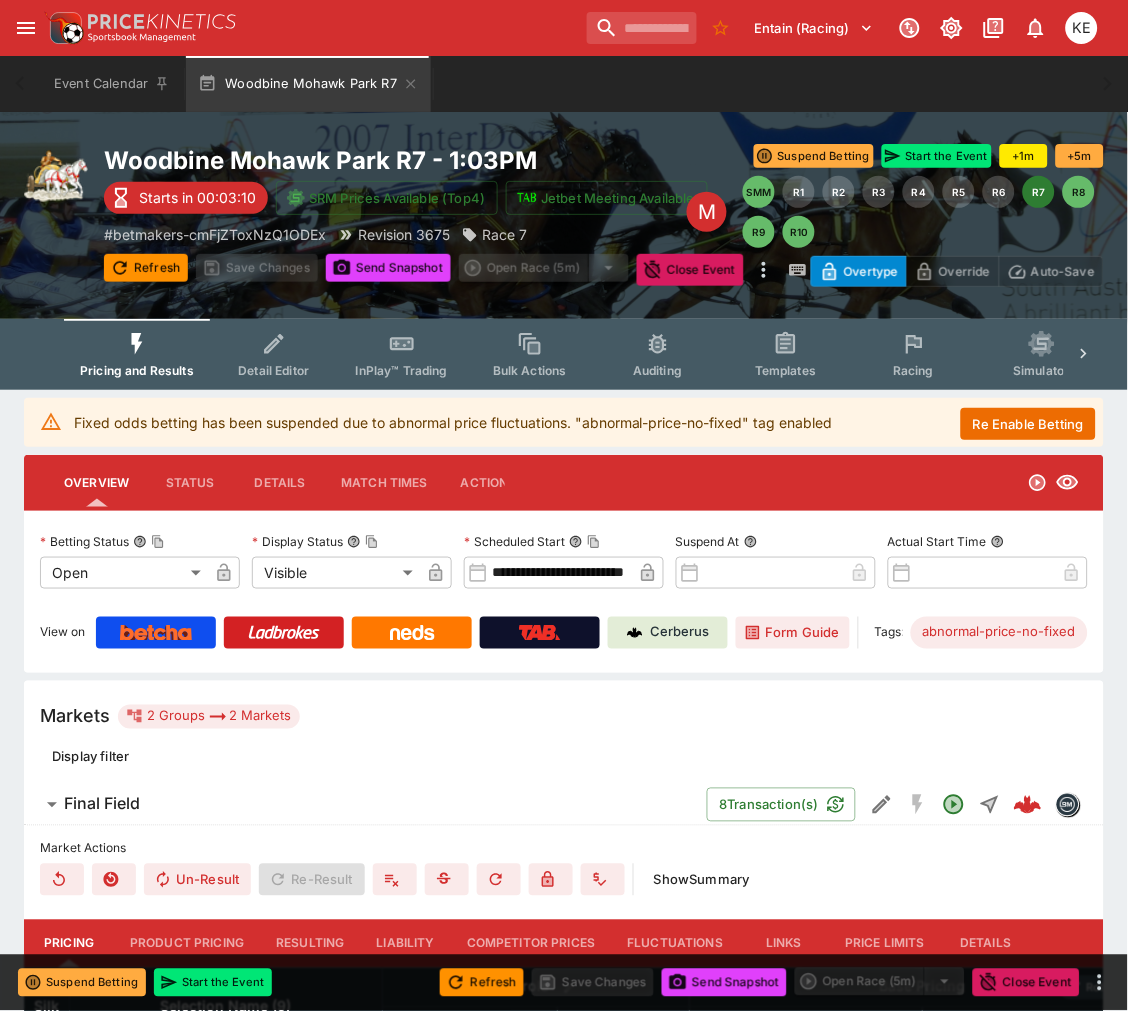 click on "Re Enable Betting" at bounding box center [1028, 424] 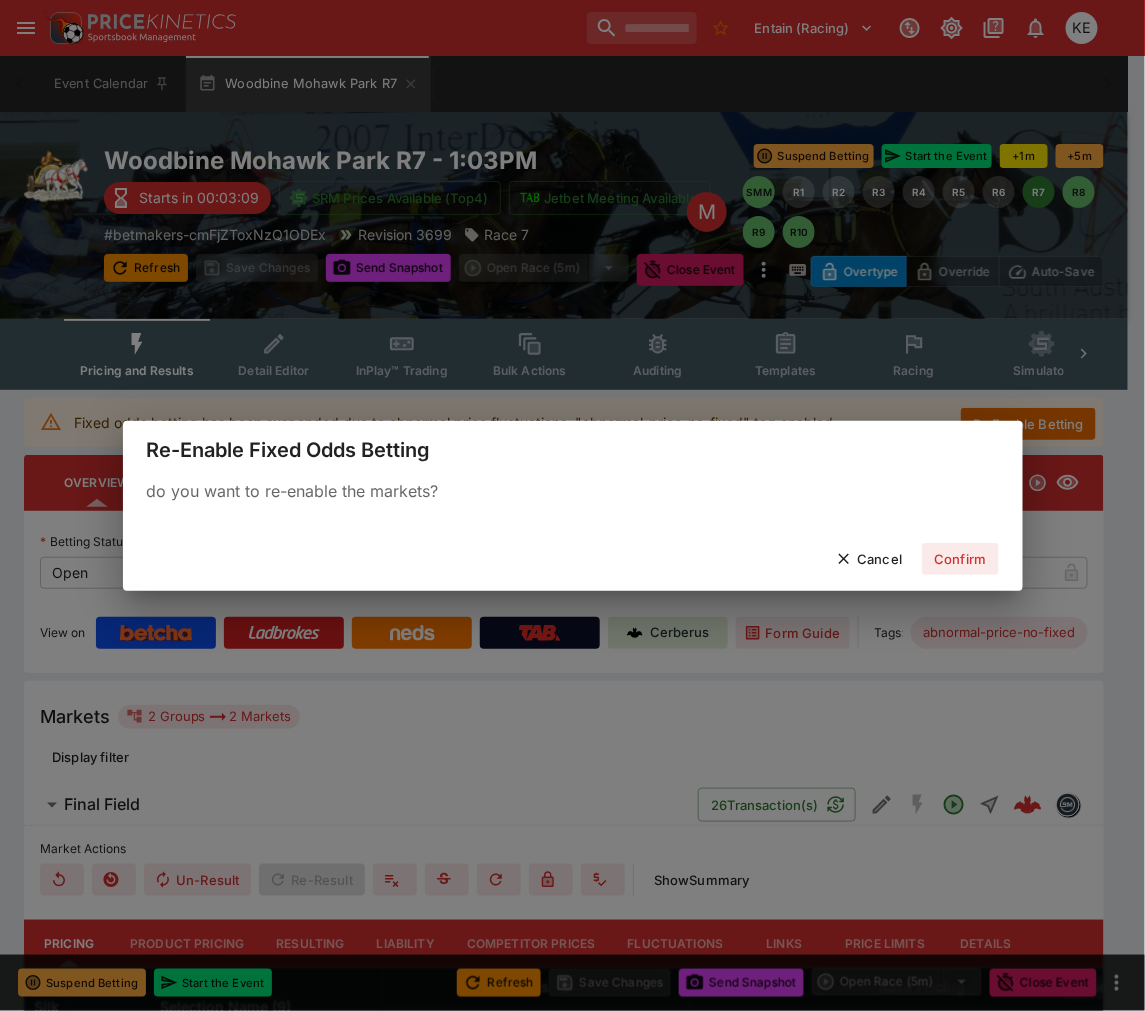 click on "Confirm" at bounding box center (960, 559) 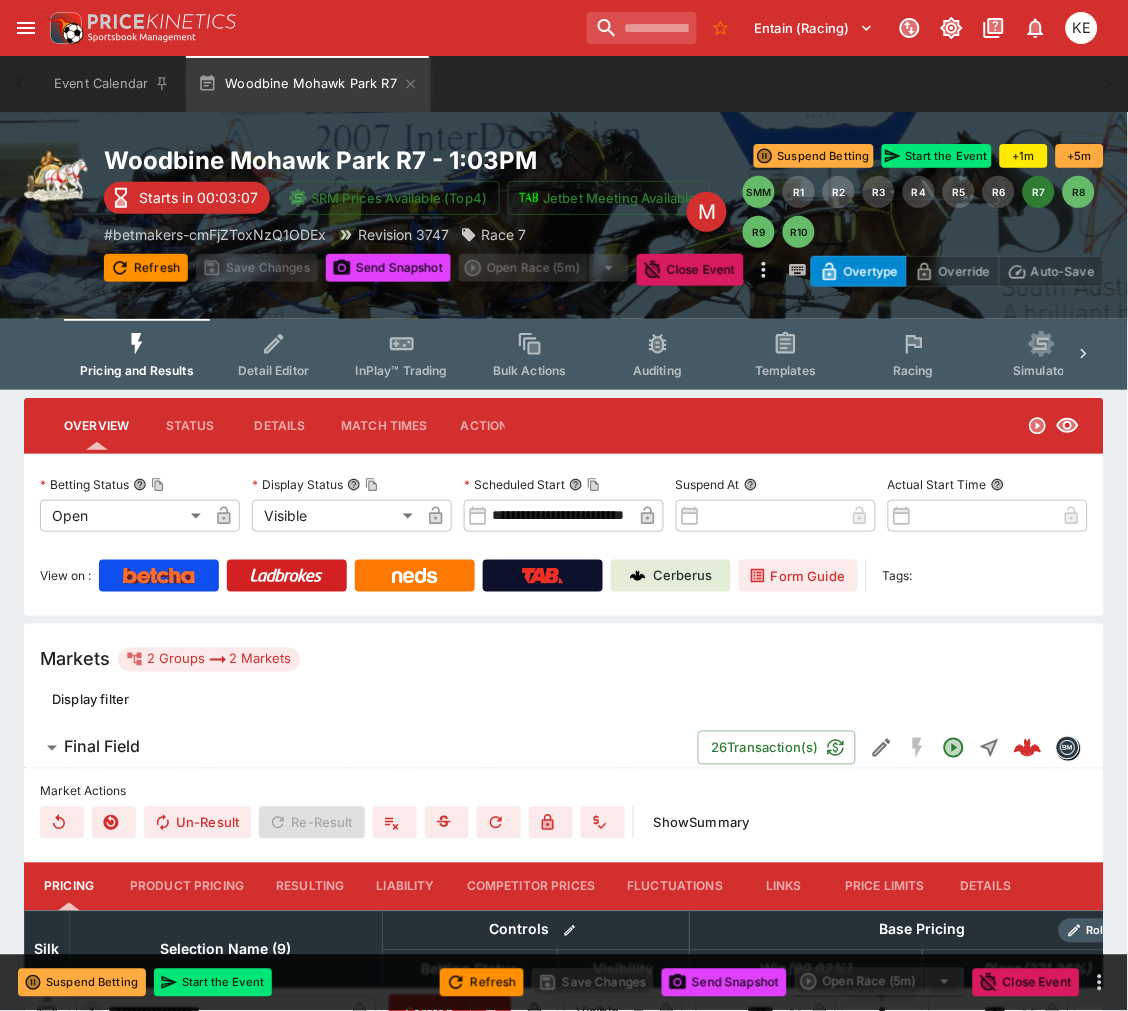 type on "******" 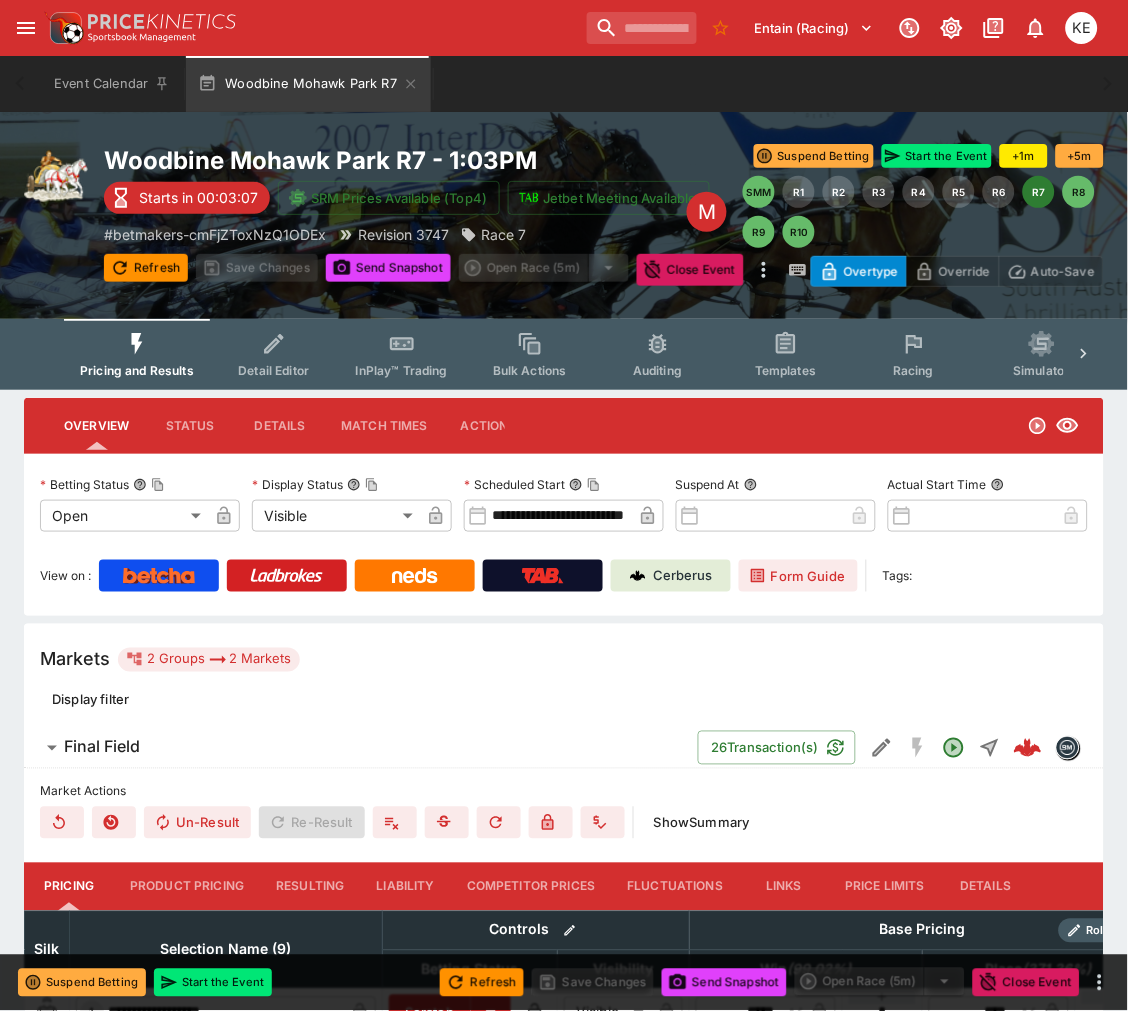 type on "******" 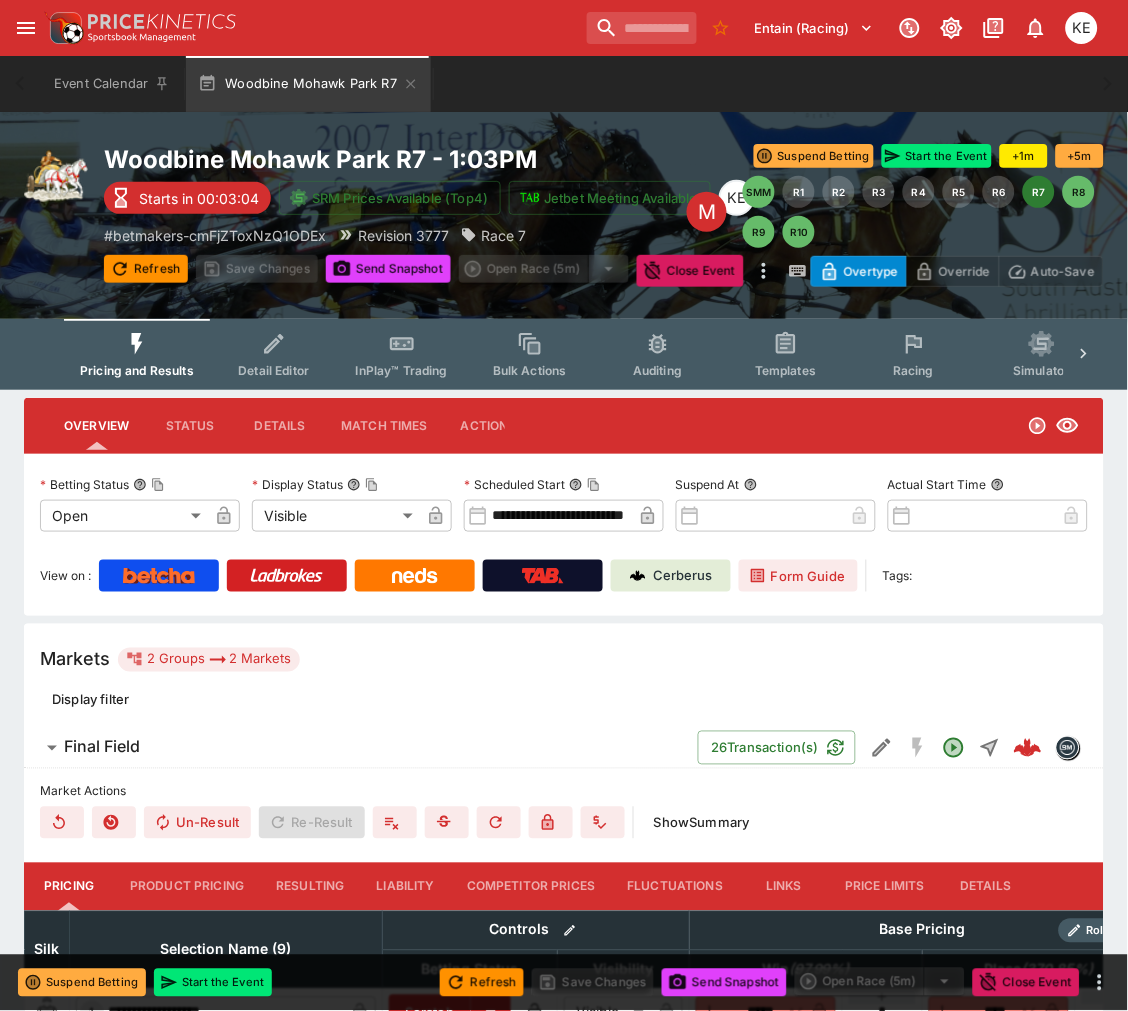 type on "*****" 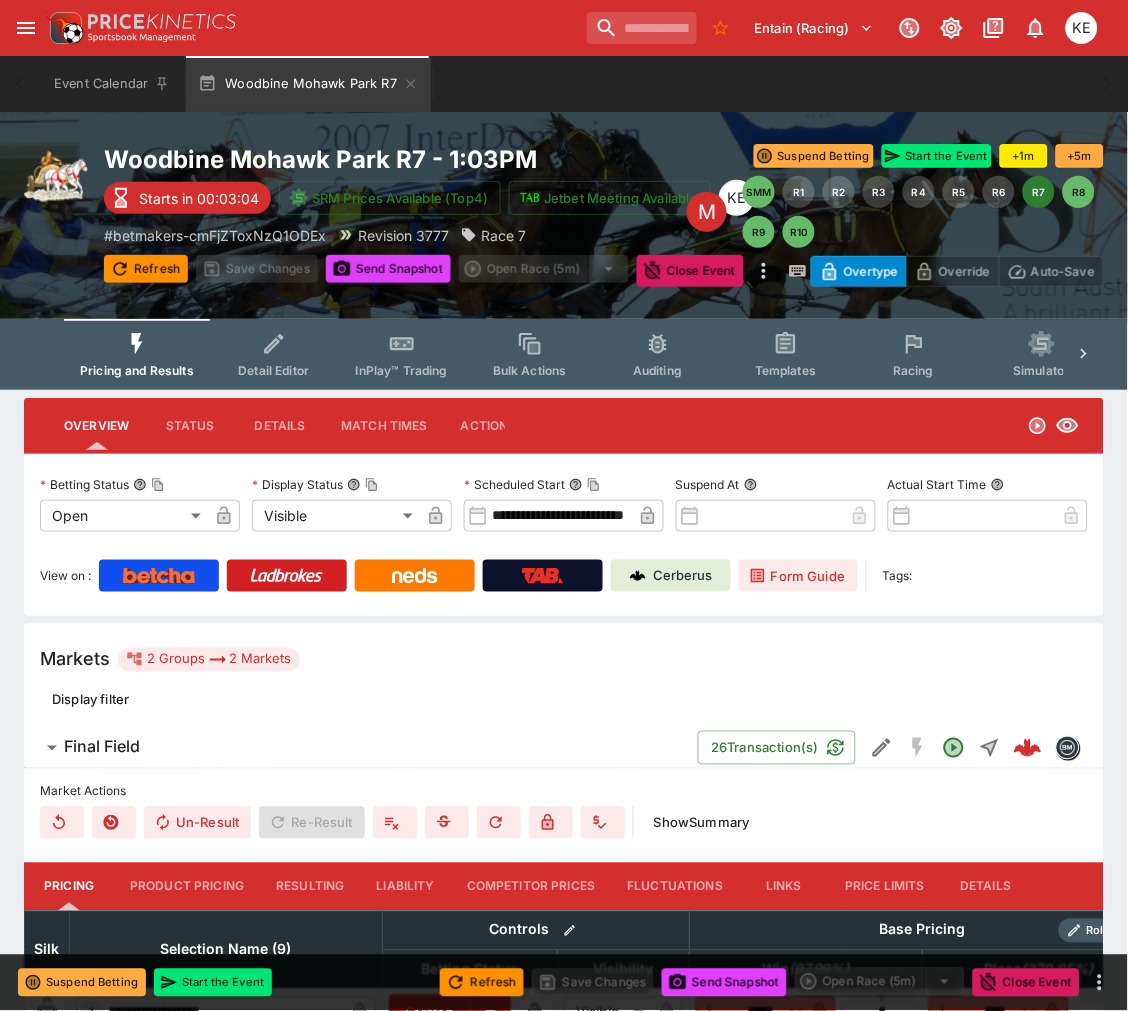 type on "****" 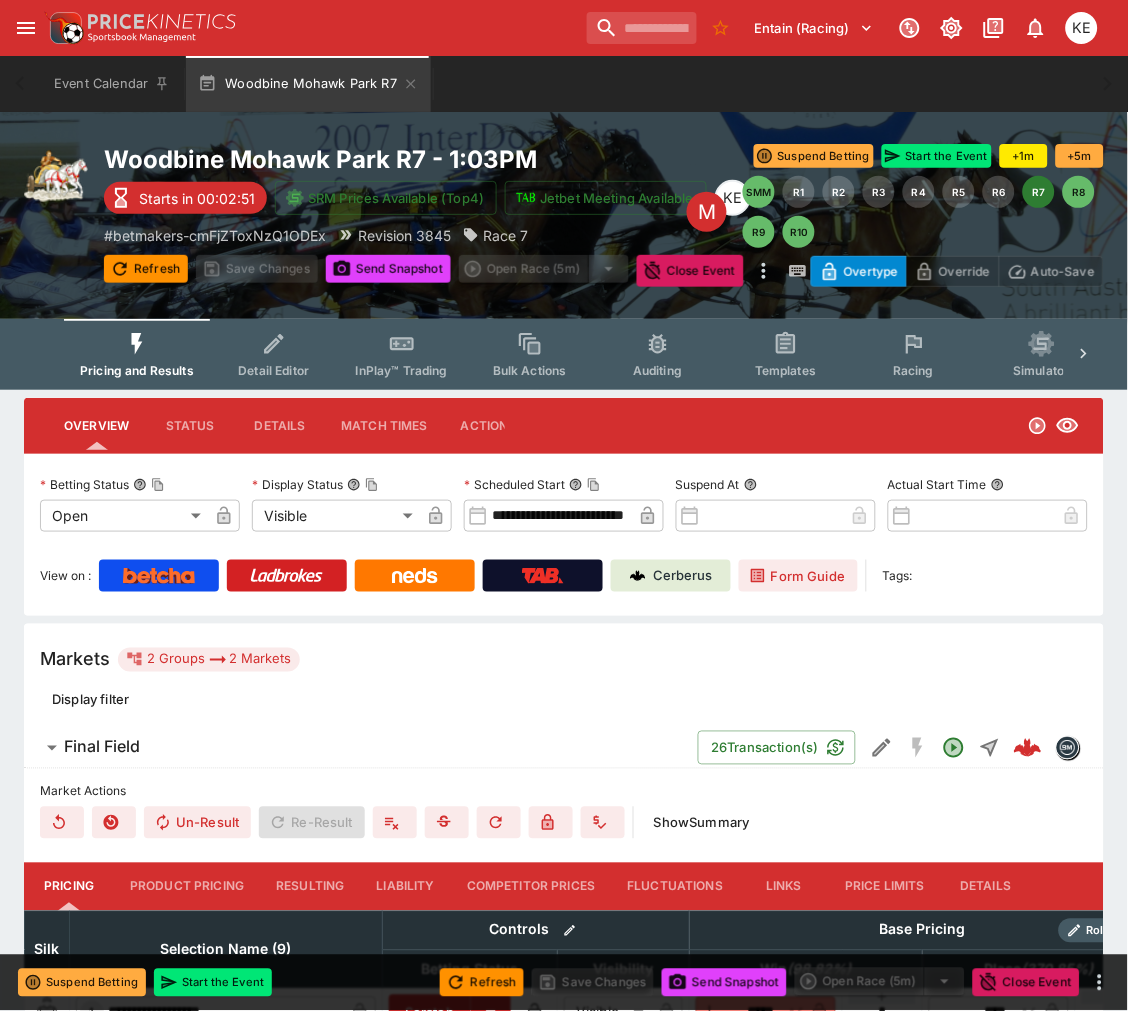 type on "*****" 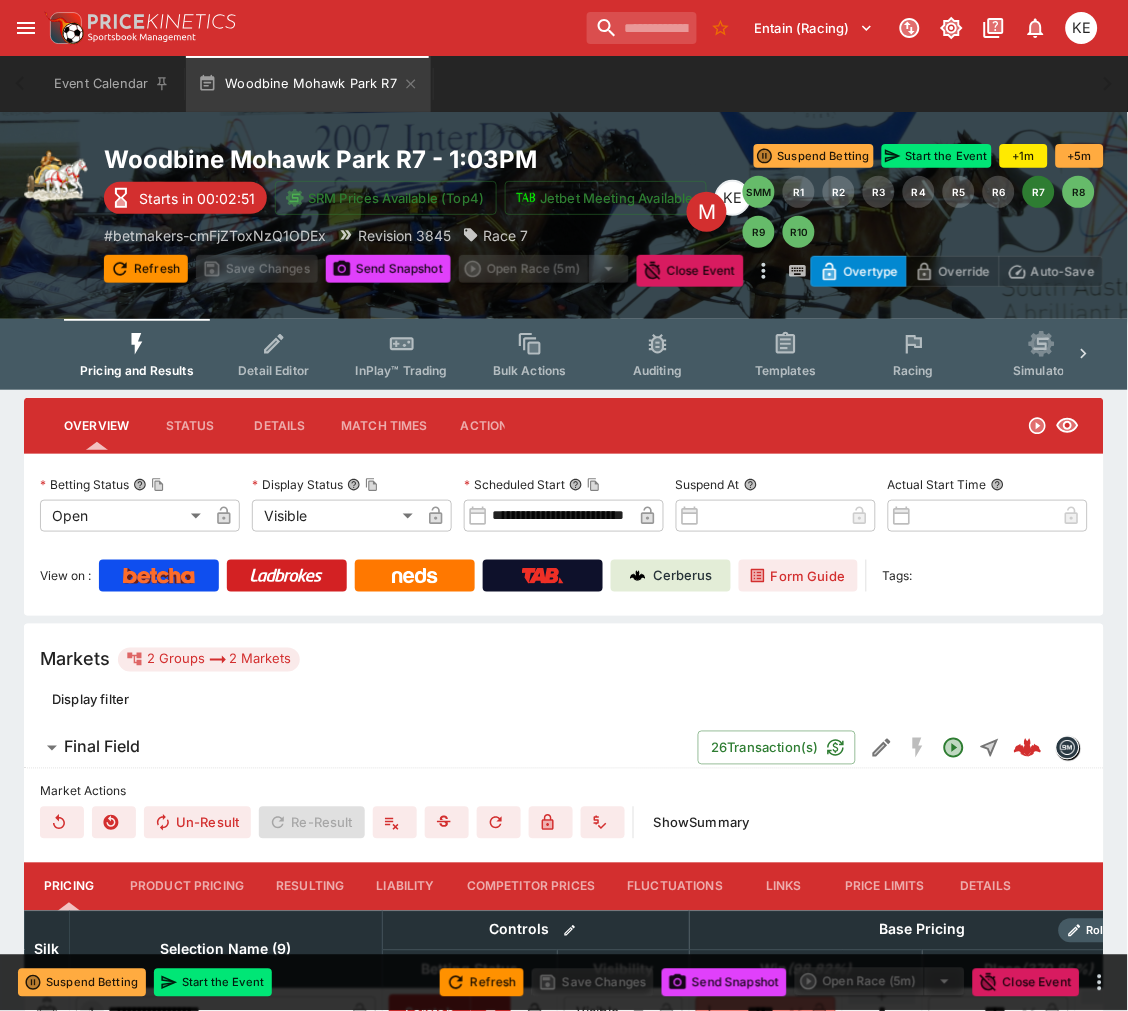 type on "******" 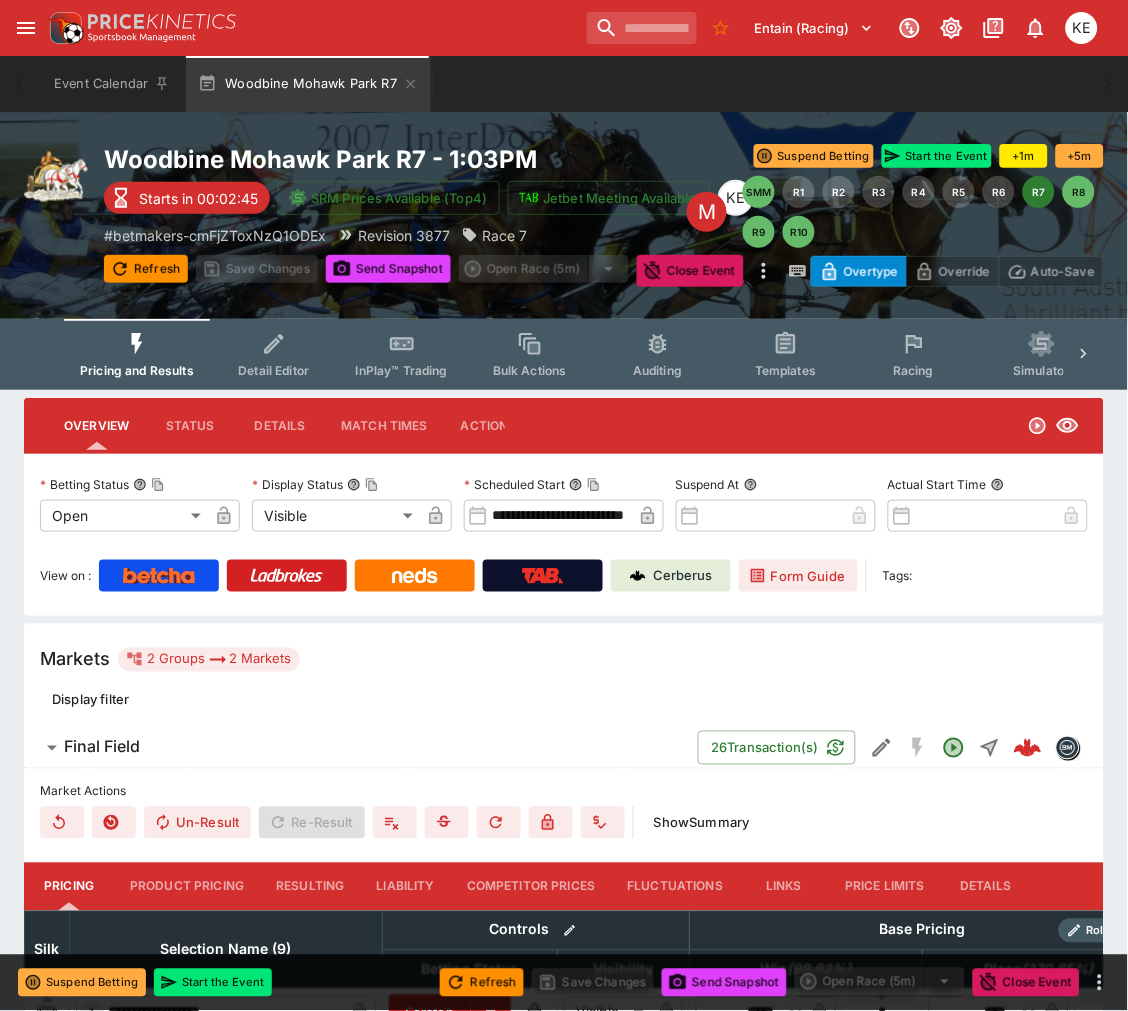 type on "*****" 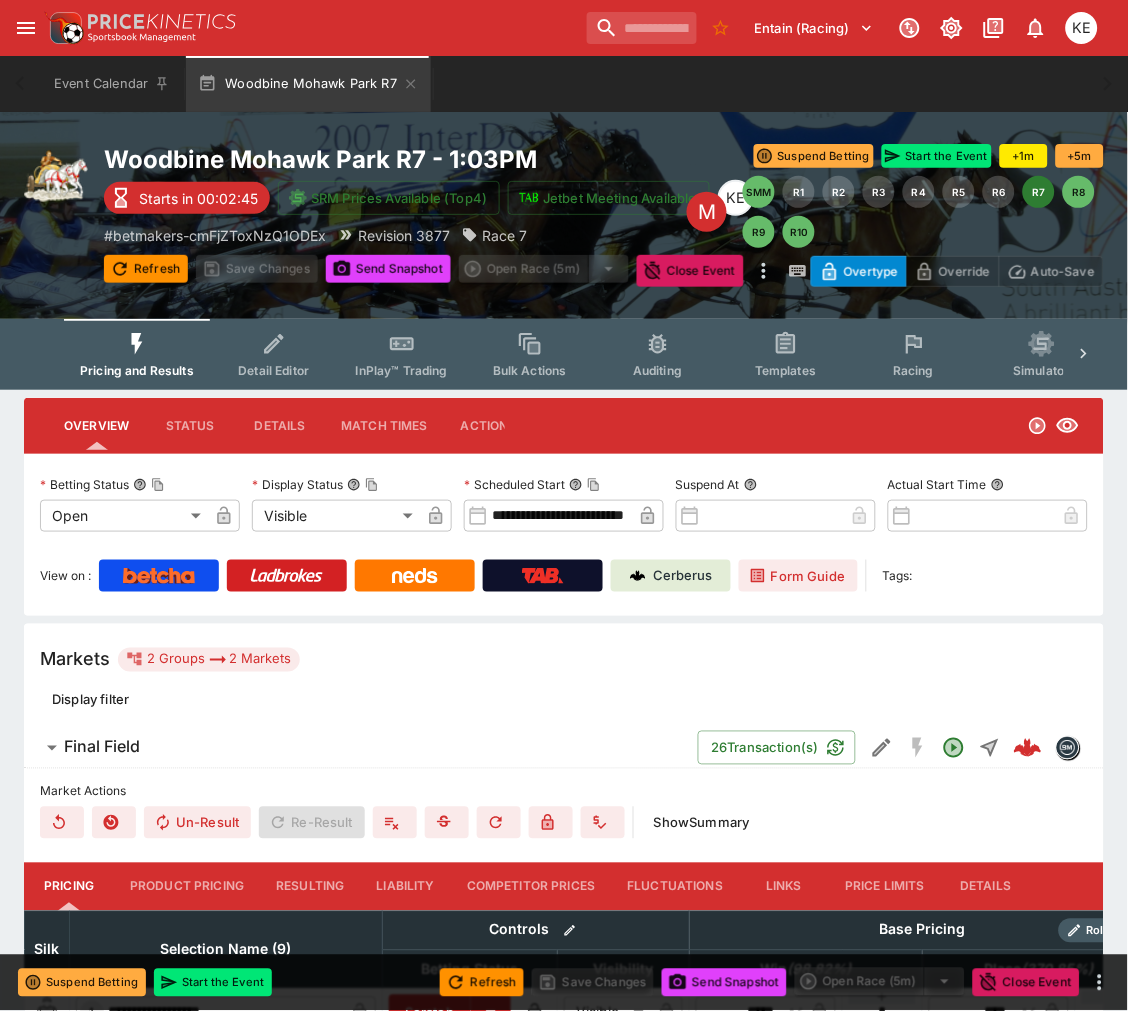 type on "****" 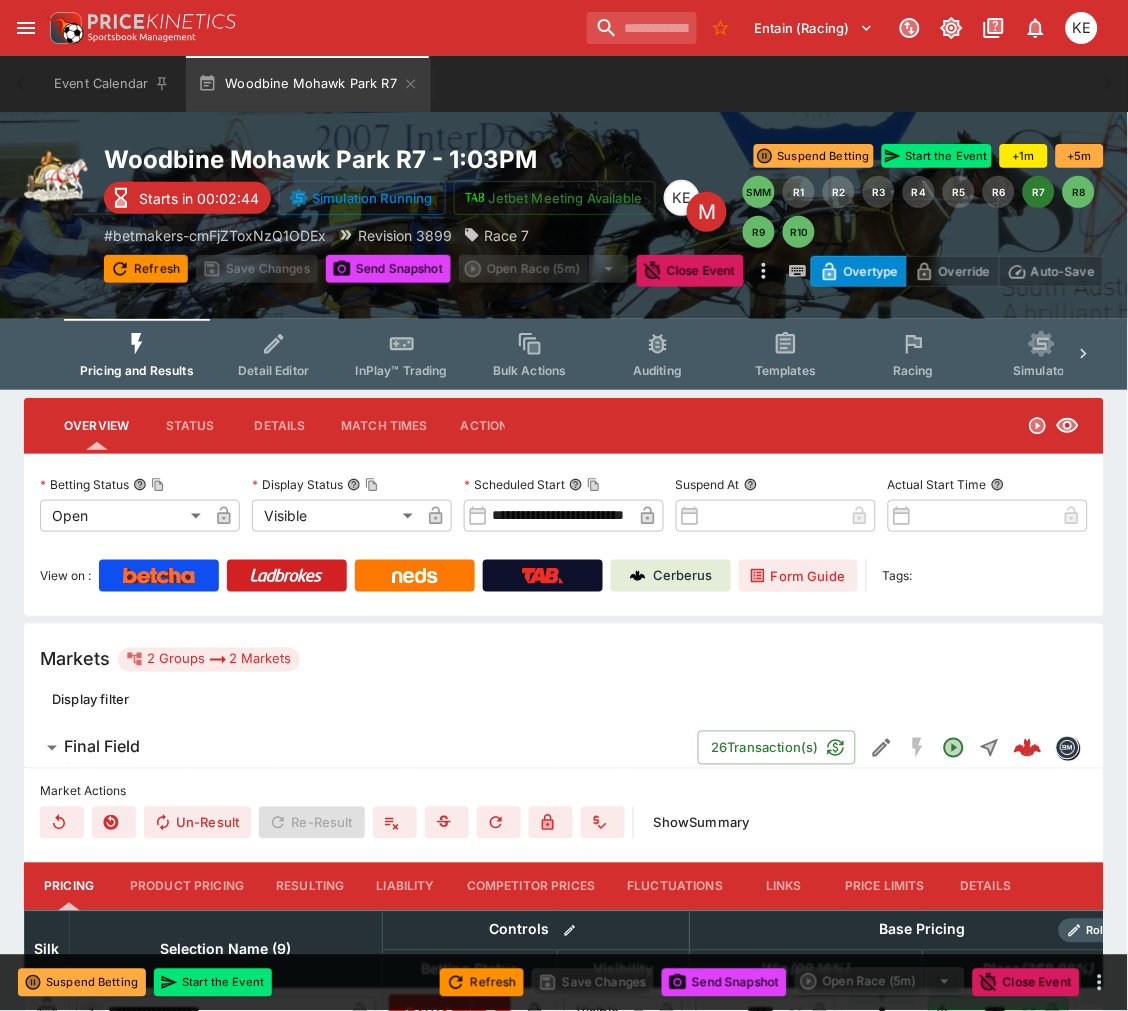 type on "****" 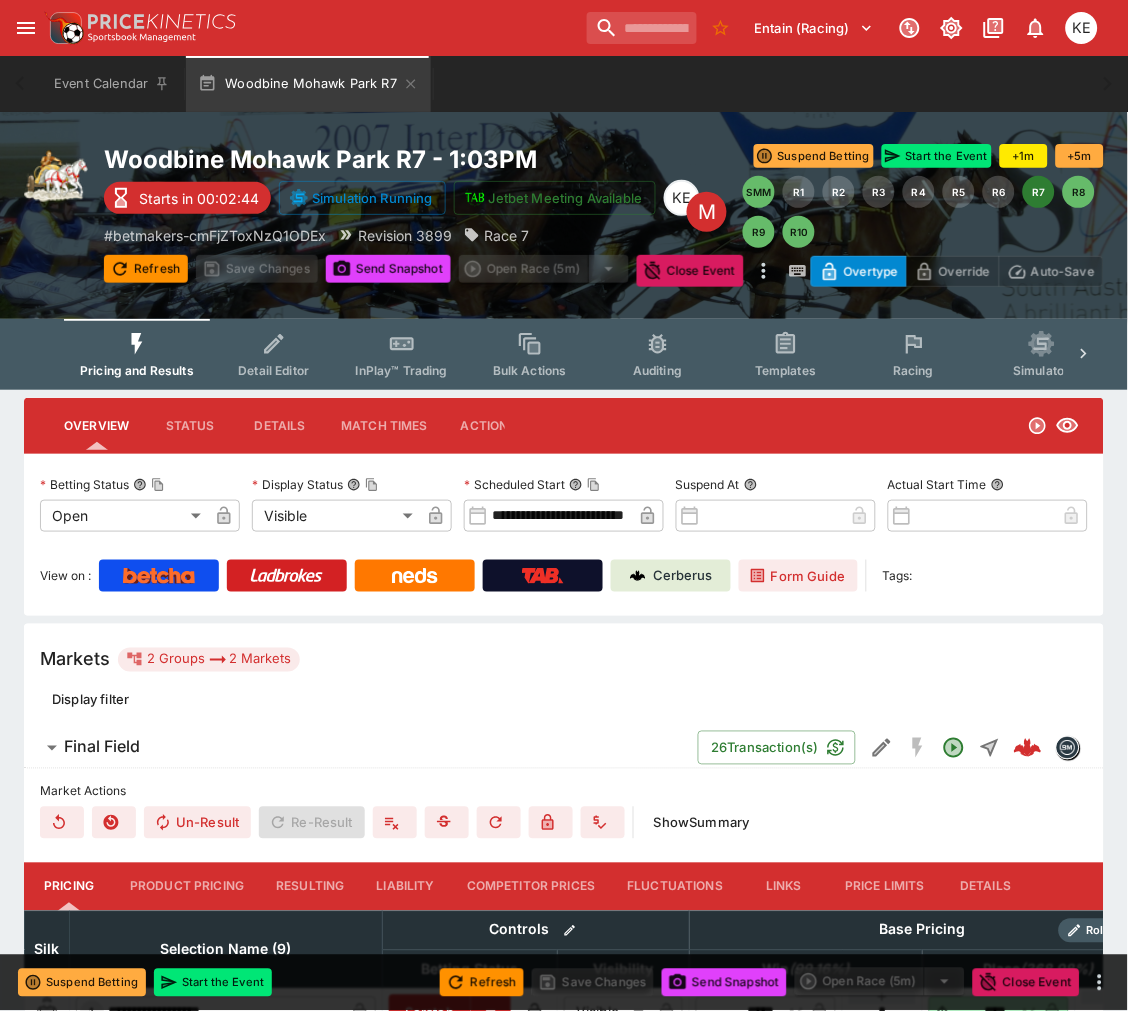 type on "****" 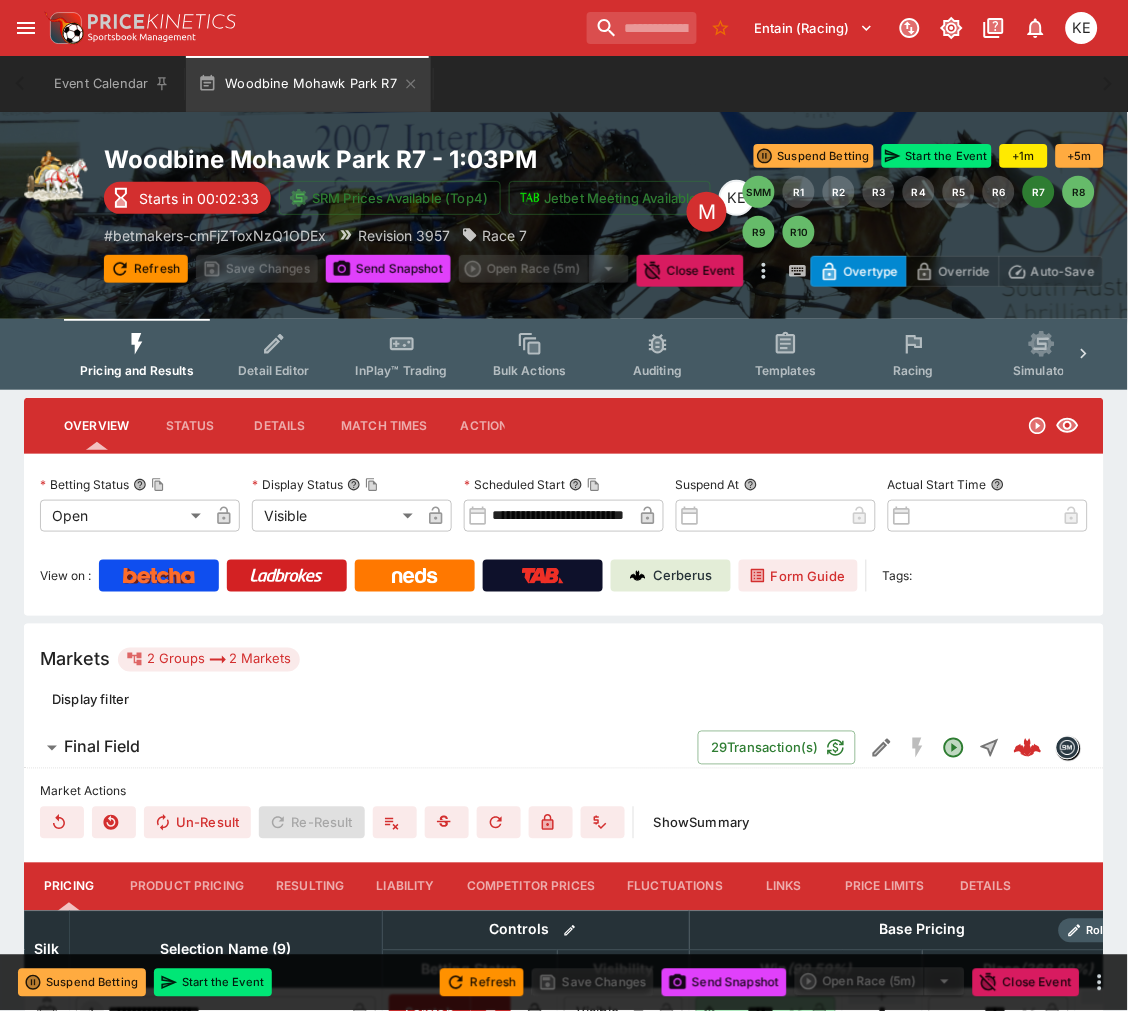 type on "*****" 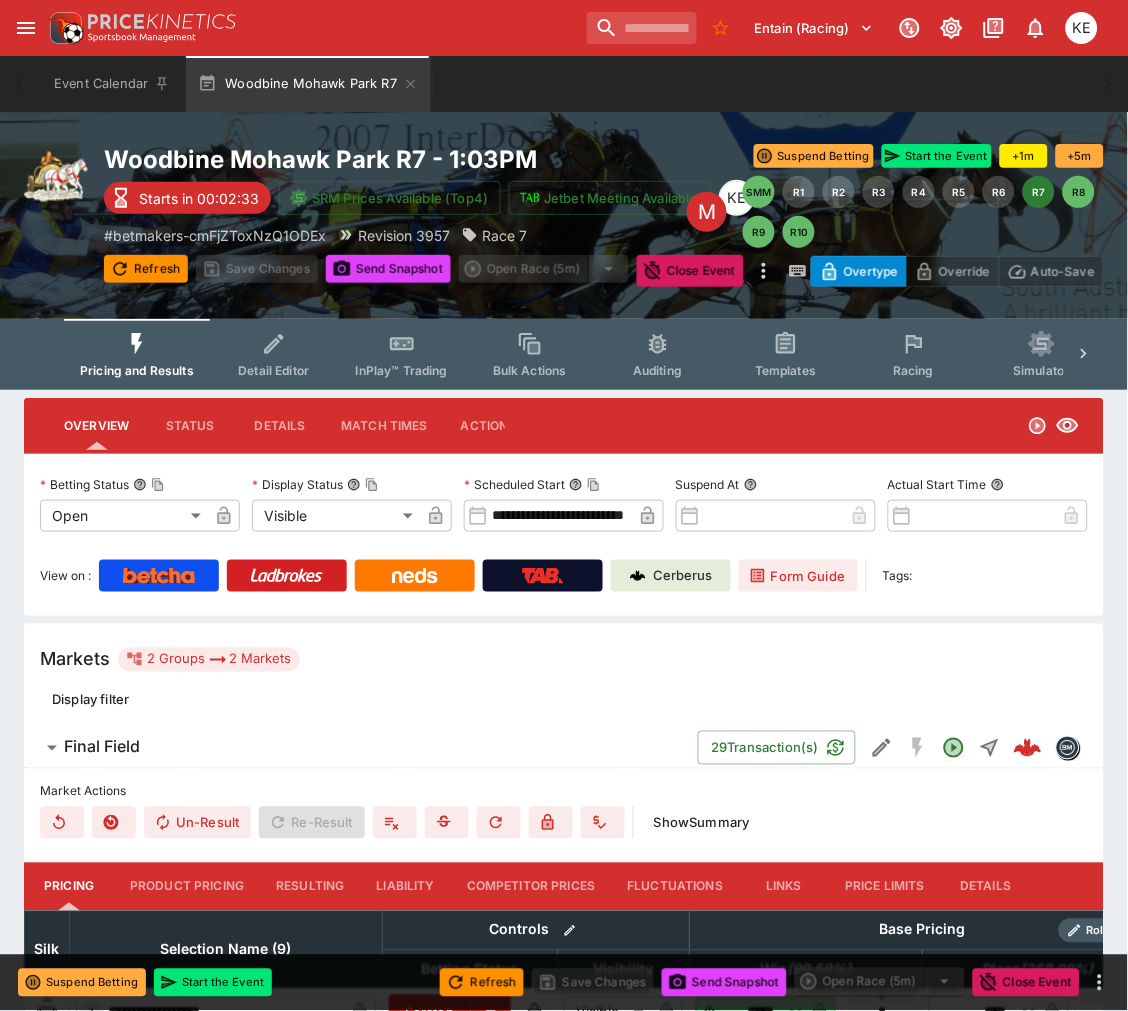type on "******" 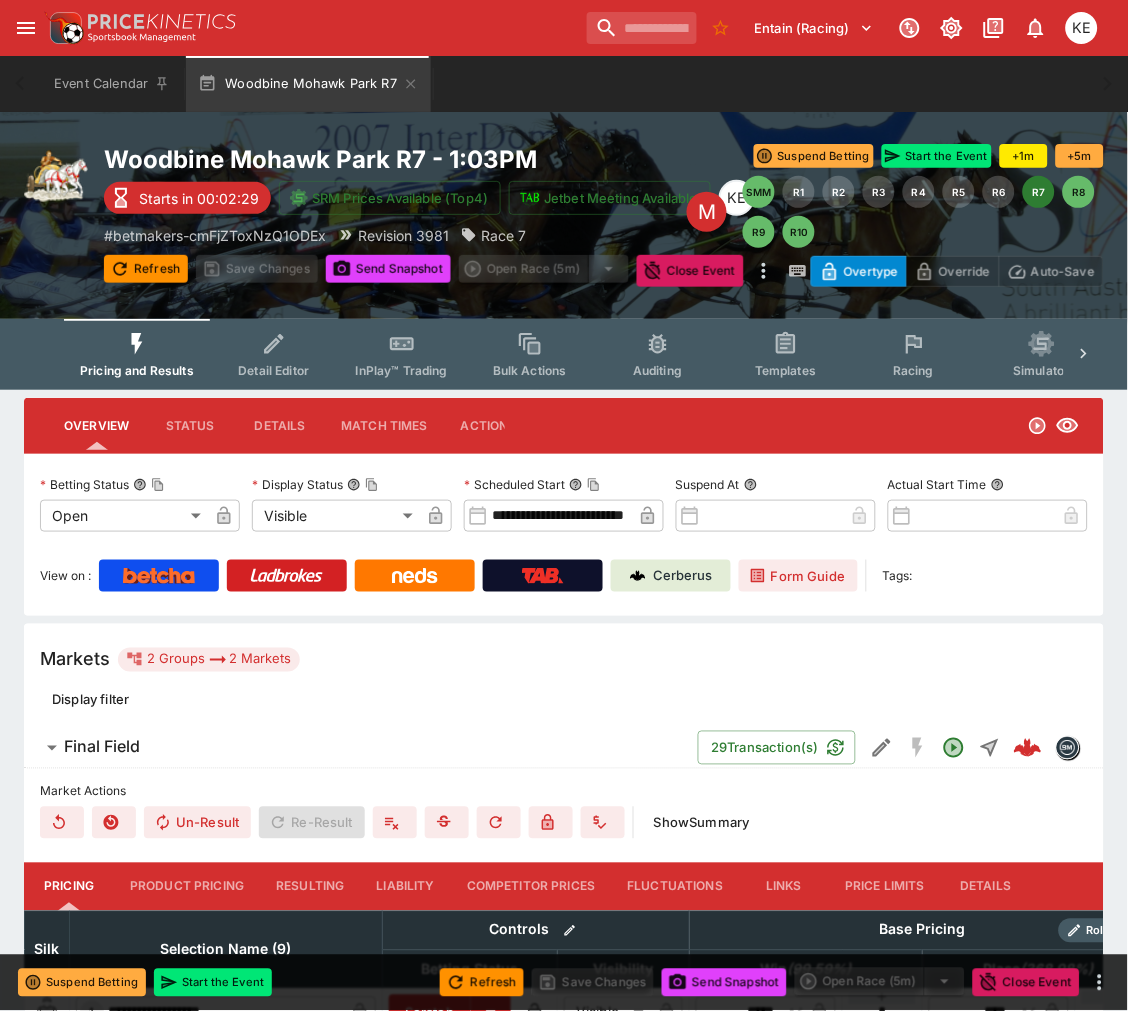 type on "*****" 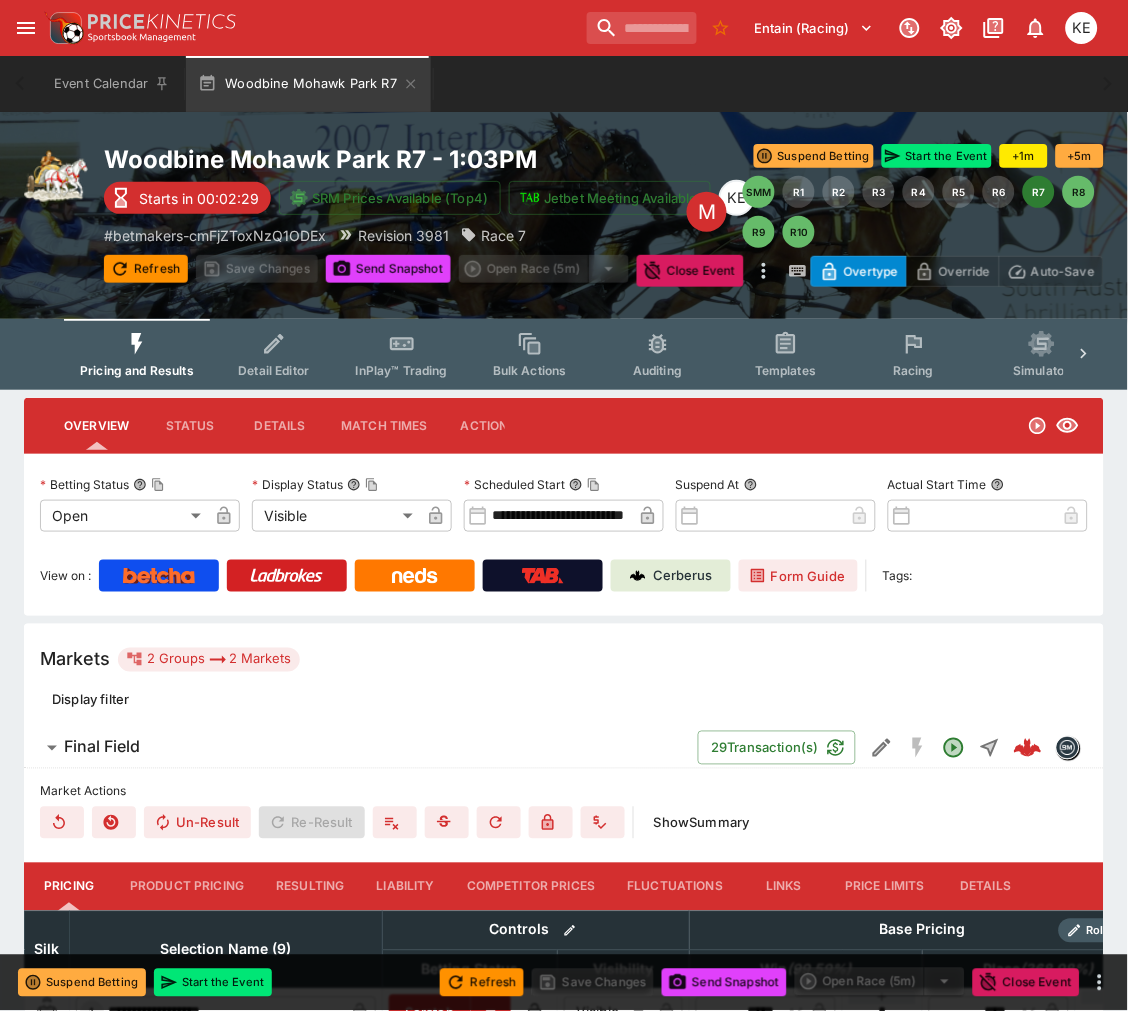 type on "******" 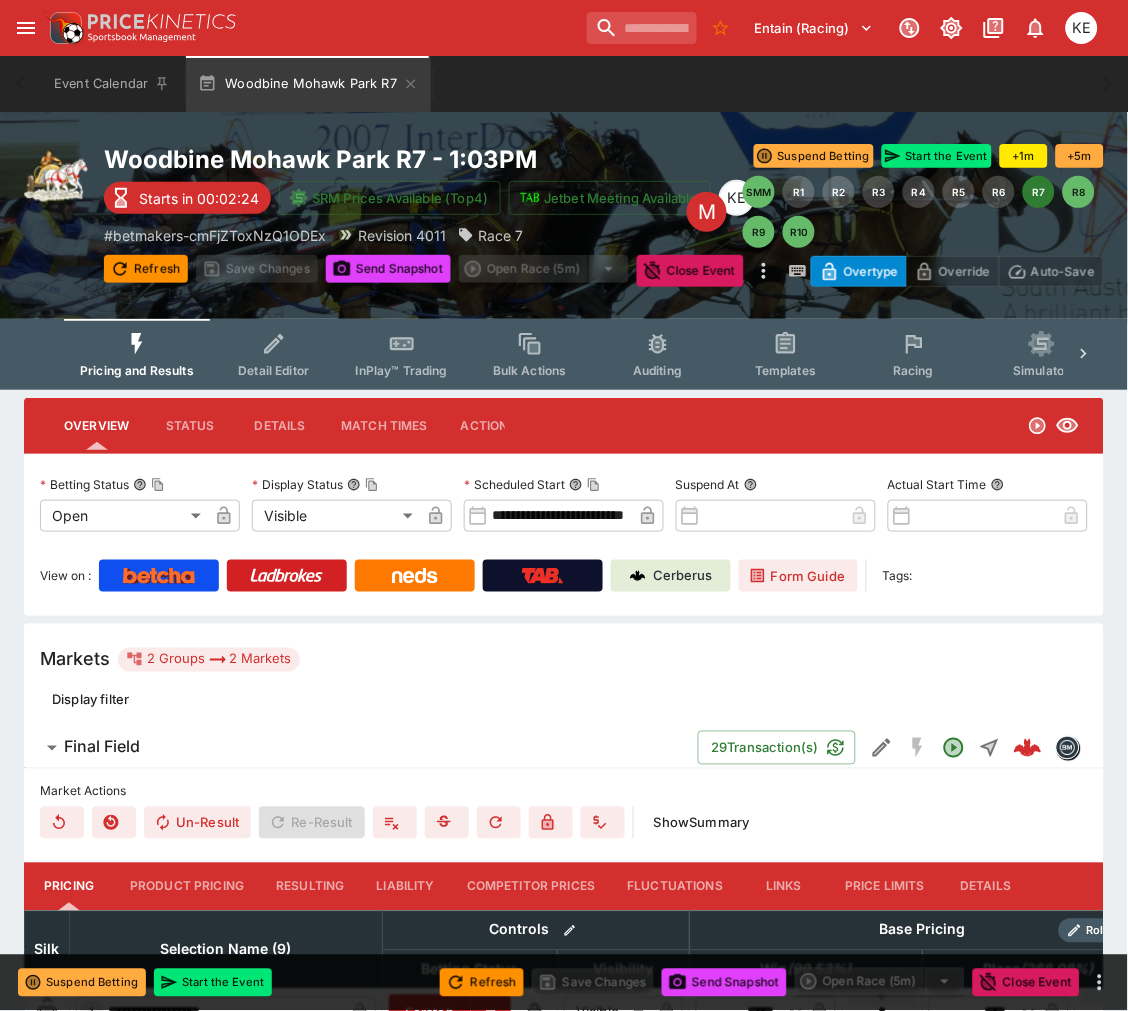 type on "*****" 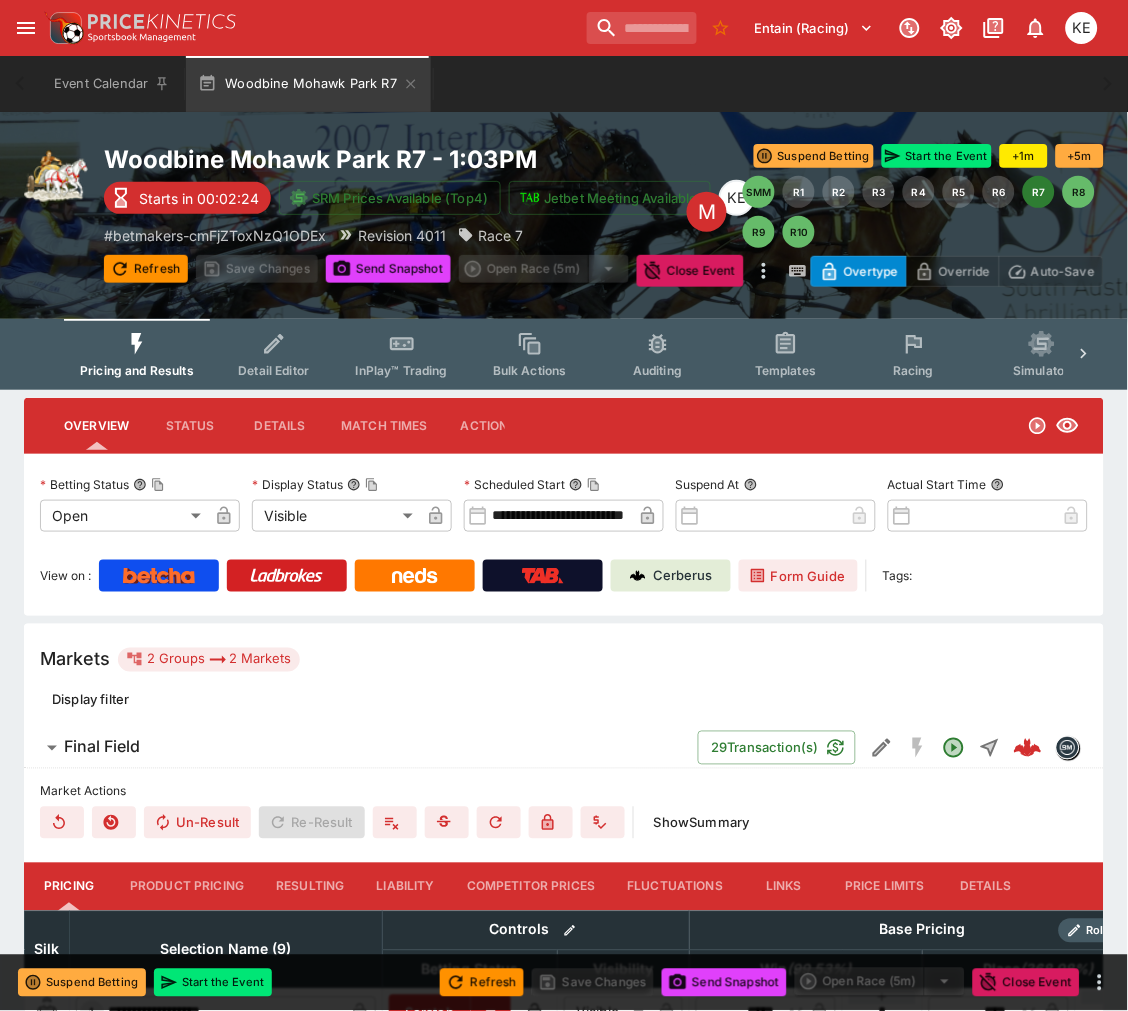 type on "******" 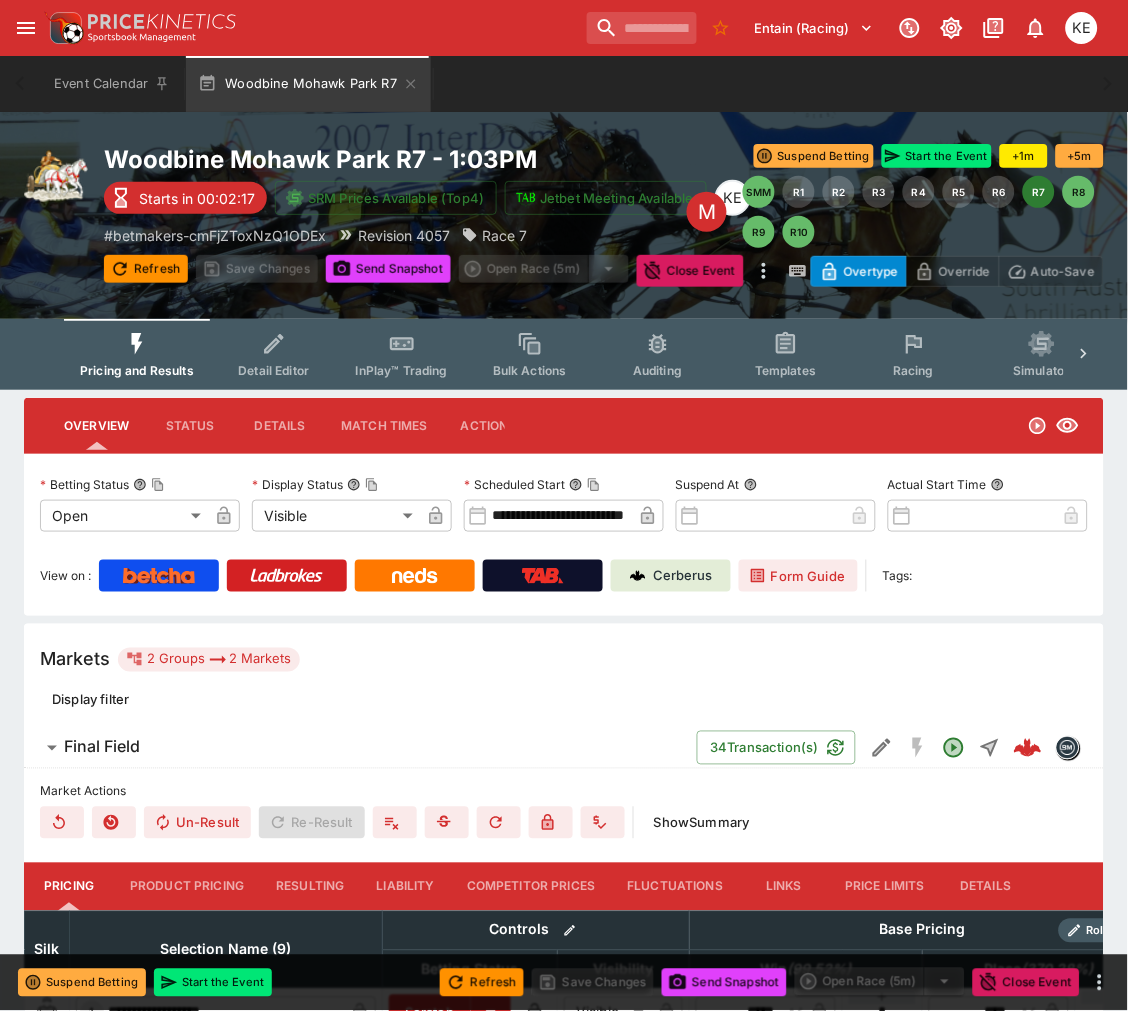type on "*****" 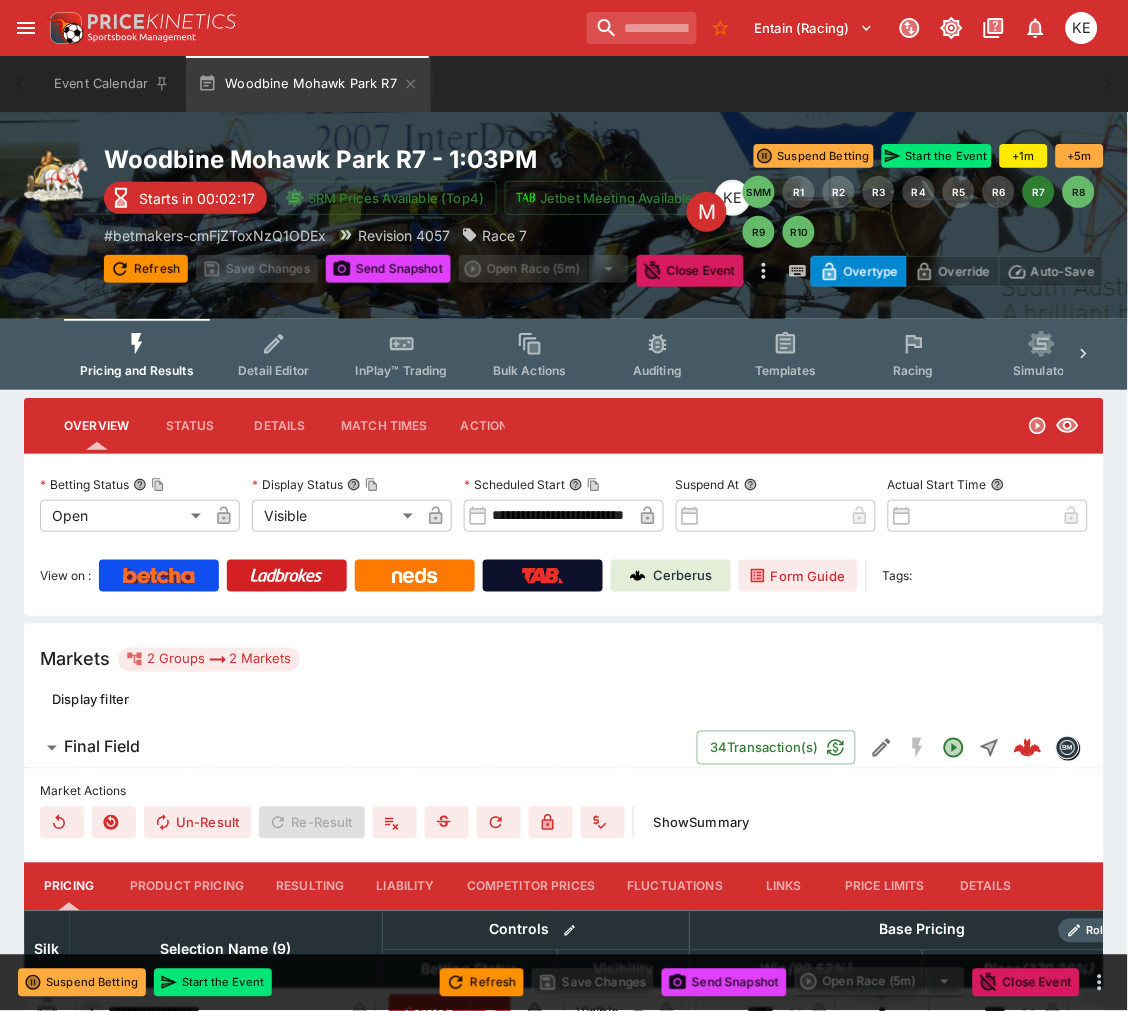 type on "******" 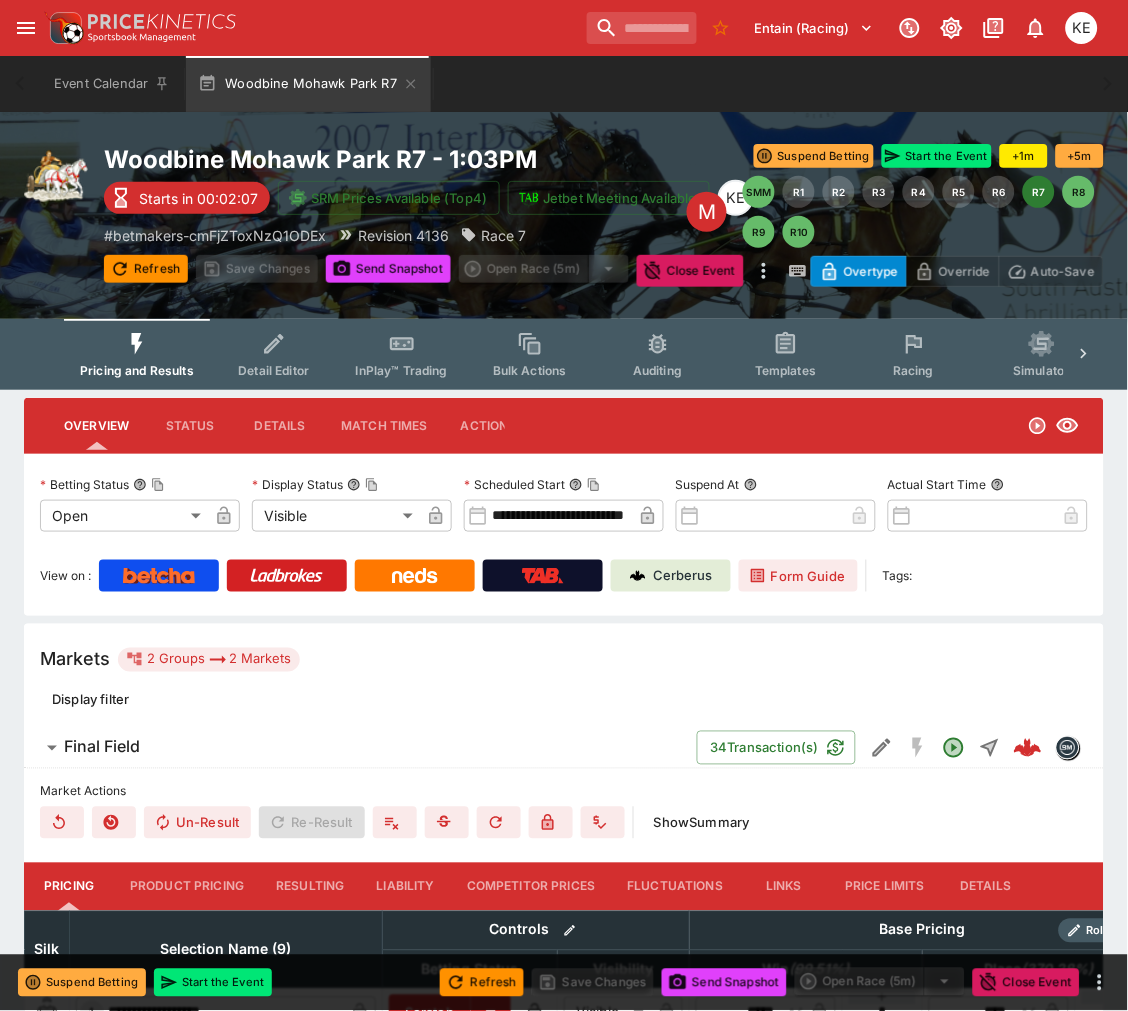 type on "*****" 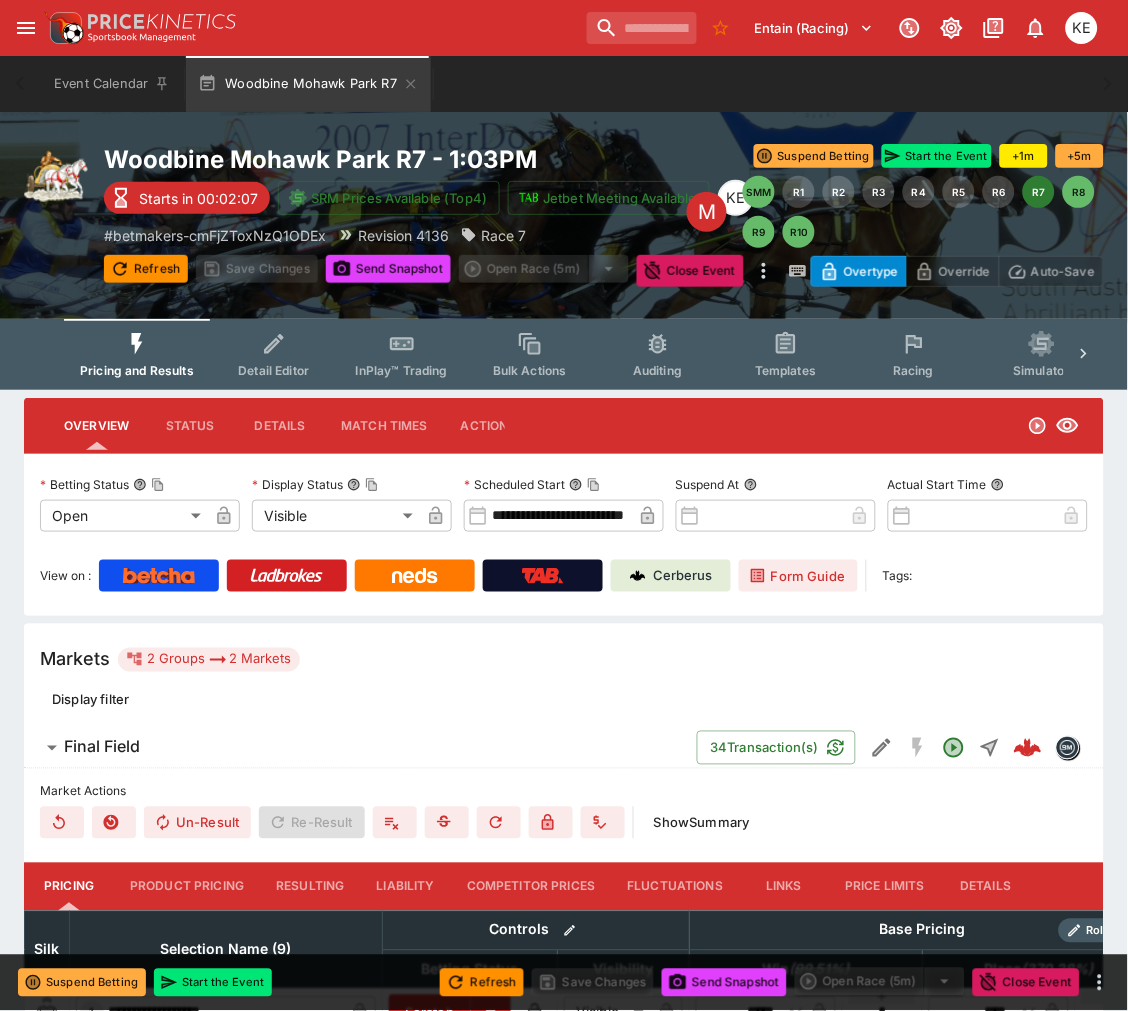 type on "******" 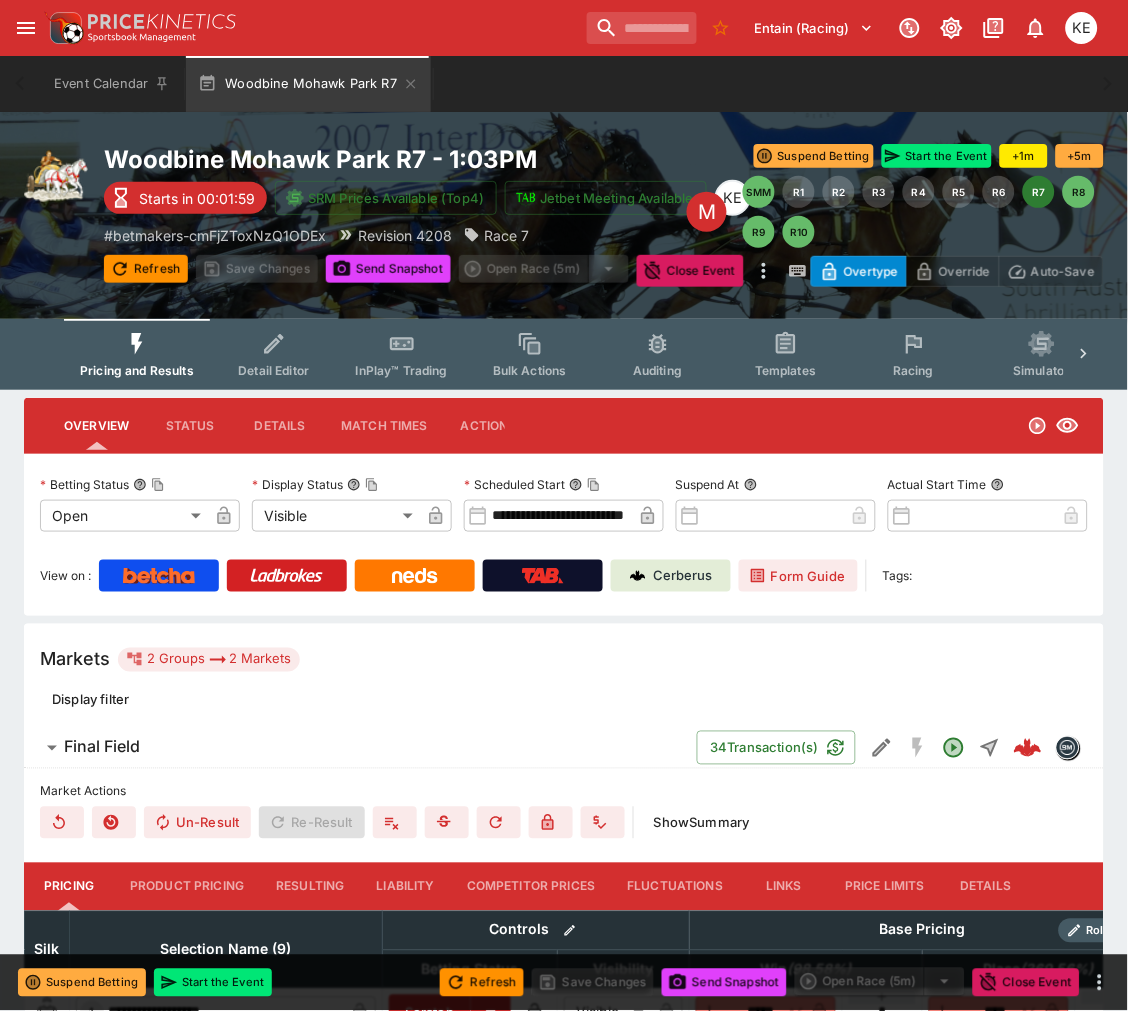 type on "*****" 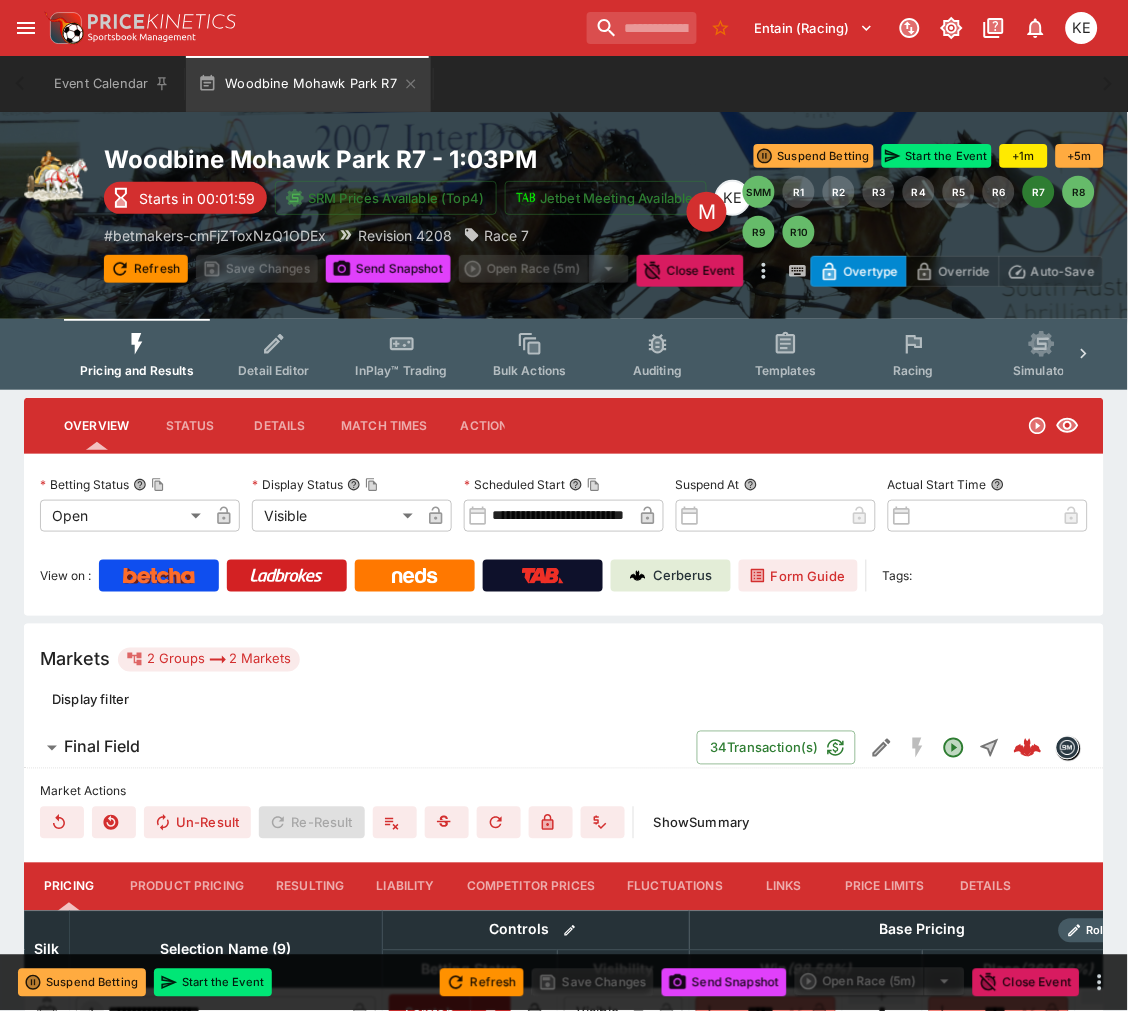 type on "****" 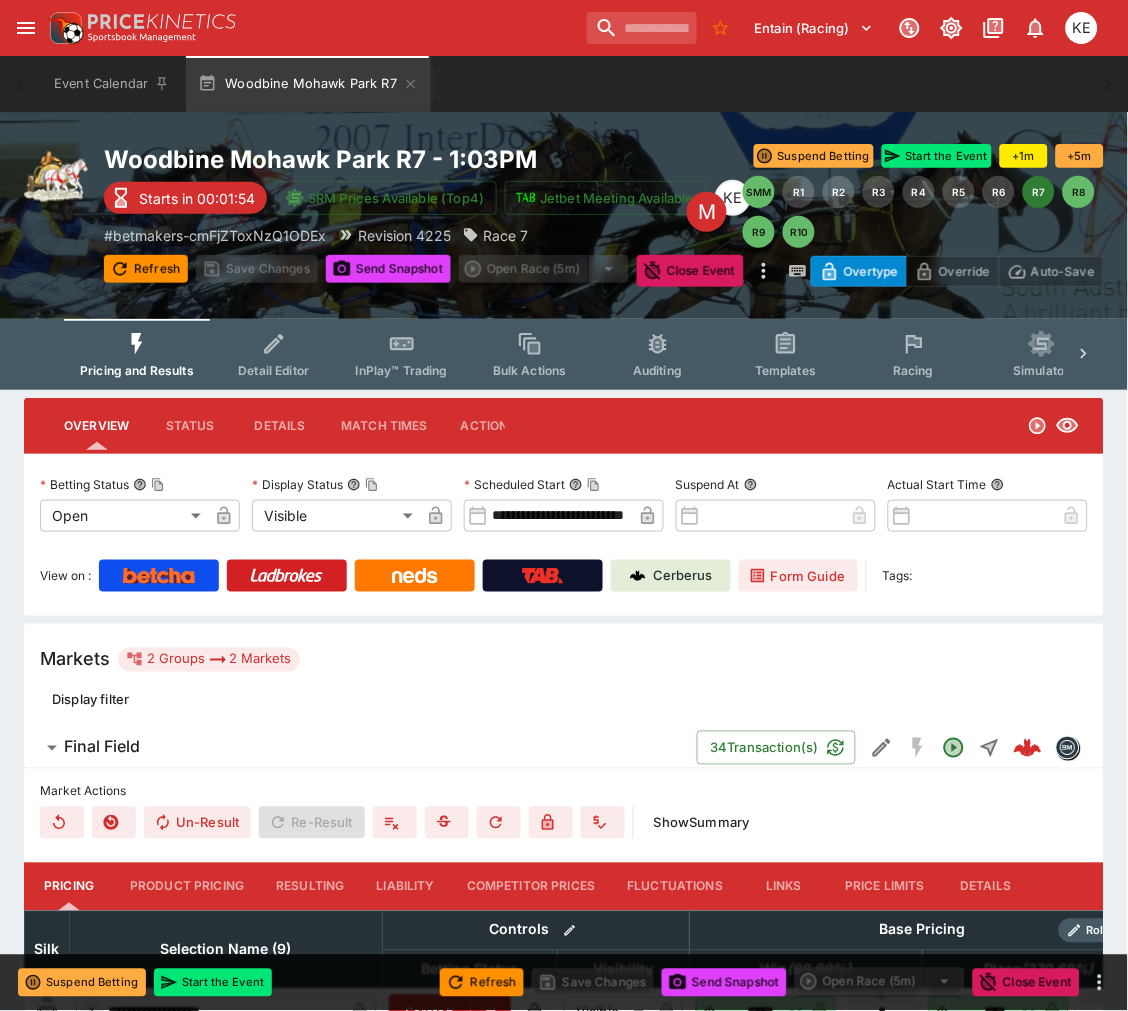 type on "*****" 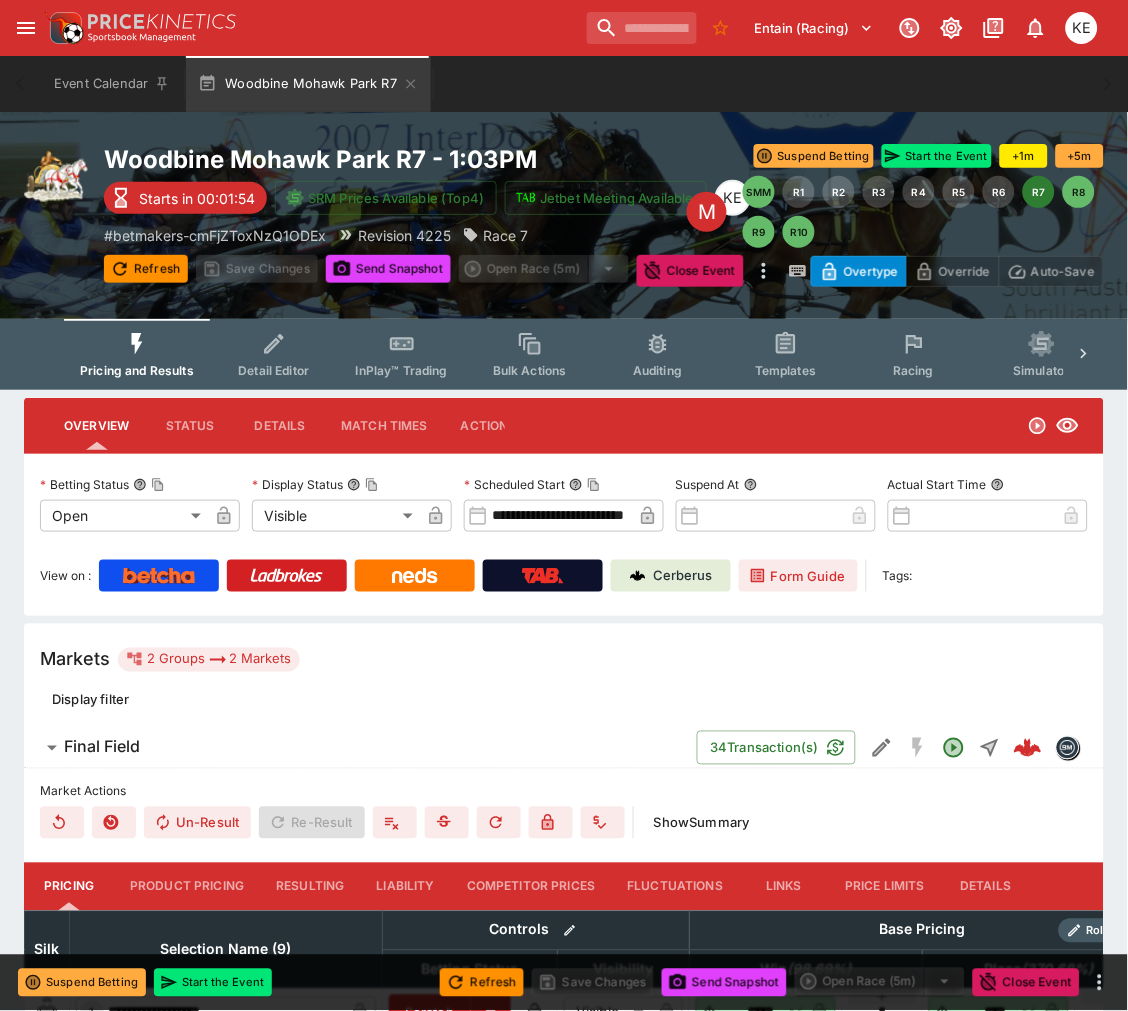 type on "****" 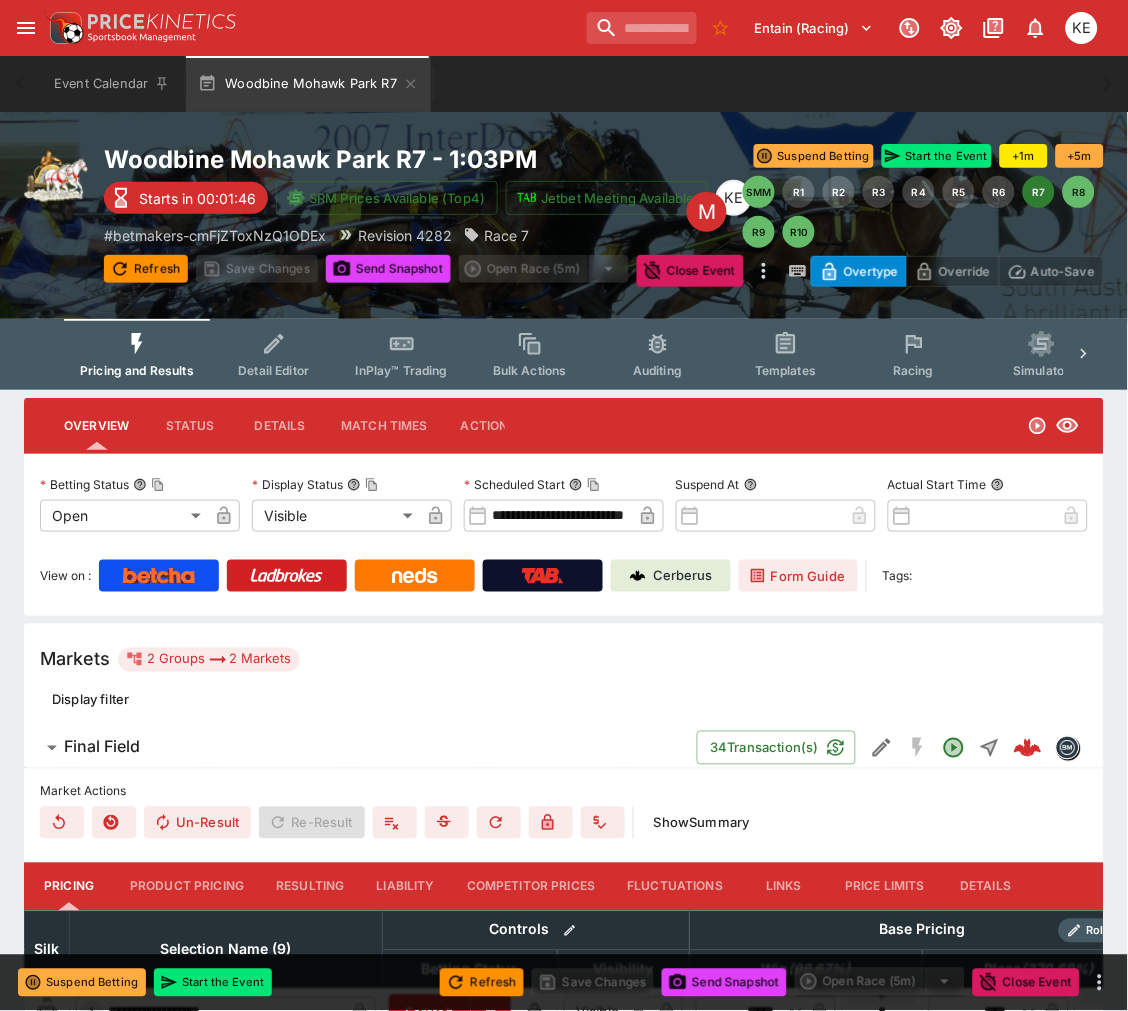 type on "*****" 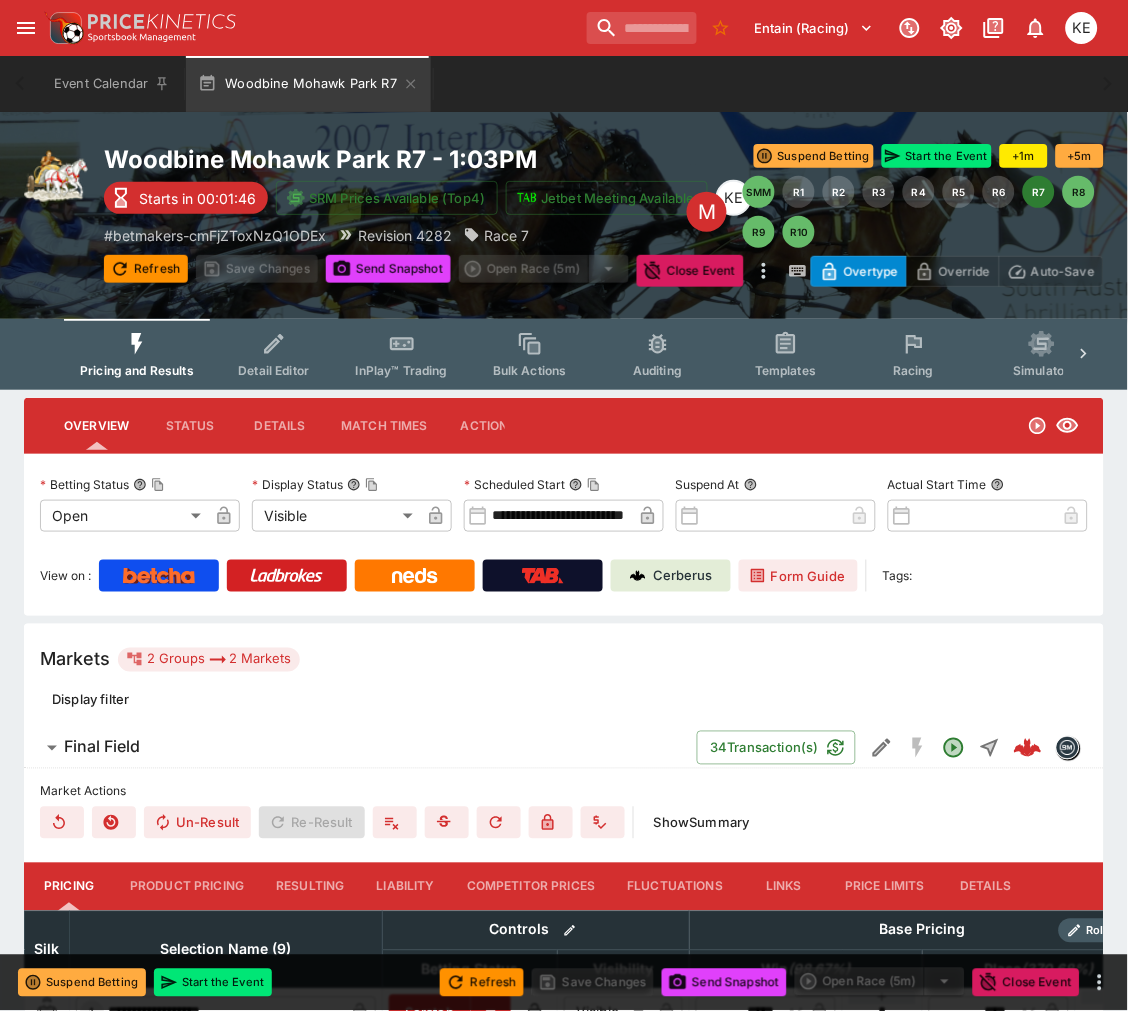 type on "****" 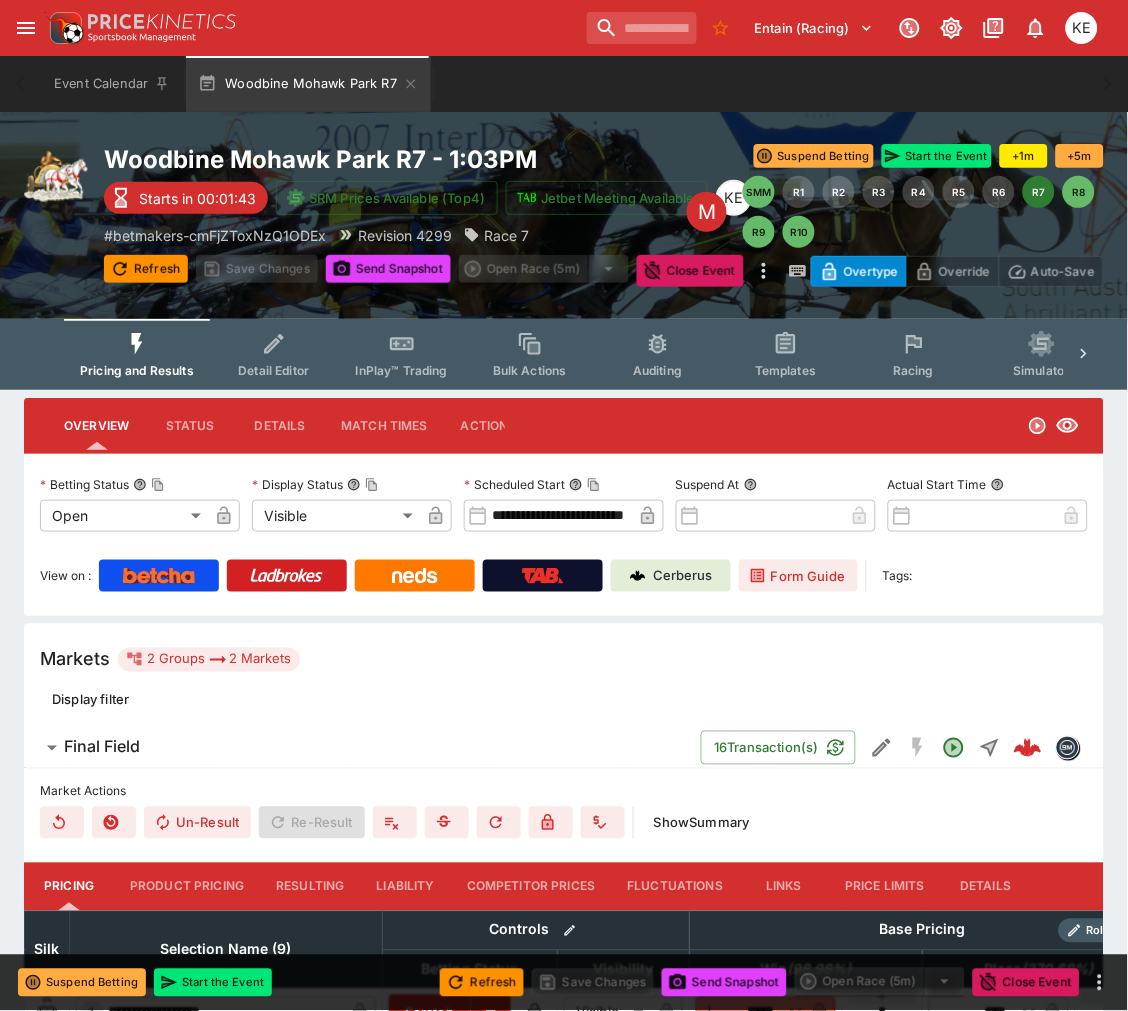type on "*****" 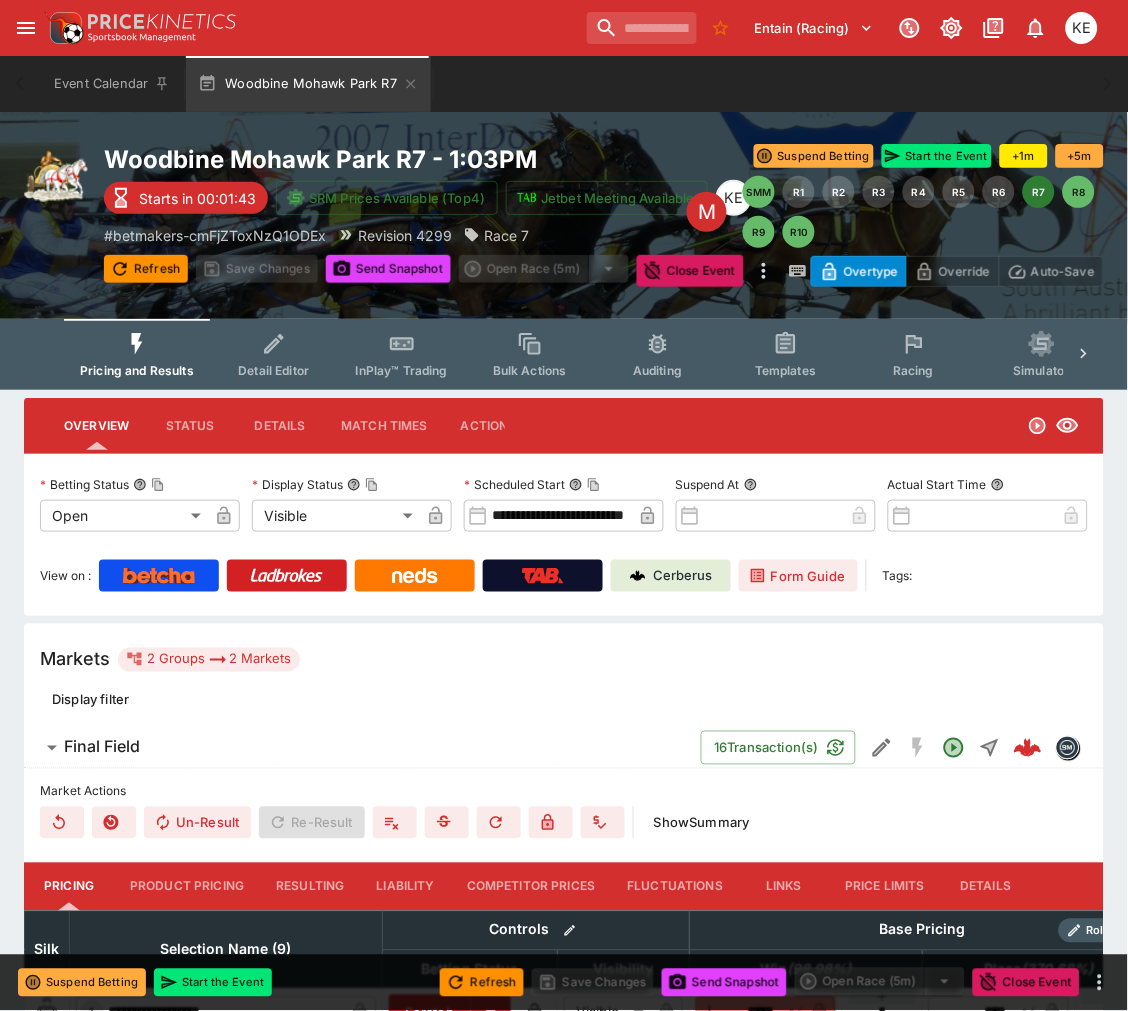 type on "****" 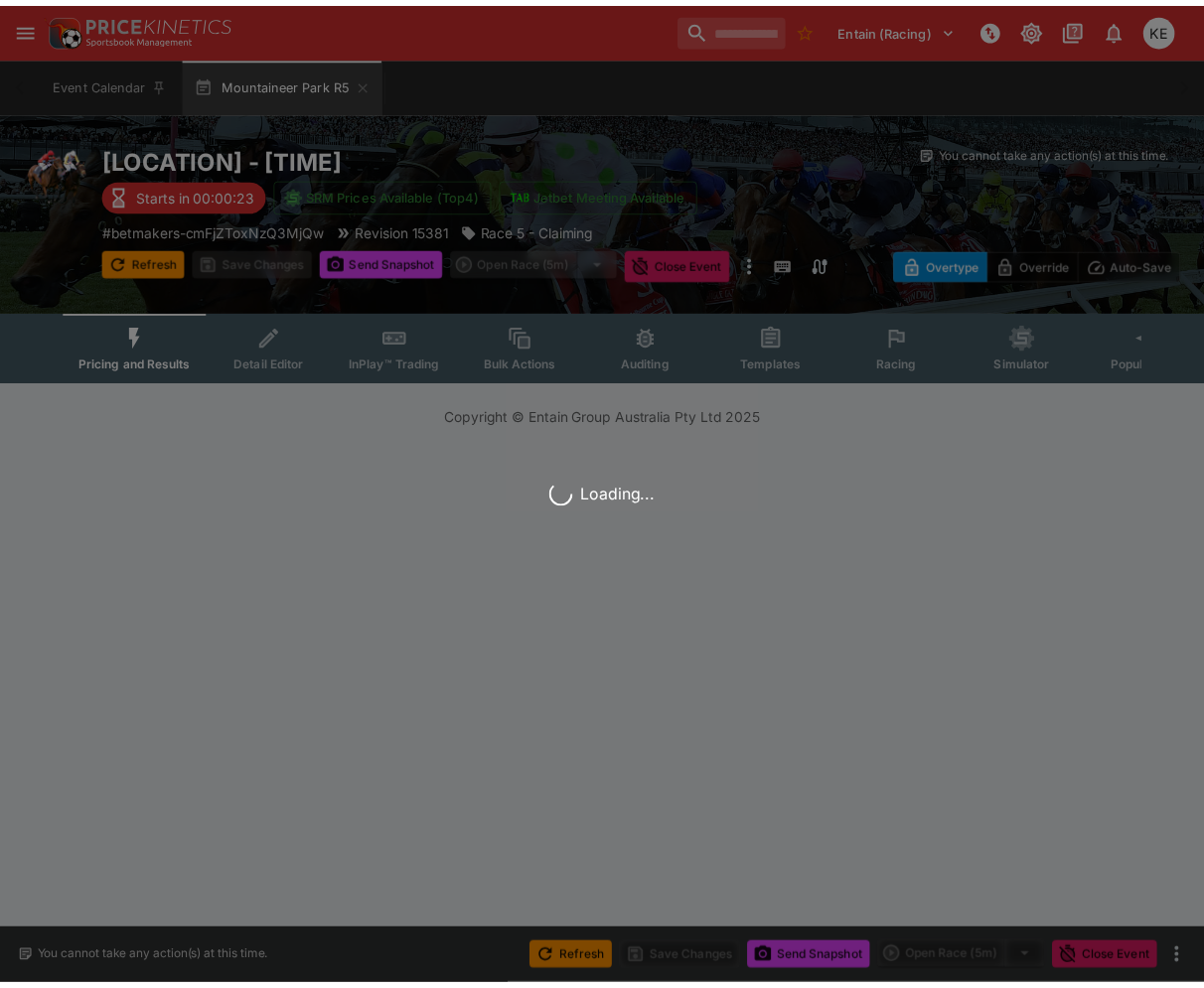 scroll, scrollTop: 0, scrollLeft: 0, axis: both 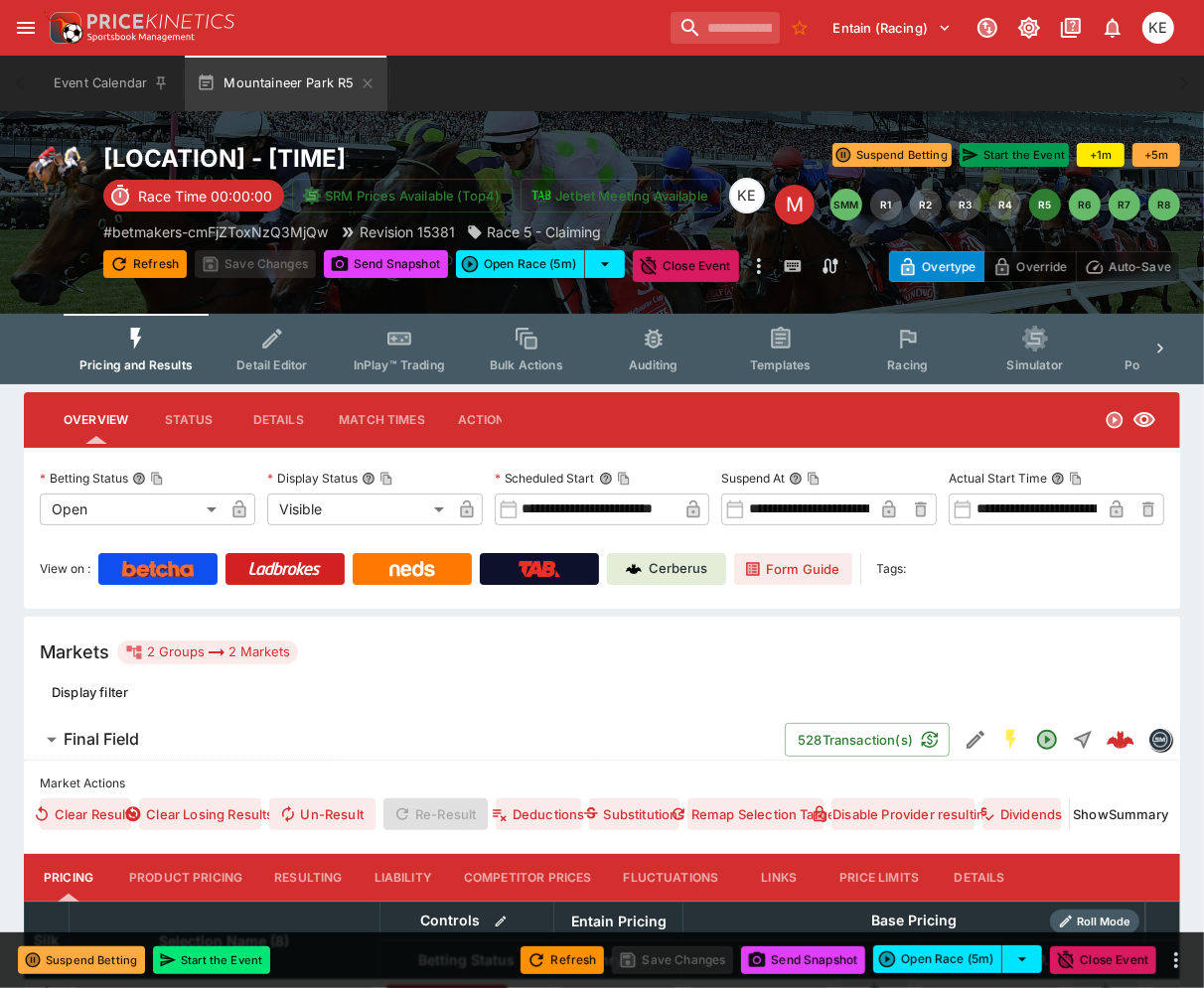 click on "Start the Event" at bounding box center [1014, 155] 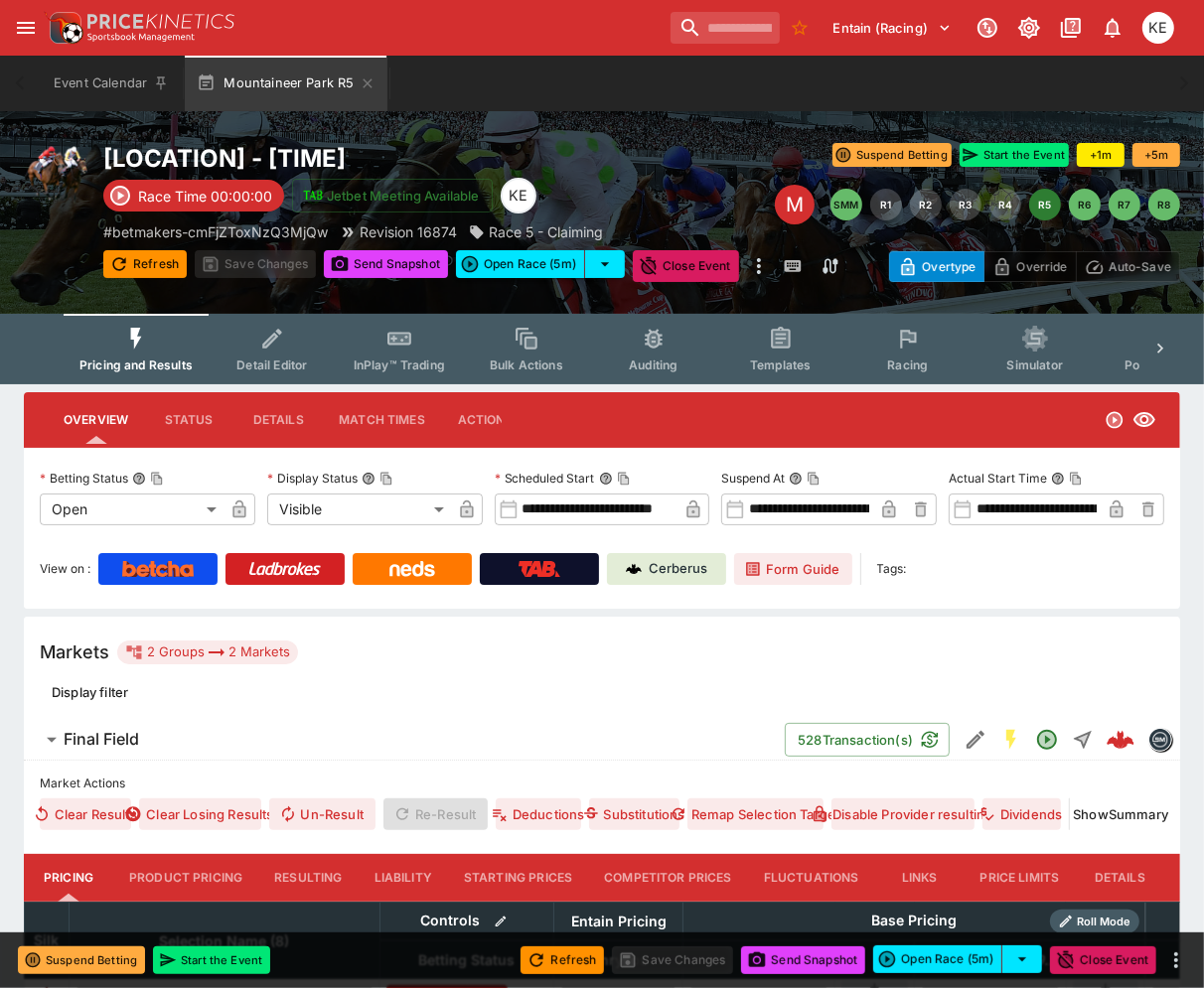 click 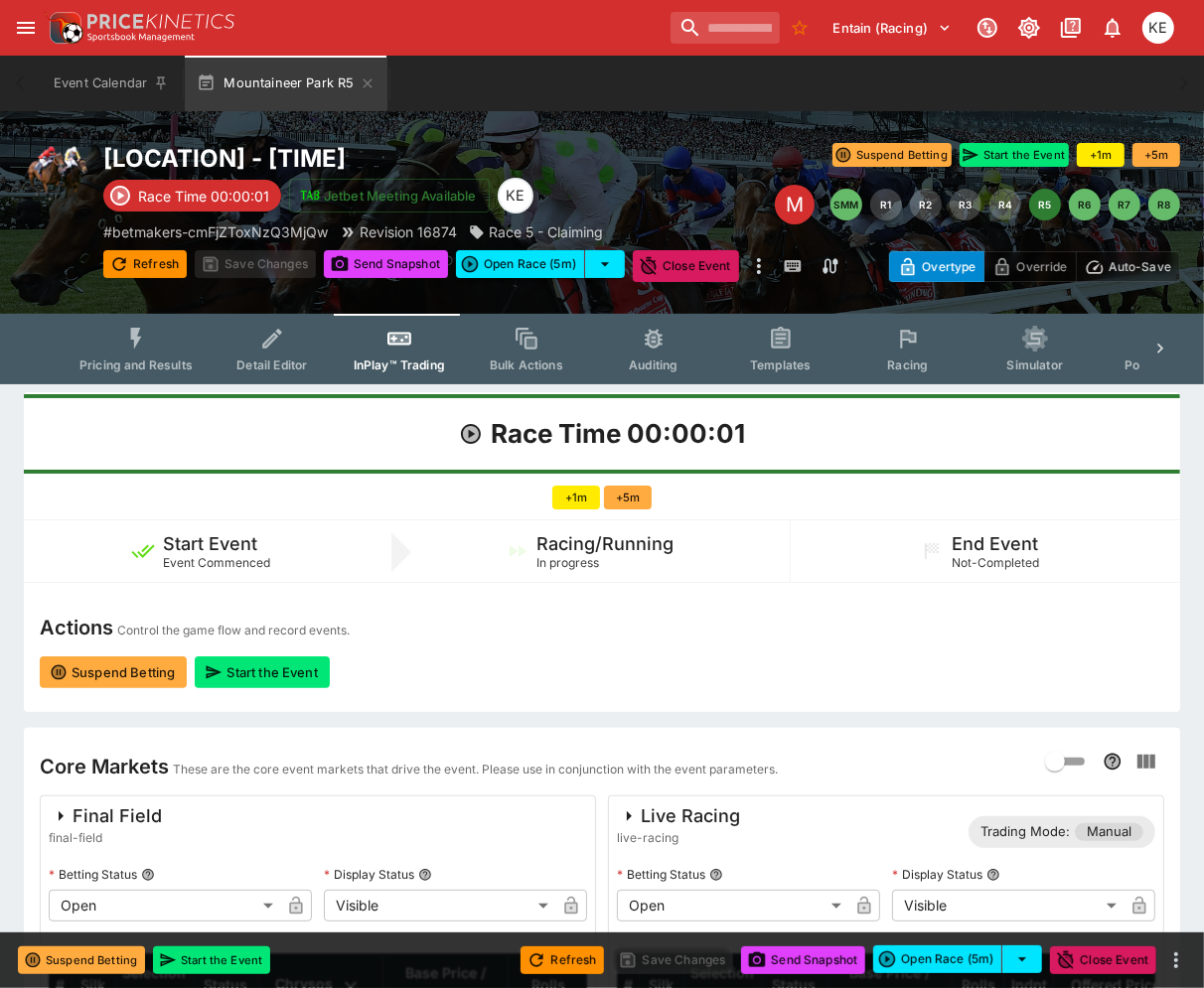 click on "Auto-Save" at bounding box center [1139, 266] 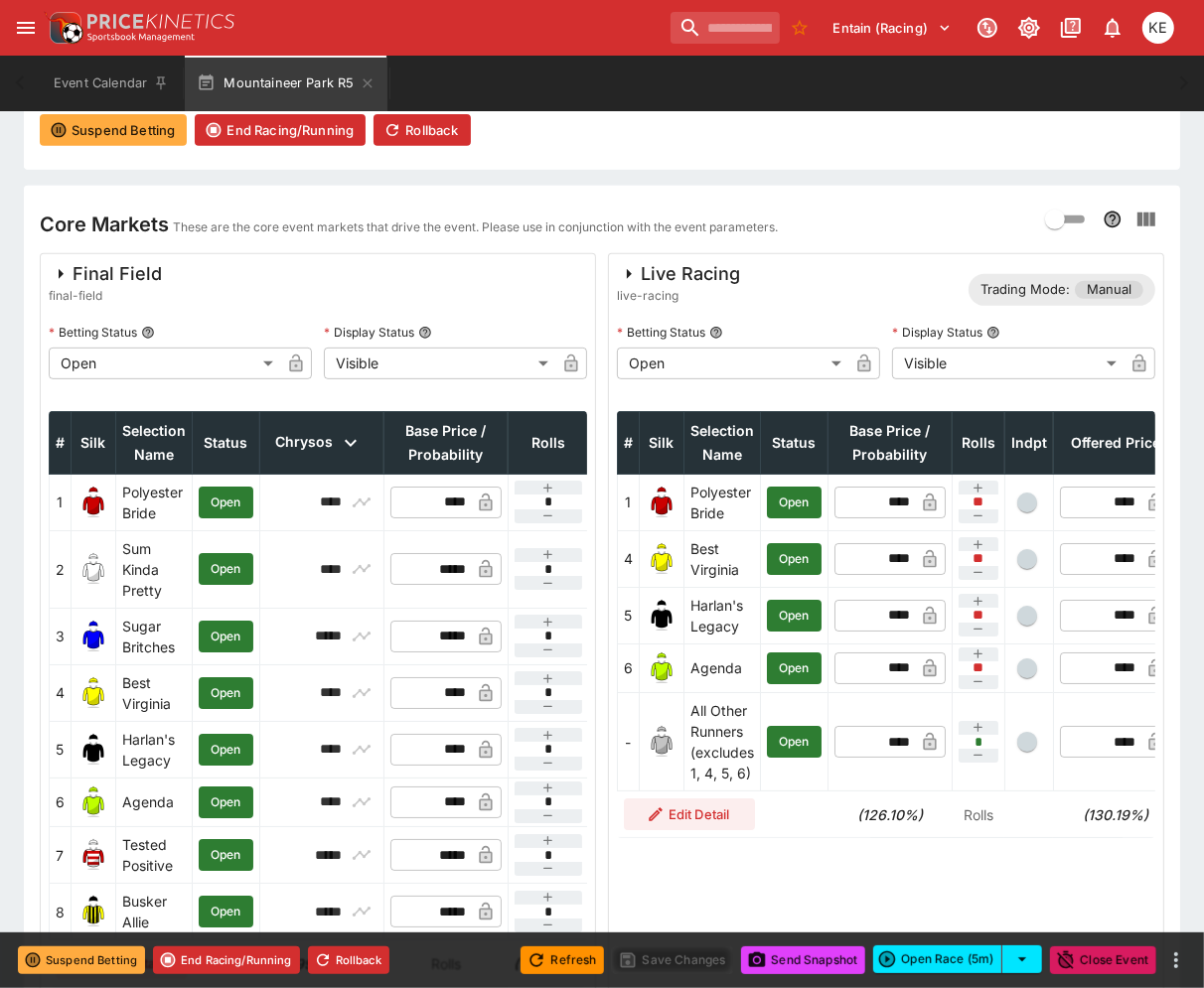 scroll, scrollTop: 551, scrollLeft: 0, axis: vertical 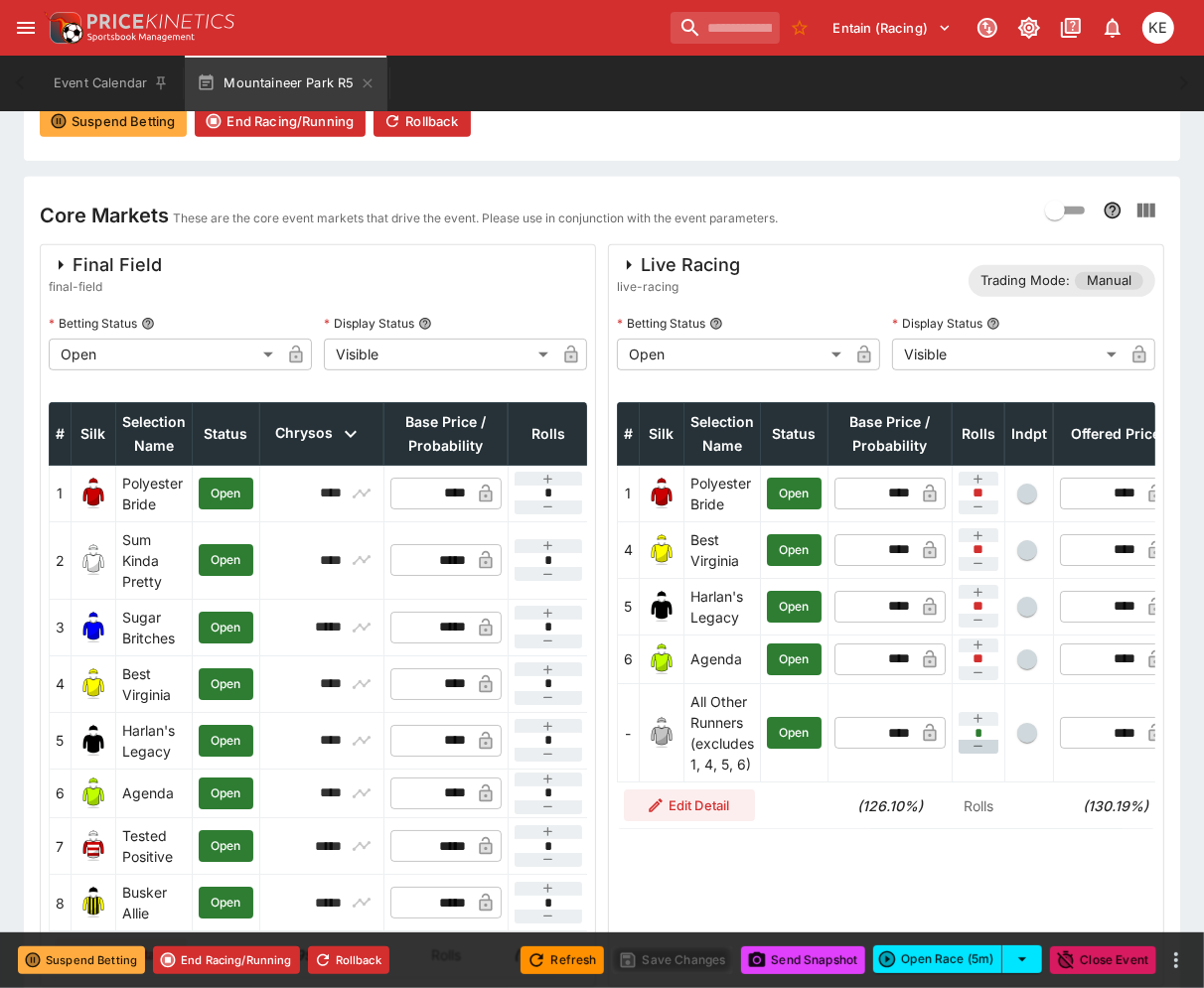 click 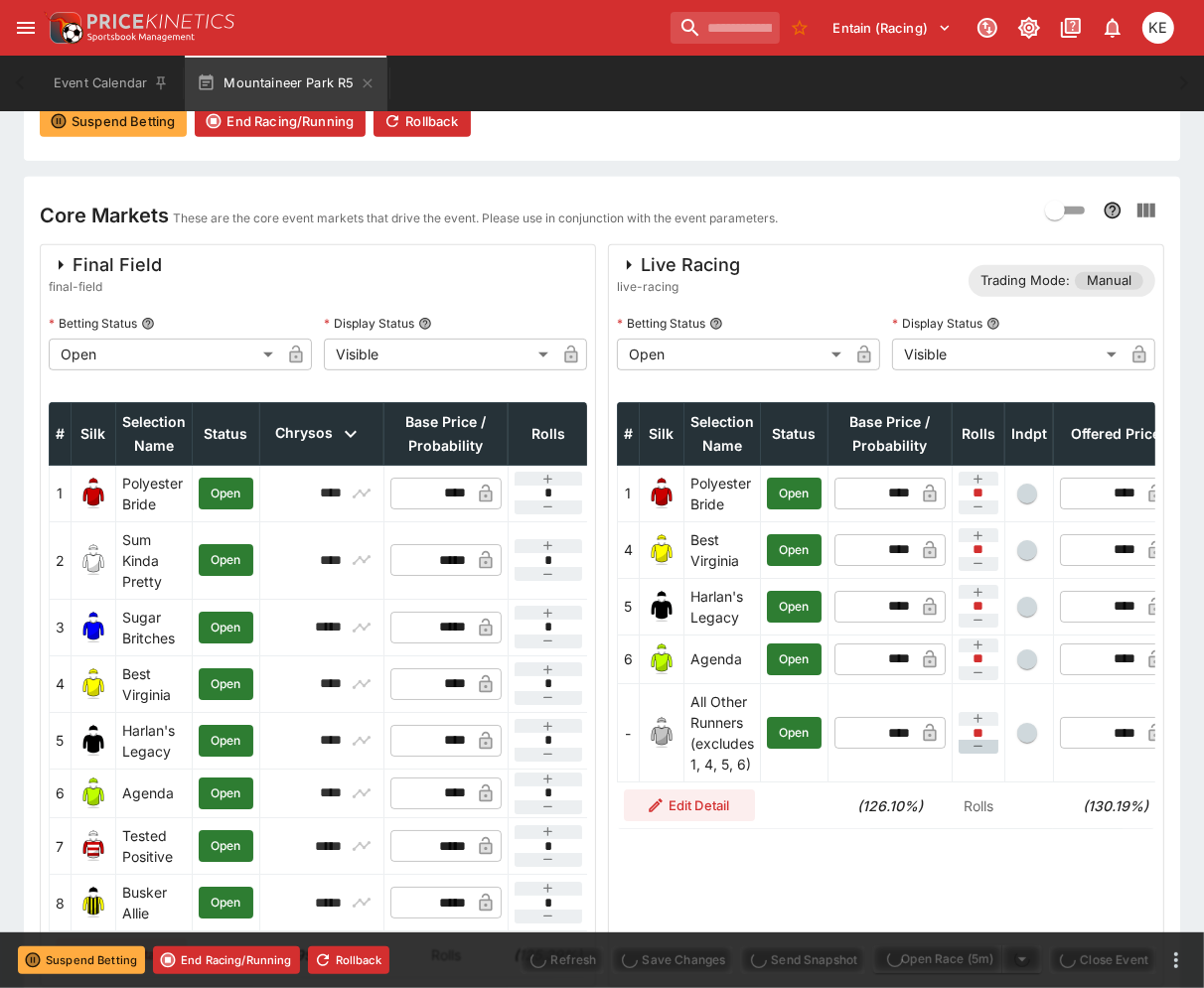 type on "****" 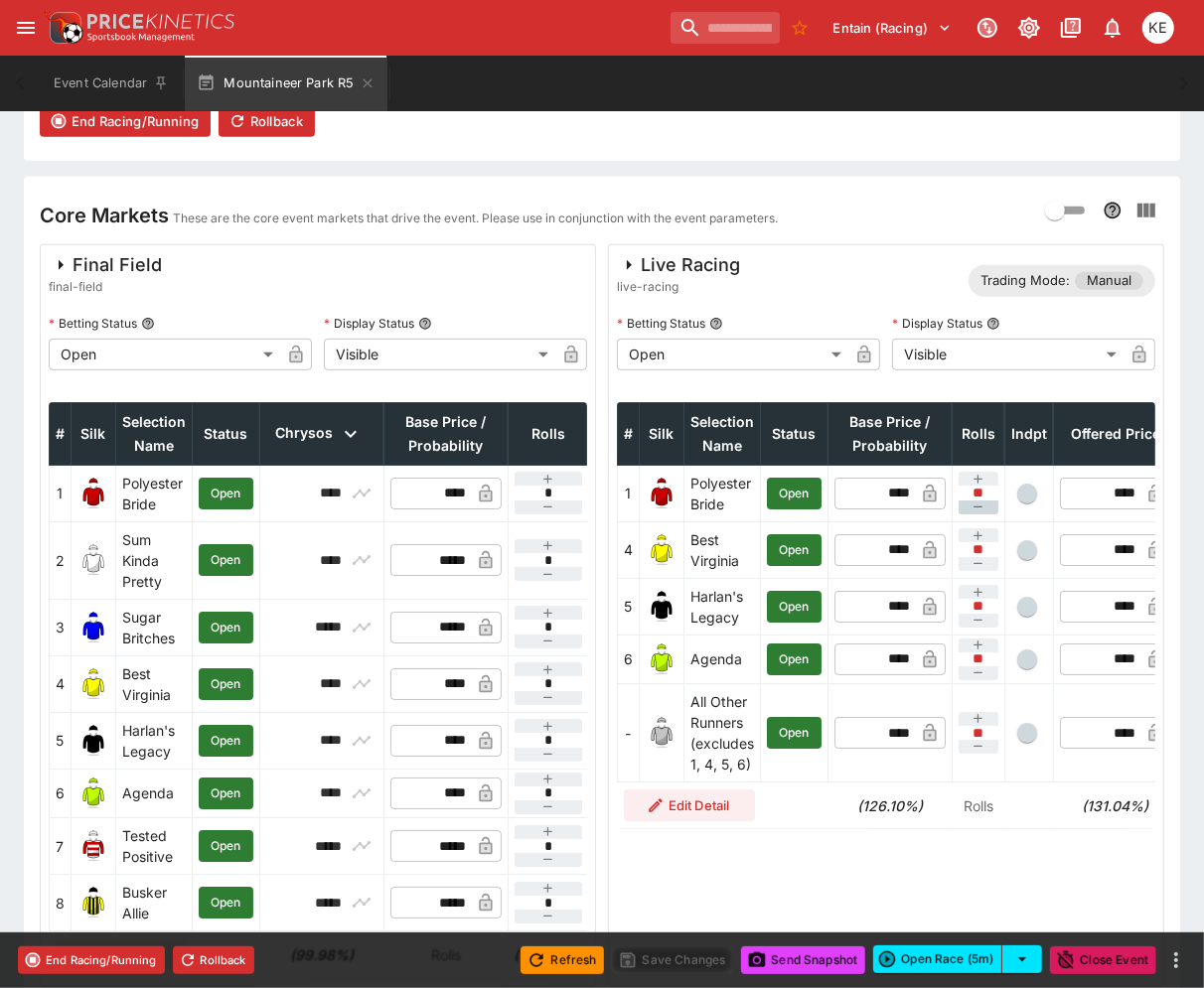 click 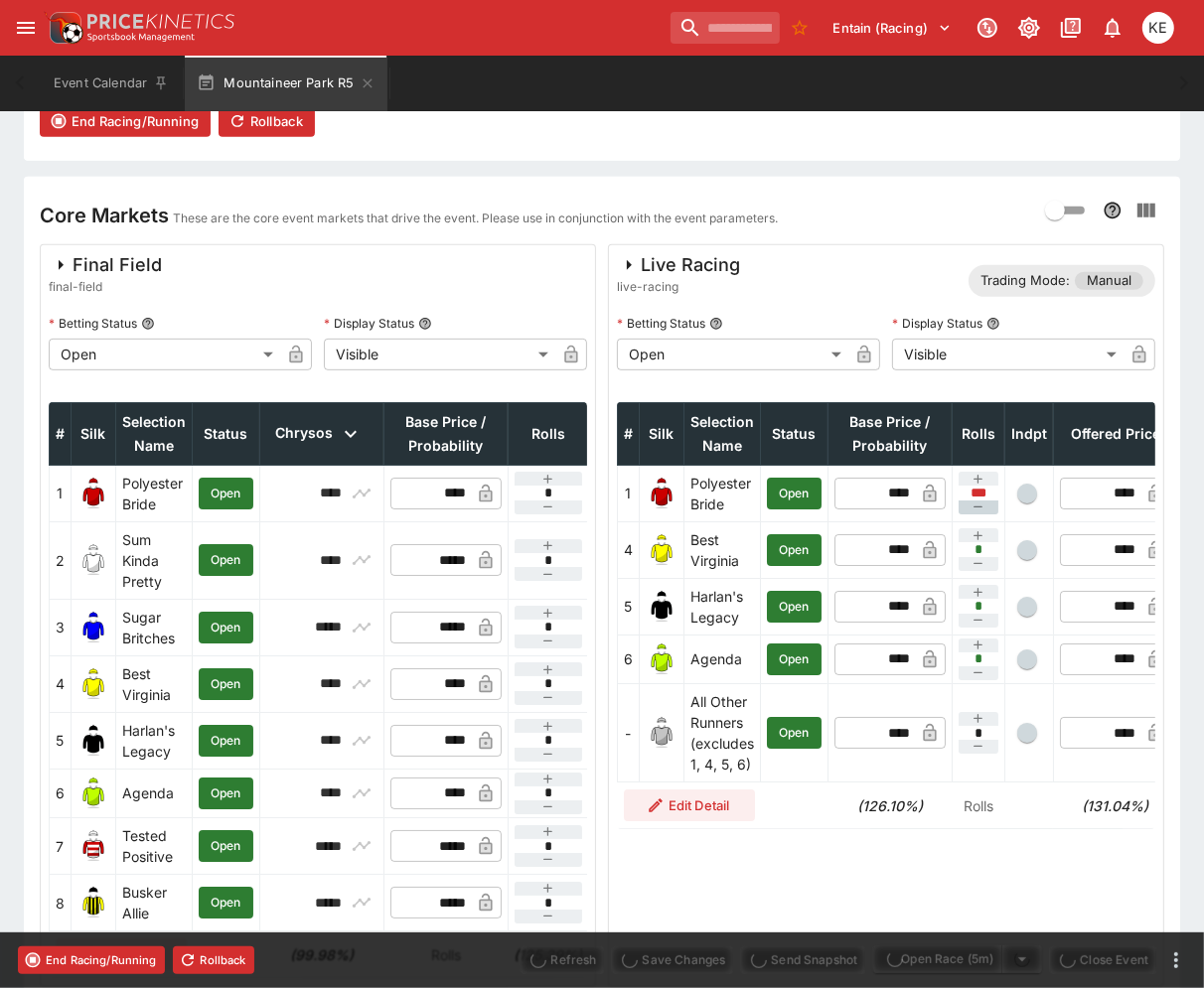 type on "****" 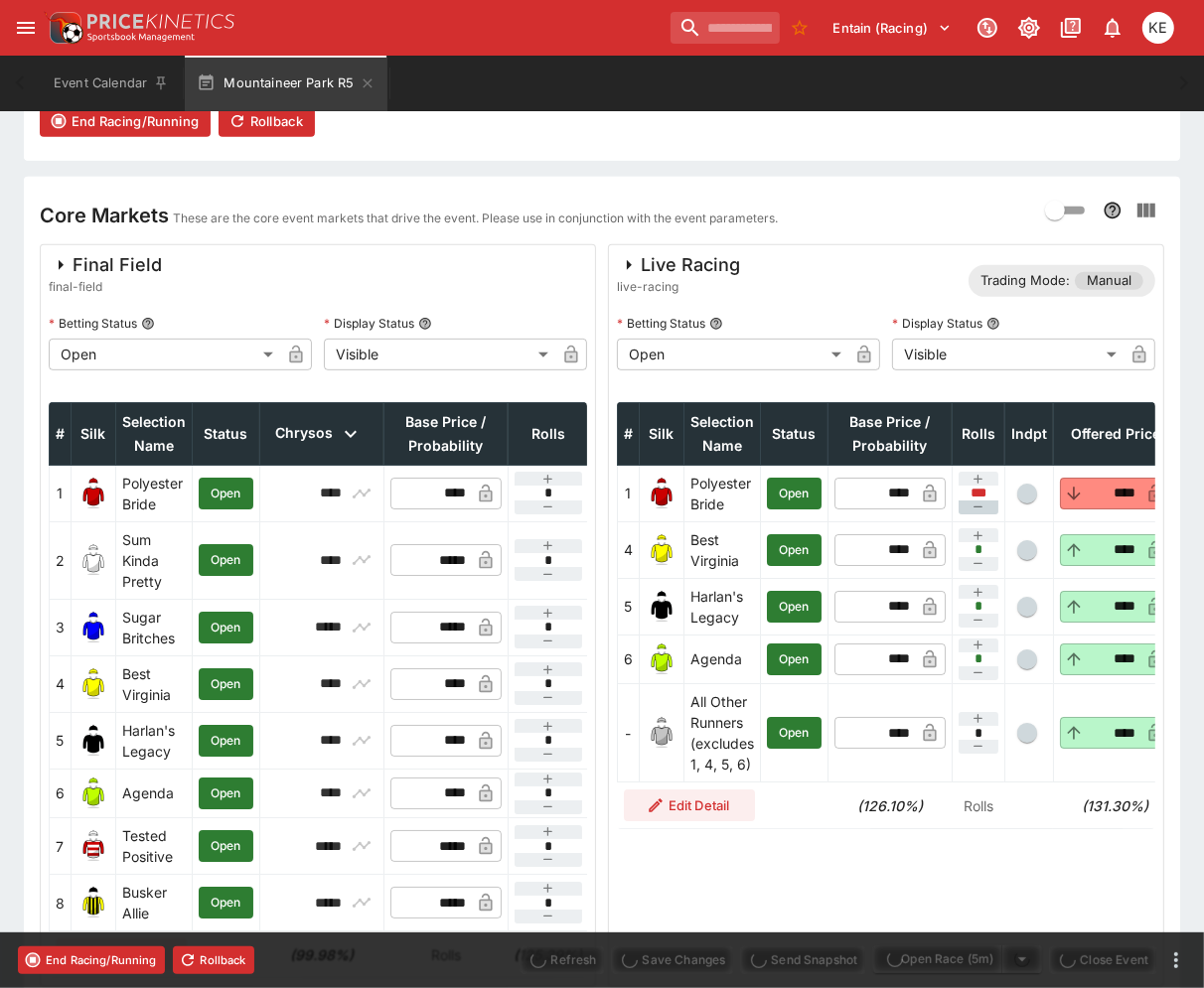 type on "****" 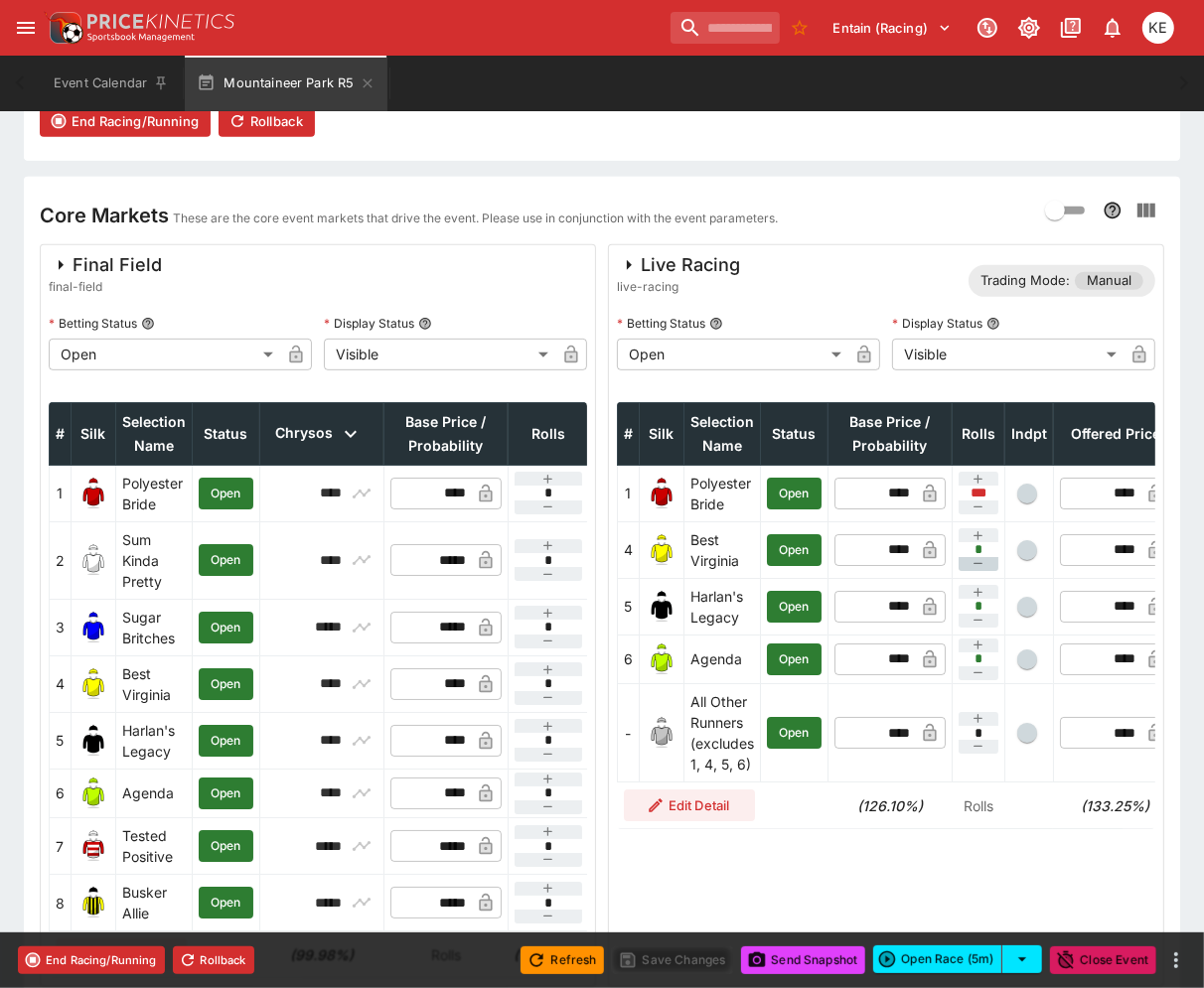 click at bounding box center (978, 564) 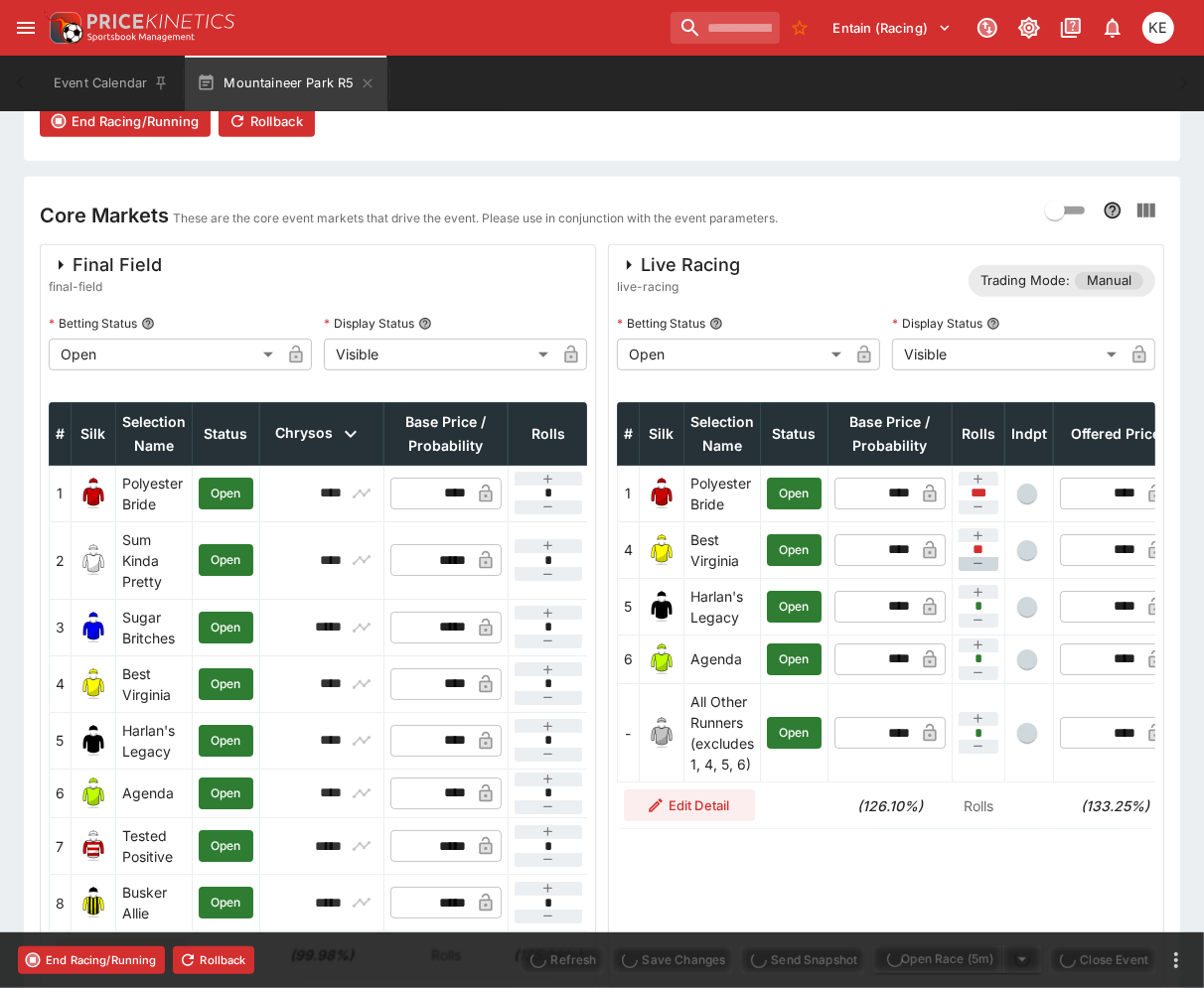 type on "****" 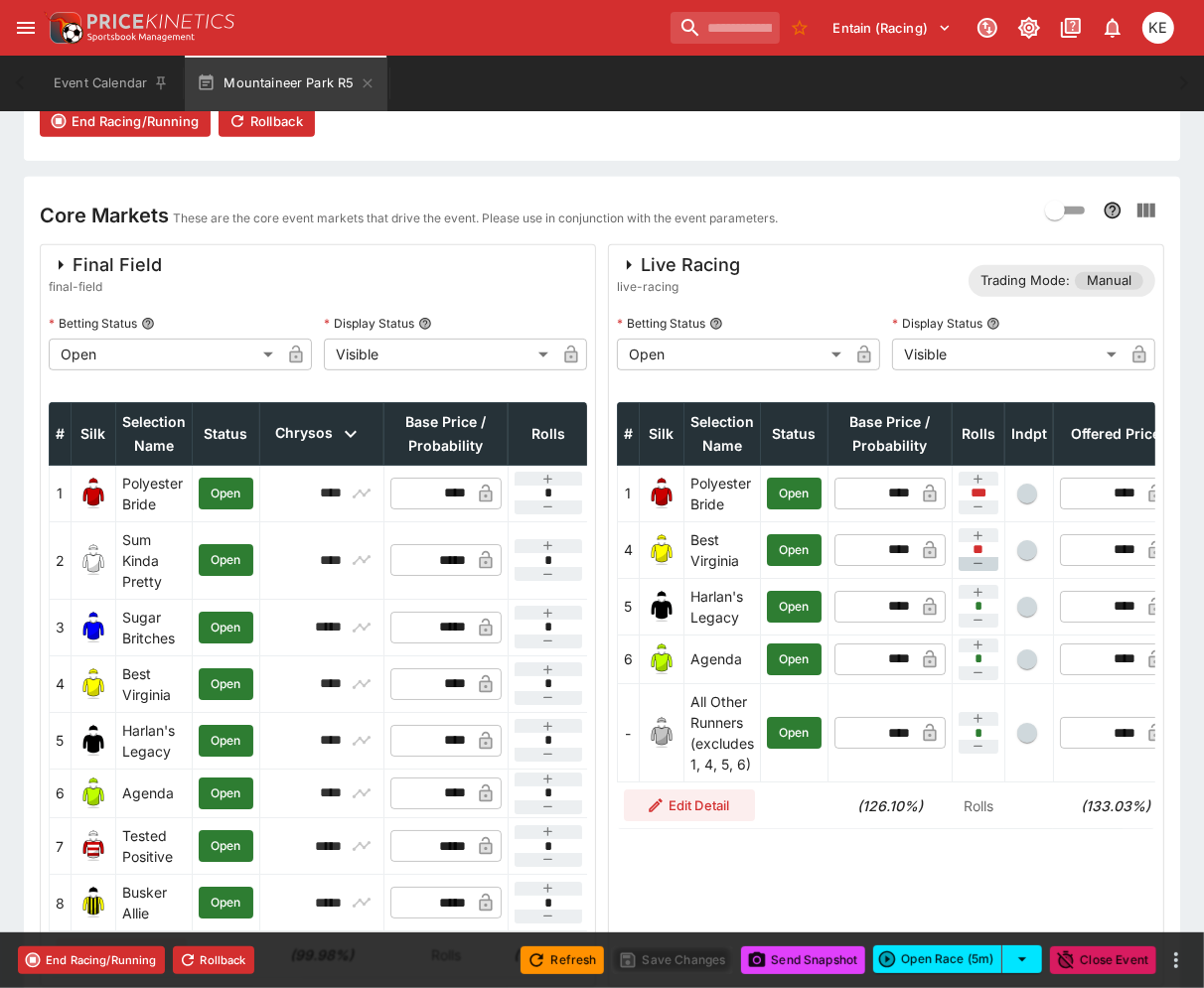 click at bounding box center [978, 564] 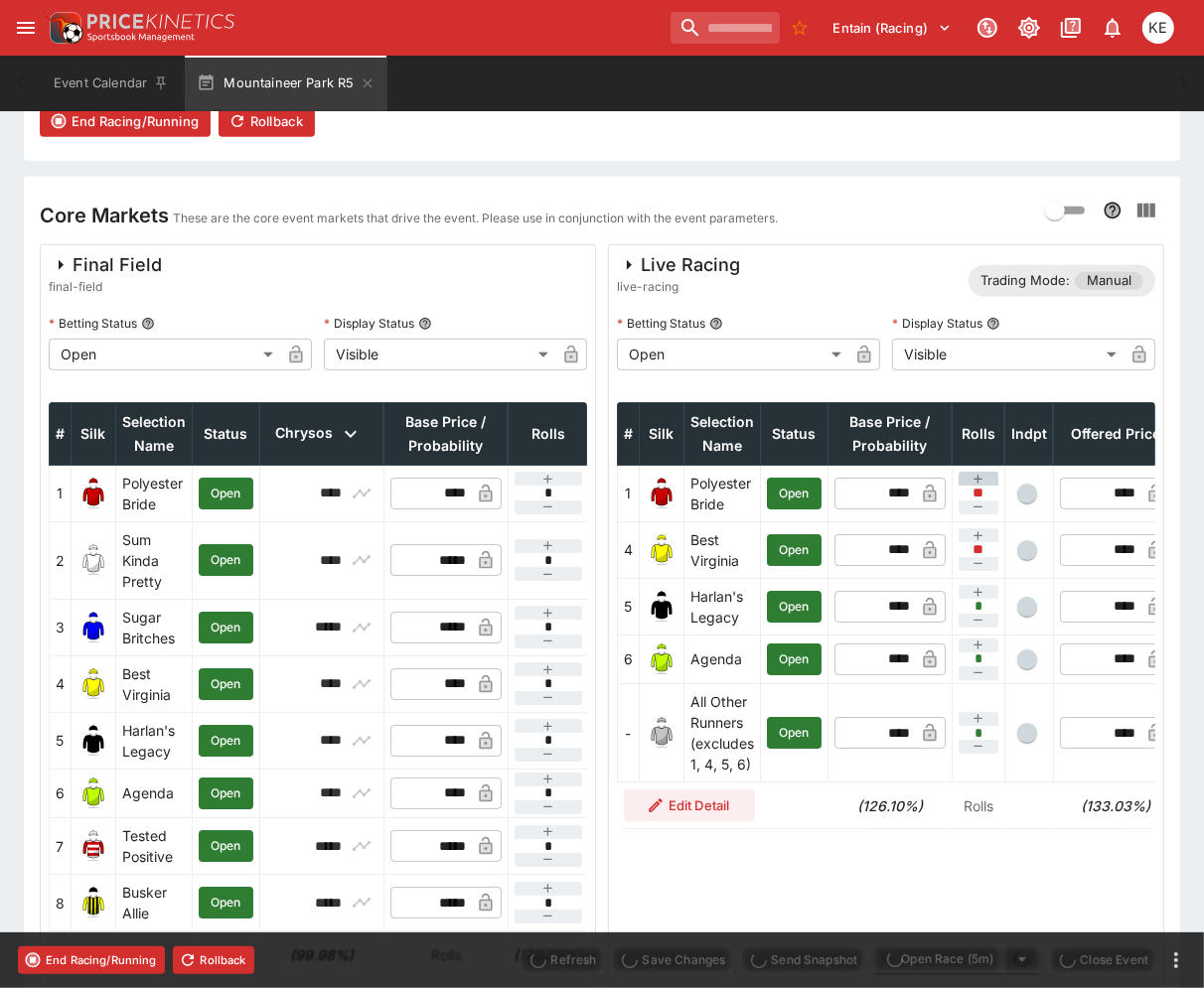 type on "****" 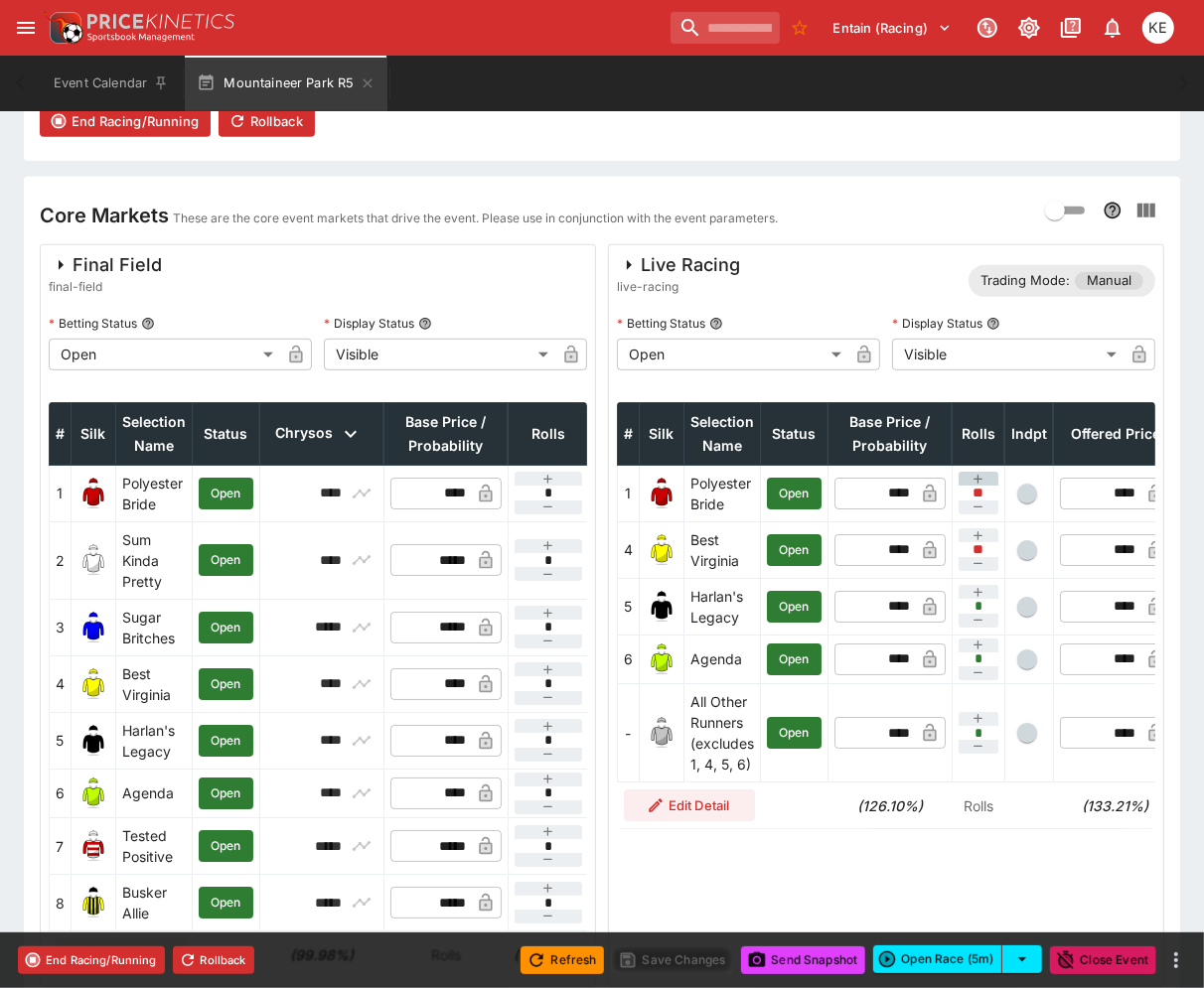 click at bounding box center (978, 479) 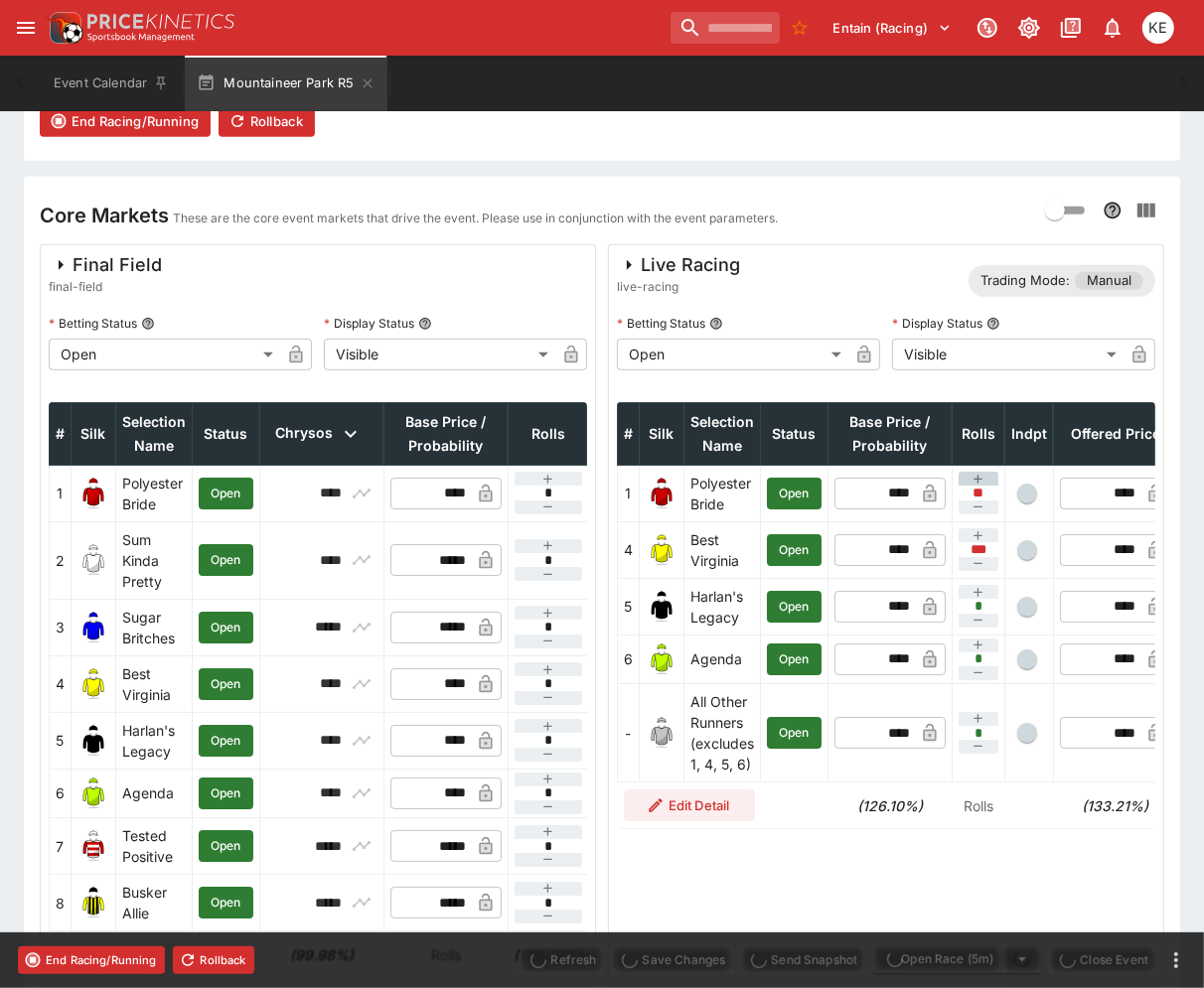 type on "****" 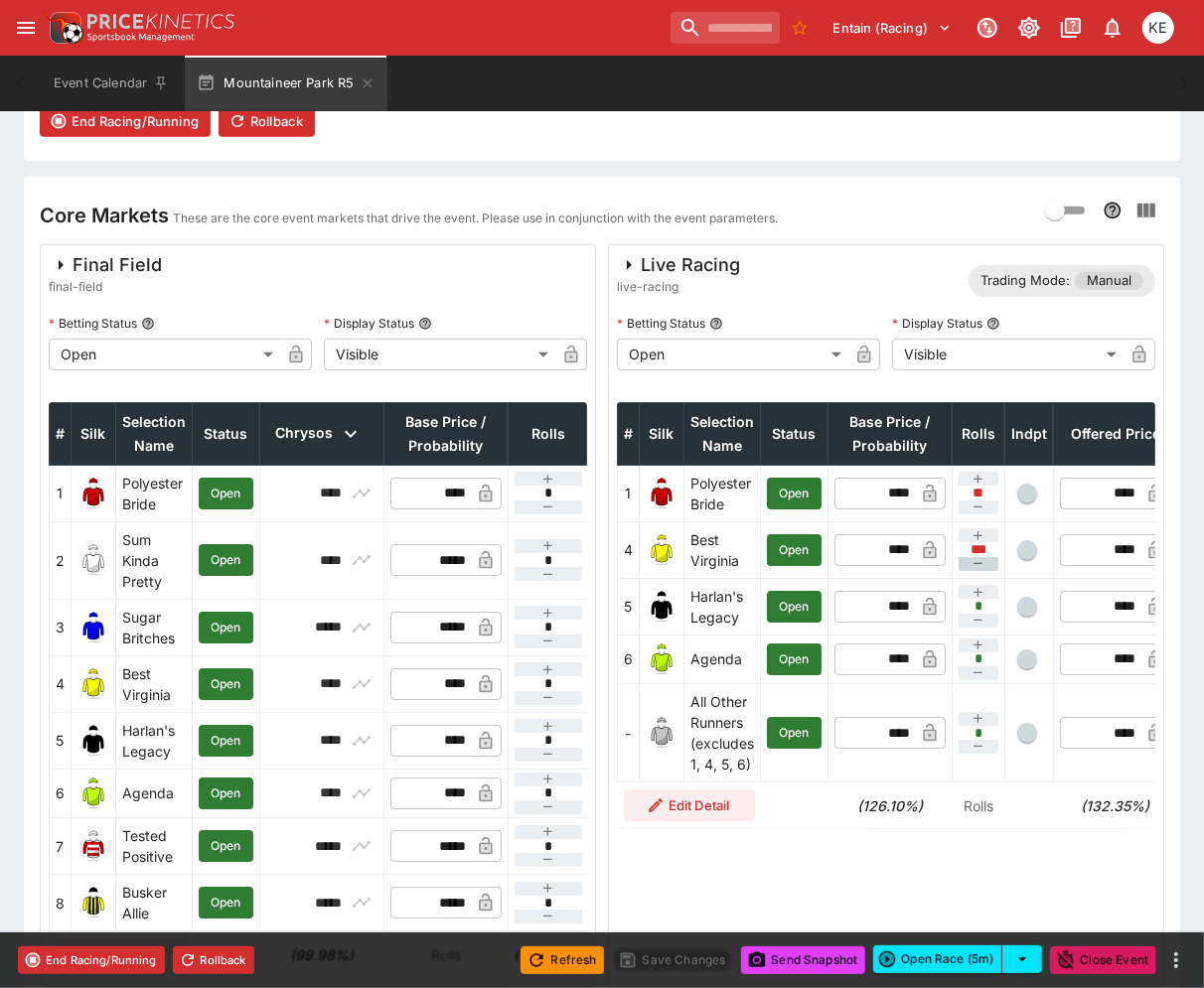 click at bounding box center [978, 564] 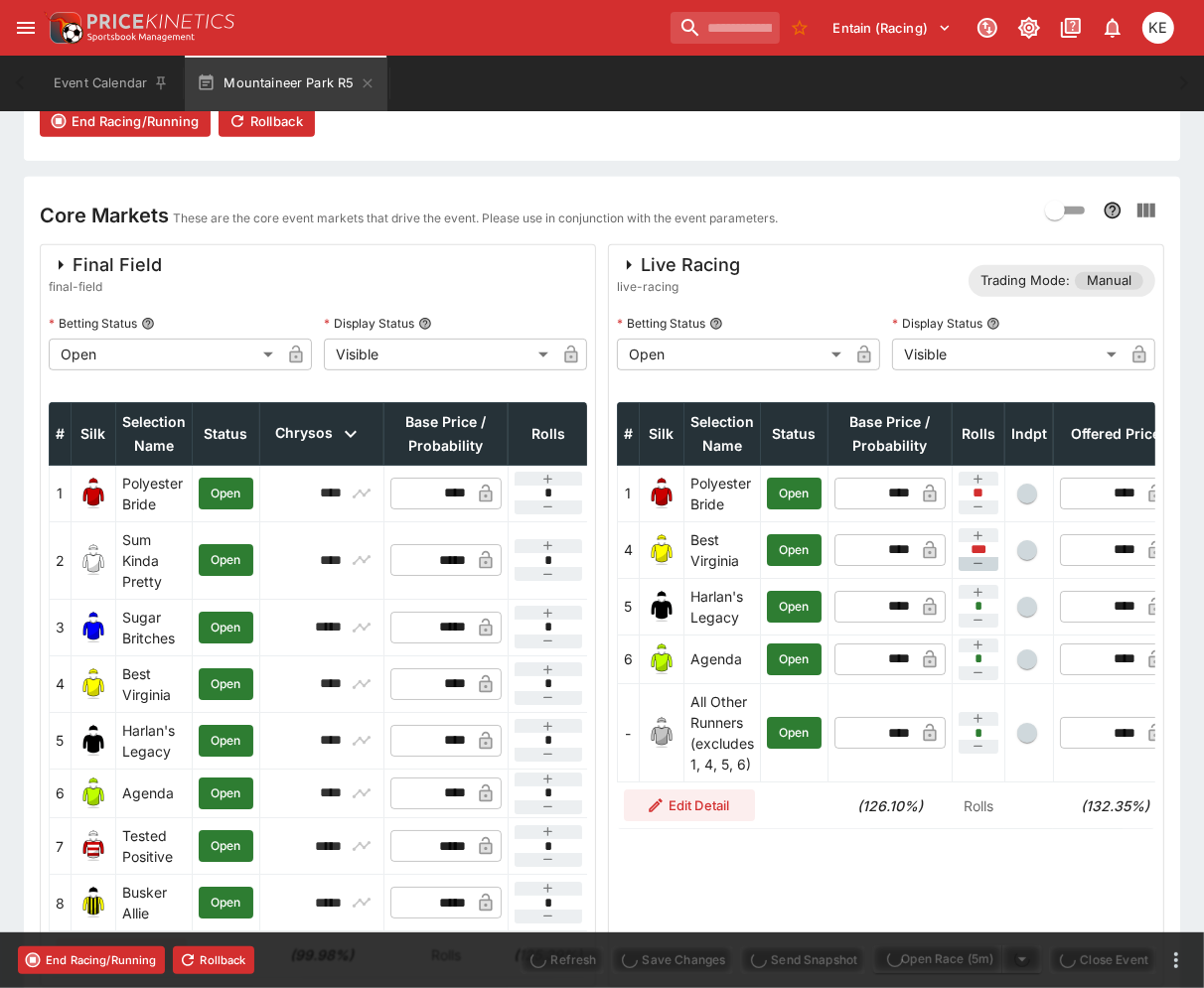 type on "****" 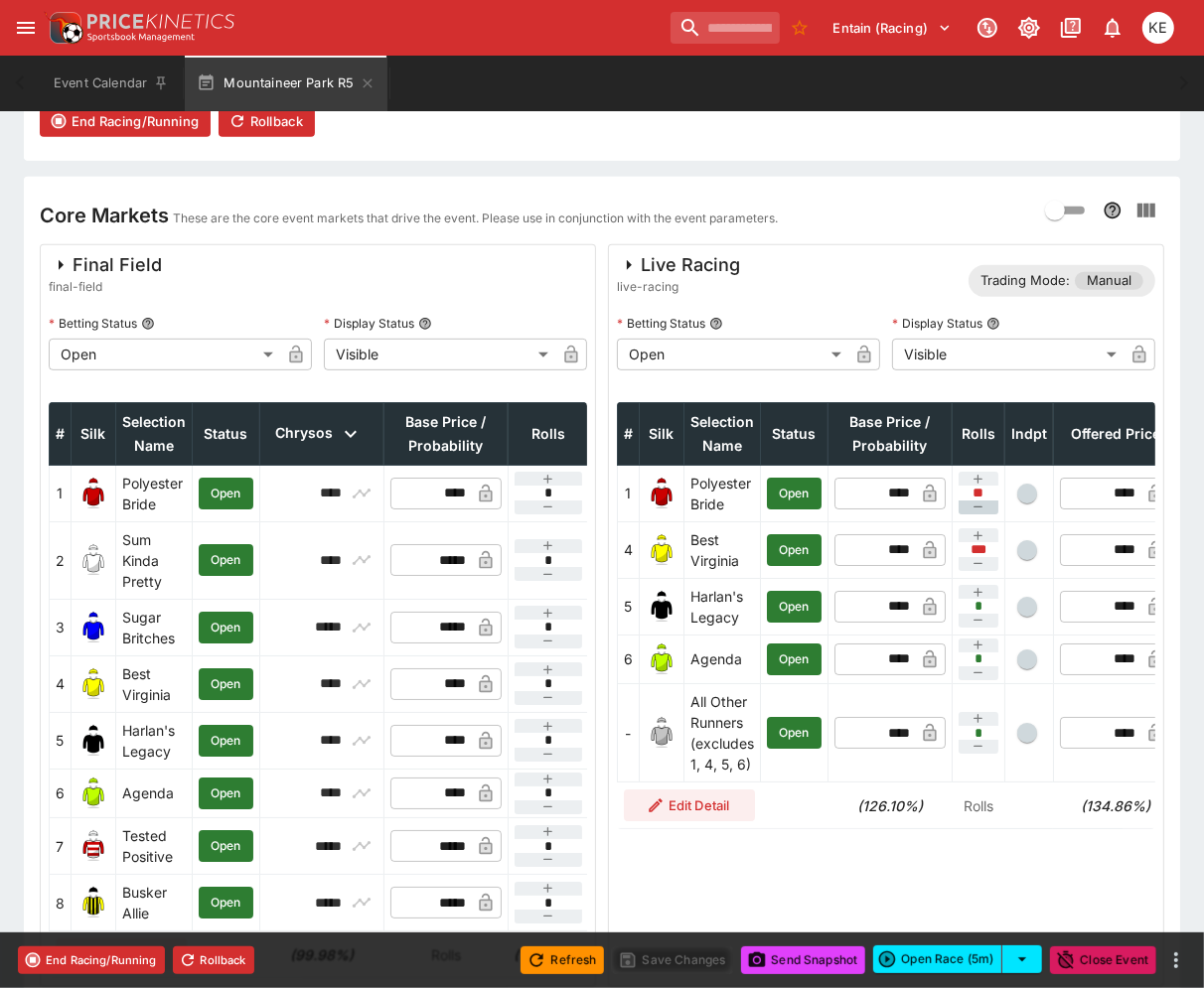 click at bounding box center (978, 507) 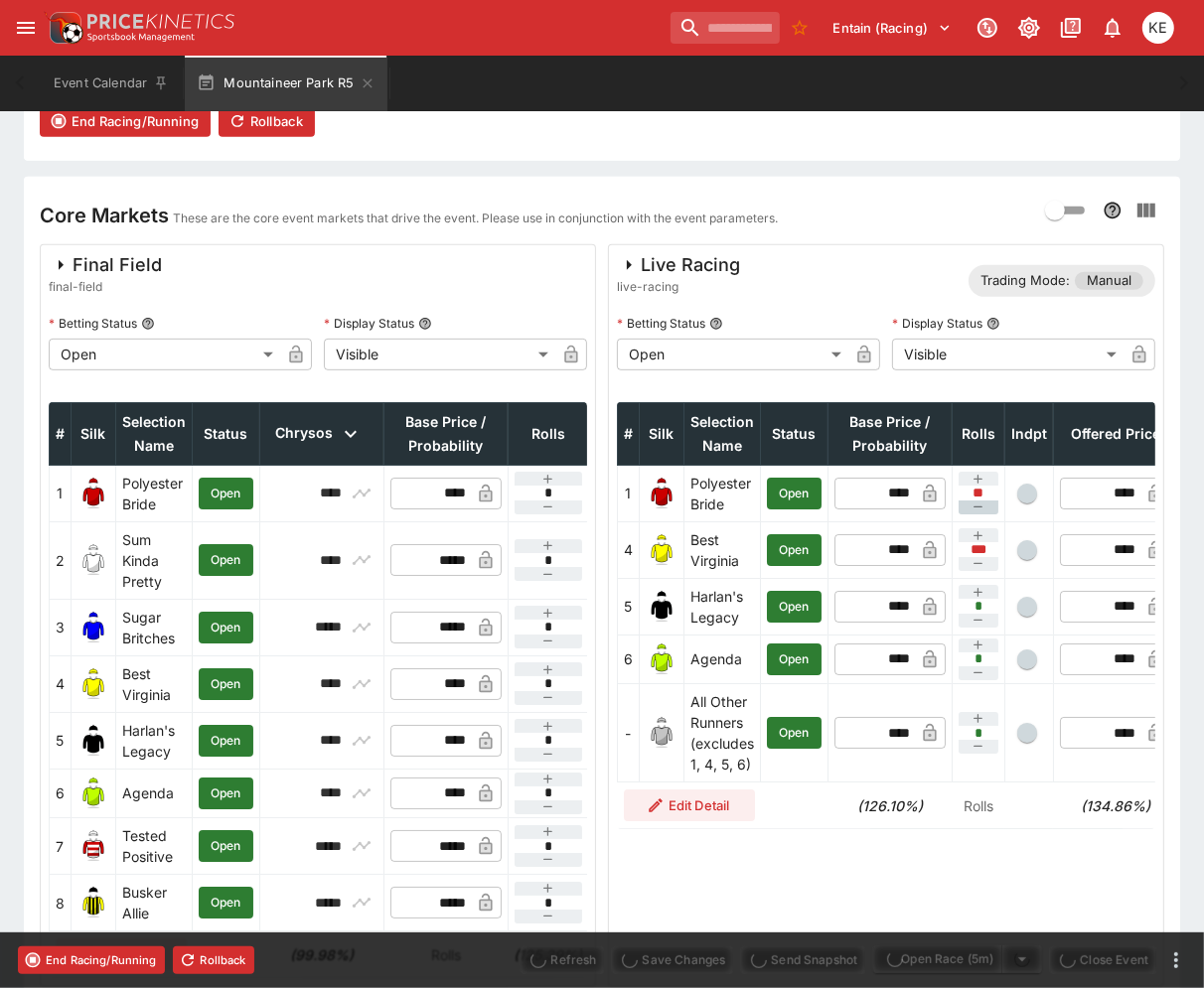 type on "****" 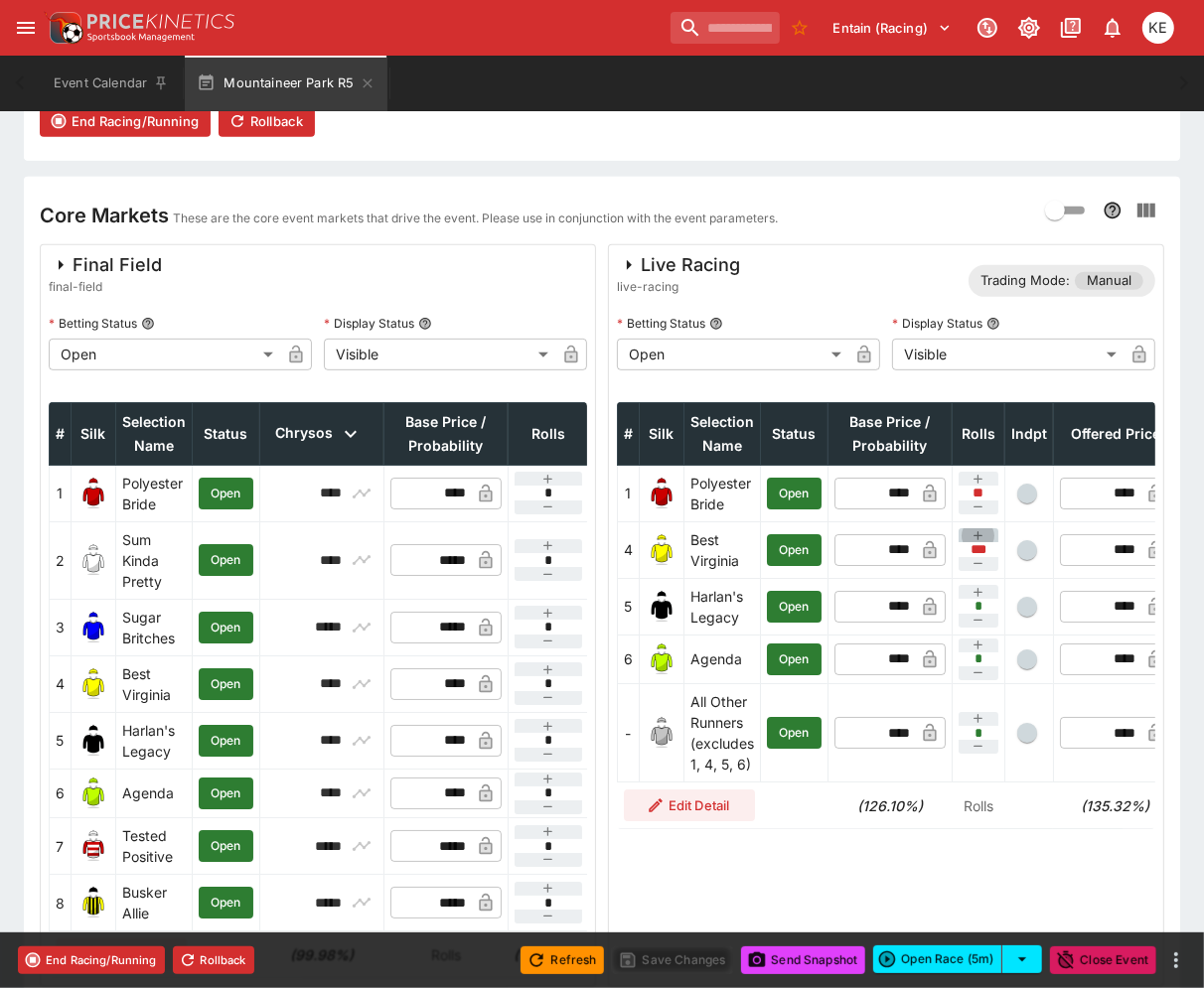 click 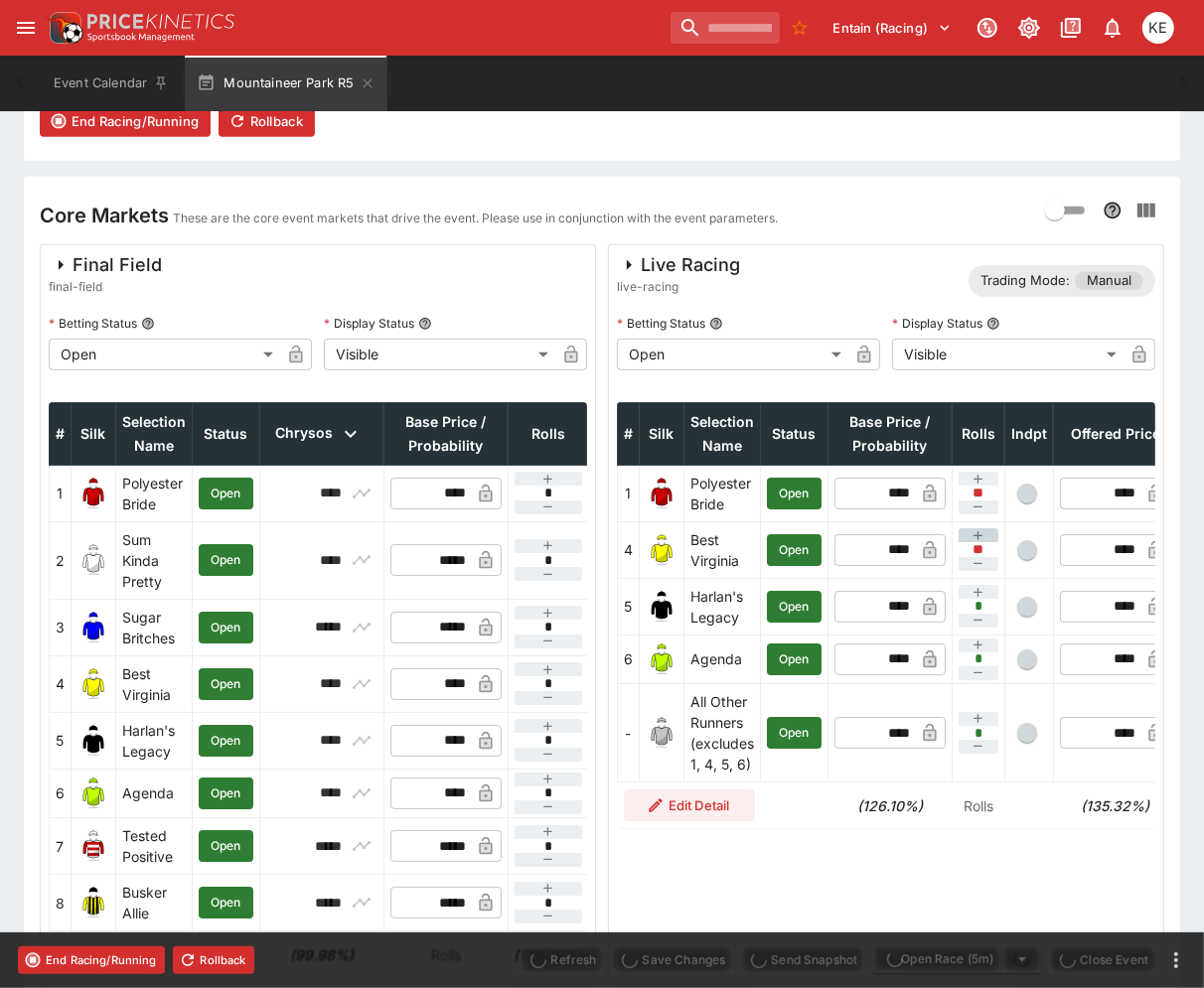 type on "****" 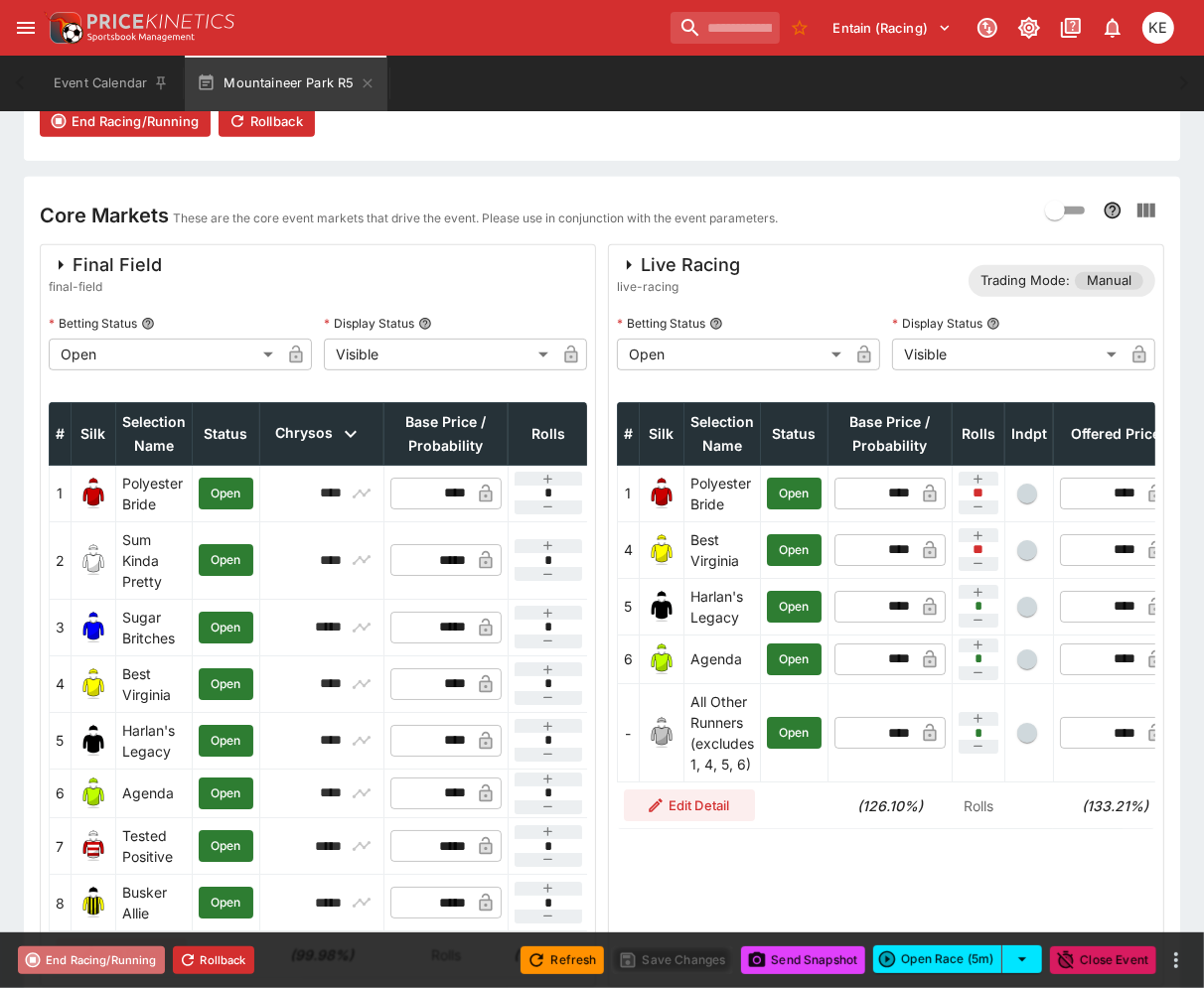 click on "End Racing/Running" at bounding box center (91, 960) 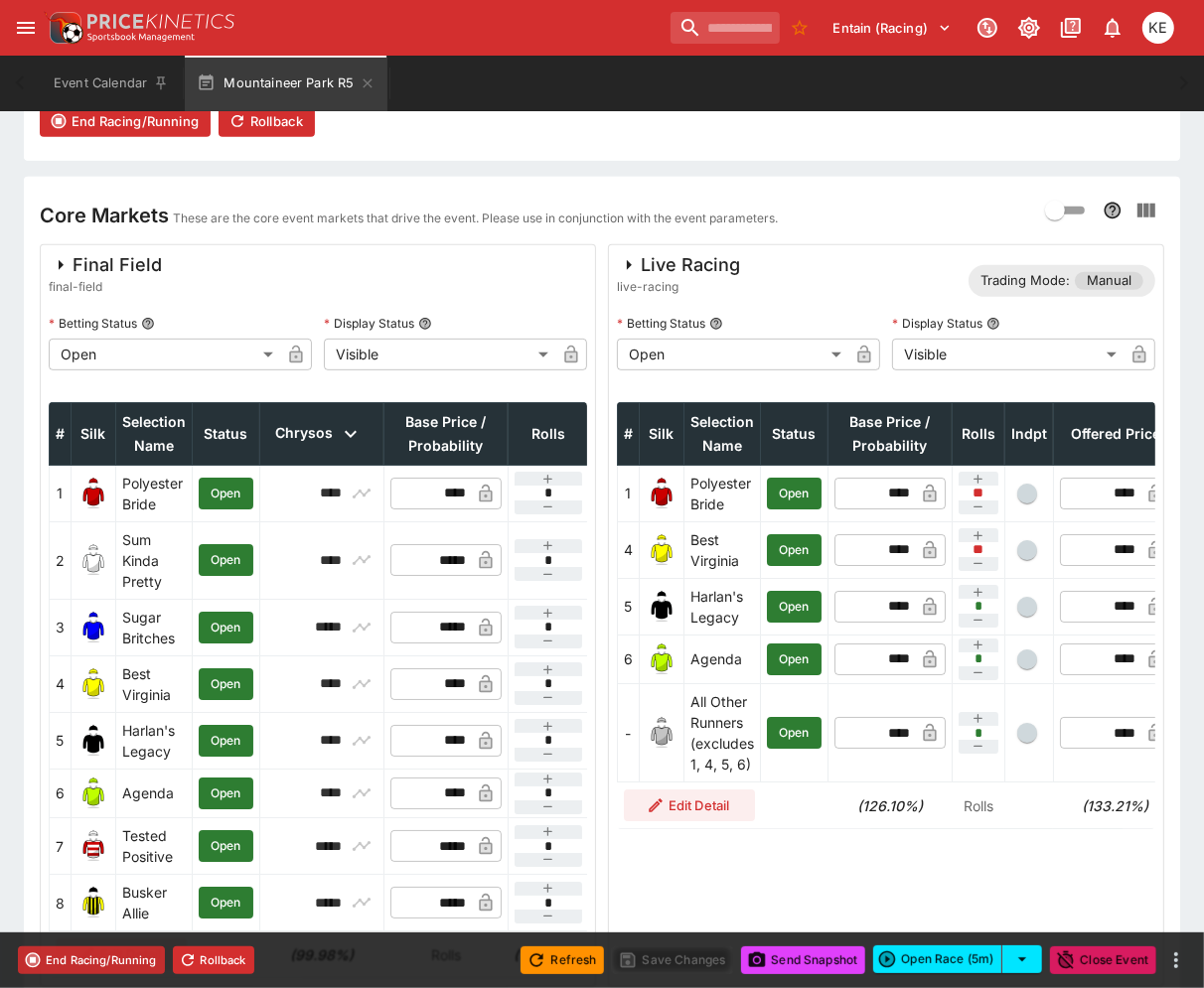 type on "**********" 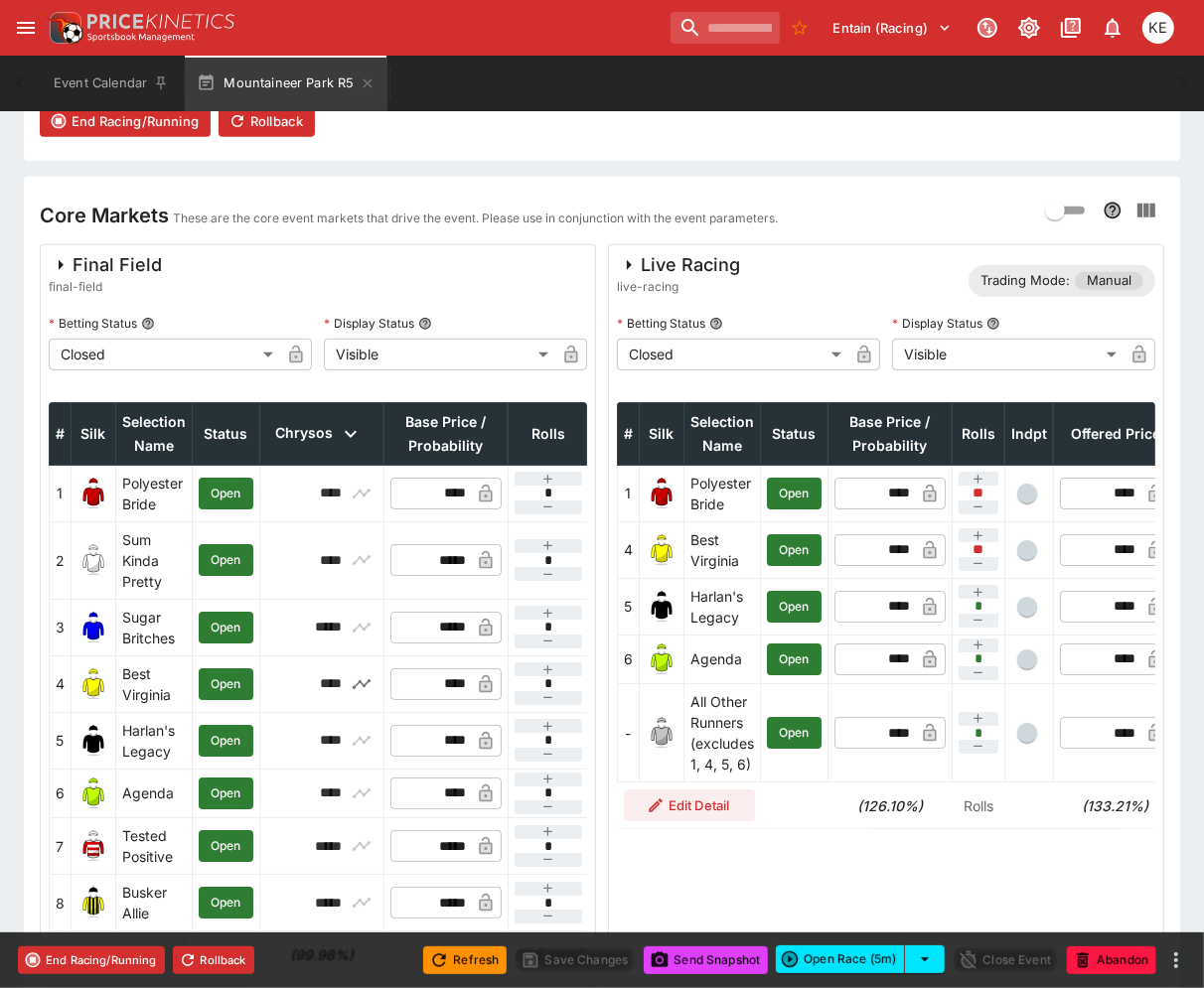scroll, scrollTop: 0, scrollLeft: 0, axis: both 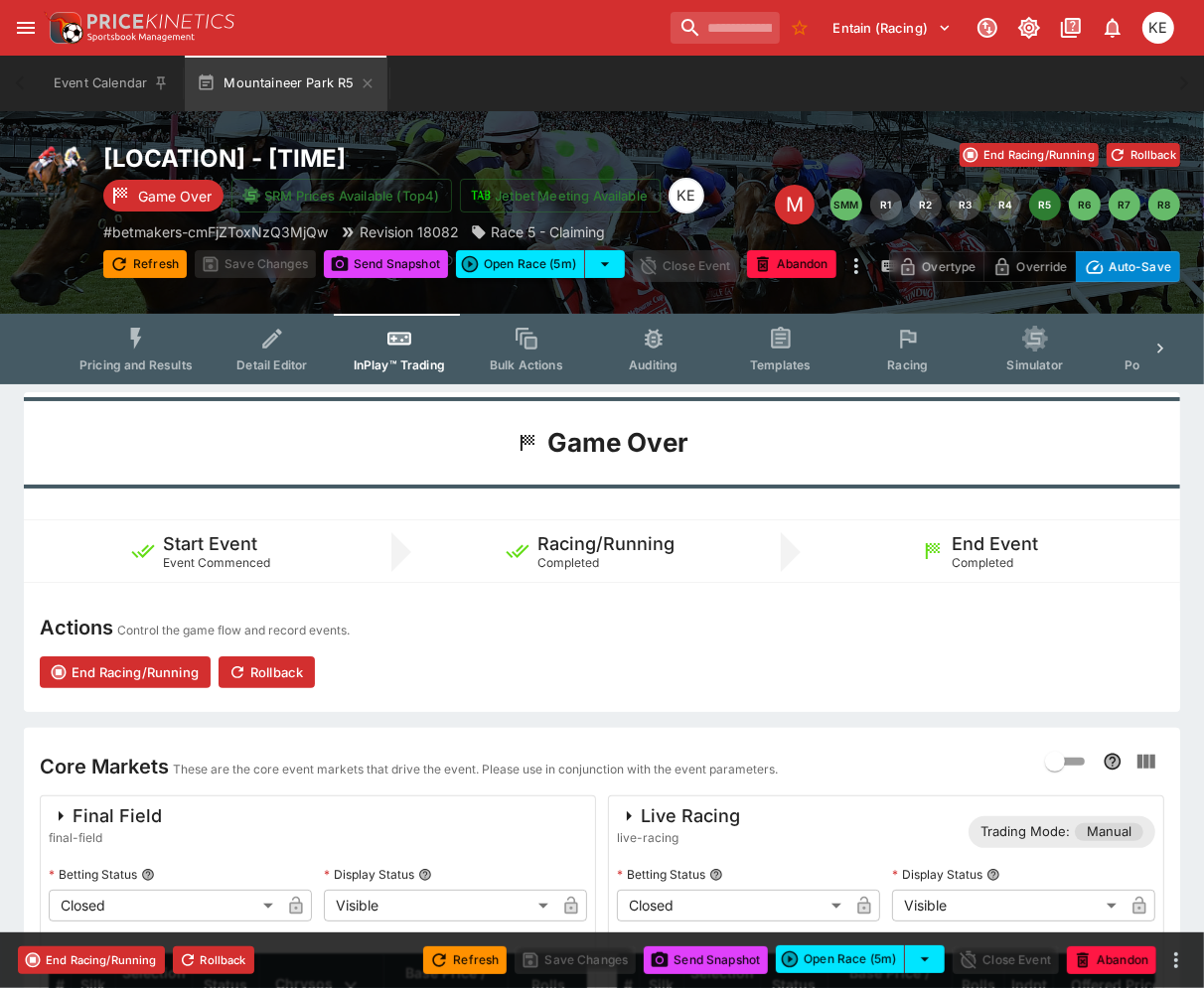 click 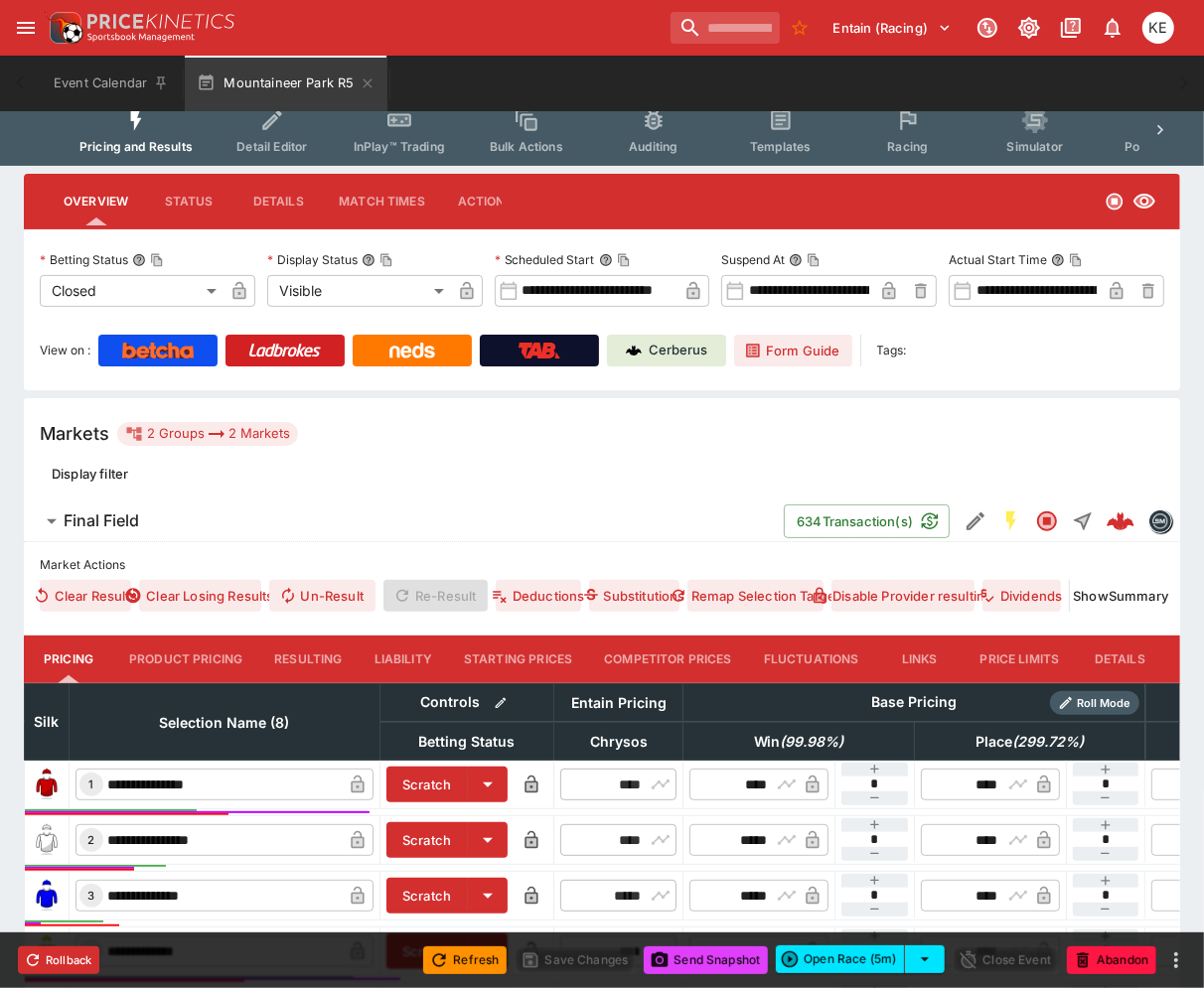 scroll, scrollTop: 441, scrollLeft: 0, axis: vertical 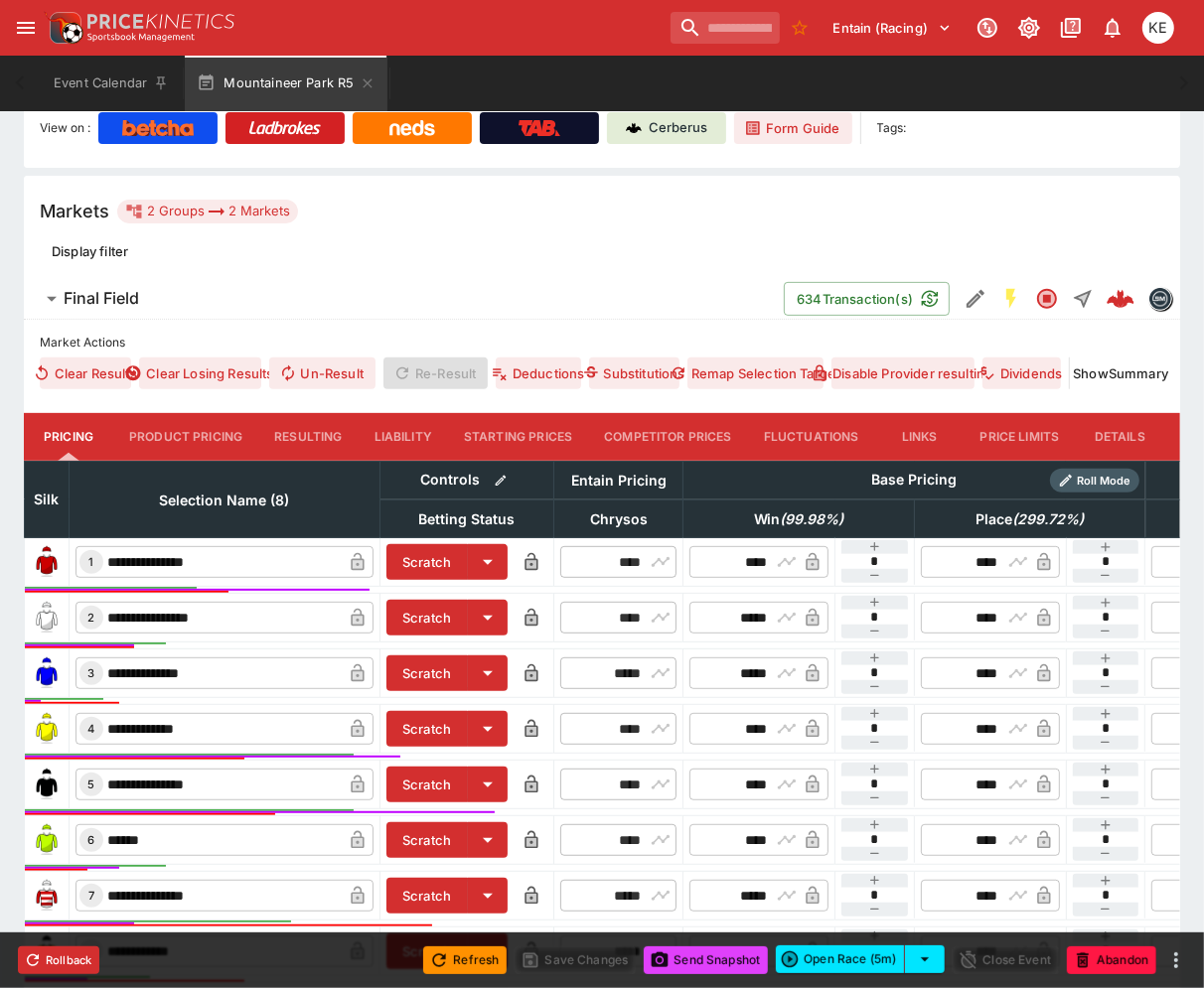 click on "Resulting" at bounding box center (308, 437) 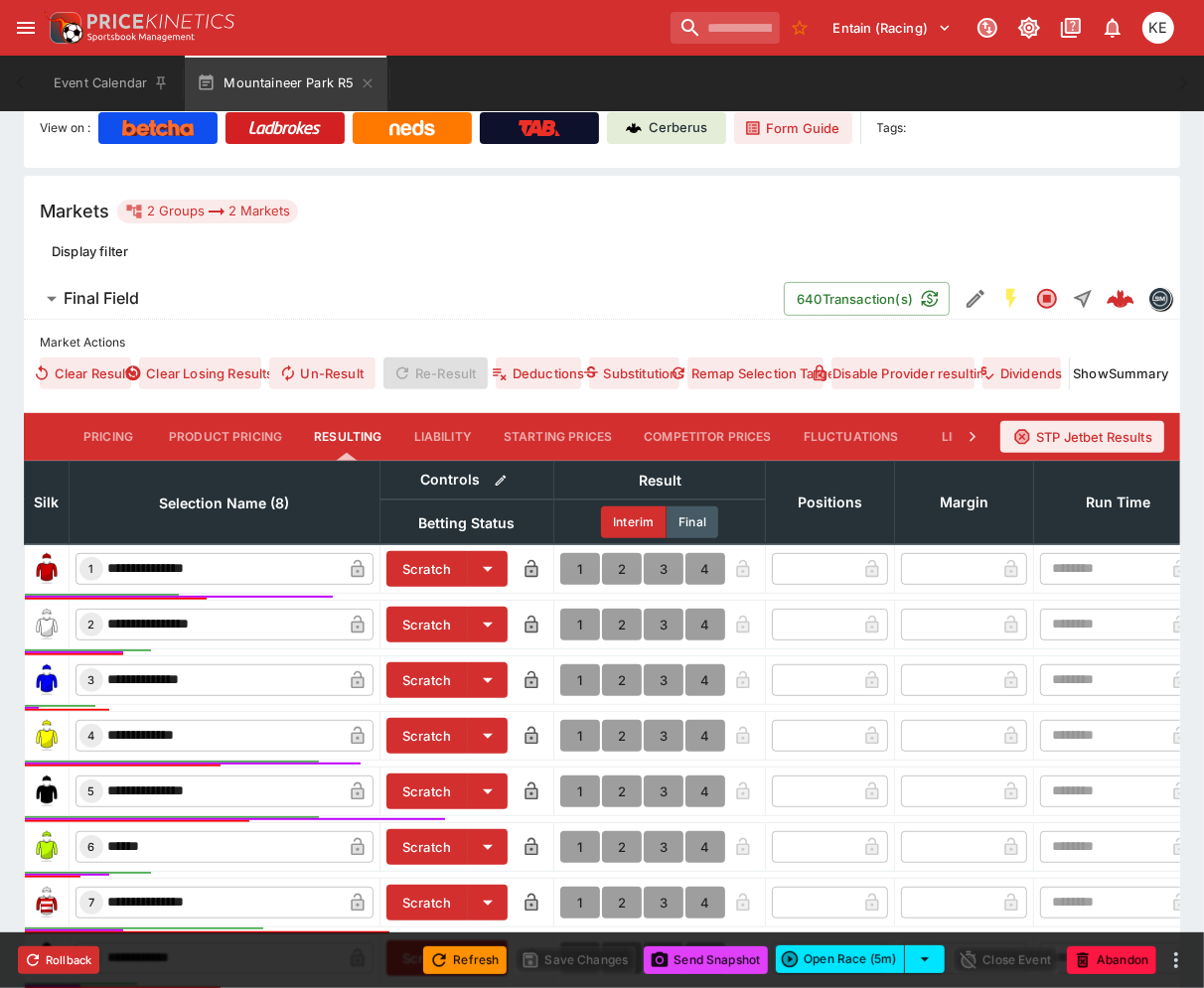 click on "1" at bounding box center (580, 625) 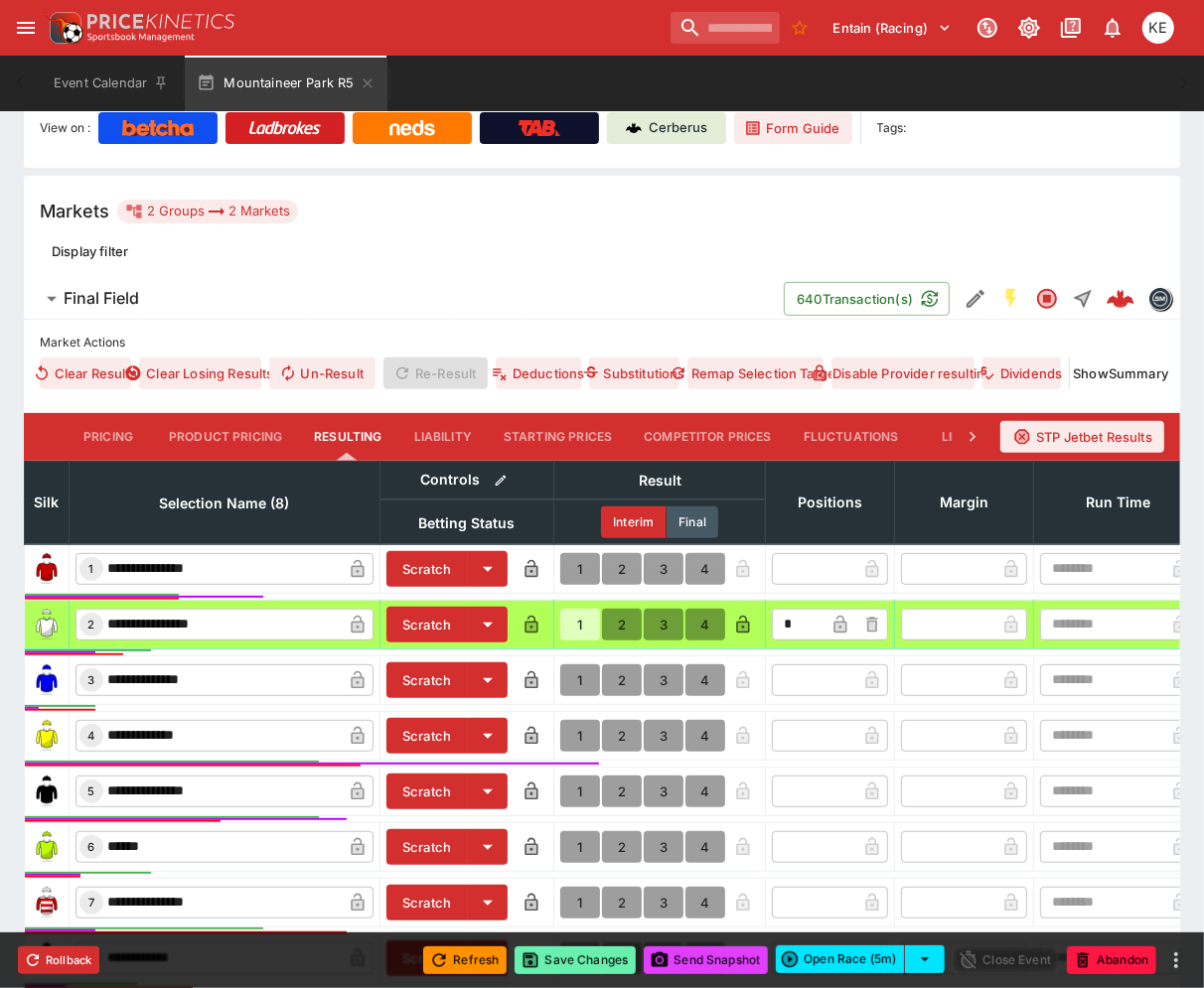 click on "Save Changes" at bounding box center [575, 960] 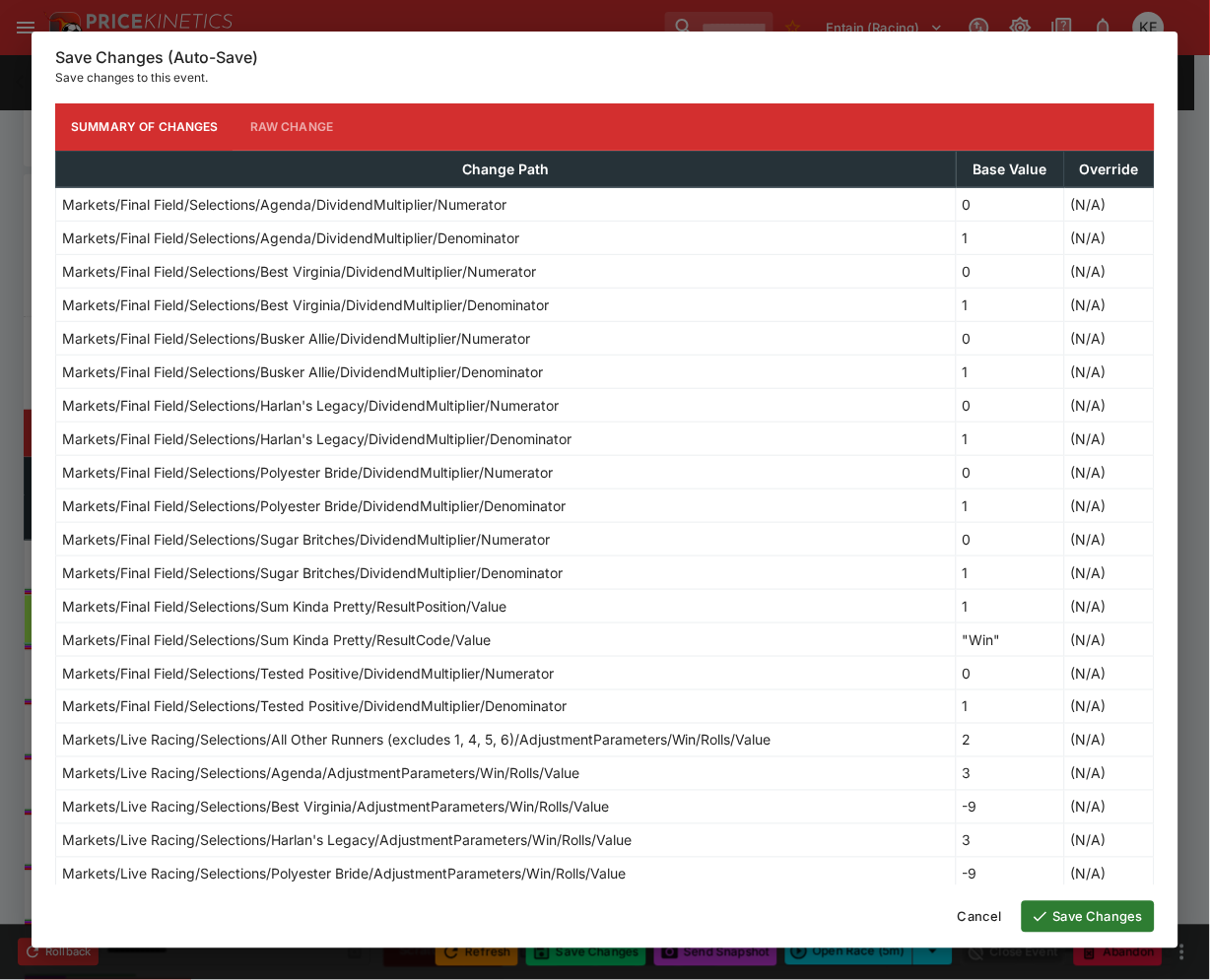 click on "Save Changes" at bounding box center (1088, 917) 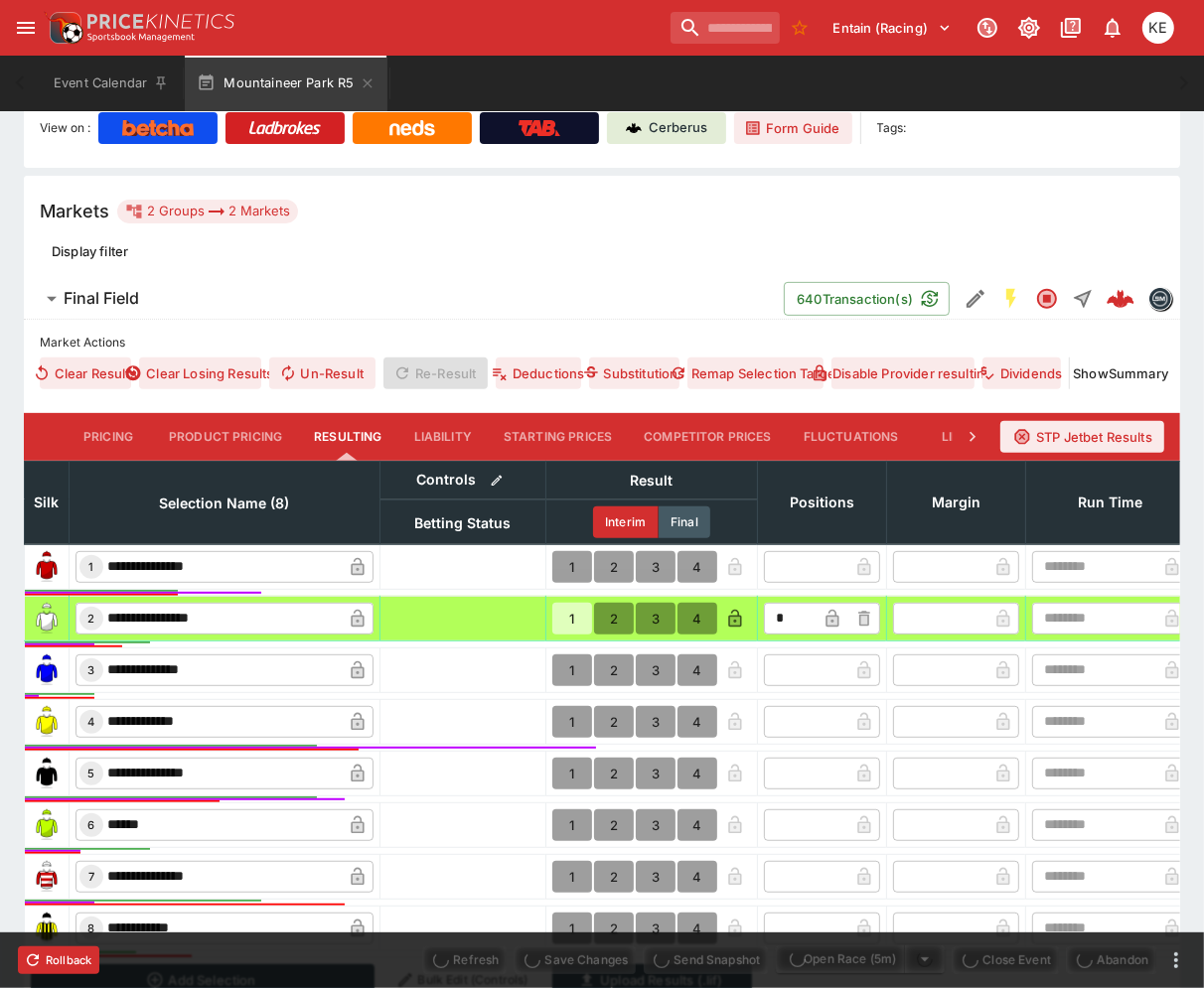 type on "**********" 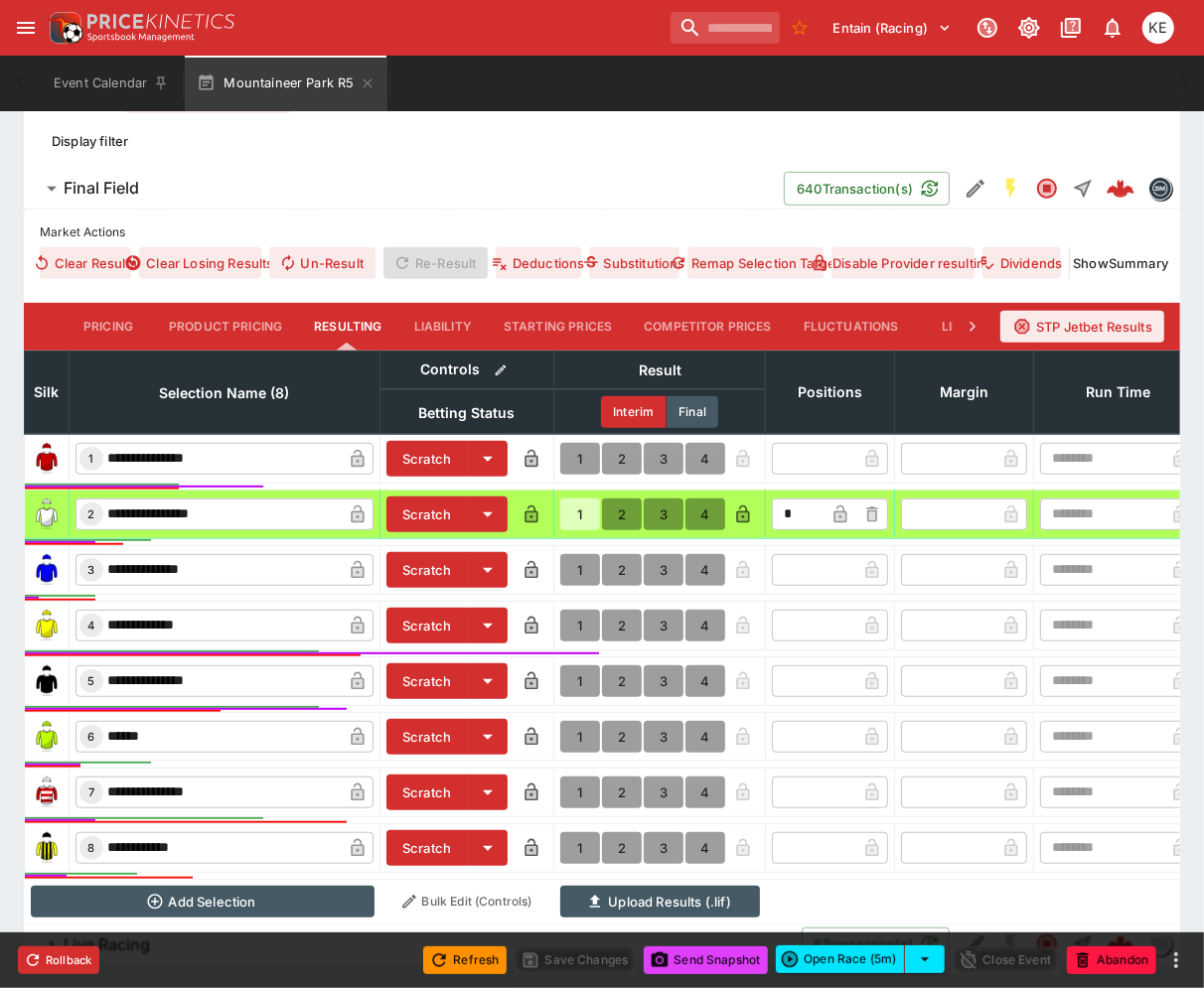 scroll, scrollTop: 611, scrollLeft: 0, axis: vertical 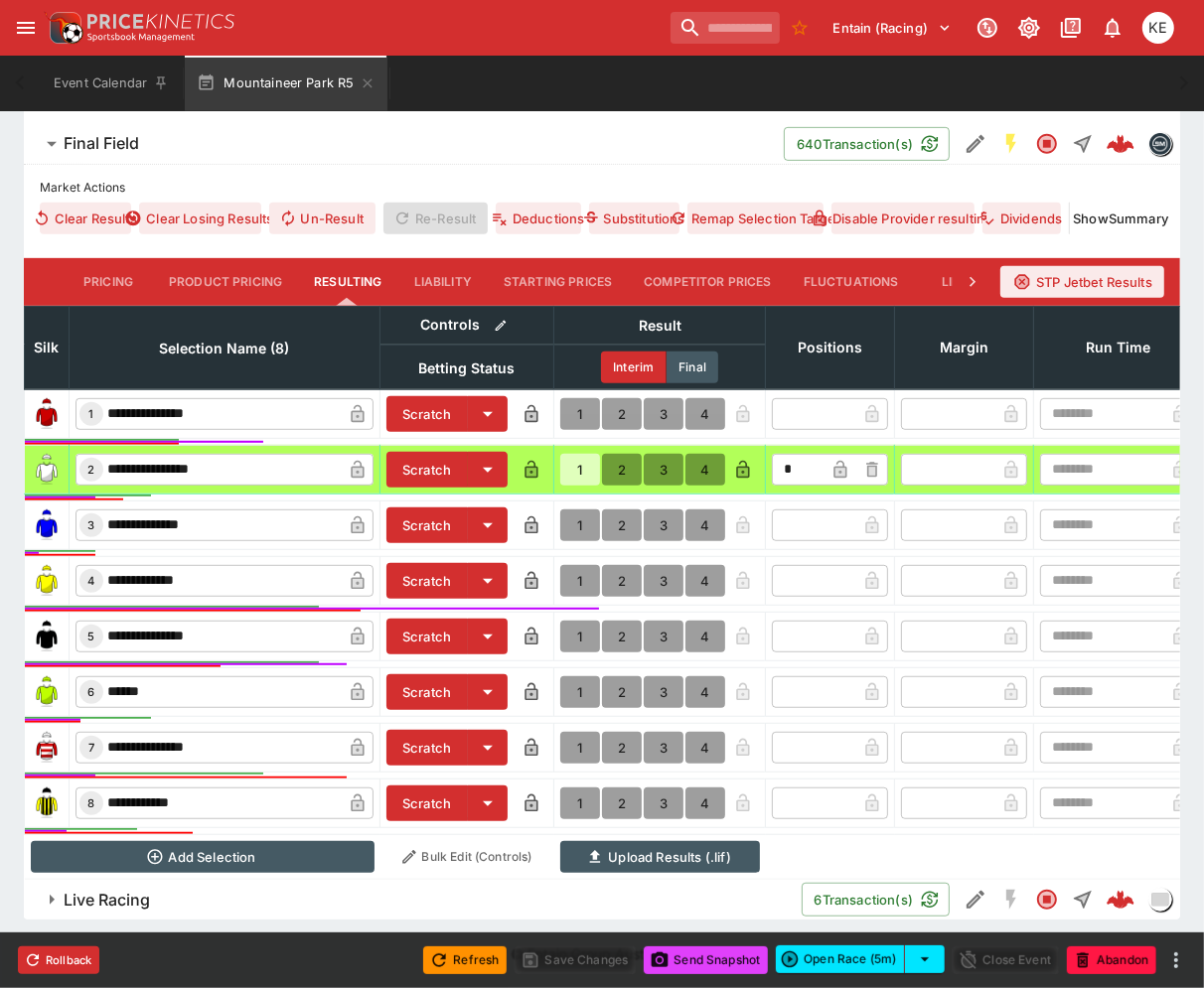 click on "Live Racing" at bounding box center [424, 900] 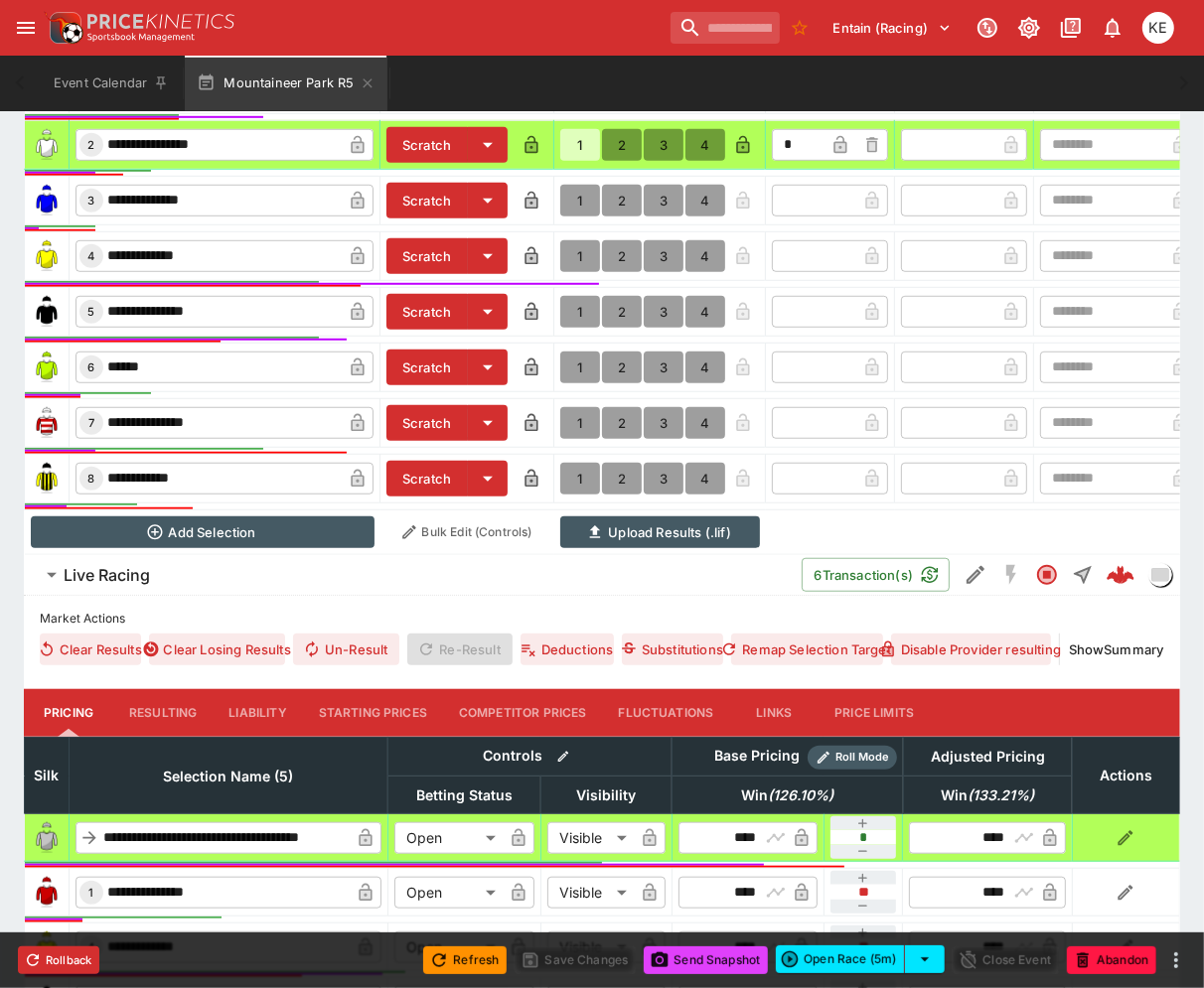 scroll, scrollTop: 1085, scrollLeft: 0, axis: vertical 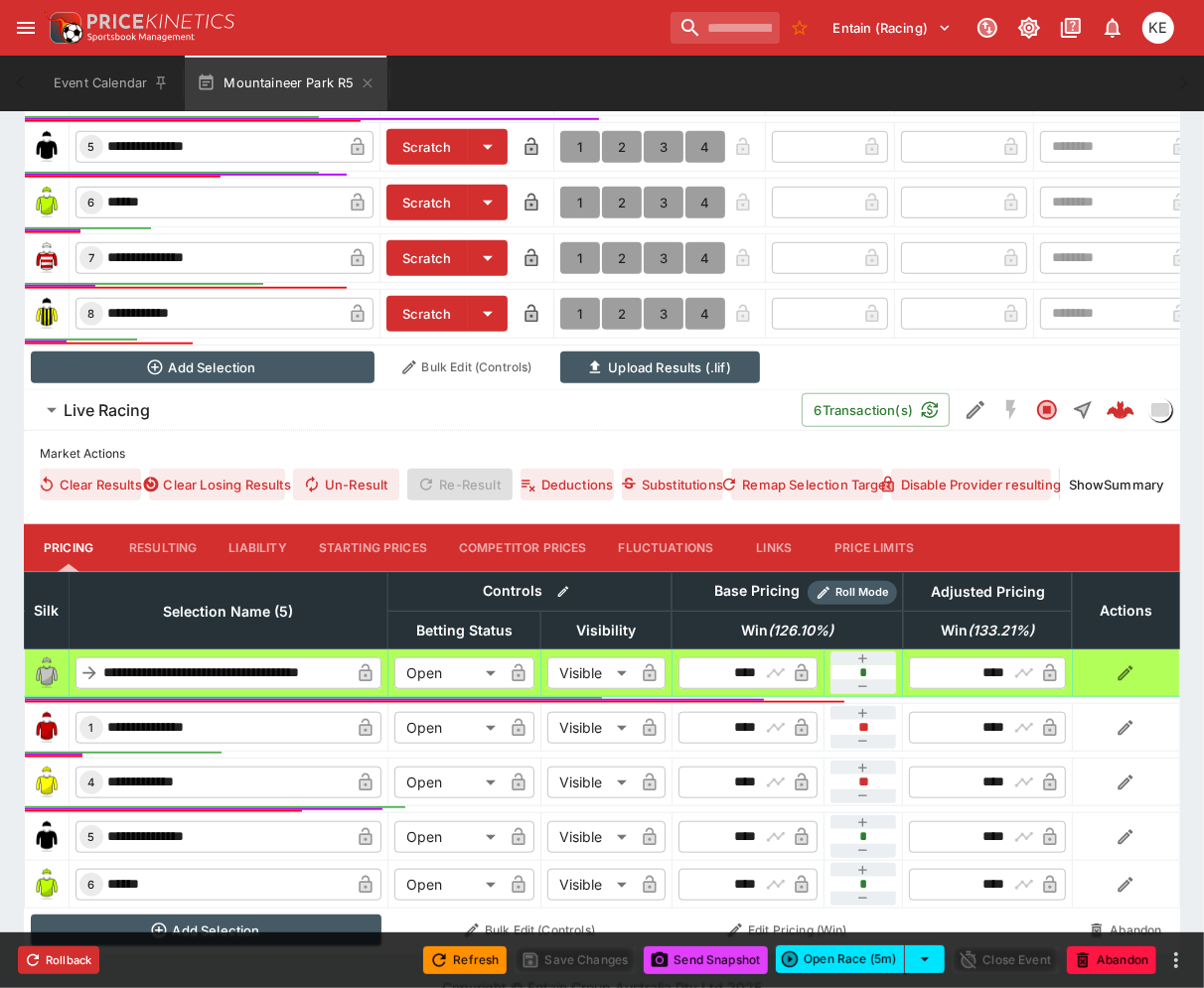 click on "Liability" at bounding box center [257, 548] 